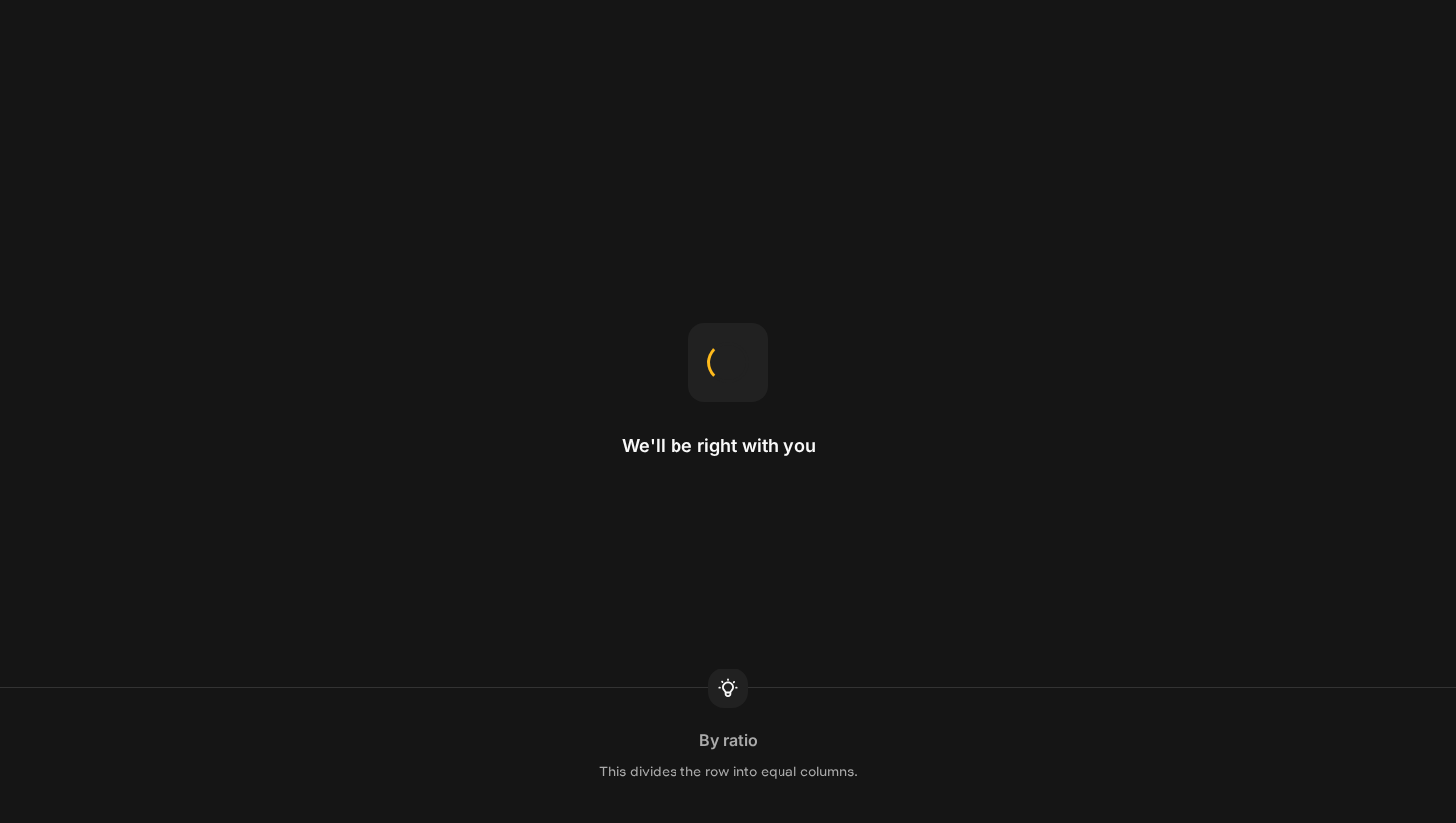 scroll, scrollTop: 0, scrollLeft: 0, axis: both 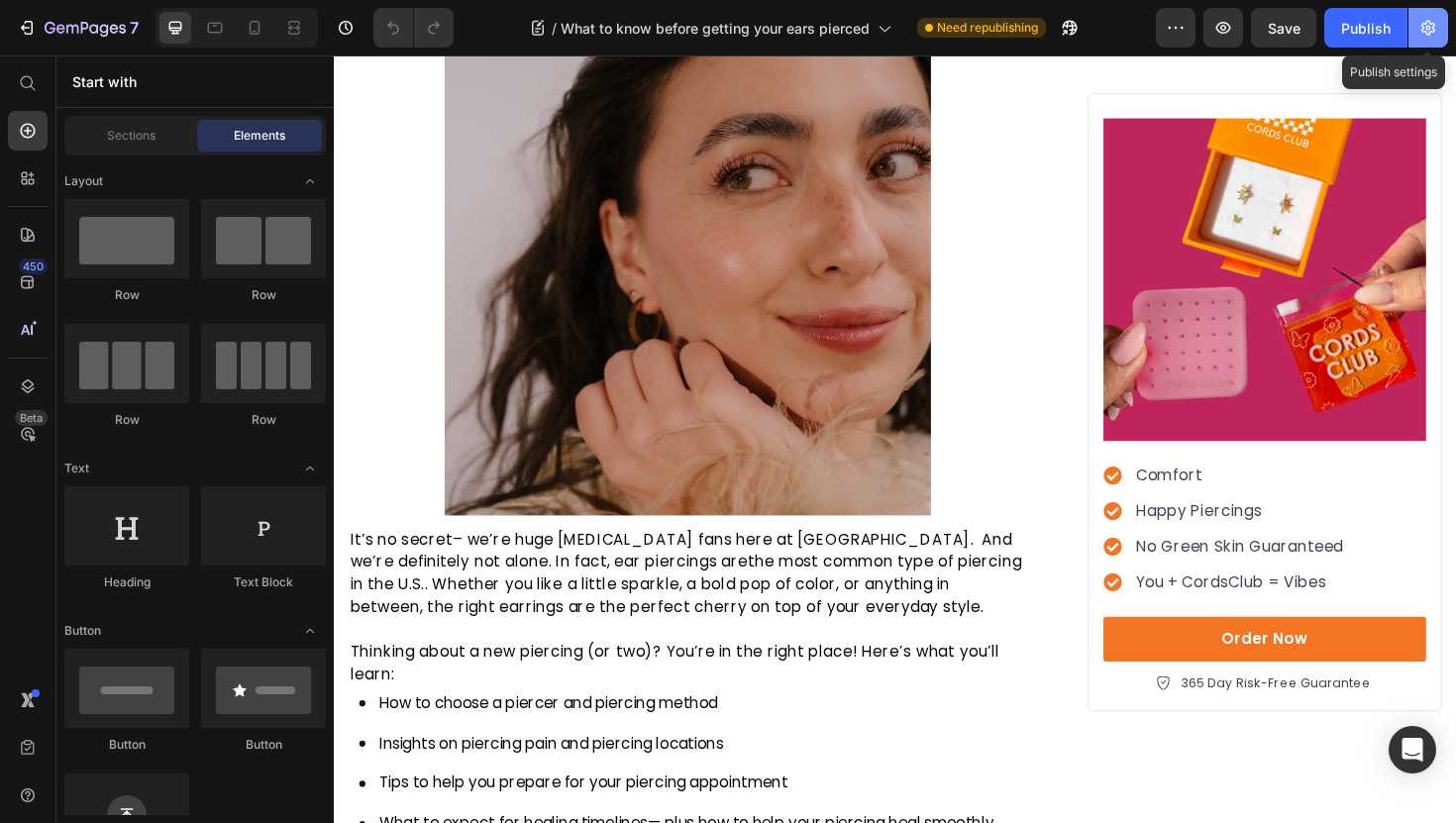 click 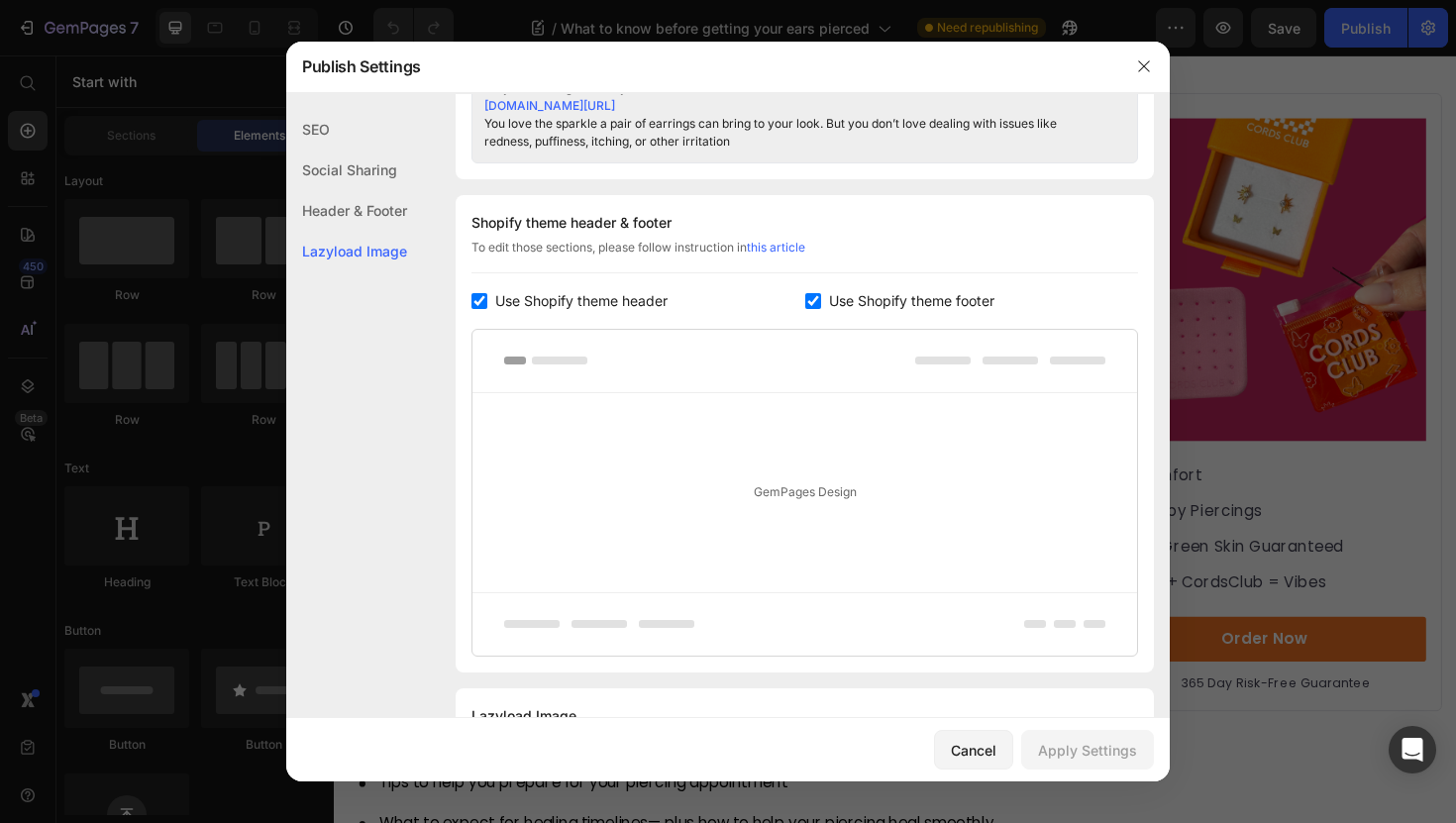 scroll, scrollTop: 1021, scrollLeft: 0, axis: vertical 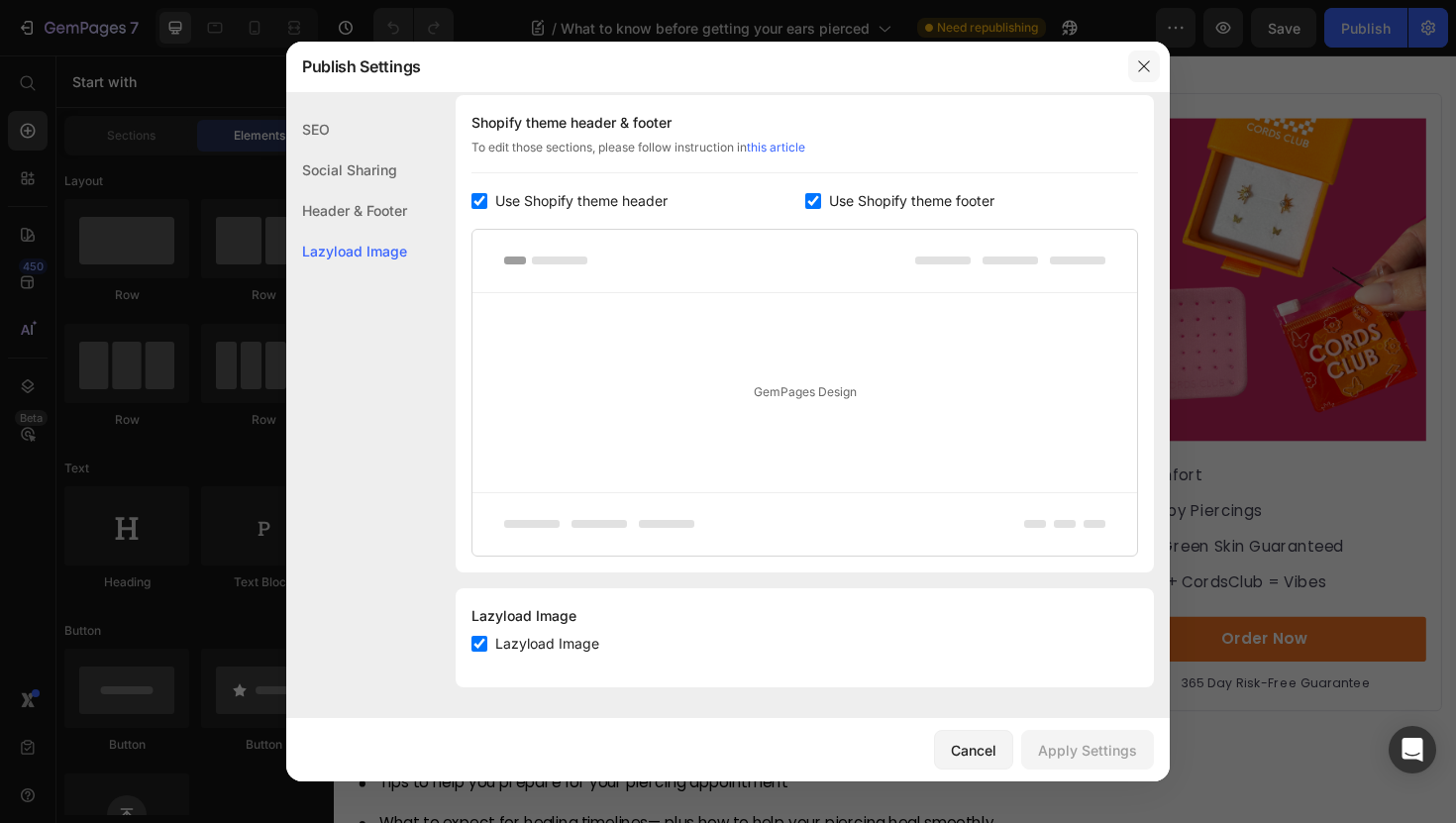 click 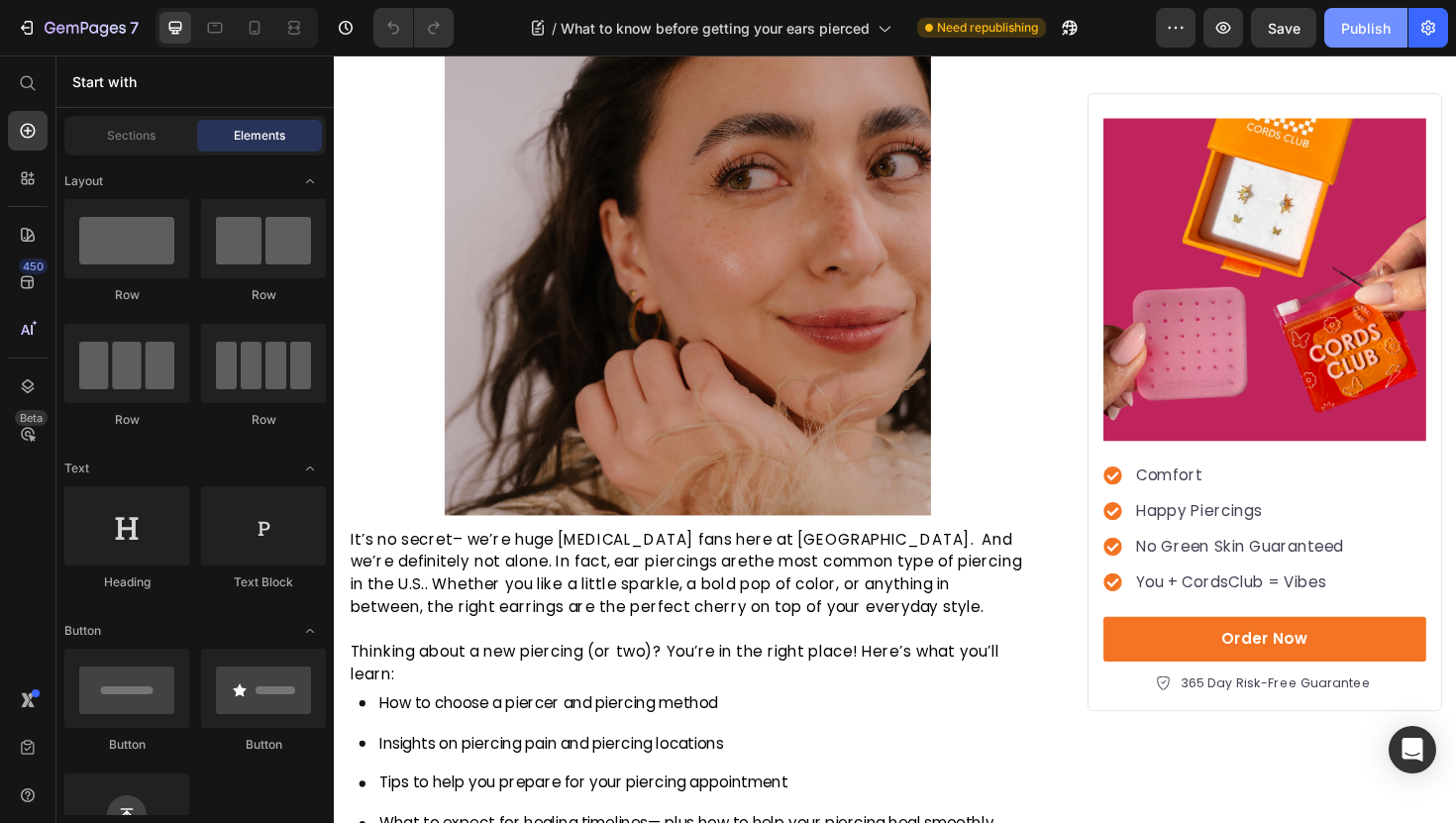 click on "Publish" 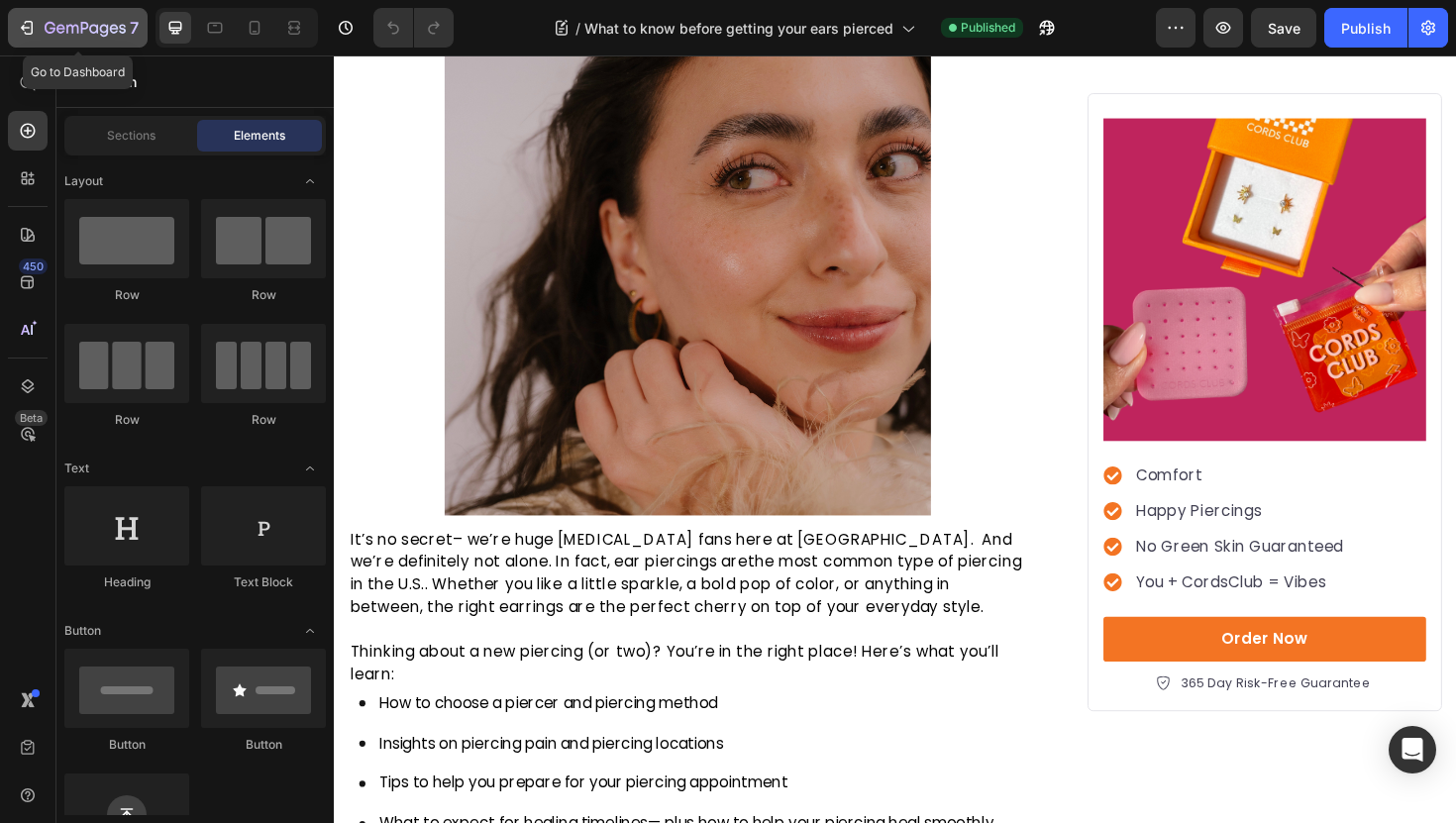 click on "7" 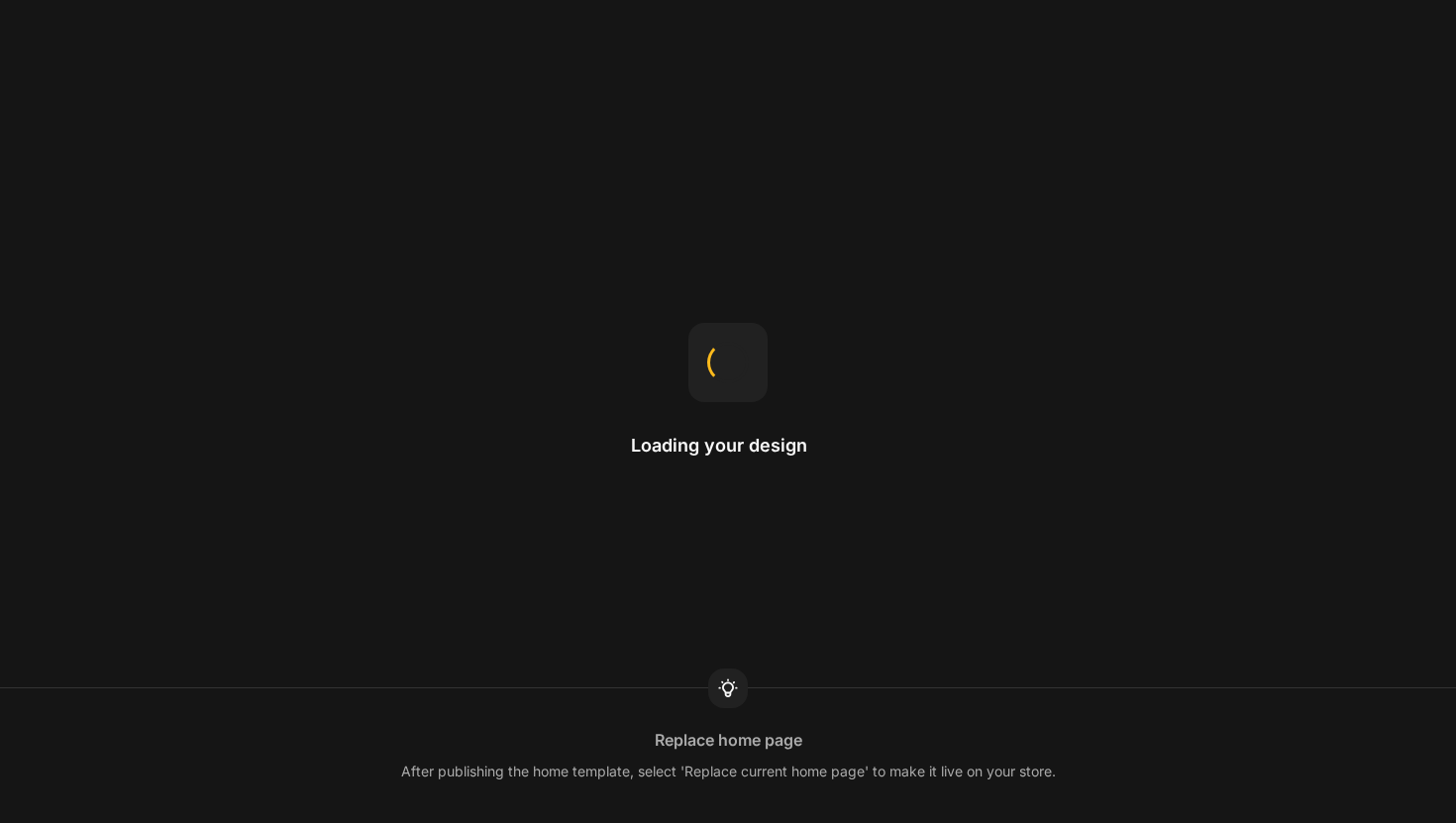 scroll, scrollTop: 0, scrollLeft: 0, axis: both 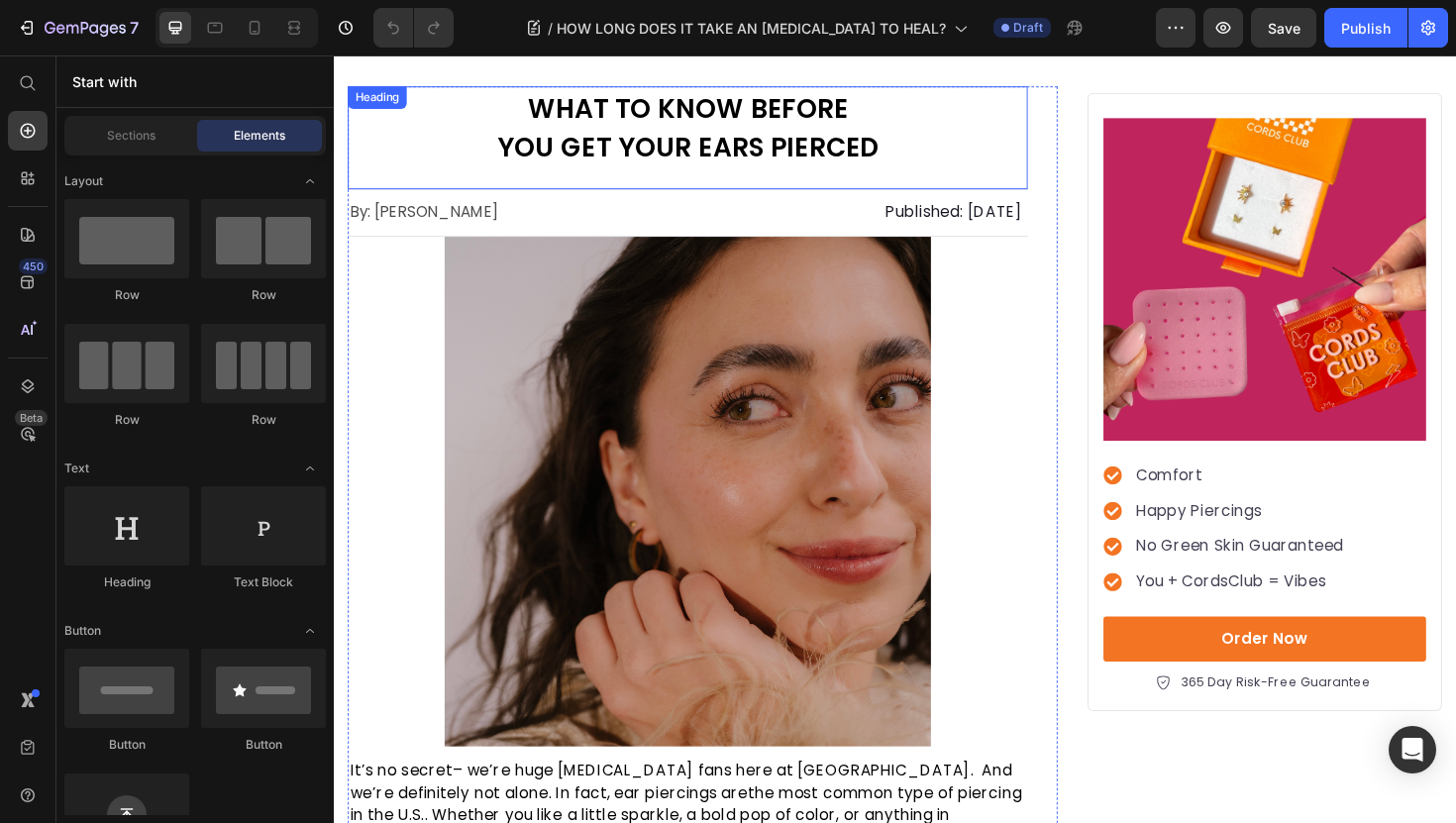 click on "WHAT TO KNOW BEFORE" at bounding box center [708, 112] 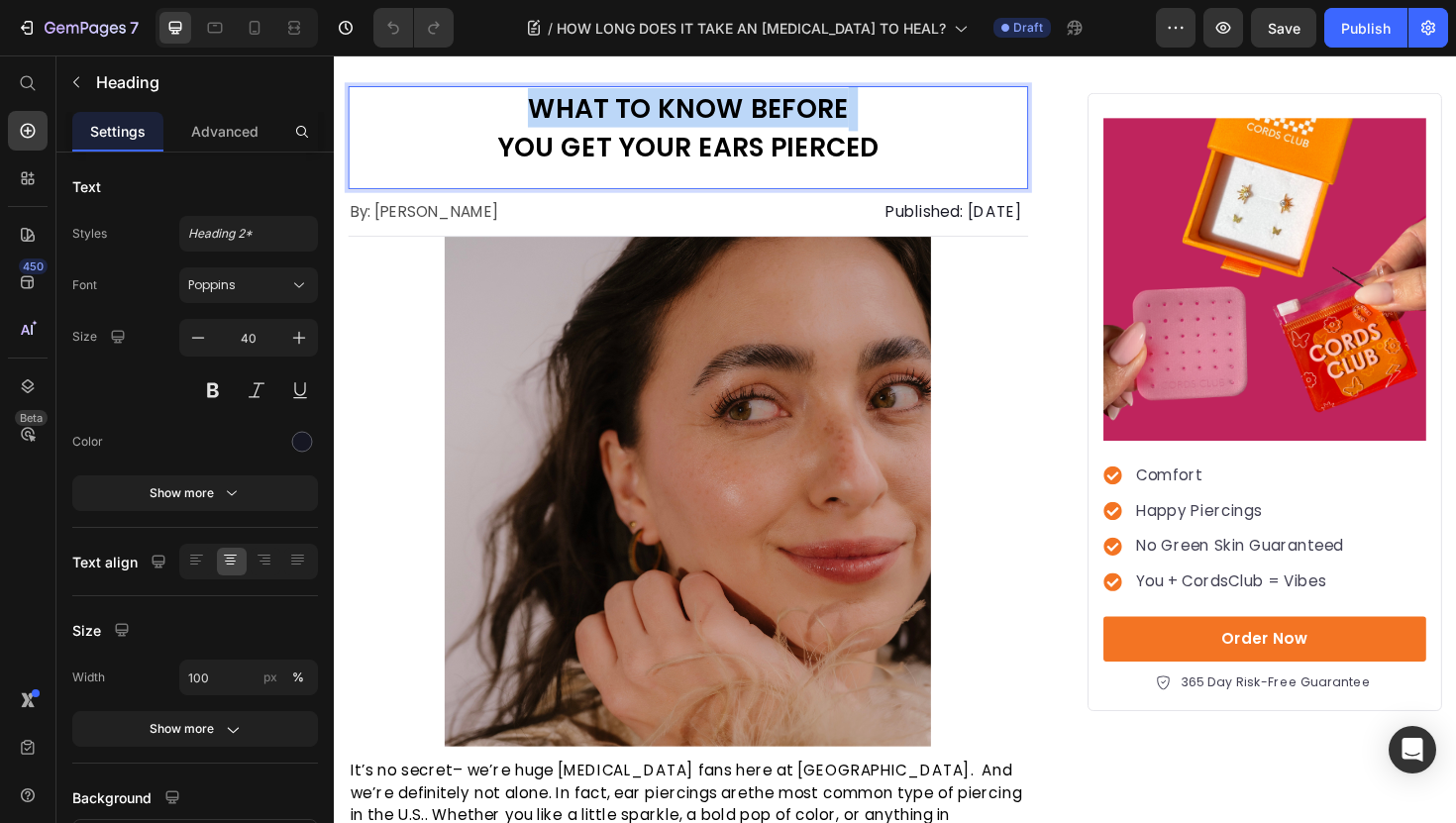 click on "WHAT TO KNOW BEFORE" at bounding box center [708, 112] 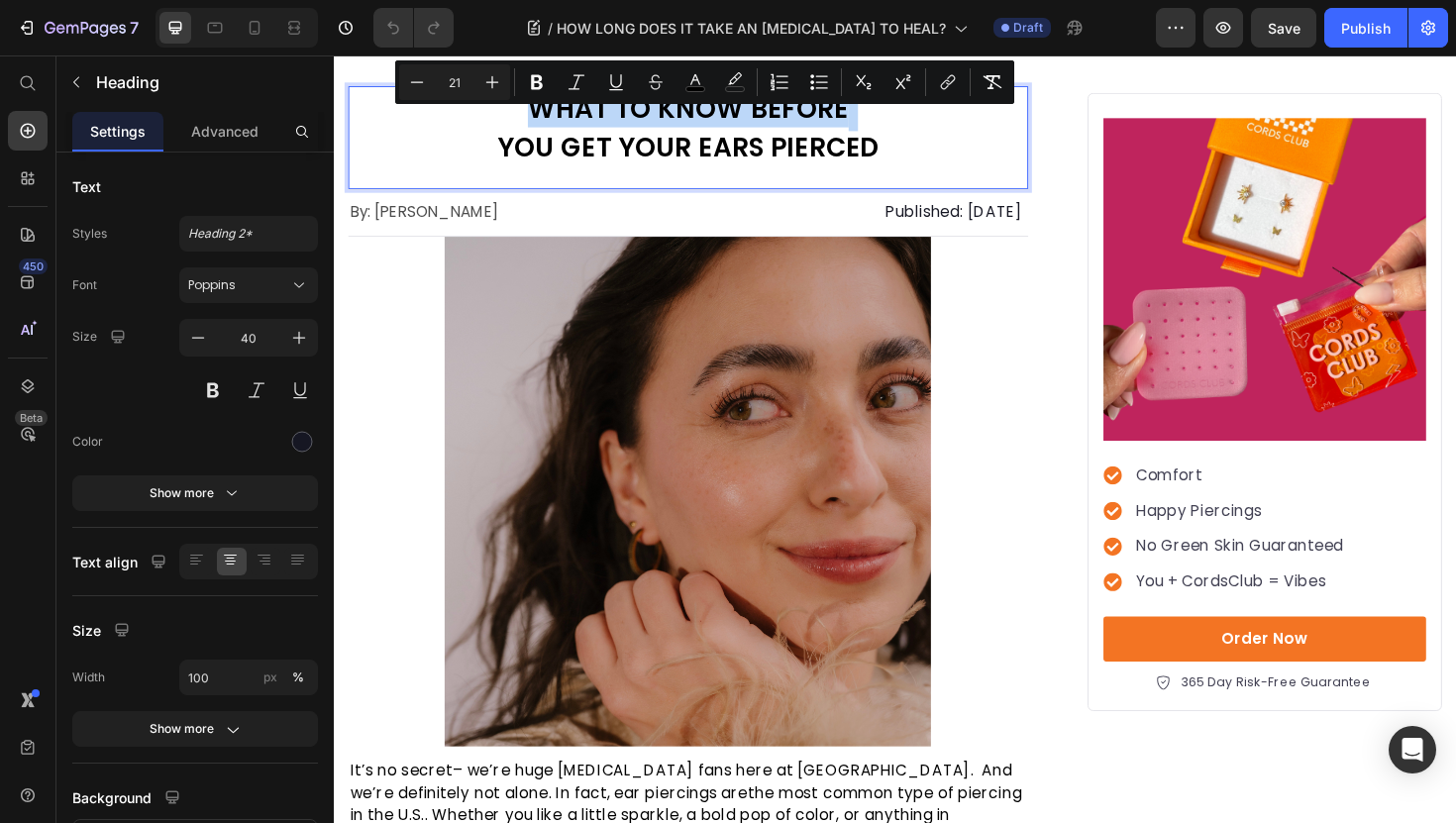 click on "WHAT TO KNOW BEFORE" at bounding box center (708, 112) 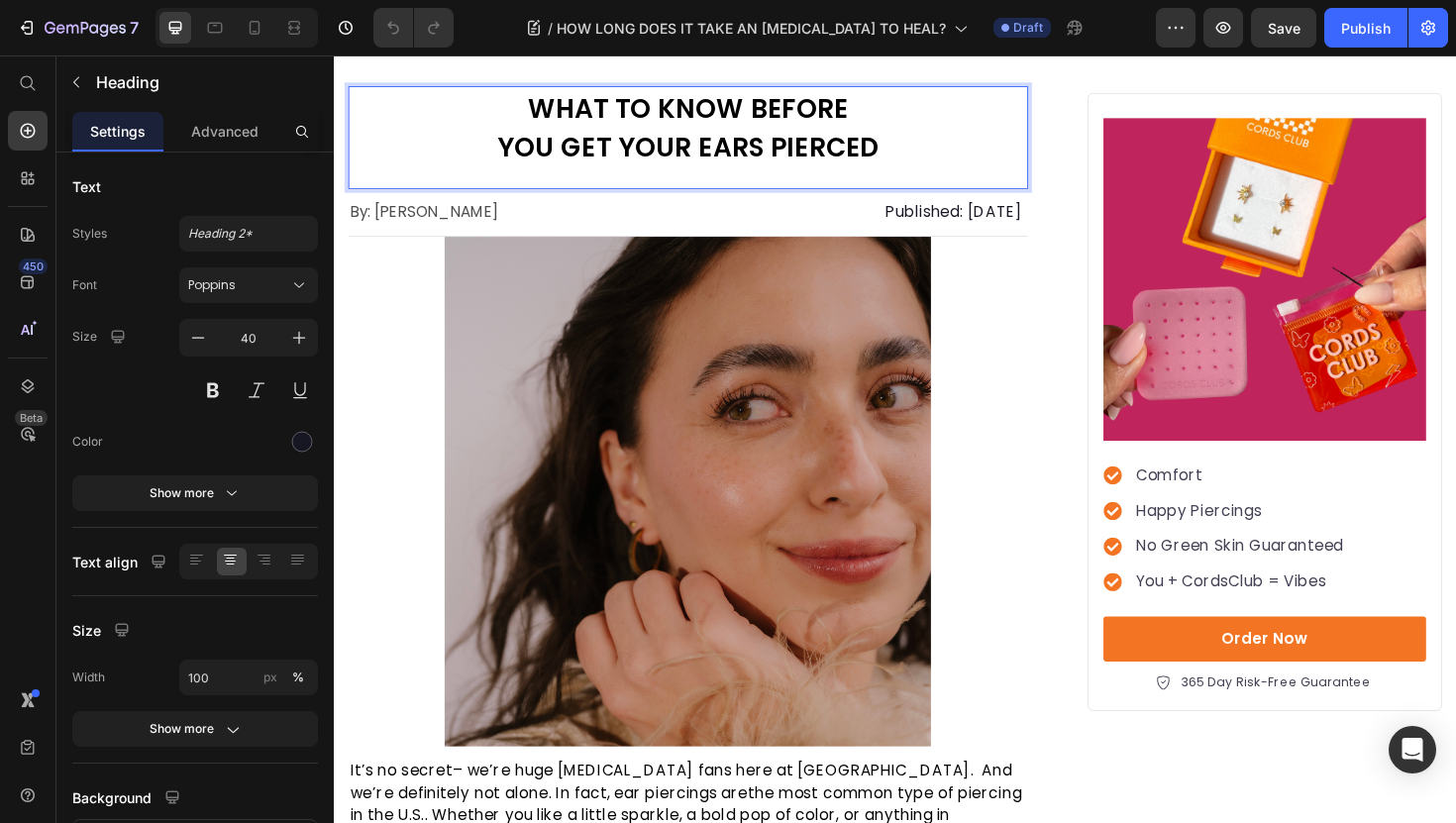 click on "YOU GET YOUR EARS PIERCED" at bounding box center (708, 153) 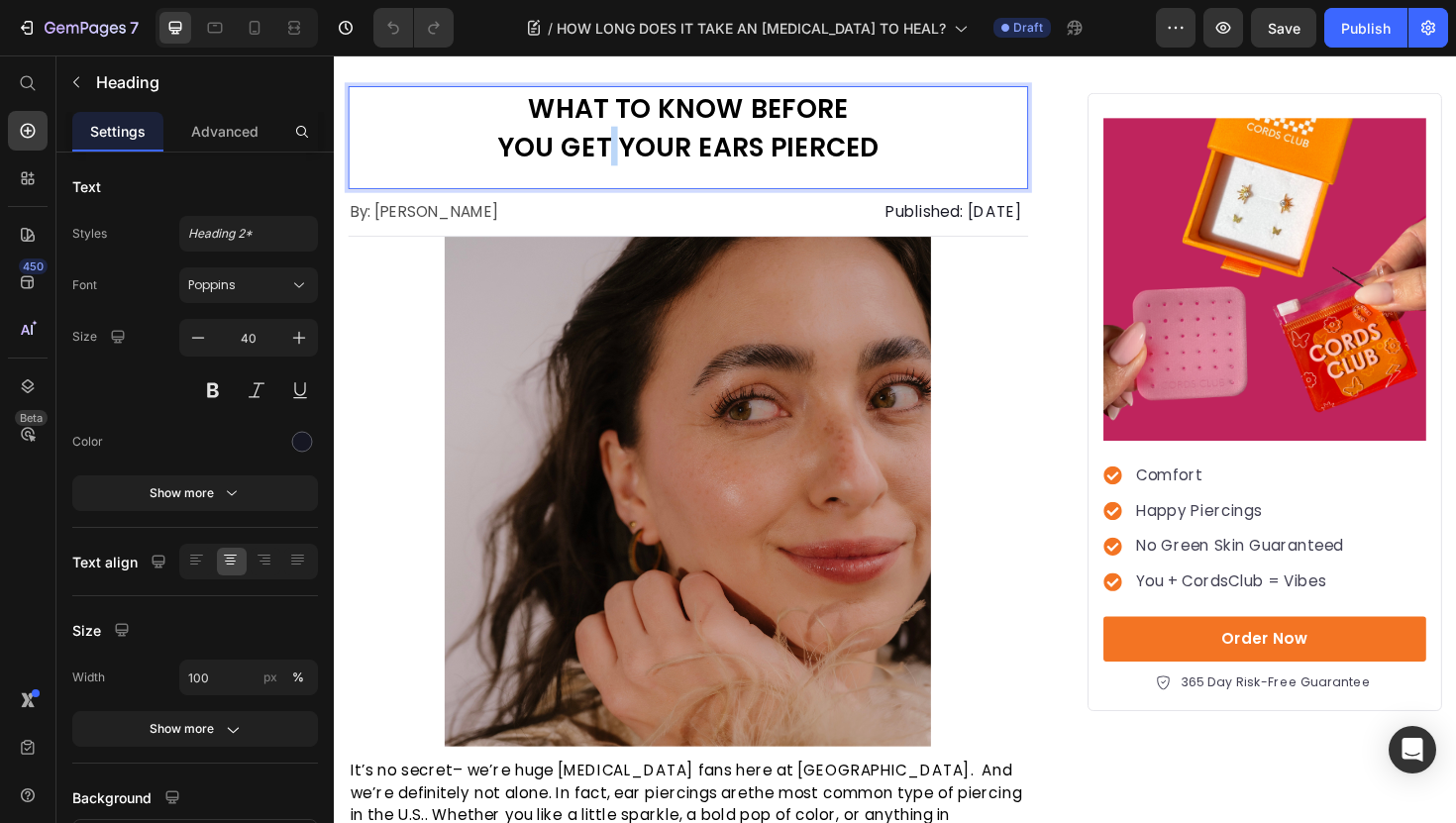 click on "YOU GET YOUR EARS PIERCED" at bounding box center (708, 153) 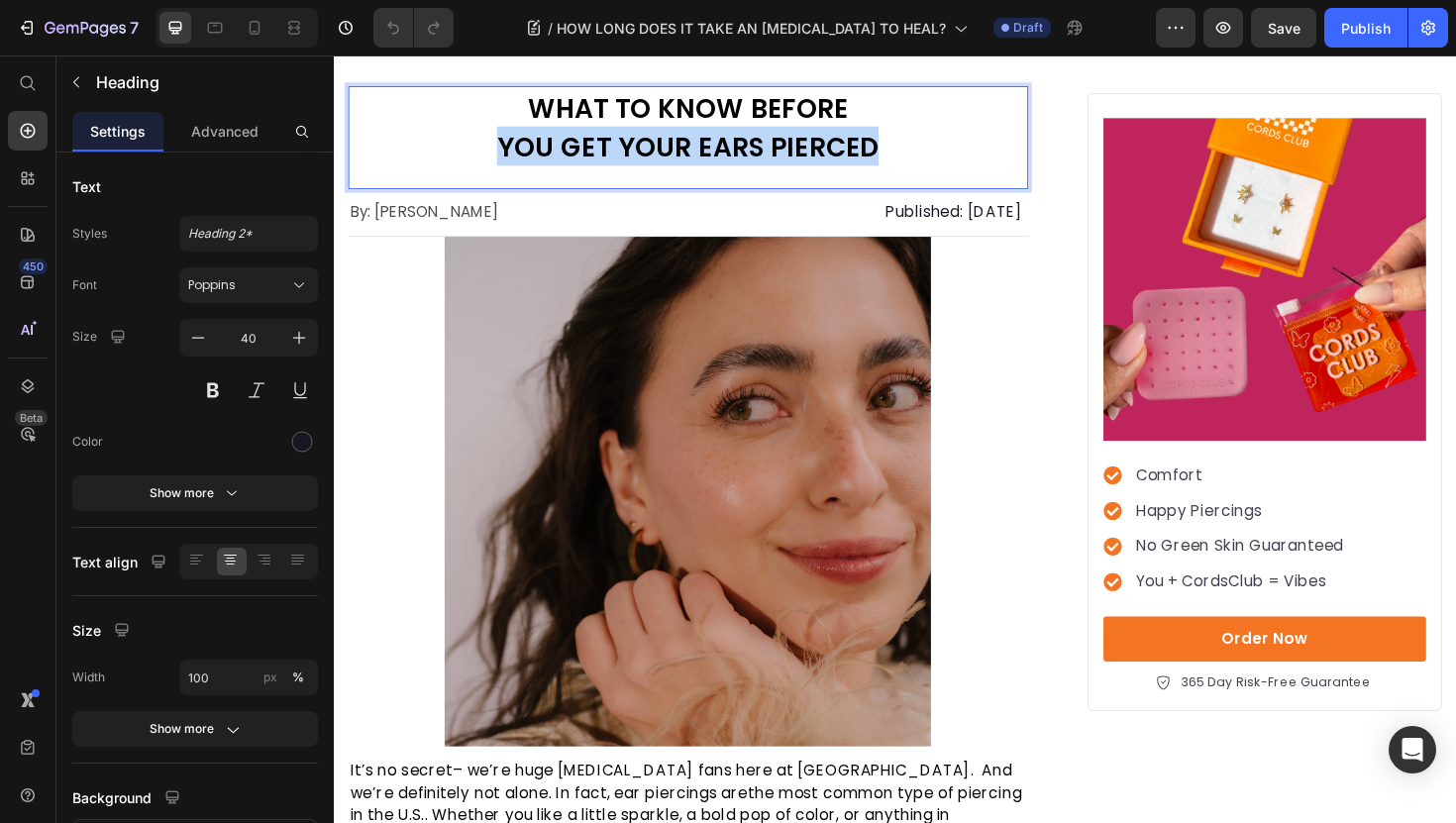 click on "YOU GET YOUR EARS PIERCED" at bounding box center [708, 153] 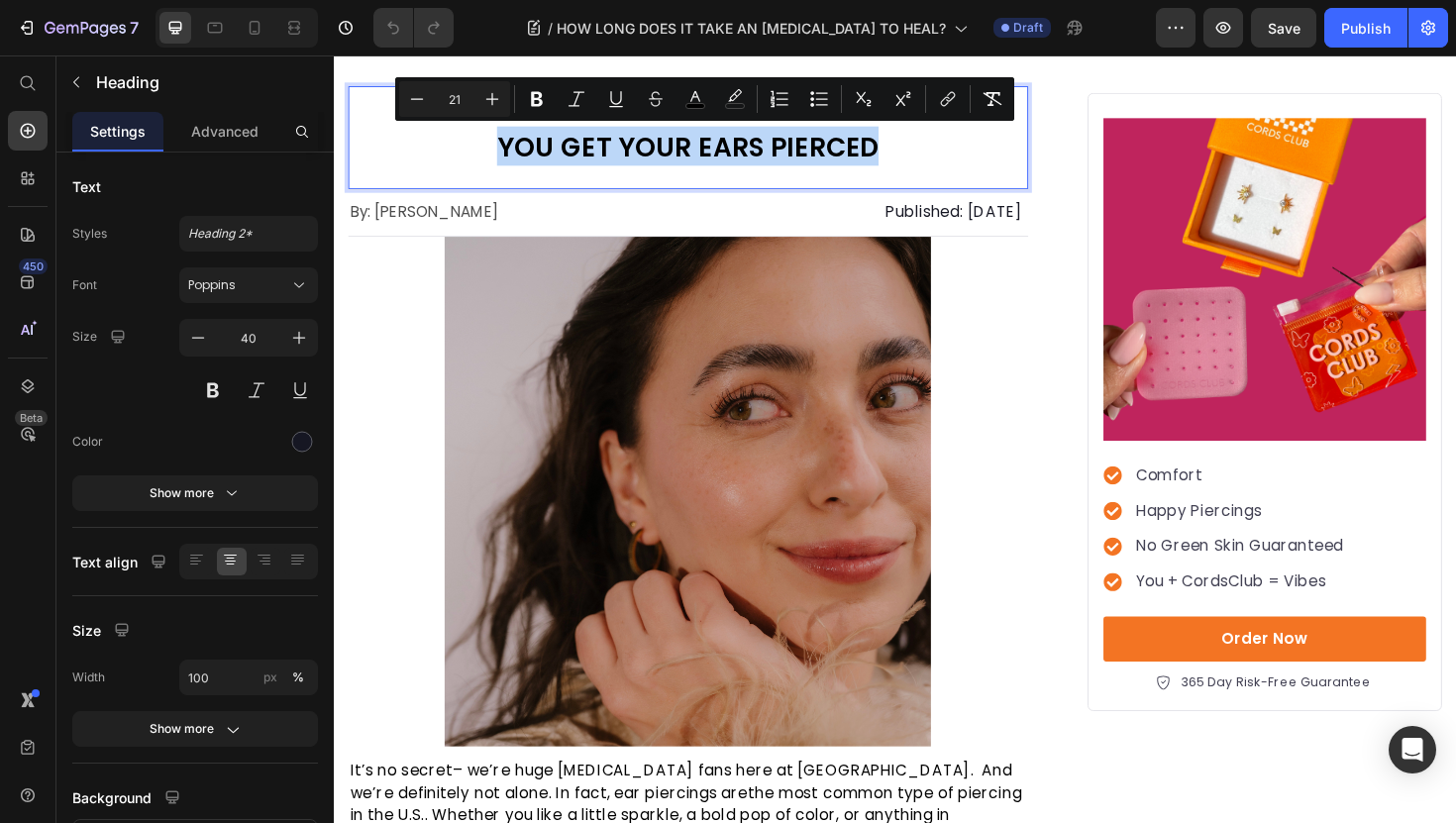 click on "WHAT TO KNOW BEFORE  YOU GET YOUR EARS PIERCED" at bounding box center (708, 131) 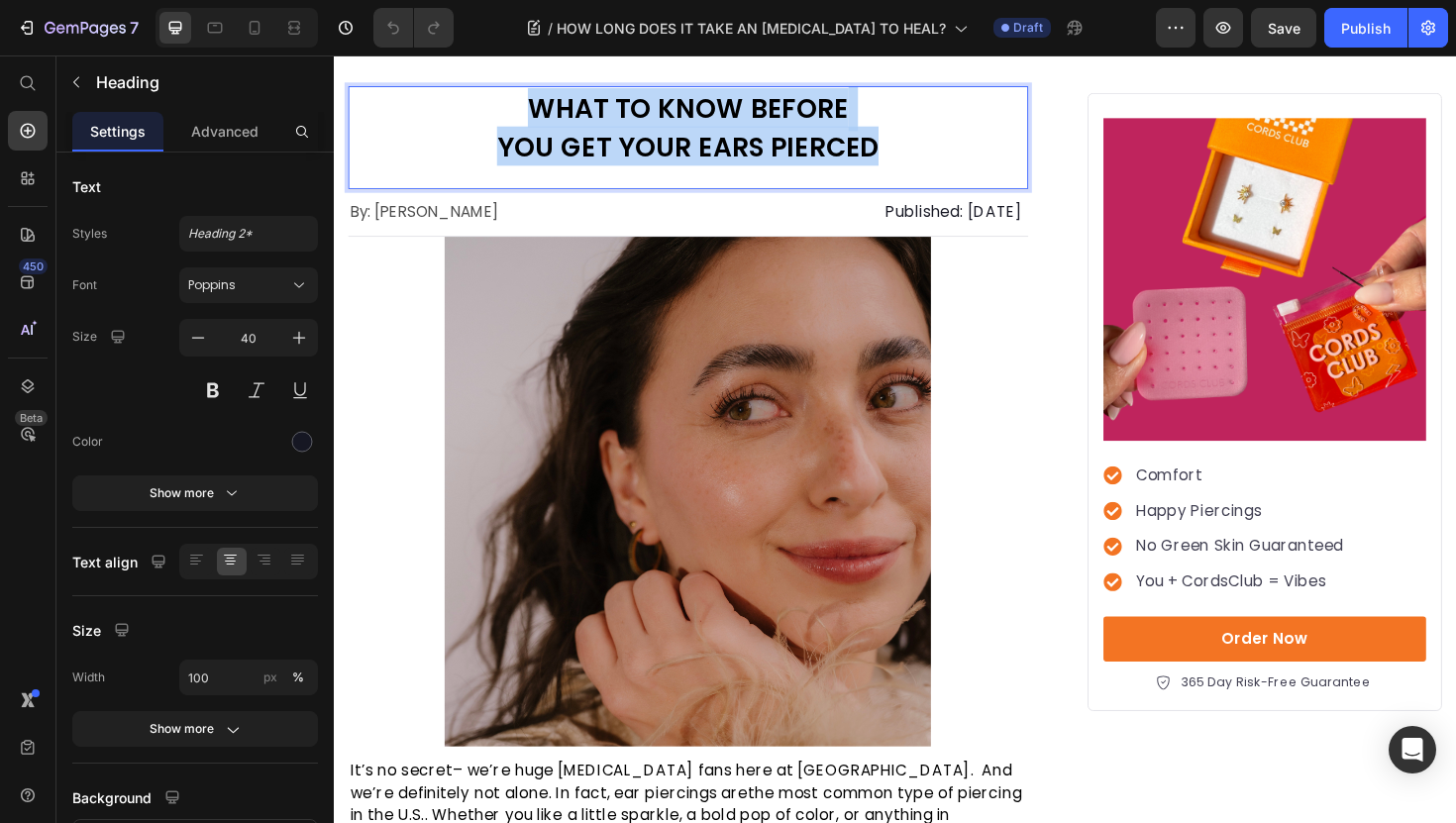 drag, startPoint x: 932, startPoint y: 160, endPoint x: 522, endPoint y: 113, distance: 412.68511 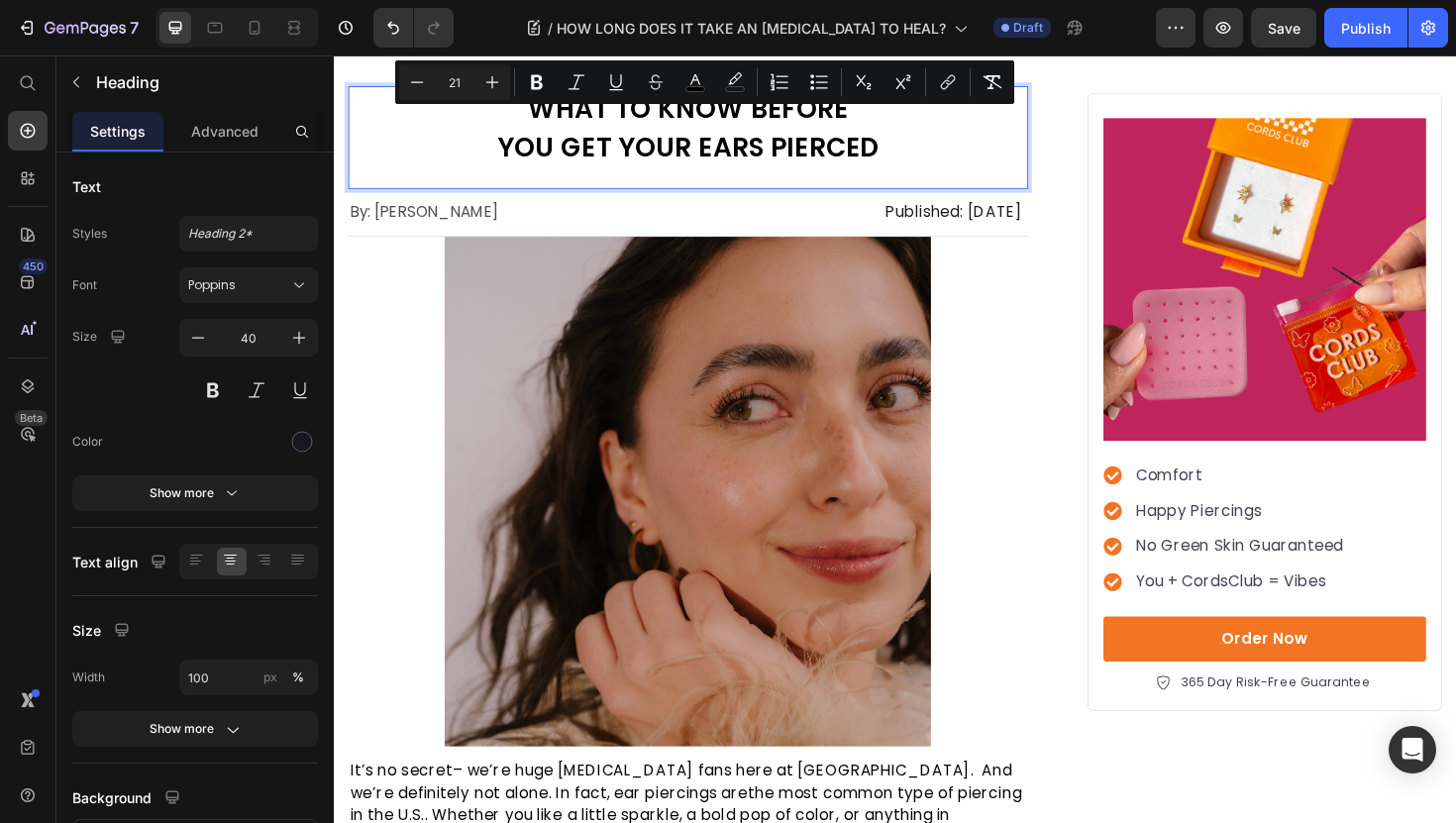 click on "WHAT TO KNOW BEFORE  YOU GET YOUR EARS PIERCED" at bounding box center [708, 131] 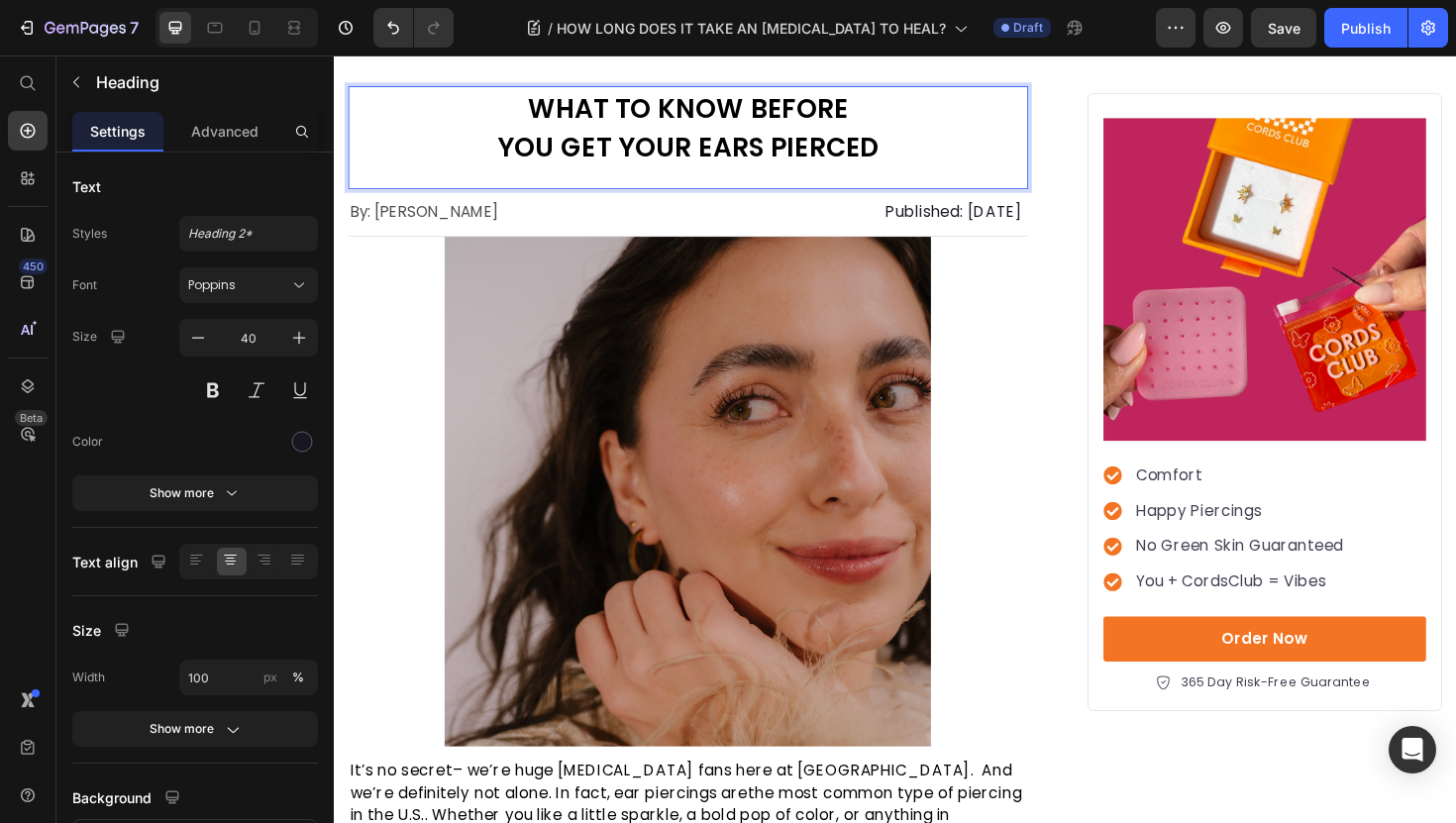 click on "WHAT TO KNOW BEFORE  YOU GET YOUR EARS PIERCED" at bounding box center [708, 131] 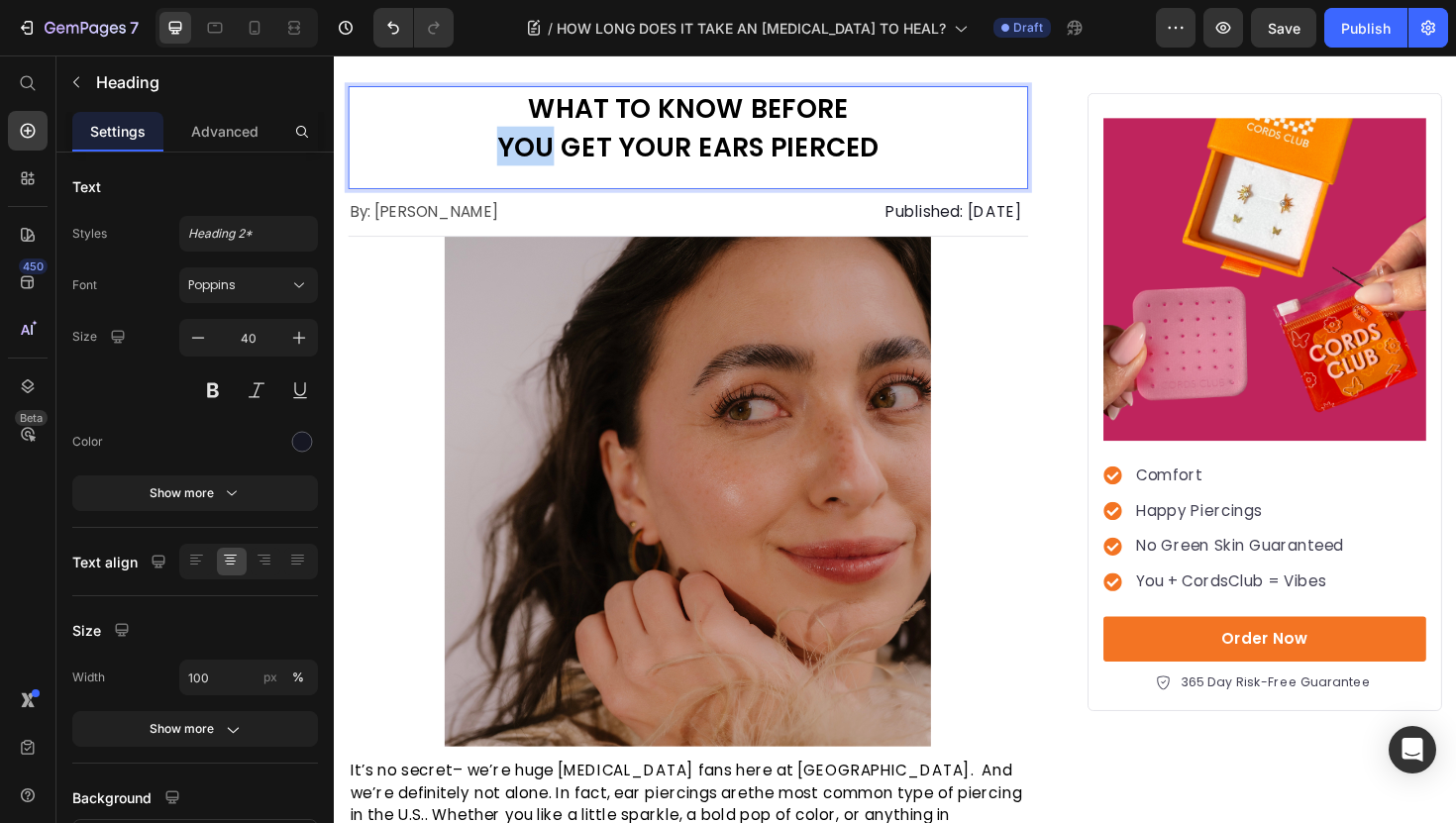 click on "YOU GET YOUR EARS PIERCED" at bounding box center [708, 153] 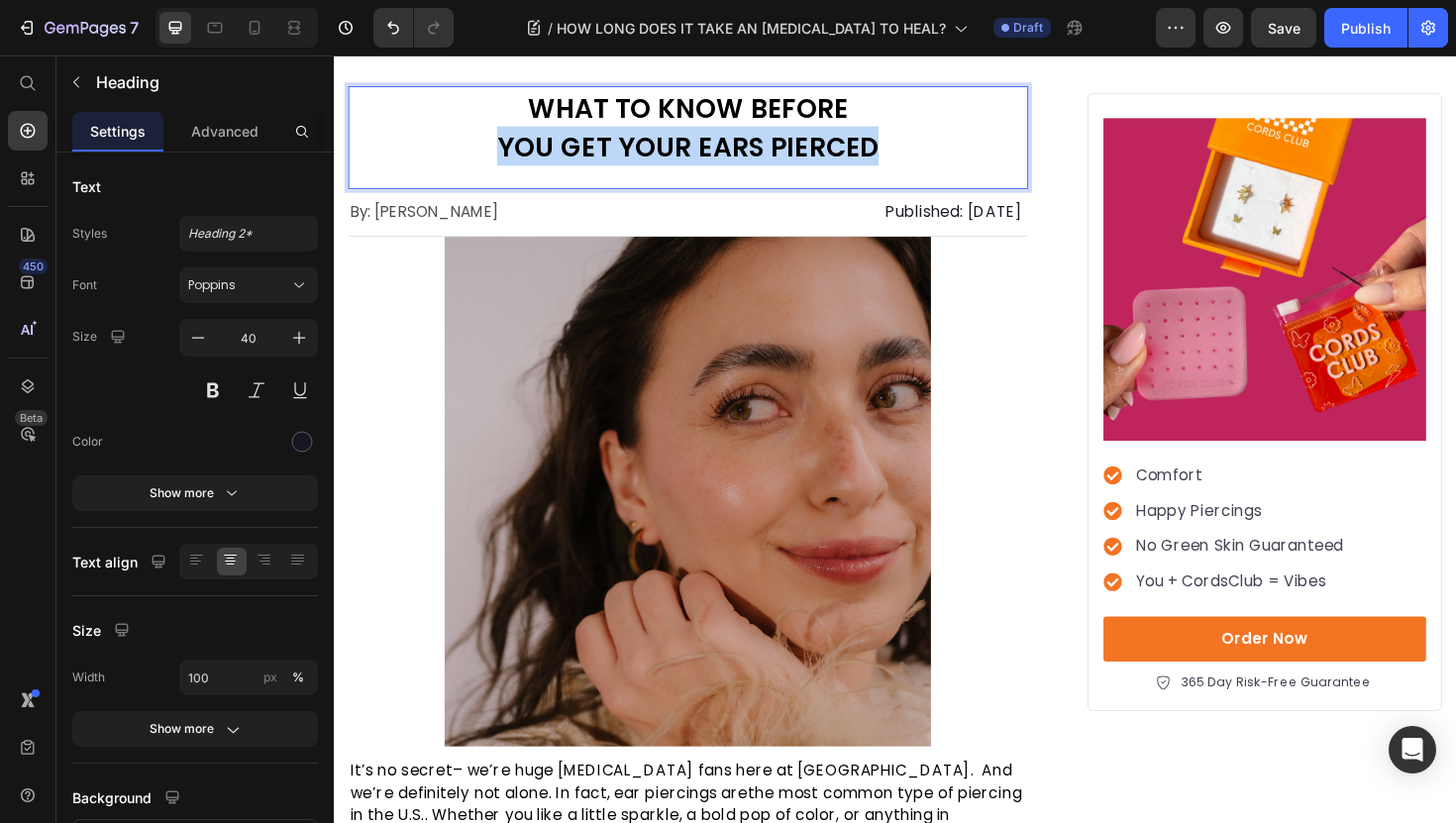click on "YOU GET YOUR EARS PIERCED" at bounding box center [708, 153] 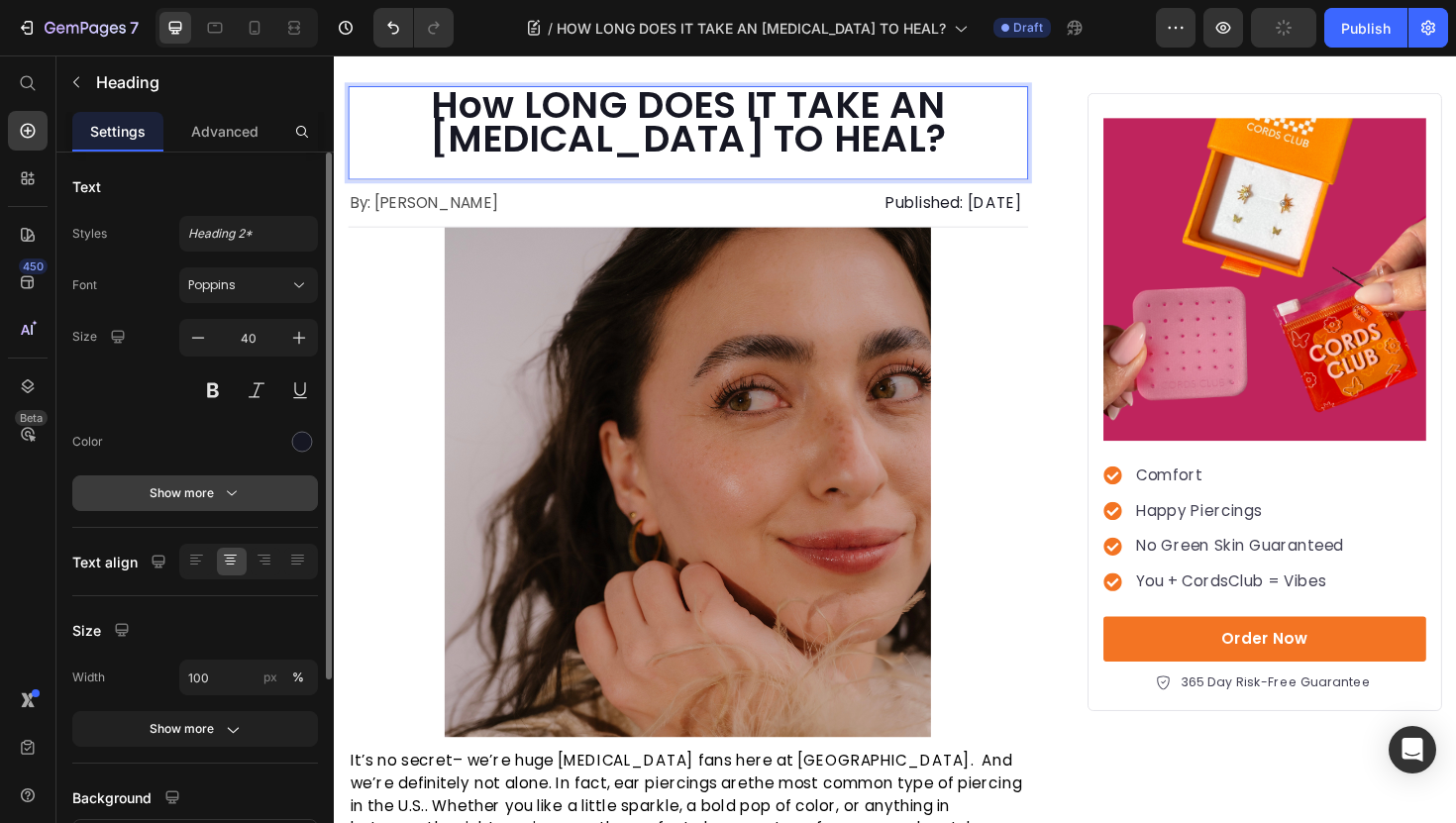 click 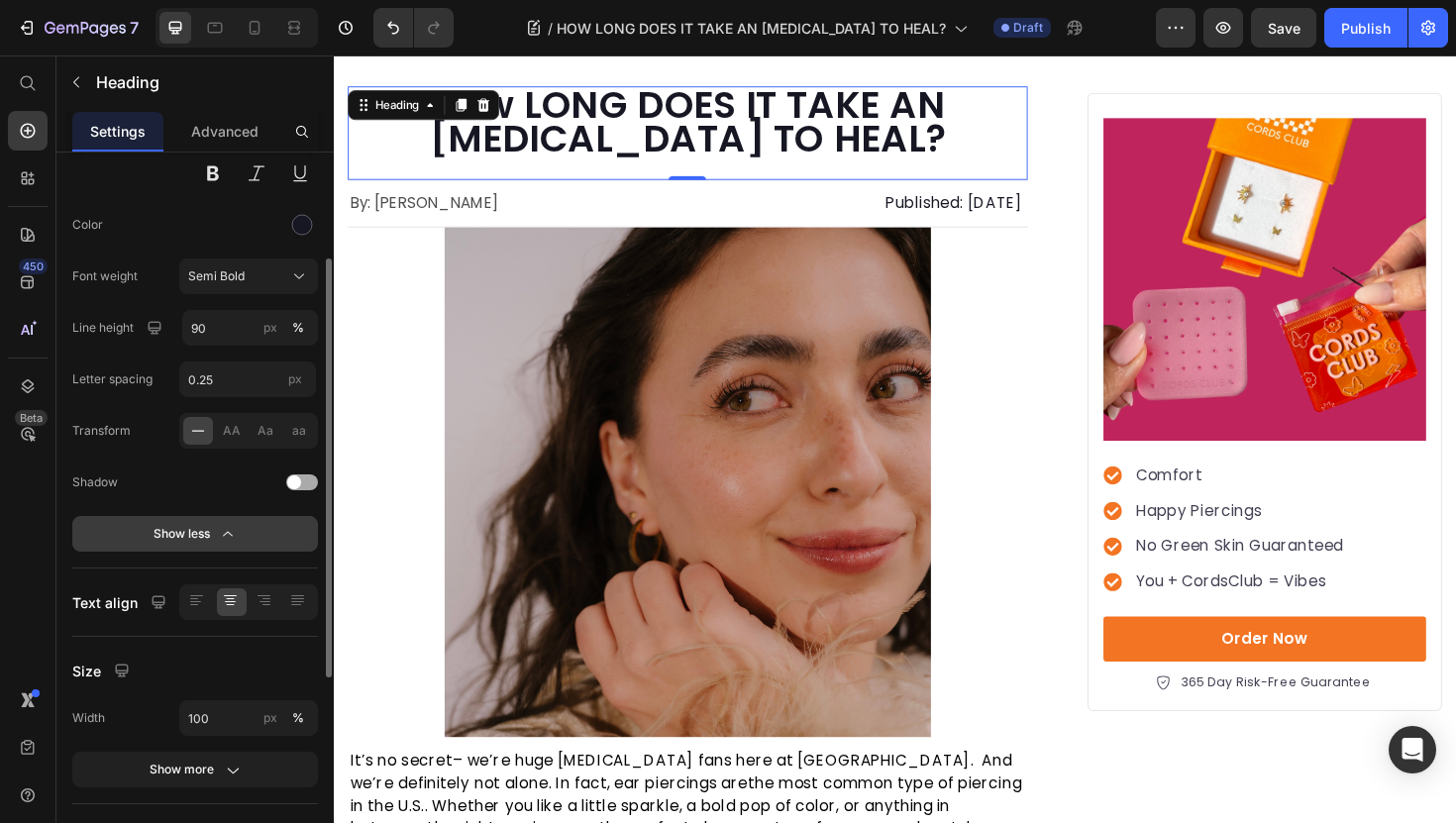 scroll, scrollTop: 201, scrollLeft: 0, axis: vertical 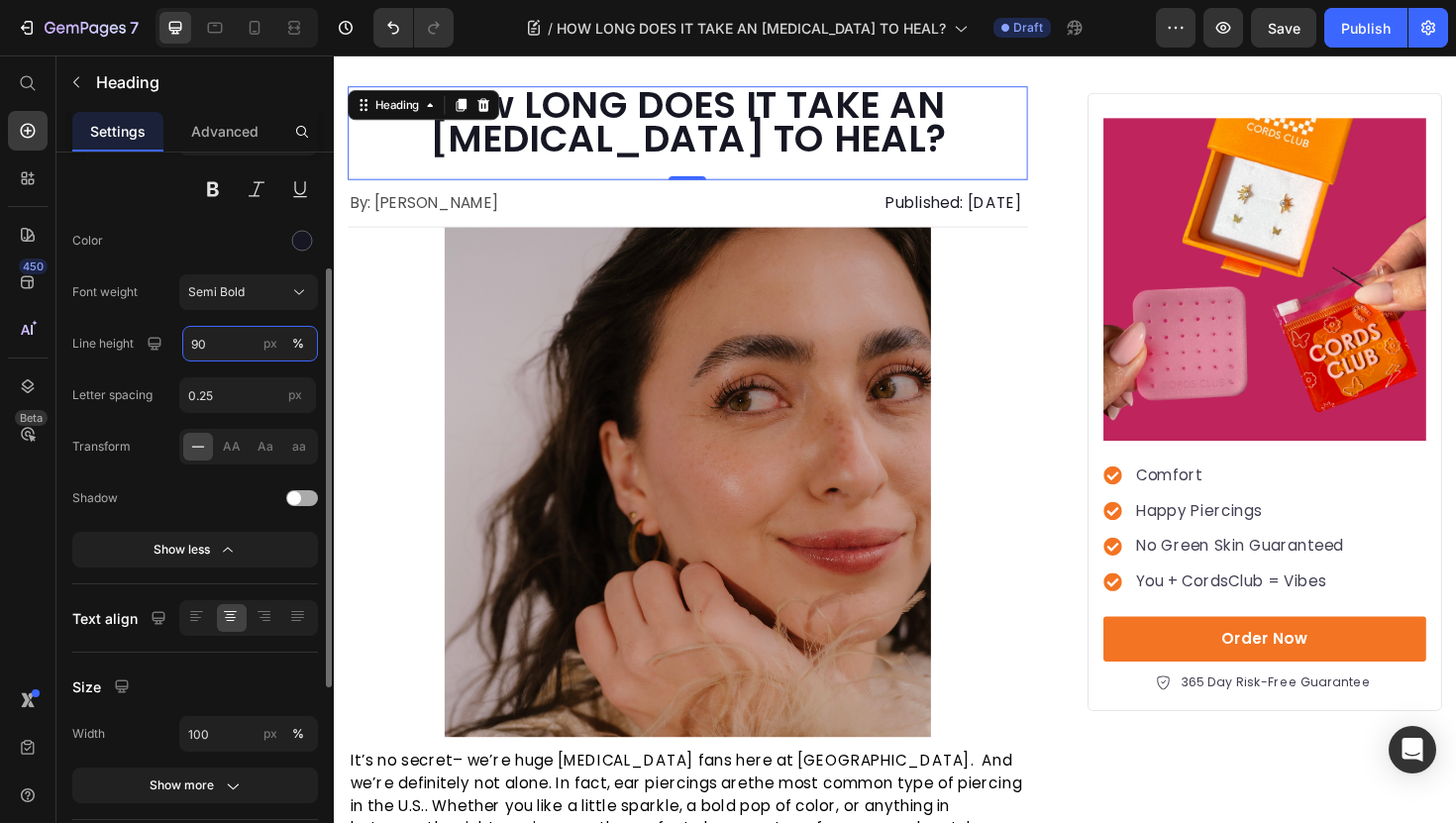click on "90" at bounding box center [250, 344] 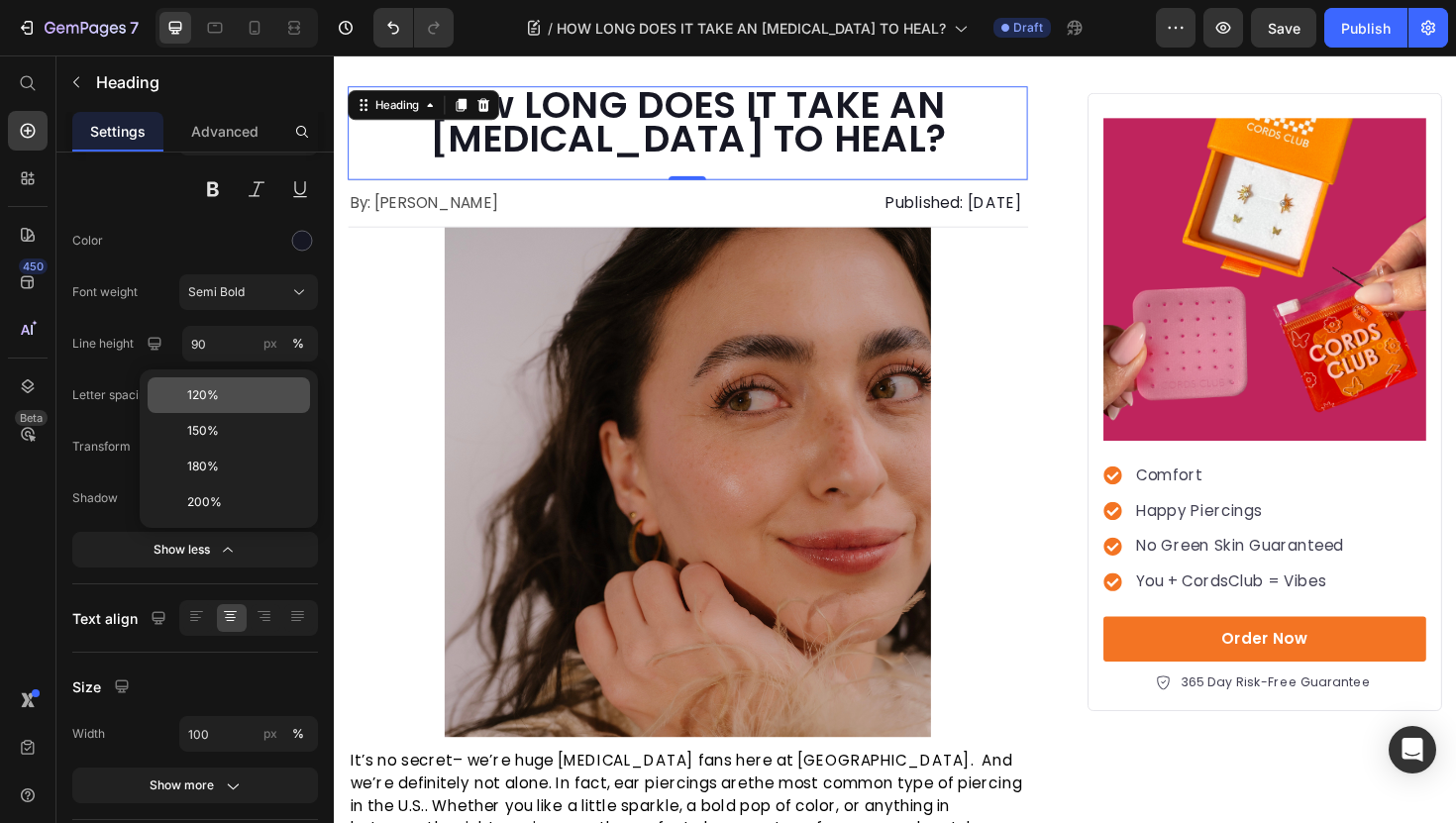 click on "120%" at bounding box center (203, 395) 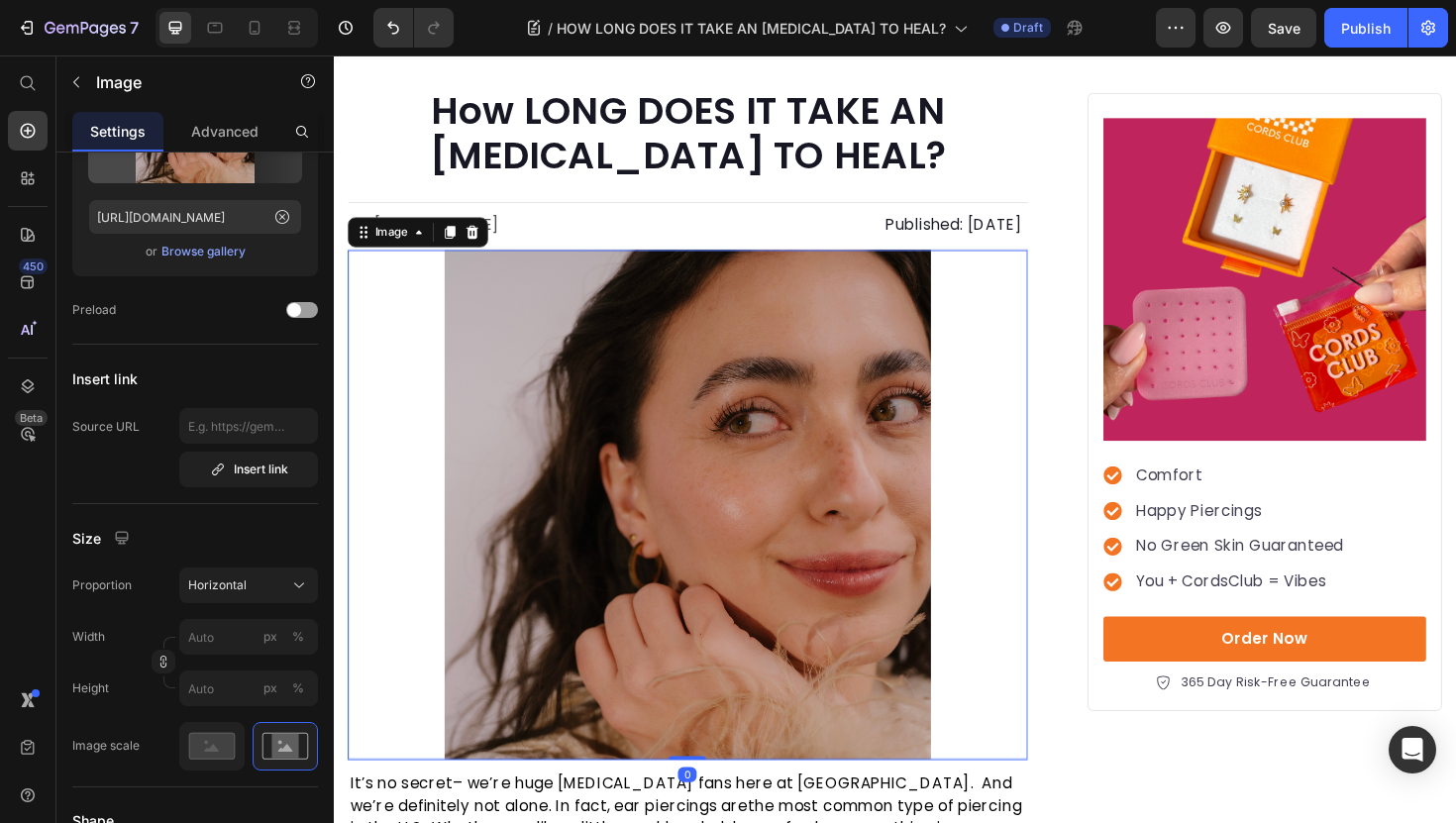 click at bounding box center [708, 531] 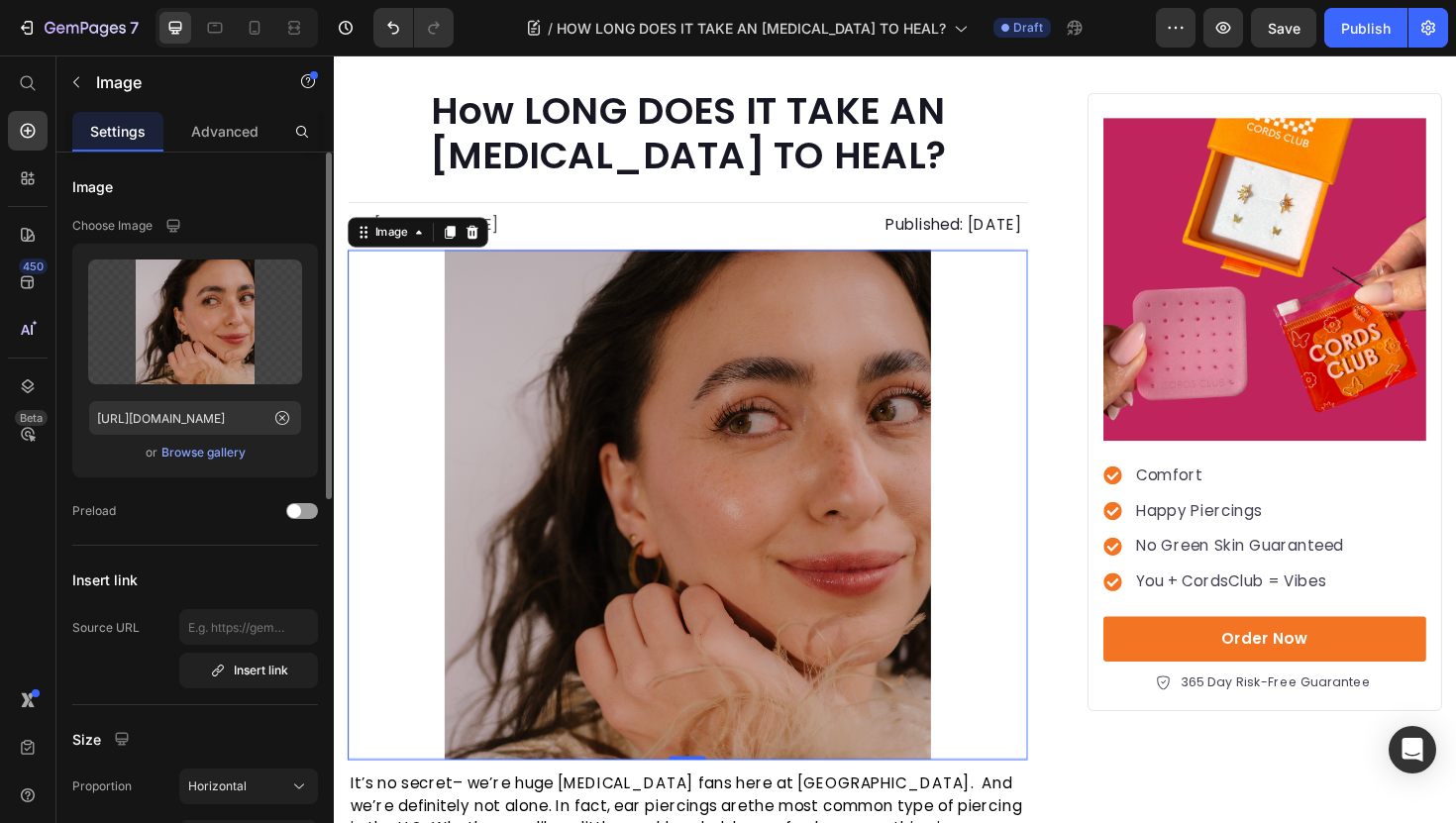 click on "Browse gallery" at bounding box center [203, 453] 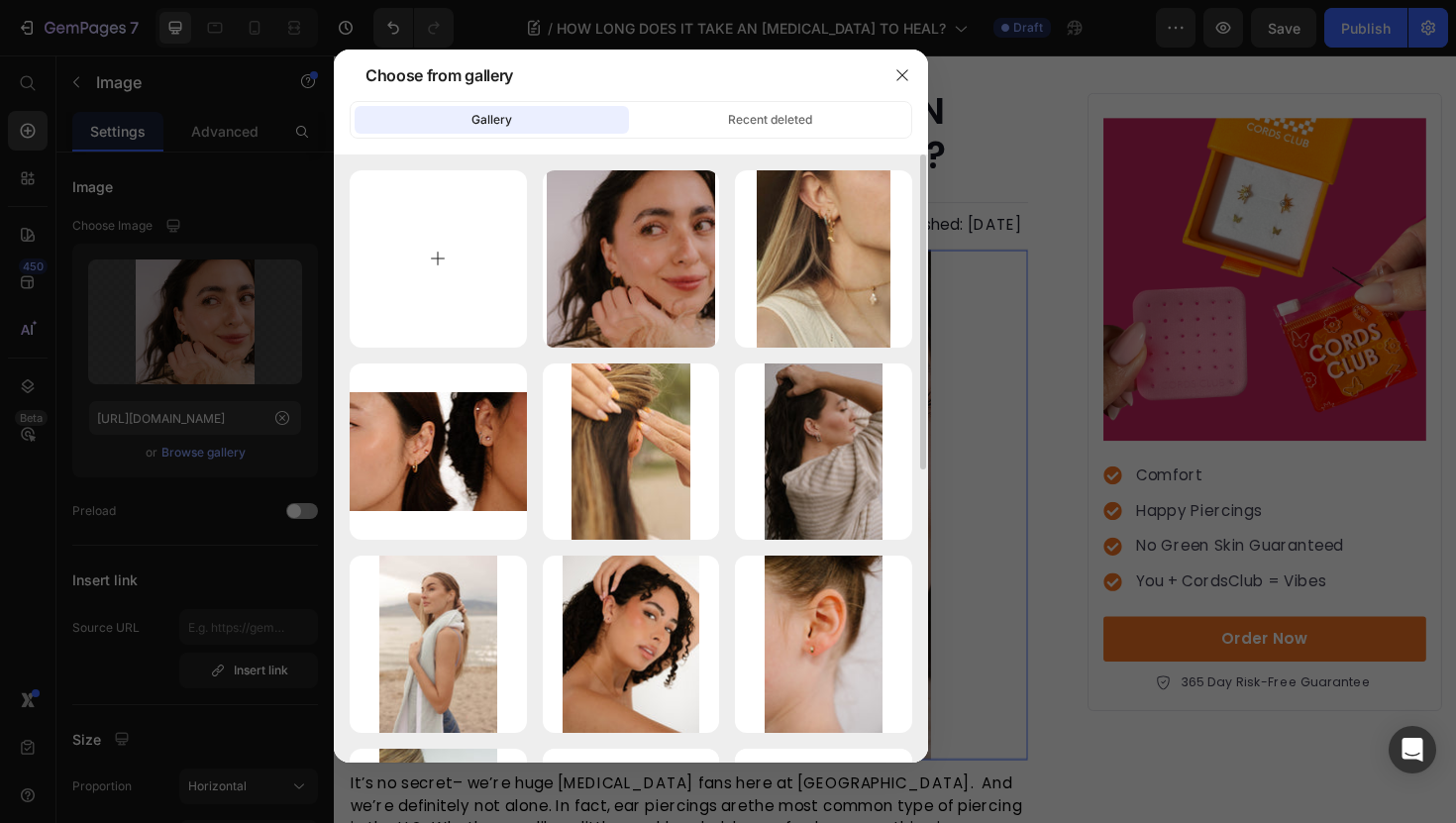click at bounding box center [438, 258] 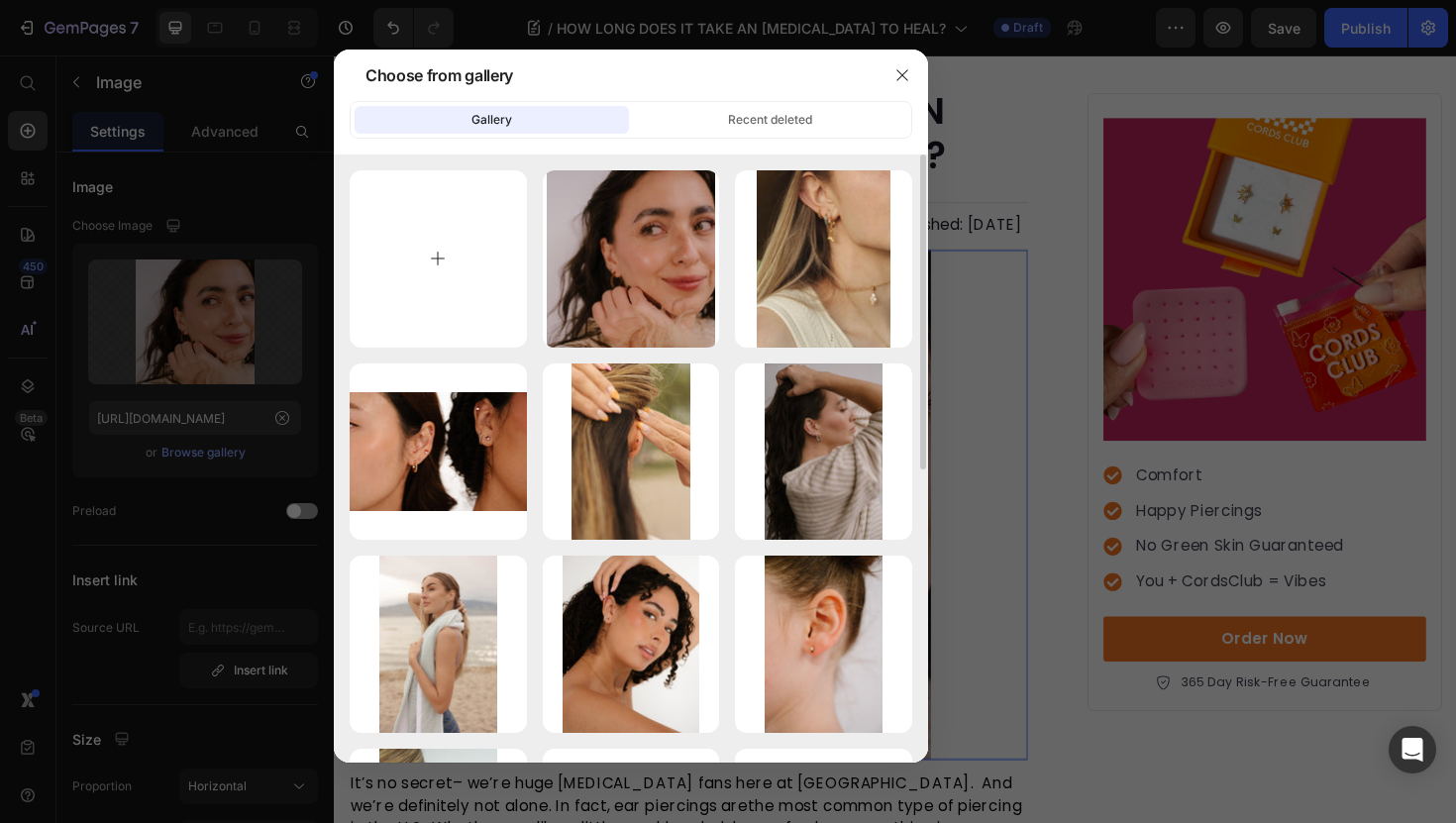 type on "C:\fakepath\Copy of DSC_0502.jpg" 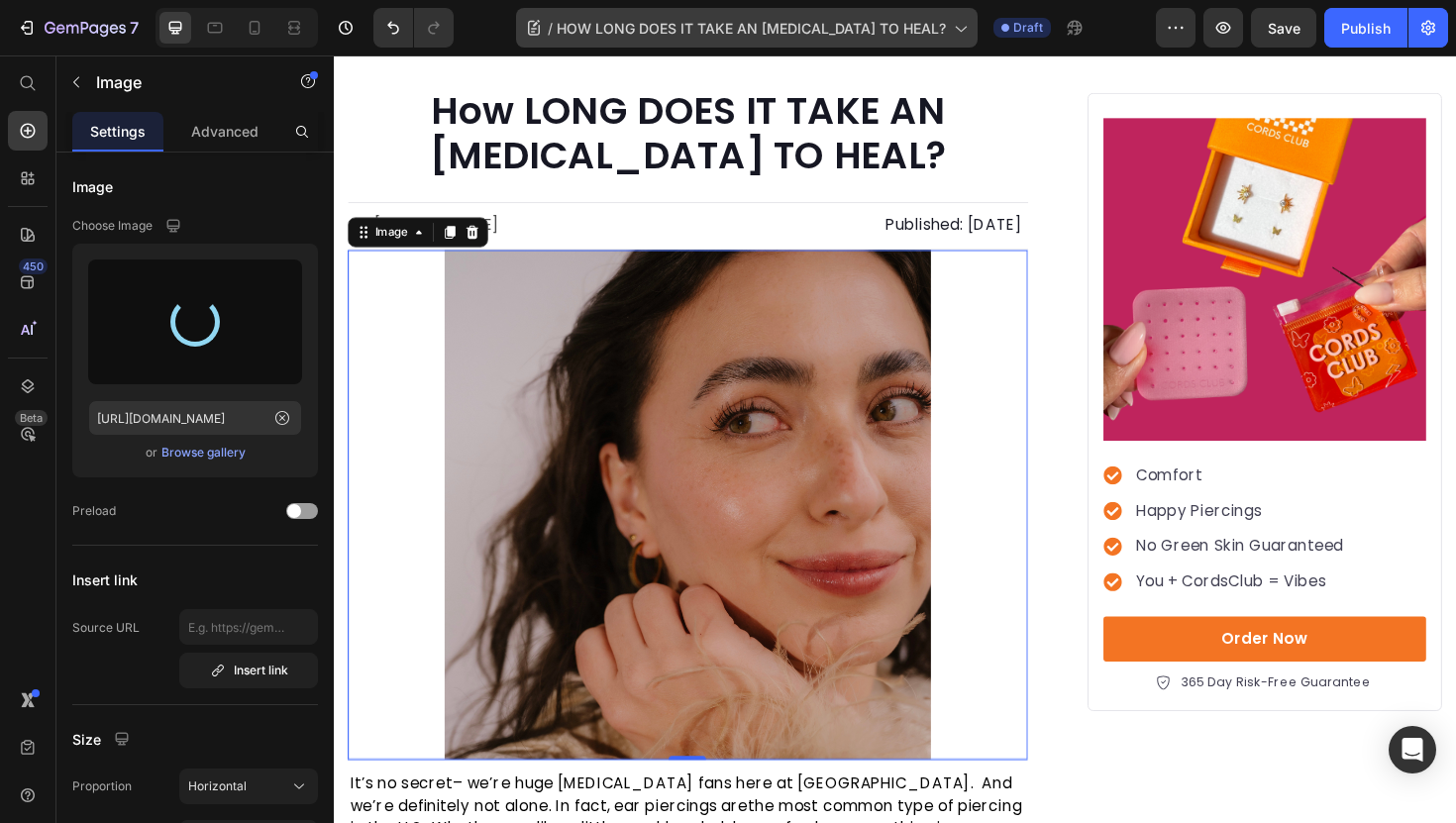 type on "[URL][DOMAIN_NAME]" 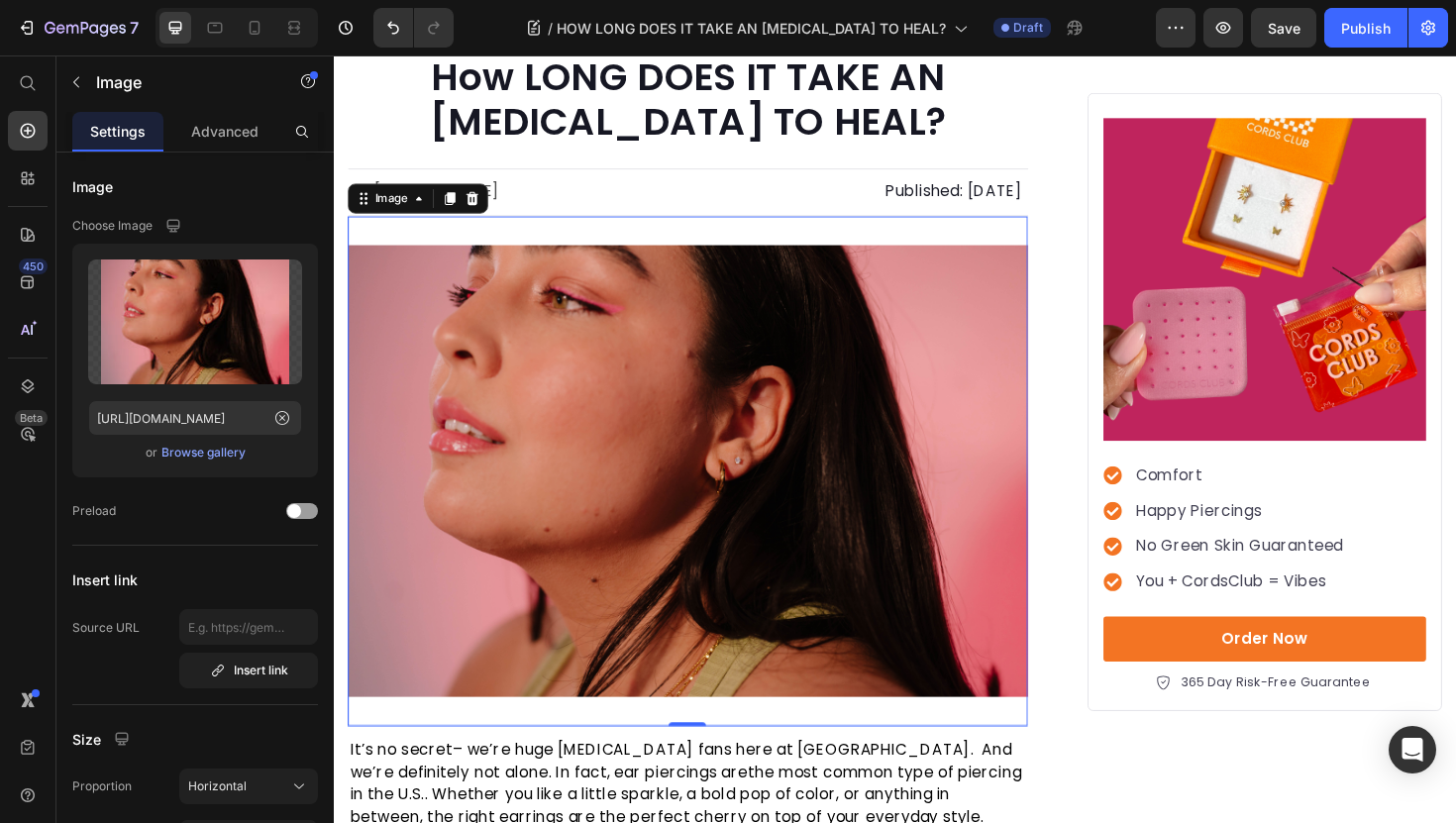 scroll, scrollTop: 125, scrollLeft: 0, axis: vertical 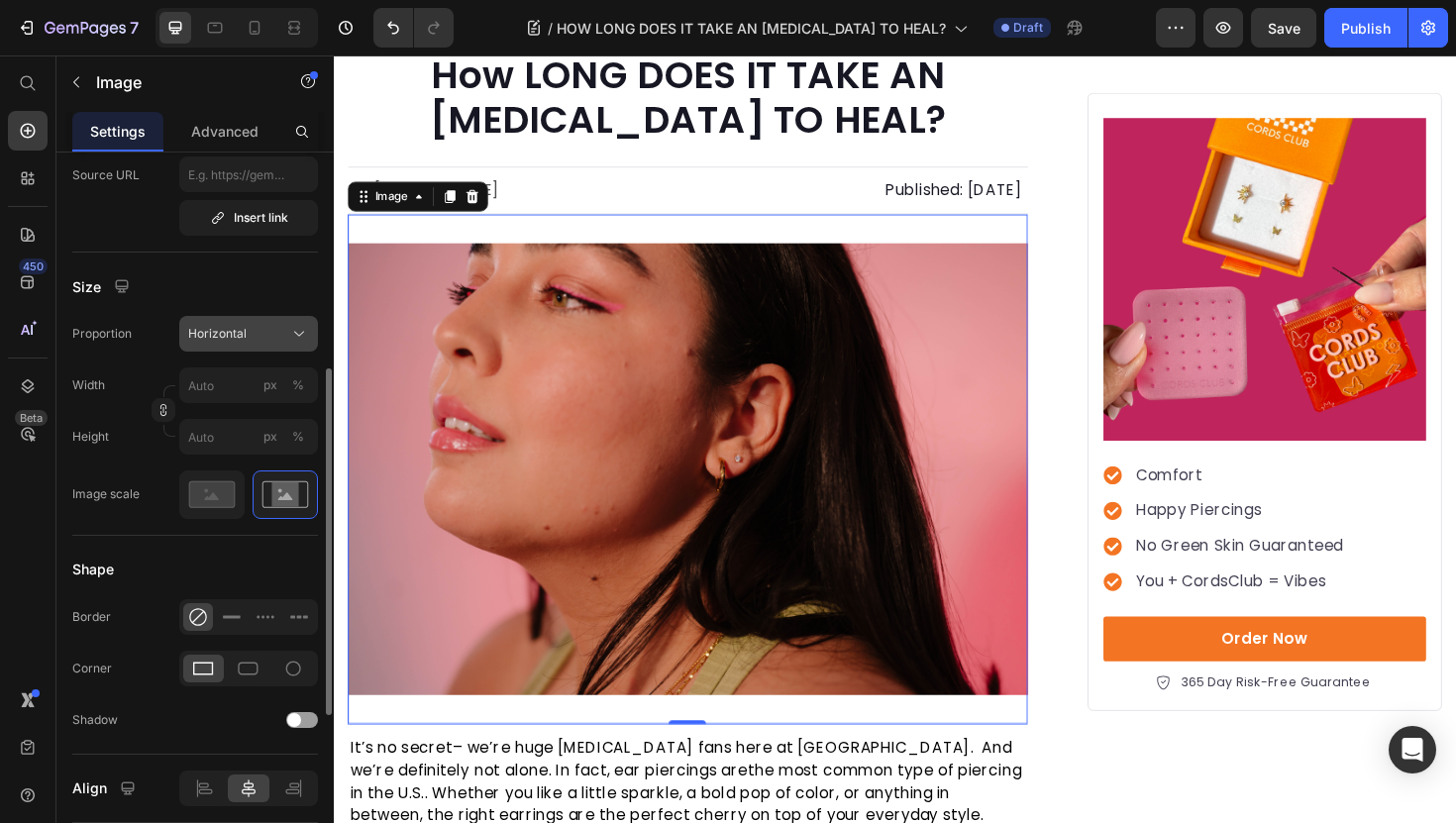 click on "Horizontal" at bounding box center (249, 334) 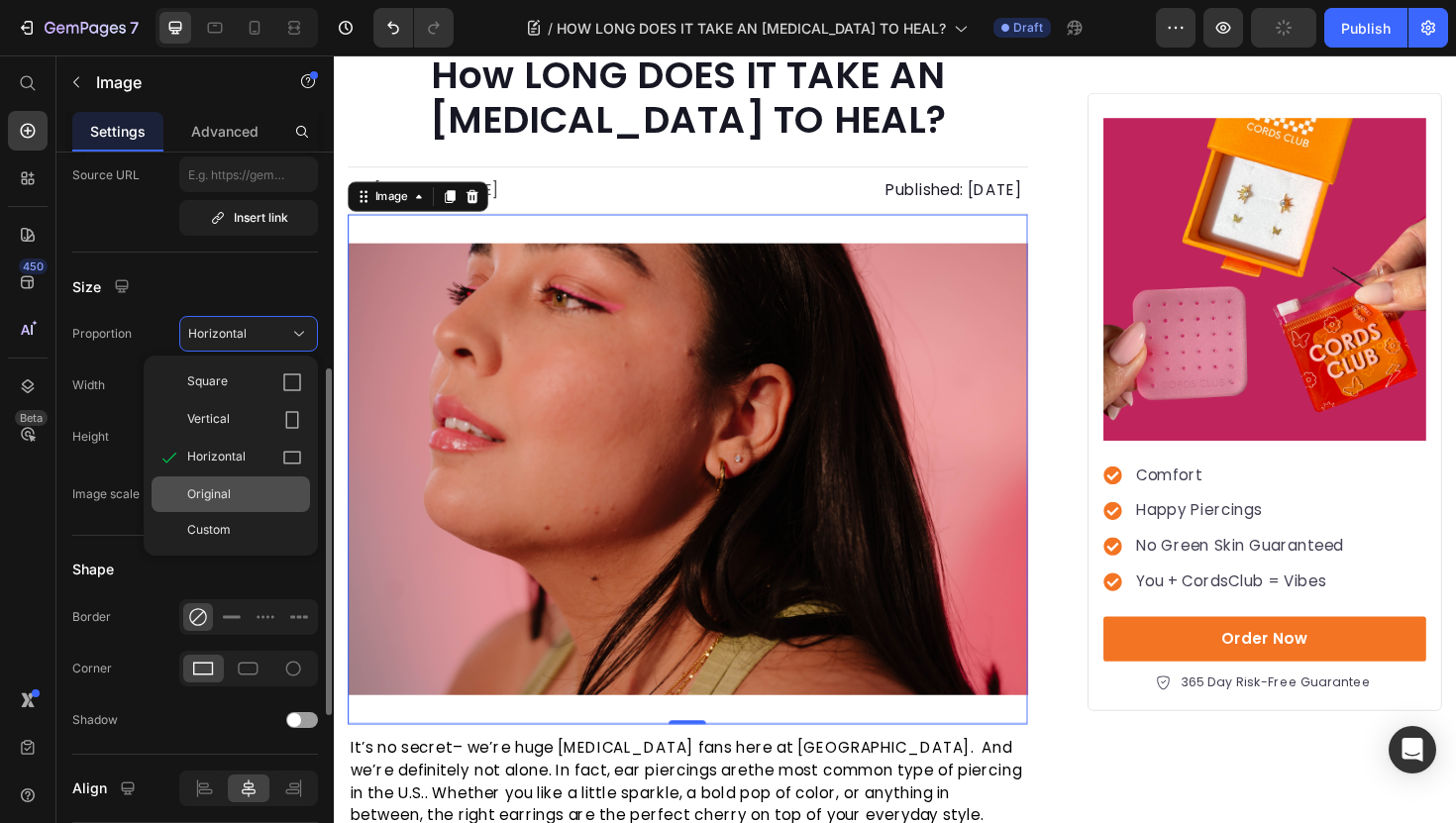 click on "Original" at bounding box center [209, 494] 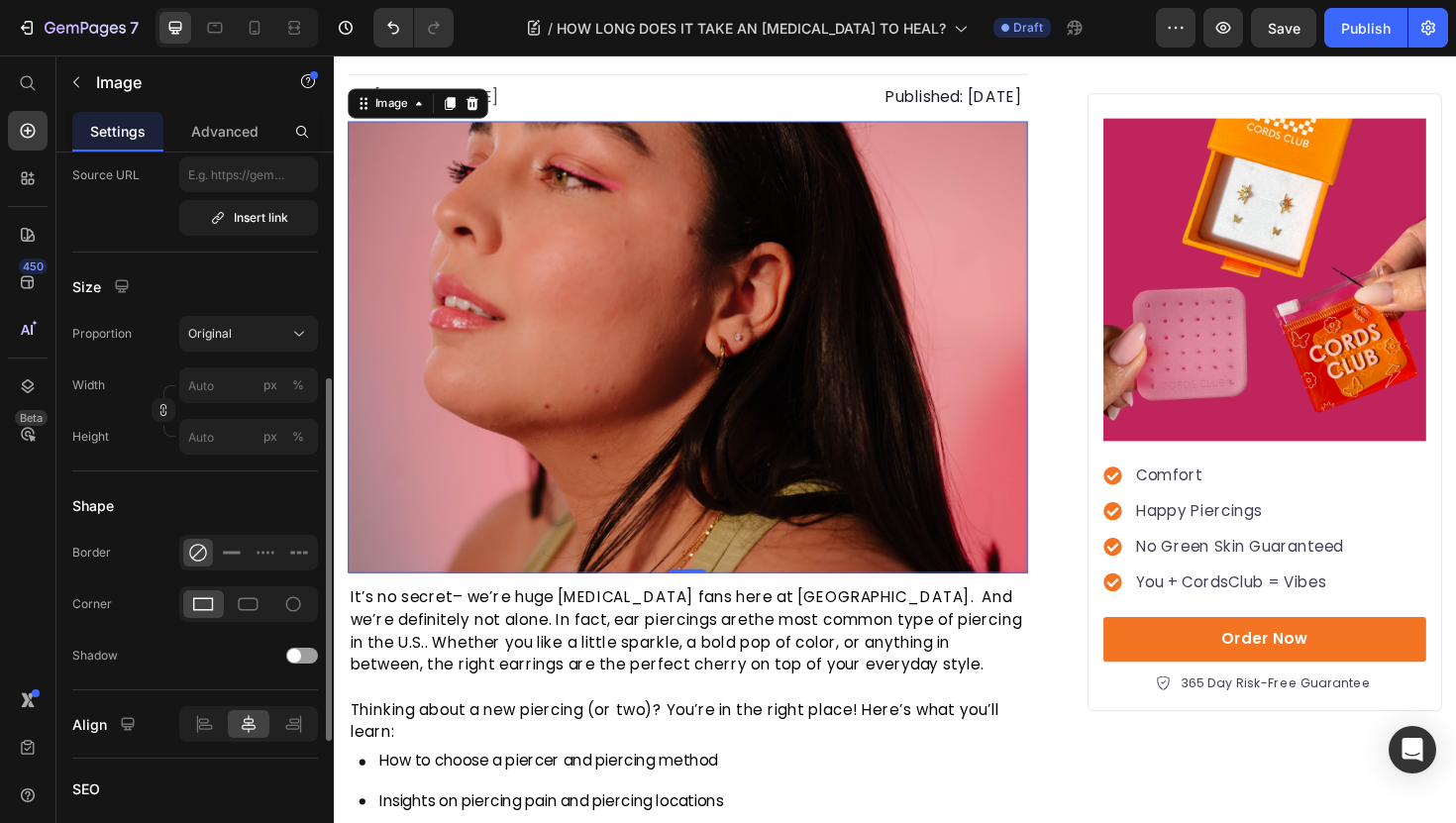 scroll, scrollTop: 580, scrollLeft: 0, axis: vertical 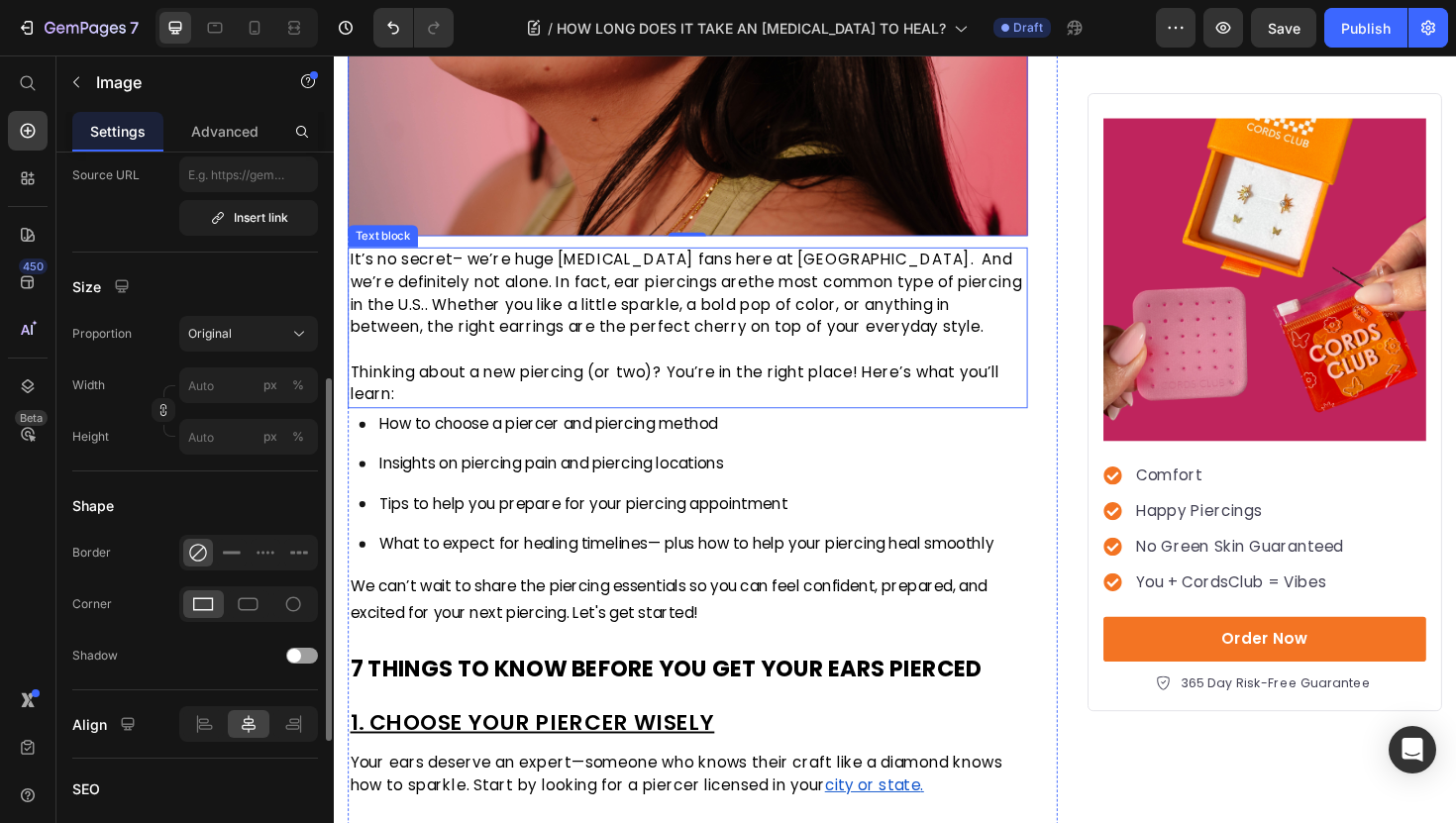 click on "Thinking about a new piercing (or two)? You’re in the right place! Here’s what you’ll learn:" at bounding box center [708, 403] 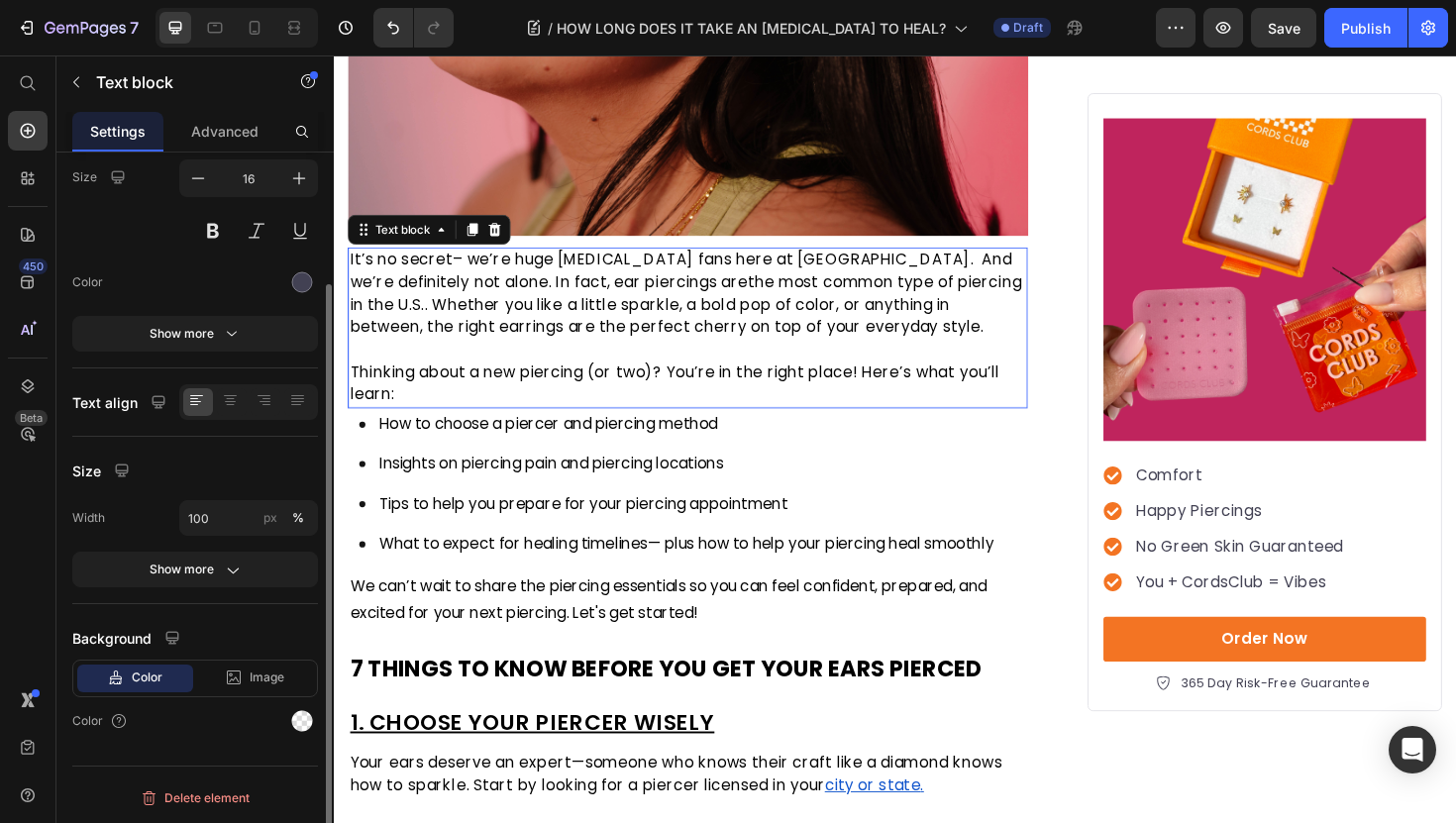 scroll, scrollTop: 0, scrollLeft: 0, axis: both 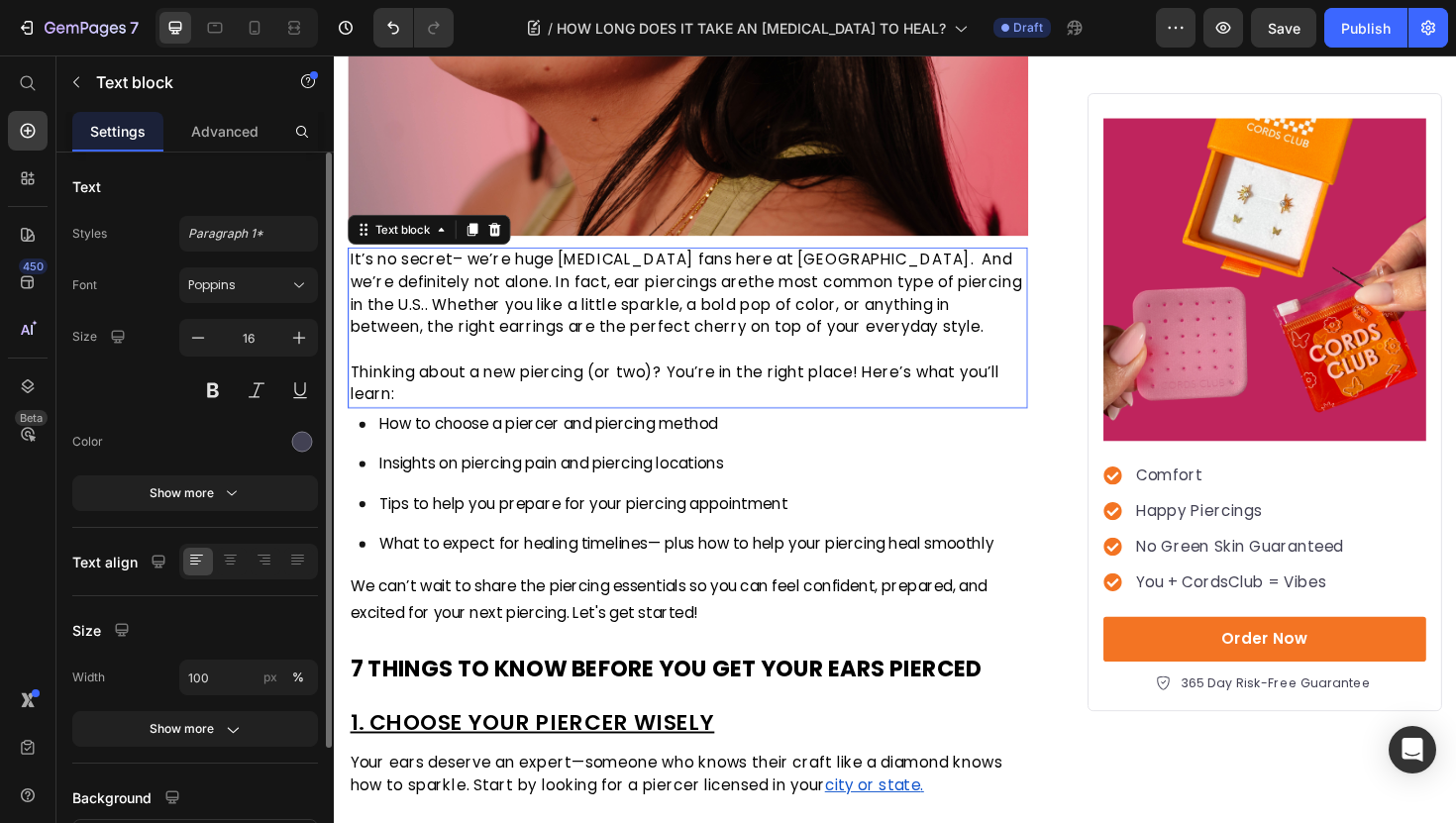 click on "Thinking about a new piercing (or two)? You’re in the right place! Here’s what you’ll learn:" at bounding box center [708, 403] 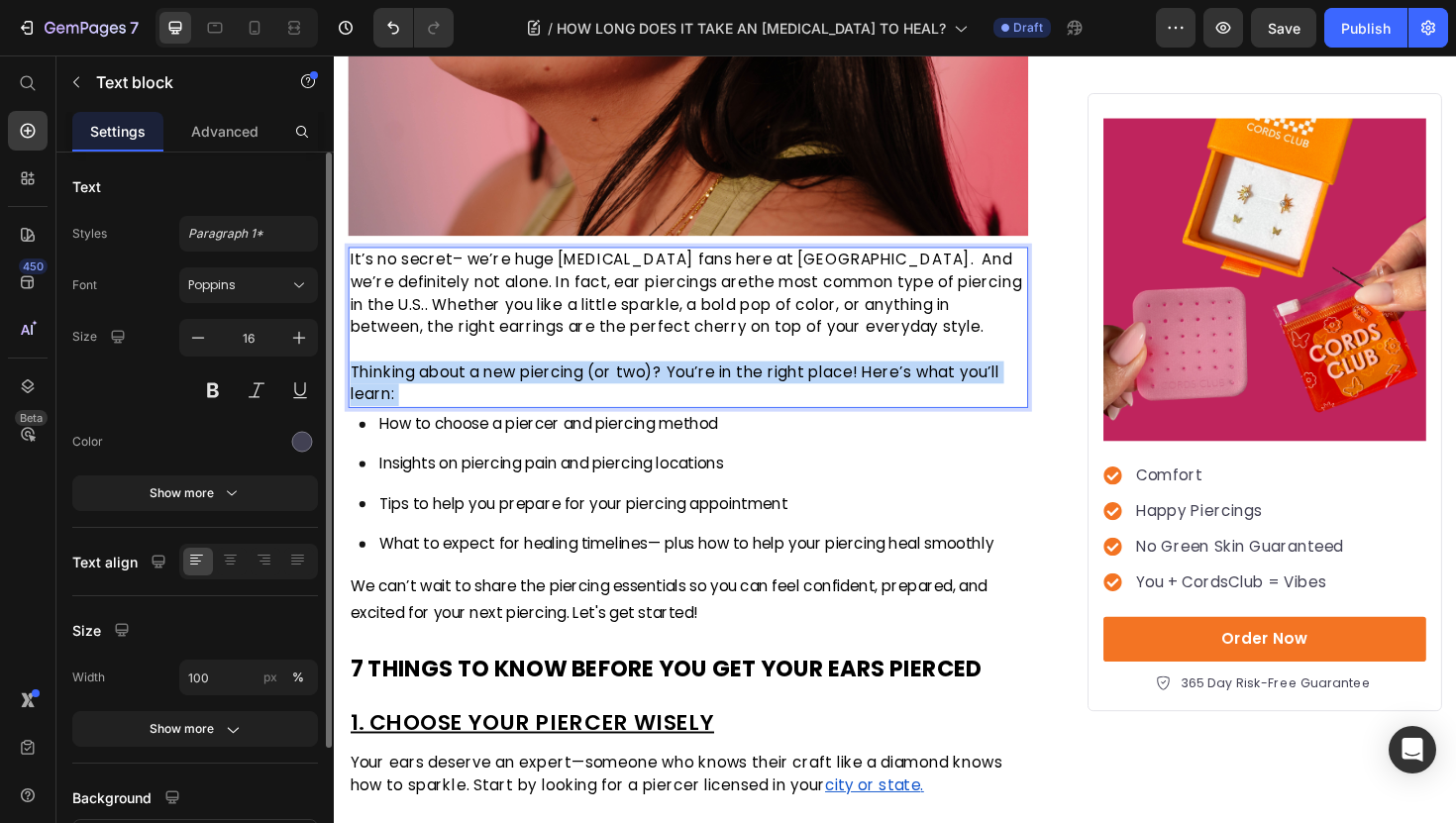 drag, startPoint x: 408, startPoint y: 411, endPoint x: 349, endPoint y: 291, distance: 133.71986 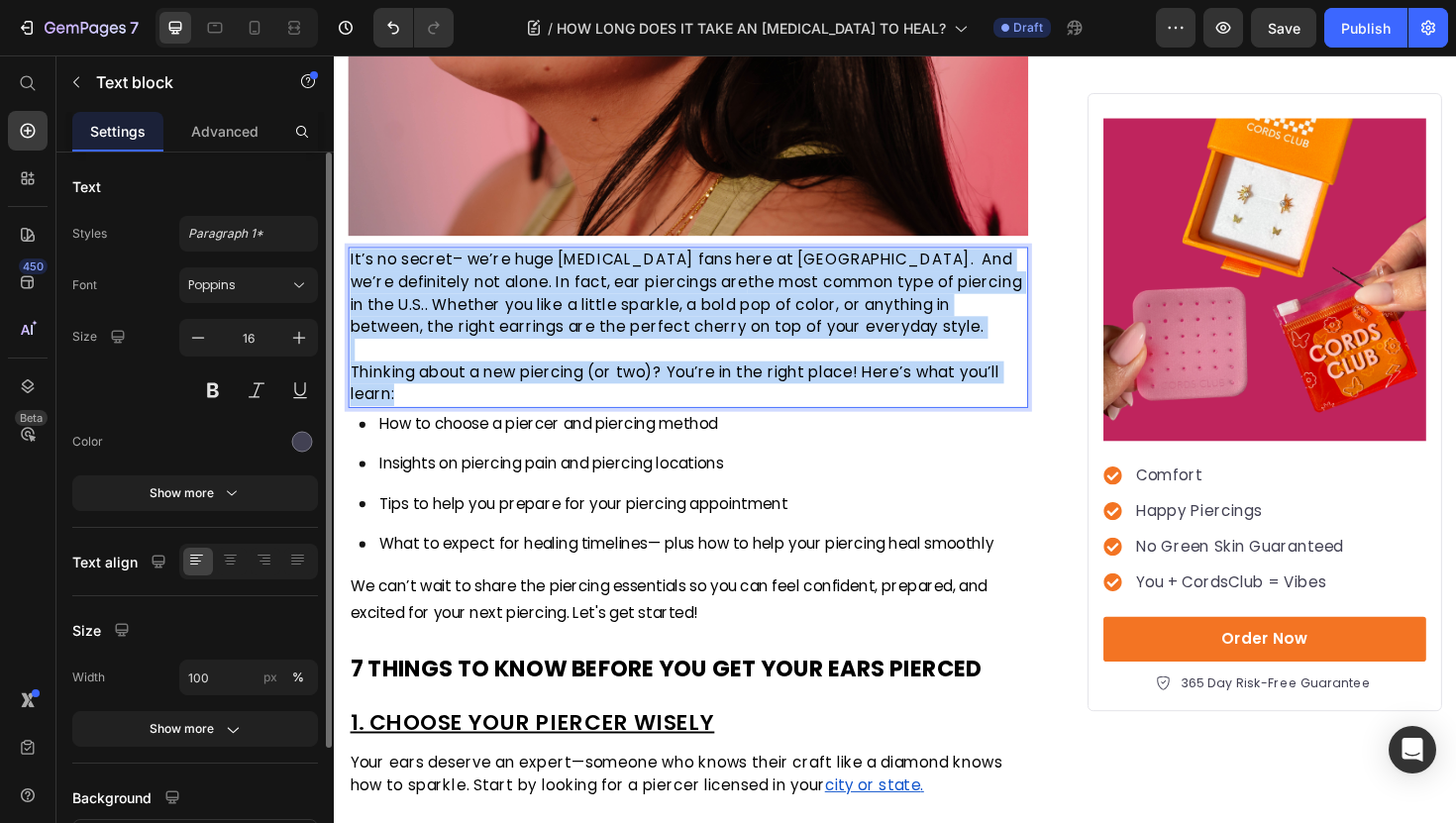 drag, startPoint x: 400, startPoint y: 418, endPoint x: 353, endPoint y: 276, distance: 149.57607 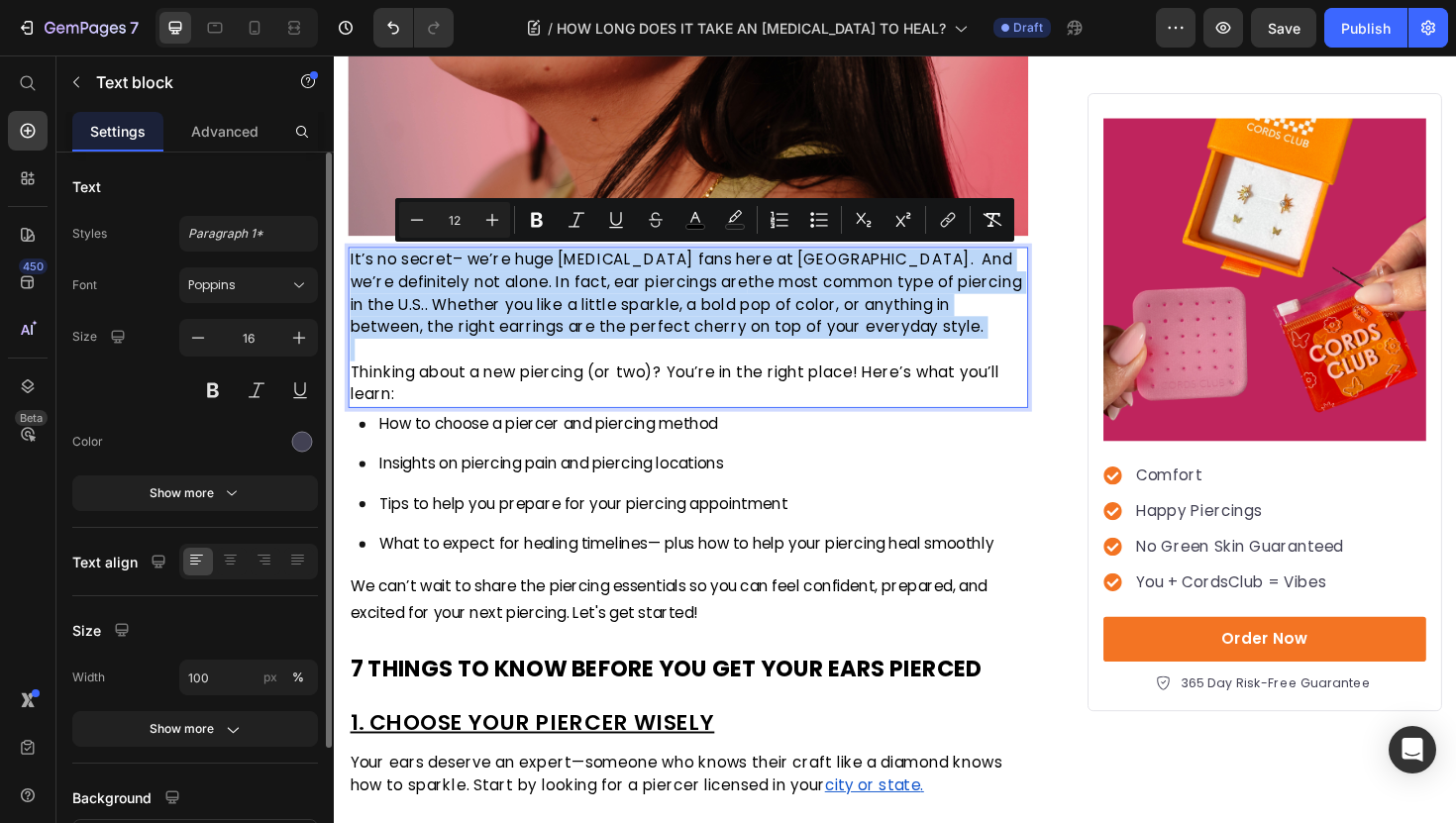 click on "Thinking about a new piercing (or two)? You’re in the right place! Here’s what you’ll learn:" at bounding box center (708, 403) 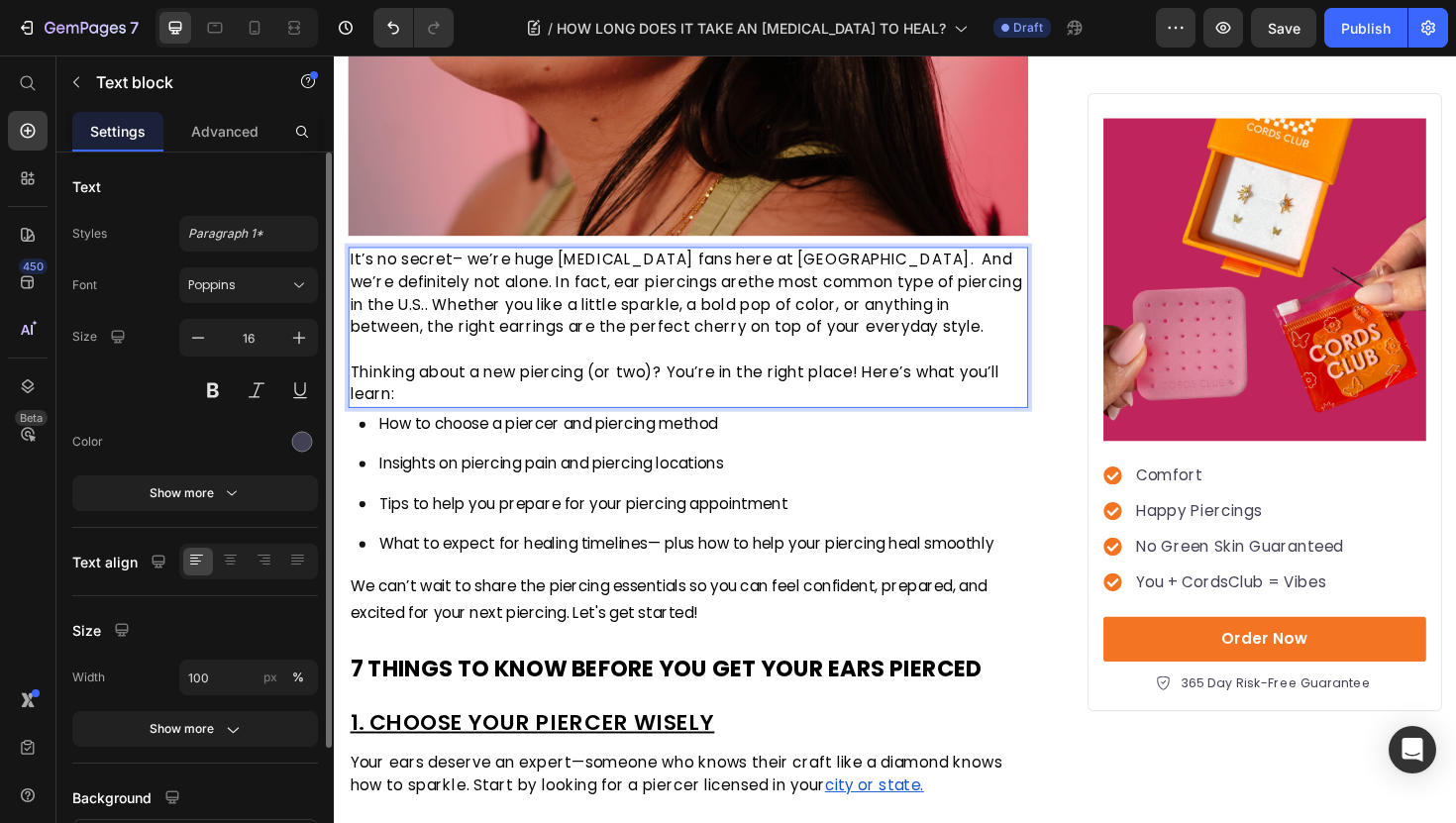 click on "Thinking about a new piercing (or two)? You’re in the right place! Here’s what you’ll learn:" at bounding box center [708, 403] 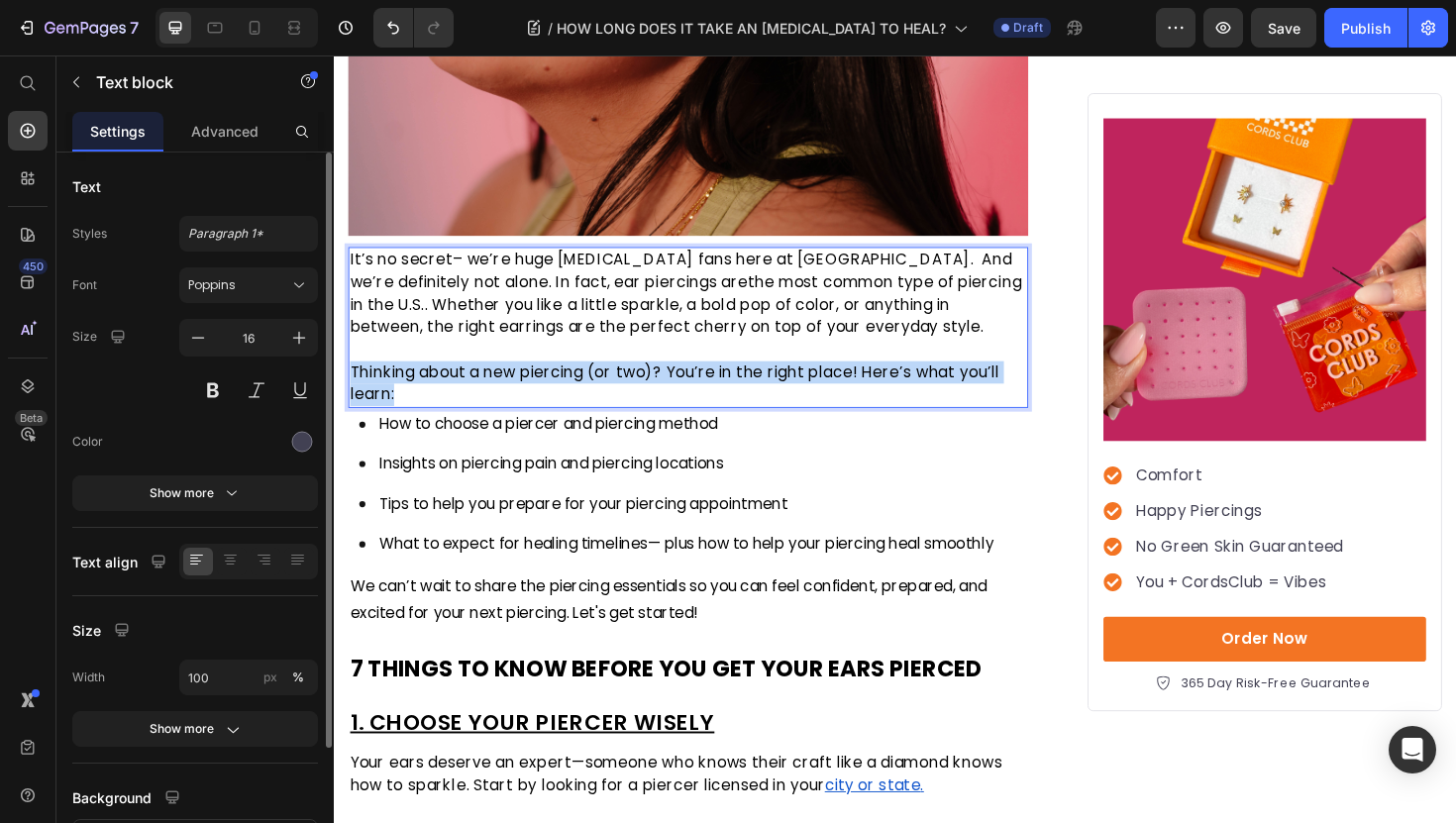 click on "Thinking about a new piercing (or two)? You’re in the right place! Here’s what you’ll learn:" at bounding box center [708, 403] 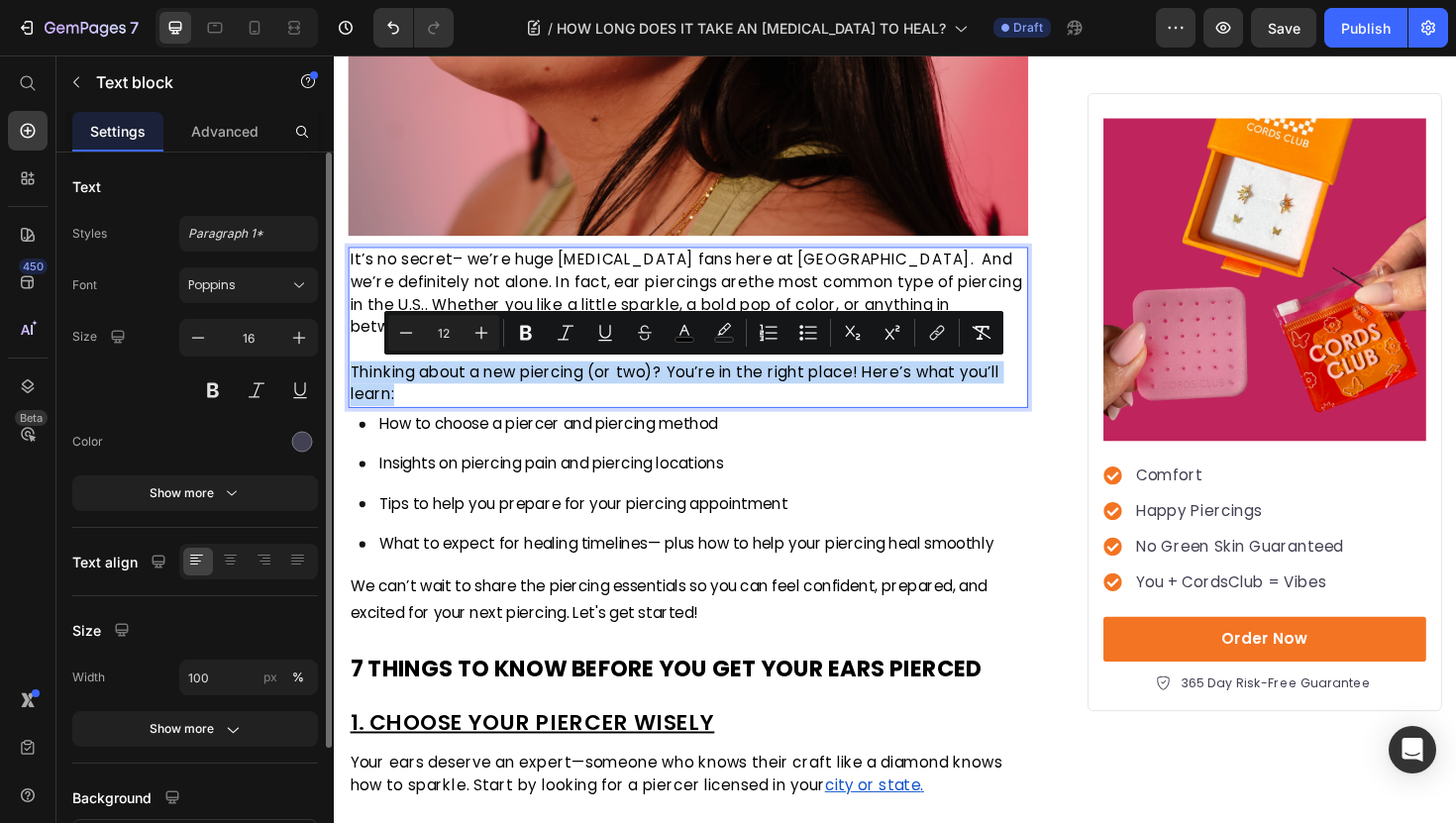 click on "Thinking about a new piercing (or two)? You’re in the right place! Here’s what you’ll learn:" at bounding box center [708, 403] 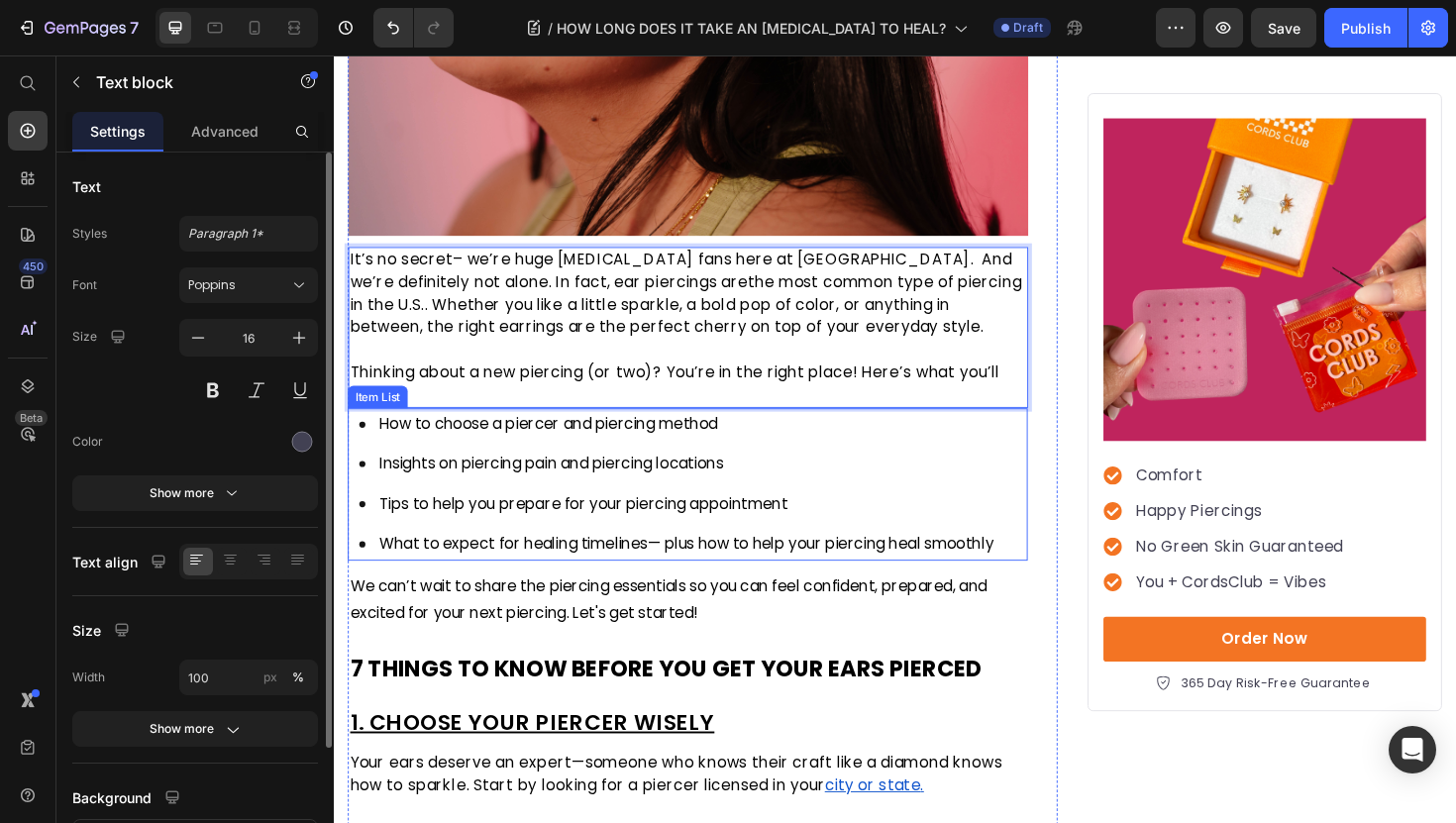 click on "How to choose a piercer and piercing method" at bounding box center (561, 445) 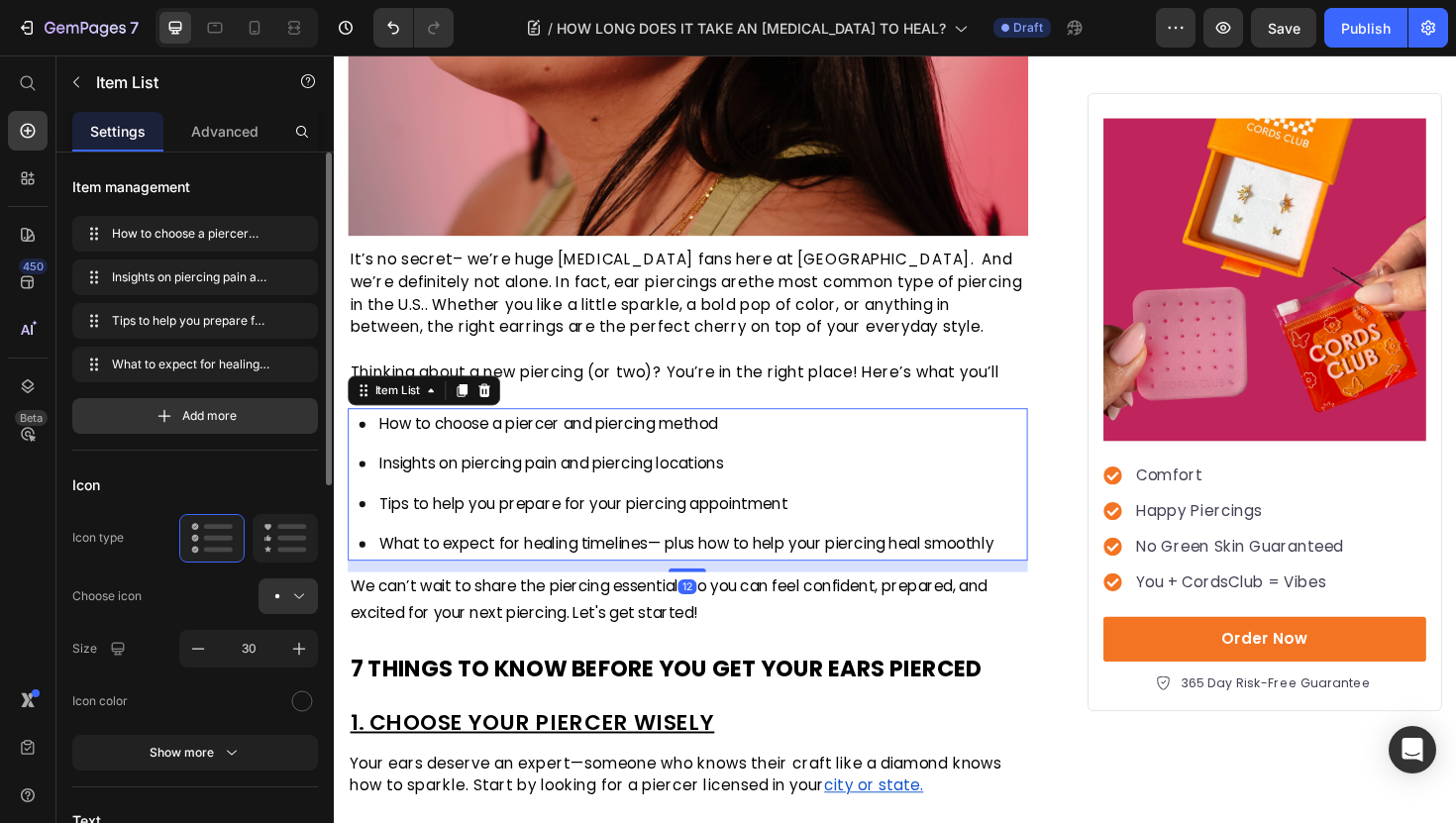 click on "How to choose a piercer and piercing method" at bounding box center [561, 445] 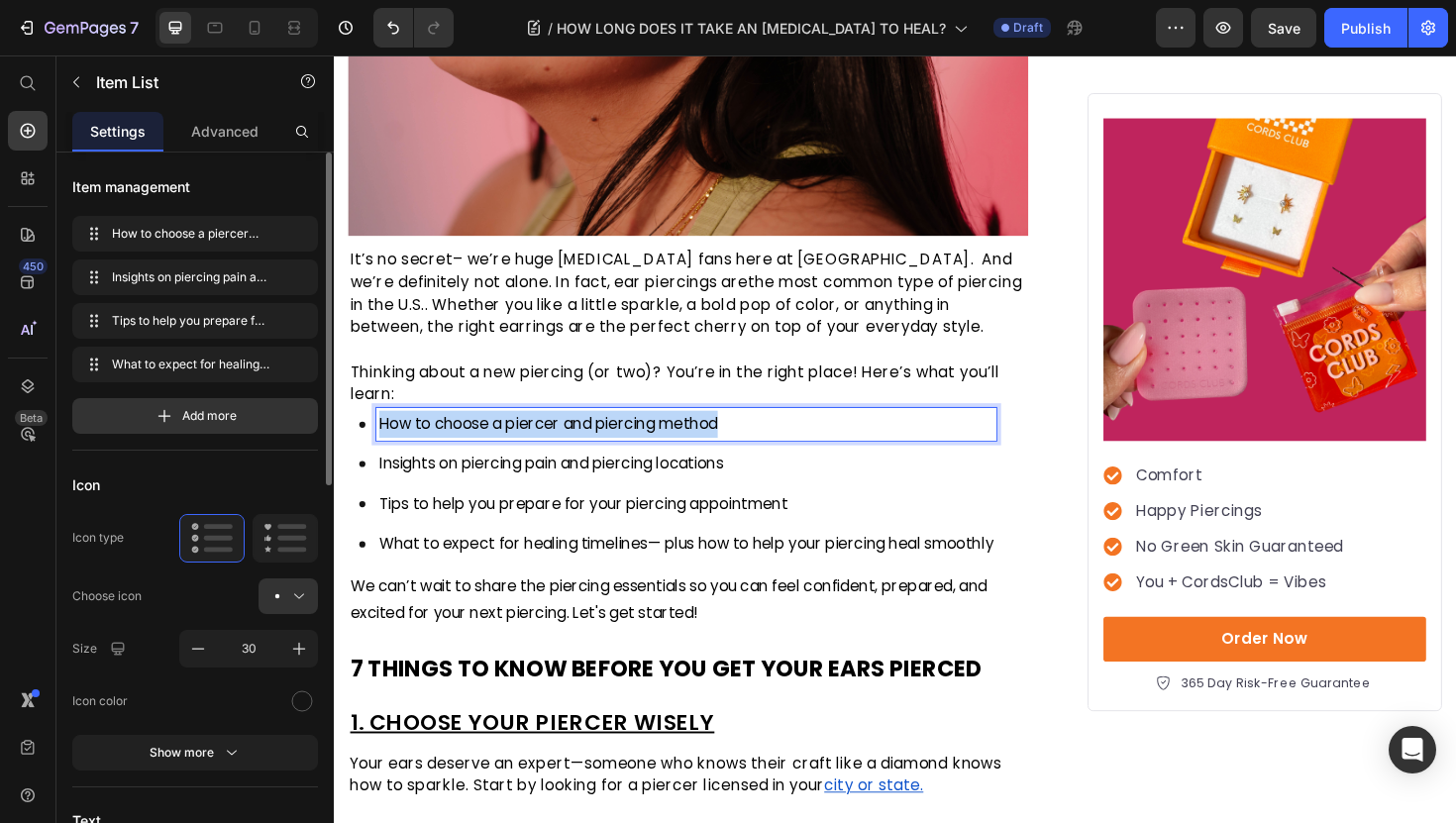 click on "How to choose a piercer and piercing method" at bounding box center (561, 445) 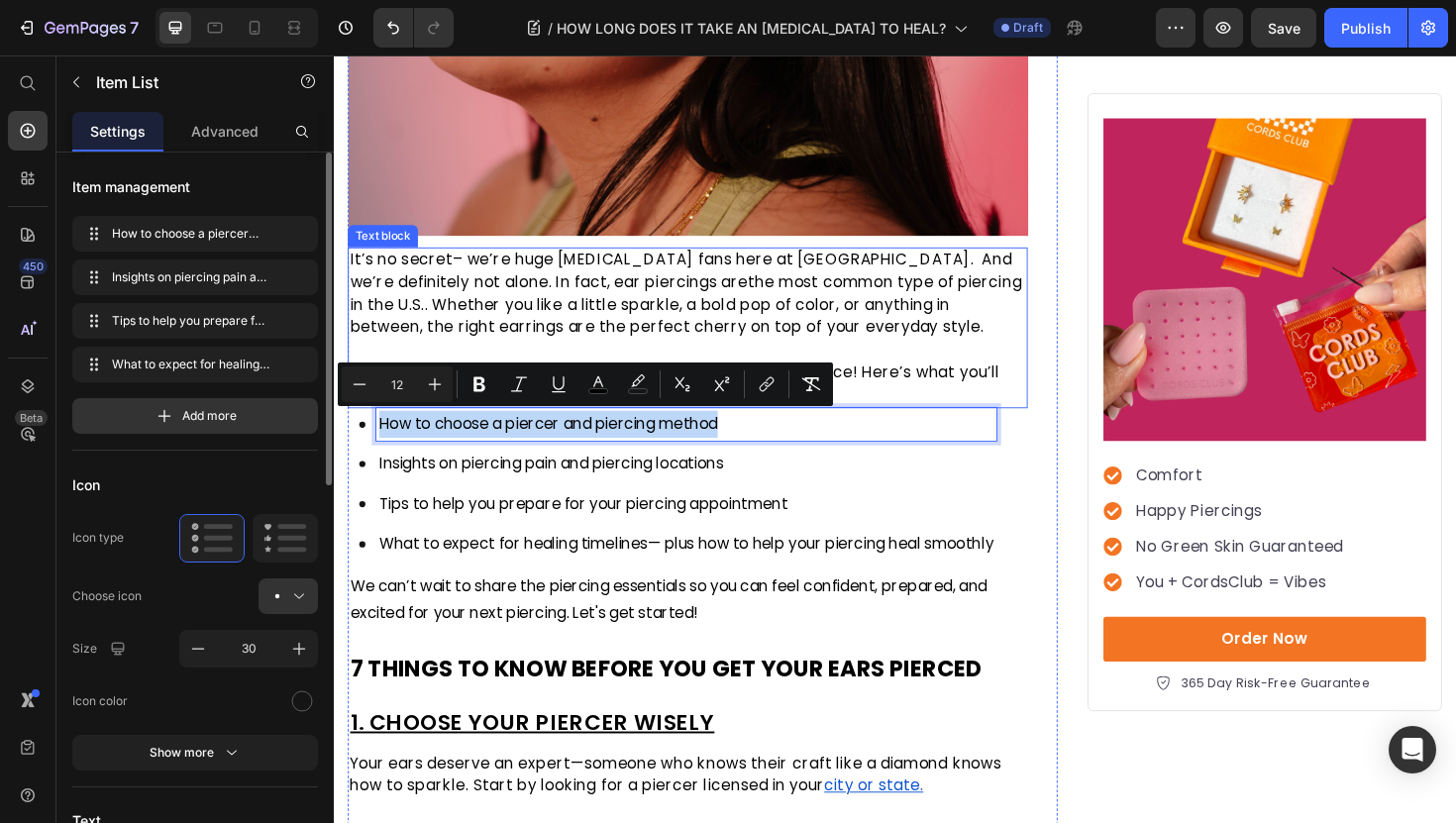 click on "g in the U.S.. Whether you like a little sparkle, a bold pop of color, or anything in between, the right earrings are the perfect cherry on top of your everyday style." at bounding box center (706, 319) 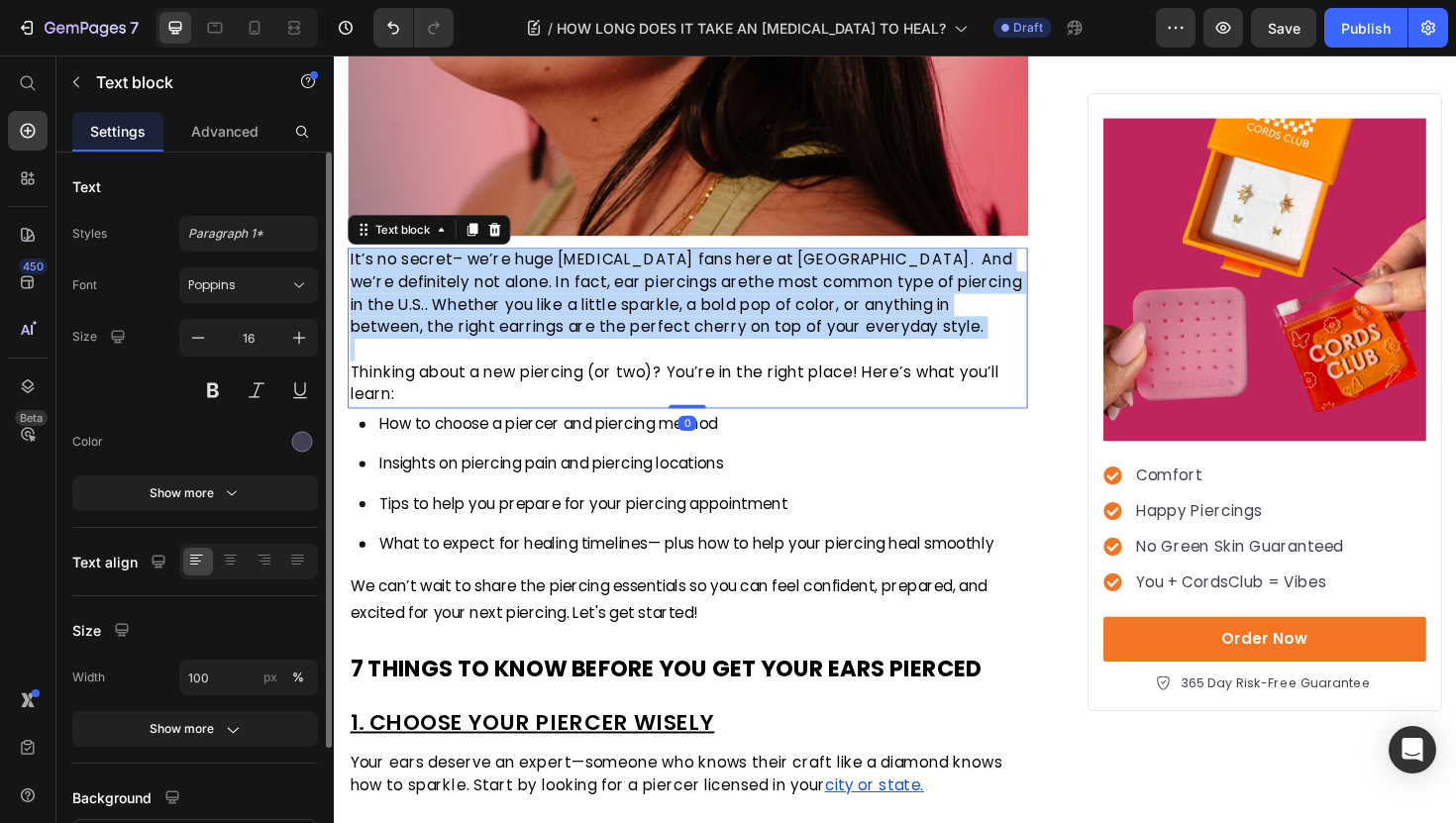 click on "g in the U.S.. Whether you like a little sparkle, a bold pop of color, or anything in between, the right earrings are the perfect cherry on top of your everyday style." at bounding box center (706, 319) 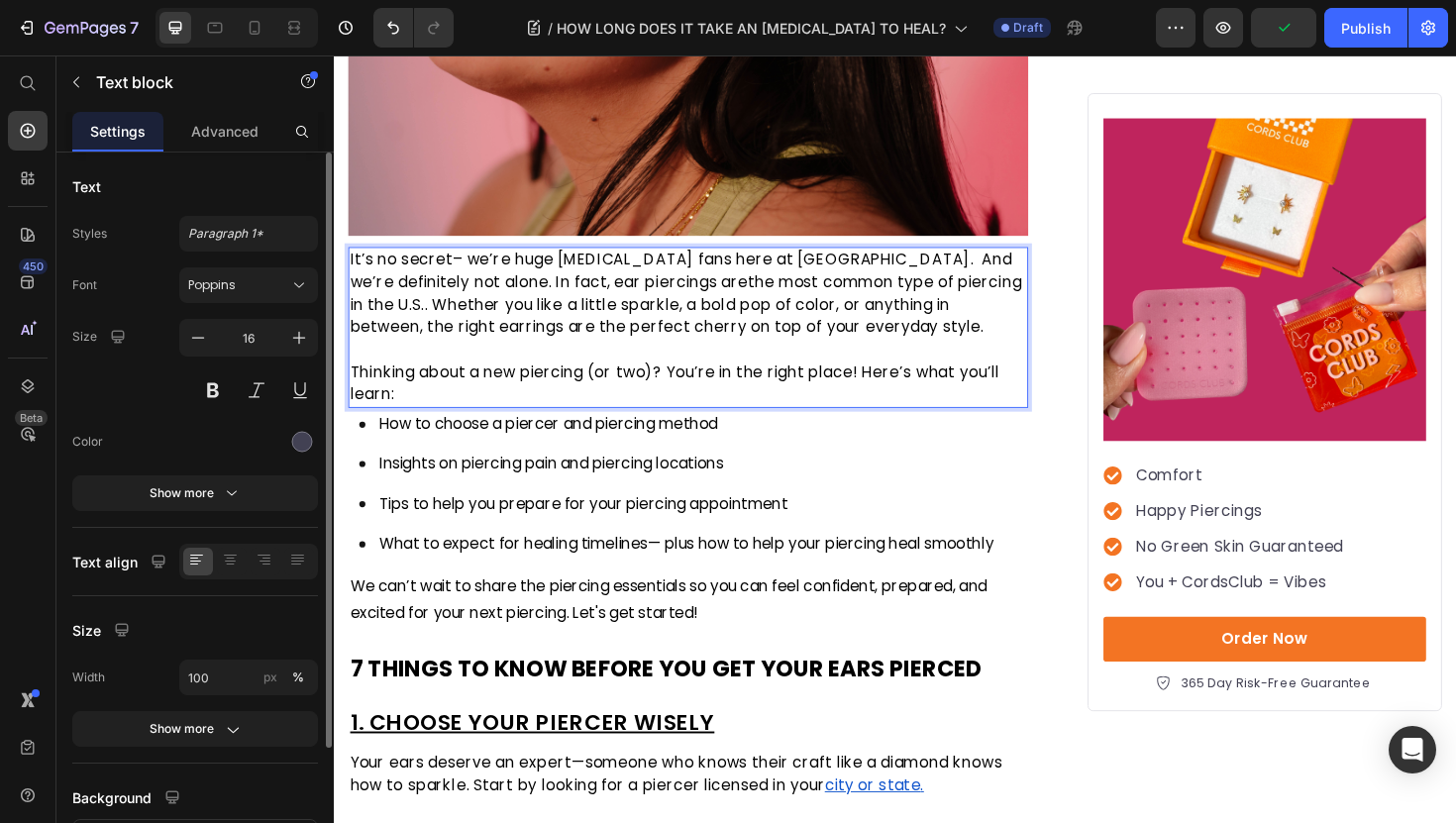 click on "Thinking about a new piercing (or two)? You’re in the right place! Here’s what you’ll learn:" at bounding box center [708, 403] 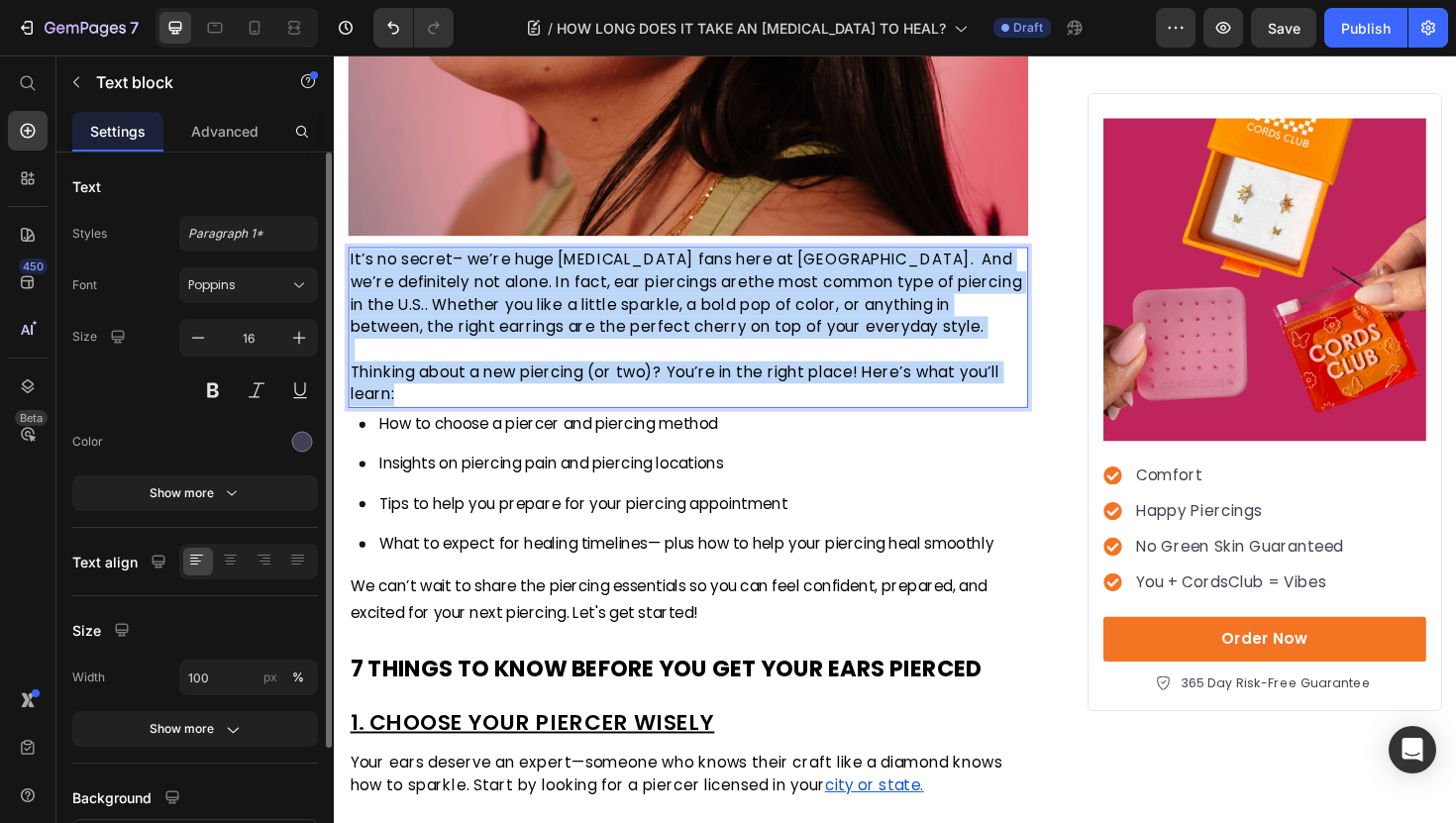 drag, startPoint x: 396, startPoint y: 418, endPoint x: 352, endPoint y: 274, distance: 150.57224 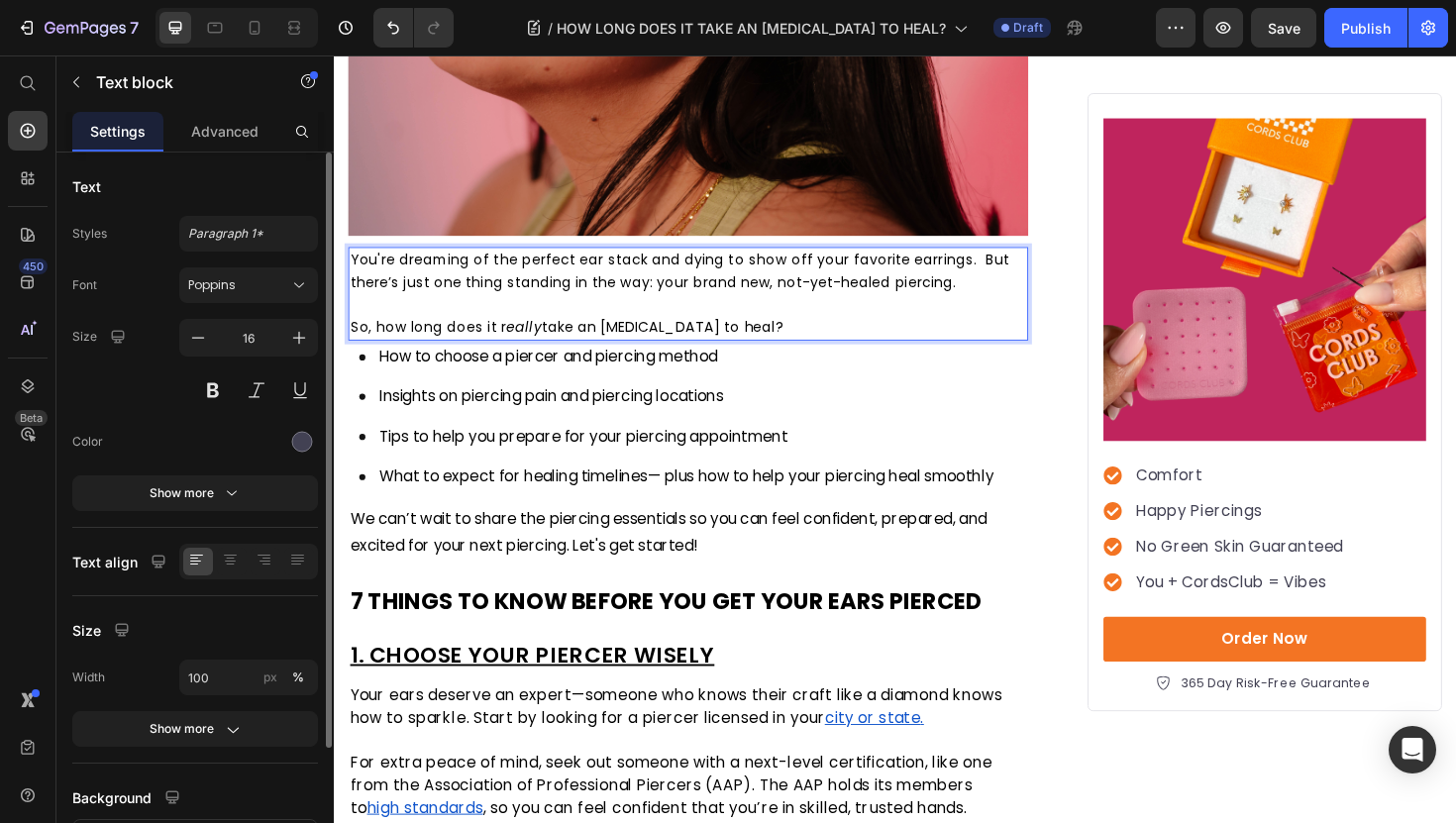 click at bounding box center [708, 320] 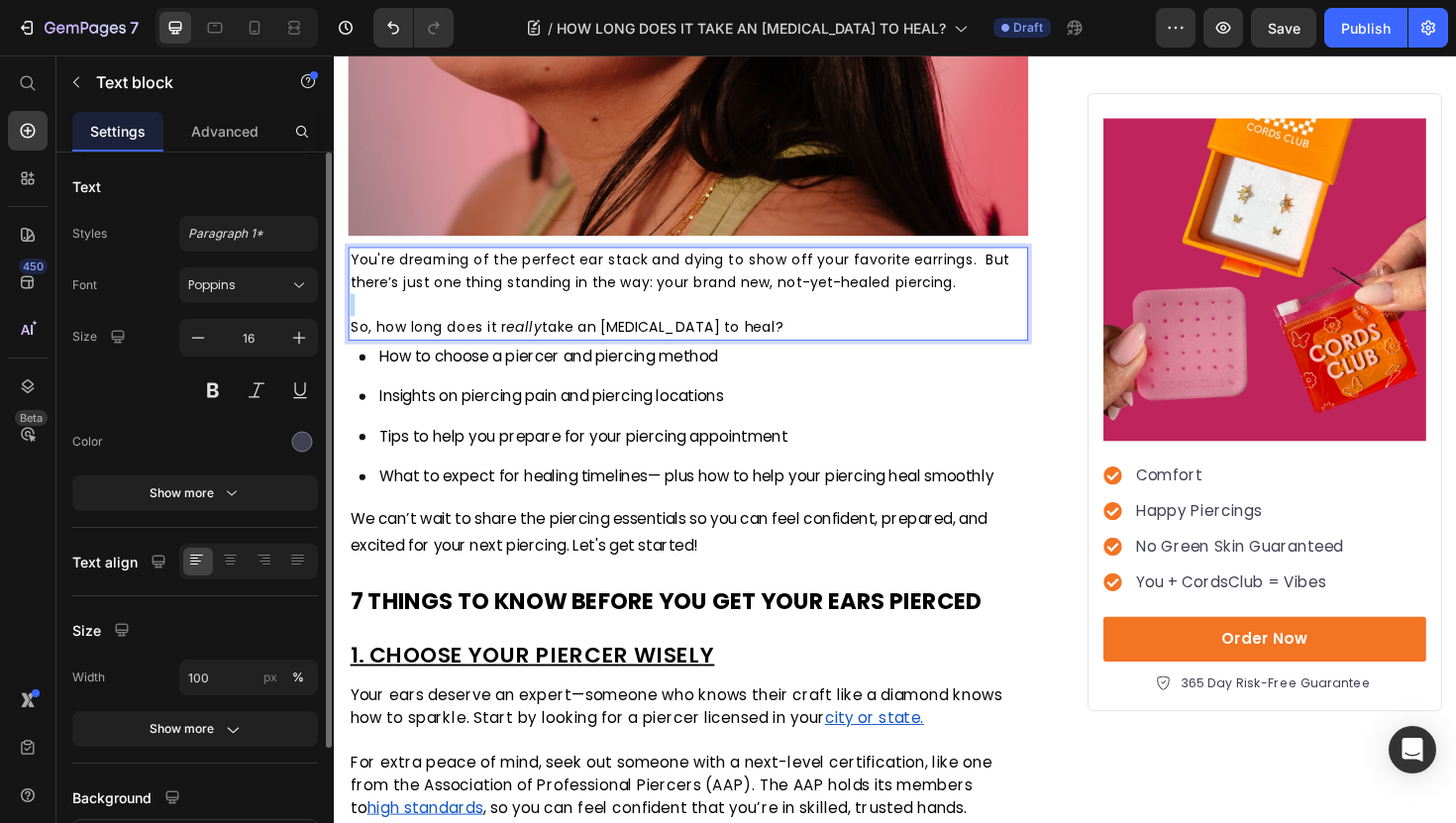 click at bounding box center (708, 320) 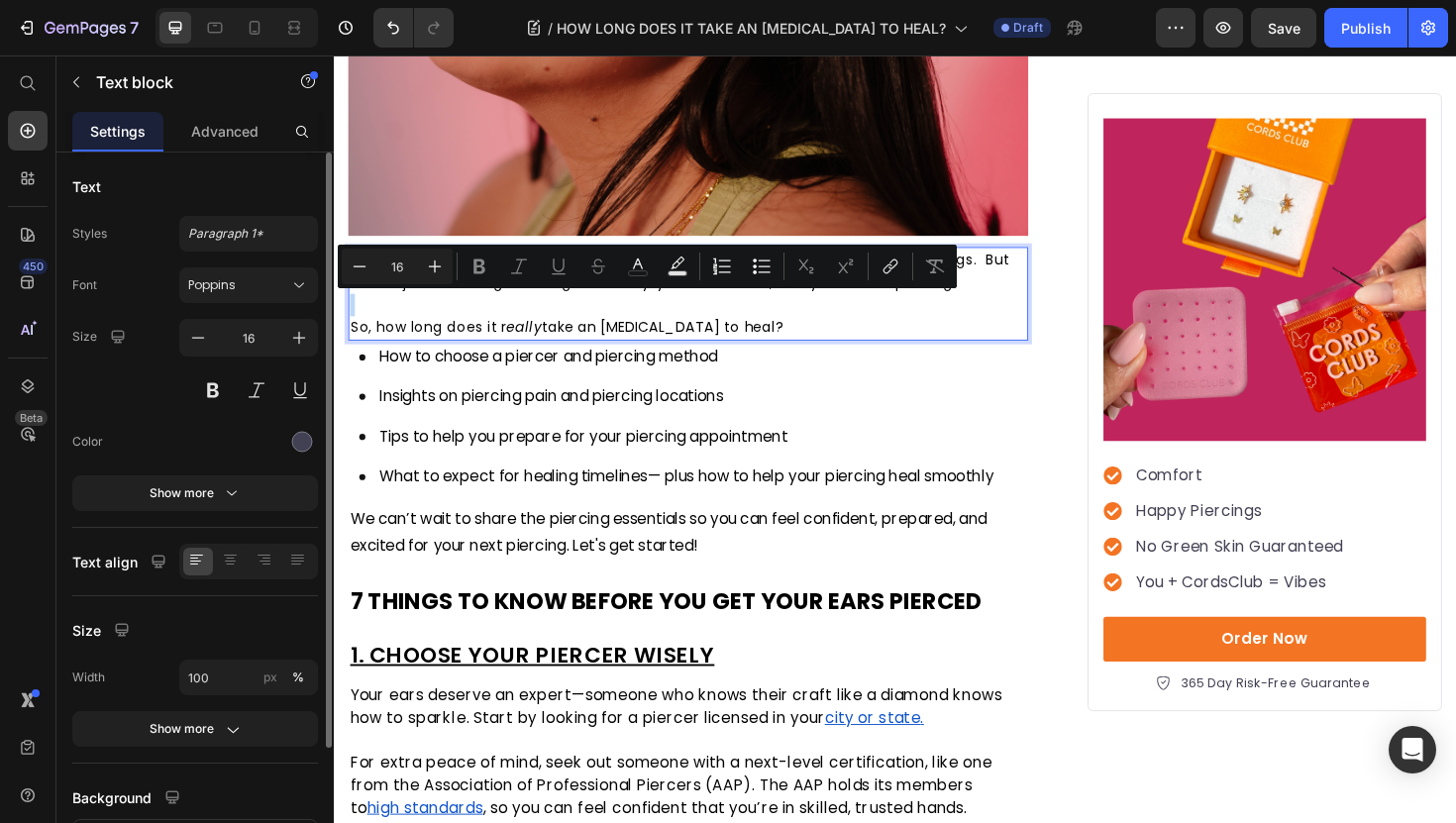 click at bounding box center [708, 320] 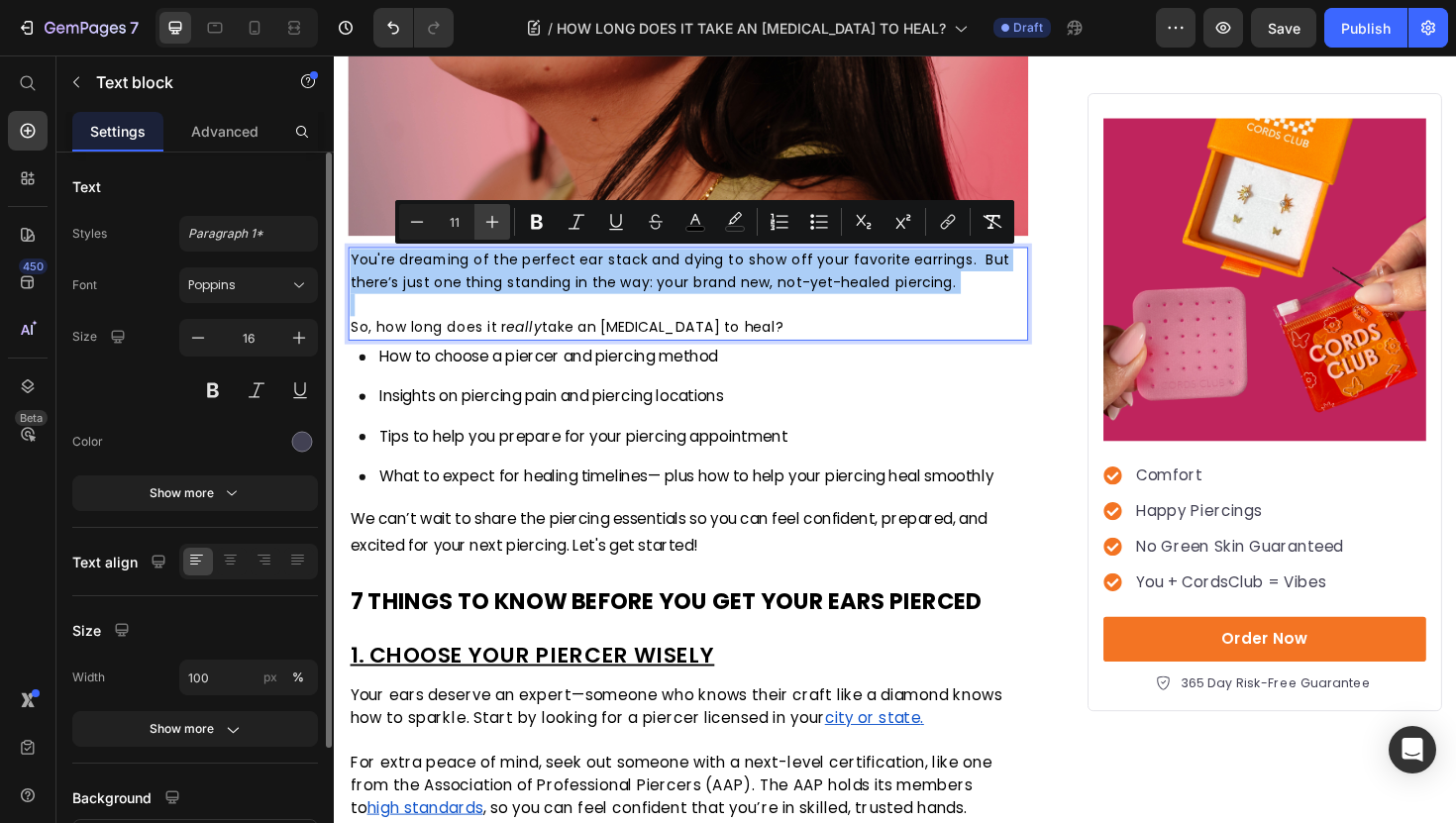 click 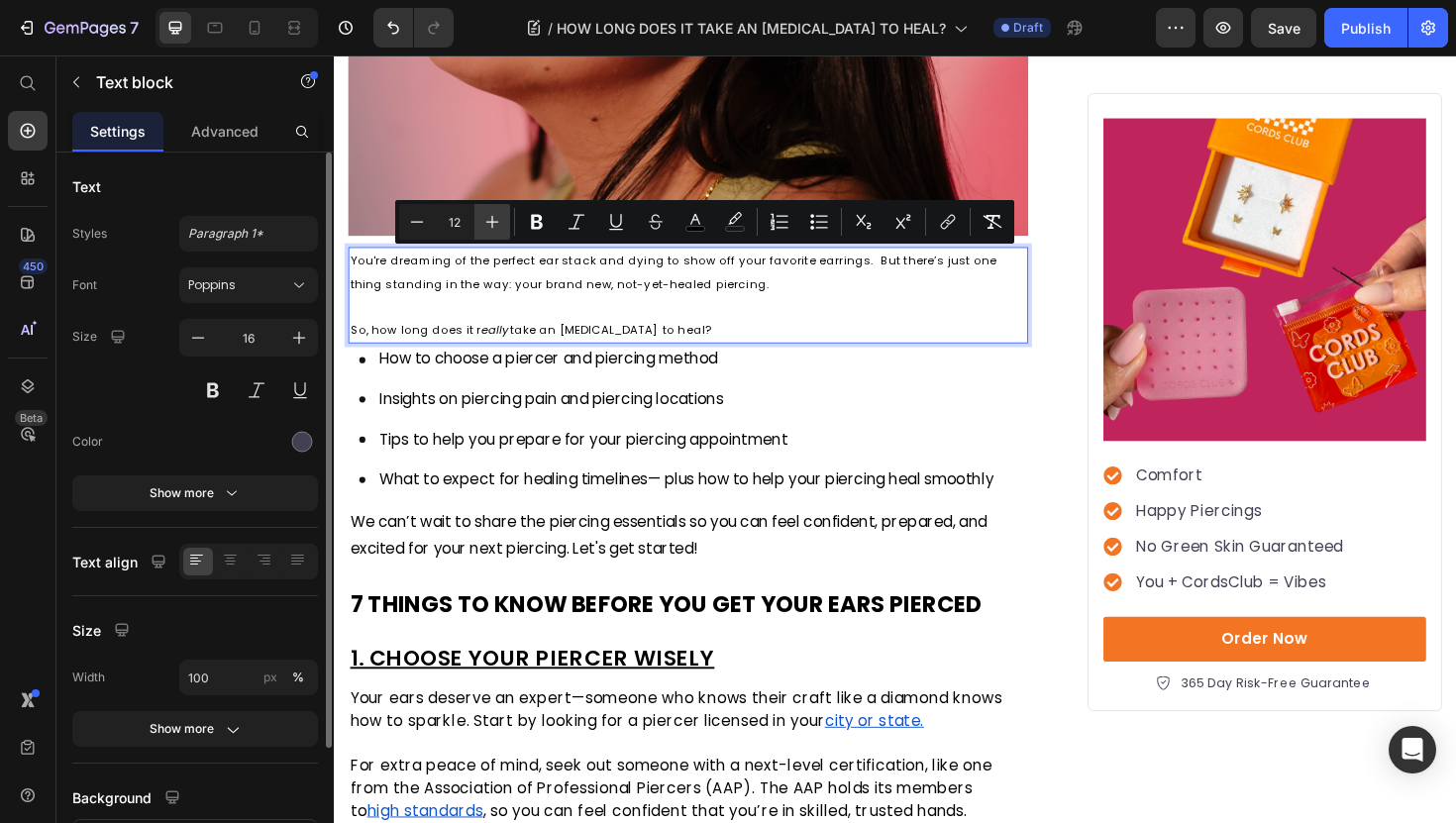 click 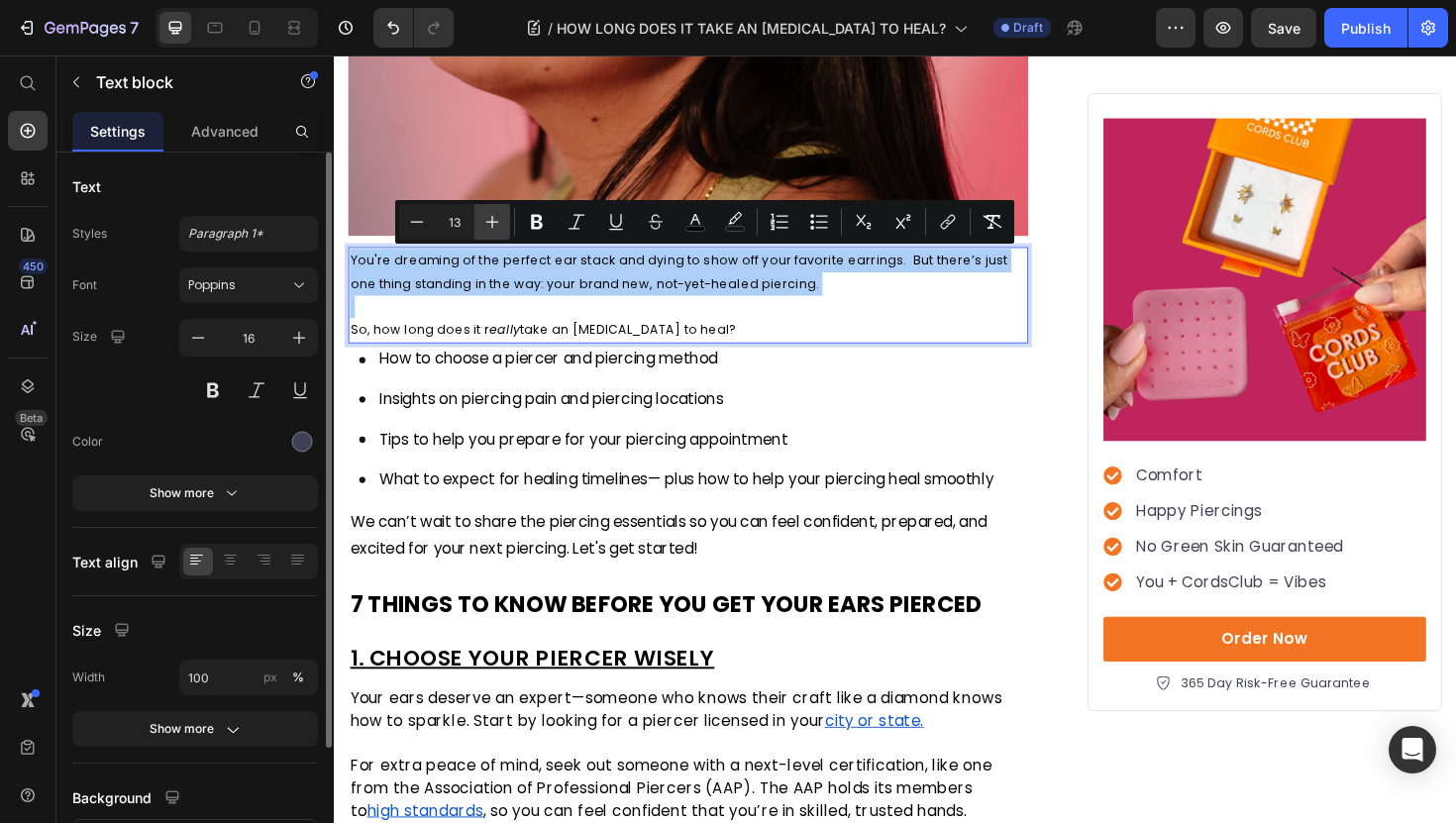 click 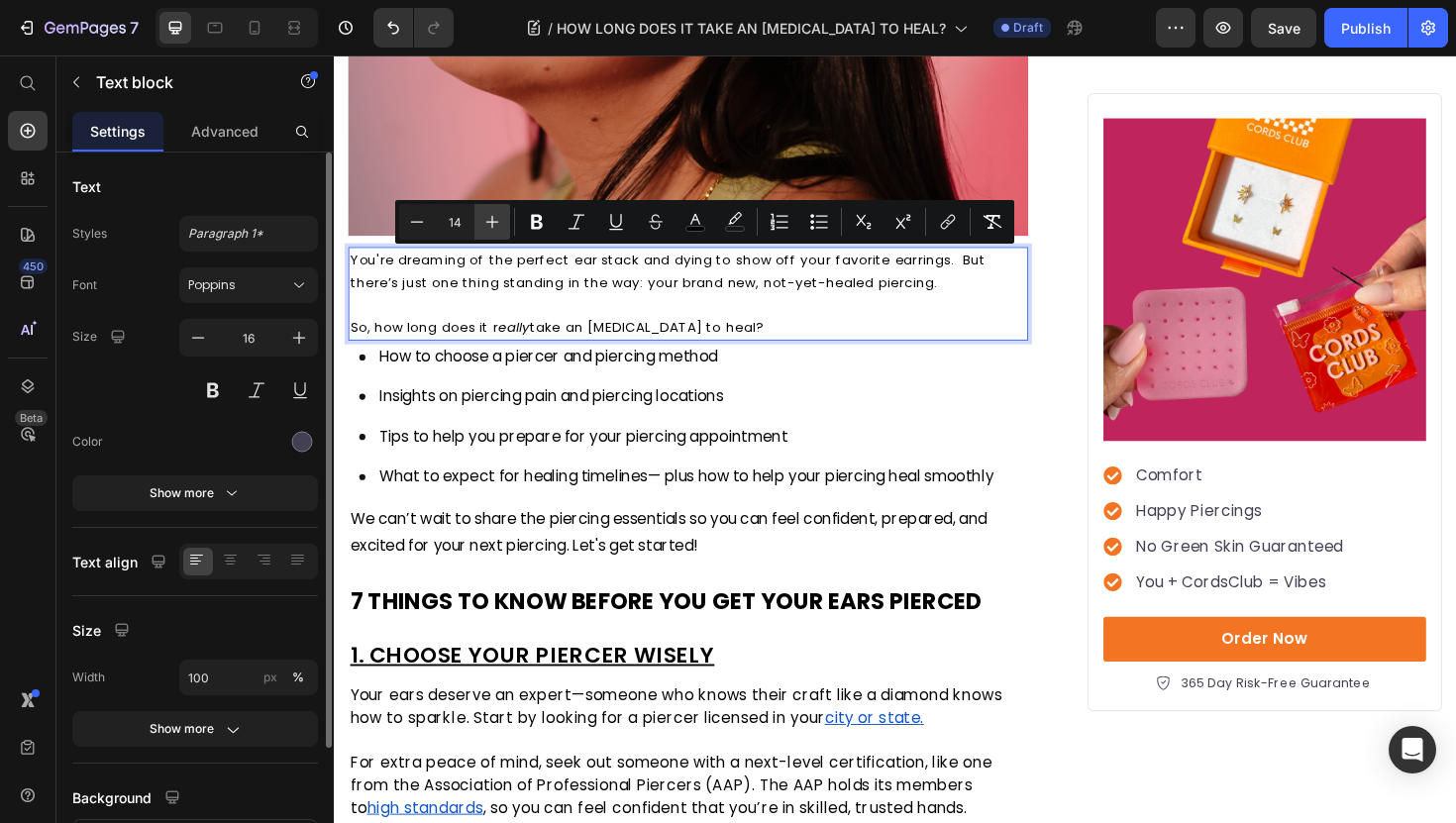click 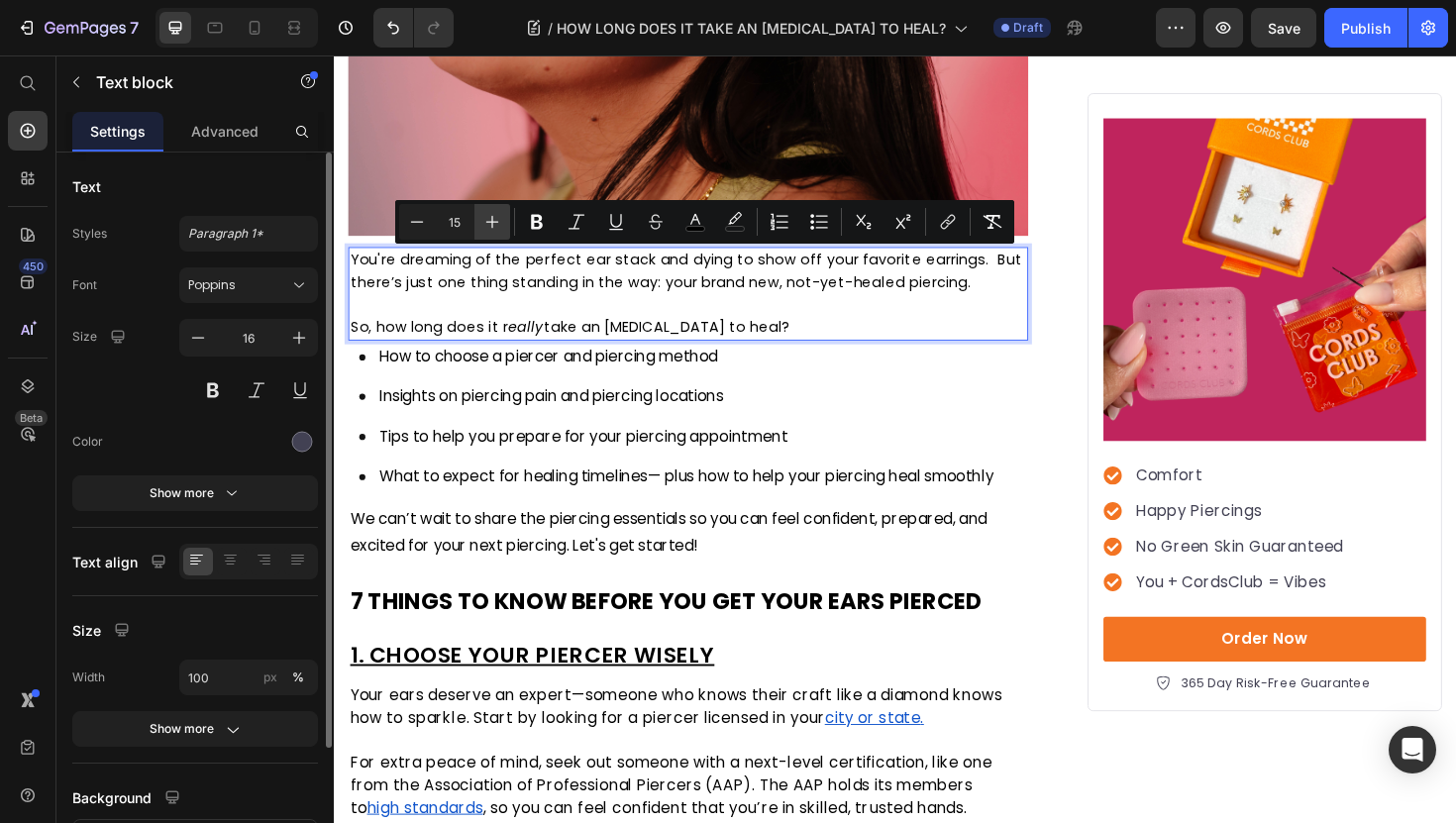 click 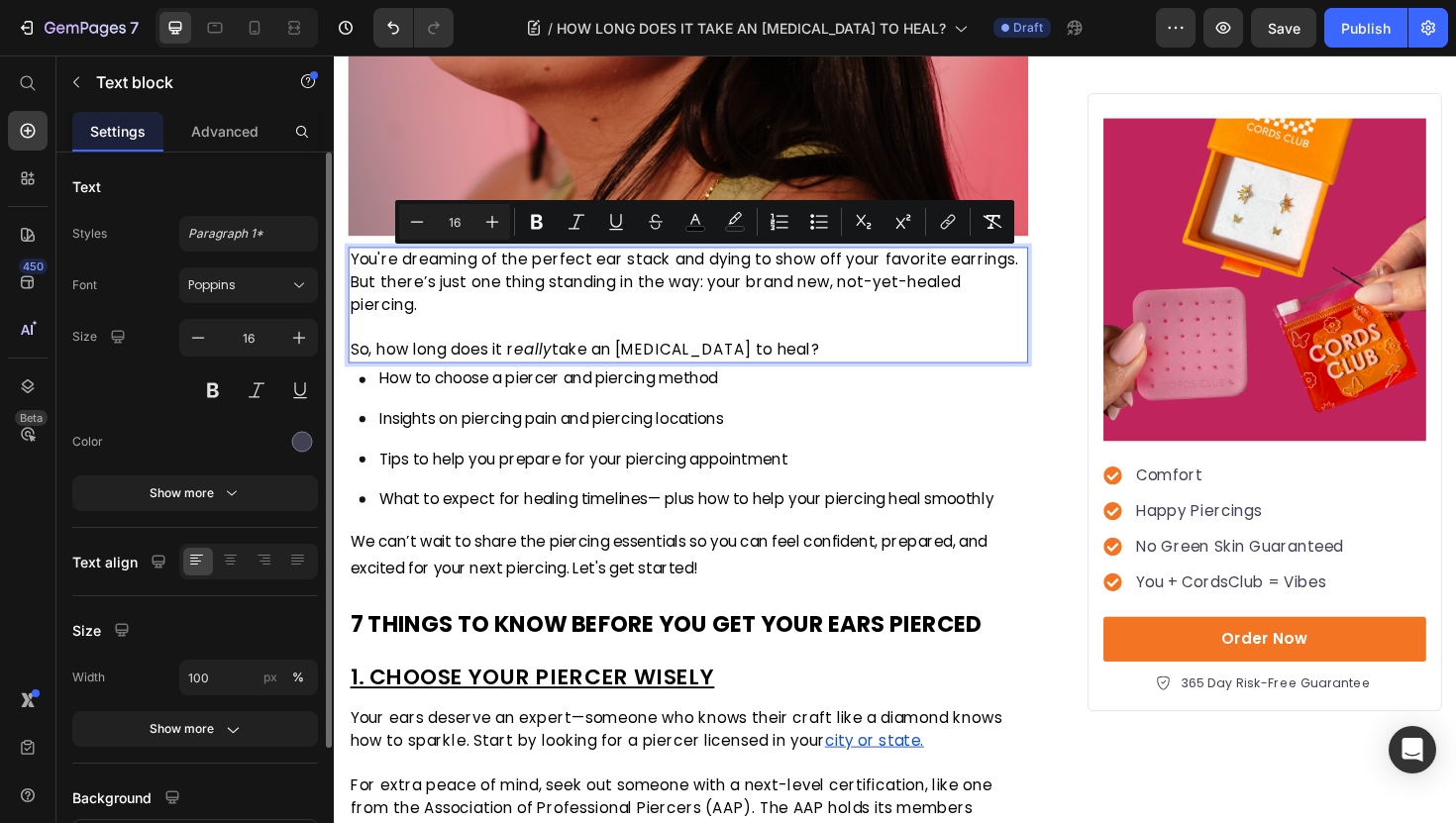 click at bounding box center (708, 344) 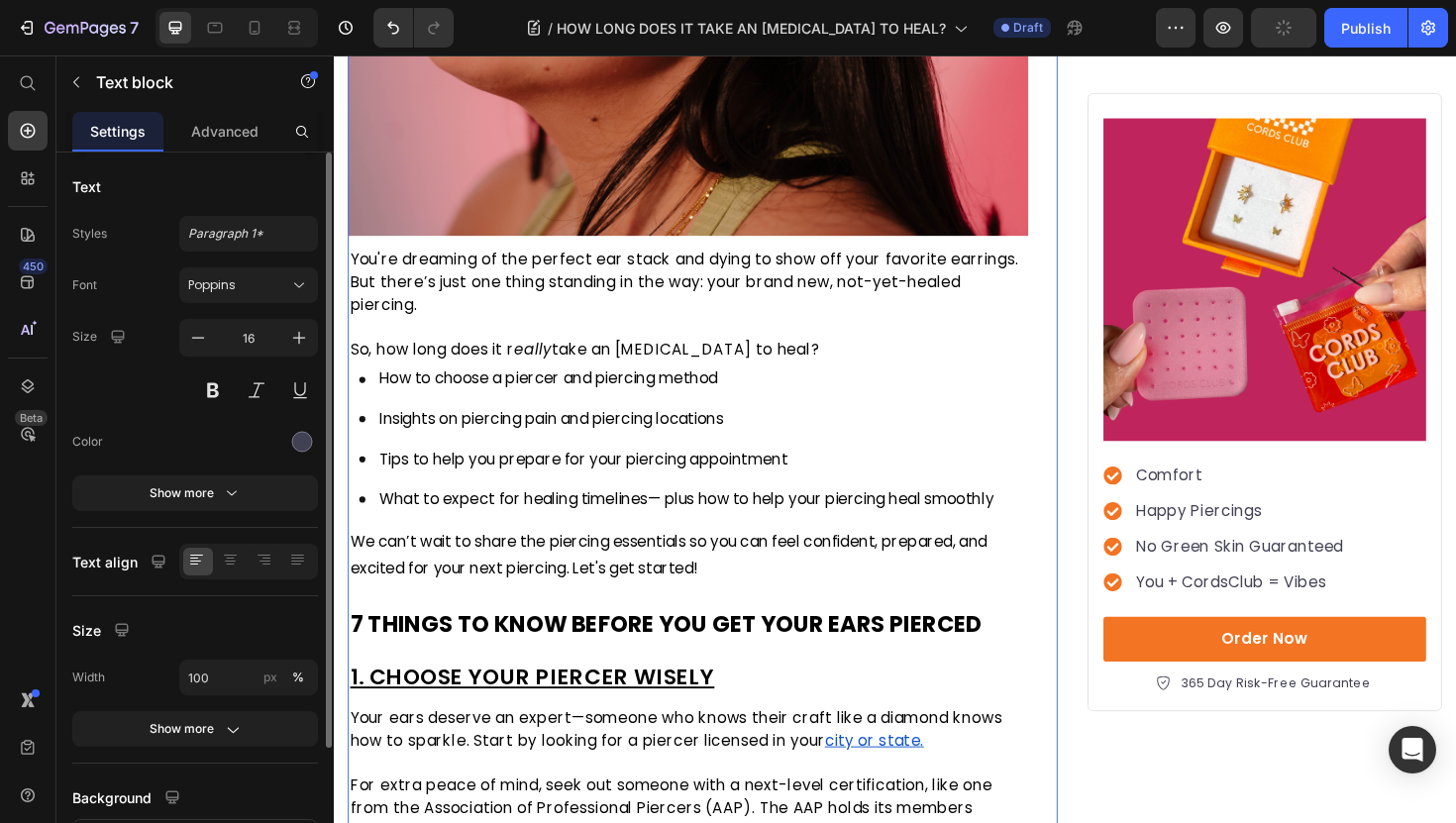 click on "How LONG DOES IT TAKE AN EAR PIERCING TO HEAL? Heading By: Brooke Helton Text Block Published: July 3, 2025   Text block Row Image You're dreaming of the perfect ear stack and dying to show off your favorite earrings.  But there’s just one thing standing in the way: your brand new, not-yet-healed piercing. So, how long does it r eally  take an ear piercing to heal? Text block
How to choose a piercer and piercing method
Insights on piercing pain and piercing locations
Tips to help you prepare for your piercing appointment
What to expect for healing timelines— plus how to help your piercing heal smoothly Item List We can’t wait to share the piercing essentials so you can feel confident, prepared, and excited for your next piercing. Let's get started! Text Block 7 THINGS TO KNOW BEFORE YOU GET YOUR EARS PIERCED Heading 1. CHOOSE YOUR PIERCER WISELY Heading city or state .    high standards you. Text block 2. AVOID PIERCING GUNS Heading   6" at bounding box center (724, 2999) 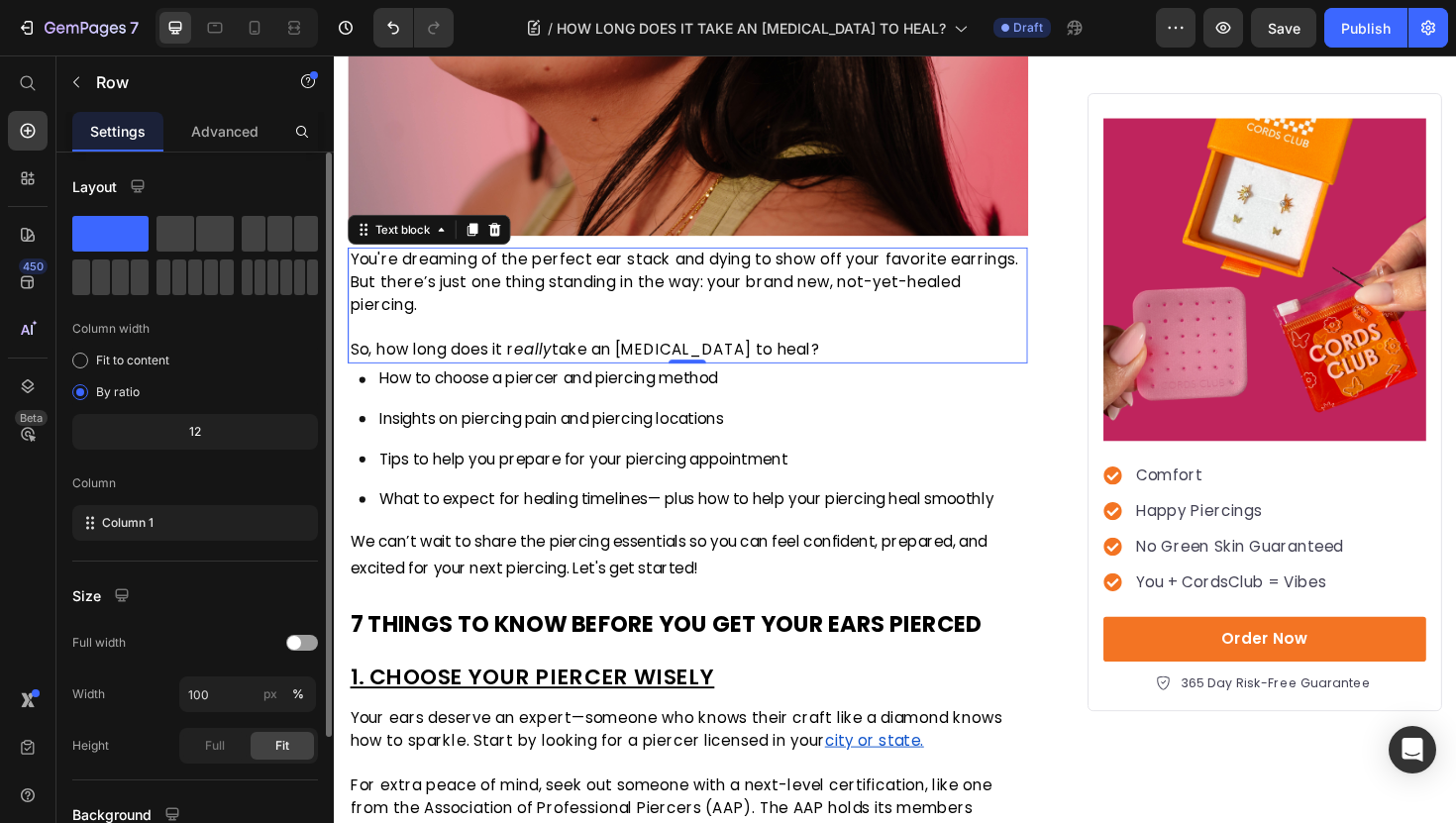 click on "So, how long does it r eally  take an ear piercing to heal?" at bounding box center (708, 367) 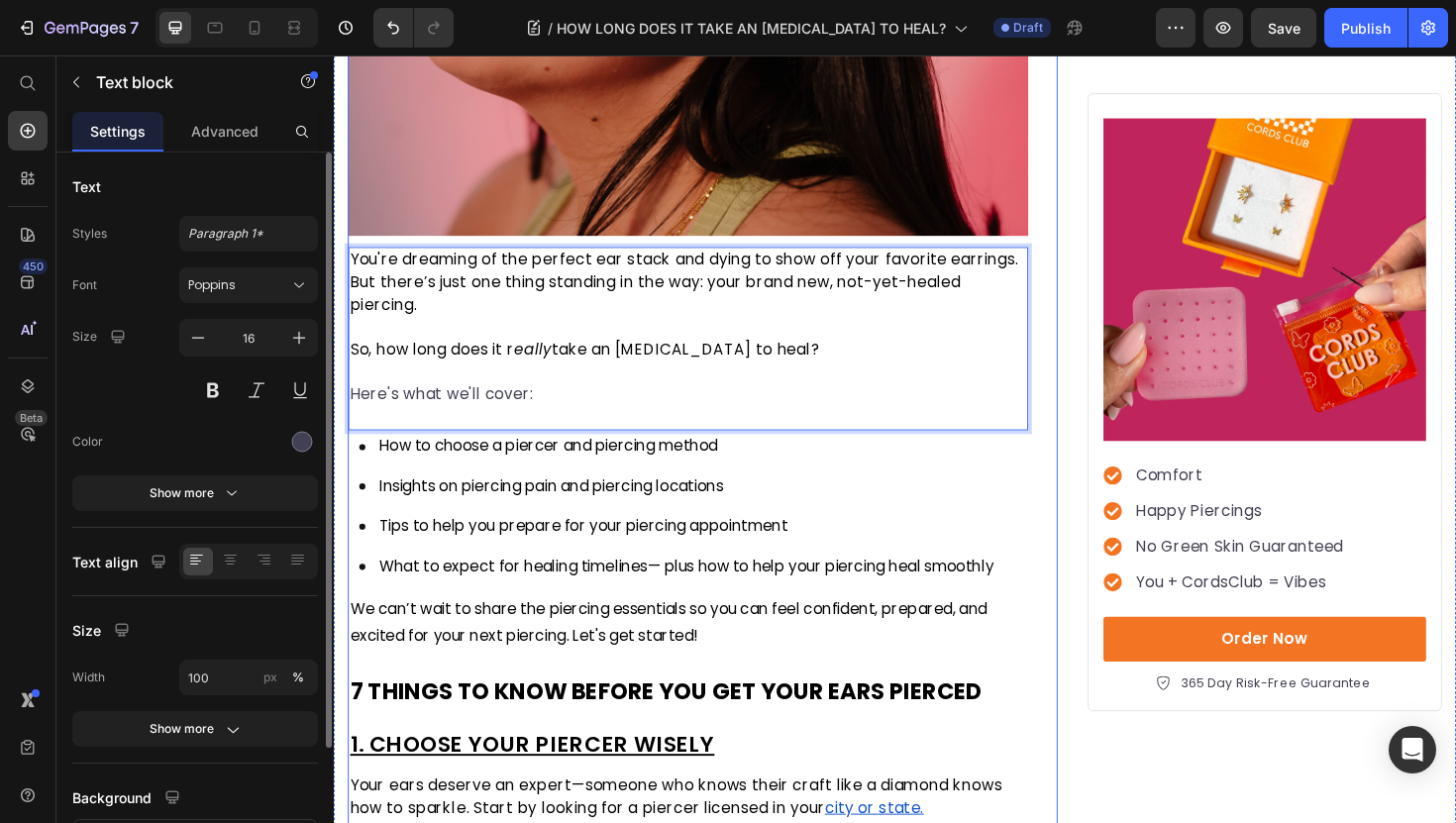 click on "How LONG DOES IT TAKE AN EAR PIERCING TO HEAL? Heading By: Brooke Helton Text Block Published: July 3, 2025   Text block Row Image You're dreaming of the perfect ear stack and dying to show off your favorite earrings.  But there’s just one thing standing in the way: your brand new, not-yet-healed piercing. So, how long does it r eally  take an ear piercing to heal? Here's what we'll cover: Text block   0
How to choose a piercer and piercing method
Insights on piercing pain and piercing locations
Tips to help you prepare for your piercing appointment
What to expect for healing timelines— plus how to help your piercing heal smoothly Item List We can’t wait to share the piercing essentials so you can feel confident, prepared, and excited for your next piercing. Let's get started! Text Block 7 THINGS TO KNOW BEFORE YOU GET YOUR EARS PIERCED Heading 1. CHOOSE YOUR PIERCER WISELY Heading city or state .    high standards you. Text block   ." at bounding box center [724, 3035] 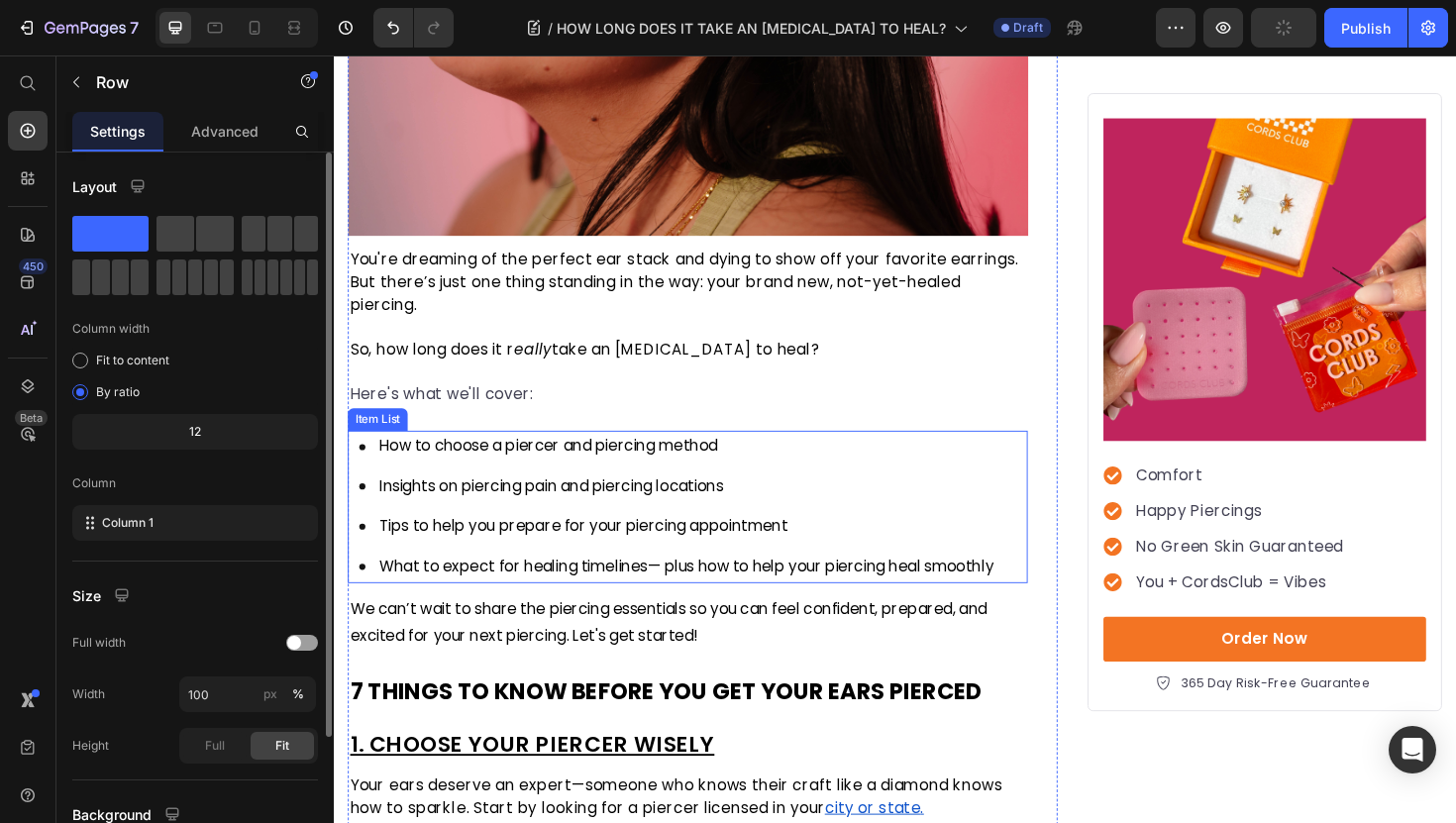 click on "How to choose a piercer and piercing method" at bounding box center (561, 468) 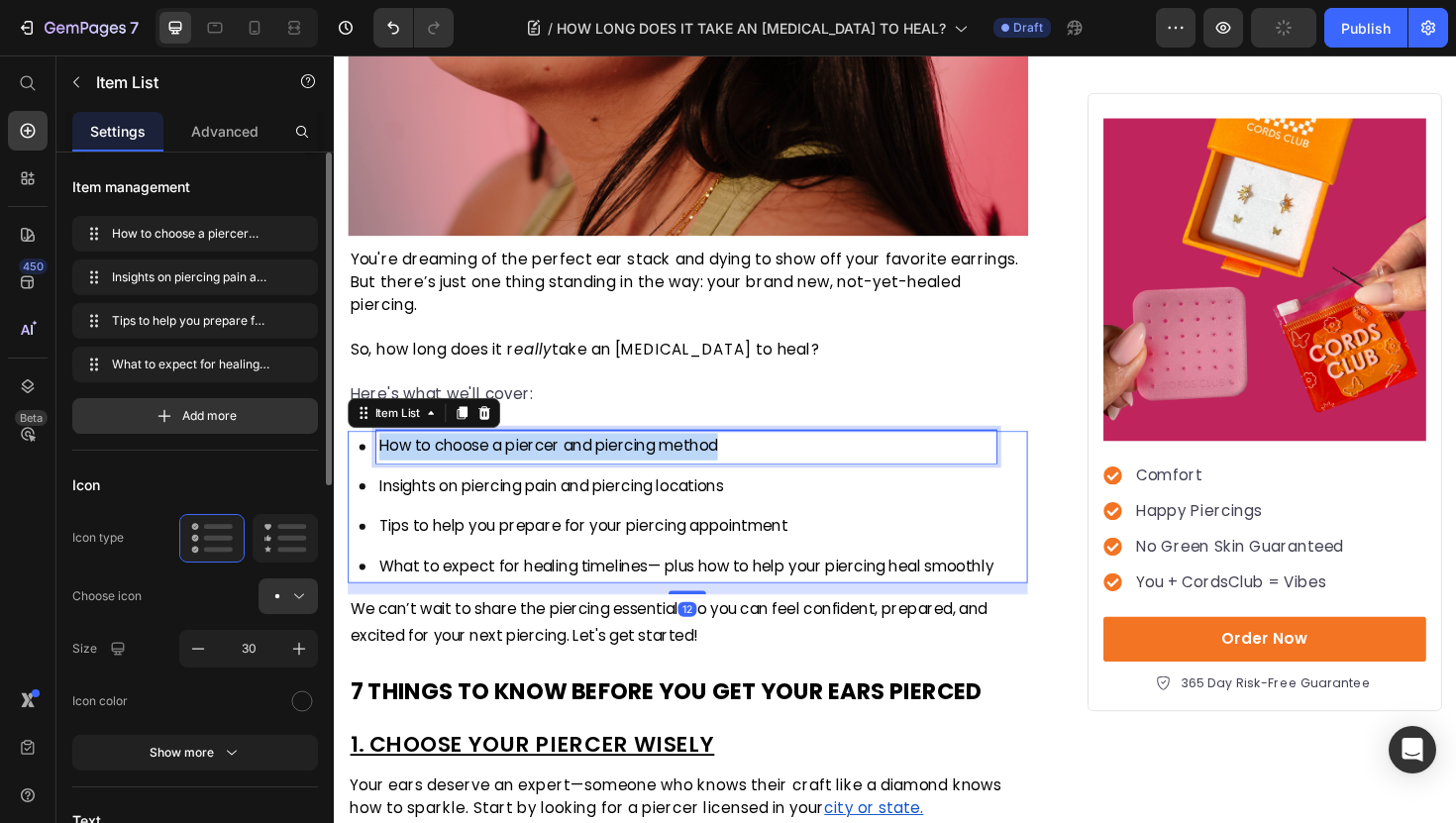 click on "How to choose a piercer and piercing method" at bounding box center (561, 468) 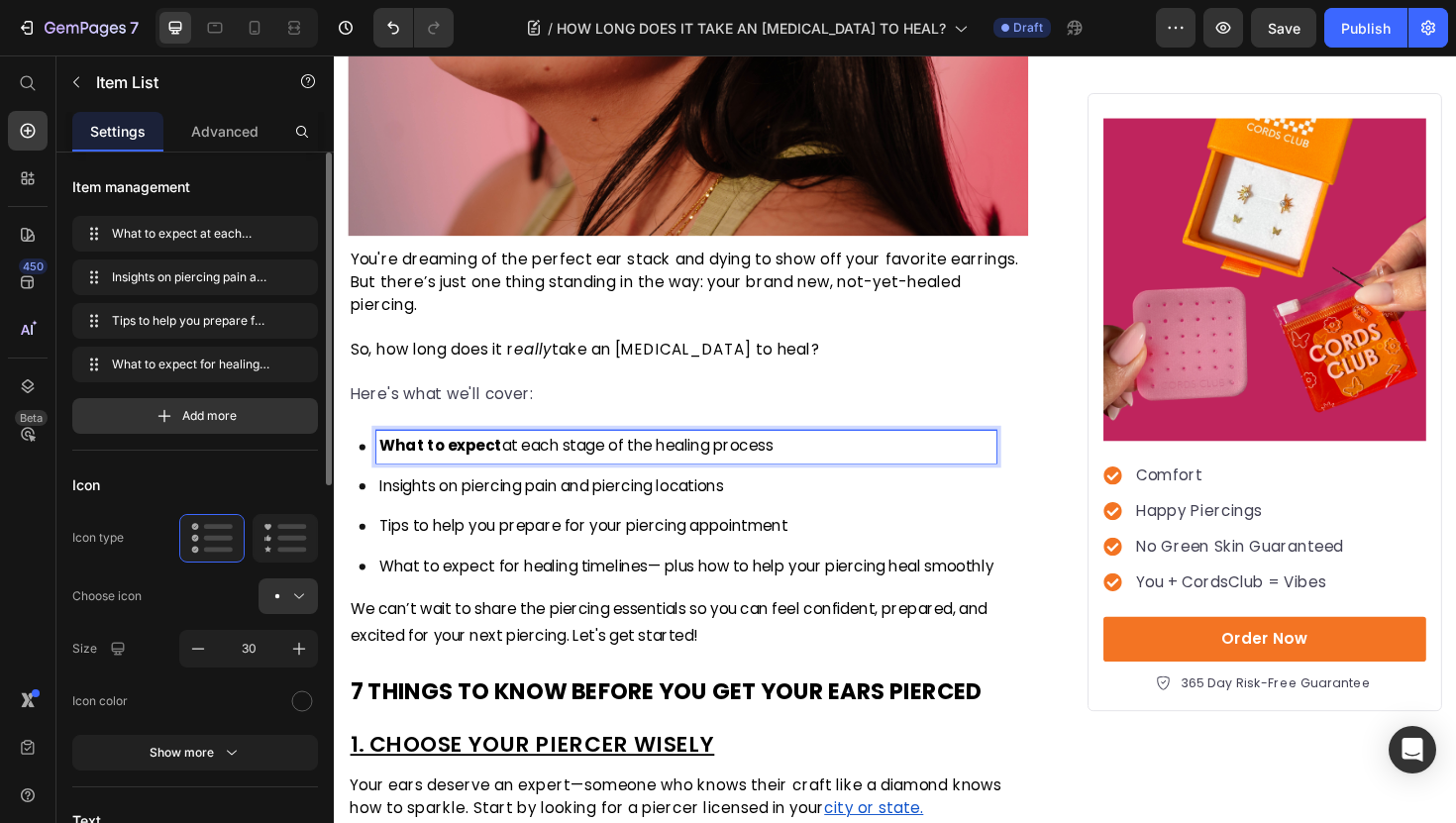 click on "What to expect  at each stage of the healing process" at bounding box center (589, 468) 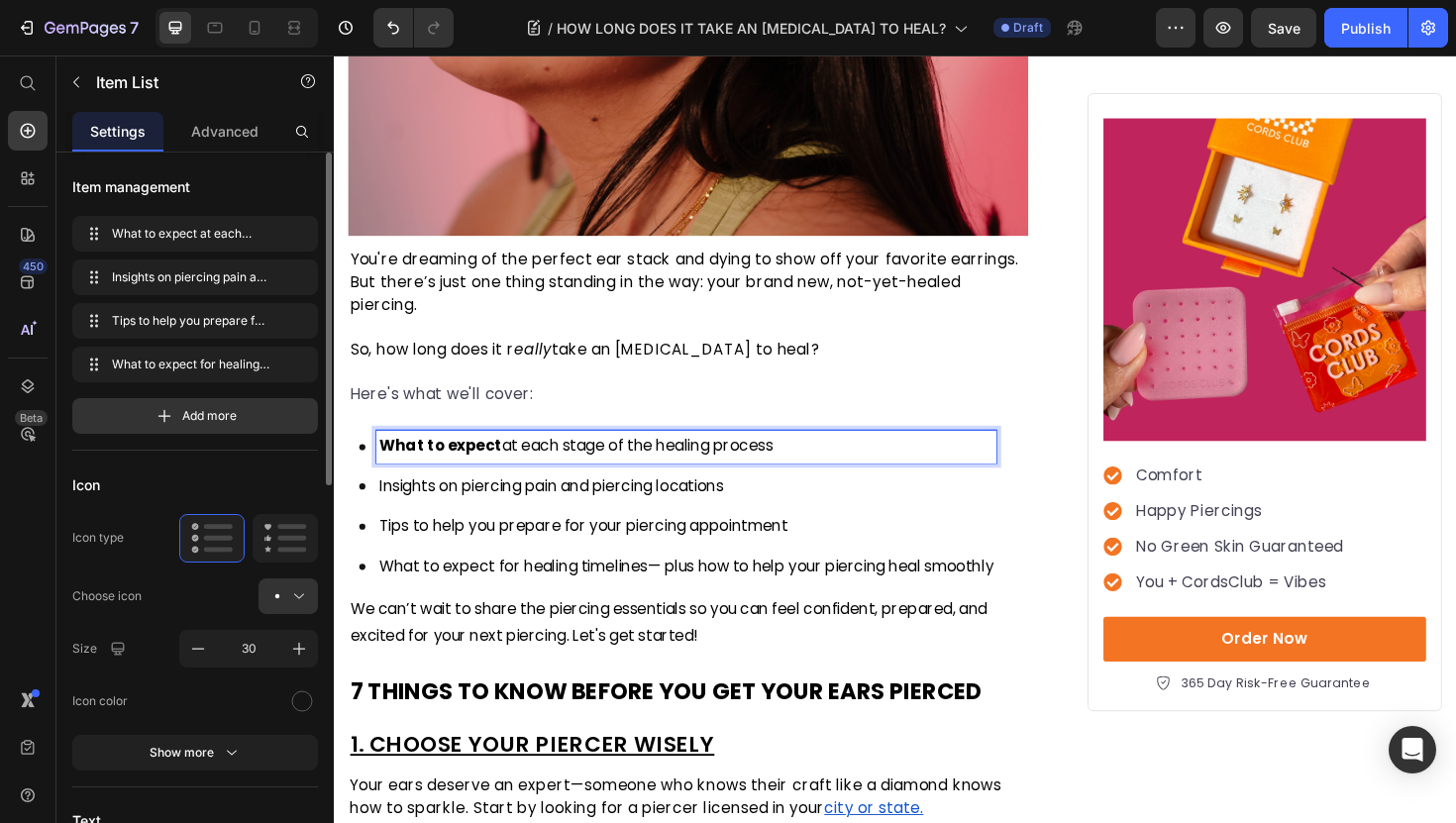 click on "What to expect  at each stage of the healing process" at bounding box center [589, 468] 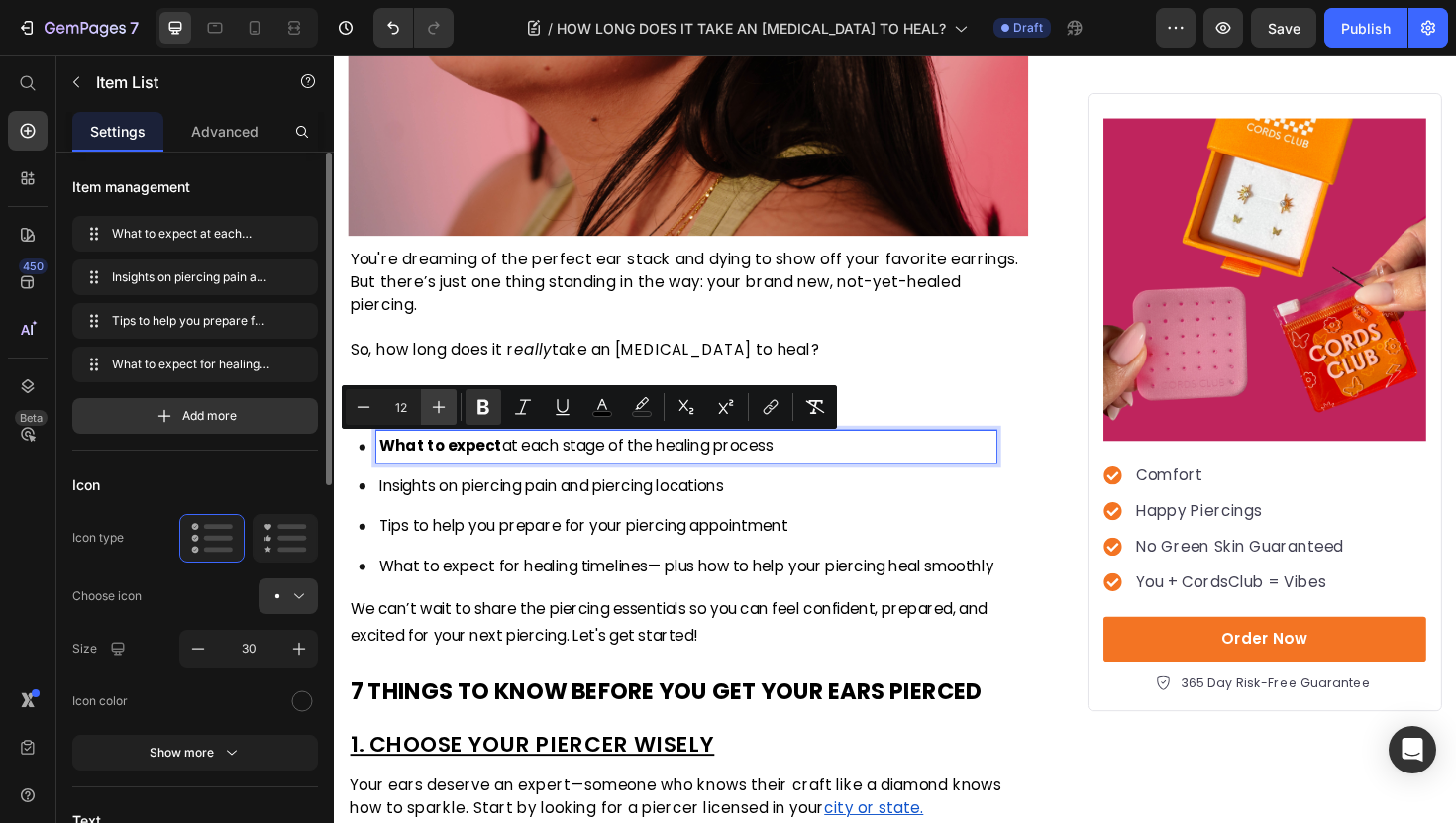 click 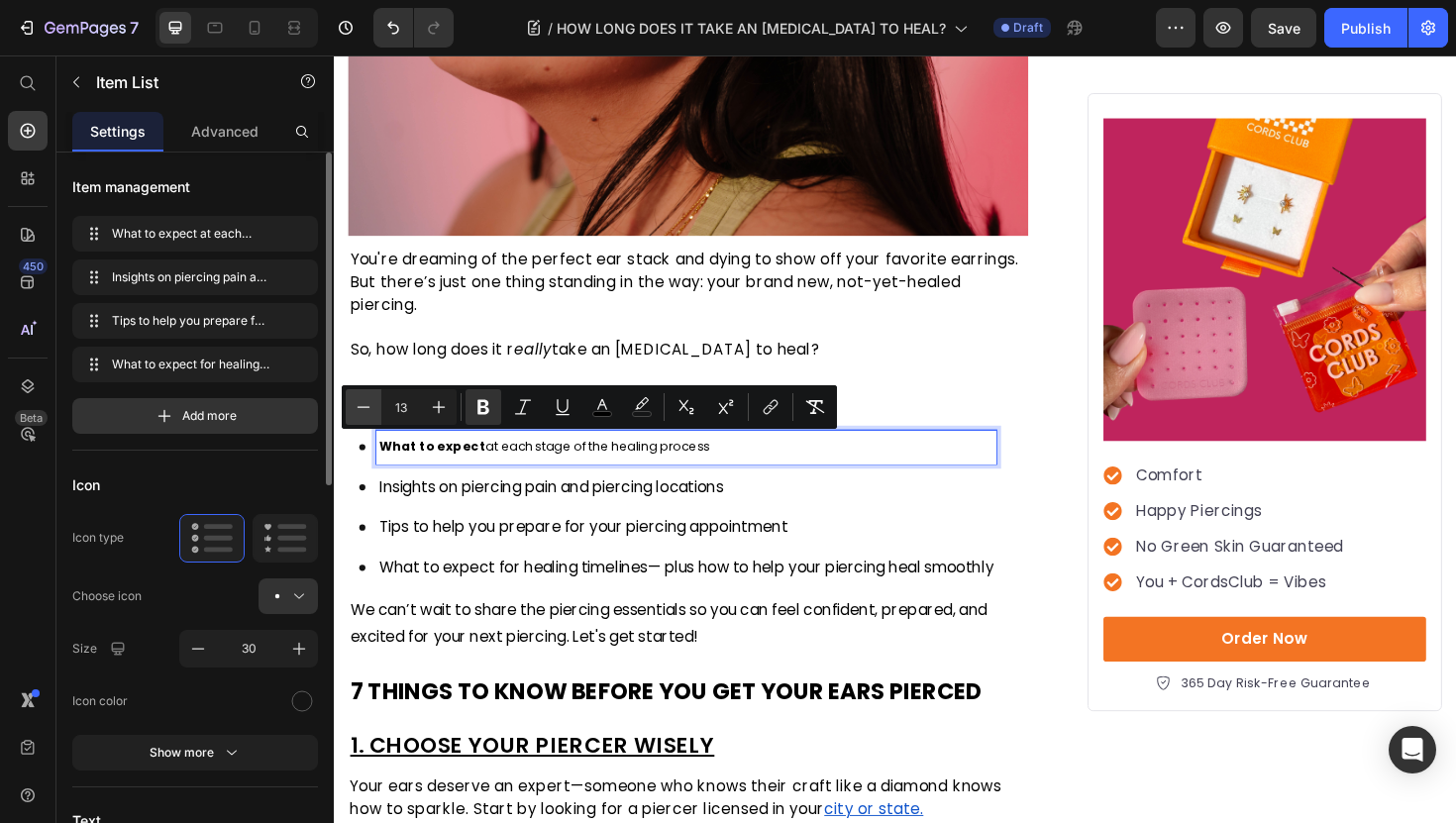 click 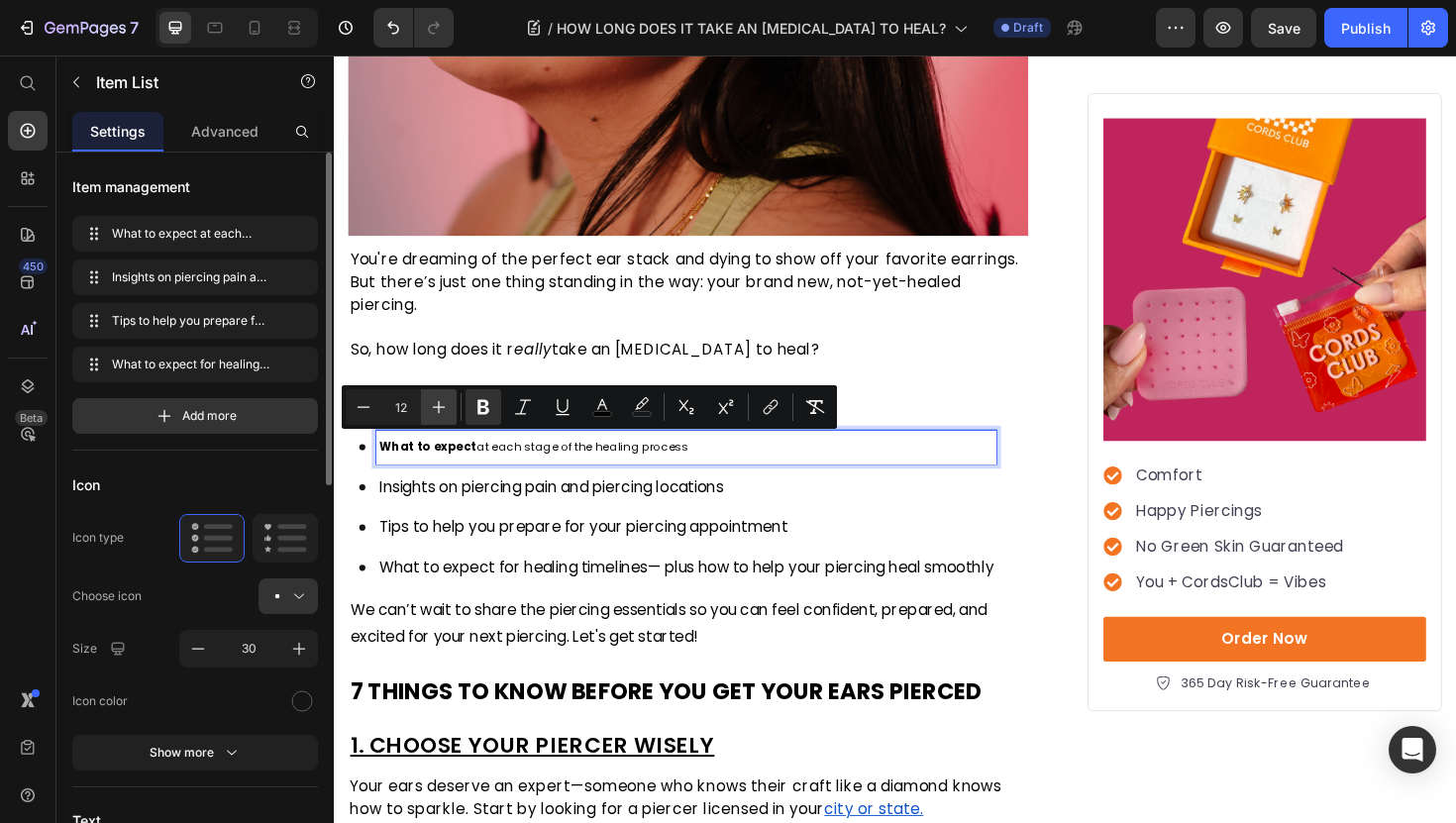 click 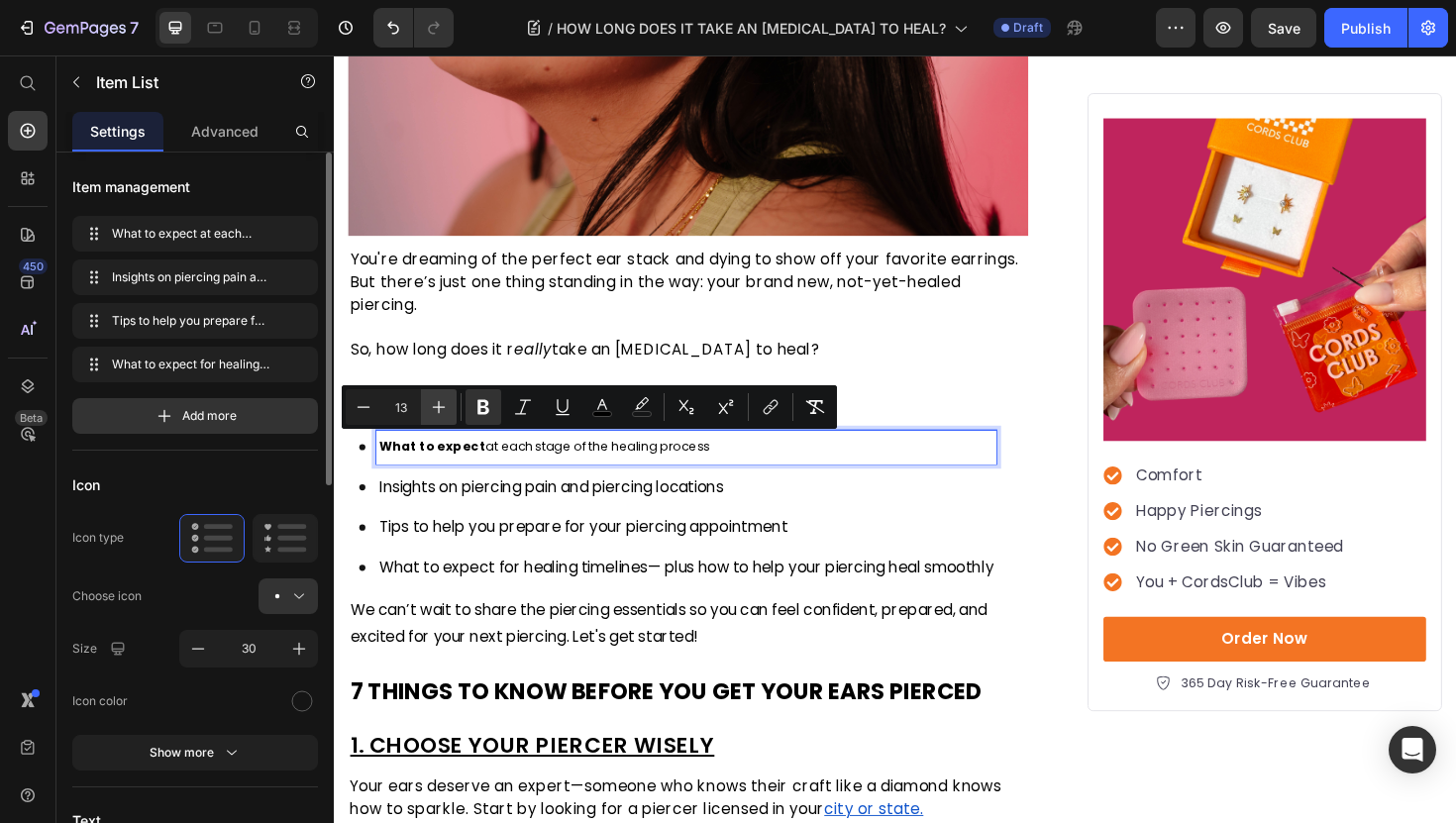 click 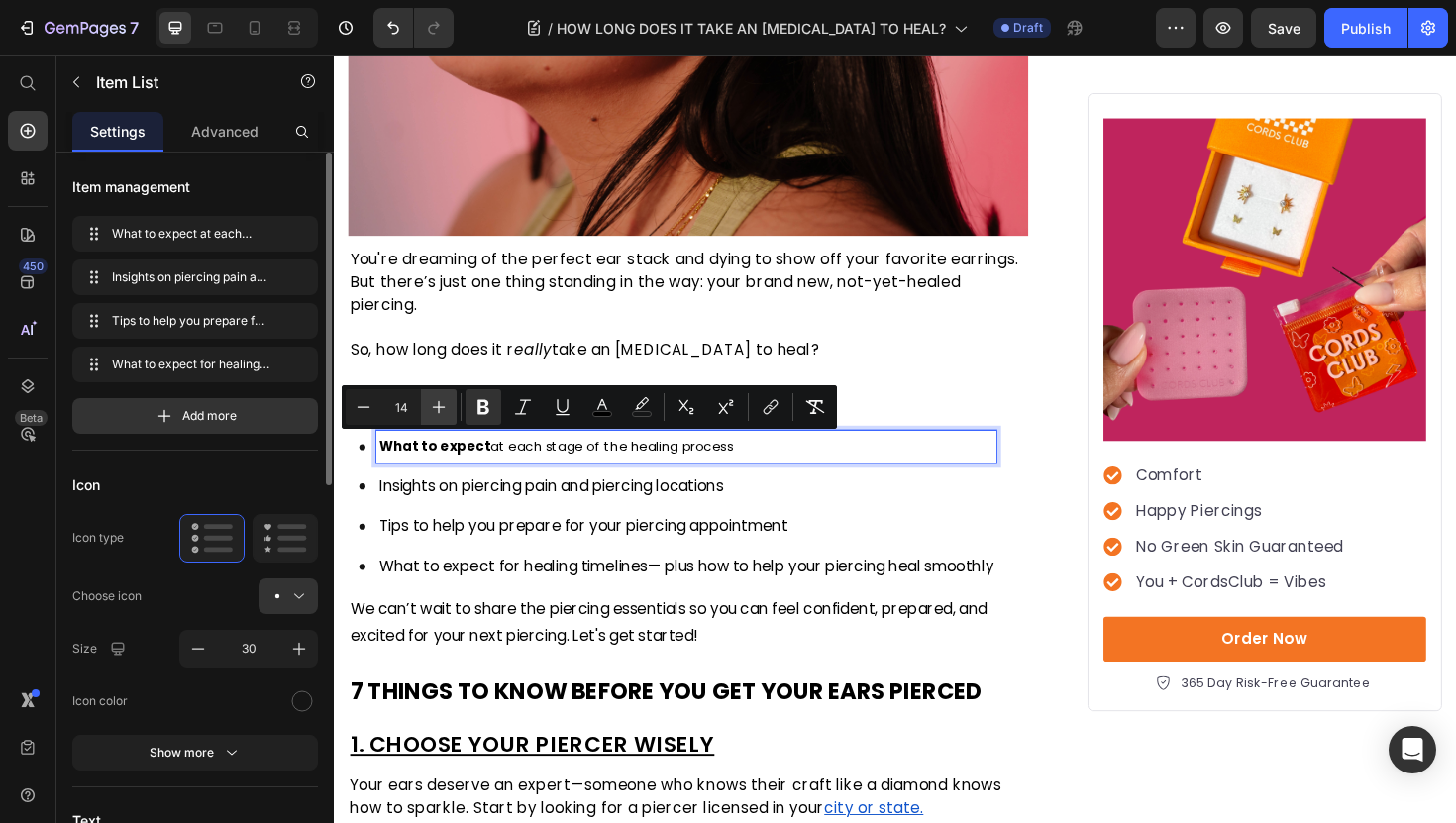 click 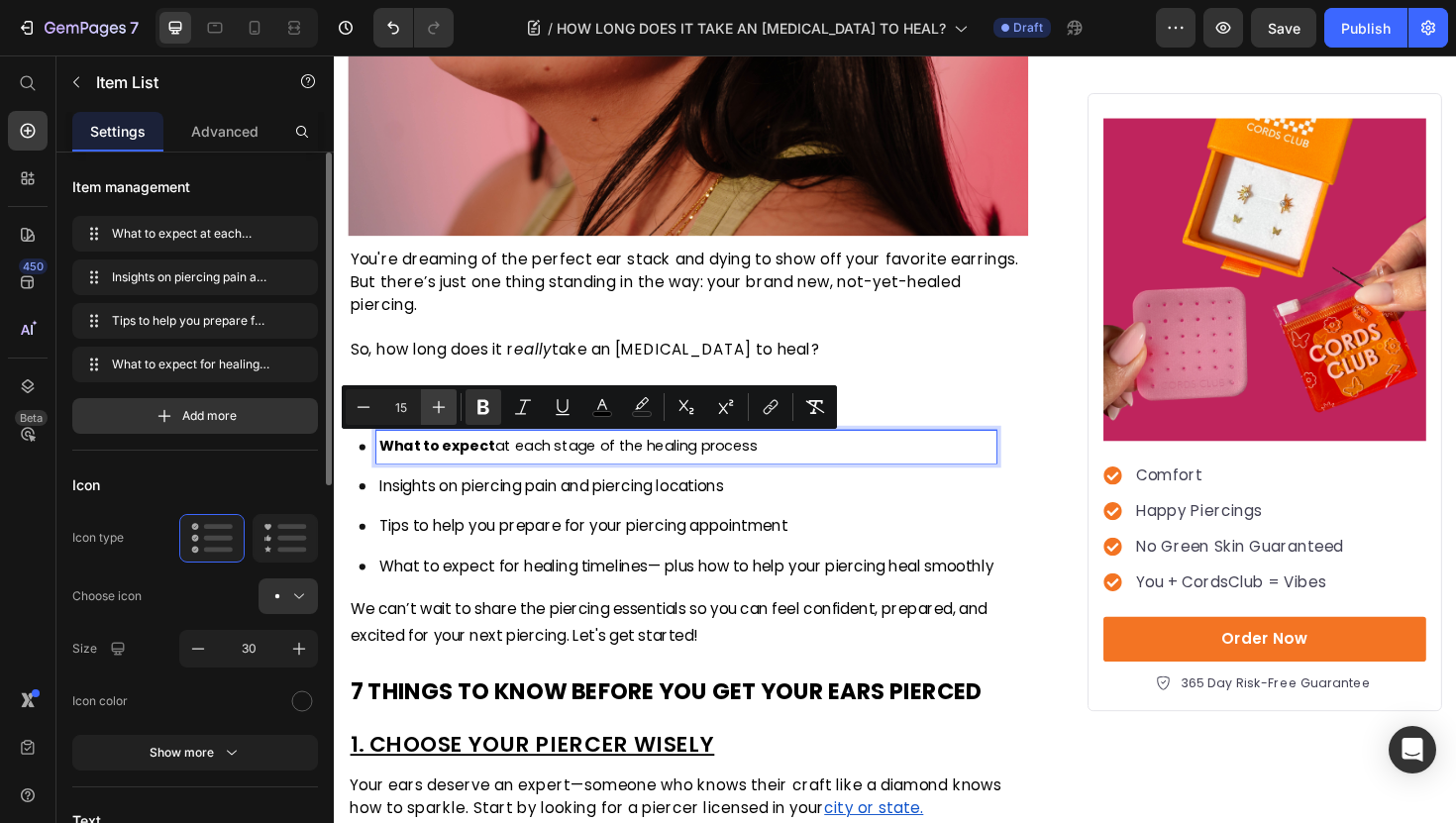 click 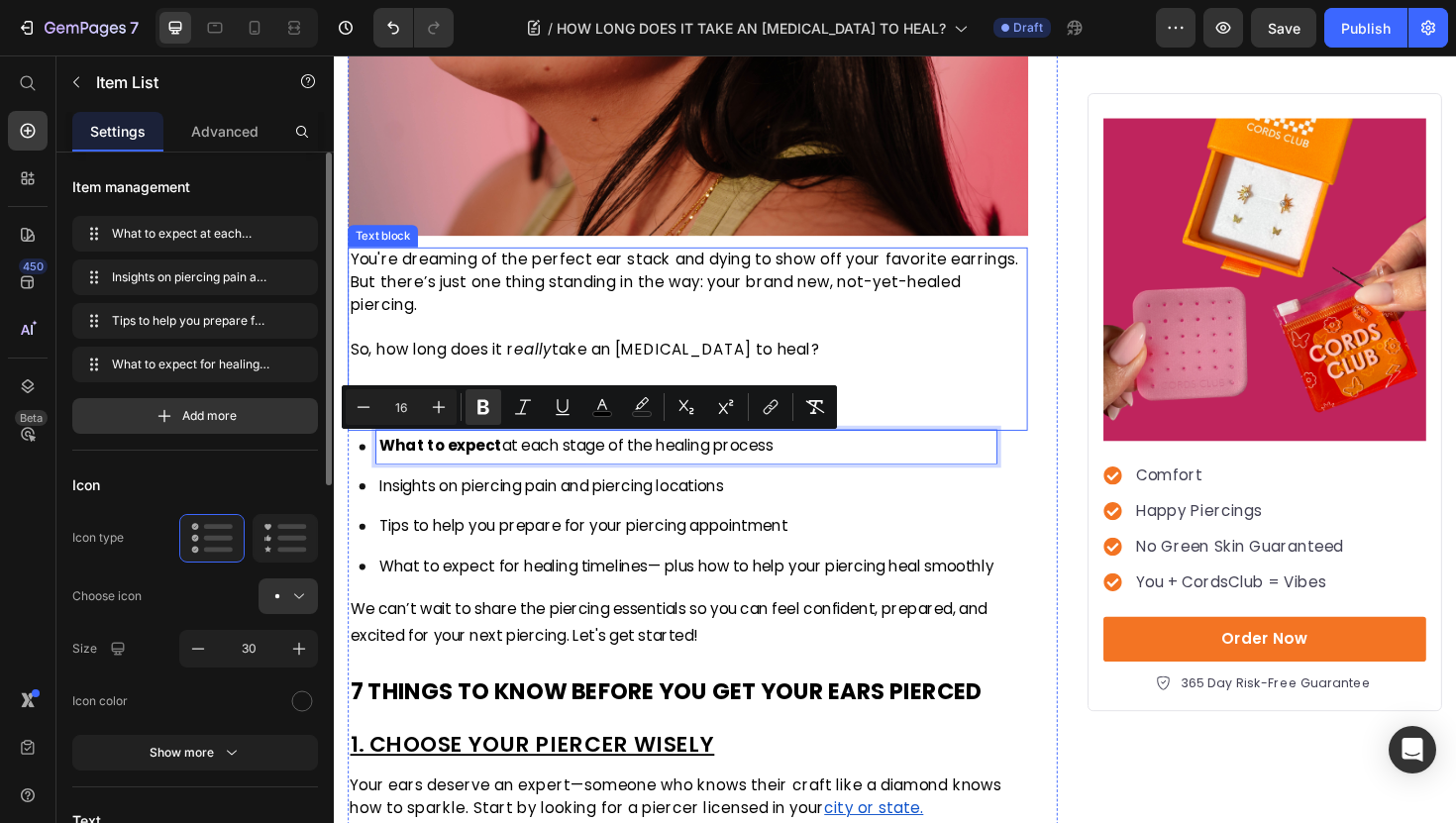 click at bounding box center [708, 391] 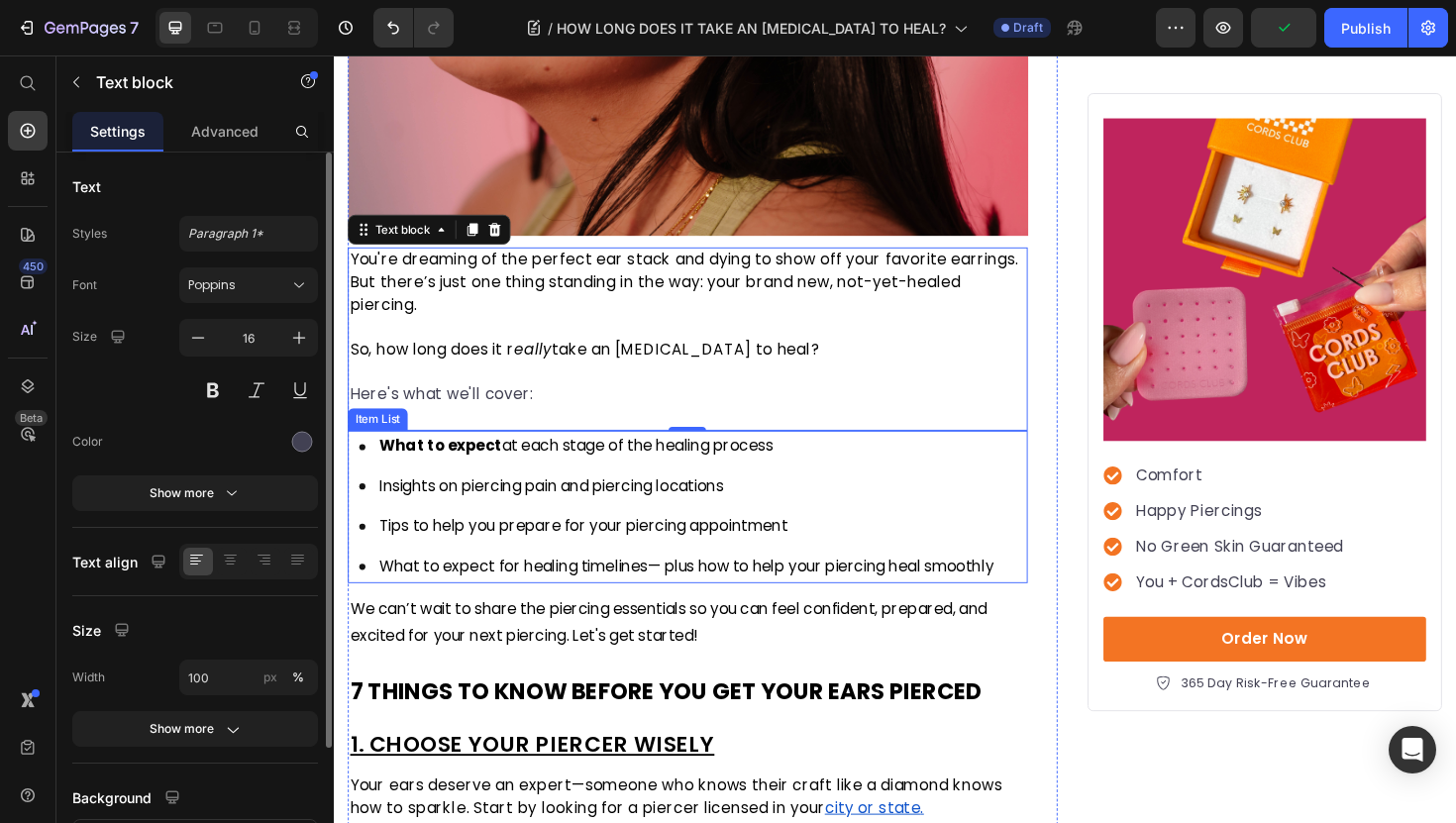 click on "Insights on piercing pain and piercing locations" at bounding box center [564, 511] 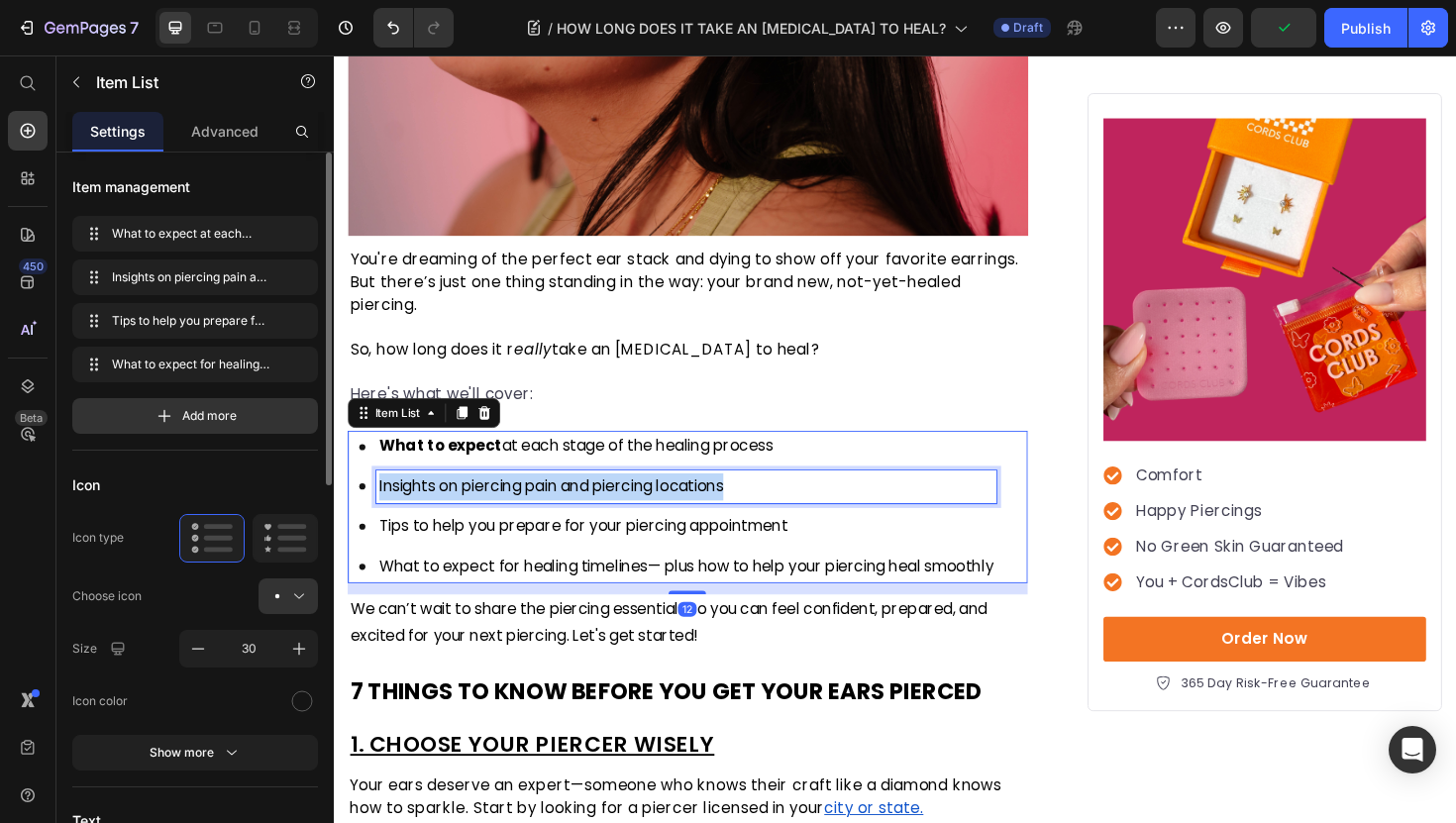 click on "Insights on piercing pain and piercing locations" at bounding box center [564, 511] 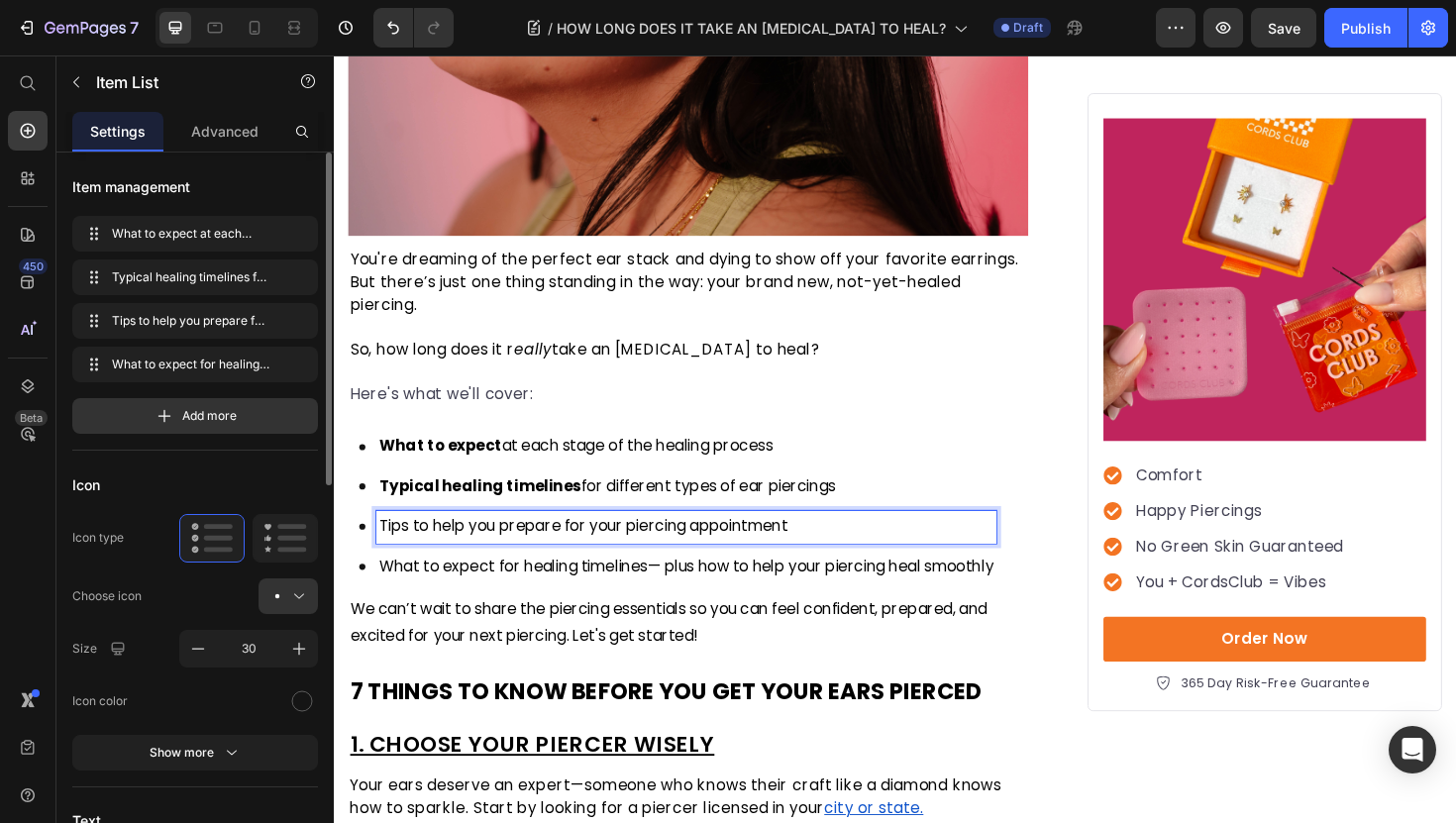 click on "Tips to help you prepare for your piercing appointment" at bounding box center [597, 554] 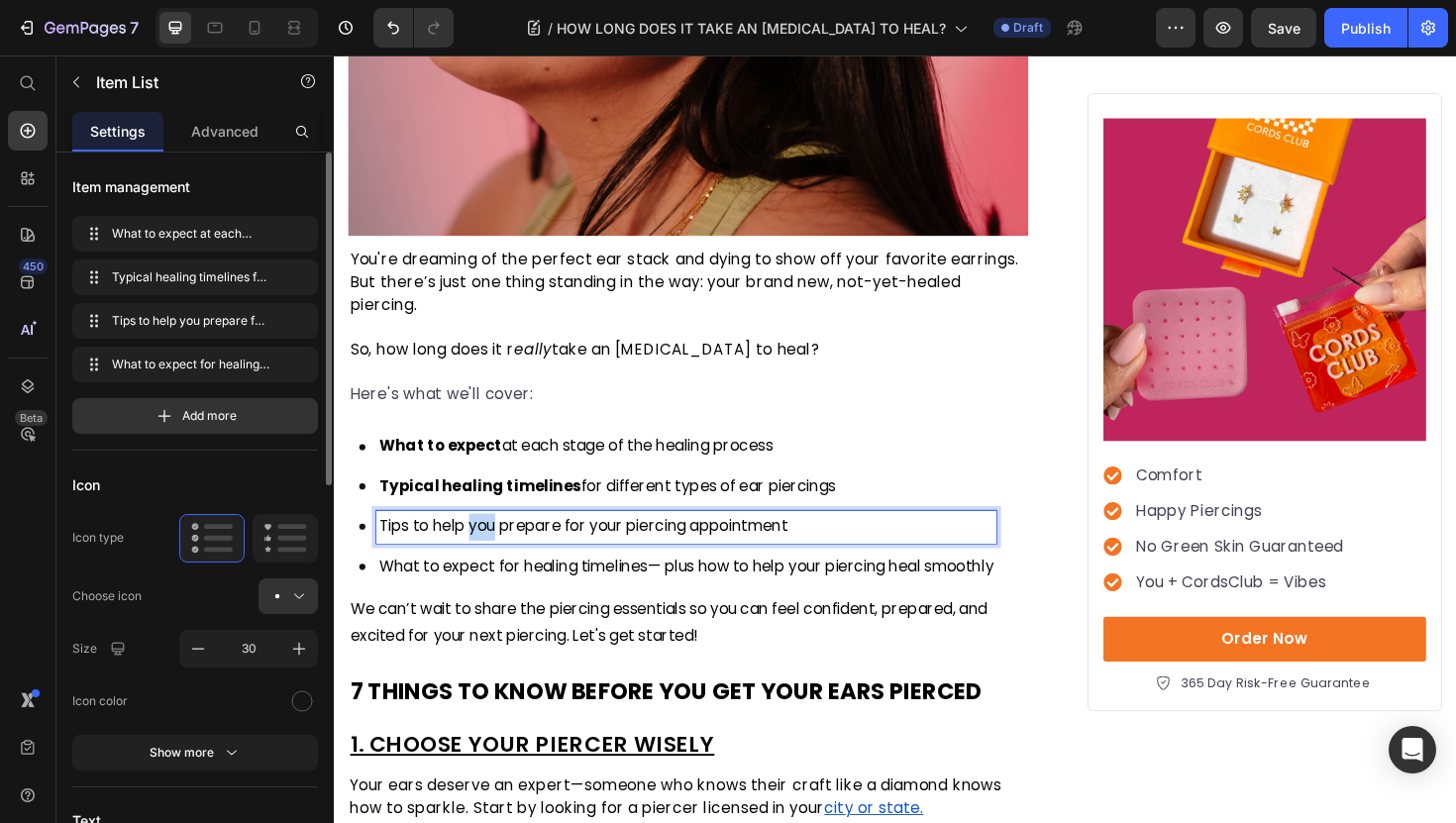 click on "Tips to help you prepare for your piercing appointment" at bounding box center (597, 554) 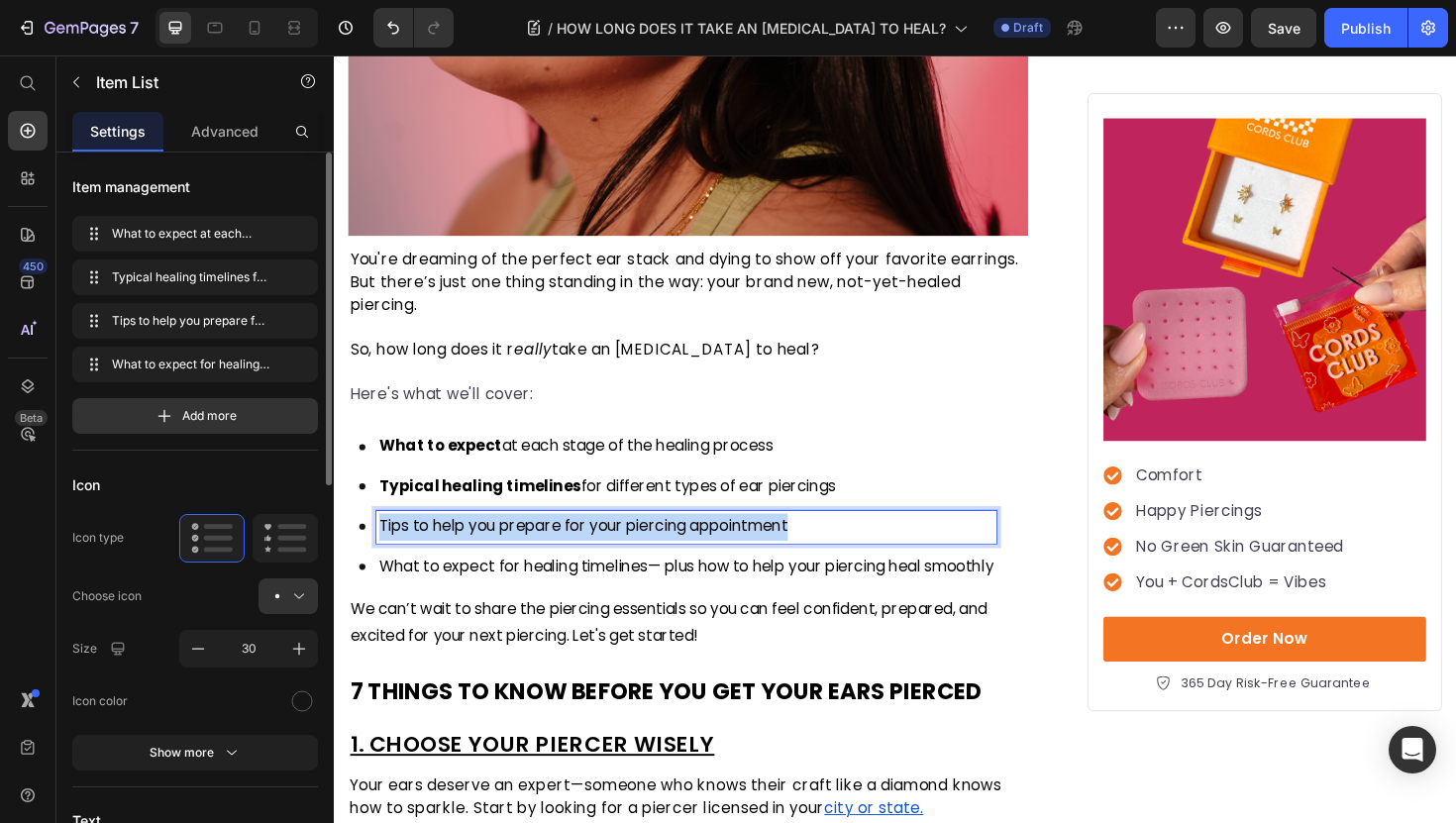 click on "Tips to help you prepare for your piercing appointment" at bounding box center [597, 554] 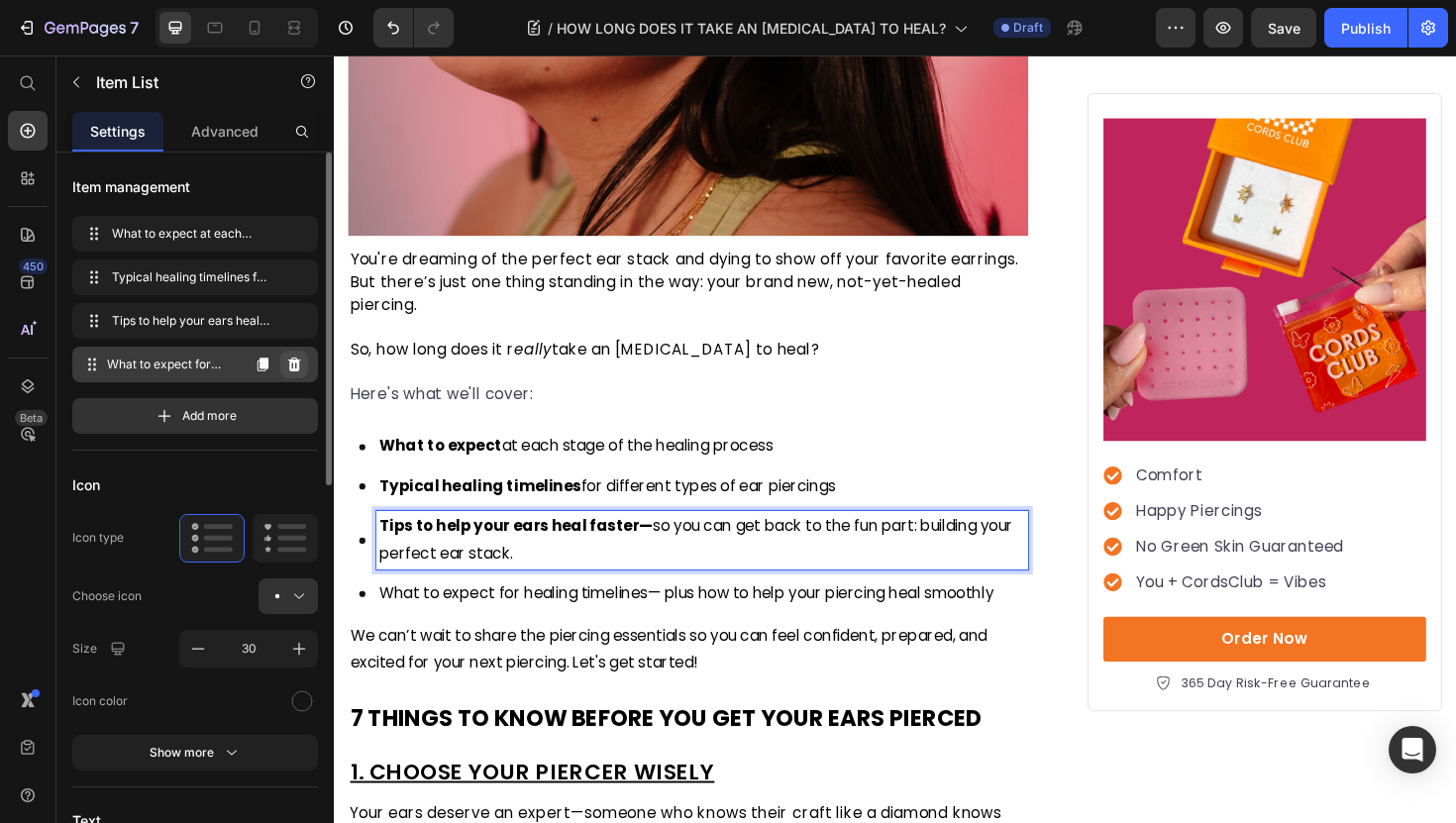 click 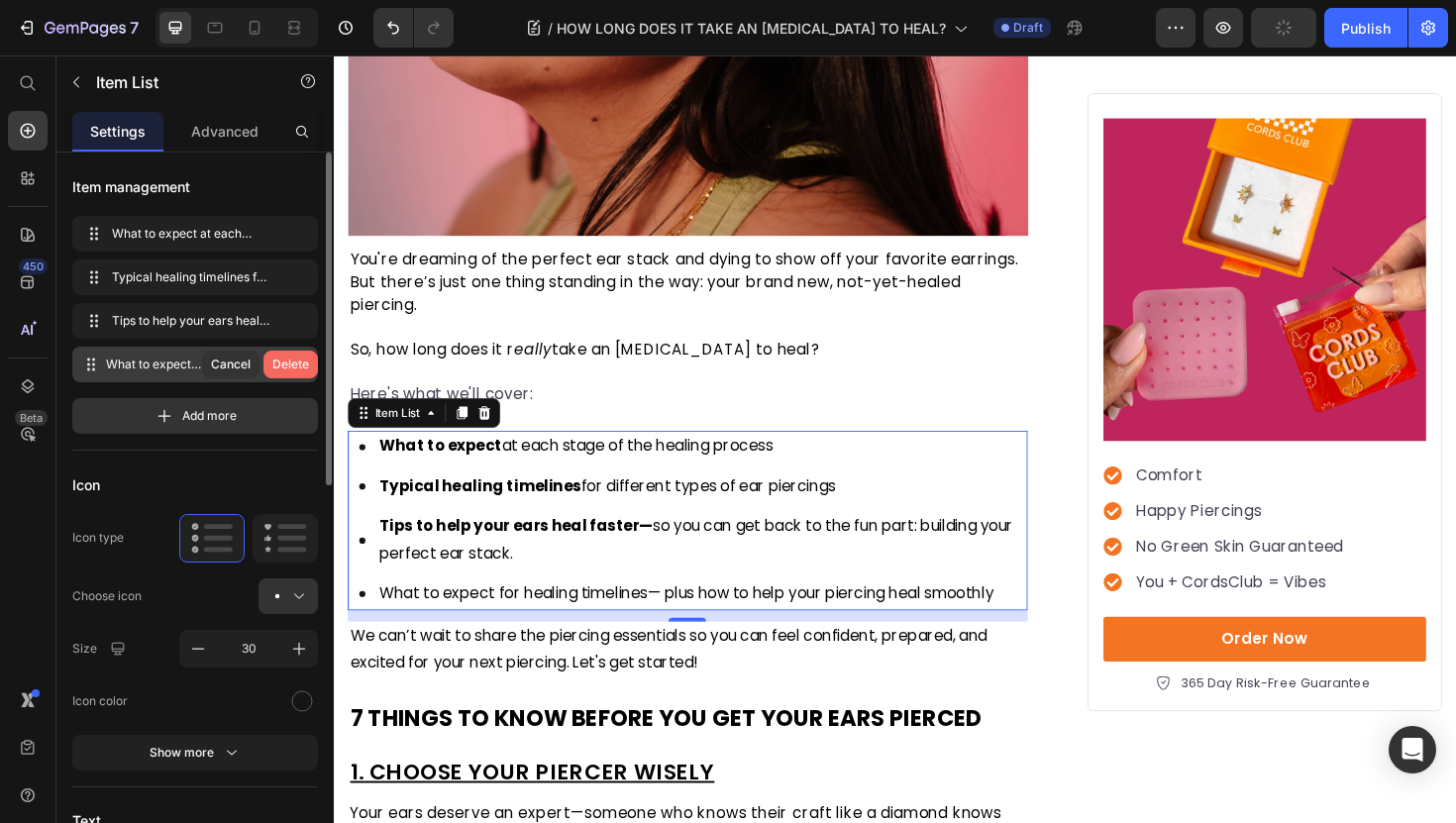 click on "Delete" at bounding box center [290, 364] 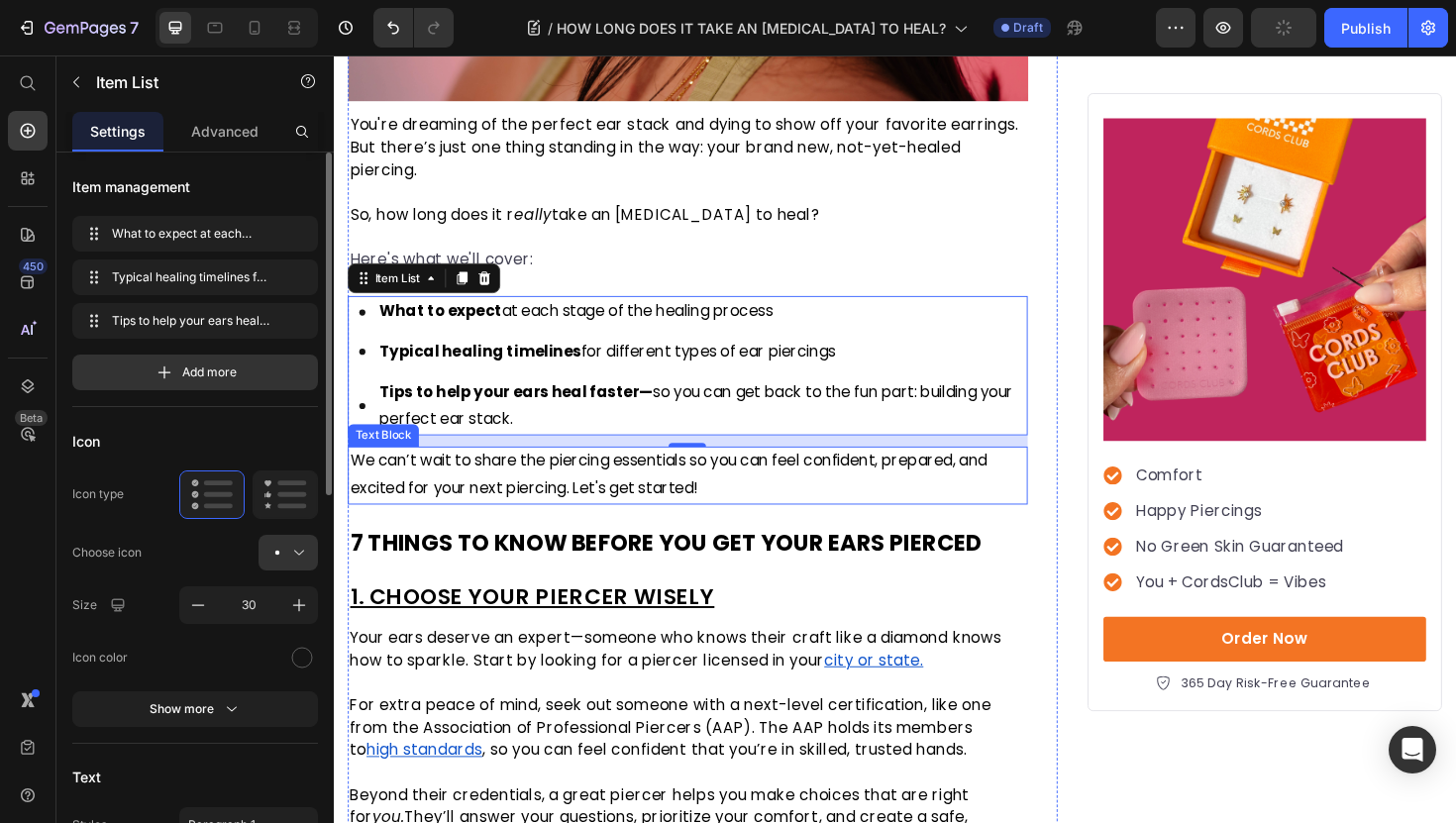 scroll, scrollTop: 724, scrollLeft: 0, axis: vertical 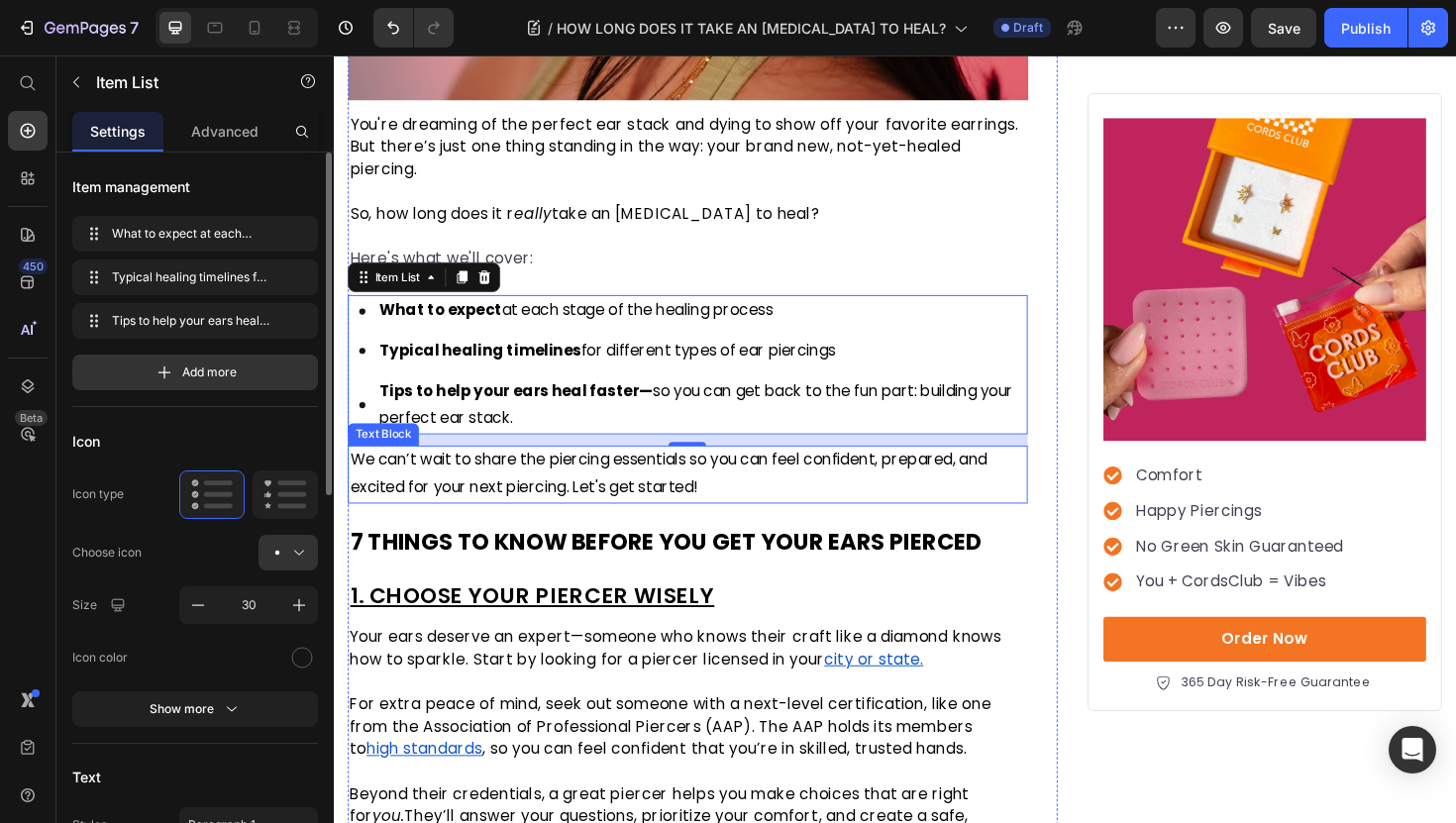 click on "We can’t wait to share the piercing essentials so you can feel confident, prepared, and excited for your next piercing. Let's get started!" at bounding box center (687, 498) 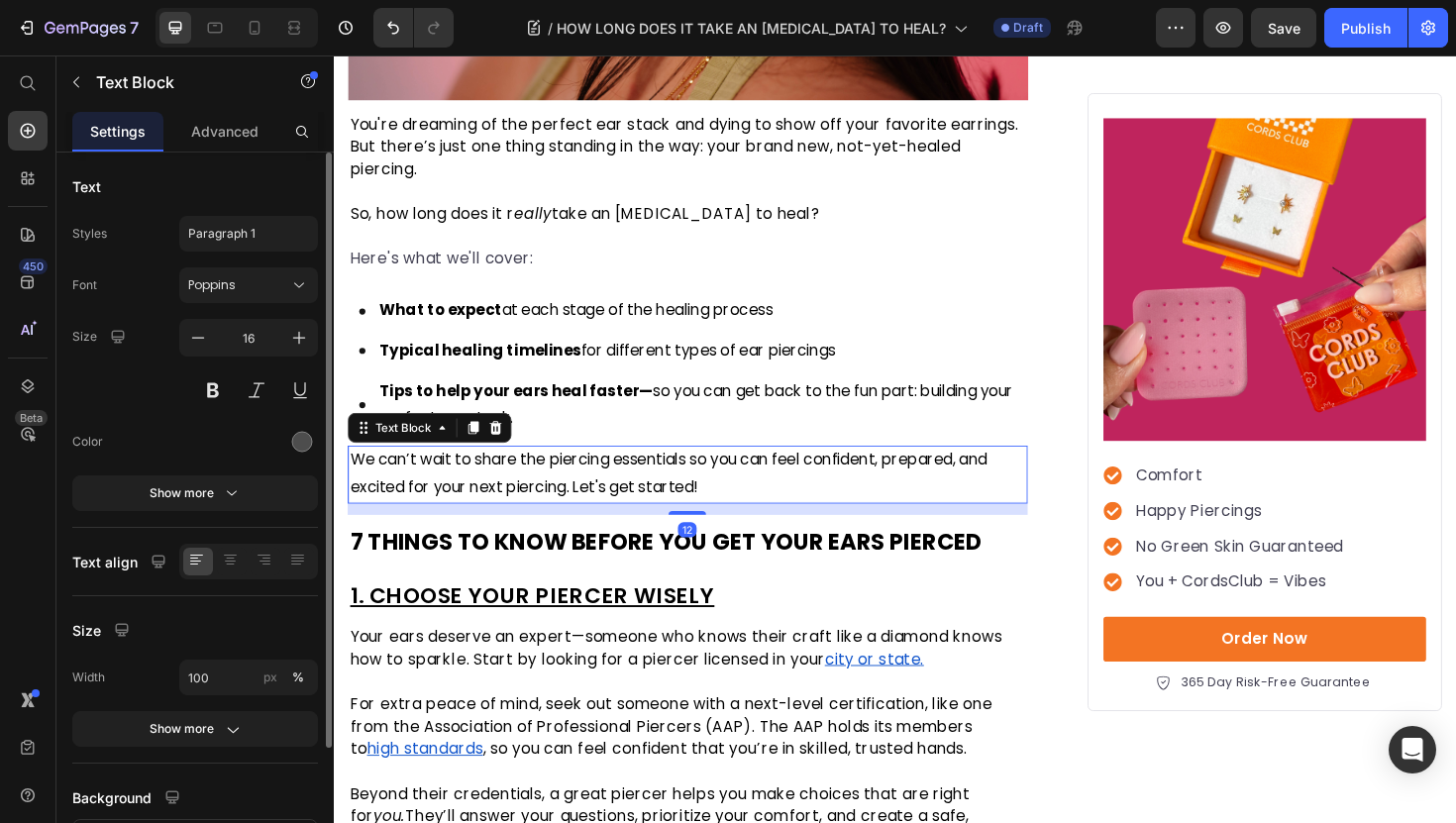 click on "We can’t wait to share the piercing essentials so you can feel confident, prepared, and excited for your next piercing. Let's get started!" at bounding box center [687, 498] 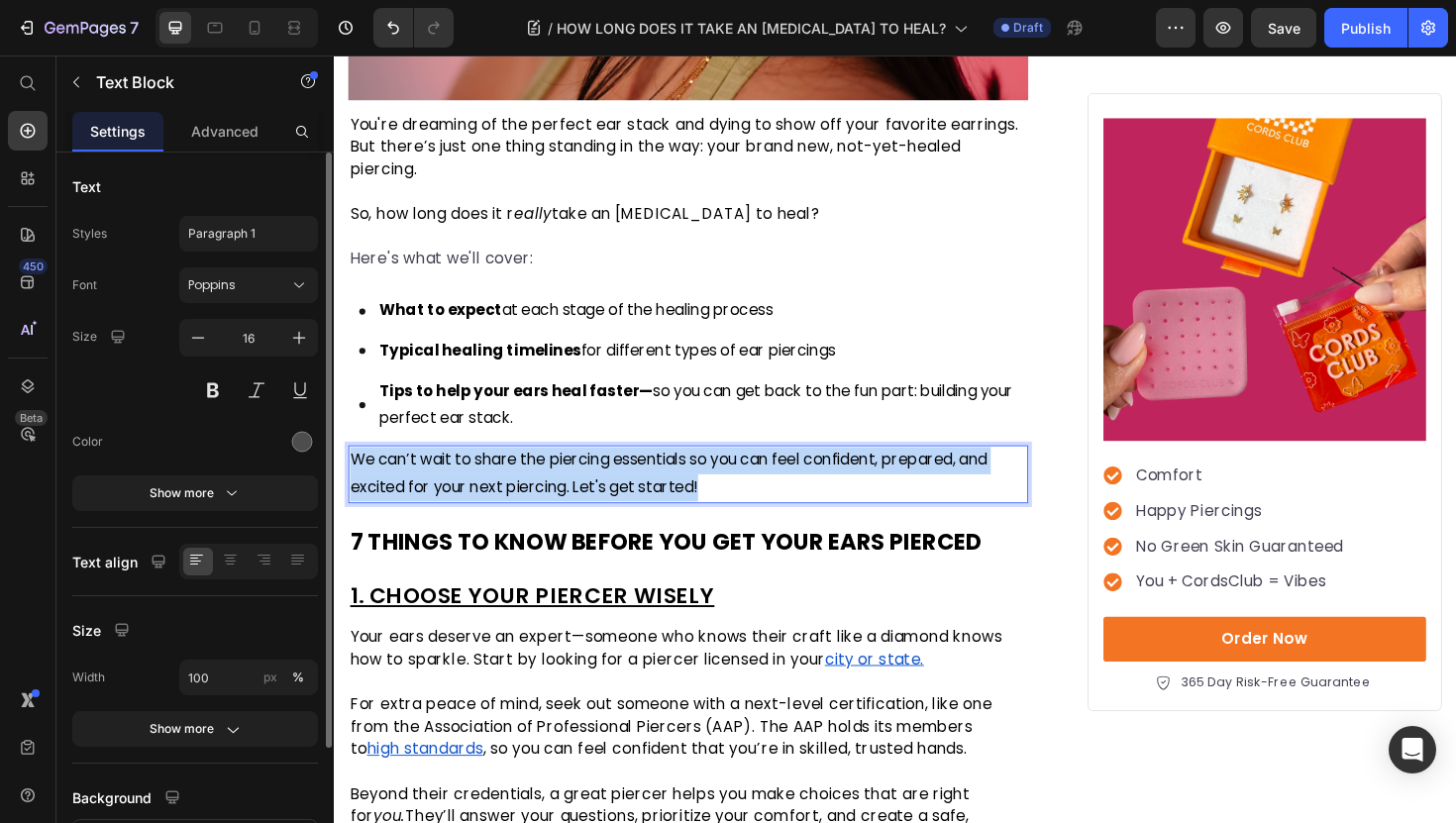 click on "We can’t wait to share the piercing essentials so you can feel confident, prepared, and excited for your next piercing. Let's get started!" at bounding box center (687, 498) 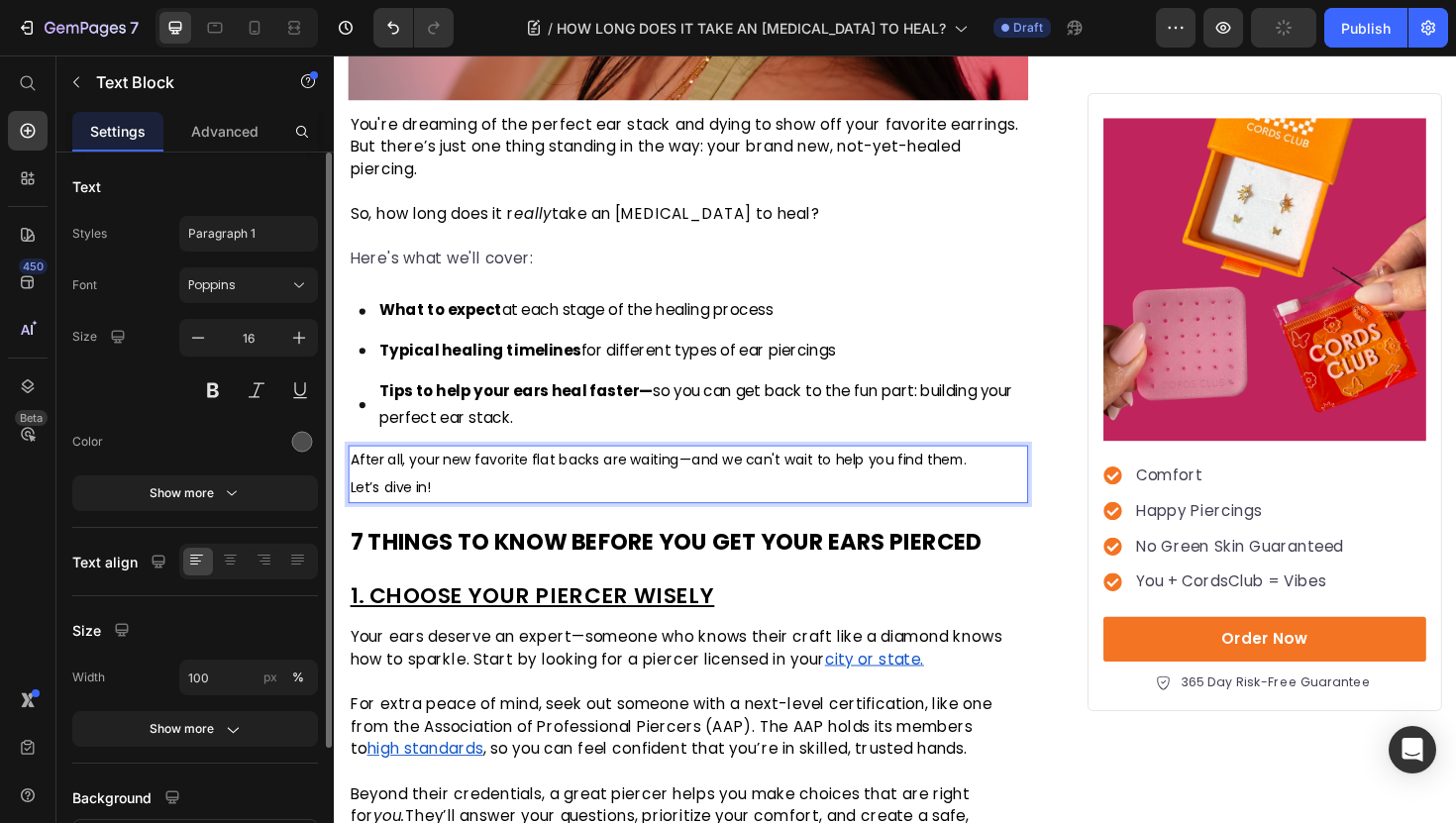 click on "After all, your new favorite flat backs are waiting—and we can't wait to help you find them." at bounding box center (708, 484) 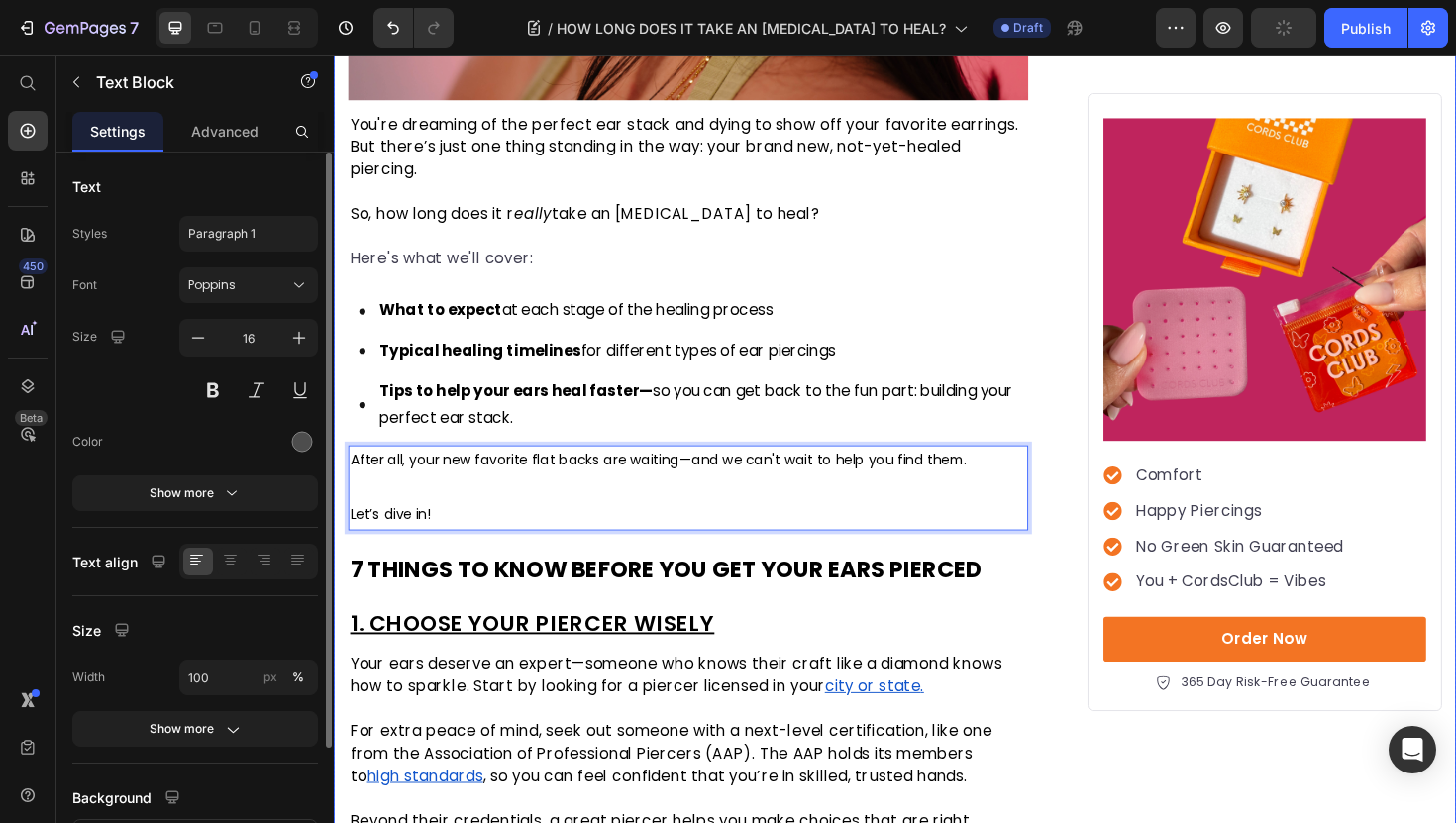 click on "How LONG DOES IT TAKE AN EAR PIERCING TO HEAL? Heading By: Brooke Helton Text Block Published: July 3, 2025   Text block Row Image You're dreaming of the perfect ear stack and dying to show off your favorite earrings.  But there’s just one thing standing in the way: your brand new, not-yet-healed piercing. So, how long does it r eally  take an ear piercing to heal? Here's what we'll cover: Text block
What to expect  at each stage of the healing process
Typical healing timelines  for different types of ear piercings
Tips to help your ears heal faster— so you can get back to the fun part: building your perfect ear stack. Item List After all, your new favorite flat backs are waiting—and we can't wait to help you find them. Let’s dive in! Text Block   12 7 THINGS TO KNOW BEFORE YOU GET YOUR EARS PIERCED Heading 1. CHOOSE YOUR PIERCER WISELY Heading city or state .    high standards , so you can feel confident that you’re in skilled, trusted hands. you." at bounding box center (928, 2898) 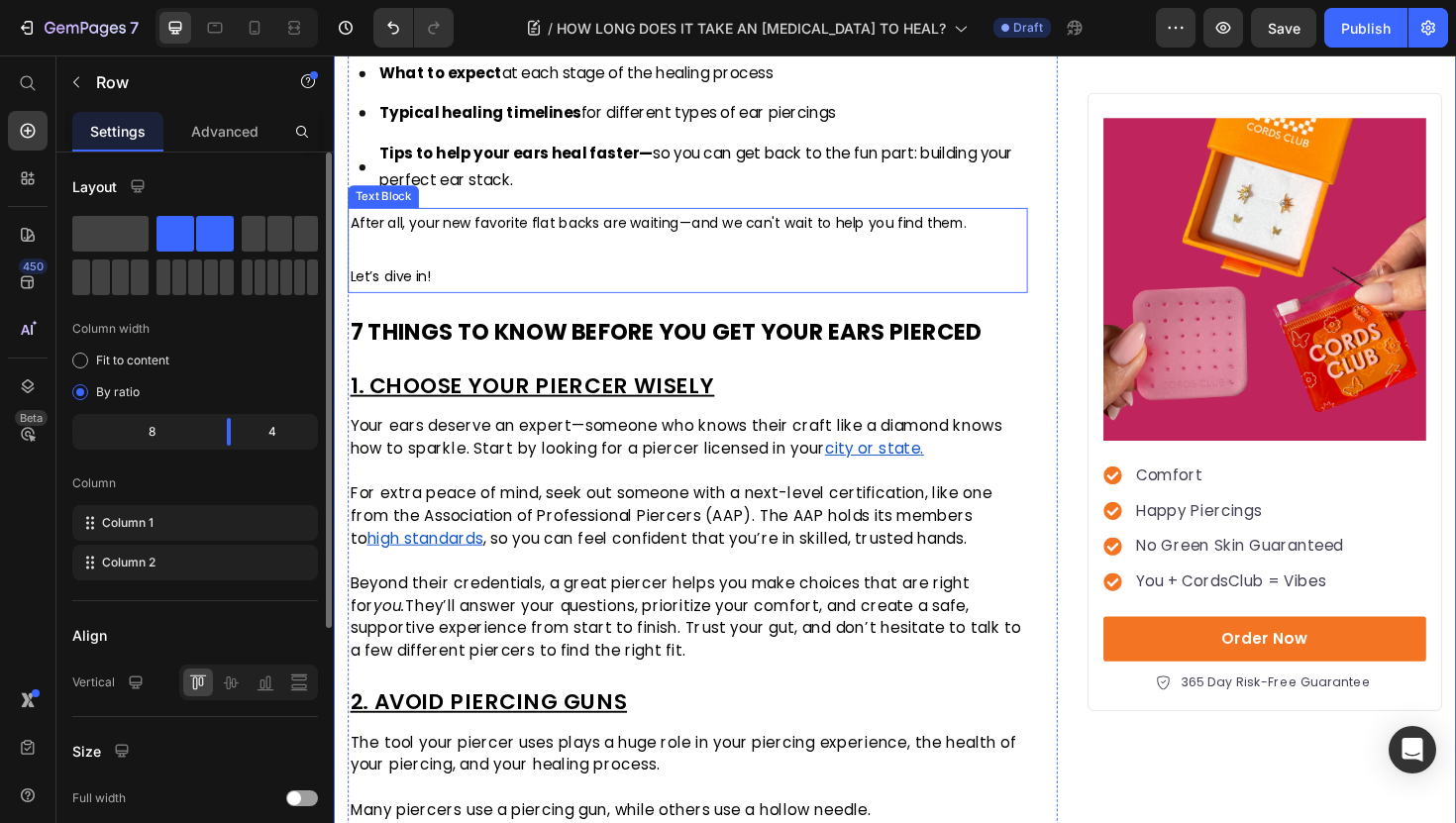 scroll, scrollTop: 1021, scrollLeft: 0, axis: vertical 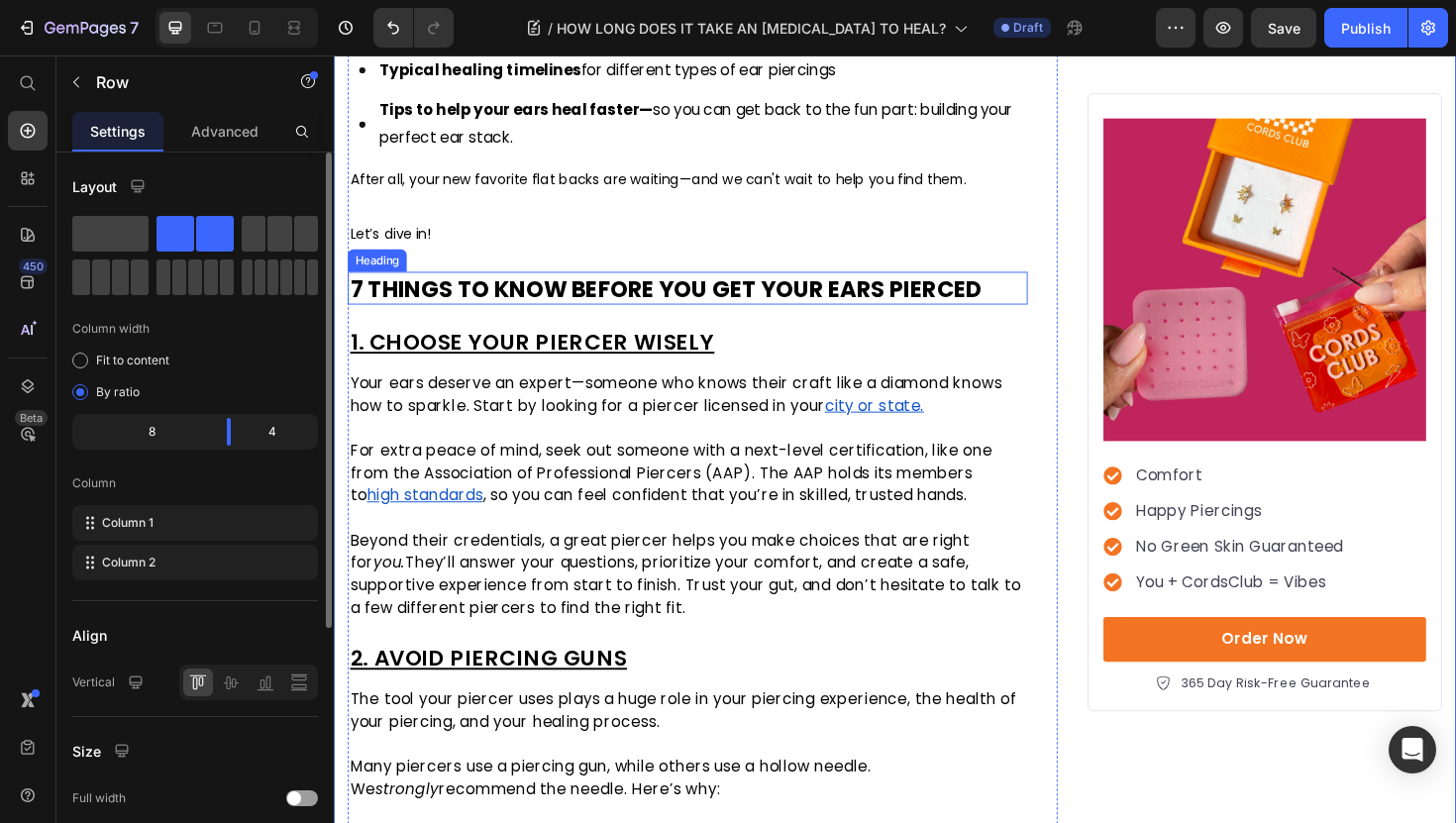 click on "7 THINGS TO KNOW BEFORE YOU GET YOUR EARS PIERCED" at bounding box center [684, 302] 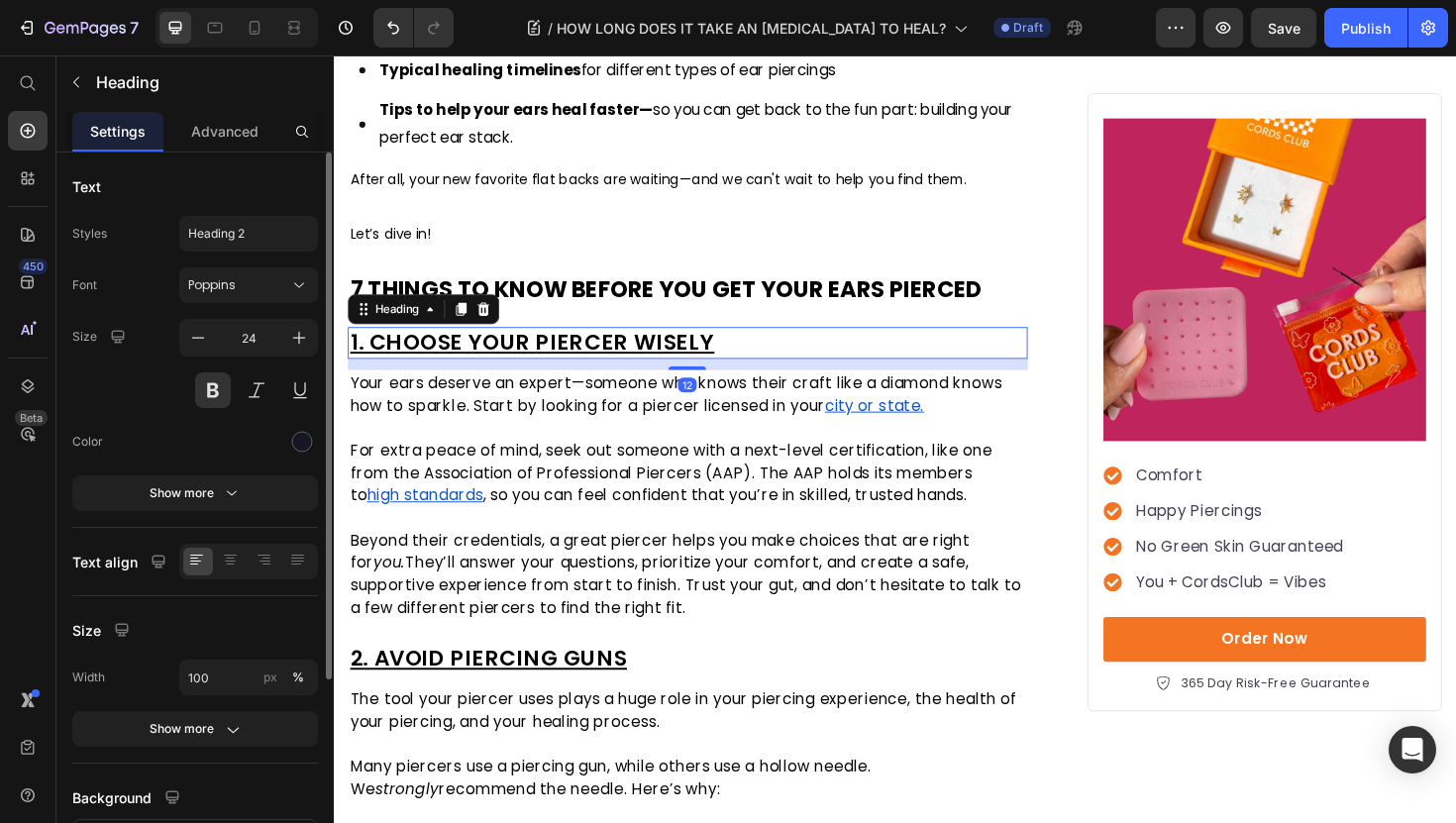 click on "1. CHOOSE YOUR PIERCER WISELY" at bounding box center (708, 360) 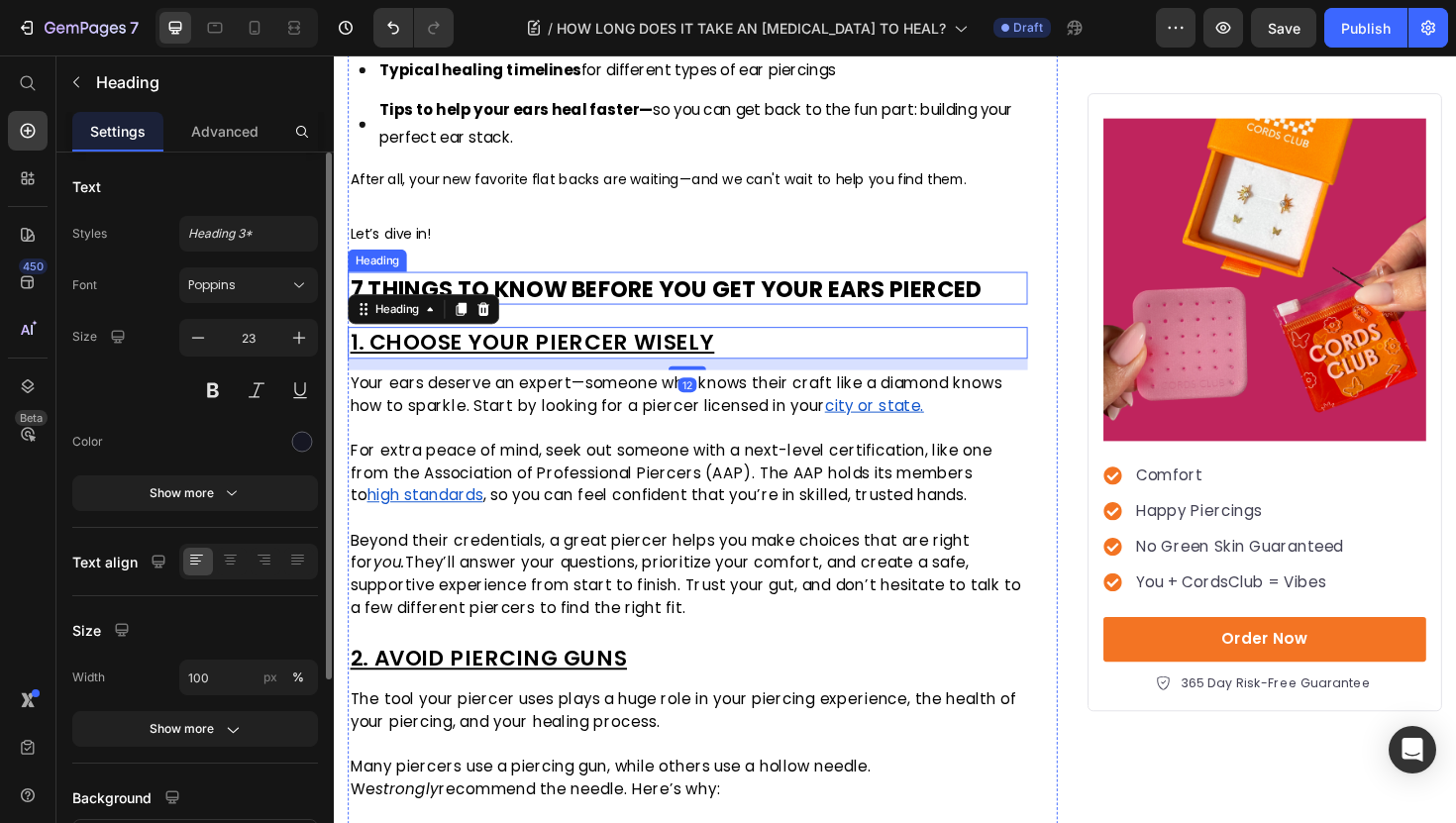 click on "7 THINGS TO KNOW BEFORE YOU GET YOUR EARS PIERCED" at bounding box center (684, 302) 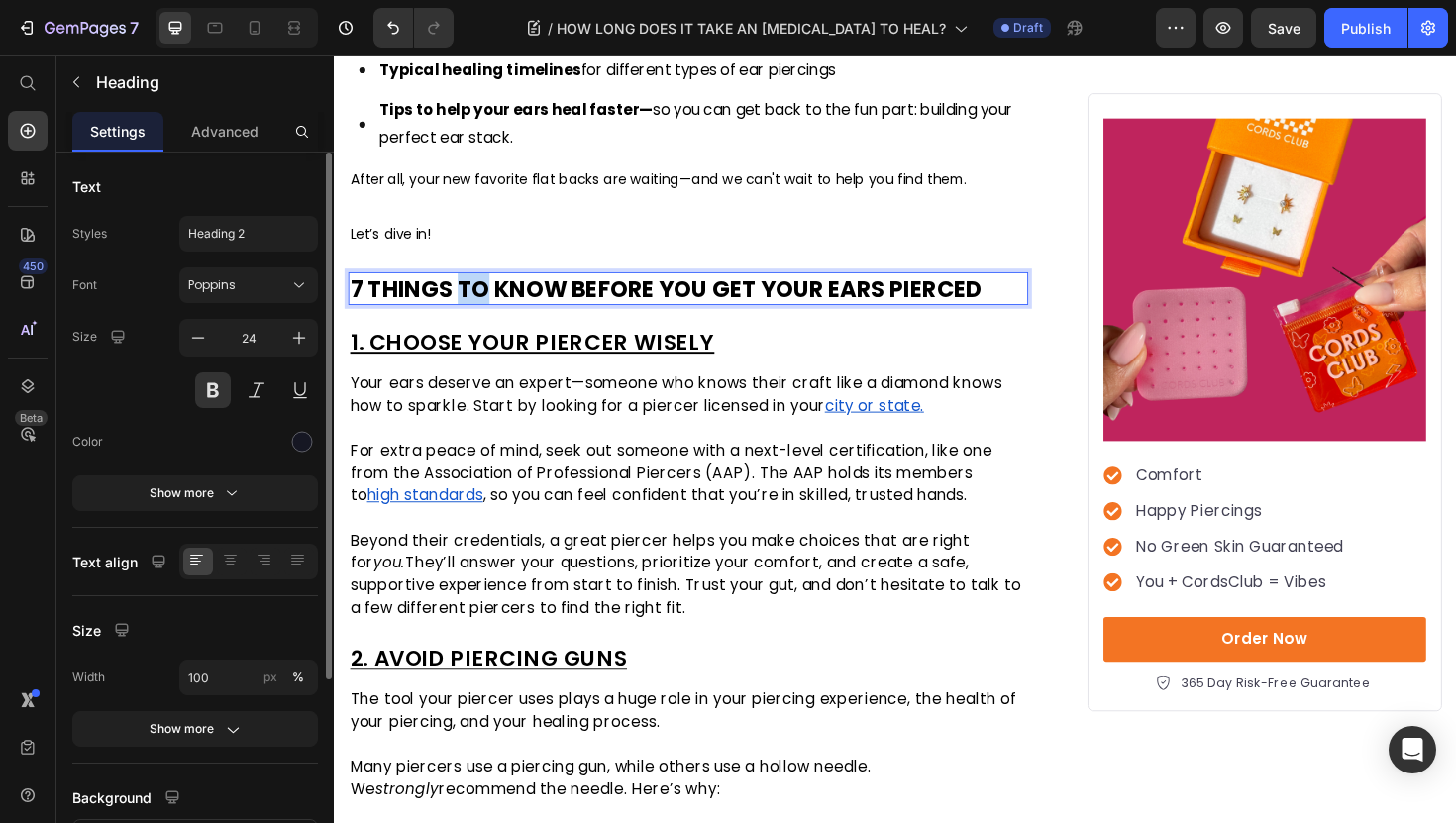click on "7 THINGS TO KNOW BEFORE YOU GET YOUR EARS PIERCED" at bounding box center [684, 302] 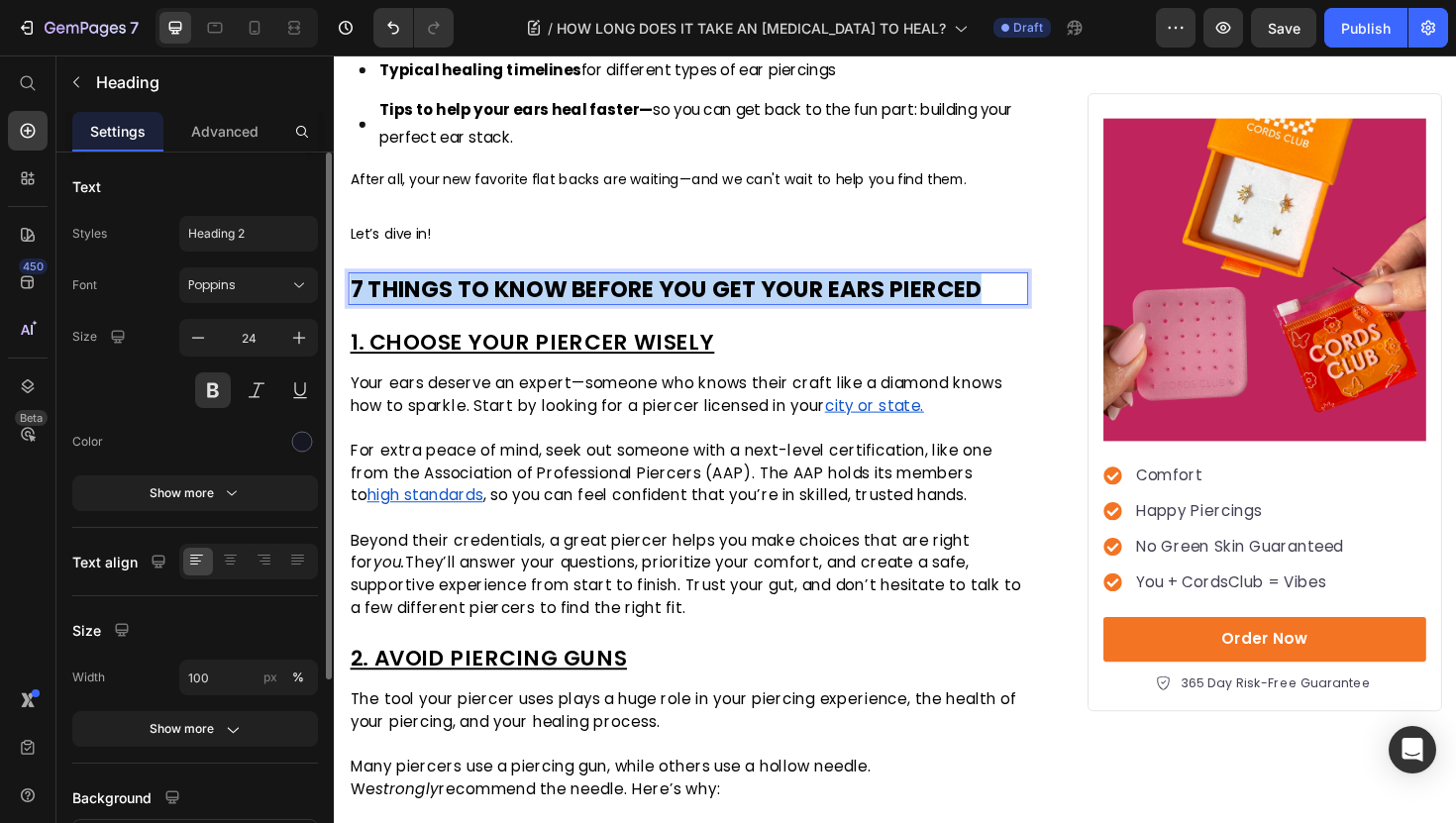 click on "7 THINGS TO KNOW BEFORE YOU GET YOUR EARS PIERCED" at bounding box center (684, 302) 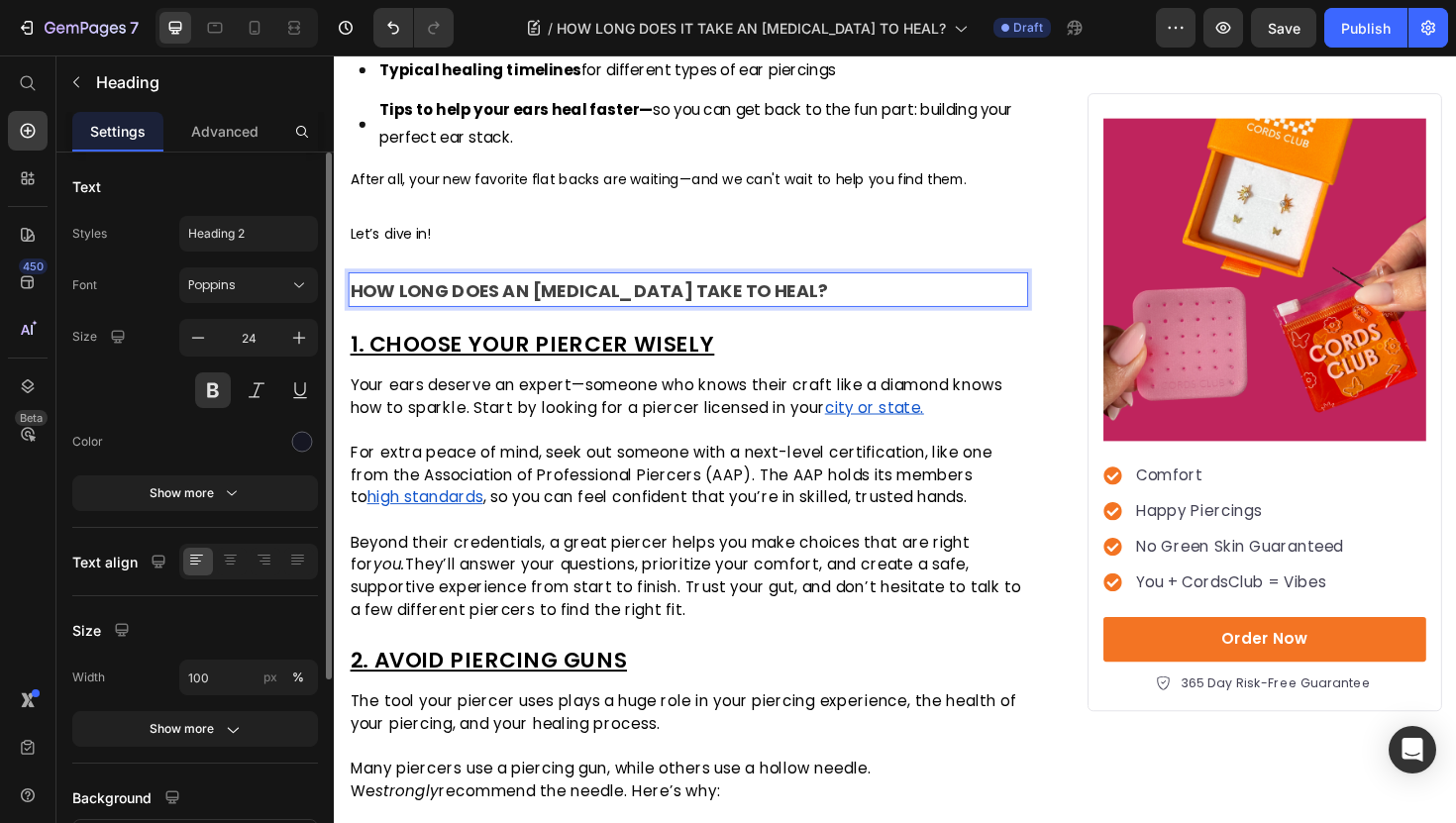 click on "HOW LONG DOES AN [MEDICAL_DATA] TAKE TO HEAL?" at bounding box center [603, 304] 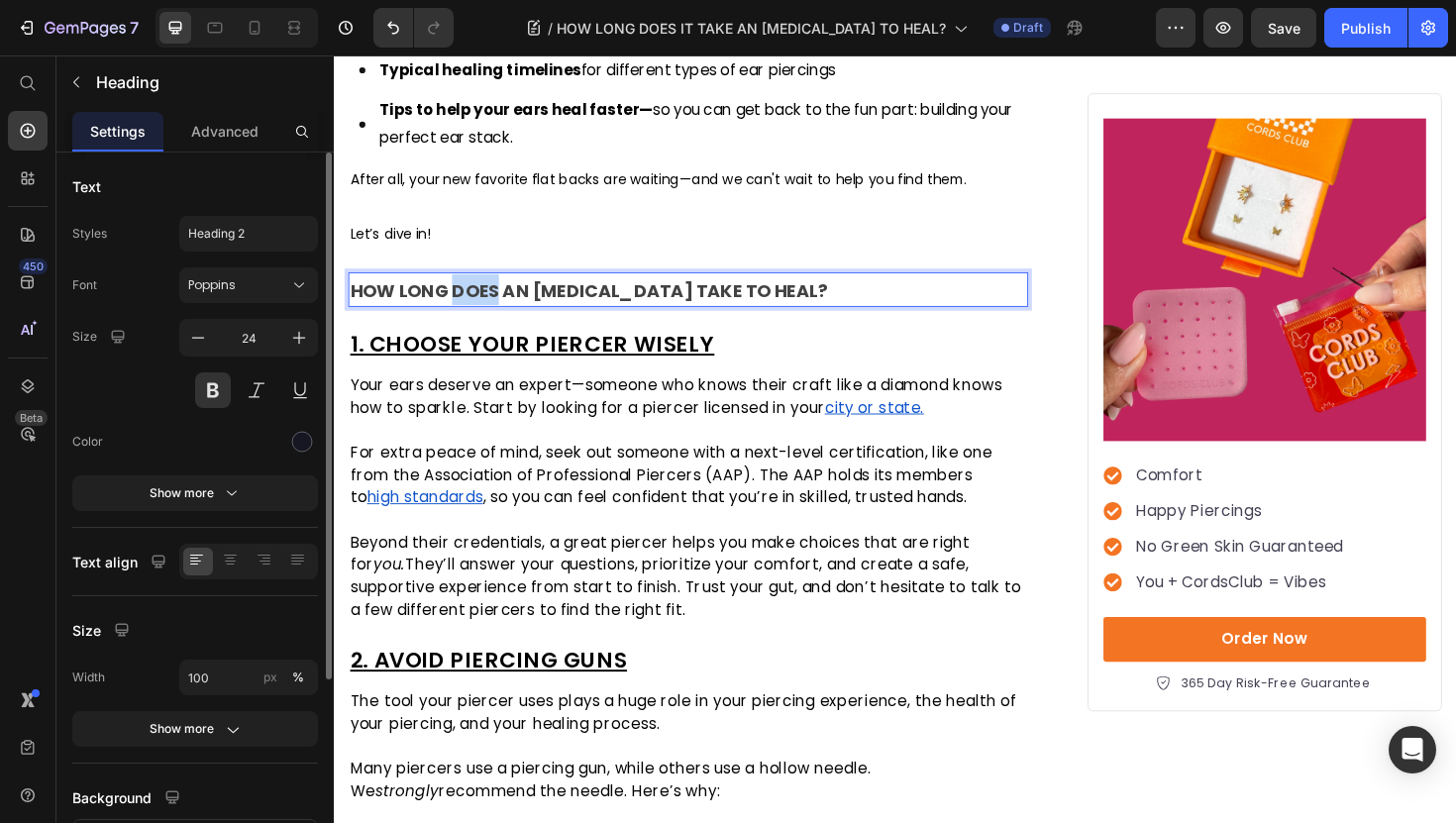 click on "HOW LONG DOES AN [MEDICAL_DATA] TAKE TO HEAL?" at bounding box center [603, 304] 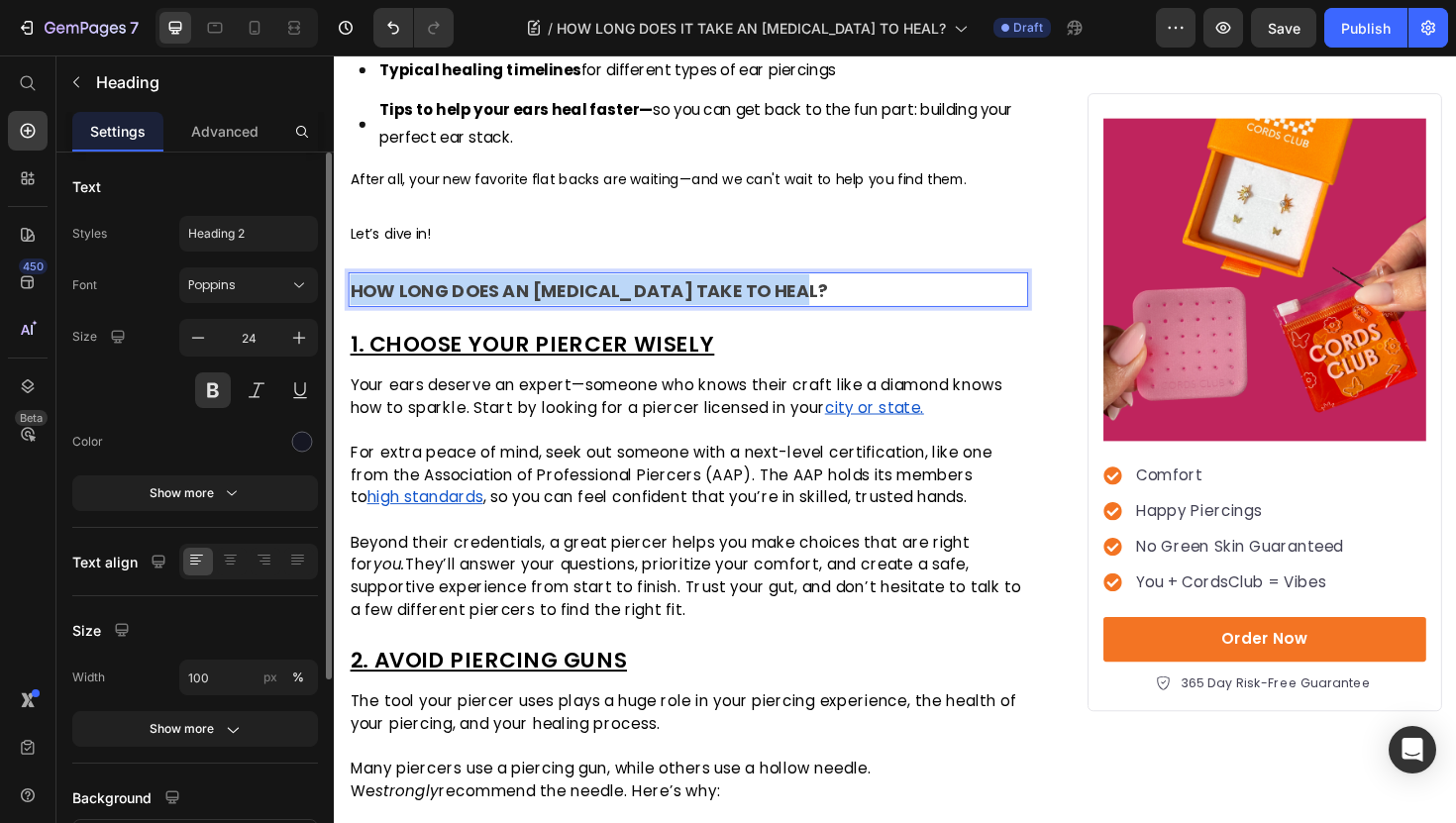click on "HOW LONG DOES AN [MEDICAL_DATA] TAKE TO HEAL?" at bounding box center [603, 304] 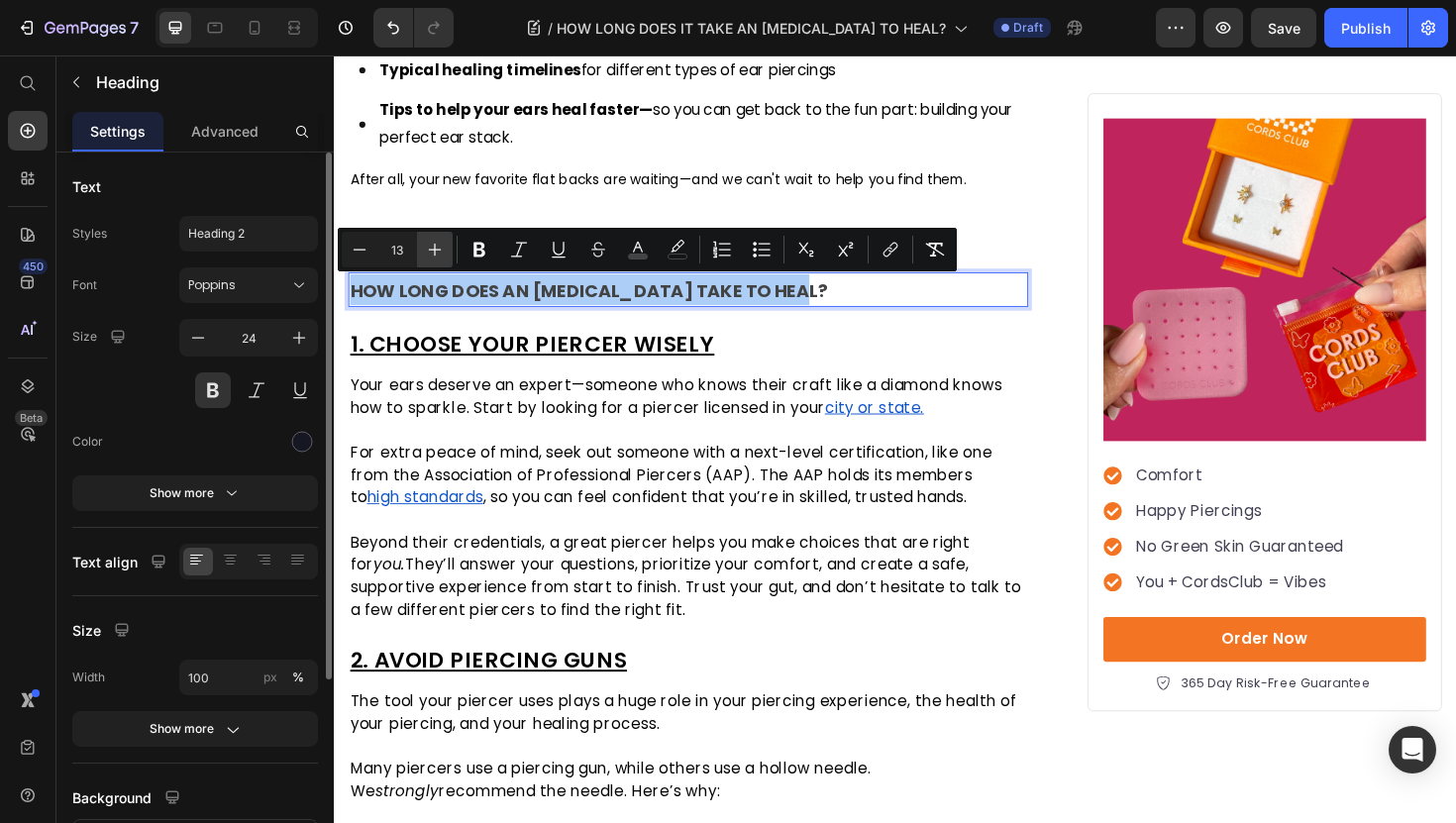 click 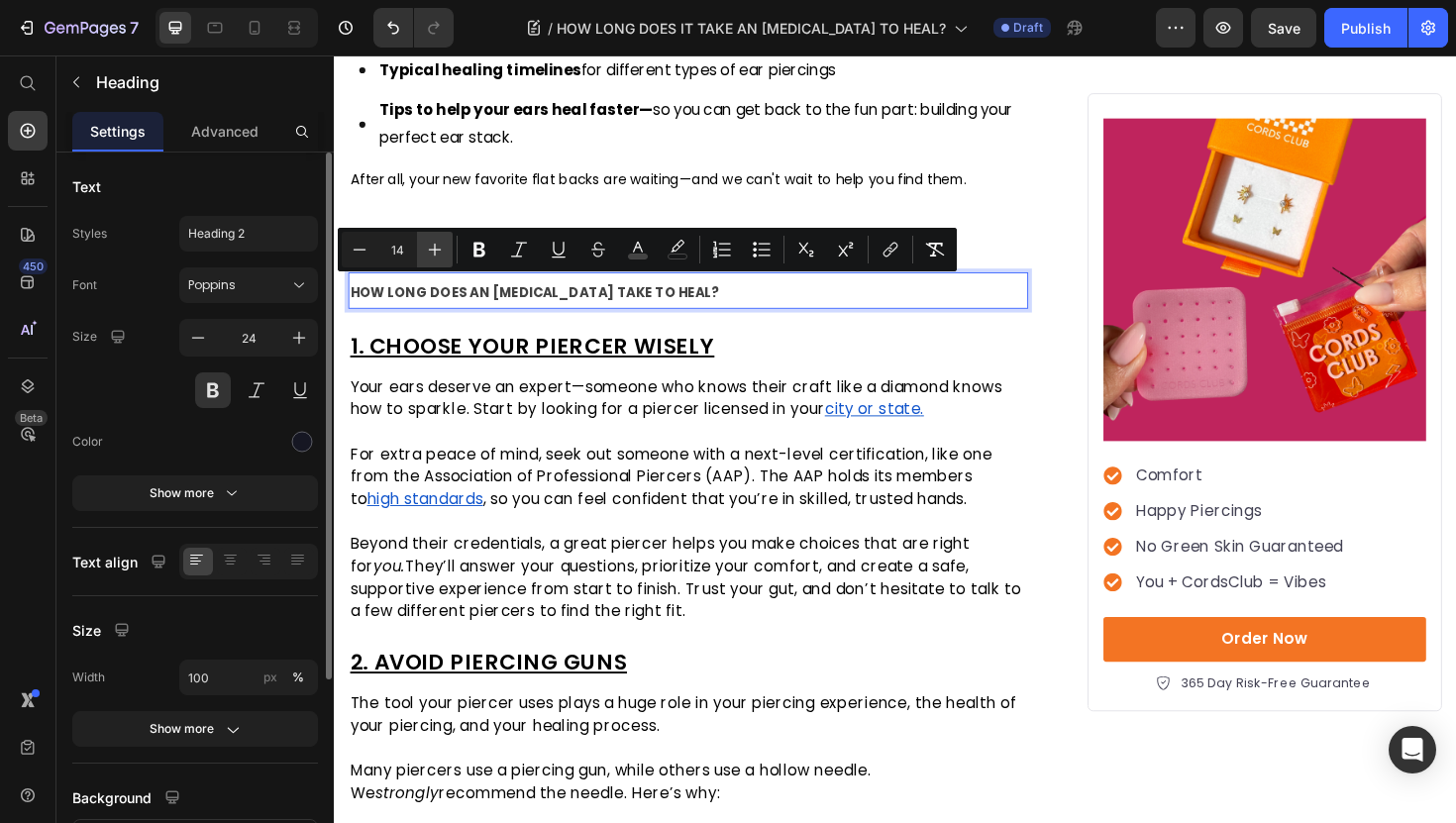 click 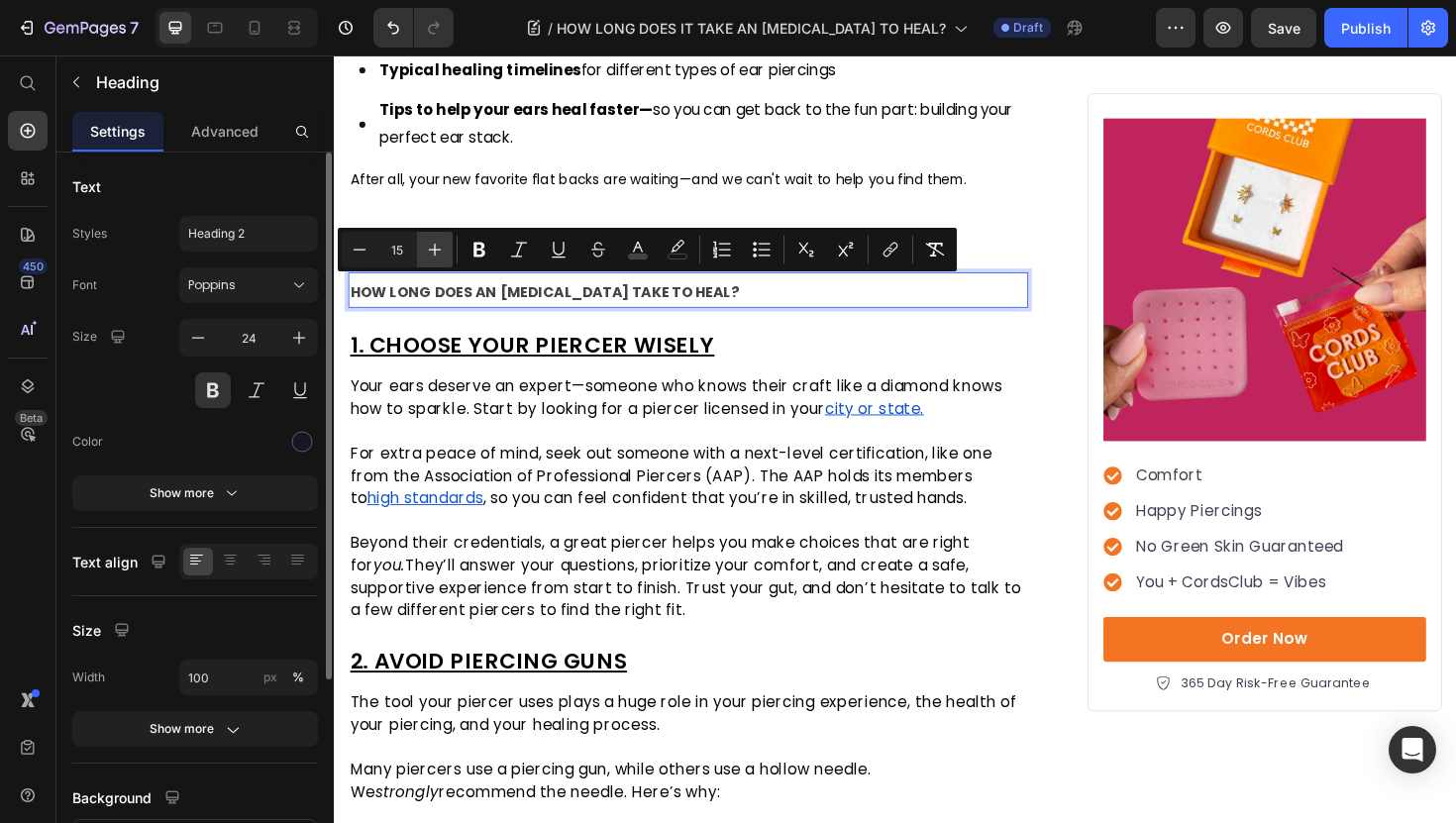 click 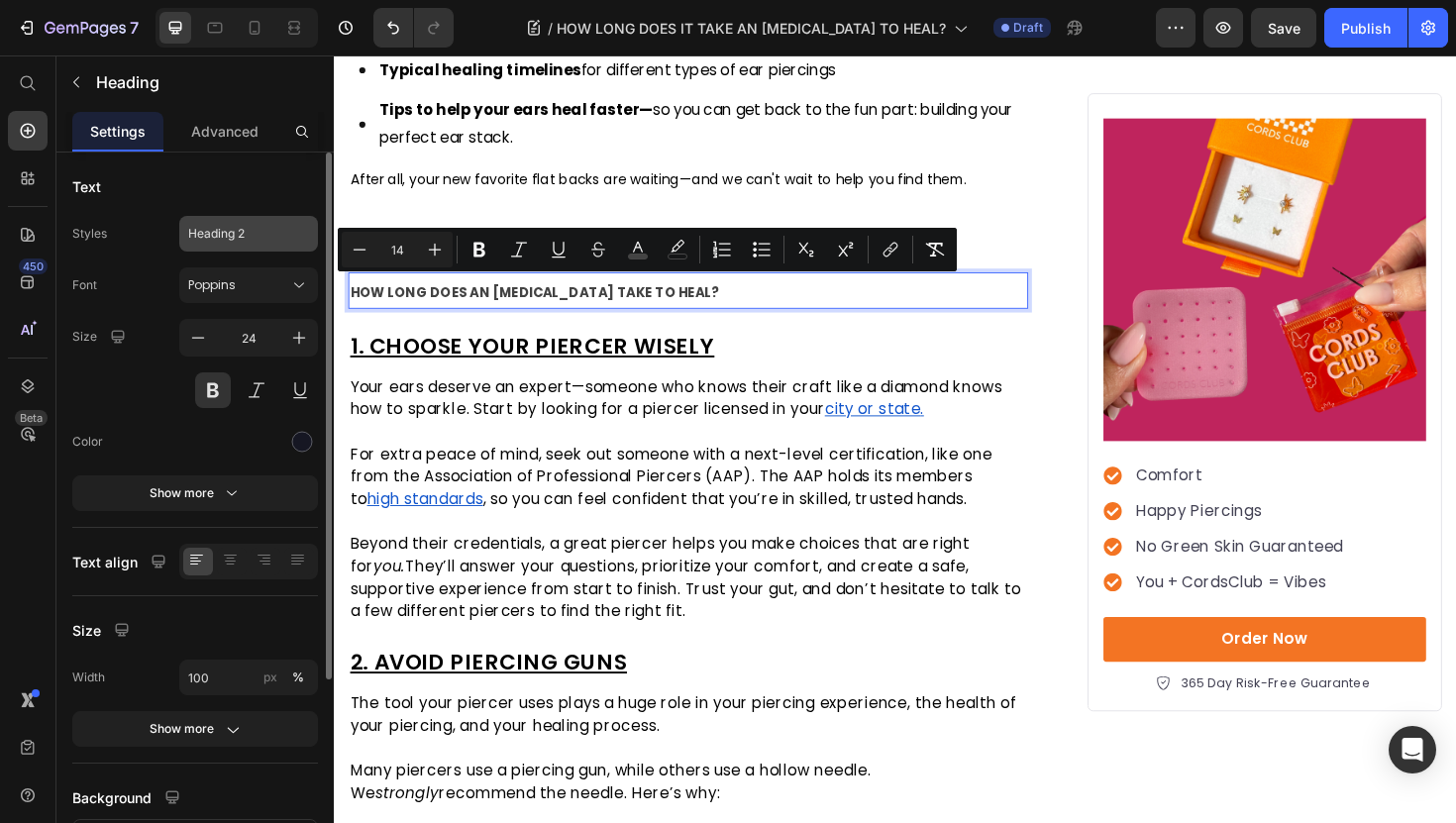 type on "13" 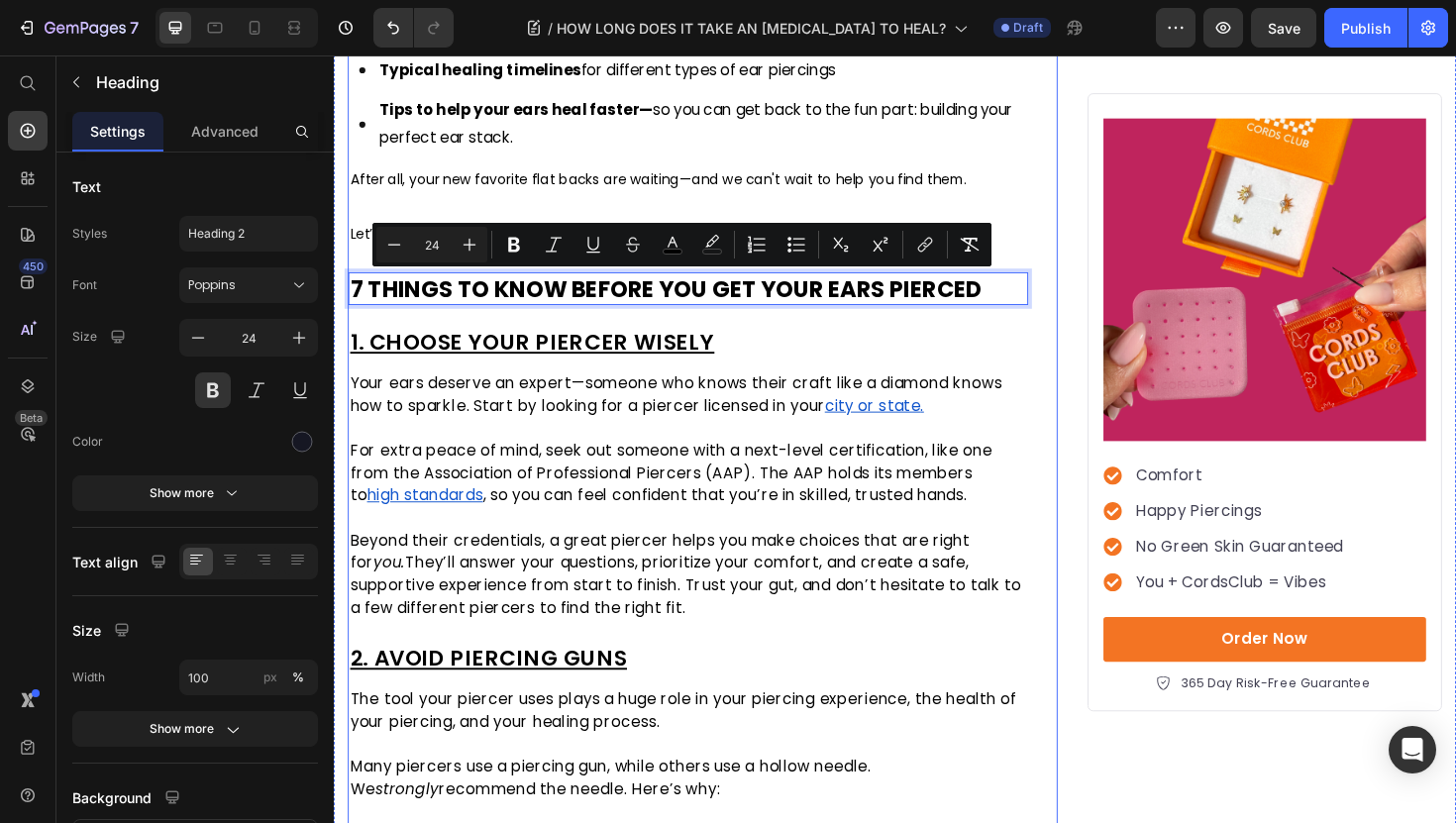 click on "How LONG DOES IT TAKE AN EAR PIERCING TO HEAL? Heading By: Brooke Helton Text Block Published: July 3, 2025   Text block Row Image You're dreaming of the perfect ear stack and dying to show off your favorite earrings.  But there’s just one thing standing in the way: your brand new, not-yet-healed piercing. So, how long does it r eally  take an ear piercing to heal? Here's what we'll cover: Text block
What to expect  at each stage of the healing process
Typical healing timelines  for different types of ear piercings
Tips to help your ears heal faster— so you can get back to the fun part: building your perfect ear stack. Item List After all, your new favorite flat backs are waiting—and we can't wait to help you find them. Let’s dive in! Text Block 7 THINGS TO KNOW BEFORE YOU GET YOUR EARS PIERCED Heading   12 1. CHOOSE YOUR PIERCER WISELY Heading city or state .    high standards , so you can feel confident that you’re in skilled, trusted hands. you." at bounding box center (708, 2601) 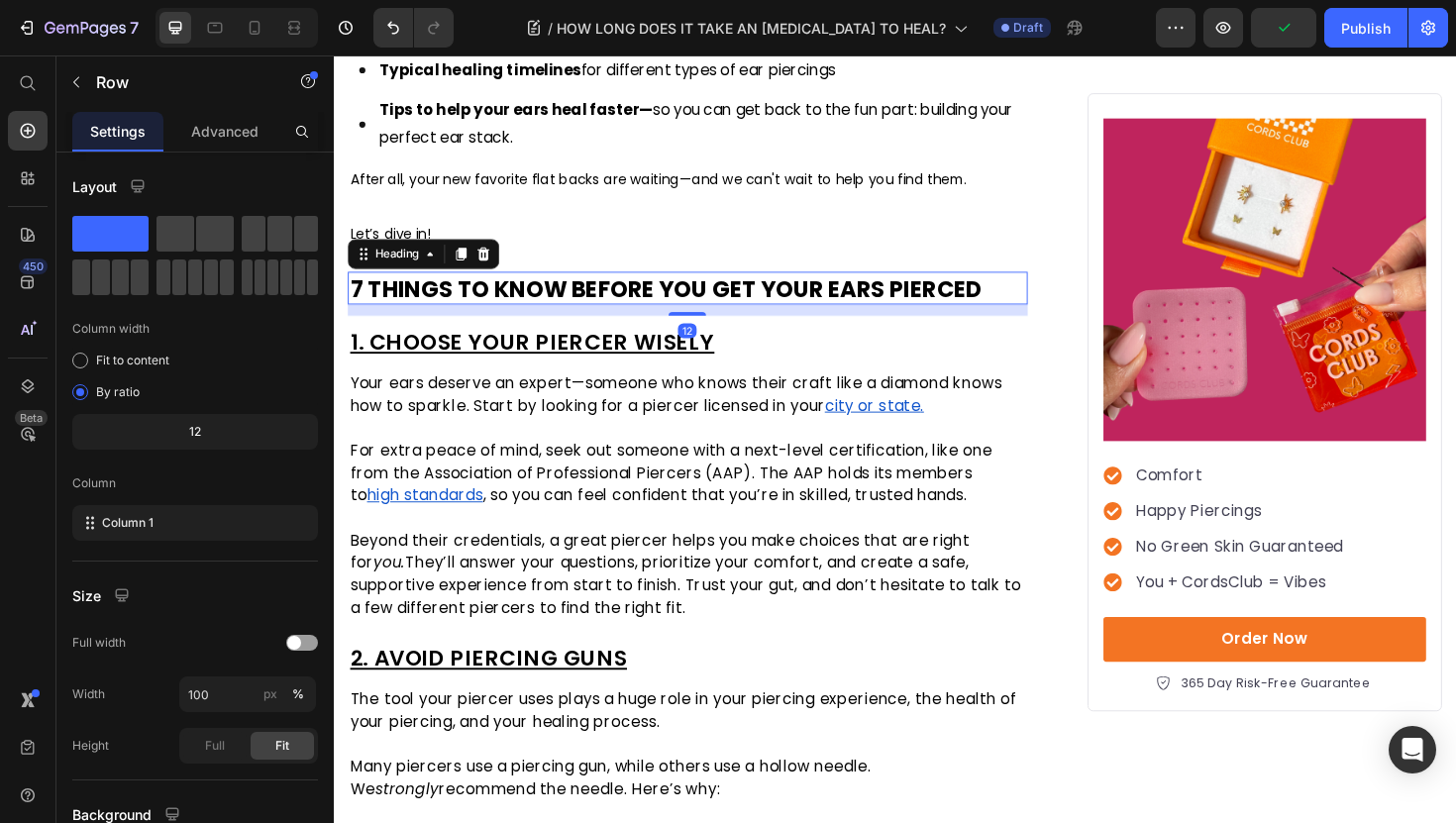 click on "7 THINGS TO KNOW BEFORE YOU GET YOUR EARS PIERCED" at bounding box center (684, 302) 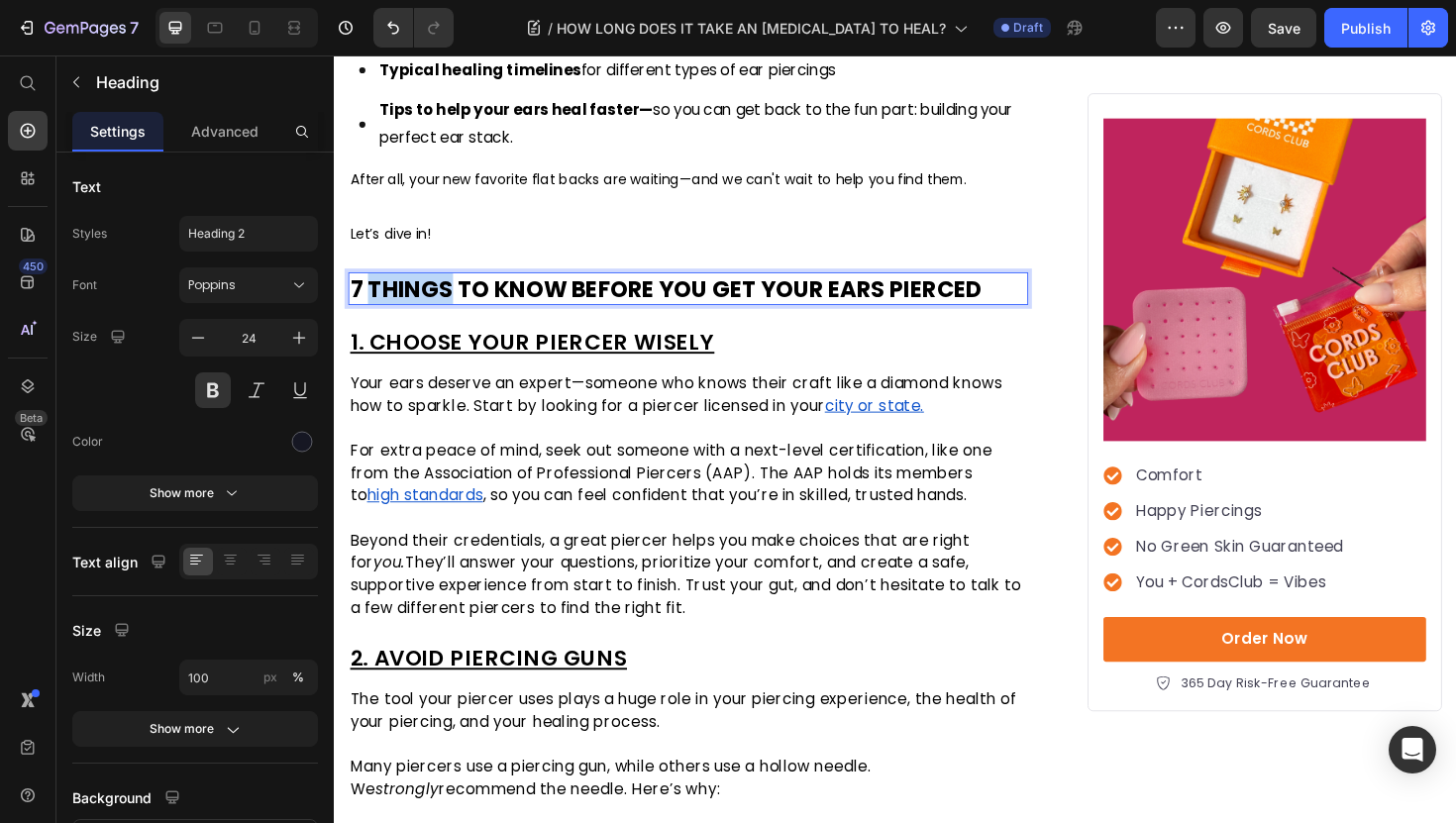 click on "7 THINGS TO KNOW BEFORE YOU GET YOUR EARS PIERCED" at bounding box center (684, 302) 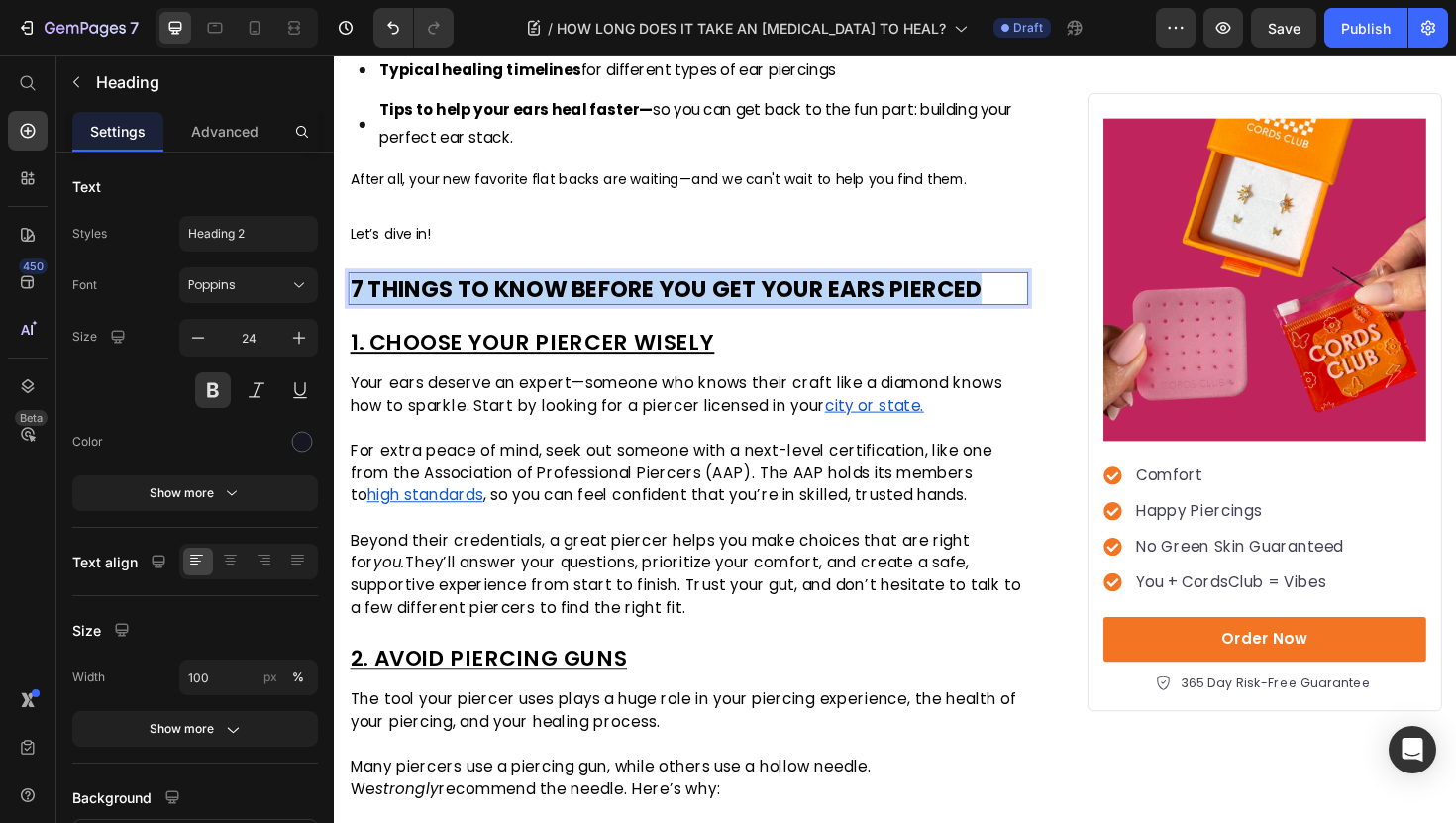 click on "7 THINGS TO KNOW BEFORE YOU GET YOUR EARS PIERCED" at bounding box center [684, 302] 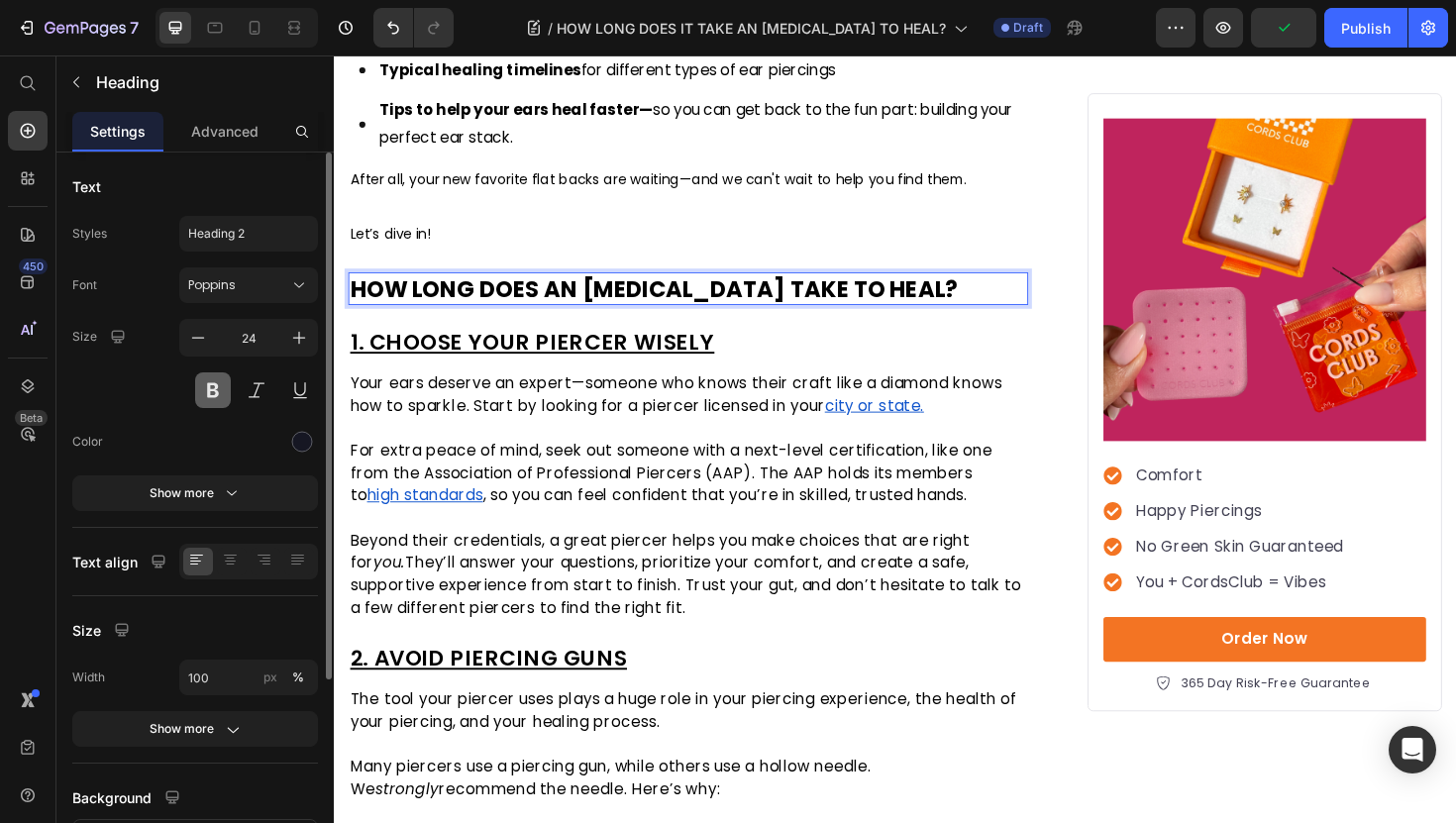 click at bounding box center [213, 390] 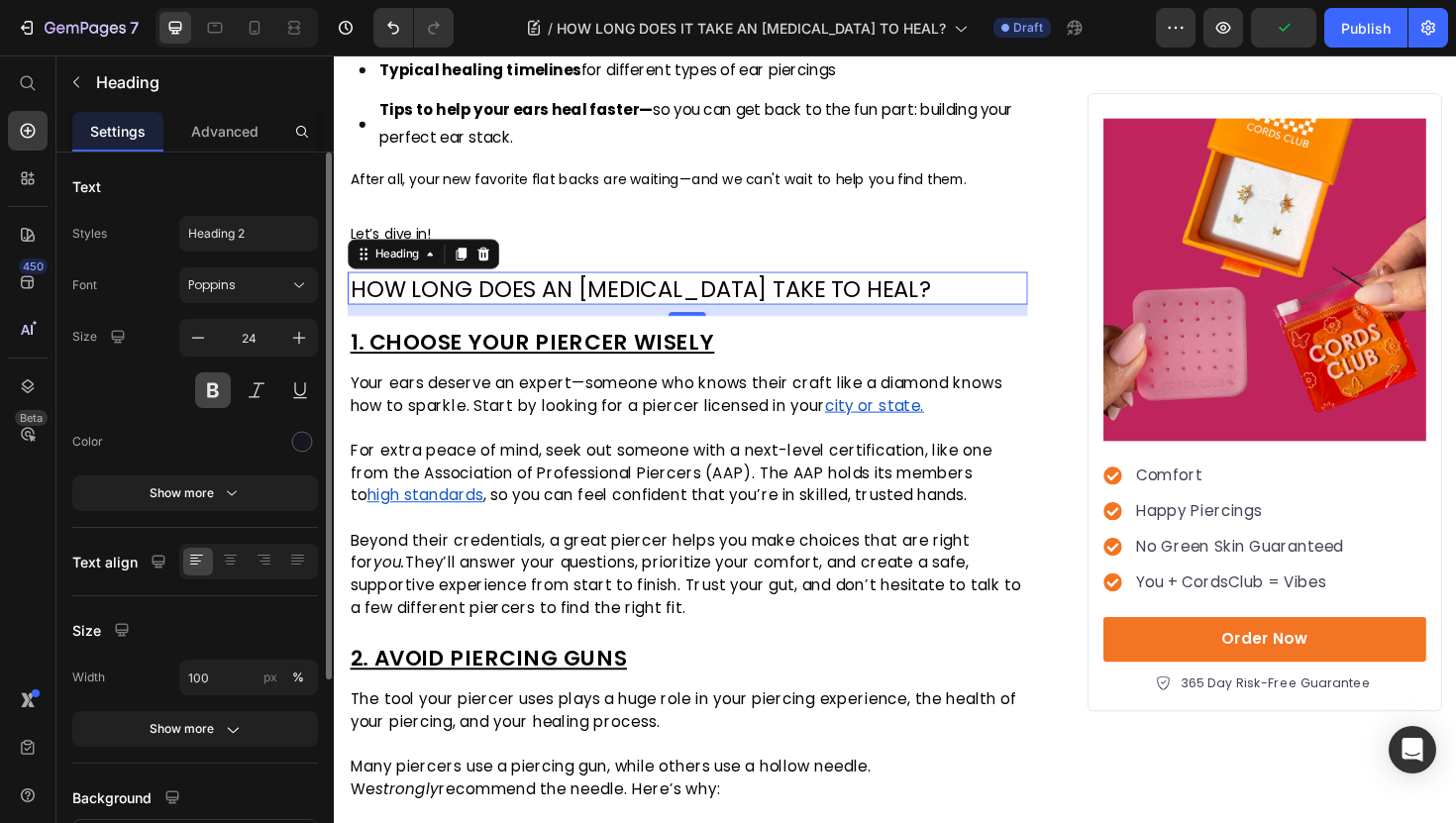 click at bounding box center (213, 390) 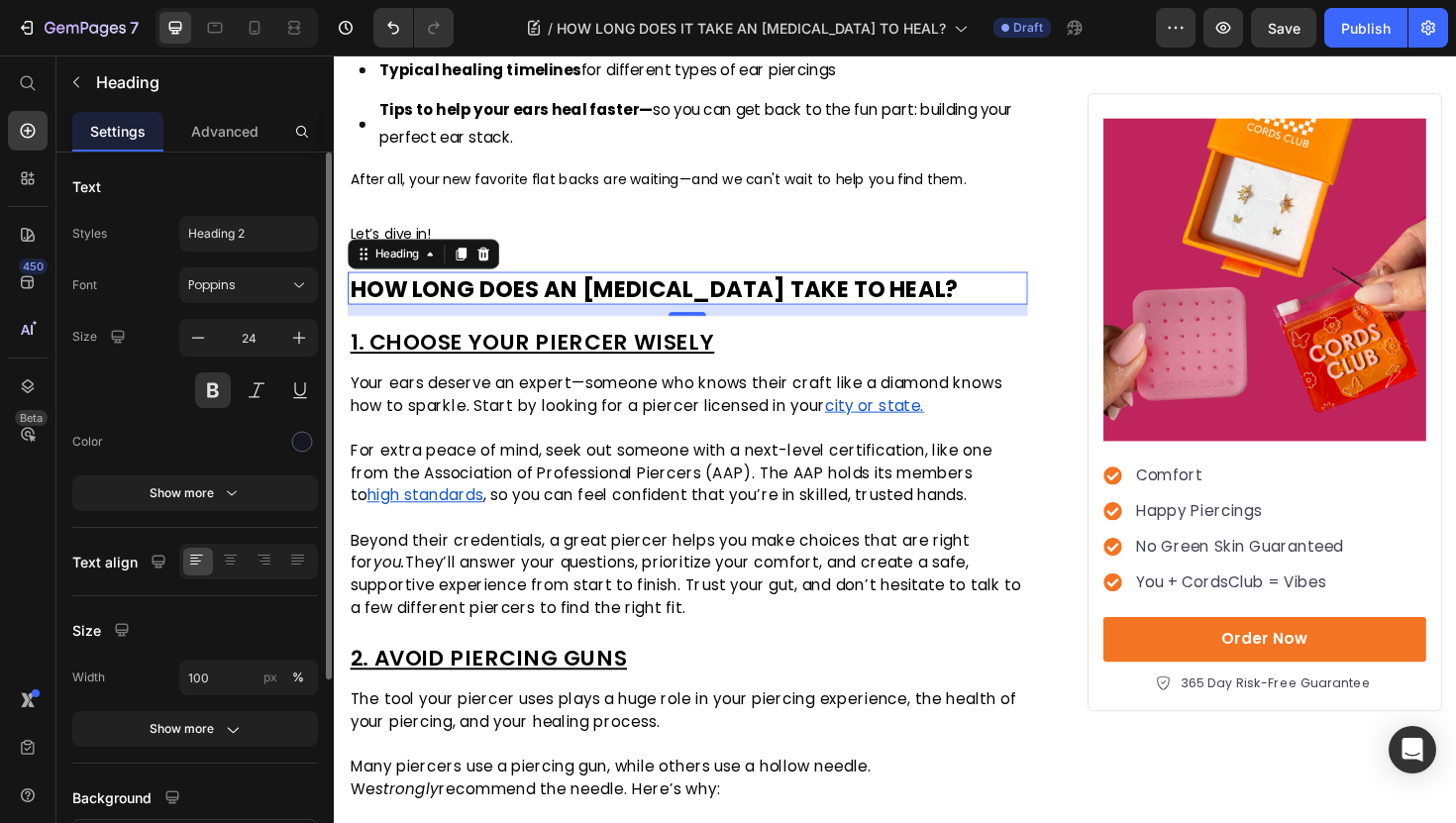 click at bounding box center [249, 390] 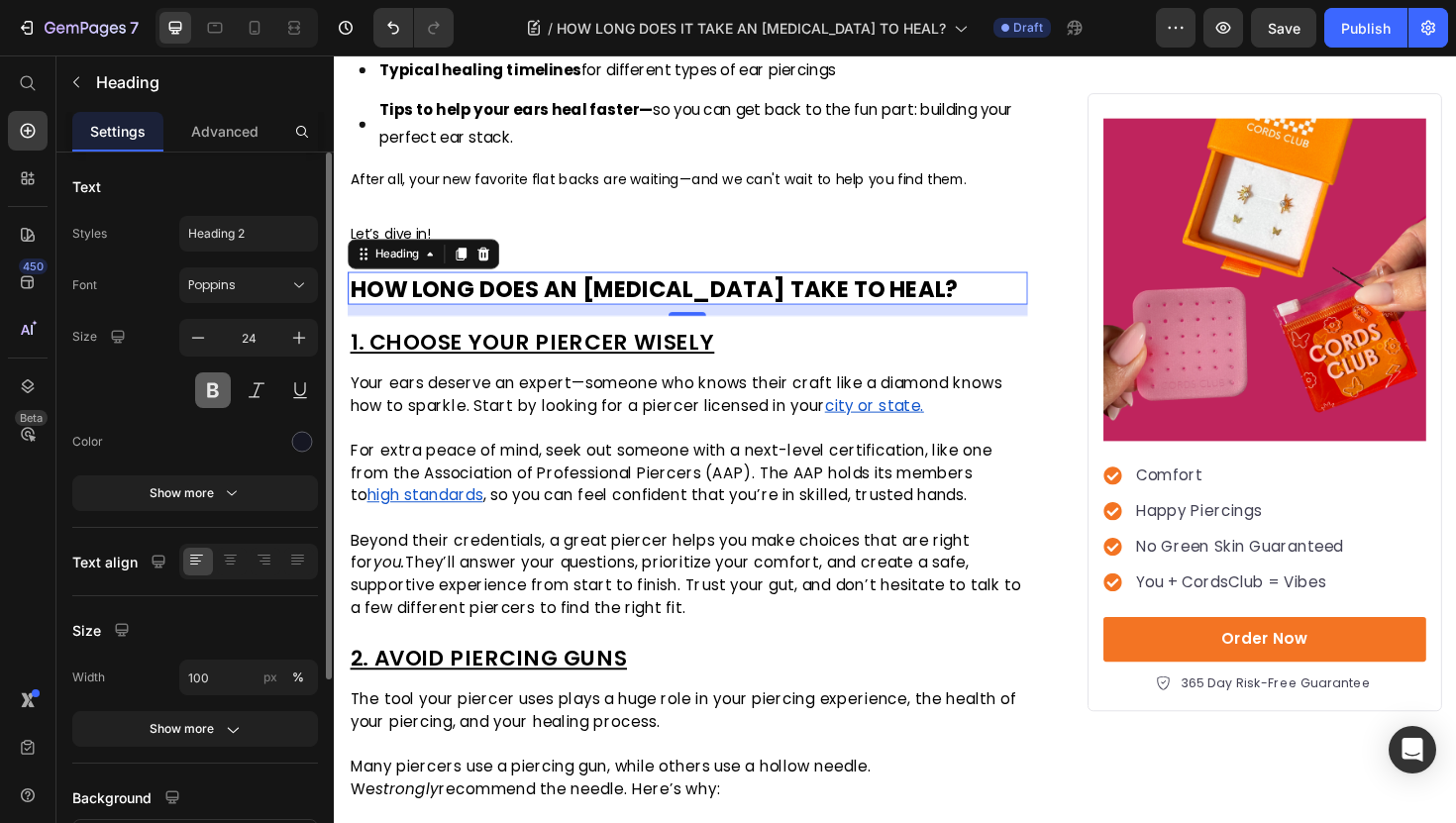 click at bounding box center (213, 390) 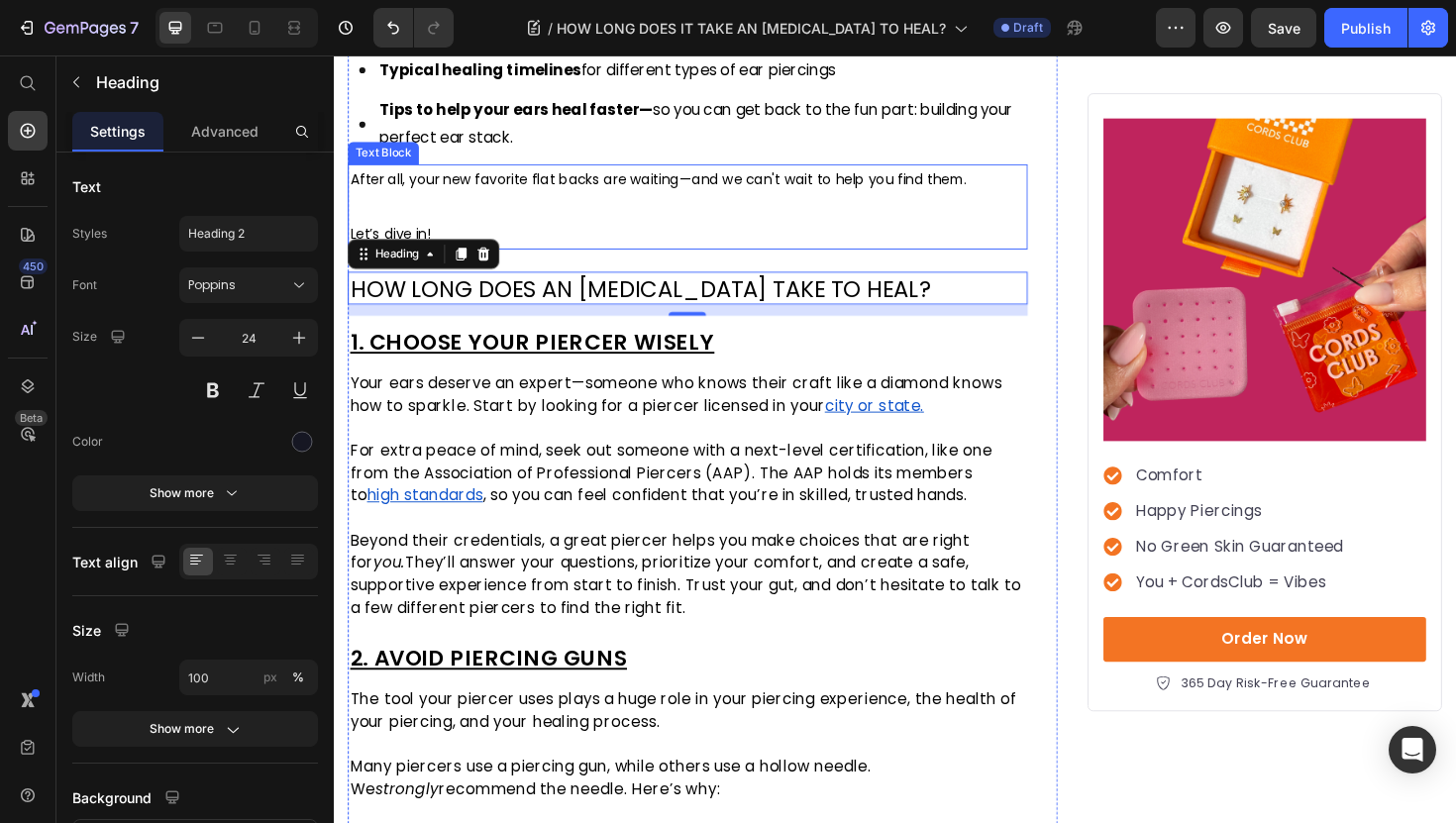 click on "After all, your new favorite flat backs are waiting—and we can't wait to help you find them. Let’s dive in!" at bounding box center (708, 216) 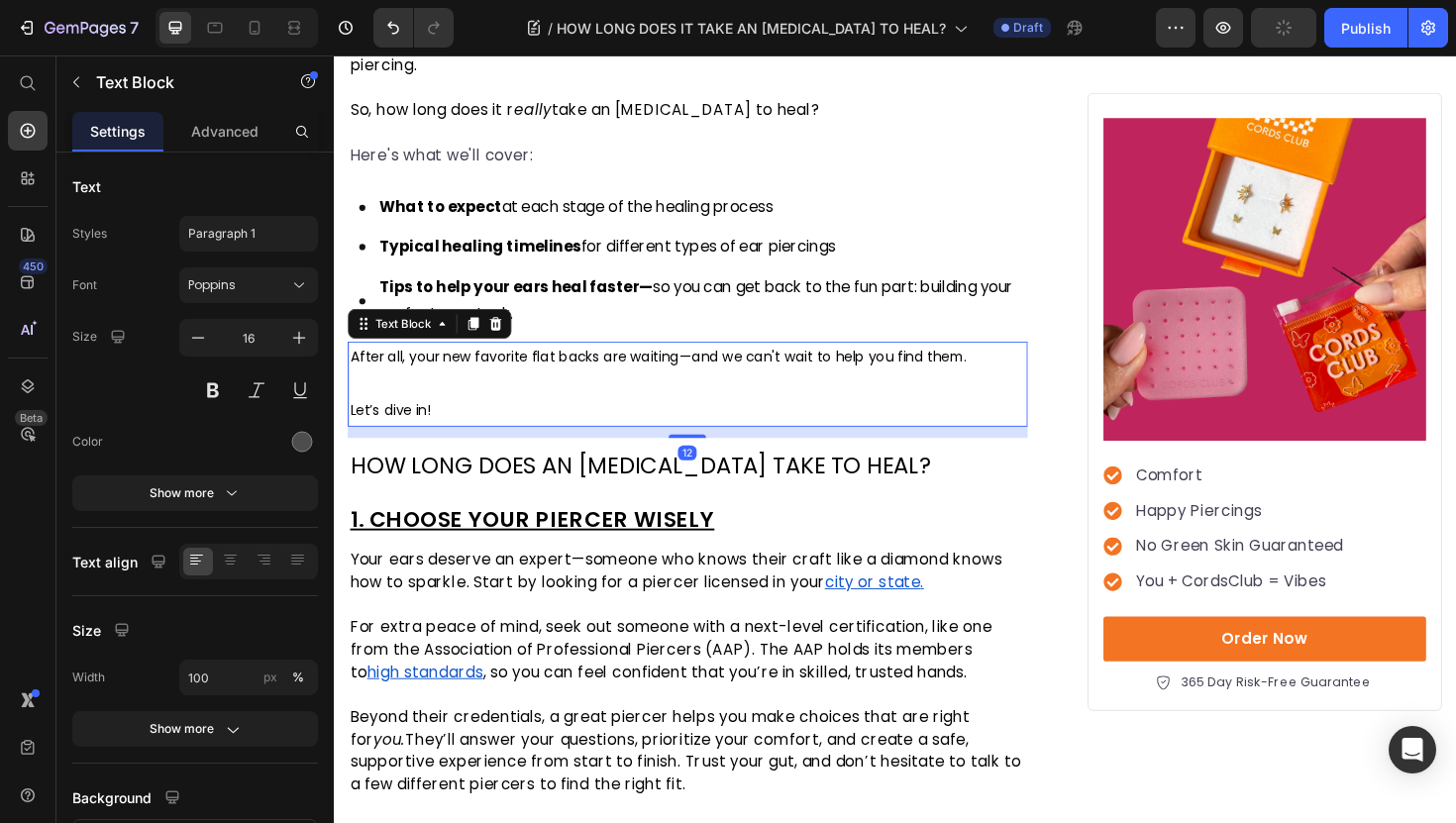 scroll, scrollTop: 842, scrollLeft: 0, axis: vertical 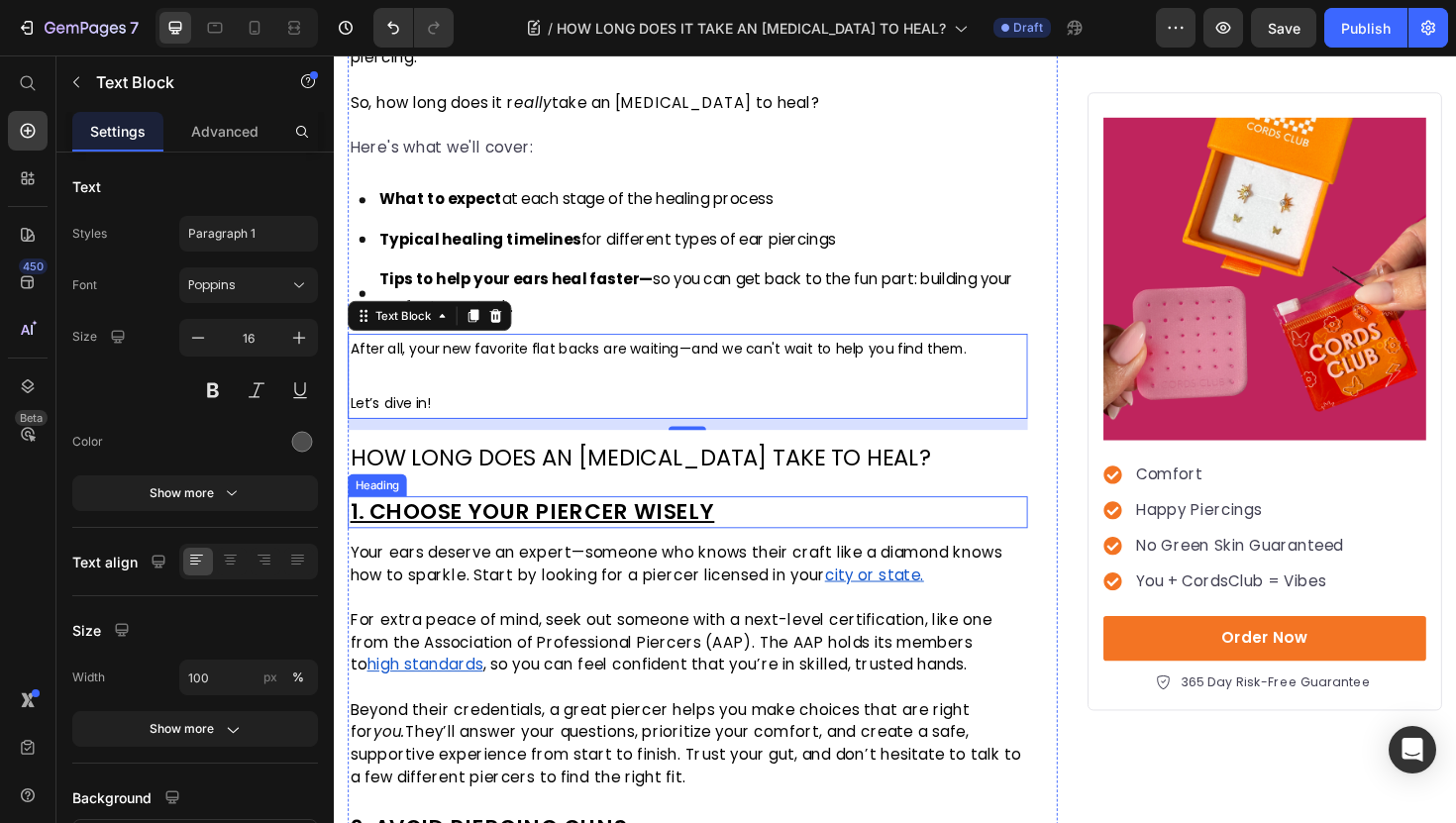 click on "1. CHOOSE YOUR PIERCER WISELY" at bounding box center [708, 540] 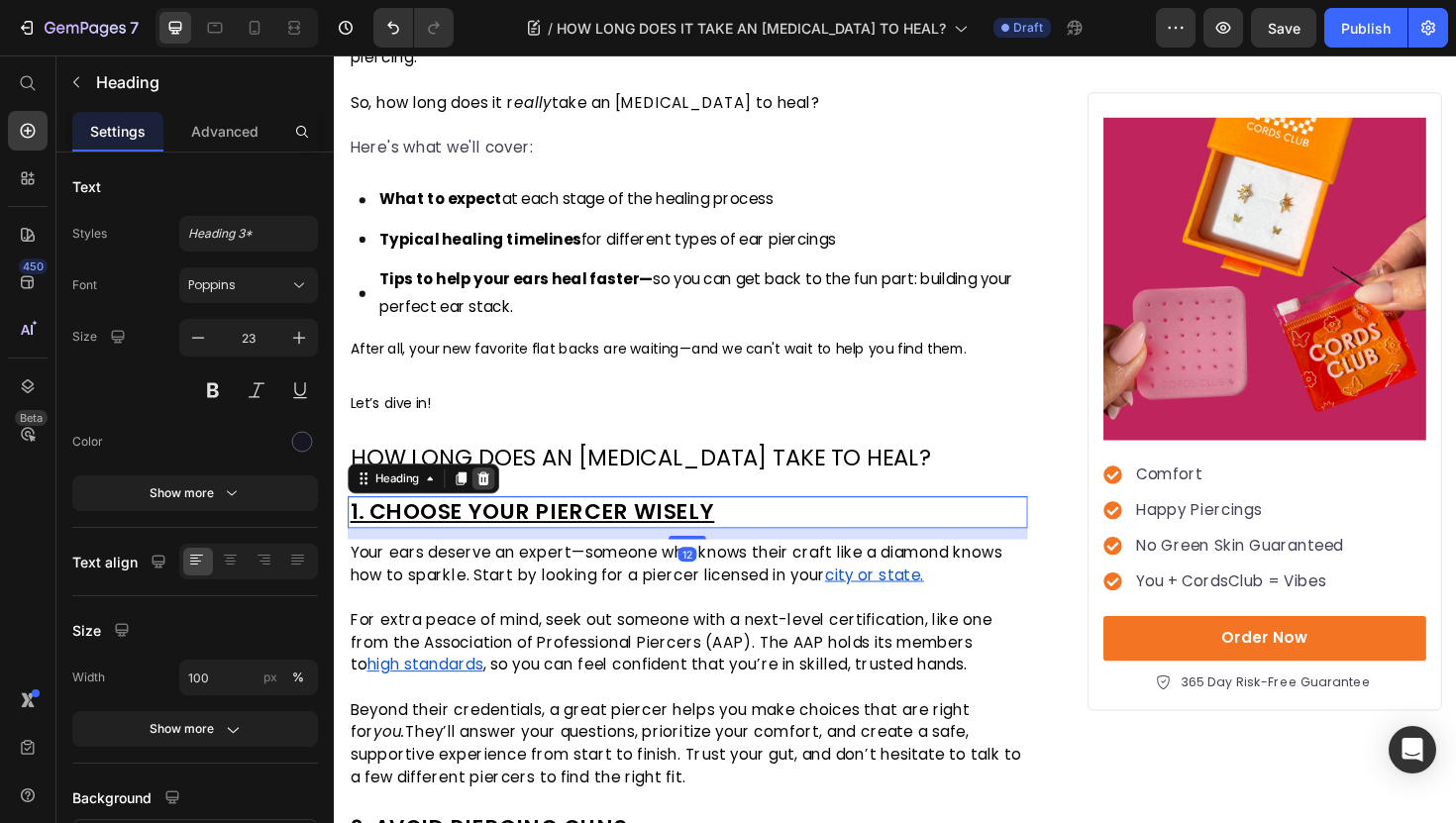 click 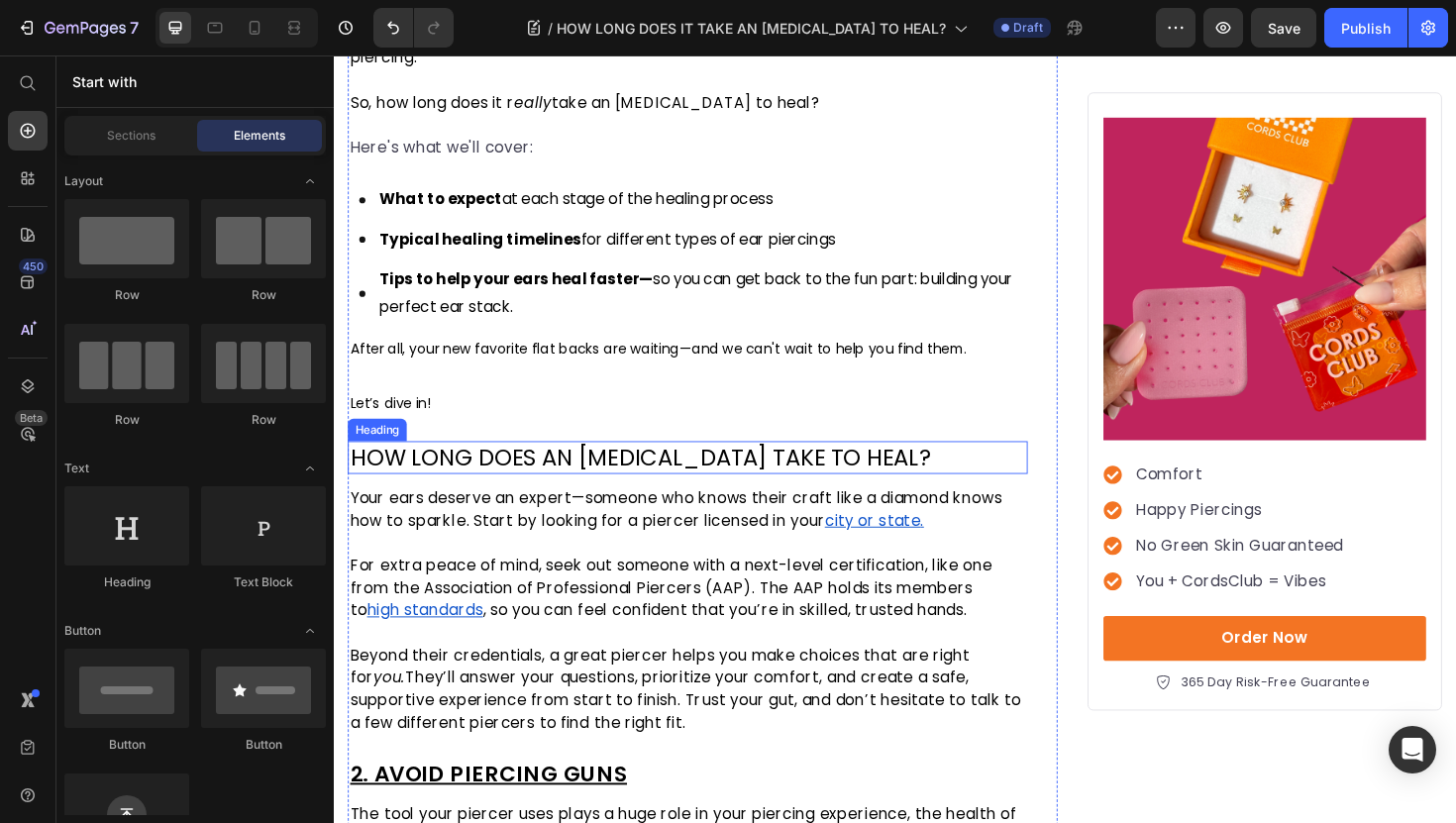 click on "HOW LONG DOES AN [MEDICAL_DATA] TAKE TO HEAL?" at bounding box center [658, 481] 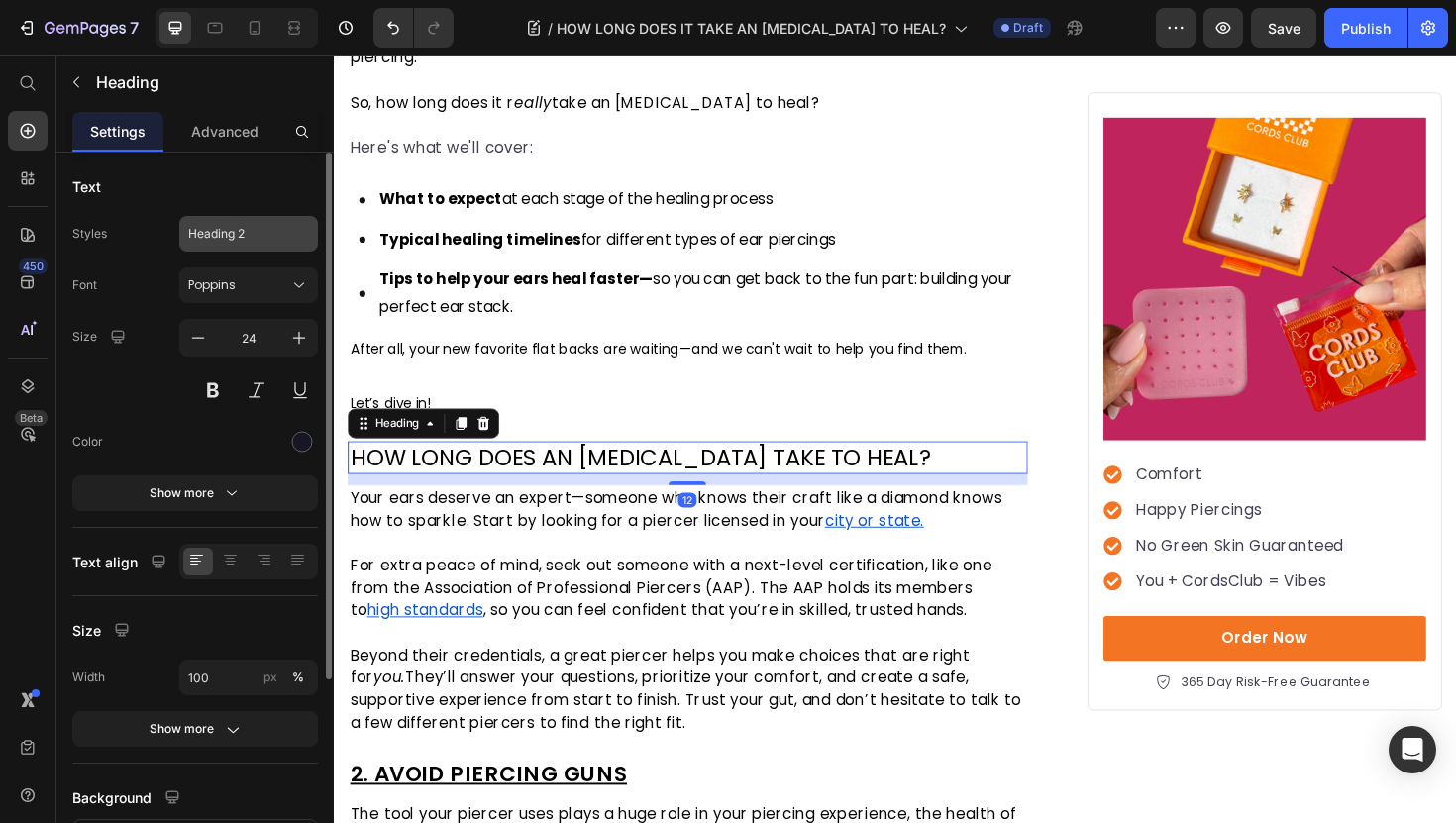 click on "Heading 2" at bounding box center (249, 234) 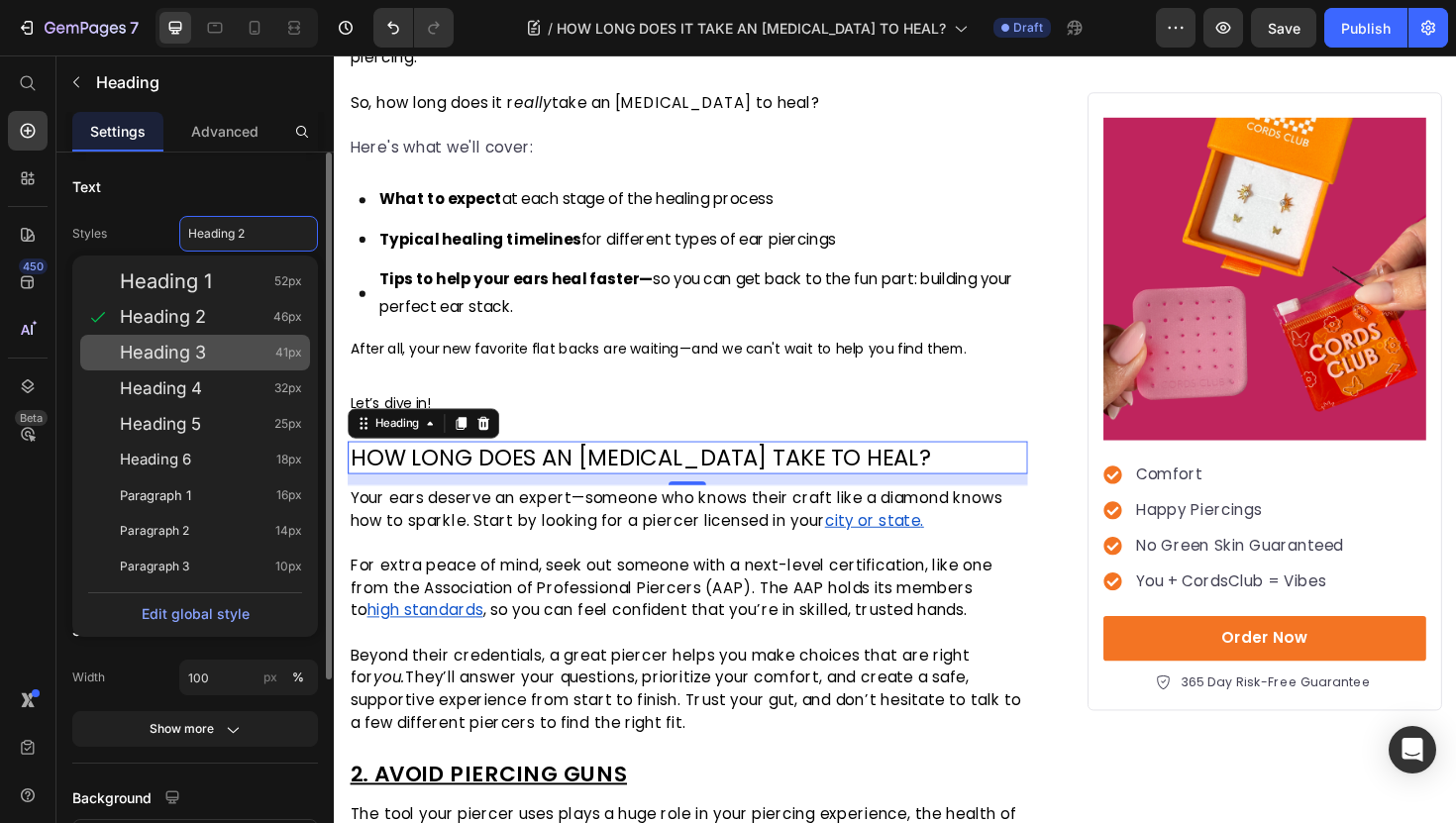 click on "Heading 3 41px" 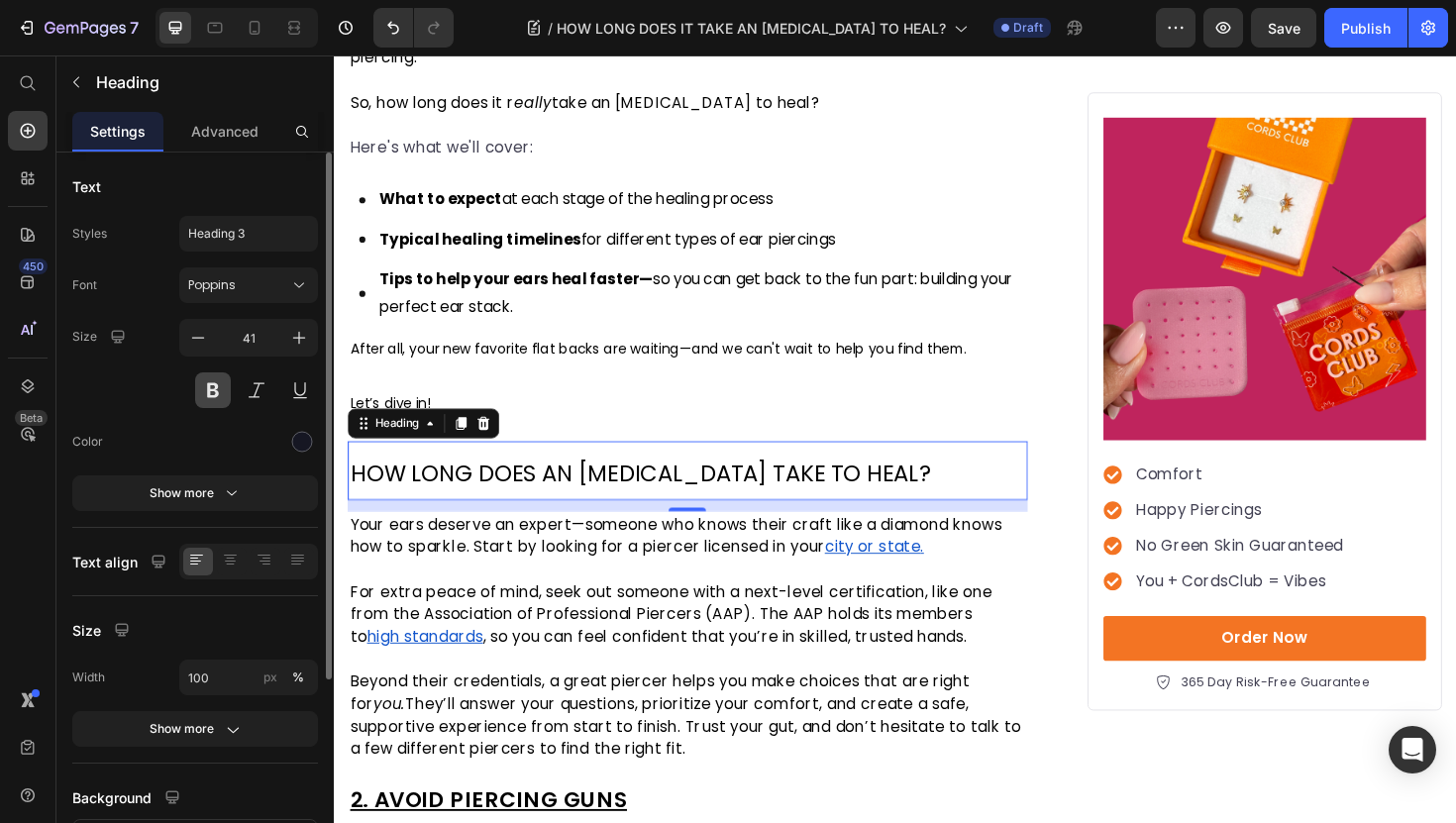 click at bounding box center (213, 390) 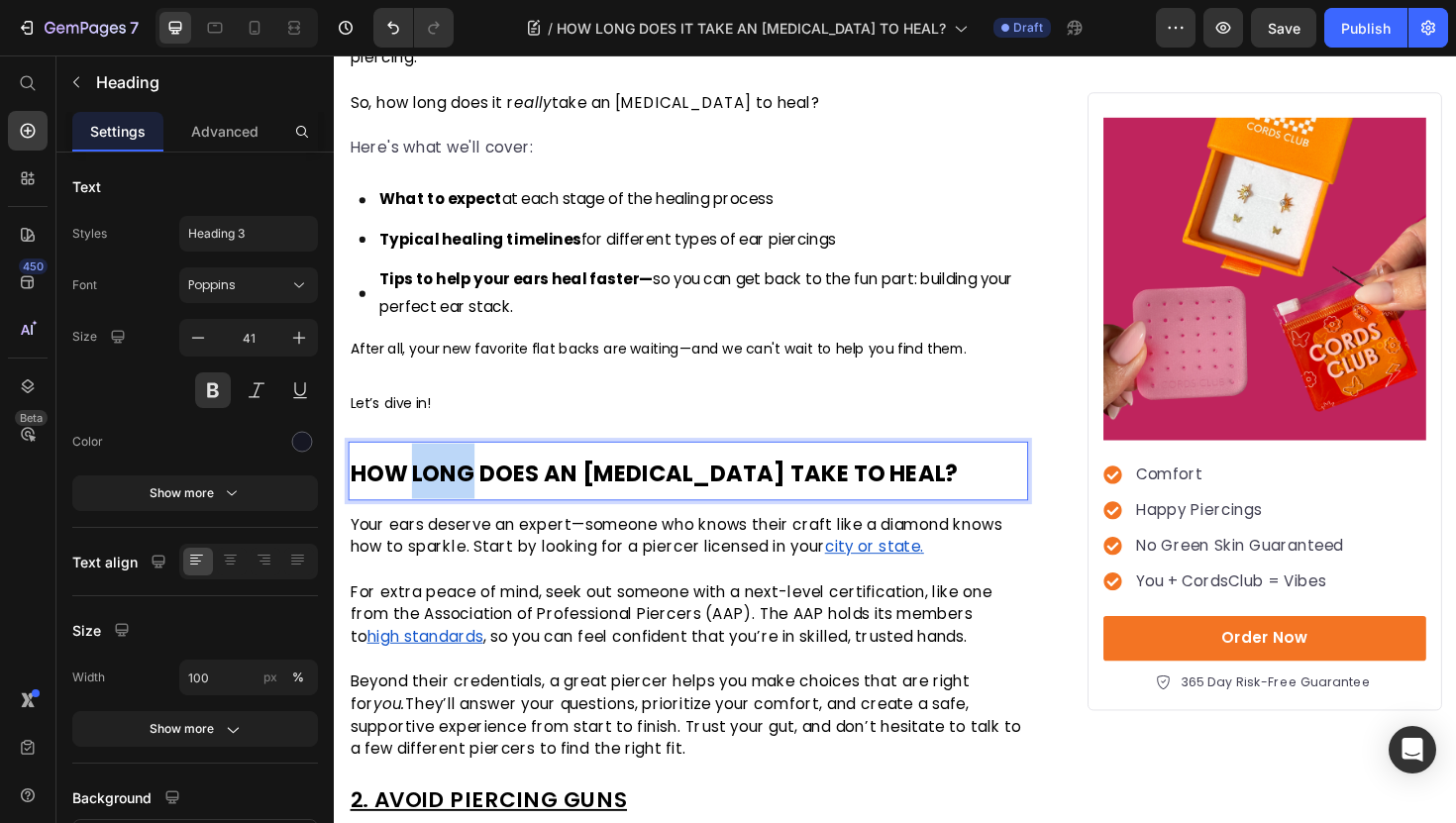 click on "HOW LONG DOES AN [MEDICAL_DATA] TAKE TO HEAL?" at bounding box center [672, 498] 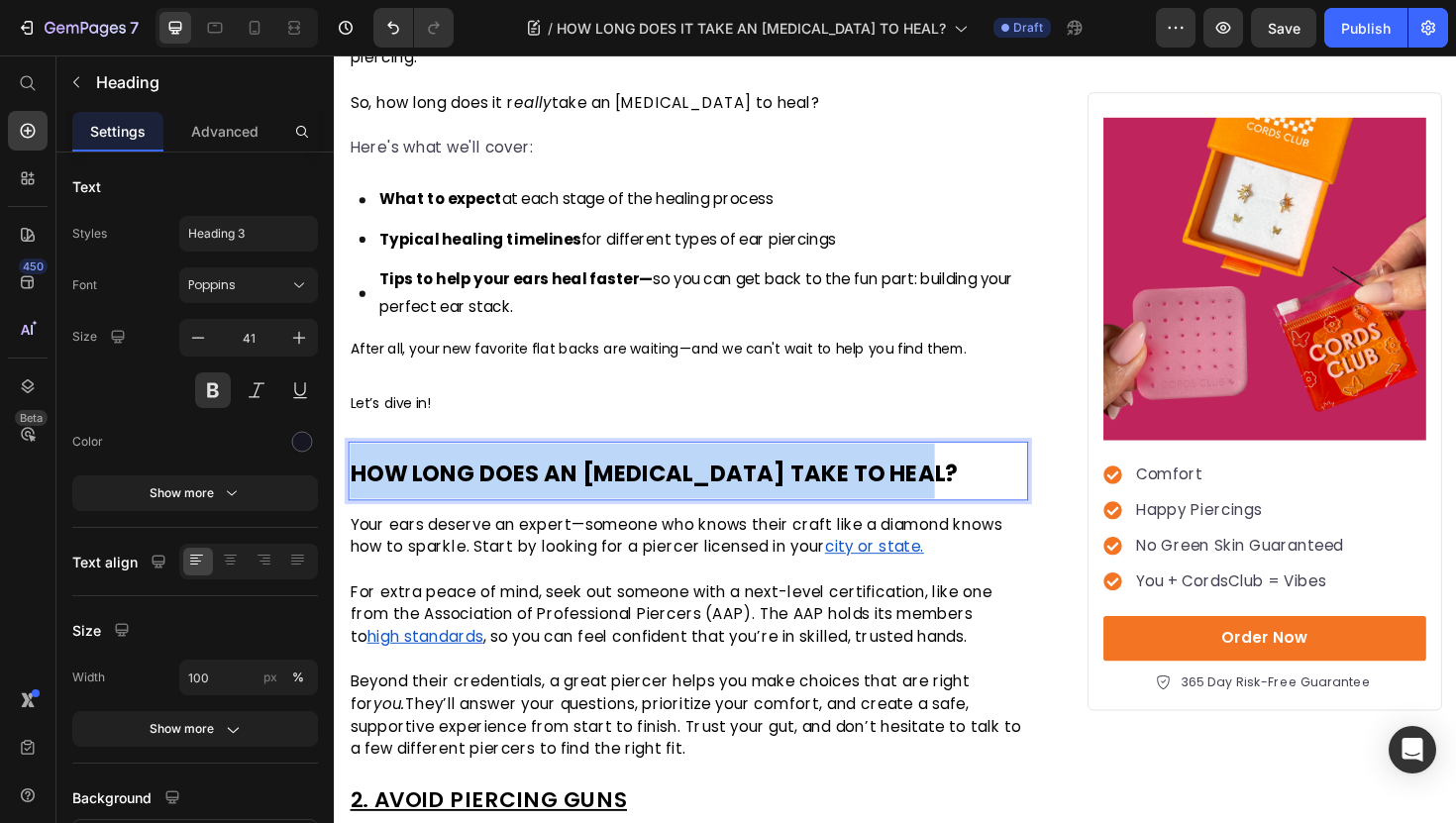 click on "HOW LONG DOES AN [MEDICAL_DATA] TAKE TO HEAL?" at bounding box center (672, 498) 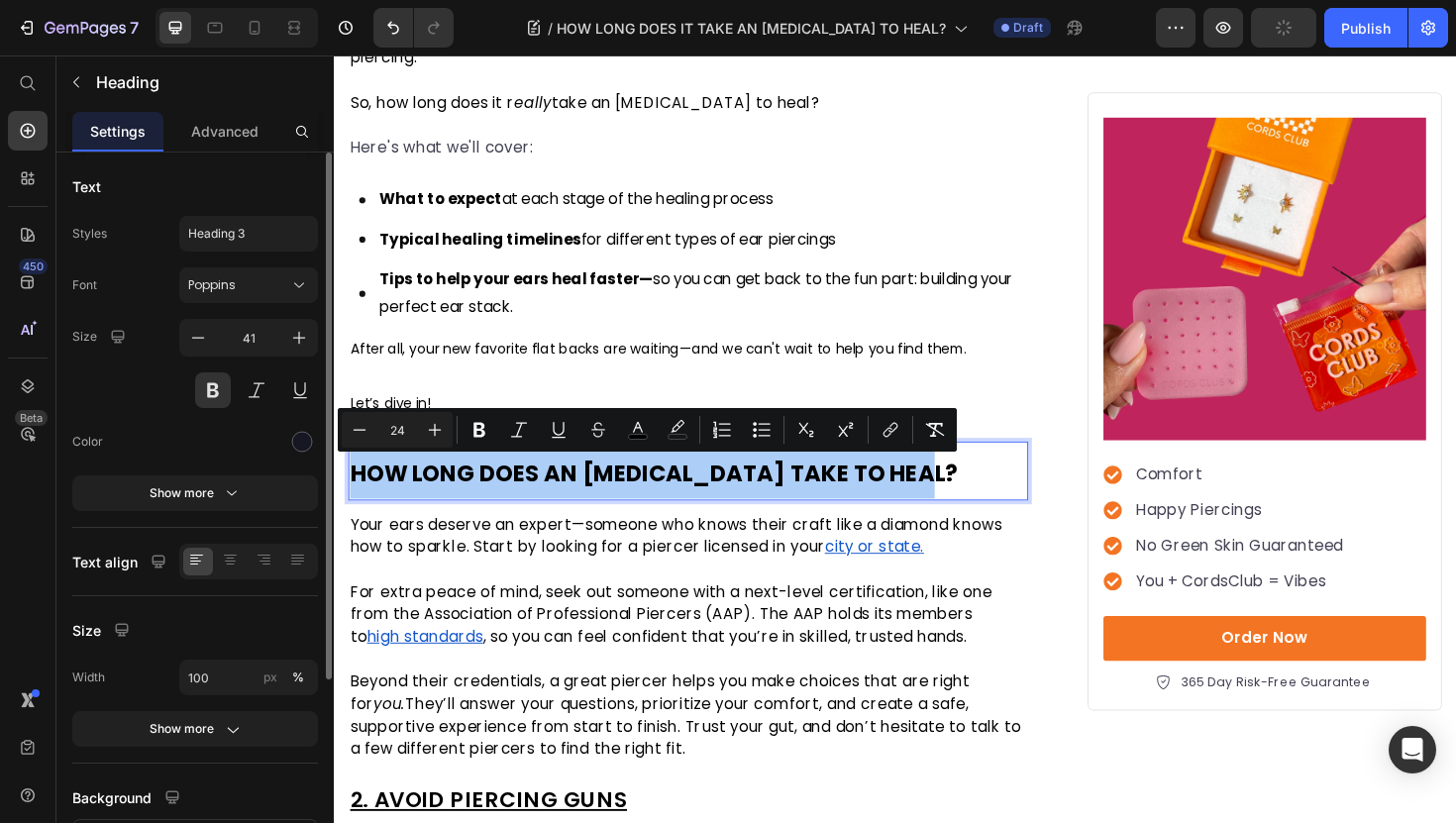 click at bounding box center [249, 442] 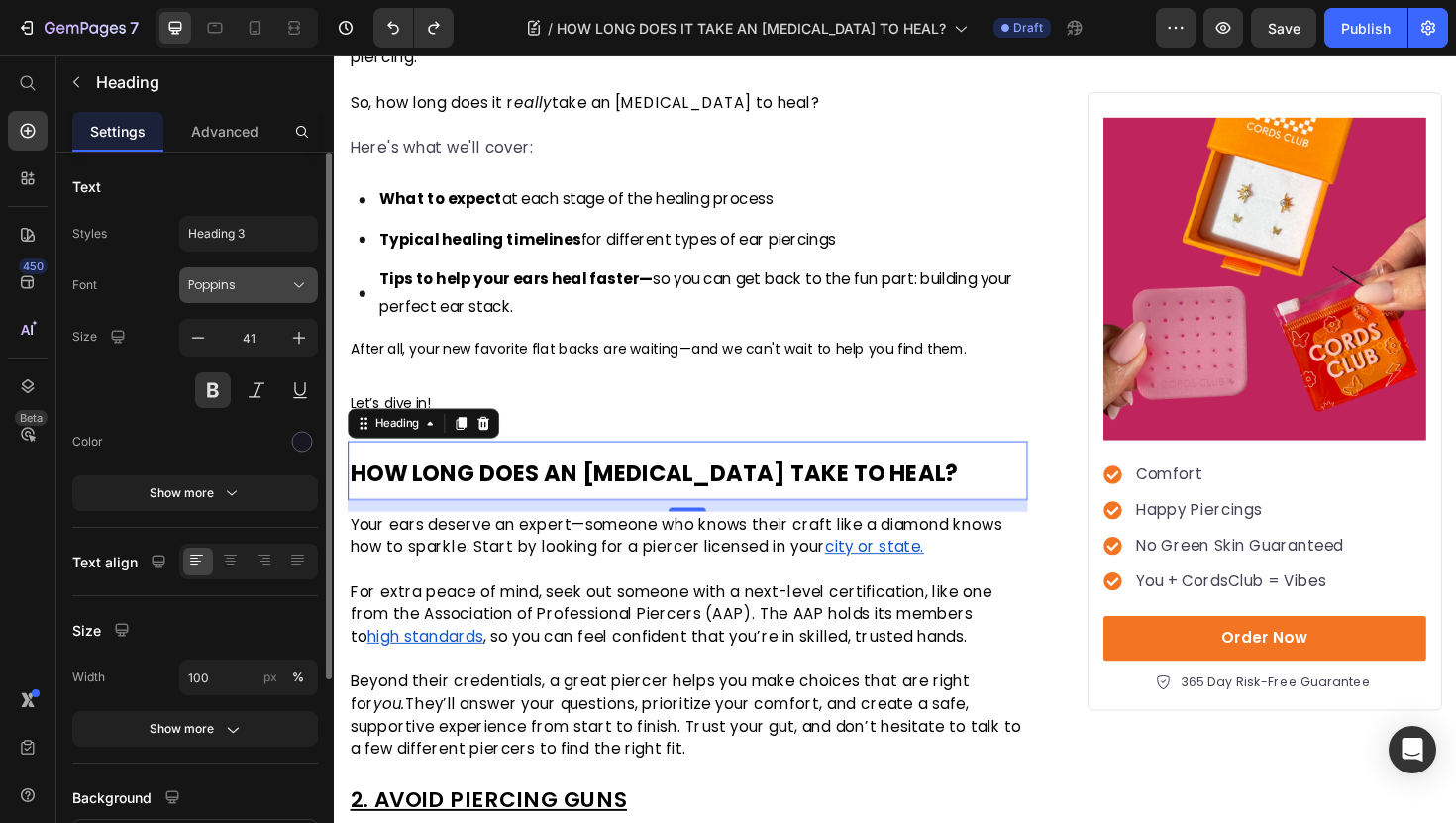 click on "Poppins" at bounding box center [239, 285] 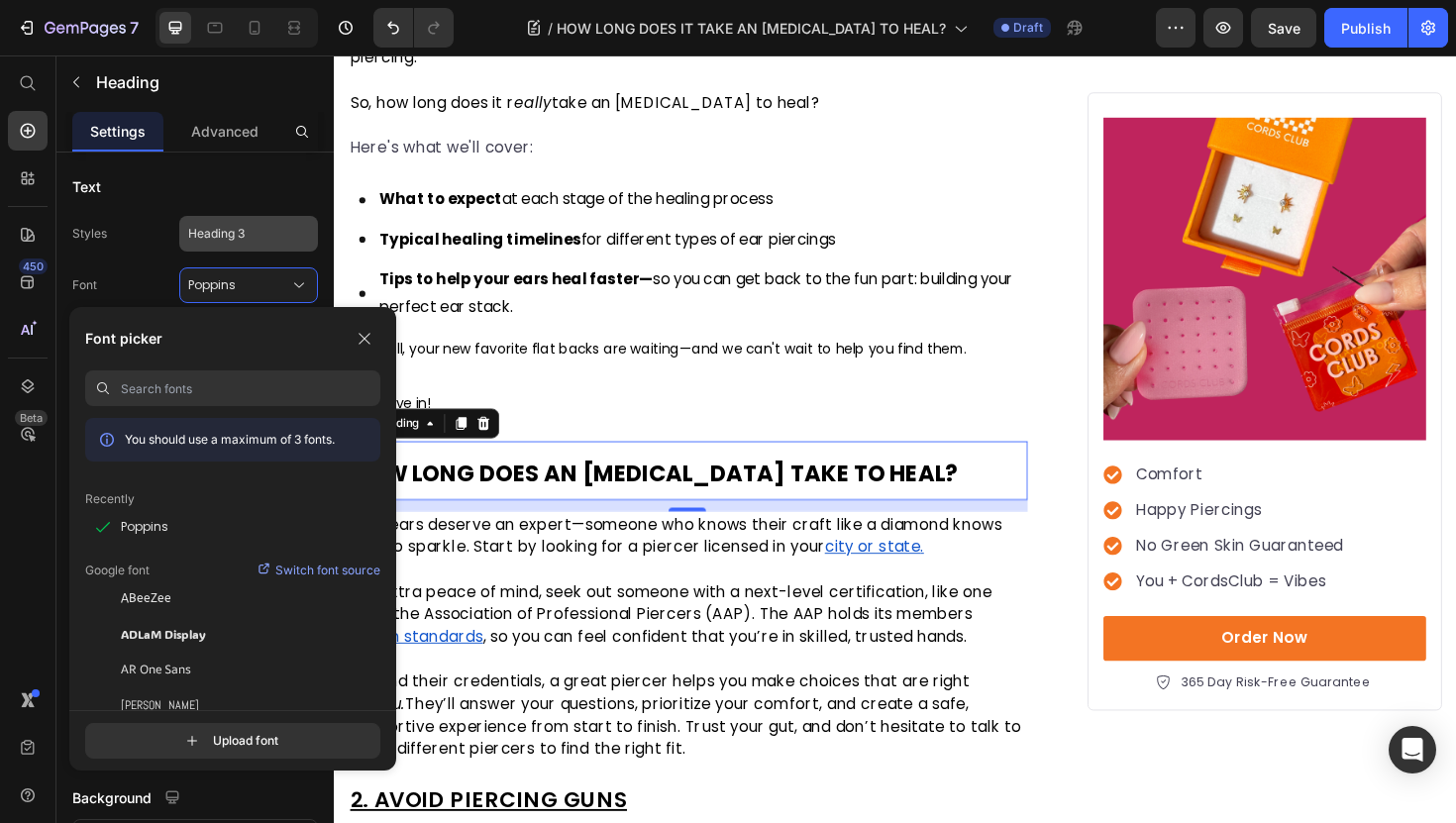 click on "Heading 3" at bounding box center [237, 234] 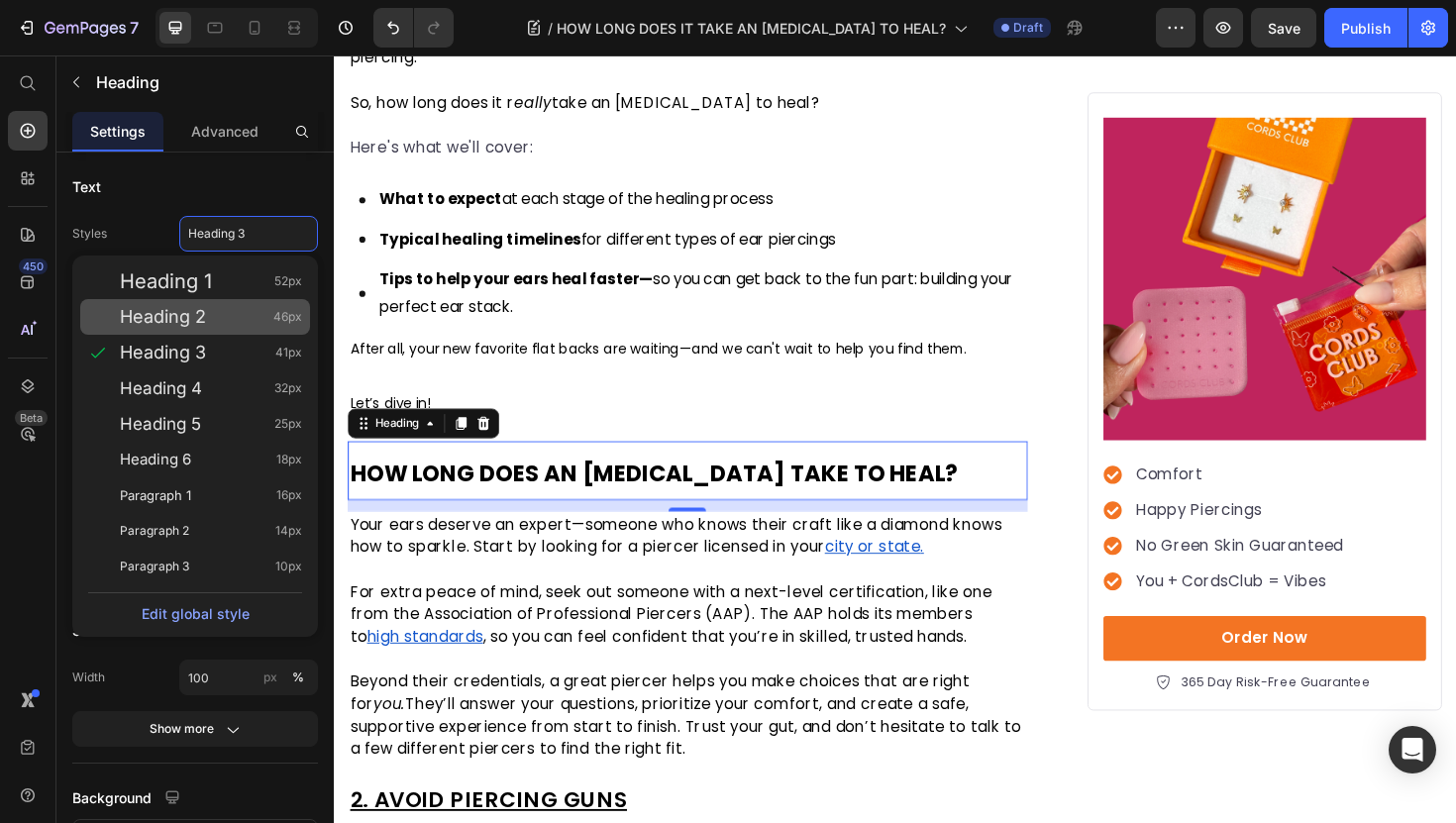 click on "Heading 2 46px" 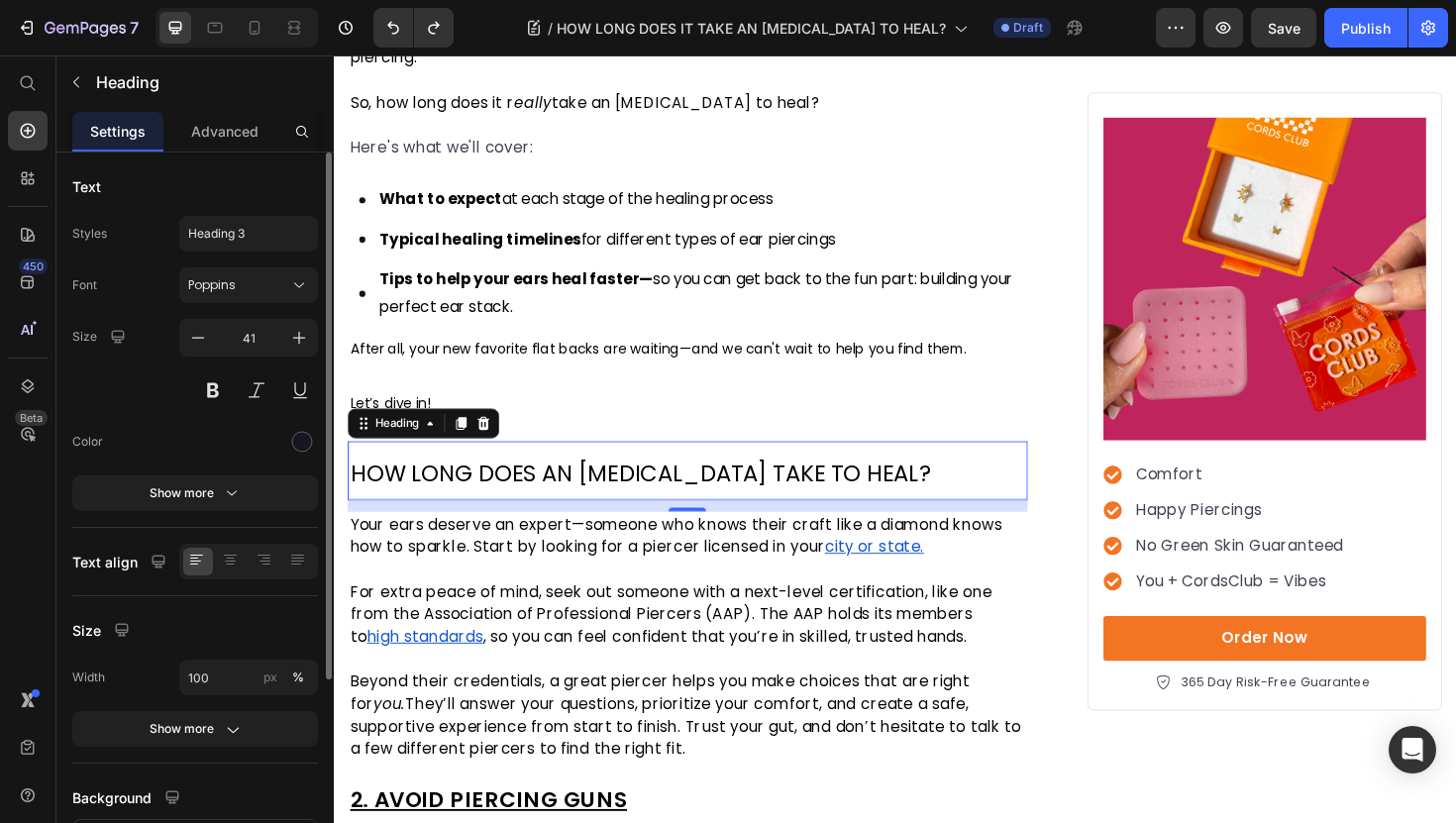 type on "24" 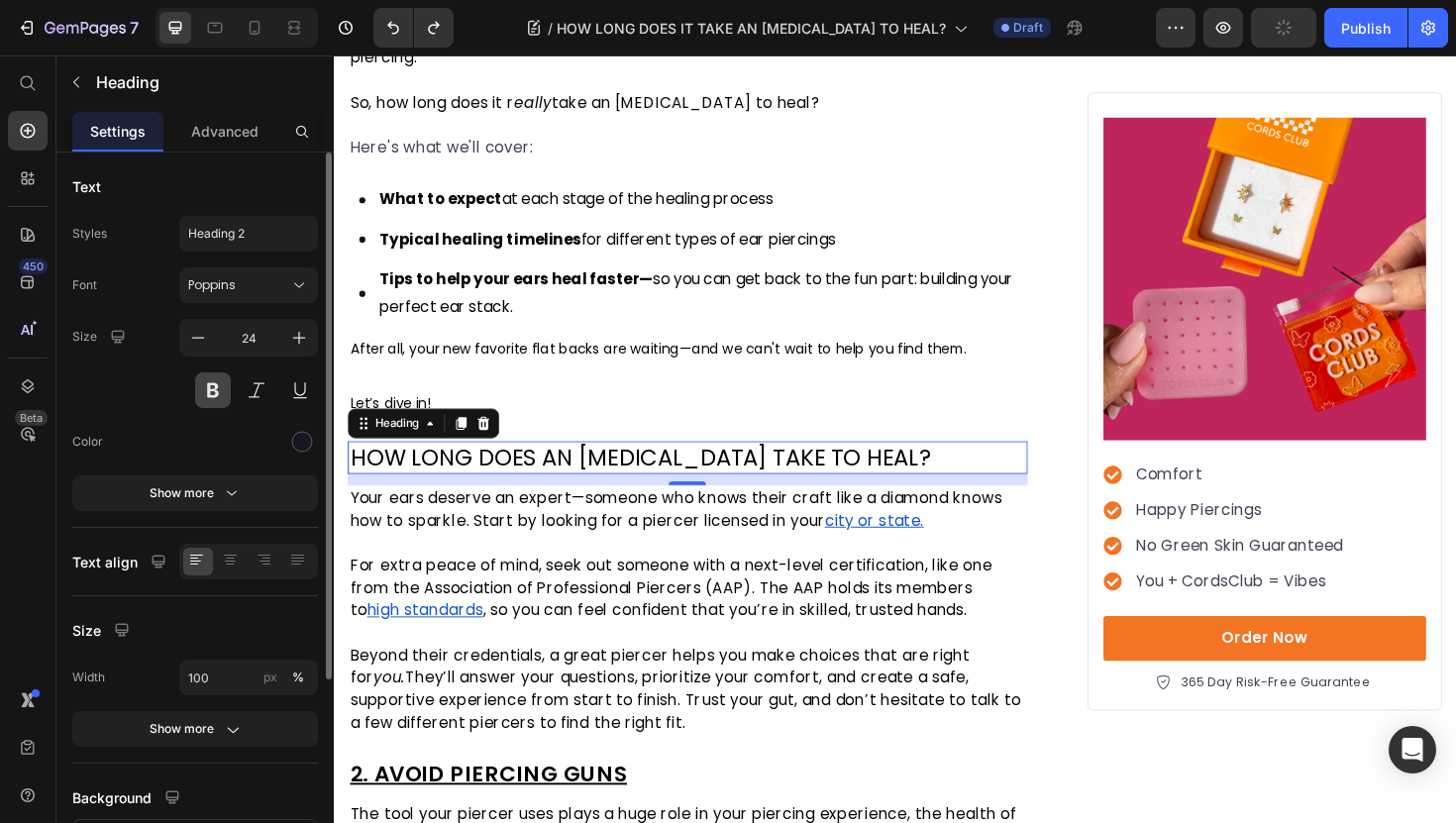 click at bounding box center (213, 390) 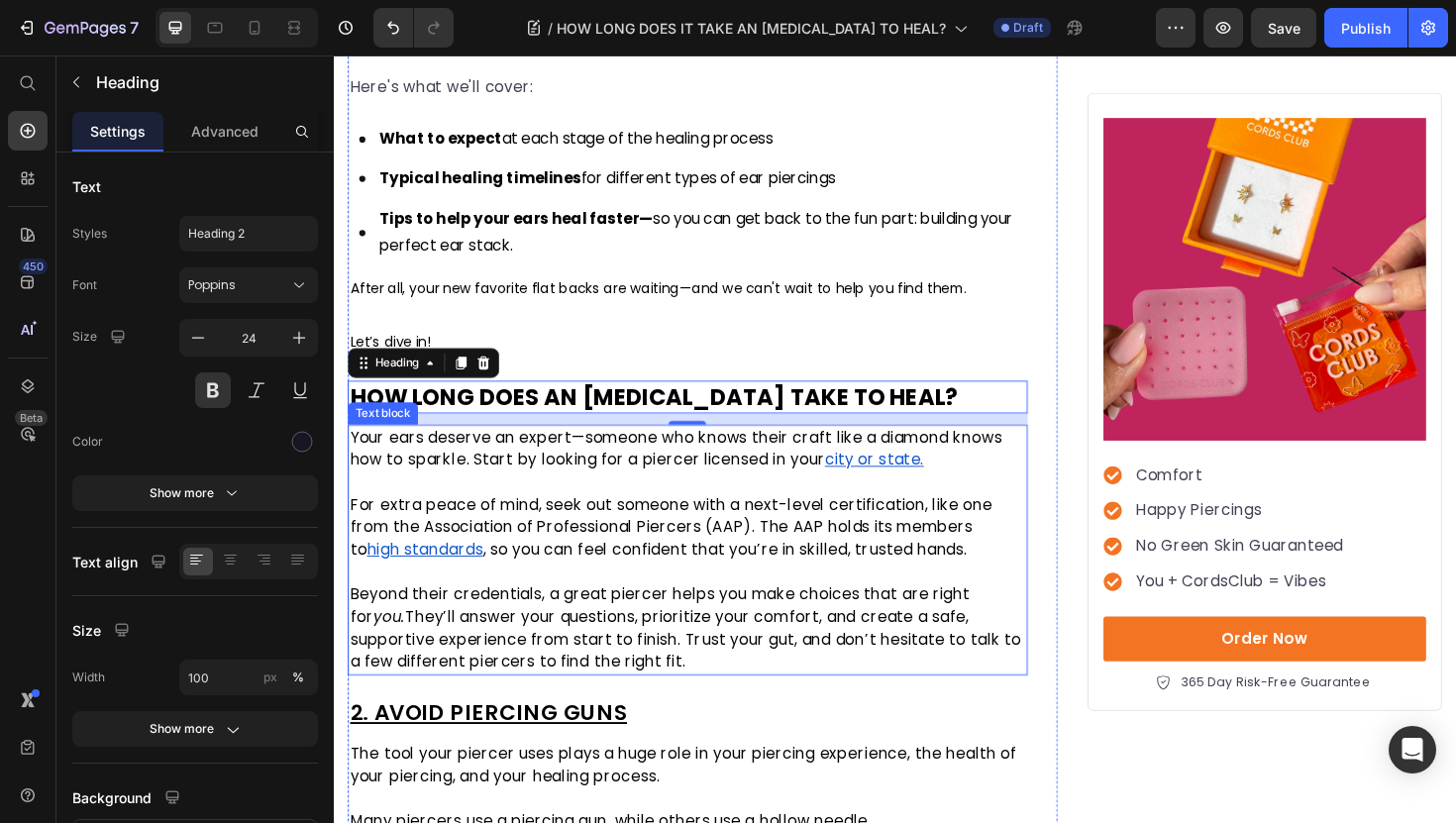 scroll, scrollTop: 907, scrollLeft: 0, axis: vertical 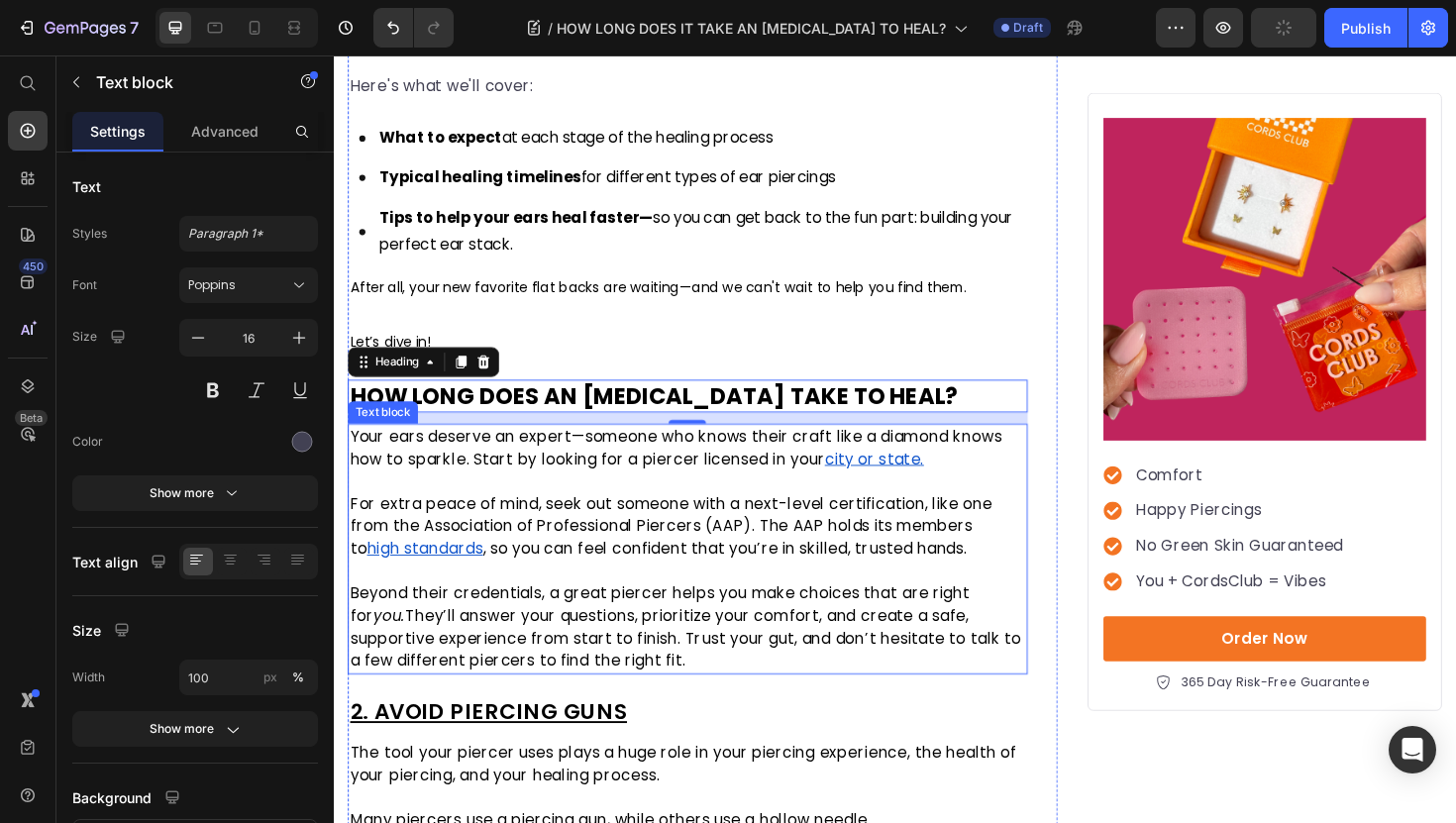 click on "For extra peace of mind, seek out someone with a next-level certification, like one from the Association of Professional Piercers (AAP). The AAP holds its members to" at bounding box center (690, 554) 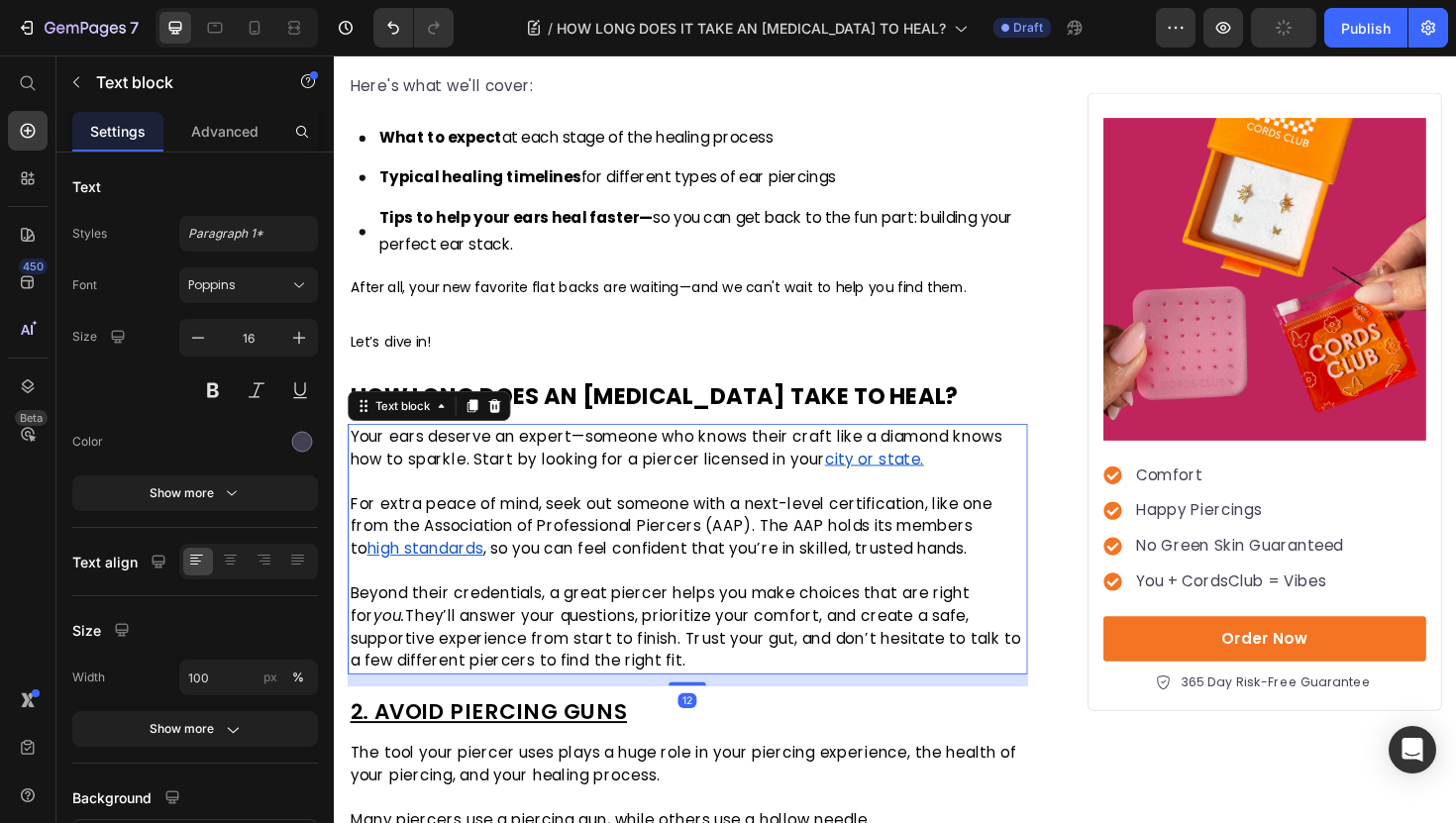 click on "For extra peace of mind, seek out someone with a next-level certification, like one from the Association of Professional Piercers (AAP). The AAP holds its members to" at bounding box center (690, 554) 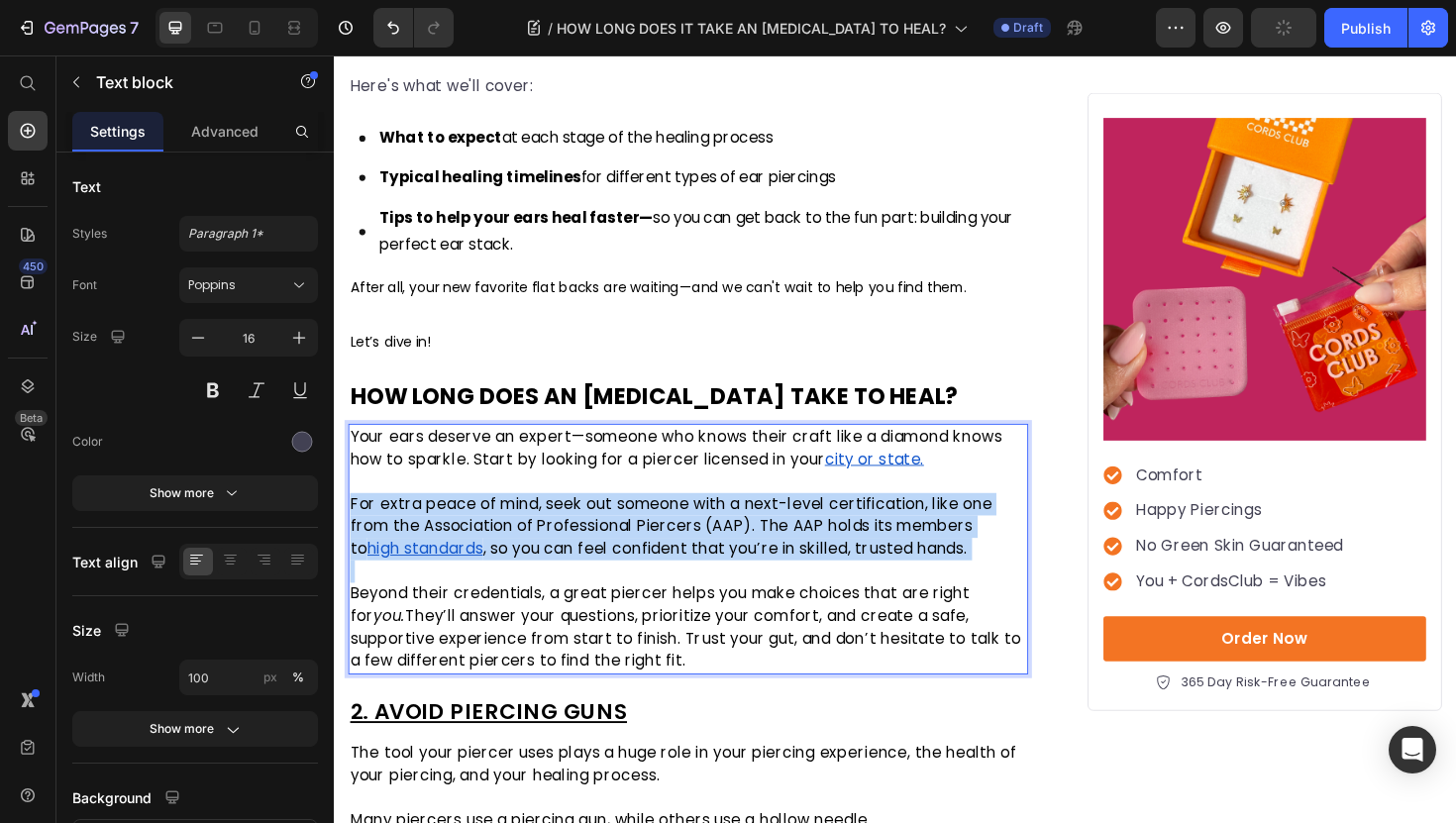 click on "For extra peace of mind, seek out someone with a next-level certification, like one from the Association of Professional Piercers (AAP). The AAP holds its members to" at bounding box center [690, 554] 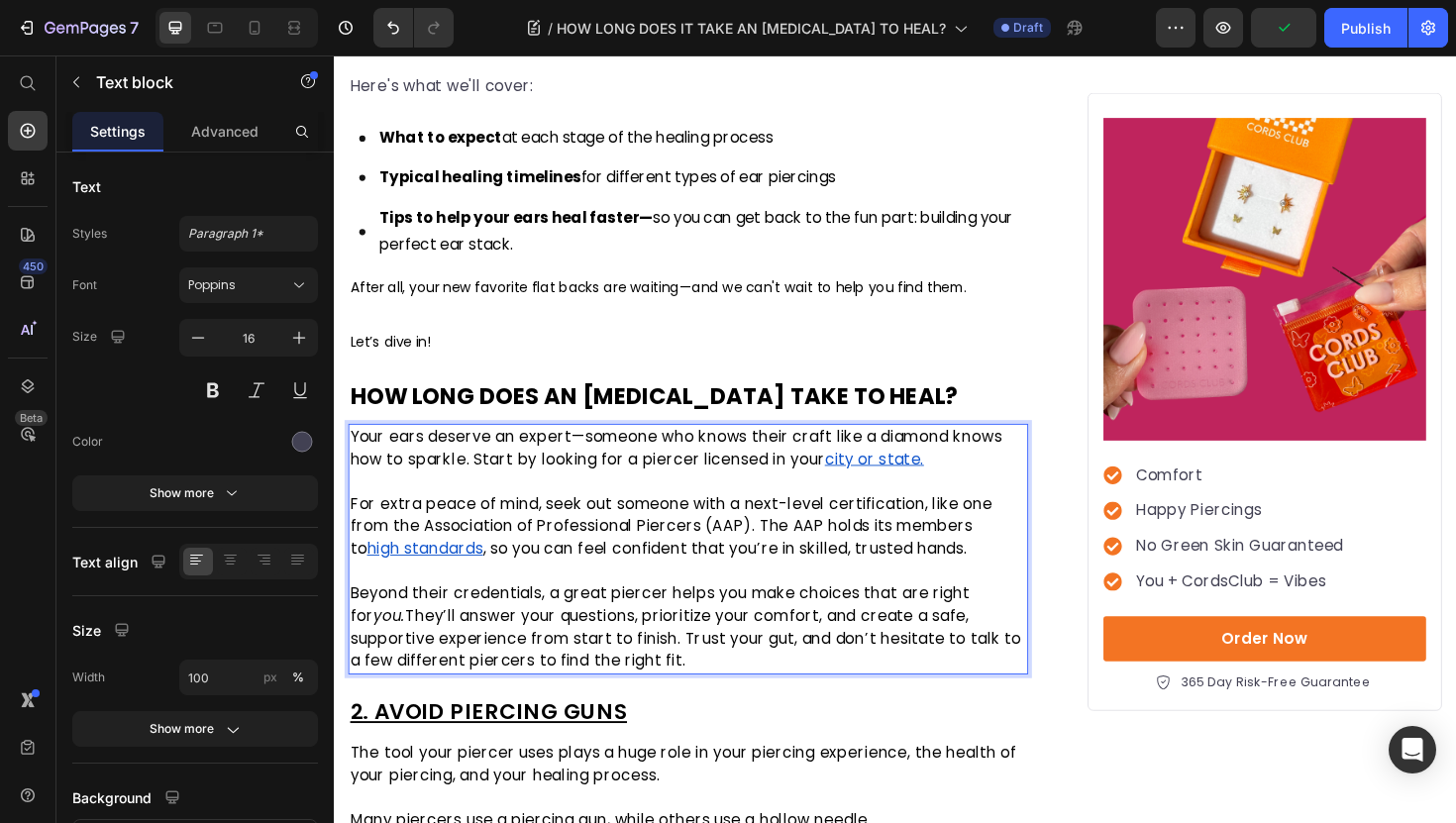 click on "Beyond their credentials, a great piercer helps you make choices that are right for  you.  They’ll answer your questions, prioritize your comfort, and create a safe, supportive experience from start to finish. Trust your gut, and don’t hesitate to talk to a few different piercers to find the right fit." at bounding box center (708, 650) 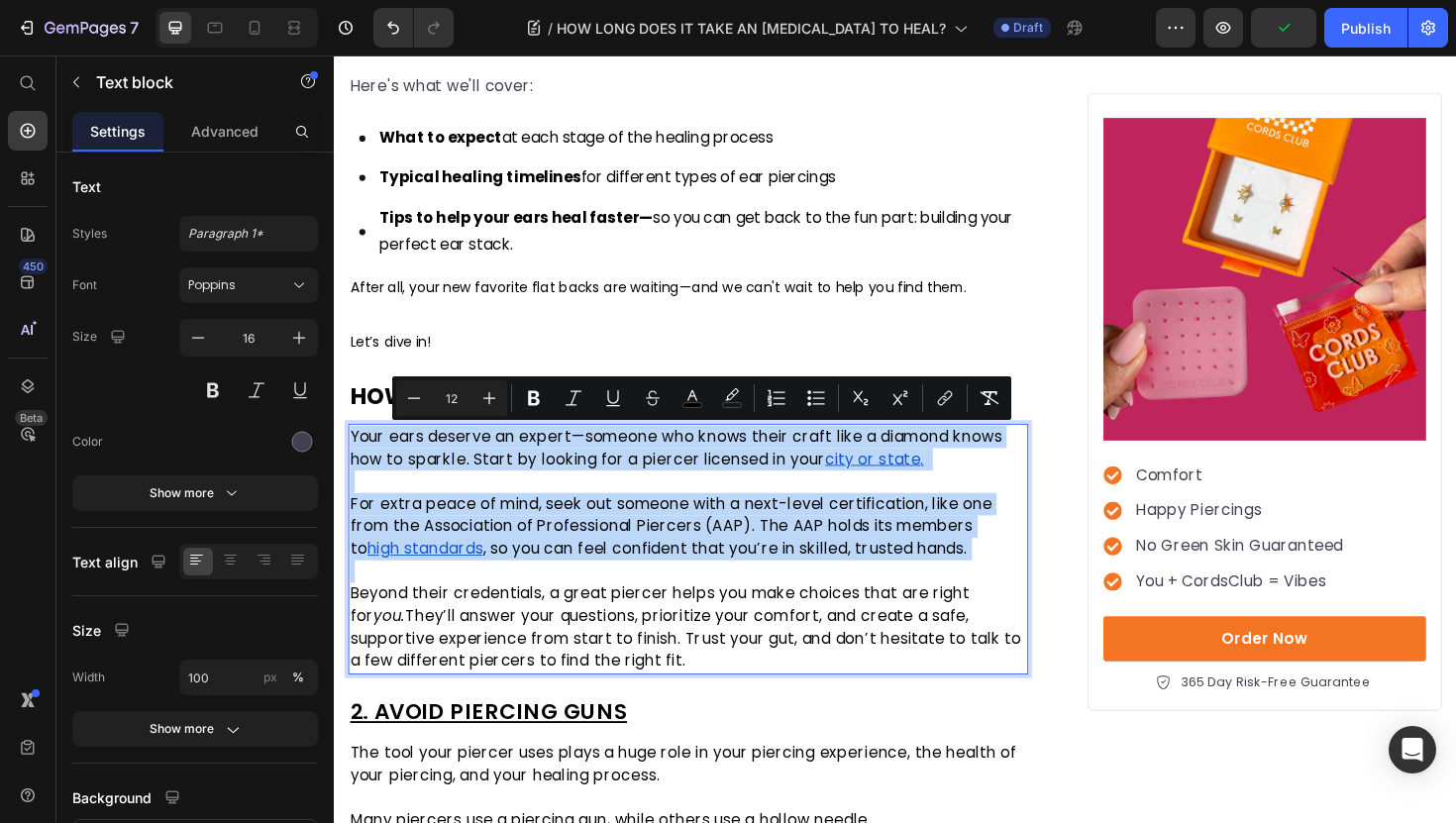 type on "11" 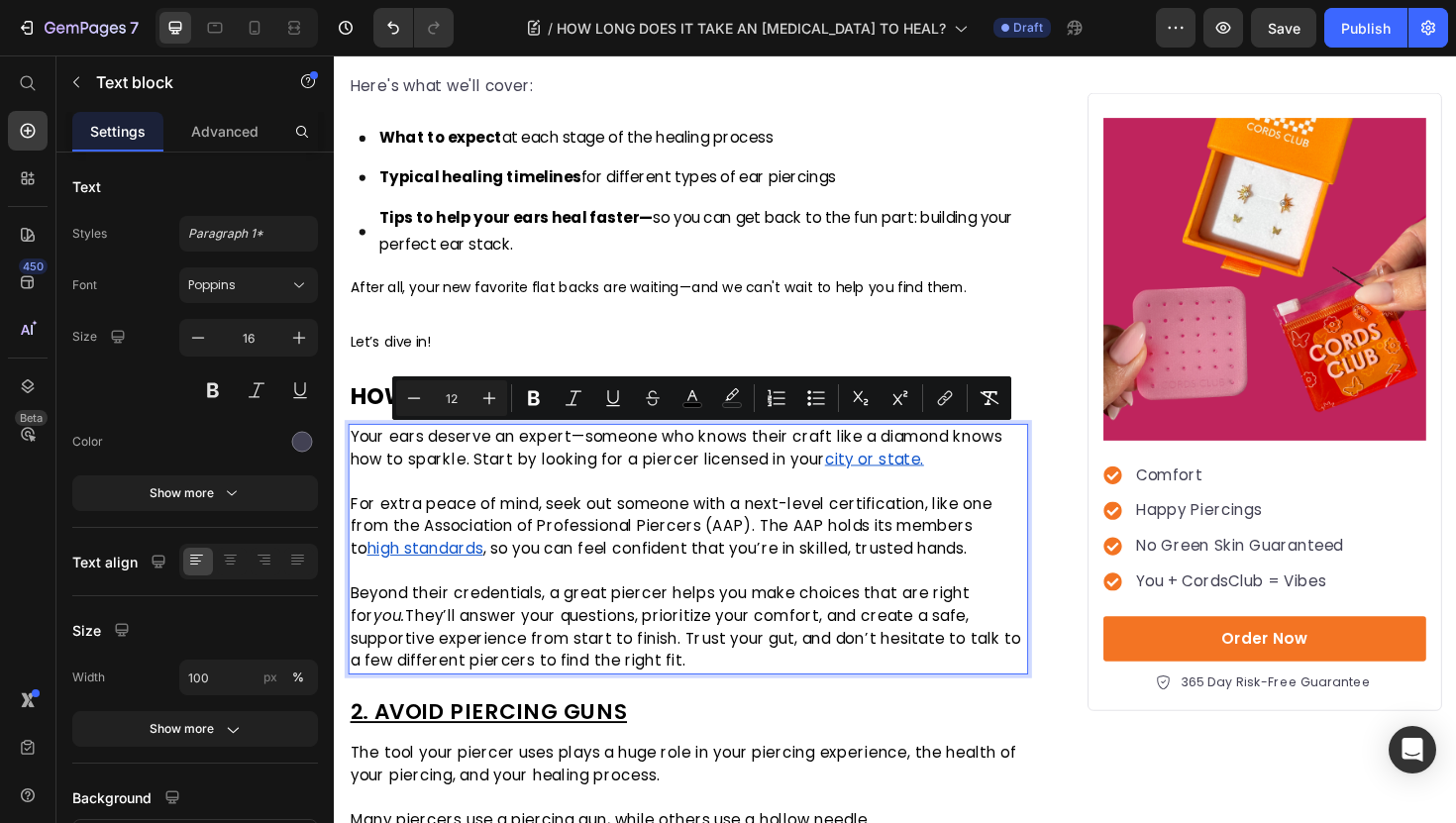type on "11" 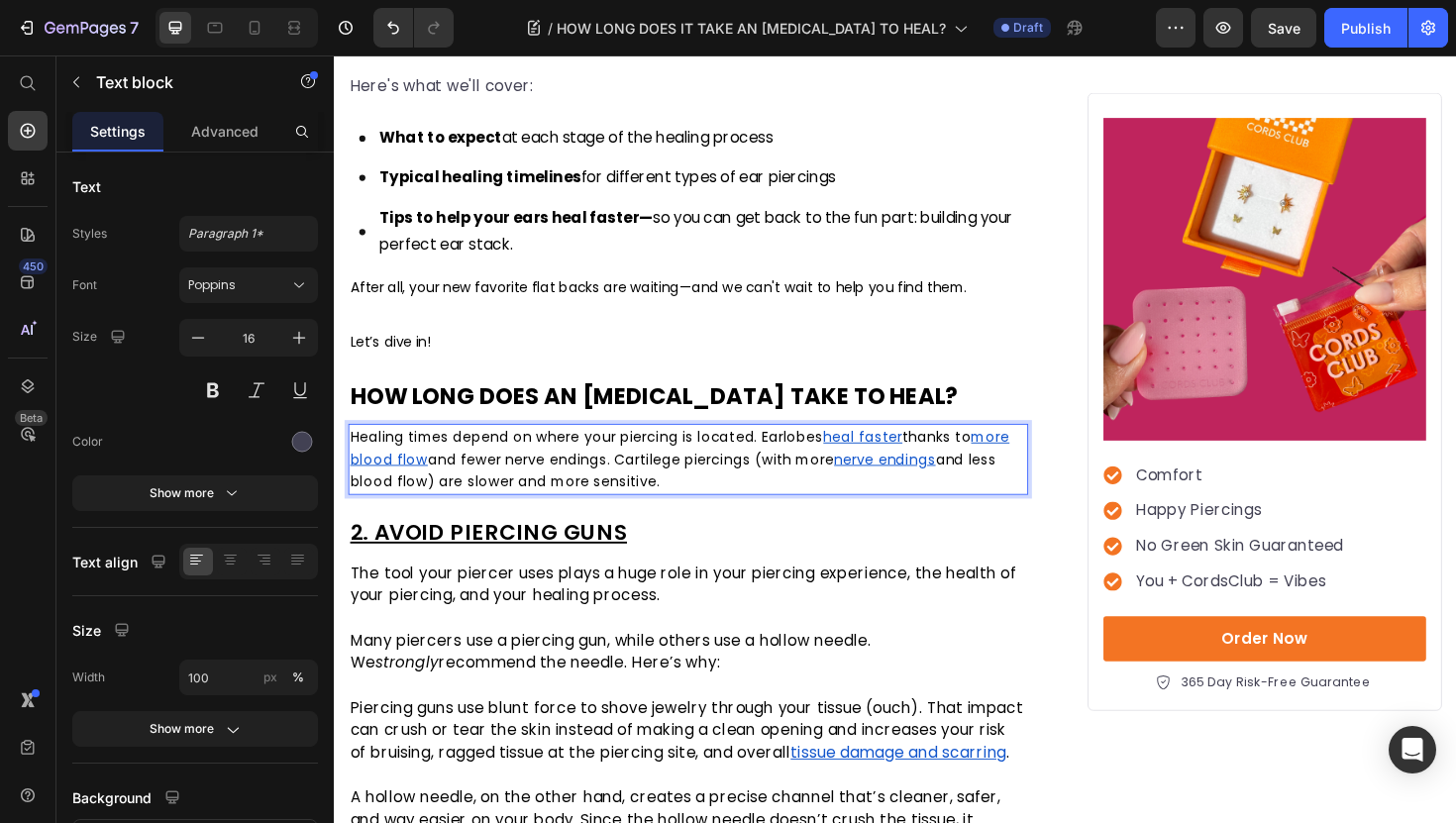 click on "and fewer nerve endings. Cartilege piercings (with more" at bounding box center [648, 483] 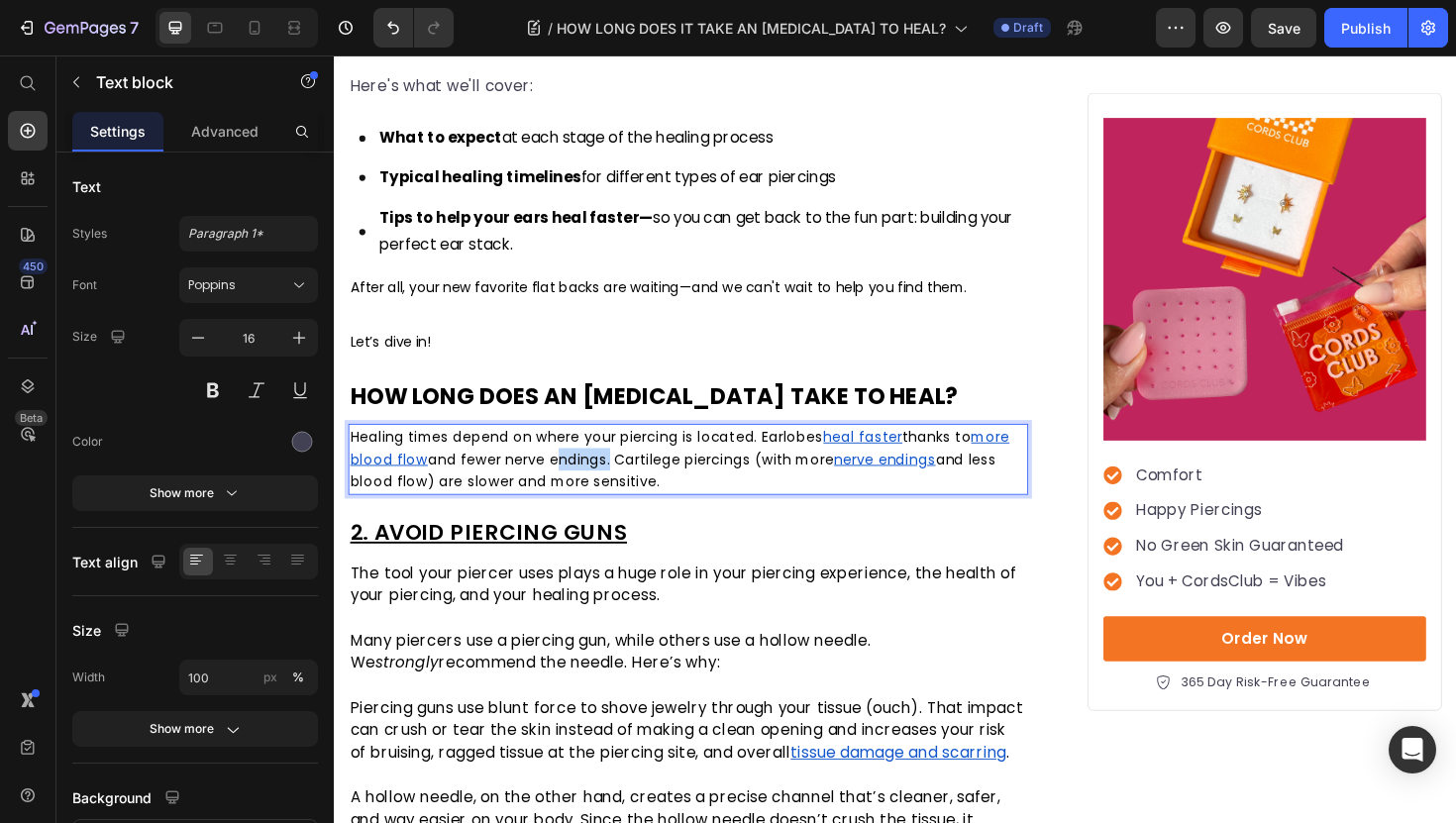 click on "and fewer nerve endings. Cartilege piercings (with more" at bounding box center (648, 483) 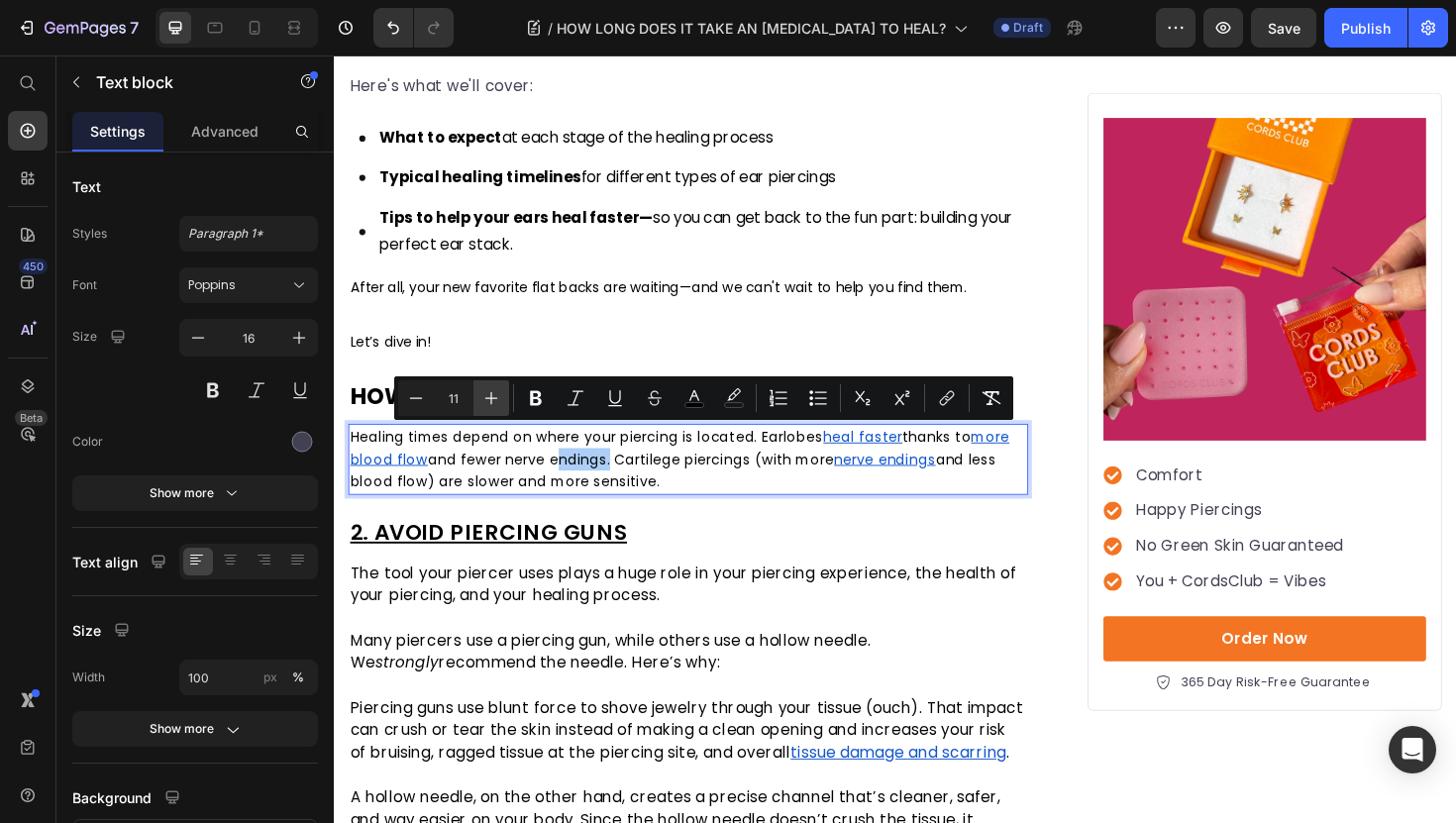 click 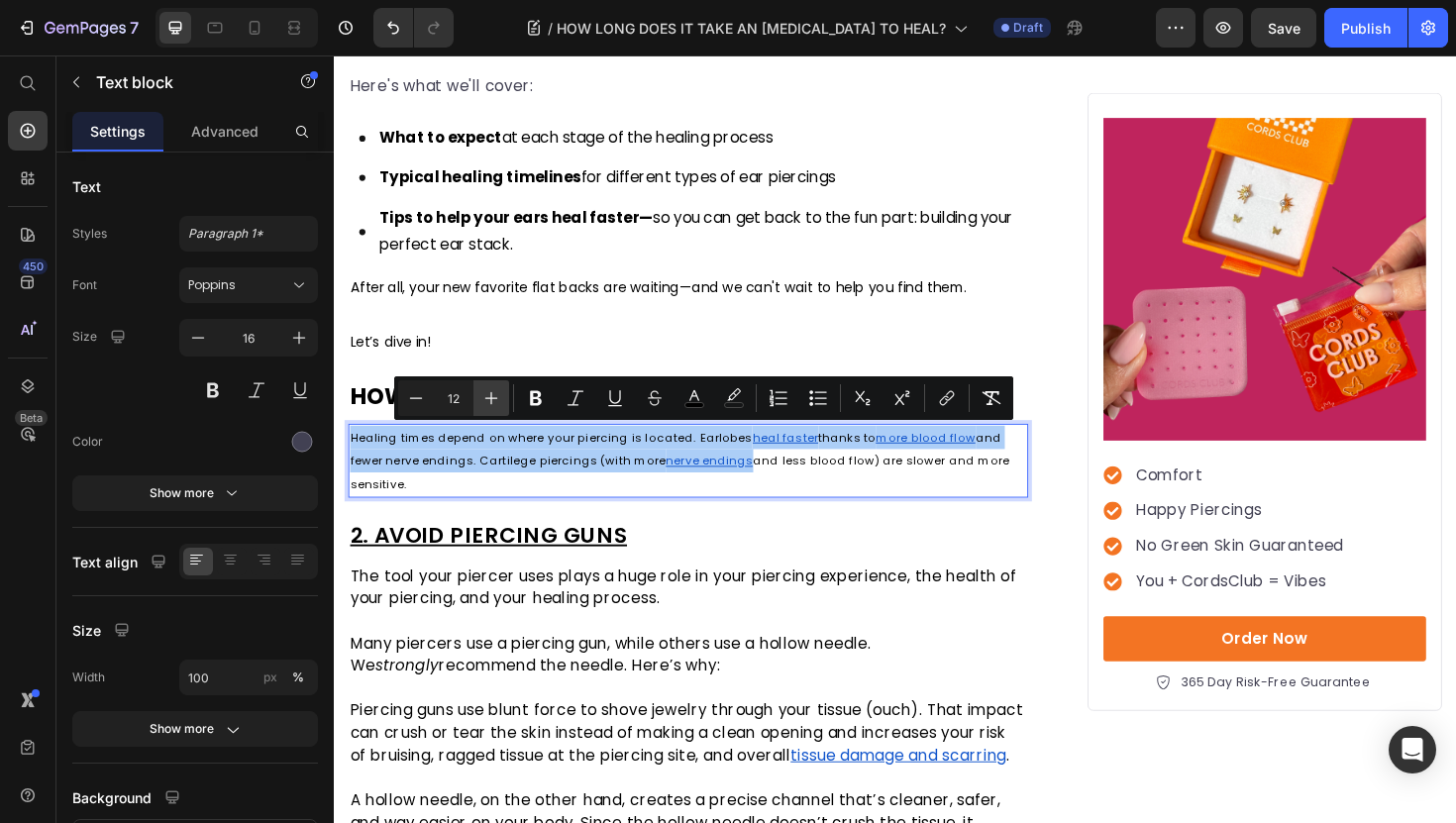 click 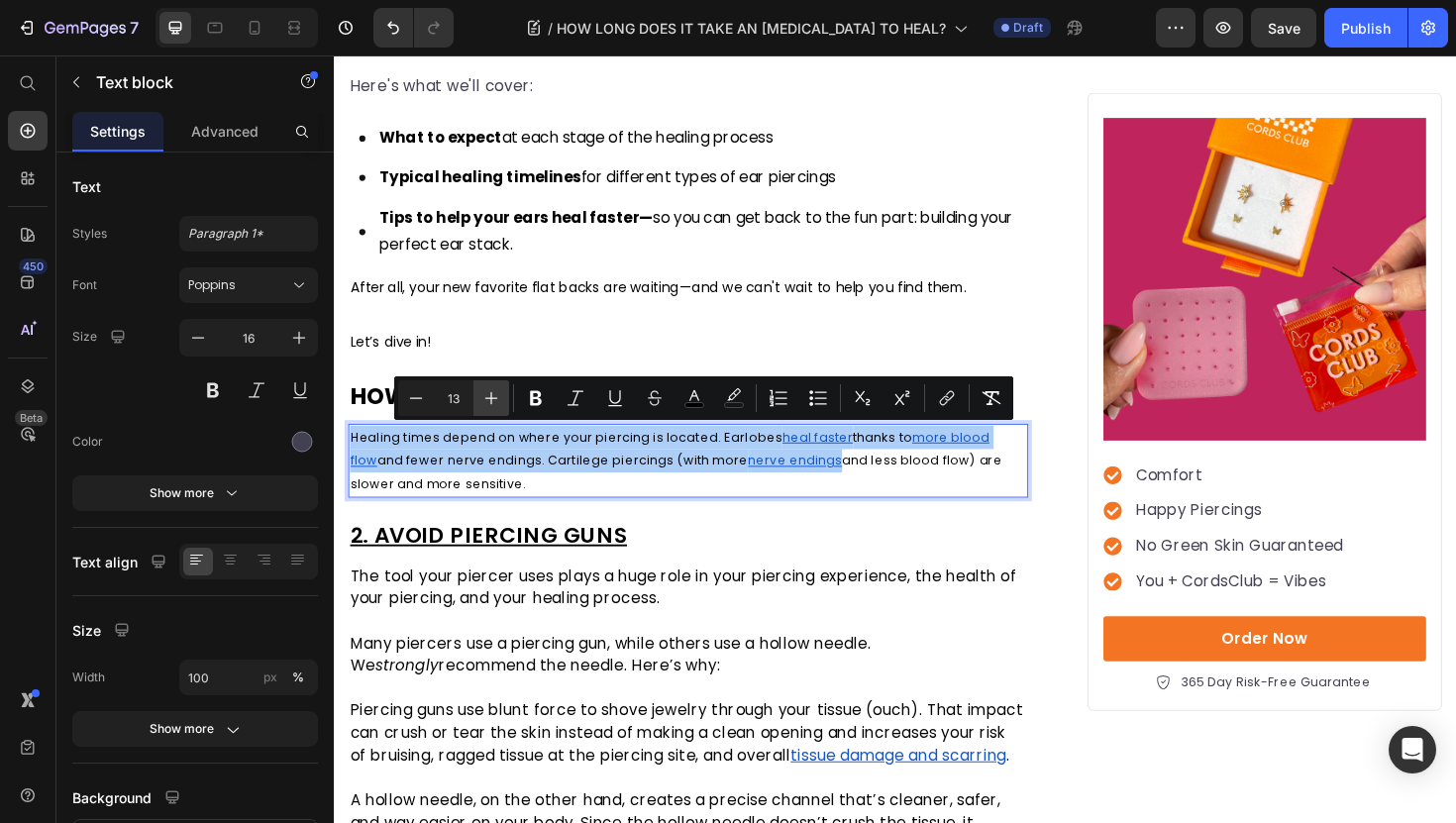 click 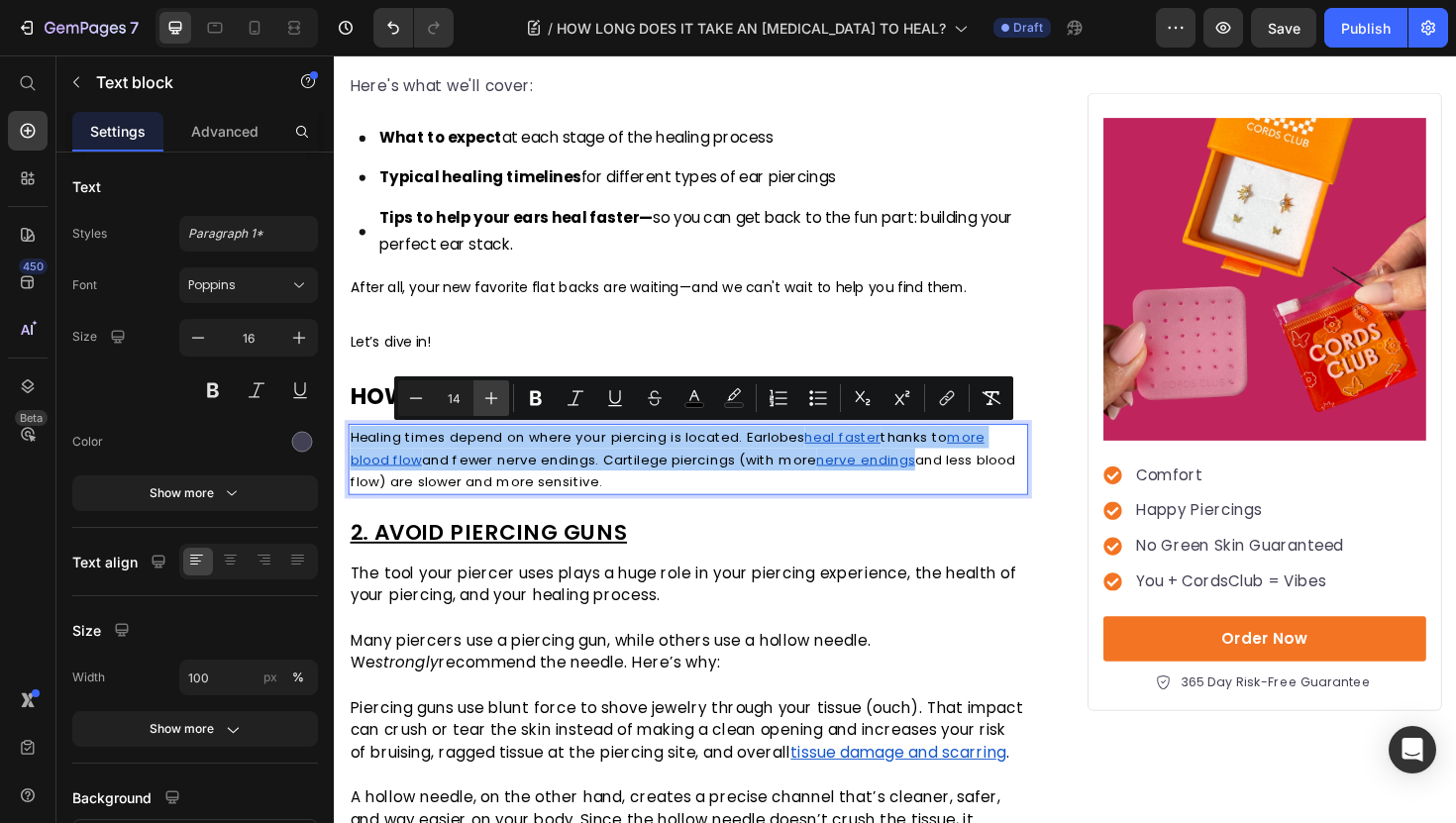 click 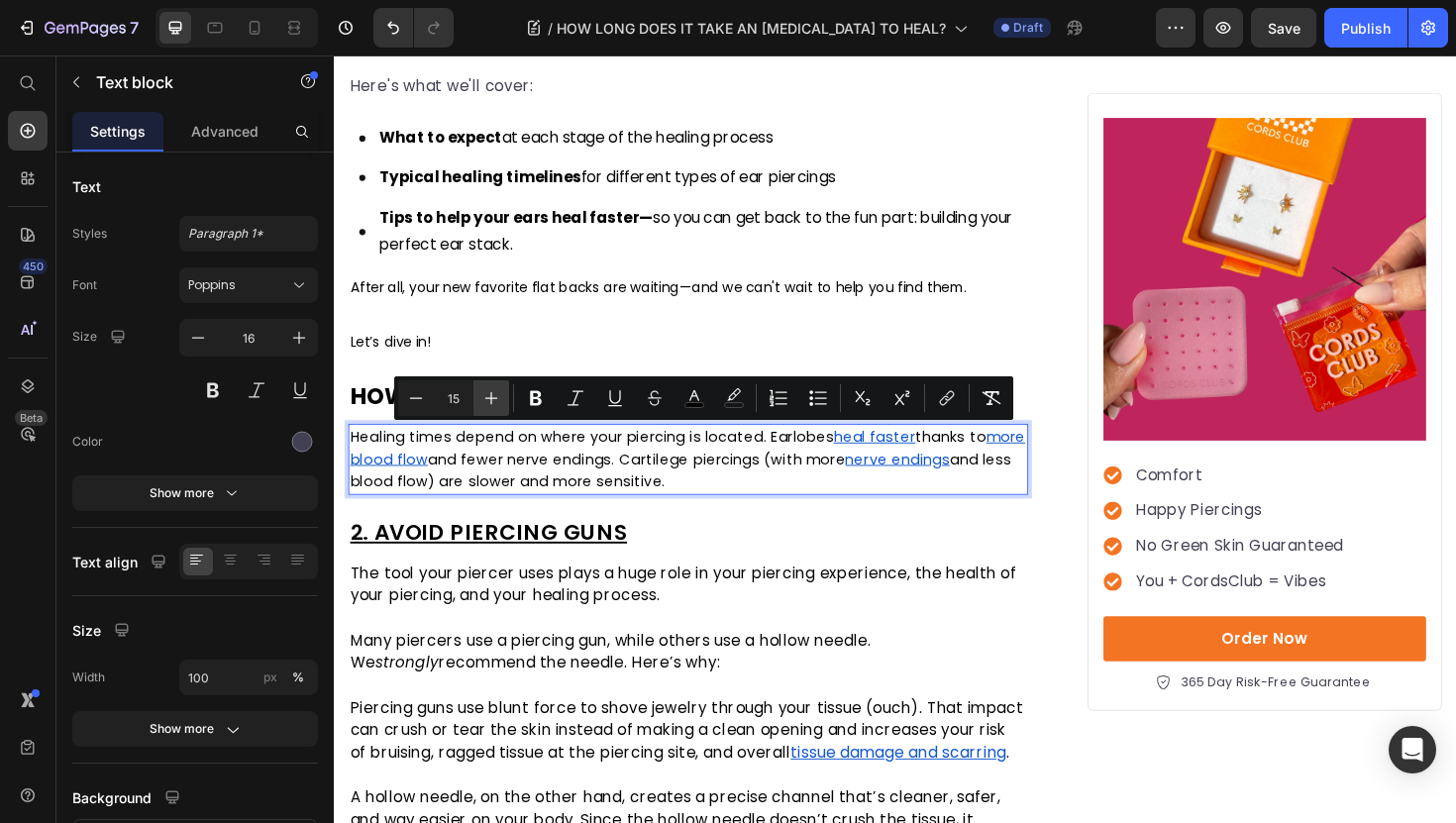 click 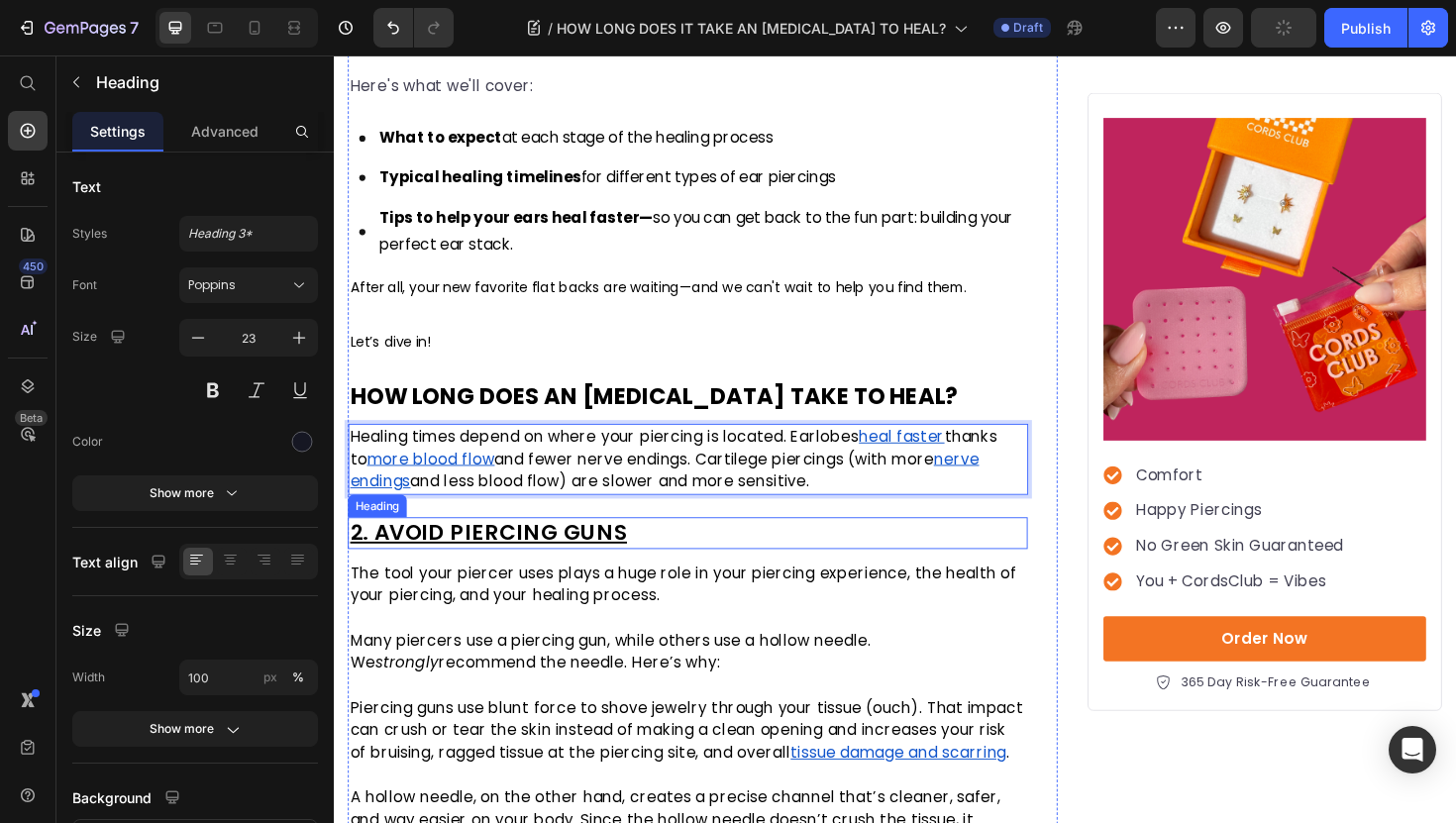 click on "2. AVOID PIERCING GUNS" at bounding box center (497, 561) 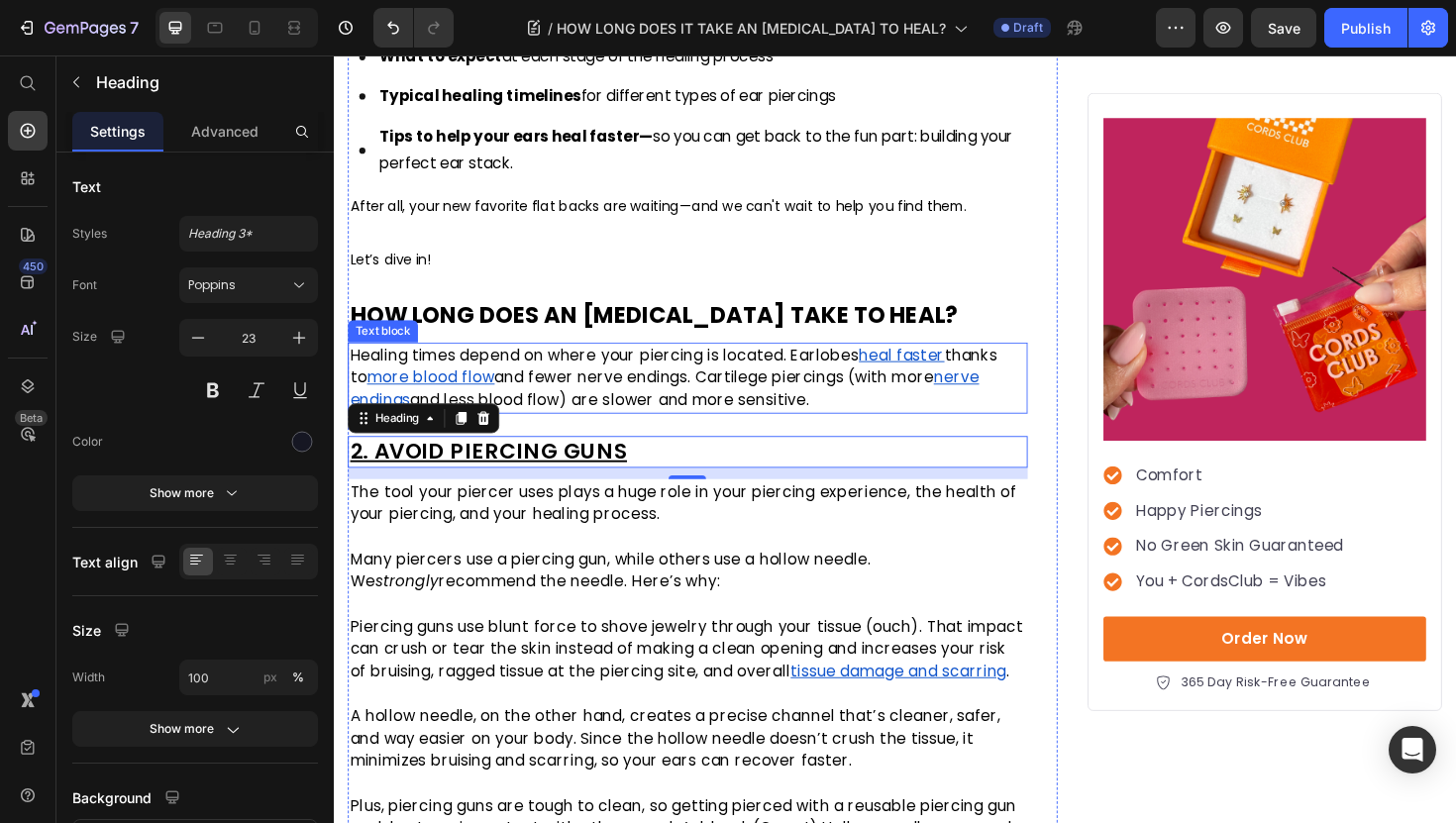 scroll, scrollTop: 1019, scrollLeft: 0, axis: vertical 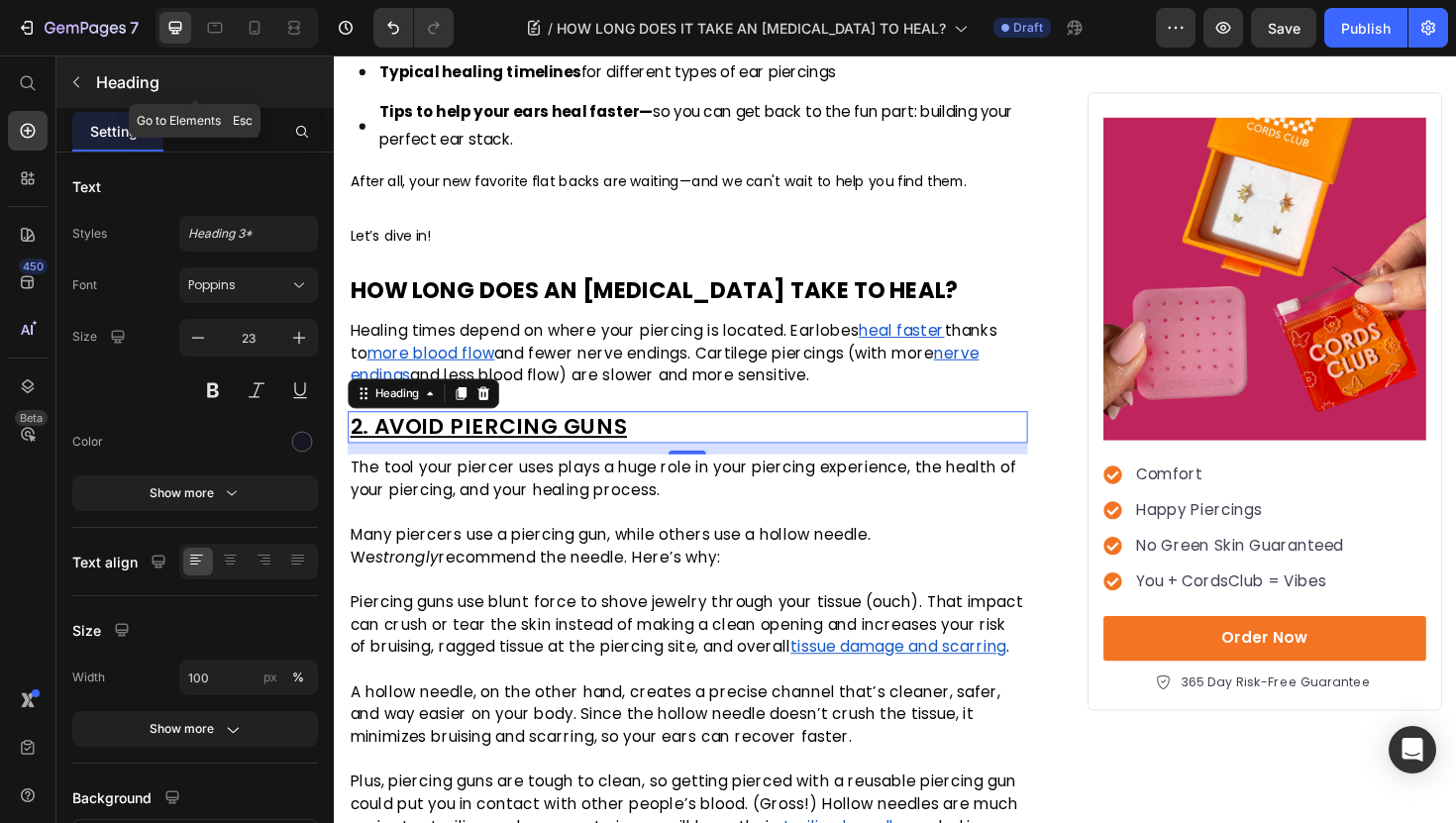 click at bounding box center (76, 82) 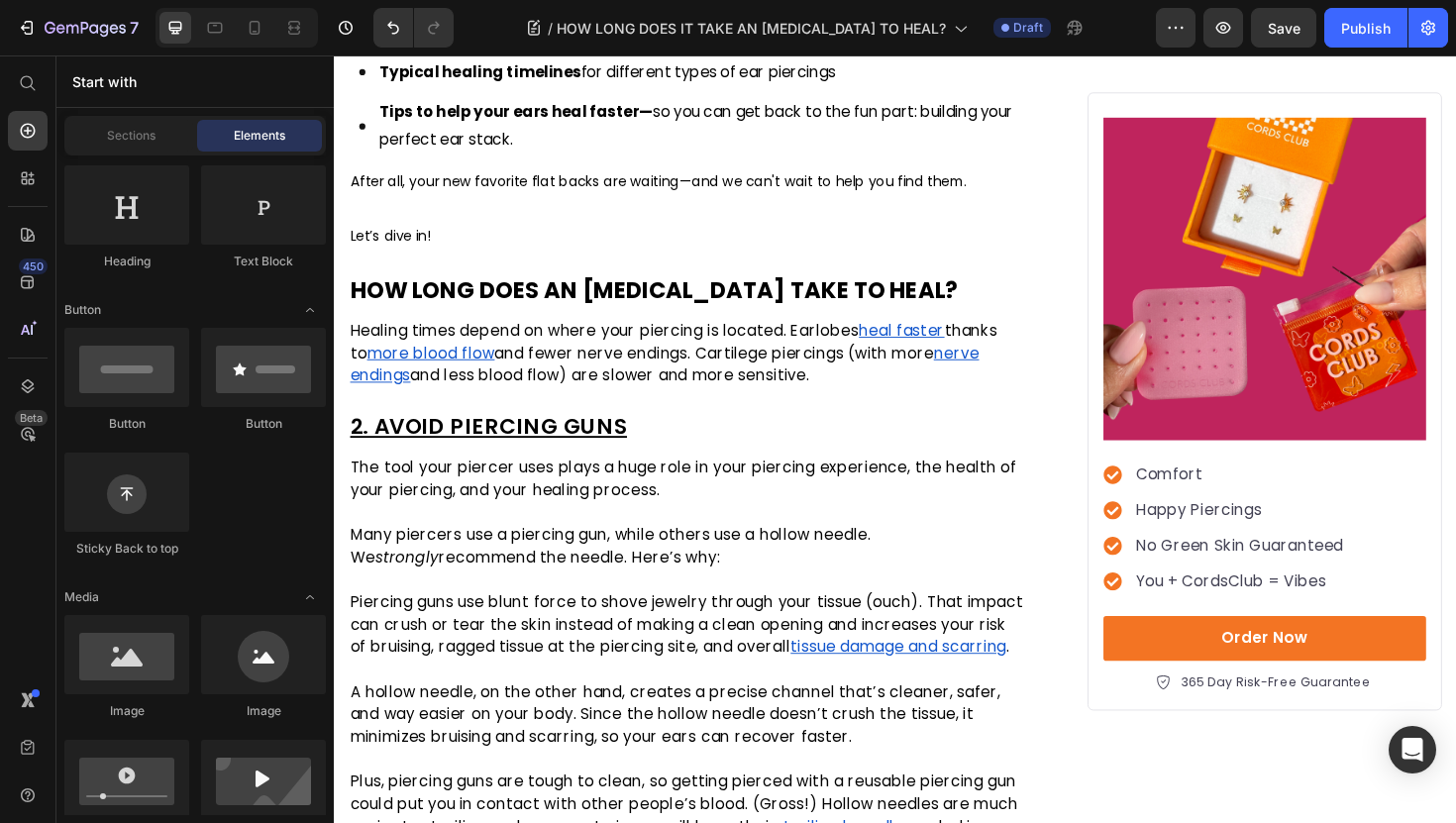 scroll, scrollTop: 453, scrollLeft: 0, axis: vertical 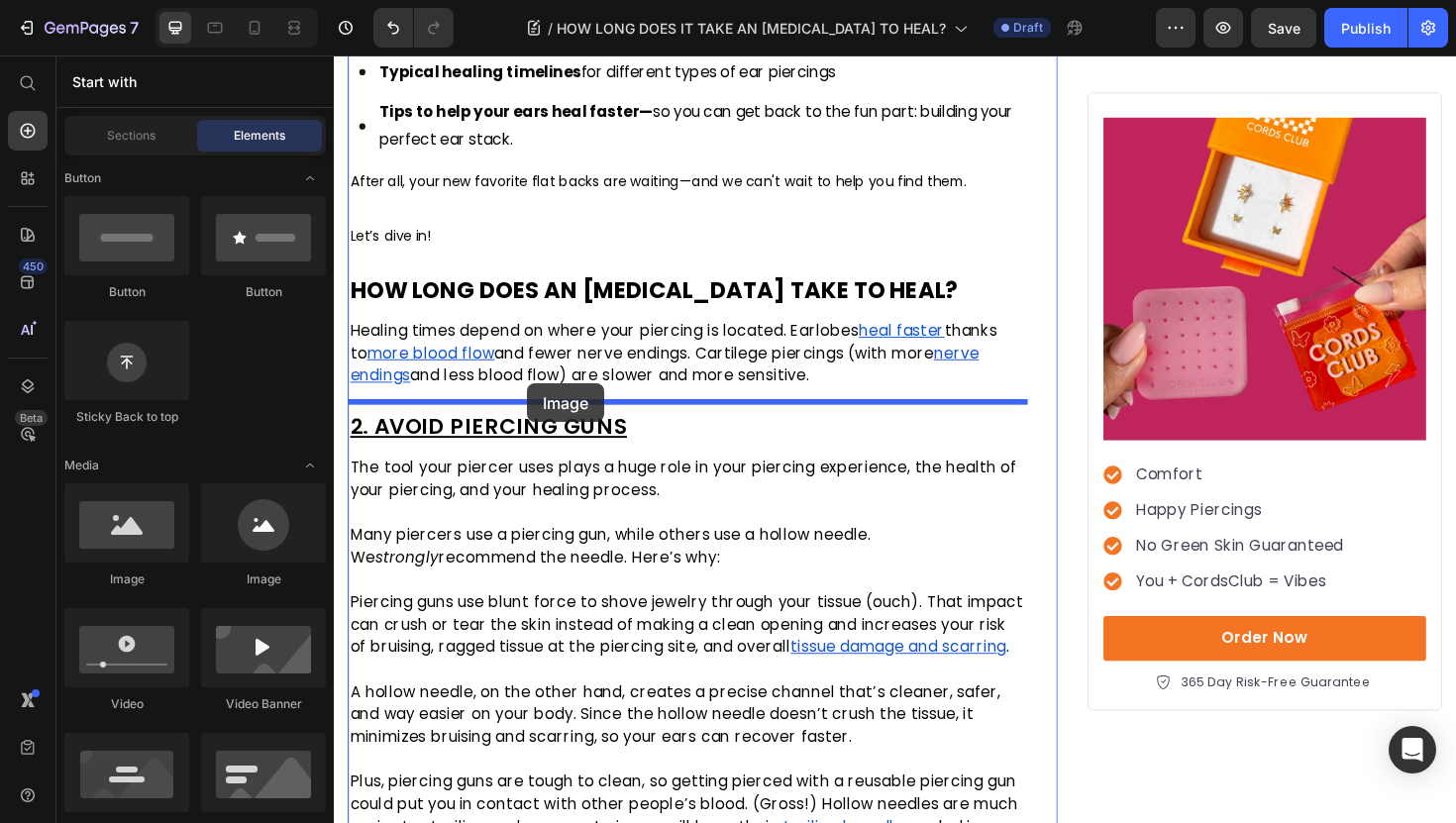 drag, startPoint x: 465, startPoint y: 586, endPoint x: 539, endPoint y: 403, distance: 197.39554 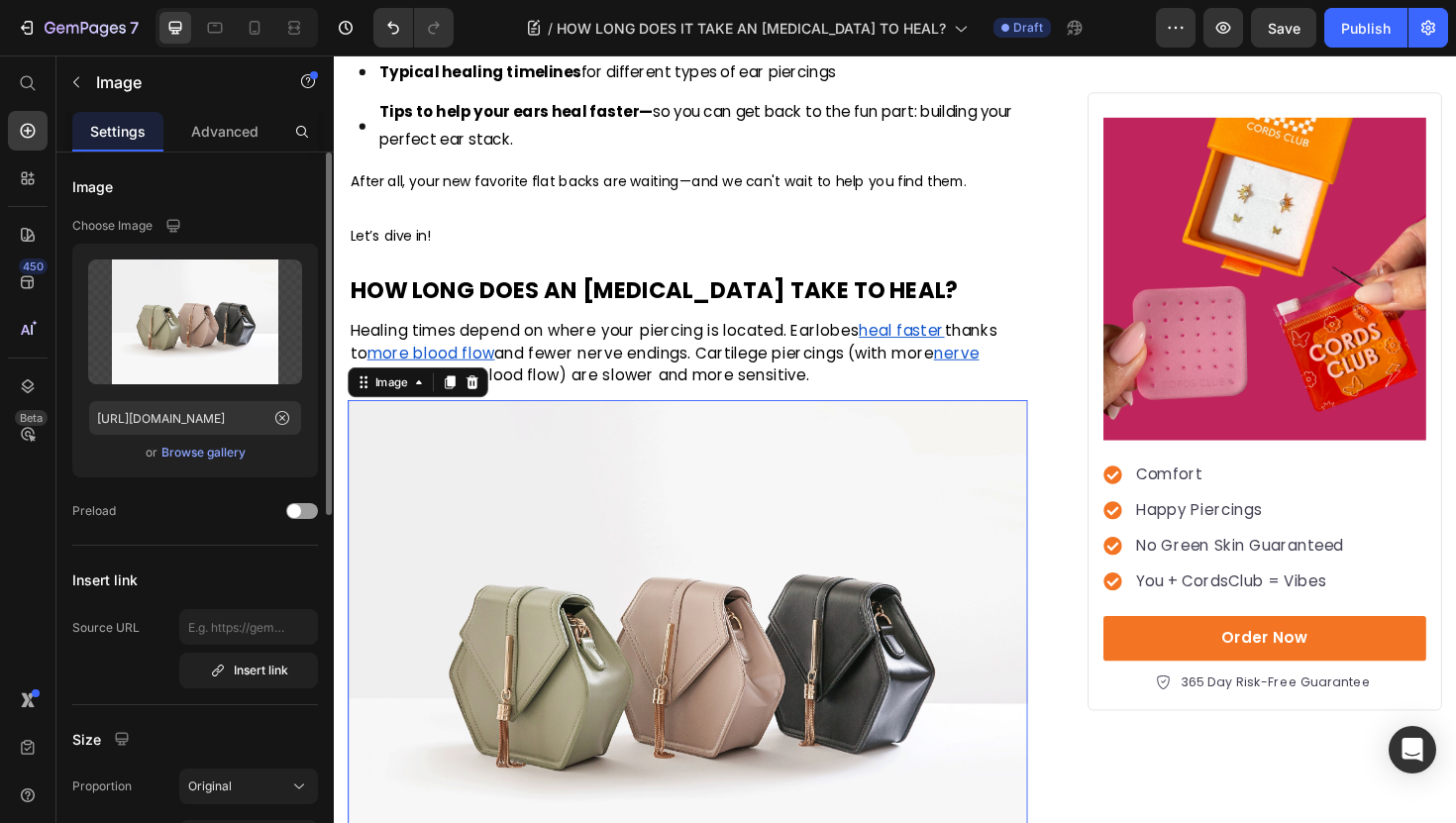 click on "Browse gallery" at bounding box center [203, 453] 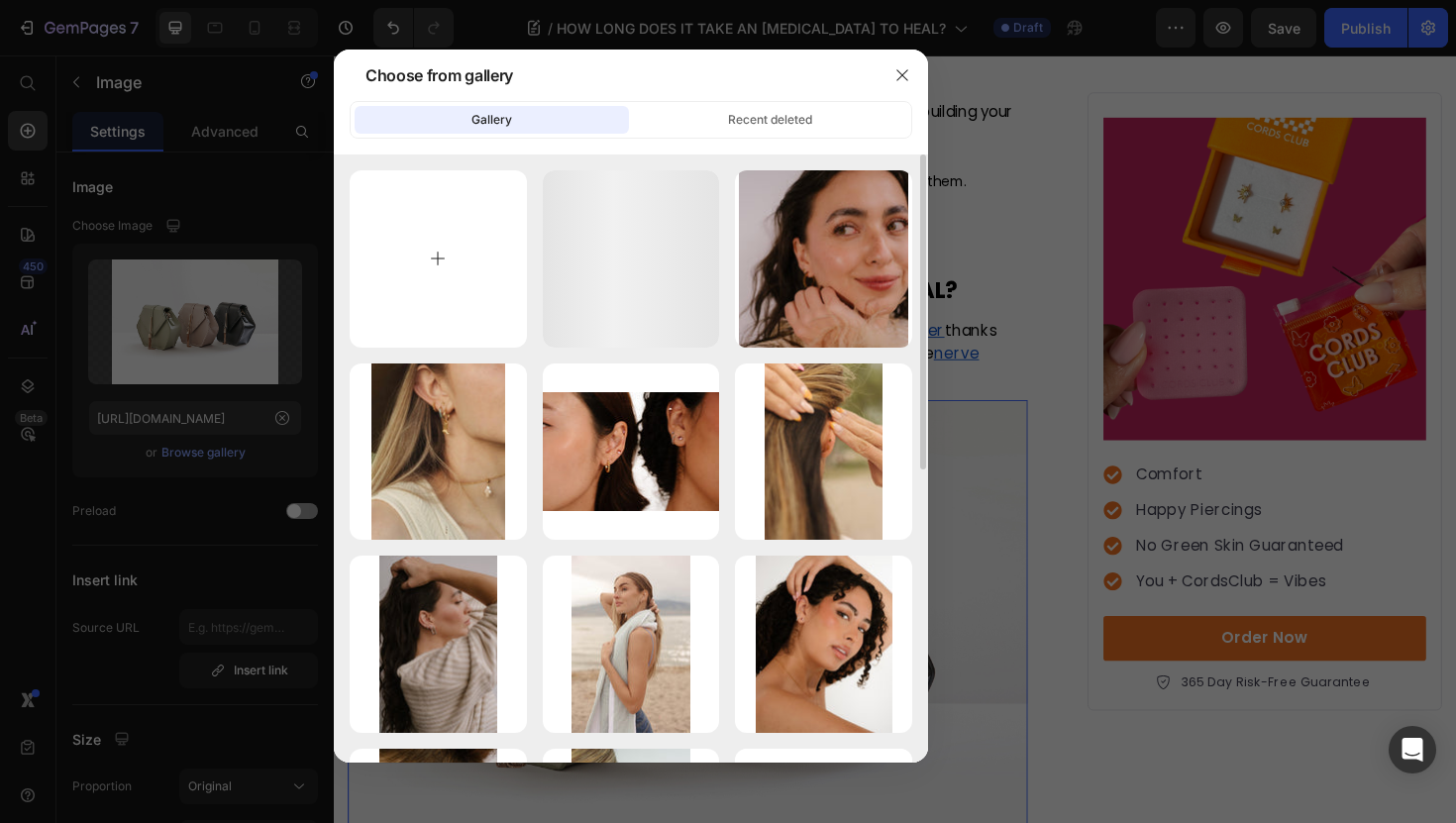 click at bounding box center [438, 258] 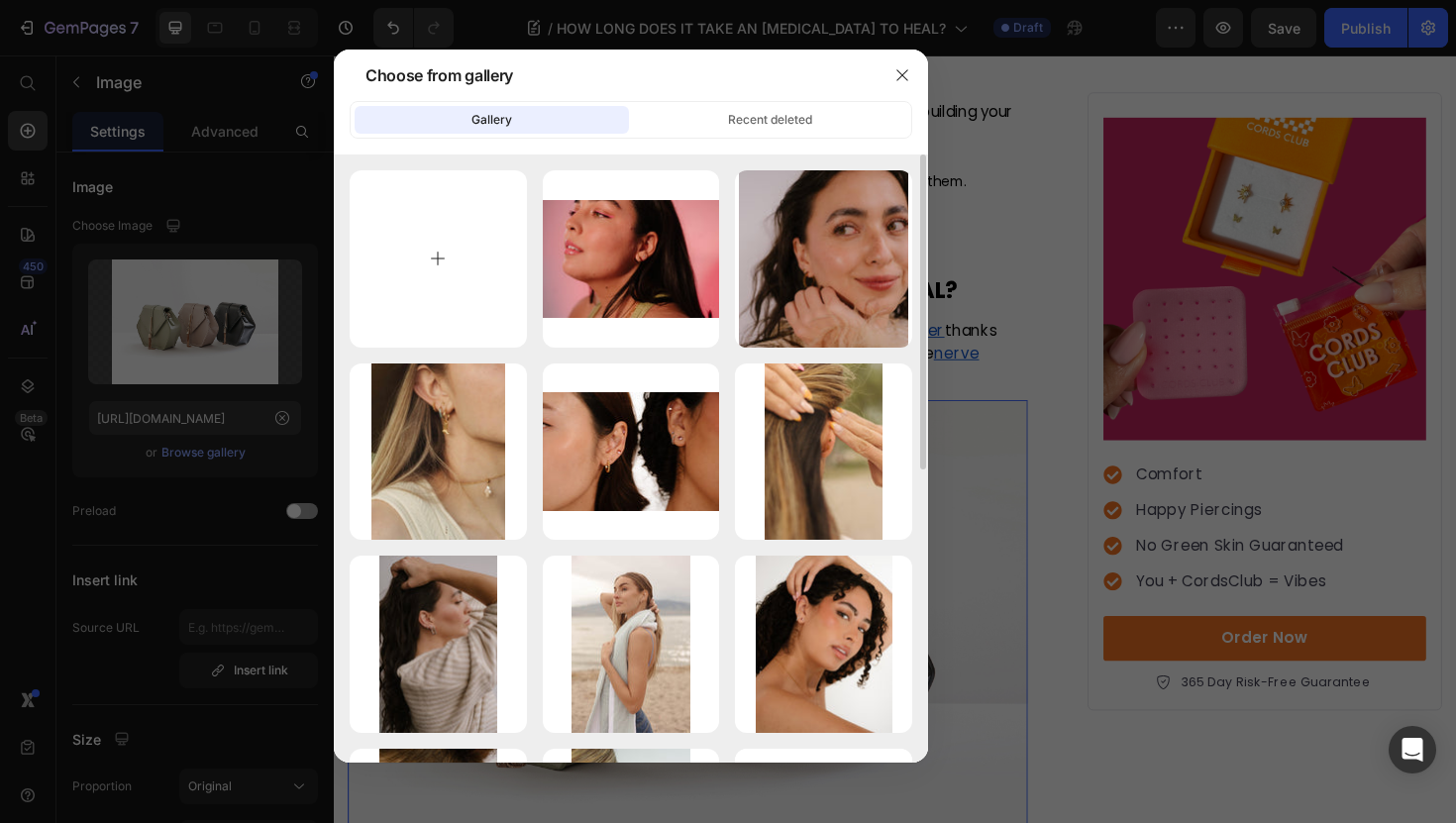type on "C:\fakepath\PHASE 1.png" 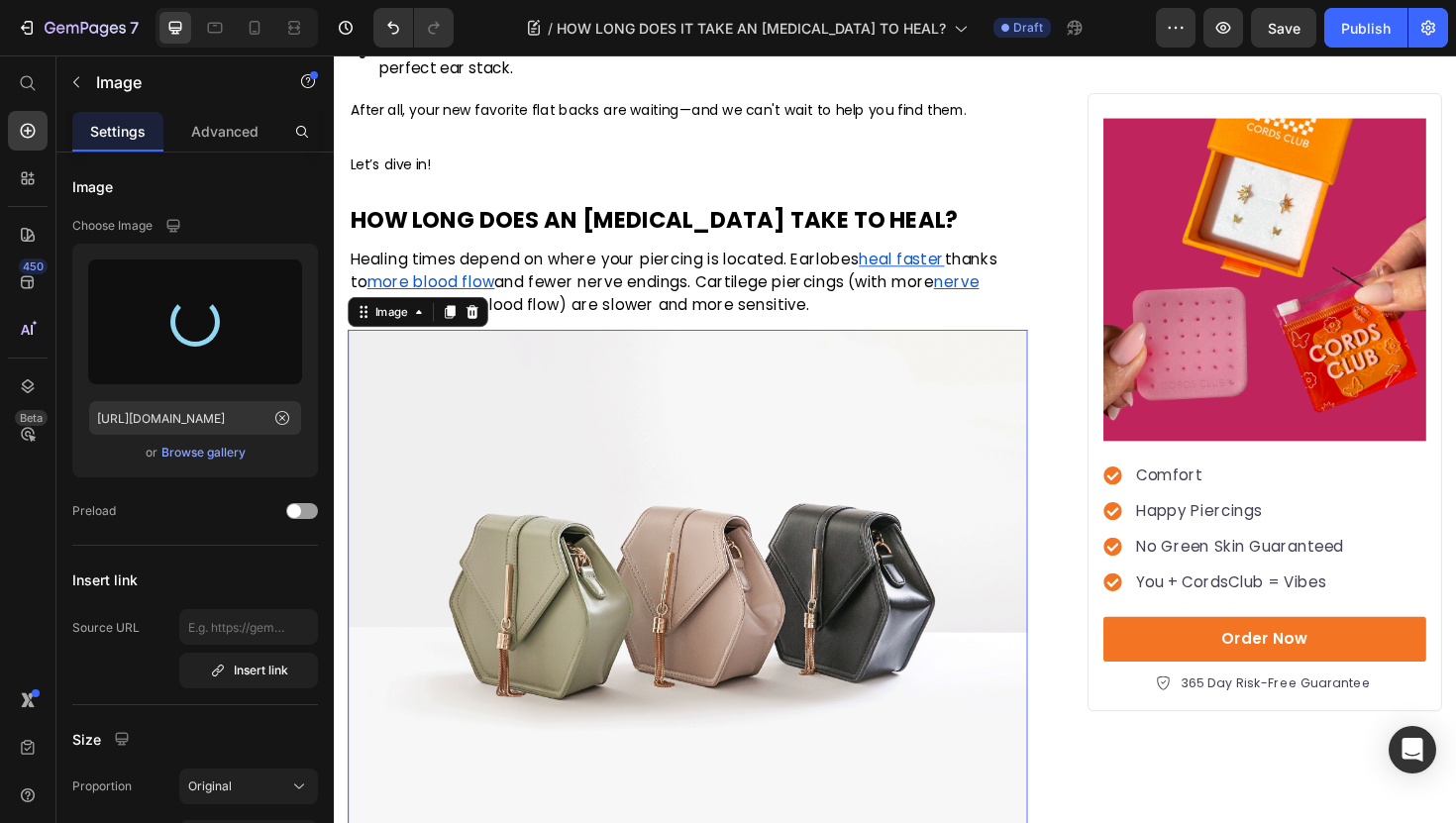 scroll, scrollTop: 1096, scrollLeft: 0, axis: vertical 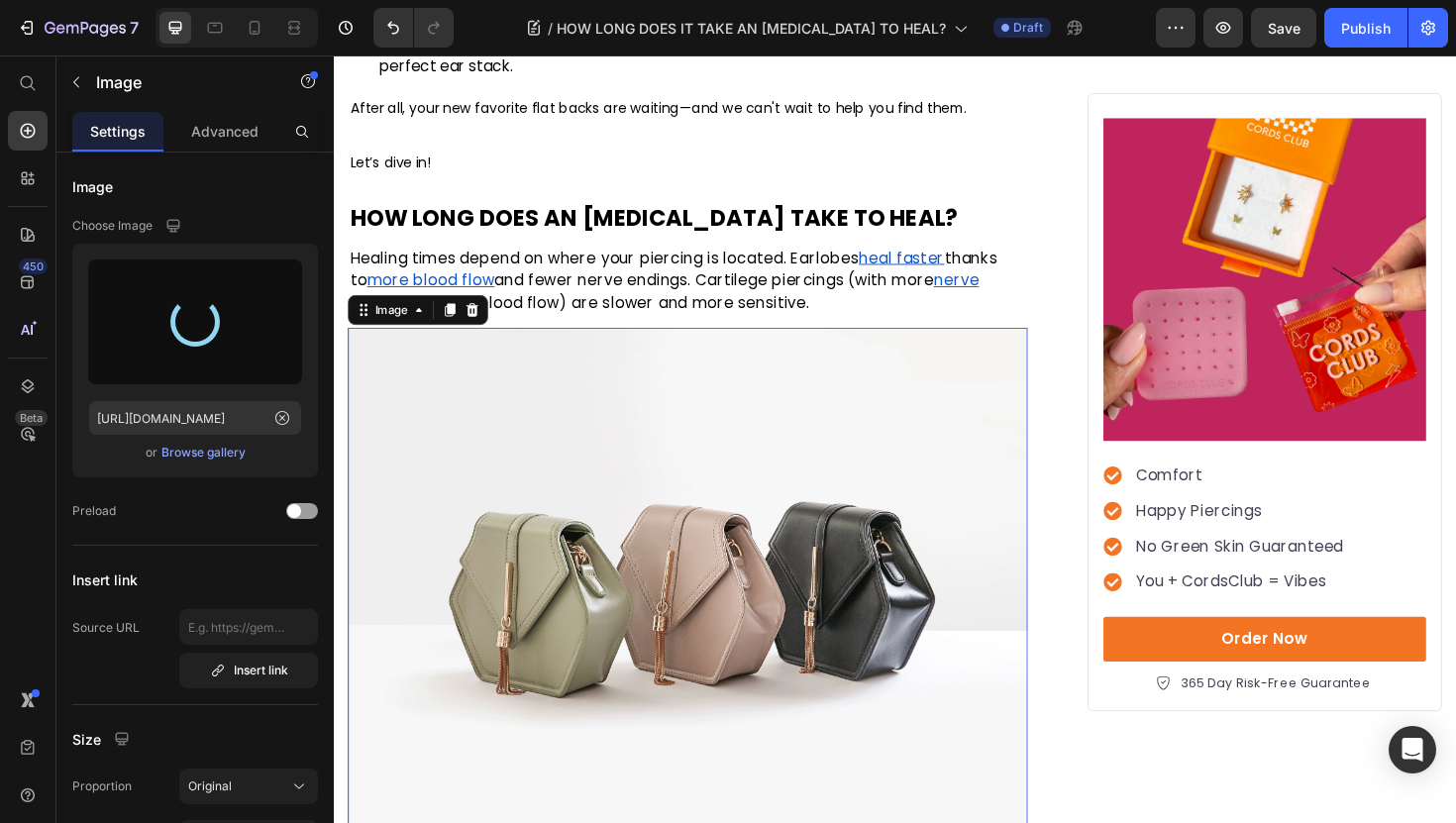 type on "https://cdn.shopify.com/s/files/1/0695/5227/5753/files/gempages_477439252448150778-2ae42861-e140-4cd2-ad1f-476bdd254616.png" 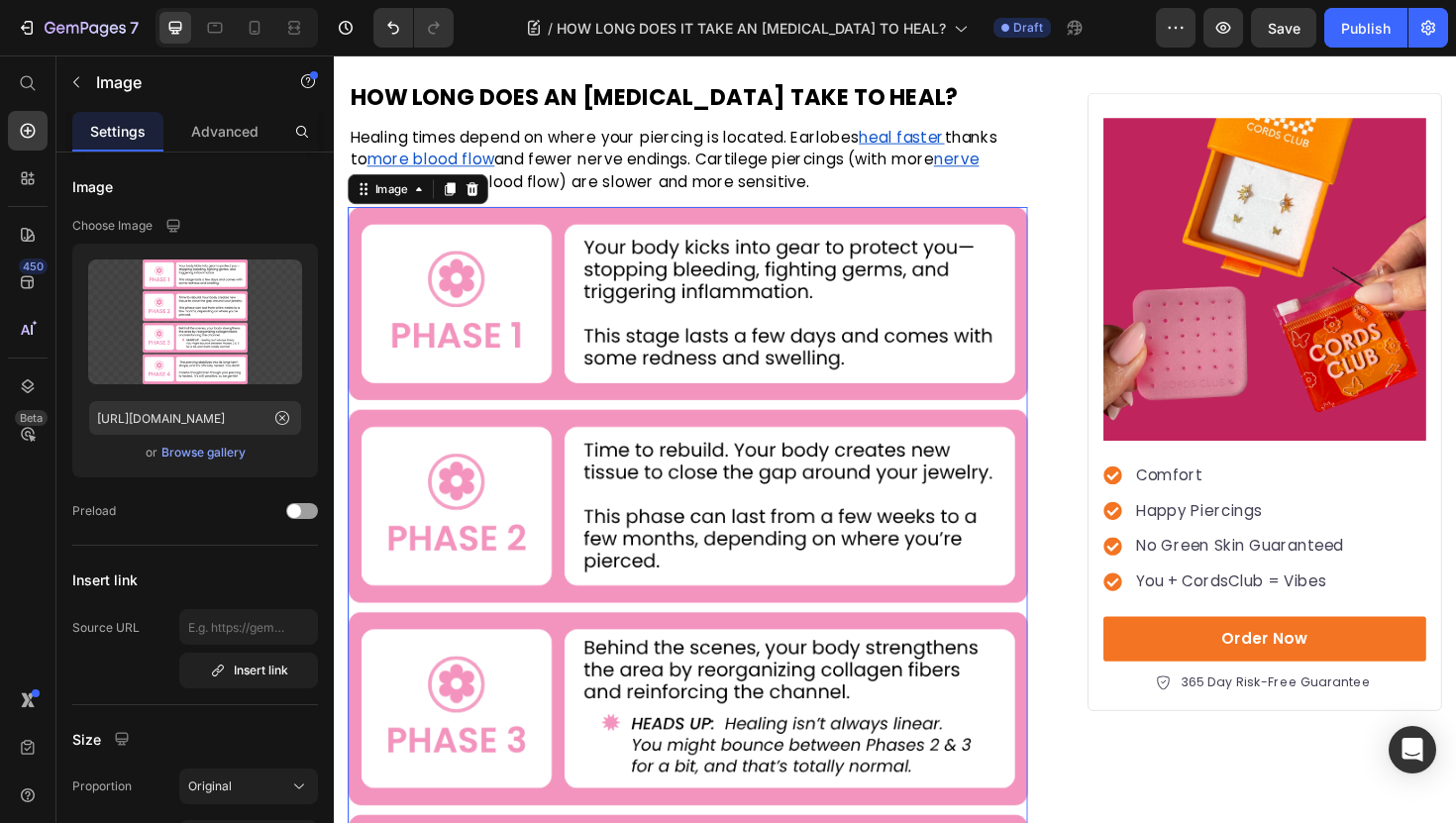 scroll, scrollTop: 1226, scrollLeft: 0, axis: vertical 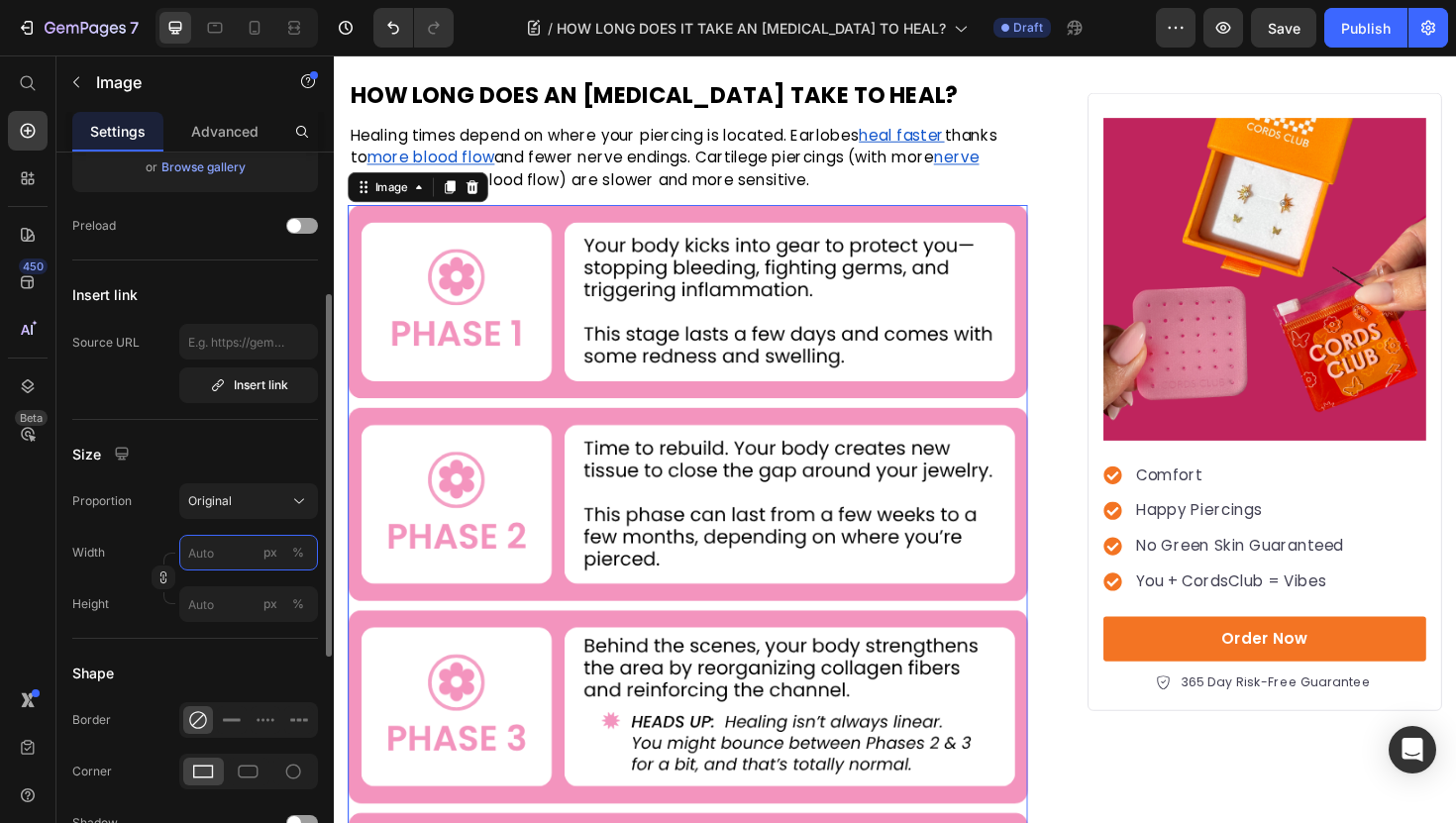 click on "px %" at bounding box center (249, 553) 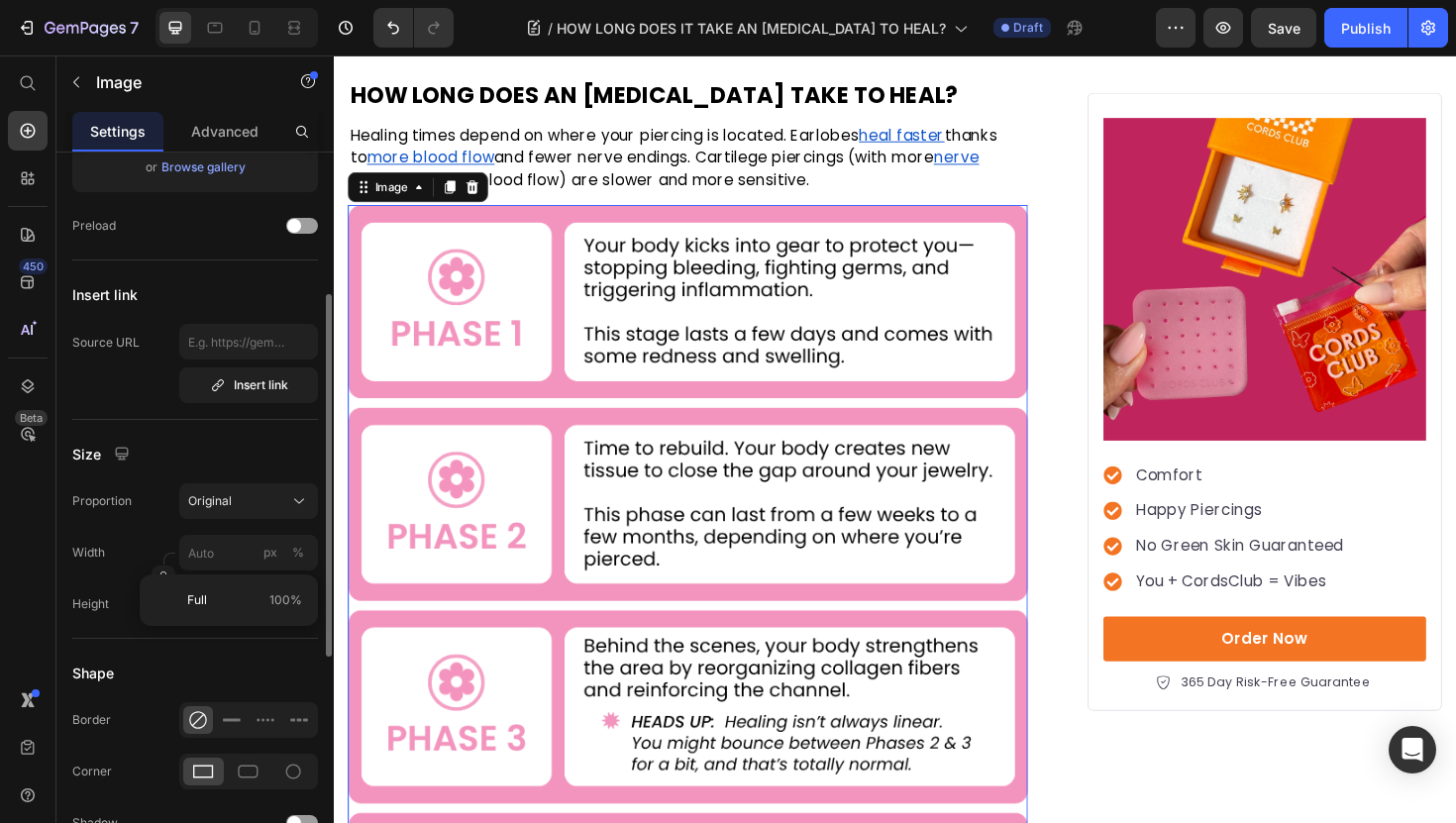 click on "Proportion Original Width px % Height px %" at bounding box center (195, 553) 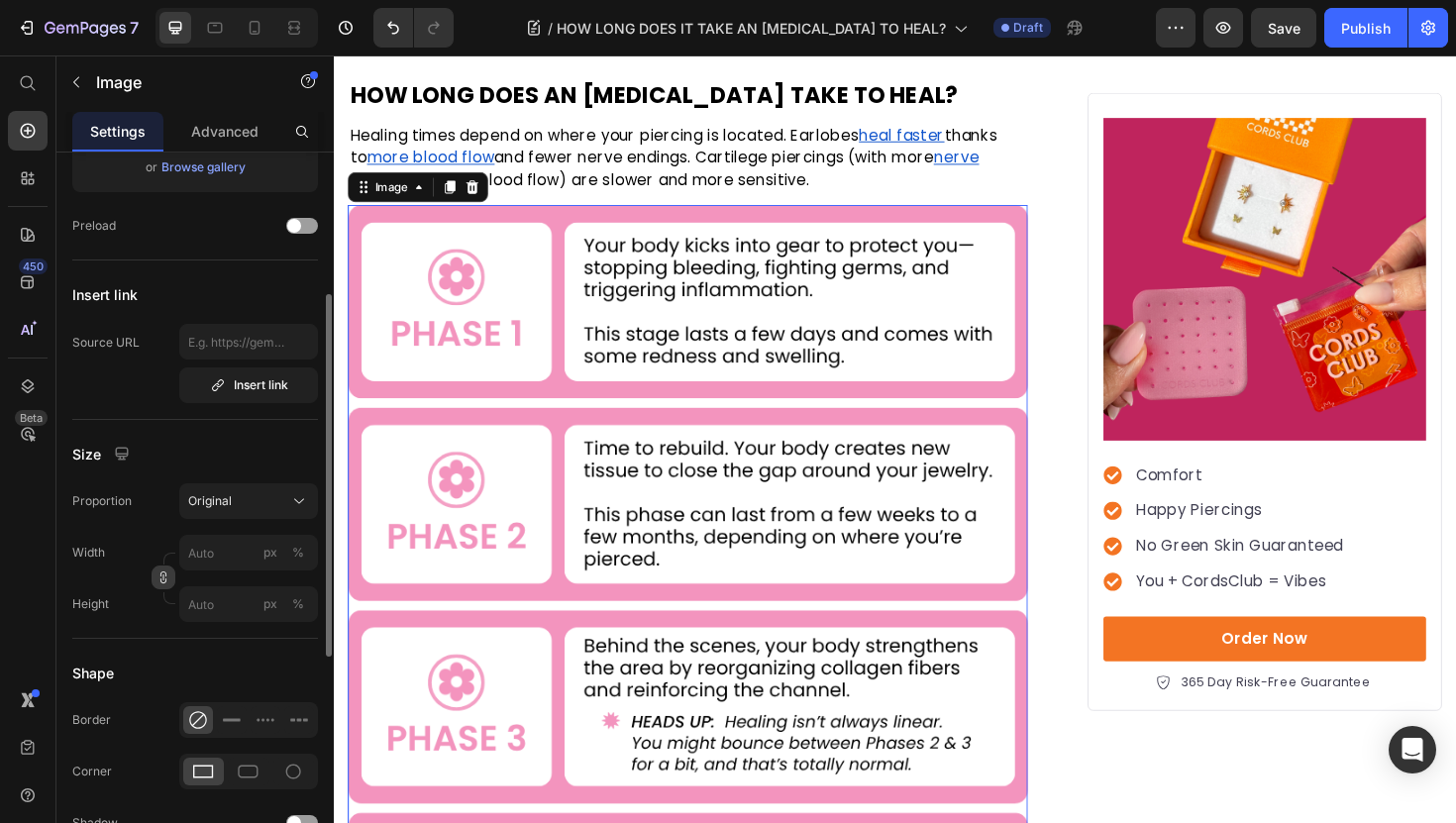 click 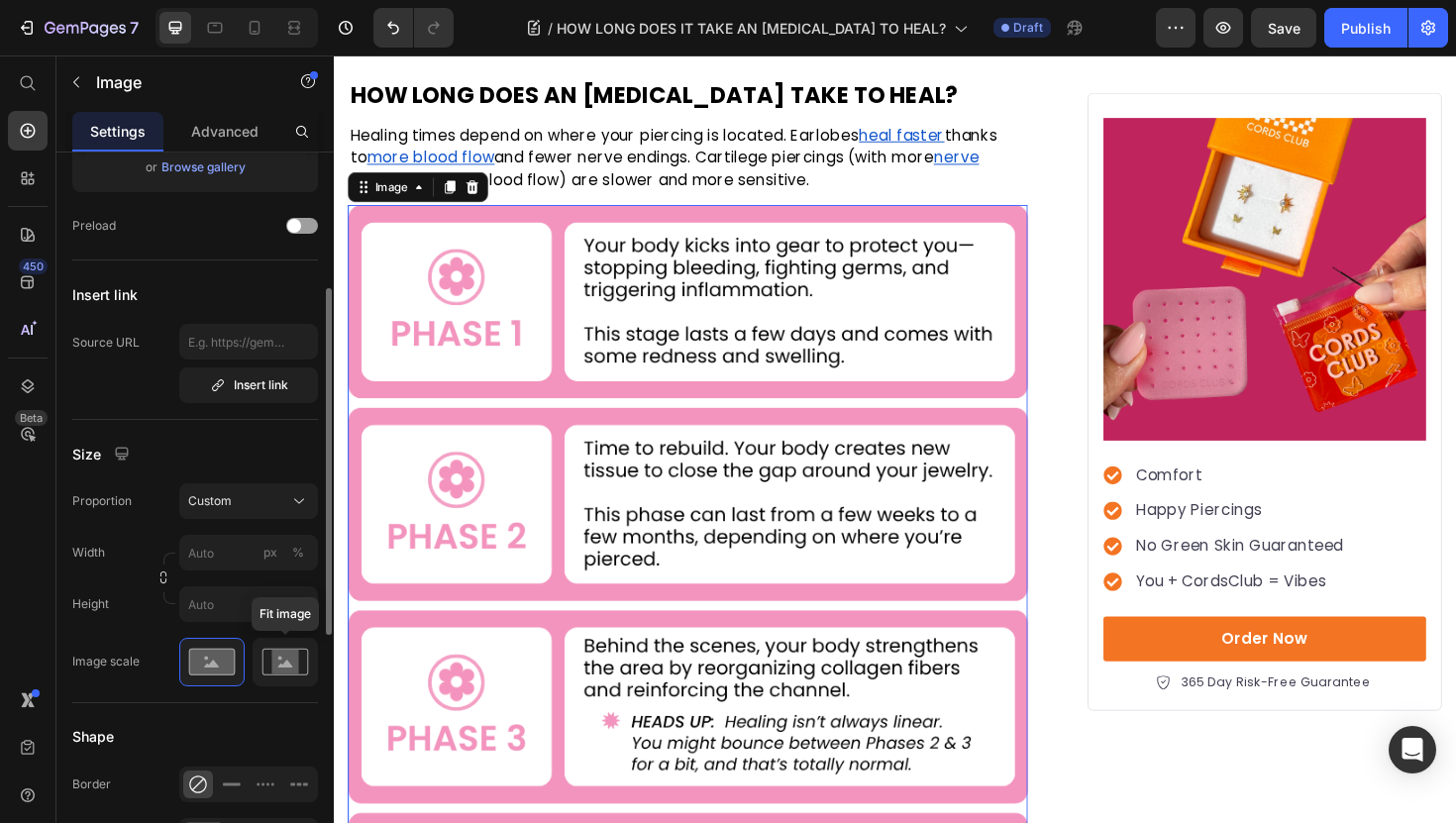 click 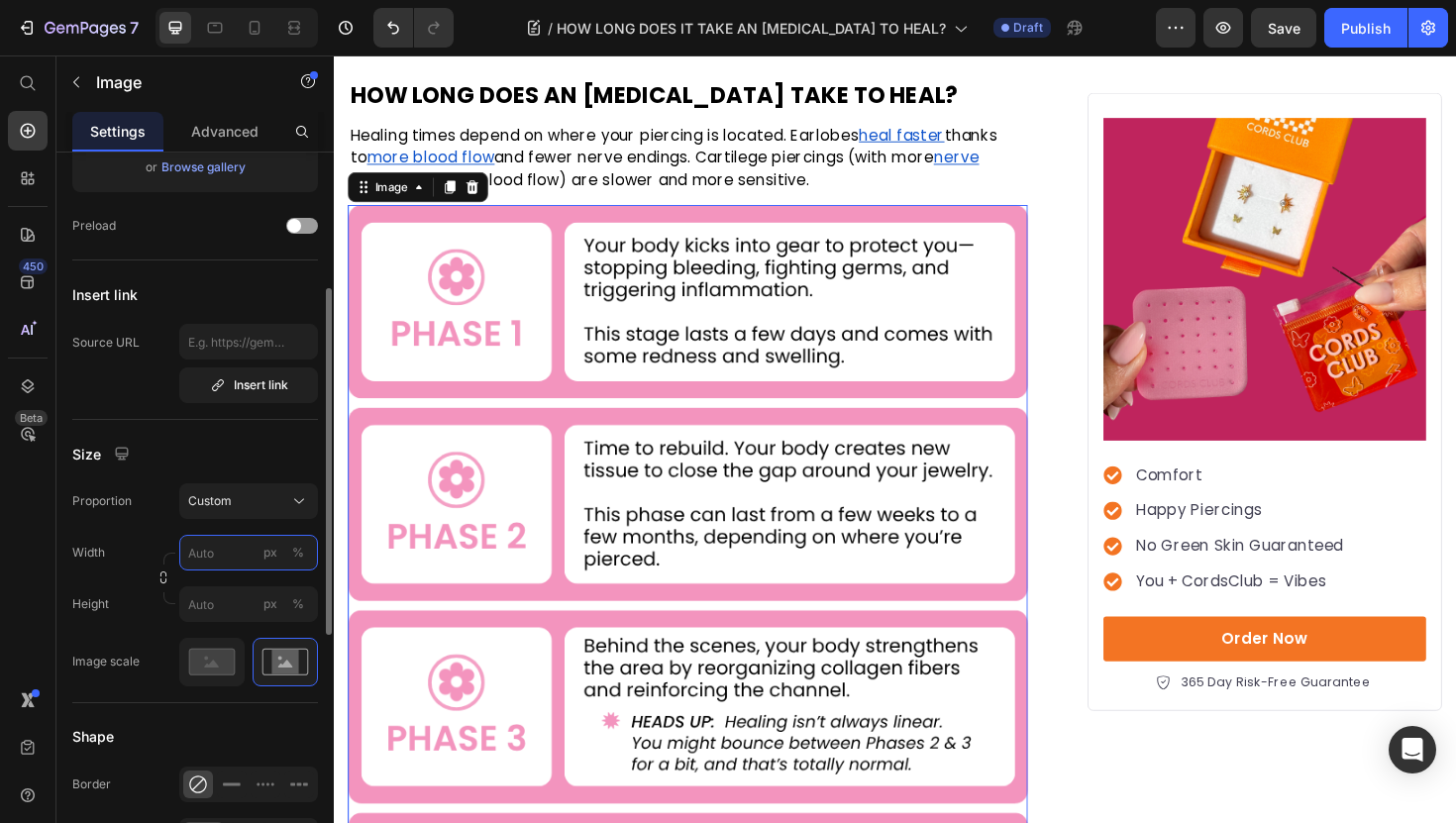 click on "px %" at bounding box center [249, 553] 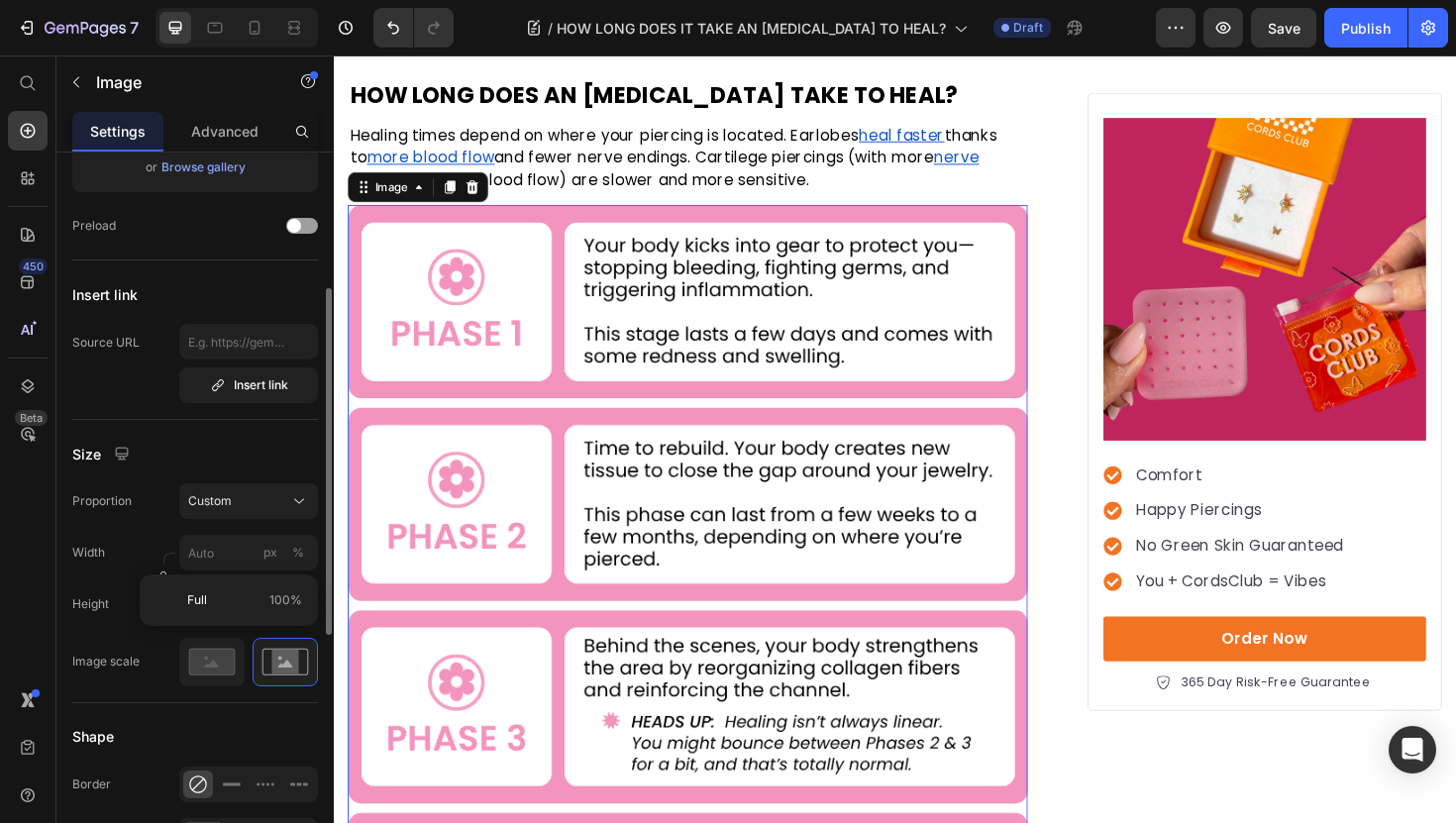 click on "Width px %" at bounding box center [195, 553] 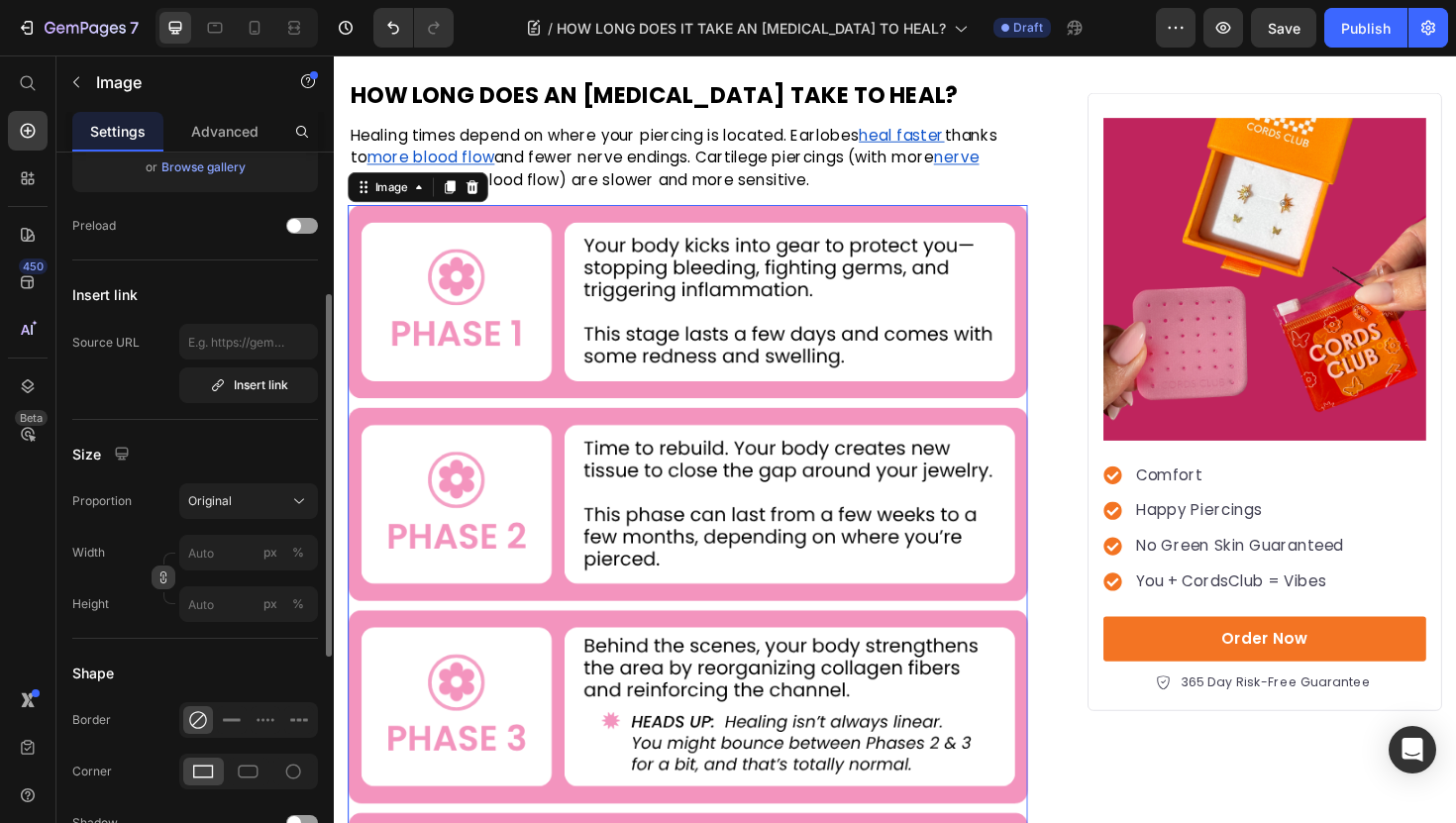 click 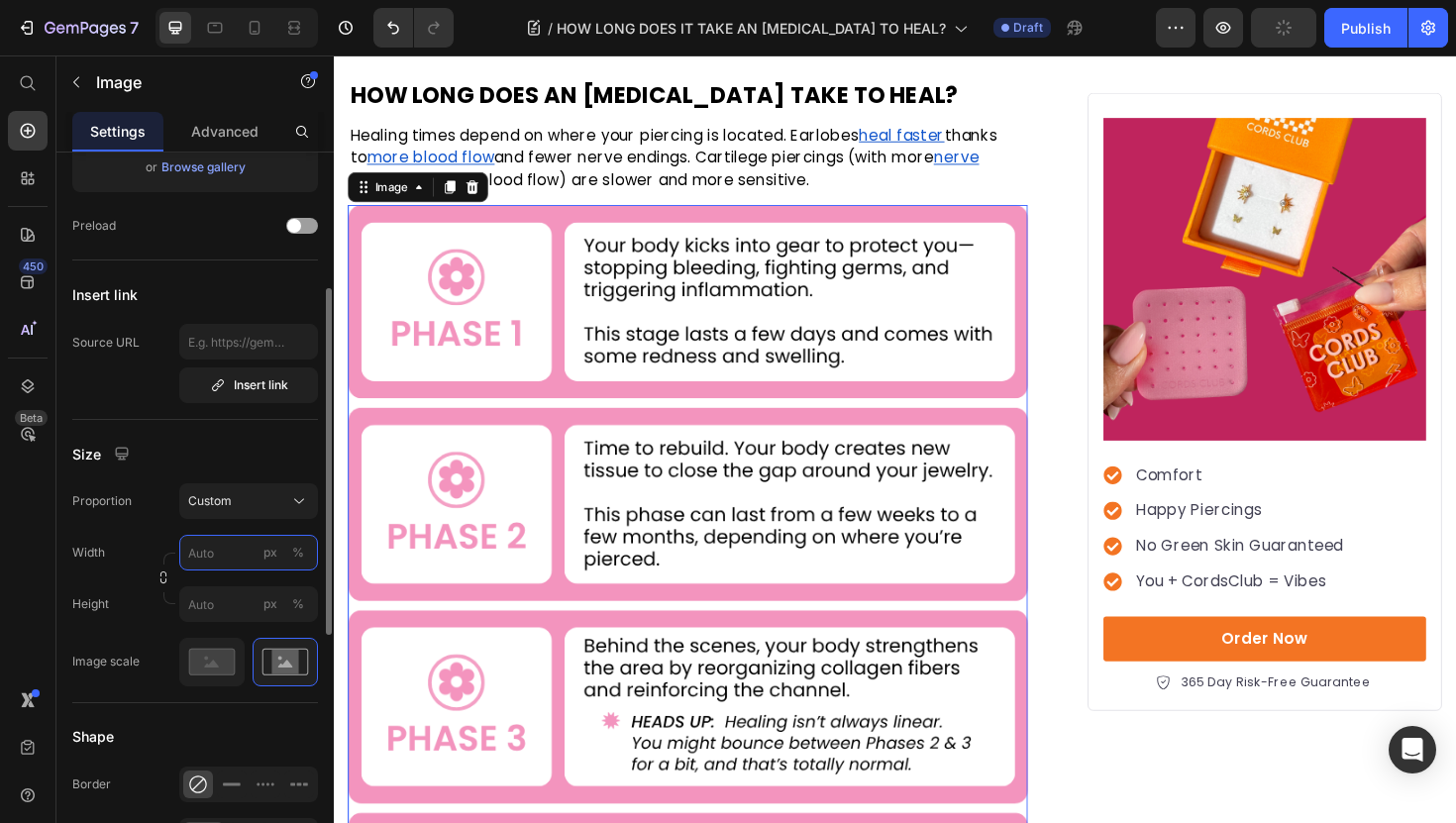 click on "px %" at bounding box center (249, 553) 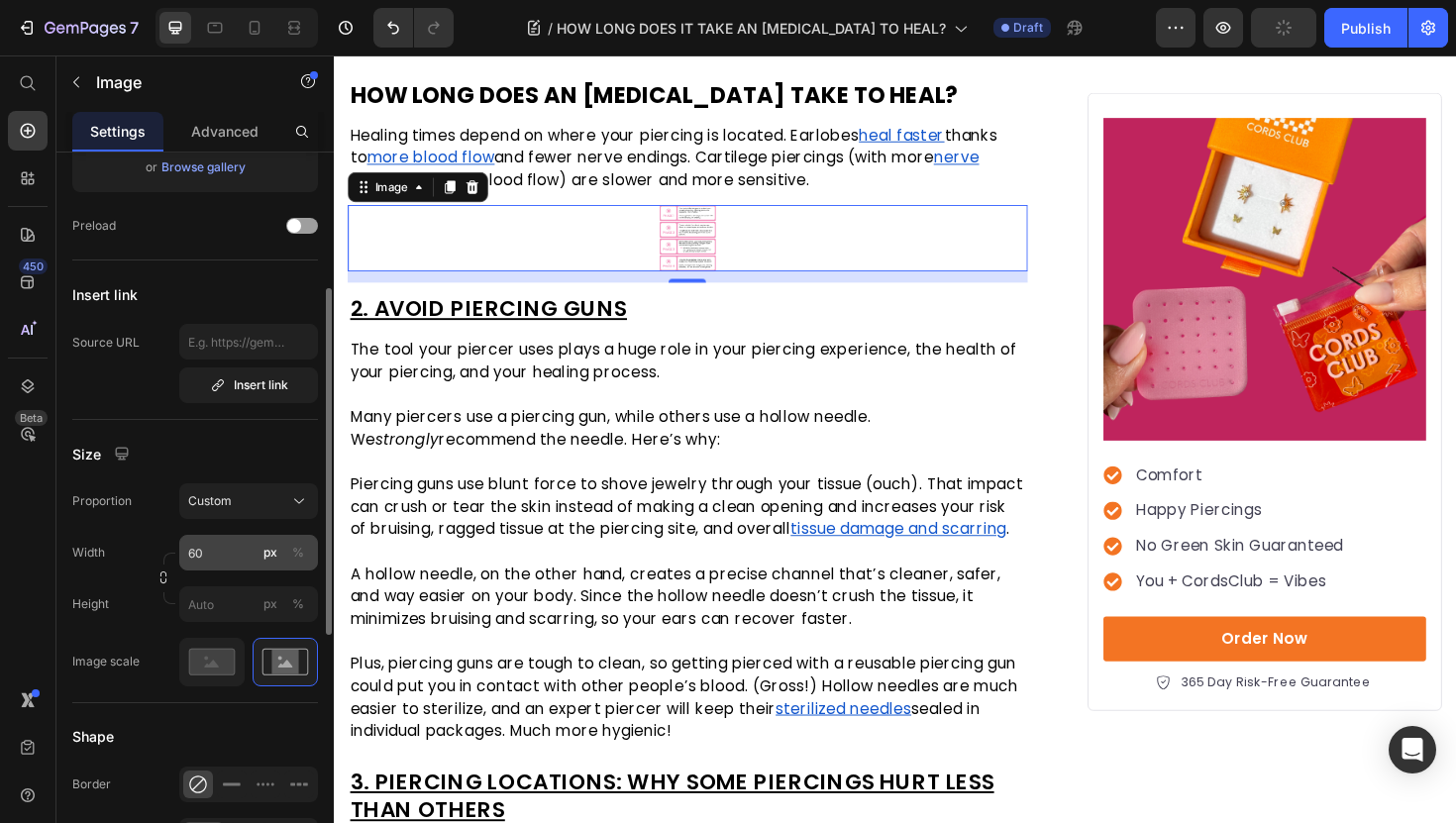 click on "%" 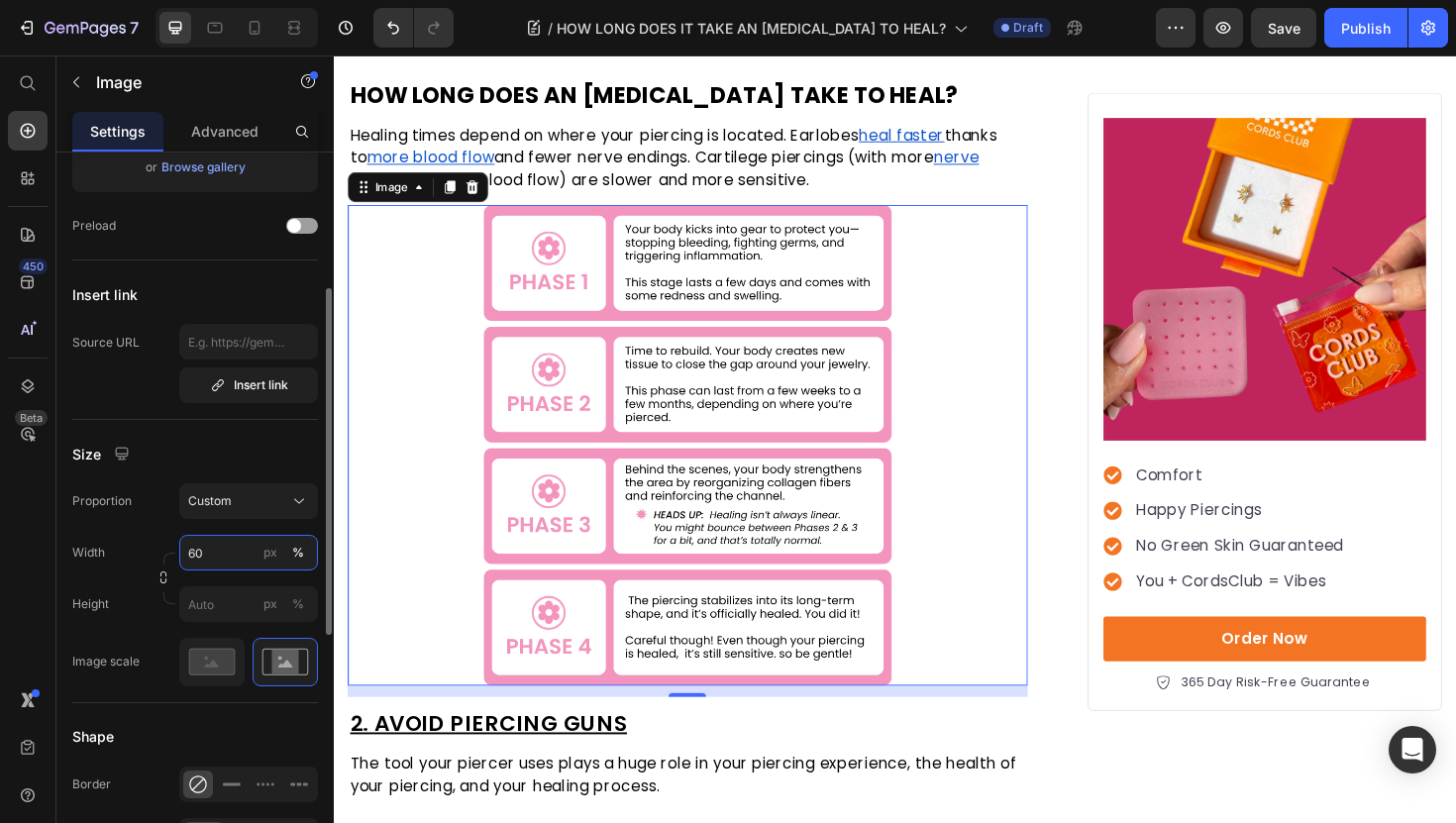 click on "60" at bounding box center (249, 553) 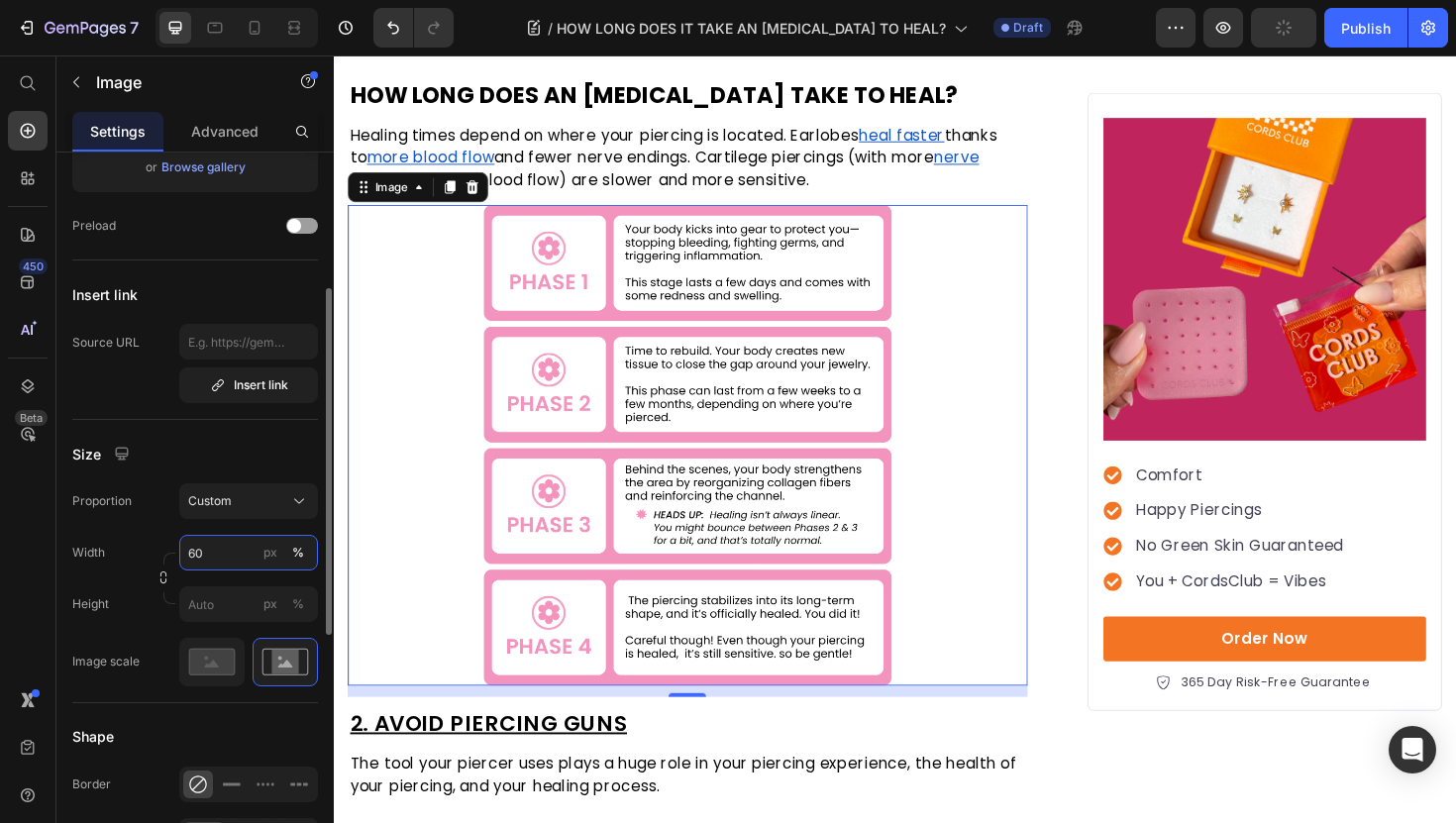 type on "60" 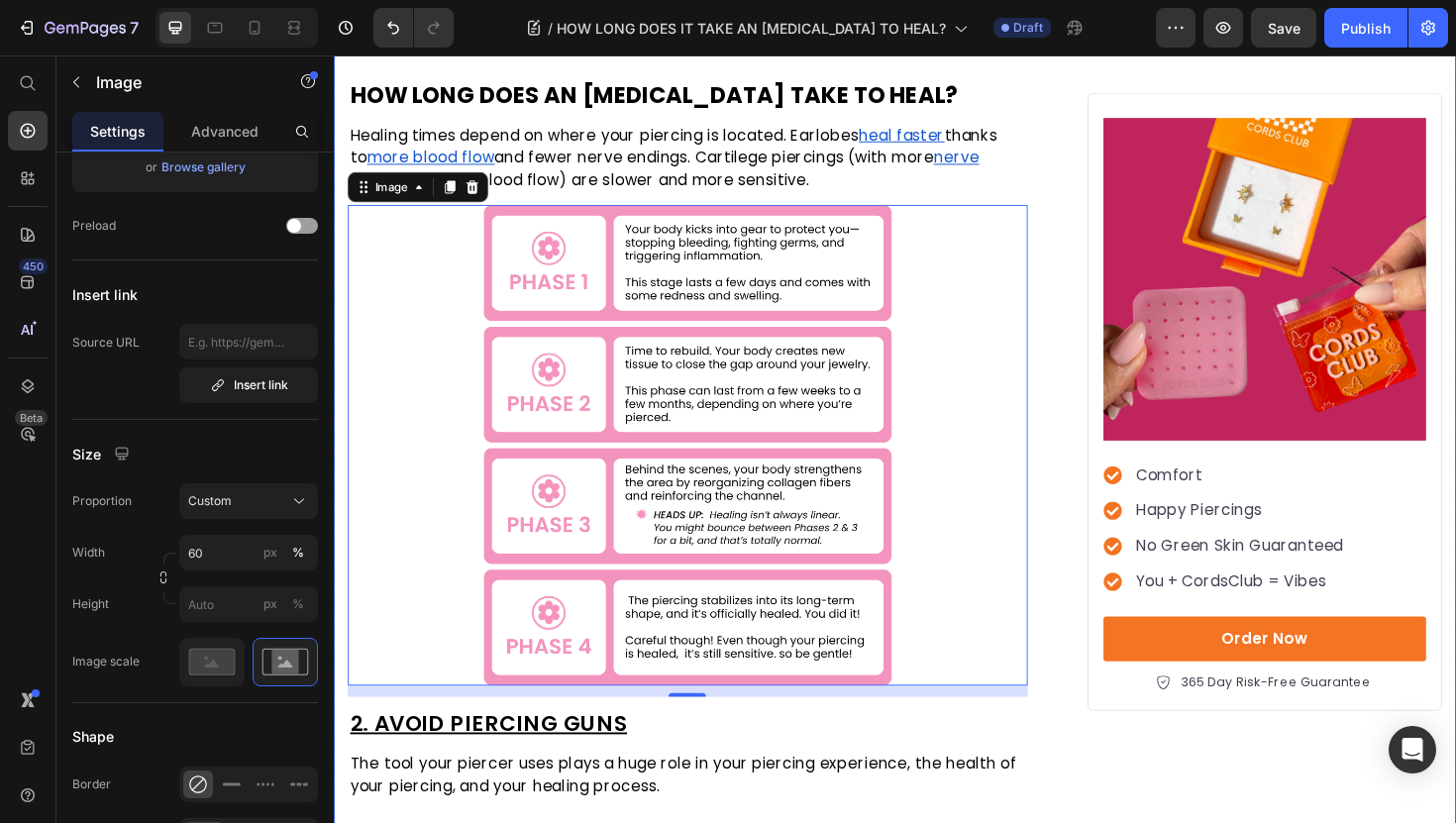 click on "How LONG DOES IT TAKE AN EAR PIERCING TO HEAL? Heading By: Brooke Helton Text Block Published: July 3, 2025   Text block Row Image You're dreaming of the perfect ear stack and dying to show off your favorite earrings.  But there’s just one thing standing in the way: your brand new, not-yet-healed piercing. So, how long does it r eally  take an ear piercing to heal? Here's what we'll cover: Text block
What to expect  at each stage of the healing process
Typical healing timelines  for different types of ear piercings
Tips to help your ears heal faster— so you can get back to the fun part: building your perfect ear stack. Item List After all, your new favorite flat backs are waiting—and we can't wait to help you find them. Let’s dive in! Text Block ⁠⁠⁠⁠⁠⁠⁠ HOW LONG DOES AN EAR PIERCING TAKE TO HEAL? Heading Healing times depend on where your piercing is located. Earlobes  heal faster  thanks to  more blood flow nerve endings Text block   12" at bounding box center [928, 2533] 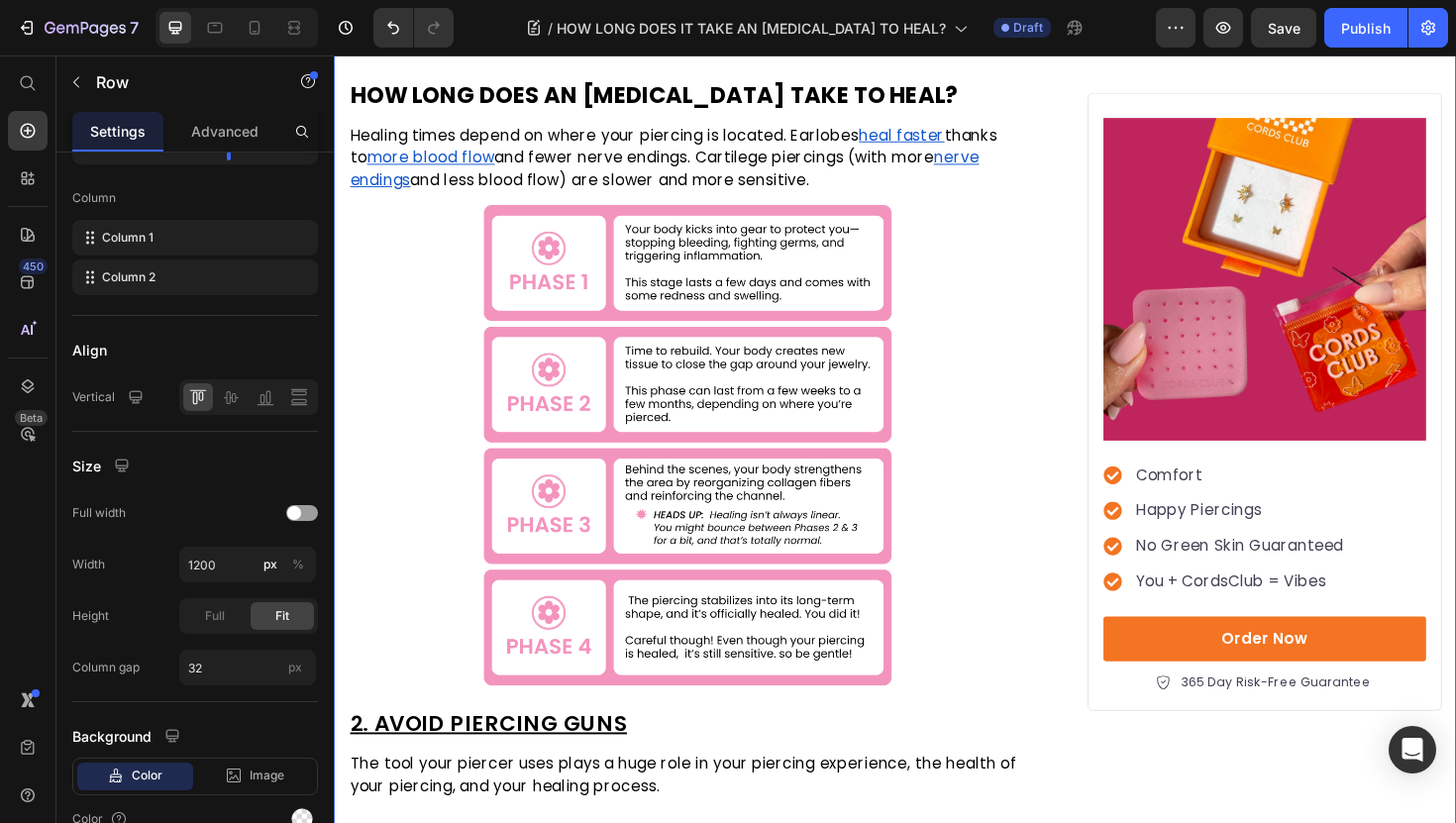 scroll, scrollTop: 0, scrollLeft: 0, axis: both 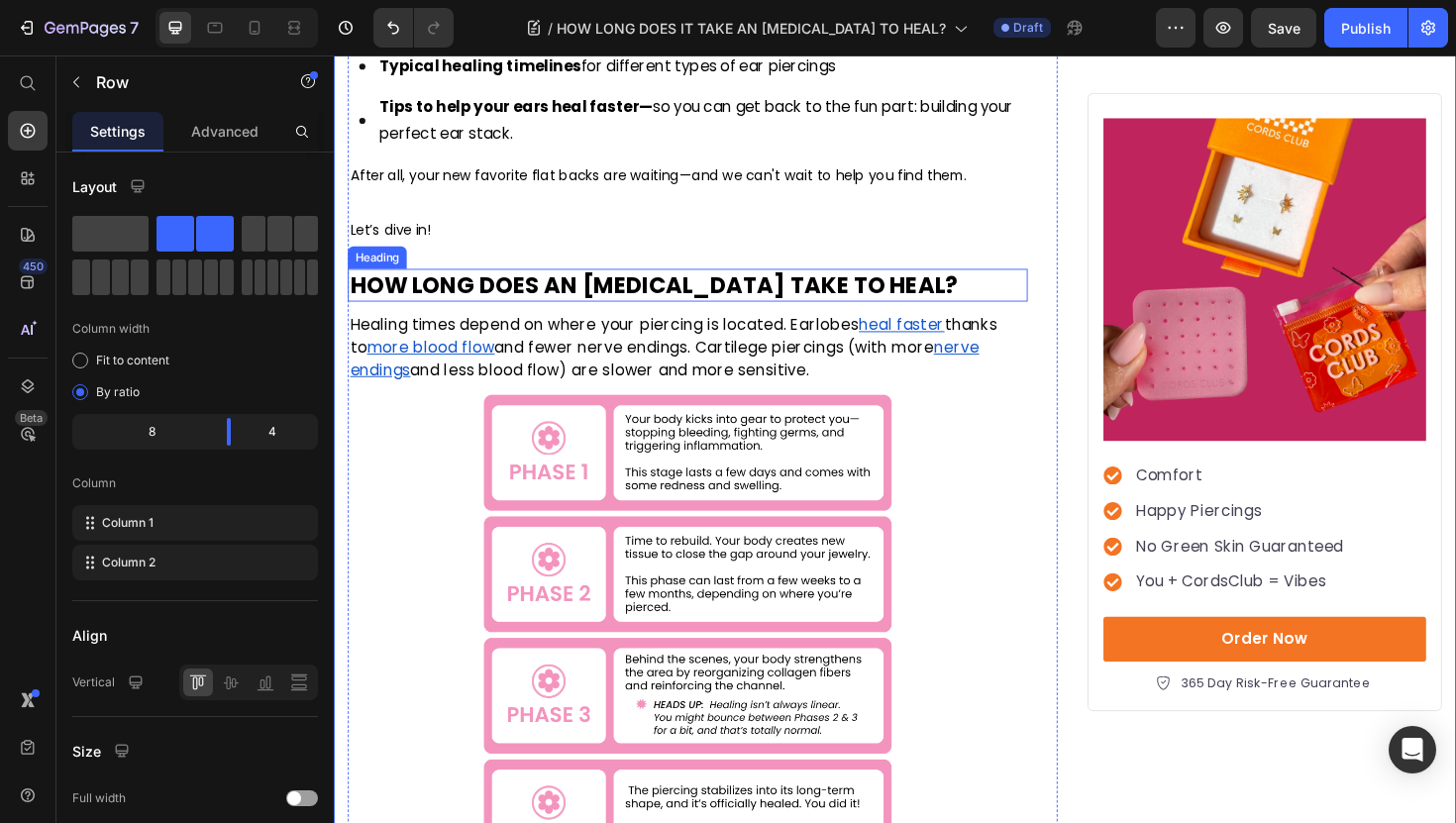 click on "HOW LONG DOES AN [MEDICAL_DATA] TAKE TO HEAL?" at bounding box center [672, 298] 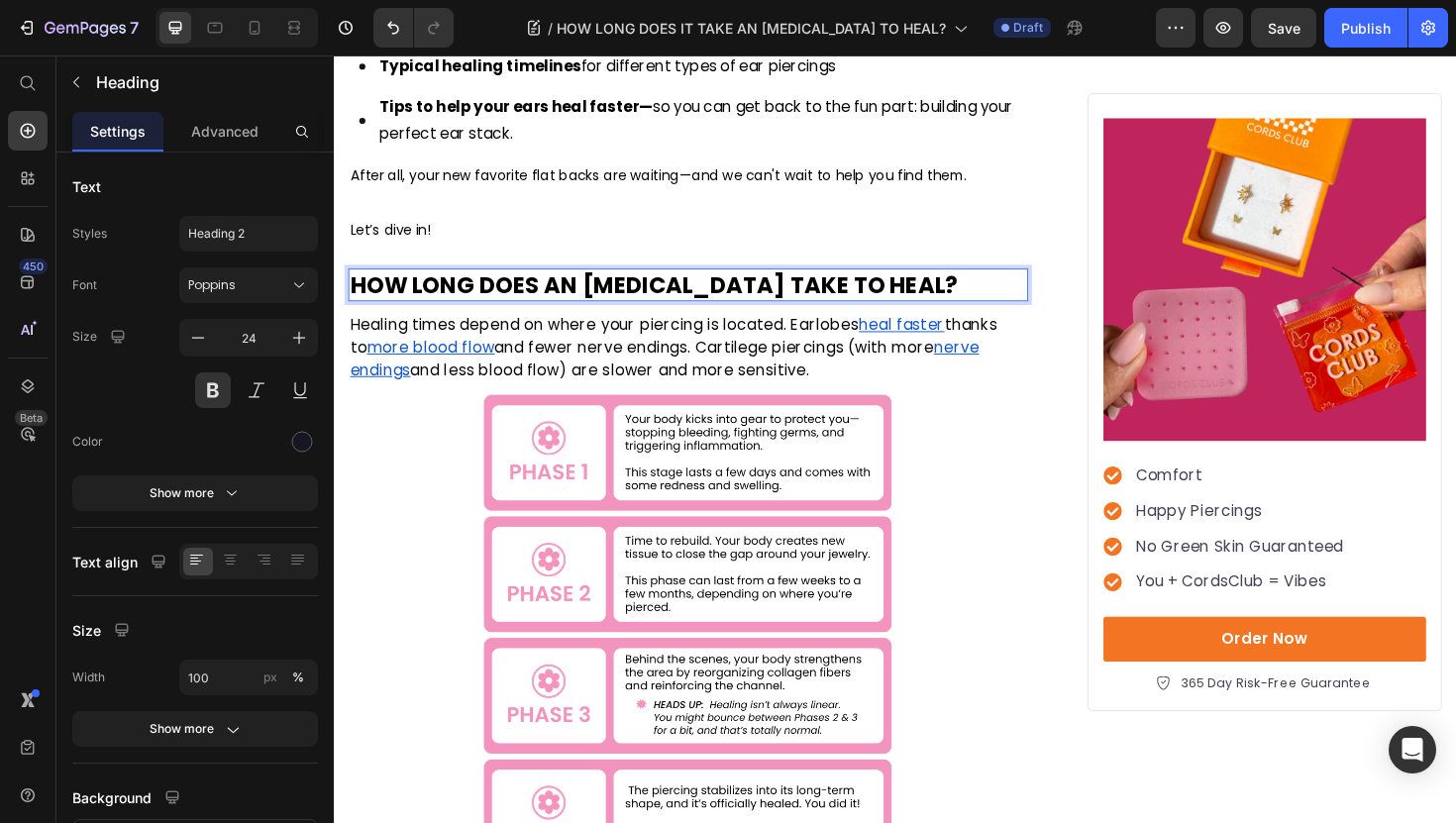 click on "HOW LONG DOES AN [MEDICAL_DATA] TAKE TO HEAL?" at bounding box center [672, 298] 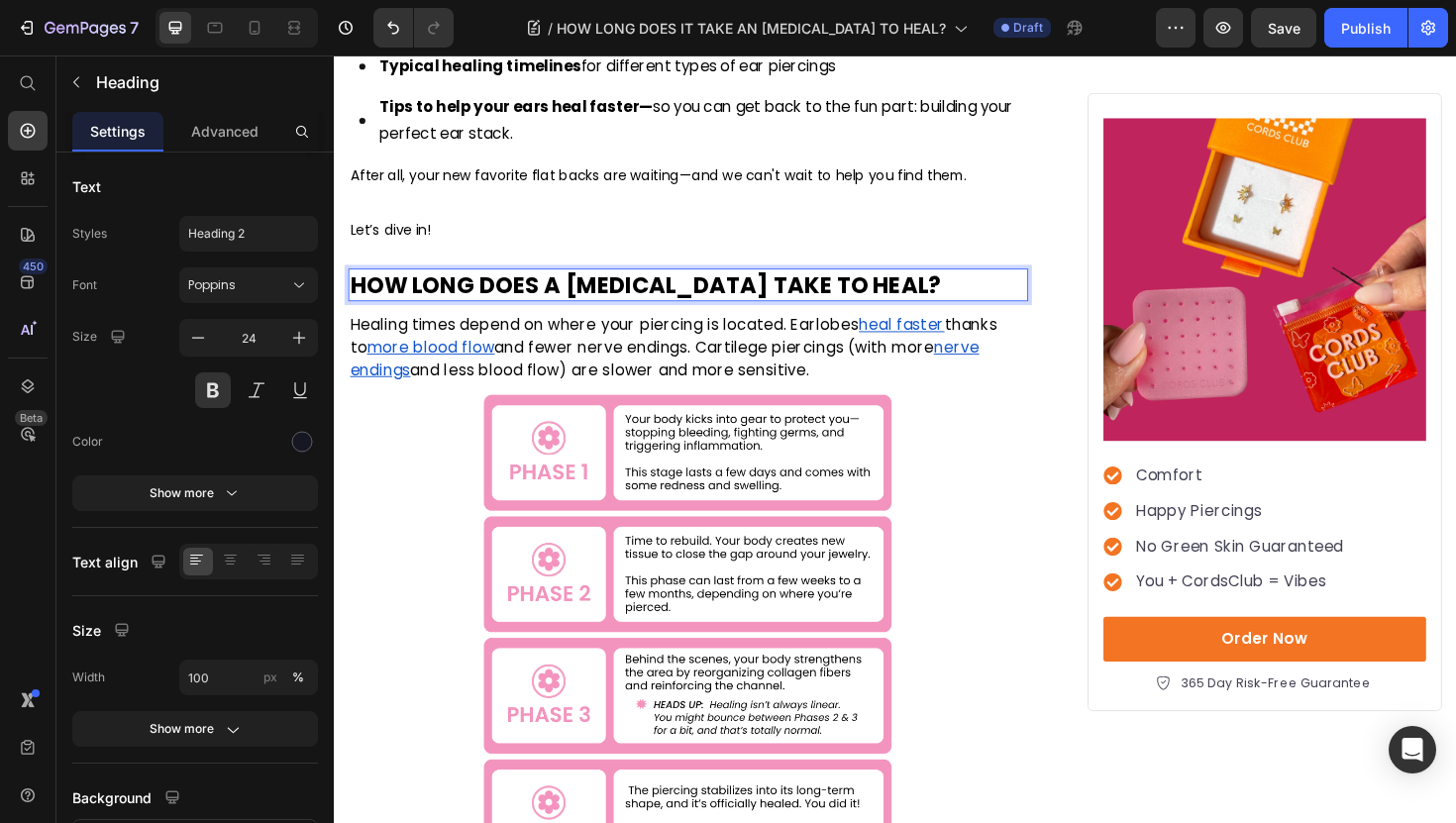 click on "HOW LONG DOES A EAR PIERCING TAKE TO HEAL?" at bounding box center (663, 298) 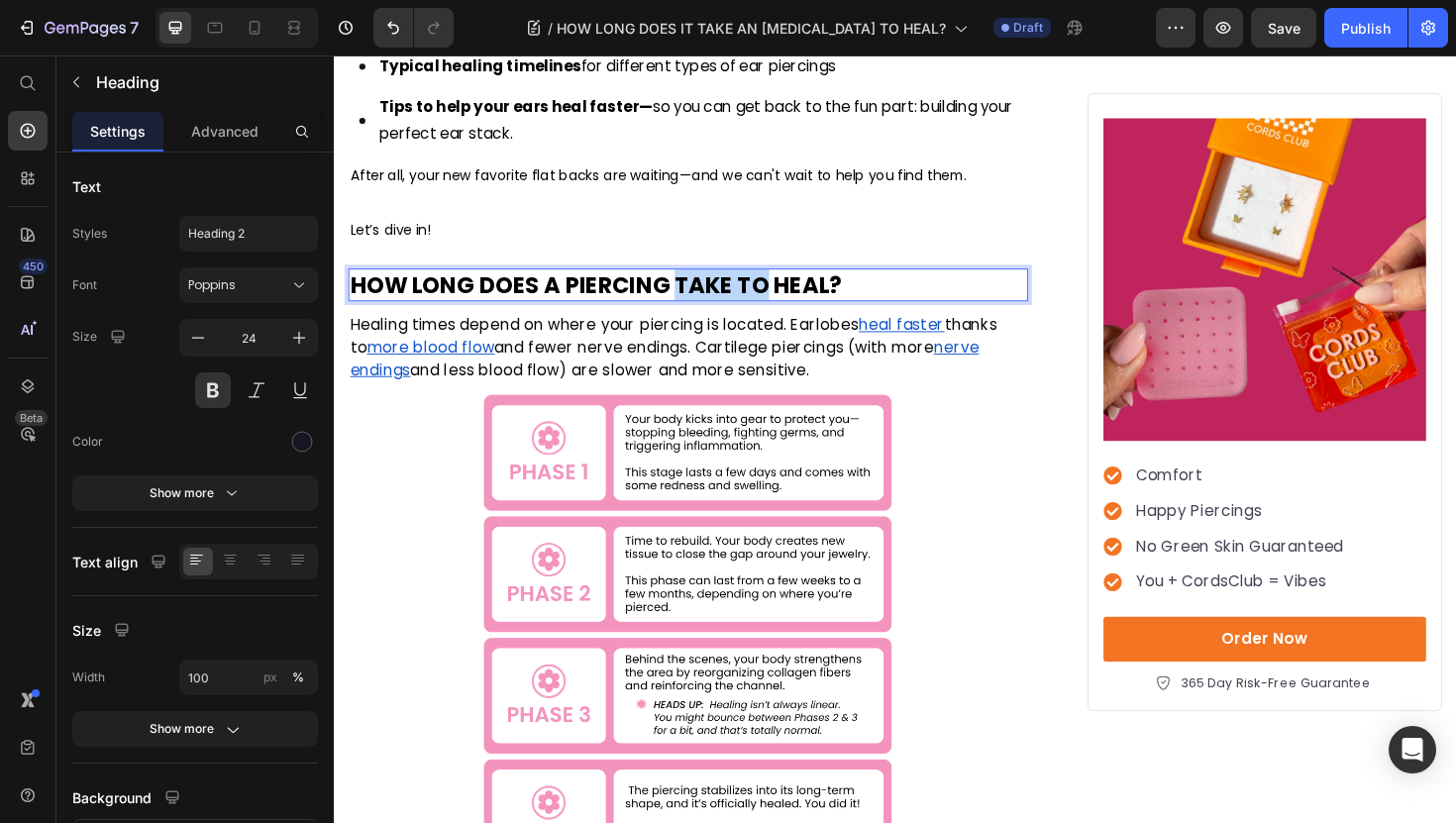 drag, startPoint x: 789, startPoint y: 300, endPoint x: 700, endPoint y: 300, distance: 89 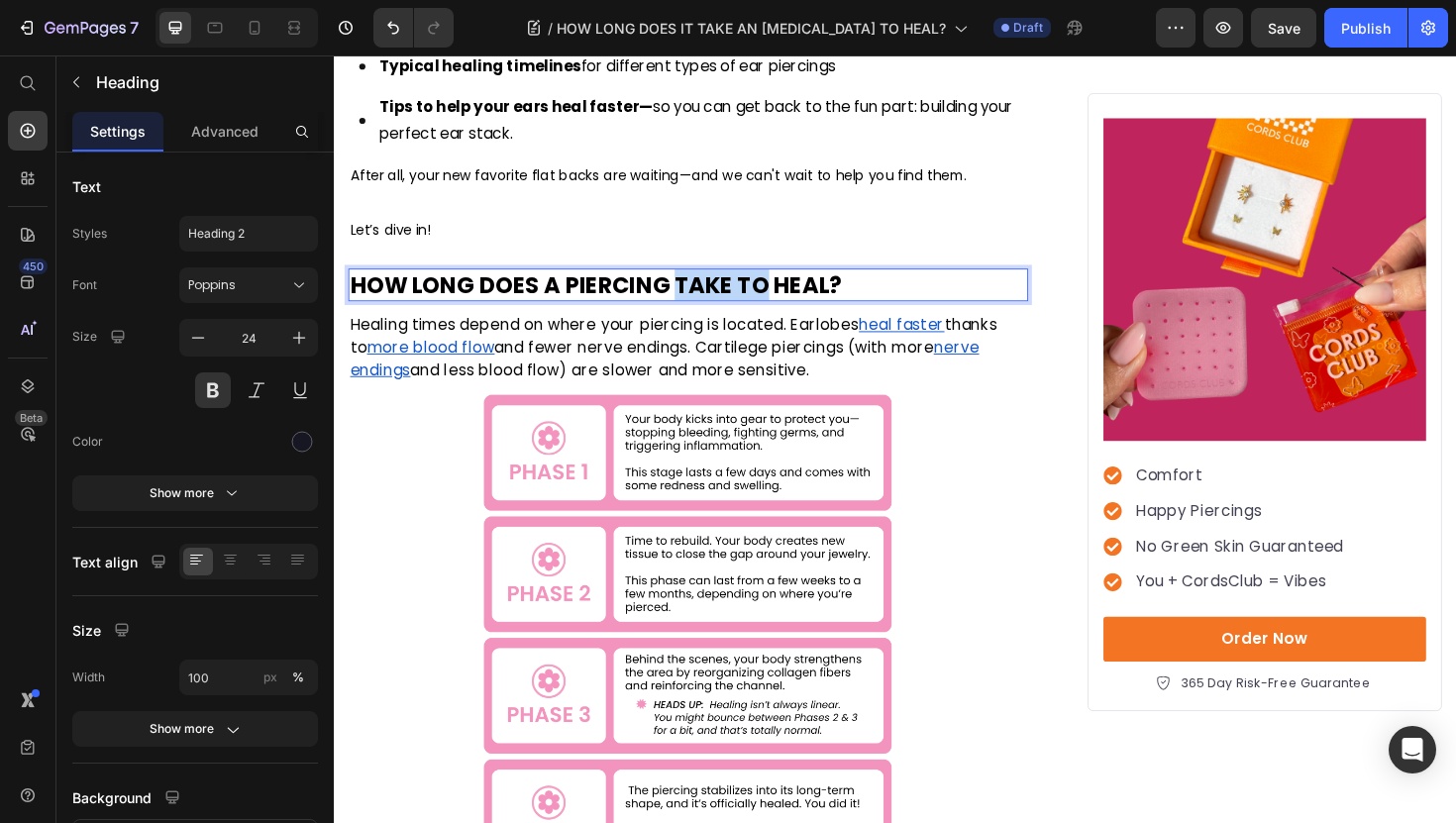 click on "HOW LONG DOES A PIERCING TAKE TO HEAL?" at bounding box center (610, 298) 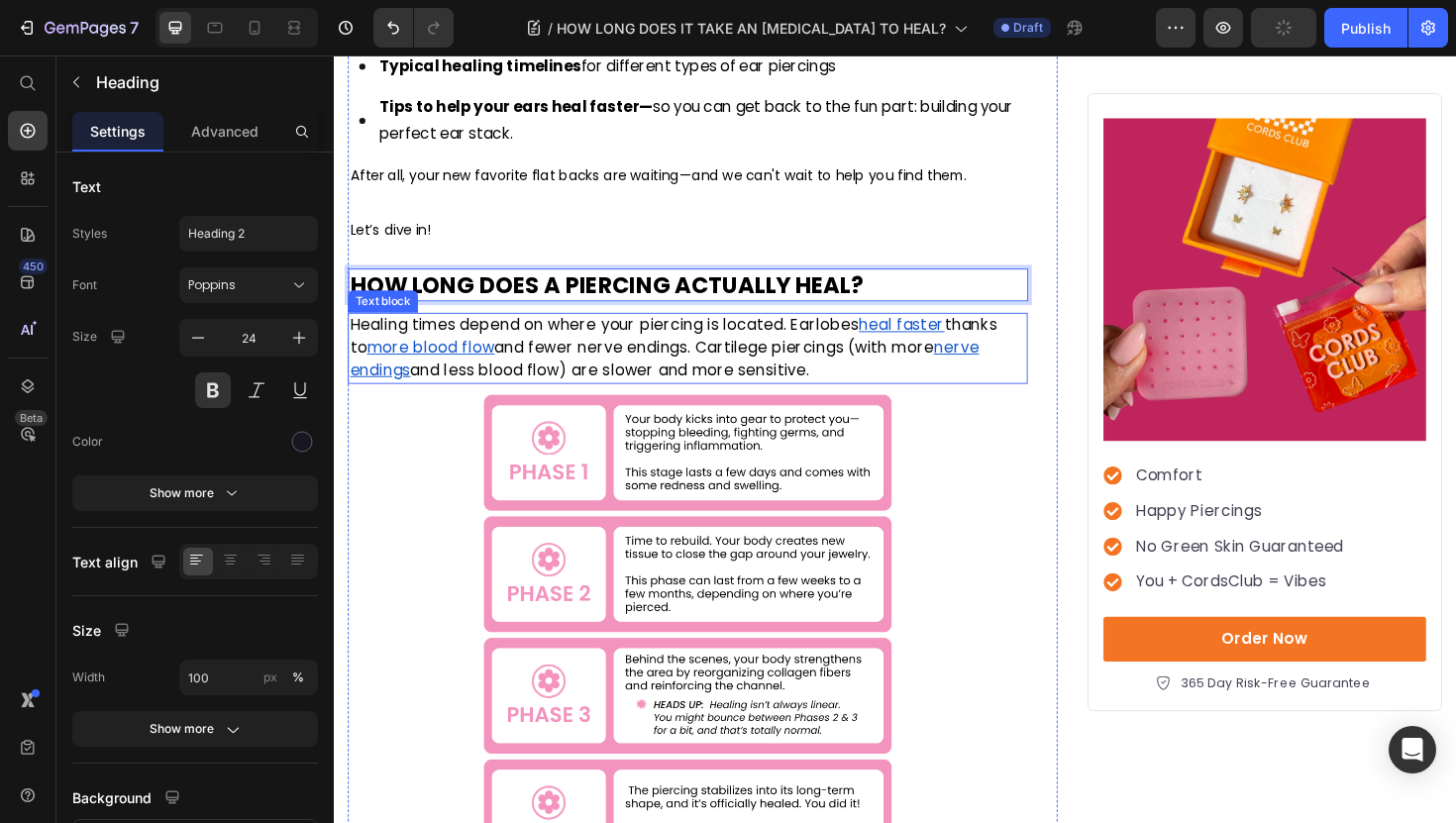 click on "more blood flow" at bounding box center [436, 364] 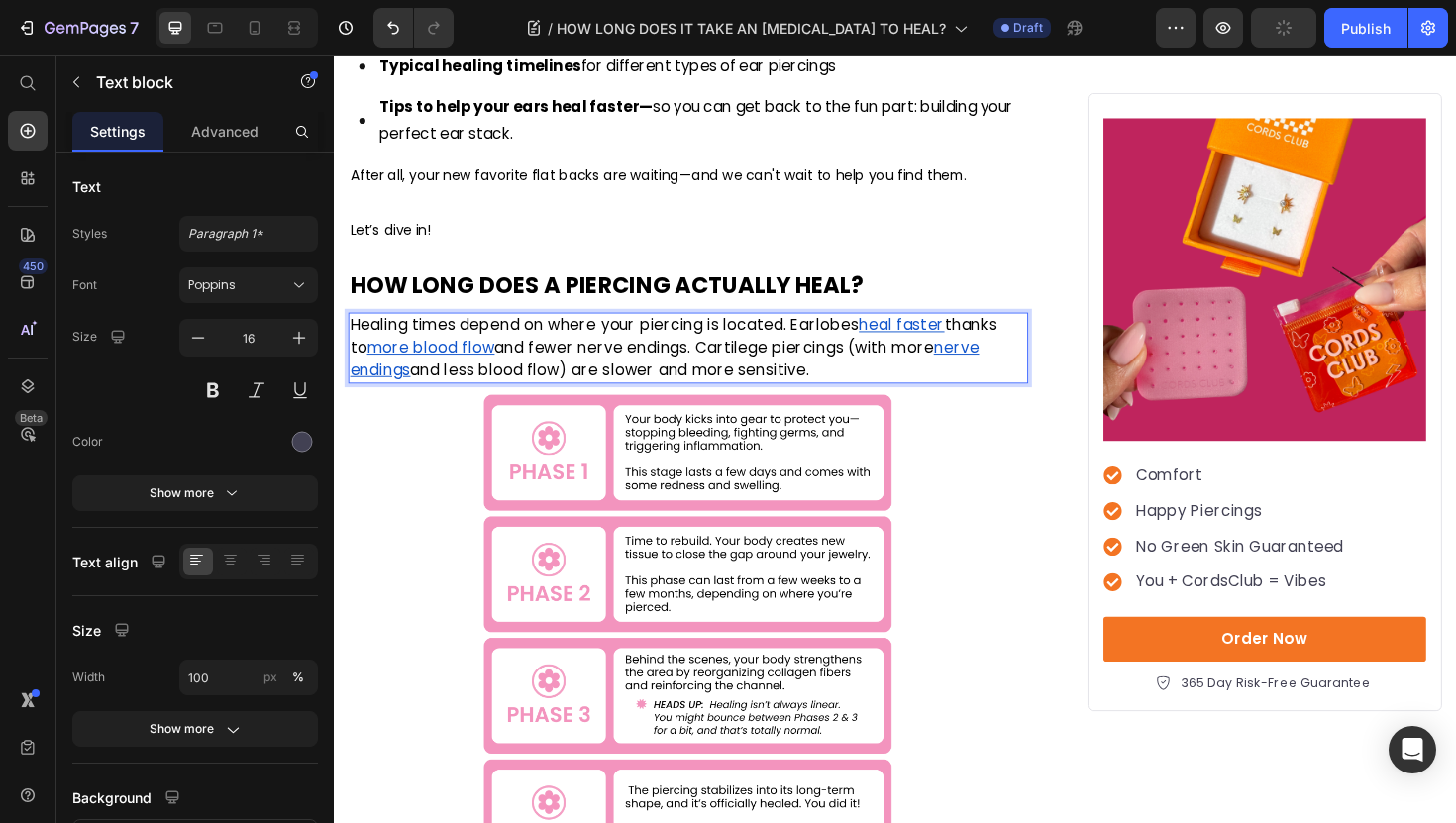 click on "more blood flow" at bounding box center [436, 364] 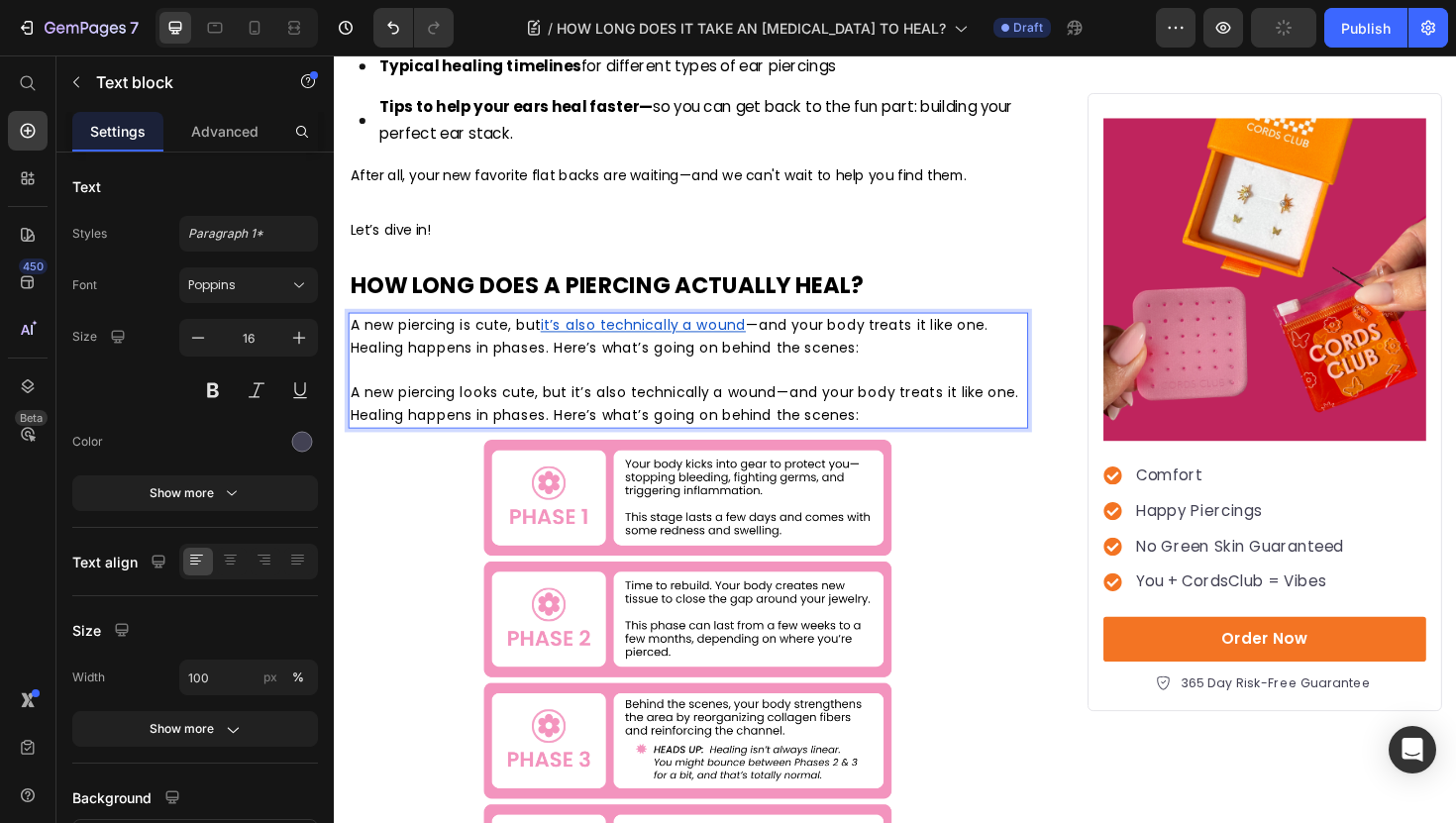 click on "A new piercing is cute, but  it’s also technically a wound —and your body treats it like one. Healing happens in phases. Here’s what’s going on behind the scenes: A new piercing looks cute, but it’s also technically a wound—and your body treats it like one. Healing happens in phases. Here’s what’s going on behind the scenes:" at bounding box center (708, 389) 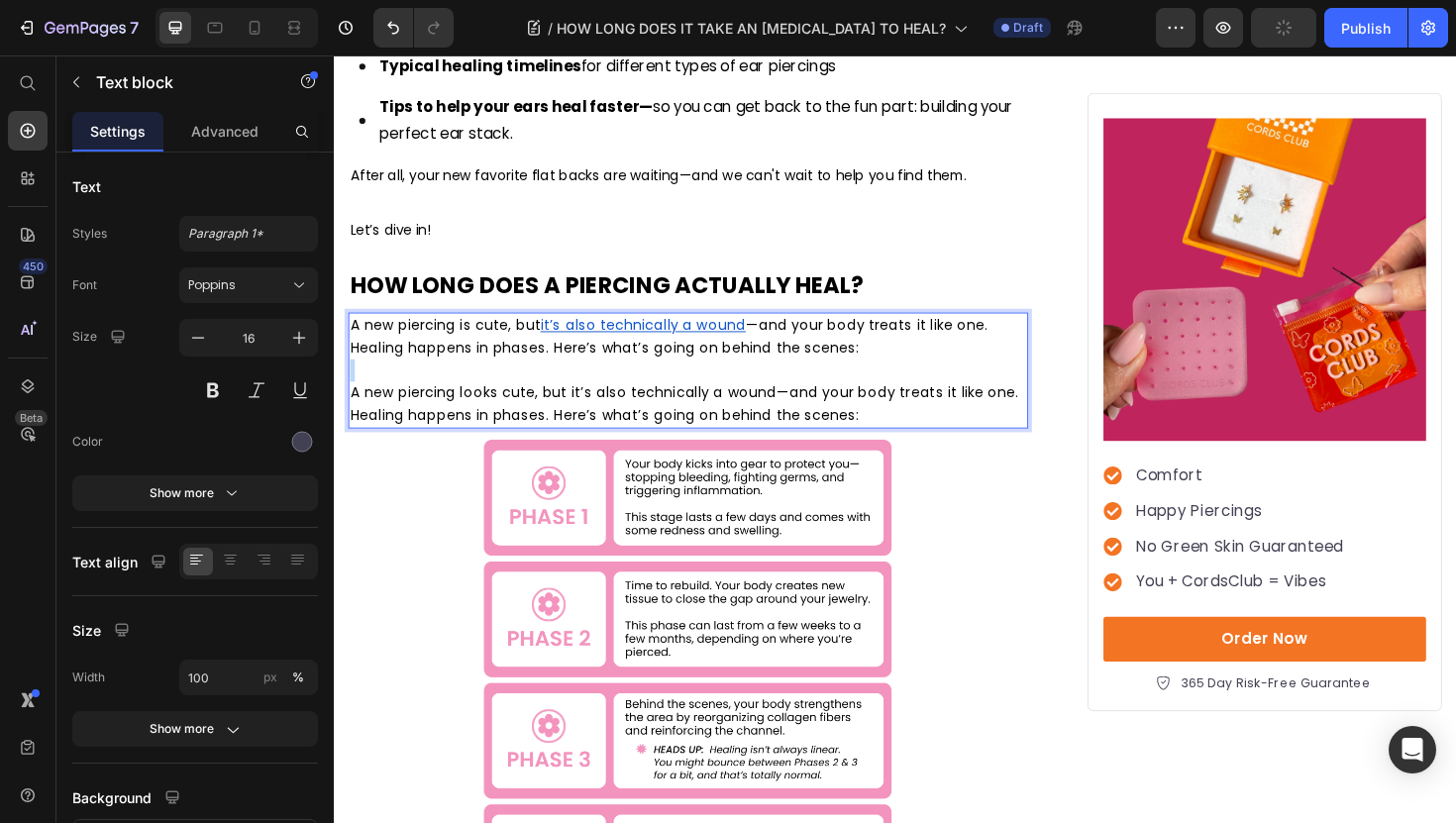 click on "A new piercing is cute, but  it’s also technically a wound —and your body treats it like one. Healing happens in phases. Here’s what’s going on behind the scenes: ⁠⁠⁠⁠⁠⁠⁠ A new piercing looks cute, but it’s also technically a wound—and your body treats it like one. Healing happens in phases. Here’s what’s going on behind the scenes:" at bounding box center (708, 389) 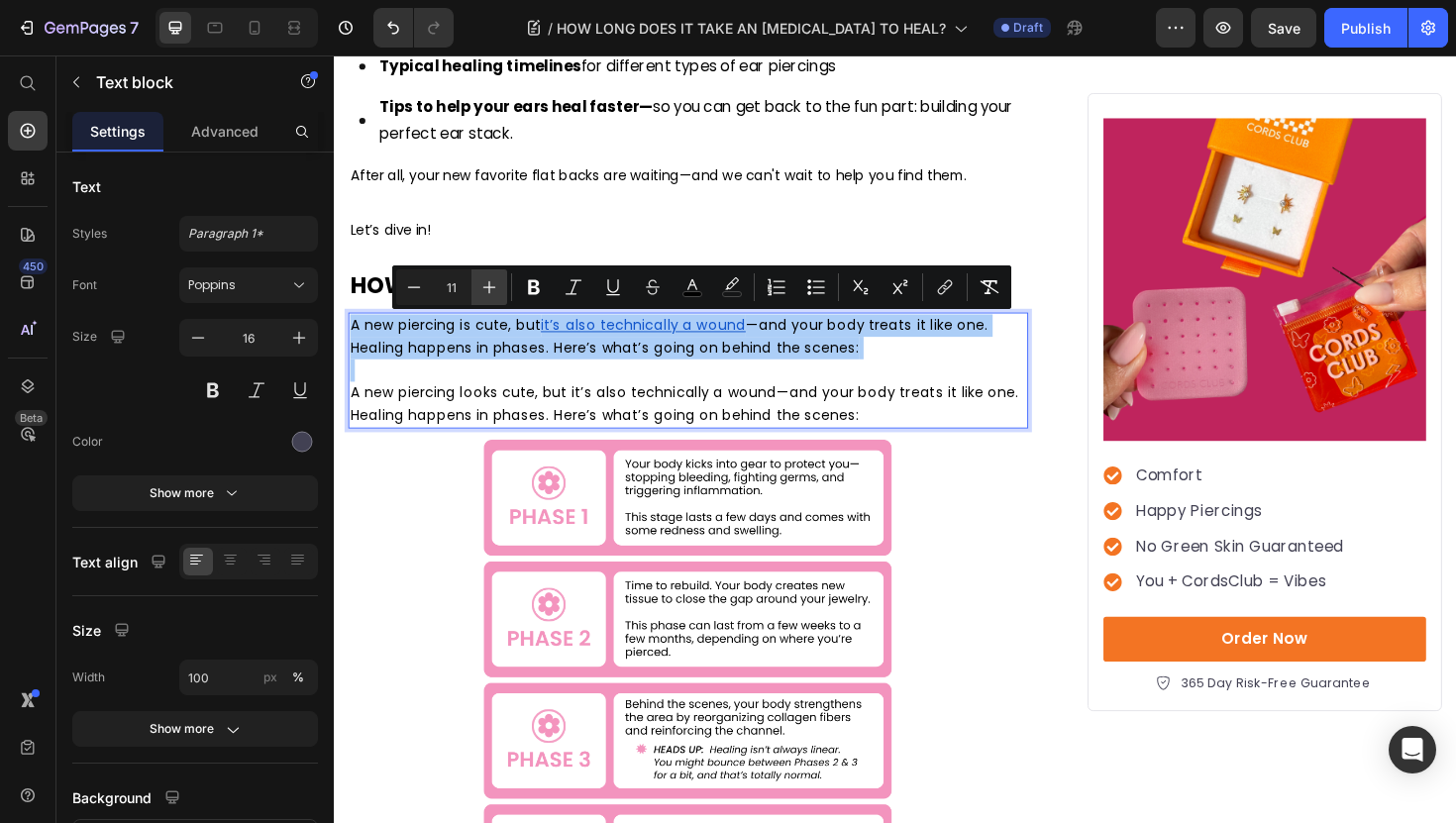 click 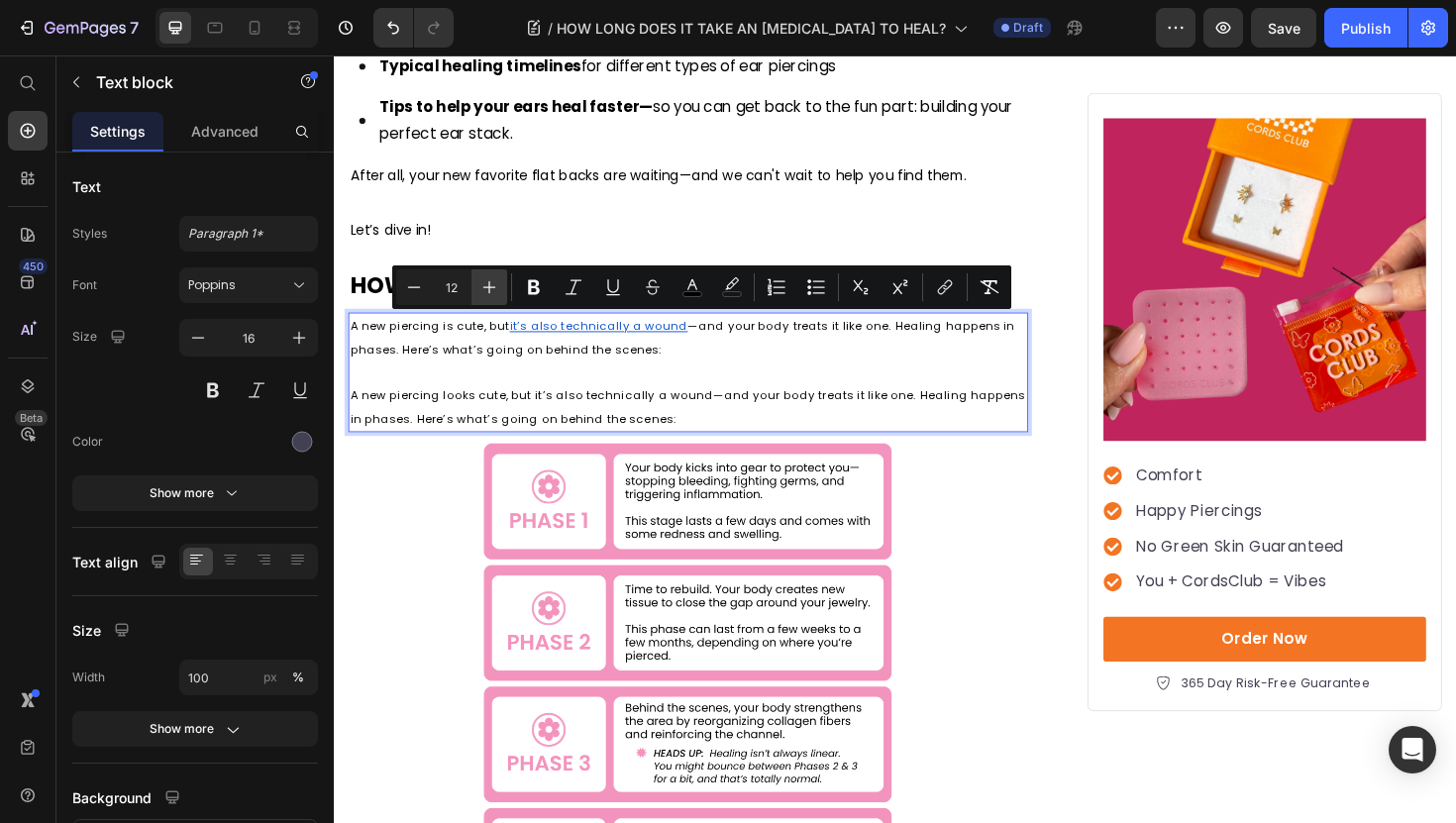 click 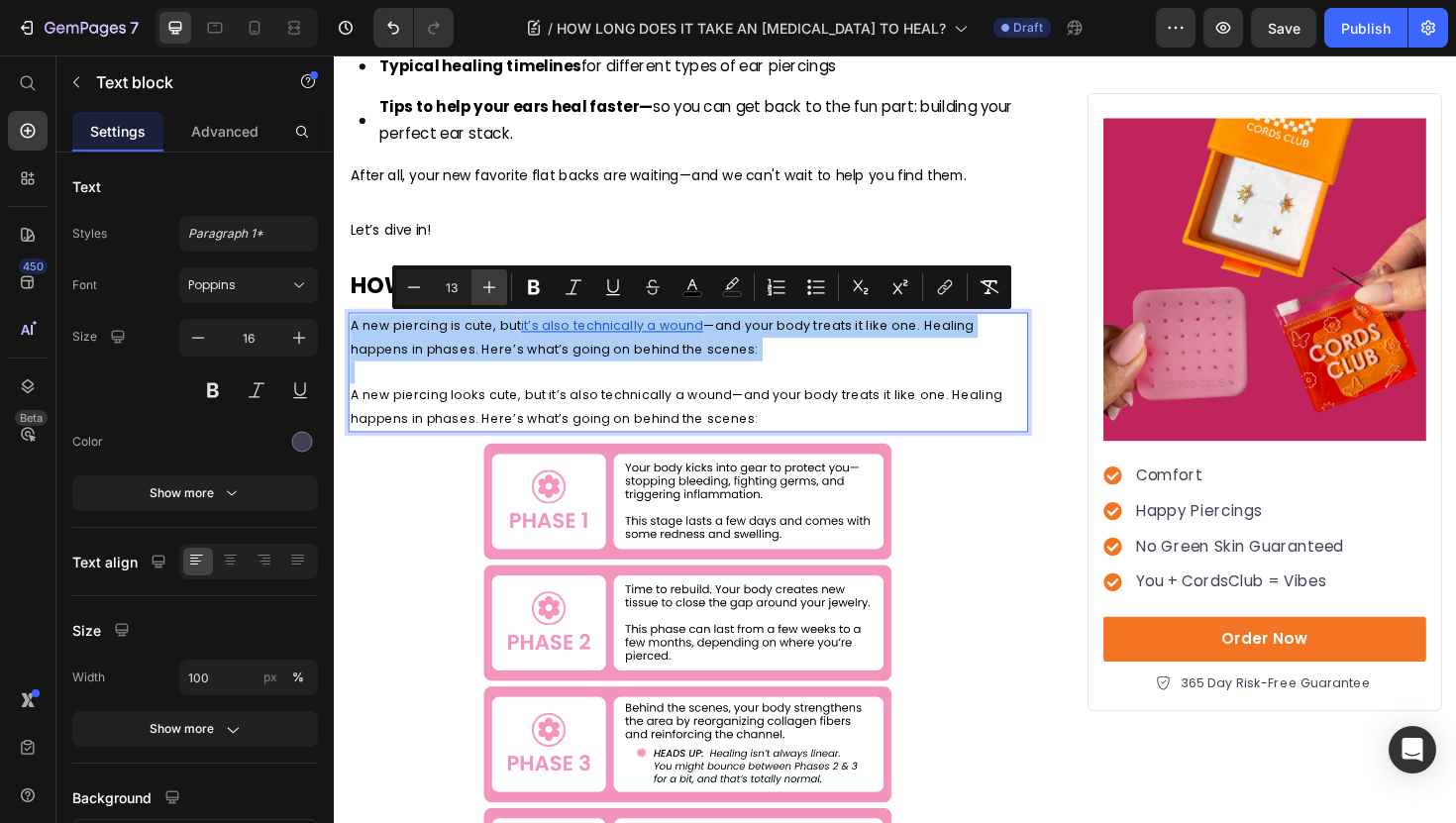 click 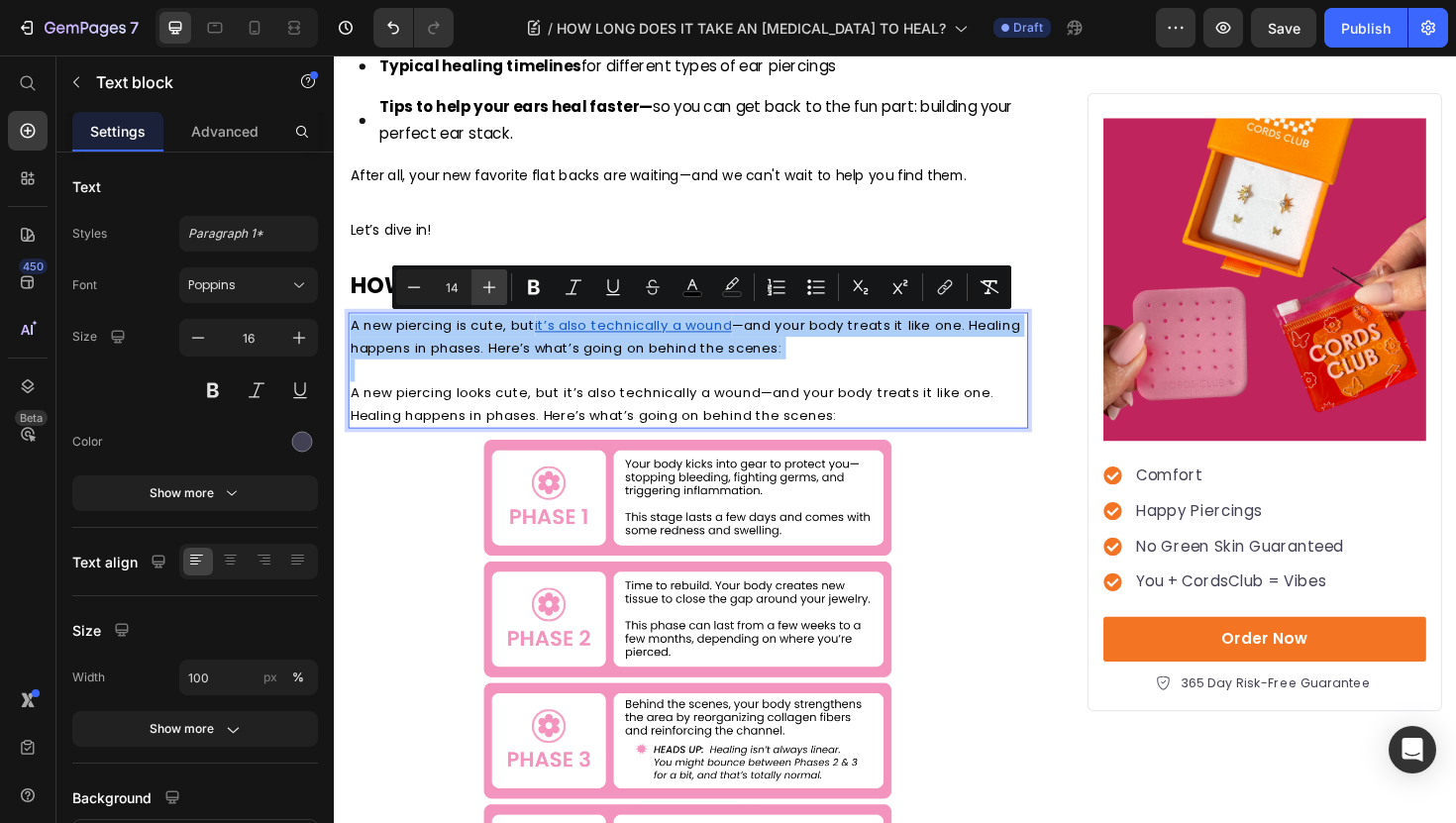 click 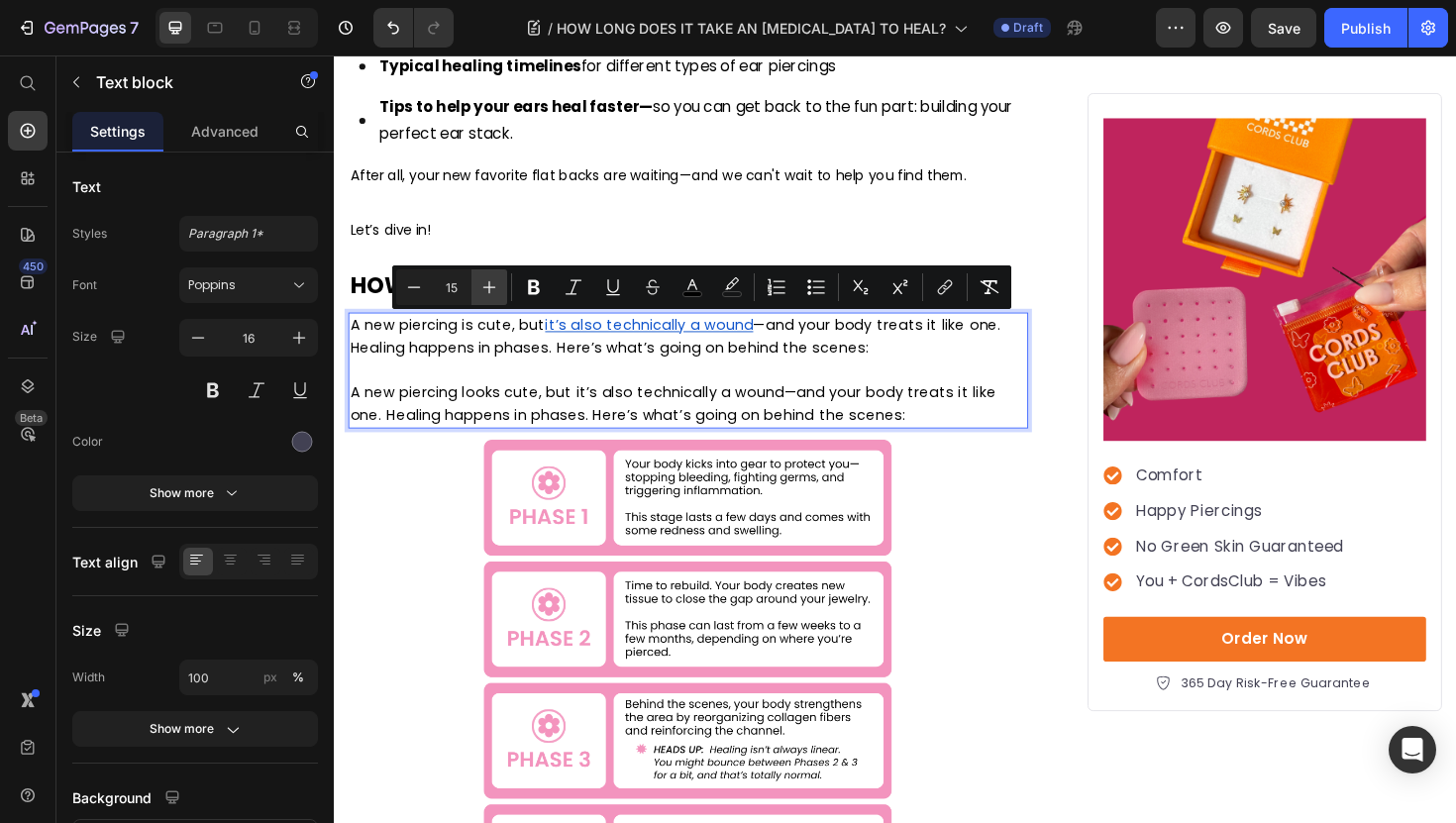 click 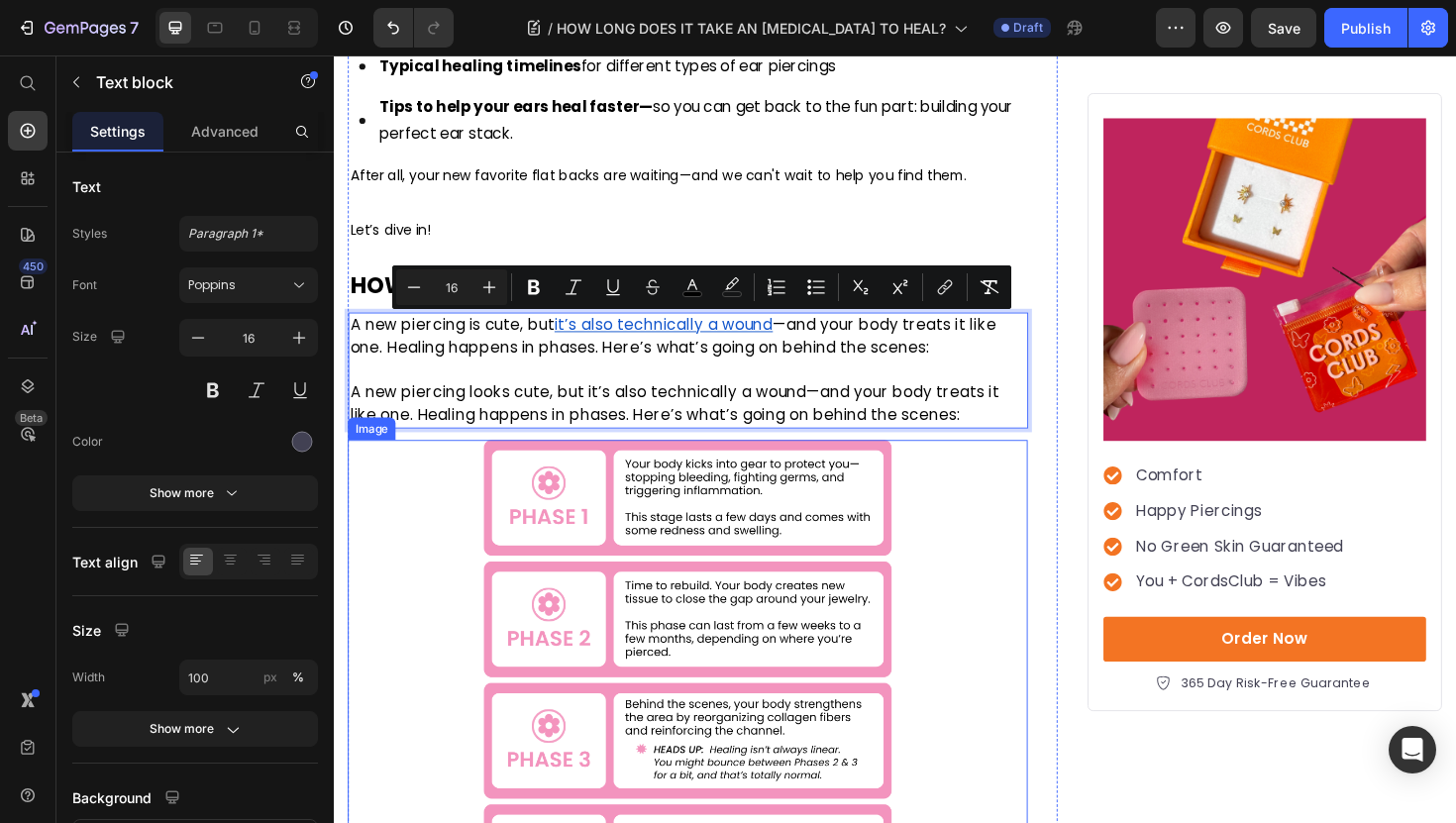 click at bounding box center [708, 717] 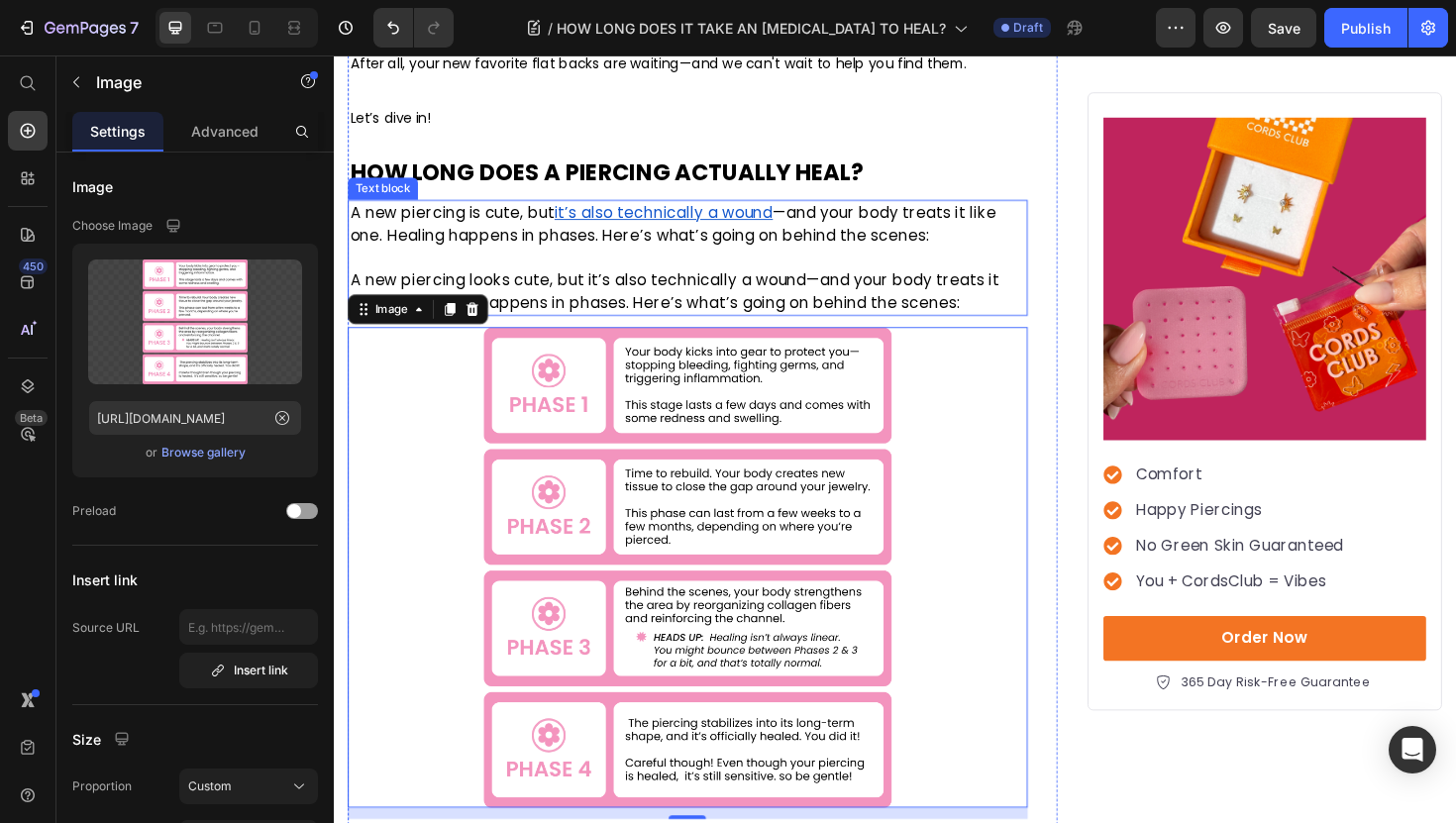 scroll, scrollTop: 1150, scrollLeft: 0, axis: vertical 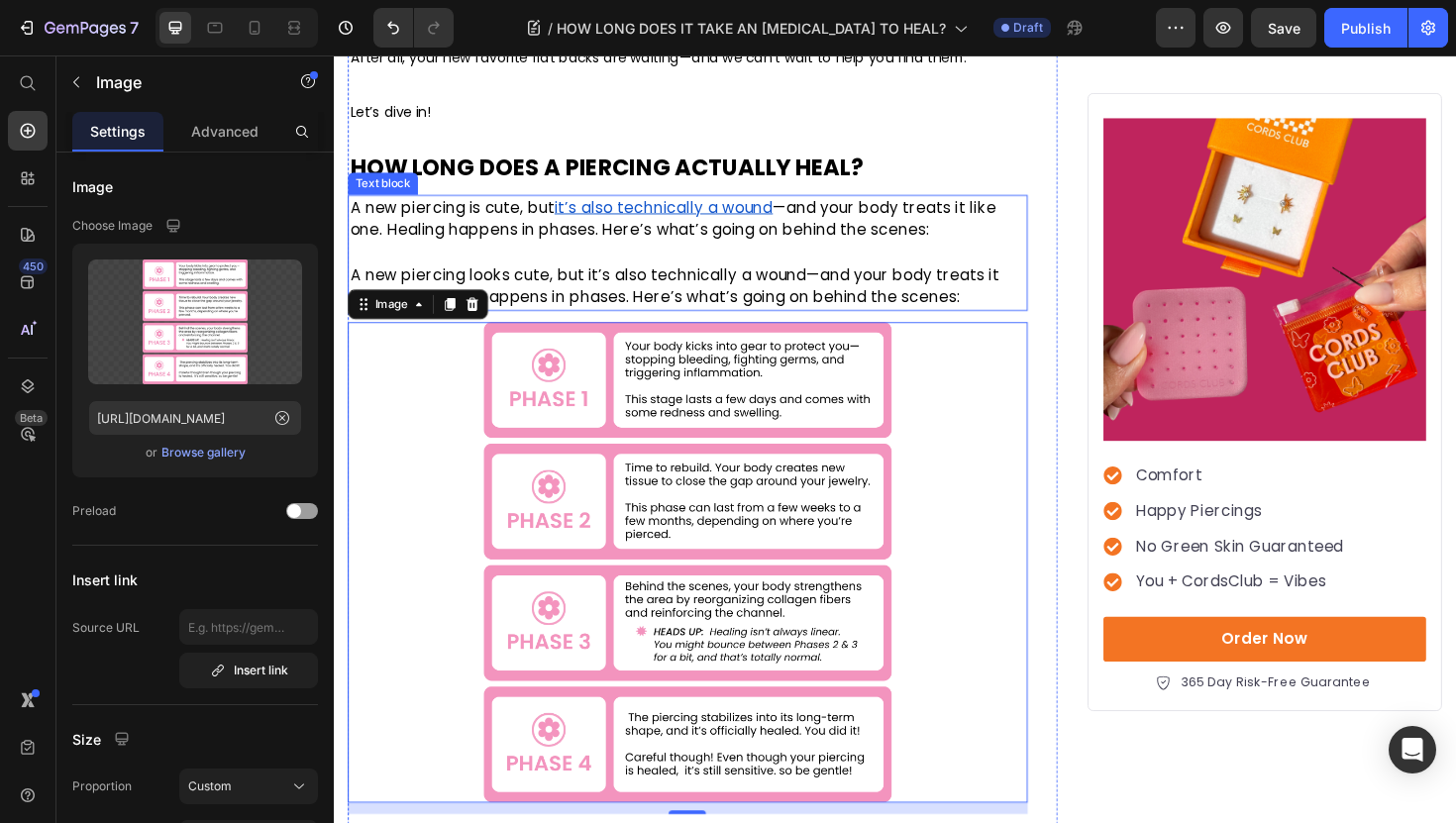 click on "A new piercing looks cute, but it’s also technically a wound—and your body treats it like one. Healing happens in phases. Here’s what’s going on behind the scenes:" at bounding box center (694, 299) 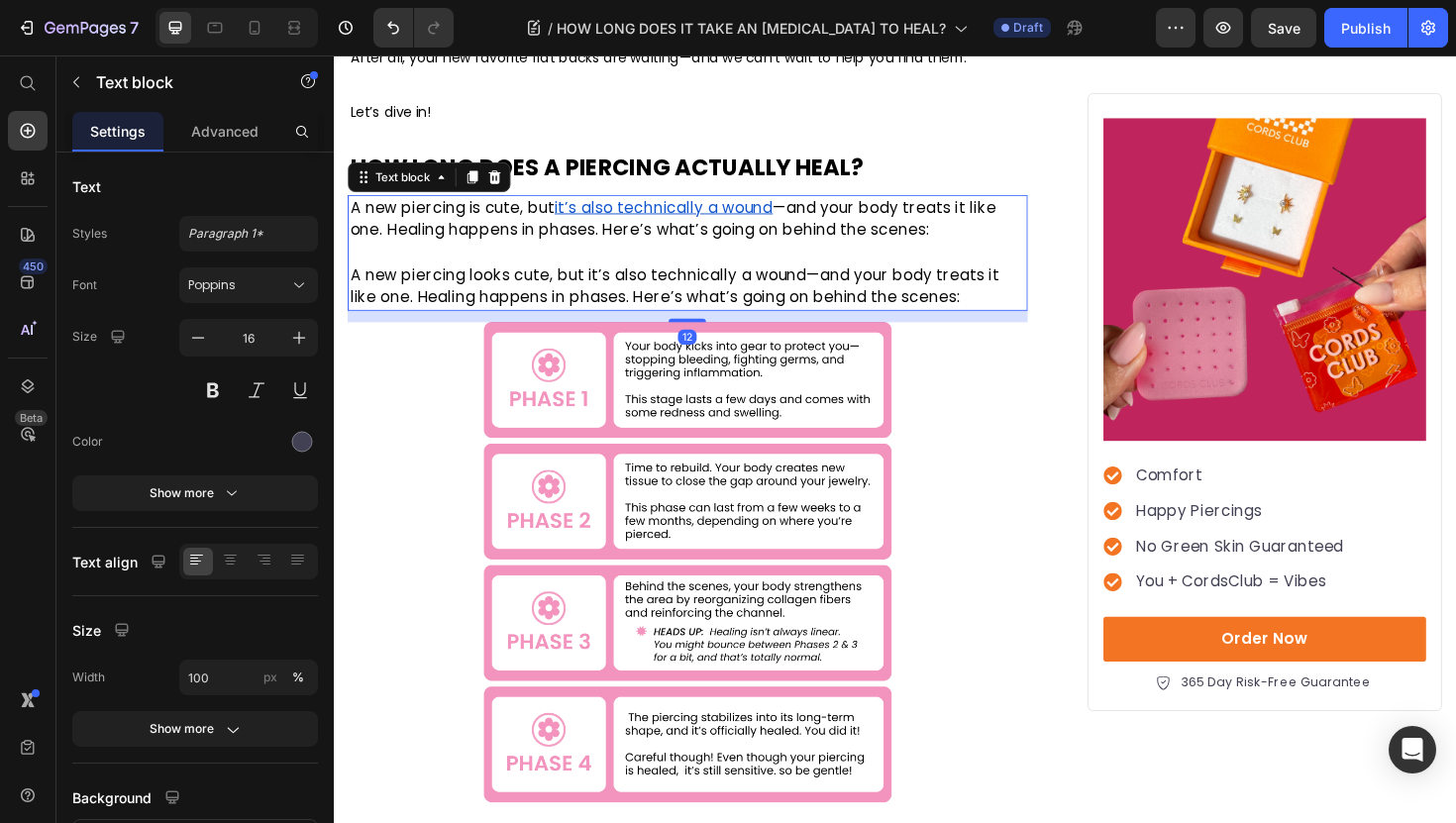 copy on "A new piercing is cute, but  it’s also technically a wound —and your body treats it like one. Healing happens in phases. Here’s what’s going on behind the scenes:" 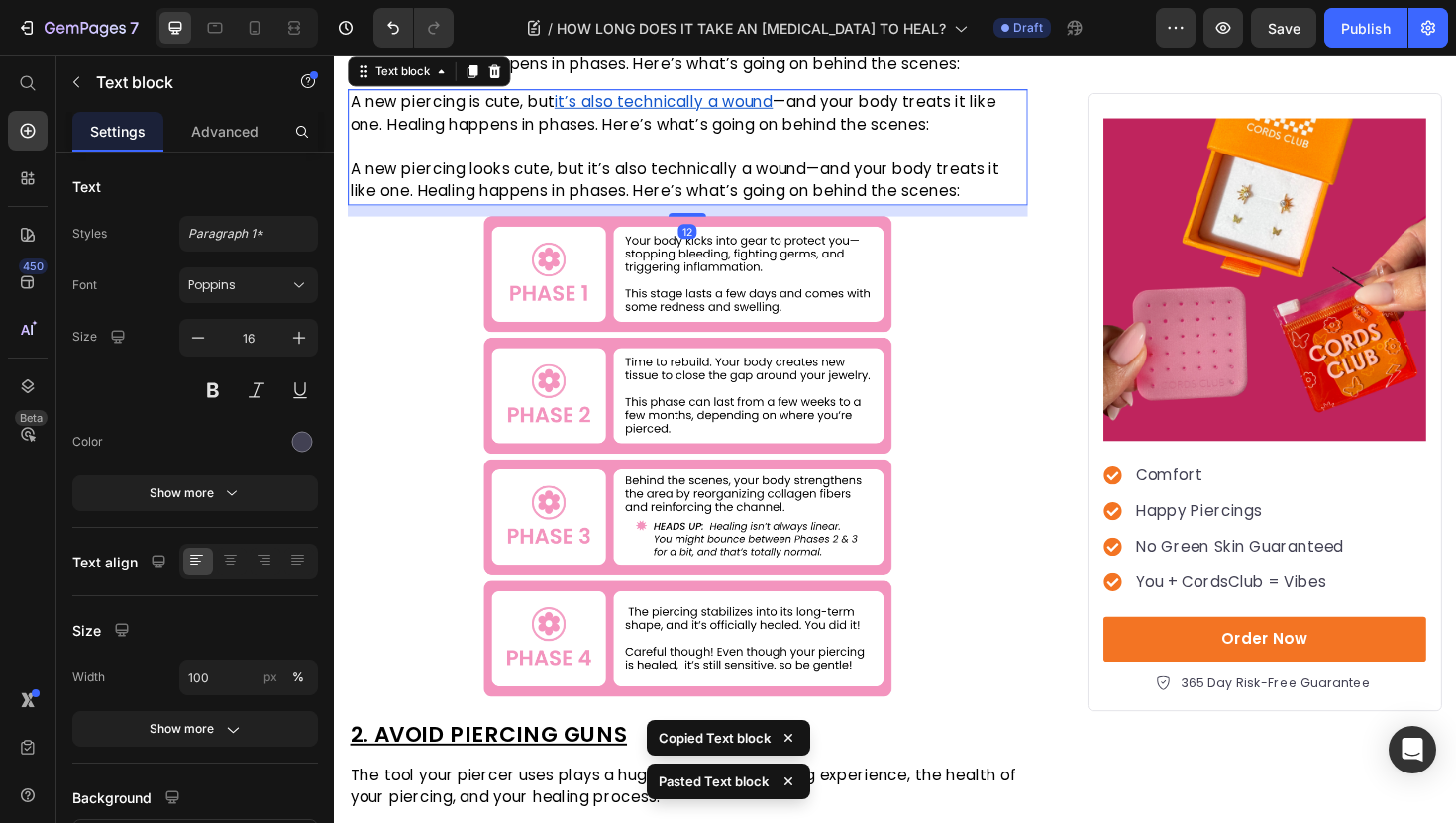 scroll, scrollTop: 1398, scrollLeft: 0, axis: vertical 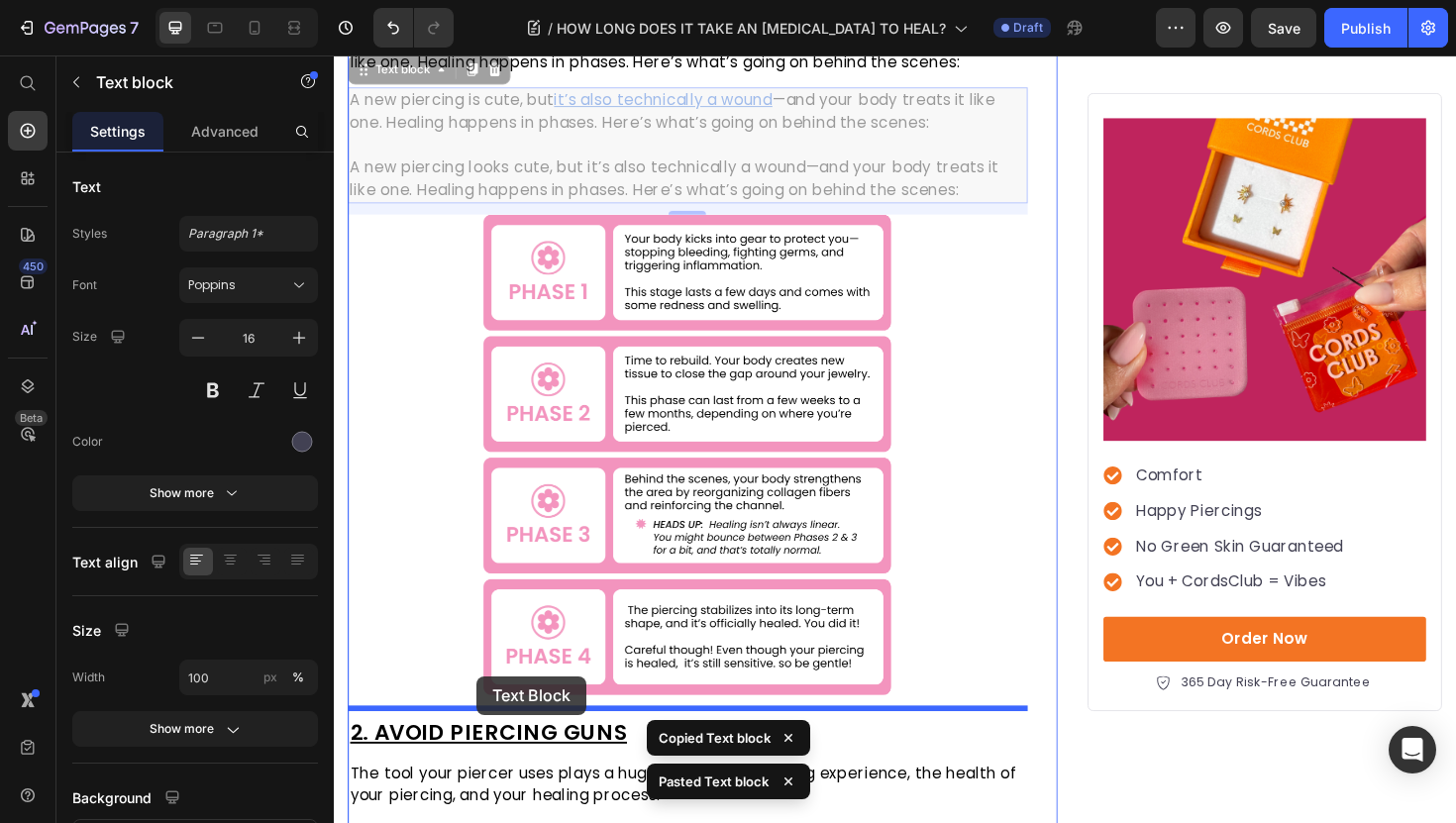 drag, startPoint x: 389, startPoint y: 72, endPoint x: 490, endPoint y: 713, distance: 648.90831 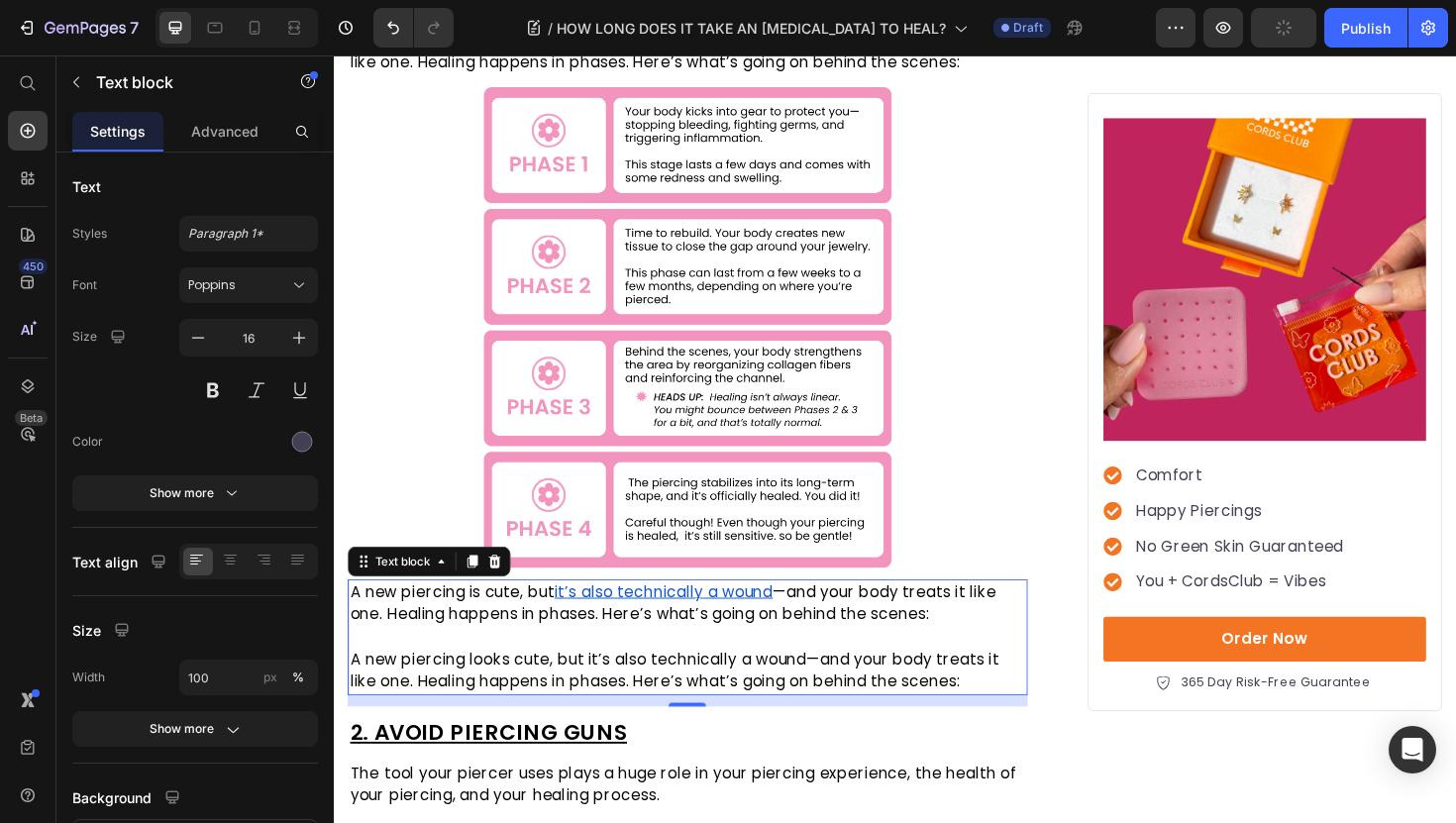 click on "A new piercing looks cute, but it’s also technically a wound—and your body treats it like one. Healing happens in phases. Here’s what’s going on behind the scenes:" at bounding box center [694, 706] 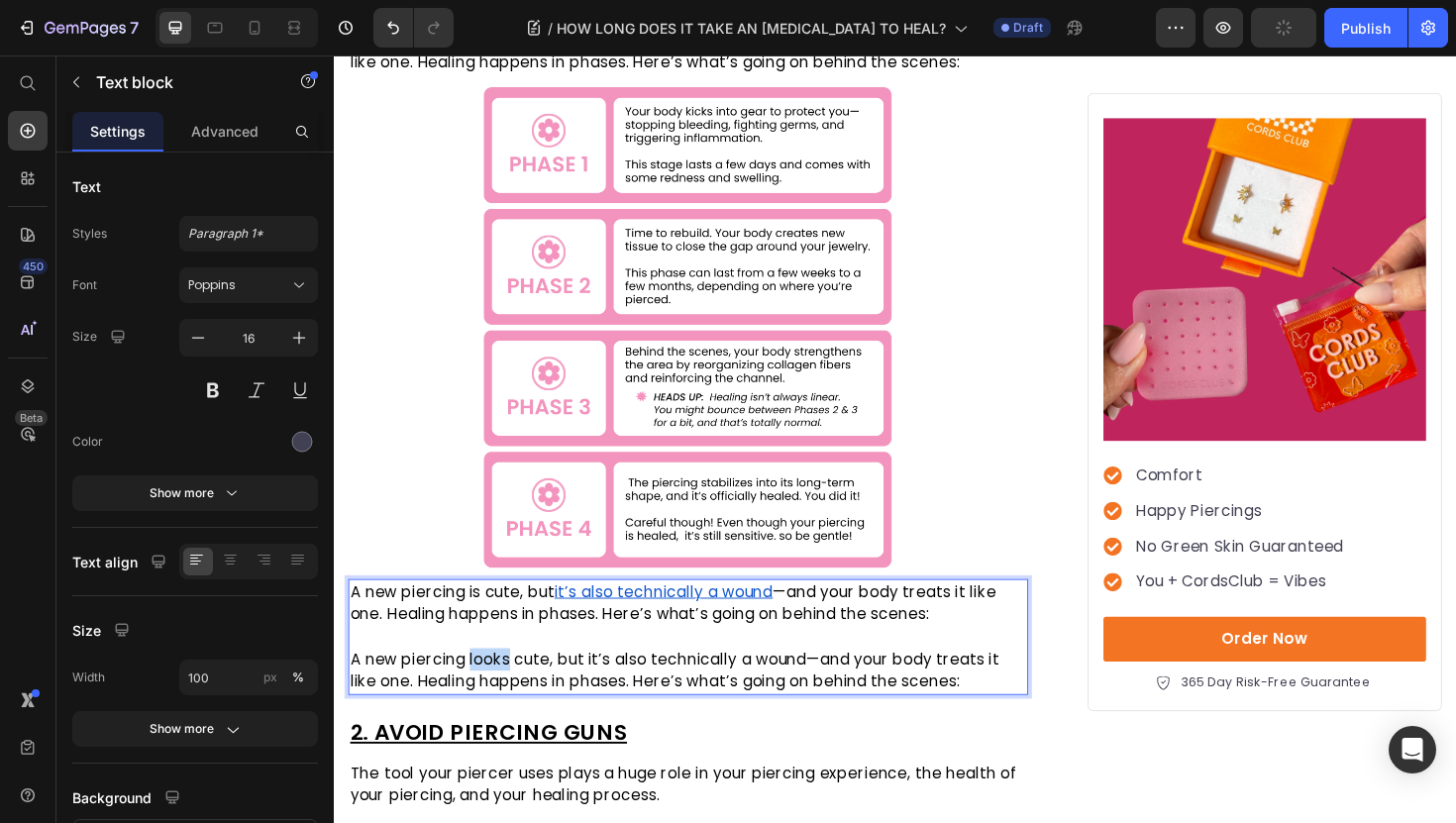 click on "A new piercing looks cute, but it’s also technically a wound—and your body treats it like one. Healing happens in phases. Here’s what’s going on behind the scenes:" at bounding box center (694, 706) 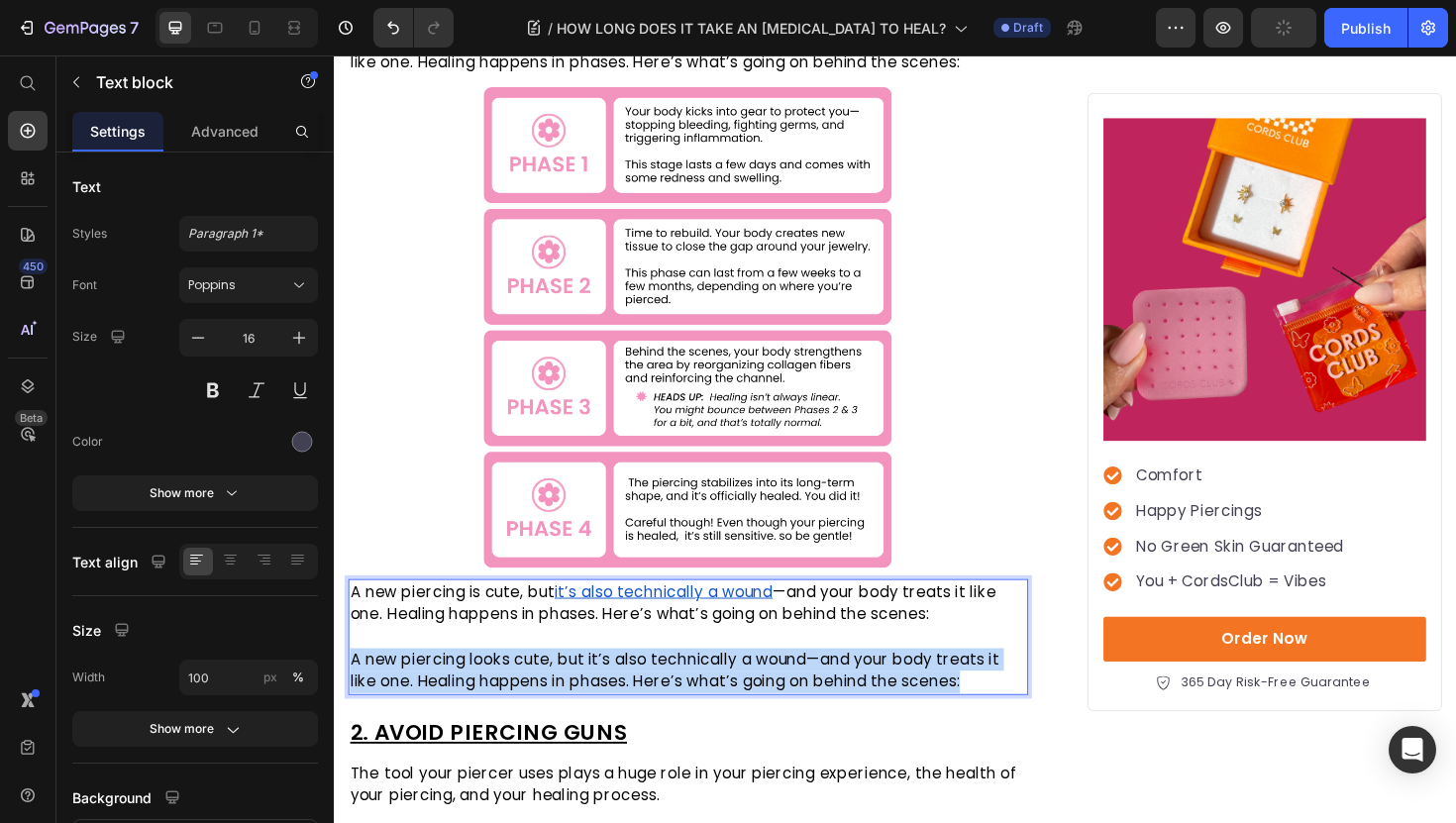 click on "A new piercing looks cute, but it’s also technically a wound—and your body treats it like one. Healing happens in phases. Here’s what’s going on behind the scenes:" at bounding box center (694, 706) 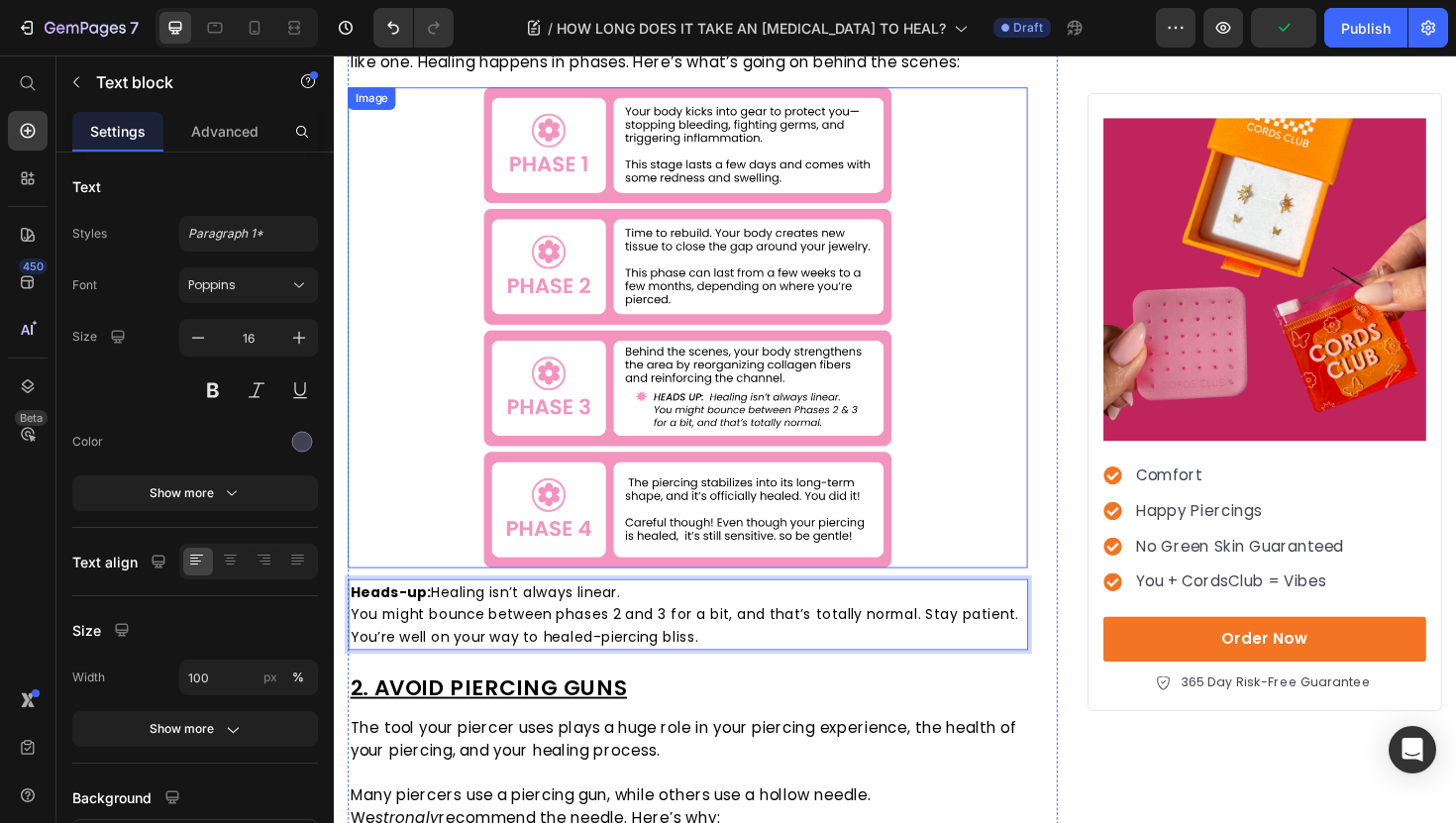 click at bounding box center (708, 344) 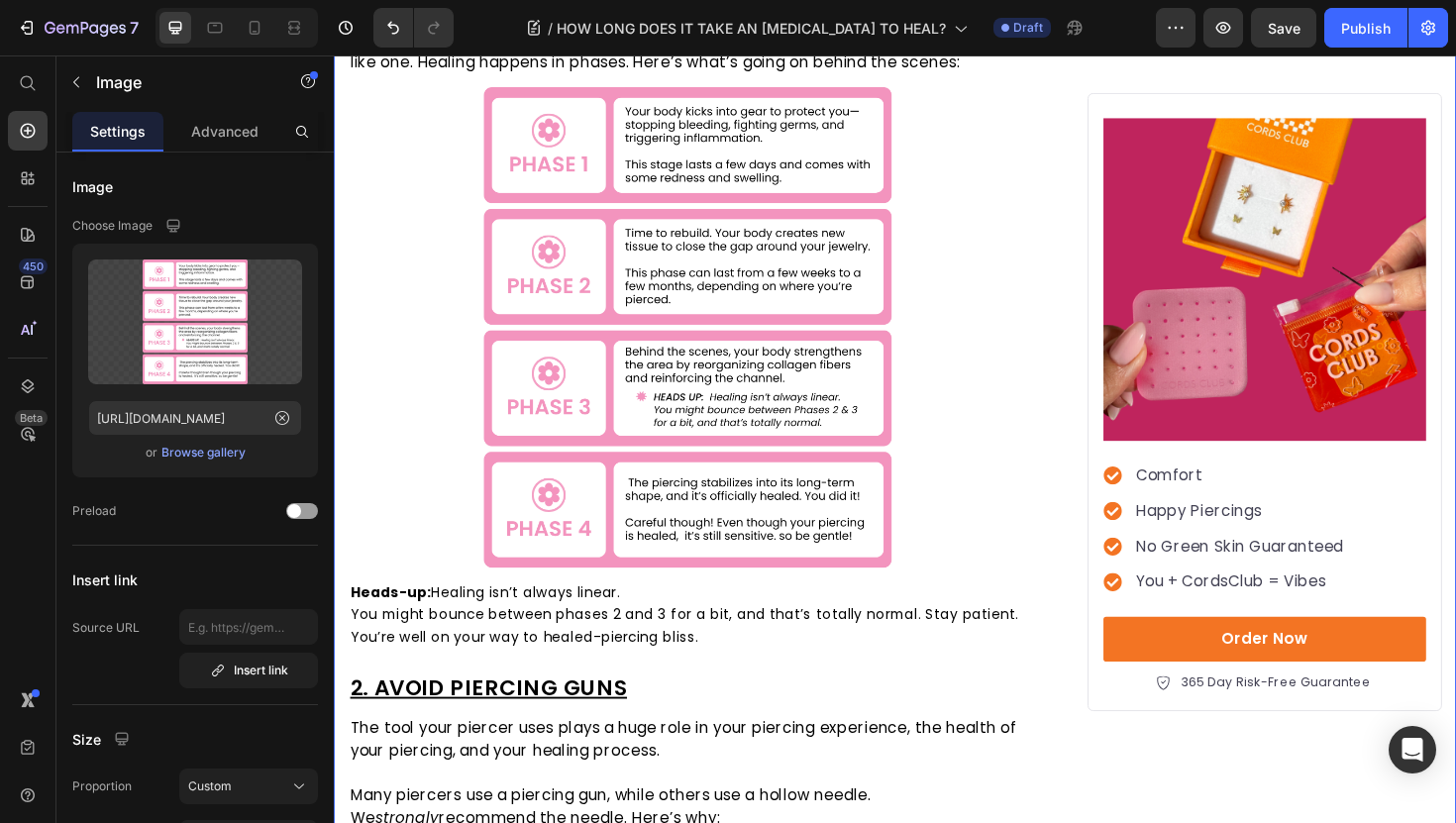 click on "How LONG DOES IT TAKE AN EAR PIERCING TO HEAL? Heading By: Brooke Helton Text Block Published: July 3, 2025   Text block Row Image You're dreaming of the perfect ear stack and dying to show off your favorite earrings.  But there’s just one thing standing in the way: your brand new, not-yet-healed piercing. So, how long does it r eally  take an ear piercing to heal? Here's what we'll cover: Text block
What to expect  at each stage of the healing process
Typical healing timelines  for different types of ear piercings
Tips to help your ears heal faster— so you can get back to the fun part: building your perfect ear stack. Item List After all, your new favorite flat backs are waiting—and we can't wait to help you find them. Let’s dive in! Text Block ⁠⁠⁠⁠⁠⁠⁠ HOW LONG DOES A PIERCING ACTUALLY HEAL? Heading A new piercing is cute, but  it’s also technically a wound Text block Image Heads-up:  Healing isn’t always linear. Text block Heading 6" at bounding box center [928, 2428] 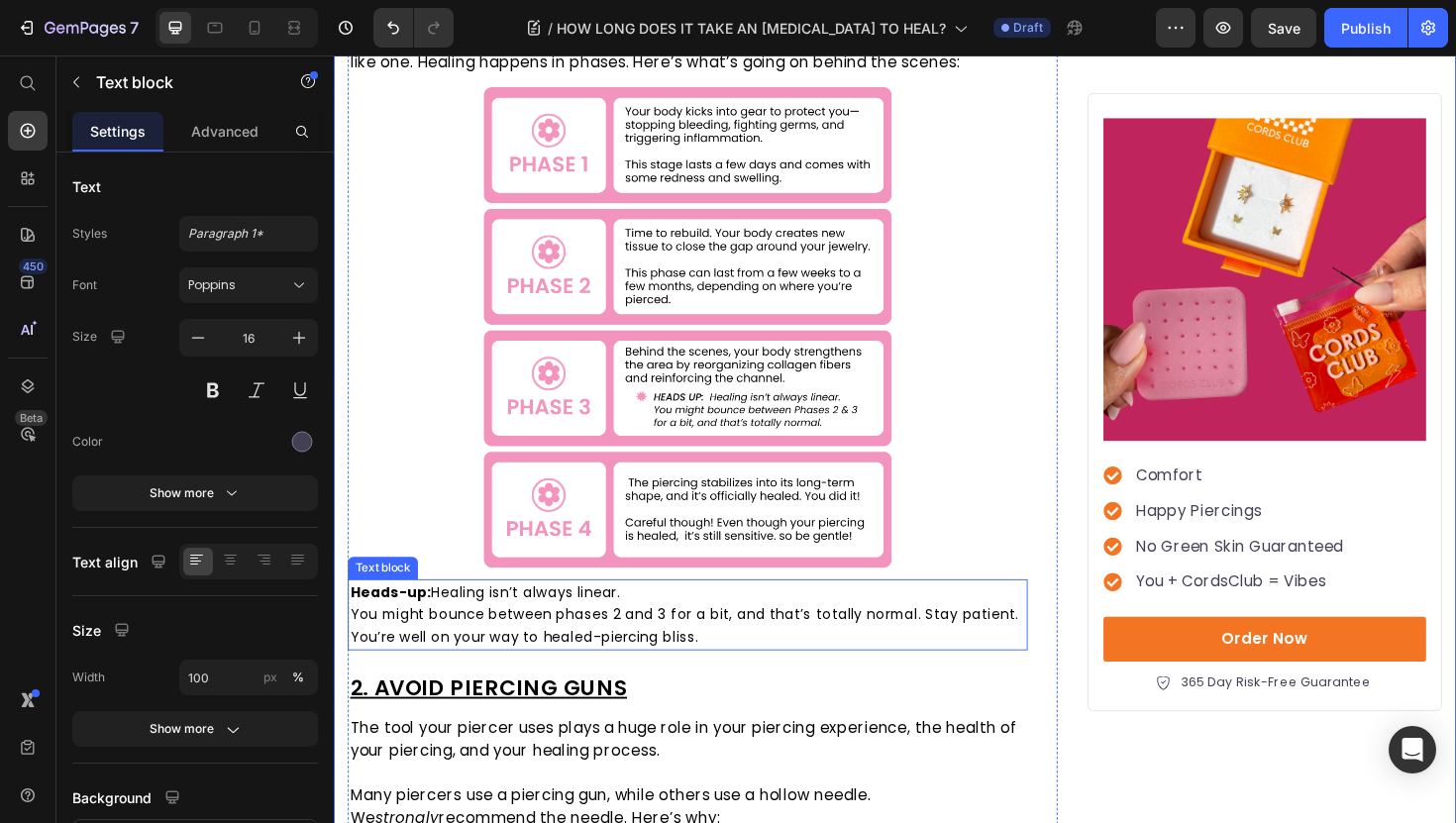 click on "Heads-up:  Healing isn’t always linear. You might bounce between phases 2 and 3 for a bit, and that’s totally normal. Stay patient. You’re well on your way to healed-piercing bliss." at bounding box center [708, 648] 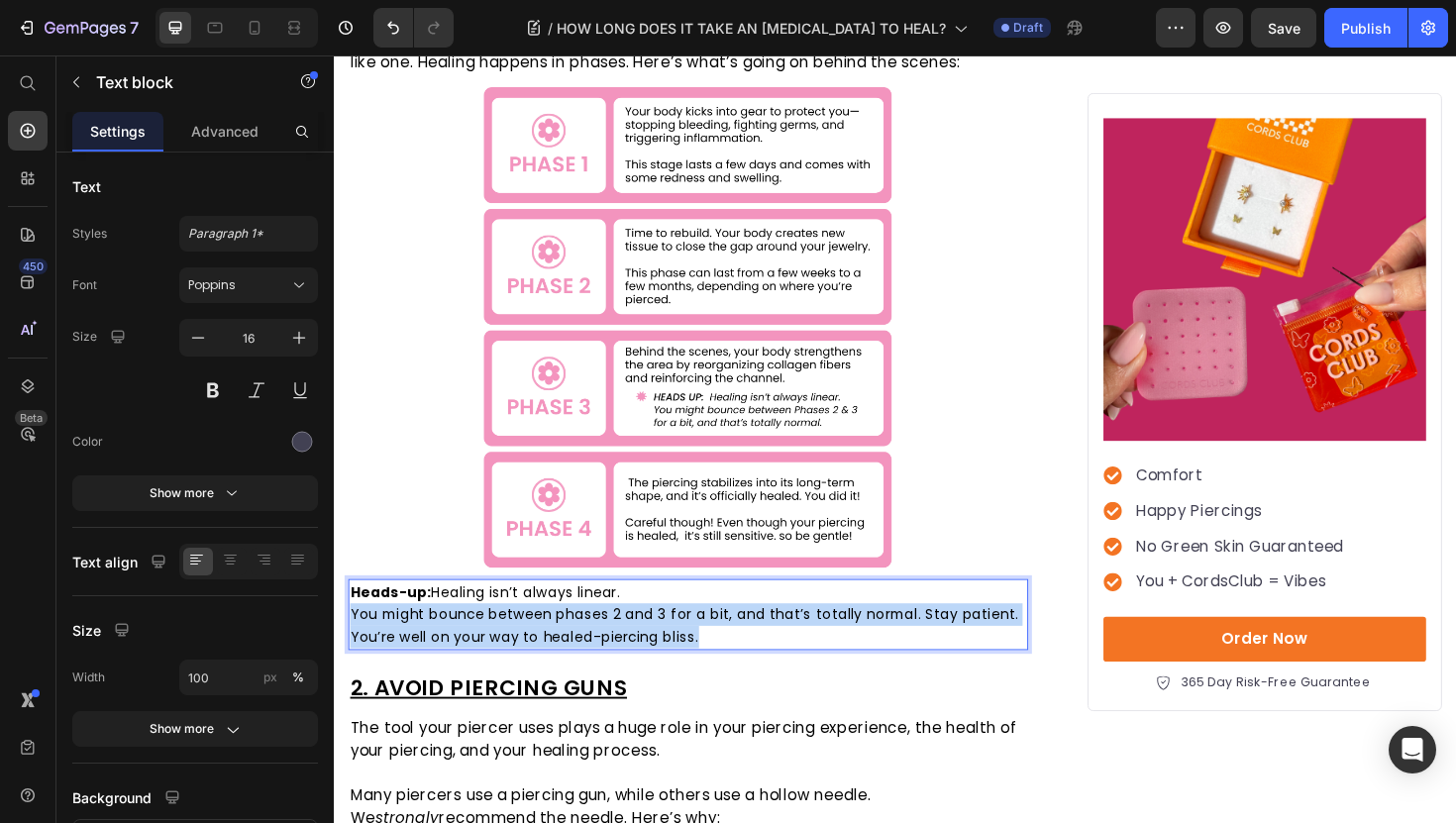 click on "Heads-up:  Healing isn’t always linear. You might bounce between phases 2 and 3 for a bit, and that’s totally normal. Stay patient. You’re well on your way to healed-piercing bliss." at bounding box center [708, 648] 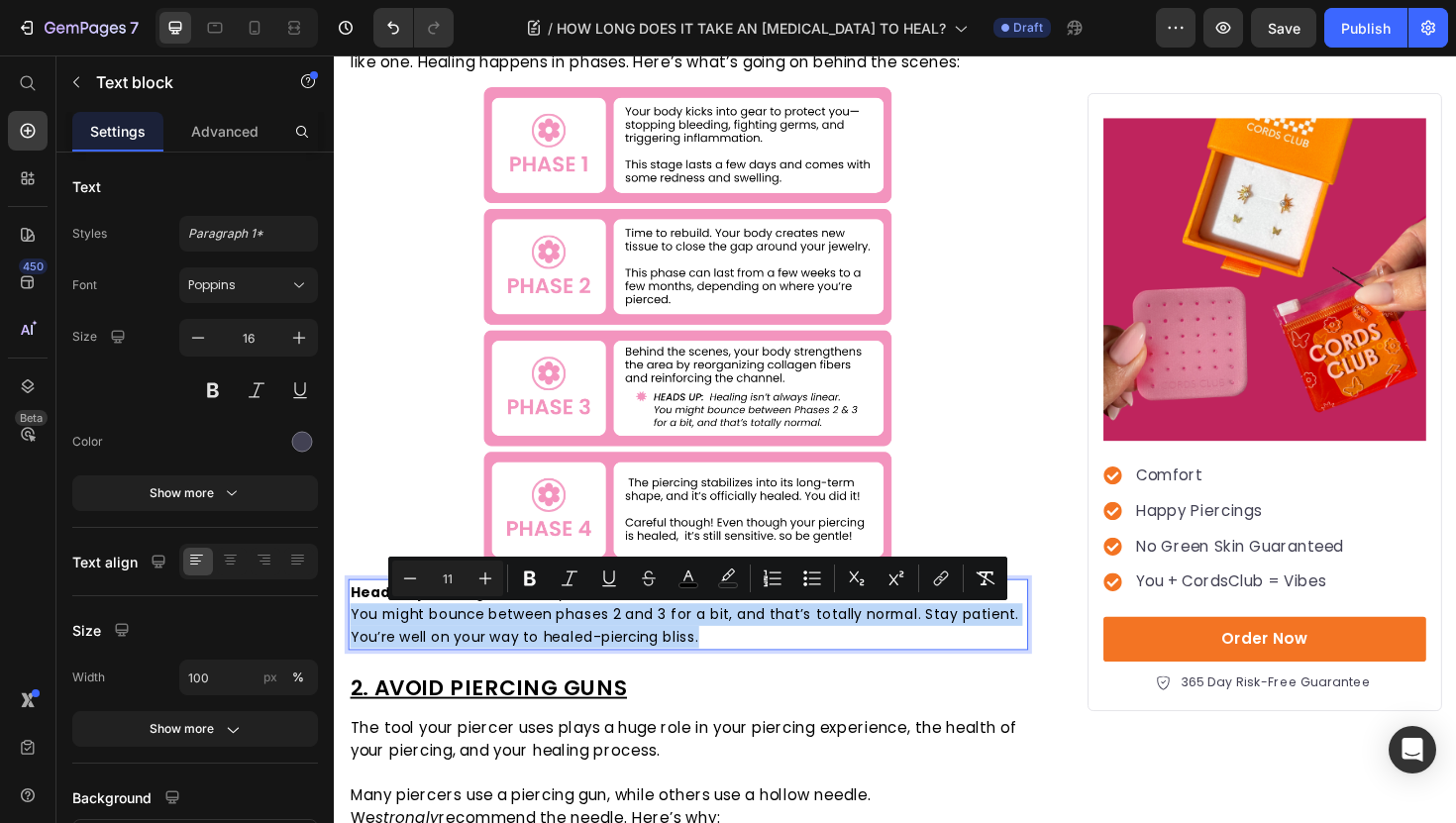 click on "Heads-up:  Healing isn’t always linear. You might bounce between phases 2 and 3 for a bit, and that’s totally normal. Stay patient. You’re well on your way to healed-piercing bliss." at bounding box center [708, 648] 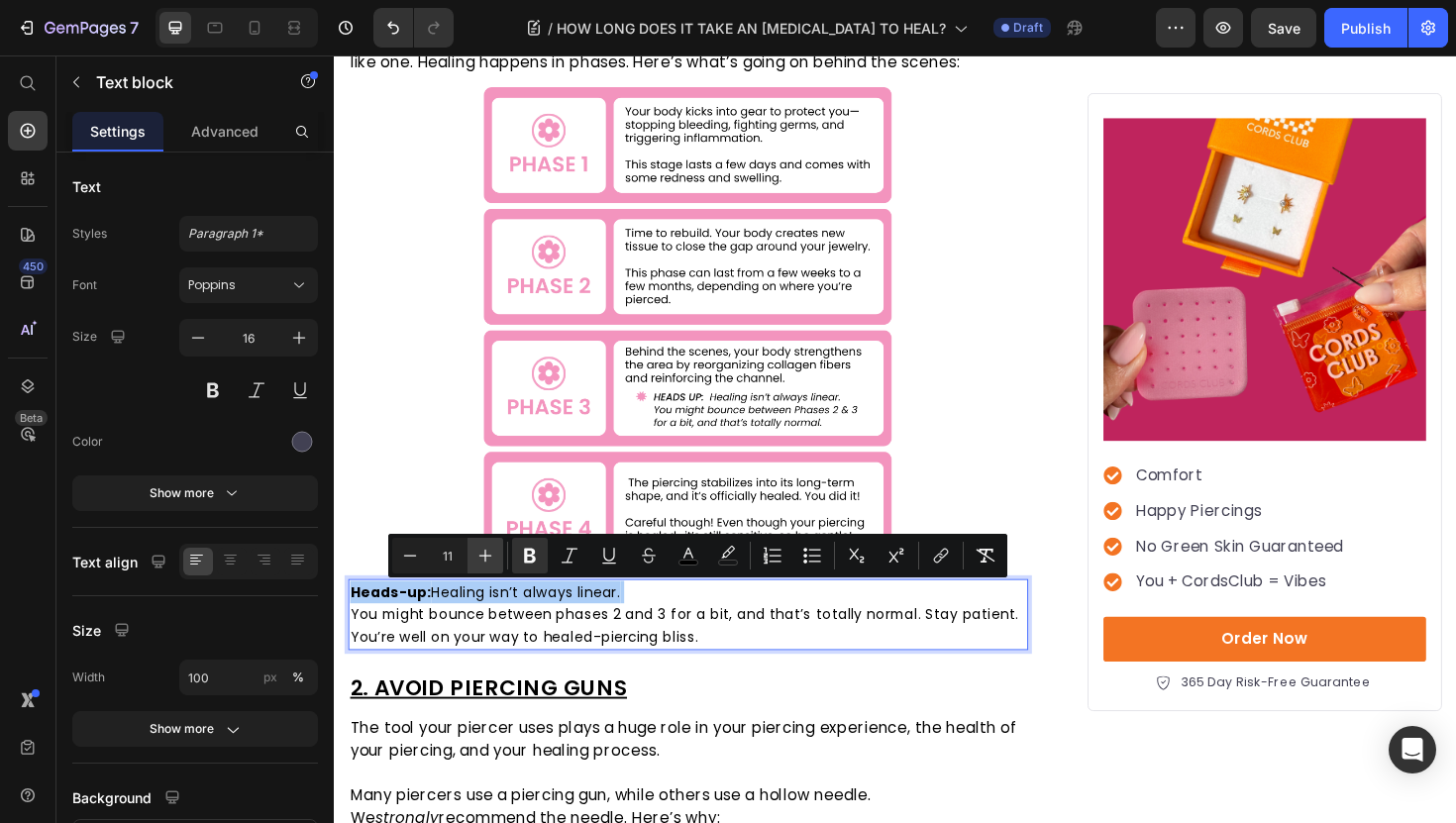 click 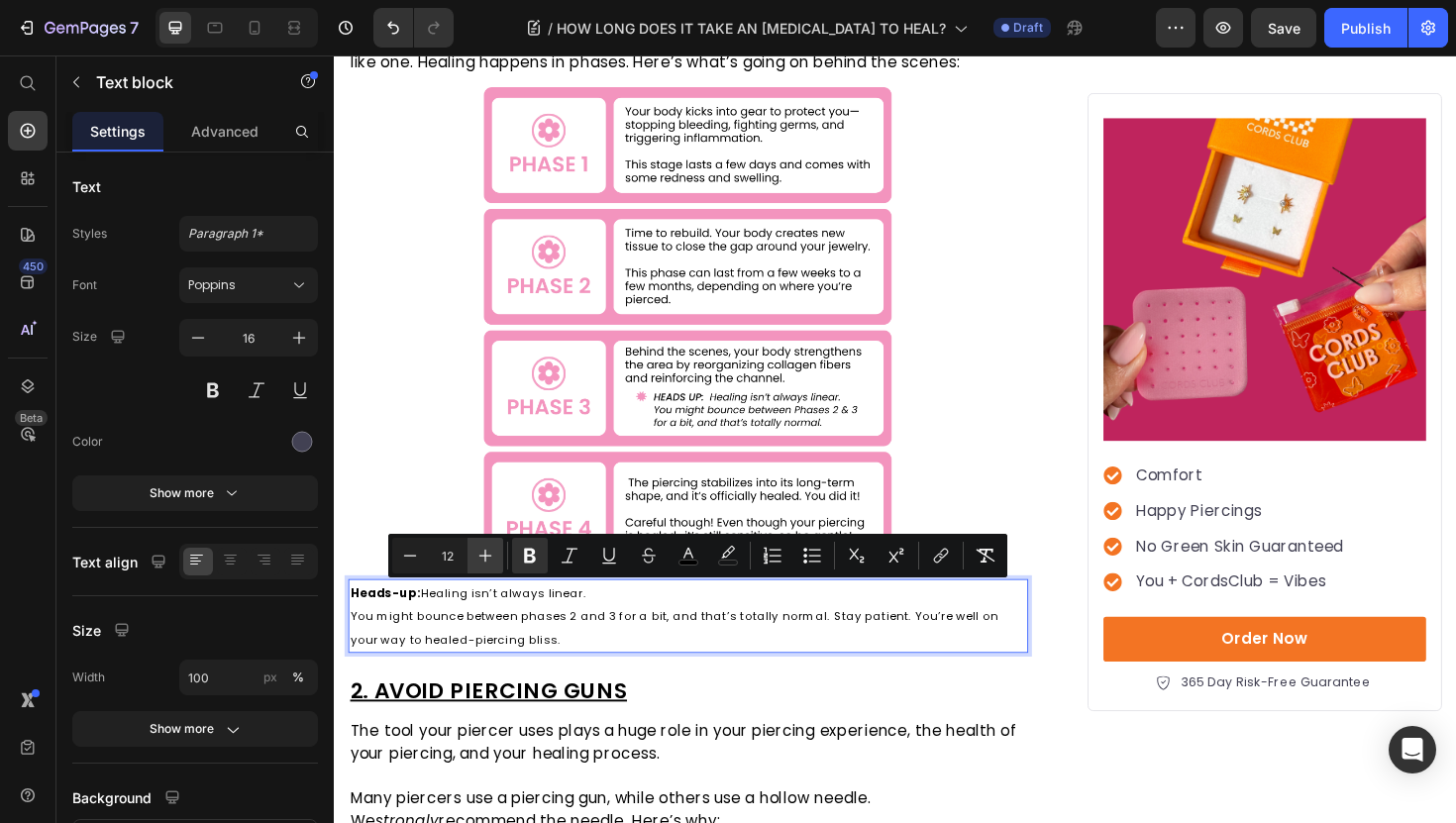 click 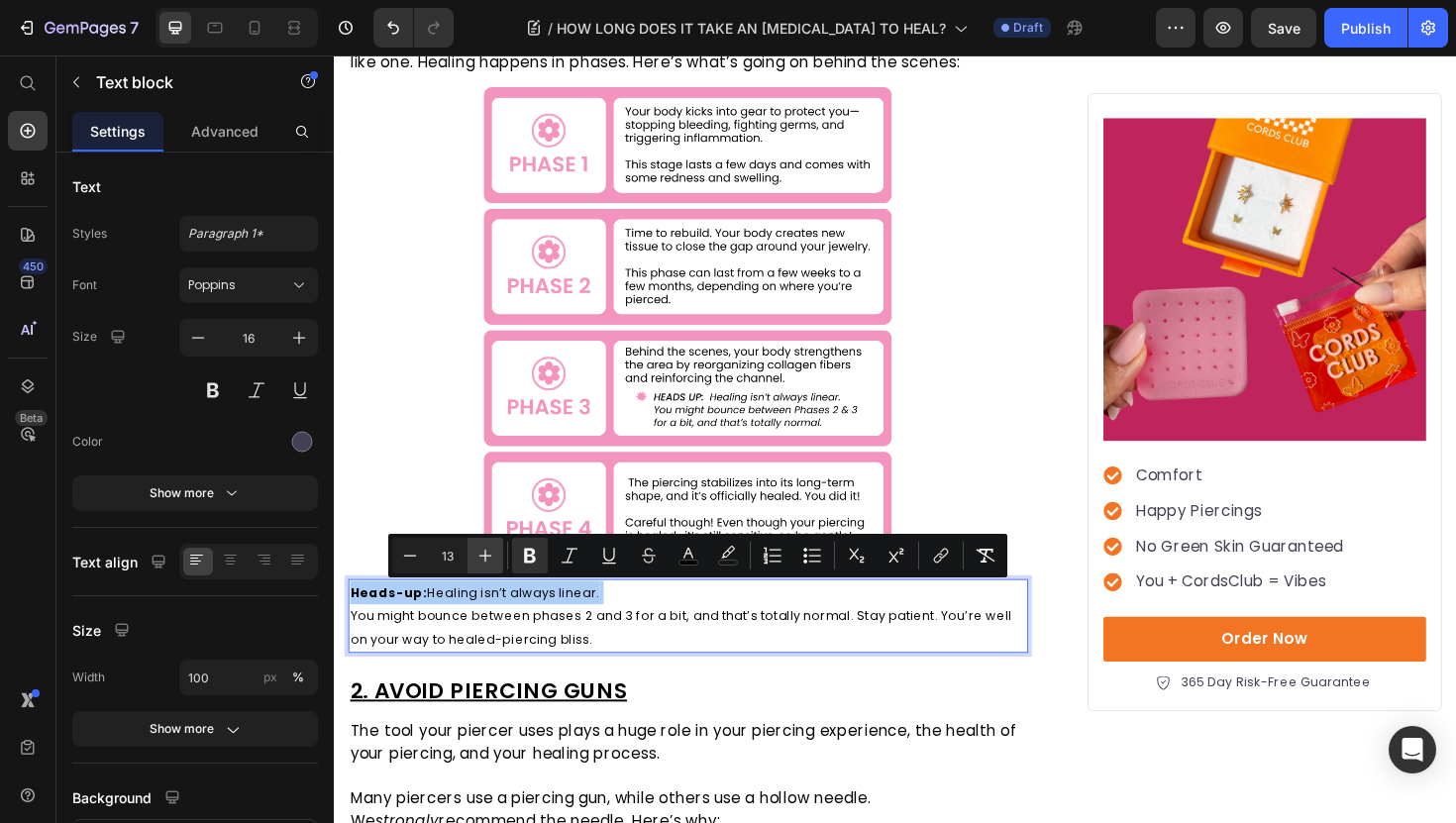 click 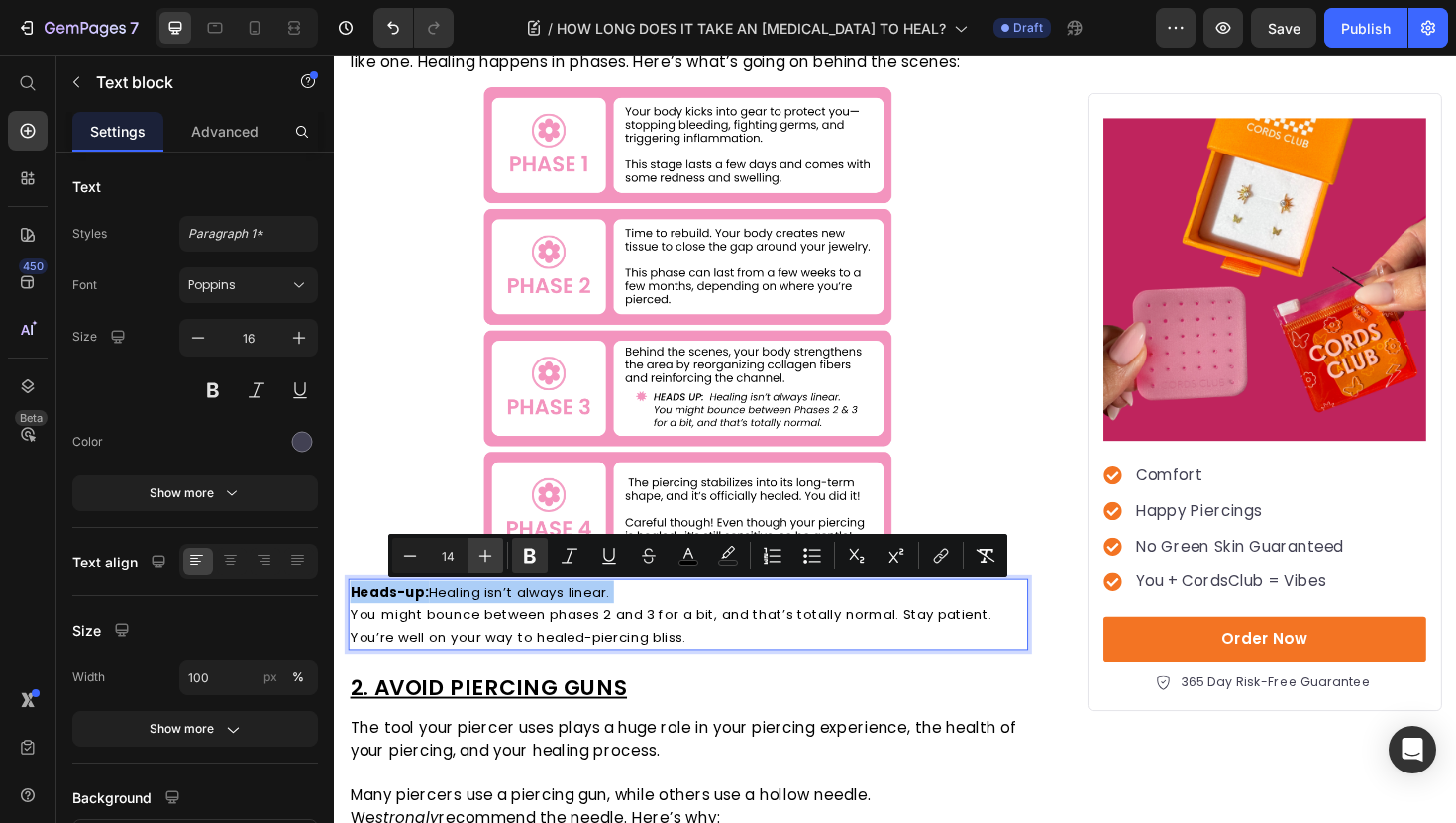 click 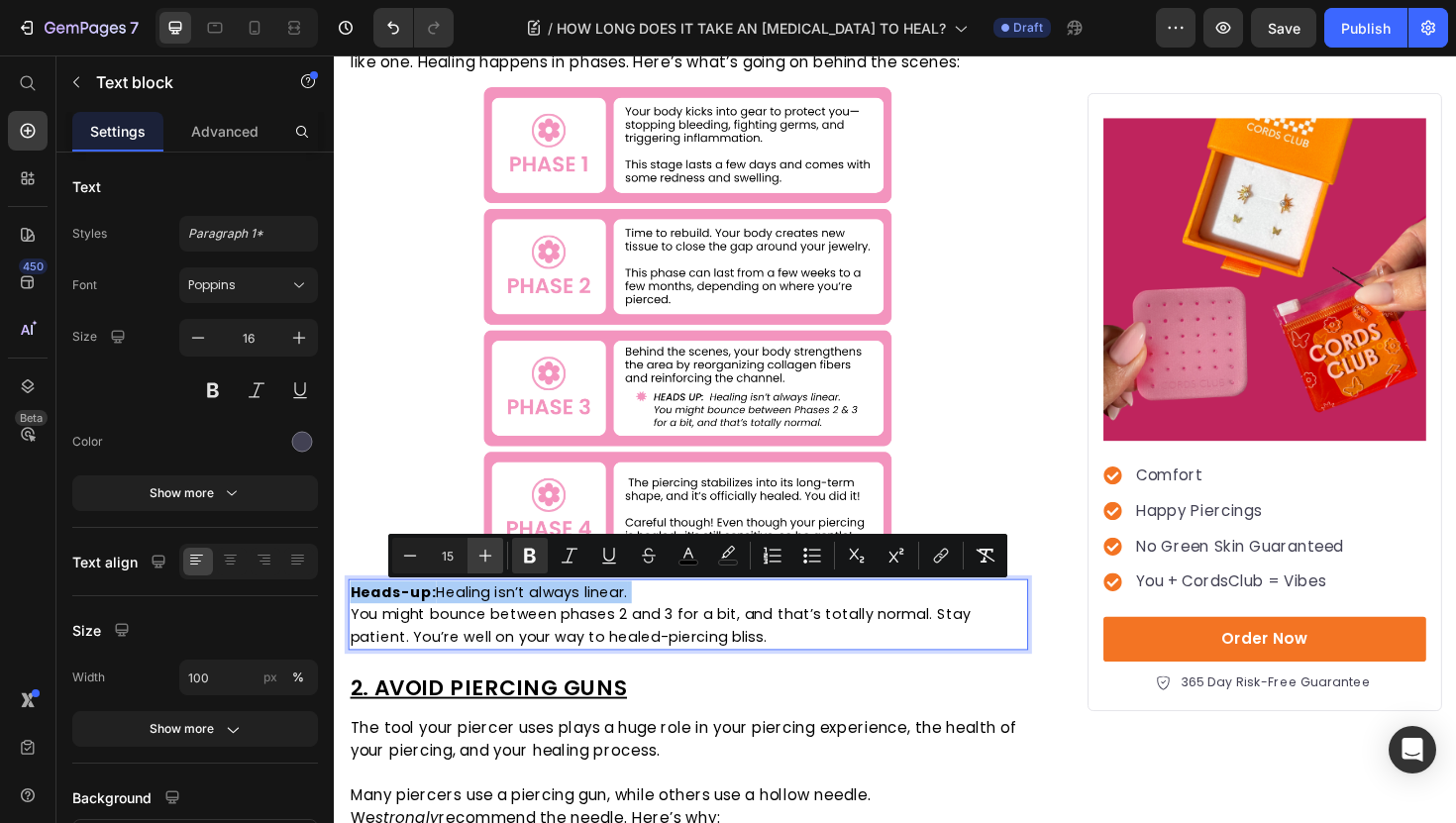 click 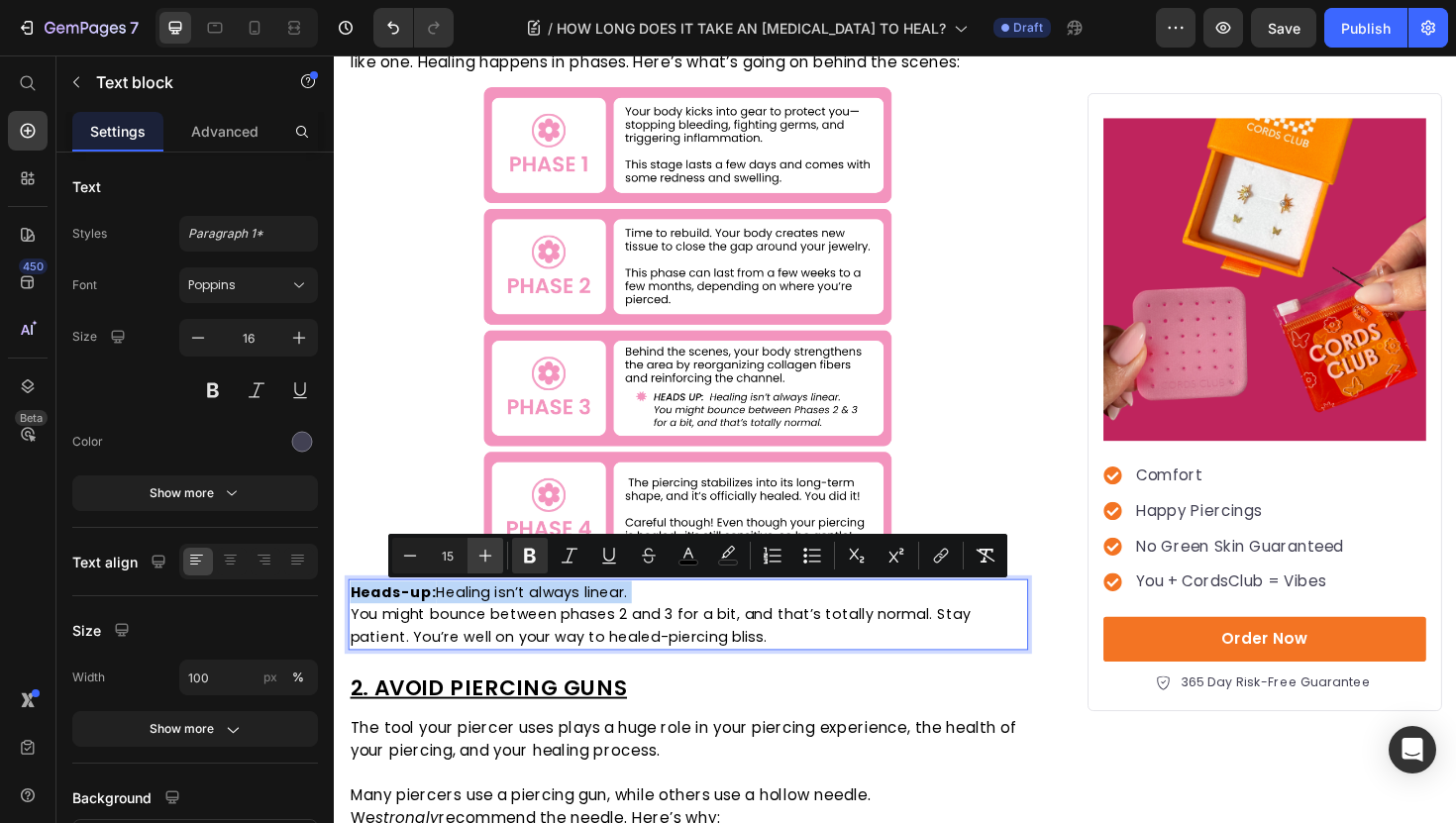 type on "16" 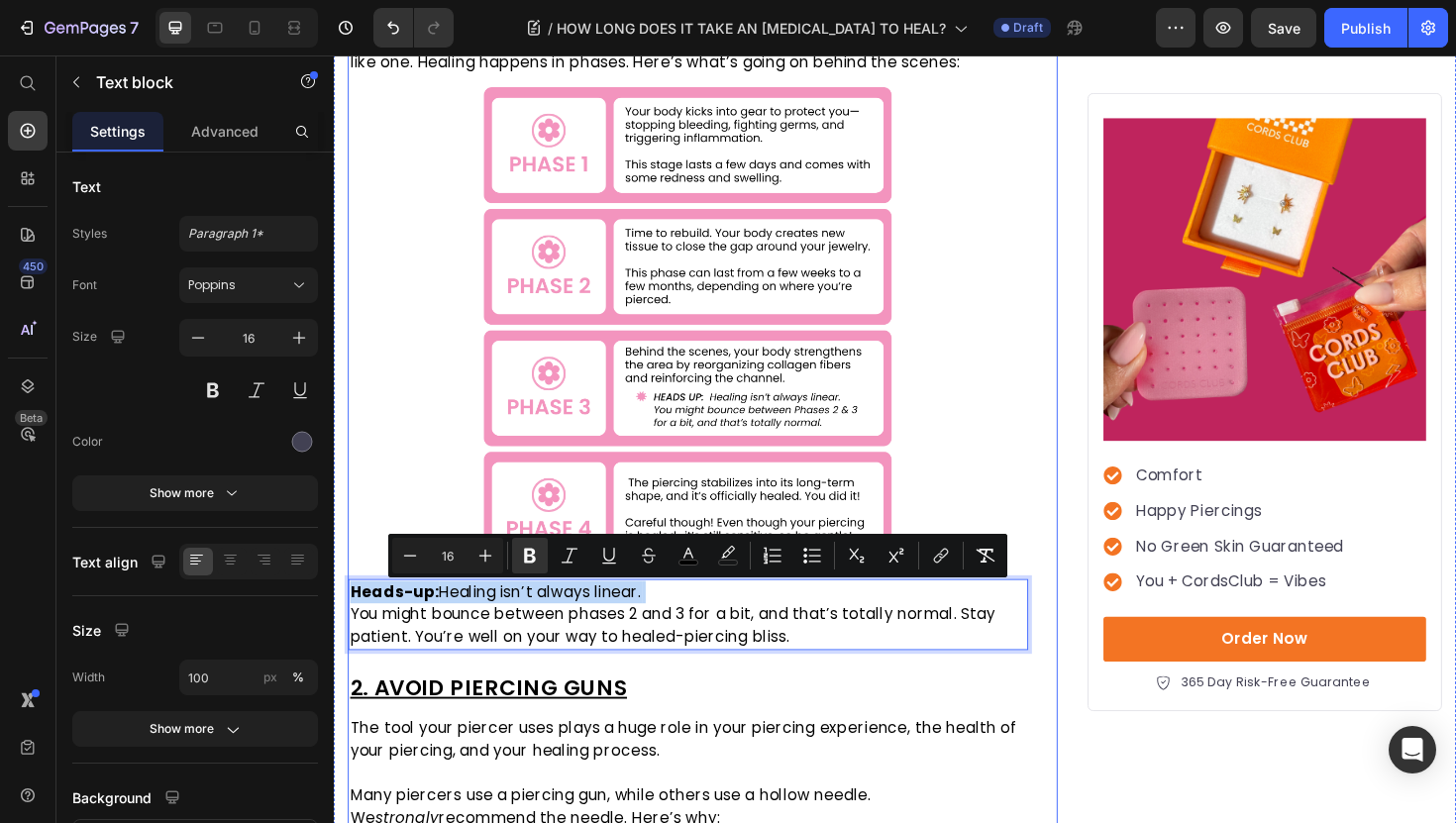 click on "How LONG DOES IT TAKE AN EAR PIERCING TO HEAL? Heading By: Brooke Helton Text Block Published: July 3, 2025   Text block Row Image You're dreaming of the perfect ear stack and dying to show off your favorite earrings.  But there’s just one thing standing in the way: your brand new, not-yet-healed piercing. So, how long does it r eally  take an ear piercing to heal? Here's what we'll cover: Text block
What to expect  at each stage of the healing process
Typical healing timelines  for different types of ear piercings
Tips to help your ears heal faster— so you can get back to the fun part: building your perfect ear stack. Item List After all, your new favorite flat backs are waiting—and we can't wait to help you find them. Let’s dive in! Text Block ⁠⁠⁠⁠⁠⁠⁠ HOW LONG DOES A PIERCING ACTUALLY HEAL? Heading A new piercing is cute, but  it’s also technically a wound Text block Image Heads-up:  Healing isn’t always linear. Text block   12   6" at bounding box center [724, 2428] 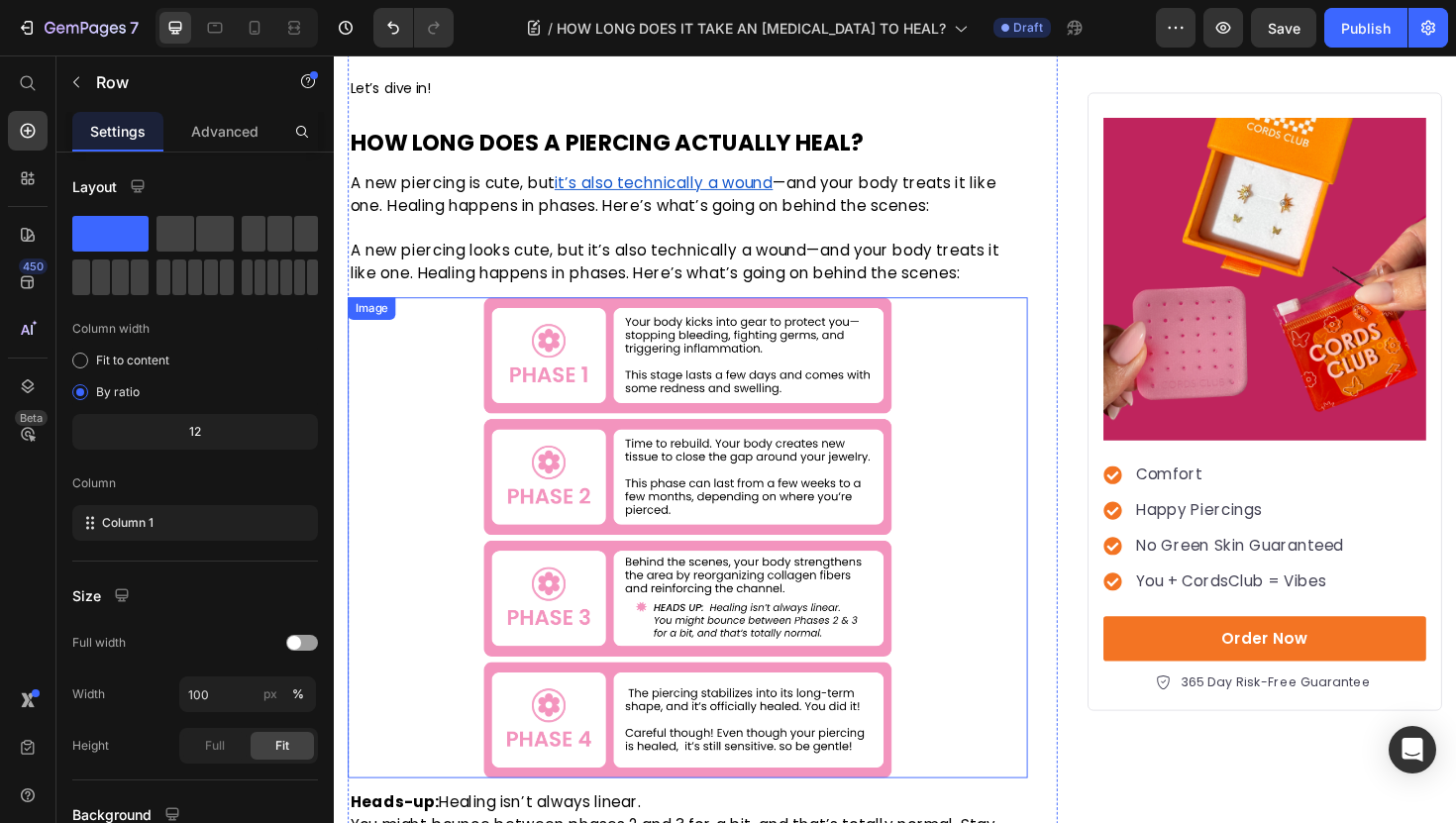 scroll, scrollTop: 1153, scrollLeft: 0, axis: vertical 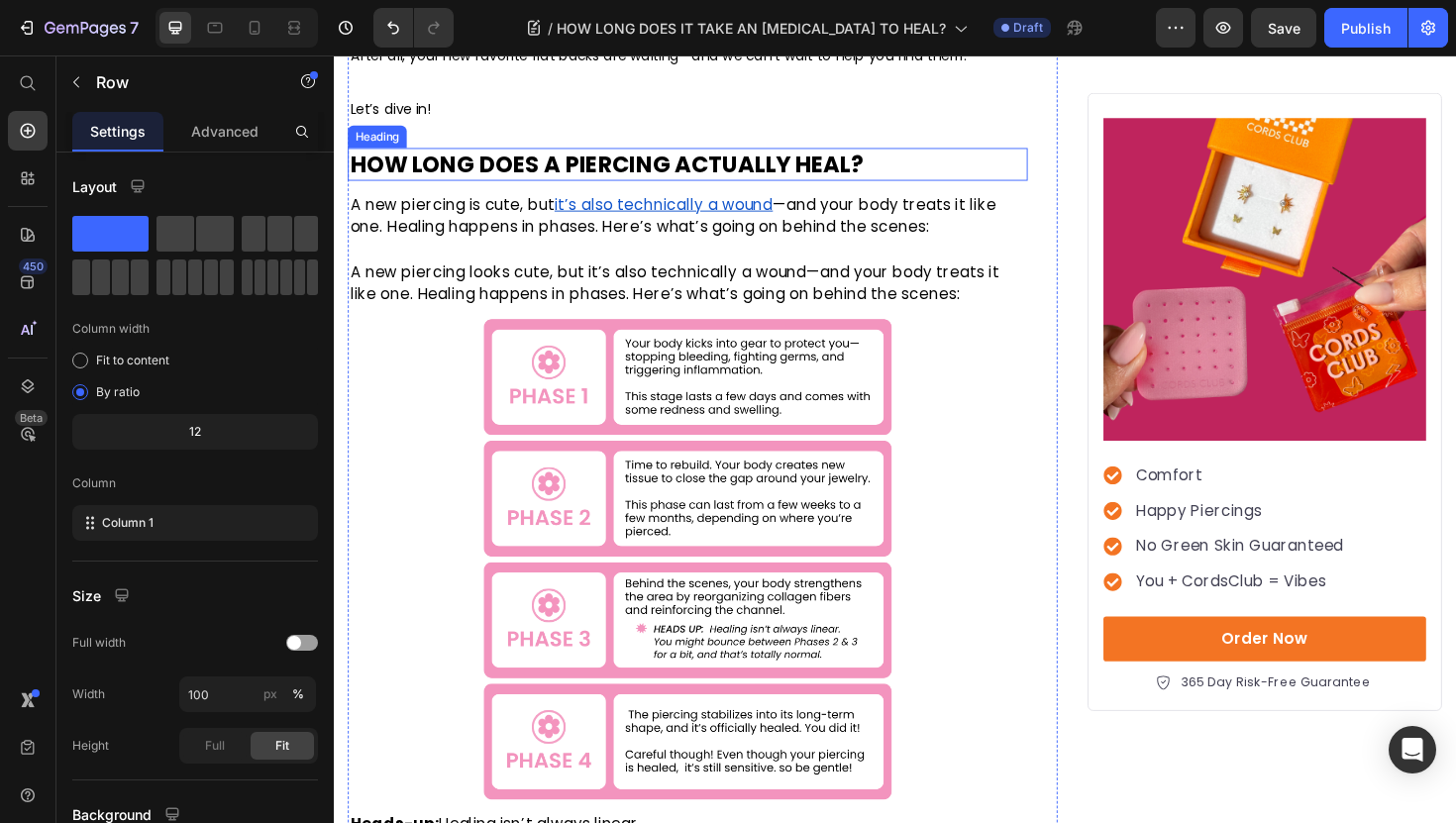 click on "HOW LONG DOES A PIERCING ACTUALLY HEAL?" at bounding box center [622, 170] 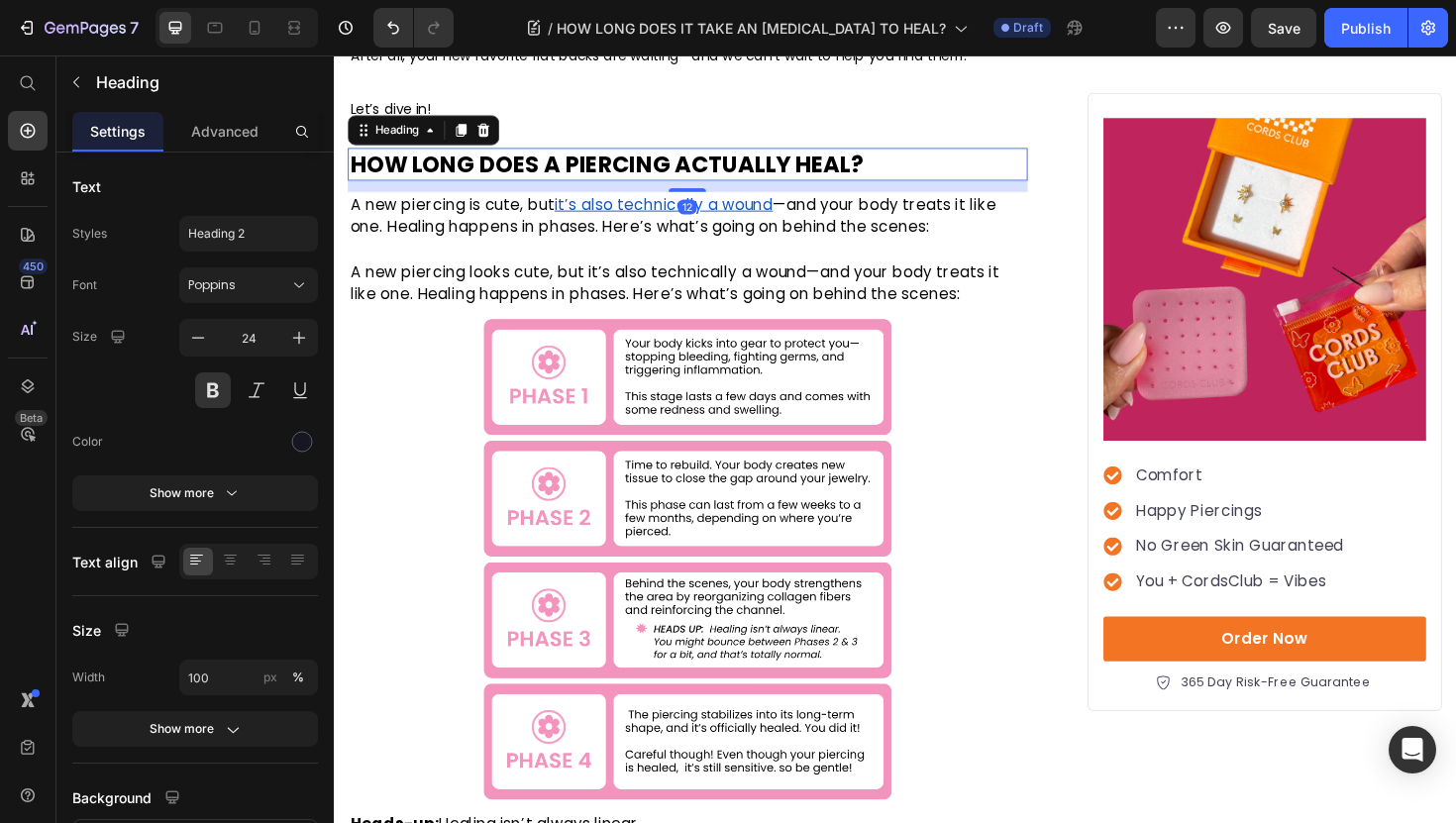 copy on "Heads-up:  Healing isn’t always linear." 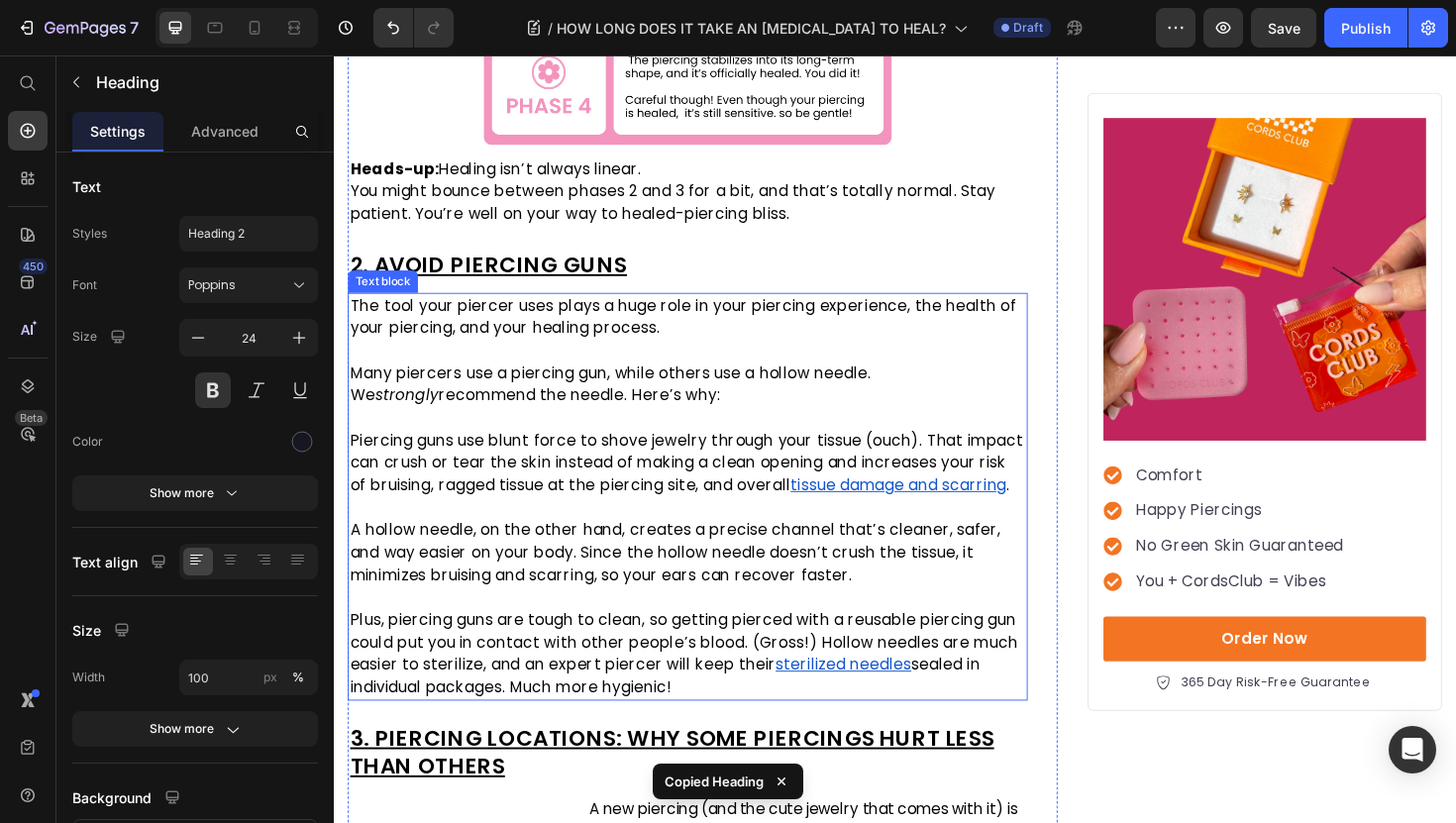 scroll, scrollTop: 1821, scrollLeft: 0, axis: vertical 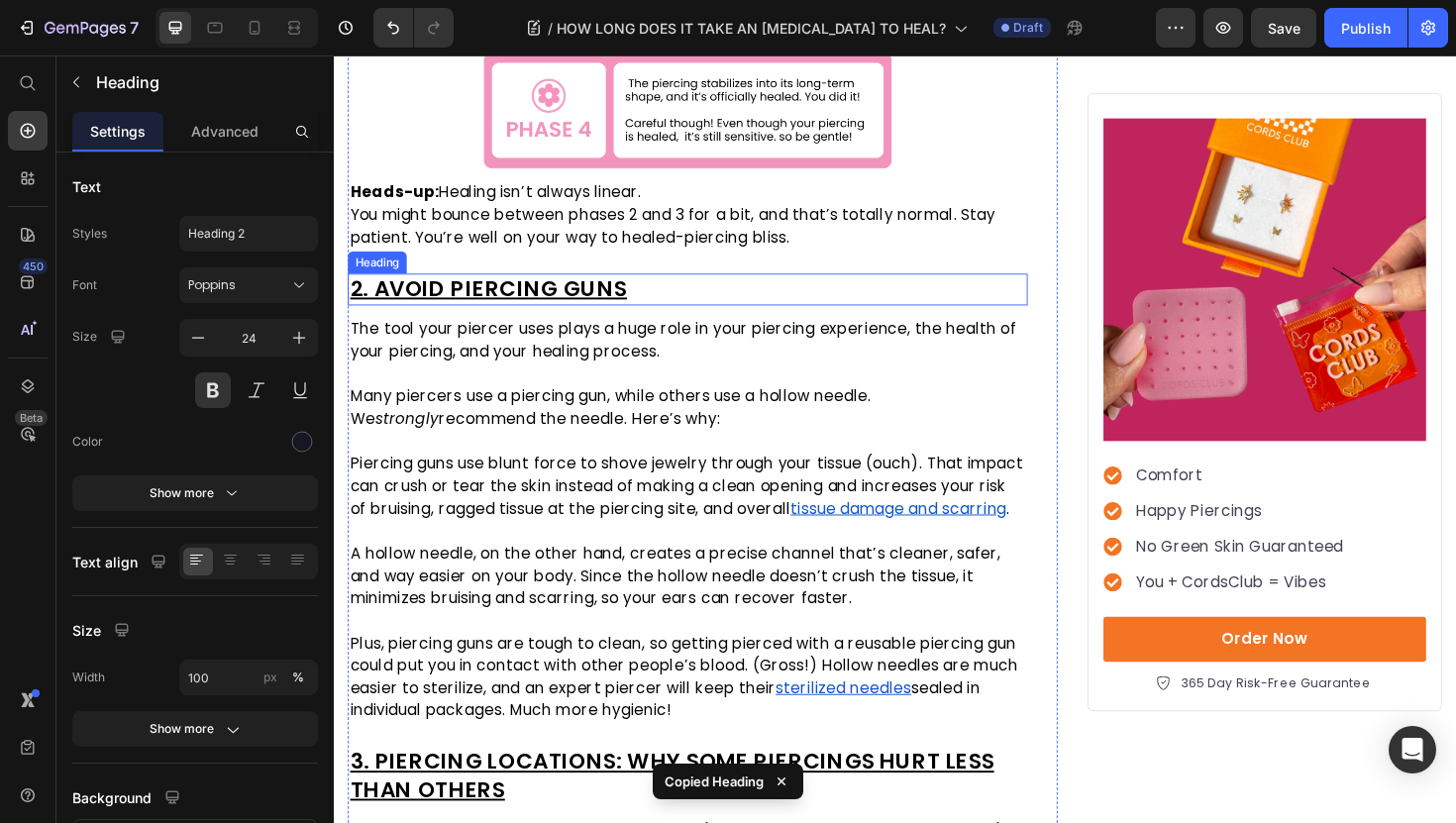 click on "2. AVOID PIERCING GUNS" at bounding box center [708, 303] 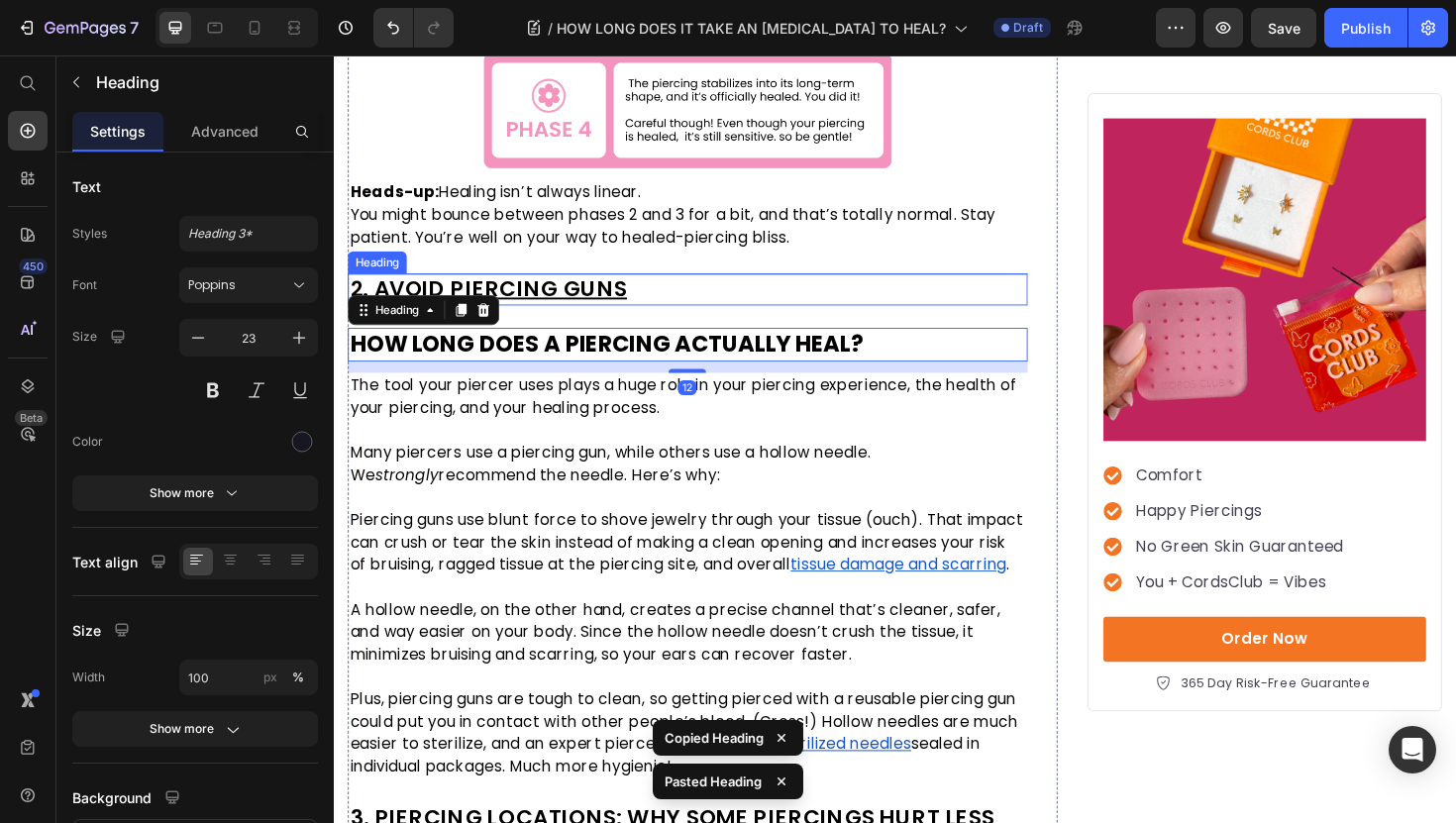 click on "2. AVOID PIERCING GUNS" at bounding box center (708, 303) 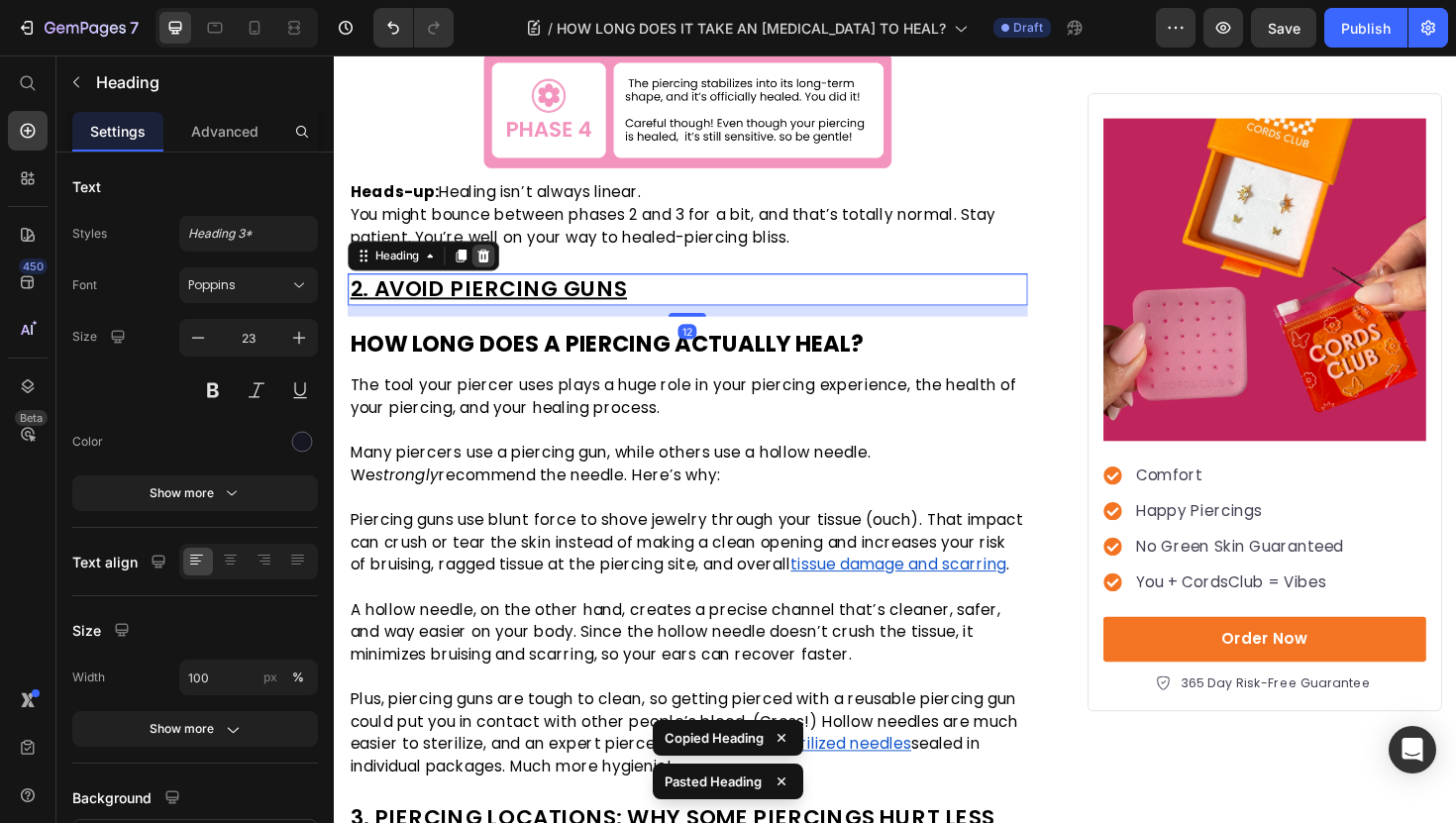 click 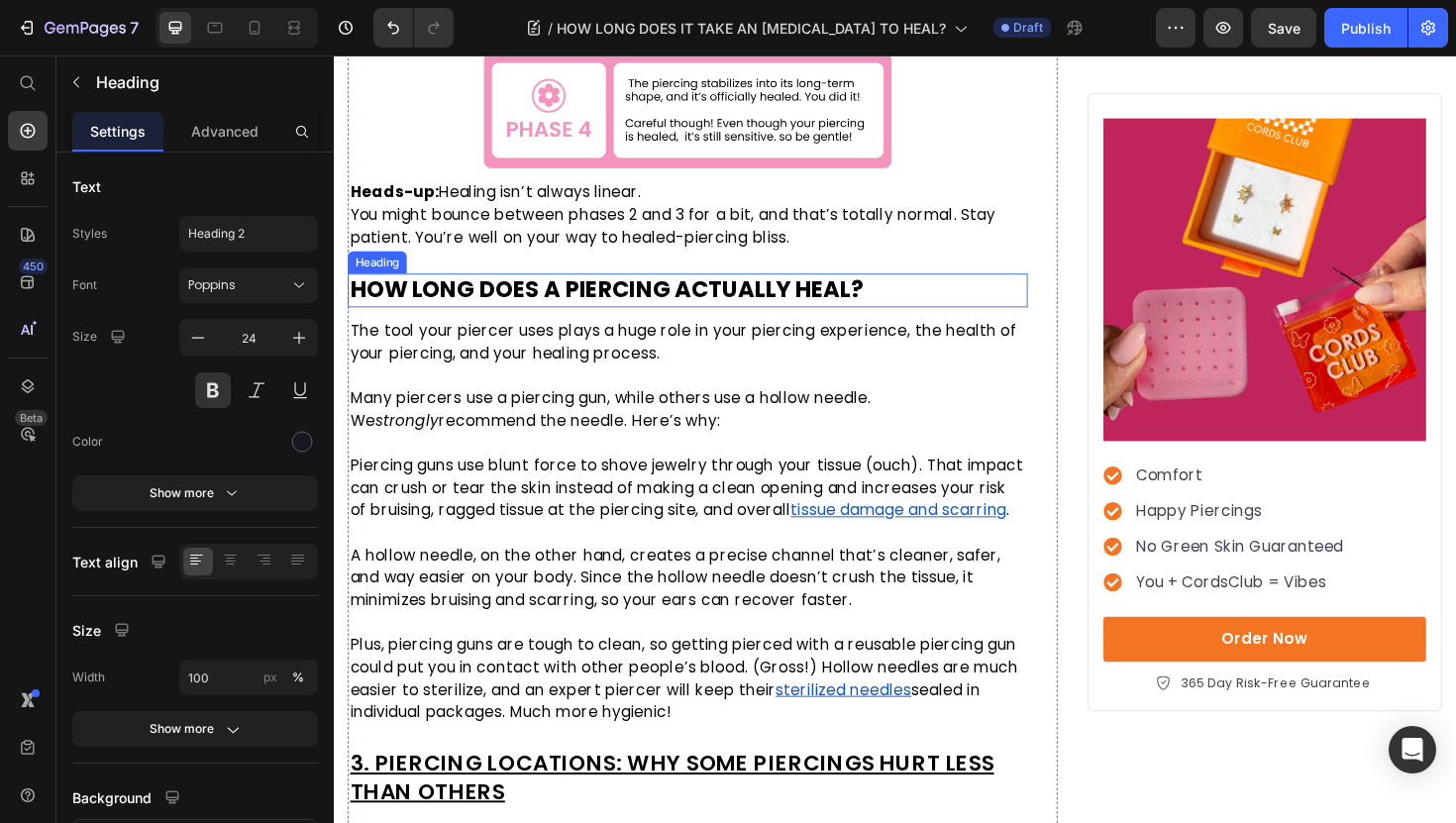 click on "HOW LONG DOES A PIERCING ACTUALLY HEAL?" at bounding box center (622, 303) 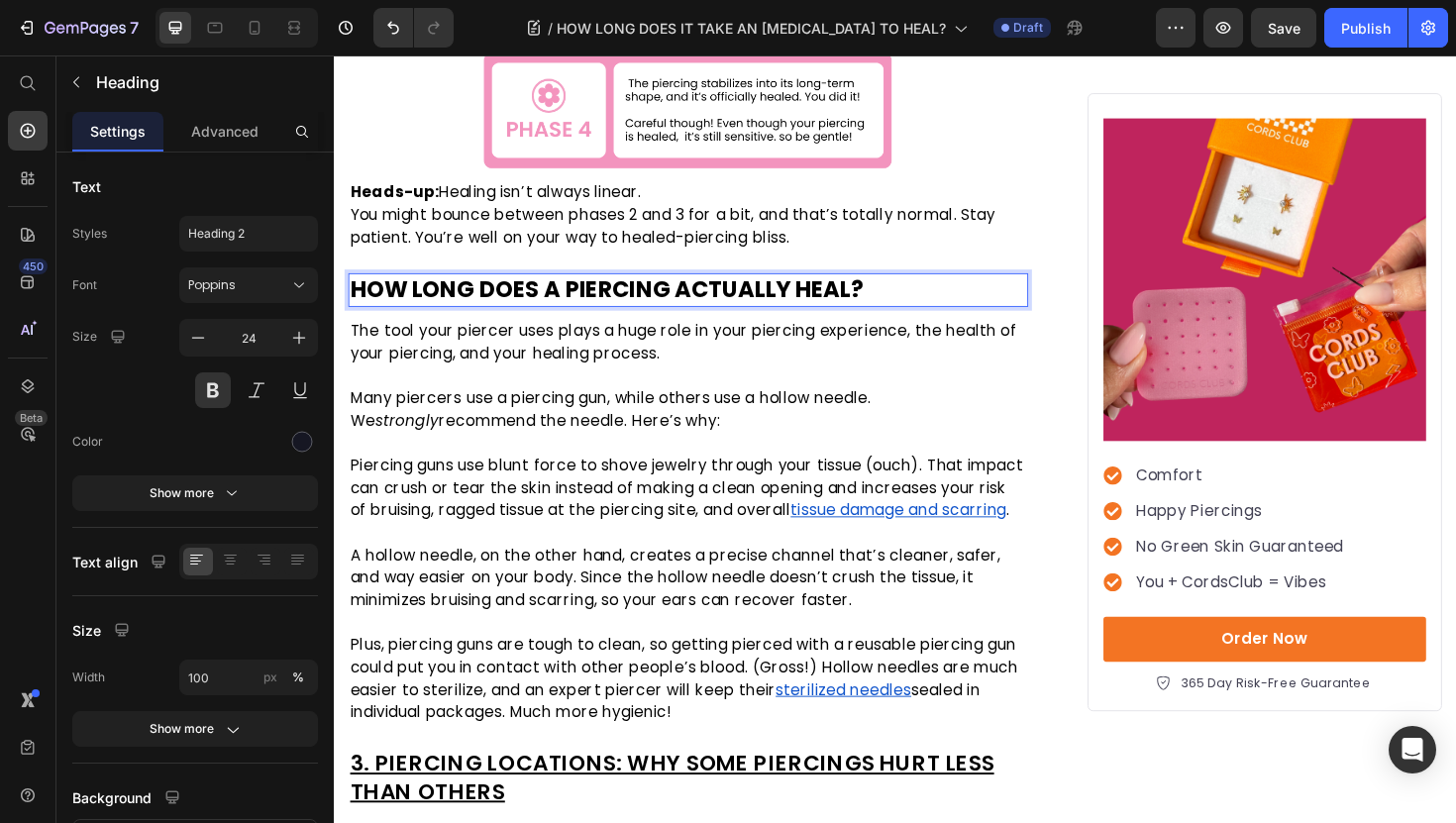 click on "HOW LONG DOES A PIERCING ACTUALLY HEAL?" at bounding box center (622, 303) 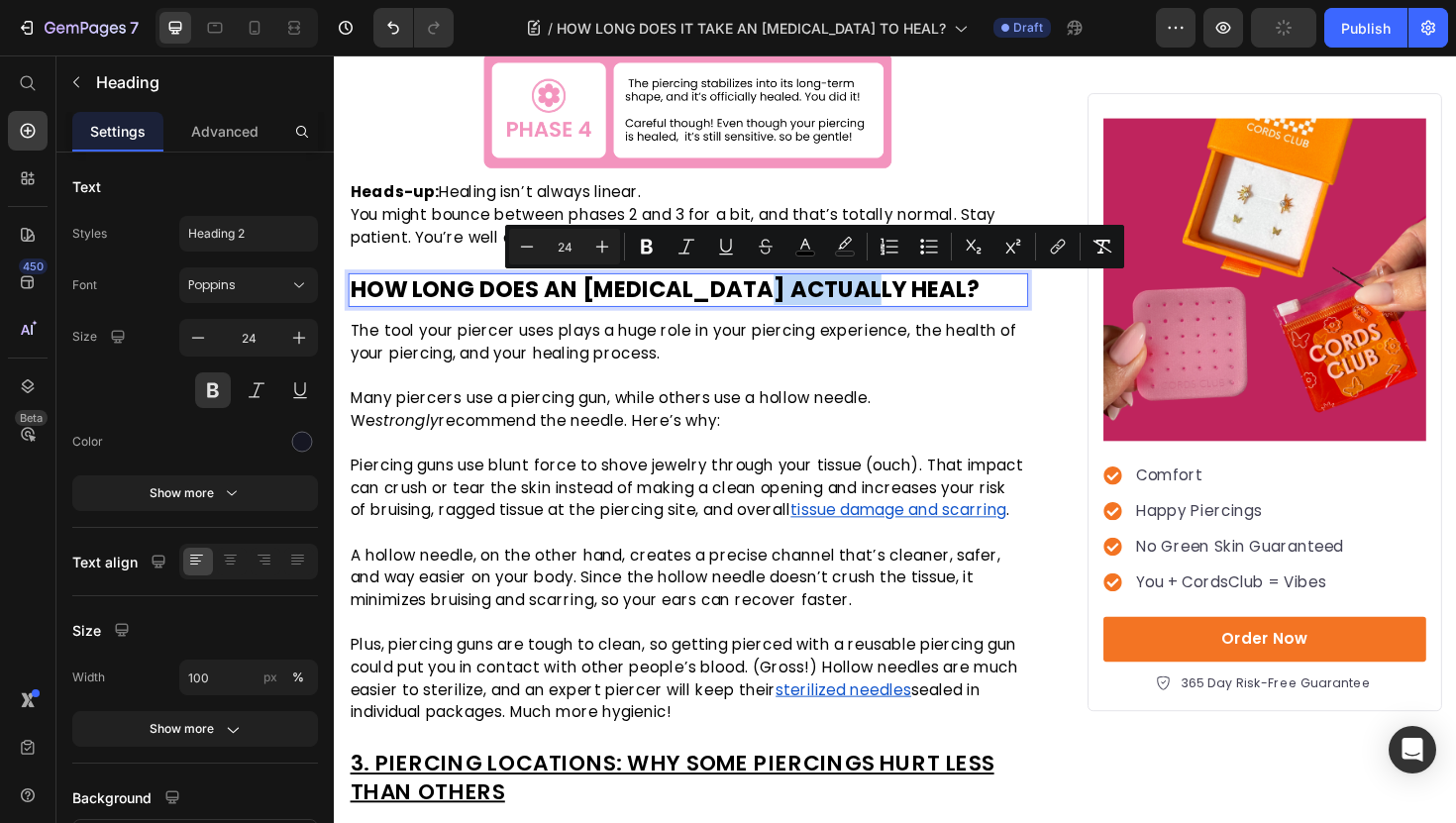 drag, startPoint x: 883, startPoint y: 311, endPoint x: 766, endPoint y: 302, distance: 117.34564 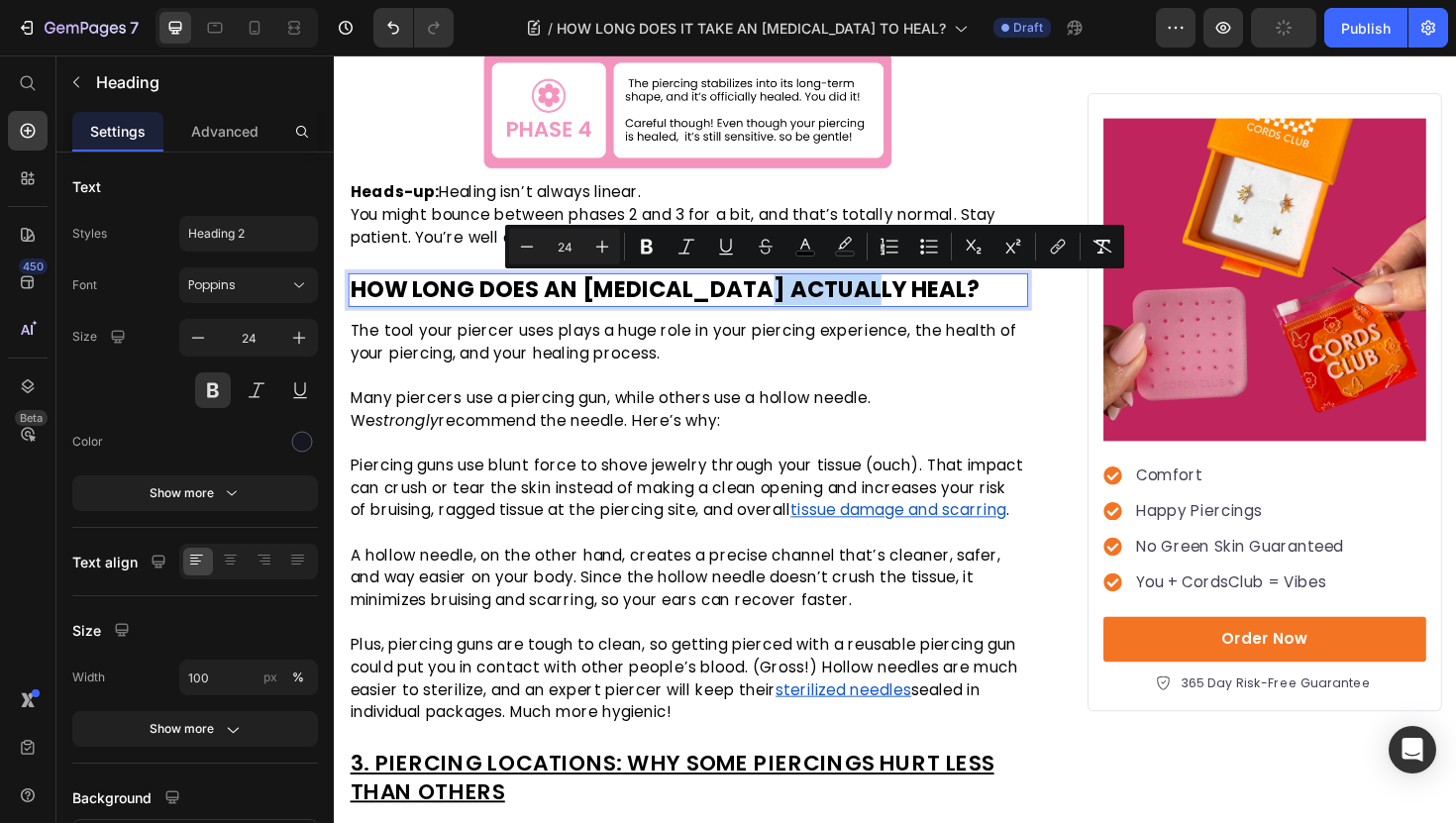 click on "HOW LONG DOES AN EAR PIERCING ACTUALLY HEAL?" at bounding box center [683, 303] 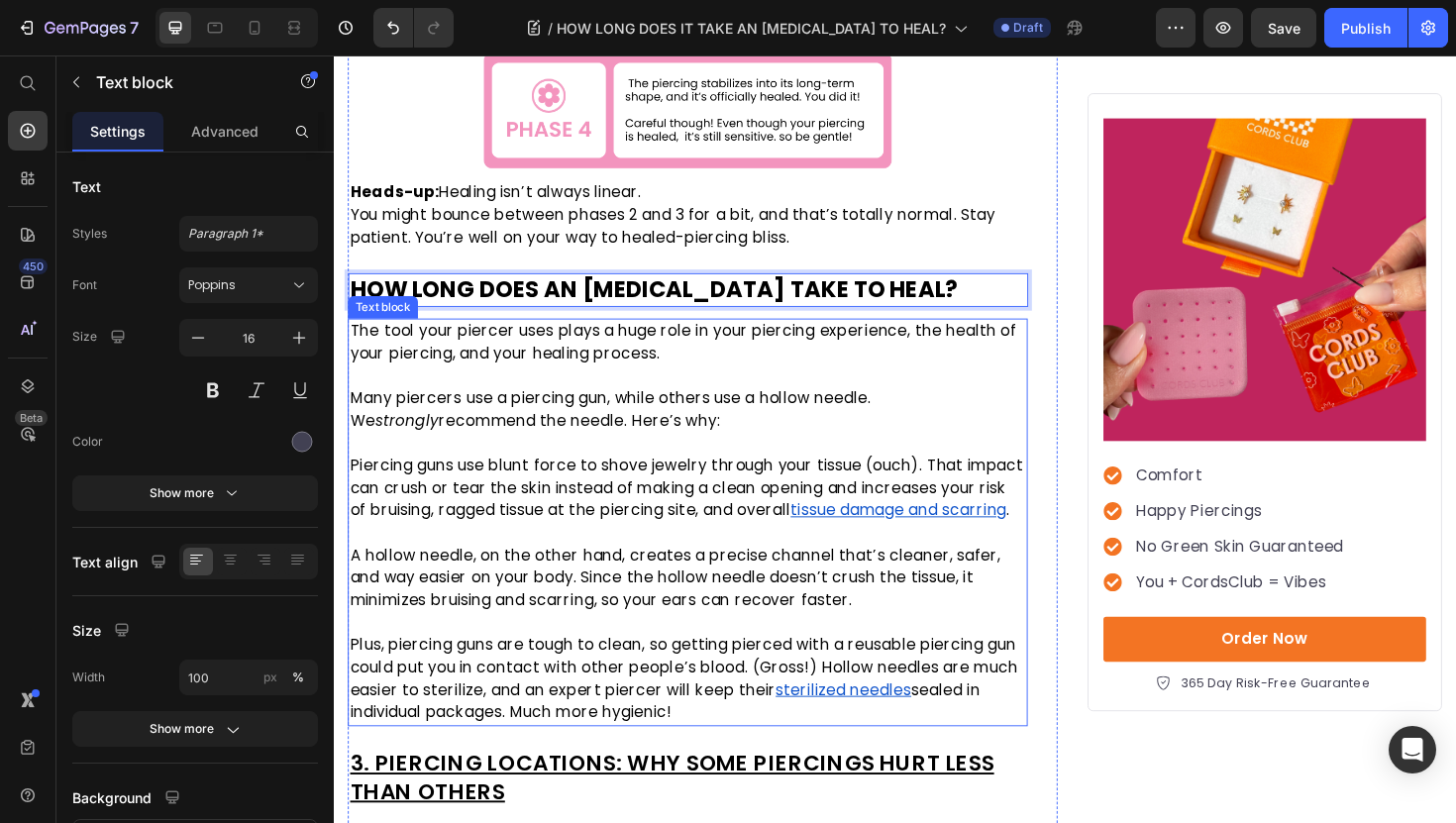 click on "The tool your piercer uses plays a huge role in your piercing experience, the health of your piercing, and your healing process.  Many piercers use a piercing gun, while others use a hollow needle. We  strongly  recommend the needle. Here’s why:" at bounding box center [708, 395] 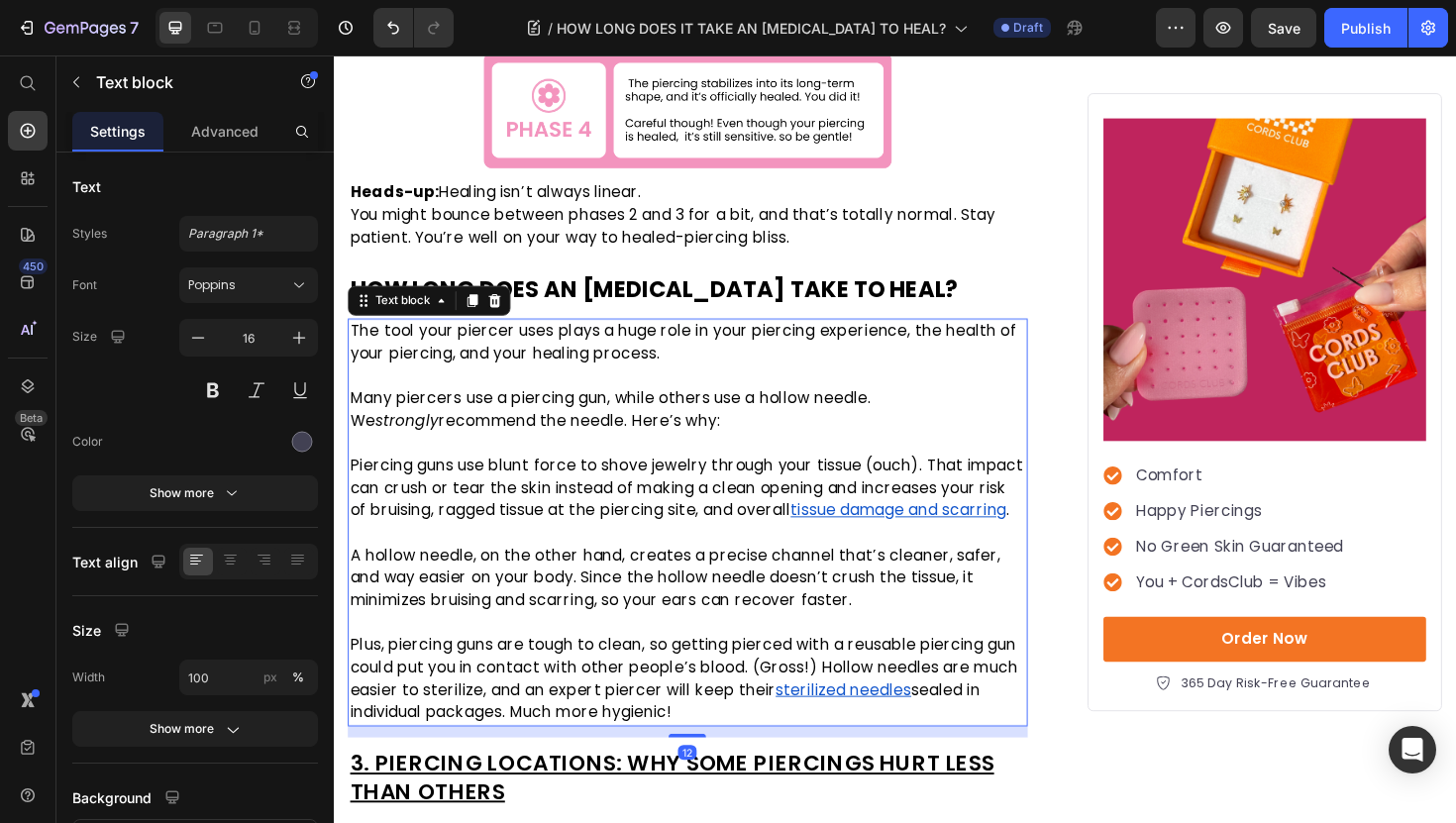 click on "The tool your piercer uses plays a huge role in your piercing experience, the health of your piercing, and your healing process.  Many piercers use a piercing gun, while others use a hollow needle. We  strongly  recommend the needle. Here’s why:" at bounding box center (708, 395) 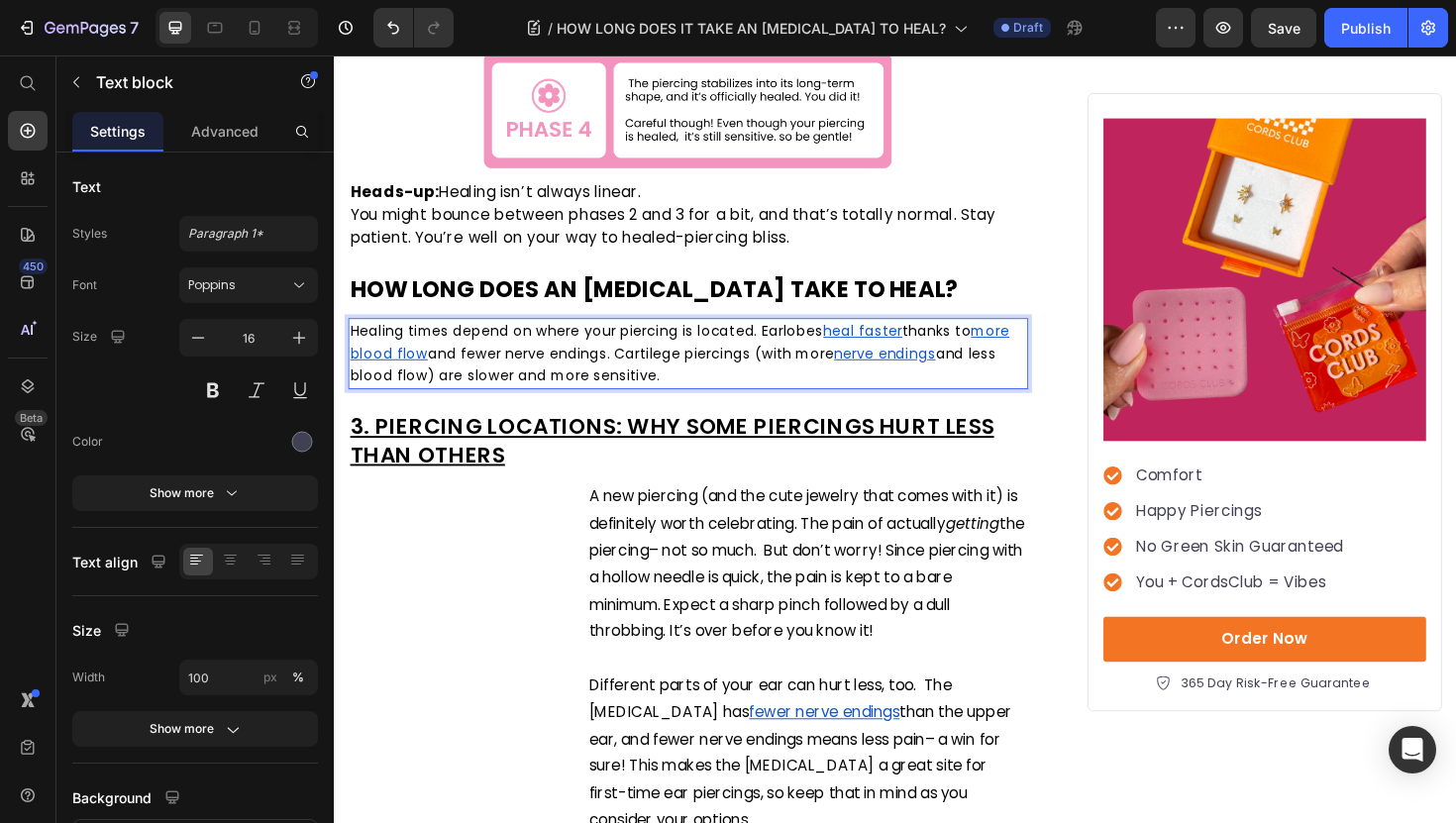 click on "and fewer nerve endings. Cartilege piercings (with more" at bounding box center (648, 371) 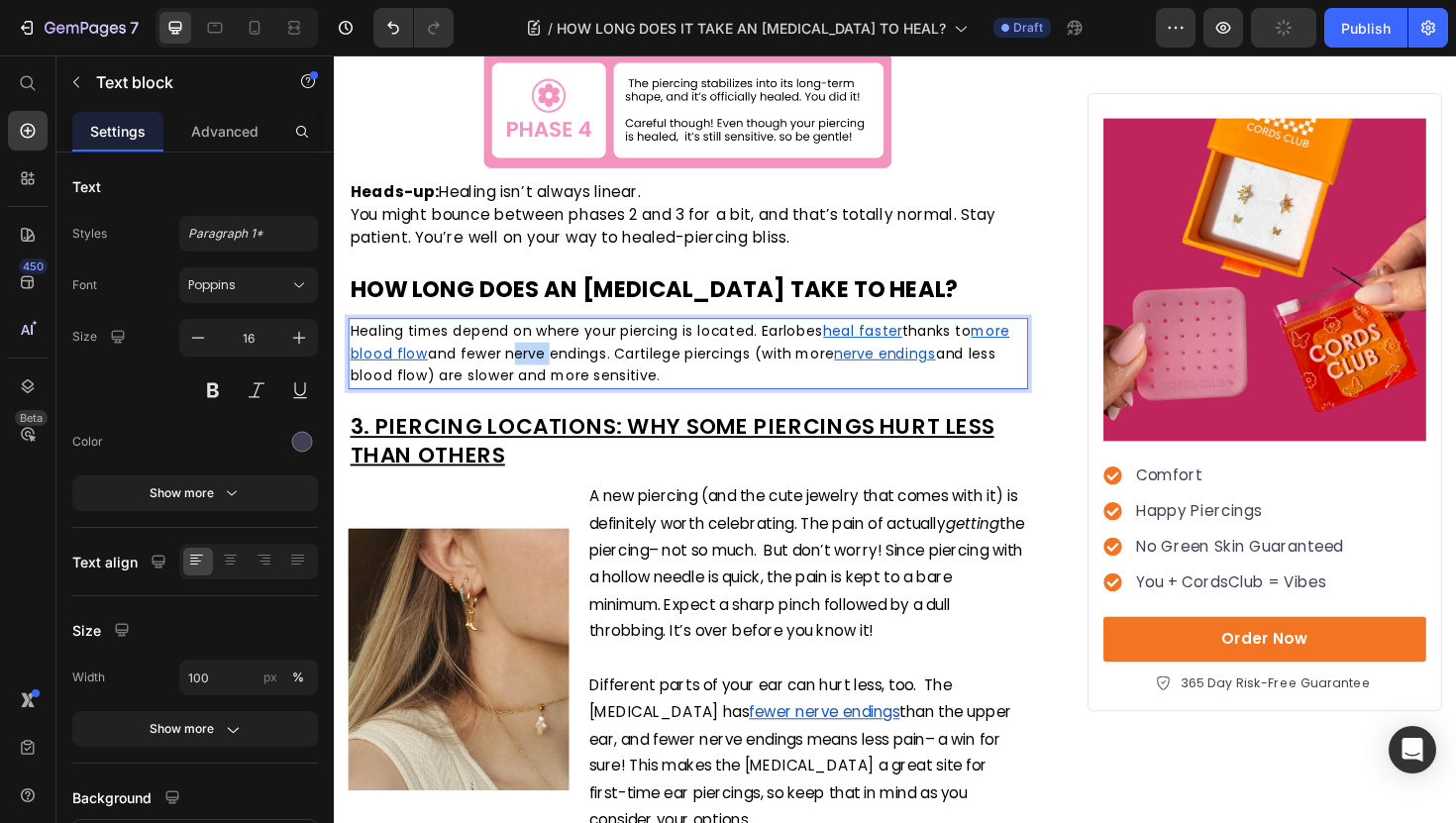 click on "and fewer nerve endings. Cartilege piercings (with more" at bounding box center (648, 371) 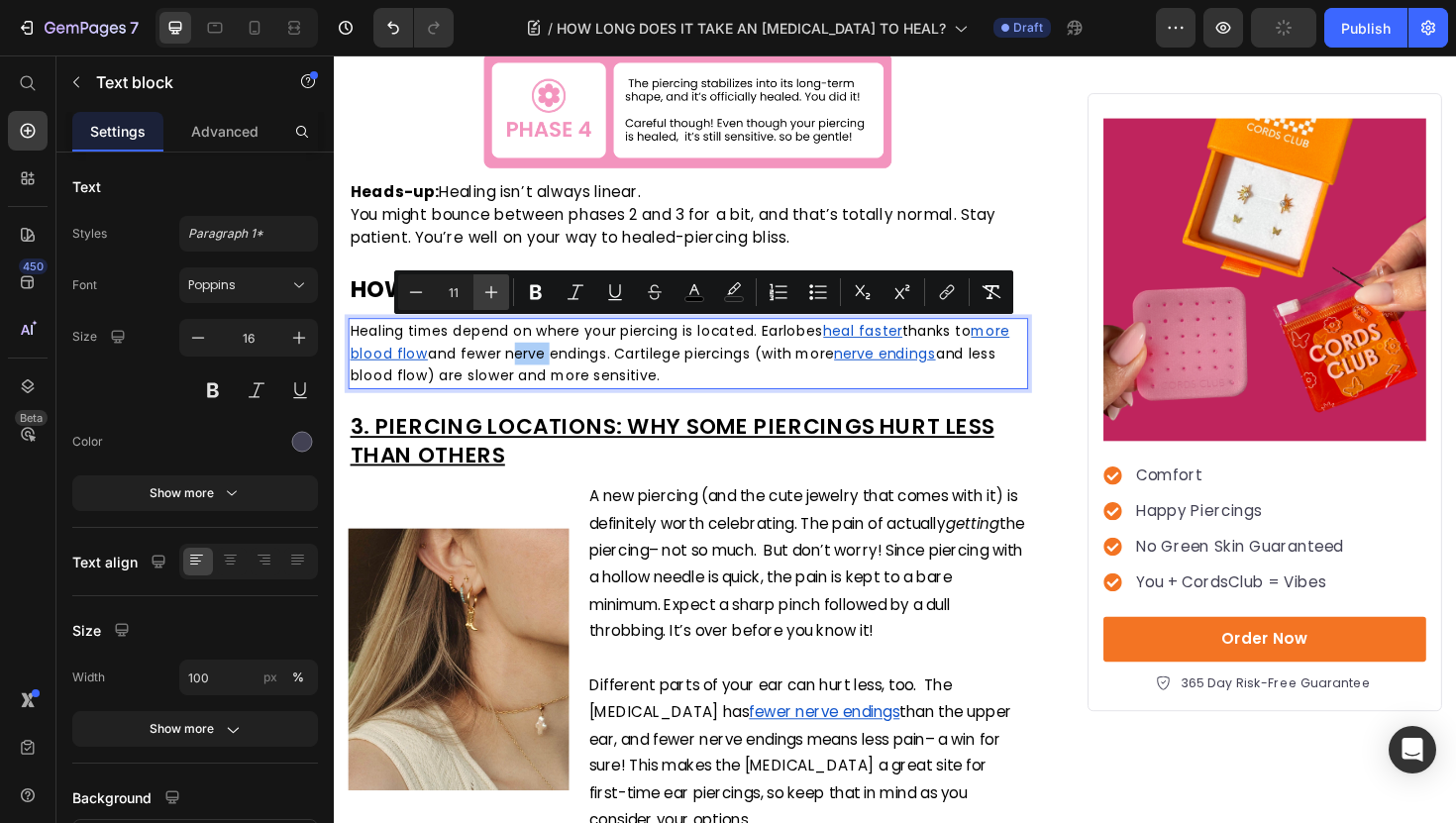 click on "Plus" at bounding box center (491, 292) 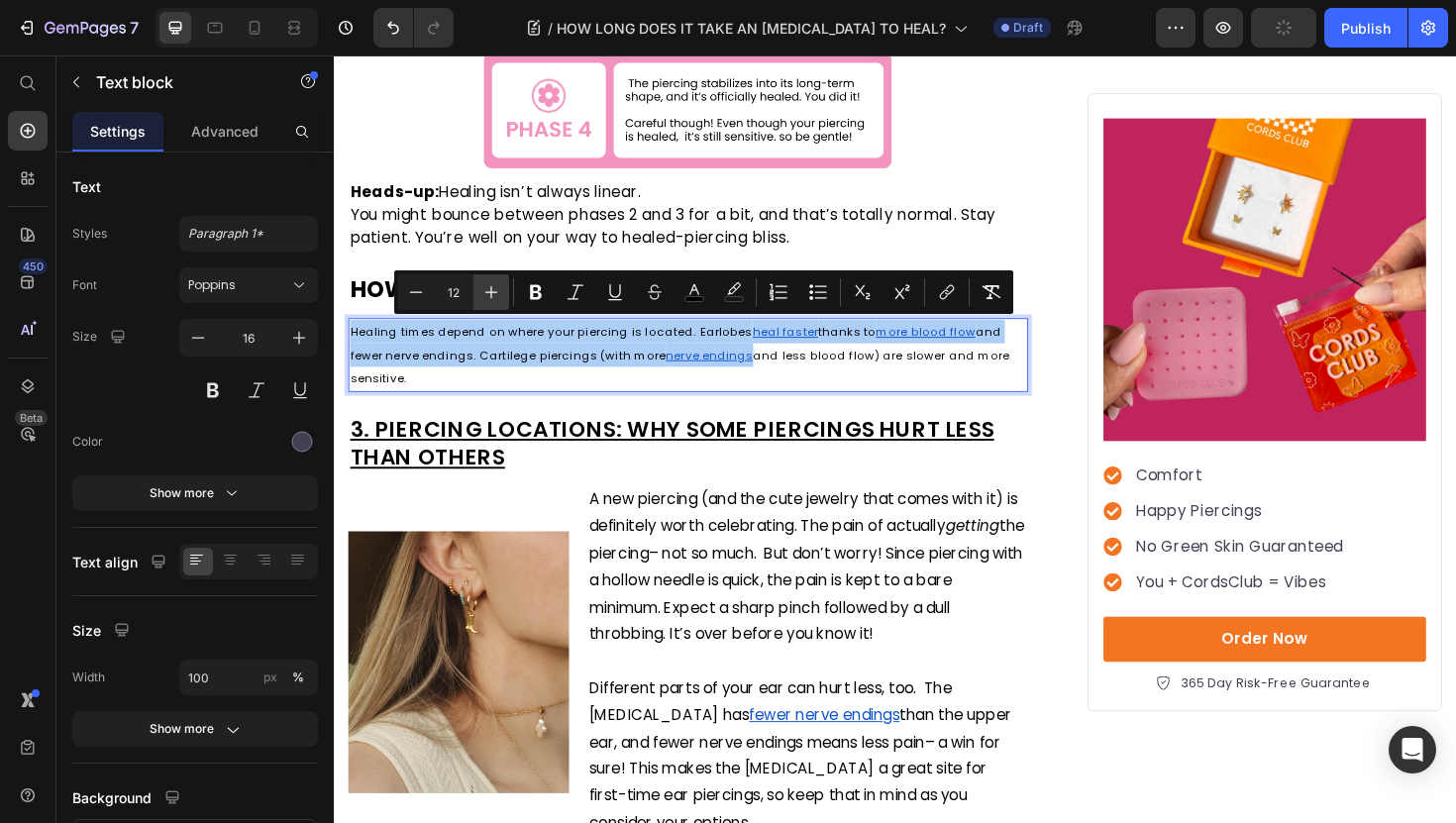 click on "Plus" at bounding box center [491, 292] 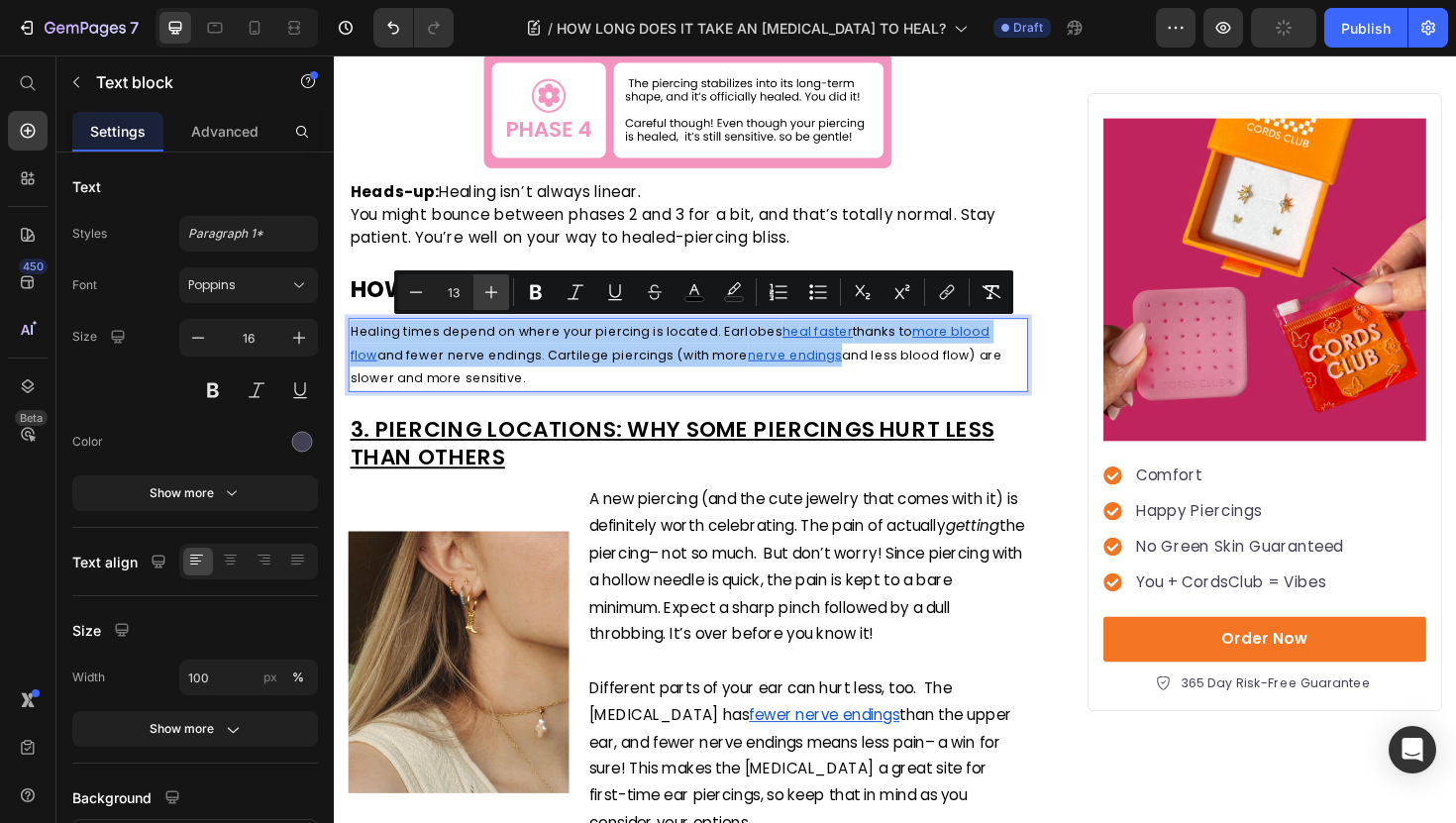 click on "Plus" at bounding box center (491, 292) 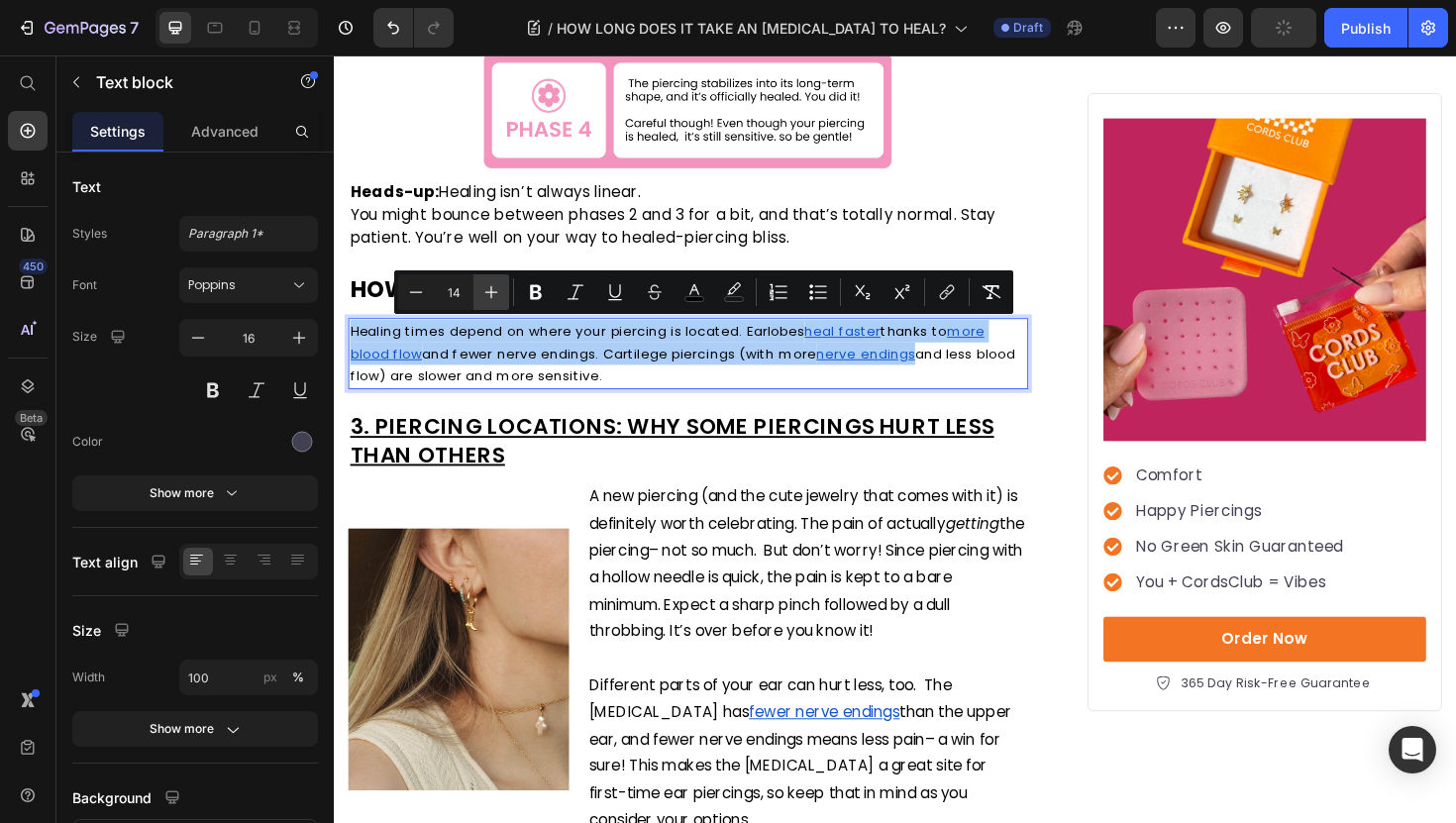 click on "Plus" at bounding box center [491, 292] 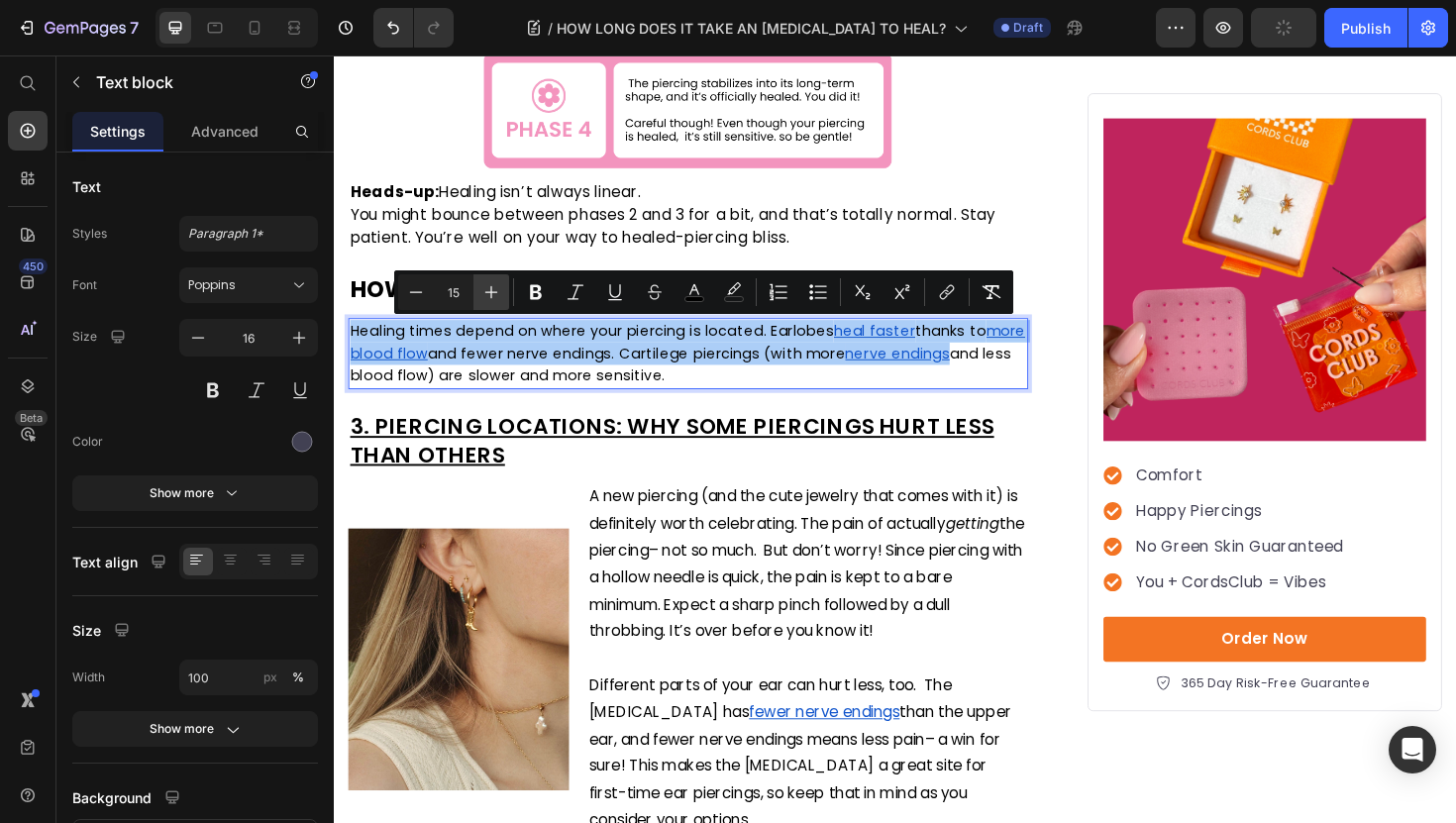 click on "Plus" at bounding box center [491, 292] 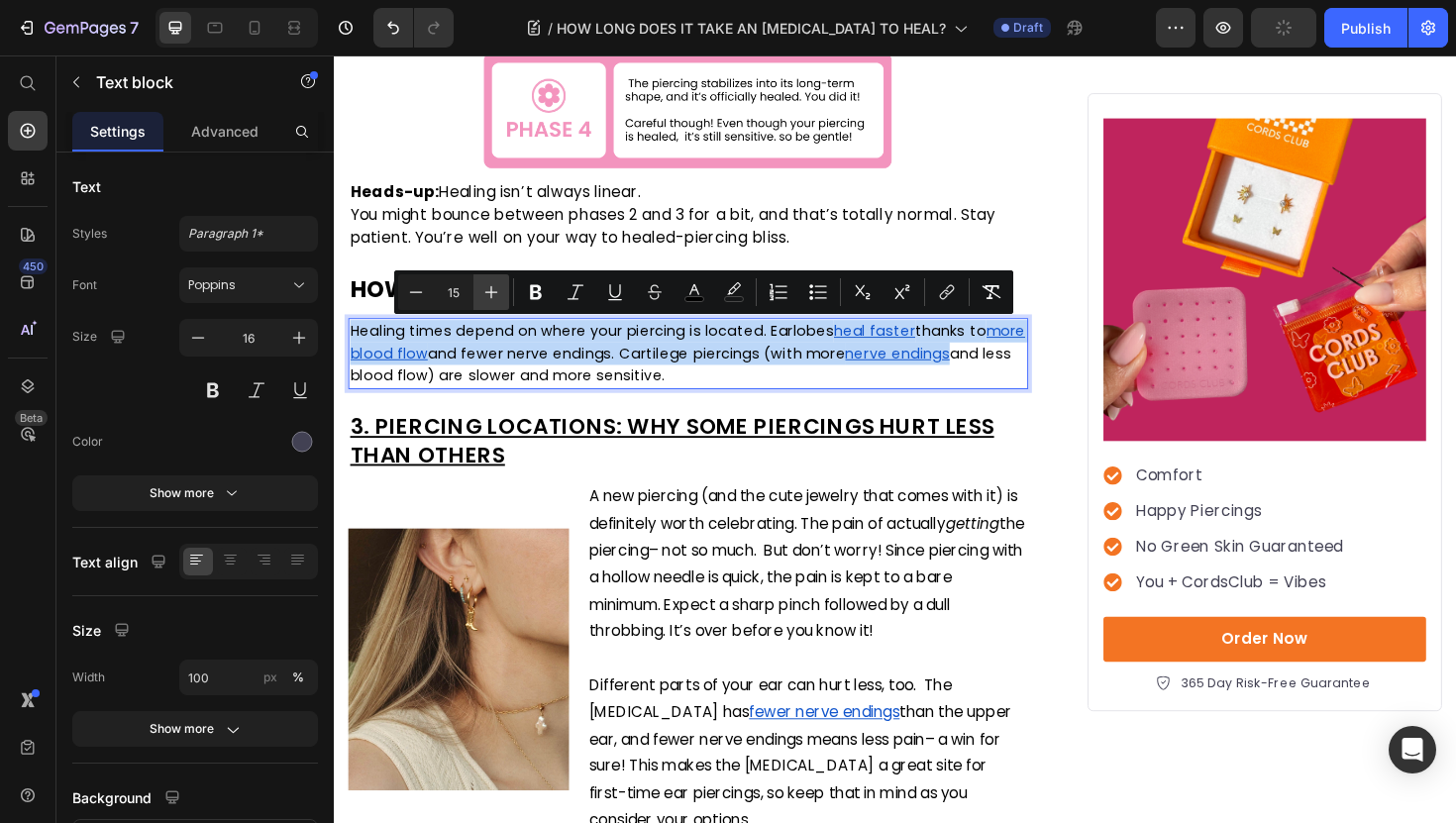 type on "16" 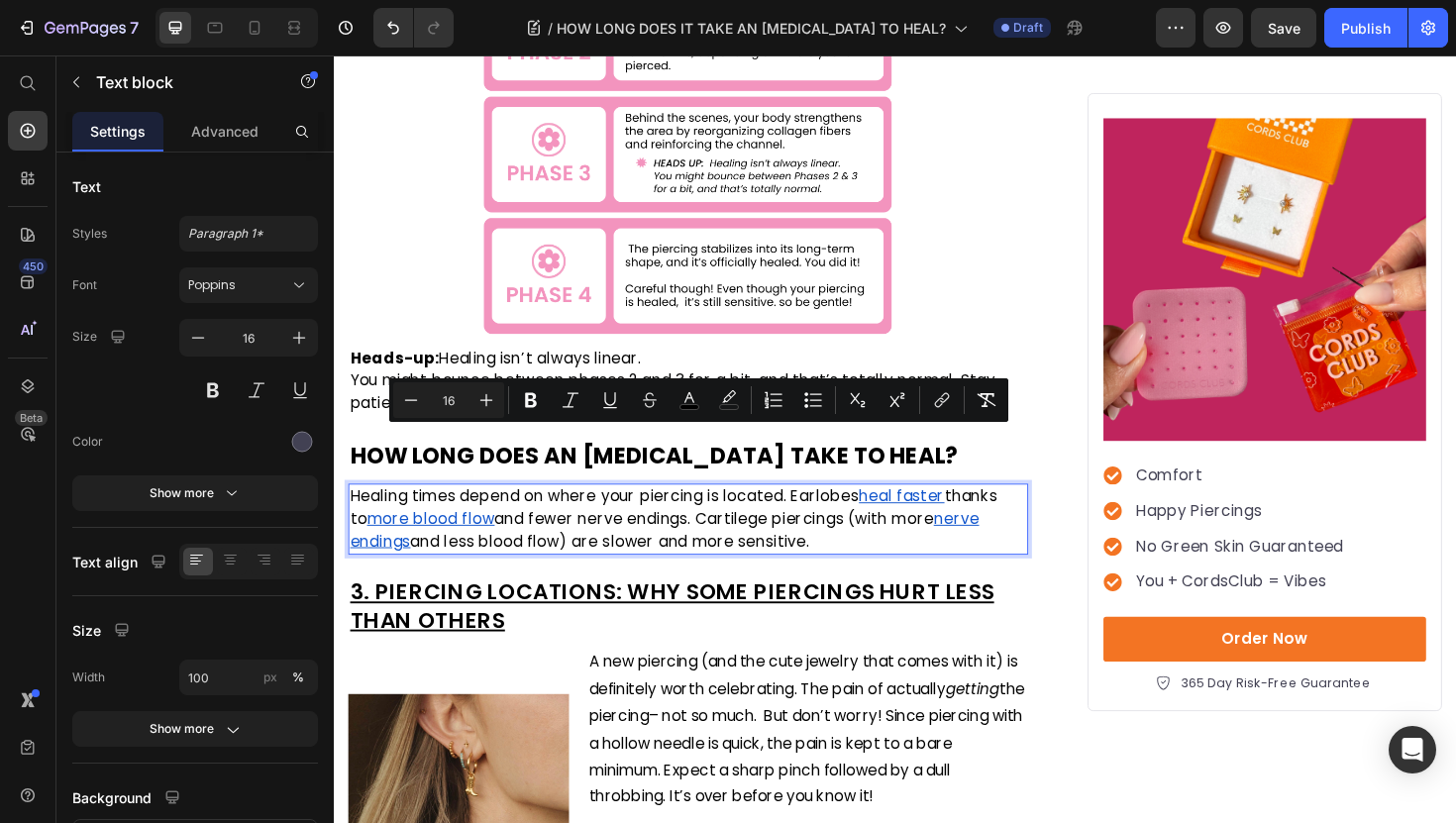 scroll, scrollTop: 1606, scrollLeft: 0, axis: vertical 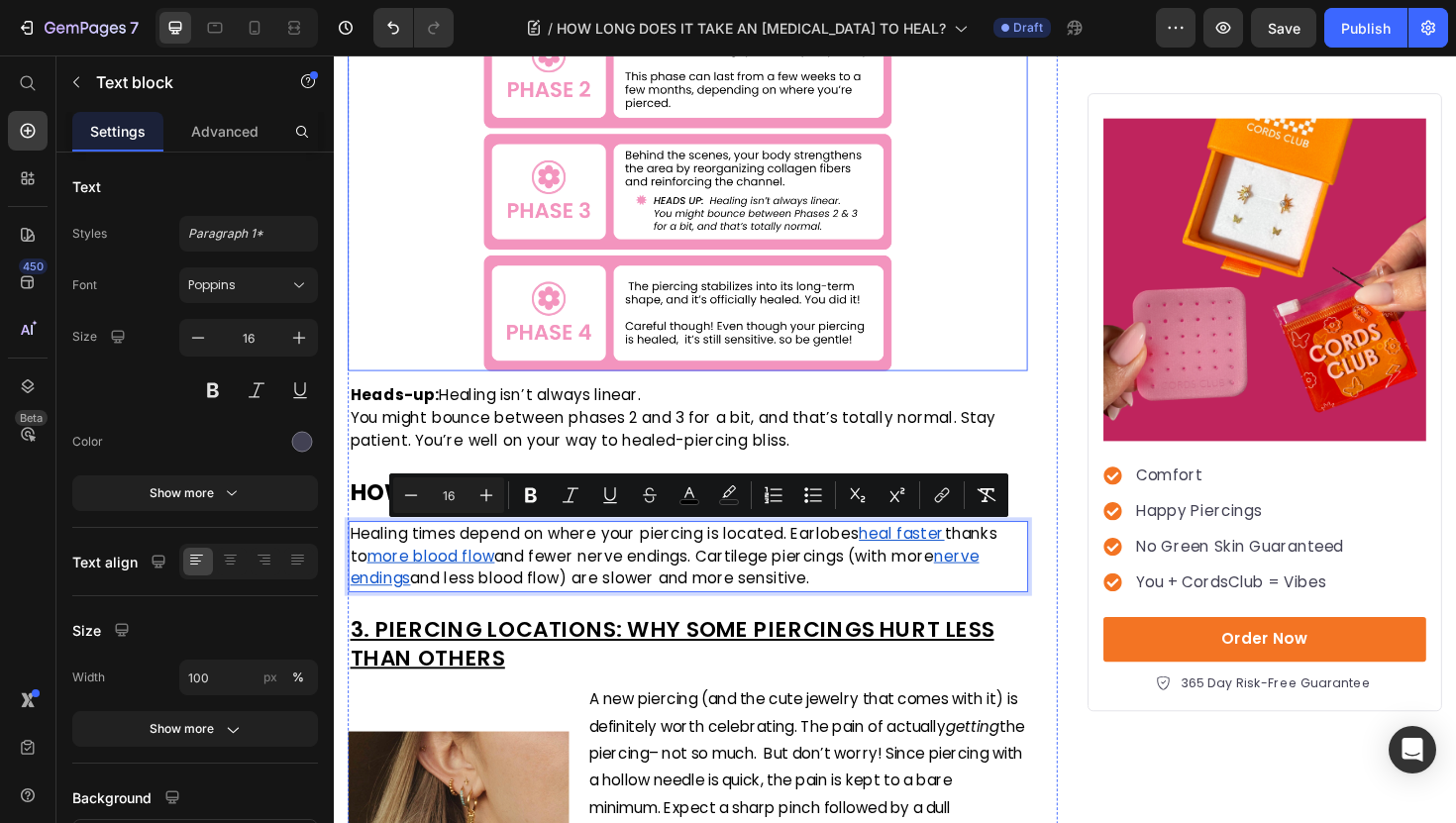 click at bounding box center (708, 136) 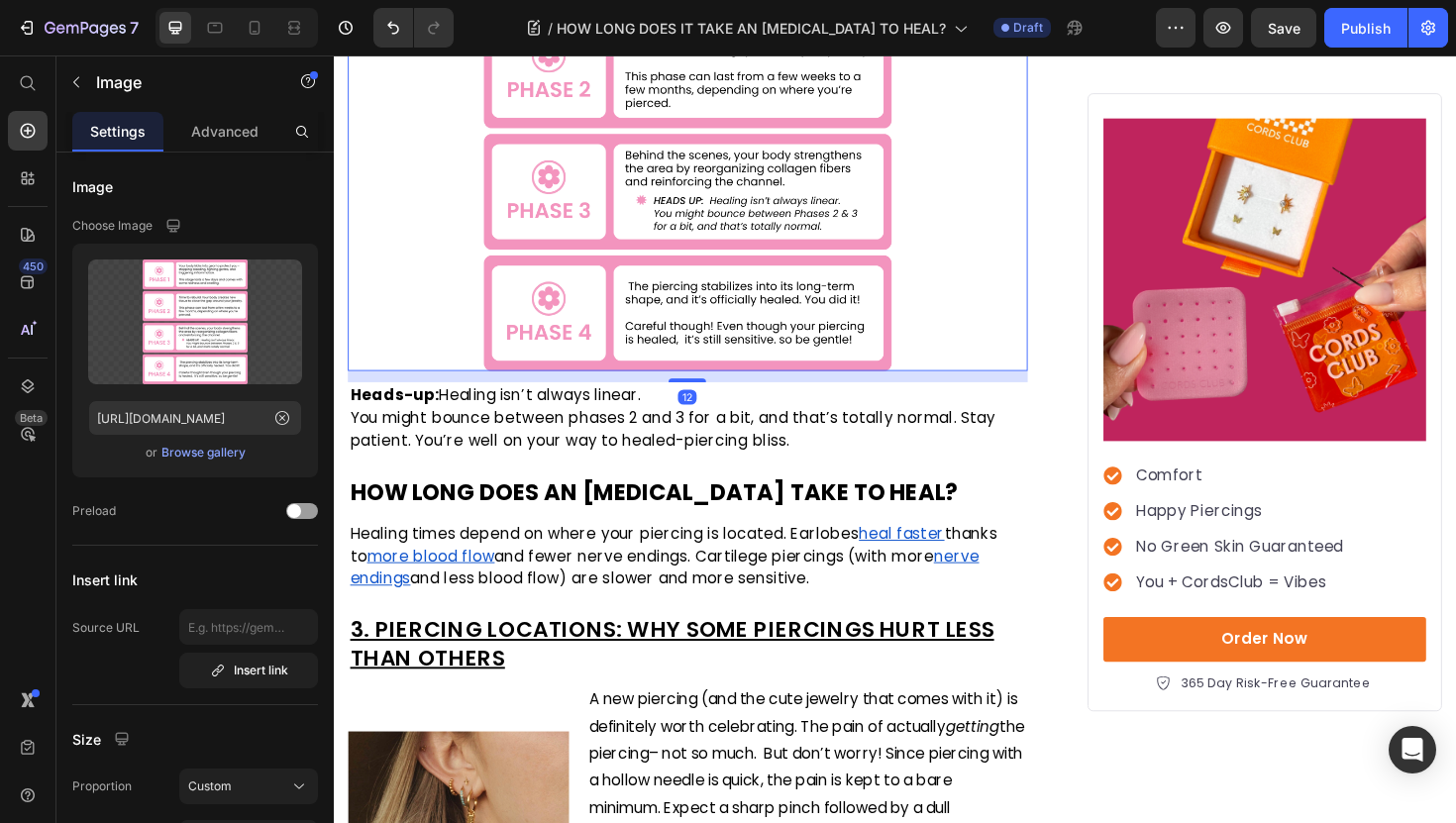 copy on "Healing times depend on where your piercing is located. Earlobes  heal faster  thanks to  more blood flow  and fewer nerve endings. Cartilege piercings (with more  nerve endings" 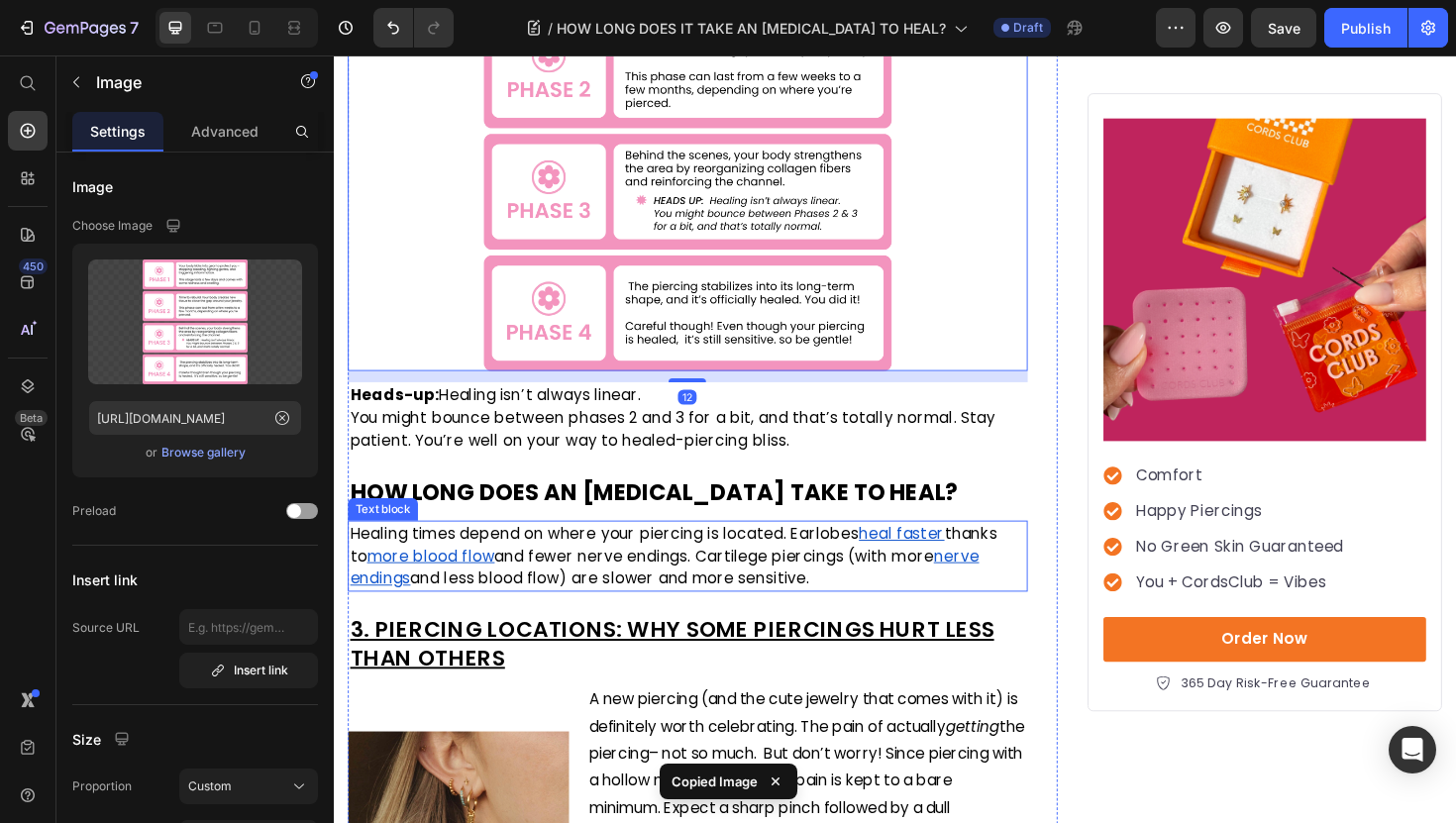 click on "and fewer nerve endings. Cartilege piercings (with more" at bounding box center [737, 585] 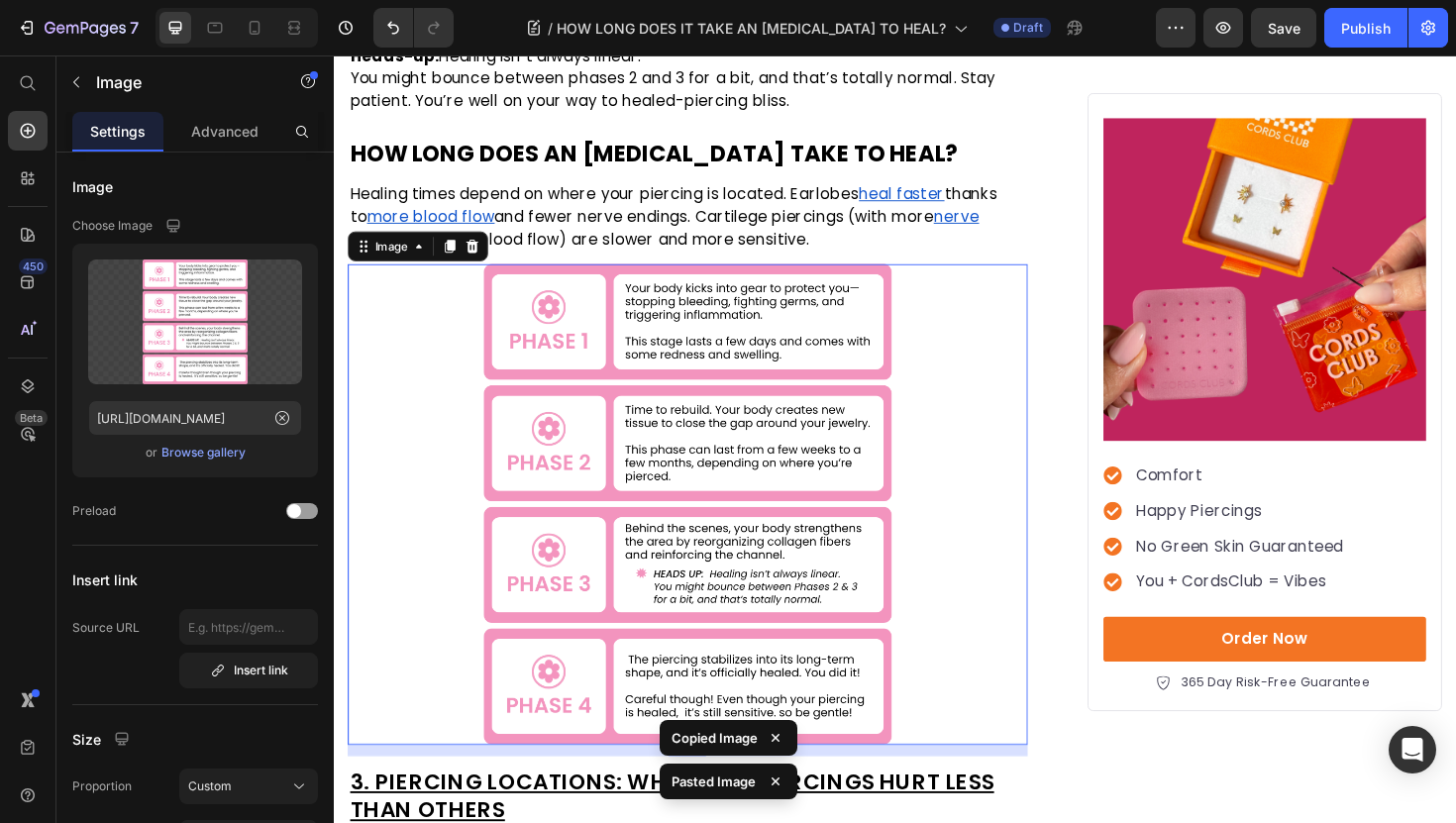 scroll, scrollTop: 2118, scrollLeft: 0, axis: vertical 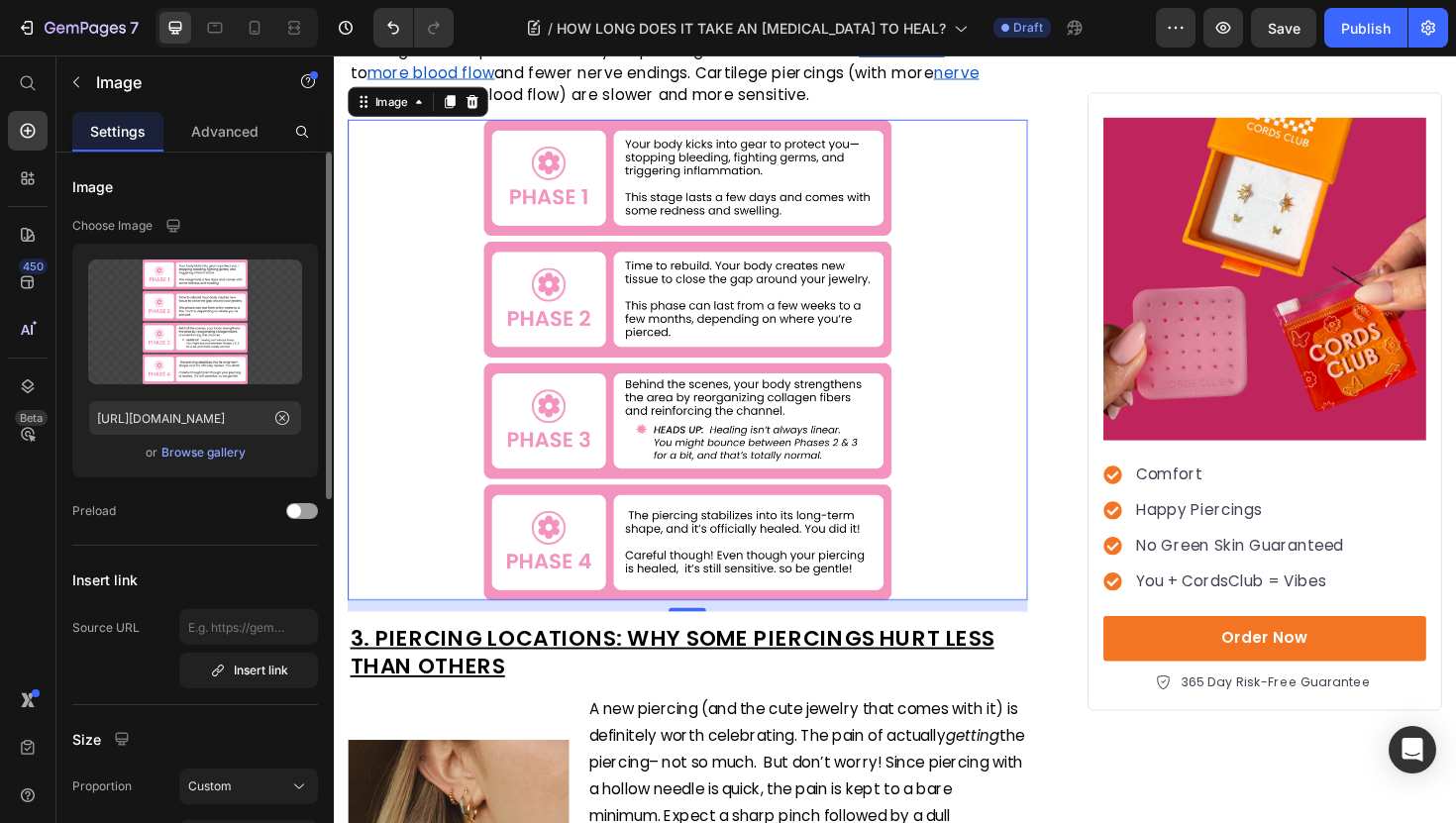 click on "Browse gallery" at bounding box center (203, 453) 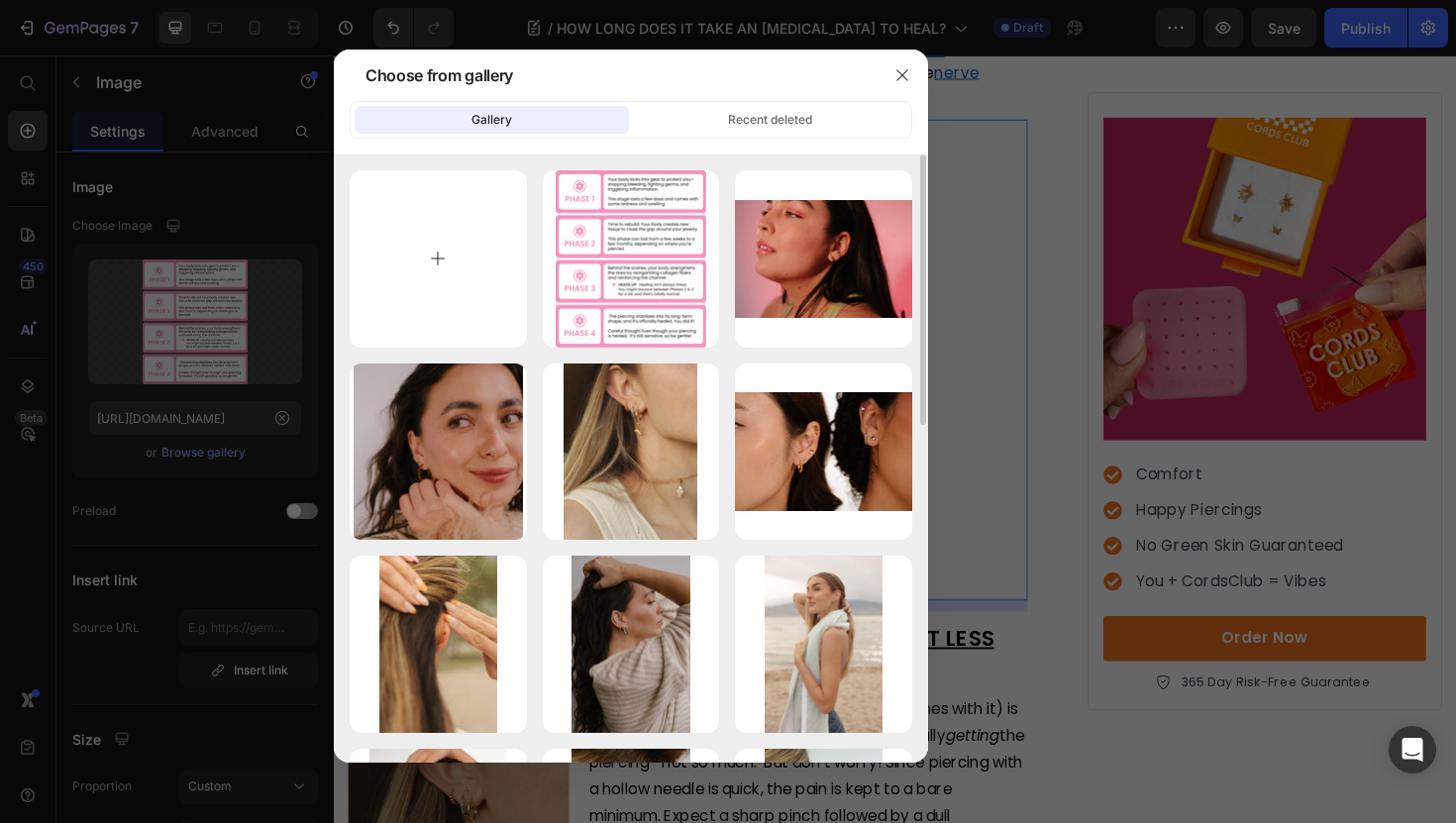 click at bounding box center [438, 258] 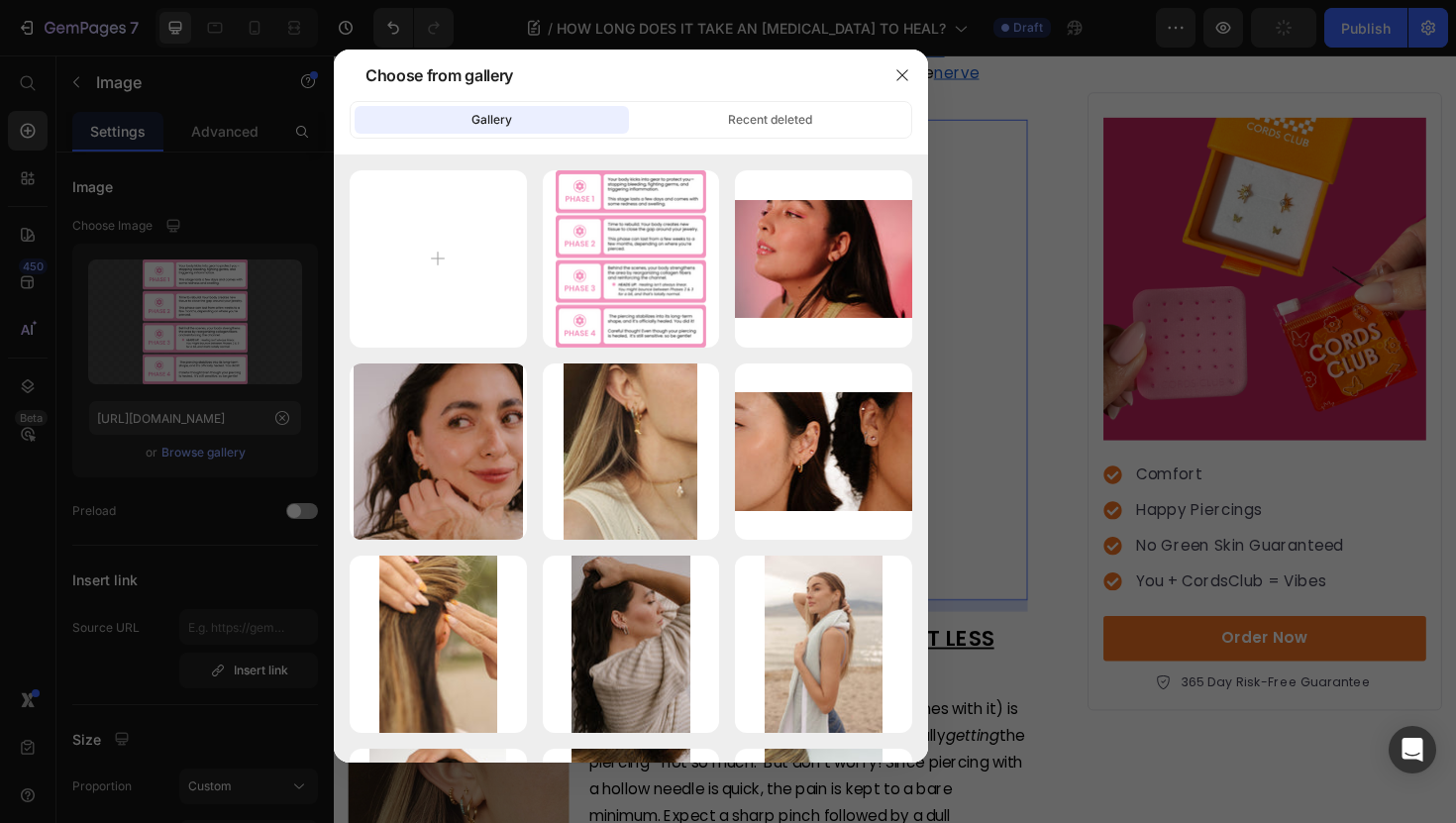 type on "C:\fakepath\PHASE 1 (1).png" 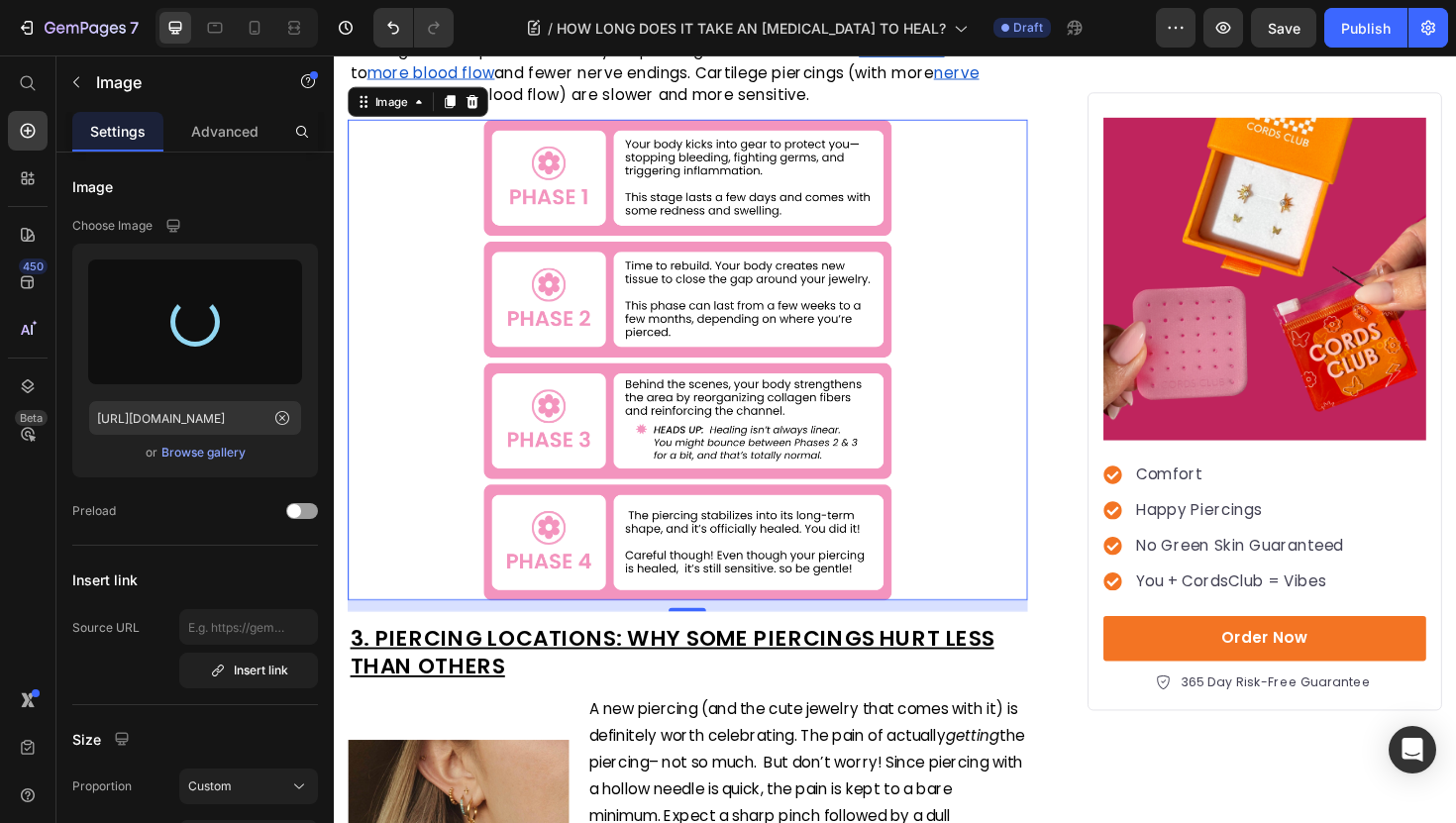 type on "https://cdn.shopify.com/s/files/1/0695/5227/5753/files/gempages_477439252448150778-ecb4b283-4ce3-4806-b5f6-9a850e6f1b2d.png" 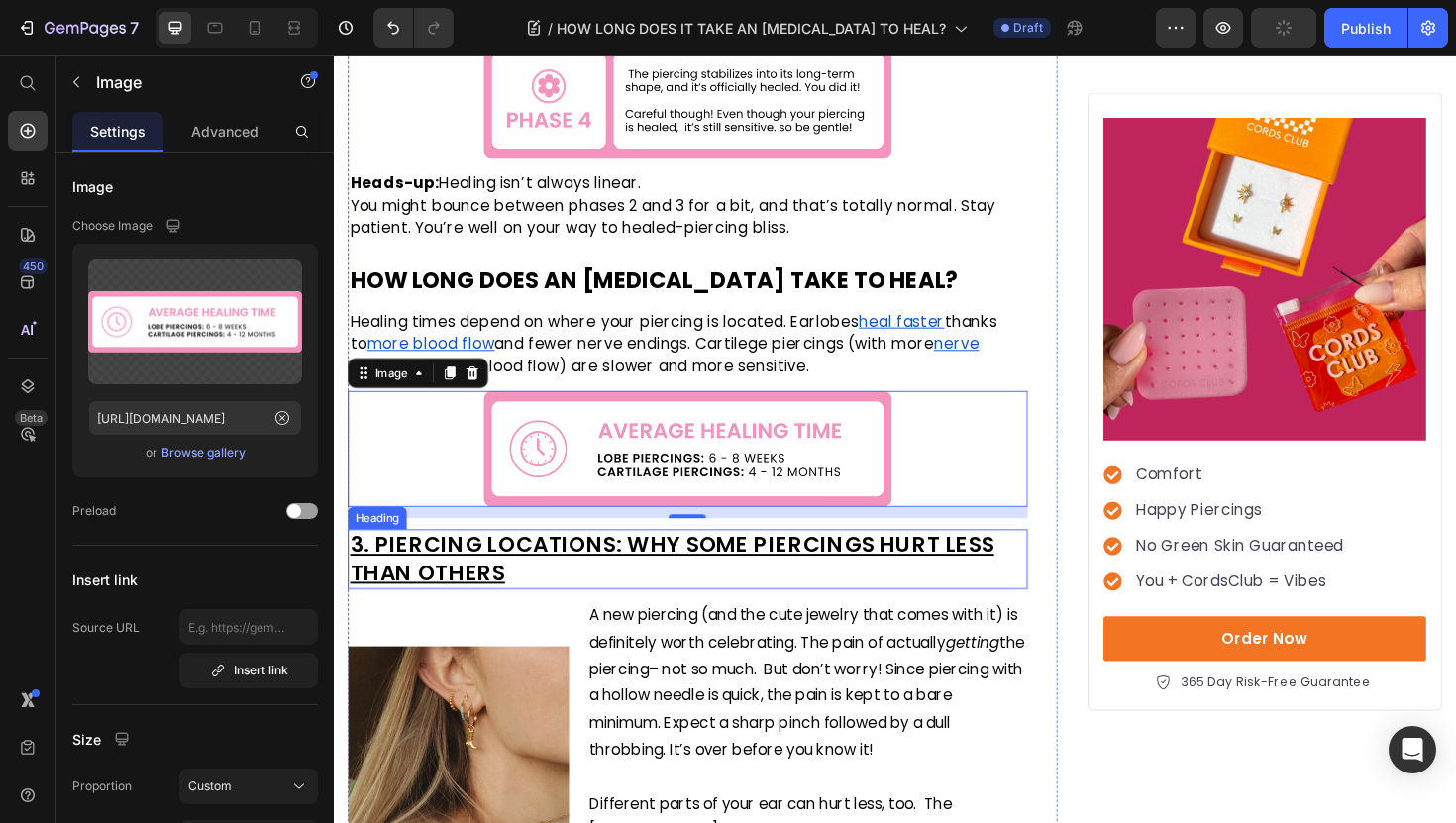 scroll, scrollTop: 1833, scrollLeft: 0, axis: vertical 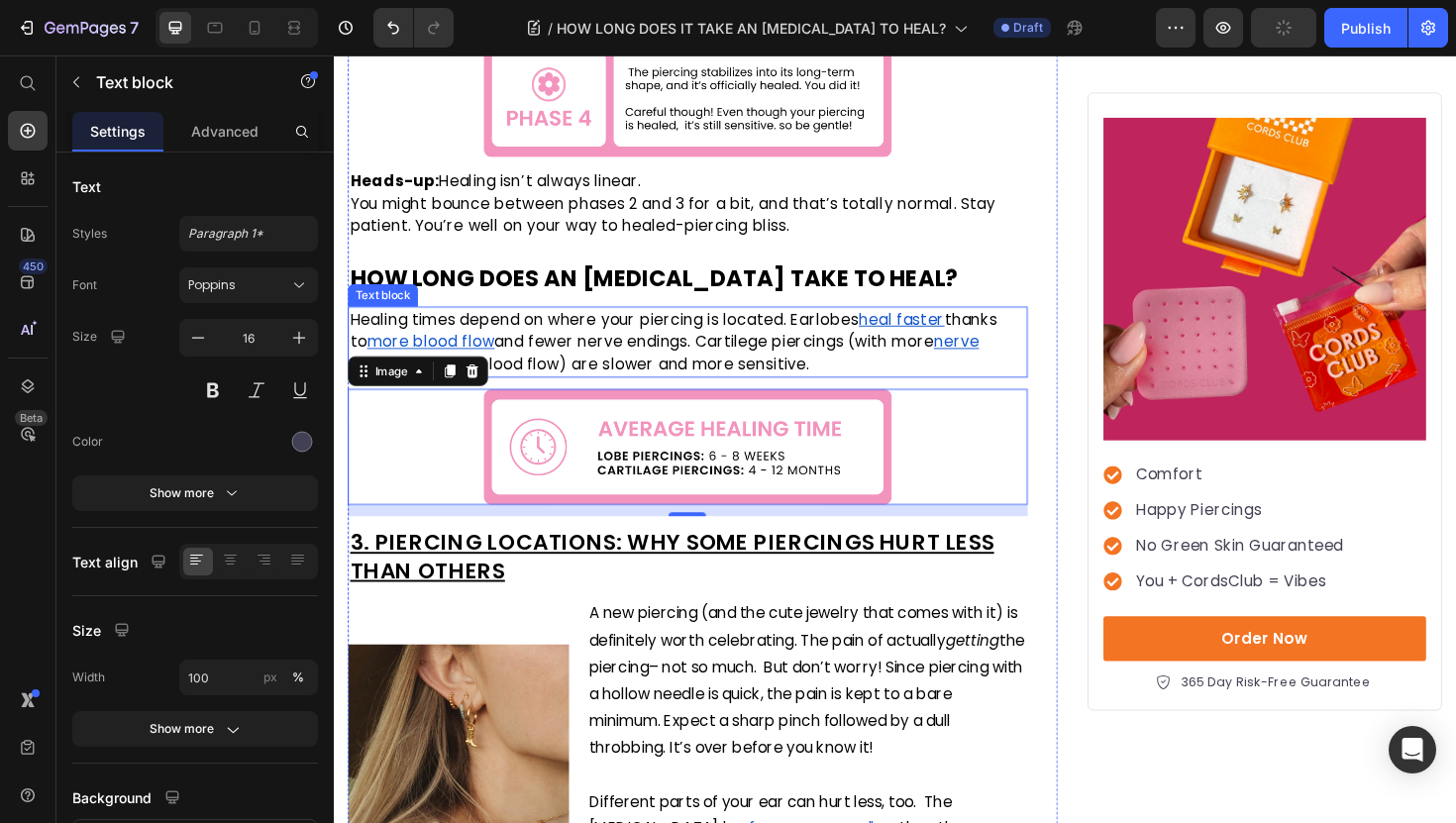 click on "more blood flow" at bounding box center (436, 359) 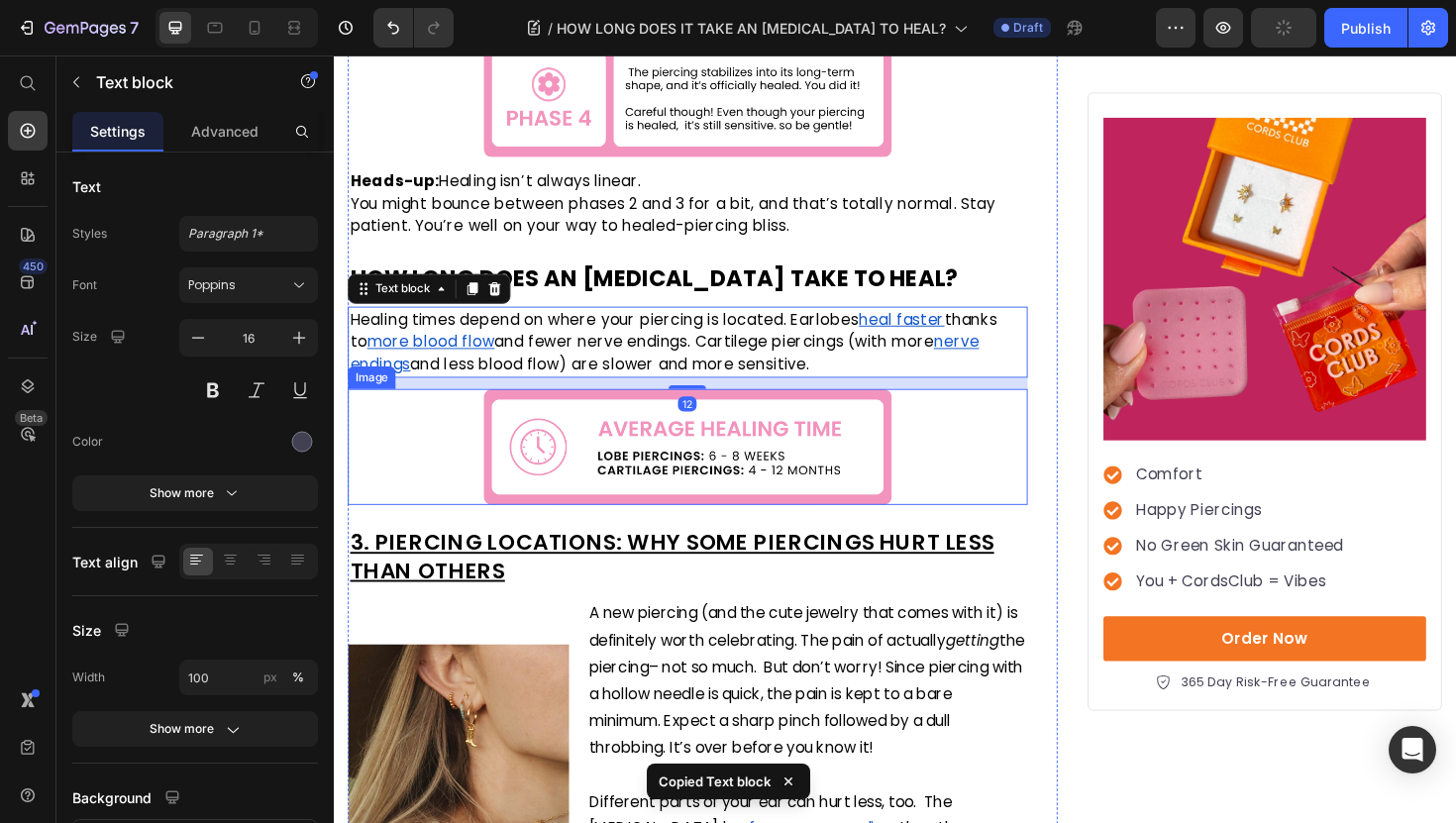 click at bounding box center (708, 470) 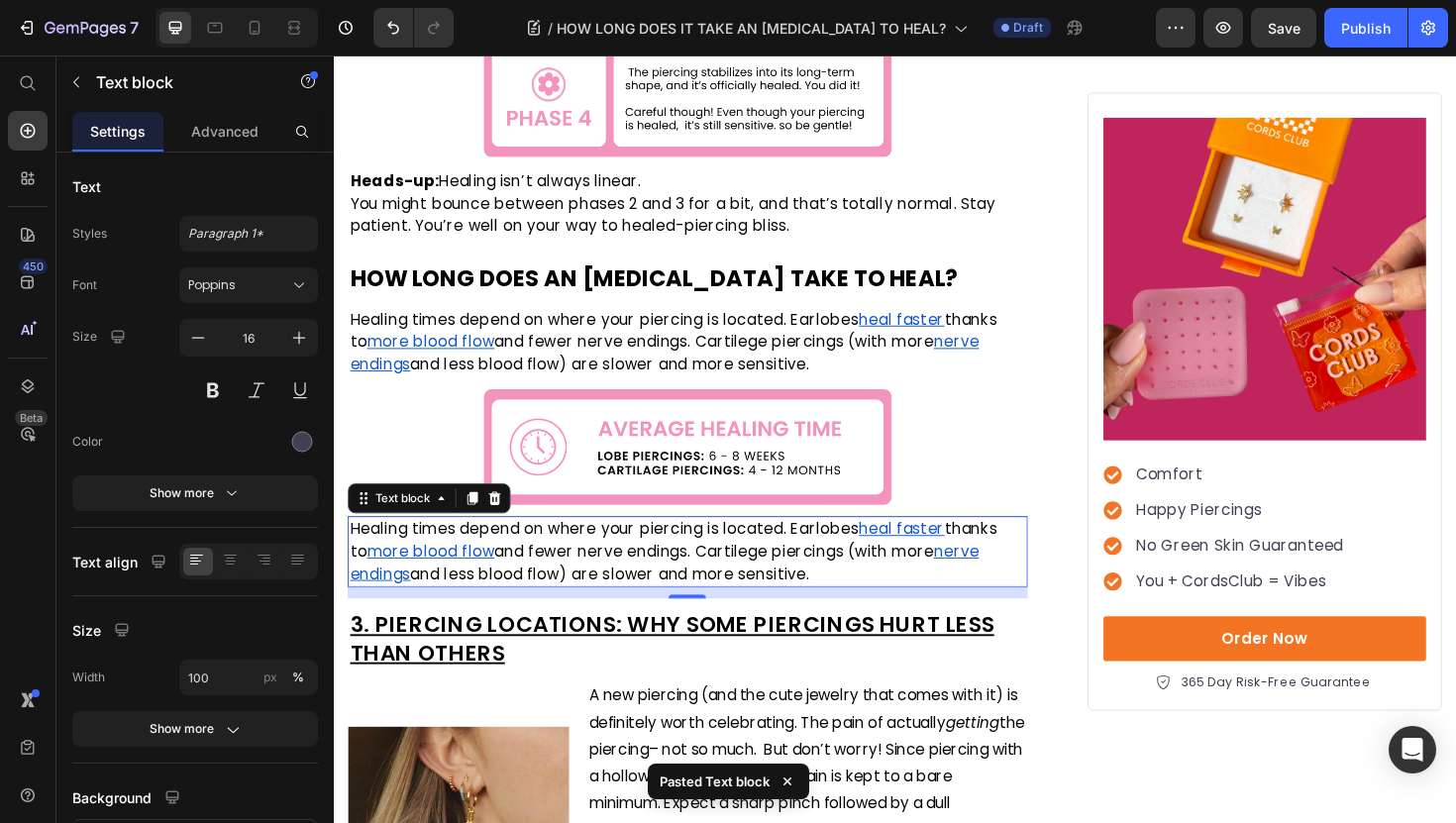 click on "more blood flow" at bounding box center (436, 580) 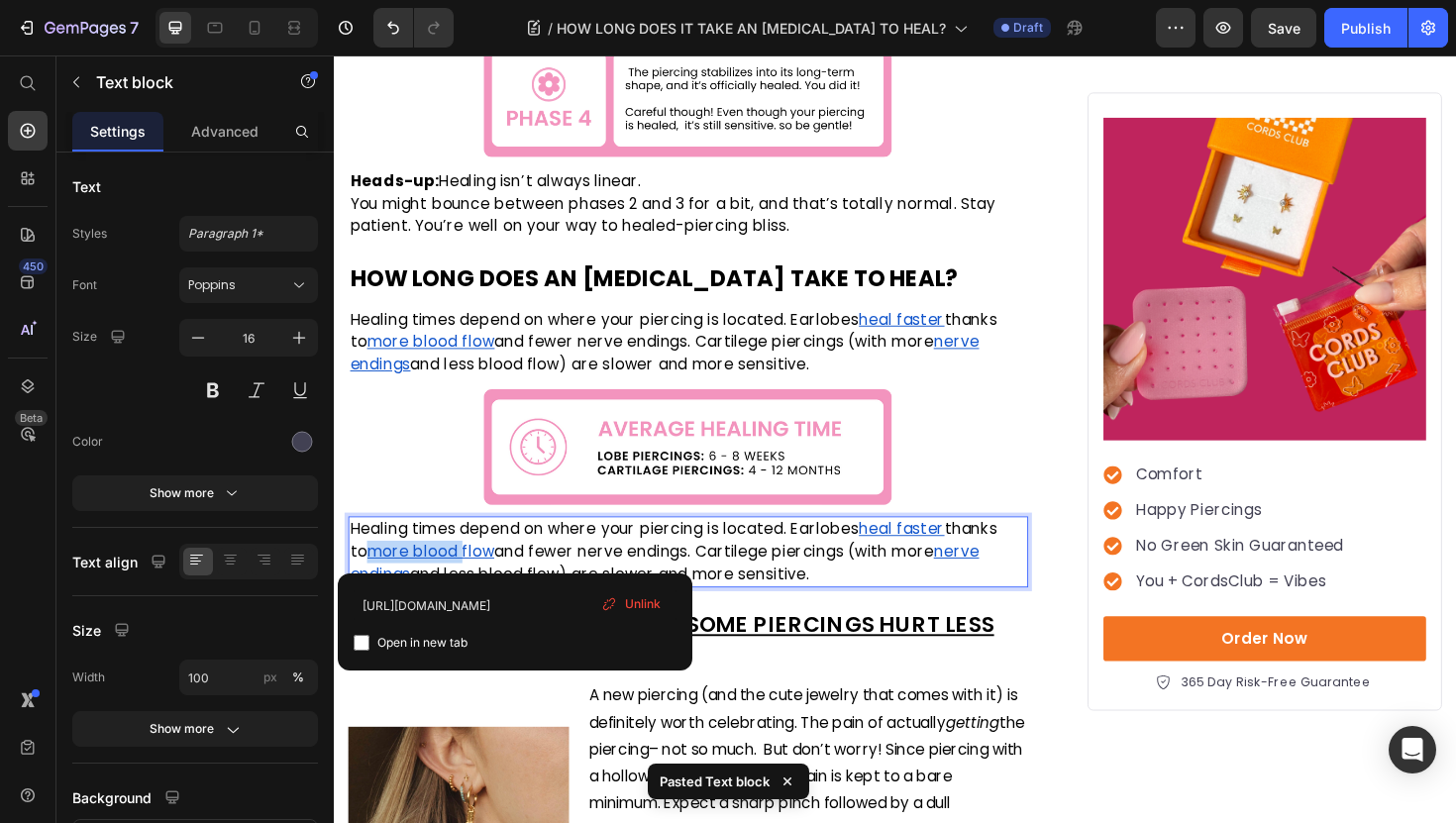click on "more blood flow" at bounding box center (436, 580) 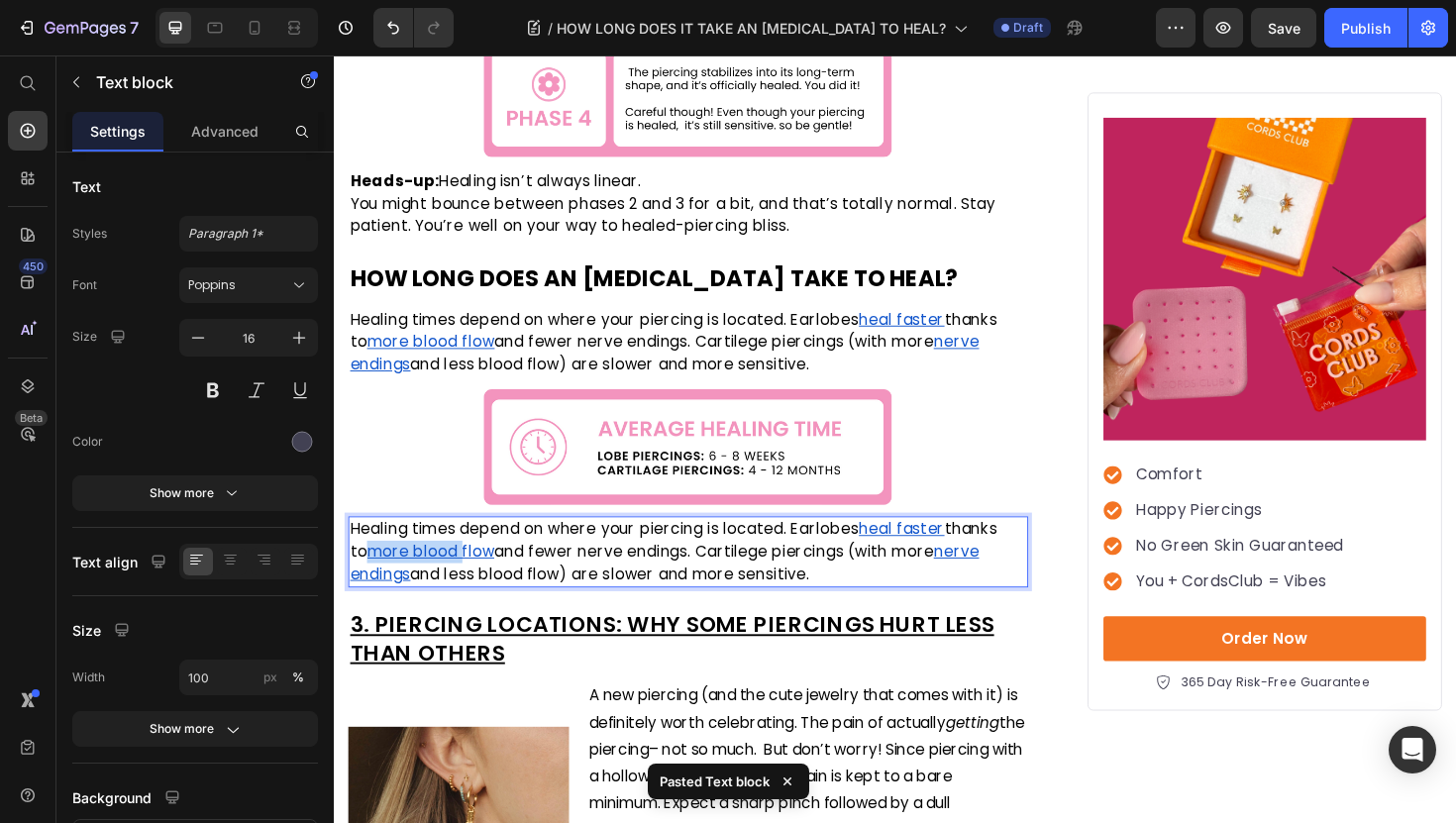 click on "more blood flow" at bounding box center [436, 580] 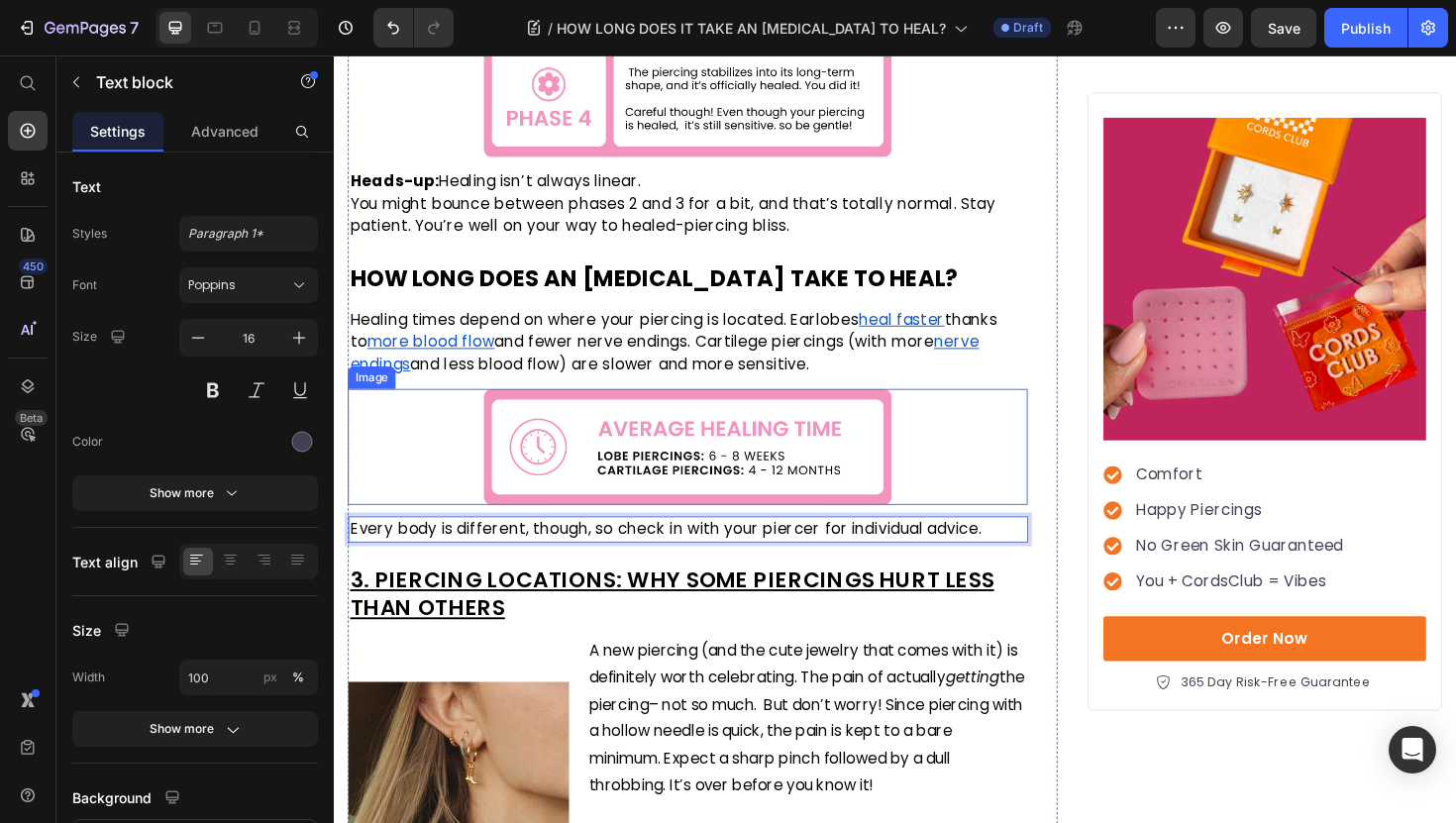 click at bounding box center (708, 470) 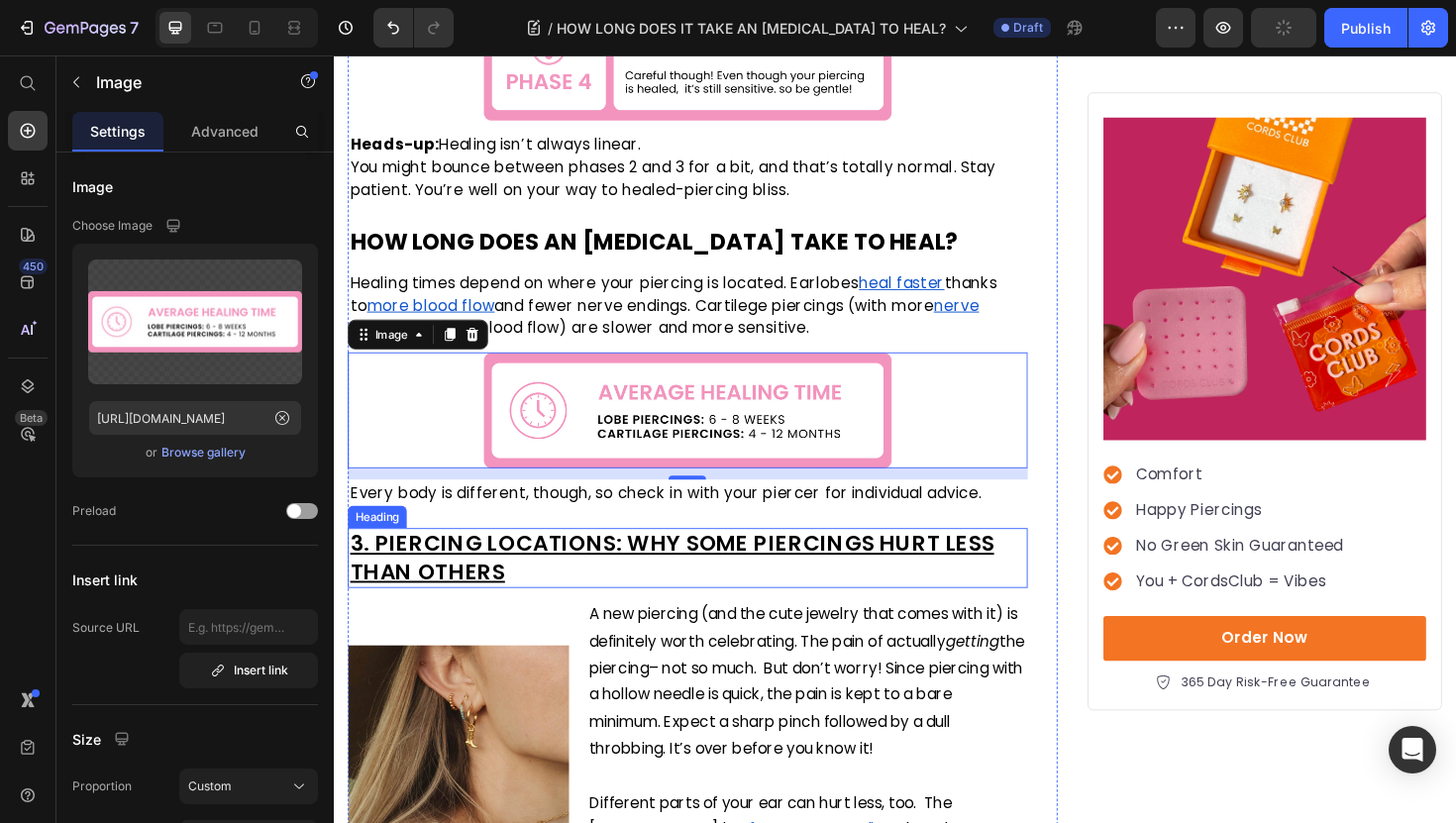 scroll, scrollTop: 1805, scrollLeft: 0, axis: vertical 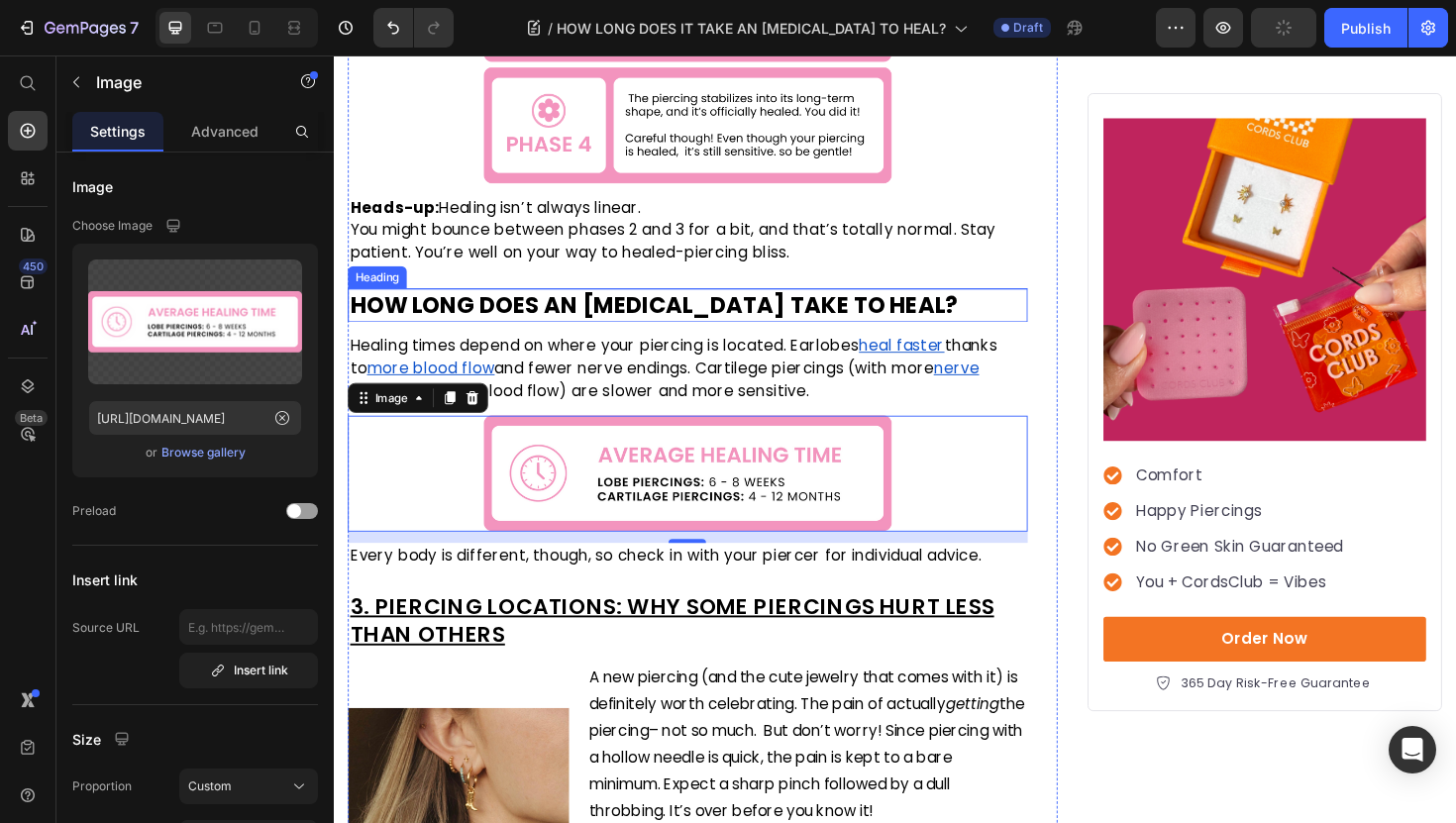 click on "HOW LONG DOES AN [MEDICAL_DATA] TAKE TO HEAL?" at bounding box center (672, 319) 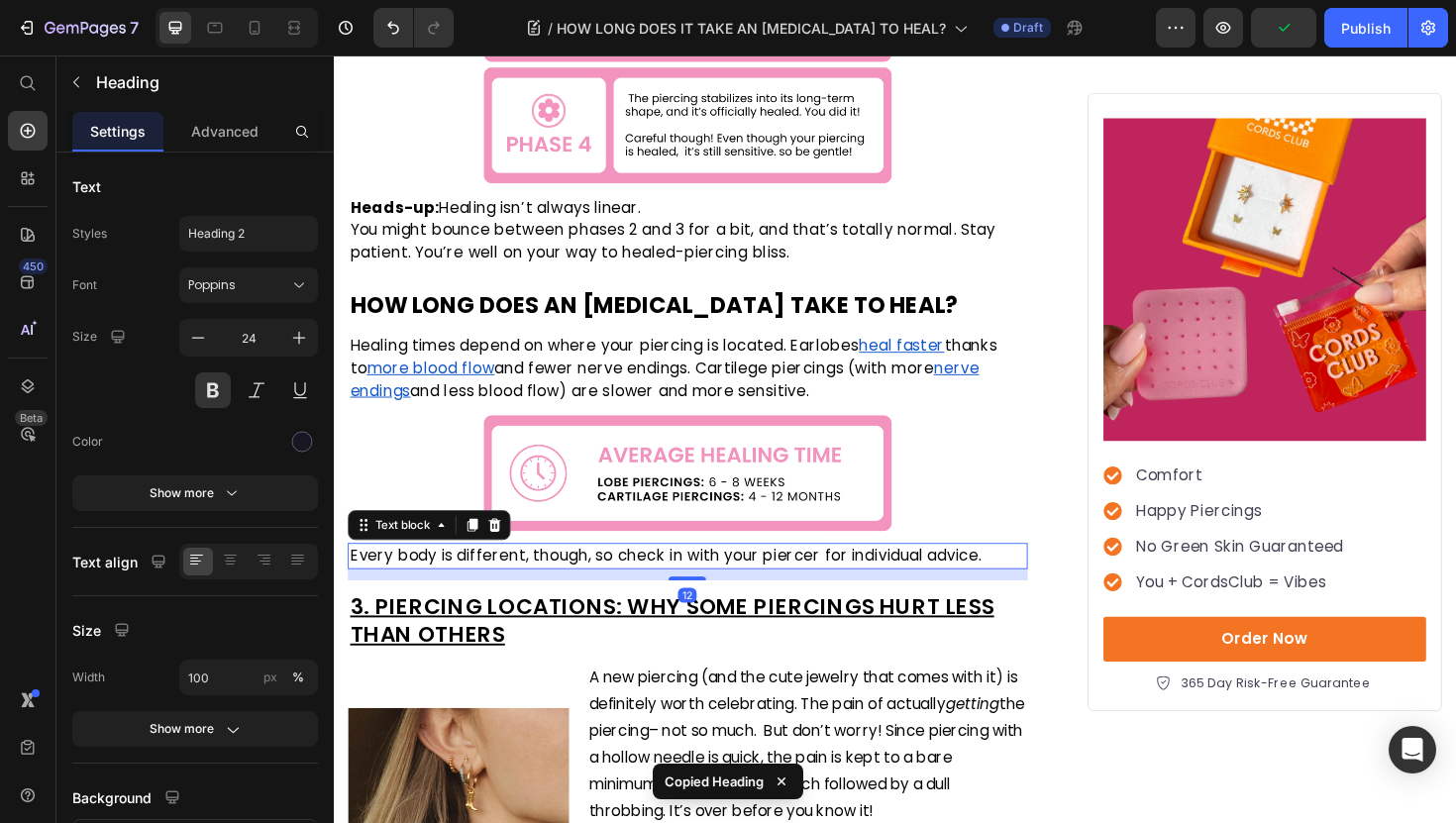 click on "Every body is different, though, so check in with your piercer for individual advice." at bounding box center [685, 584] 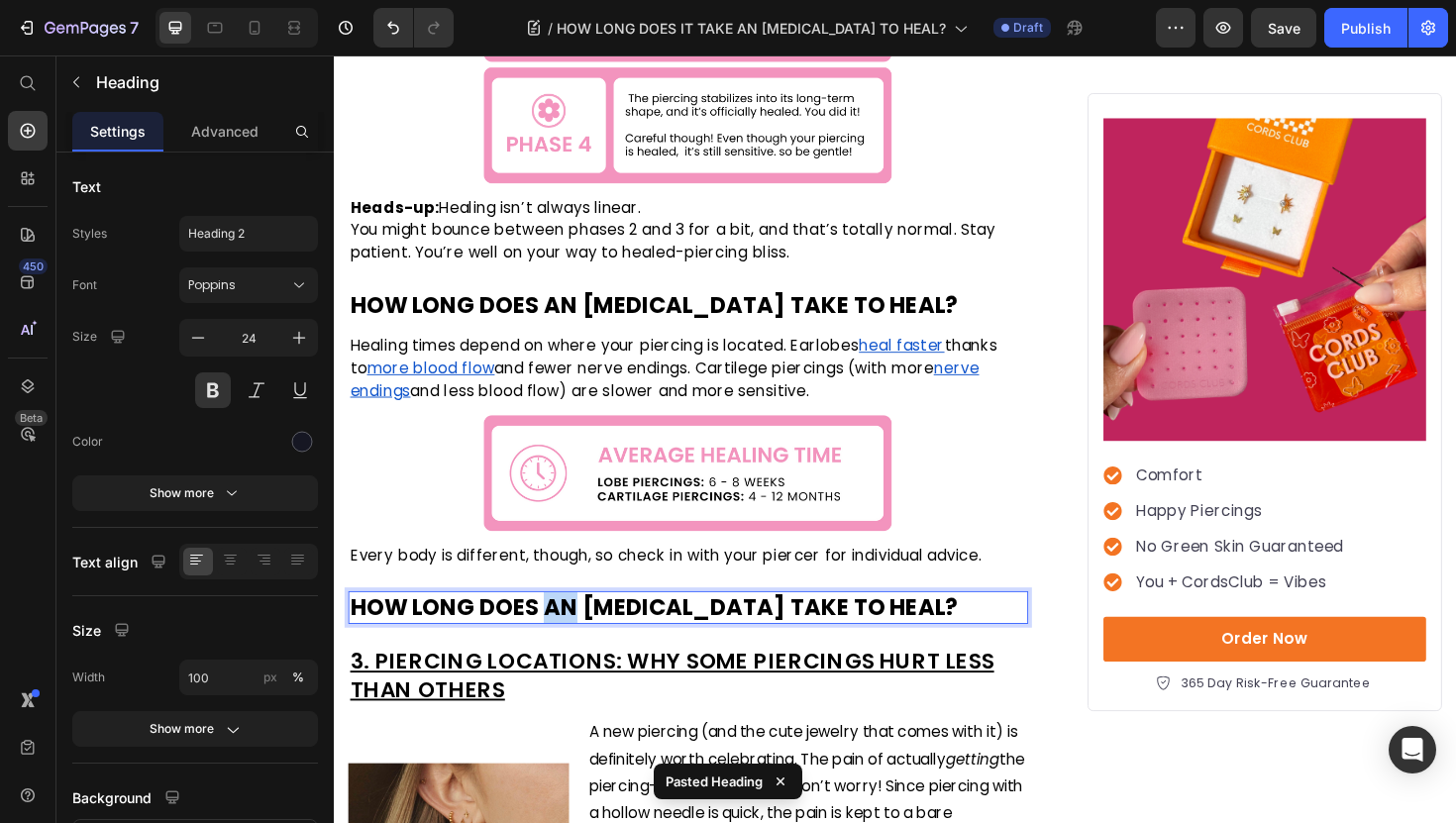 click on "HOW LONG DOES AN [MEDICAL_DATA] TAKE TO HEAL?" at bounding box center (672, 640) 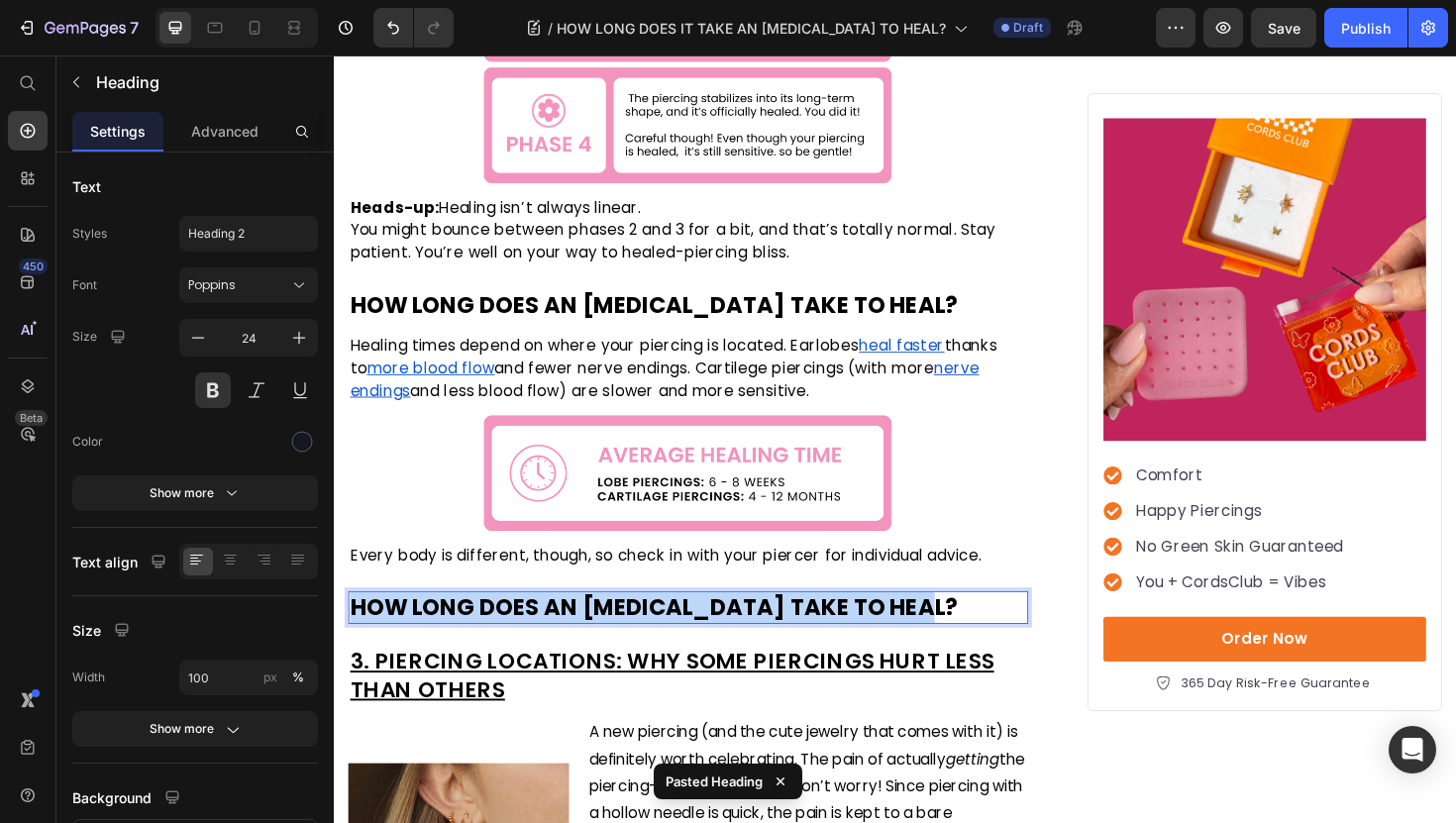 click on "HOW LONG DOES AN [MEDICAL_DATA] TAKE TO HEAL?" at bounding box center [672, 640] 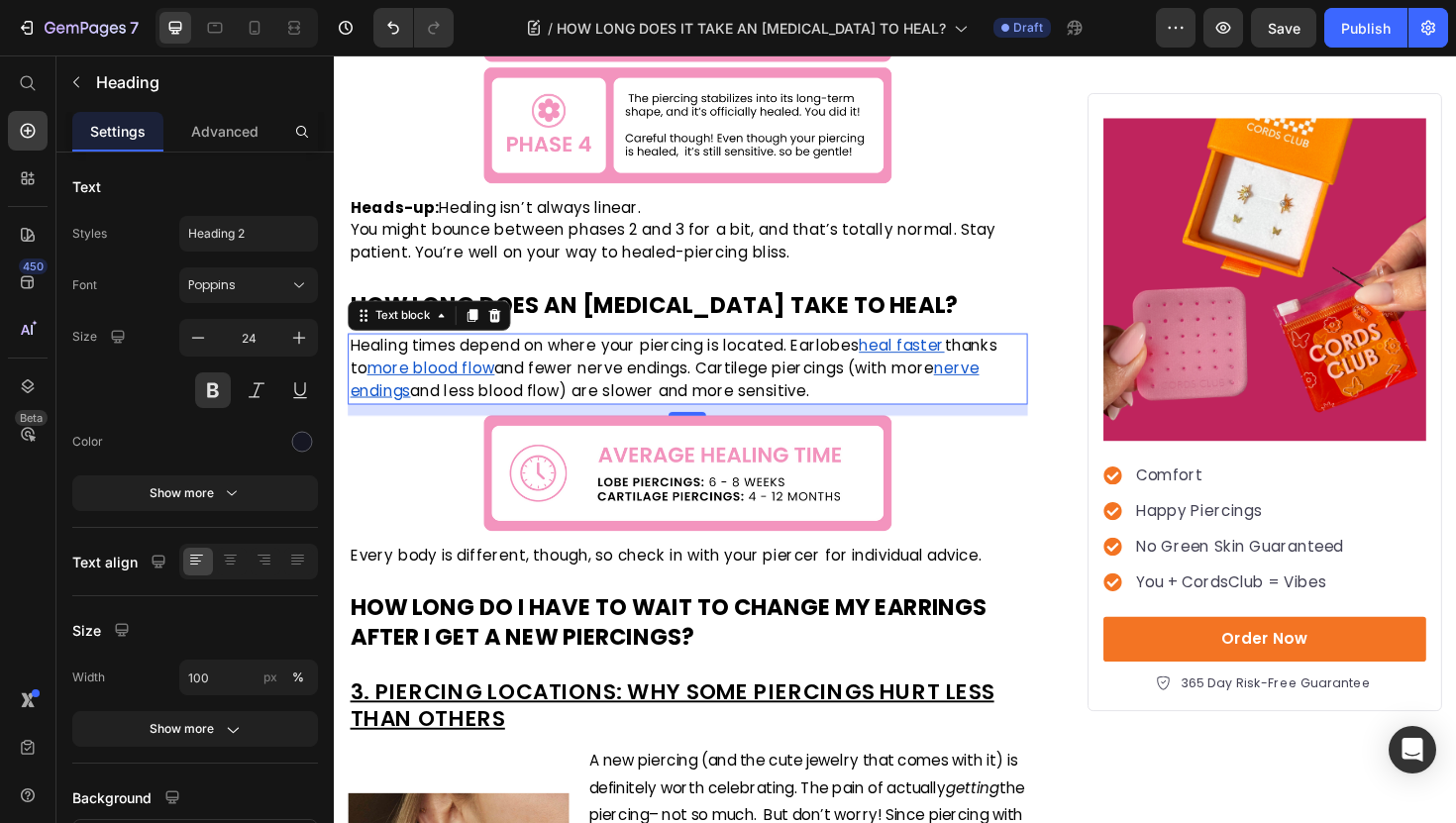 click on "and fewer nerve endings. Cartilege piercings (with more" at bounding box center (737, 386) 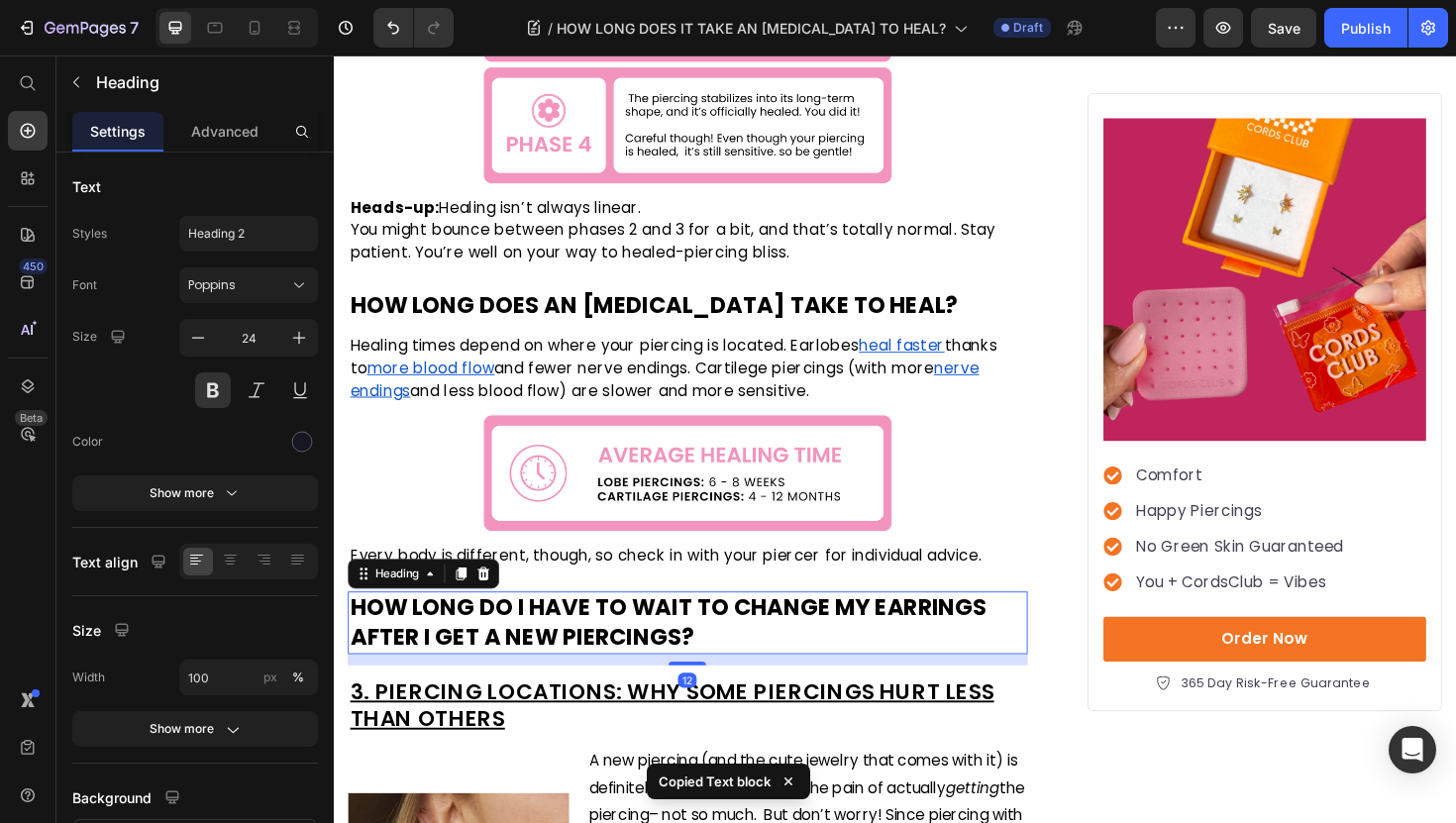 click on "⁠⁠⁠⁠⁠⁠⁠ HOW LONG DO I HAVE TO WAIT TO CHANGE MY EARRINGS AFTER I GET A NEW PIERCINGS?" at bounding box center [708, 656] 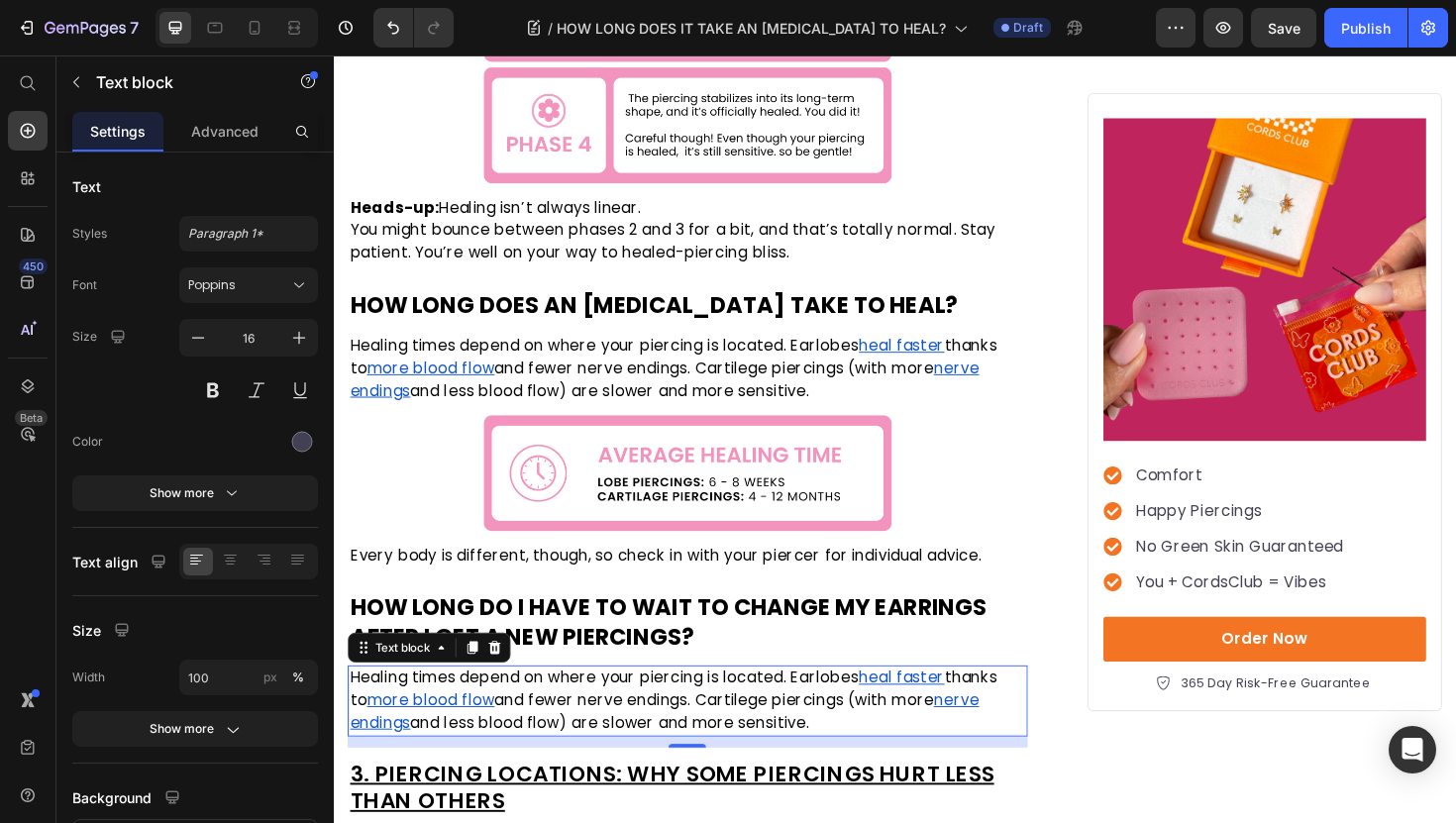 click on "and less blood flow) are slower and more sensitive." at bounding box center (626, 762) 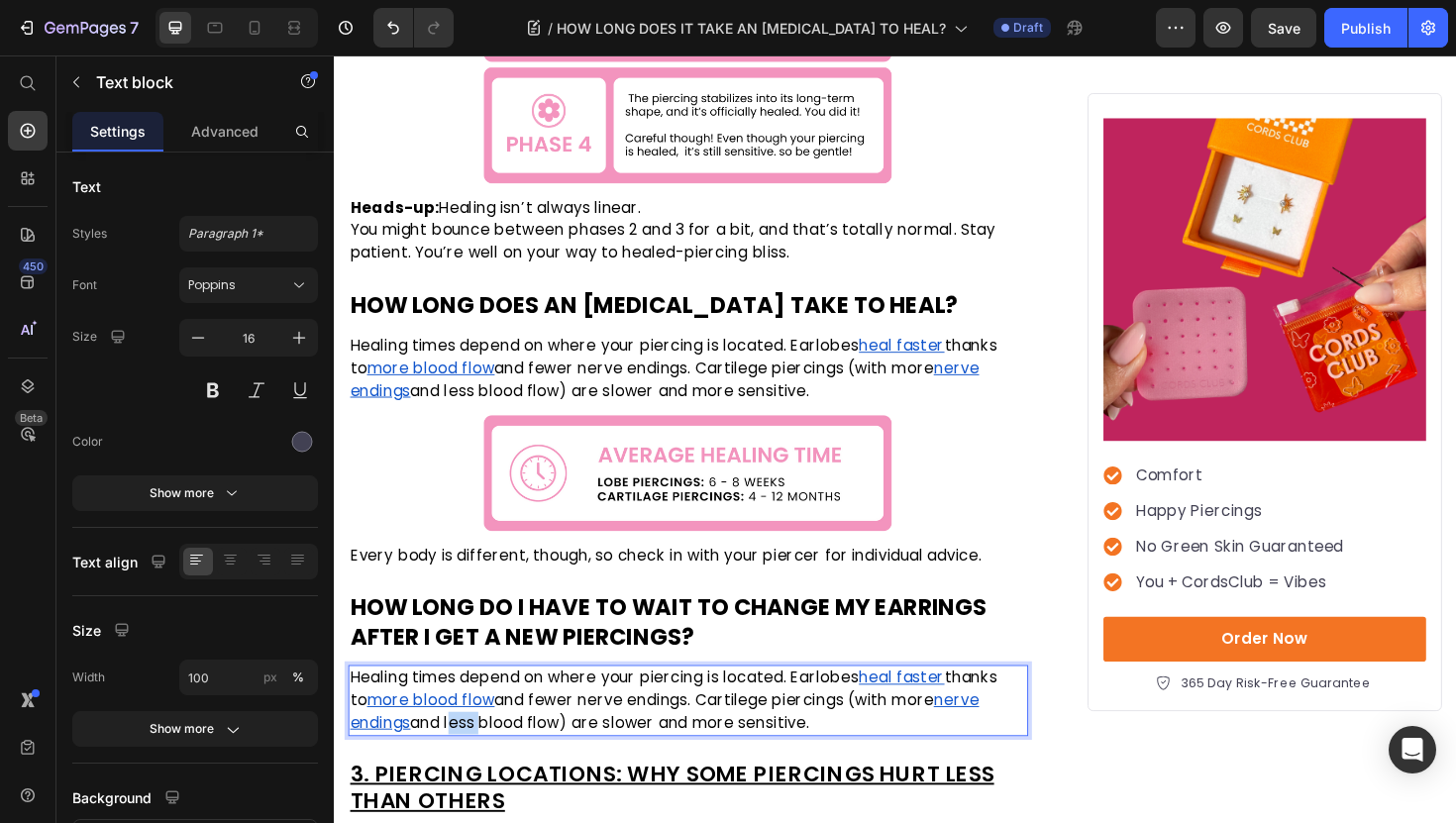 click on "and less blood flow) are slower and more sensitive." at bounding box center (626, 762) 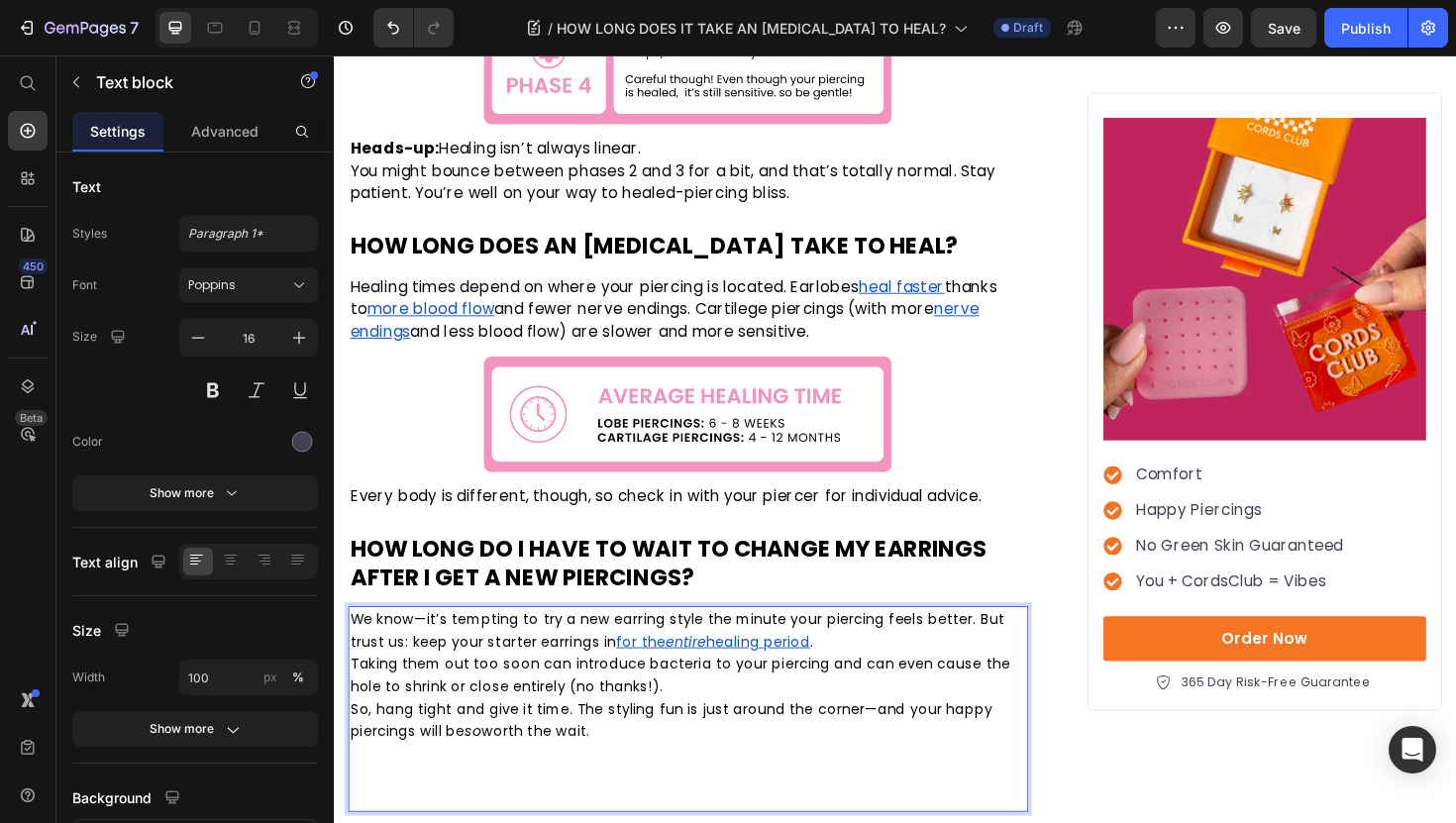 scroll, scrollTop: 1878, scrollLeft: 0, axis: vertical 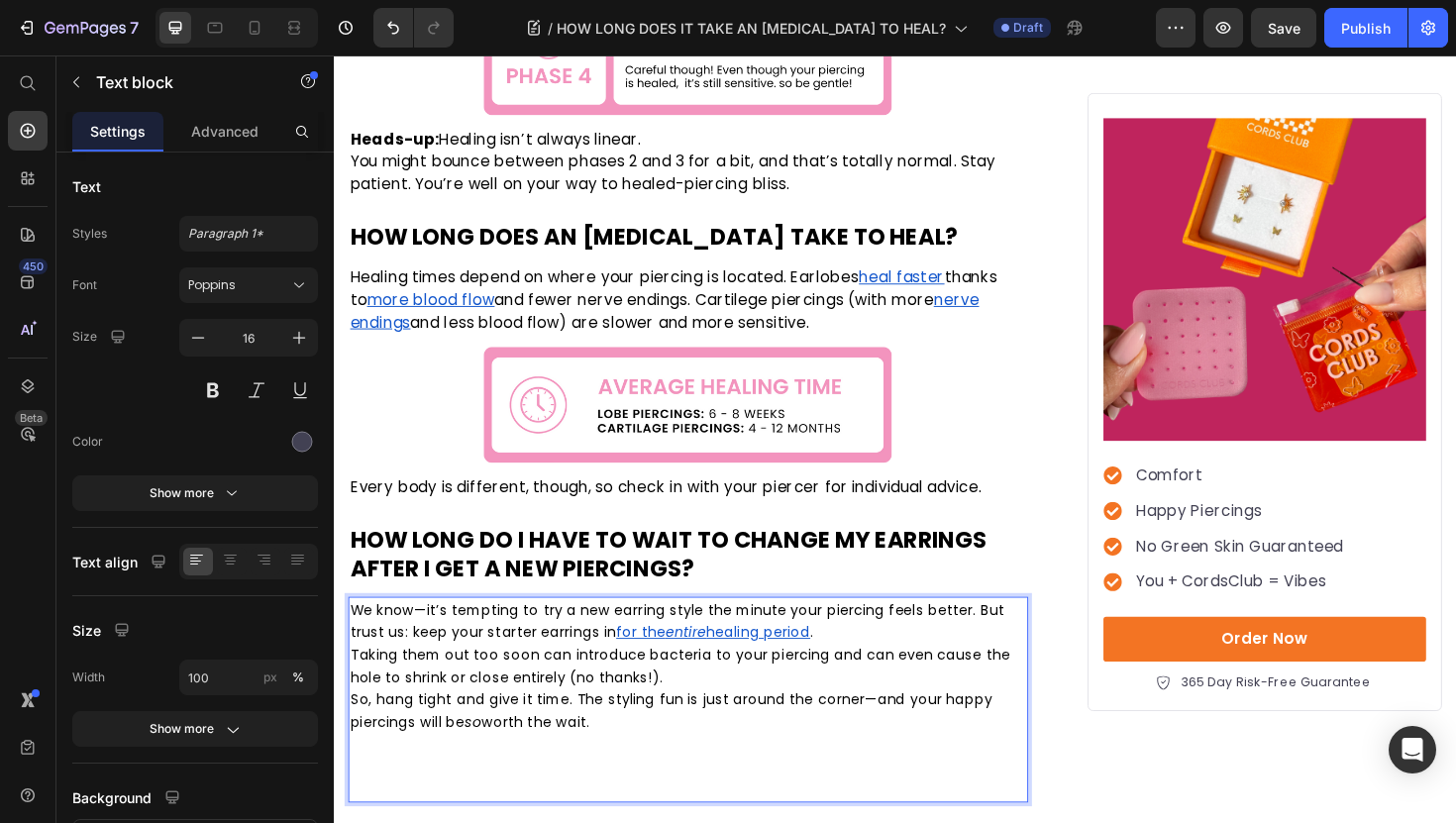 click on "." at bounding box center (840, 667) 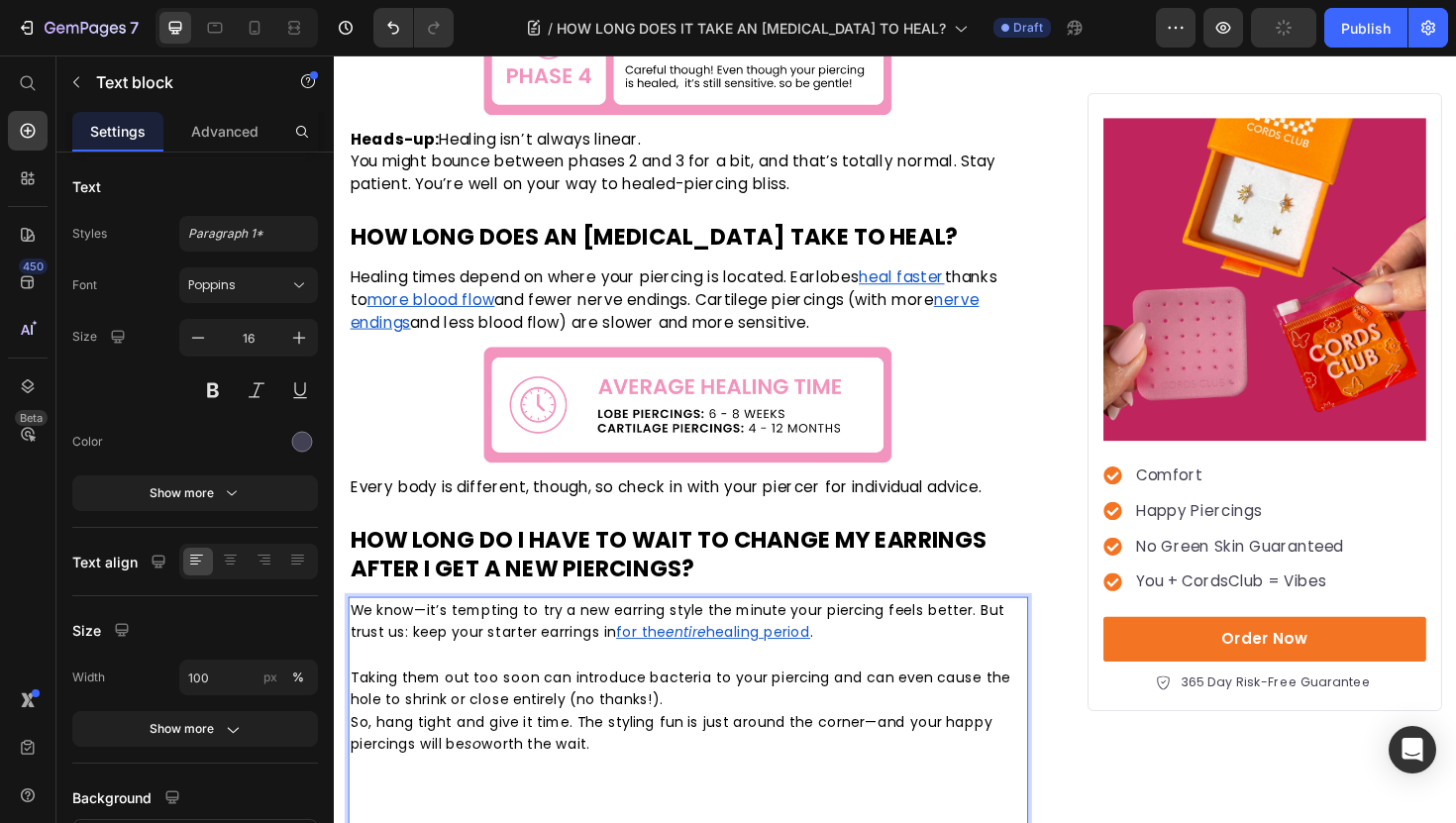 click on "Taking them out too soon can introduce bacteria to your piercing and can even cause the hole to shrink or close entirely (no thanks!)." at bounding box center (708, 726) 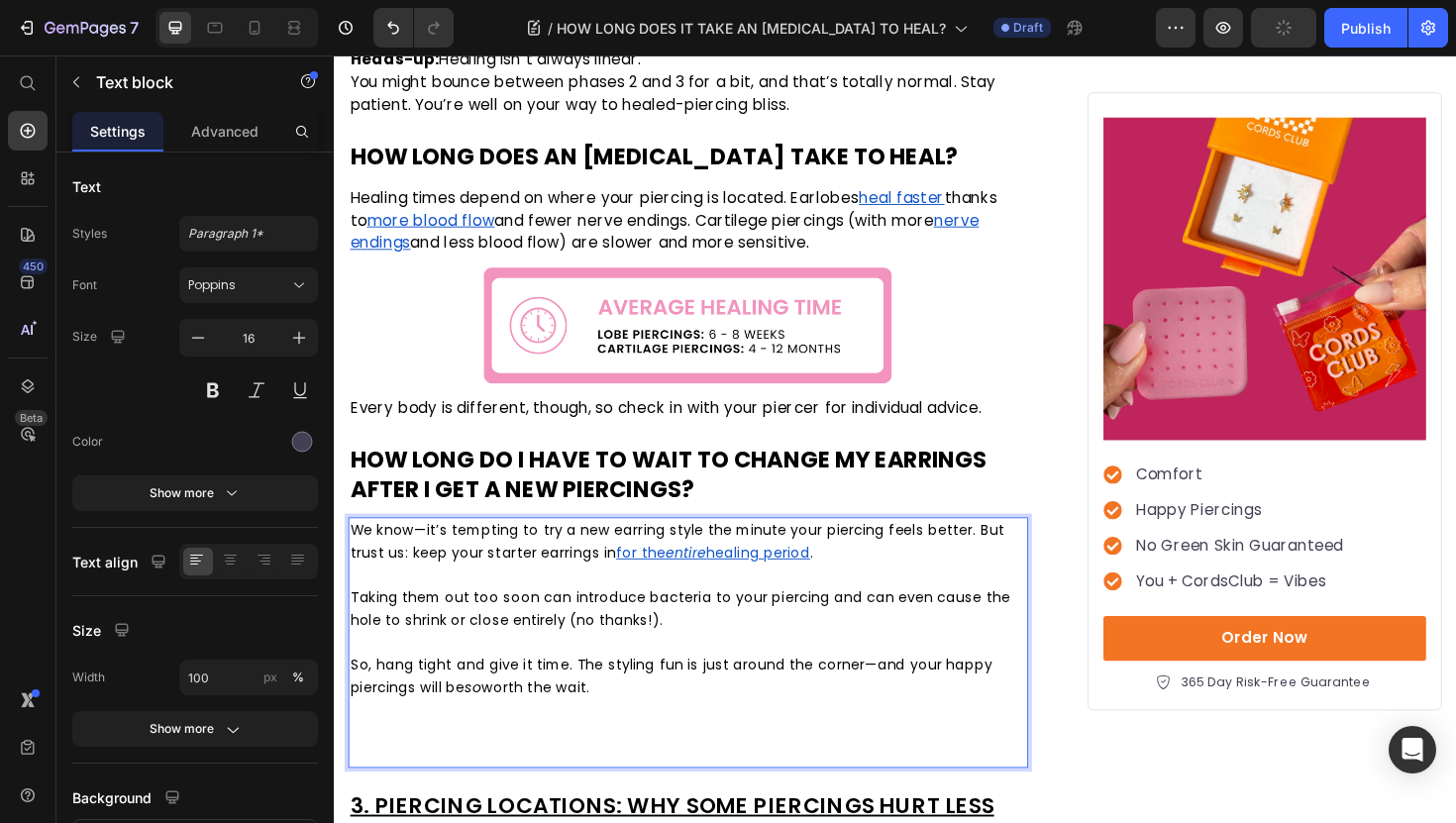 scroll, scrollTop: 1969, scrollLeft: 0, axis: vertical 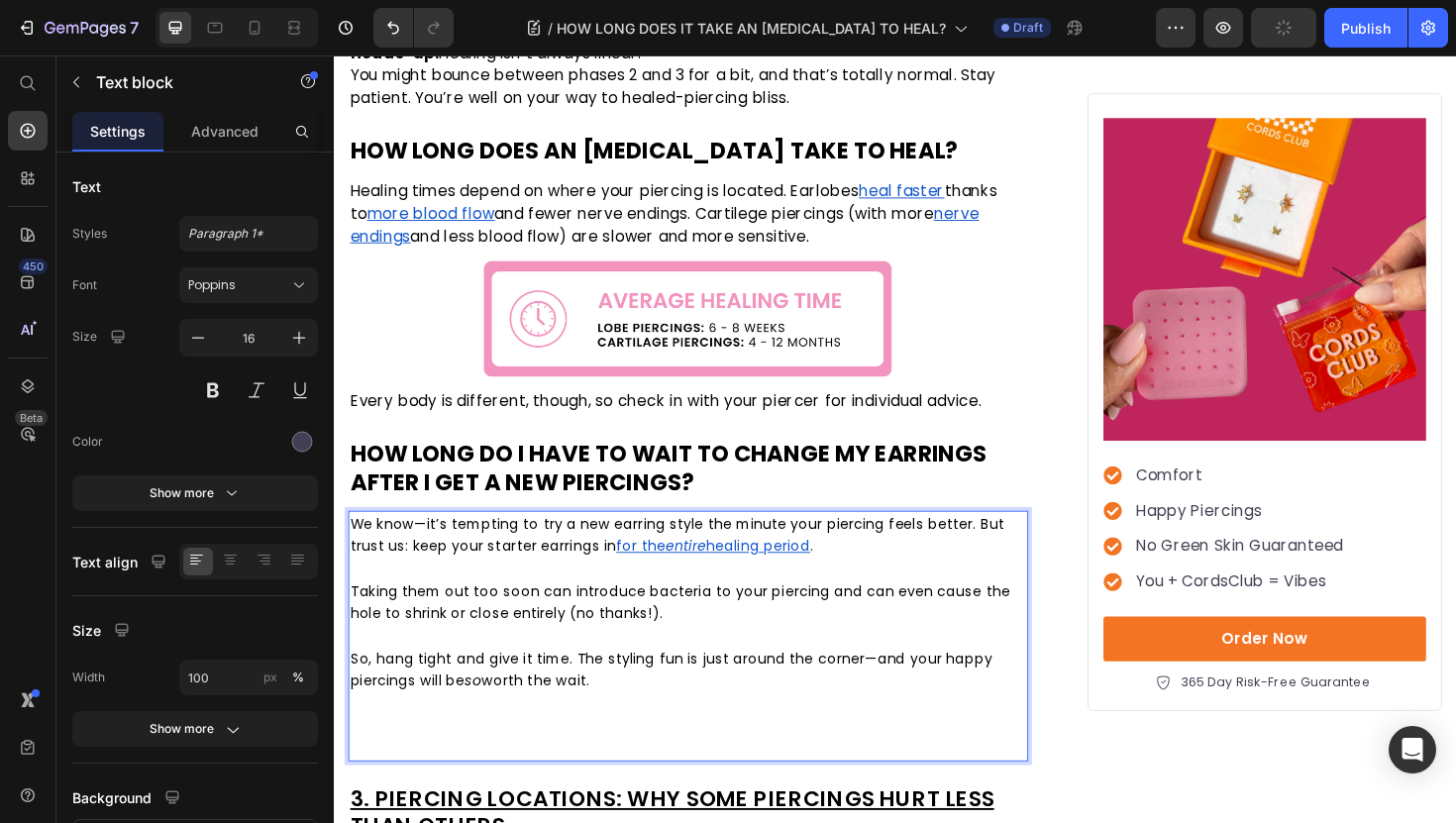 click on "So, hang tight and give it time. The styling fun is just around the corner—and your happy piercings will be  so  worth the wait." at bounding box center (708, 742) 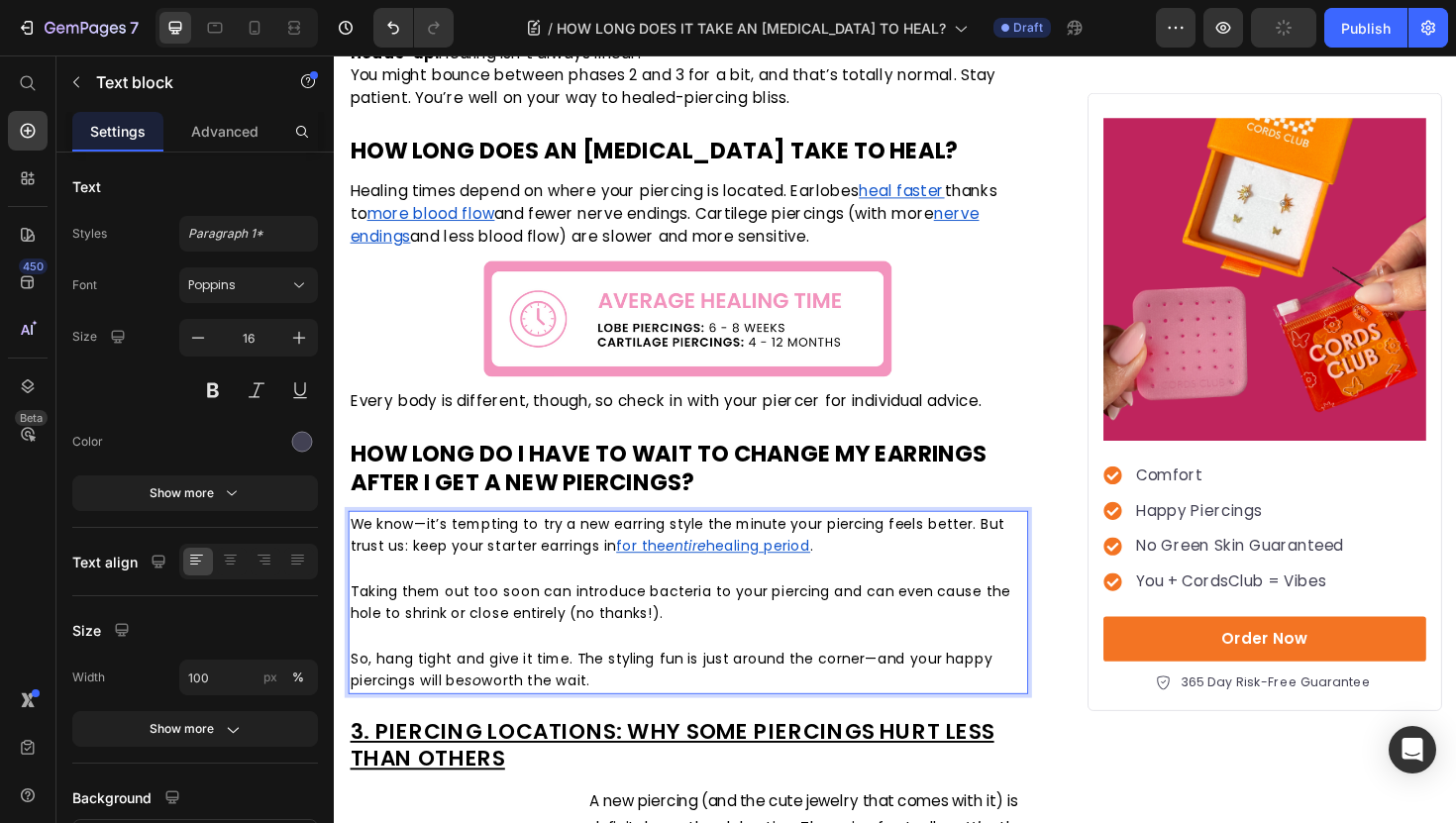 click on "So, hang tight and give it time. The styling fun is just around the corner—and your happy piercings will be  so  worth the wait." at bounding box center (708, 706) 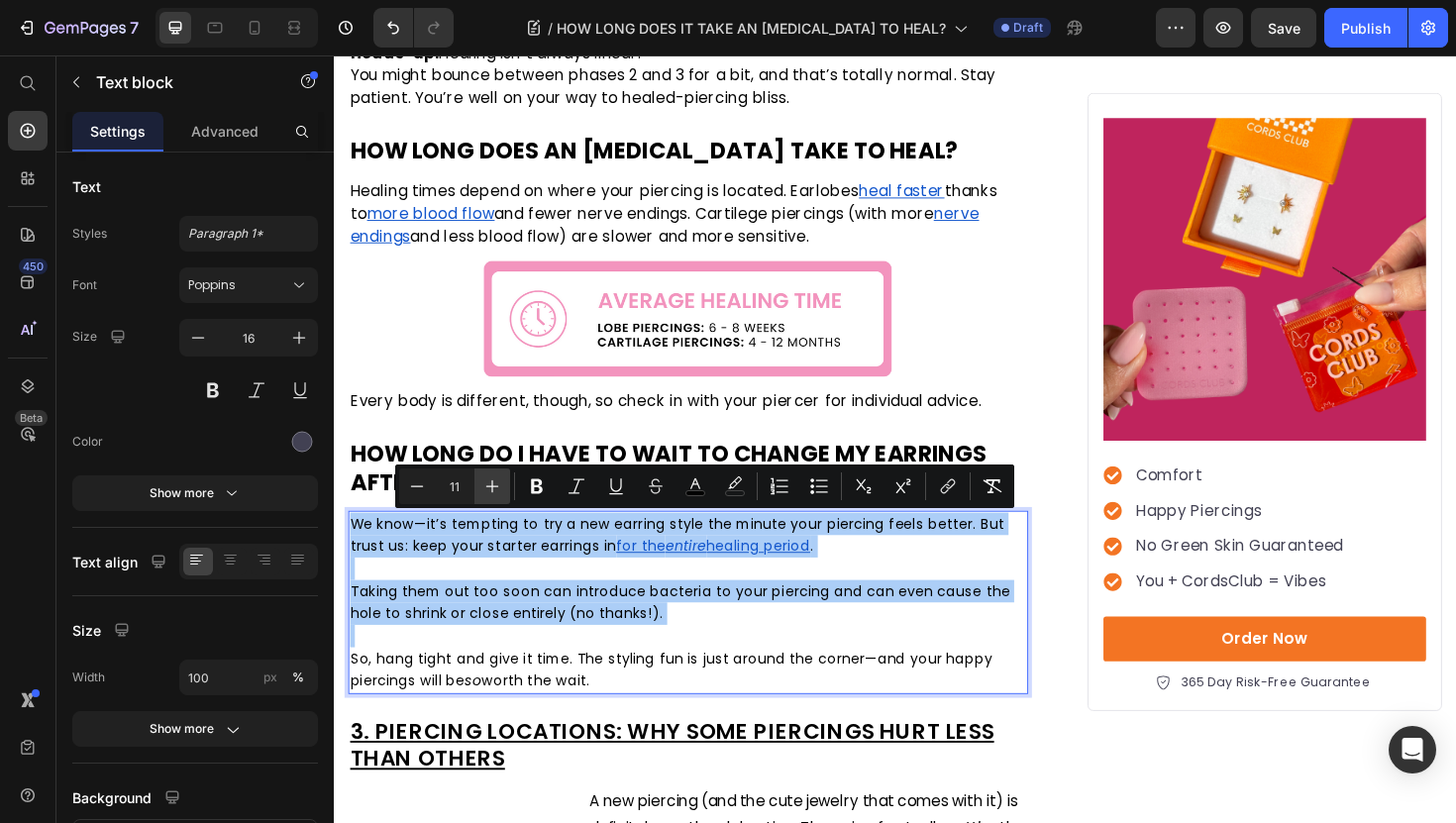 click 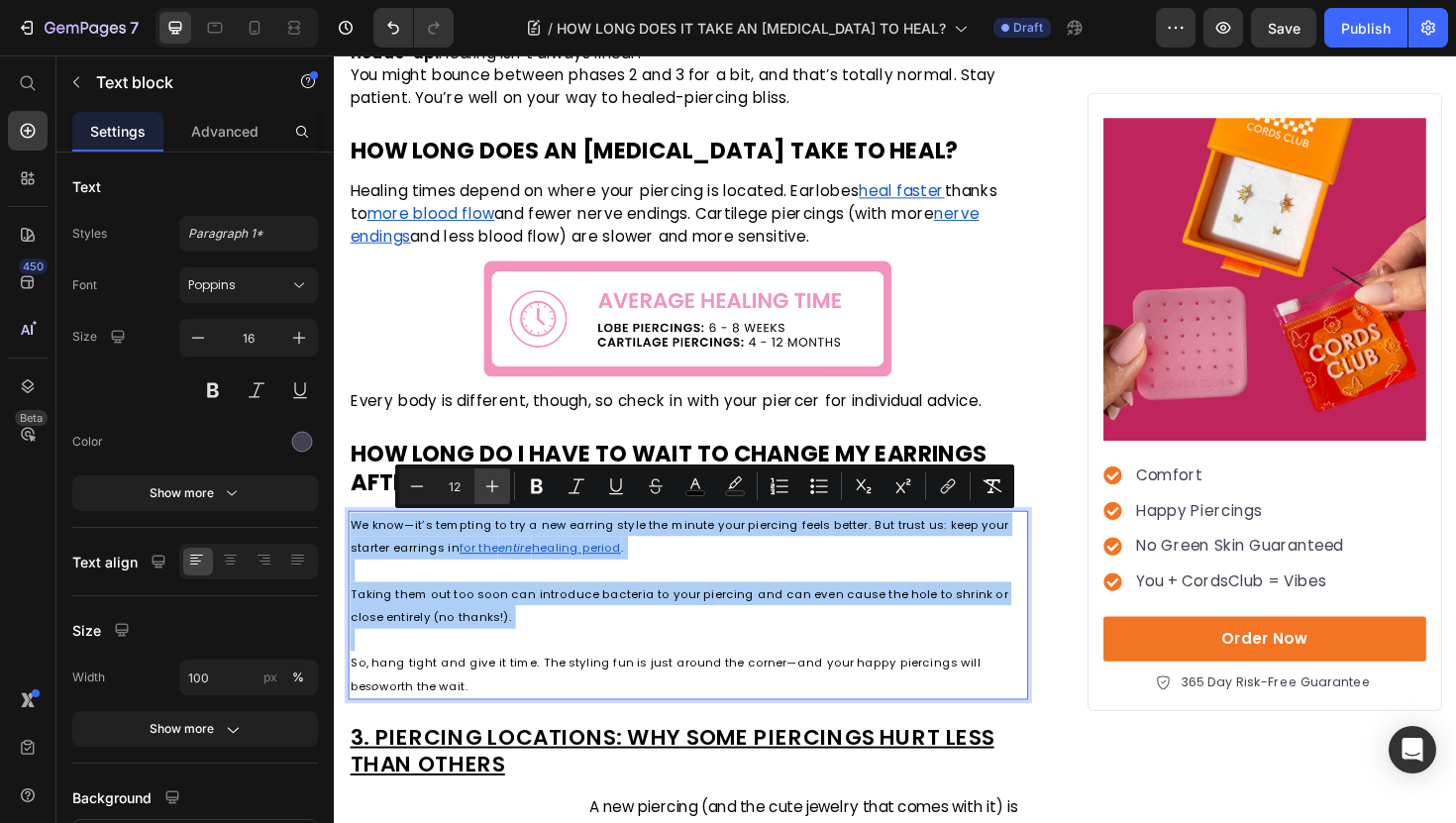 click 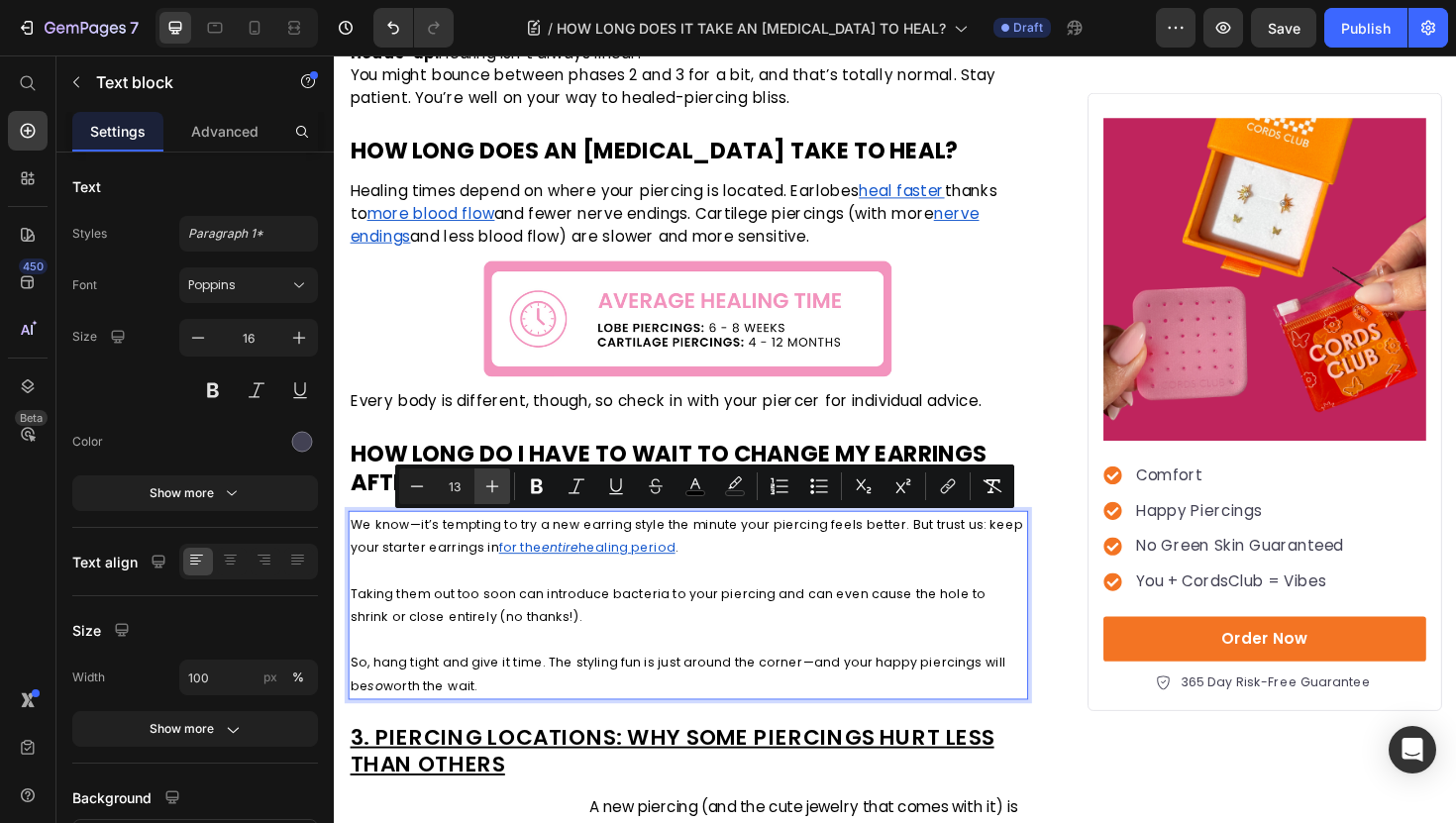 click 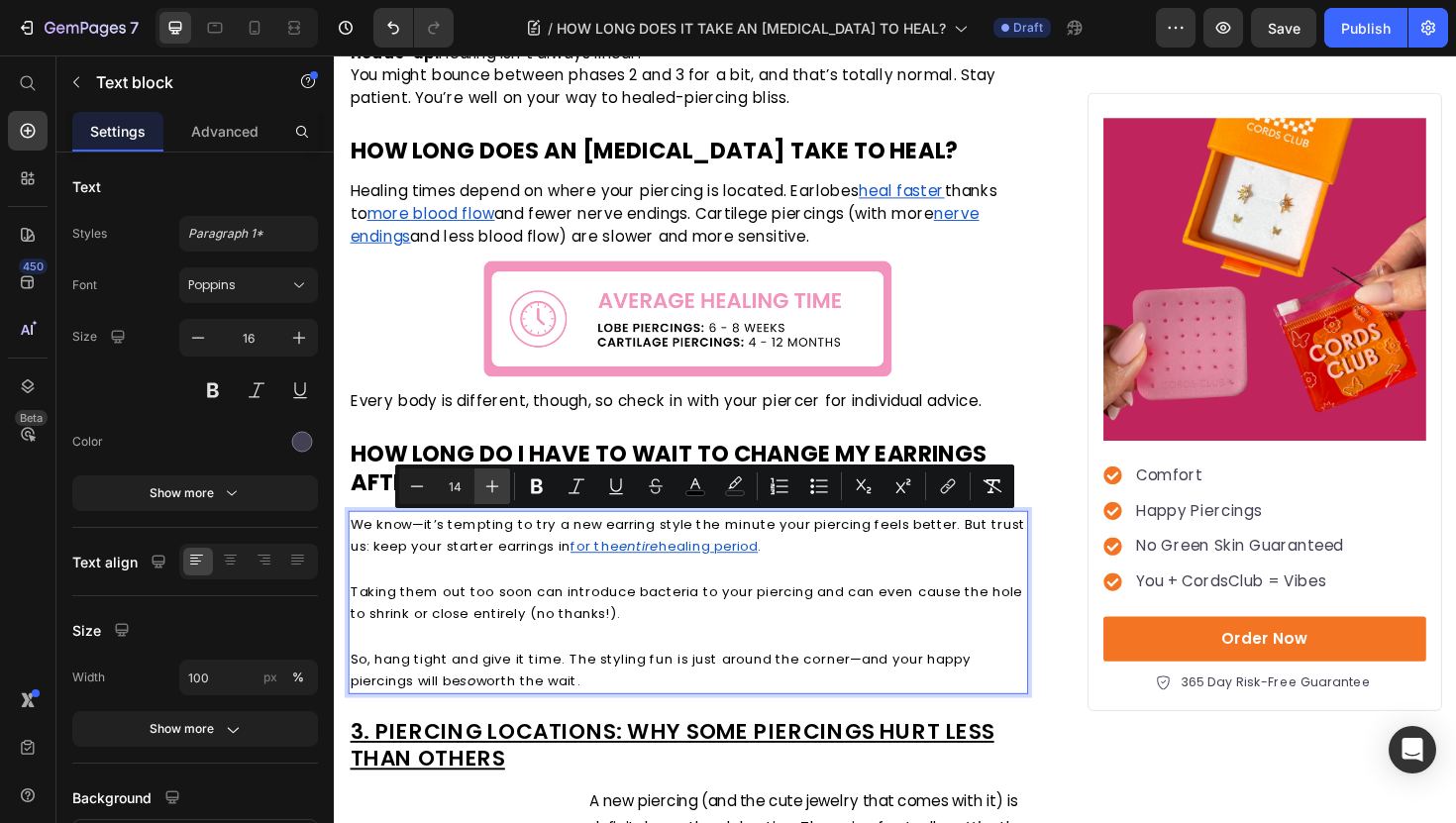 click 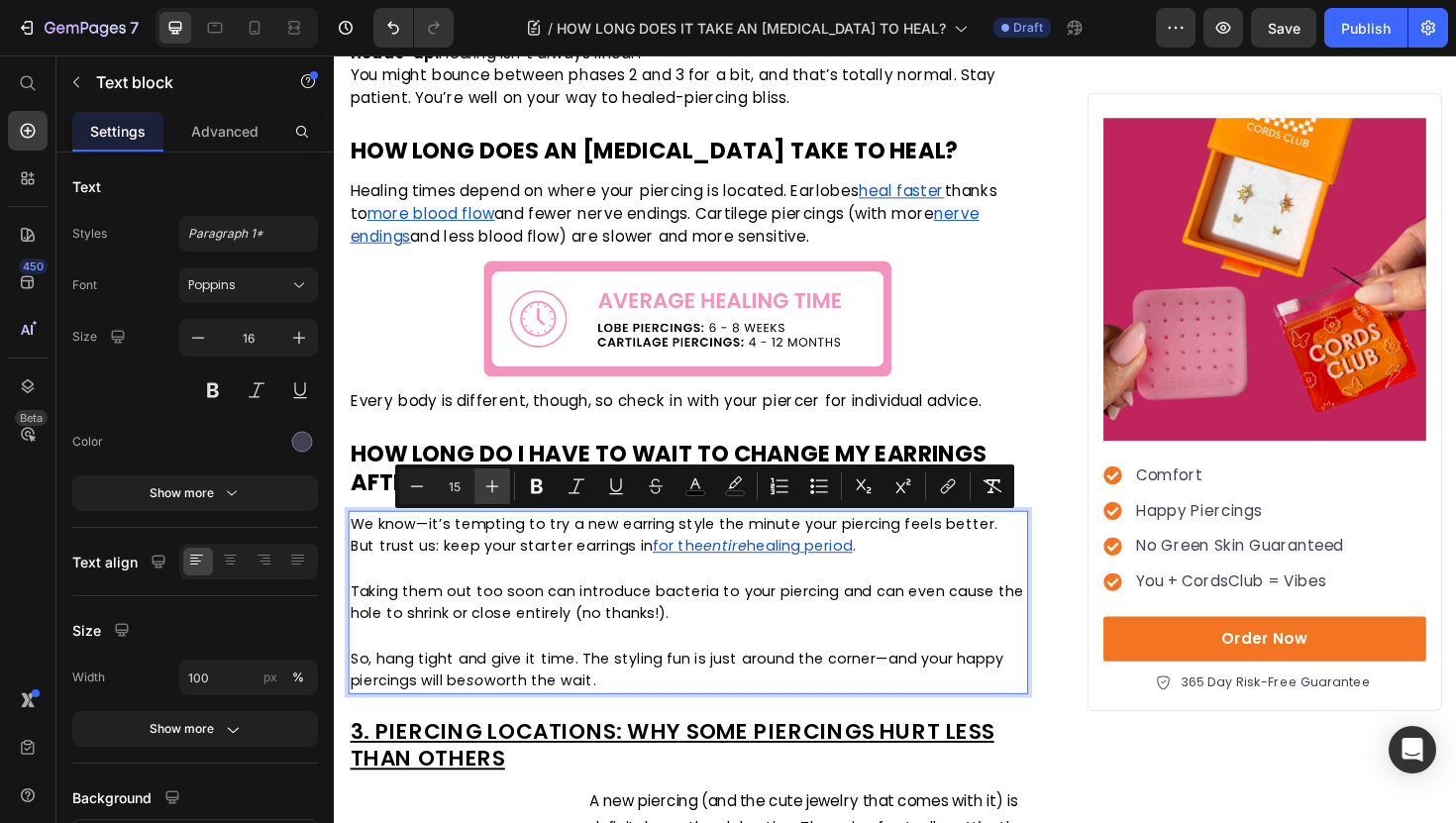 click 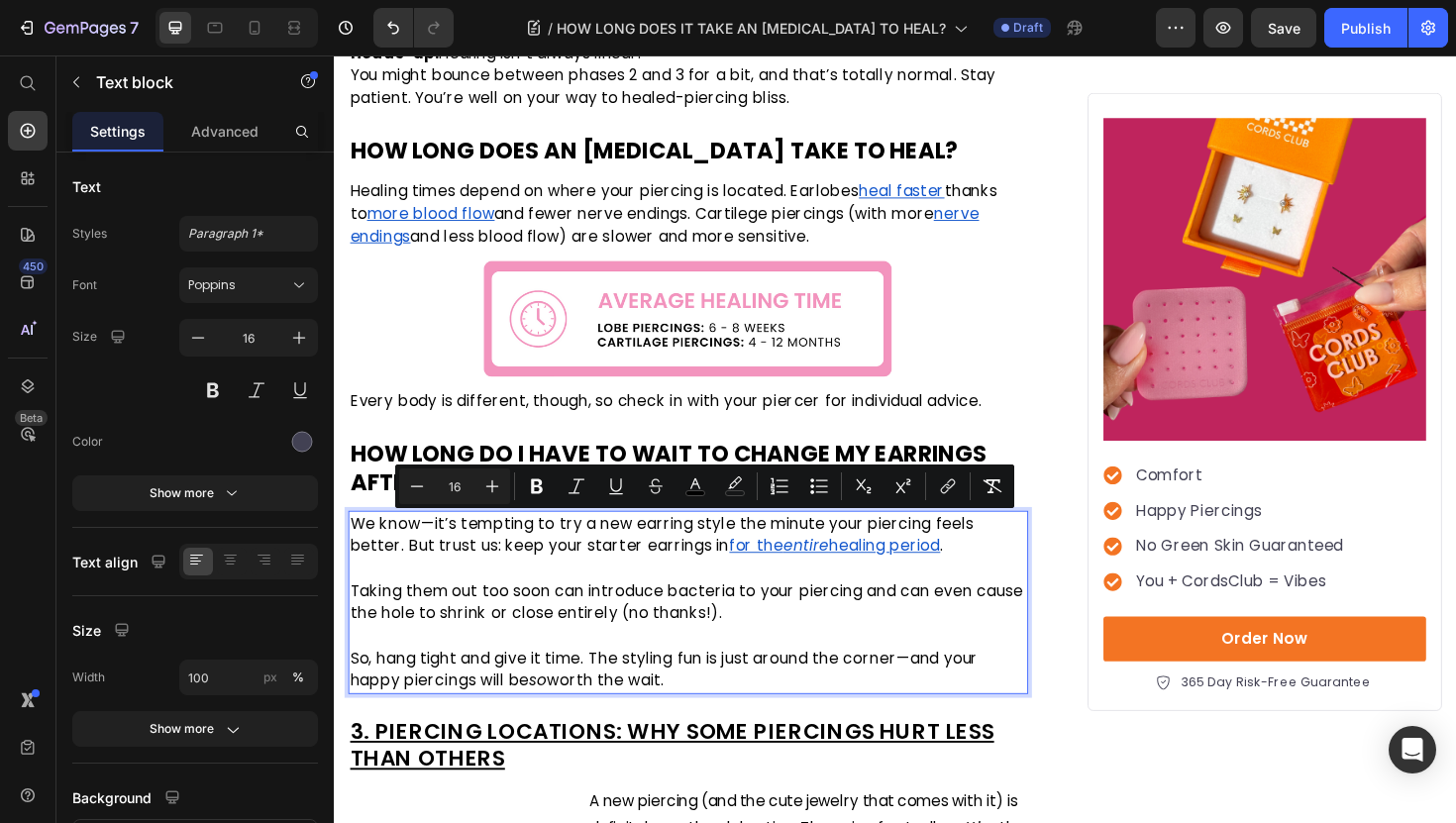 click on "We know—it’s tempting to try a new earring style the minute your piercing feels better. But trust us: keep your starter earrings in  for the  entire  healing period .  Taking them out too soon can introduce bacteria to your piercing and can even cause the hole to shrink or close entirely (no thanks!). So, hang tight and give it time. The styling fun is just around the corner—and your happy piercings will be  so  worth the wait." at bounding box center (708, 635) 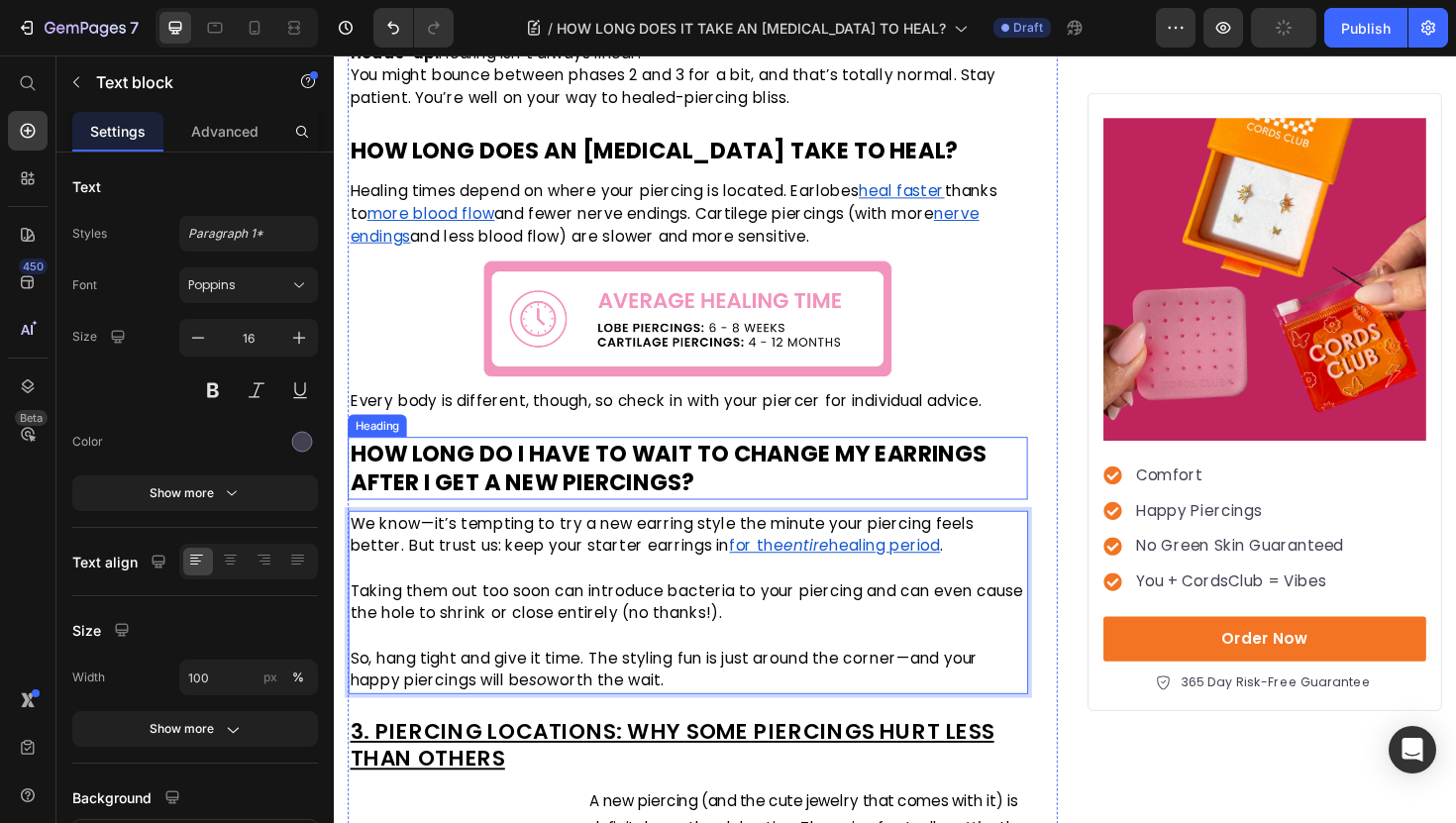 click on "HOW LONG DO I HAVE TO WAIT TO CHANGE MY EARRINGS AFTER I GET A NEW PIERCINGS?" at bounding box center (687, 492) 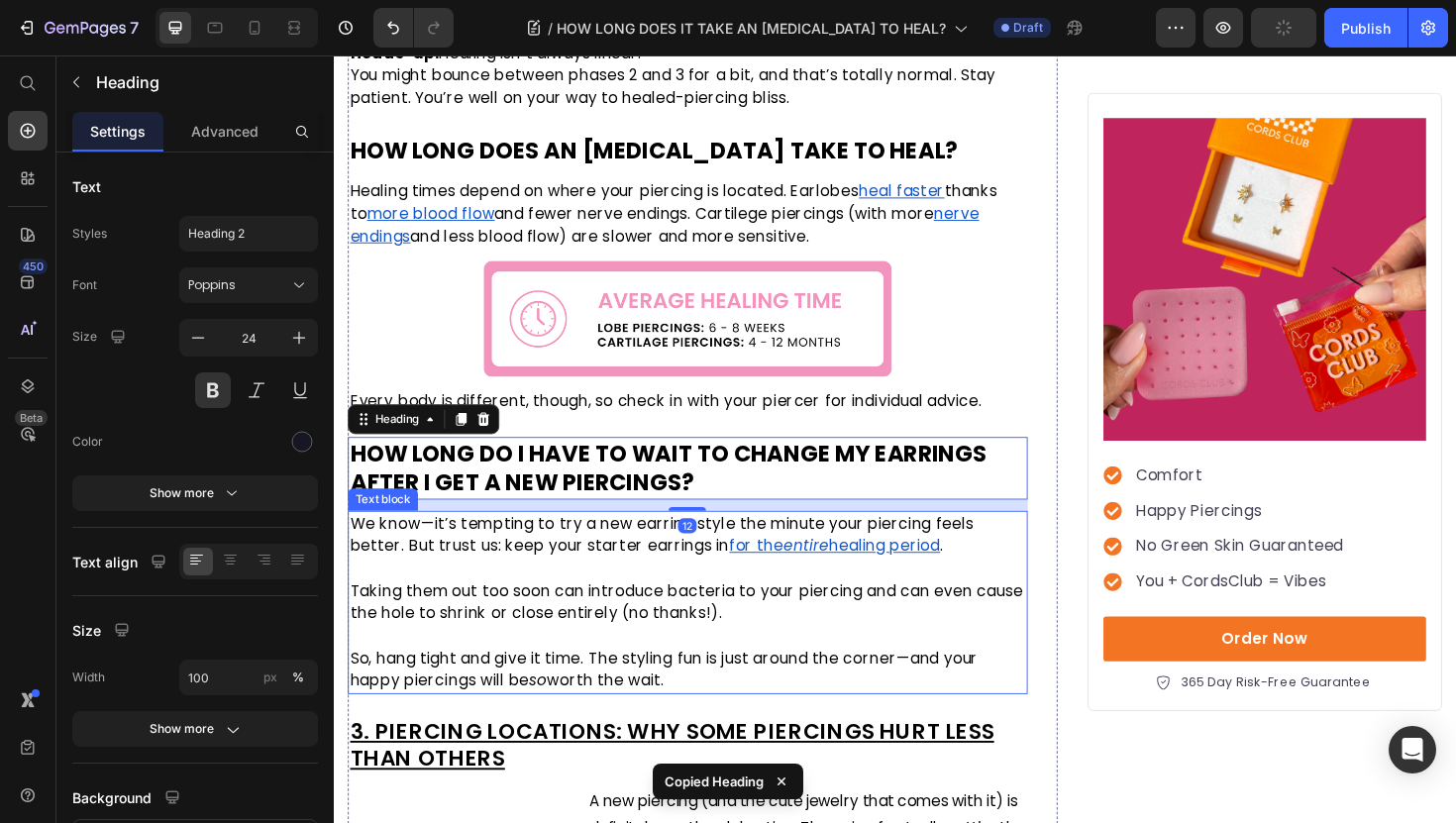 click on "So, hang tight and give it time. The styling fun is just around the corner—and your happy piercings will be  so  worth the wait." at bounding box center [683, 705] 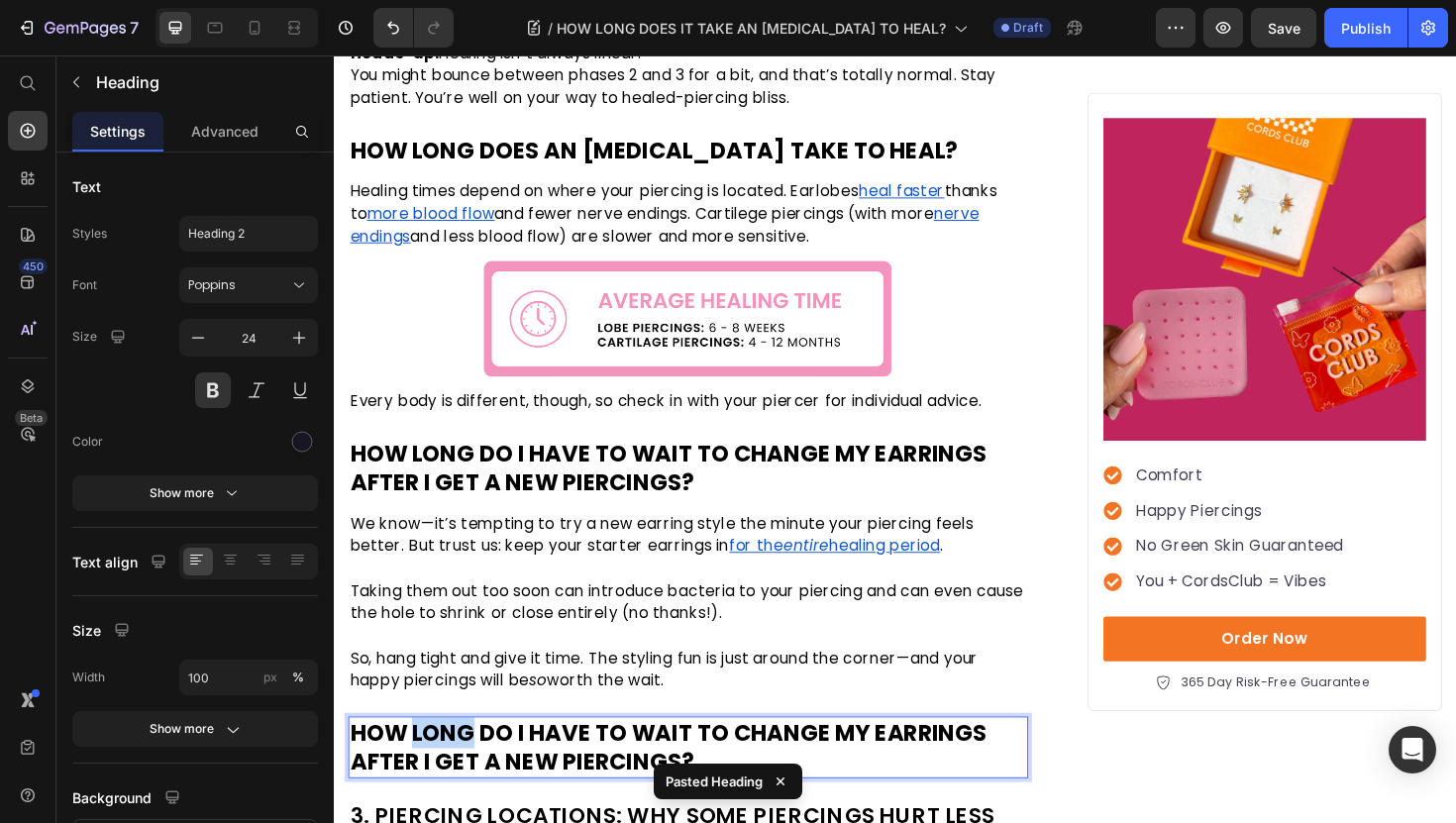 click on "HOW LONG DO I HAVE TO WAIT TO CHANGE MY EARRINGS AFTER I GET A NEW PIERCINGS?" at bounding box center (687, 788) 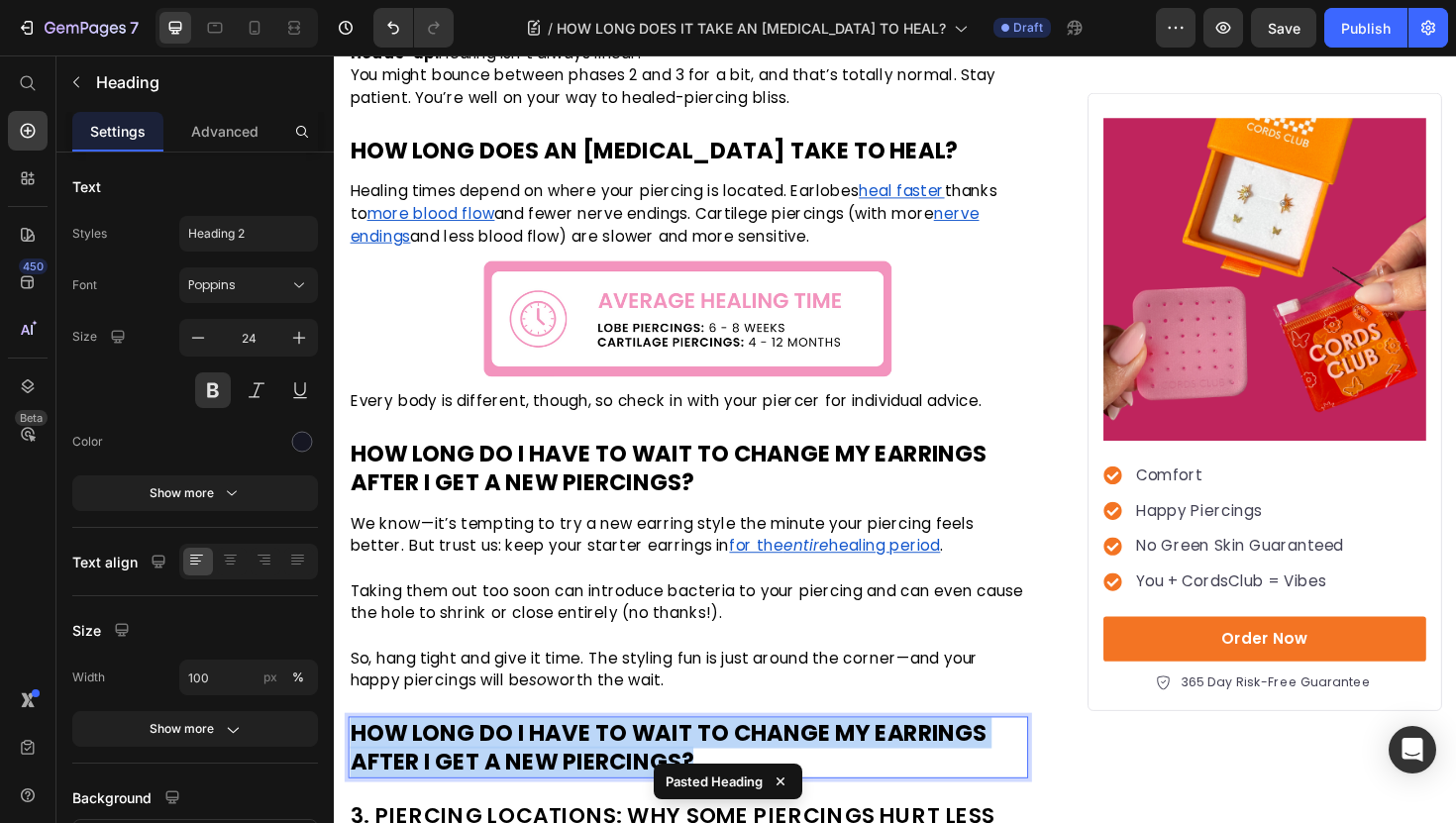 click on "HOW LONG DO I HAVE TO WAIT TO CHANGE MY EARRINGS AFTER I GET A NEW PIERCINGS?" at bounding box center (687, 788) 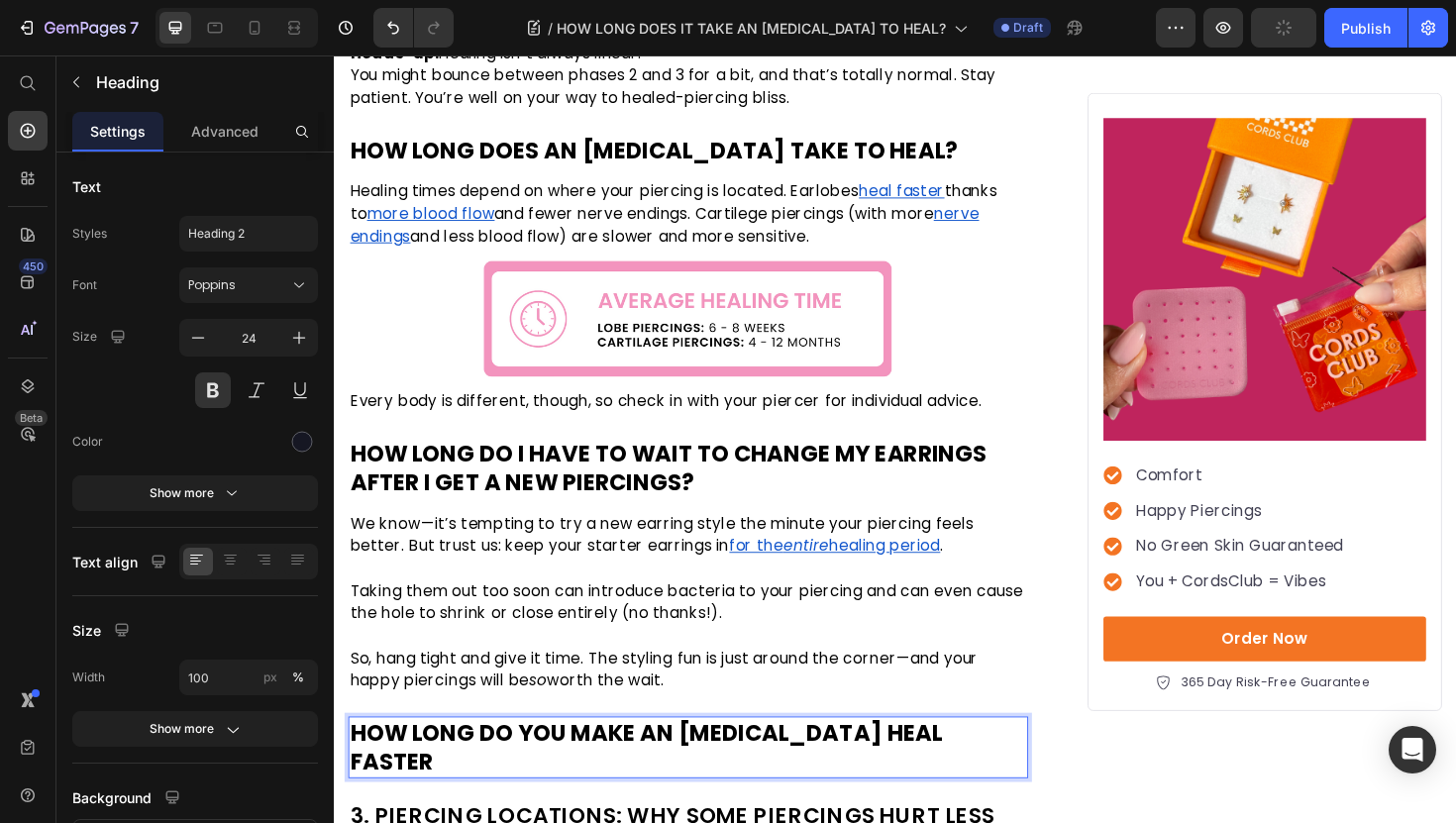 click on "HOW LONG DO YOU MAKE AN EAR PIERCING HEAL FASTER" at bounding box center (664, 788) 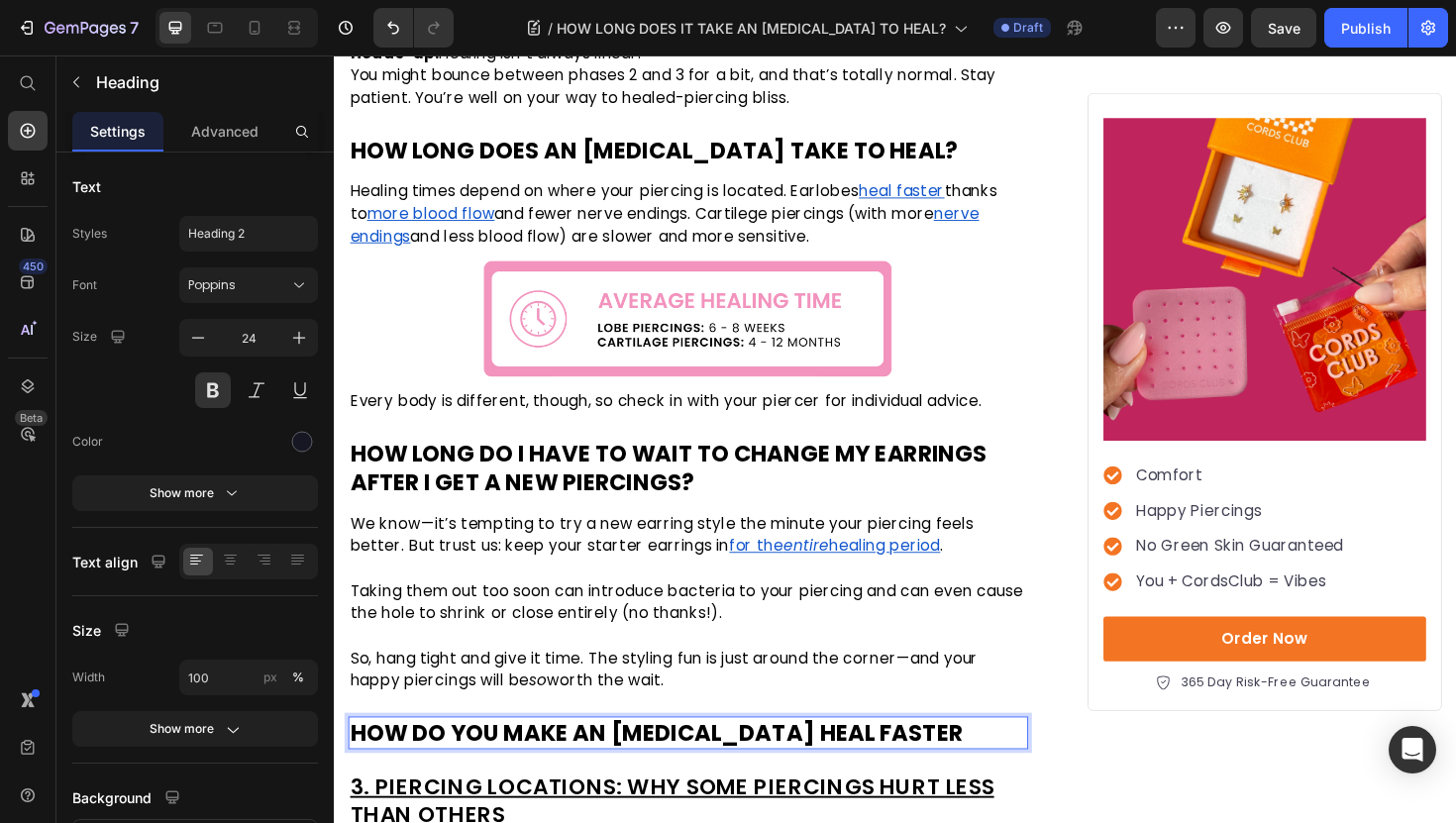 click on "HOW DO YOU MAKE AN EAR PIERCING HEAL FASTER" at bounding box center [708, 772] 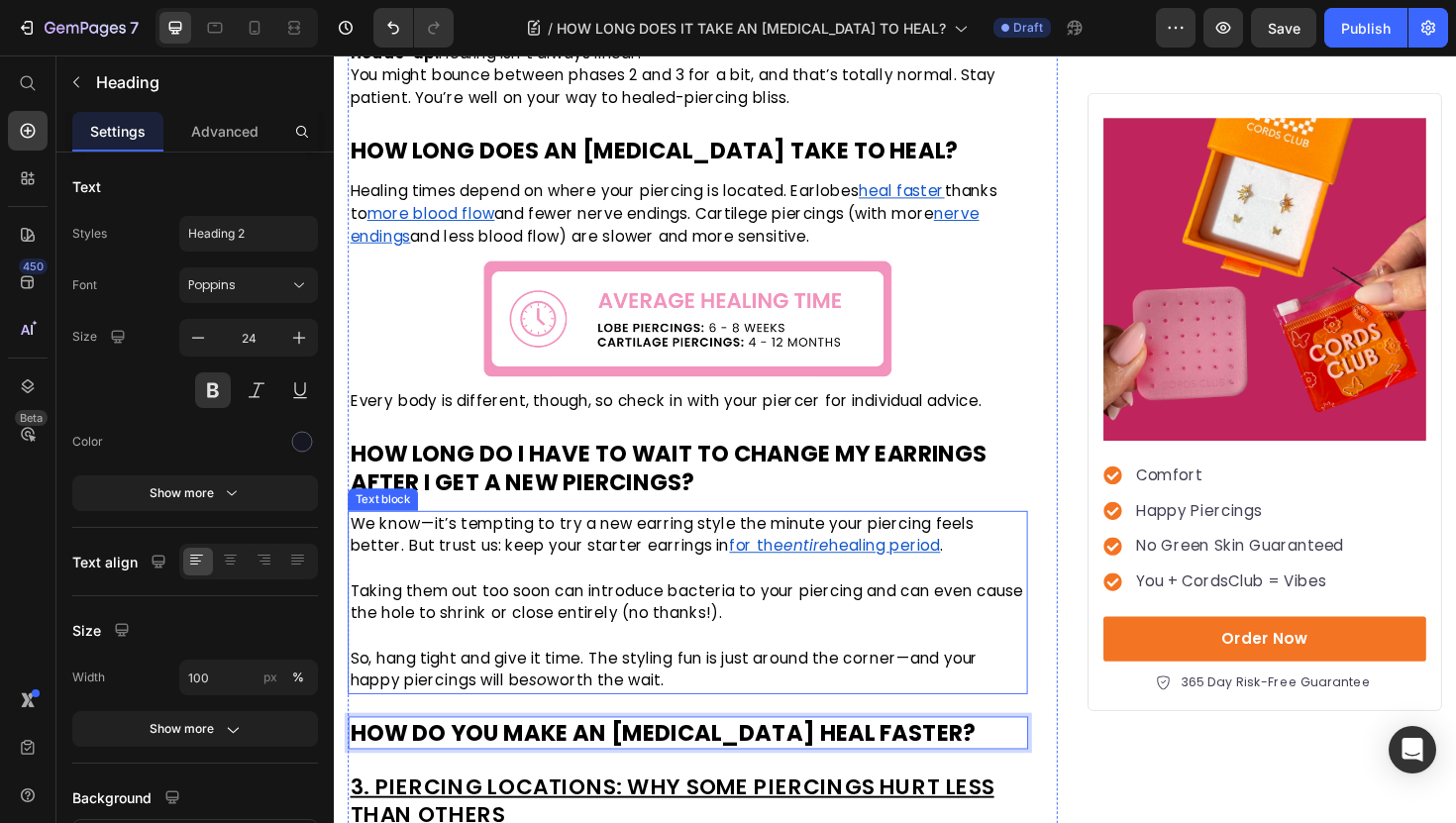 click on "Taking them out too soon can introduce bacteria to your piercing and can even cause the hole to shrink or close entirely (no thanks!)." at bounding box center (707, 634) 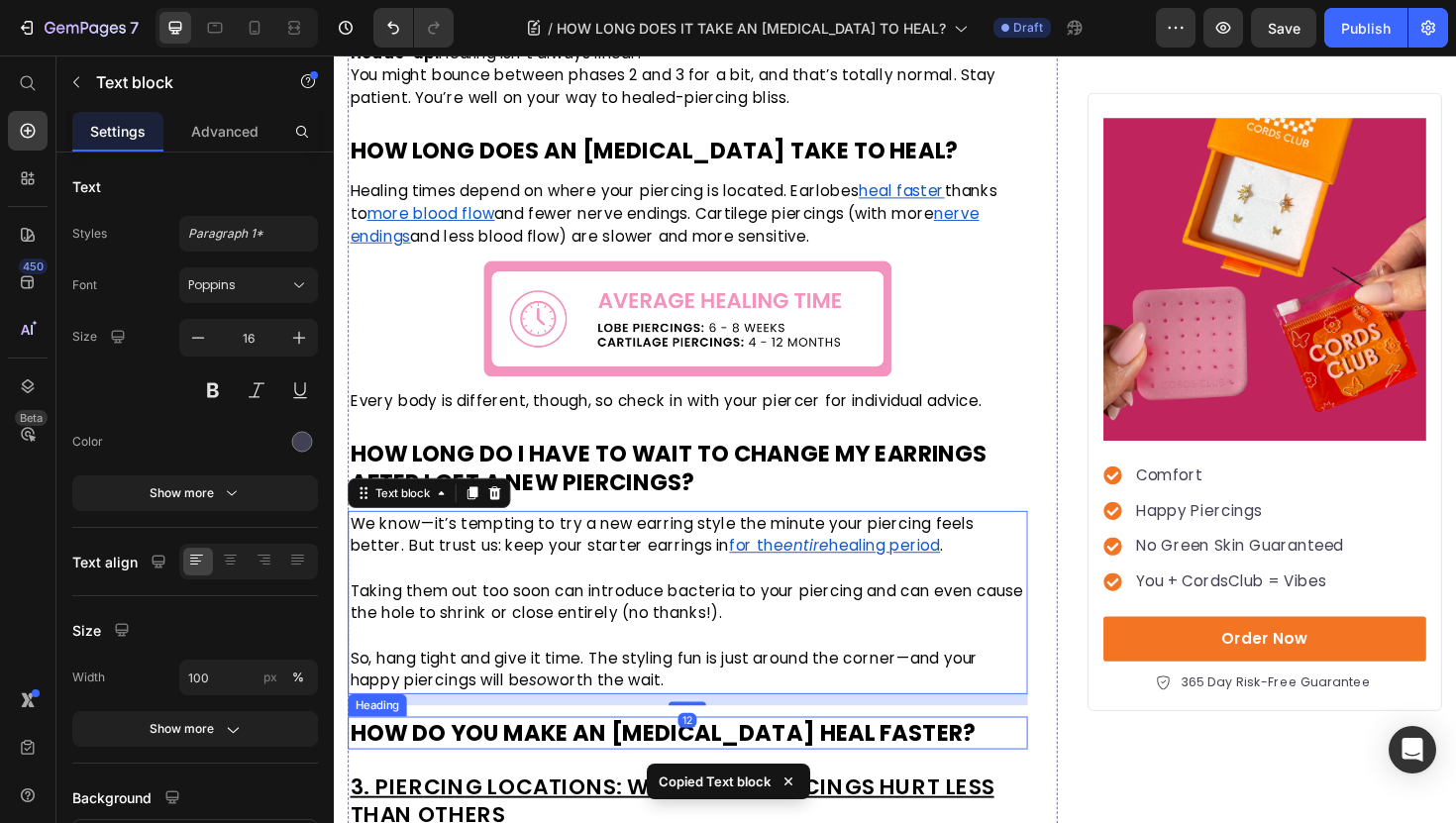click on "⁠⁠⁠⁠⁠⁠⁠ HOW DO YOU MAKE AN [MEDICAL_DATA] HEAL FASTER?" at bounding box center (708, 772) 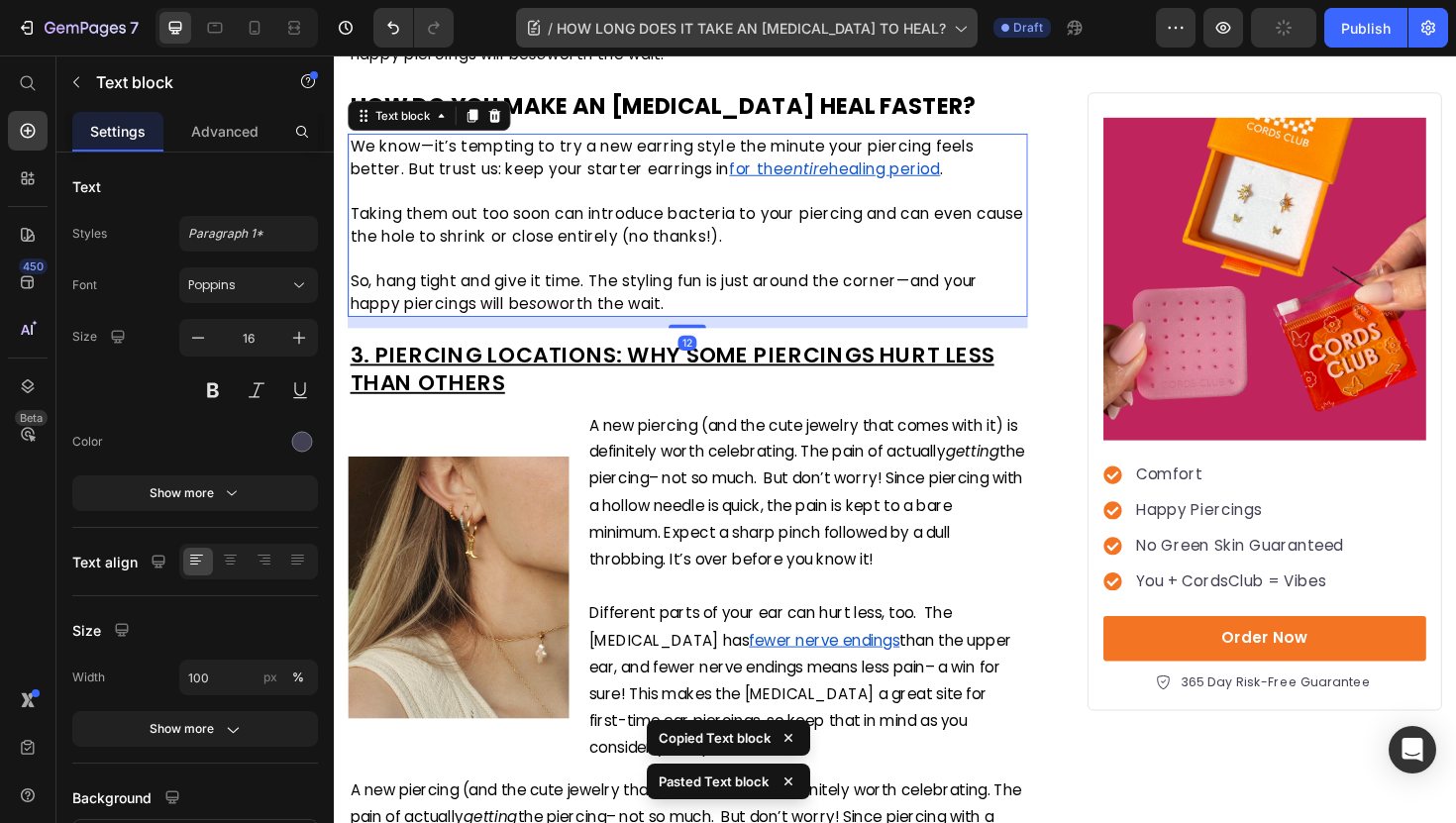 scroll, scrollTop: 2648, scrollLeft: 0, axis: vertical 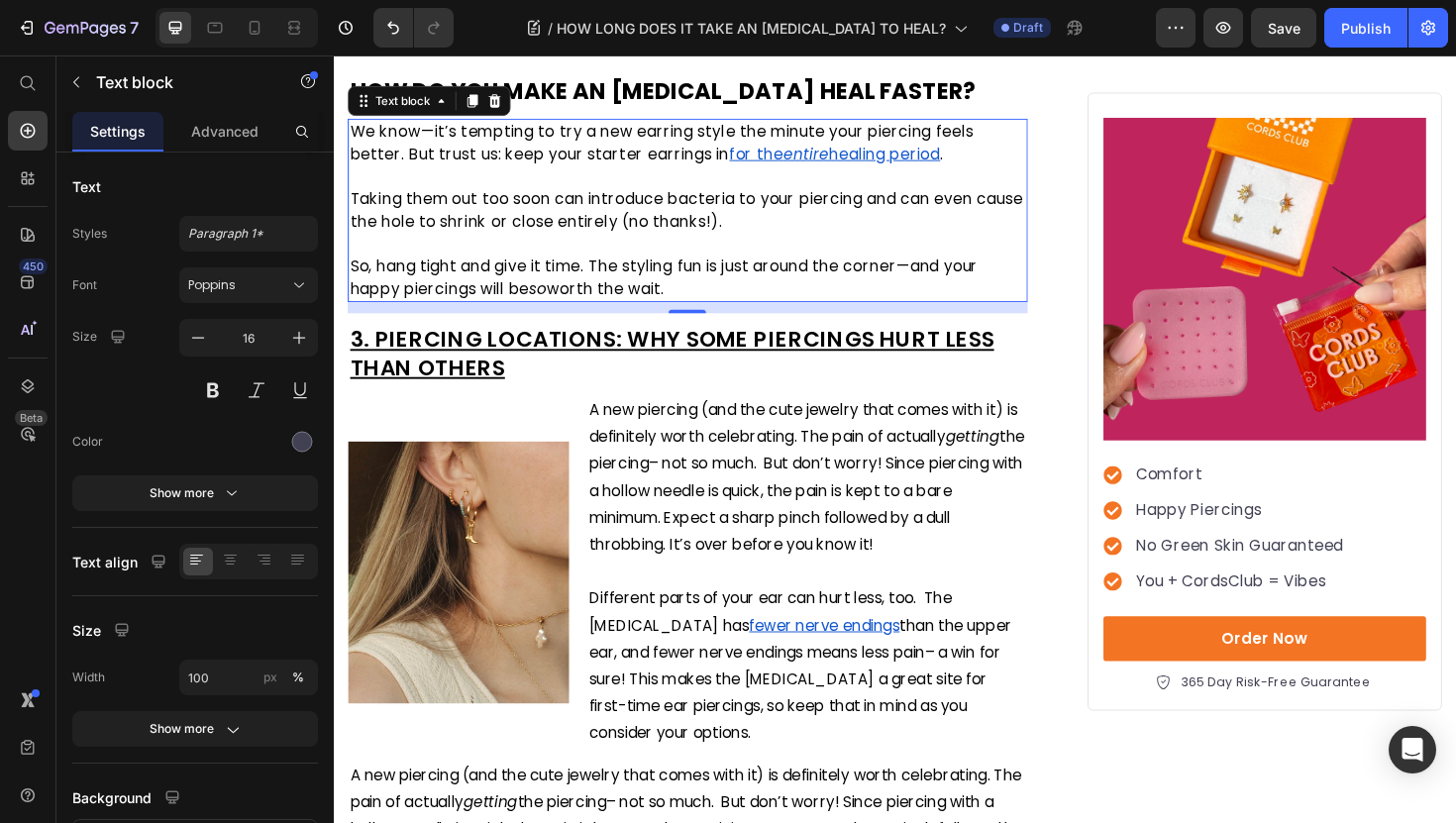 click at bounding box center (708, 256) 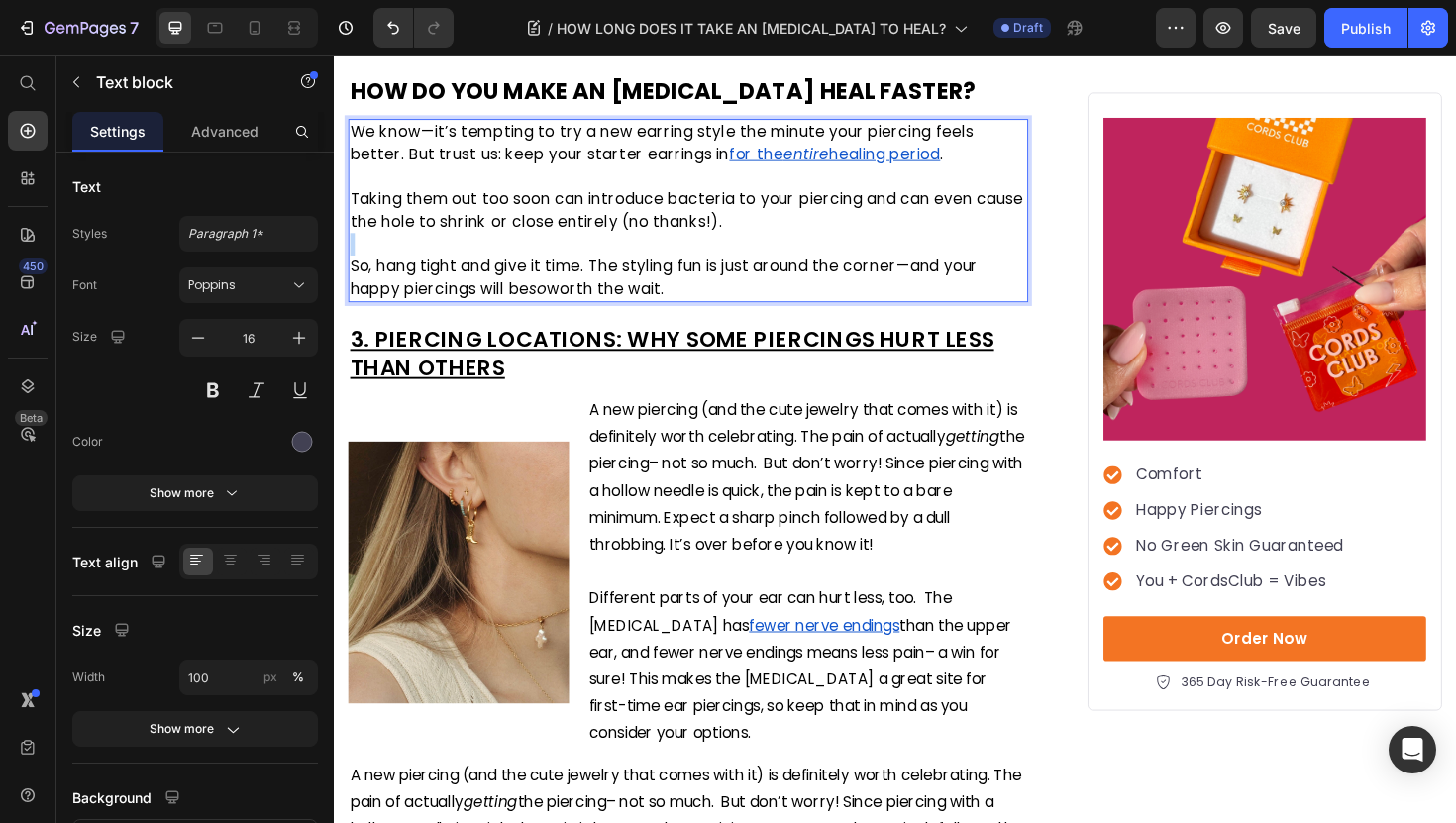 click at bounding box center [708, 256] 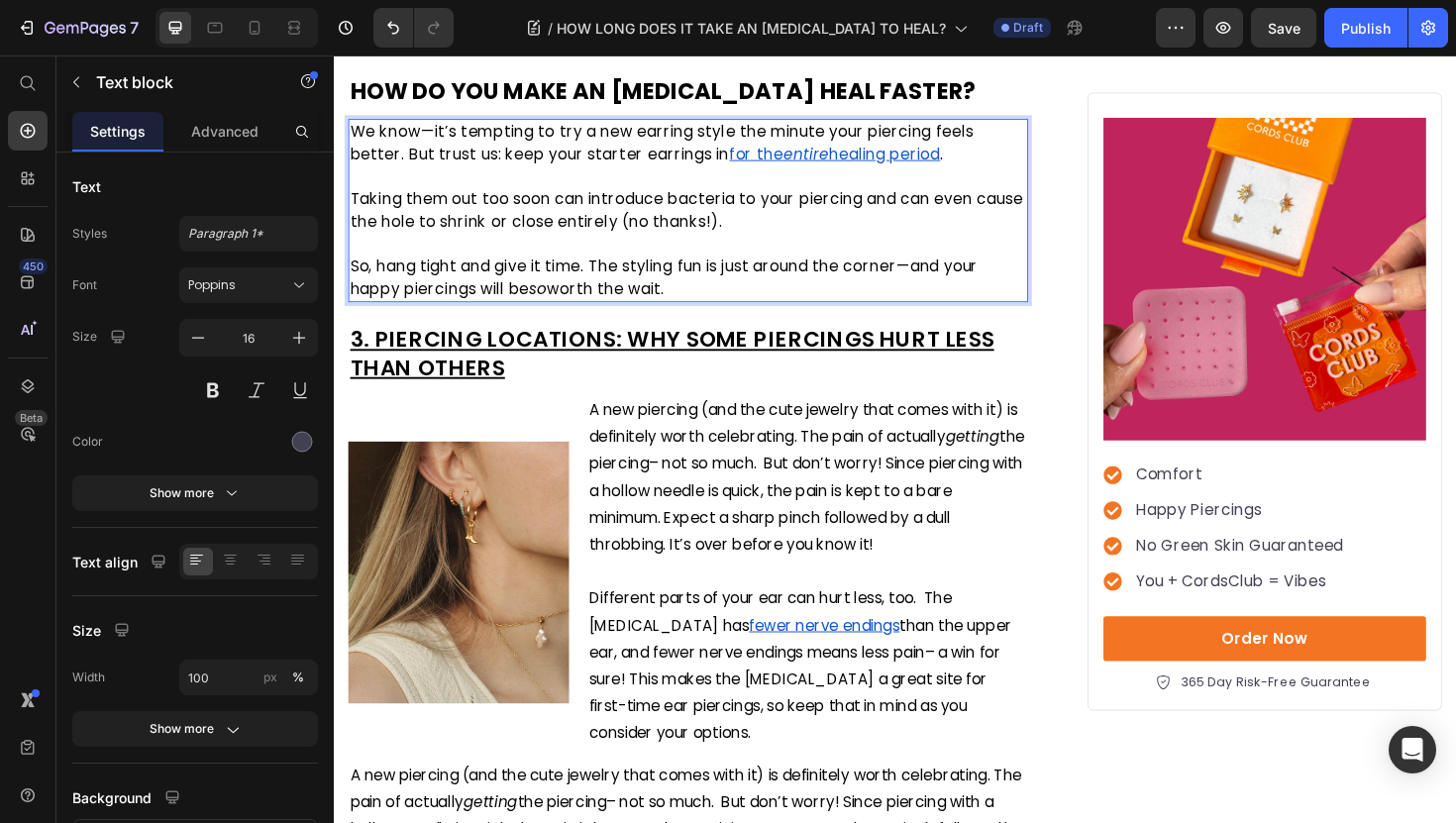 click at bounding box center (708, 256) 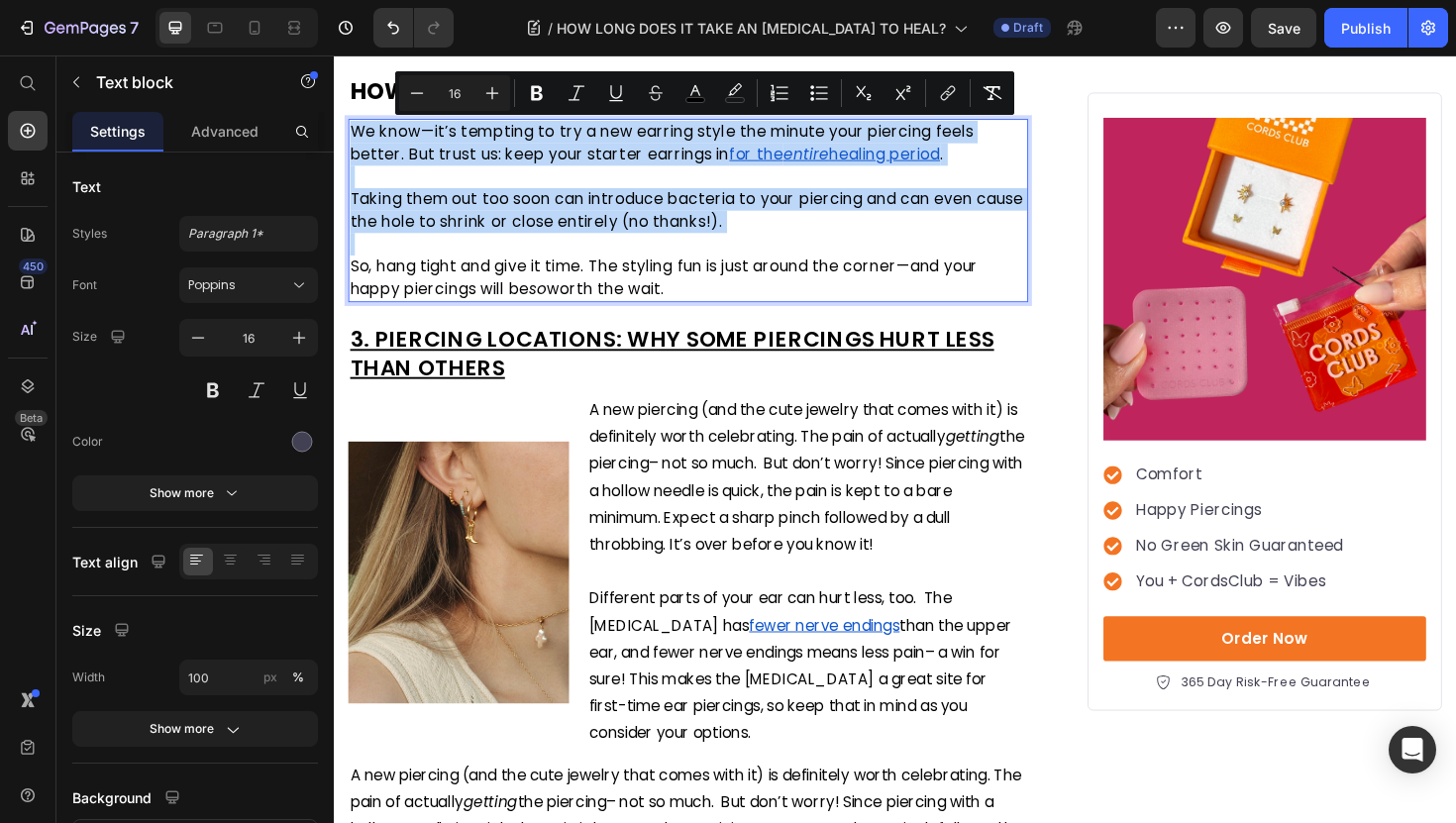 type on "11" 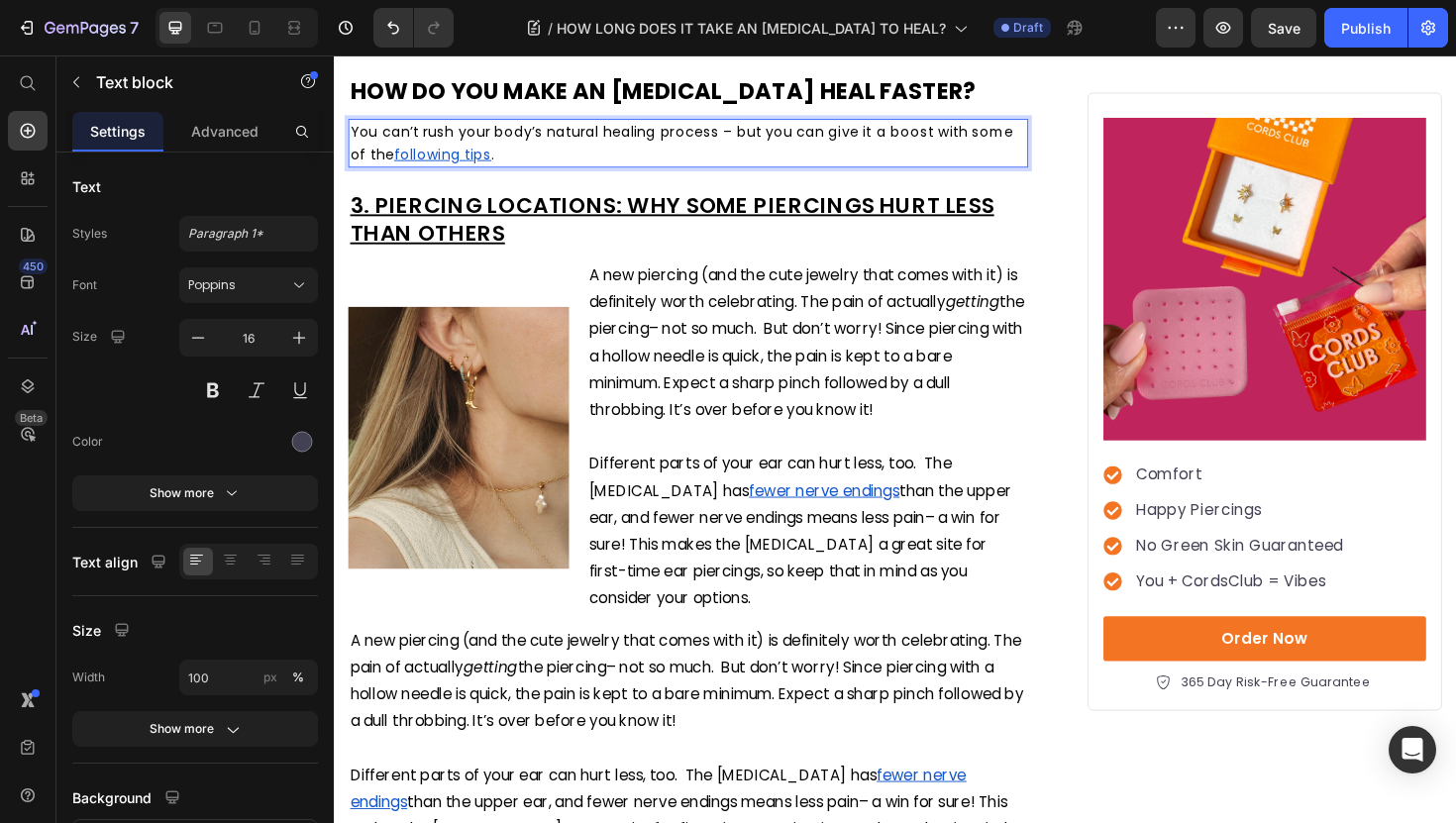 click on "You can’t rush your body’s natural healing process – but you can give it a boost with some of the  following tips ." at bounding box center [708, 149] 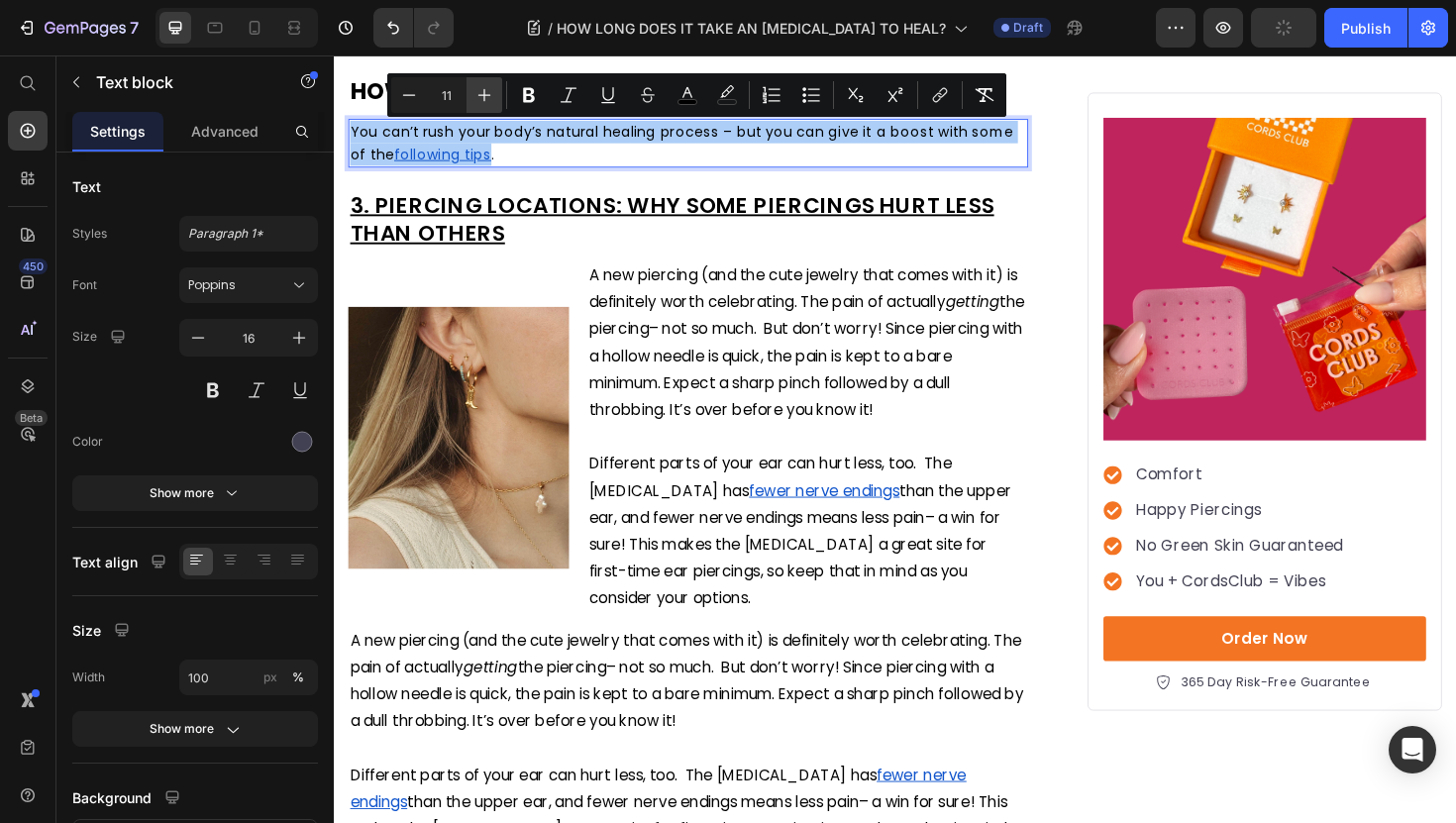 click 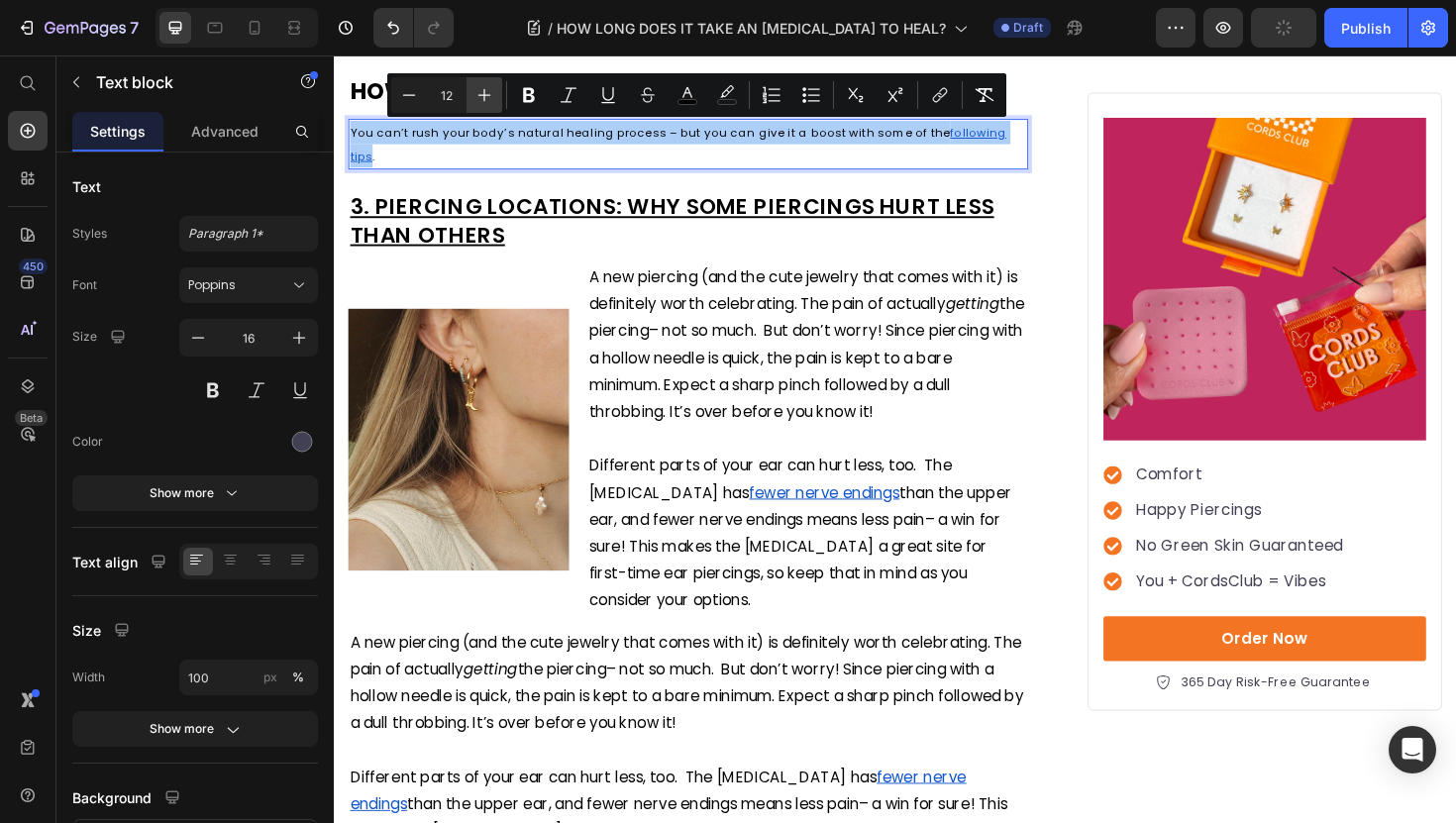 click 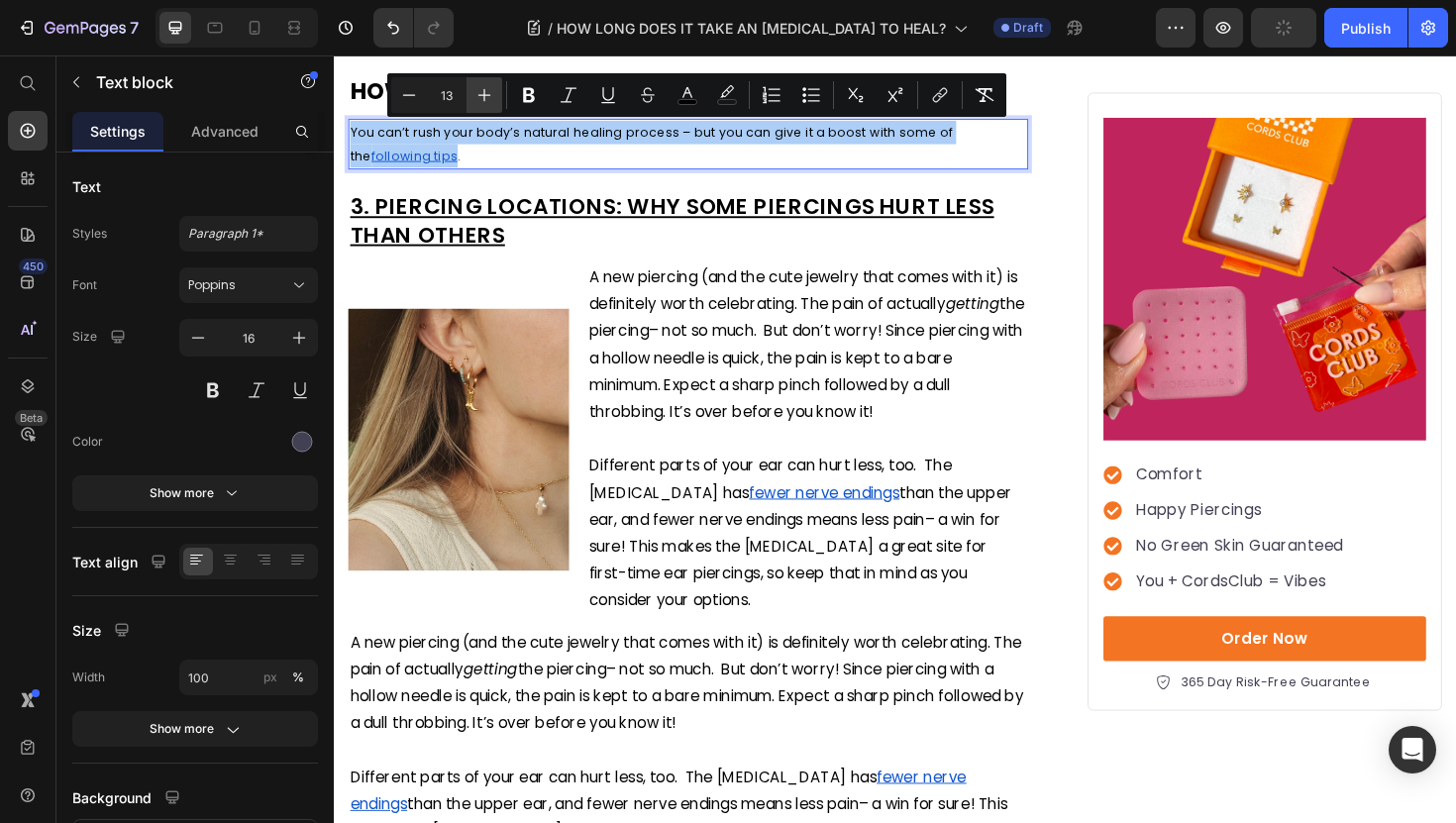 click 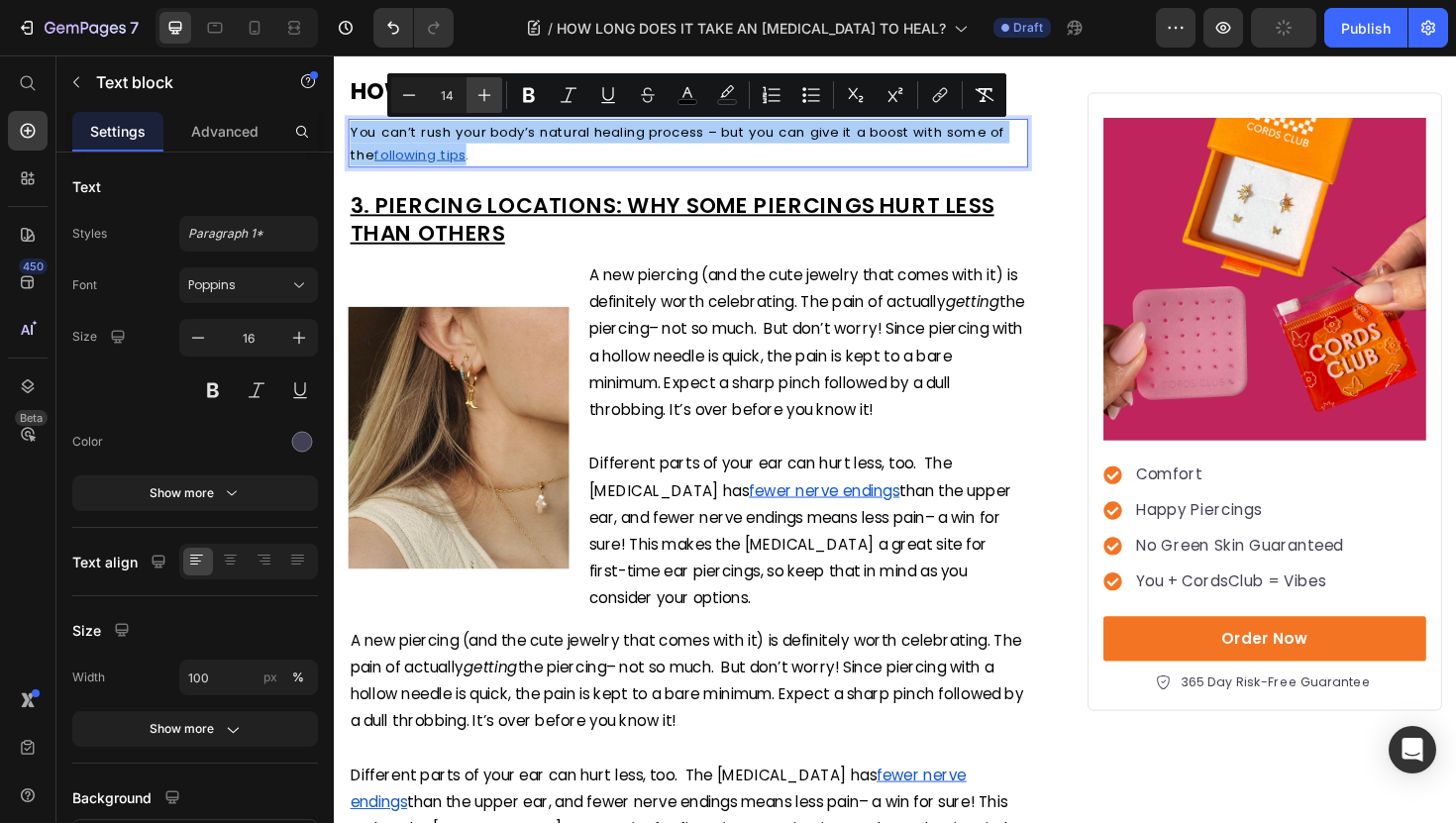 click 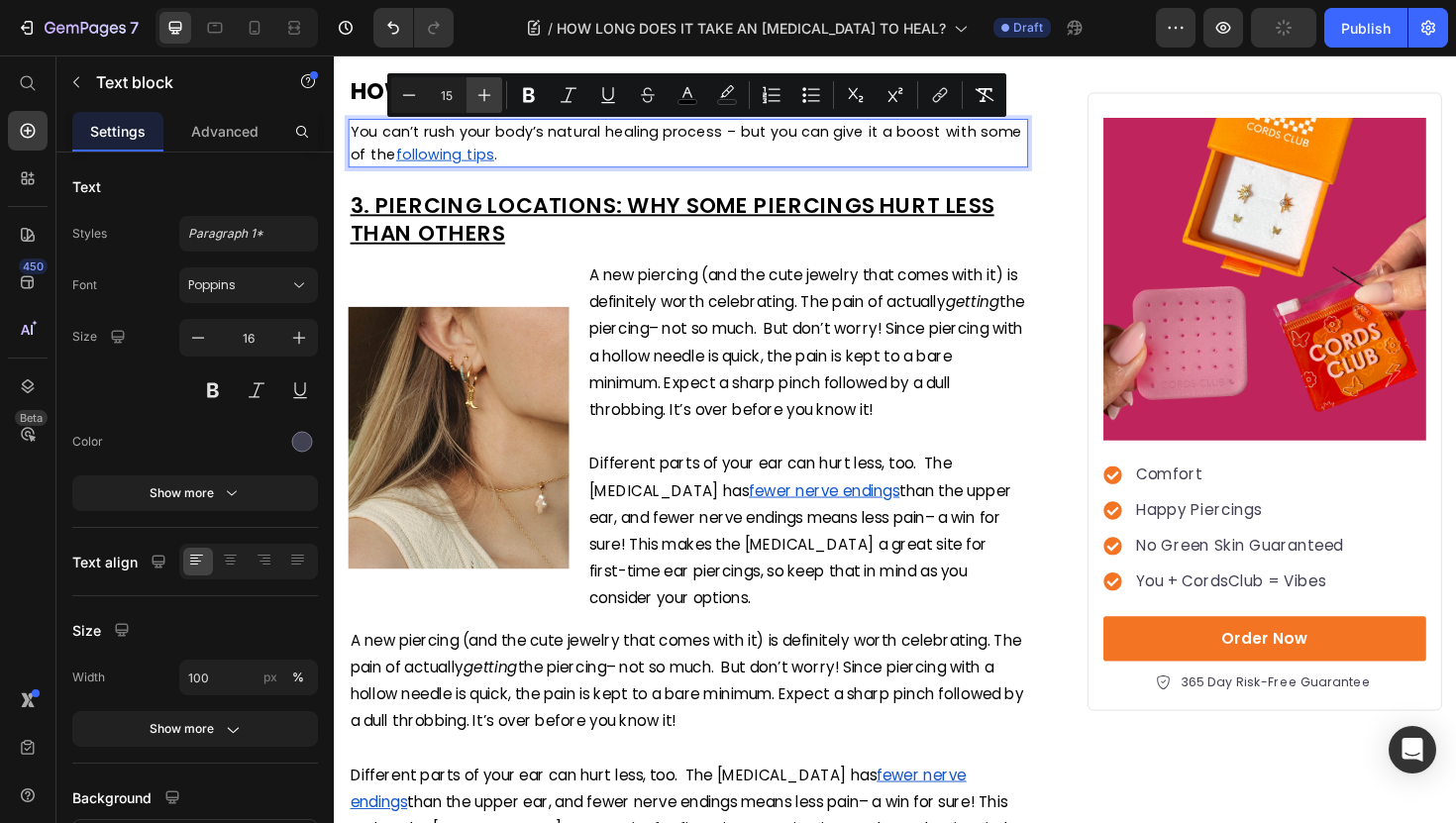 click 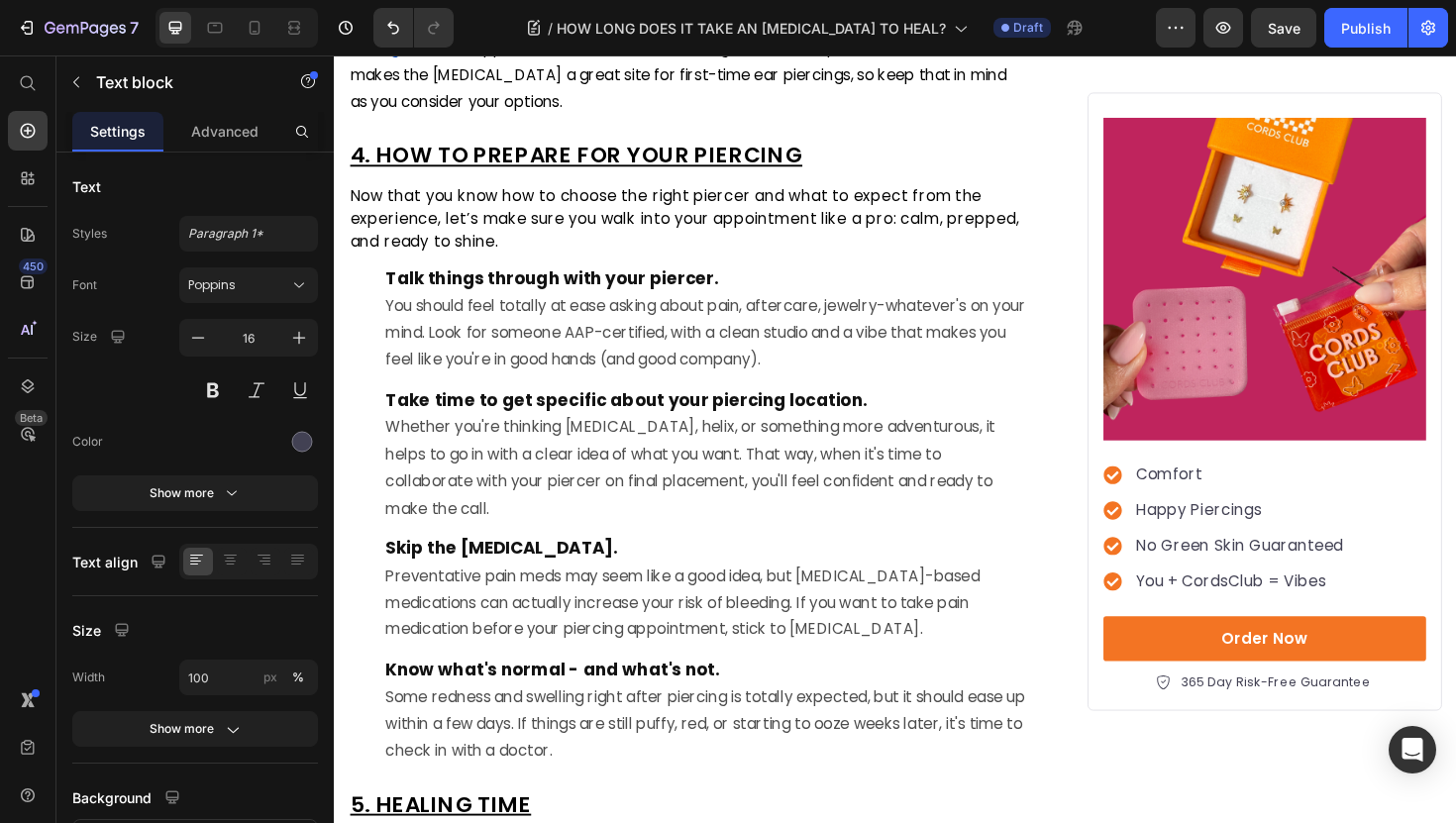 scroll, scrollTop: 3404, scrollLeft: 0, axis: vertical 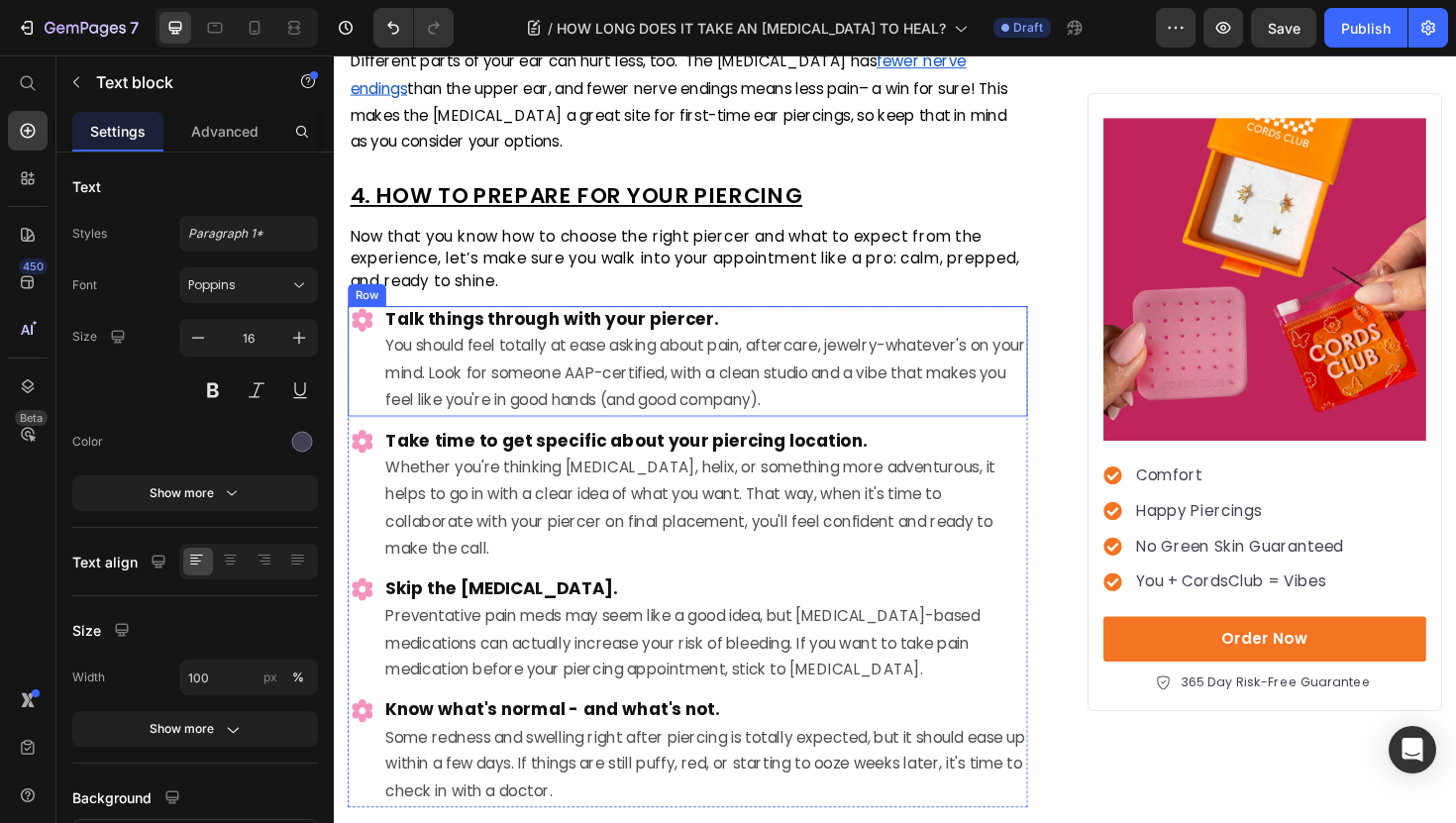 click on "Image" at bounding box center (364, 379) 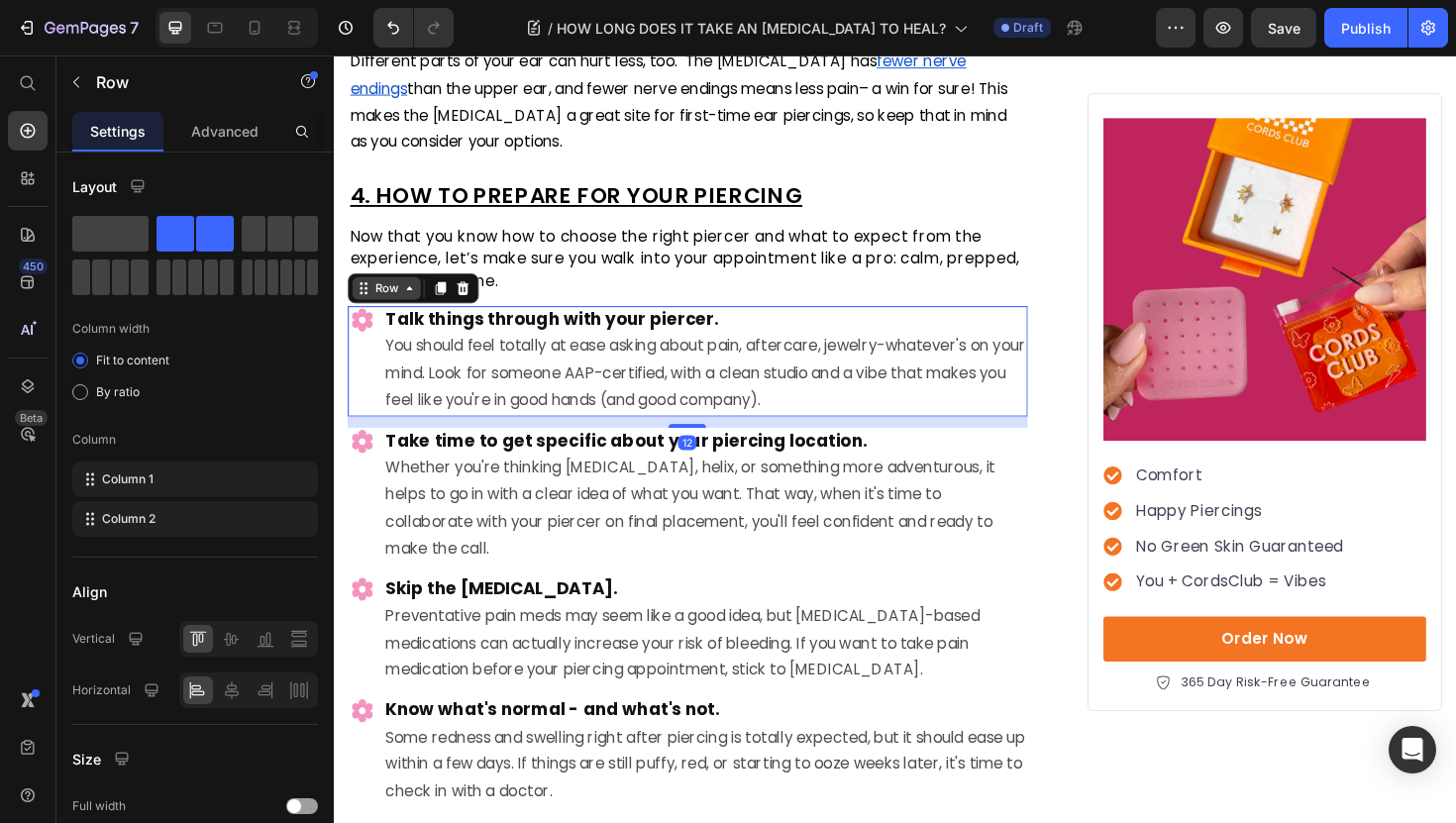 click on "Row" at bounding box center (389, 302) 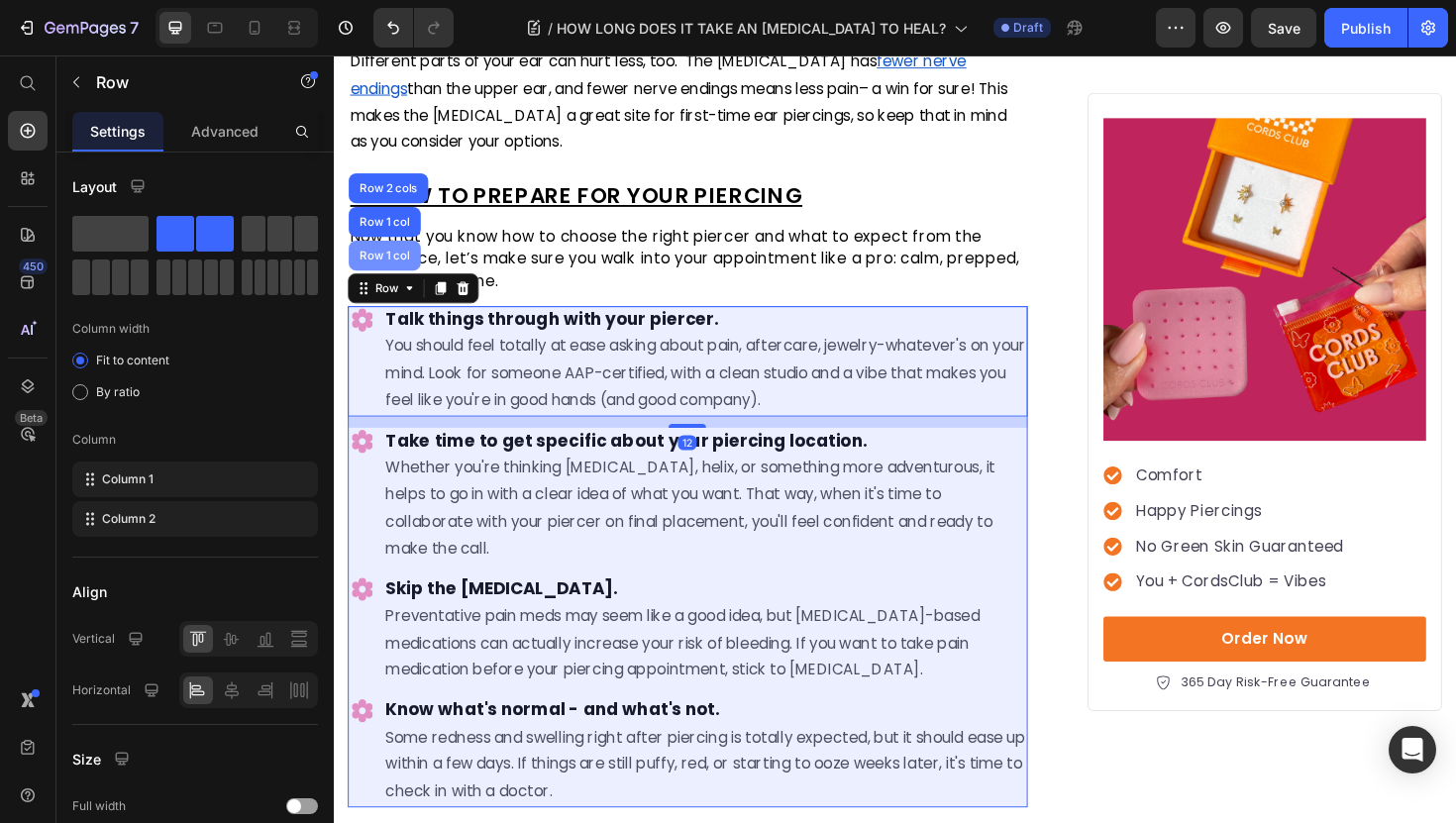 click on "Row 1 col" at bounding box center (387, 267) 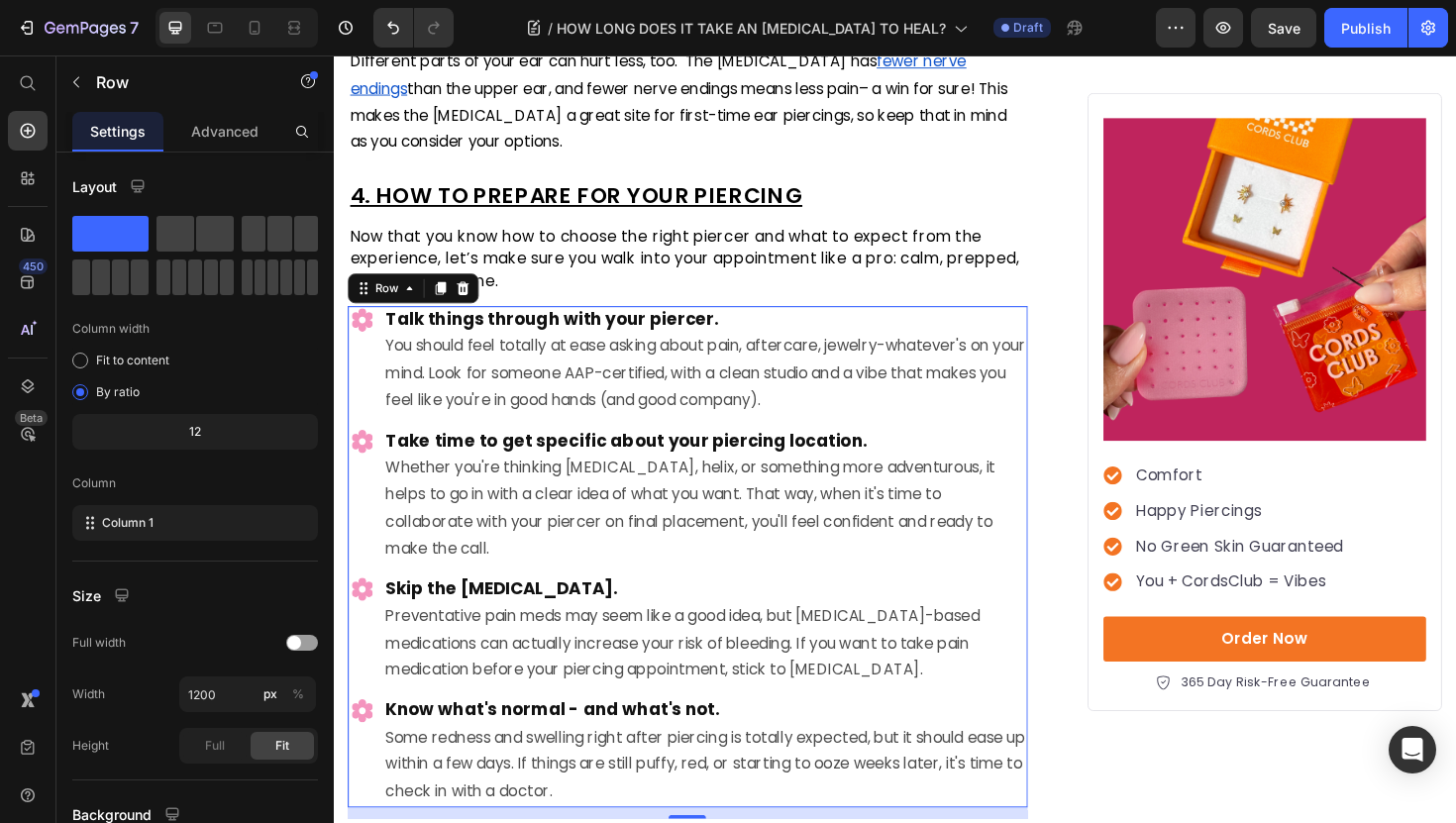 copy on "You can’t rush your body’s natural healing process – but you can give it a boost with some of the  following tips" 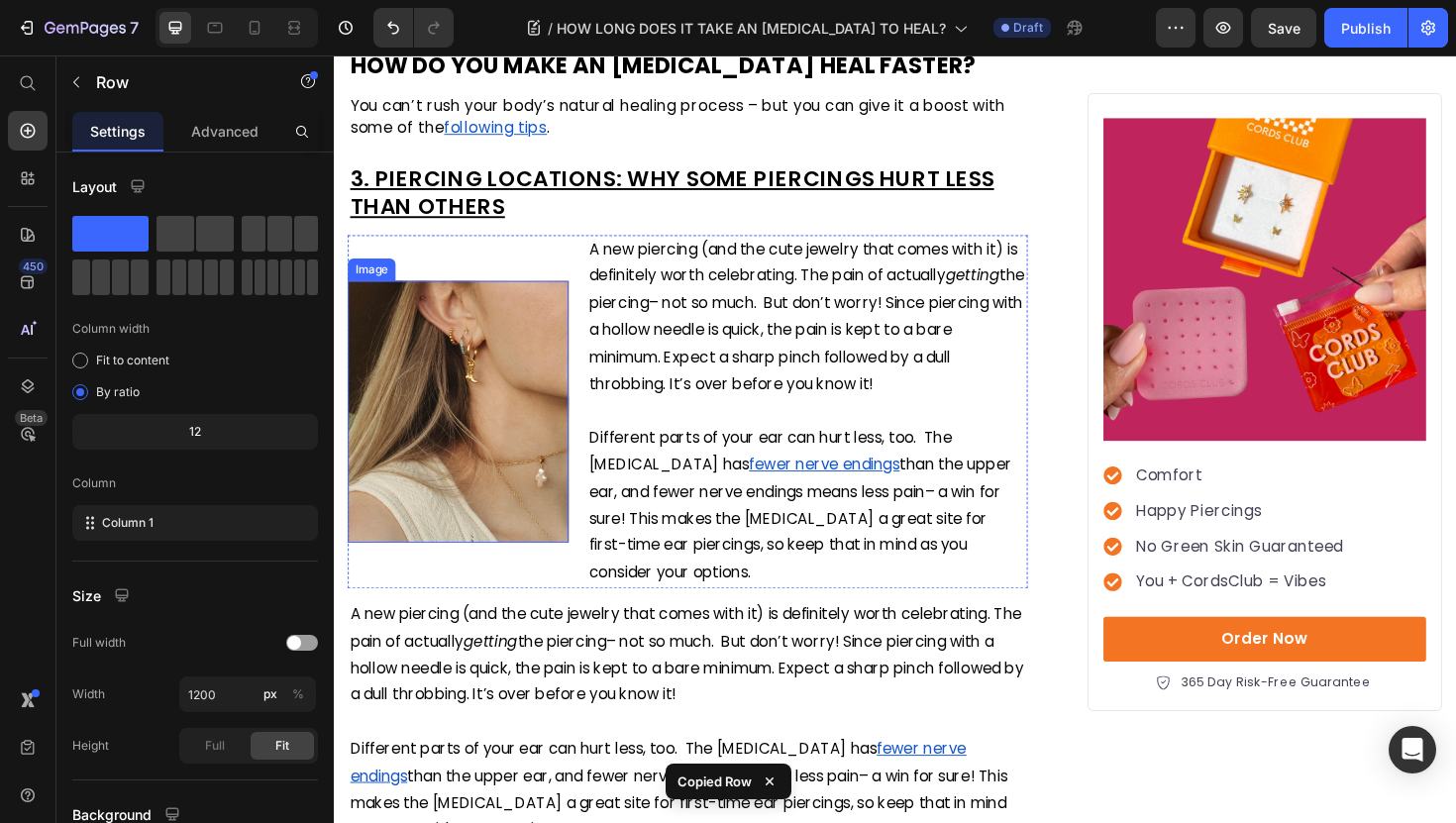 scroll, scrollTop: 2496, scrollLeft: 0, axis: vertical 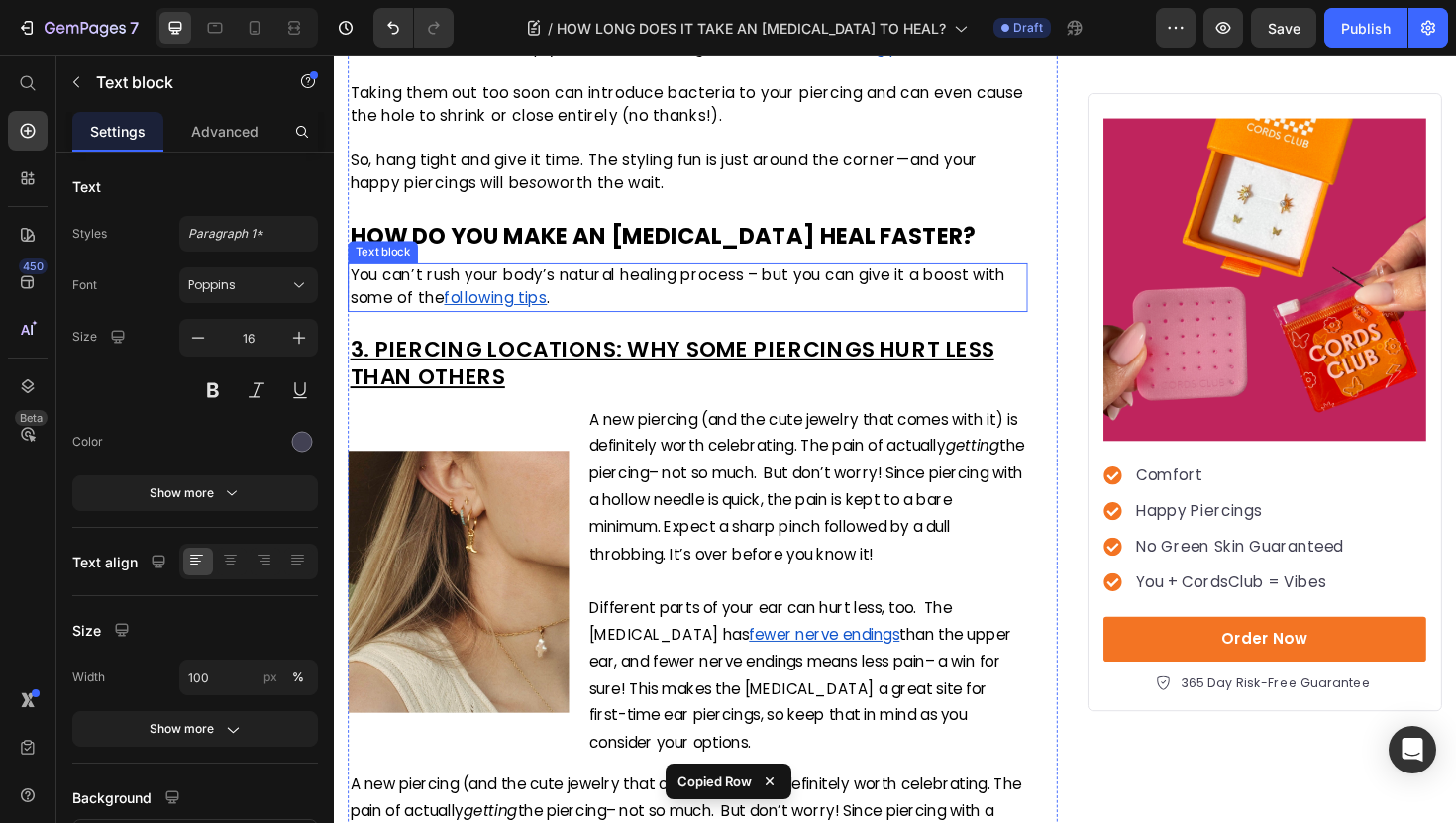 click on "You can’t rush your body’s natural healing process – but you can give it a boost with some of the  following tips ." at bounding box center [708, 301] 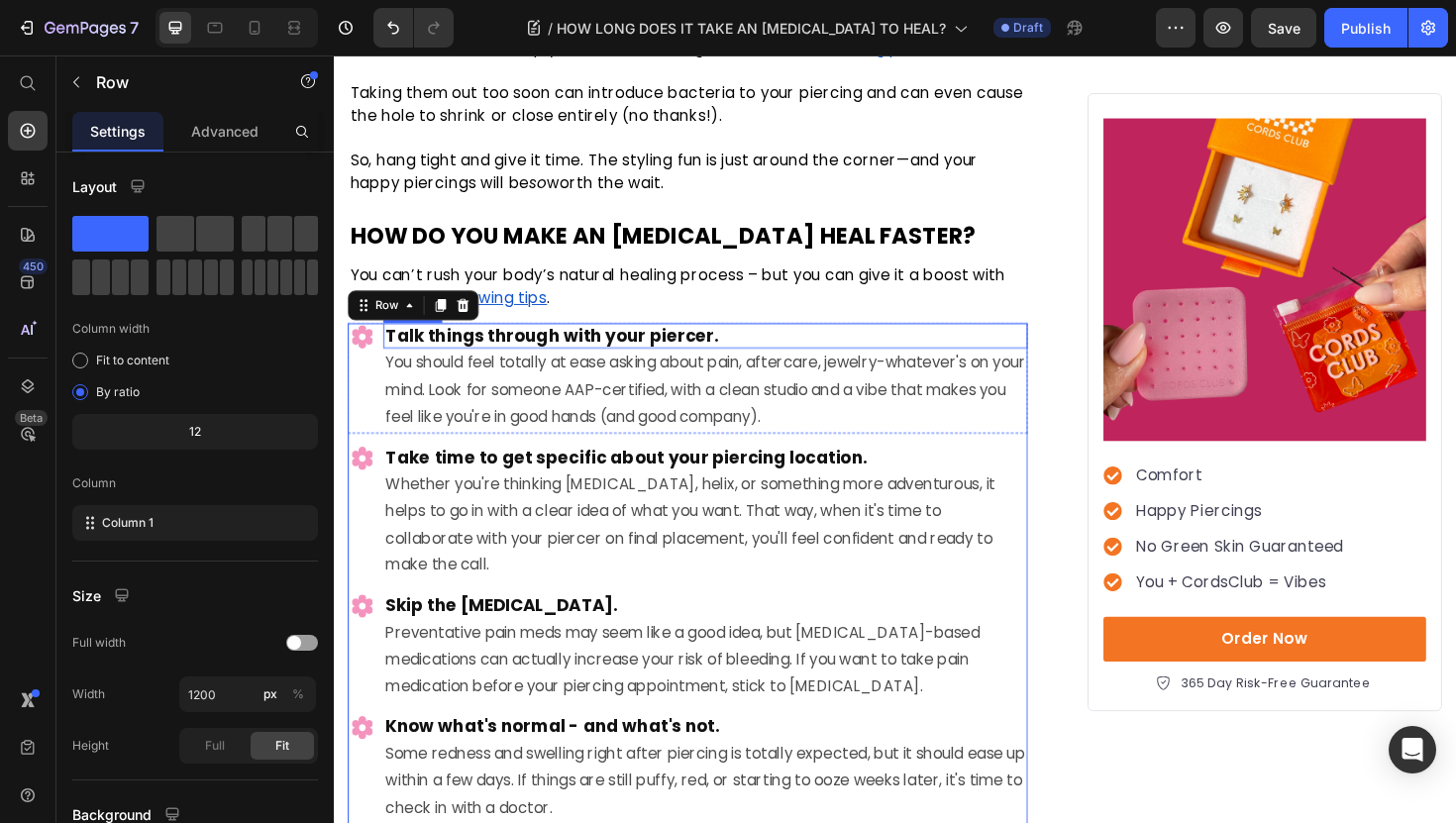 click on "Talk things through with your piercer." at bounding box center (727, 352) 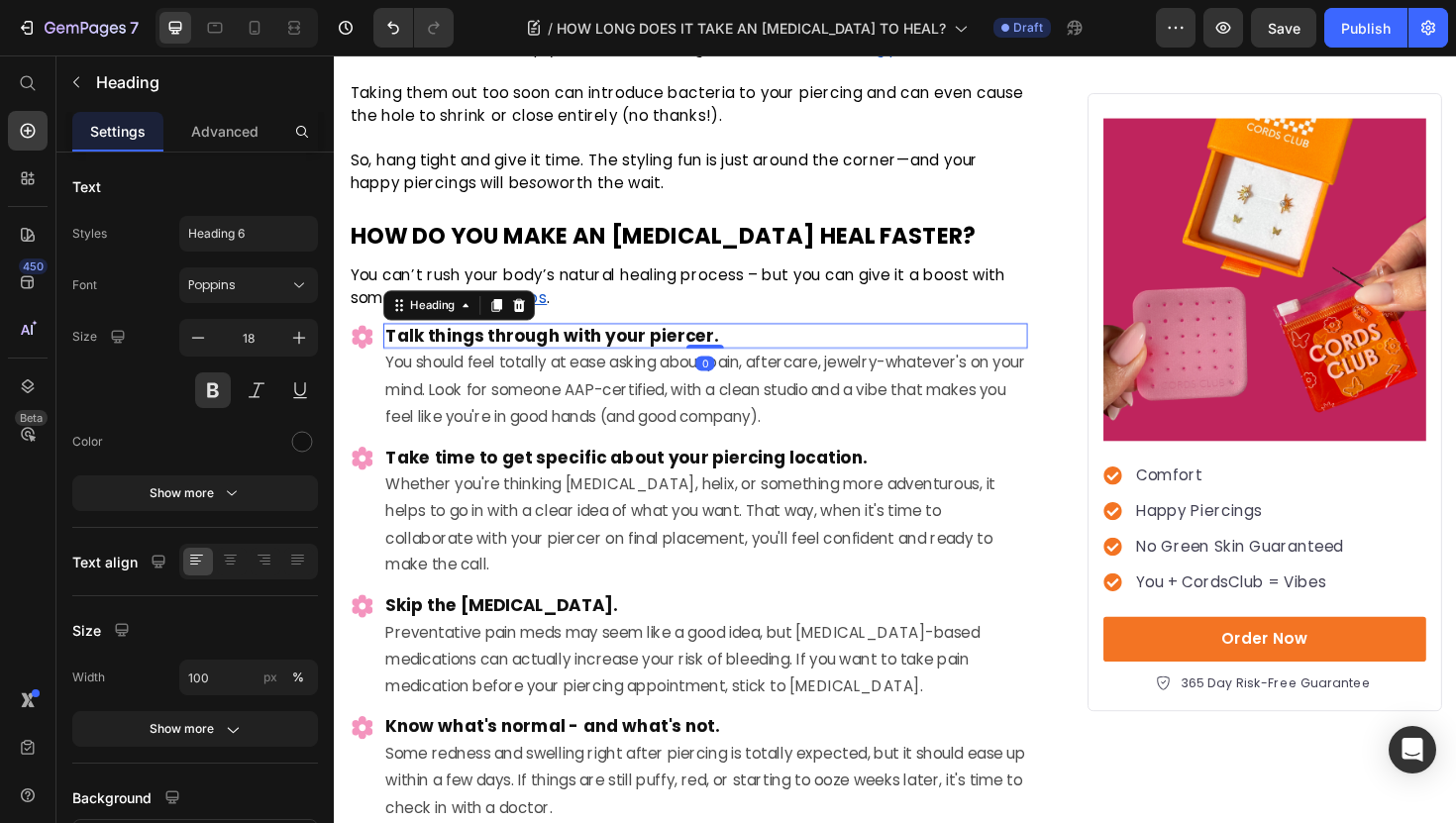 click on "Talk things through with your piercer." at bounding box center [727, 352] 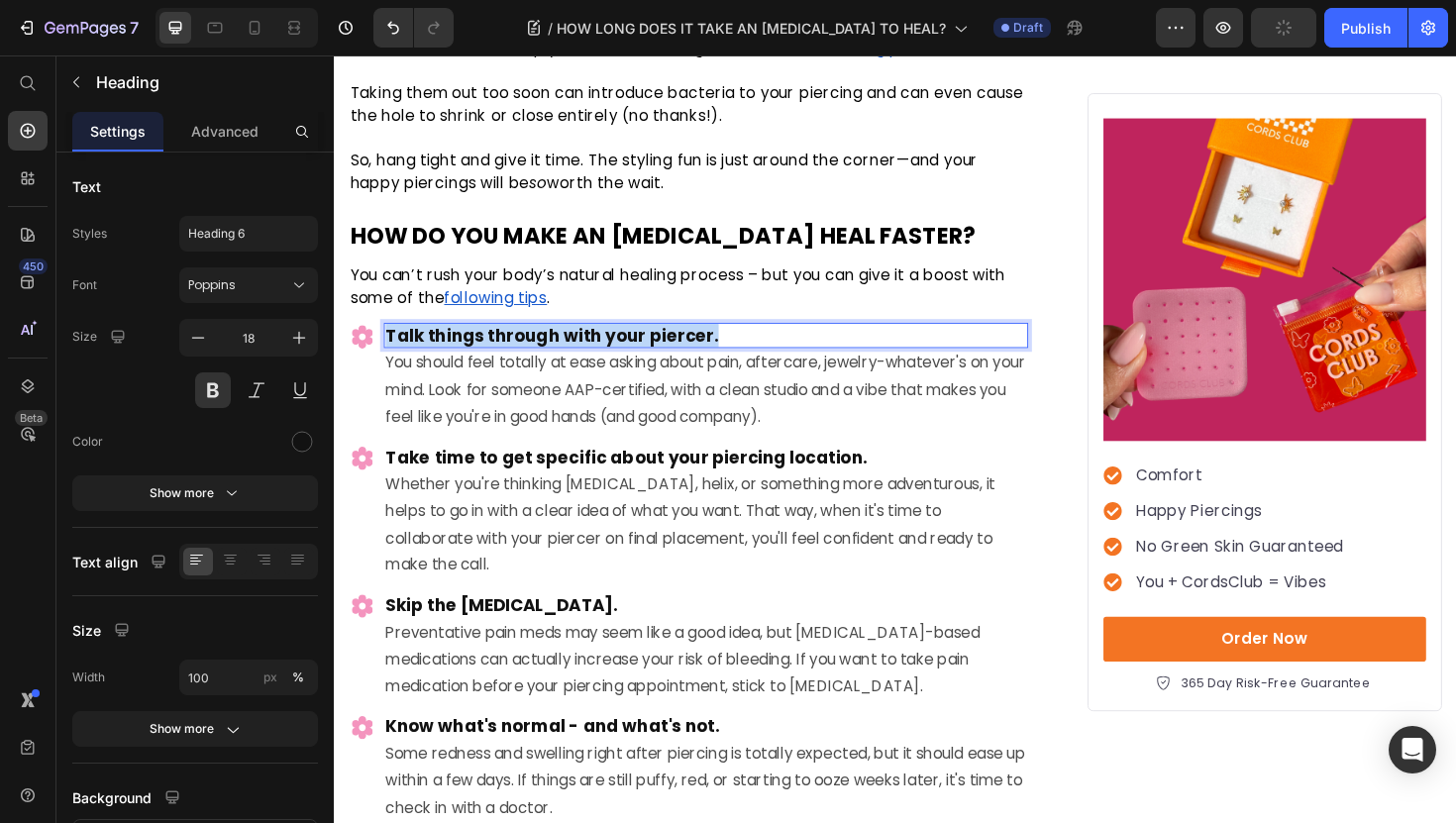 click on "Talk things through with your piercer." at bounding box center (727, 352) 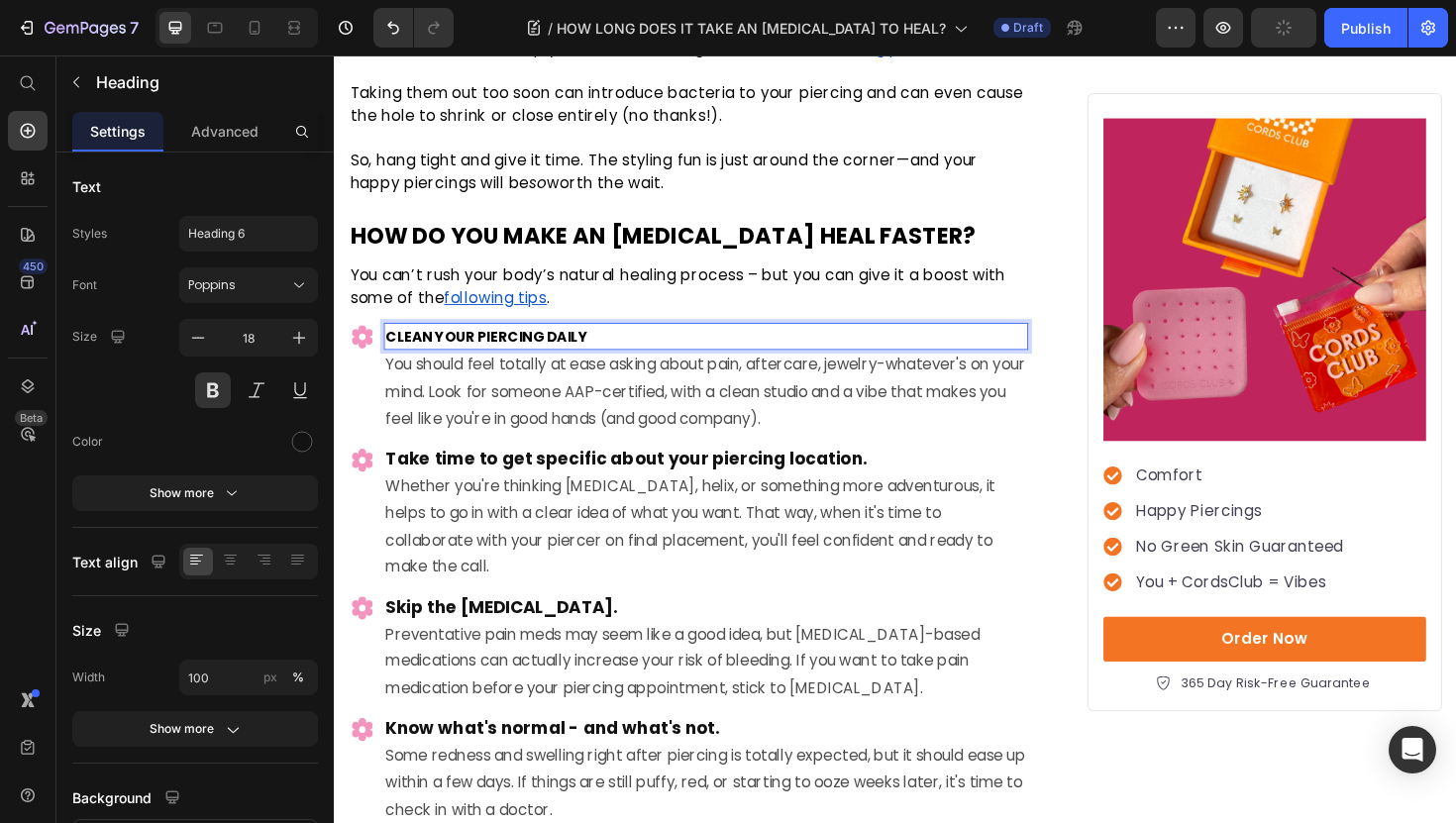 click on "CLEAN YOUR PIERCING DAILY" at bounding box center (495, 354) 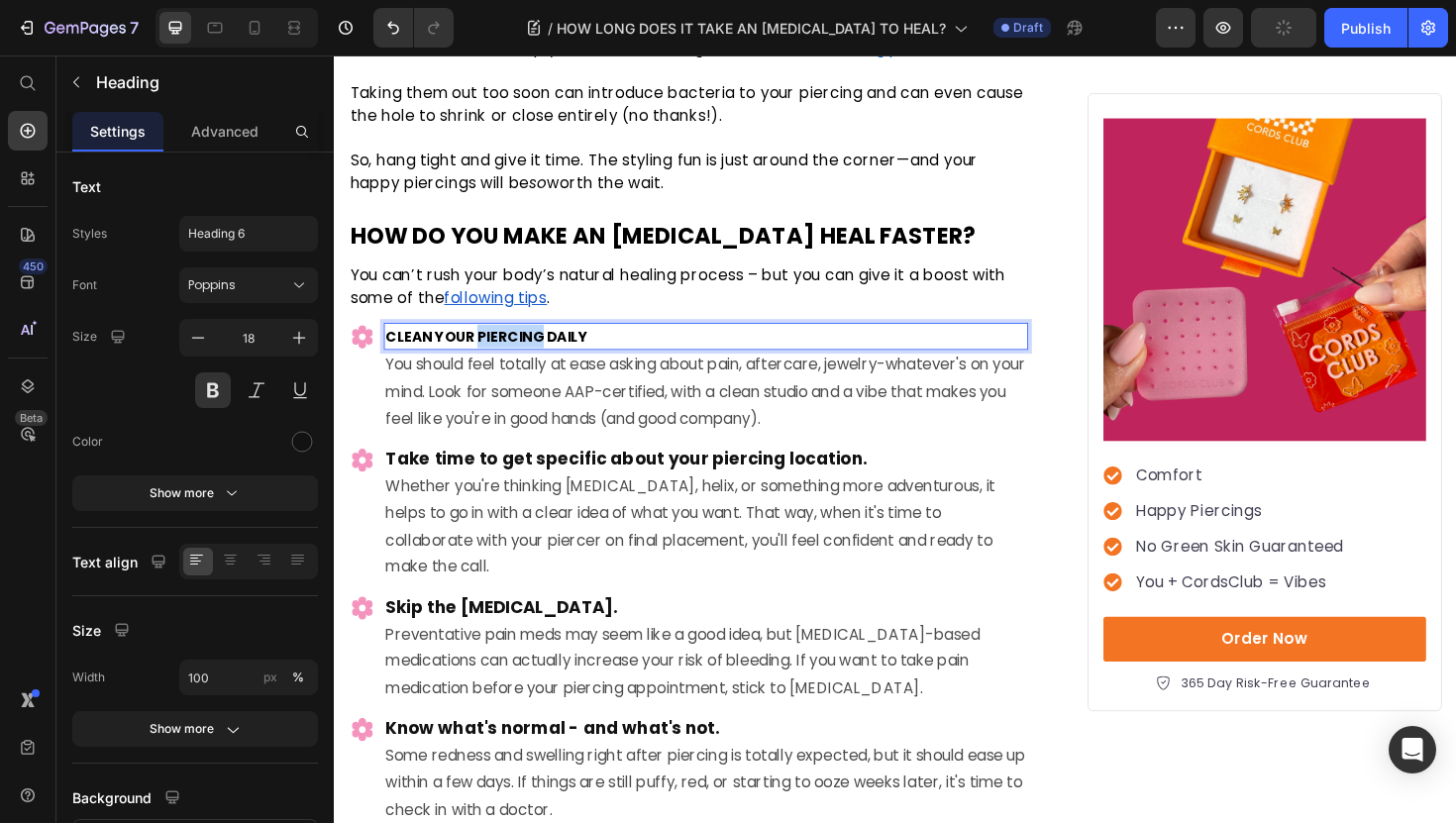 click on "CLEAN YOUR PIERCING DAILY" at bounding box center (495, 354) 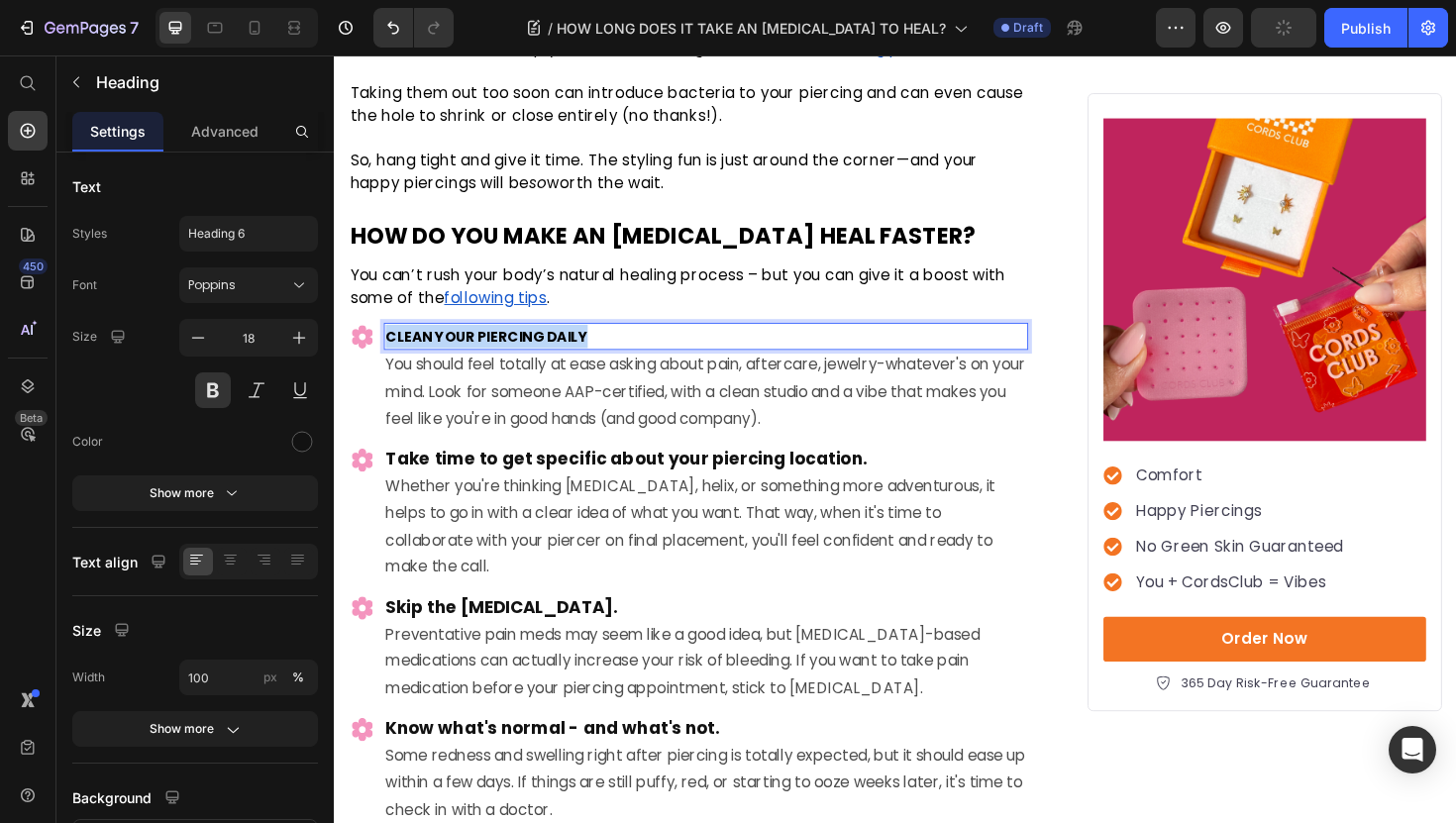 click on "CLEAN YOUR PIERCING DAILY" at bounding box center (495, 354) 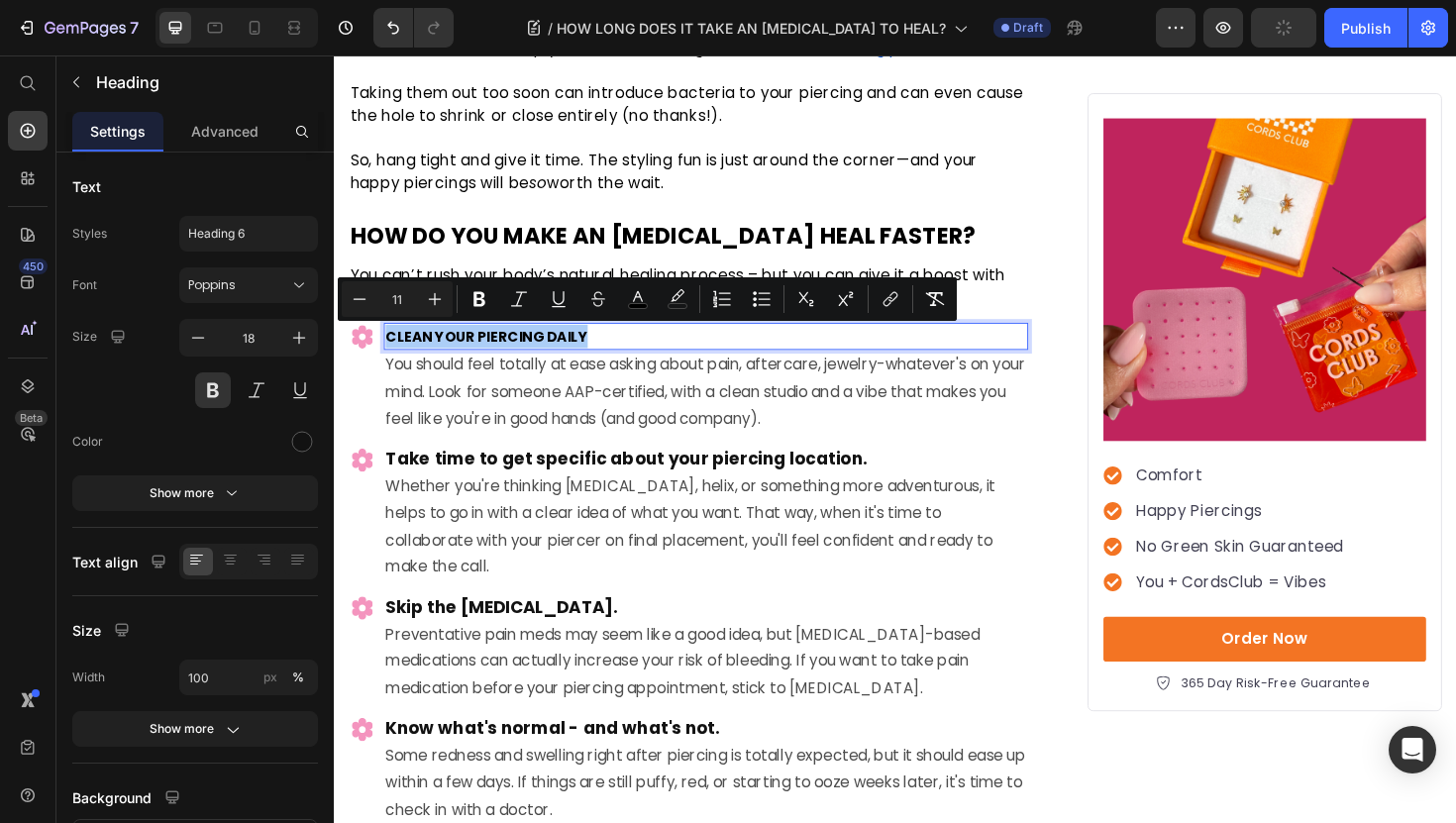 click on "11" at bounding box center (397, 299) 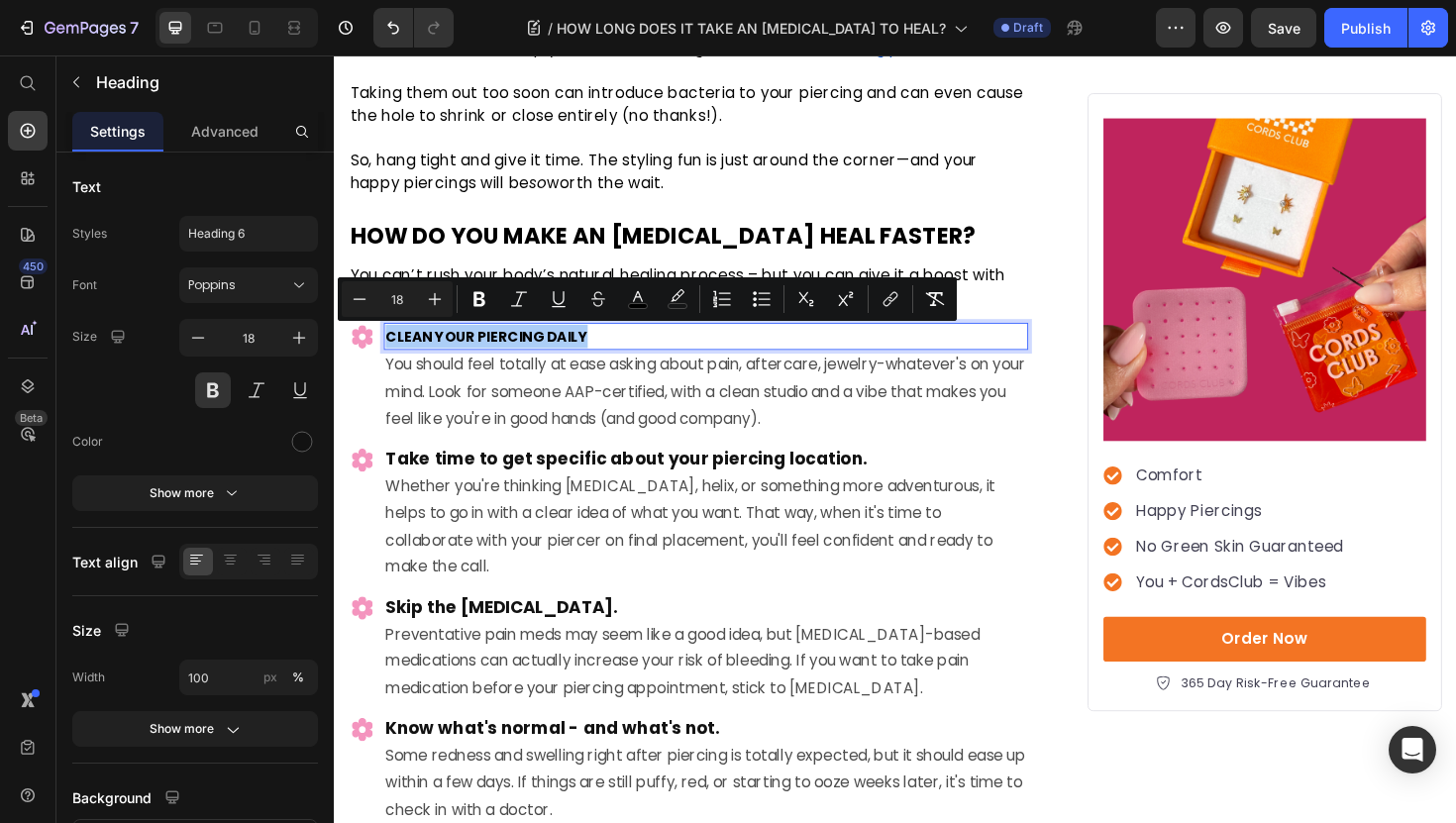 type on "18" 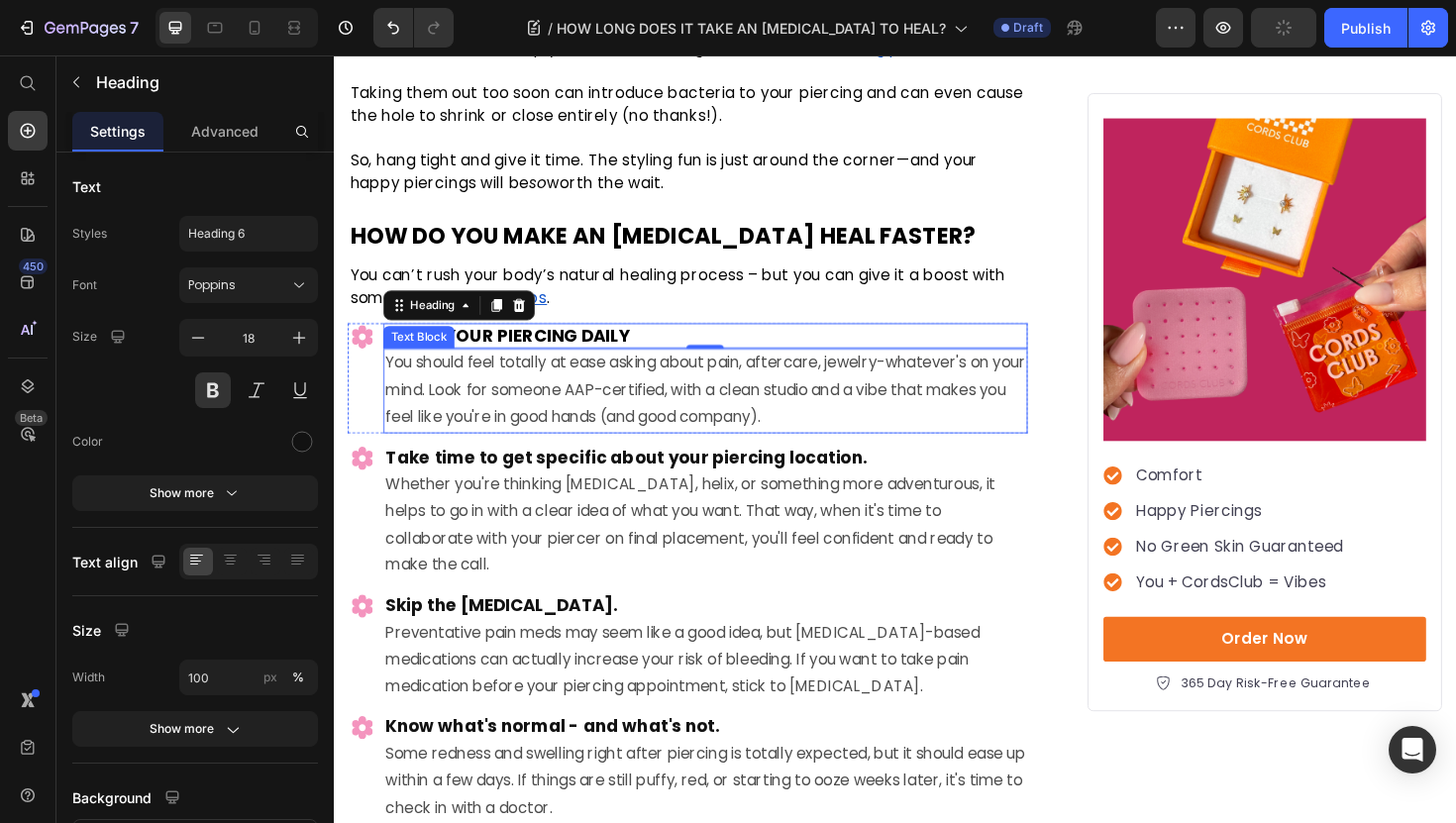 click on "You should feel totally at ease asking about pain, aftercare, jewelry-whatever's on your mind. Look for someone AAP-certified, with a clean studio and a vibe that makes you feel like you're in good hands (and good company)." at bounding box center (727, 410) 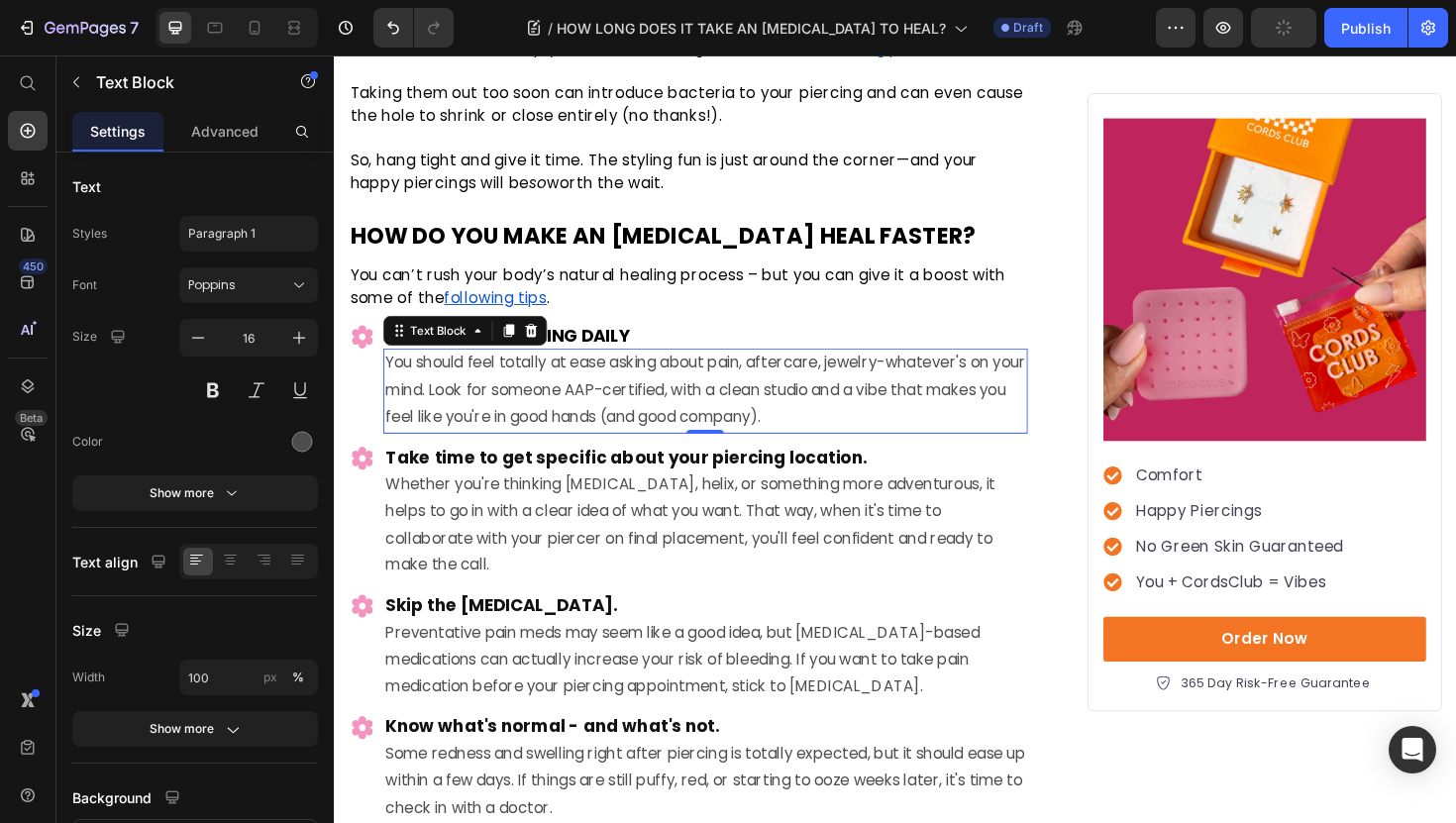 click on "You should feel totally at ease asking about pain, aftercare, jewelry-whatever's on your mind. Look for someone AAP-certified, with a clean studio and a vibe that makes you feel like you're in good hands (and good company)." at bounding box center [727, 410] 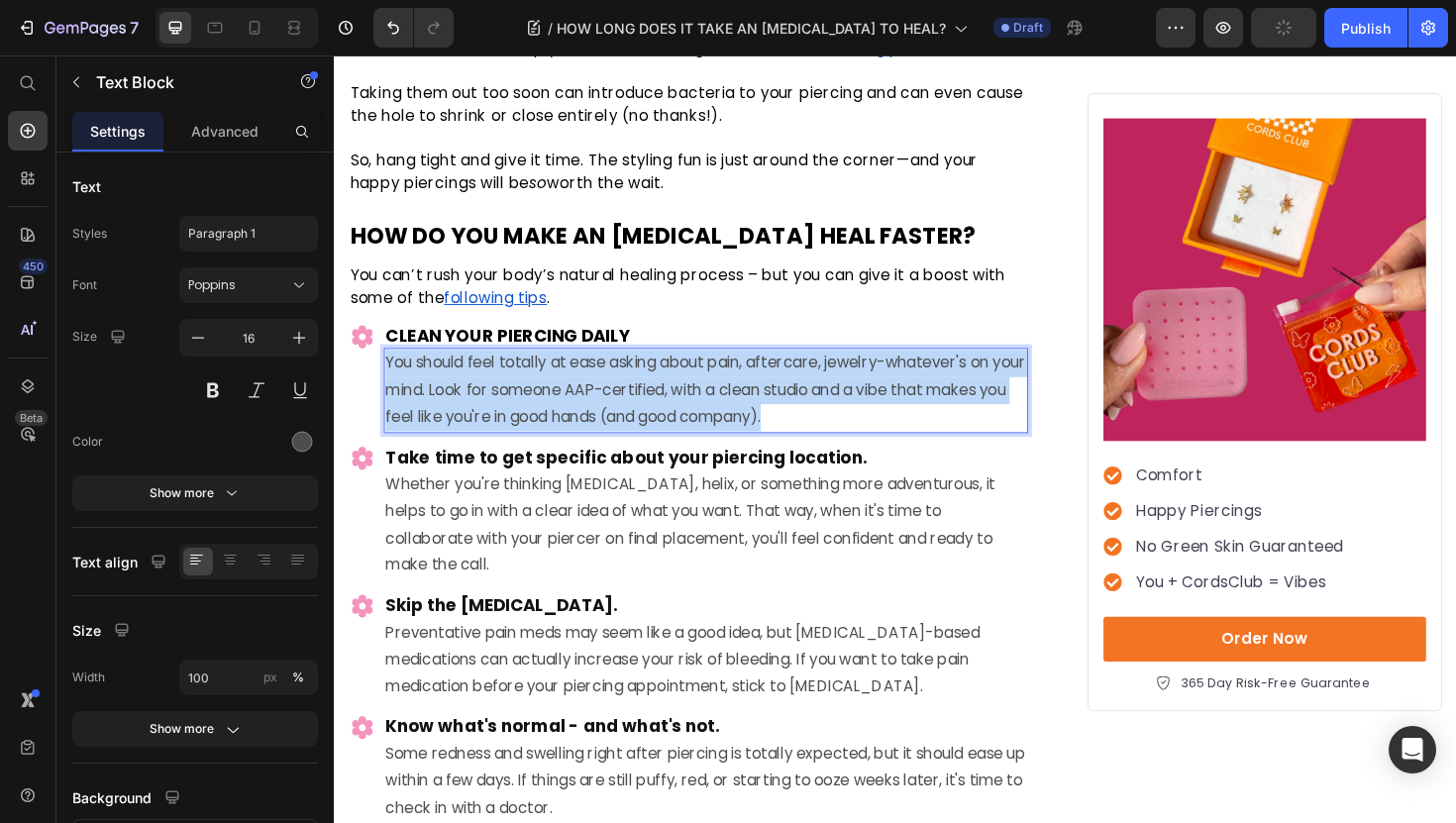click on "You should feel totally at ease asking about pain, aftercare, jewelry-whatever's on your mind. Look for someone AAP-certified, with a clean studio and a vibe that makes you feel like you're in good hands (and good company)." at bounding box center [727, 410] 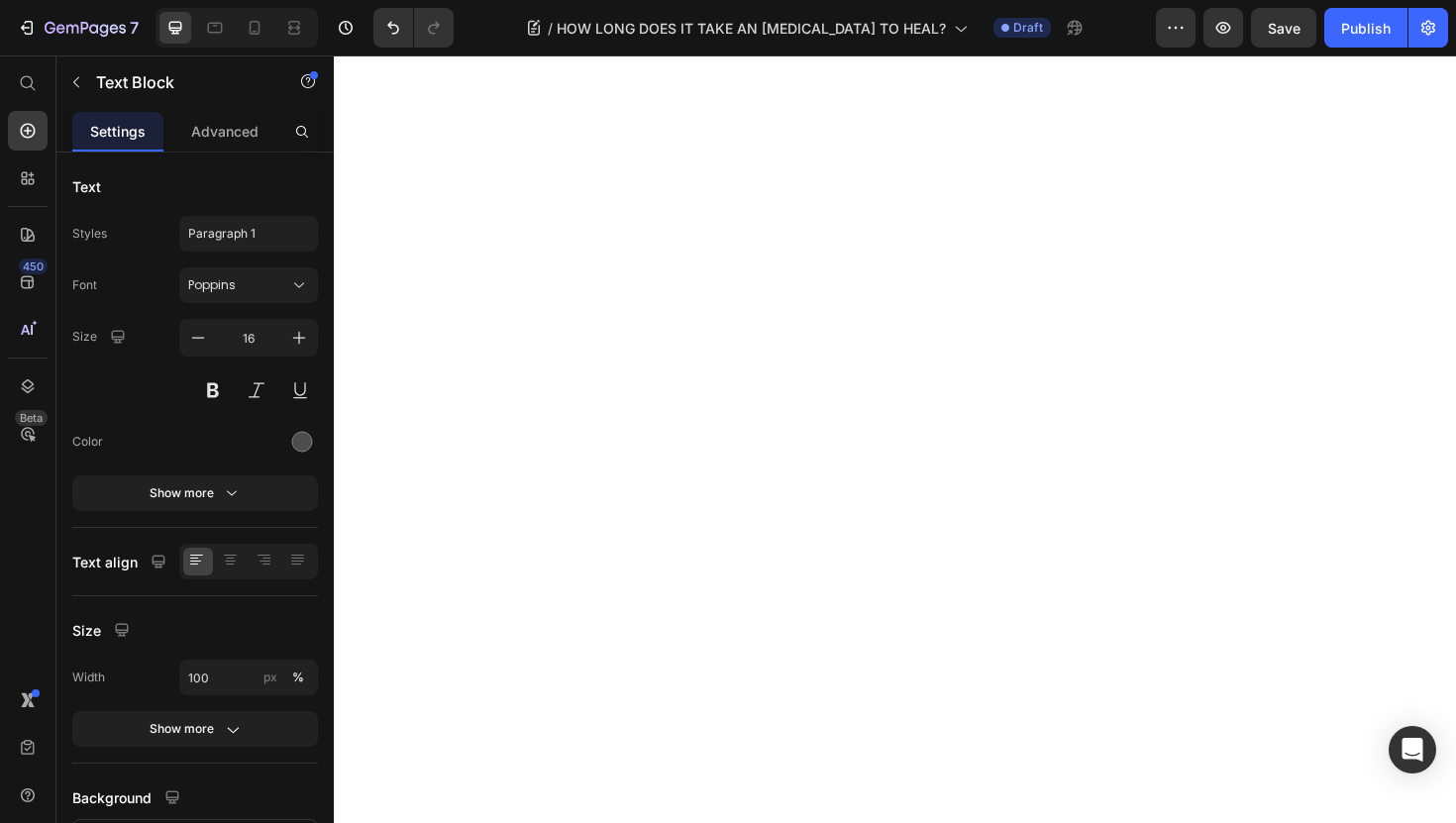 scroll, scrollTop: 0, scrollLeft: 0, axis: both 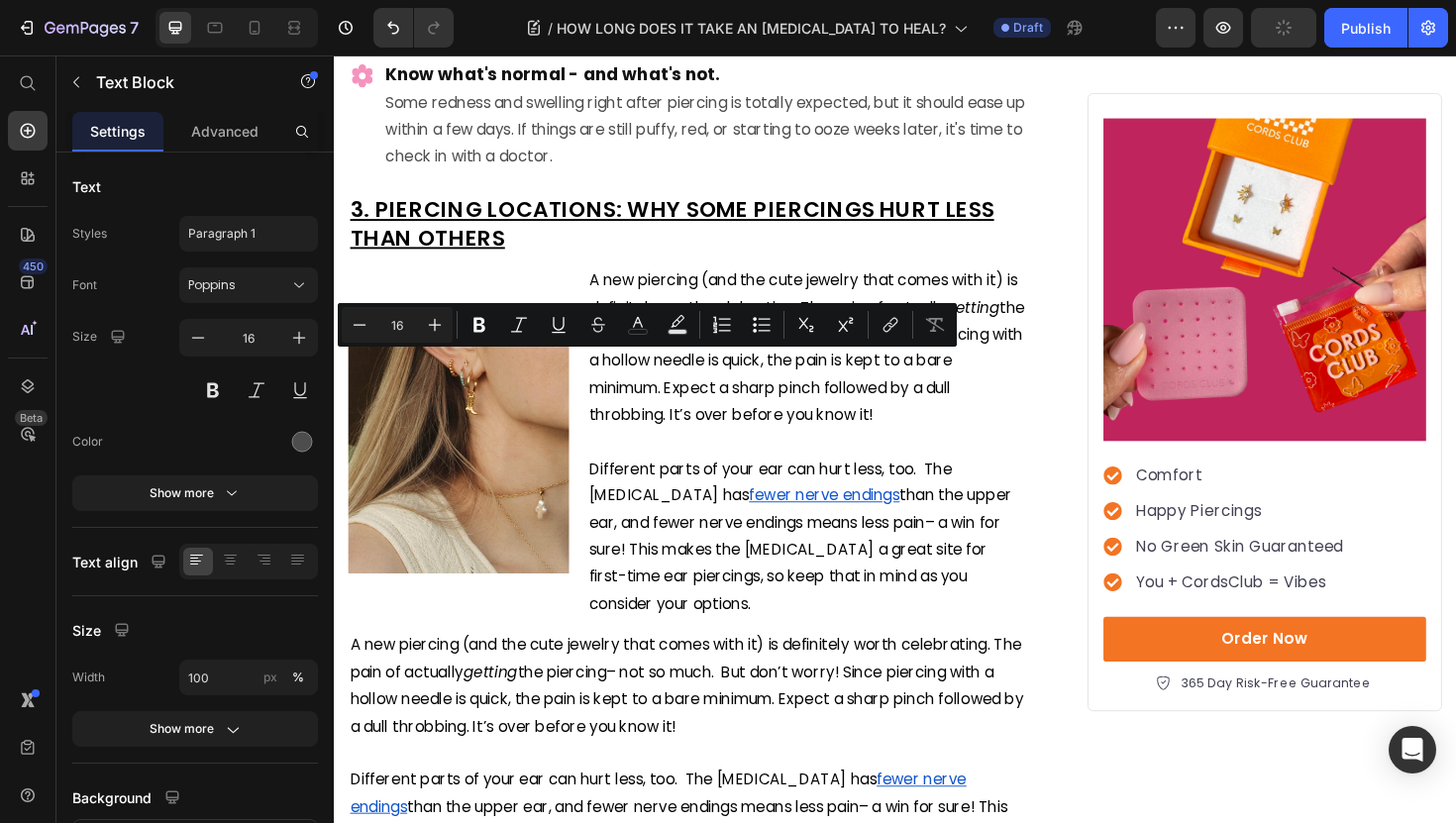 drag, startPoint x: 450, startPoint y: 383, endPoint x: 389, endPoint y: 382, distance: 61.008196 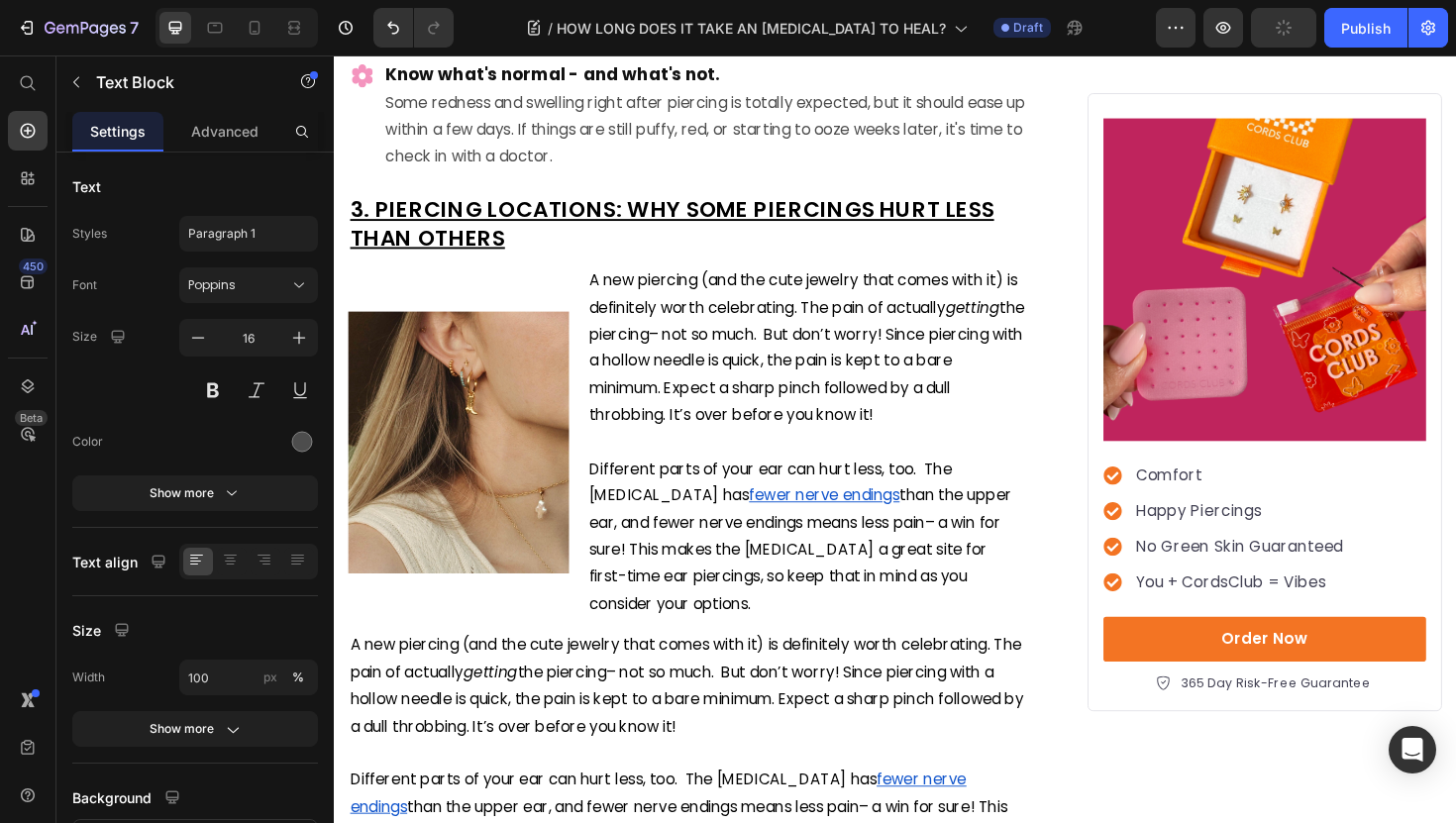 click on "once-a-day" at bounding box center [497, -252] 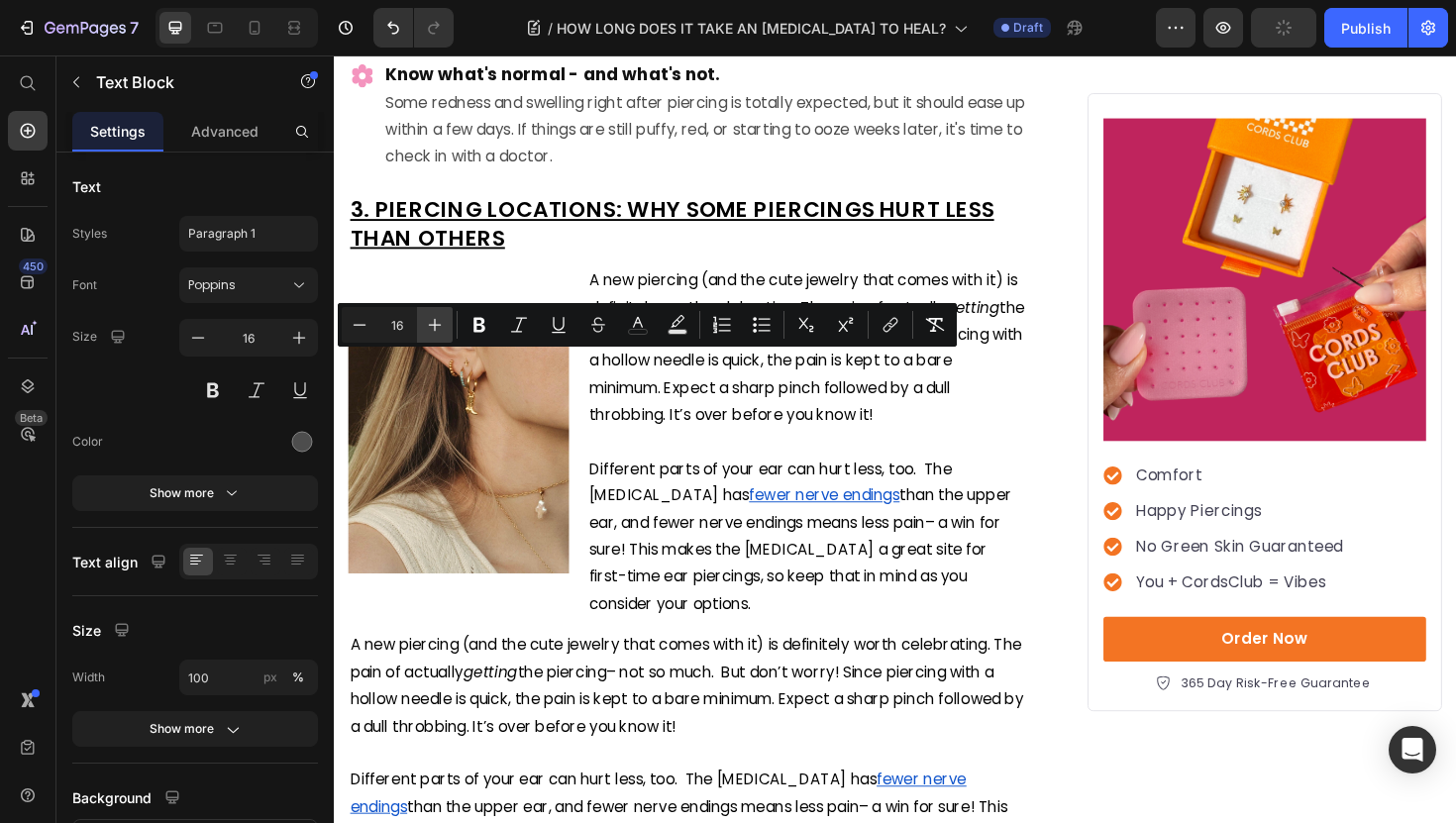 click 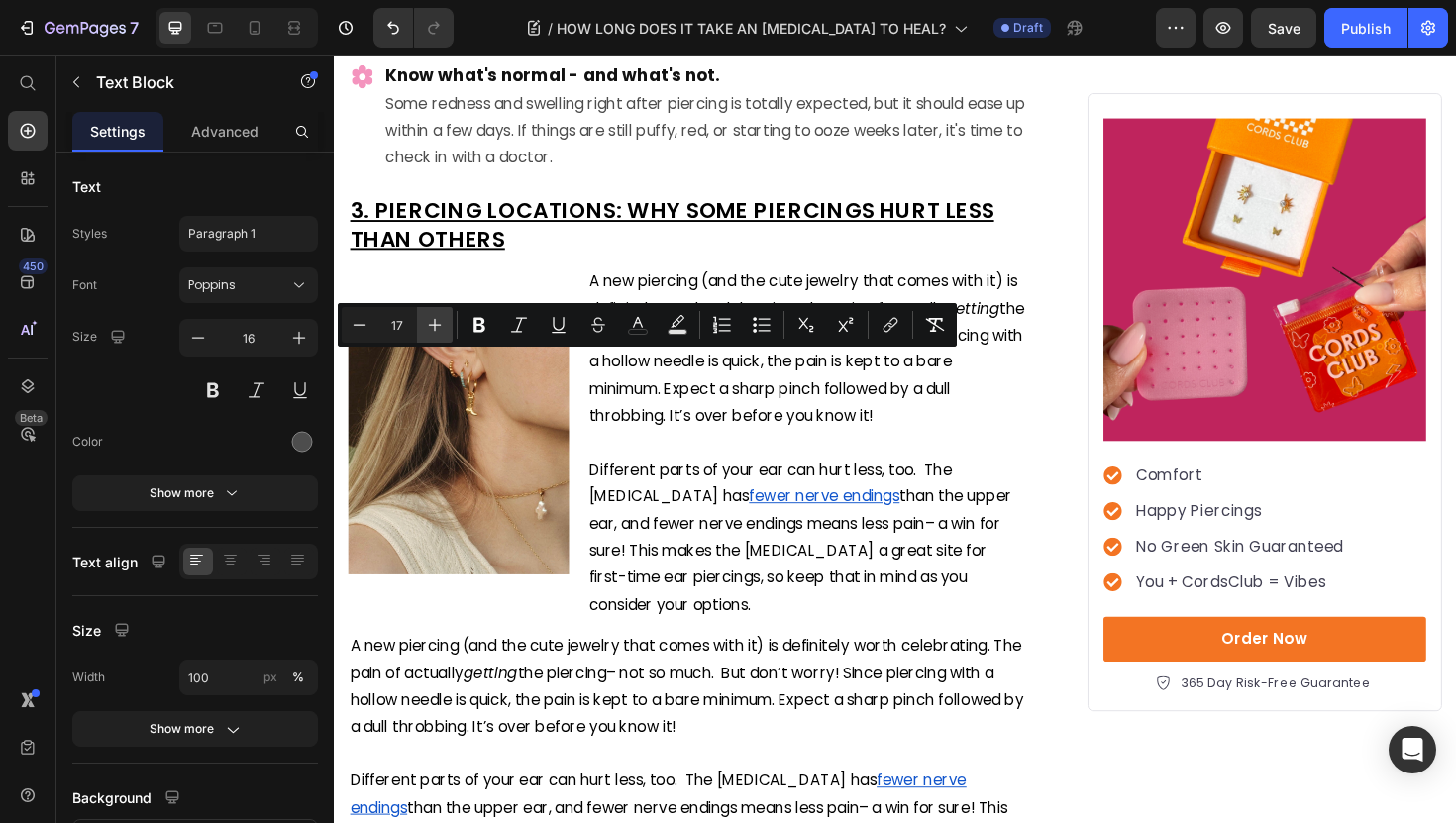 click 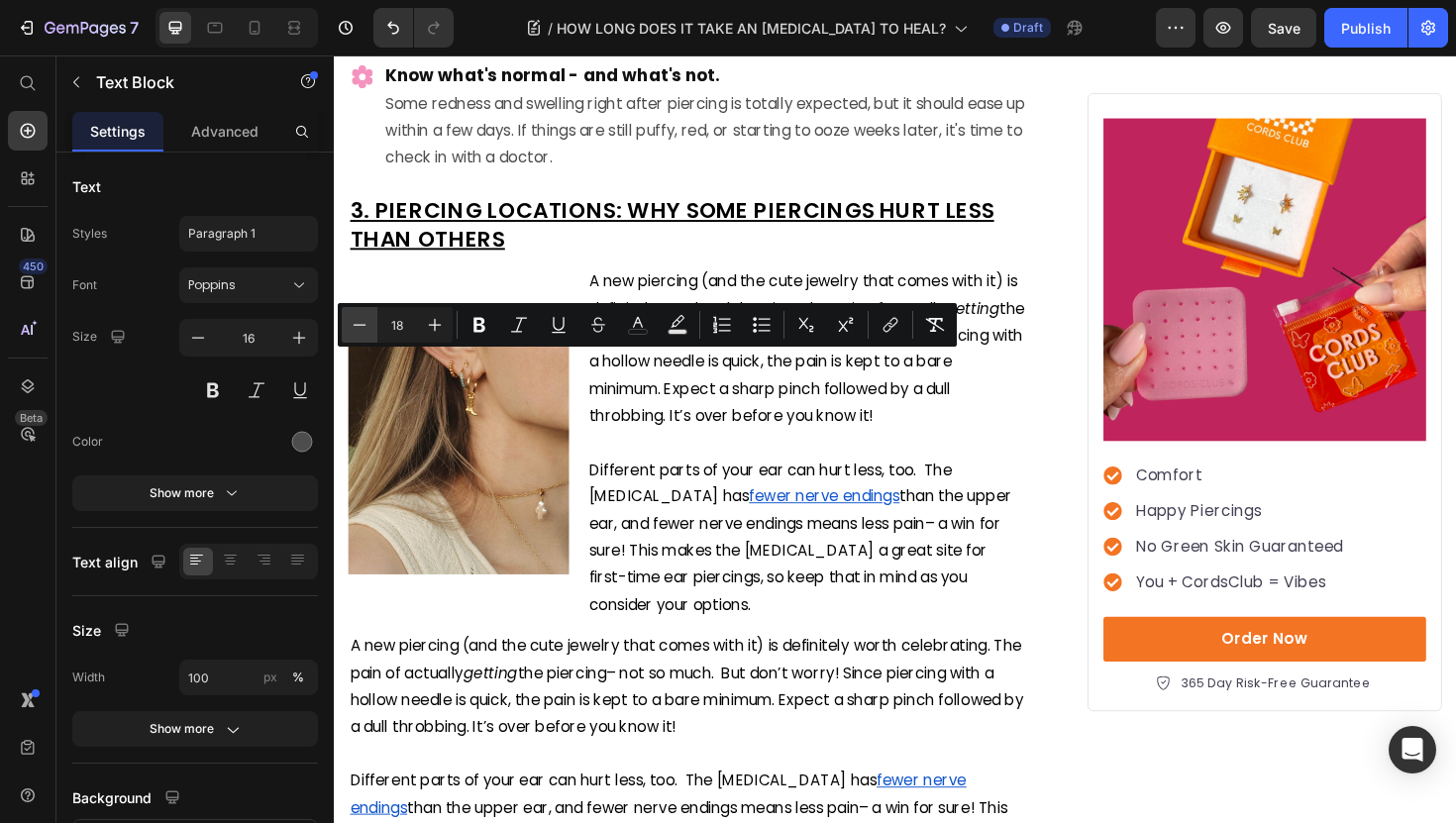 click 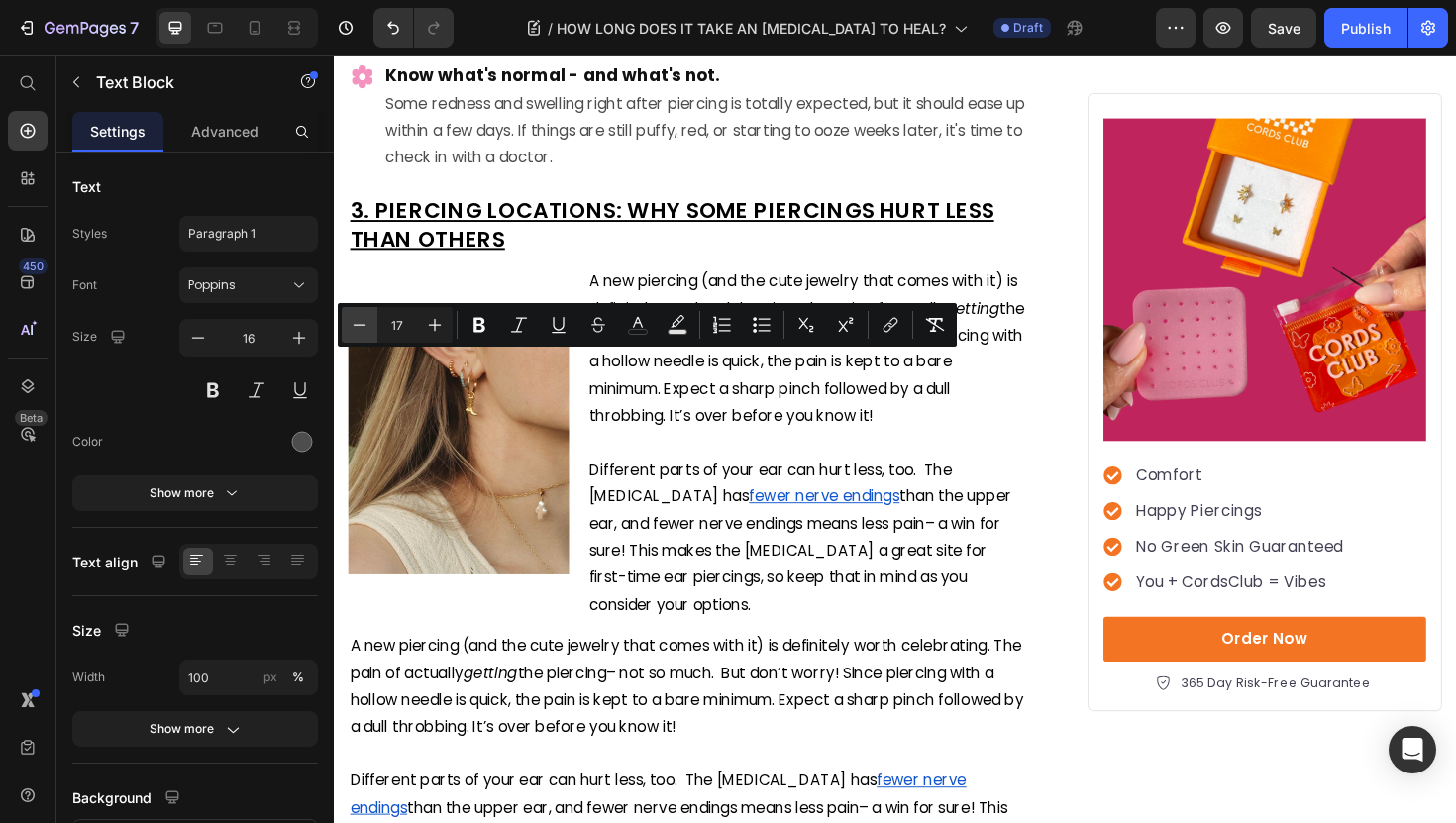click 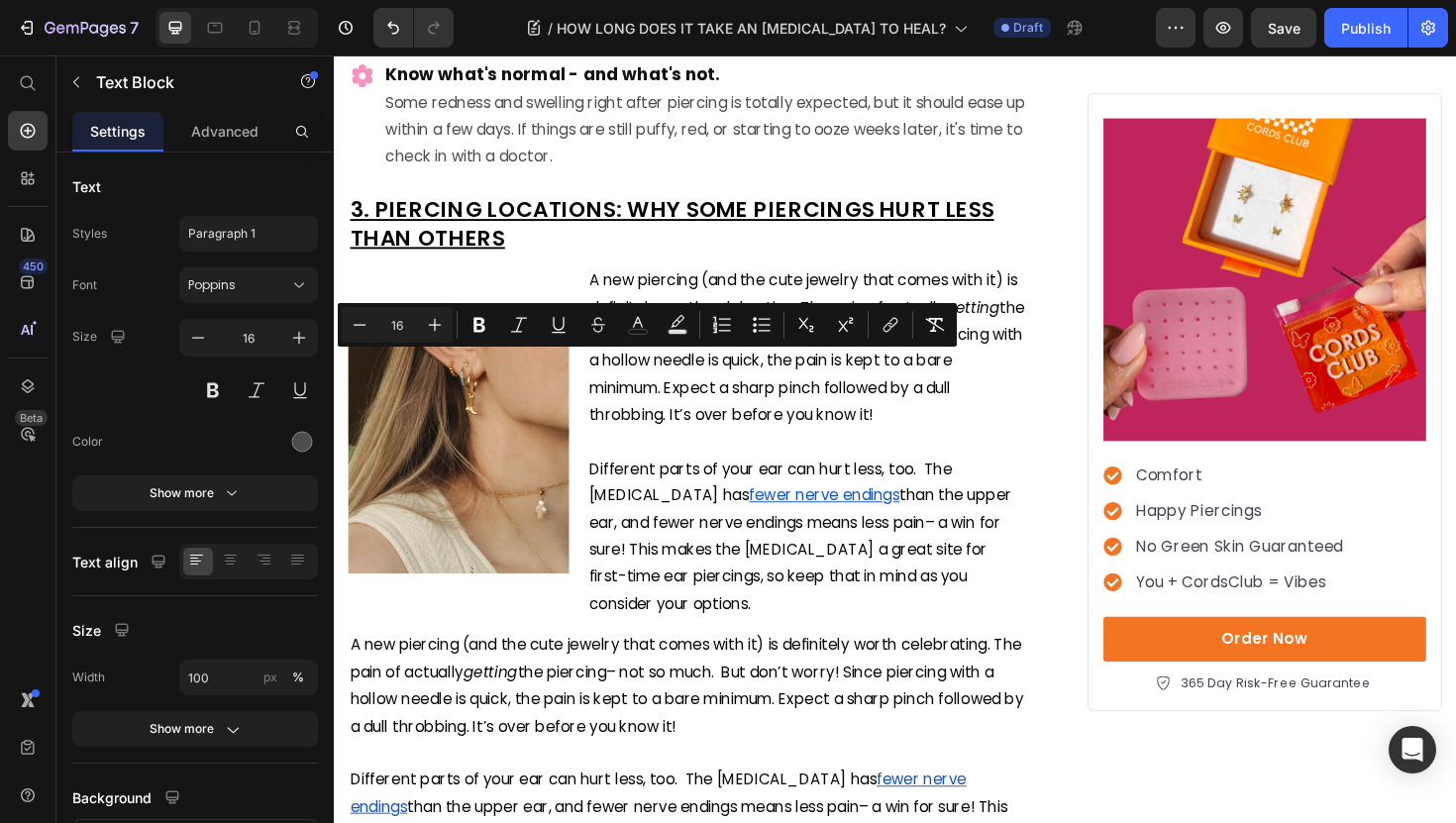 click on "Image ⁠⁠⁠⁠⁠⁠⁠ CLEAN YOUR PIERCING DAILY Heading An easy,  once-a-day   clean keeps bacteria out and healing on track. Text Block   0 Row Image Take time to get specific about your piercing location. Heading Whether you're thinking [MEDICAL_DATA], helix, or something more adventurous, it helps to go in with a clear idea of what you want. That way, when it's time to collaborate with your piercer on final placement, you'll feel confident and ready to make the call. Text Block Row Image Skip the [MEDICAL_DATA]. Heading Preventative pain meds may seem like a good idea, but [MEDICAL_DATA]-based medications can actually increase your risk of bleeding. If you want to take pain medication before your piercing appointment, stick to [MEDICAL_DATA]. Text Block Row Image Know what's normal - and what's not. Heading Some redness and swelling right after piercing is totally expected, but it should ease up within a few days. If things are still puffy, red, or starting to ooze weeks later, it's time to check in with a doctor. Row" at bounding box center [708, -57] 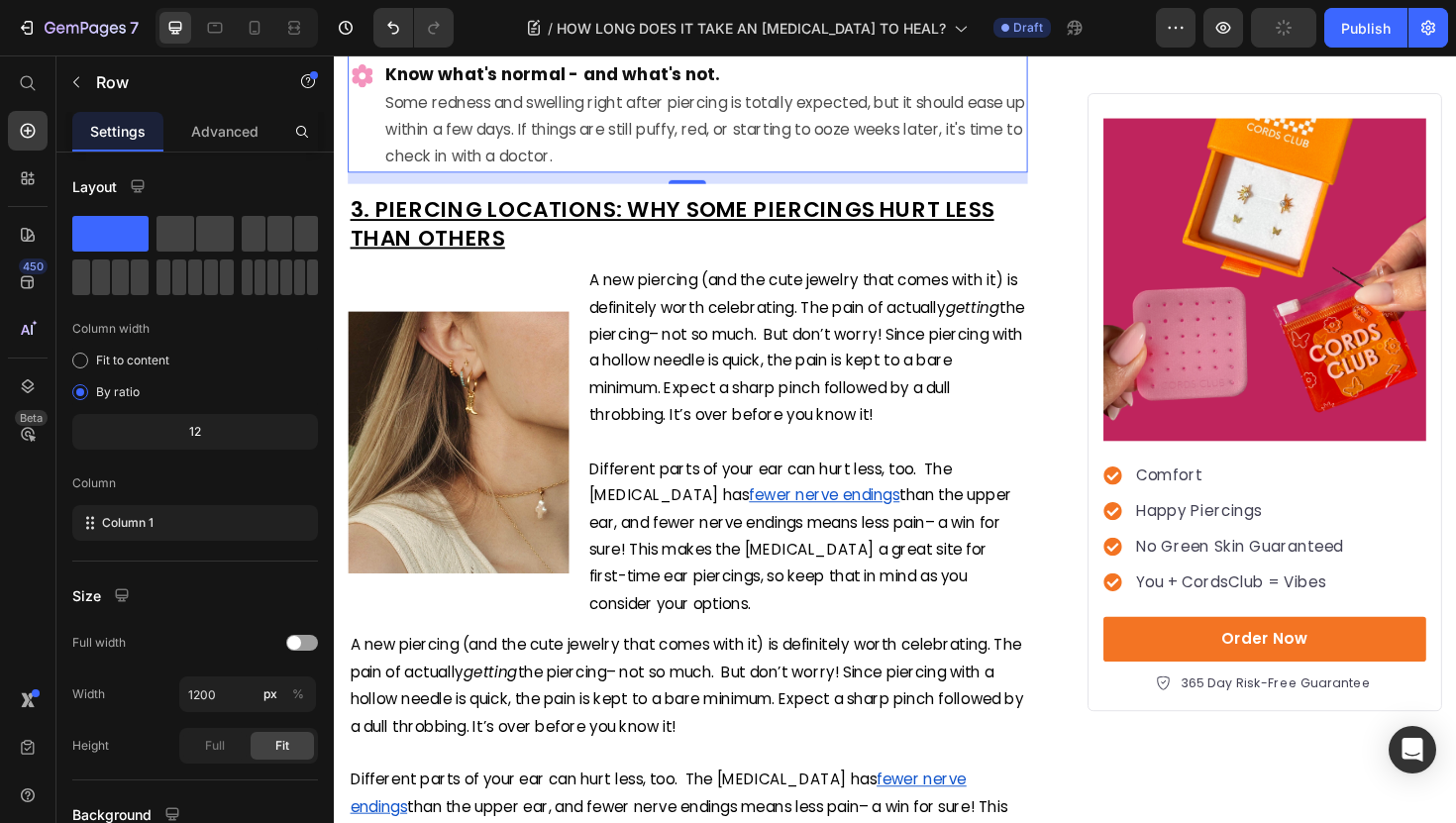 click on "Take time to get specific about your piercing location." at bounding box center [727, -210] 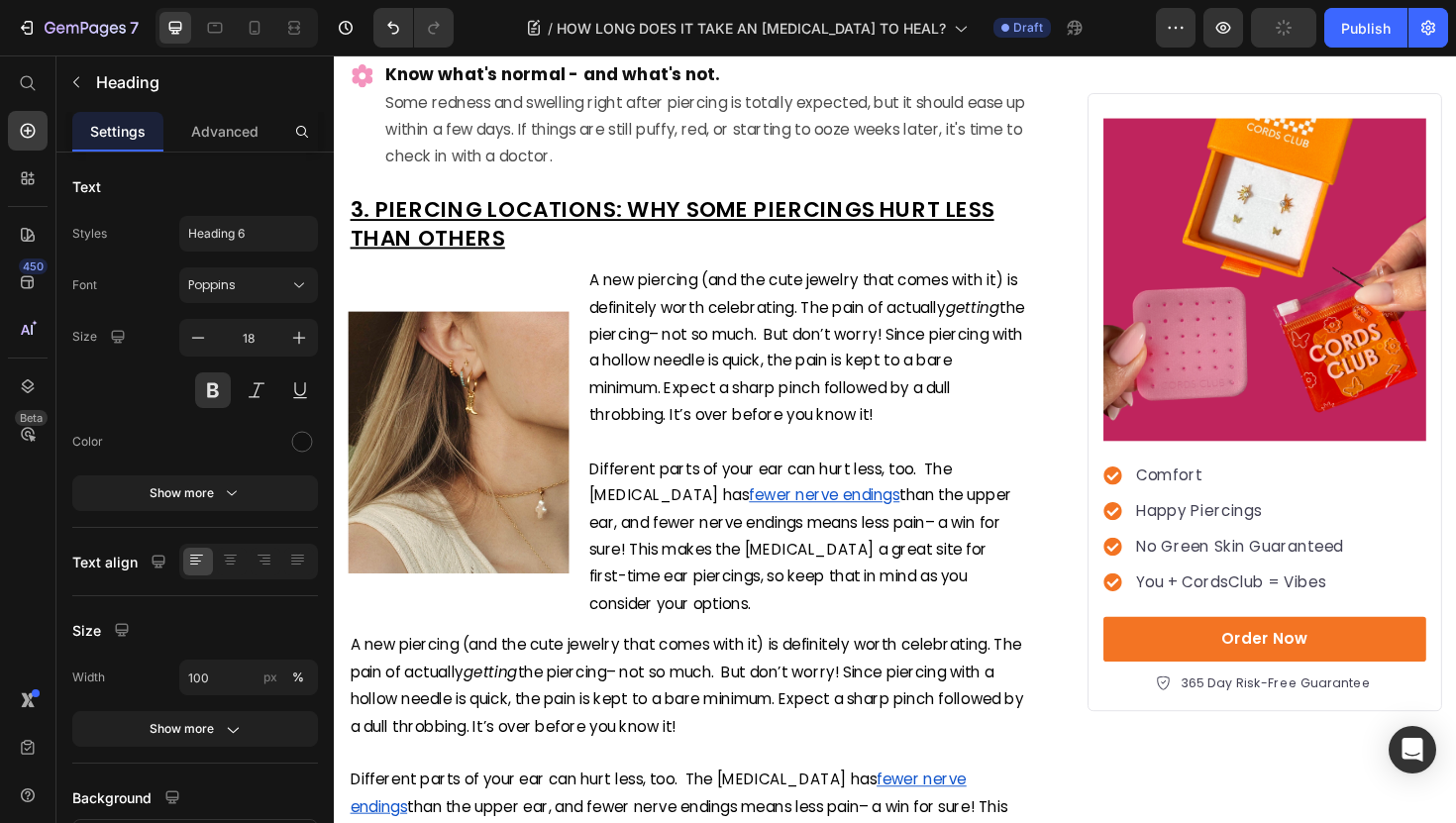click on "Take time to get specific about your piercing location." at bounding box center [727, -210] 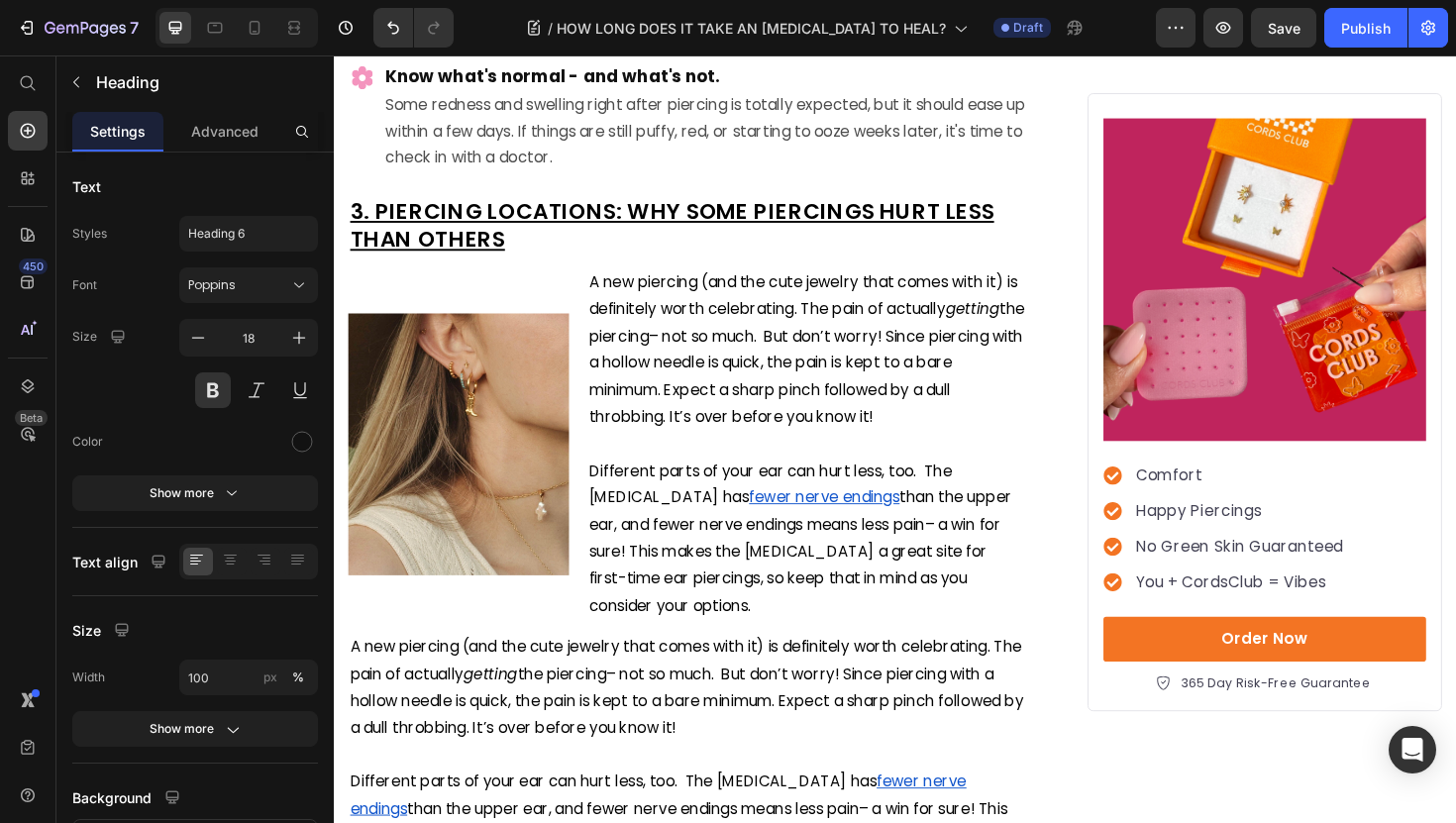 click on "USE GENTLE CLEANING PRODUCTS" at bounding box center [514, -208] 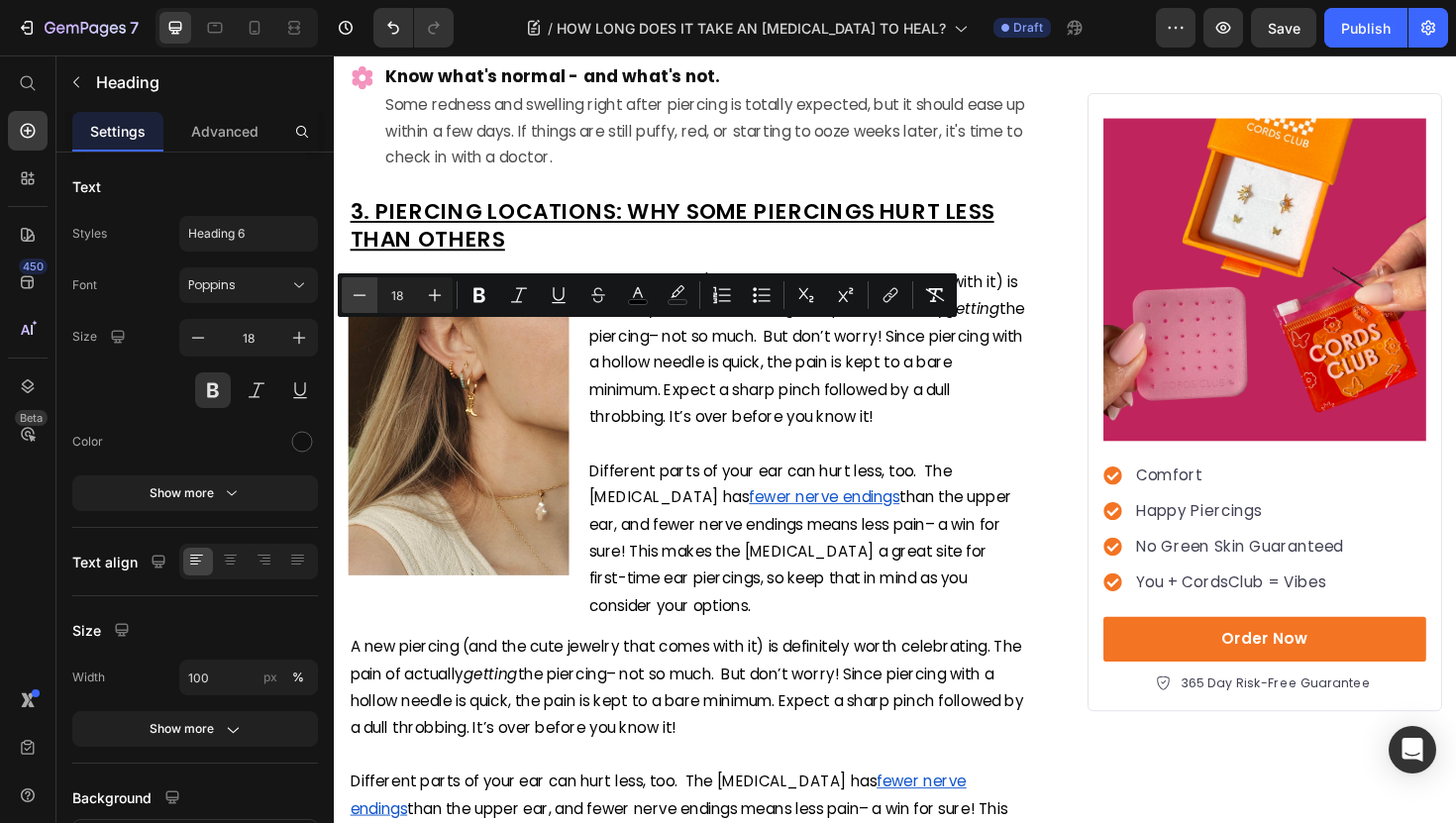 click 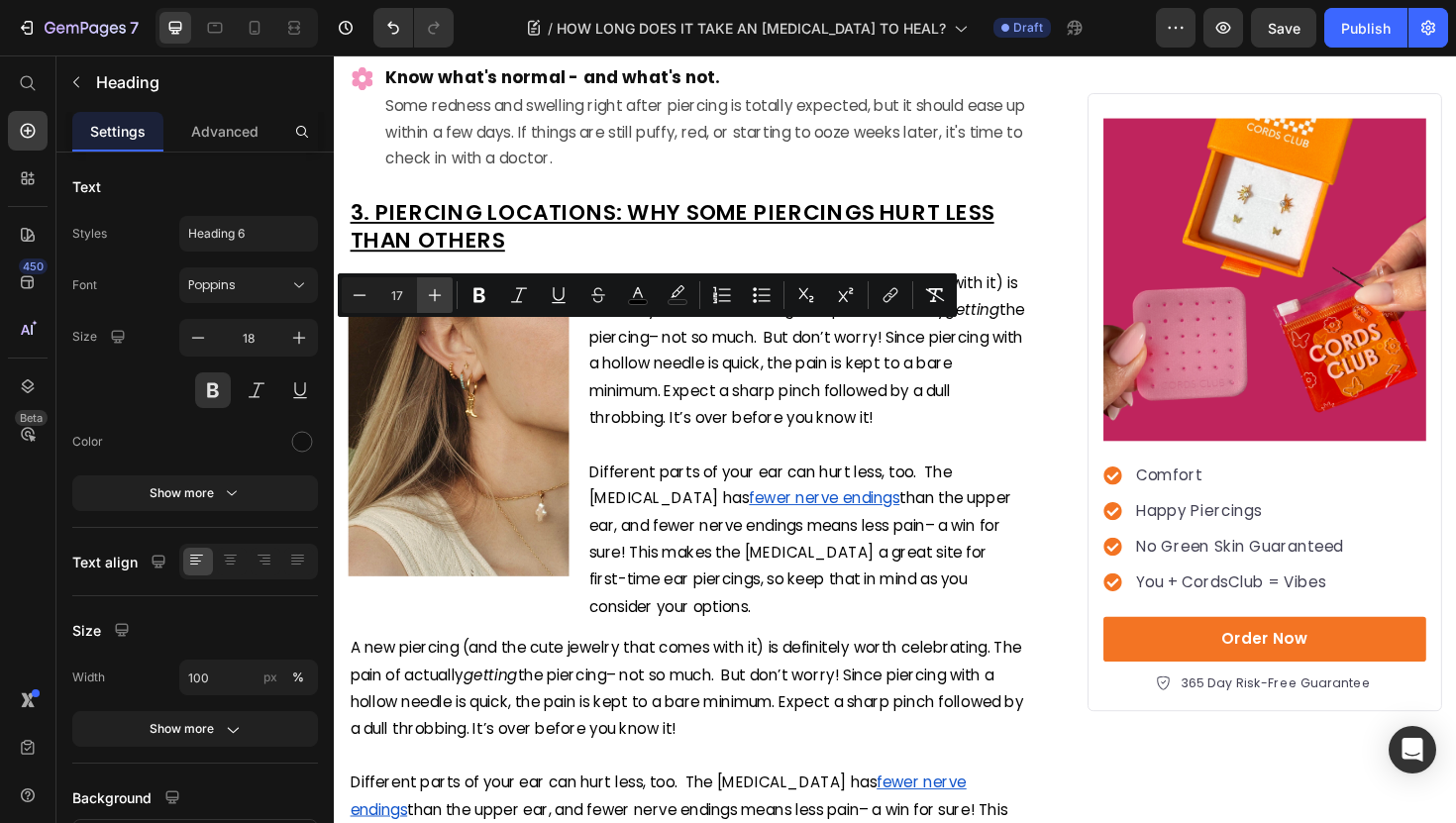 click 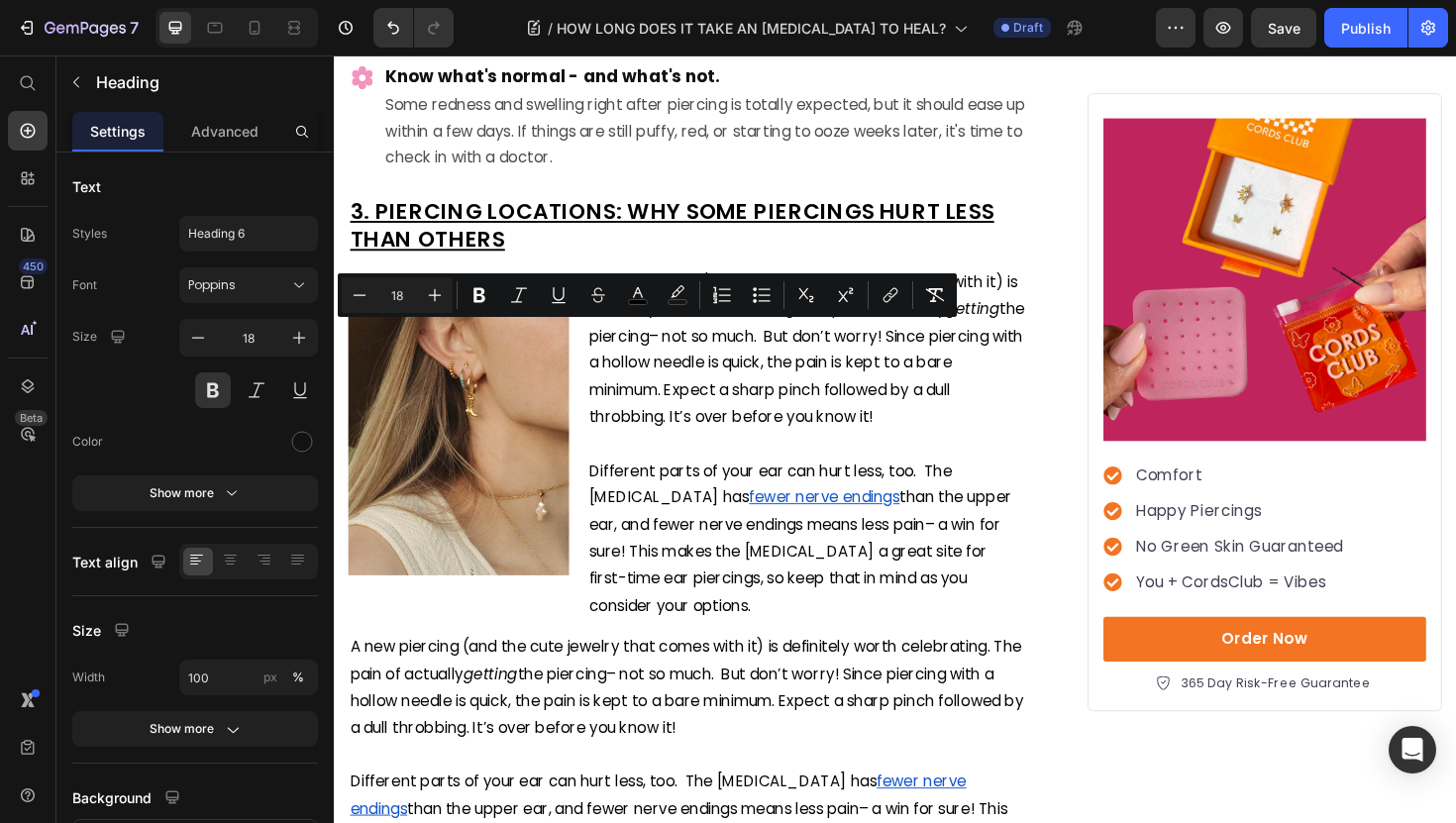 click on "USE GENTLE CLEANING PRODUCTS" at bounding box center (514, -208) 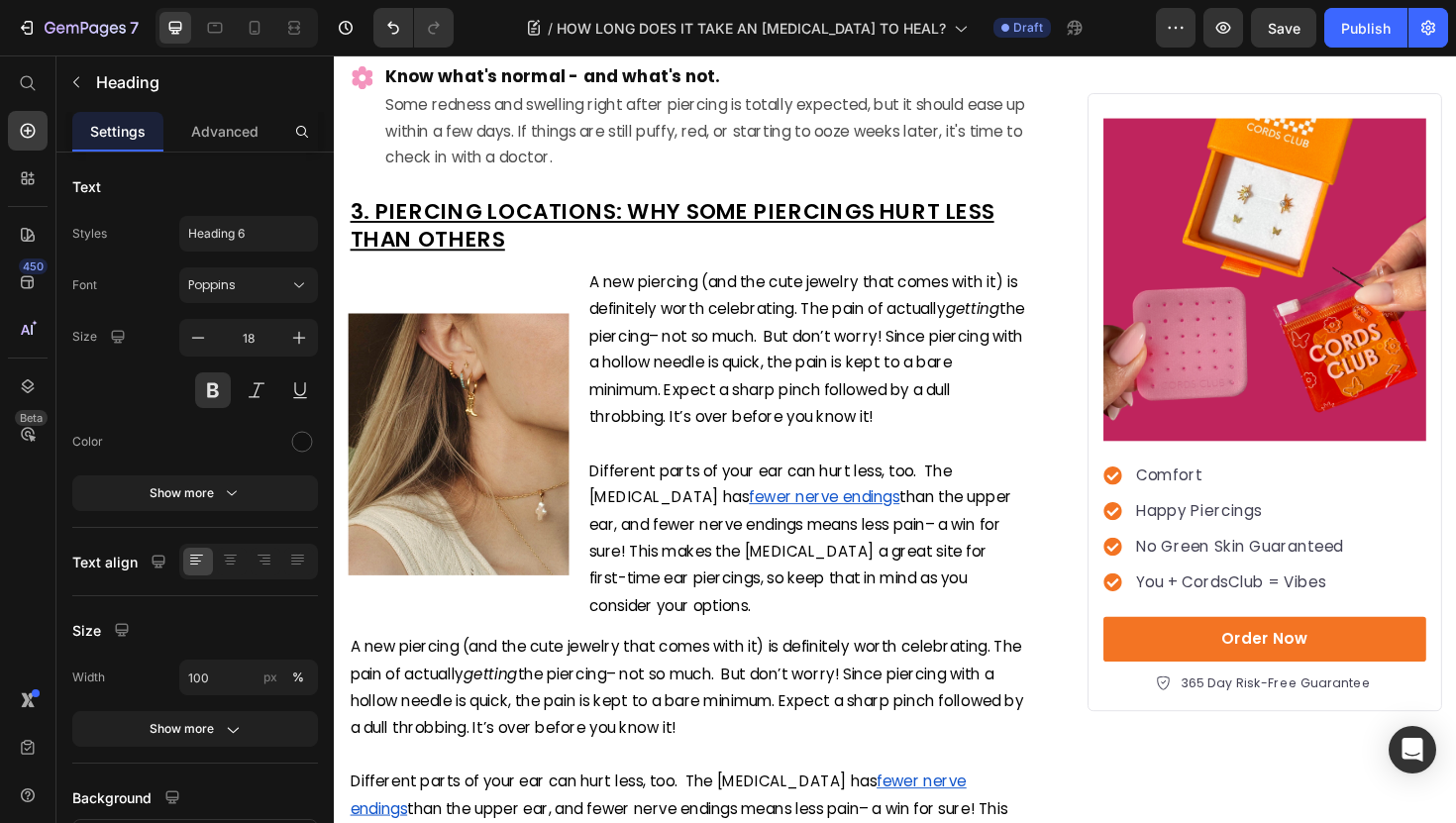 click on "USE GENTLE CLEANING PRODUCTS" at bounding box center [514, -208] 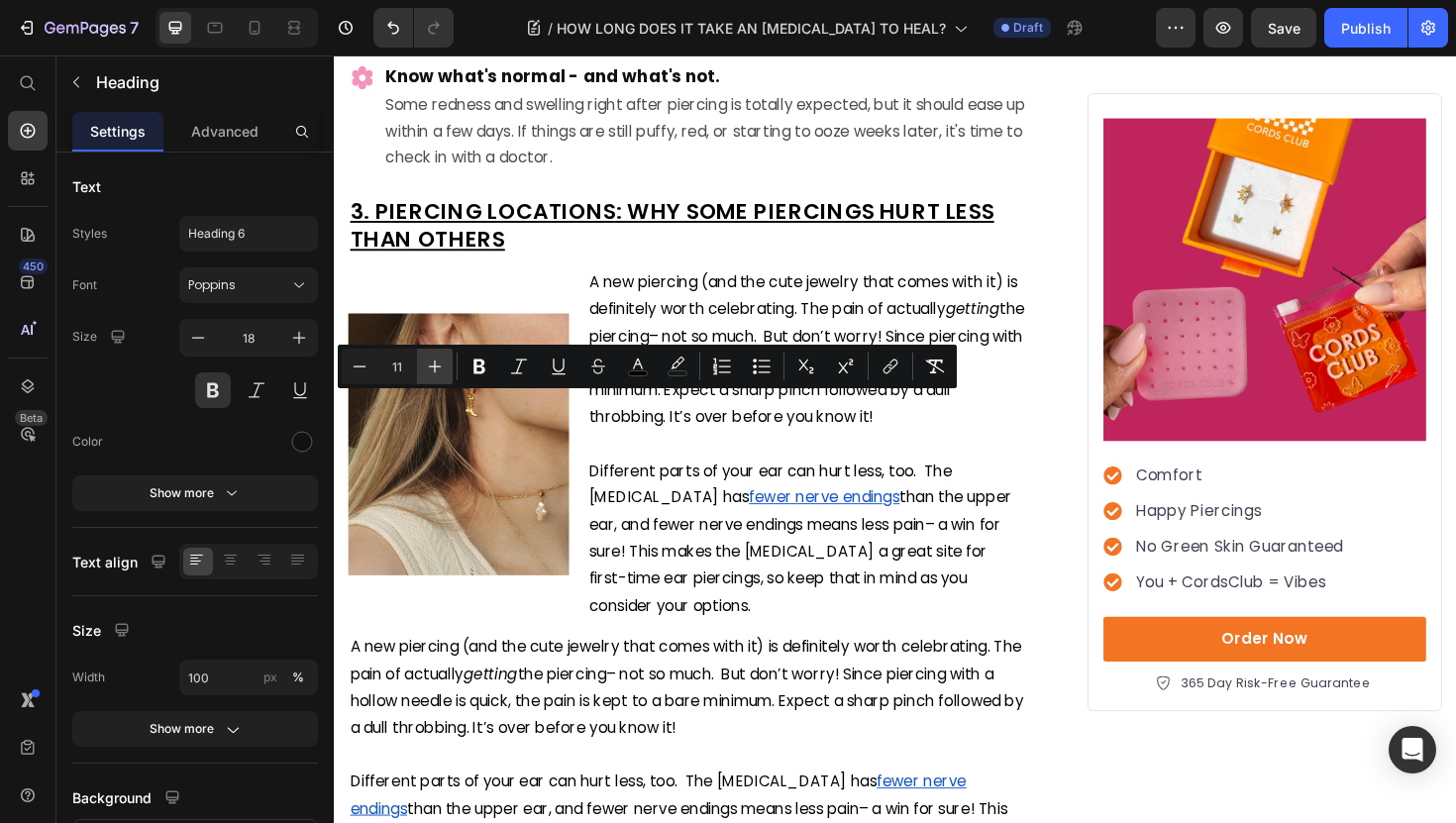 click 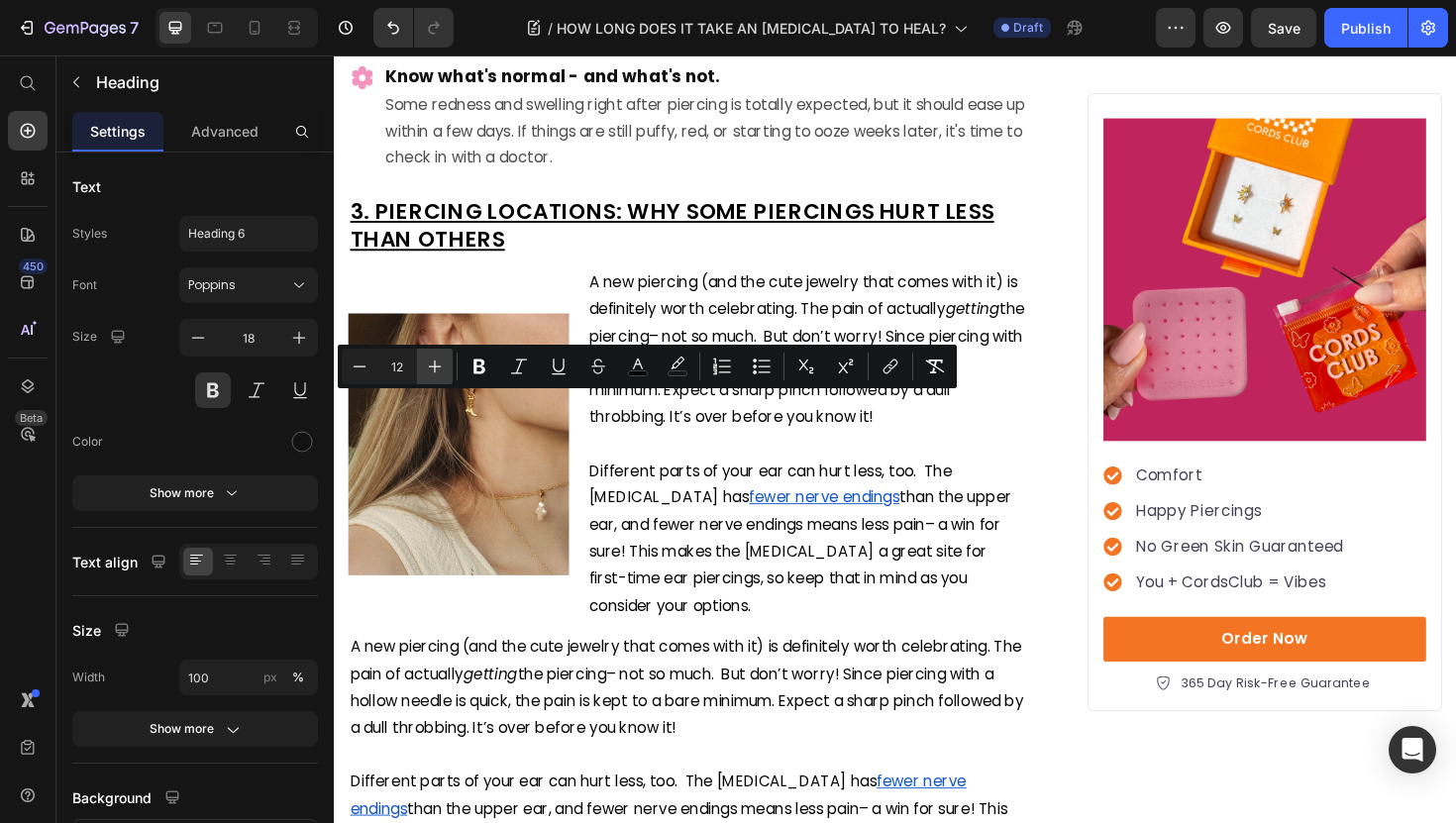 click 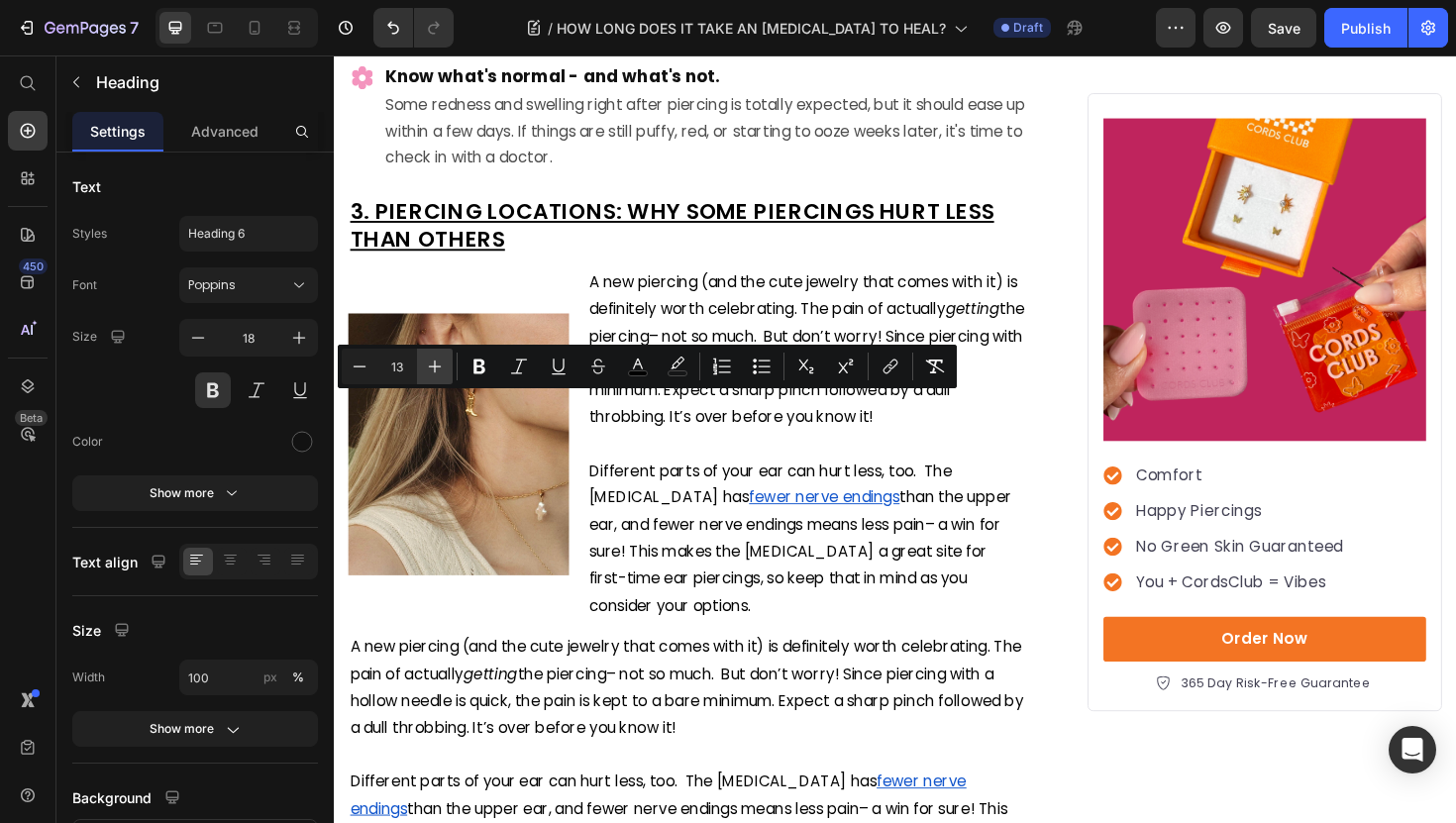click 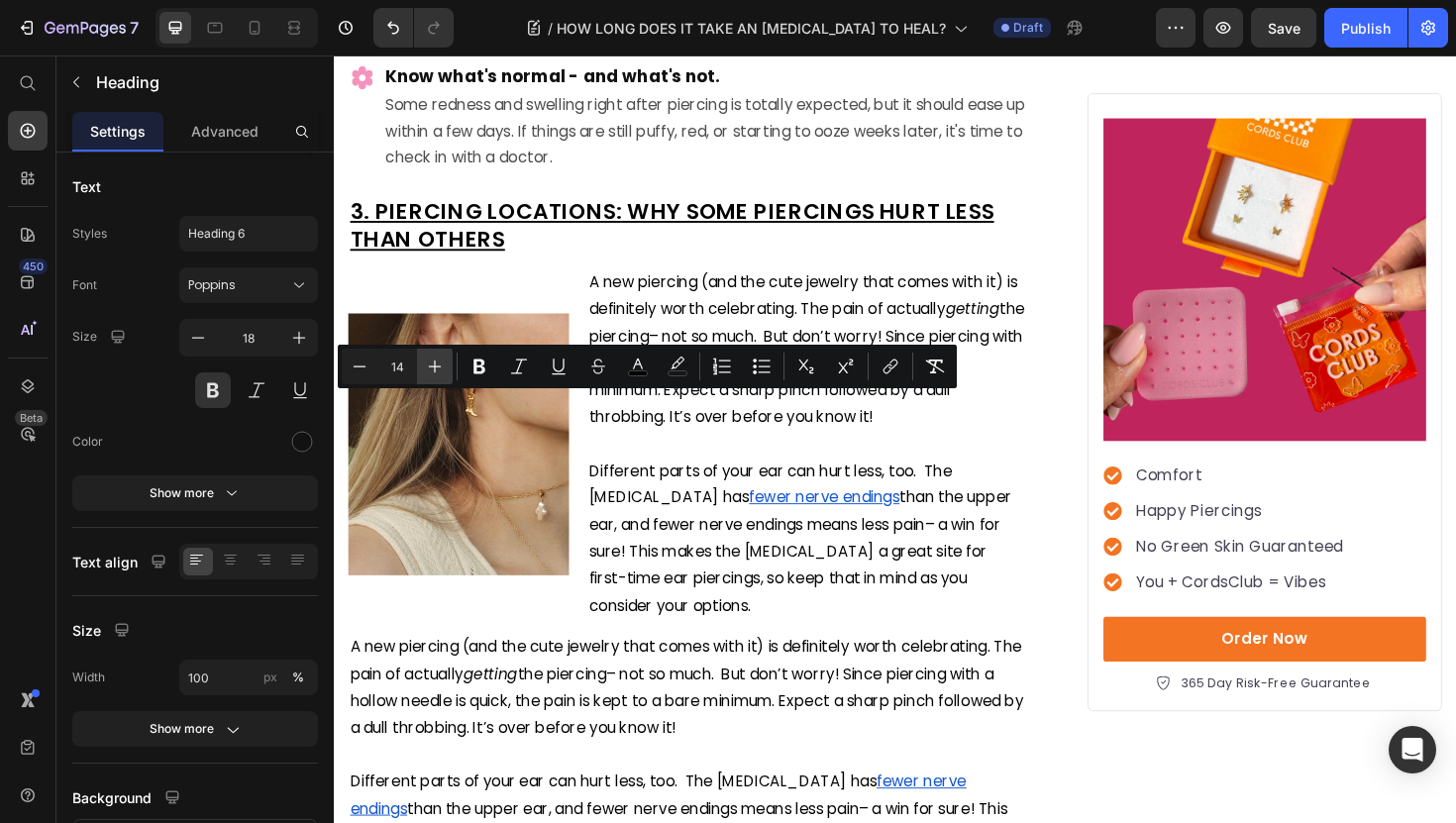 click 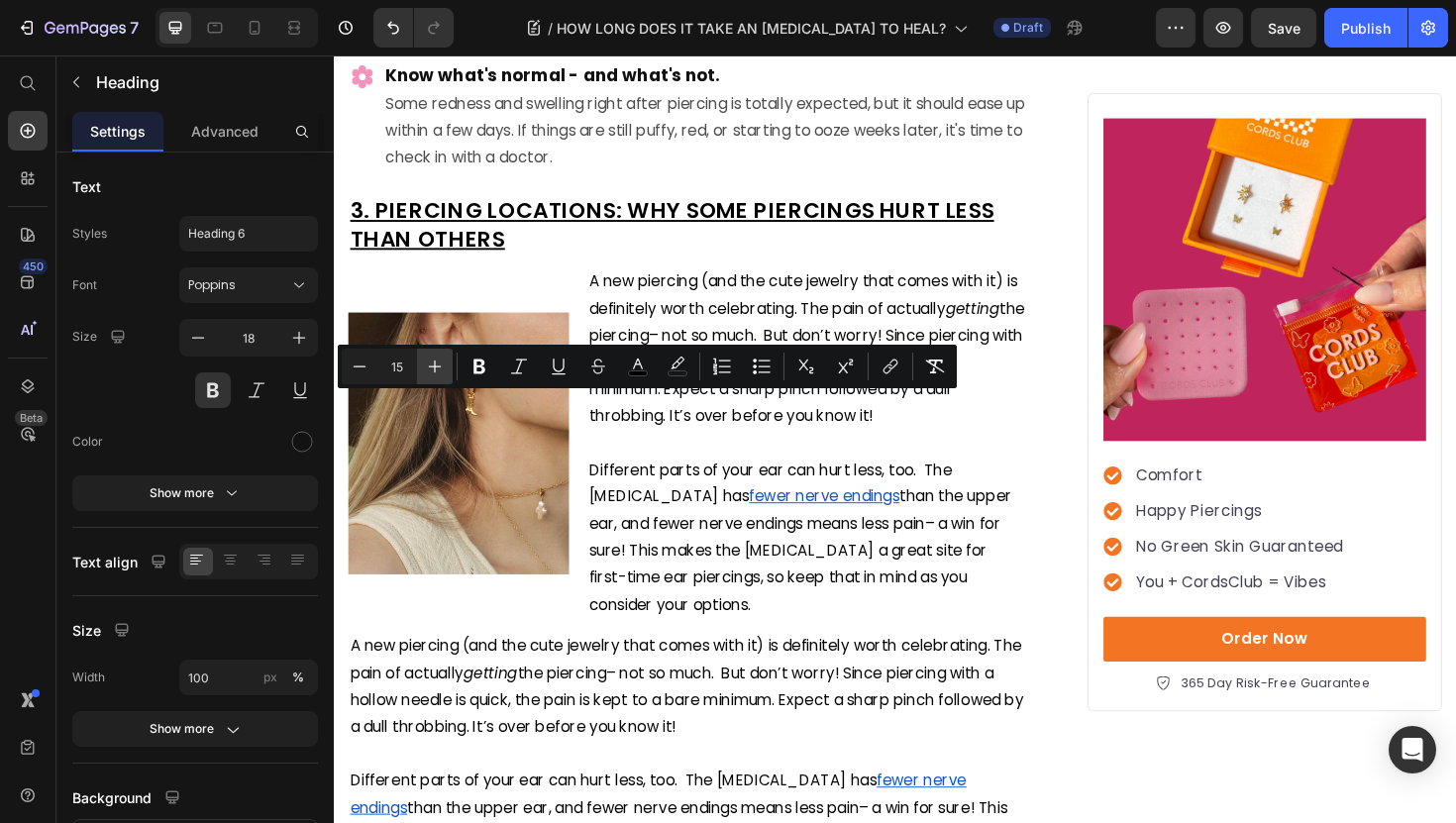 click 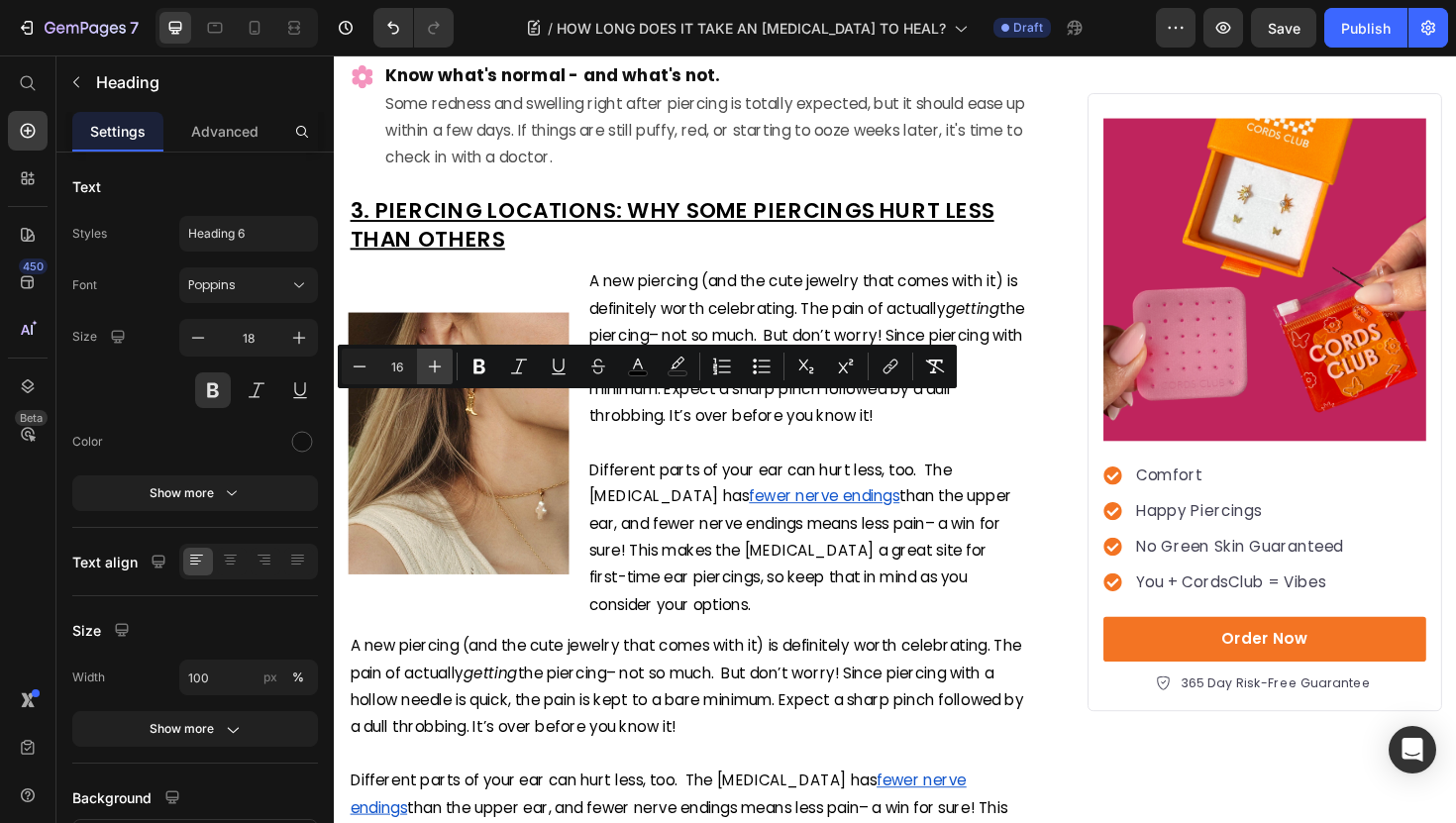 click 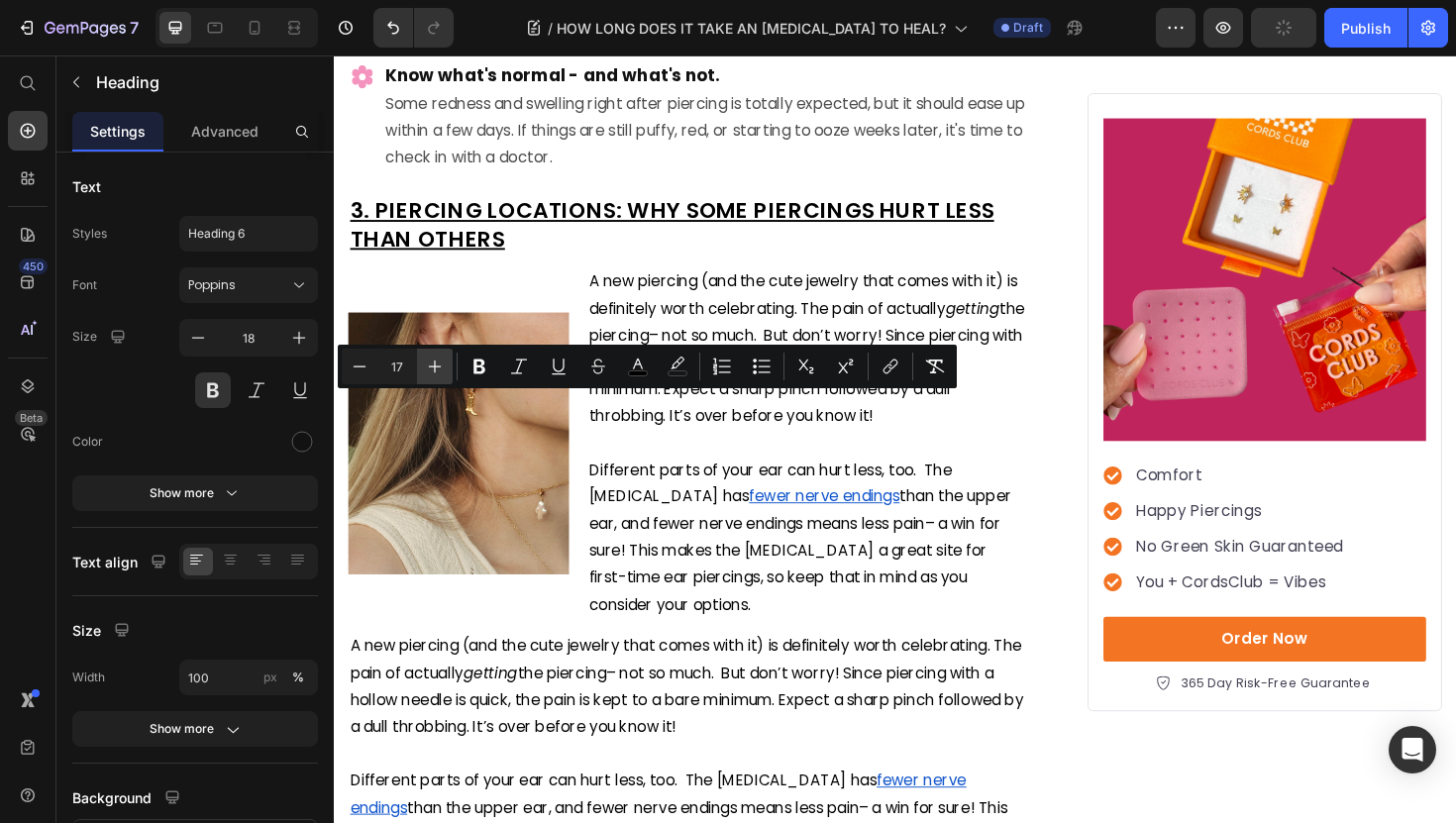 click 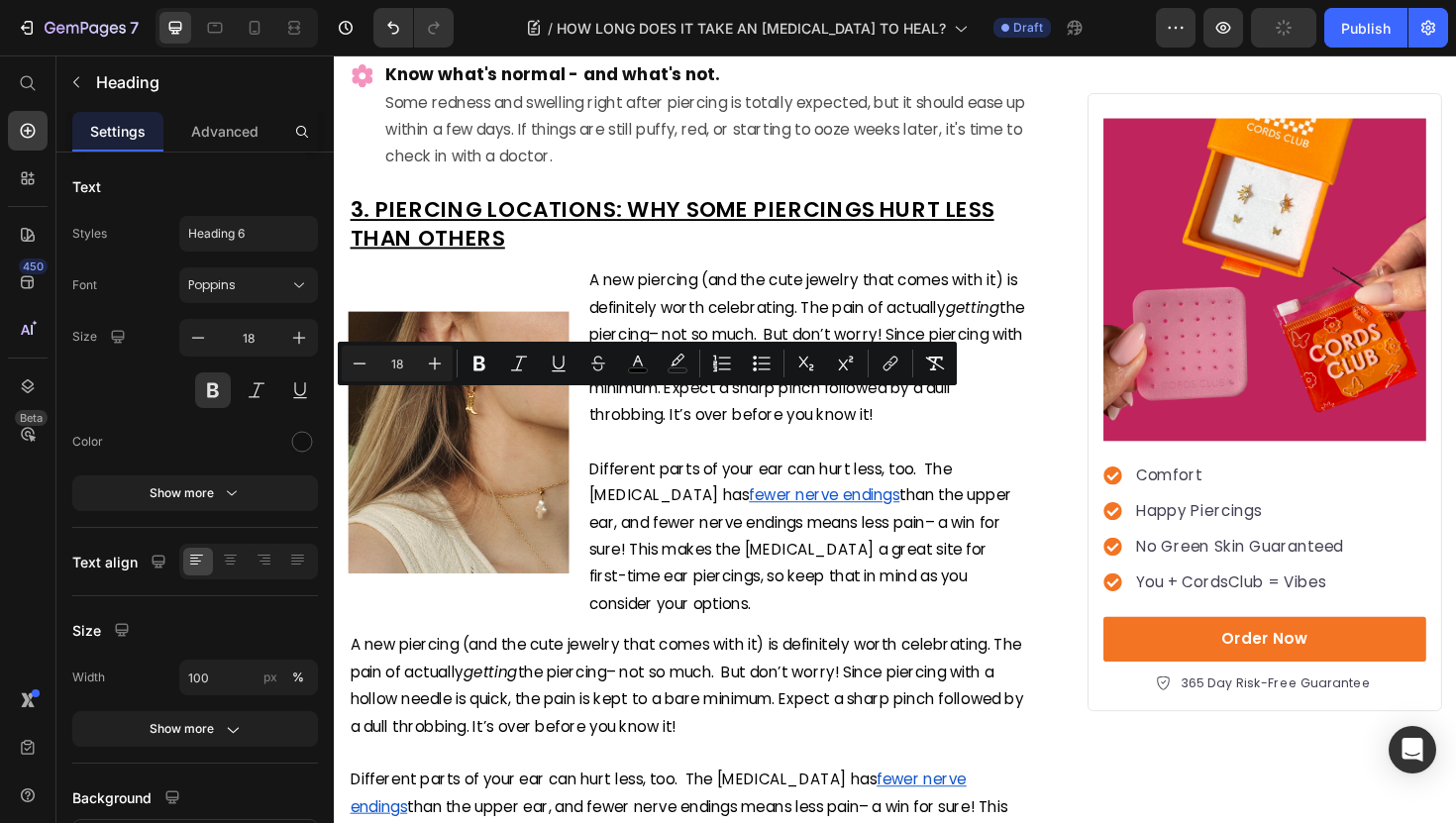 click on "Whether you're thinking [MEDICAL_DATA], helix, or something more adventurous, it helps to go in with a clear idea of what you want. That way, when it's time to collaborate with your piercer on final placement, you'll feel confident and ready to make the call." at bounding box center (727, -138) 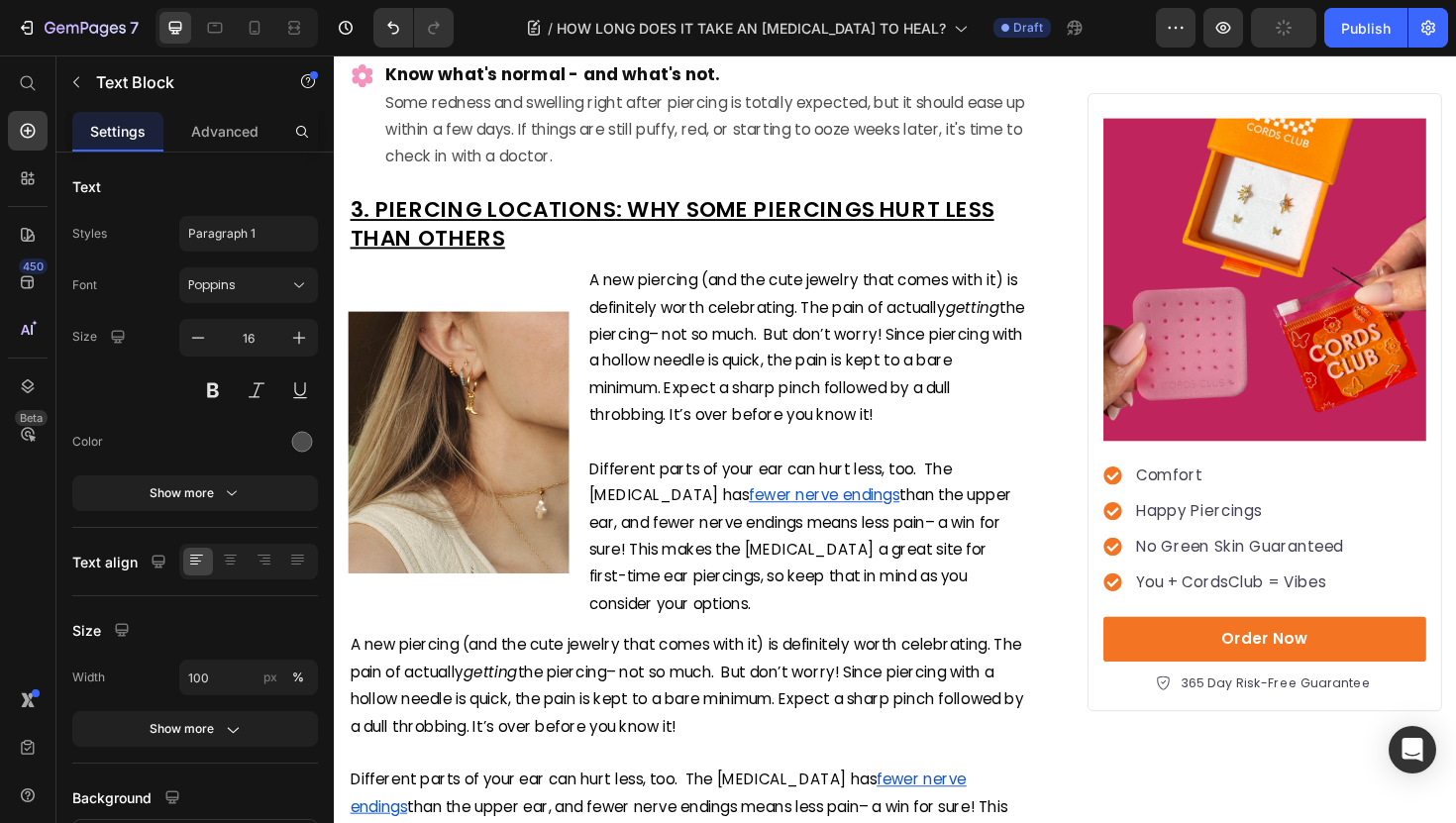 click on "Whether you're thinking [MEDICAL_DATA], helix, or something more adventurous, it helps to go in with a clear idea of what you want. That way, when it's time to collaborate with your piercer on final placement, you'll feel confident and ready to make the call." at bounding box center [727, -138] 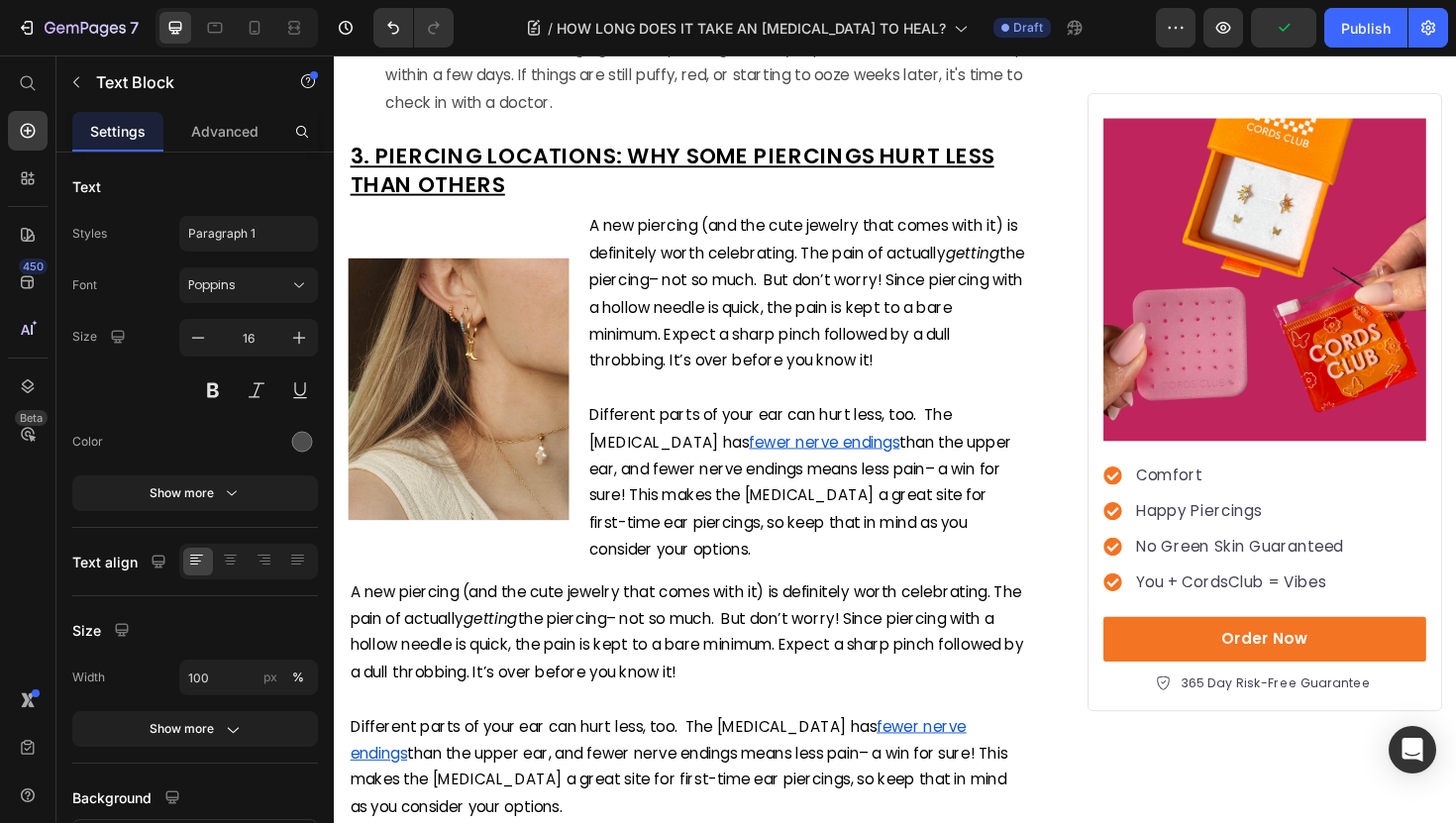 click on "for a healing piercing." at bounding box center [577, -152] 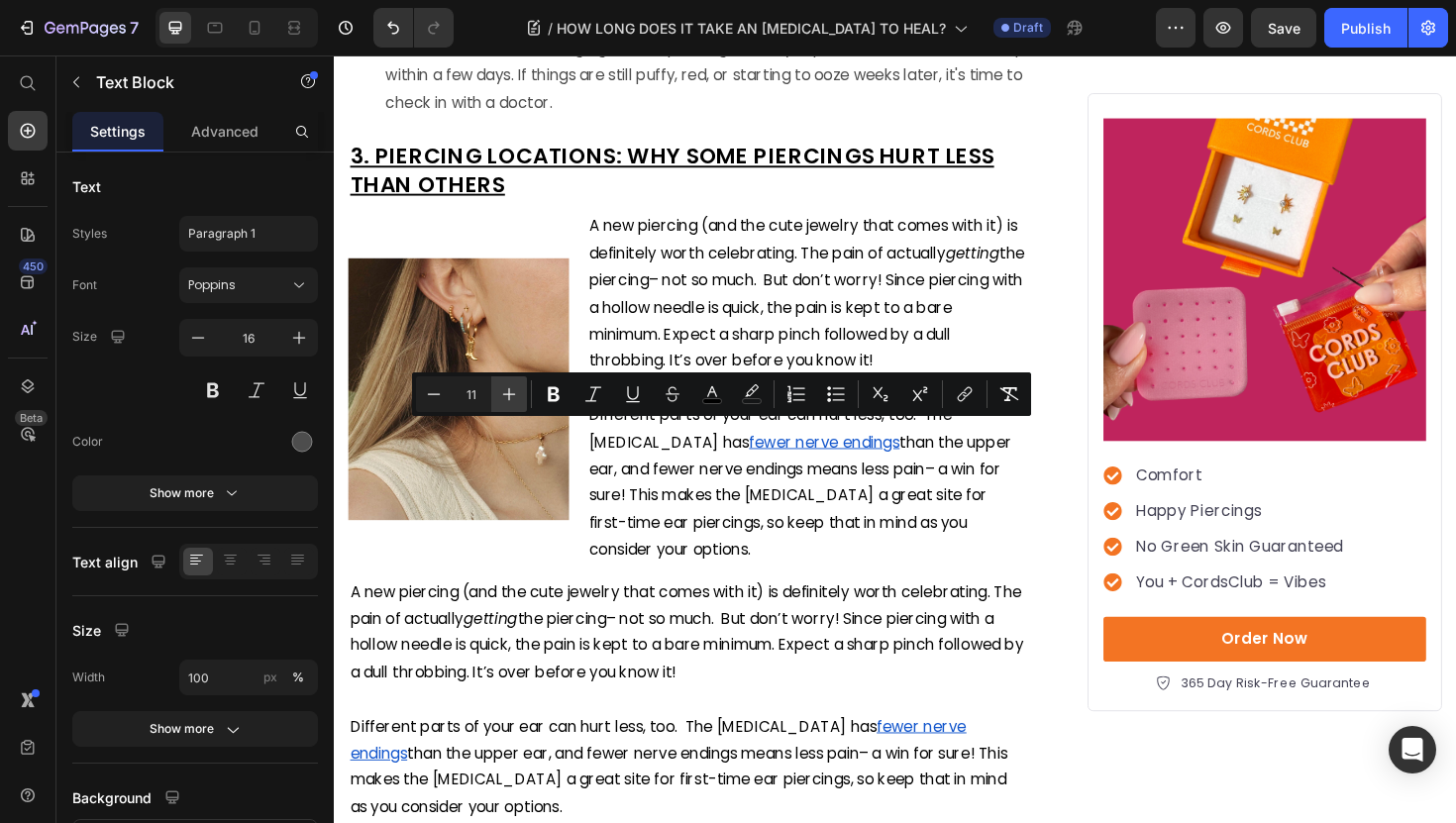 click on "Plus" at bounding box center [509, 394] 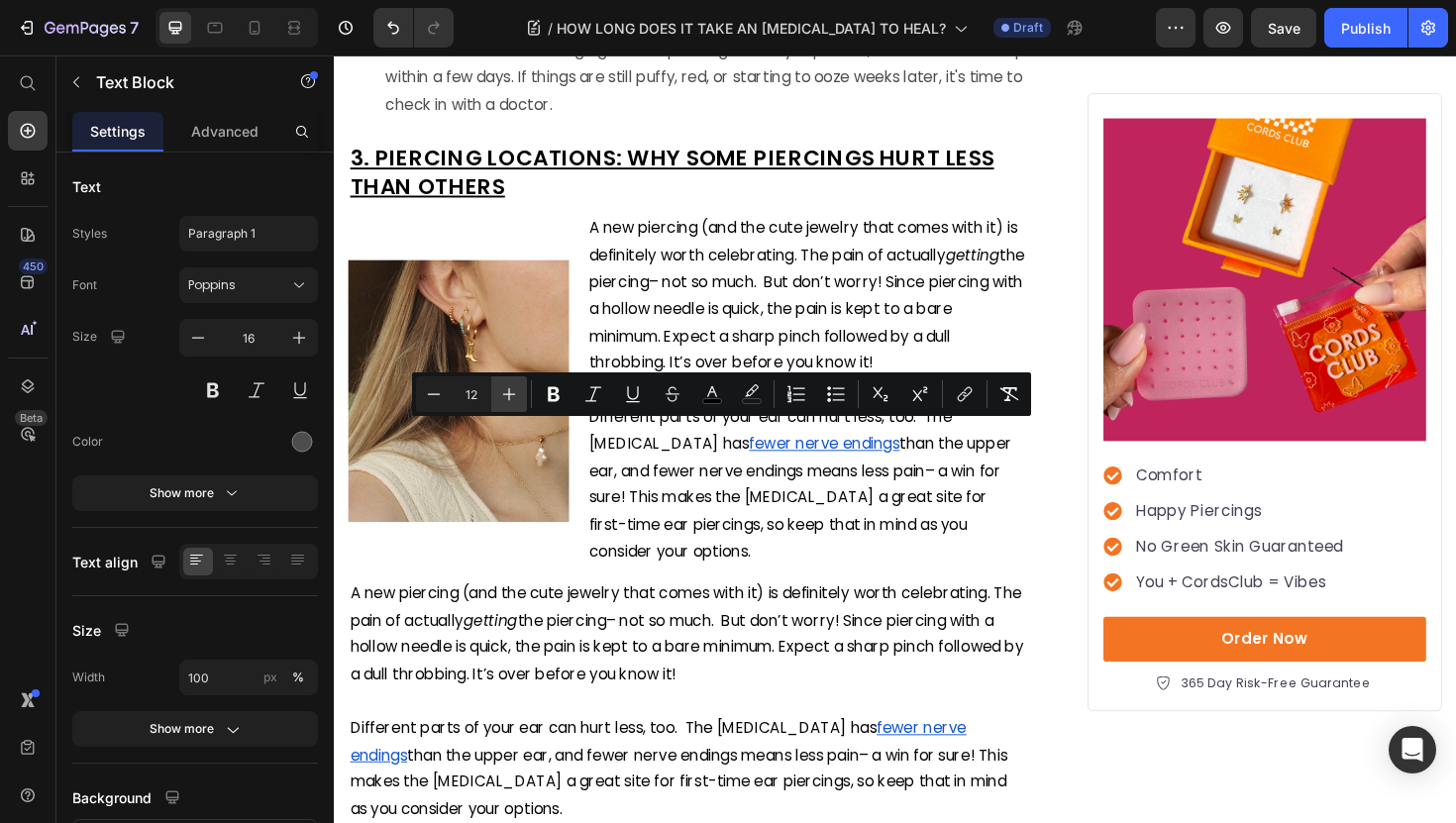 click on "Plus" at bounding box center [509, 394] 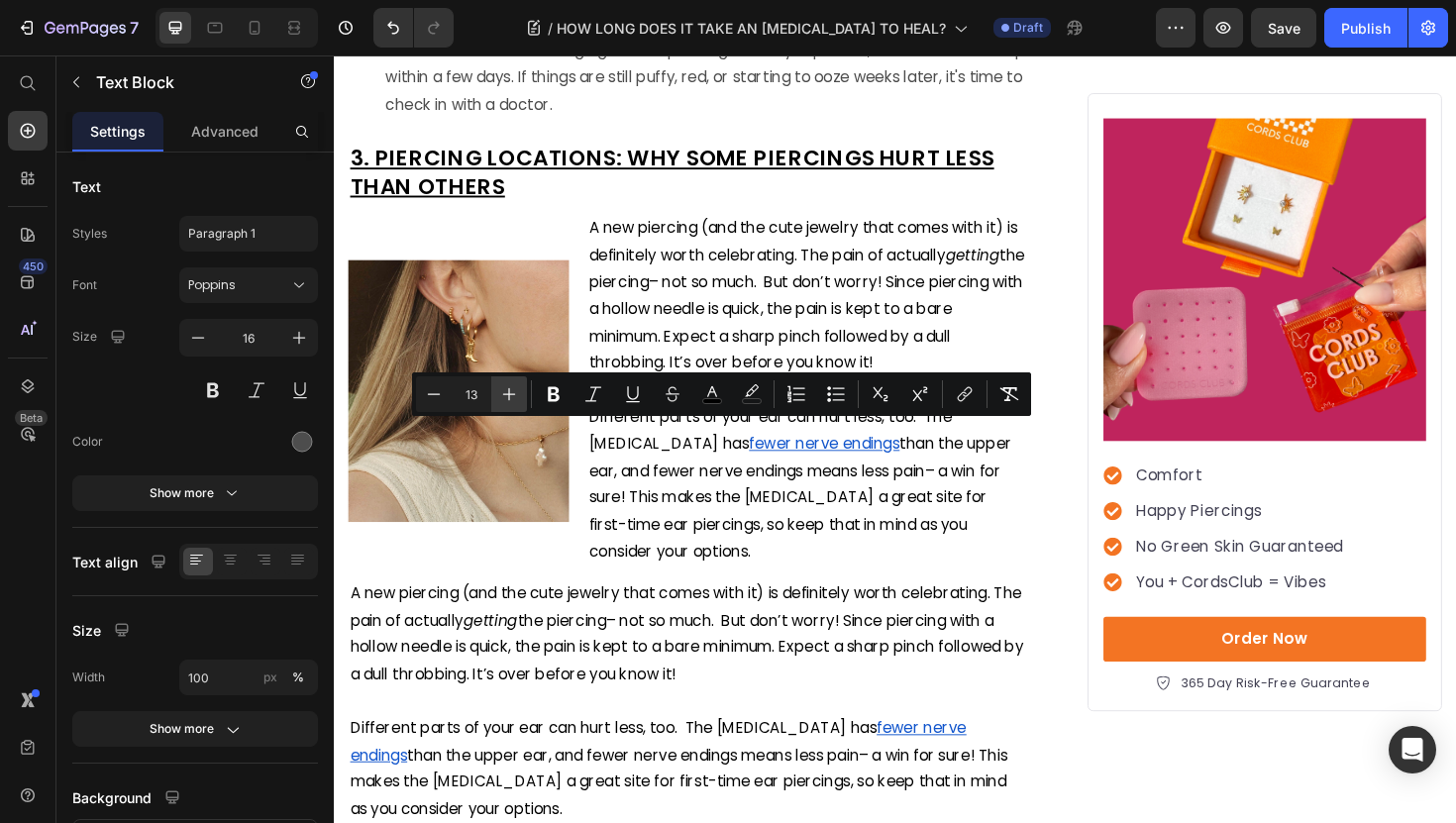 click on "Plus" at bounding box center (509, 394) 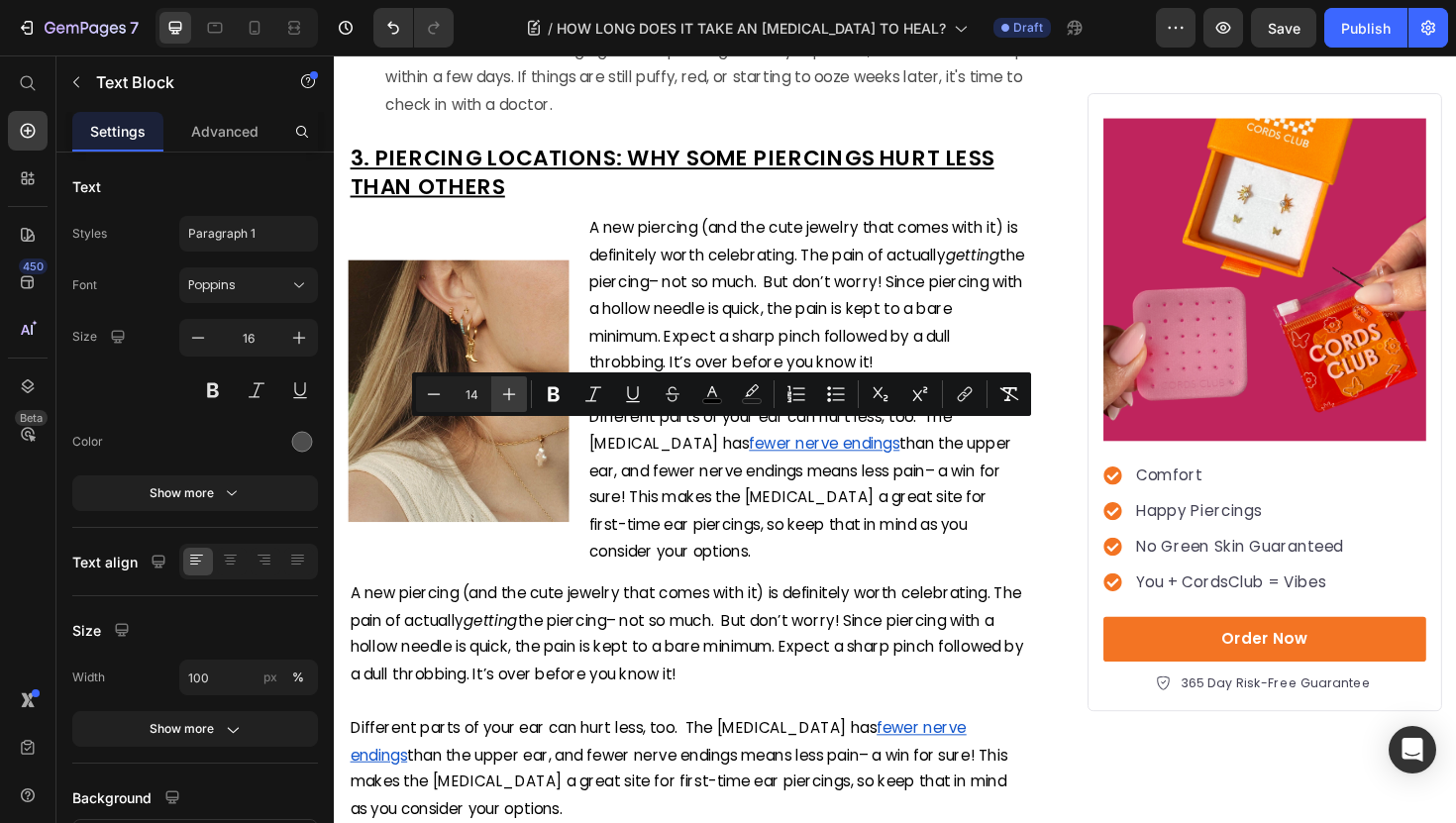 click on "Plus" at bounding box center [509, 394] 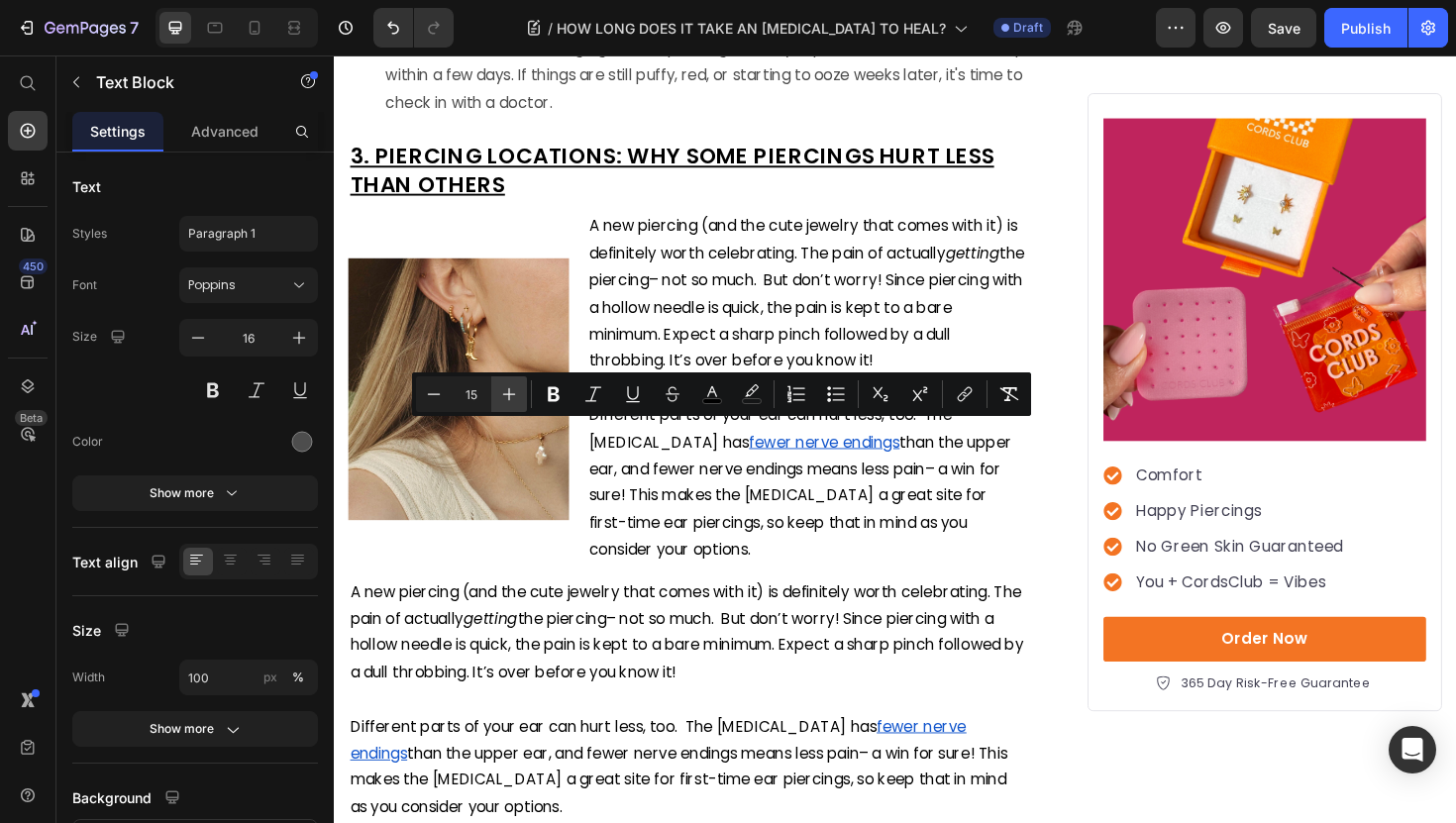 click on "Plus" at bounding box center [509, 394] 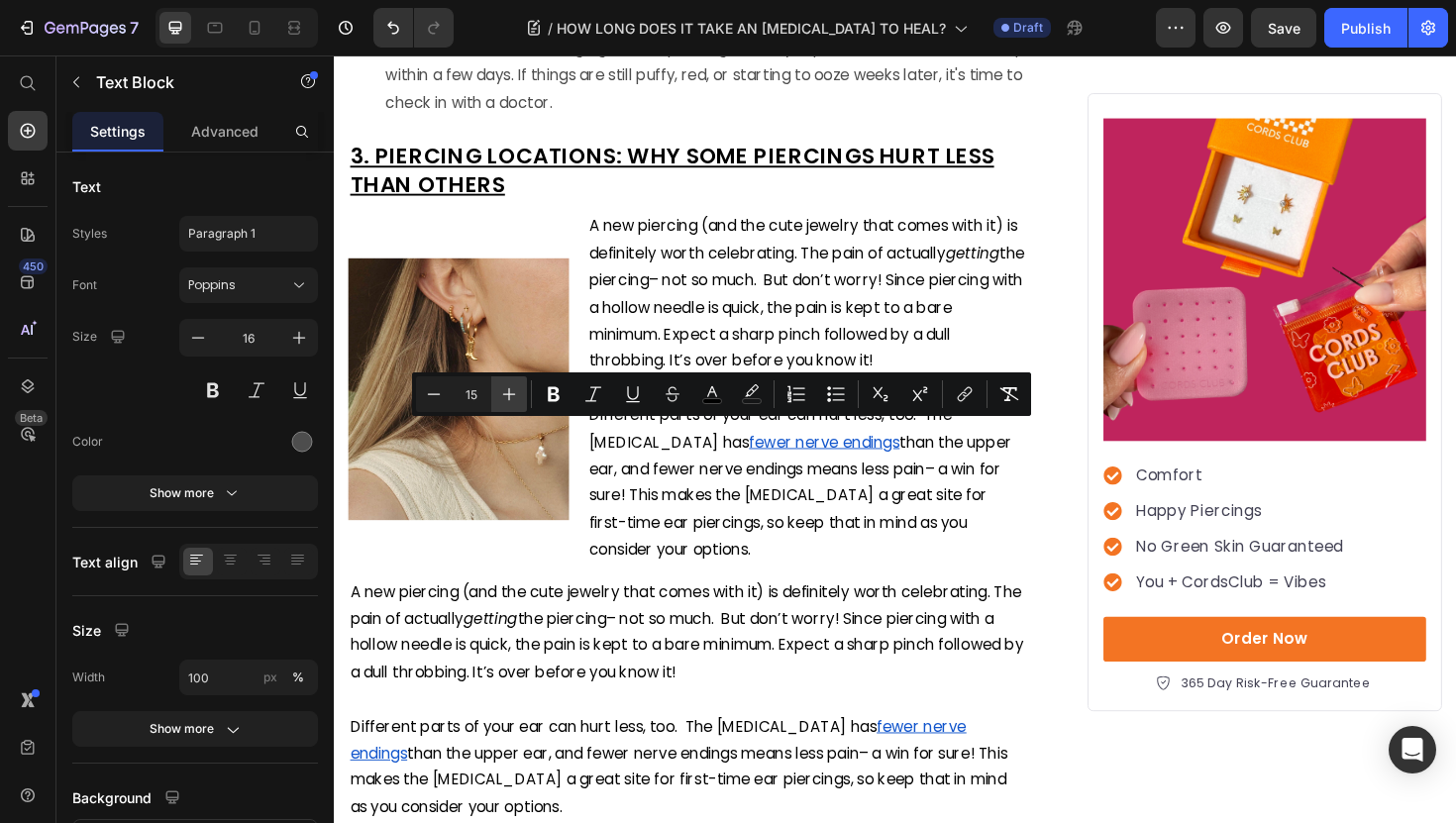 type on "16" 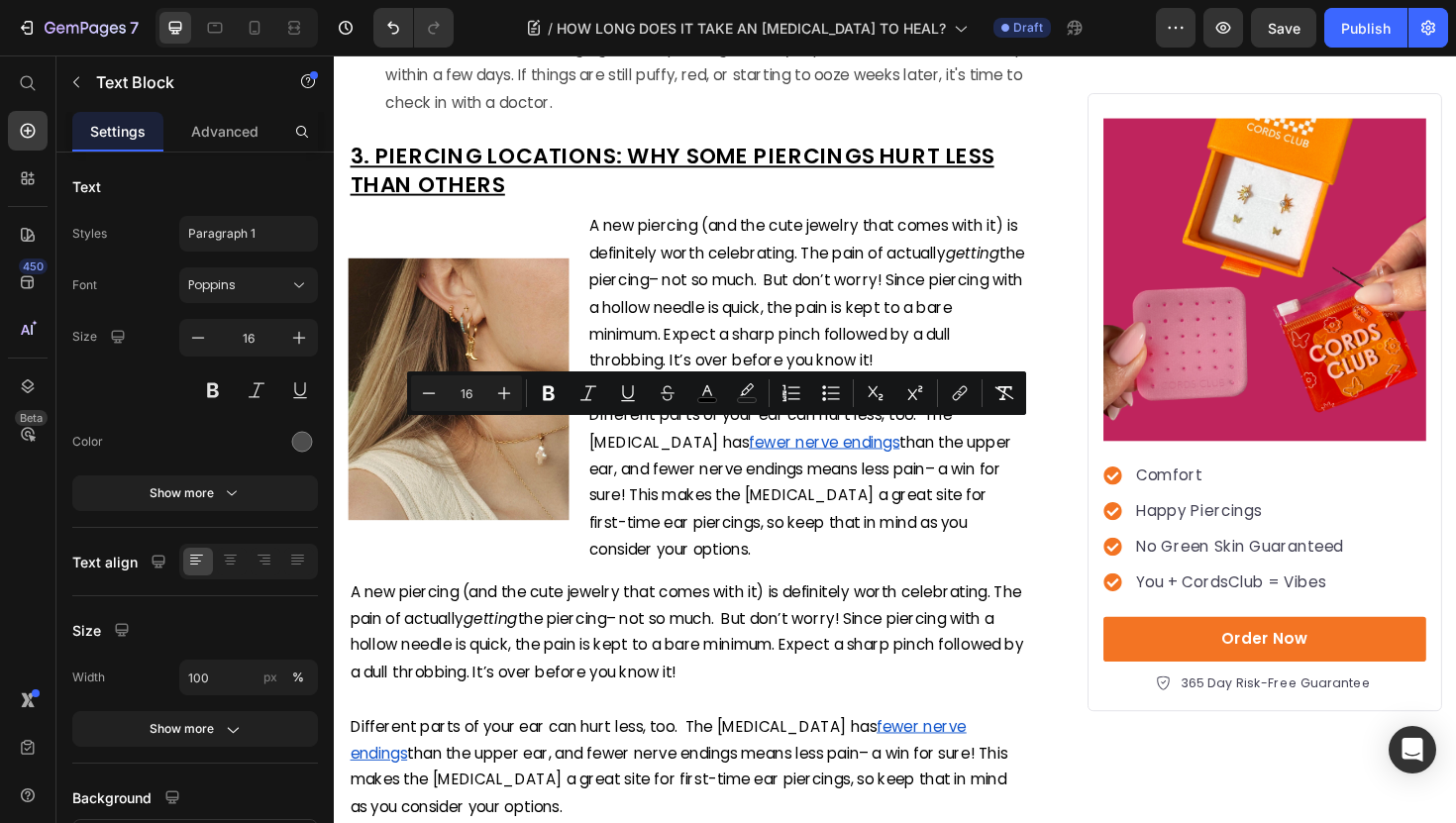 click on "Skip the [MEDICAL_DATA]." at bounding box center (727, -110) 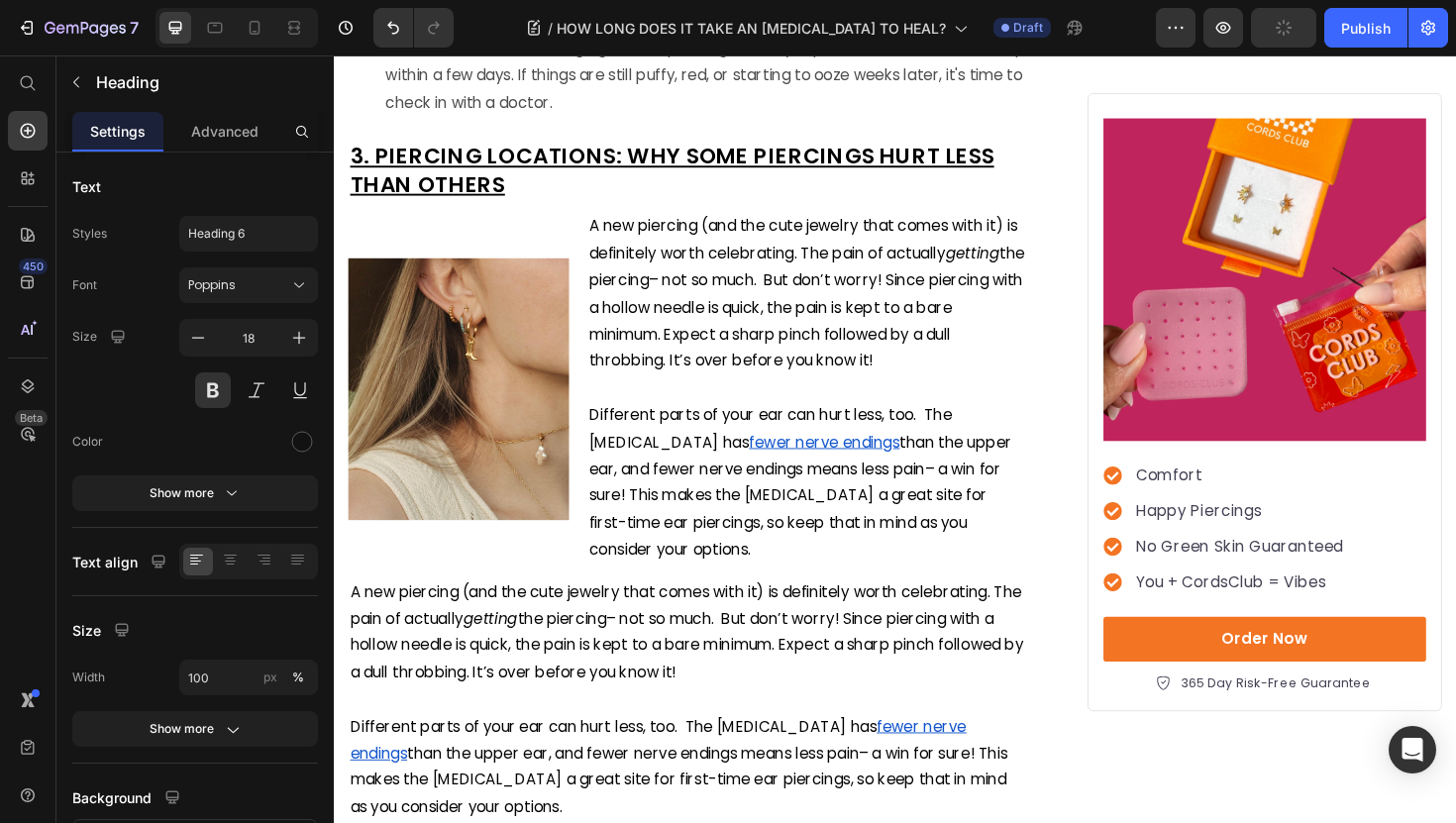 click on "Skip the harsh stuff. Cleaners with fragrances, rubbing alcohol, or [MEDICAL_DATA] are way   too intense  for a healing piercing." at bounding box center [727, -165] 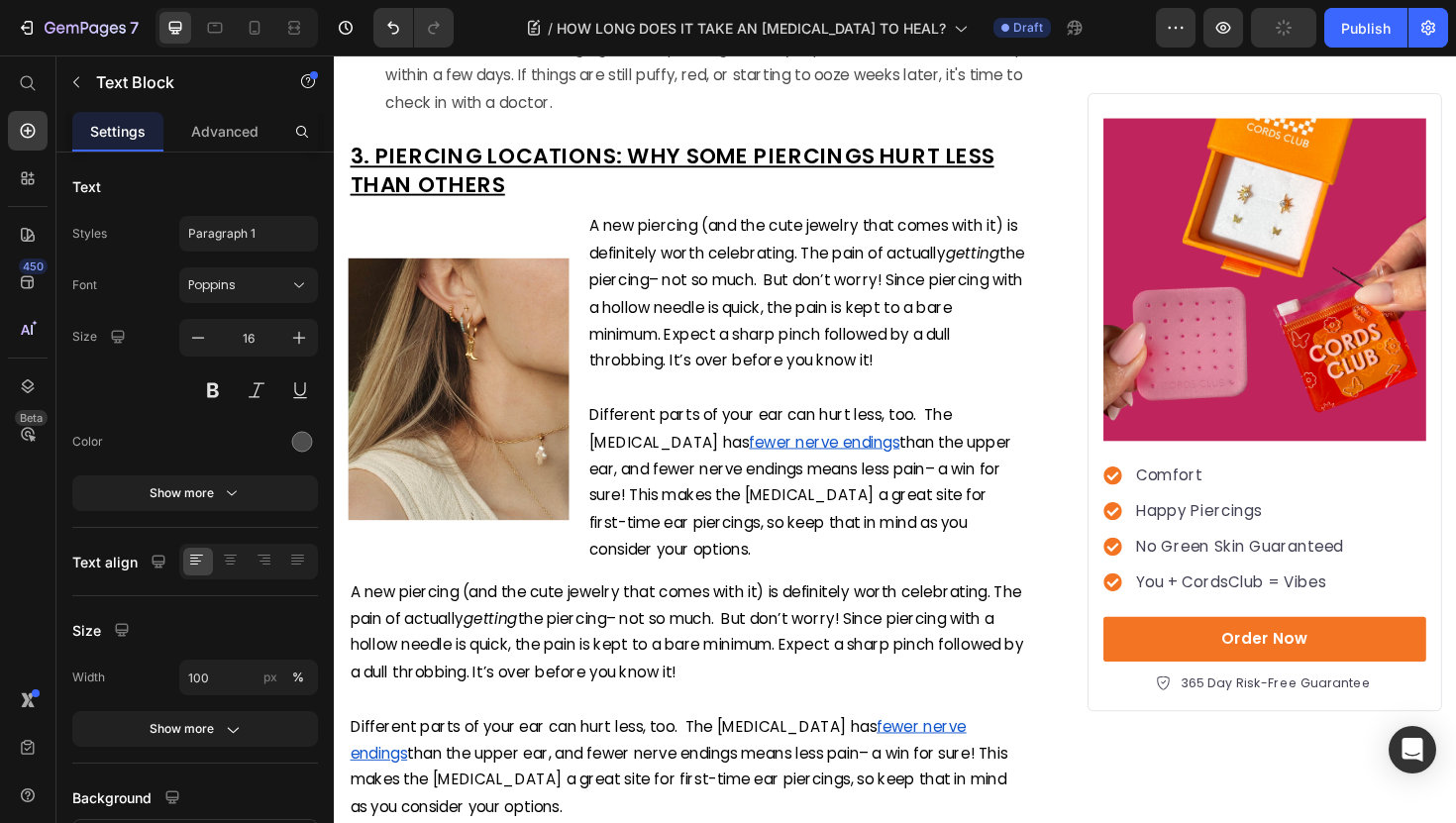 click 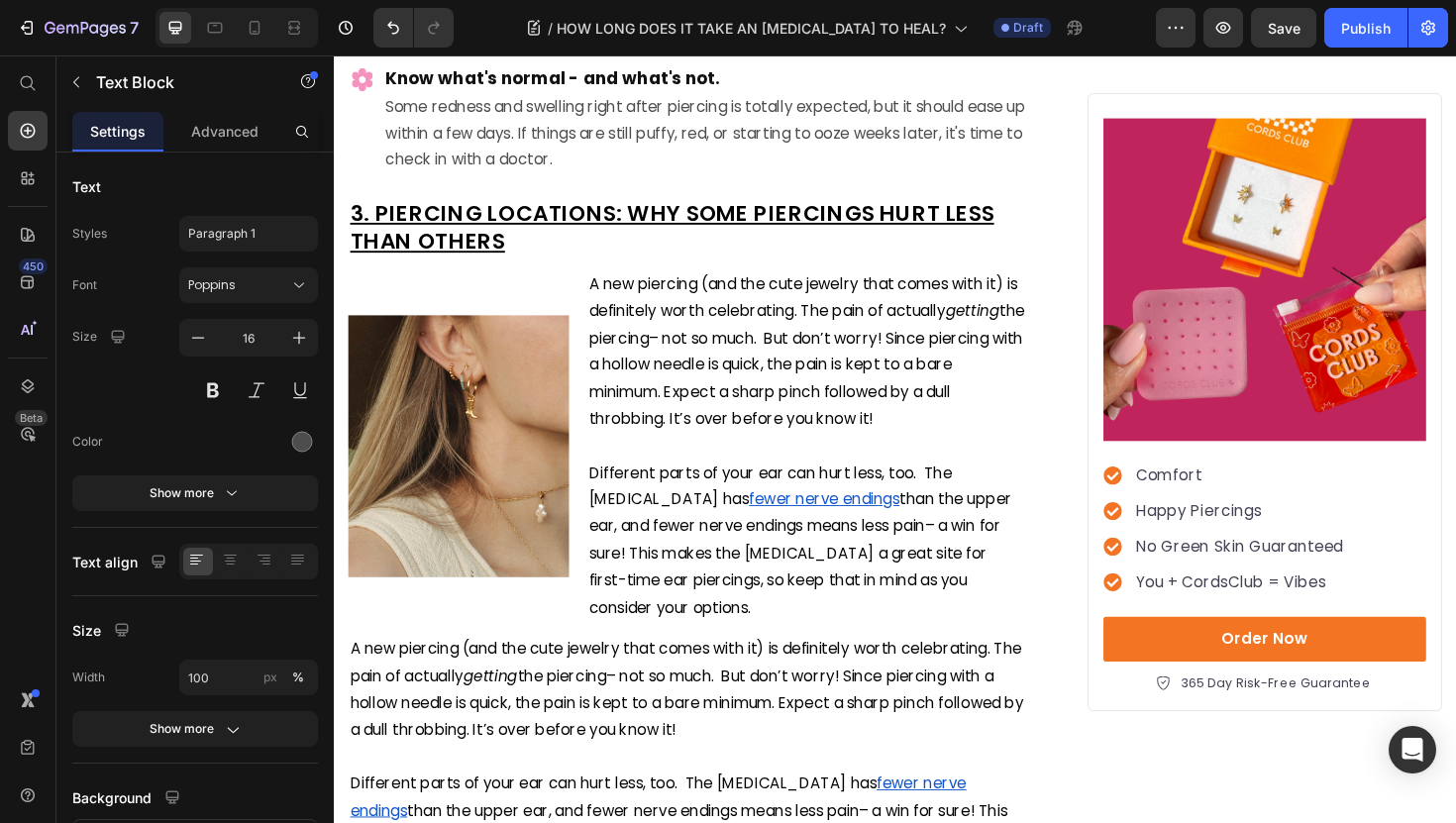 click on "Skip the harsh stuff. Cleaners with fragrances, rubbing alcohol, or [MEDICAL_DATA] are way   too intense  for a healing piercing." at bounding box center (727, -104) 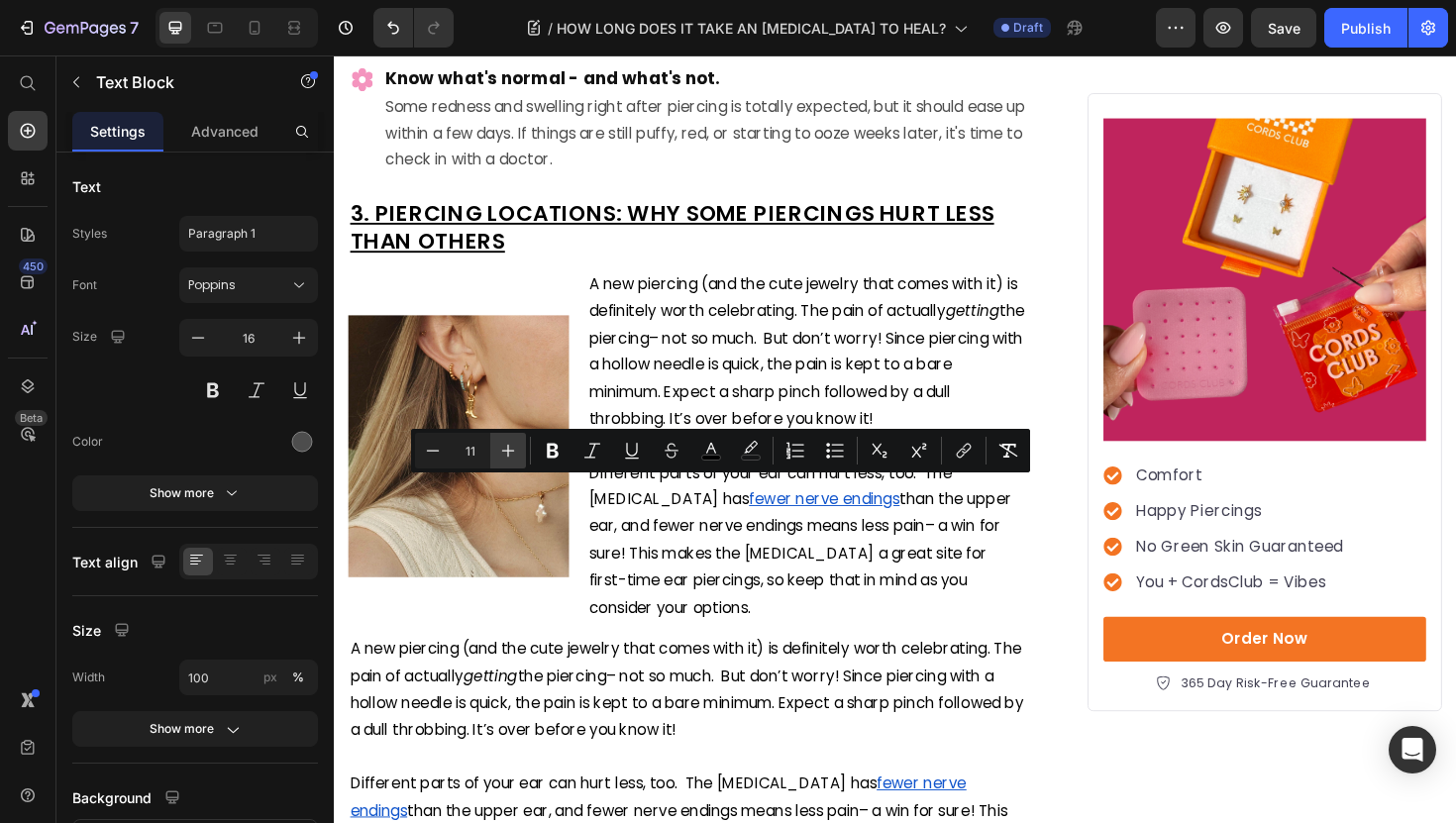 click 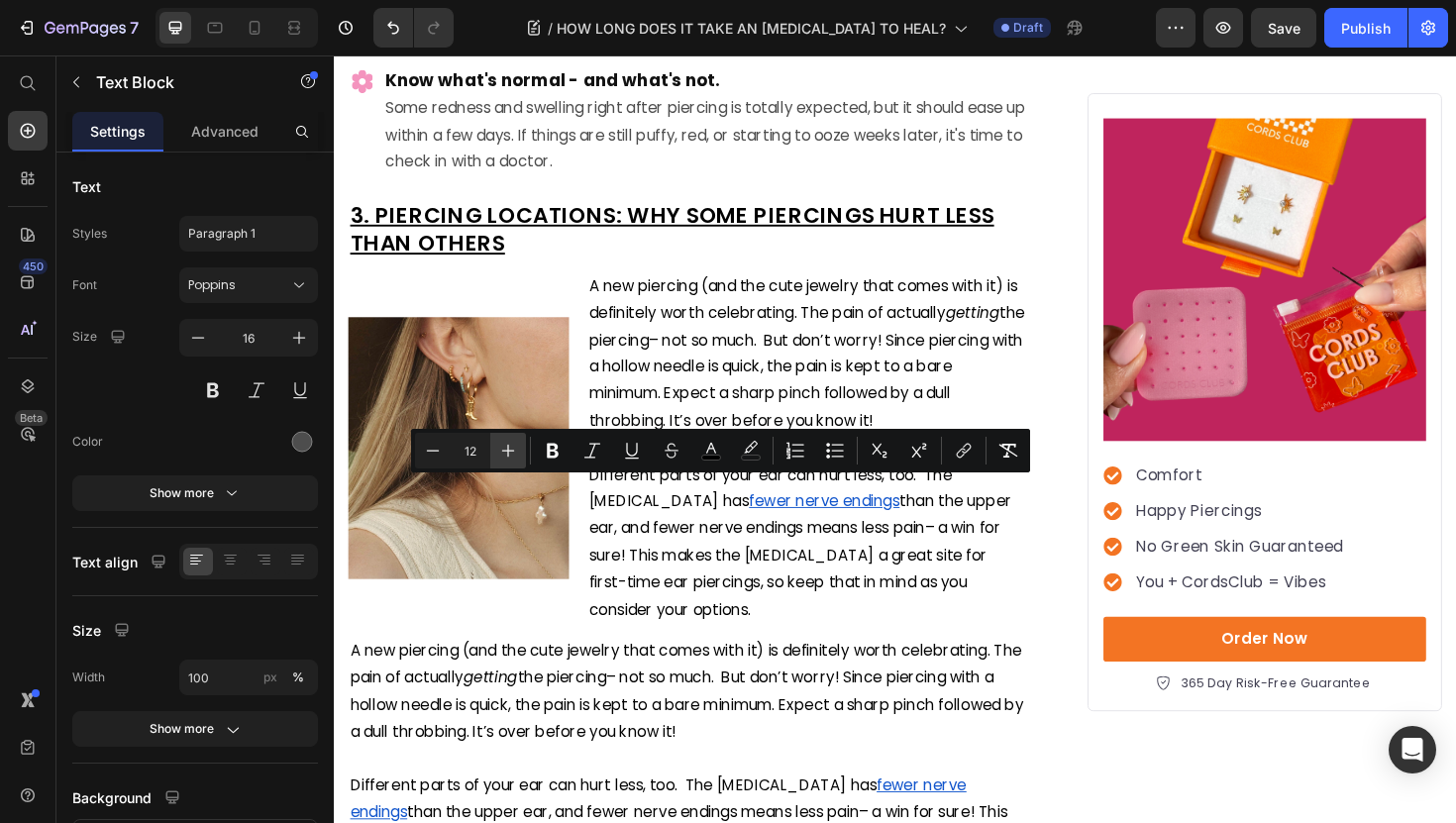 click 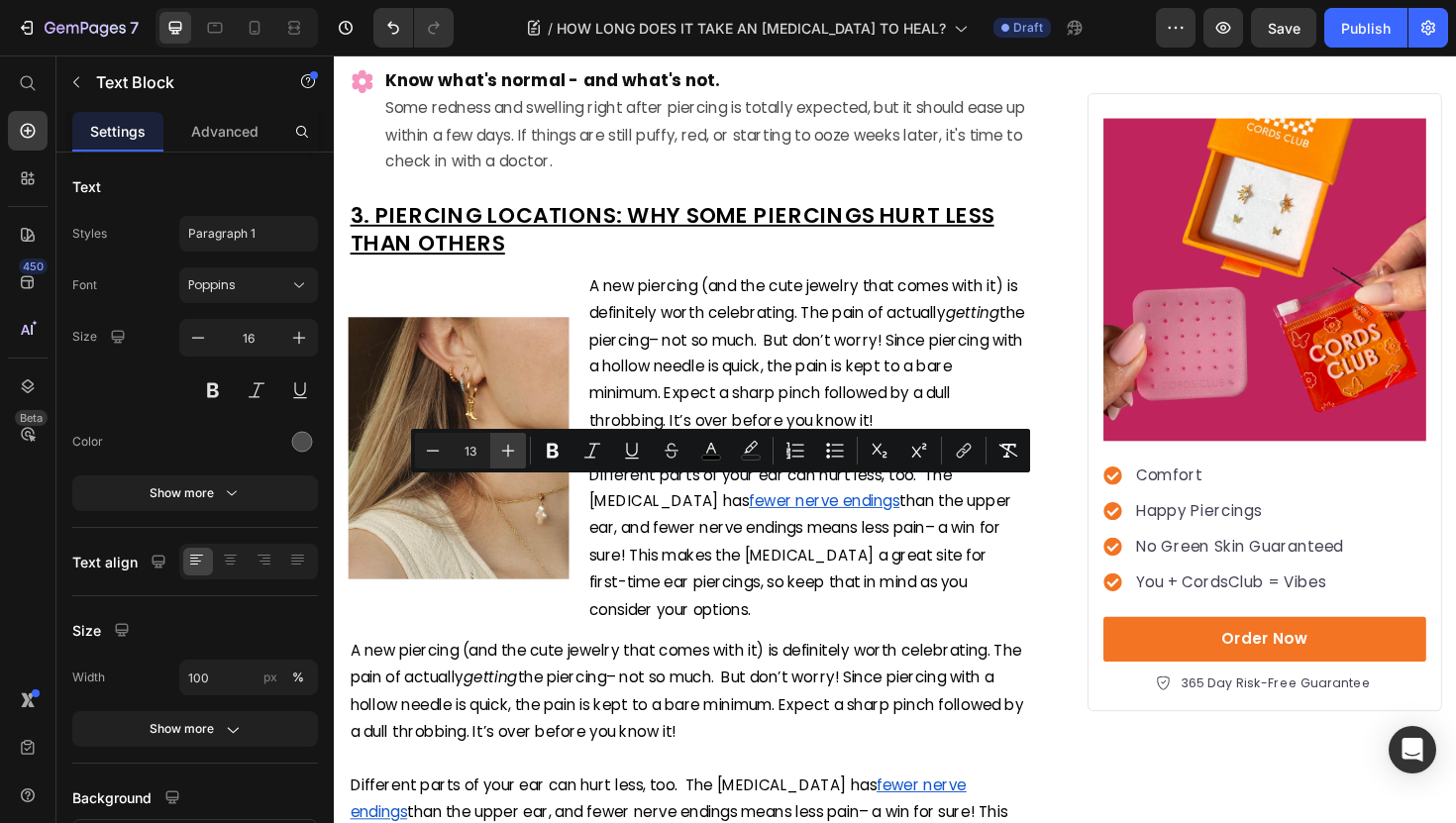 click 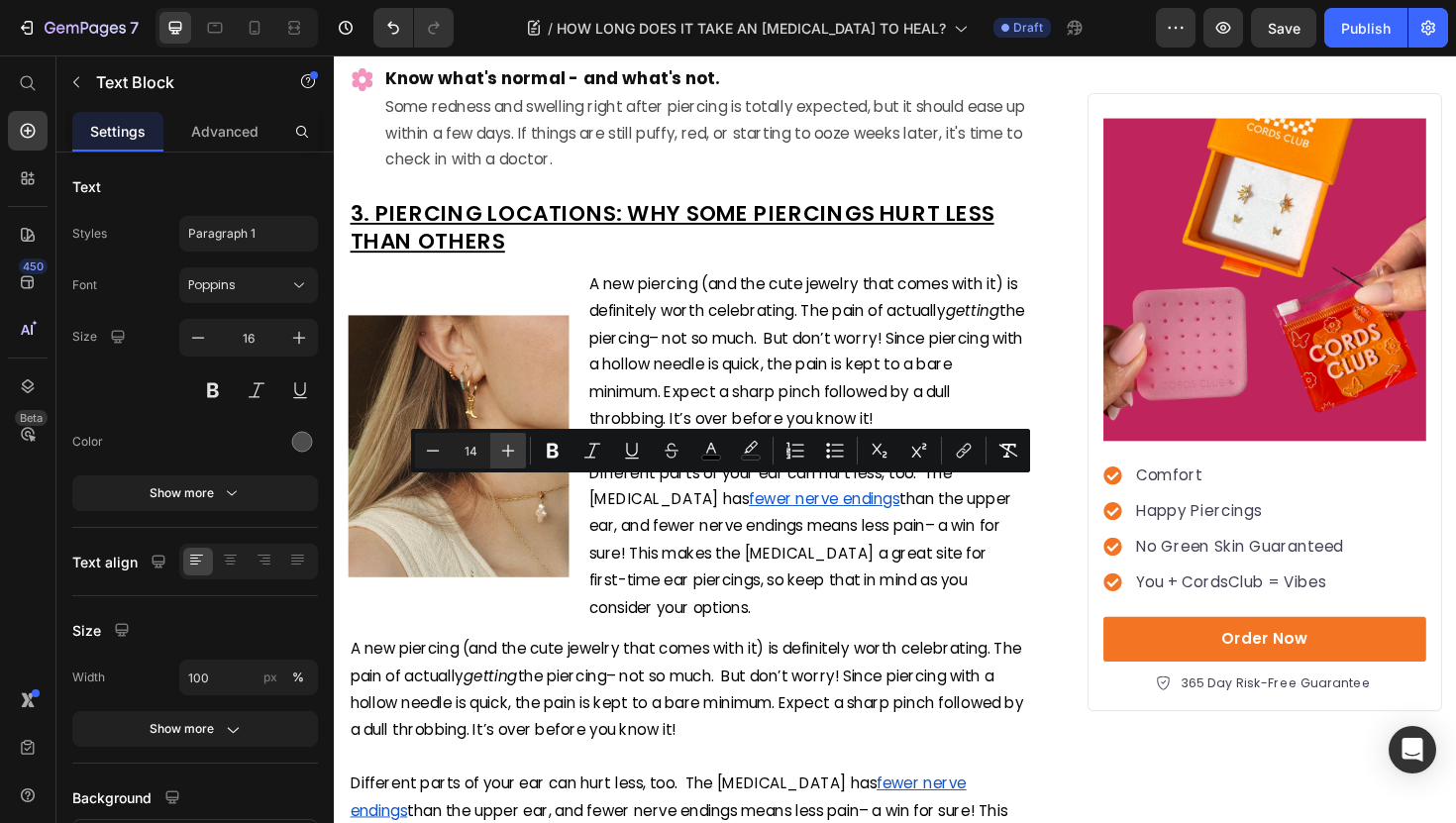 click 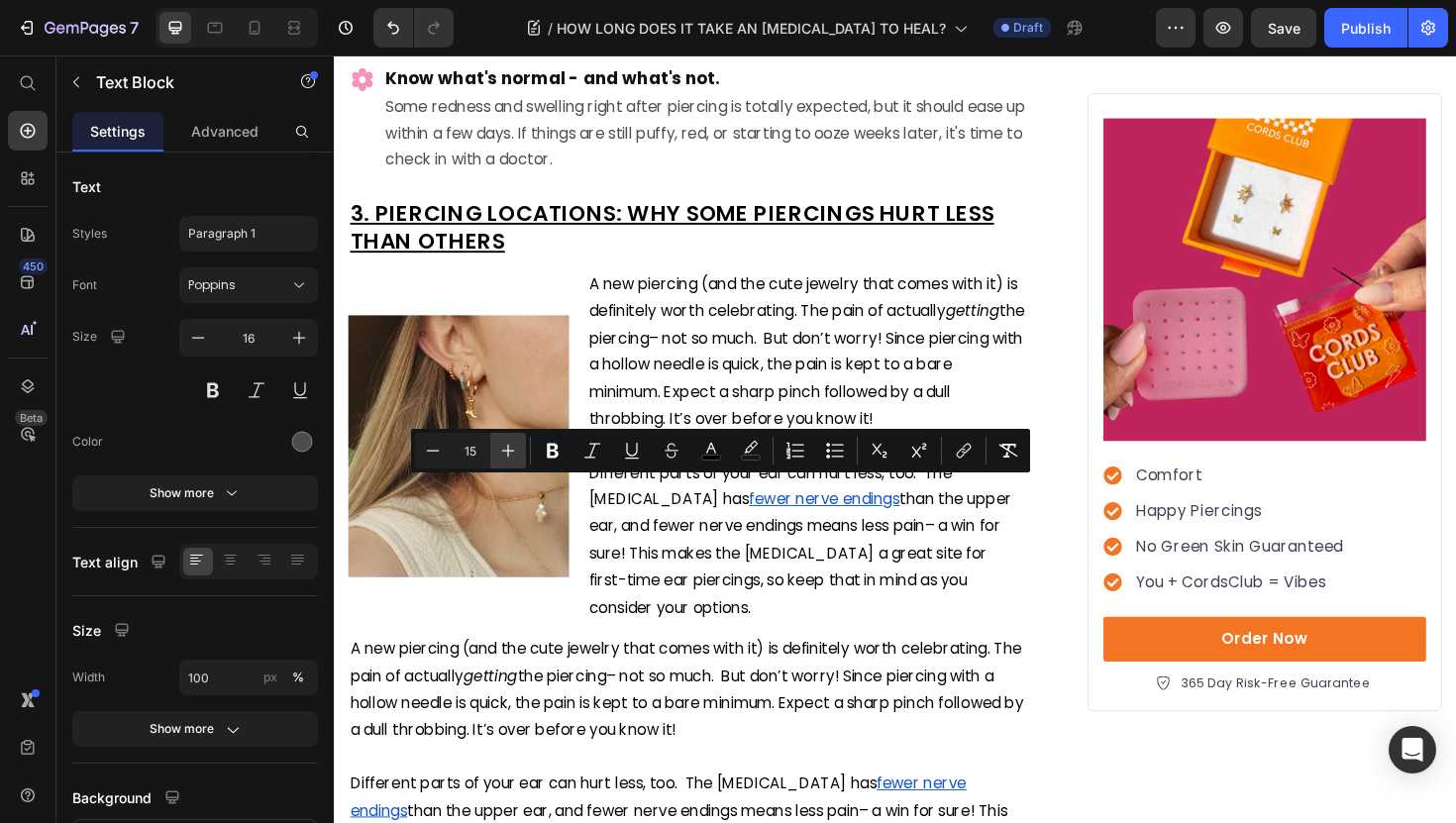 click 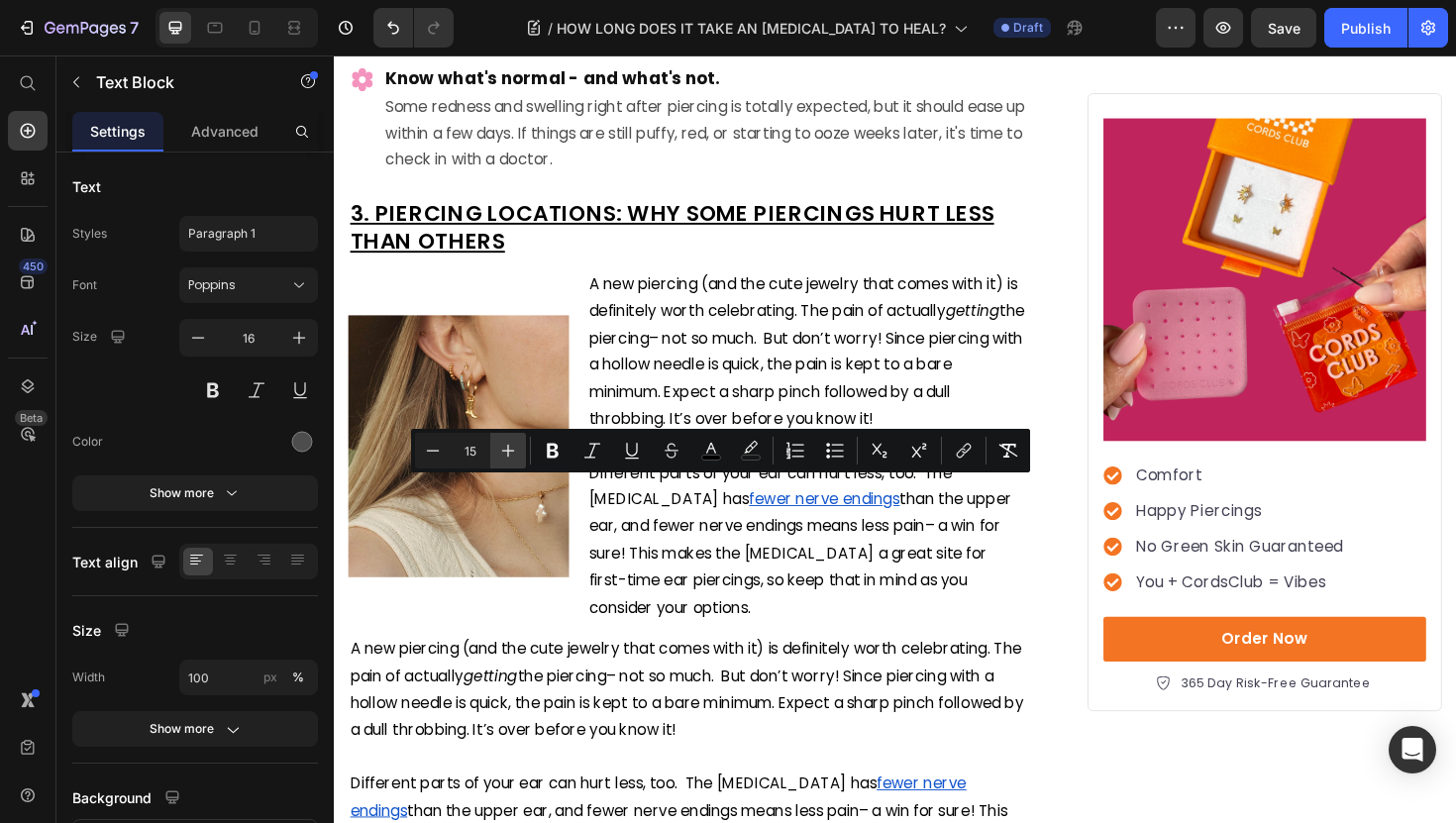 type on "16" 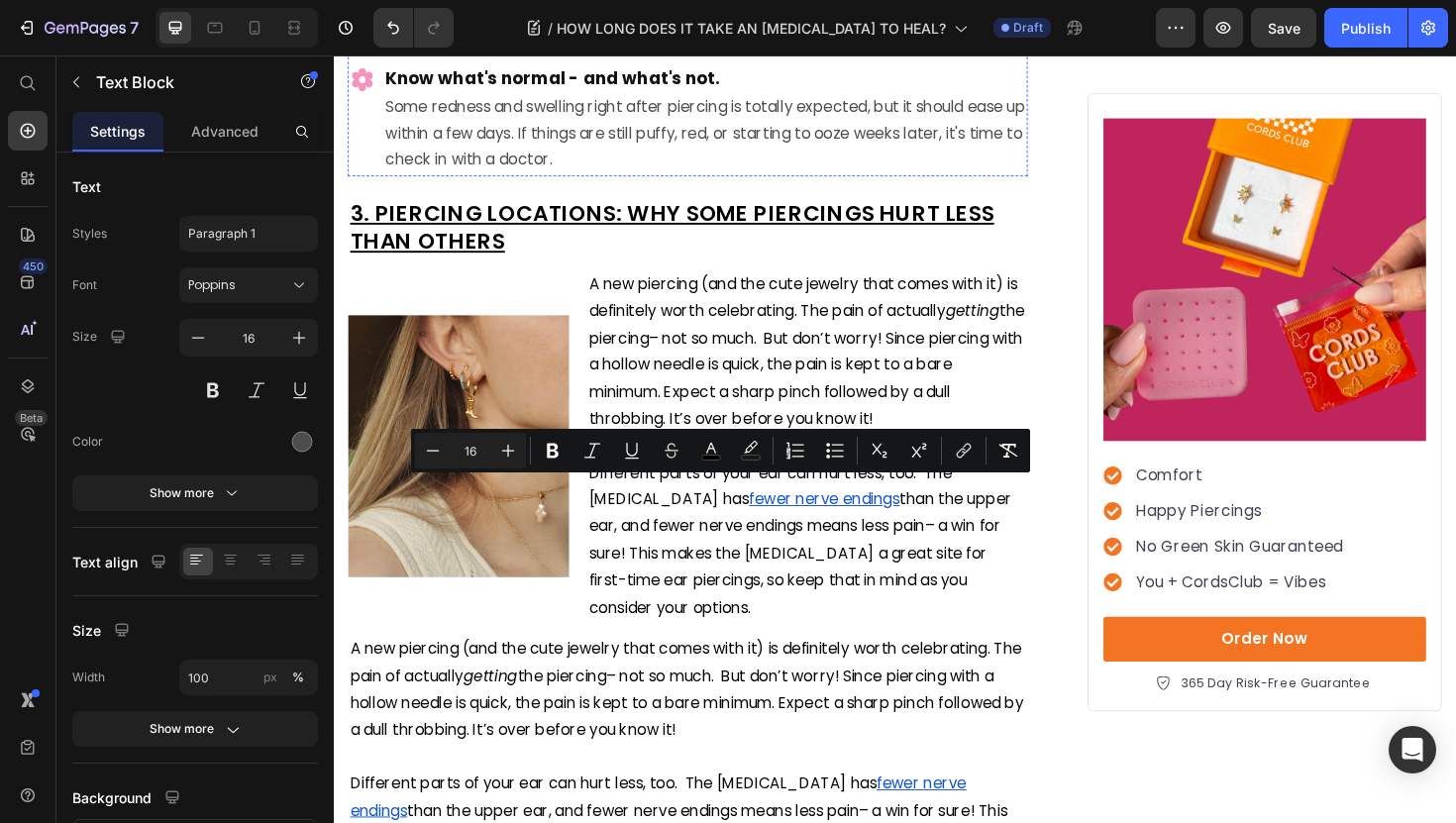 click on "Image" at bounding box center [364, -149] 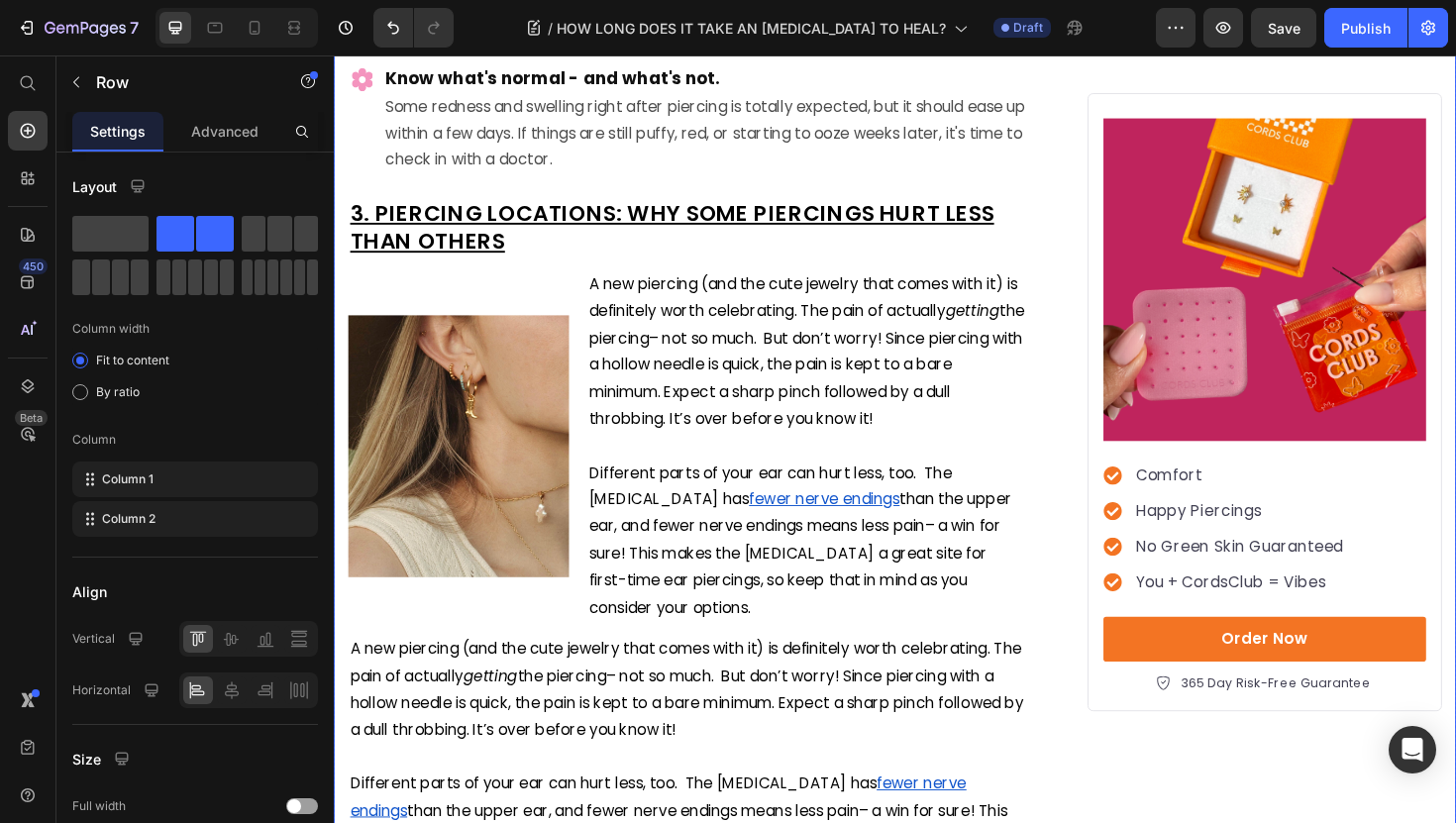 click on "How LONG DOES IT TAKE AN [MEDICAL_DATA] TO HEAL? Heading By: [PERSON_NAME] Text Block Published: [DATE]   Text block Row Image You're dreaming of the perfect ear stack and dying to show off your favorite earrings.  But there’s just one thing standing in the way: your brand new, not-yet-healed piercing. So, how long does it r eally  take an [MEDICAL_DATA] to heal? Here's what we'll cover: Text block
What to expect  at each stage of the healing process
Typical healing timelines  for different types of ear piercings
Tips to help your ears heal faster— so you can get back to the fun part: building your perfect ear stack. Item List After all, your new favorite flat backs are waiting—and we can't wait to help you find them. Let’s dive in! Text Block ⁠⁠⁠⁠⁠⁠⁠ HOW LONG DOES A PIERCING ACTUALLY HEAL? Heading A new piercing is cute, but  it’s also technically a wound Text block Image Heads-up:  Healing isn’t always linear. Text block Heading" at bounding box center [724, 1378] 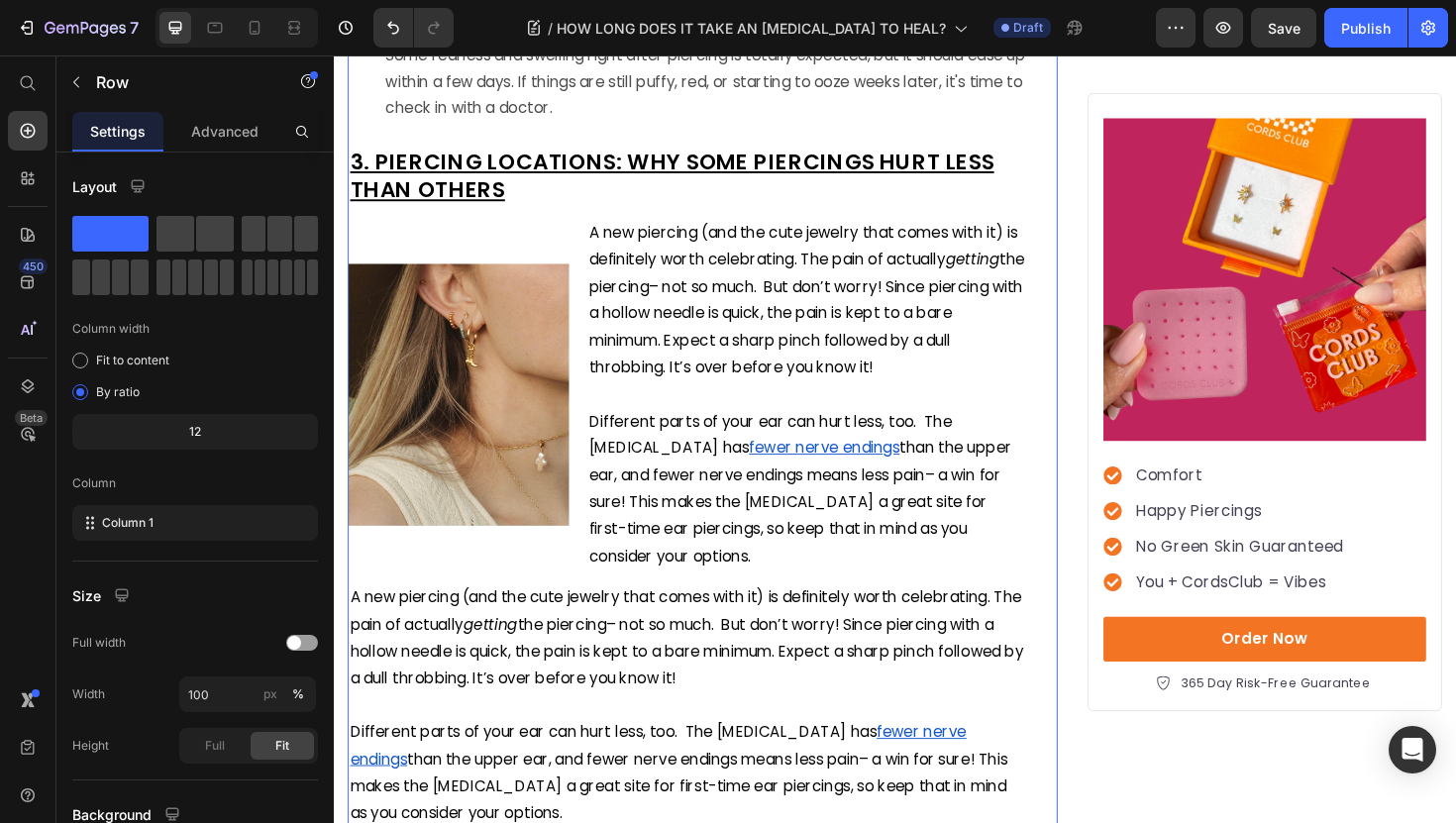 scroll, scrollTop: 2553, scrollLeft: 0, axis: vertical 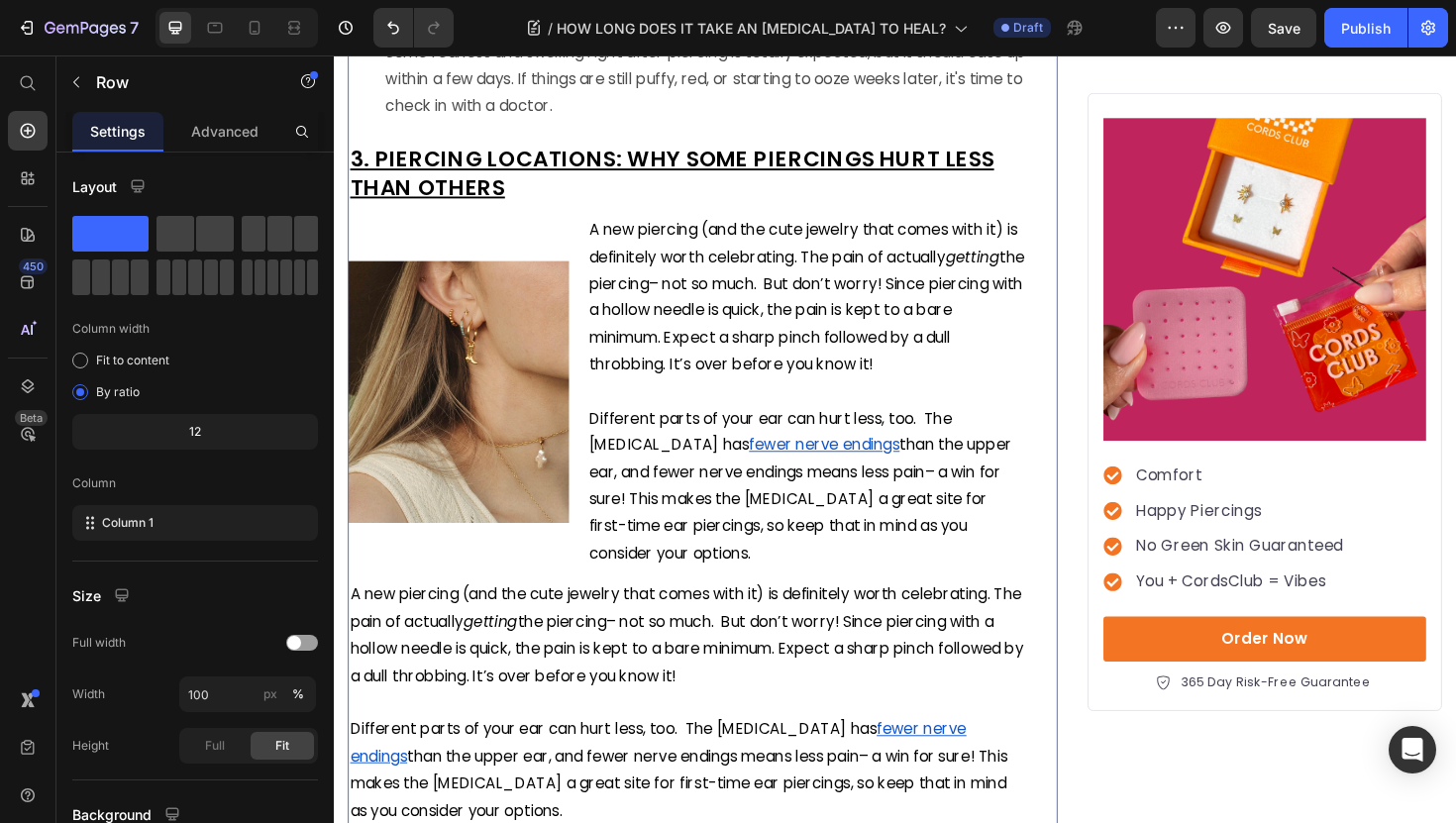 click on "Skip the [MEDICAL_DATA]." at bounding box center (727, -106) 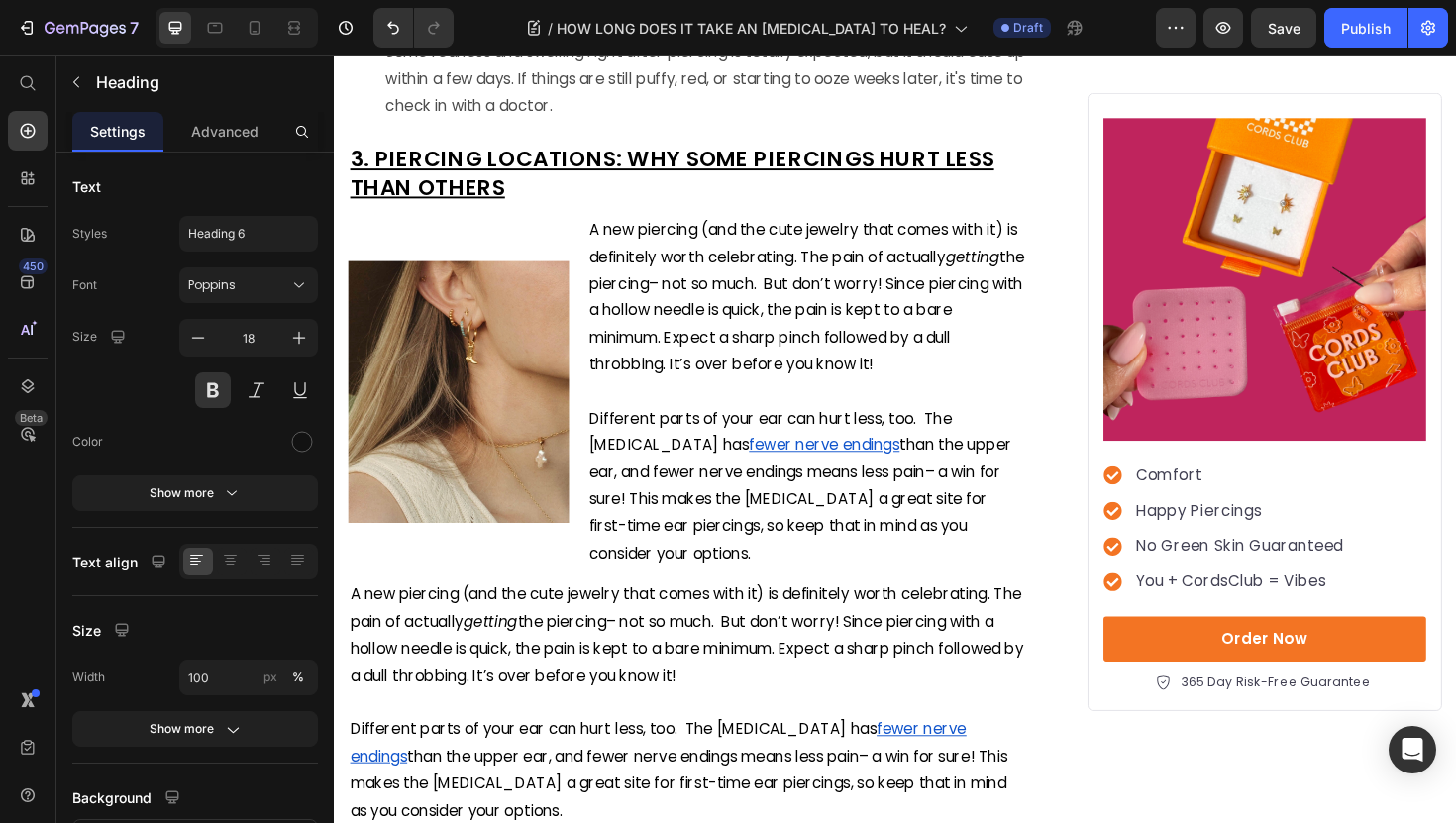 click on "Skip the [MEDICAL_DATA]." at bounding box center (727, -106) 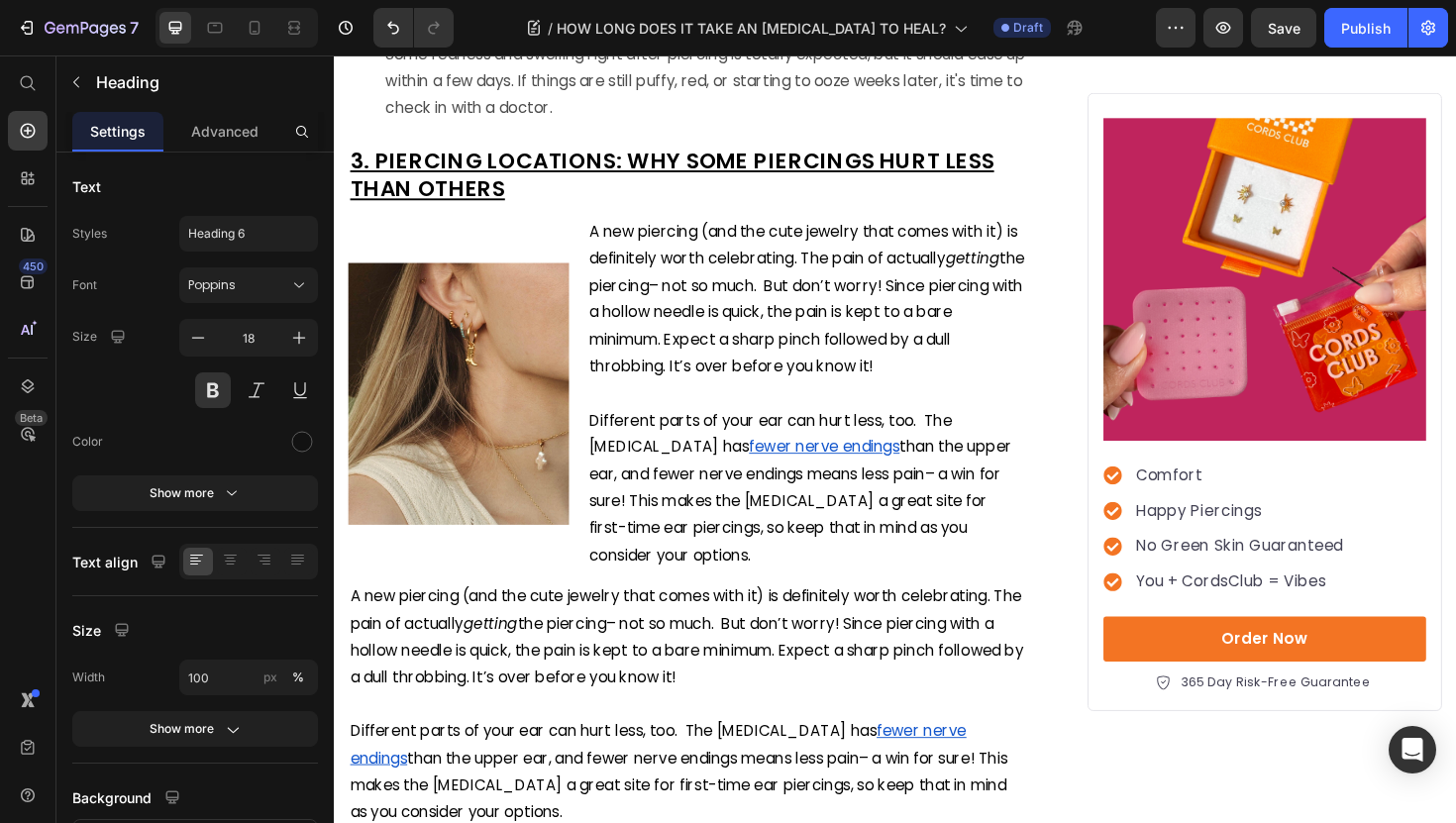 click on "LOOK, DON’T TOUCH" at bounding box center [466, -104] 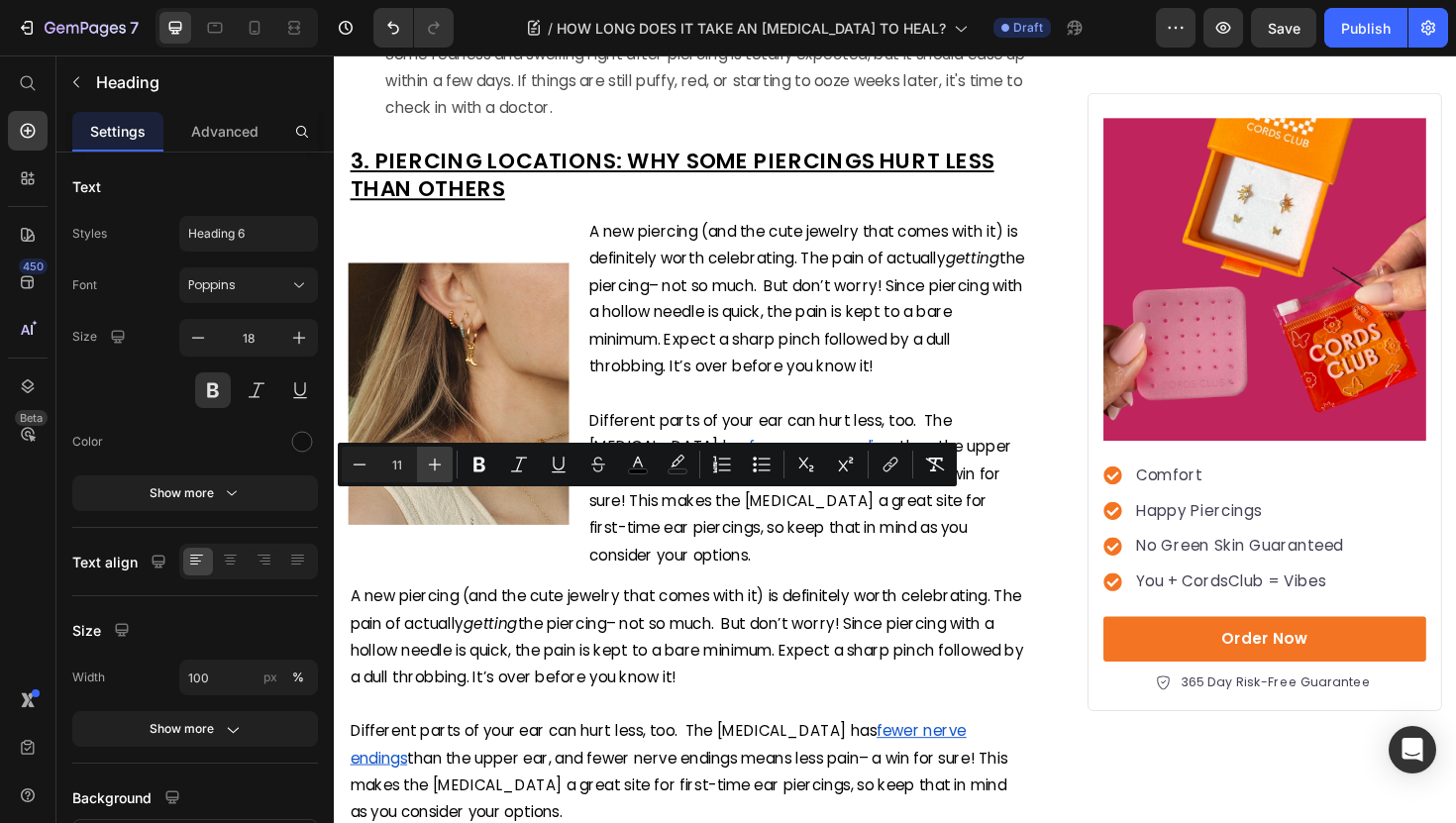 click 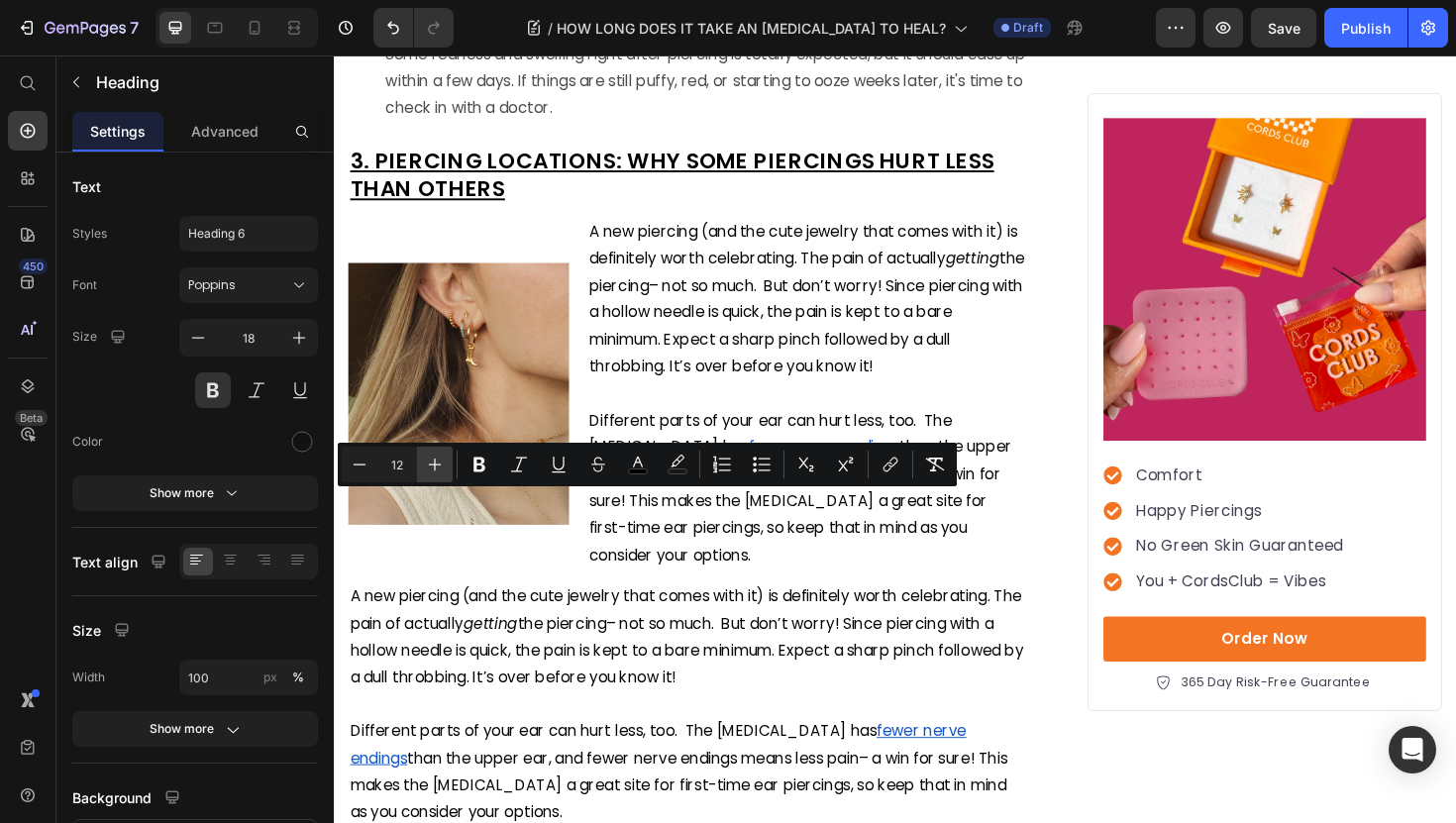 click 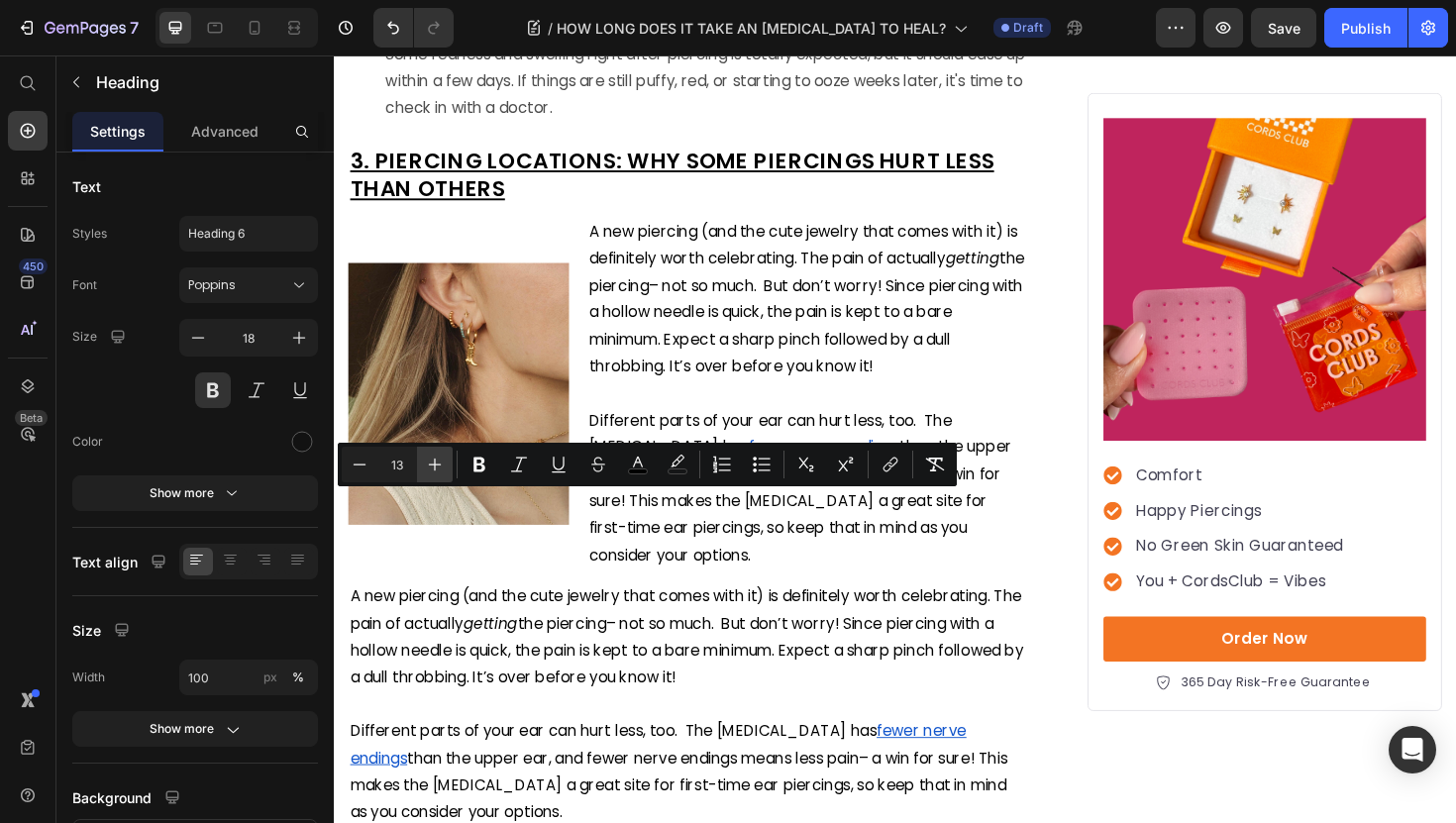 click 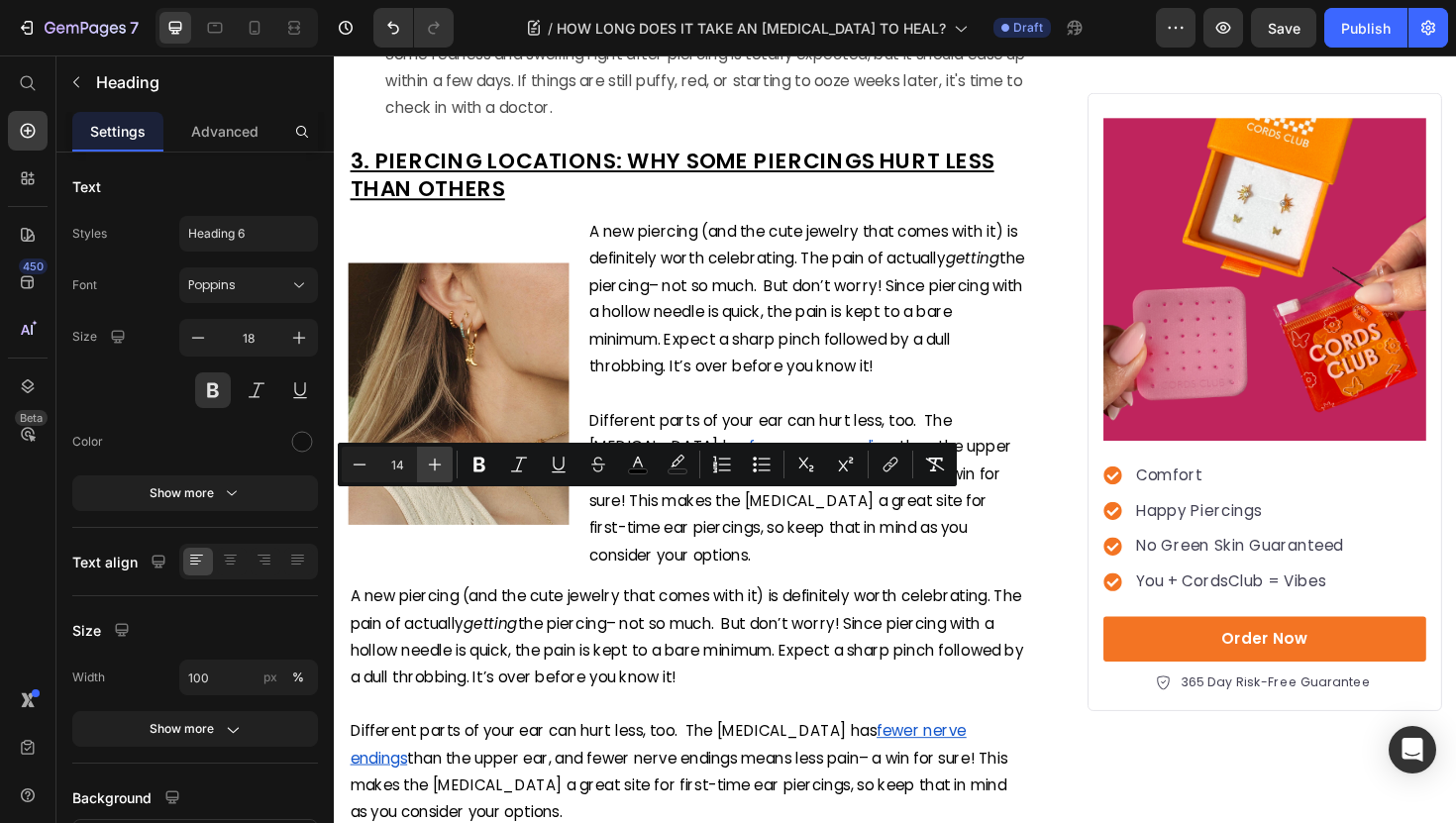 click 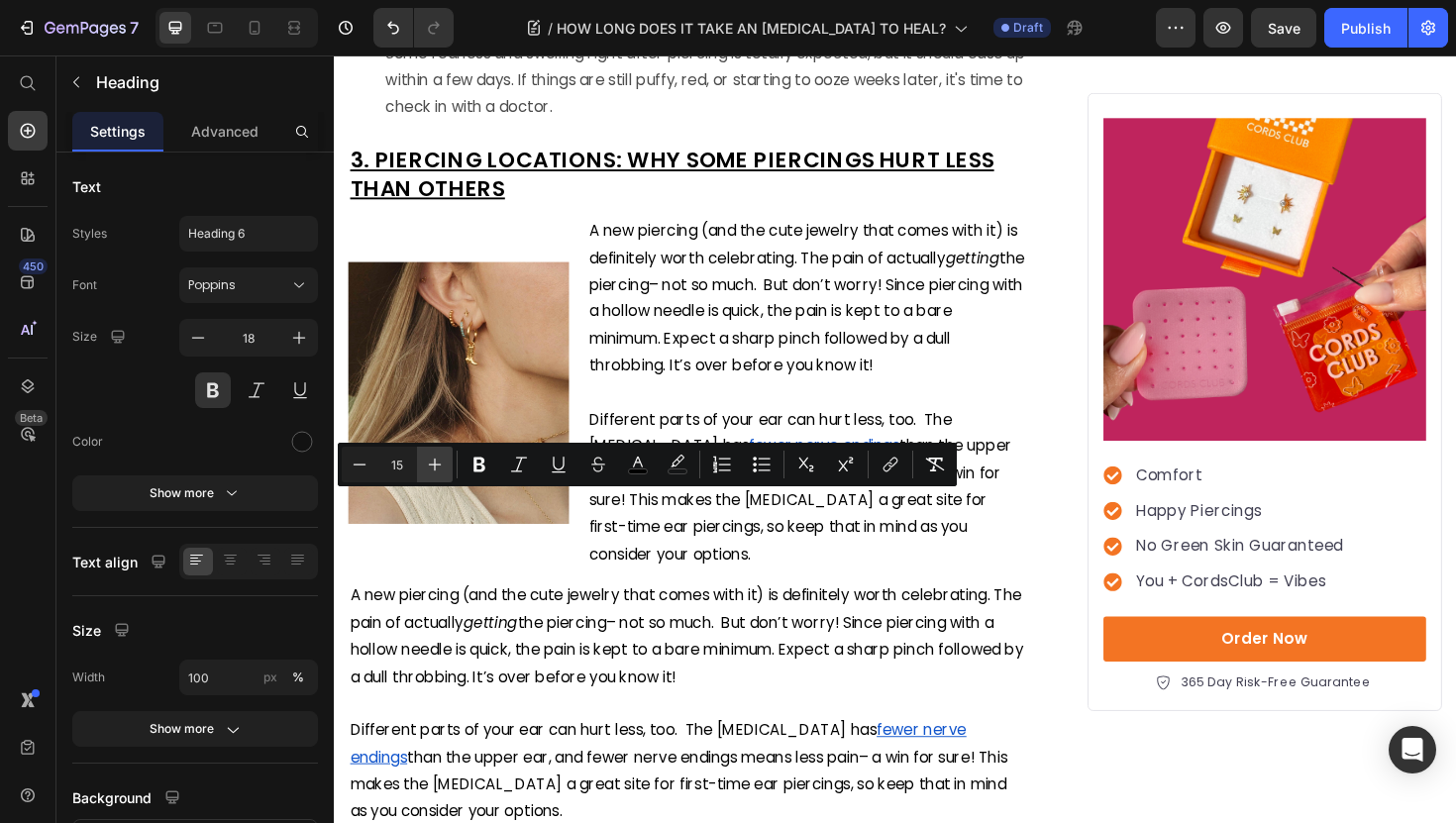 click 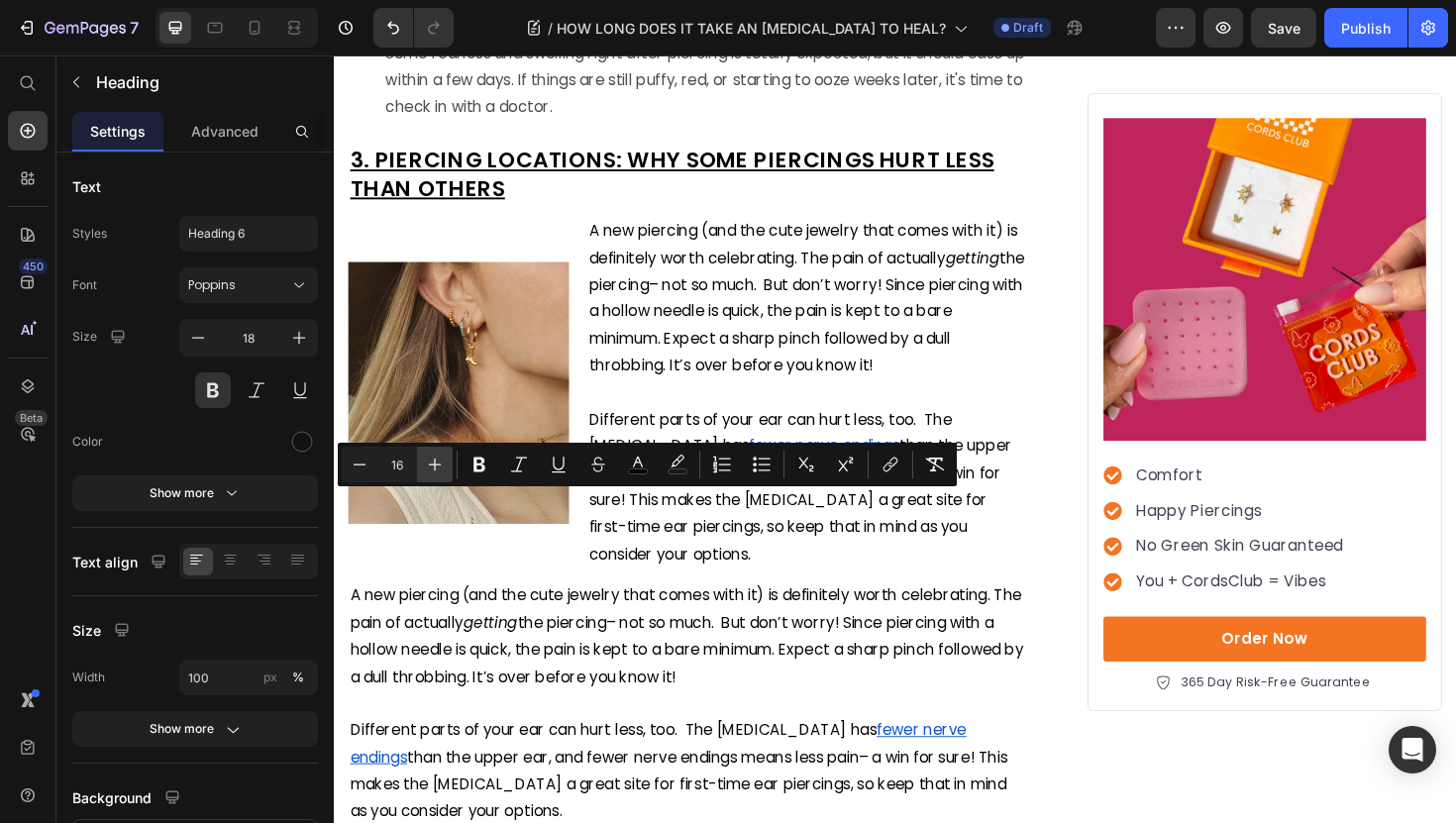 click 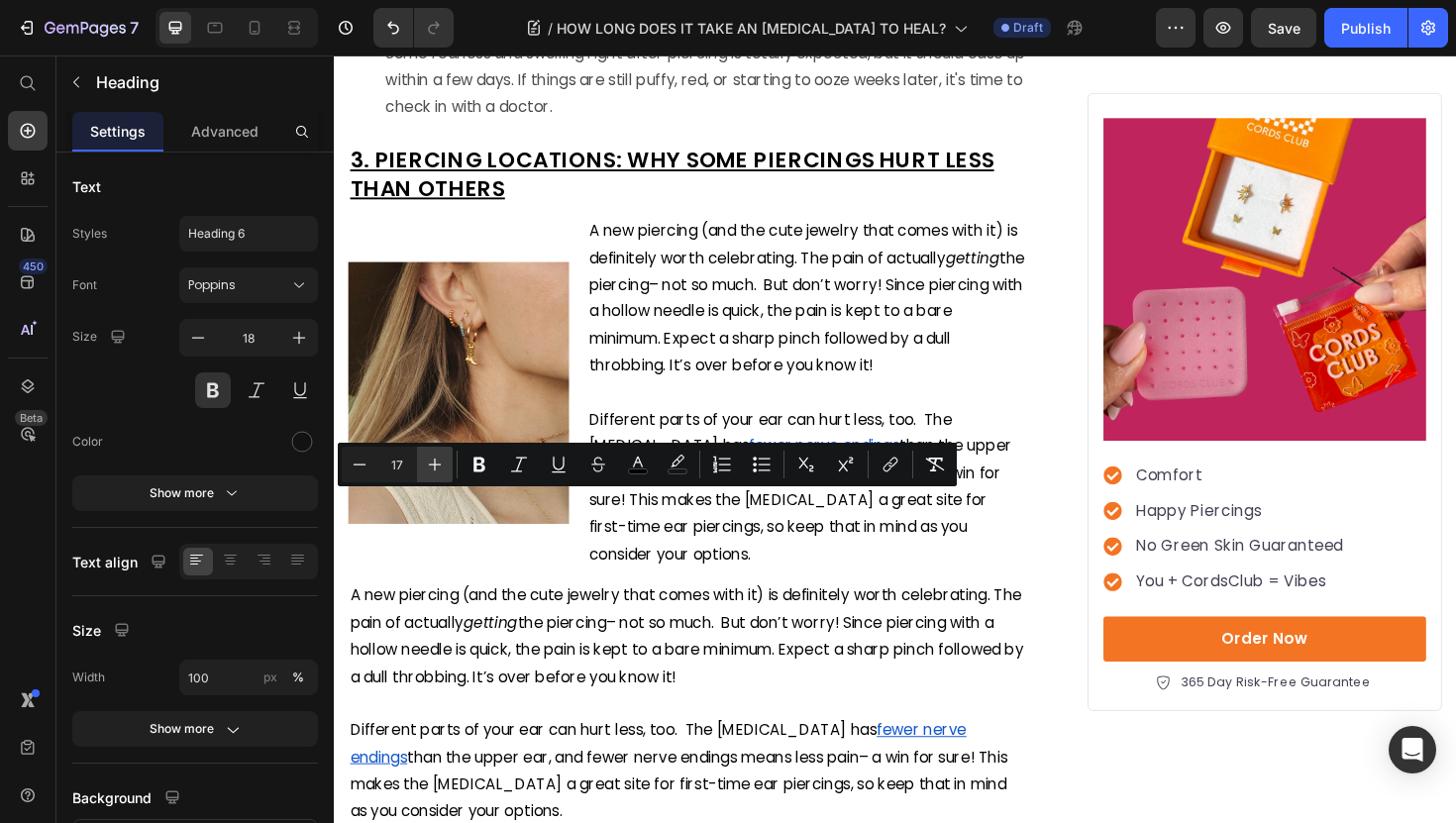 click 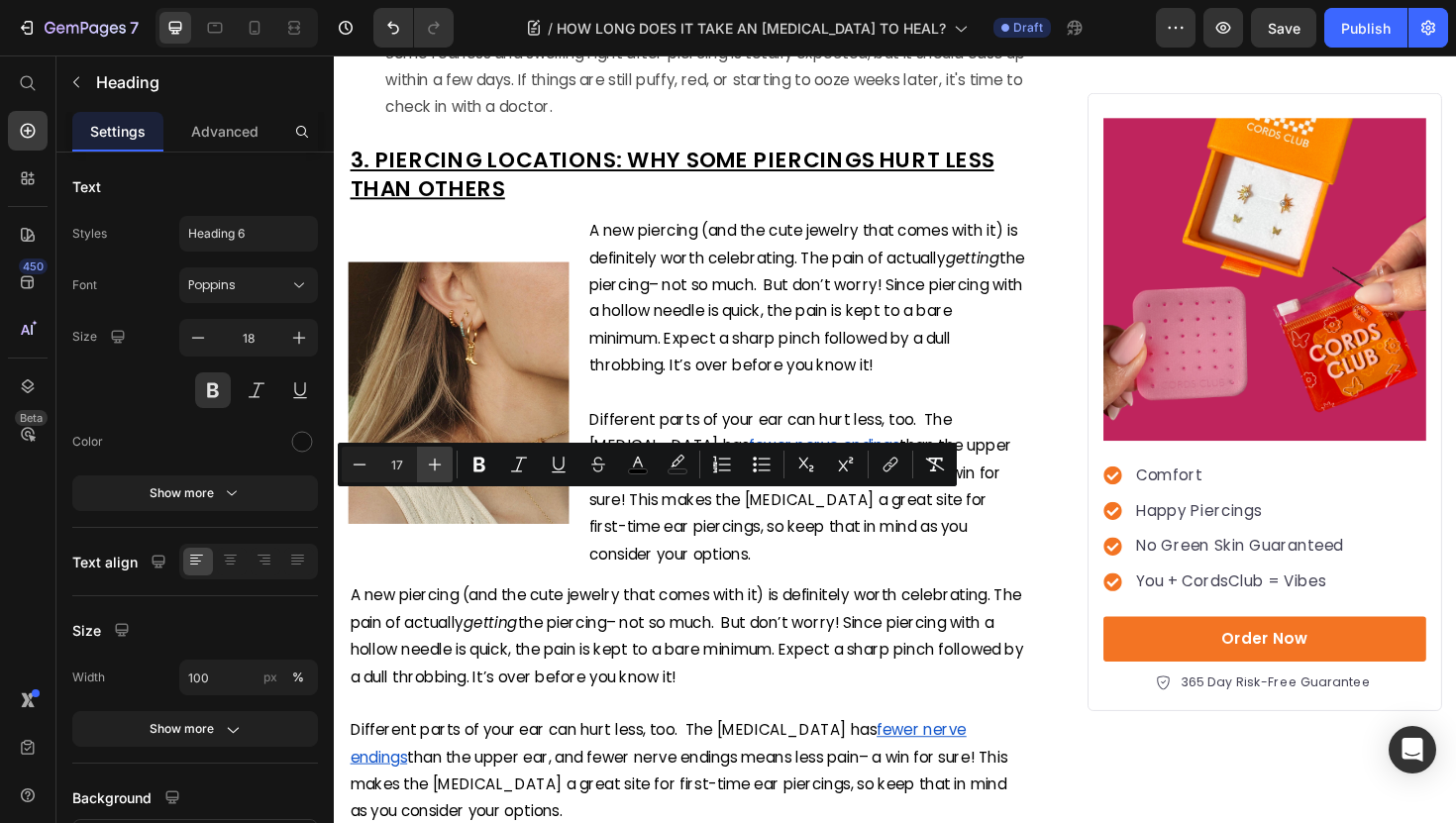 type on "18" 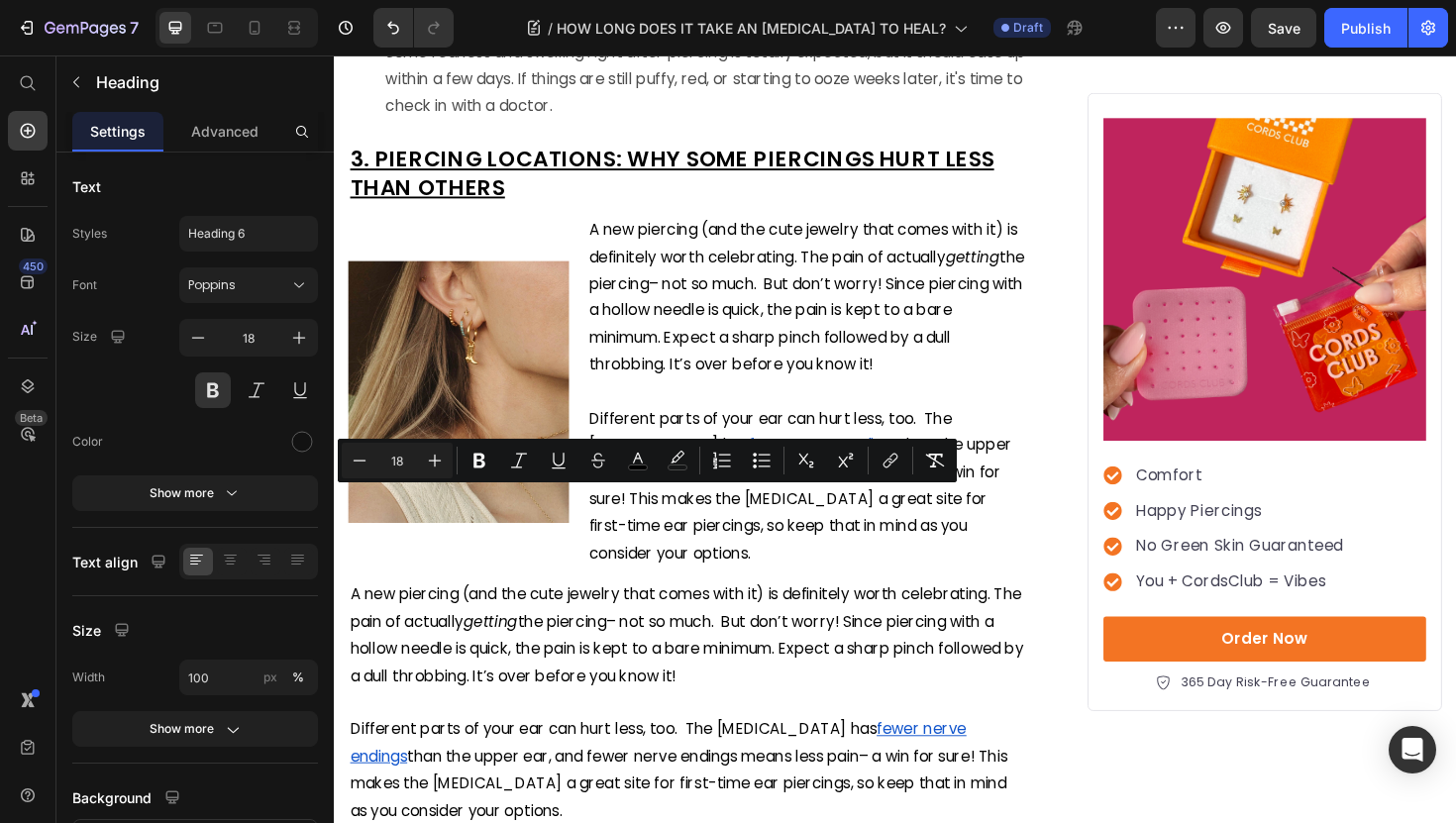 click on "Preventative pain meds may seem like a good idea, but [MEDICAL_DATA]-based medications can actually increase your risk of bleeding. If you want to take pain medication before your piercing appointment, stick to [MEDICAL_DATA]." at bounding box center [727, -48] 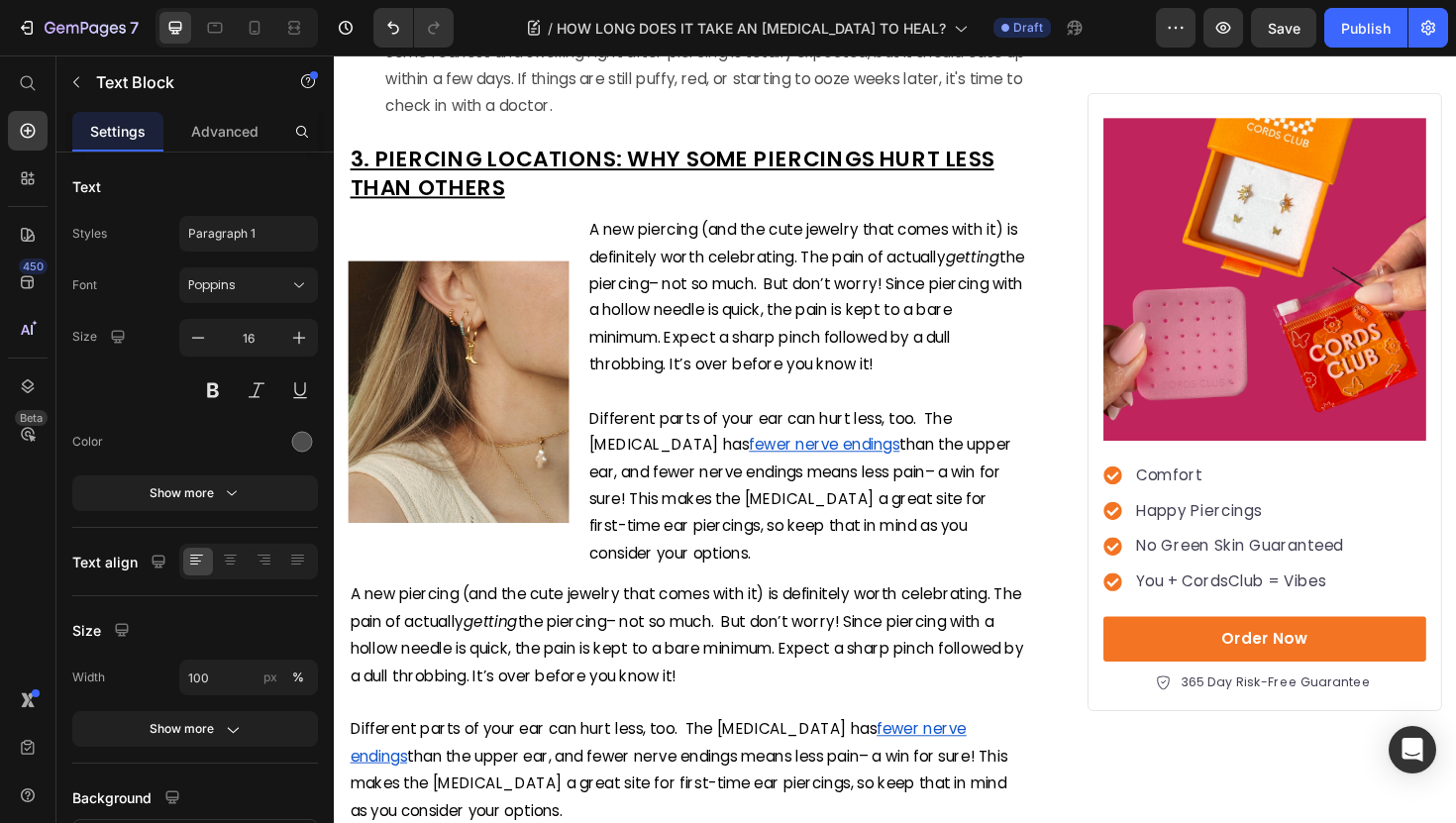 click on "Preventative pain meds may seem like a good idea, but [MEDICAL_DATA]-based medications can actually increase your risk of bleeding. If you want to take pain medication before your piercing appointment, stick to [MEDICAL_DATA]." at bounding box center (727, -48) 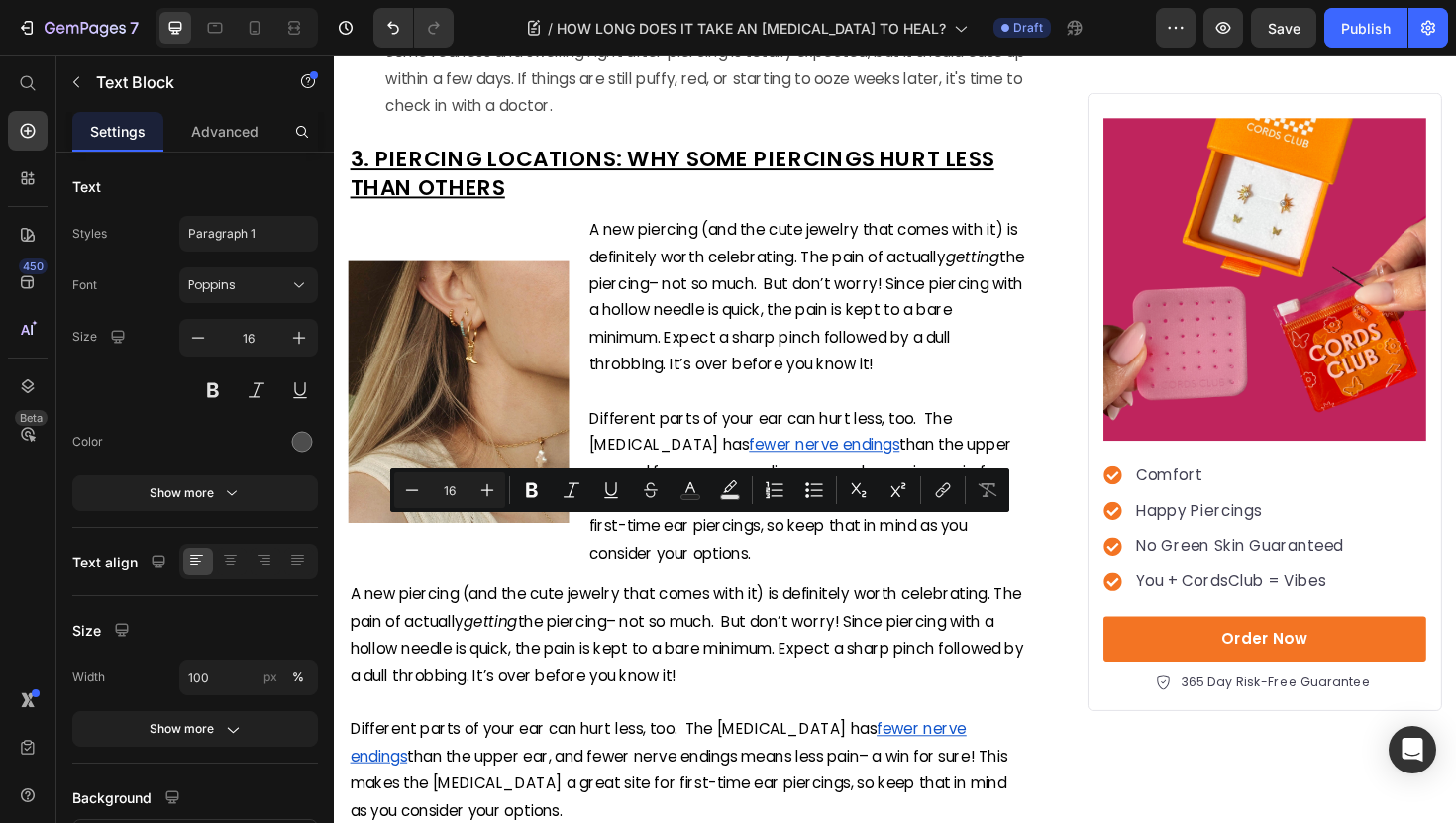 type on "11" 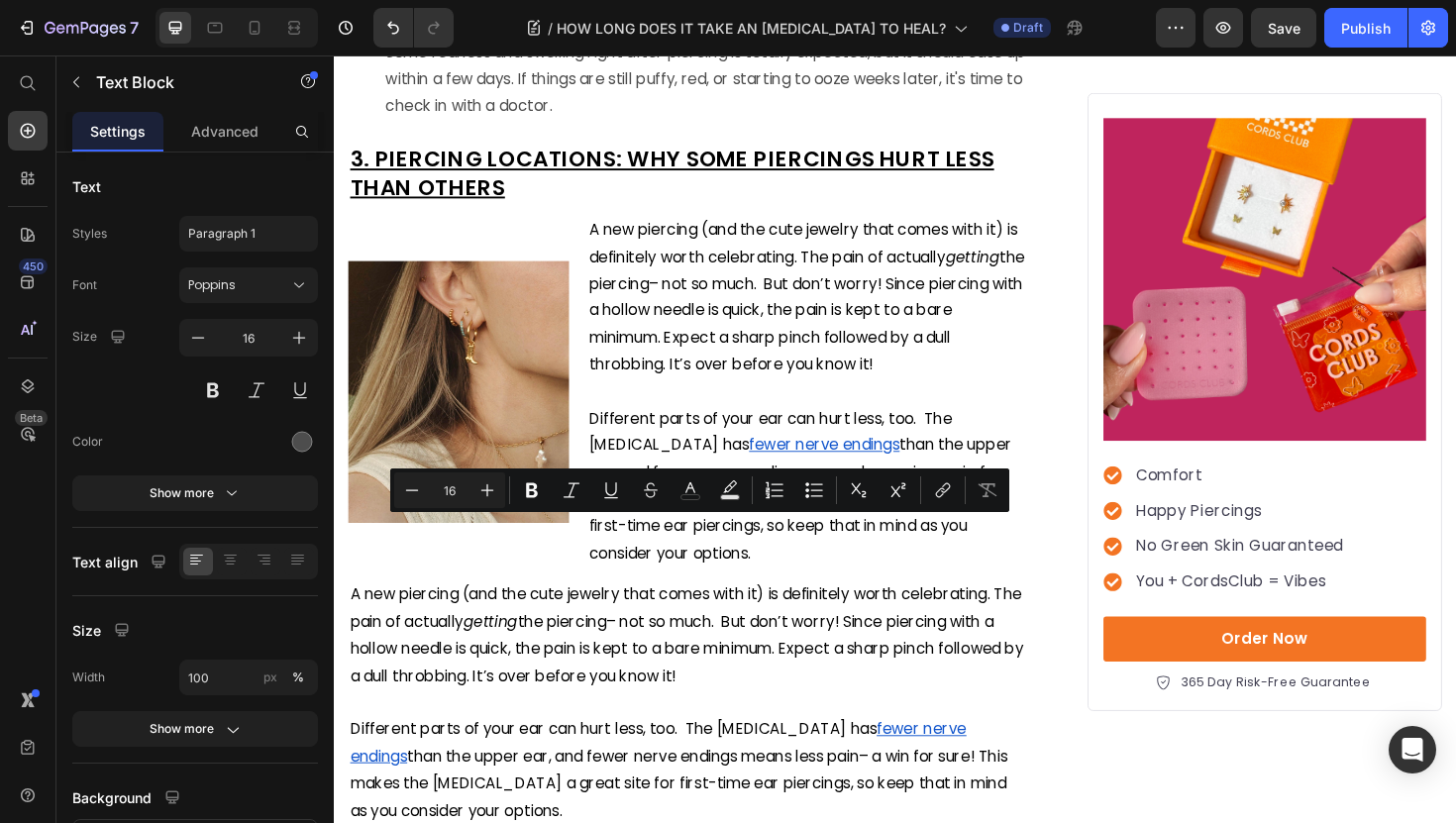 click on "Preventative pain meds may seem like a good idea, but [MEDICAL_DATA]-based medications can actually increase your risk of bleeding. If you want to take pain medication before your piercing appointment, stick to [MEDICAL_DATA]." at bounding box center (727, -48) 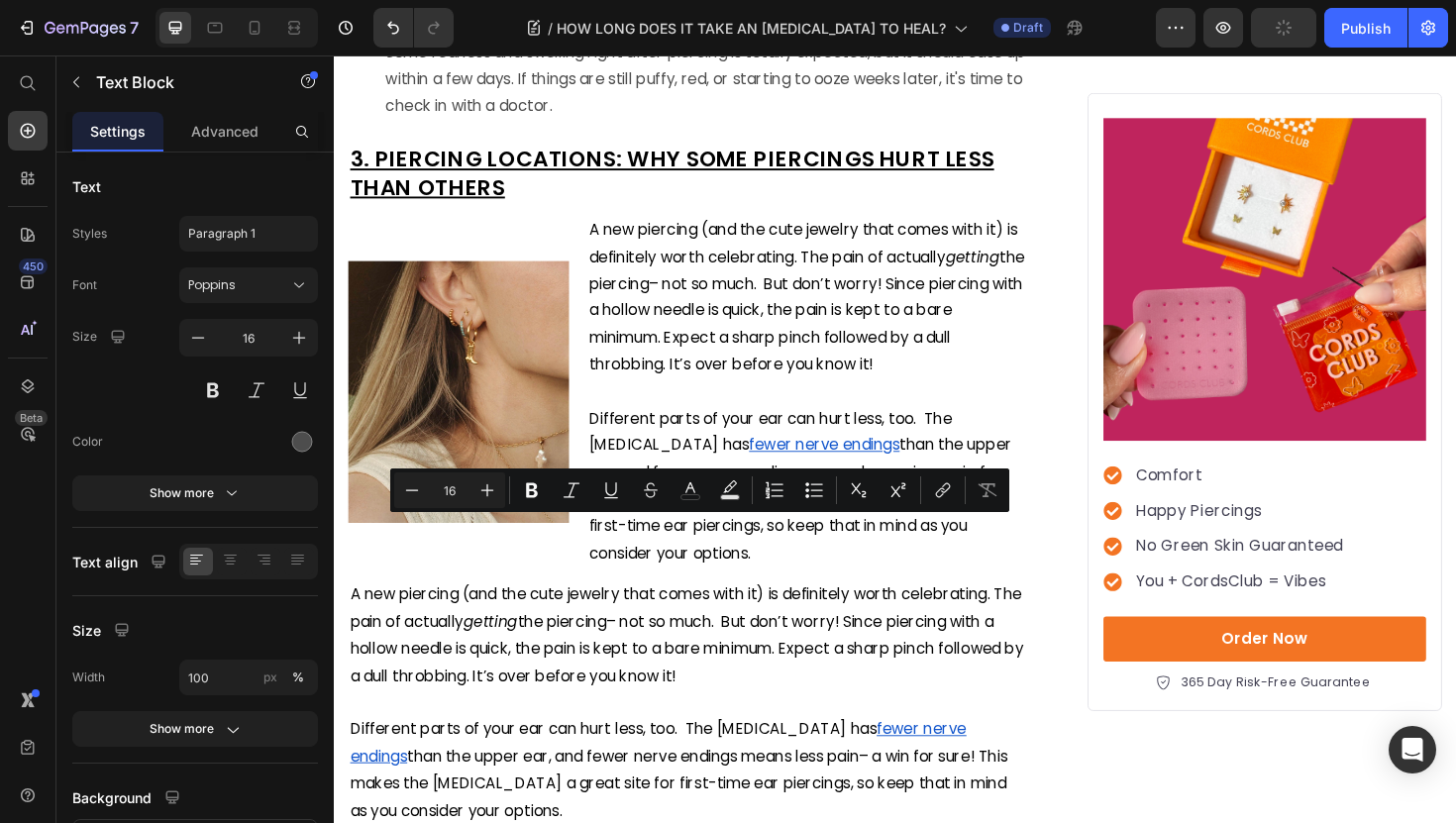 drag, startPoint x: 491, startPoint y: 559, endPoint x: 988, endPoint y: 613, distance: 499.92499 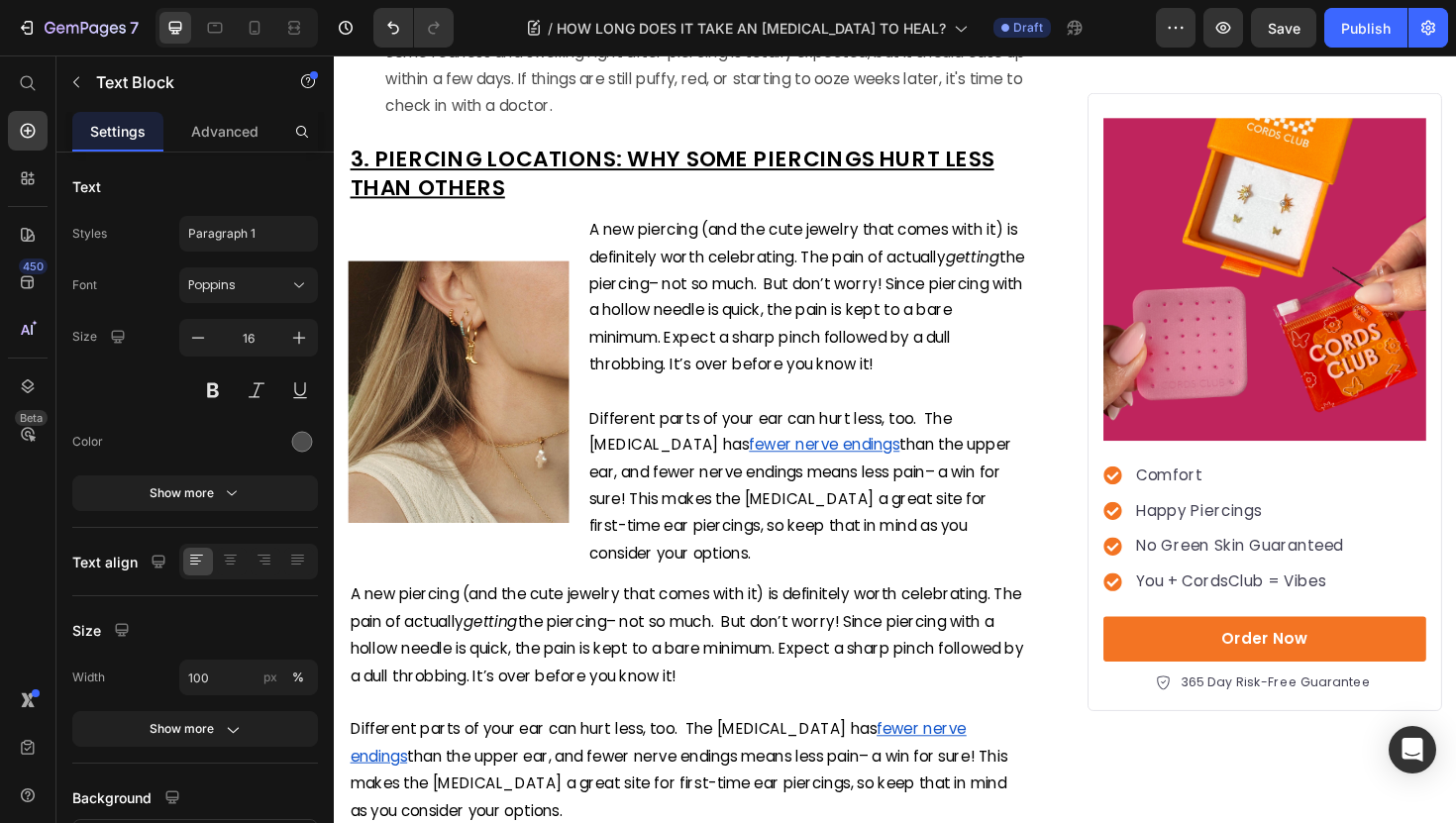 drag, startPoint x: 485, startPoint y: 562, endPoint x: 389, endPoint y: 558, distance: 96.083297 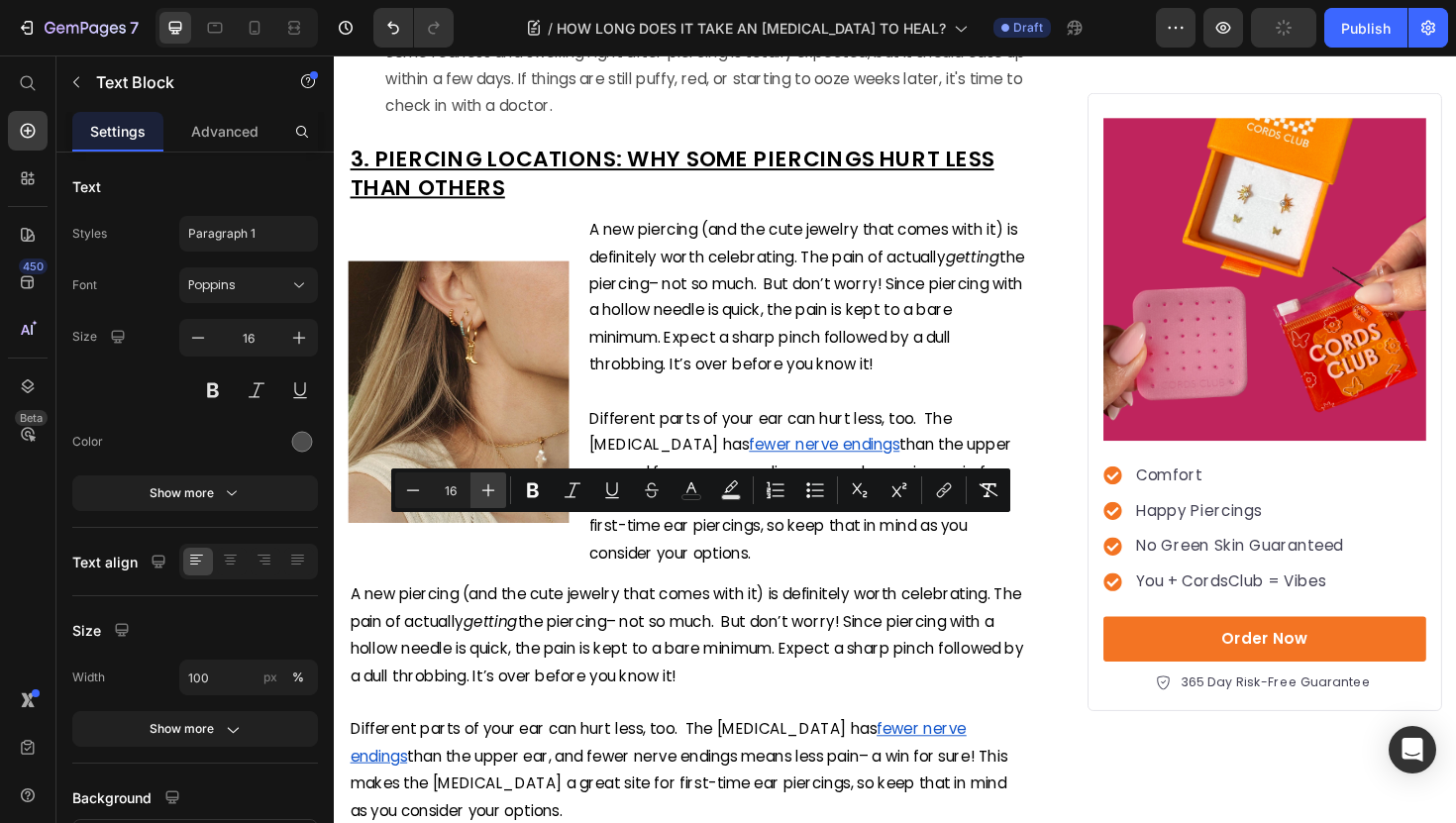 click 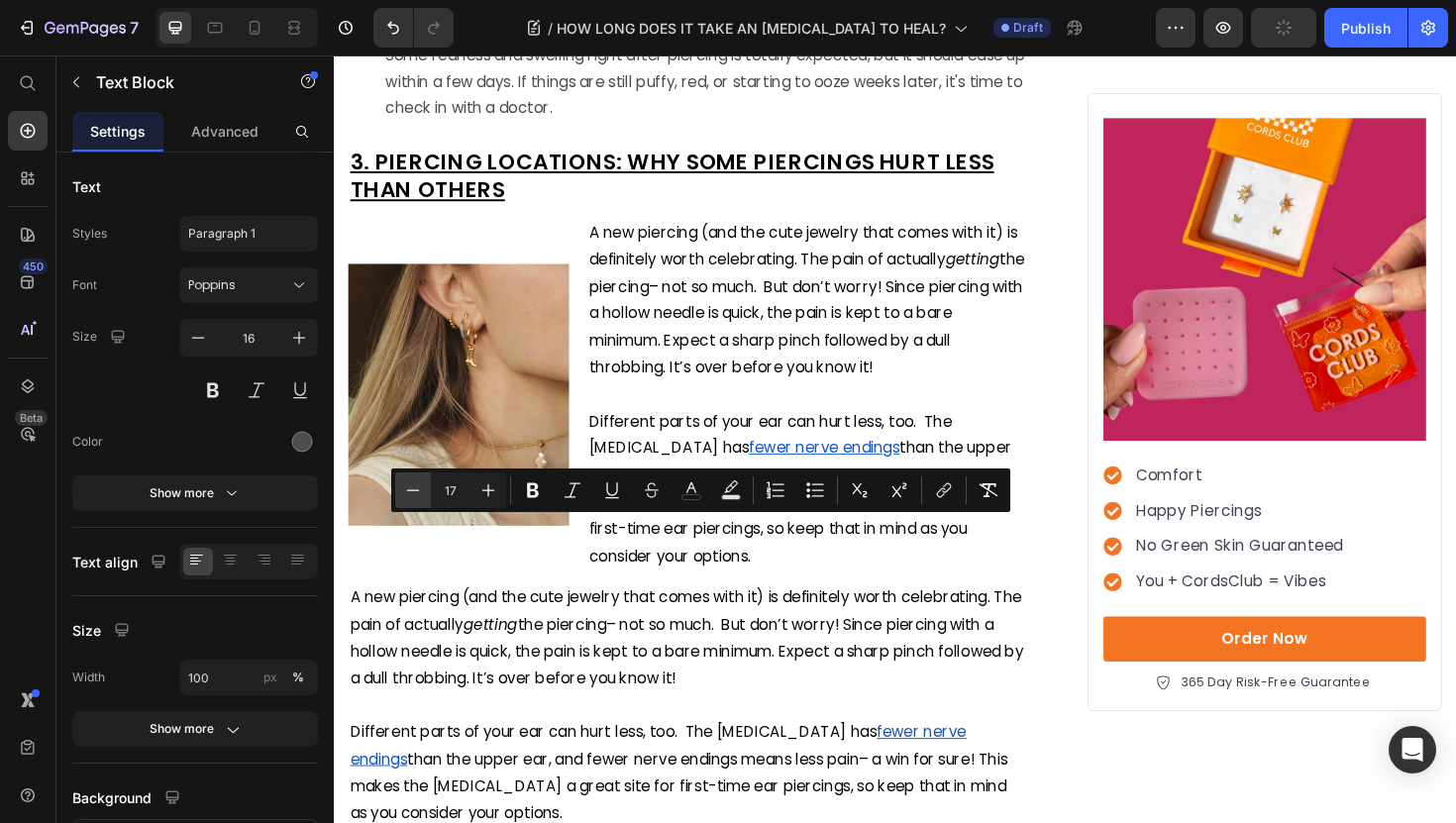 click 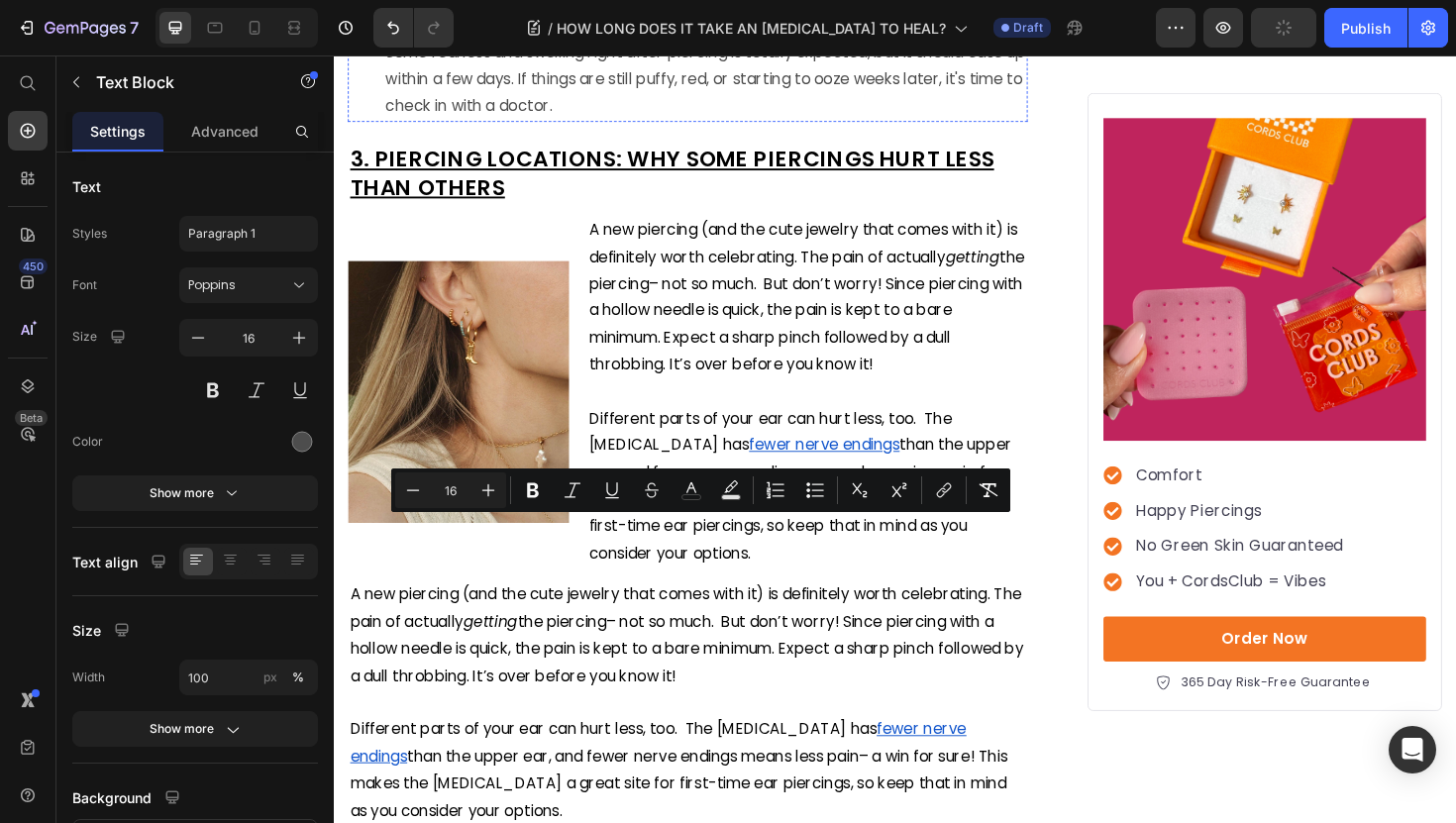 click on "Image" at bounding box center (364, -60) 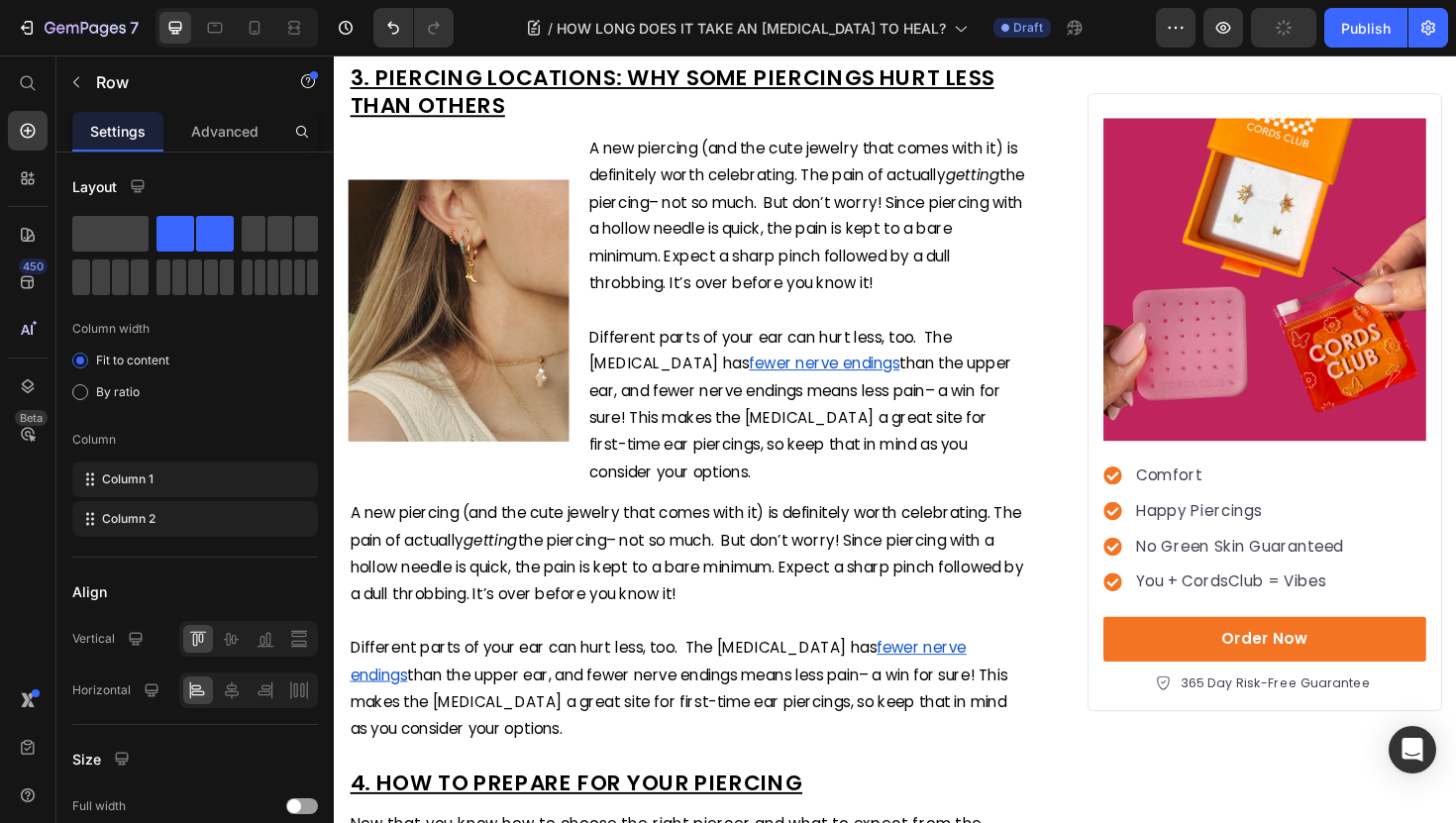 scroll, scrollTop: 2640, scrollLeft: 0, axis: vertical 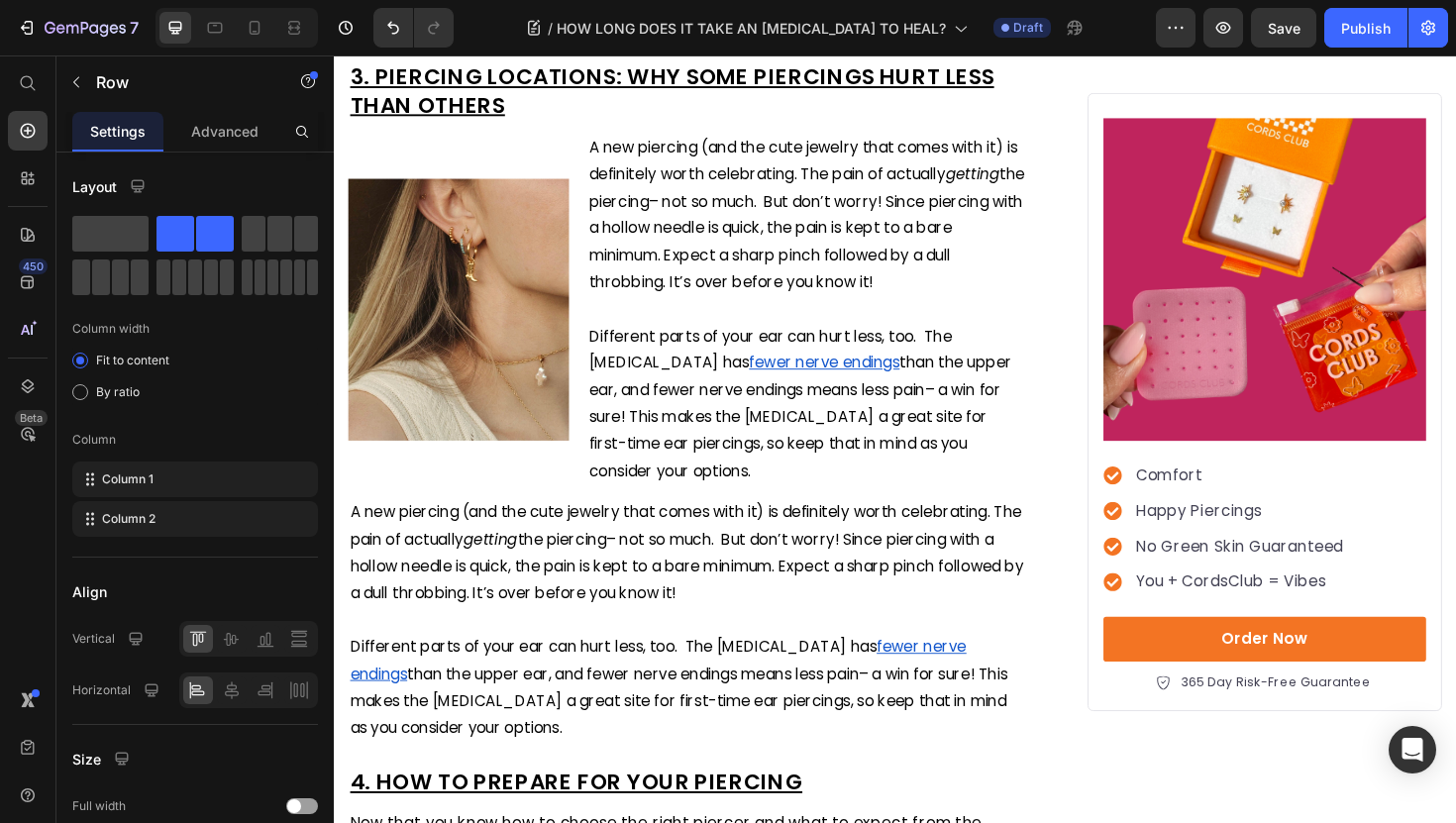 click on "We  get it– it’s shiny, it’s new, it’s tempting.  But touching your piercing can actually slow healing. Plus, the more you touch your piercing, the more likely you are to  introduce it to bacteria.  Not ideal." at bounding box center (727, -135) 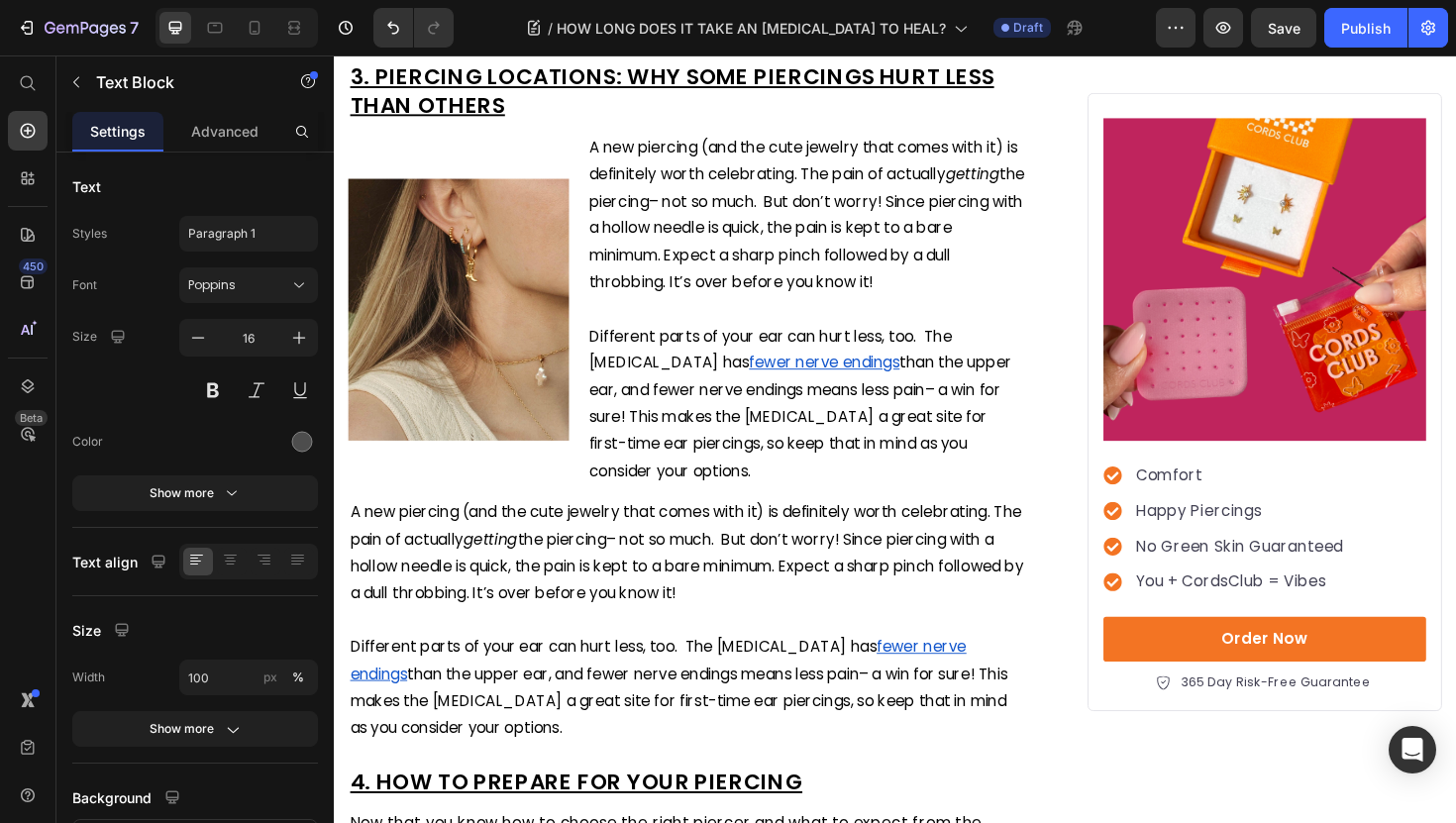 click 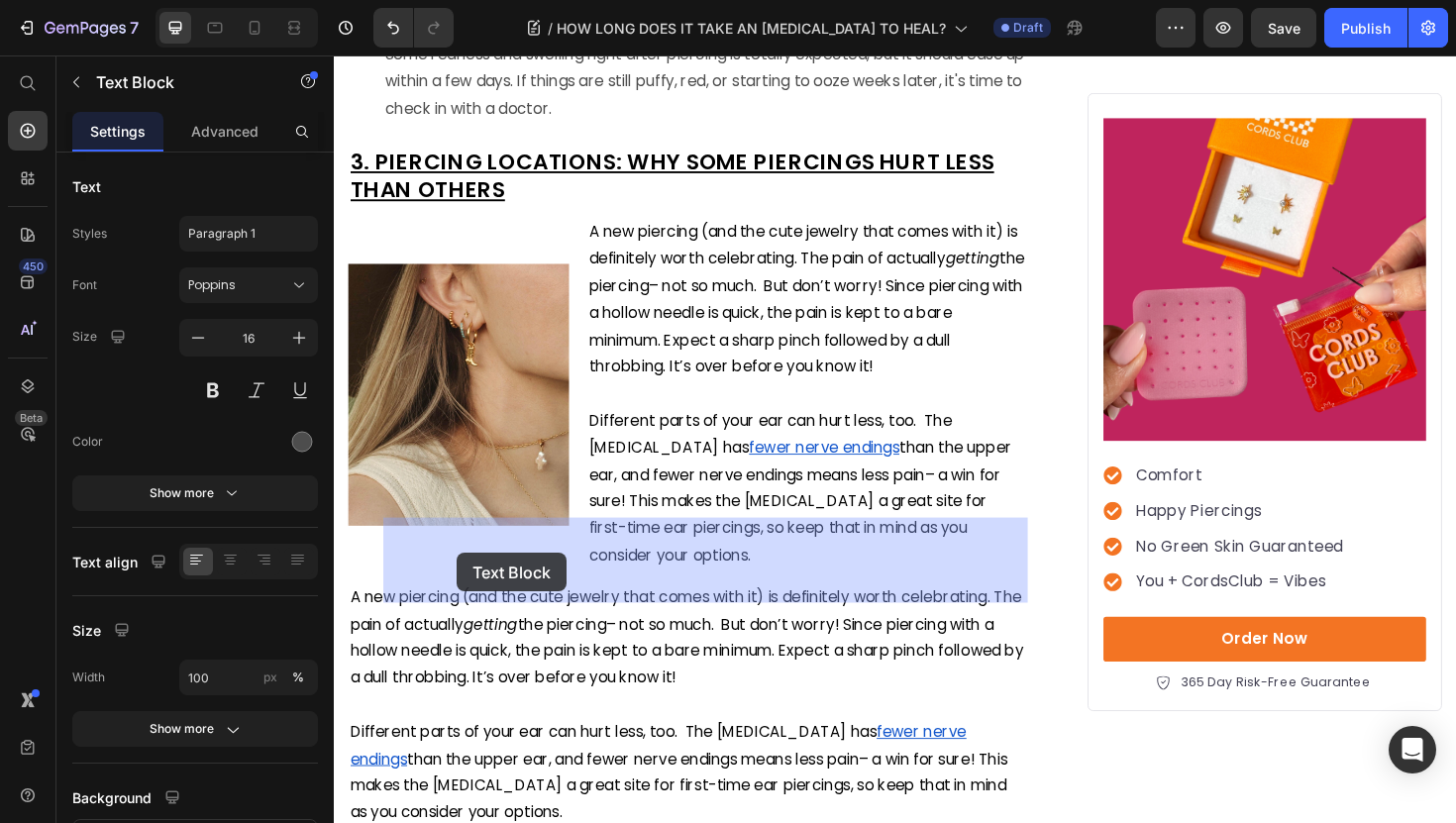 drag, startPoint x: 676, startPoint y: 622, endPoint x: 465, endPoint y: 583, distance: 214.574 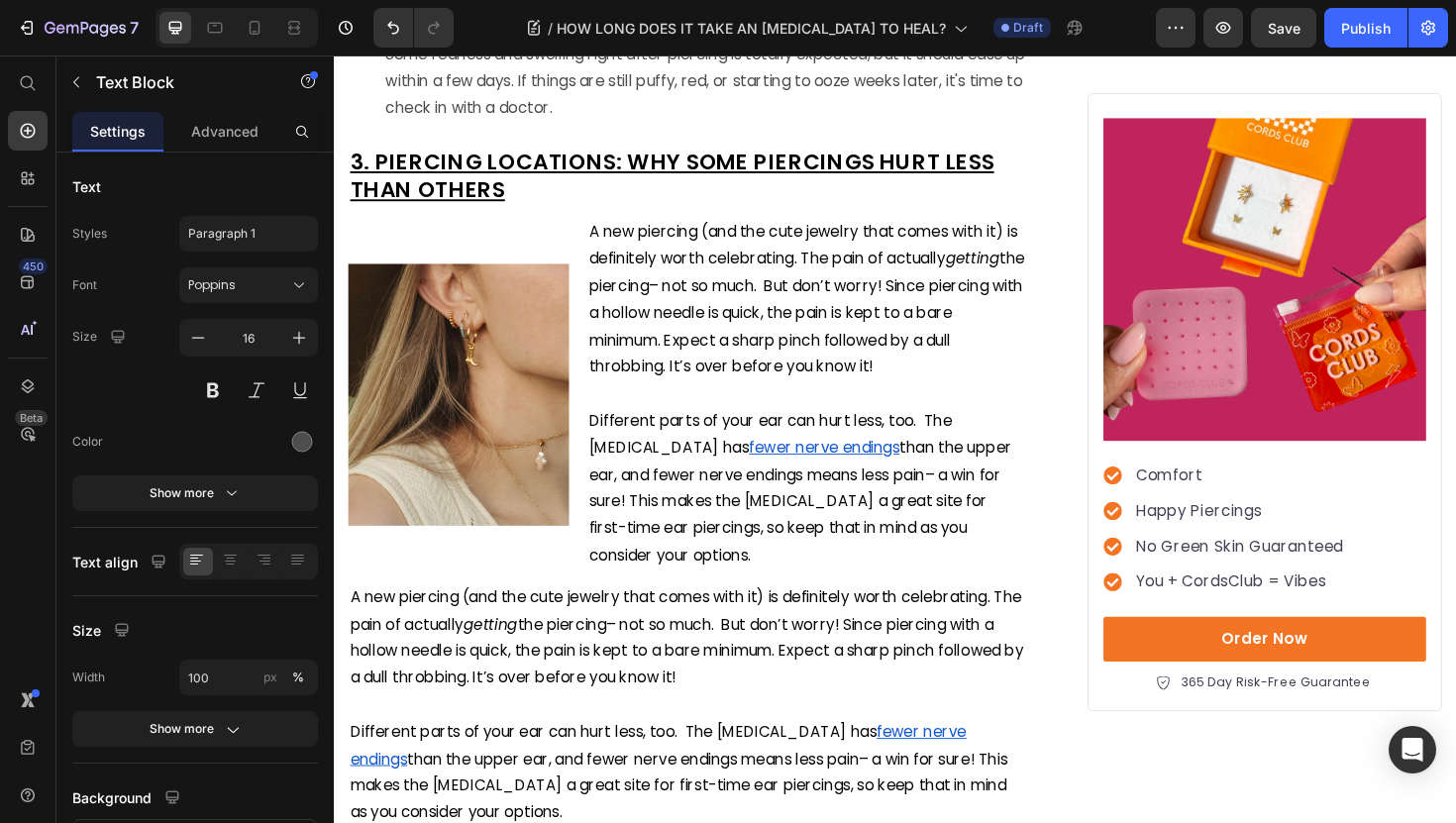 click on "We  get it– it’s shiny, it’s new, it’s tempting.  But touching your piercing can actually slow healing. Plus, the more you touch your piercing, the more likely you are to  introduce it to bacteria.  Not ideal." at bounding box center [727, -46] 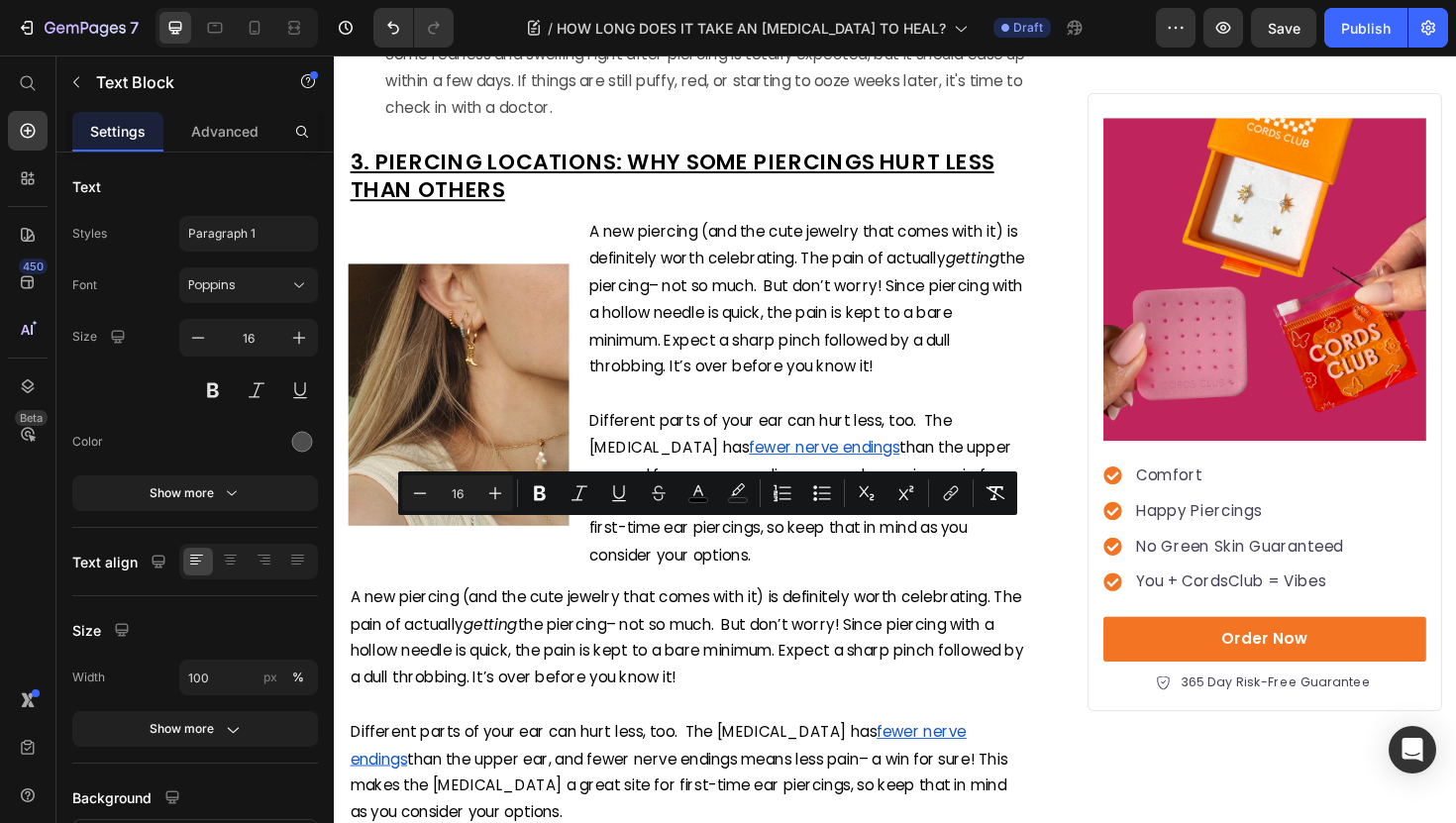 drag, startPoint x: 675, startPoint y: 618, endPoint x: 419, endPoint y: 570, distance: 260.46113 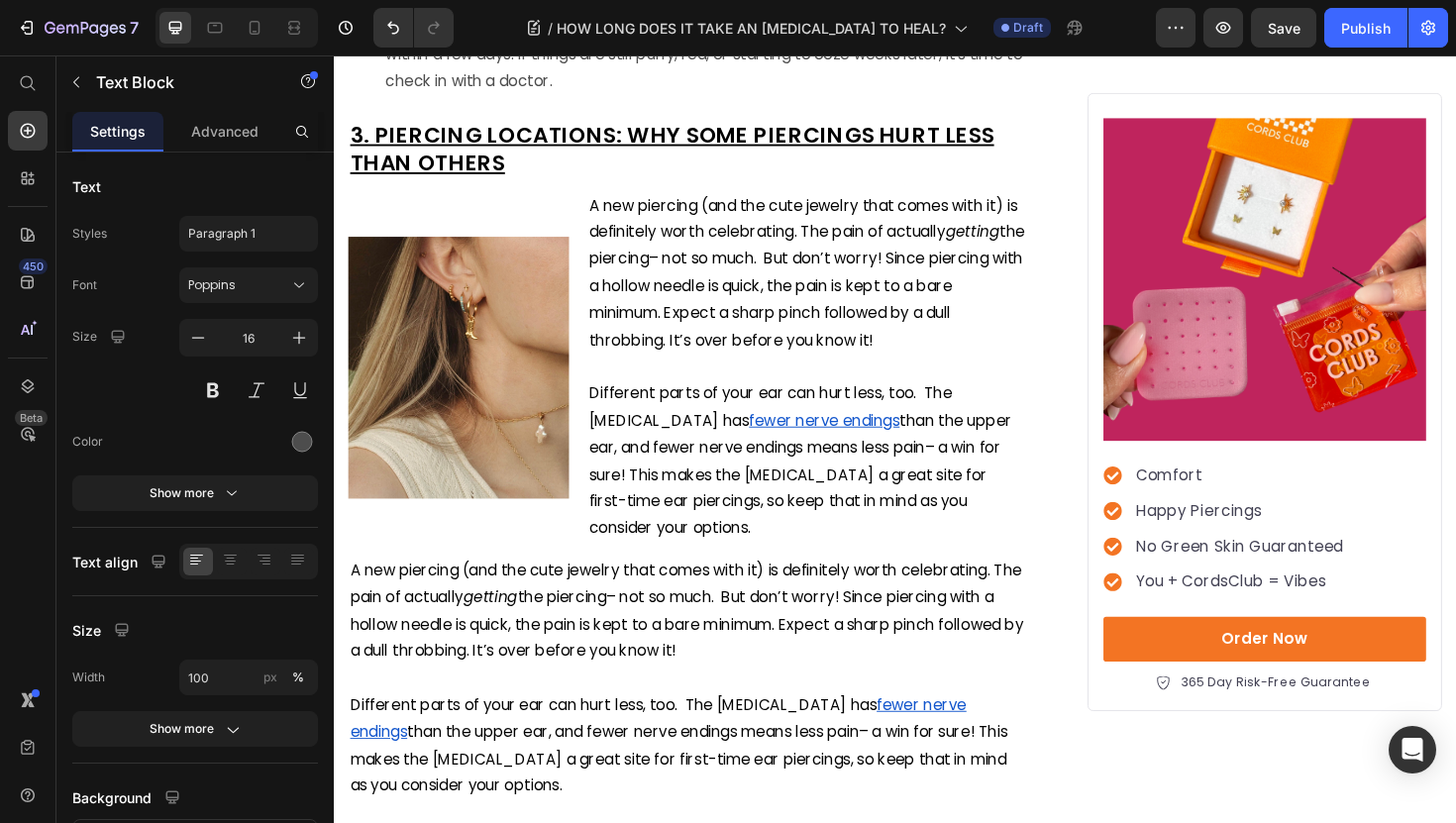 click on "We" at bounding box center [401, -75] 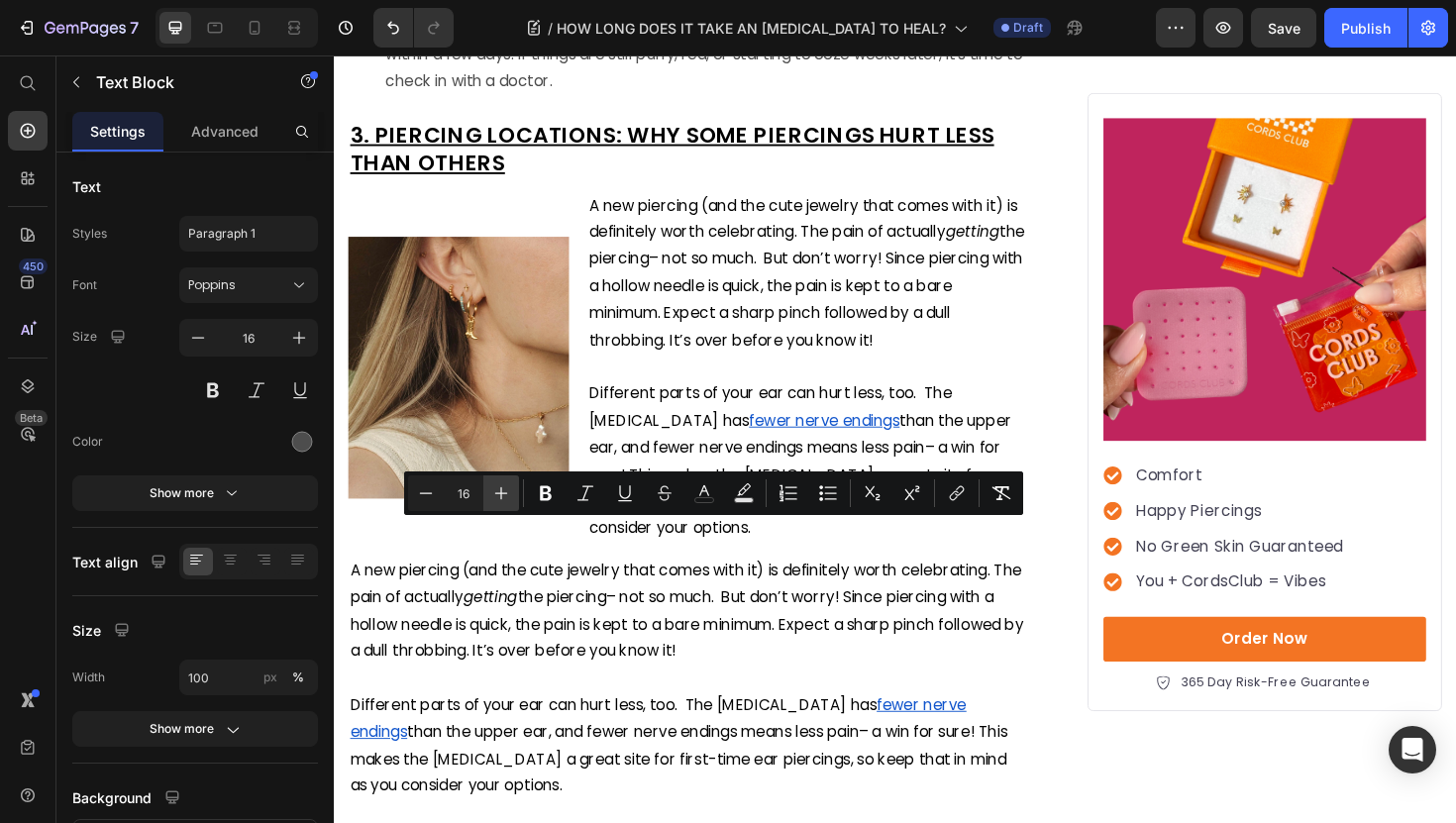click 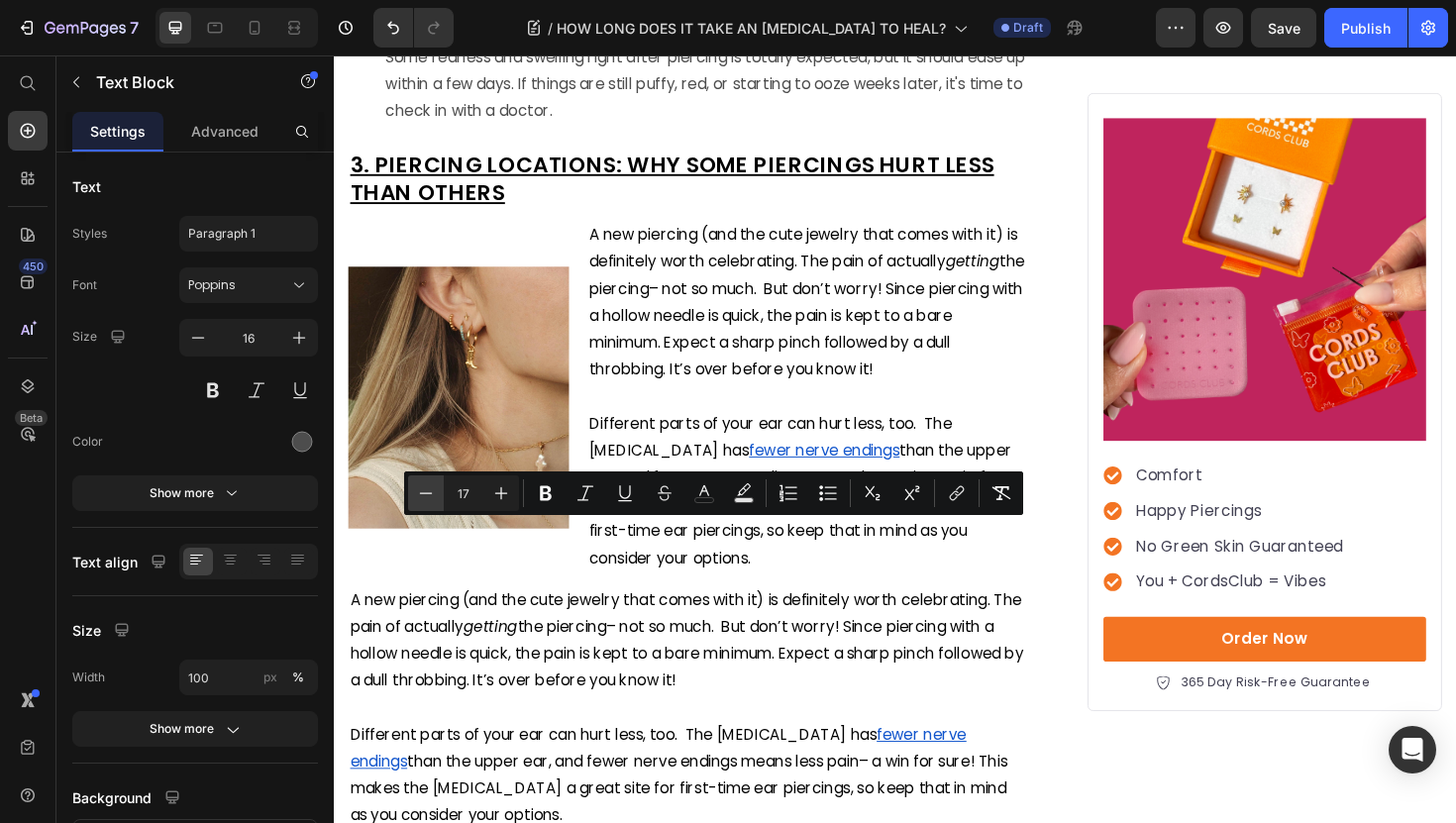click 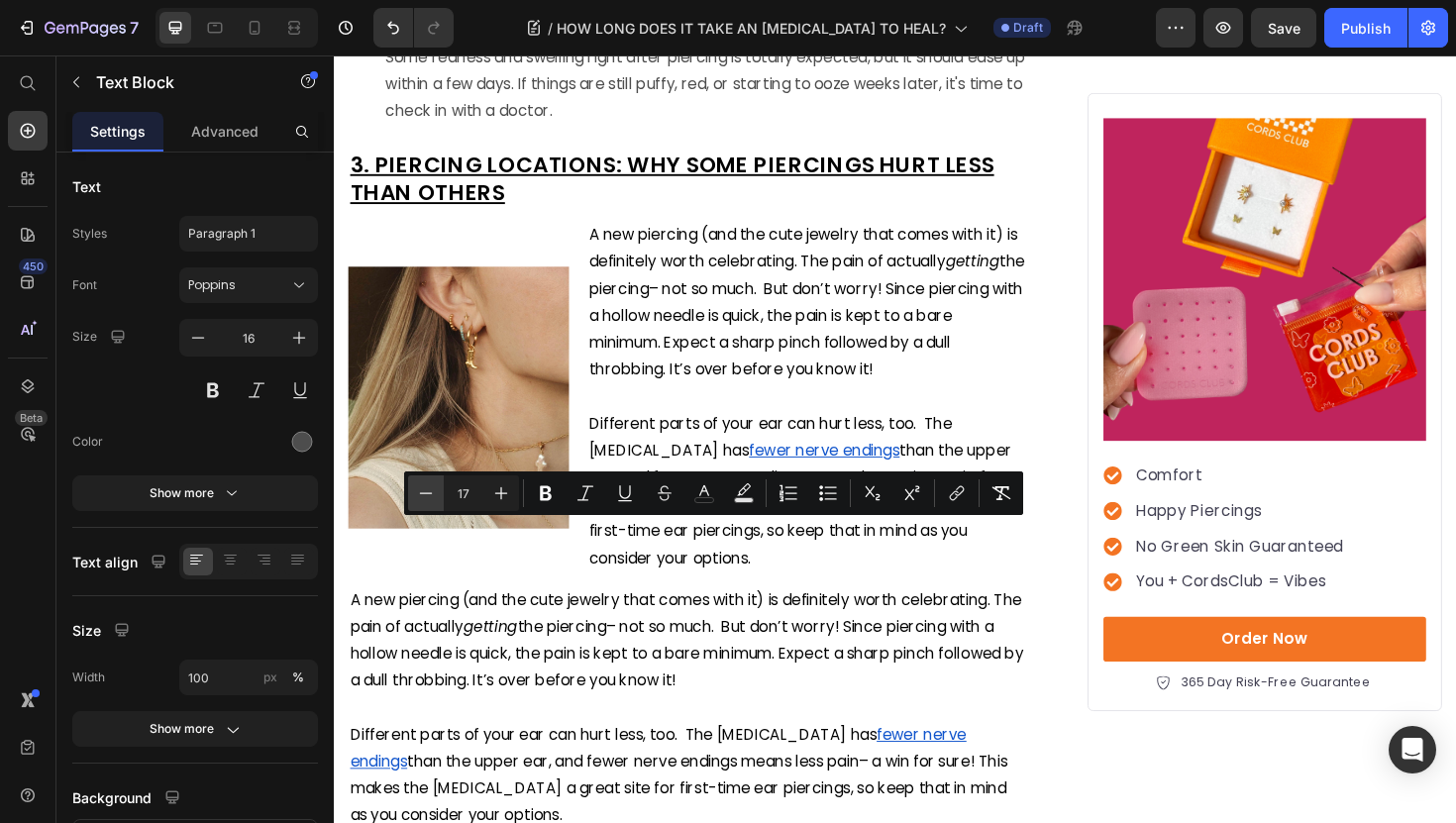 type on "16" 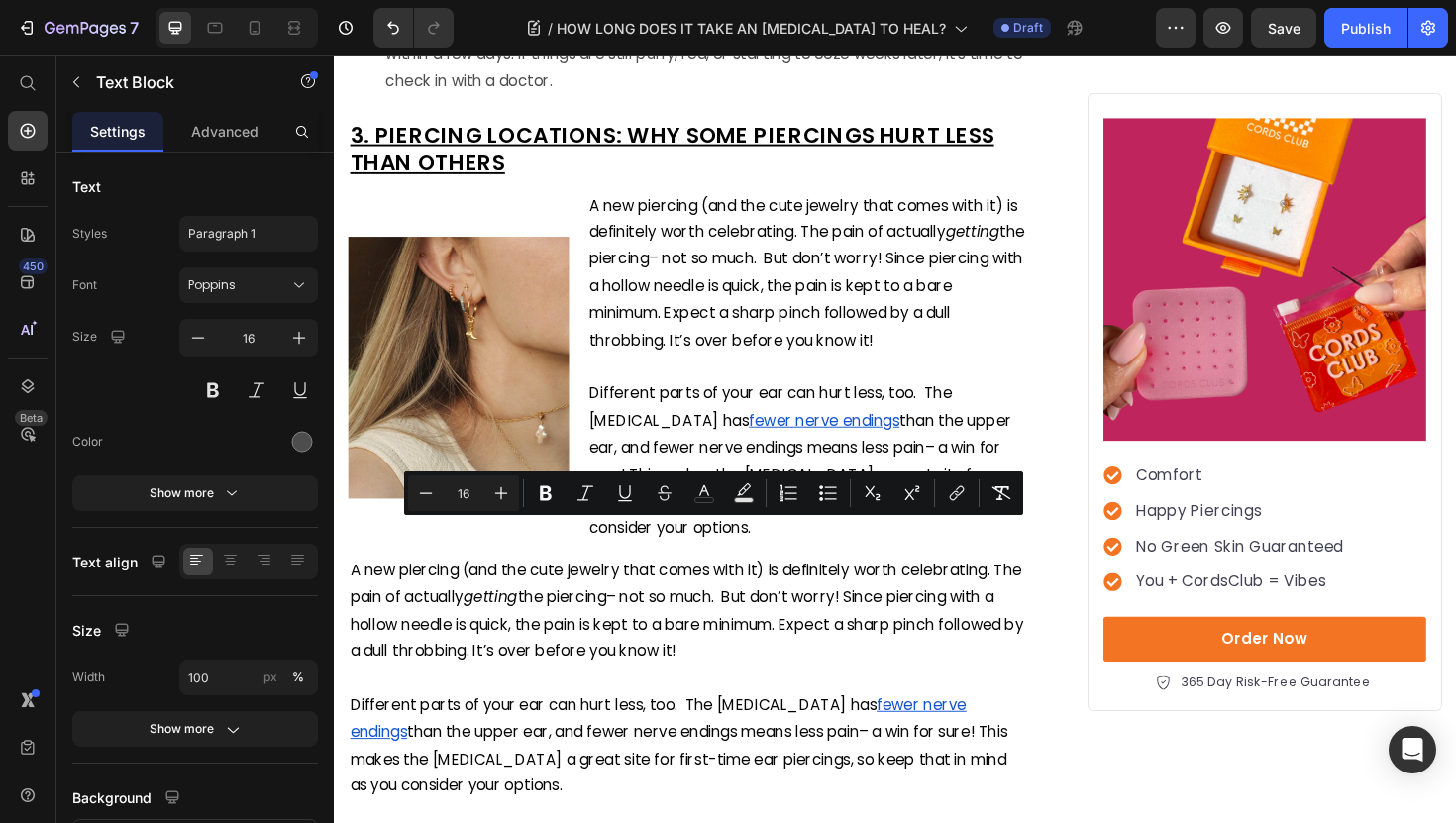 click on "Image" at bounding box center (364, -118) 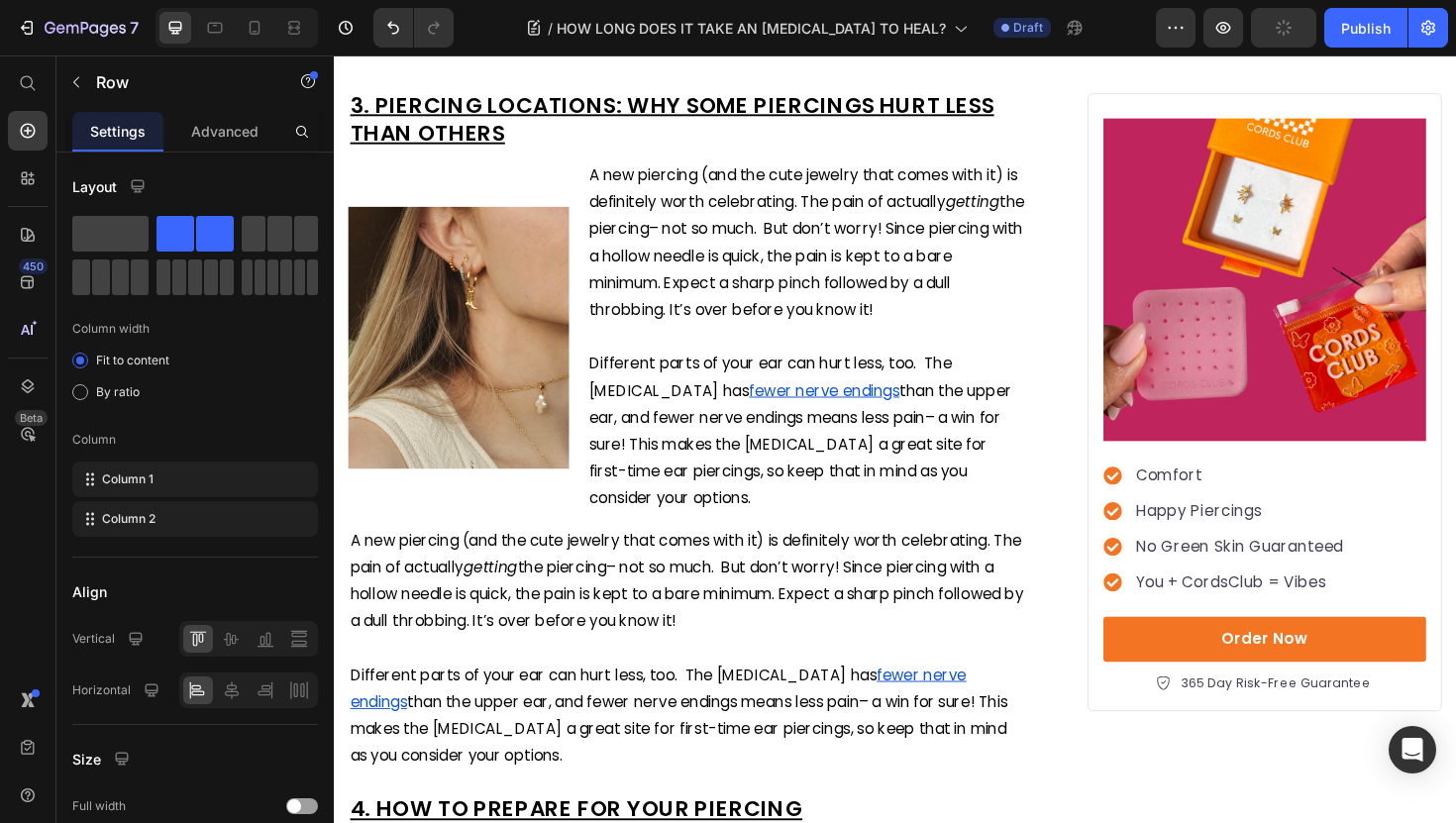 scroll, scrollTop: 2674, scrollLeft: 0, axis: vertical 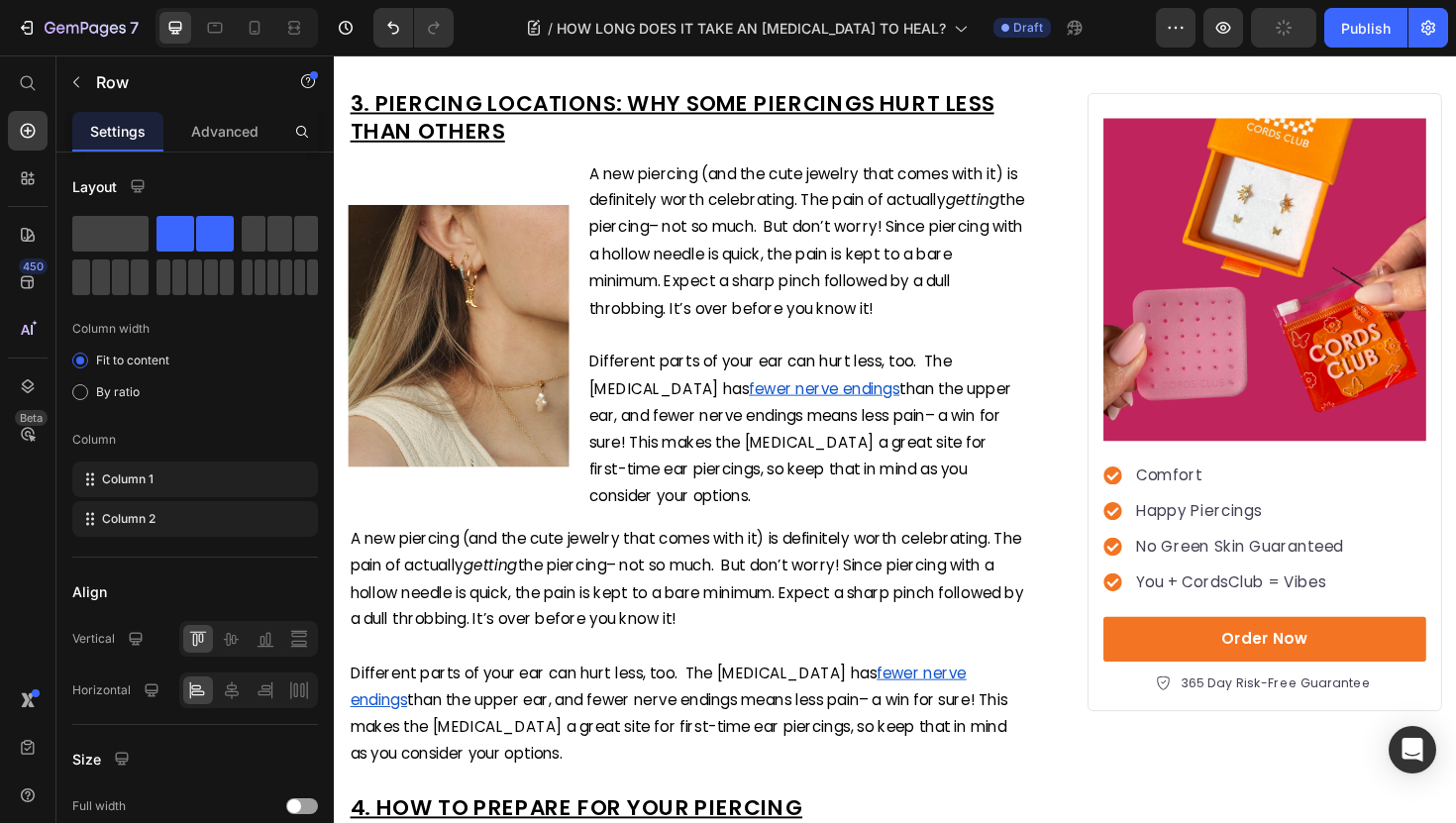click on "any dried build-up wait until cleaning time, and skip rotating your earring (" at bounding box center [698, -109] 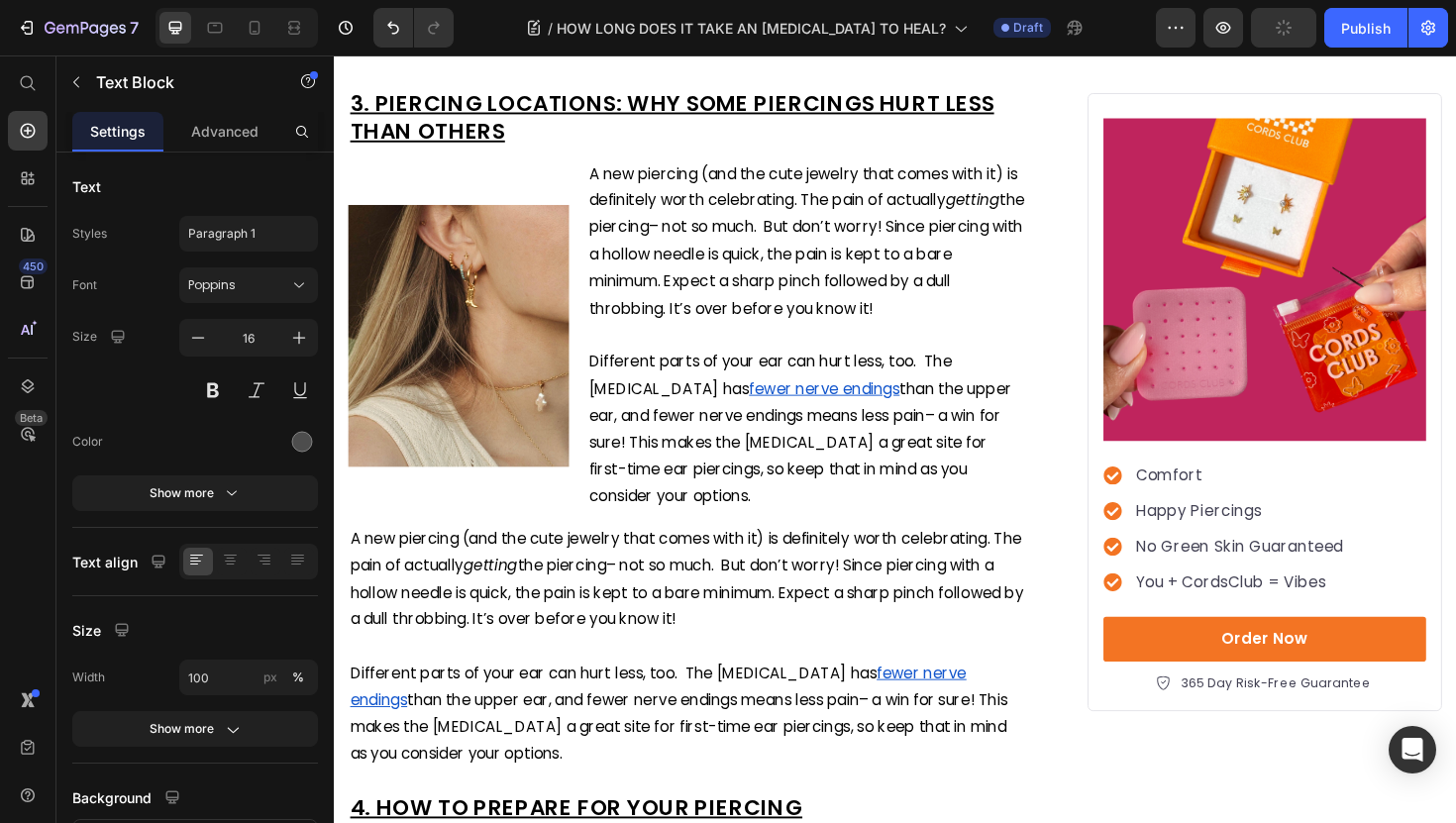 click at bounding box center (519, -143) 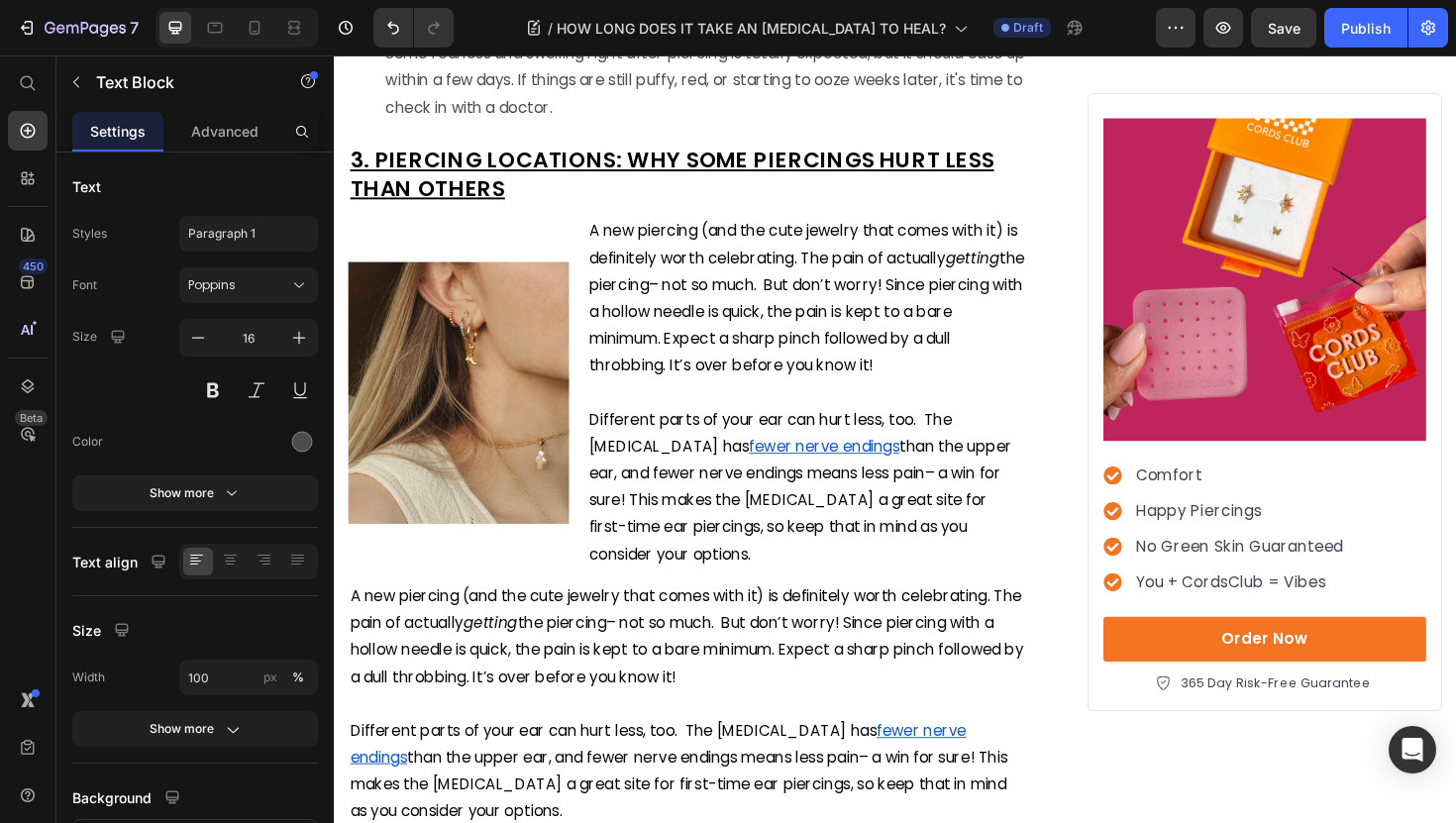 click on "any dried build-up wait until cleaning time, and skip rotating your earring (" at bounding box center [698, -48] 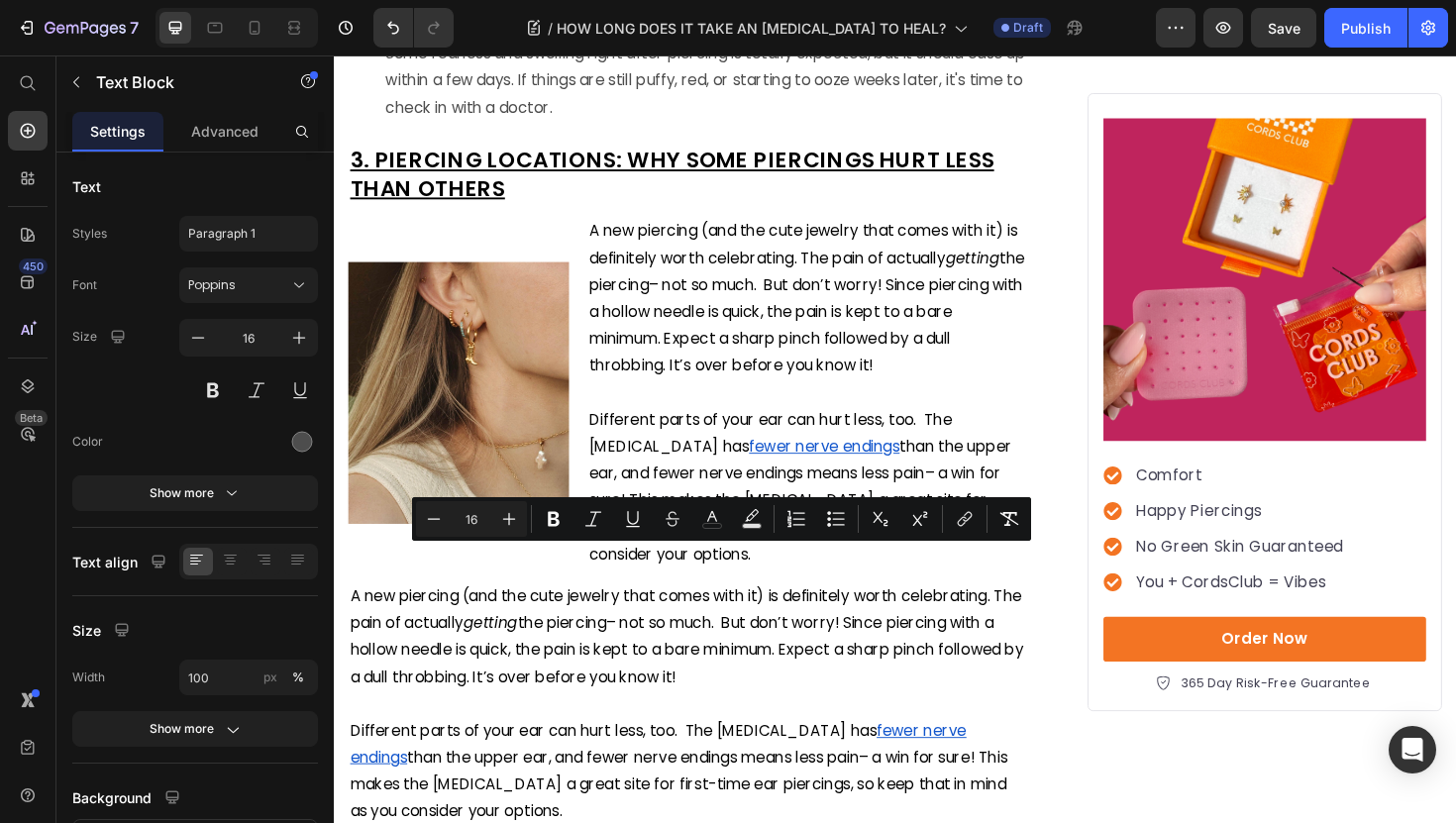 click on "Let" at bounding box center (400, -48) 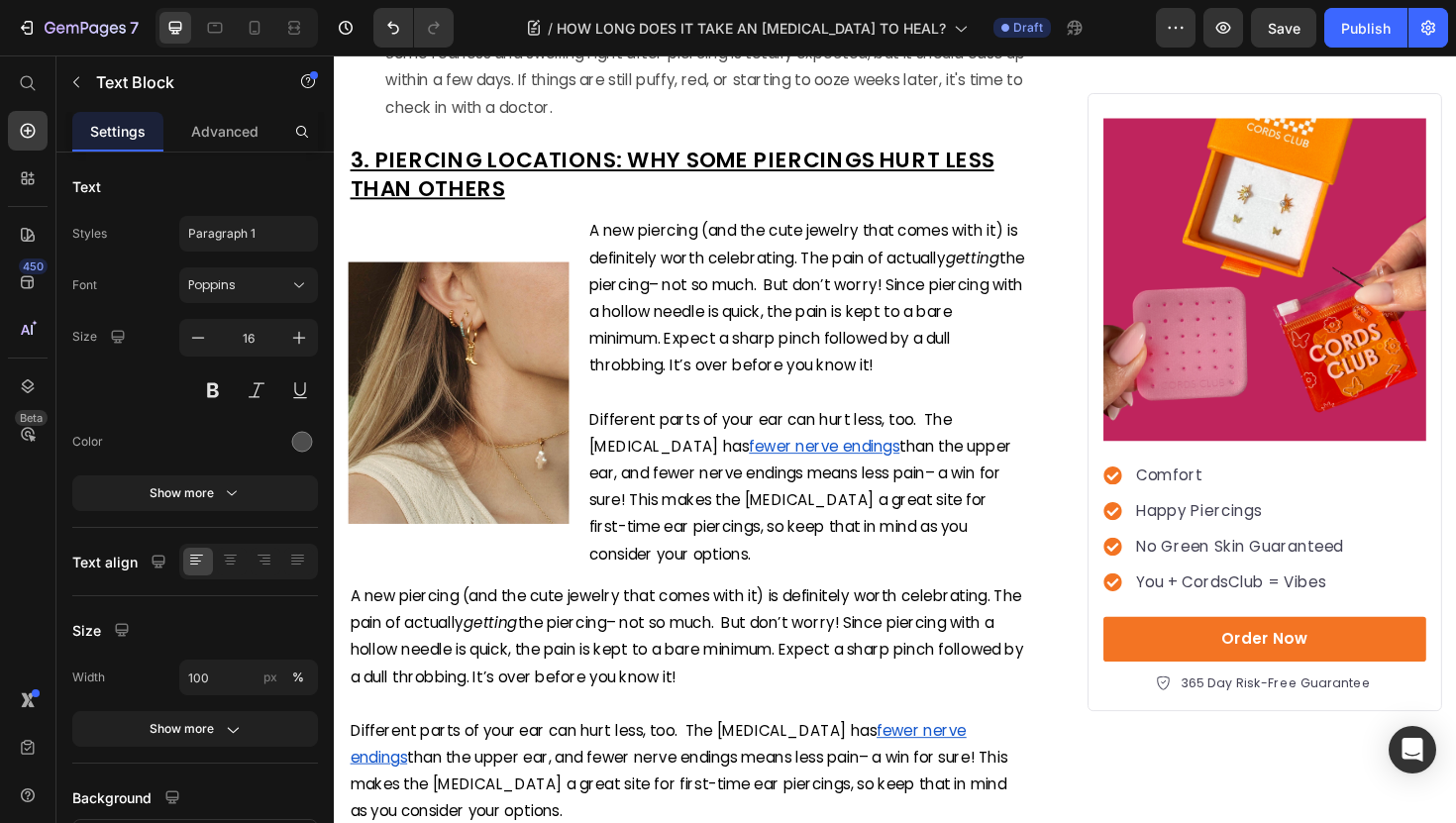 click on "any dried build-up wait until cleaning time, and skip rotating your earring (" at bounding box center (698, -48) 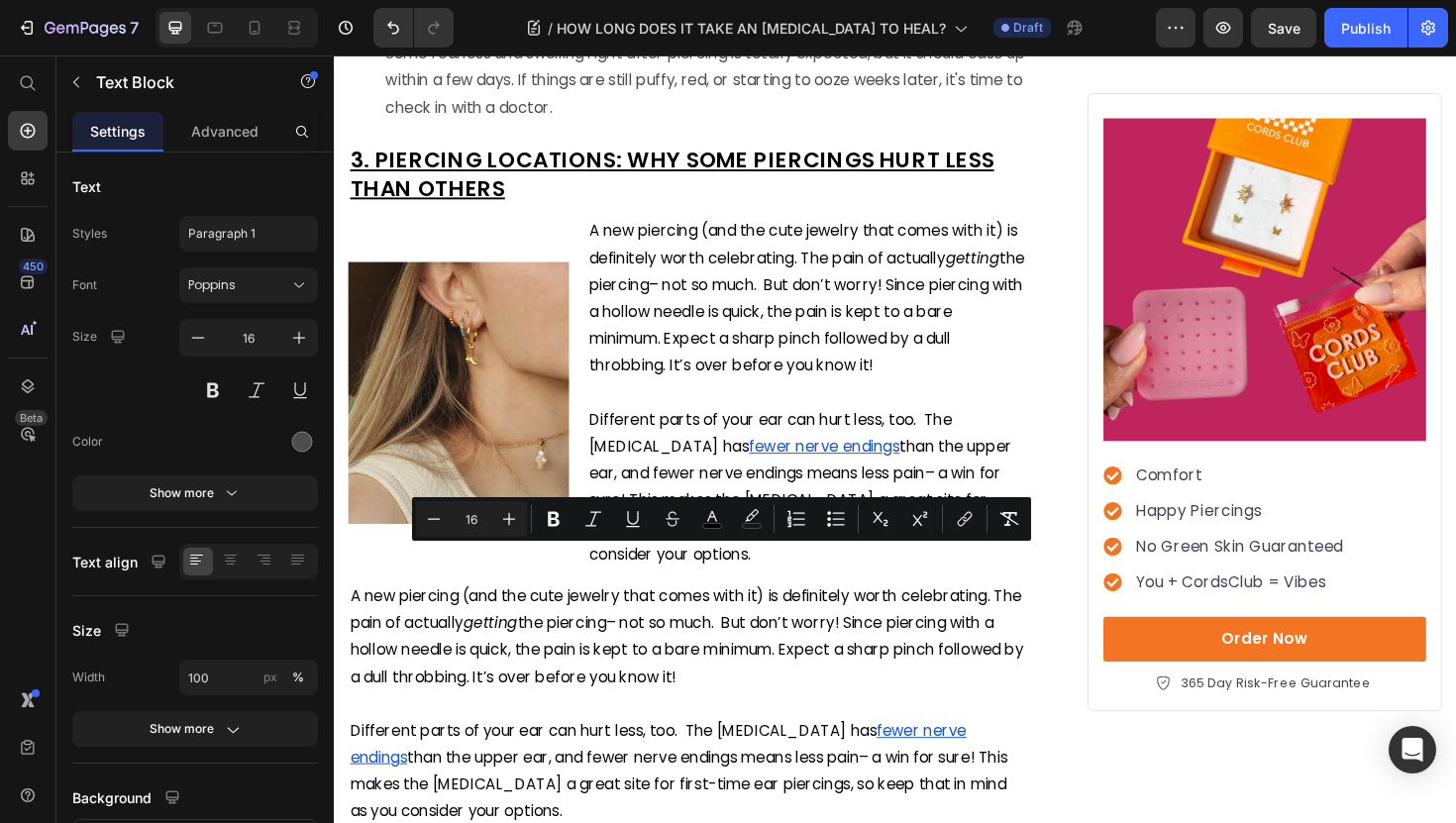 drag, startPoint x: 417, startPoint y: 586, endPoint x: 1032, endPoint y: 621, distance: 615.99513 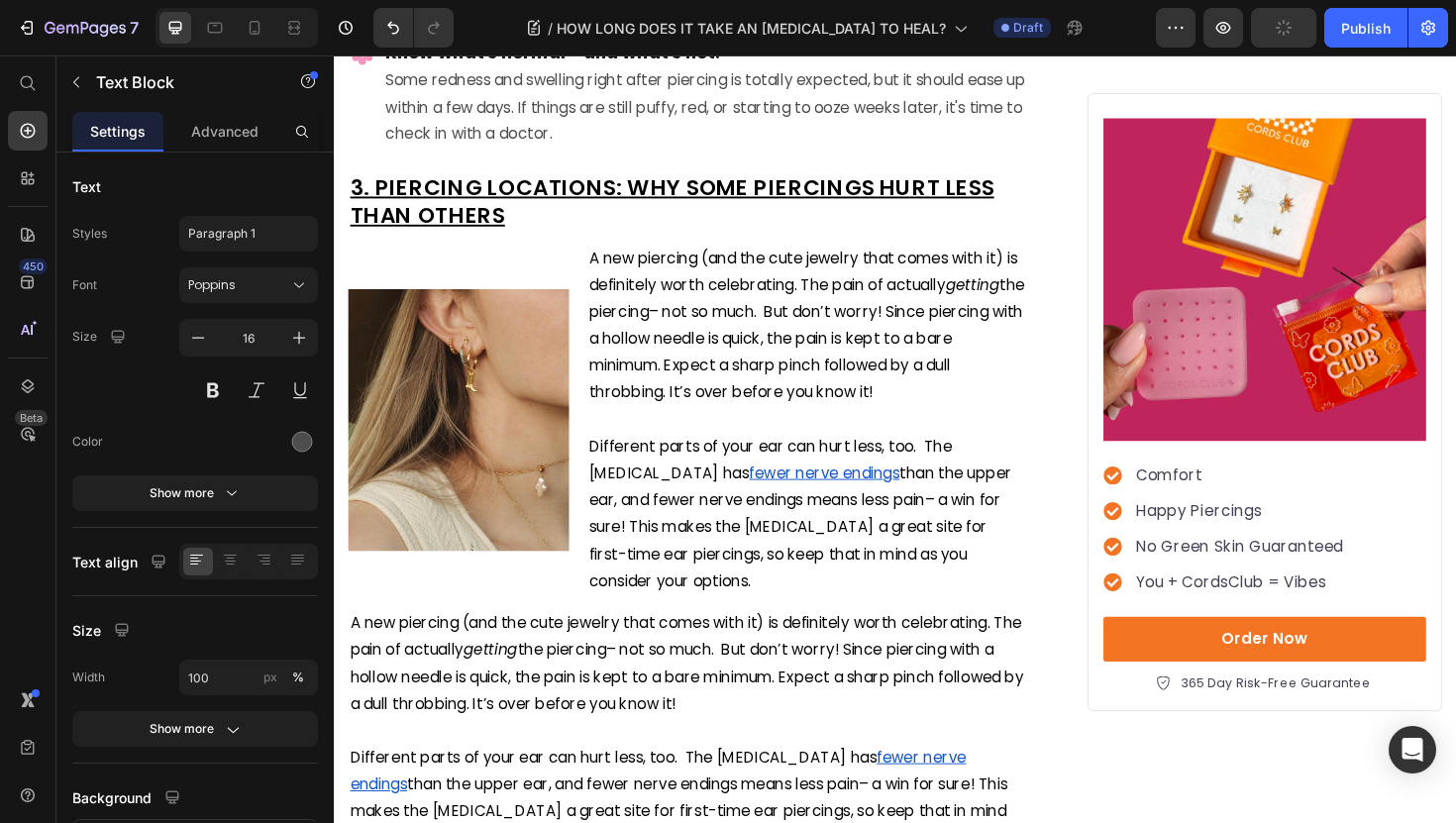 click on "The less you mess with it, the faster your piercing will heal." at bounding box center (620, -47) 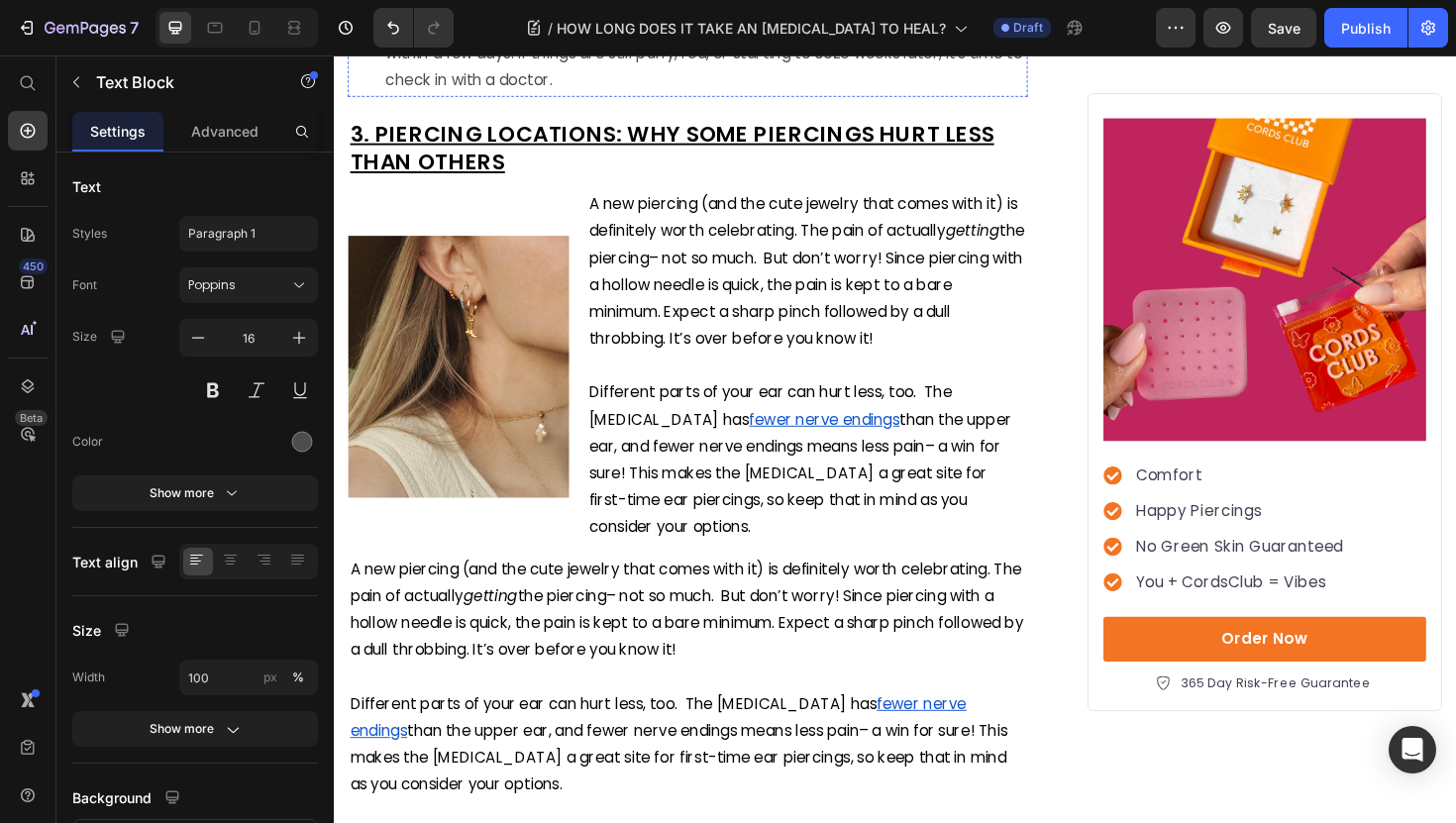 click on "Image" at bounding box center (364, -135) 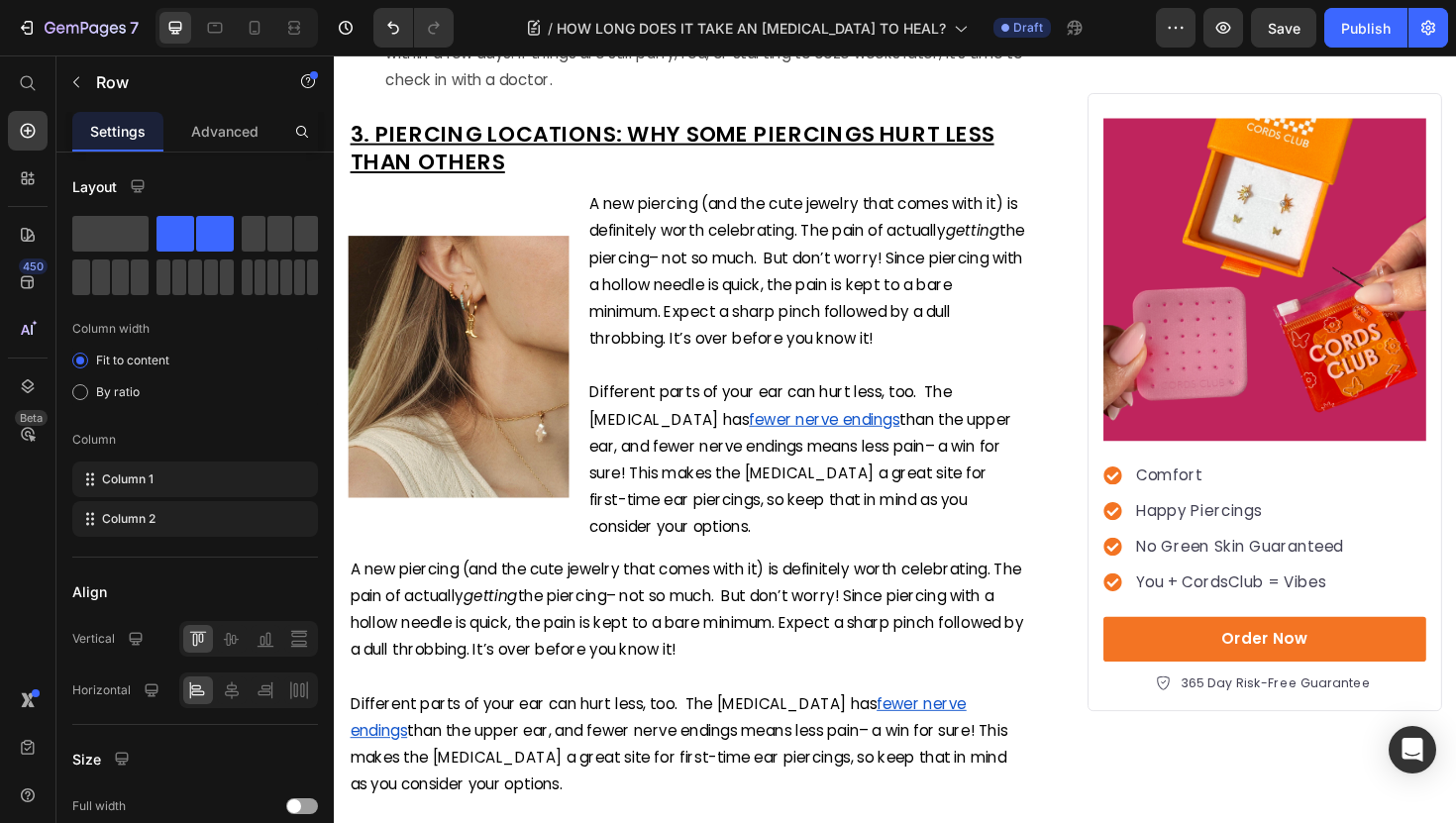 click on "The less you mess with it, the faster your piercing will heal." at bounding box center [596, -47] 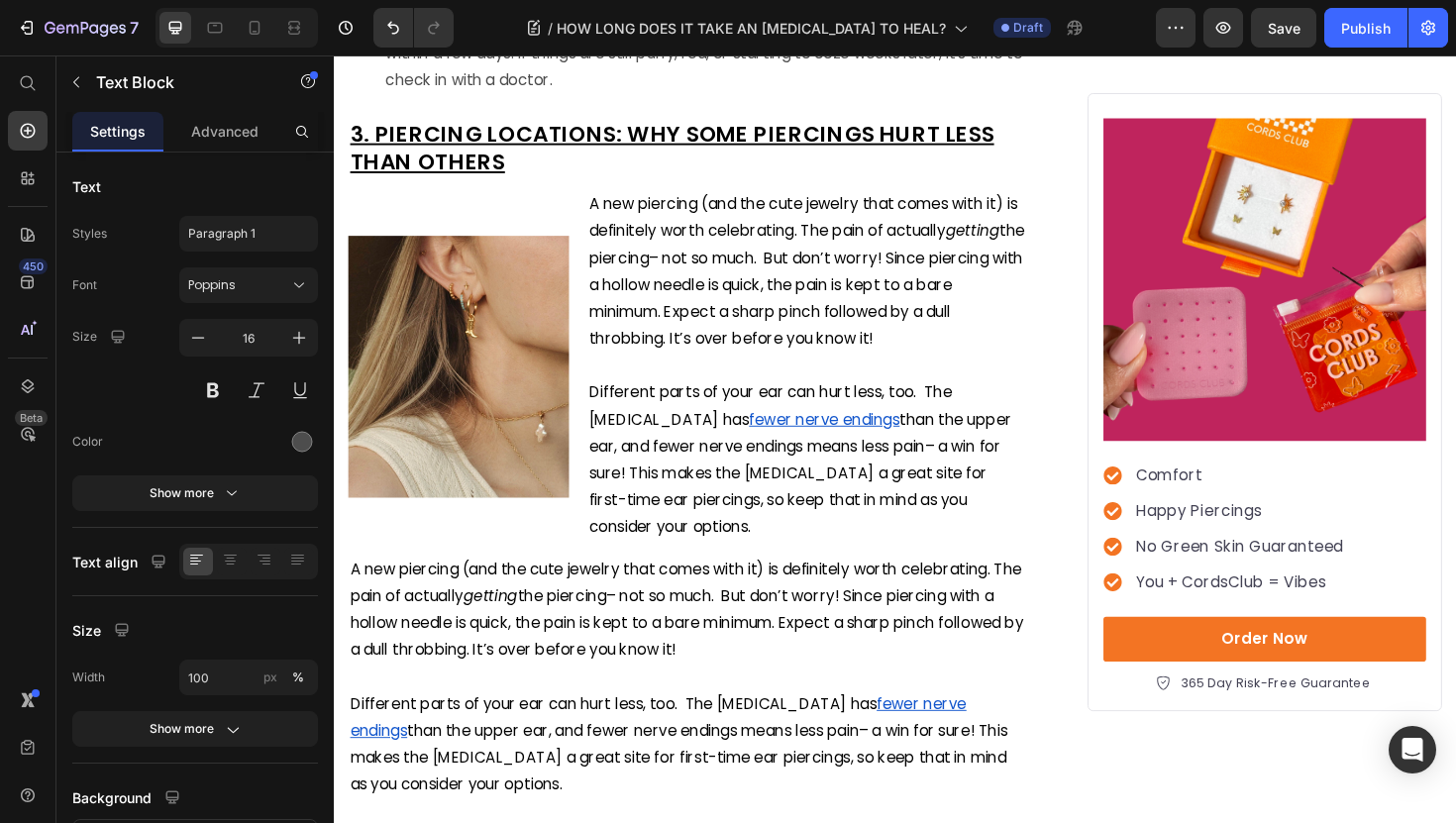 click on "The less you mess with it, the faster your piercing will heal." at bounding box center (596, -47) 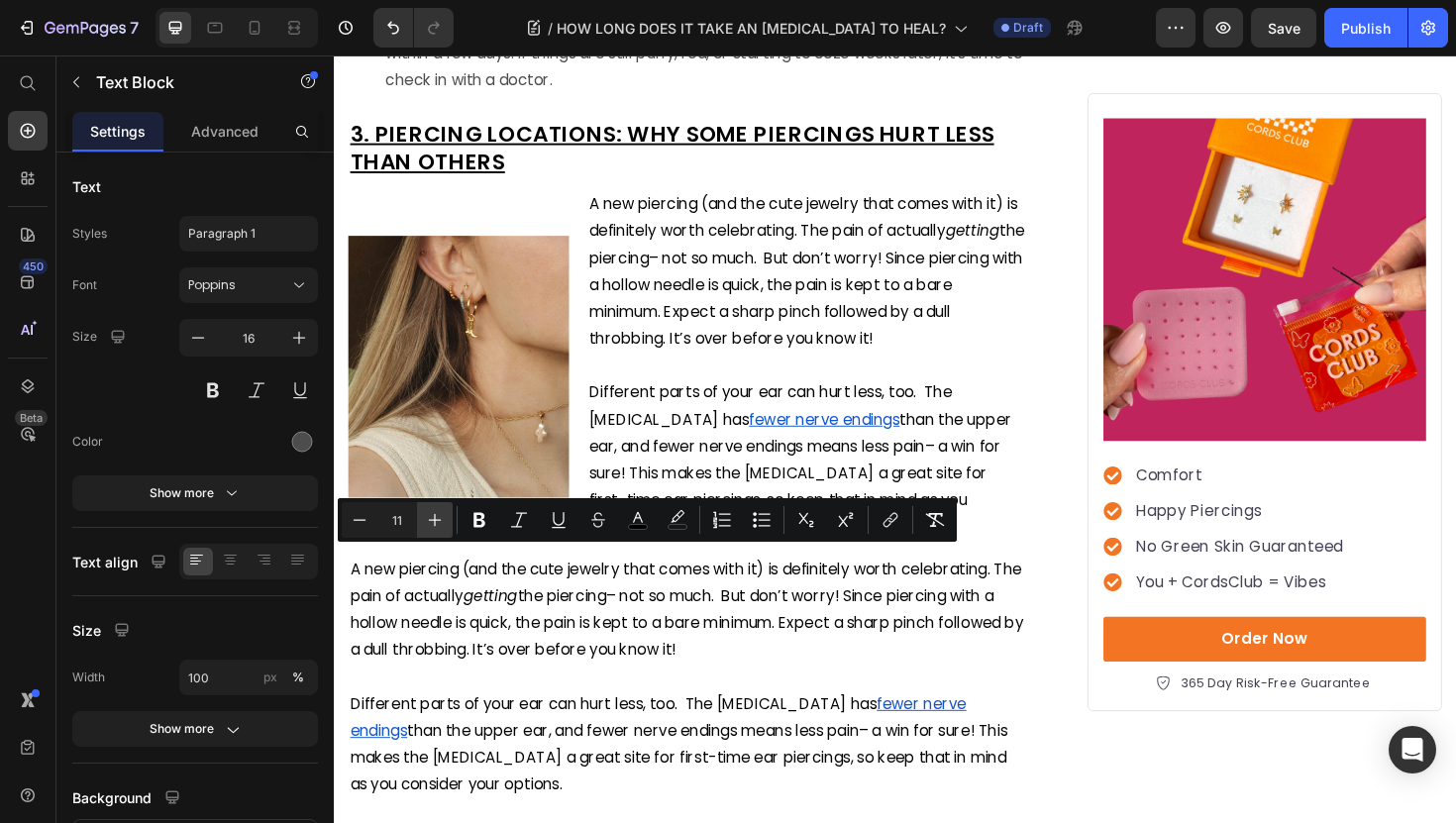 click 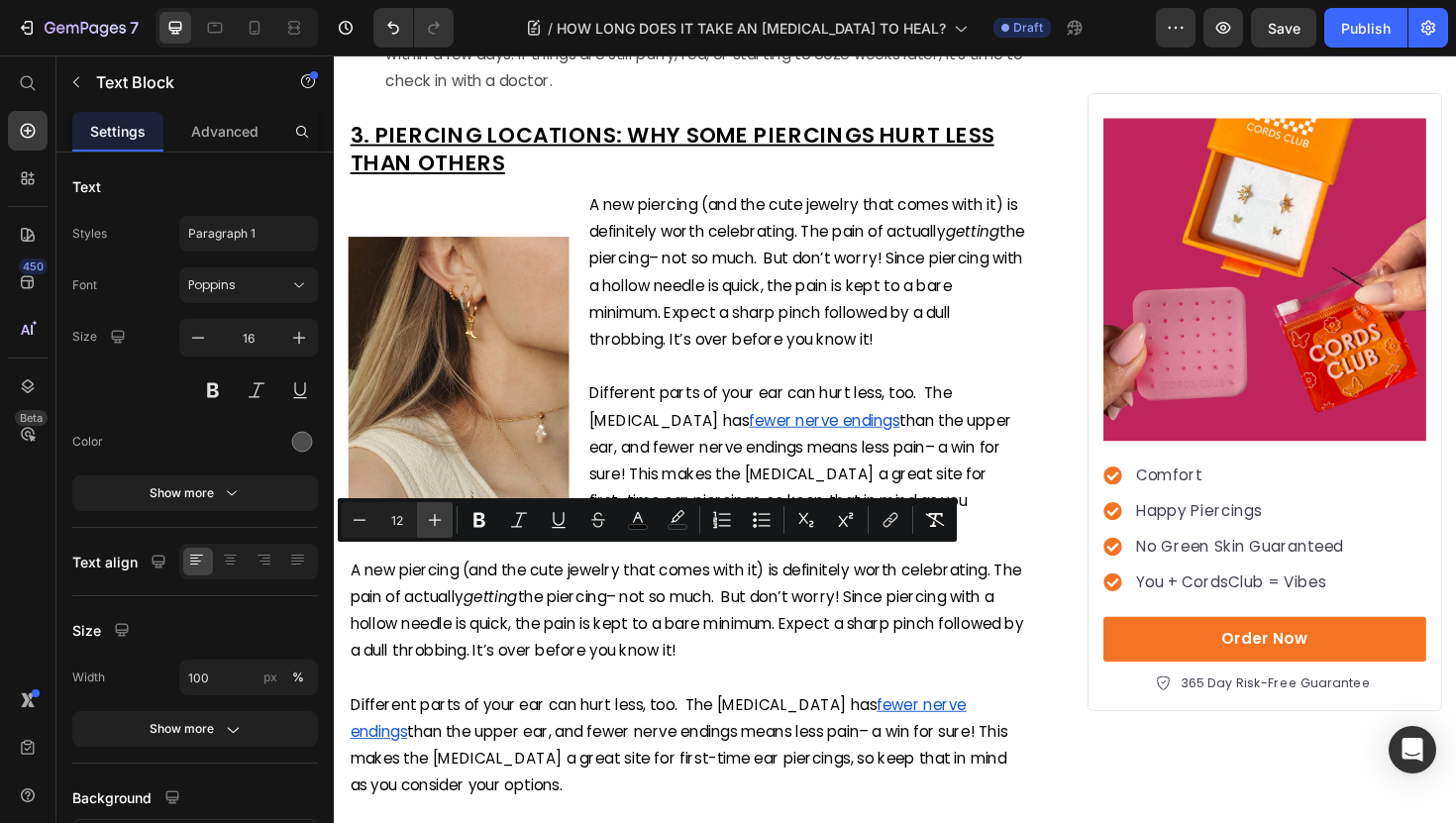 click 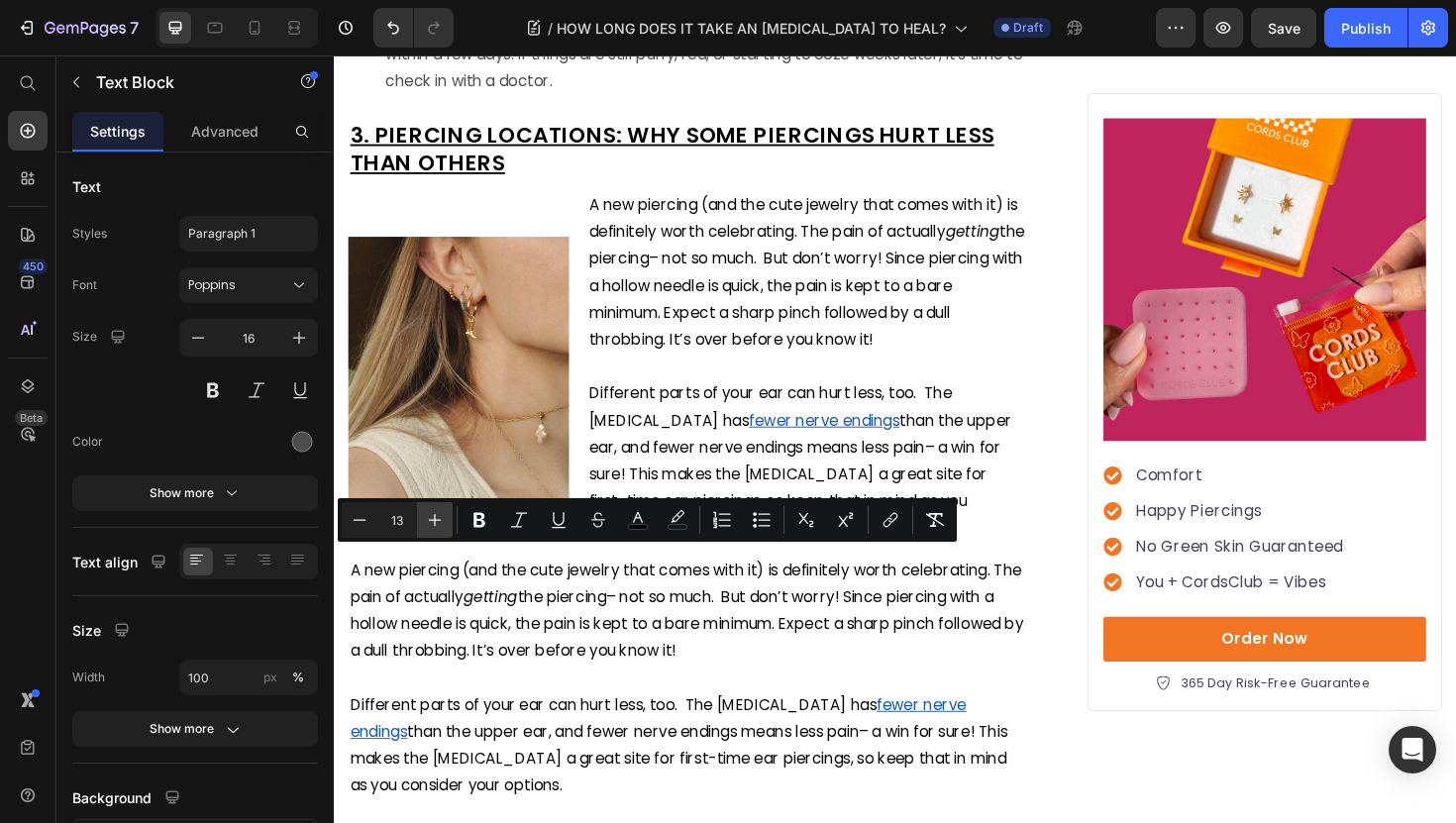 click 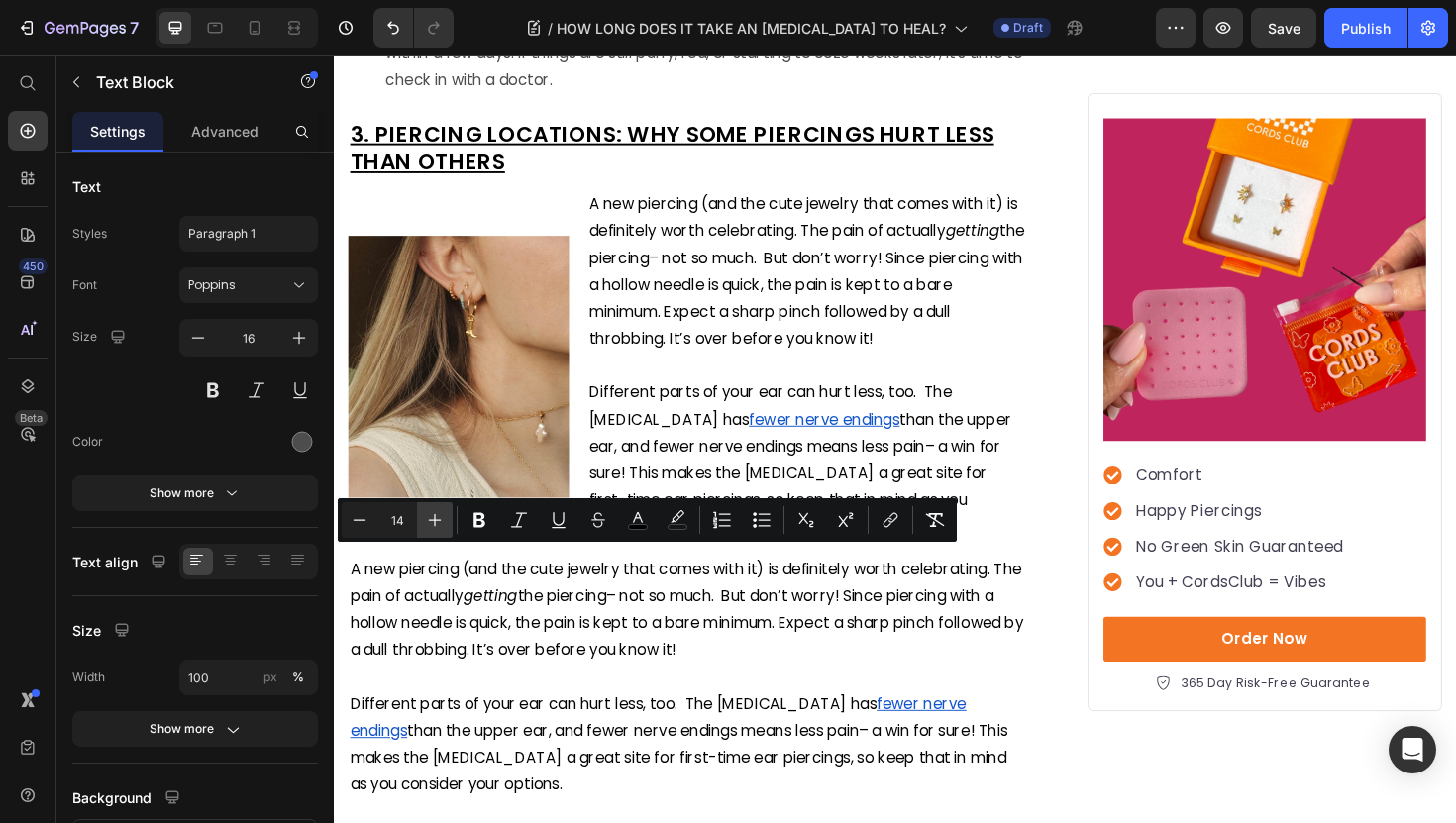 click 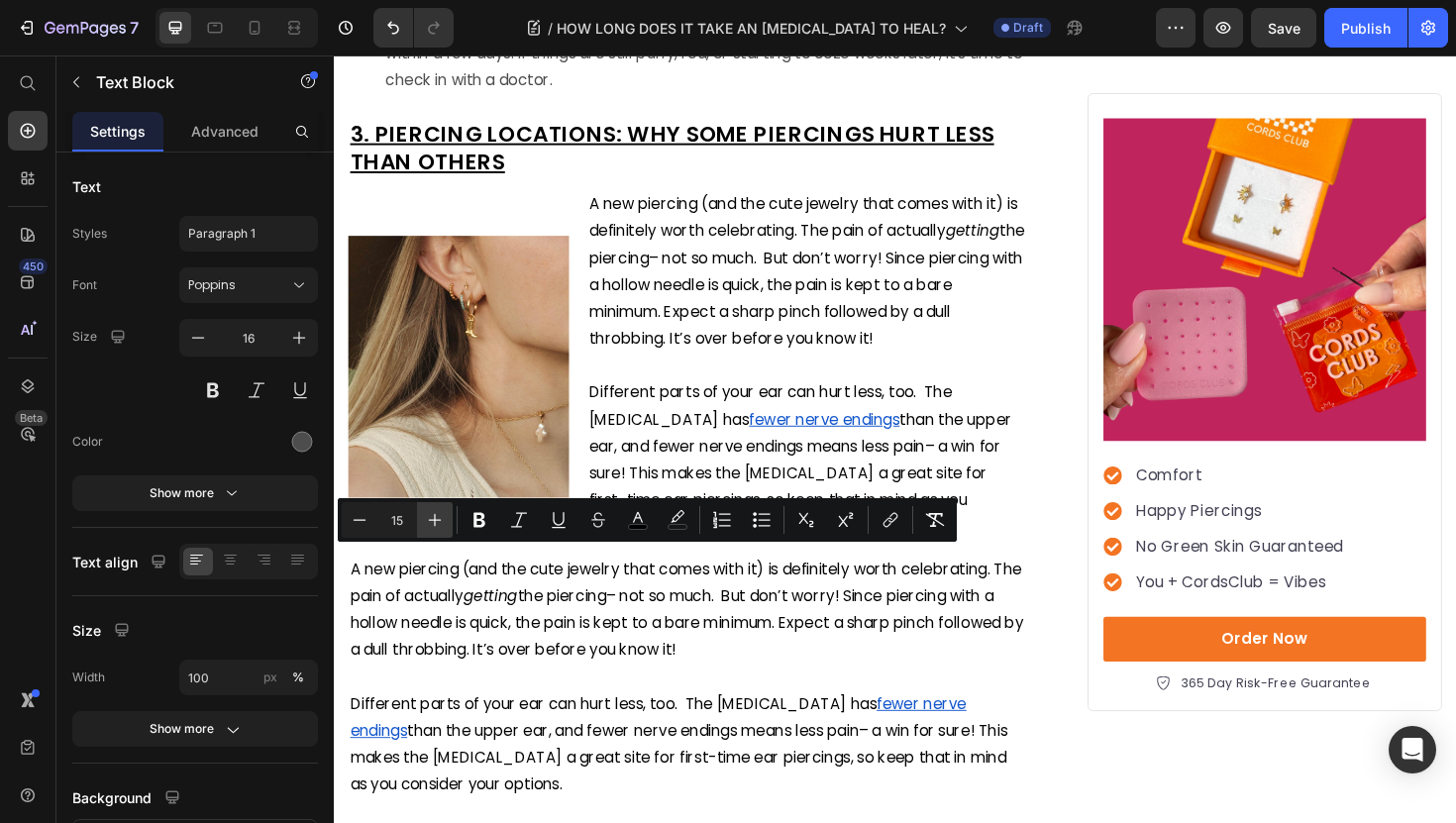 click 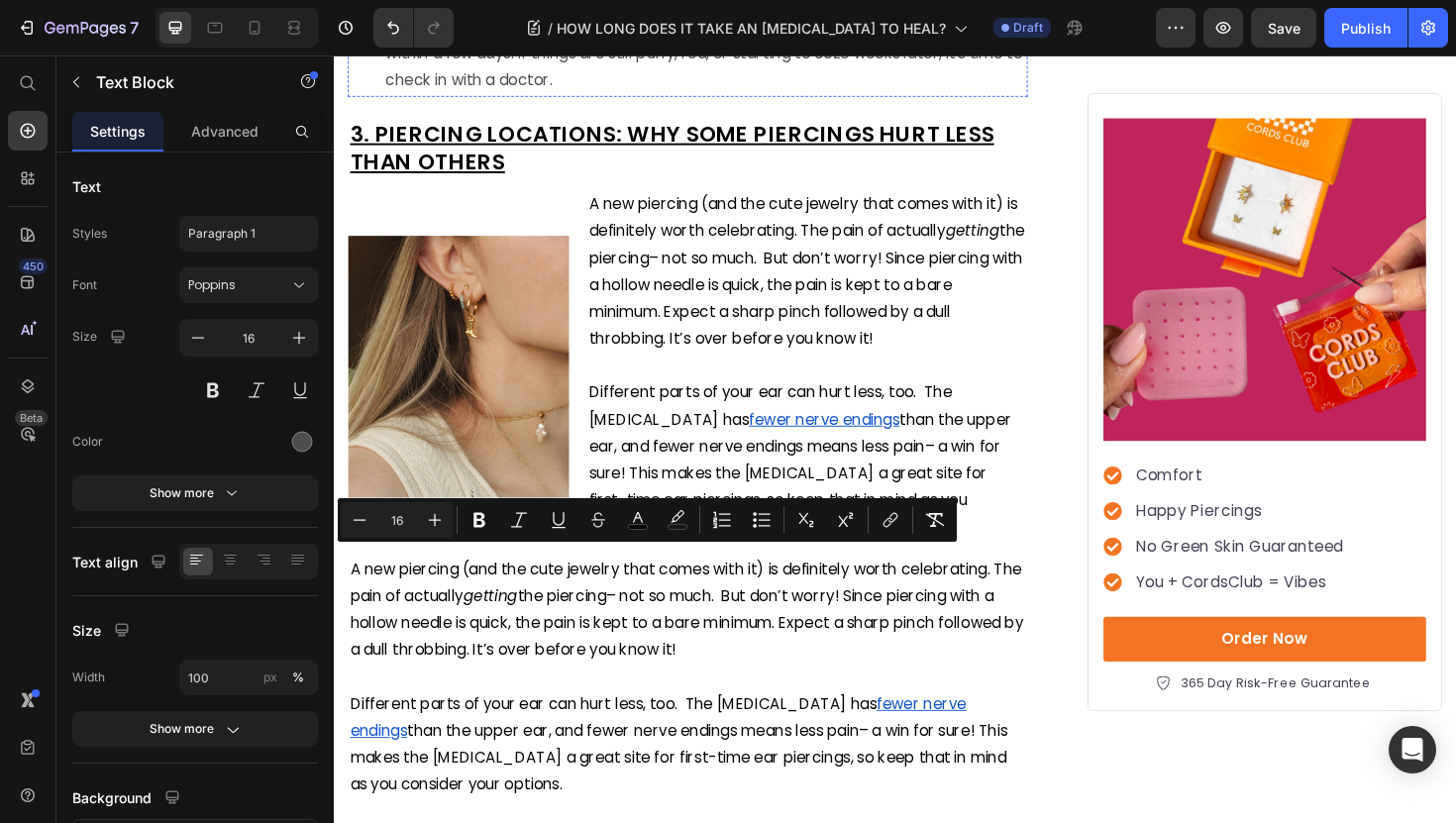 click on "Image" at bounding box center [364, -135] 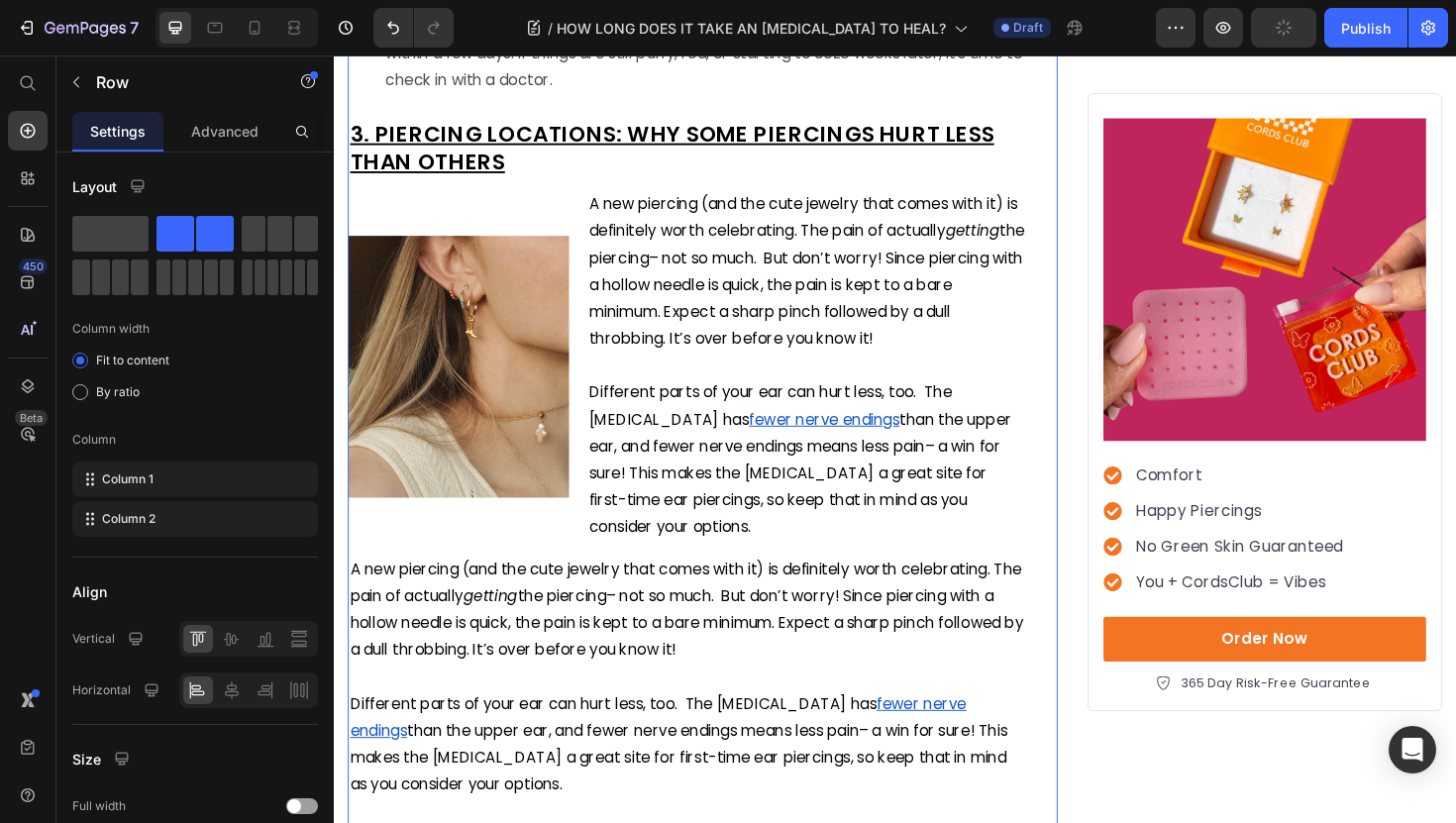 click on "How LONG DOES IT TAKE AN [MEDICAL_DATA] TO HEAL? Heading By: [PERSON_NAME] Text Block Published: [DATE]   Text block Row Image You're dreaming of the perfect ear stack and dying to show off your favorite earrings.  But there’s just one thing standing in the way: your brand new, not-yet-healed piercing. So, how long does it r eally  take an [MEDICAL_DATA] to heal? Here's what we'll cover: Text block
What to expect  at each stage of the healing process
Typical healing timelines  for different types of ear piercings
Tips to help your ears heal faster— so you can get back to the fun part: building your perfect ear stack. Item List After all, your new favorite flat backs are waiting—and we can't wait to help you find them. Let’s dive in! Text Block ⁠⁠⁠⁠⁠⁠⁠ HOW LONG DOES A PIERCING ACTUALLY HEAL? Heading A new piercing is cute, but  it’s also technically a wound Text block Image Heads-up:  Healing isn’t always linear. Text block Heading" at bounding box center [724, 1246] 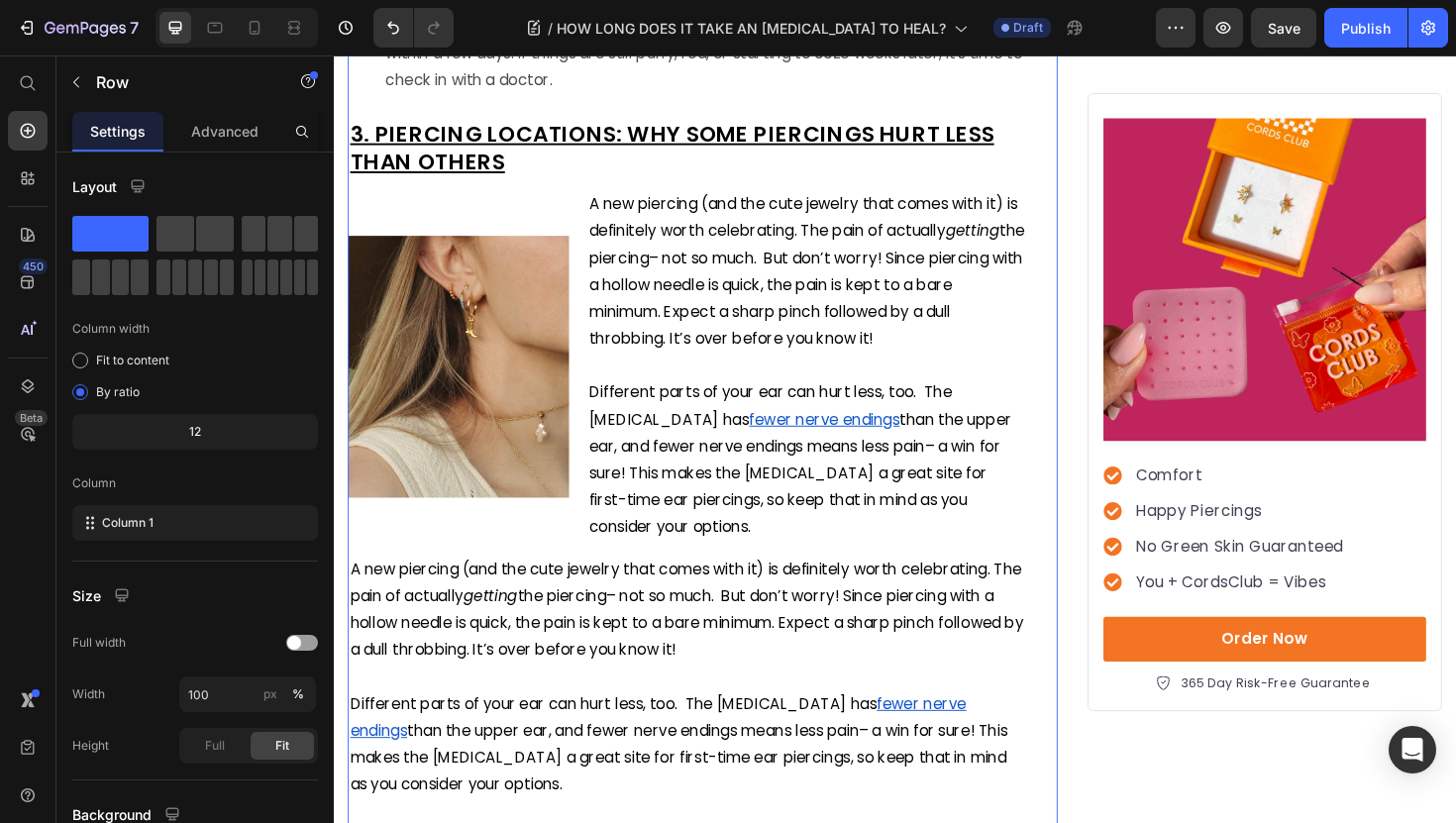scroll, scrollTop: 2723, scrollLeft: 0, axis: vertical 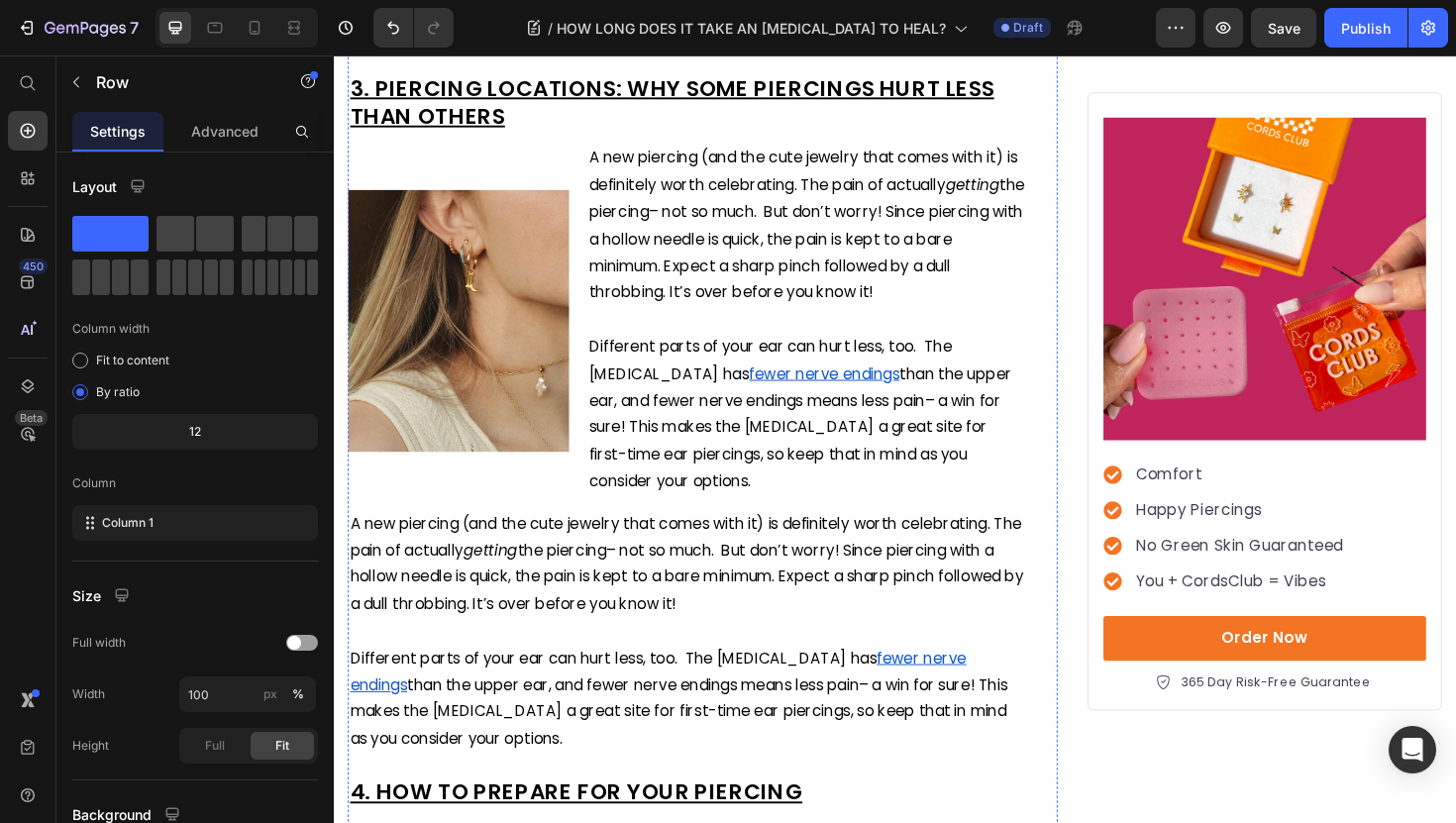 click on "Know what's normal - and what's not." at bounding box center [727, -53] 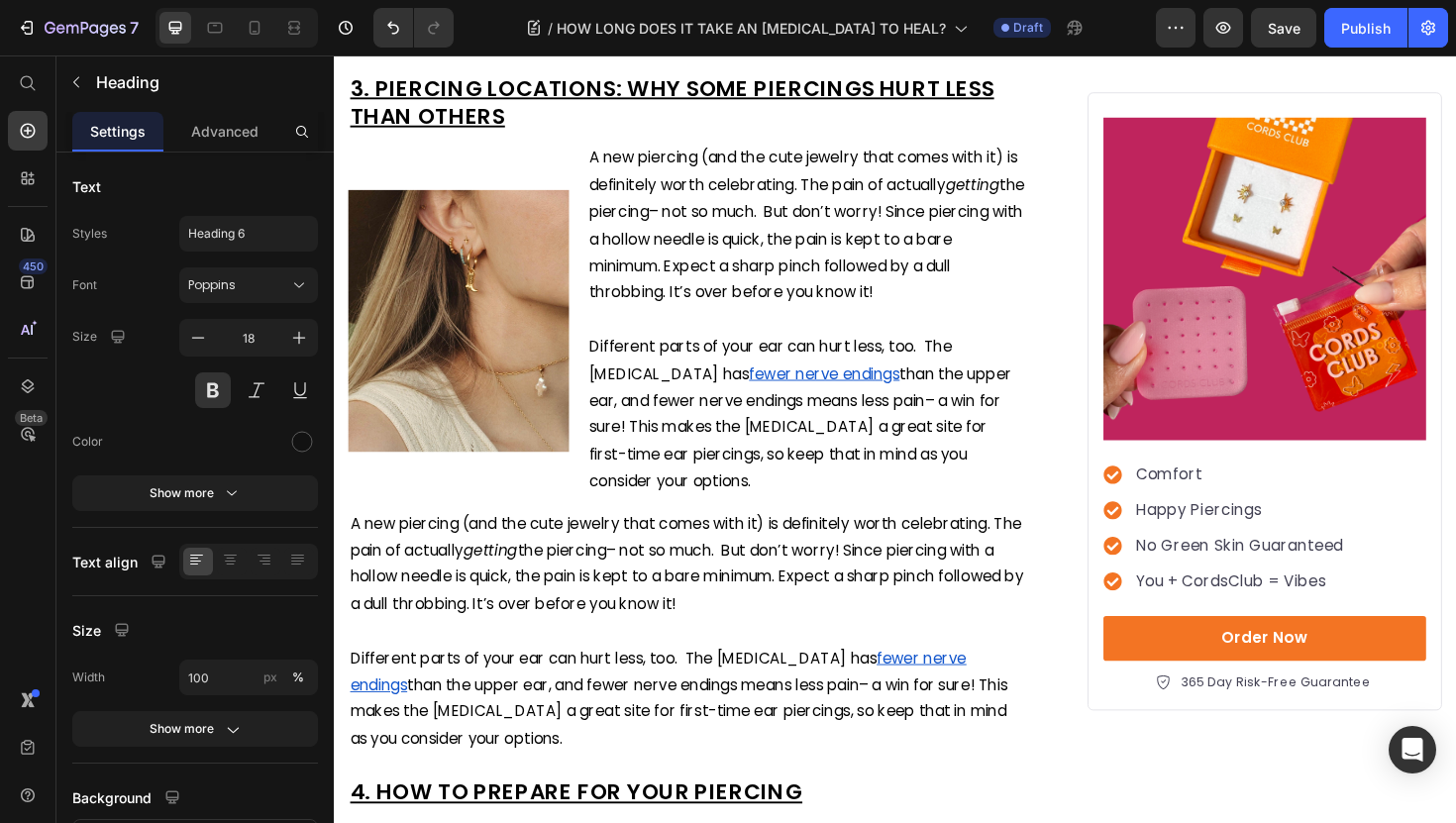 click on "Know what's normal - and what's not." at bounding box center (727, -53) 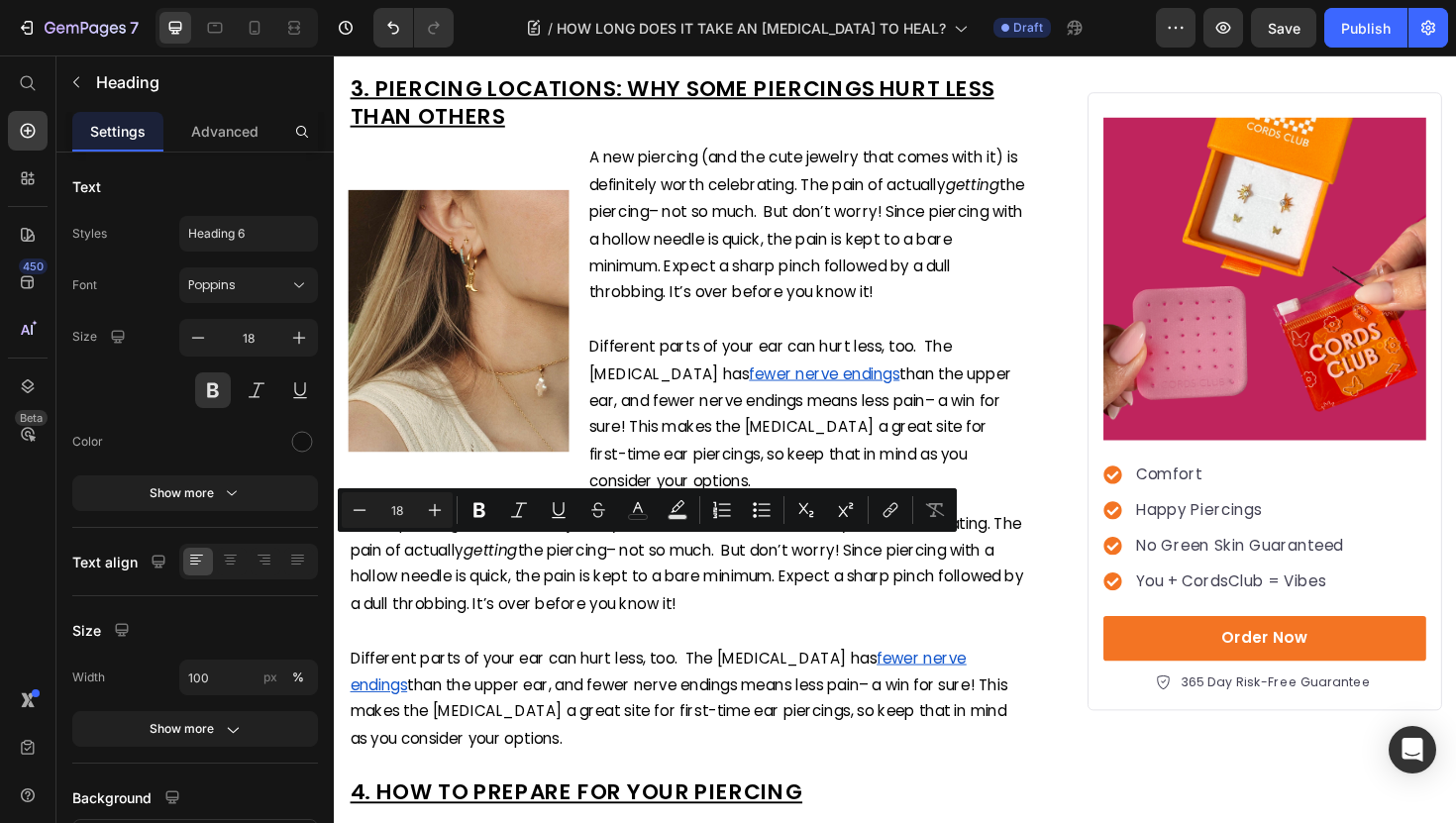 click on "Know what's normal - and what's not." at bounding box center [727, -53] 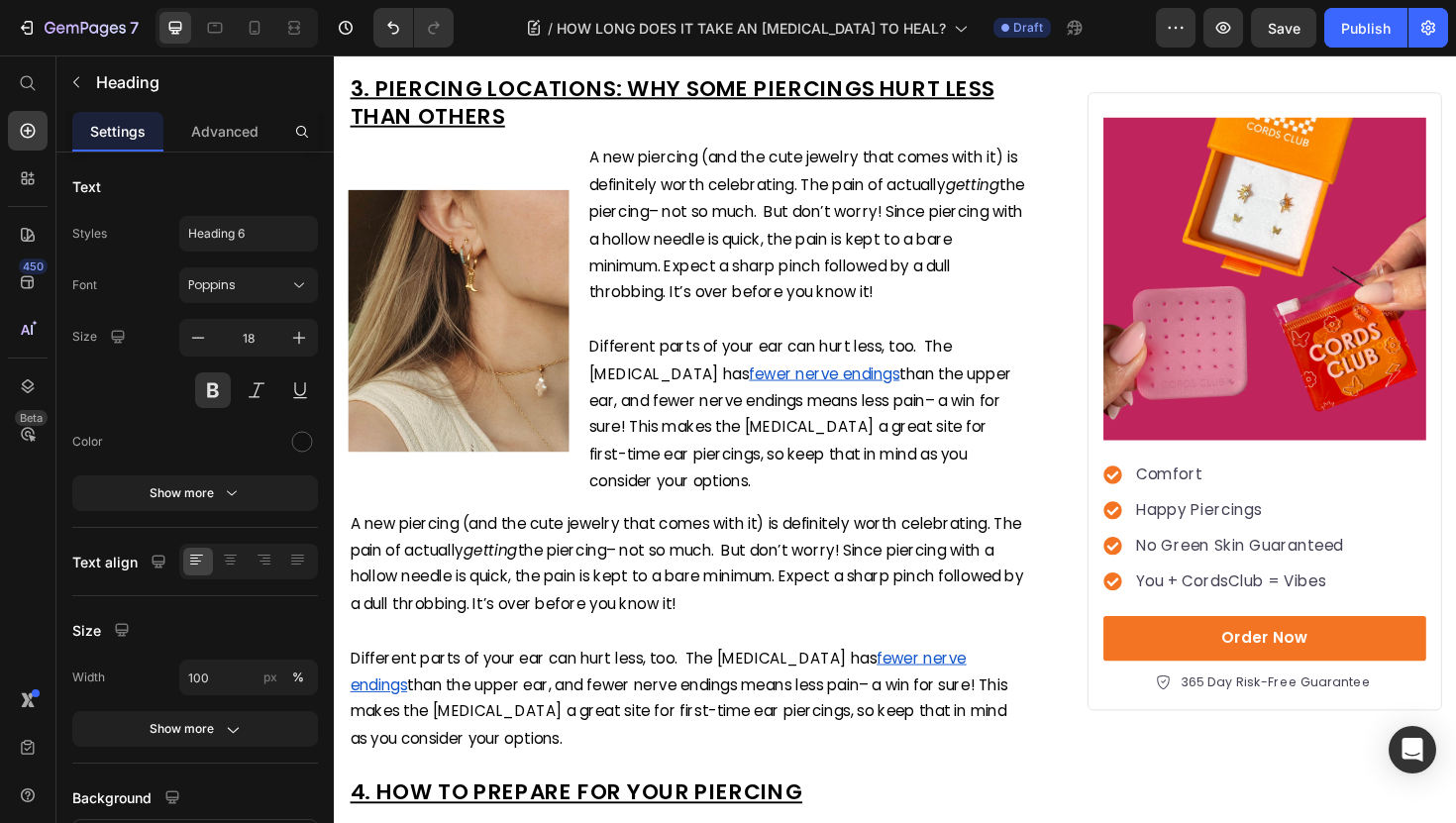 drag, startPoint x: 447, startPoint y: 583, endPoint x: 733, endPoint y: 579, distance: 286.02797 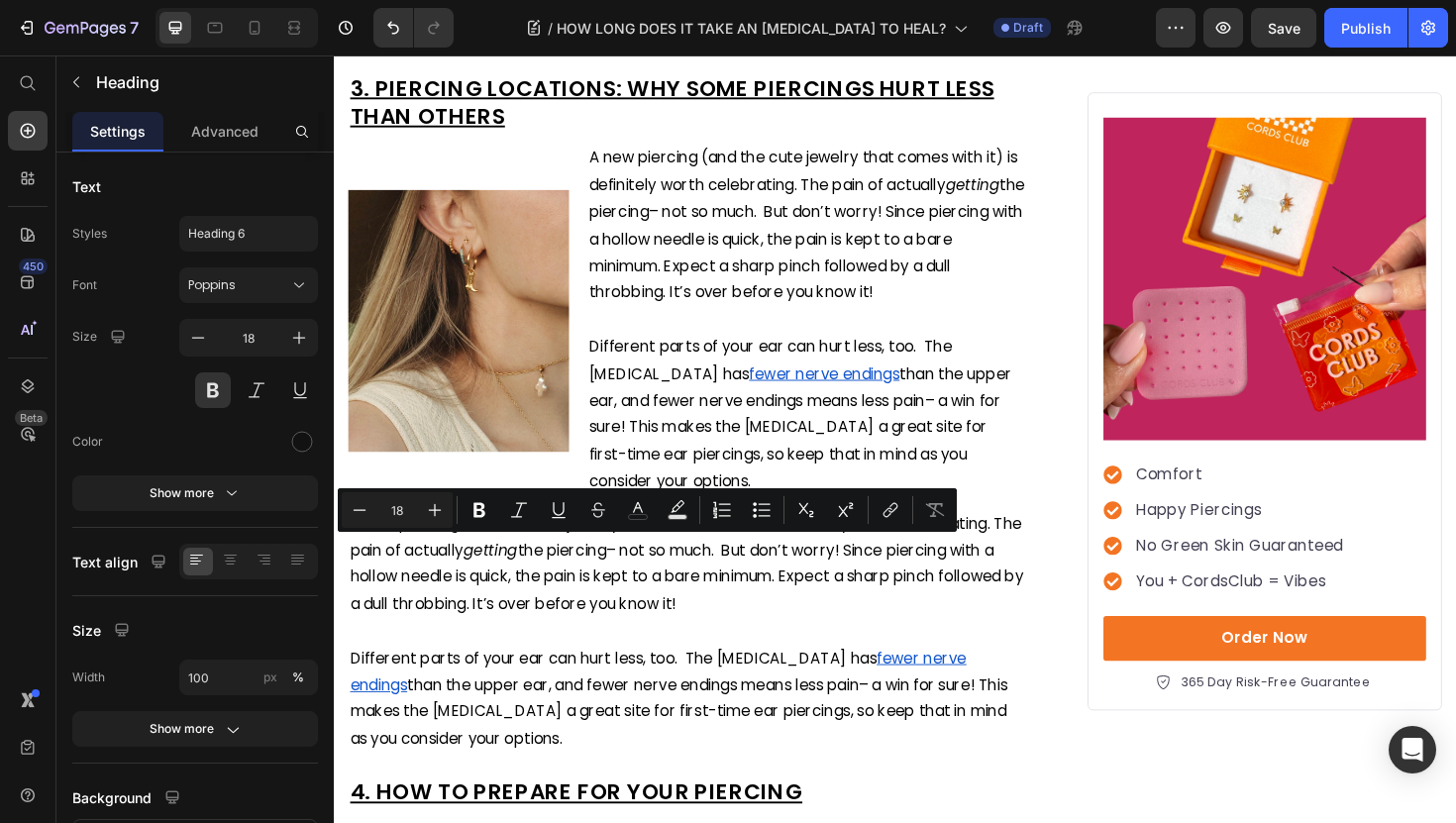 type on "11" 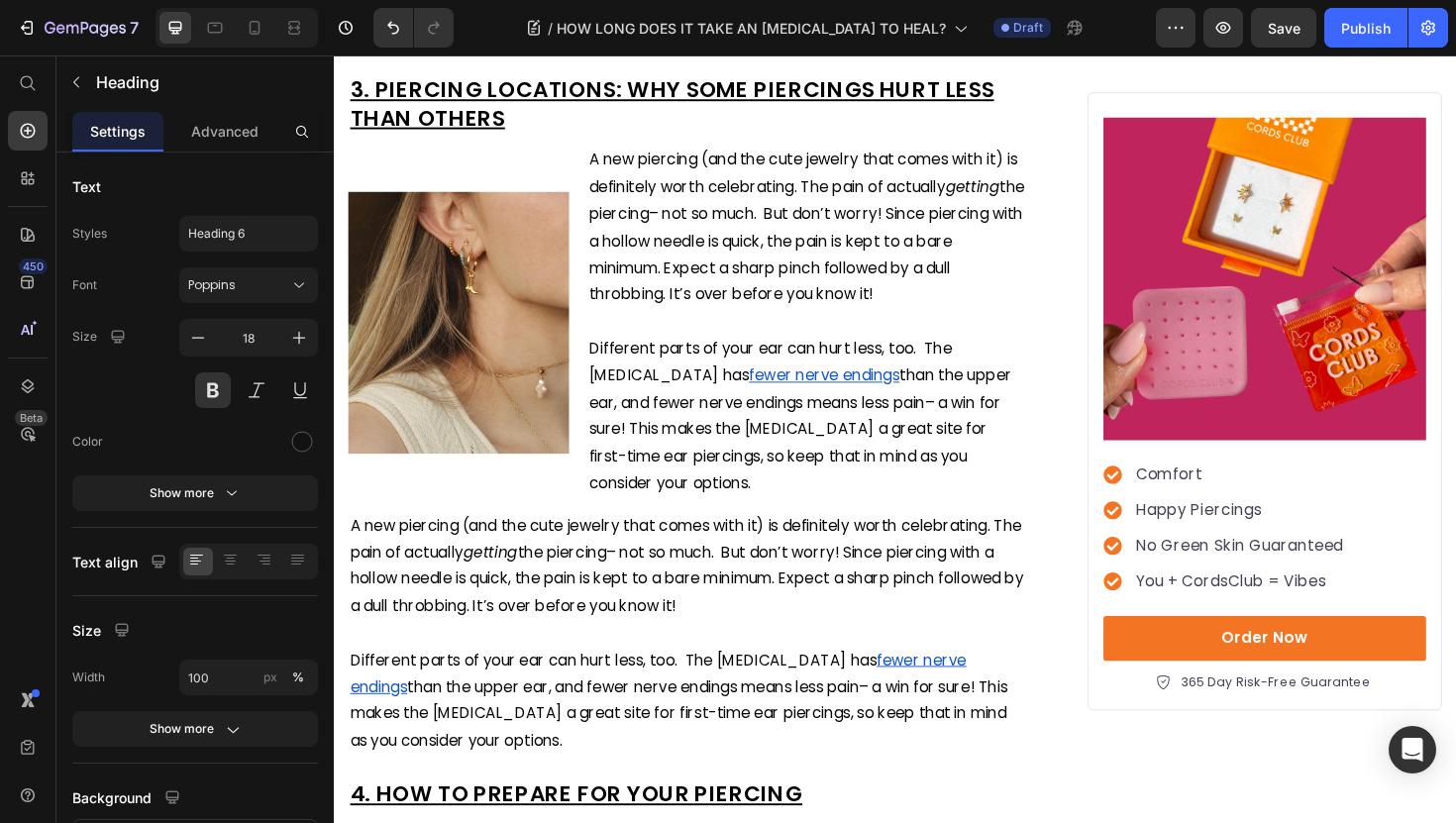 click on "TREAT YOUR BODY LIKE A VIP" at bounding box center (546, -51) 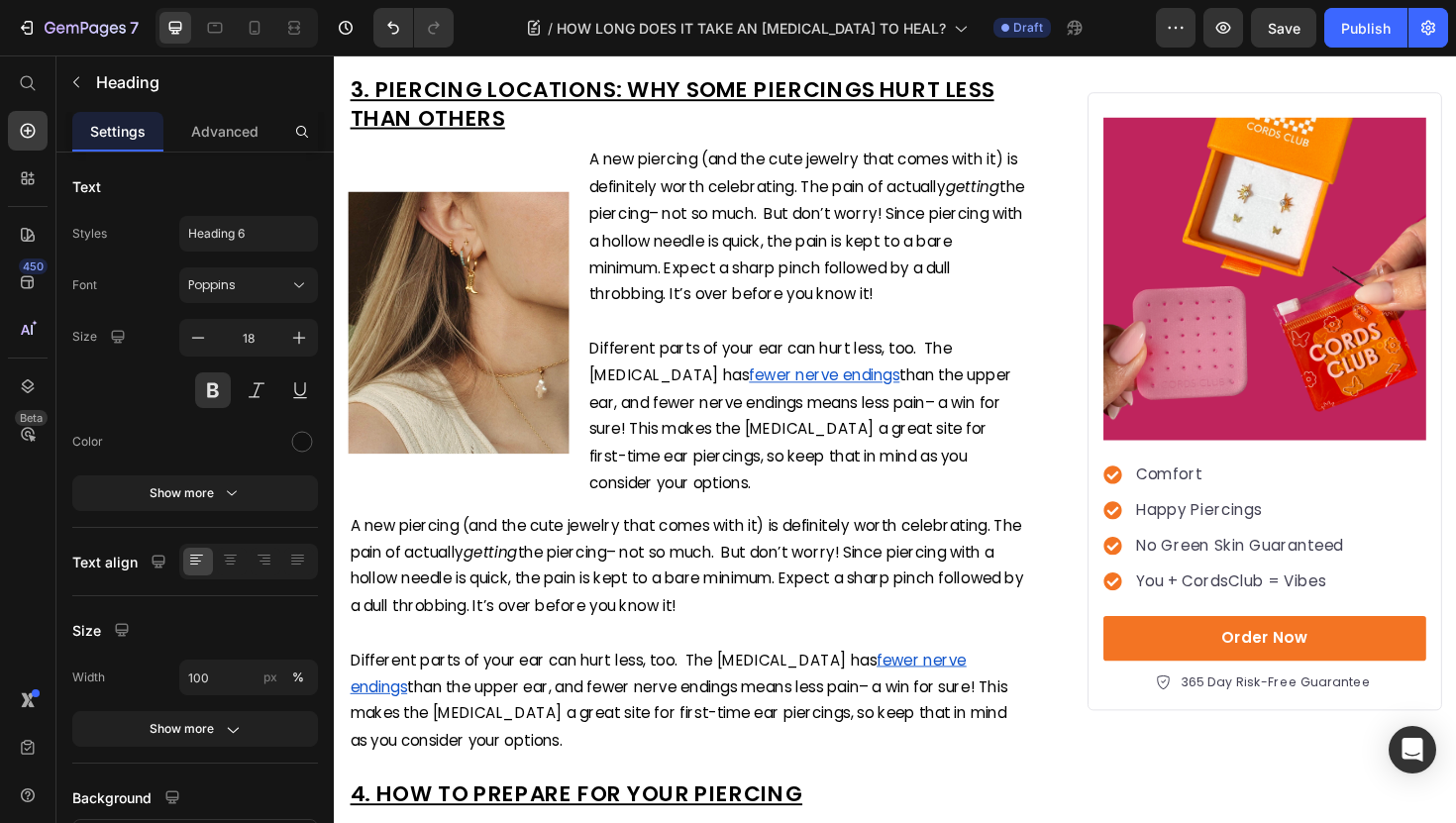 click on "TREAT YOUR BODY LIKE A VIP" at bounding box center [494, -51] 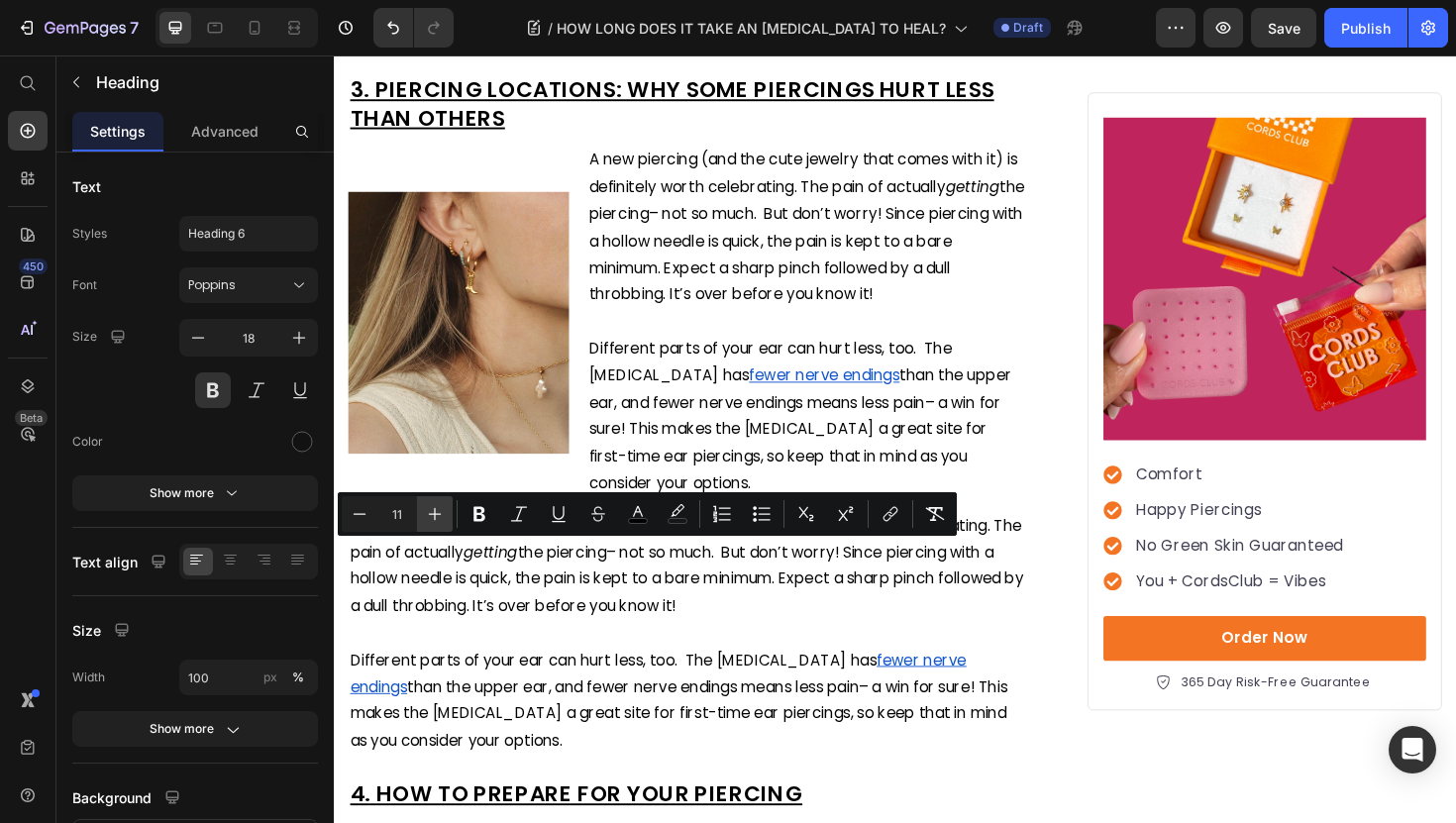 click 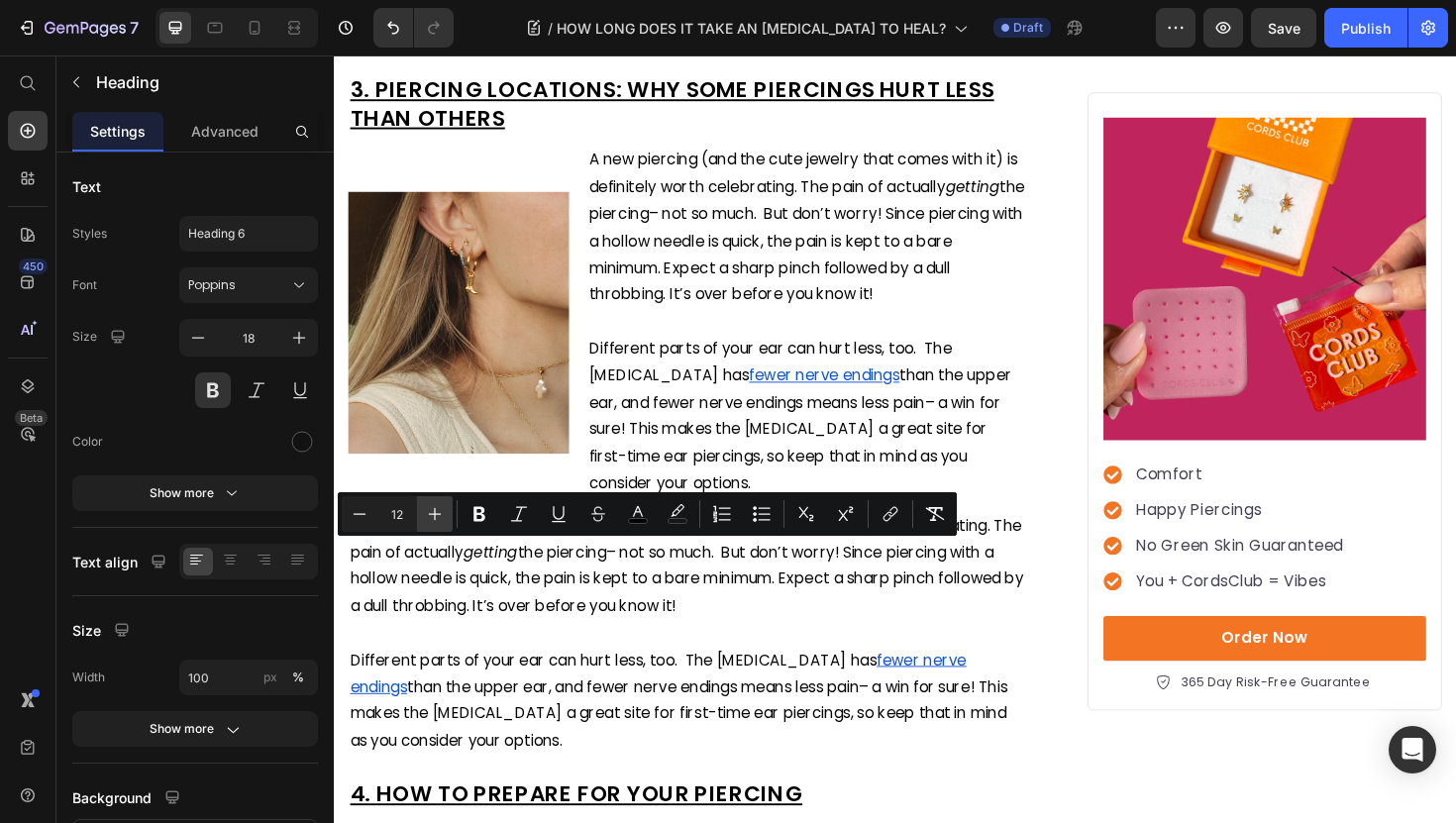 click 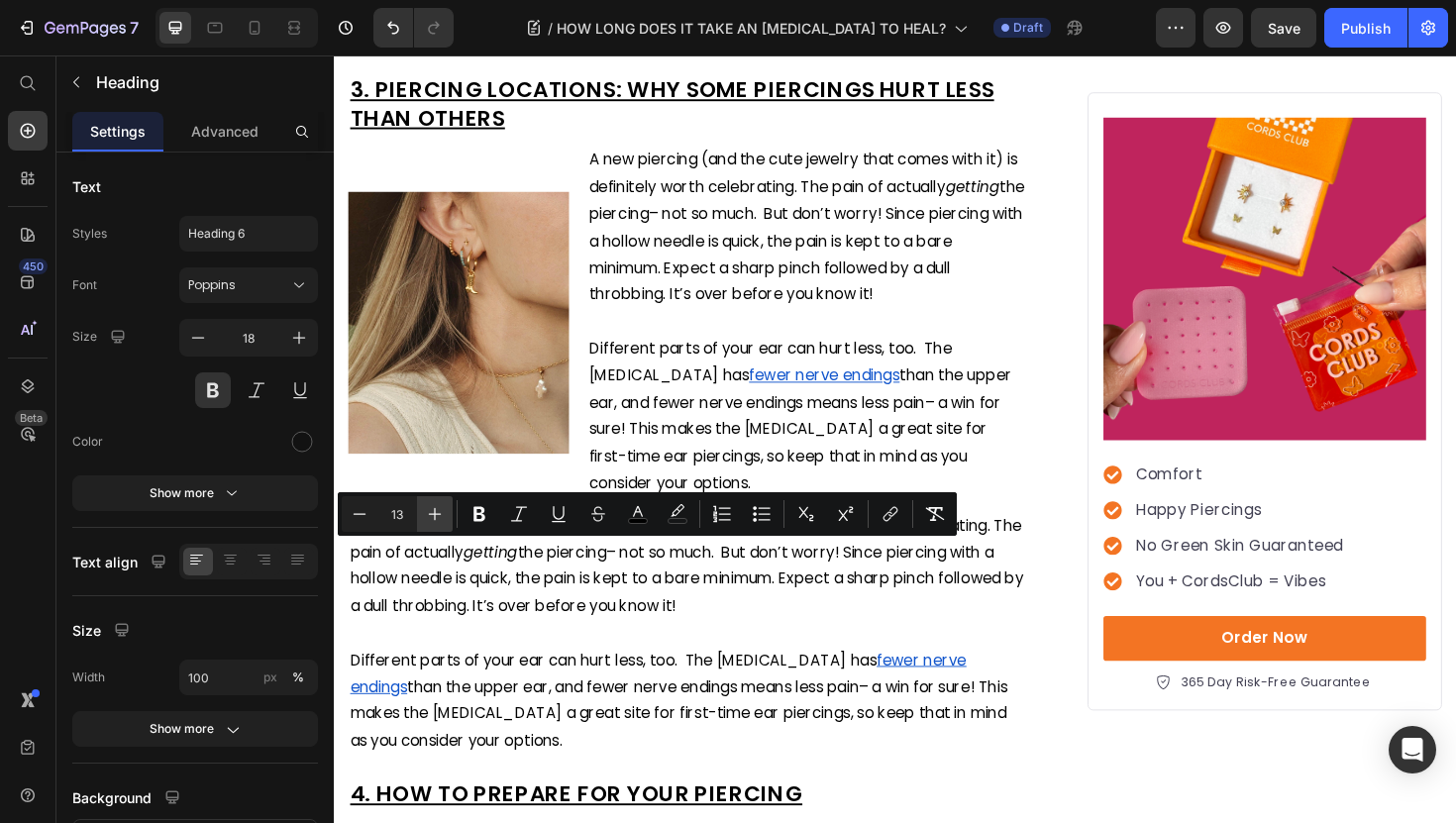 click 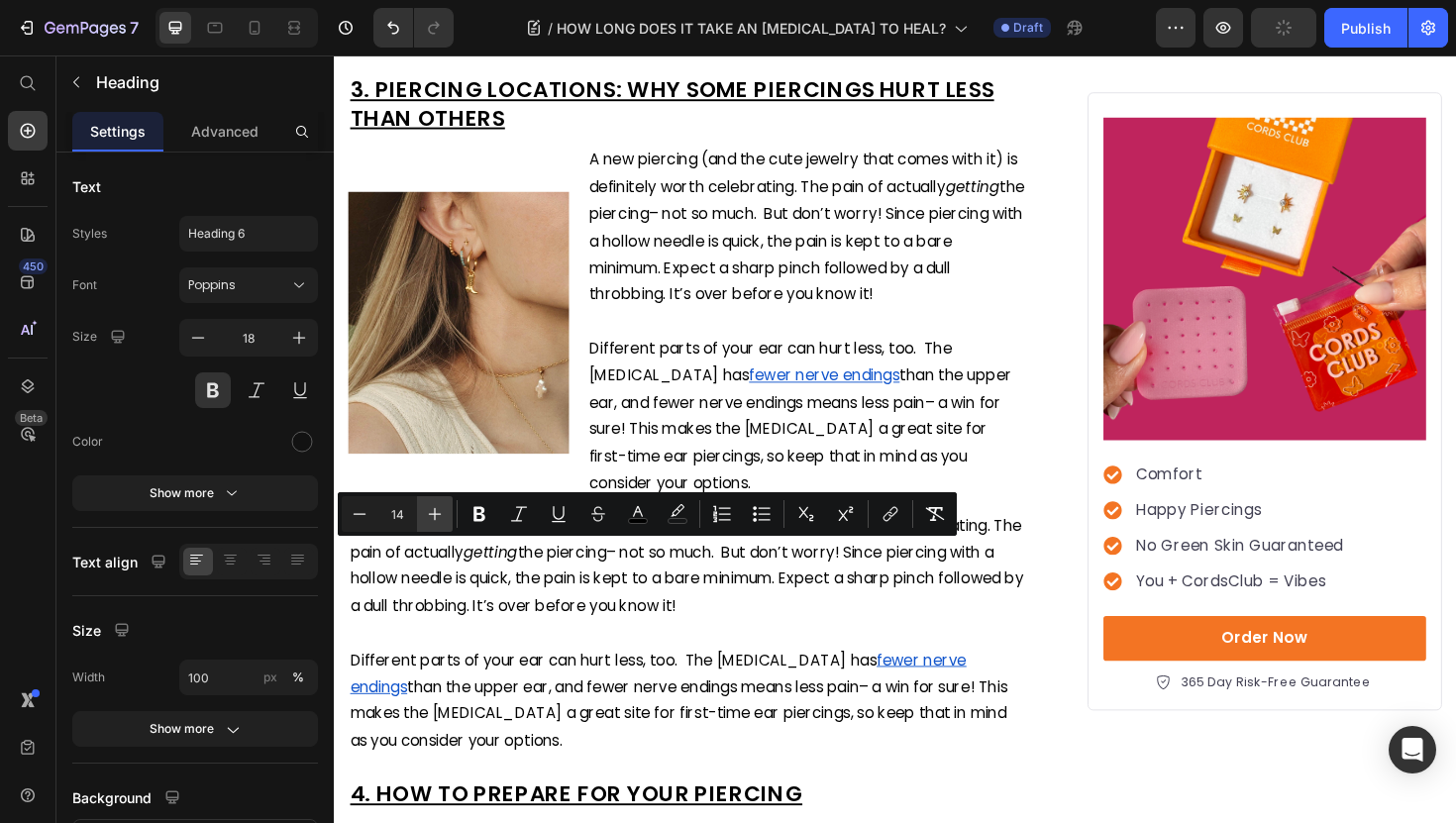 click 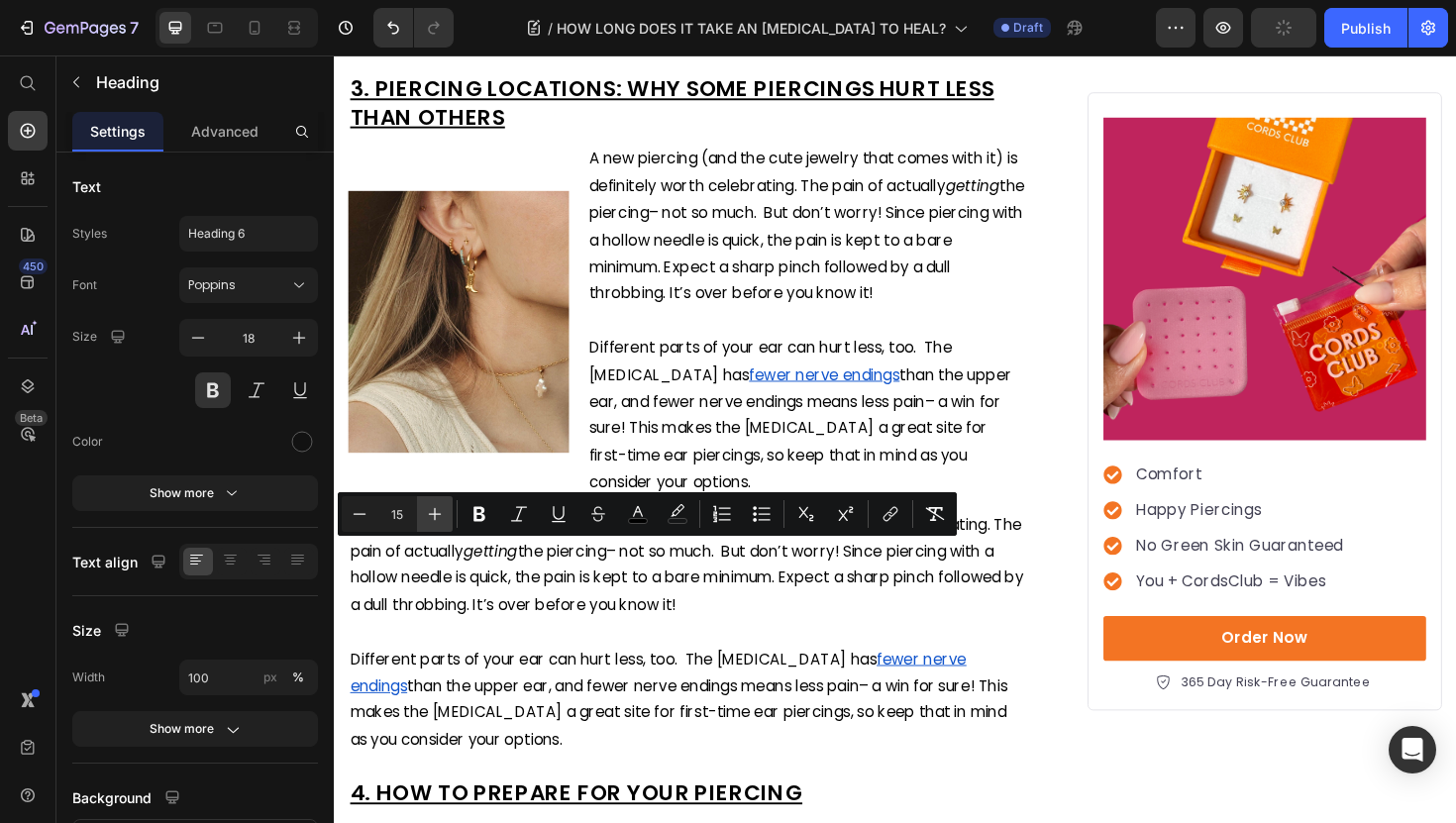 click 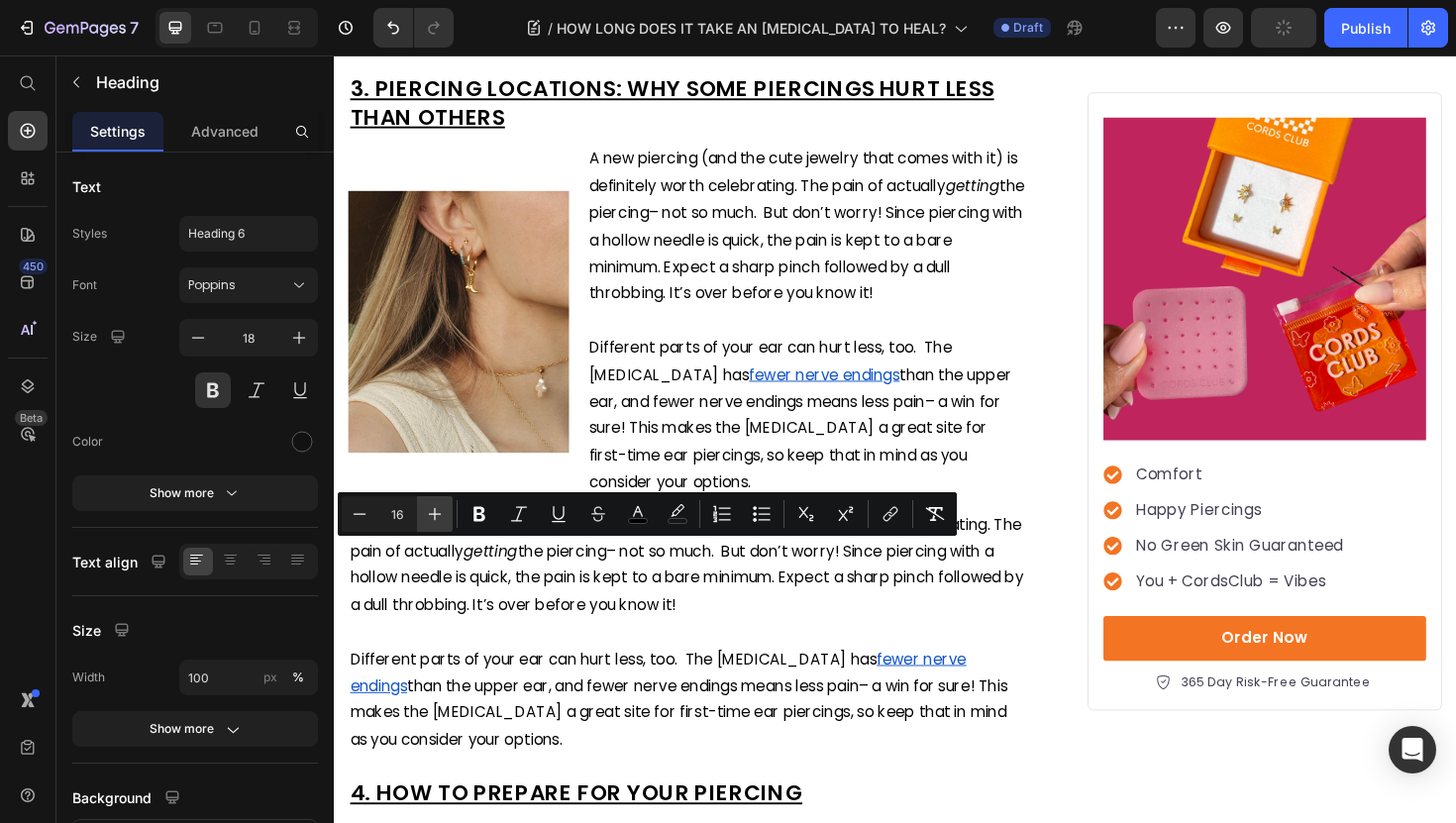 click 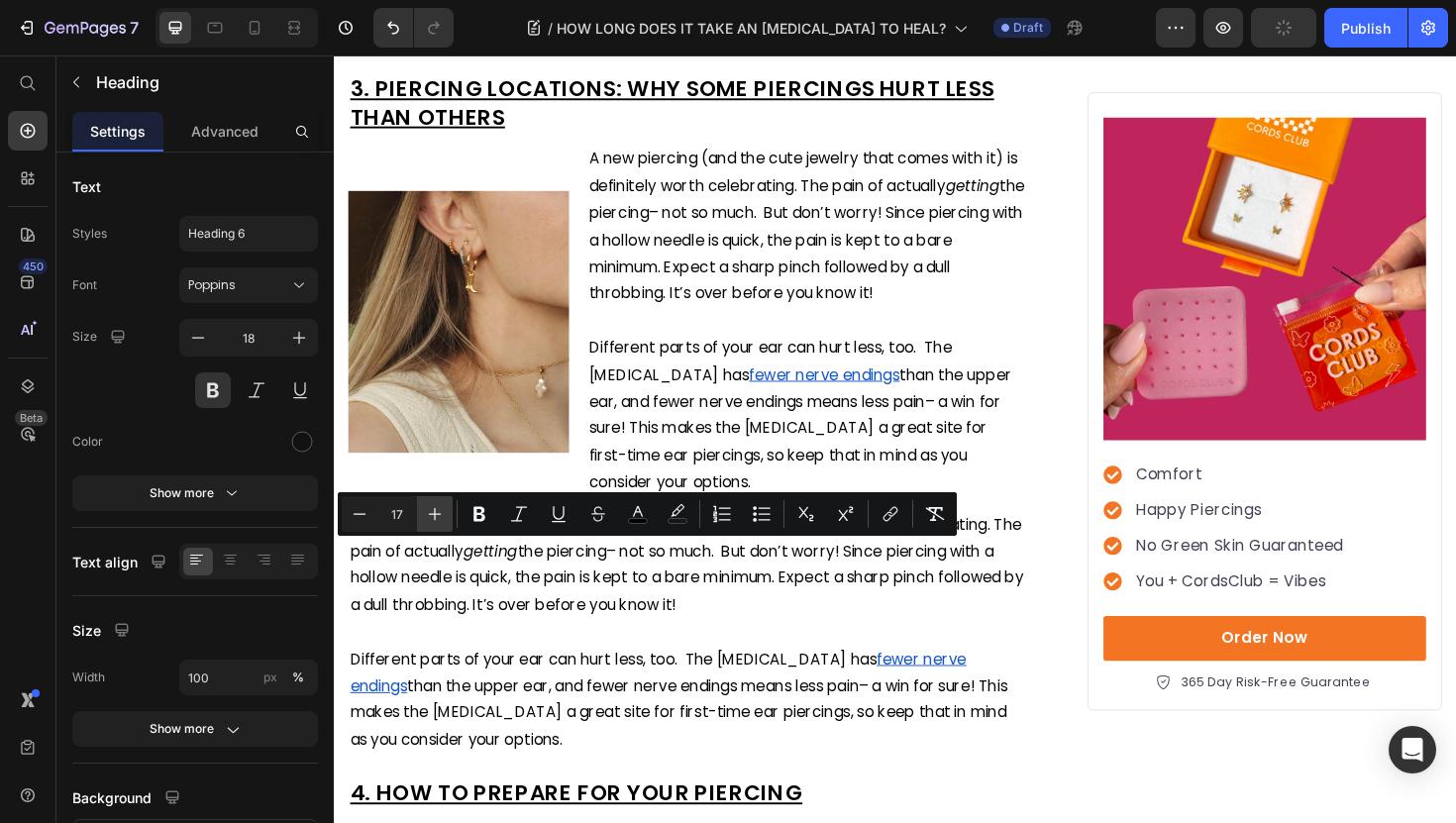 click 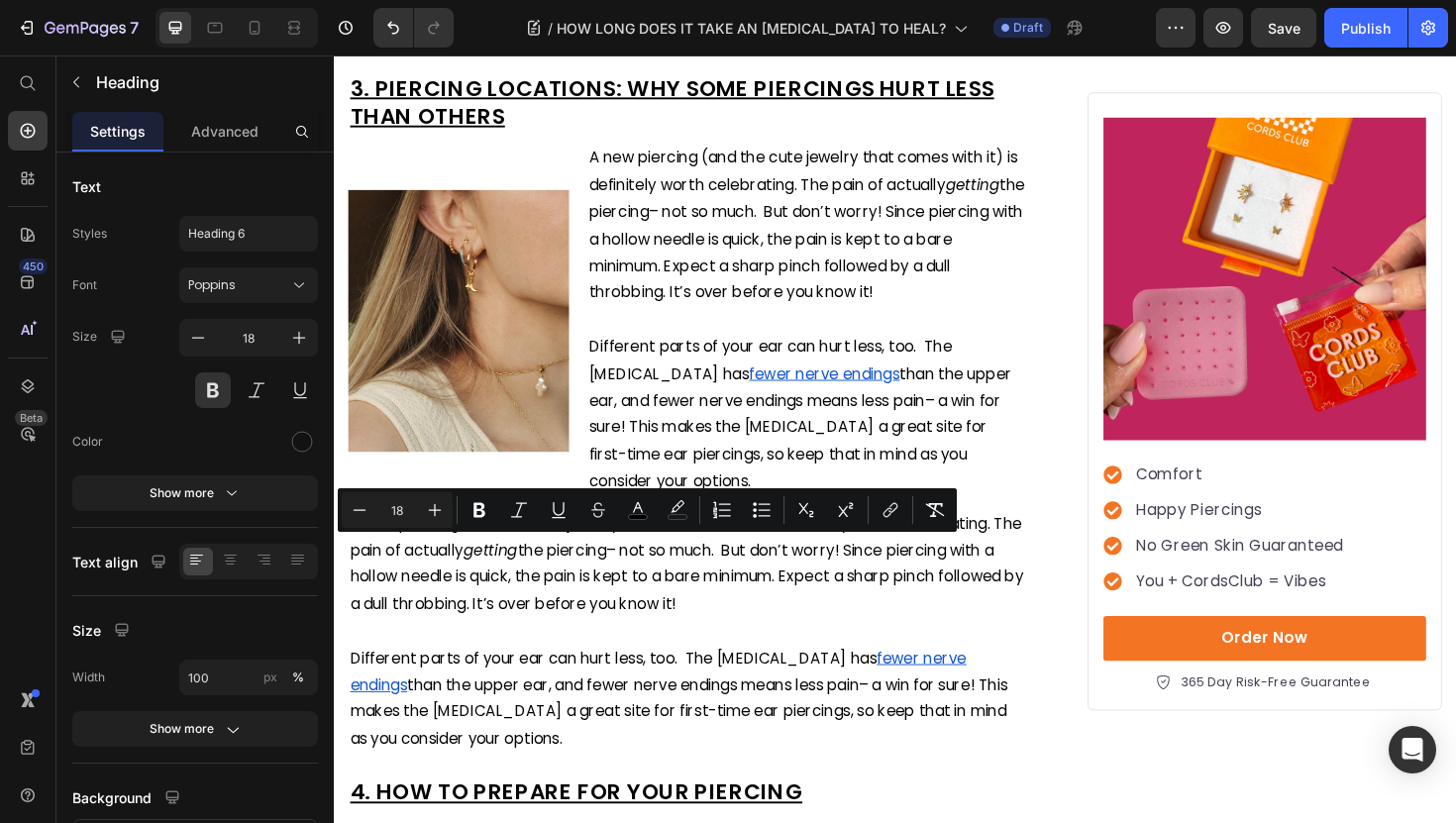 click on "Some redness and swelling right after piercing is totally expected, but it should ease up within a few days. If things are still puffy, red, or starting to ooze weeks later, it's time to check in with a doctor." at bounding box center (727, 5) 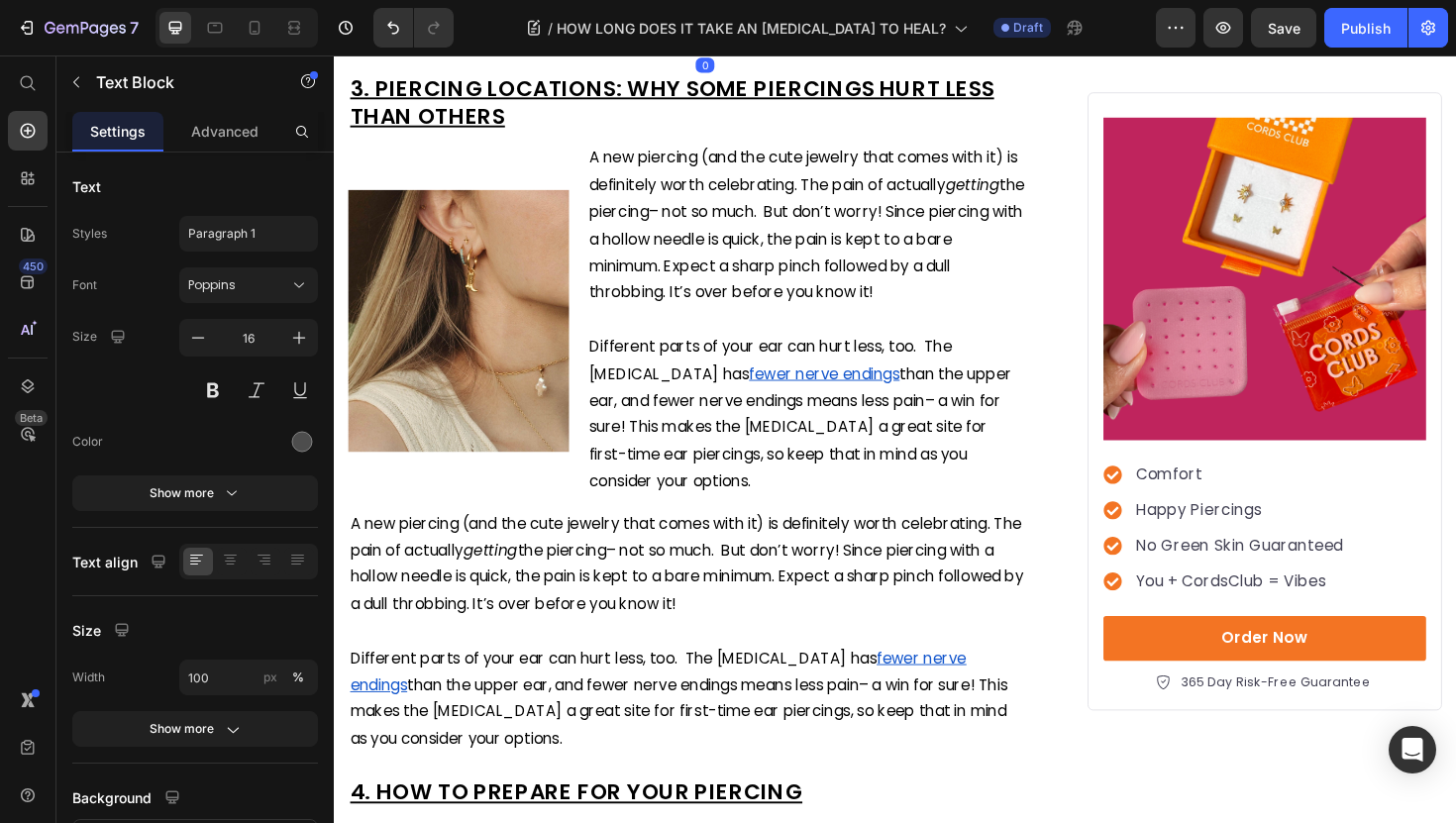 click on "Some redness and swelling right after piercing is totally expected, but it should ease up within a few days. If things are still puffy, red, or starting to ooze weeks later, it's time to check in with a doctor." at bounding box center [727, 5] 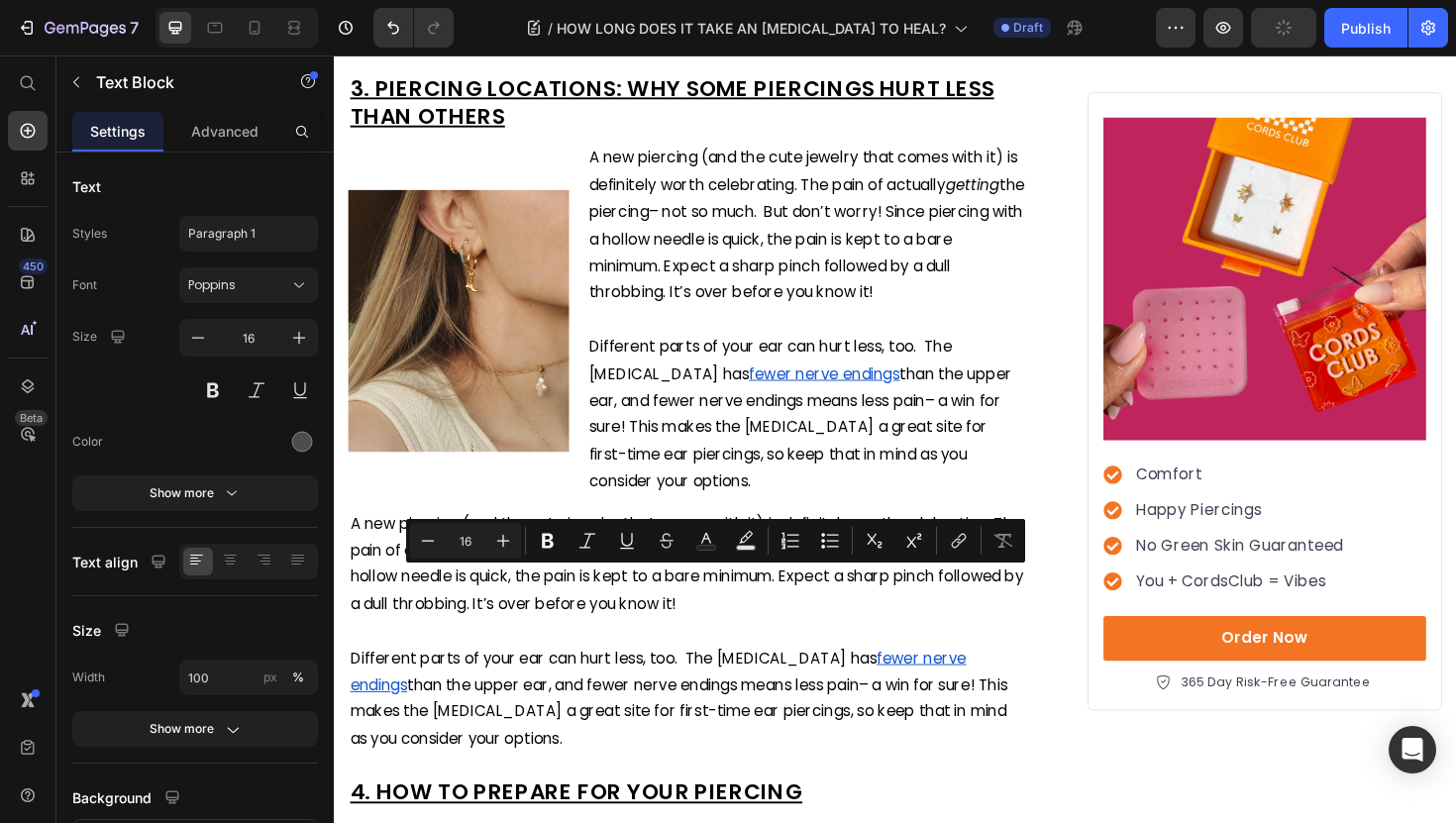 drag, startPoint x: 630, startPoint y: 669, endPoint x: 439, endPoint y: 620, distance: 197.18519 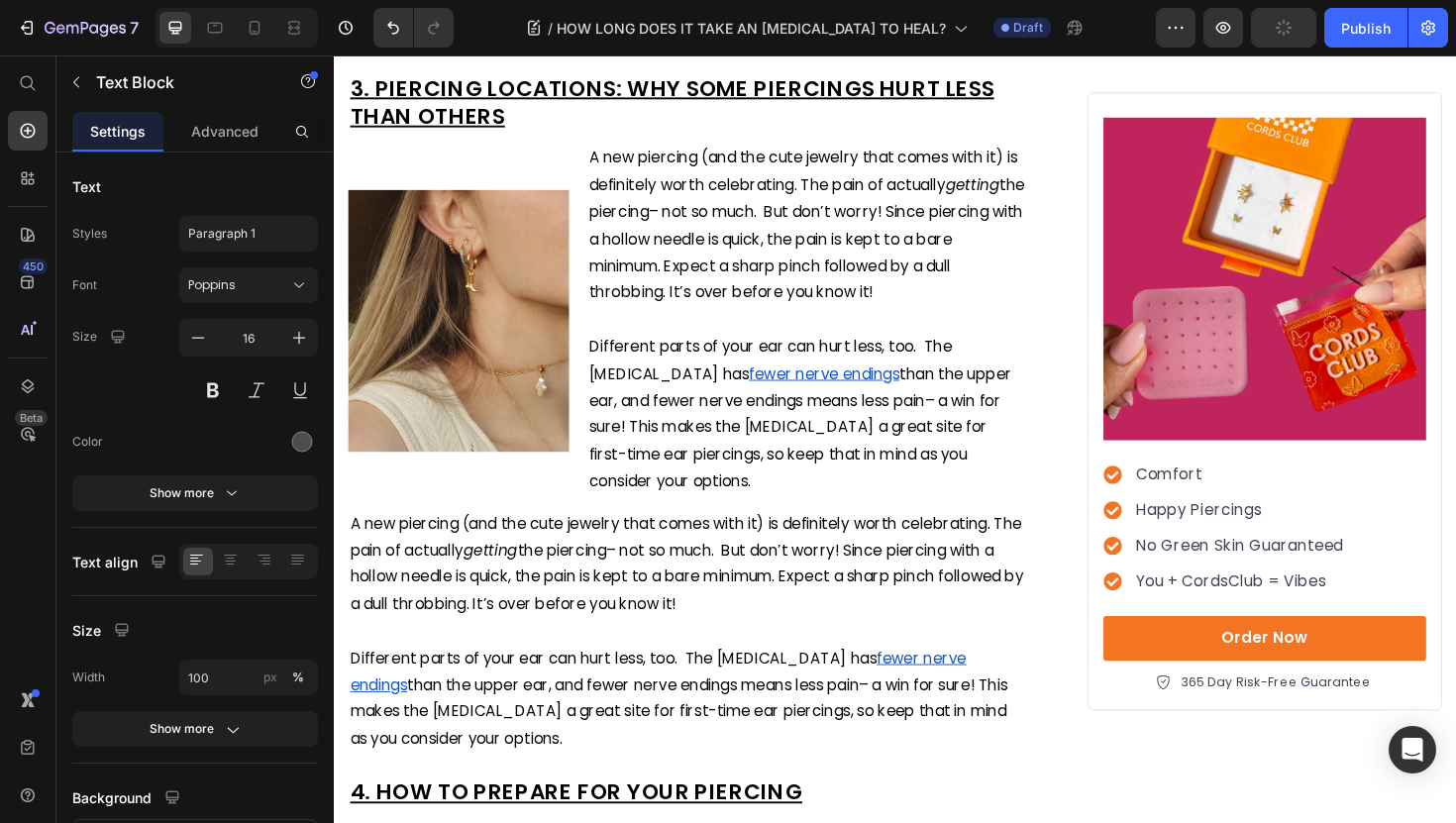 click on "Your body’s doing all the hard work, so give it what it needs. Hydrate, eat and sleep well, and go easy on things that fuel inflammation (like alcohol or high stress). Take care of your body, and it will handle the rest." at bounding box center (726, 5) 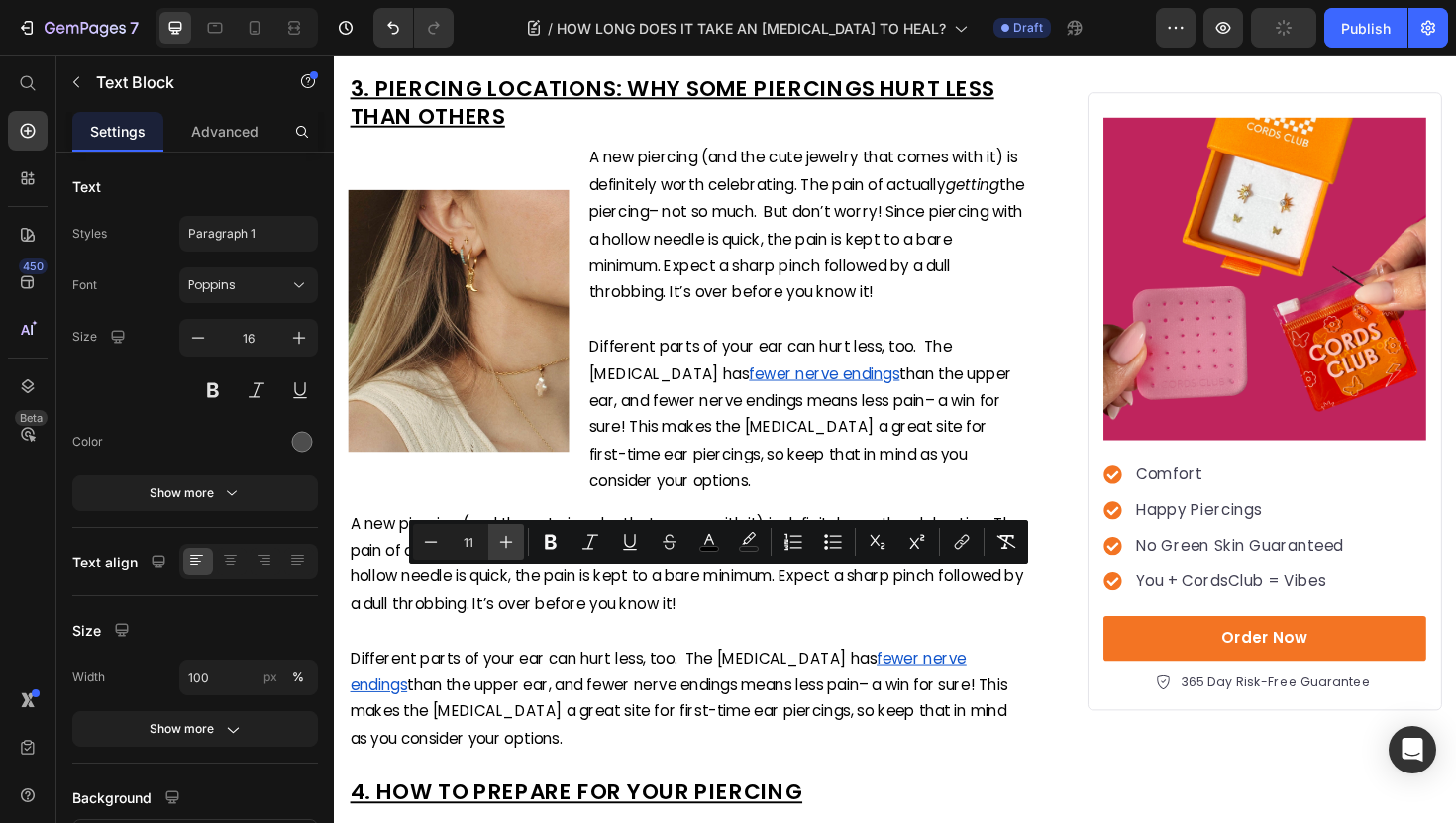 click 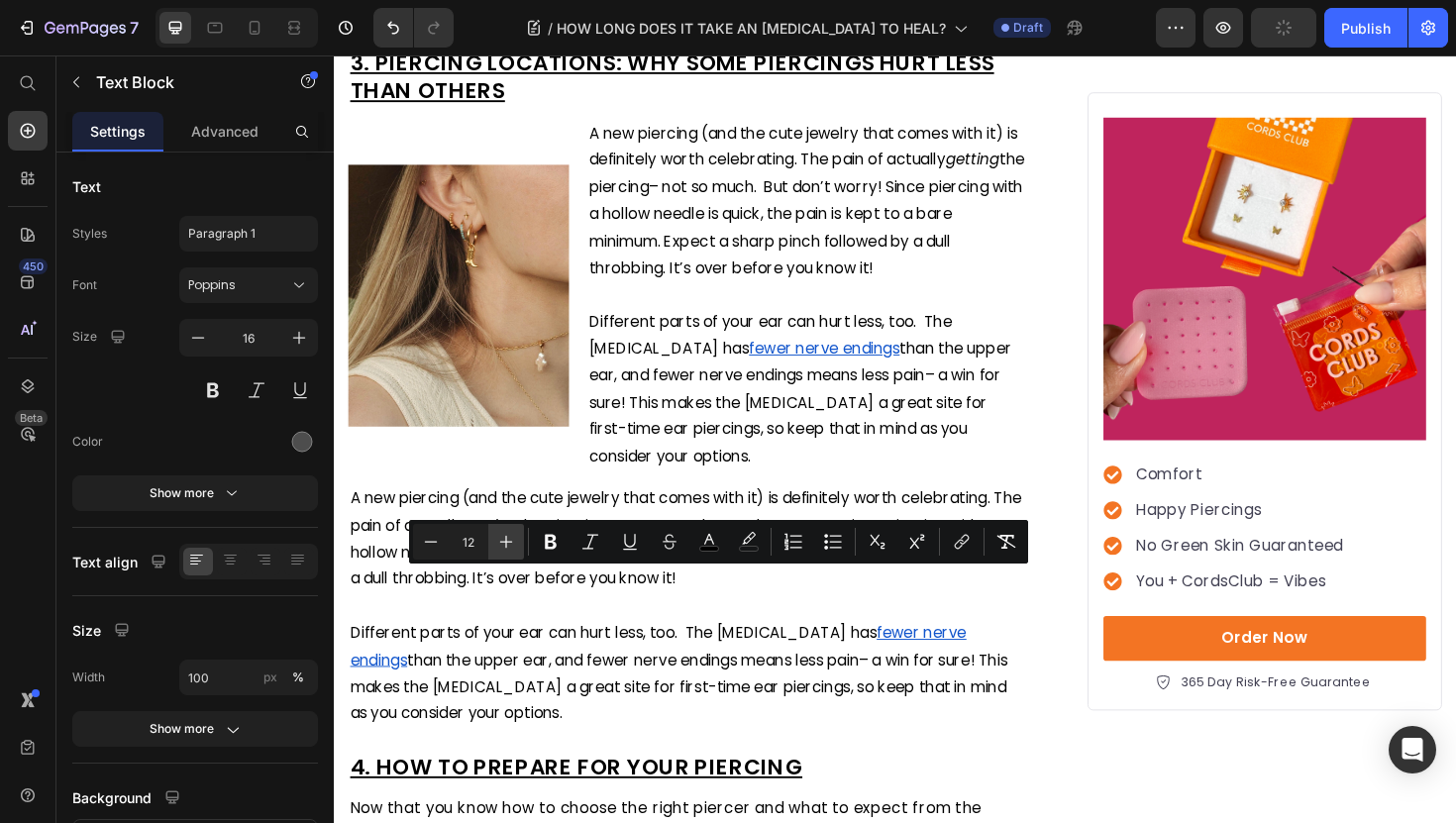 click 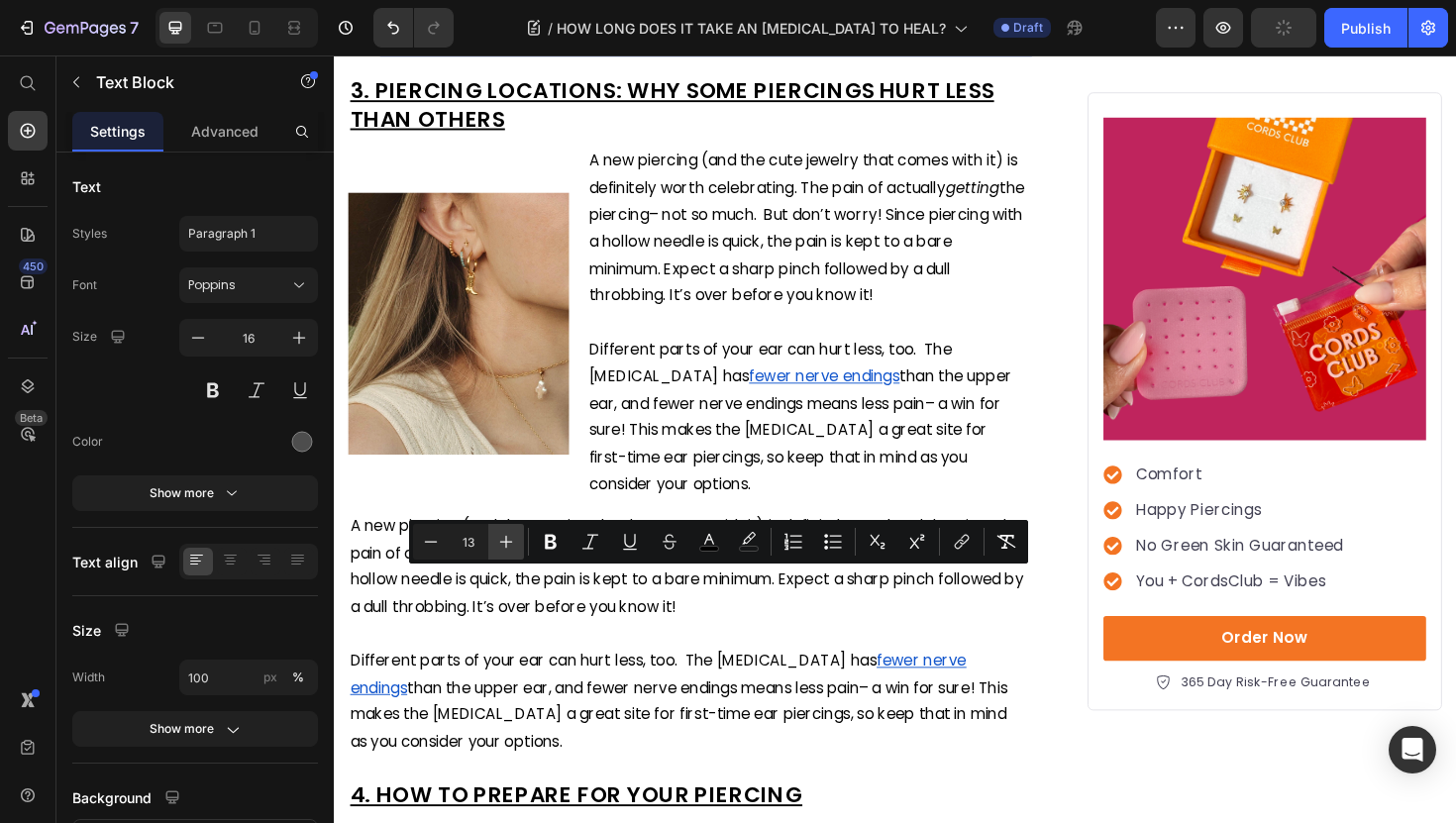 click 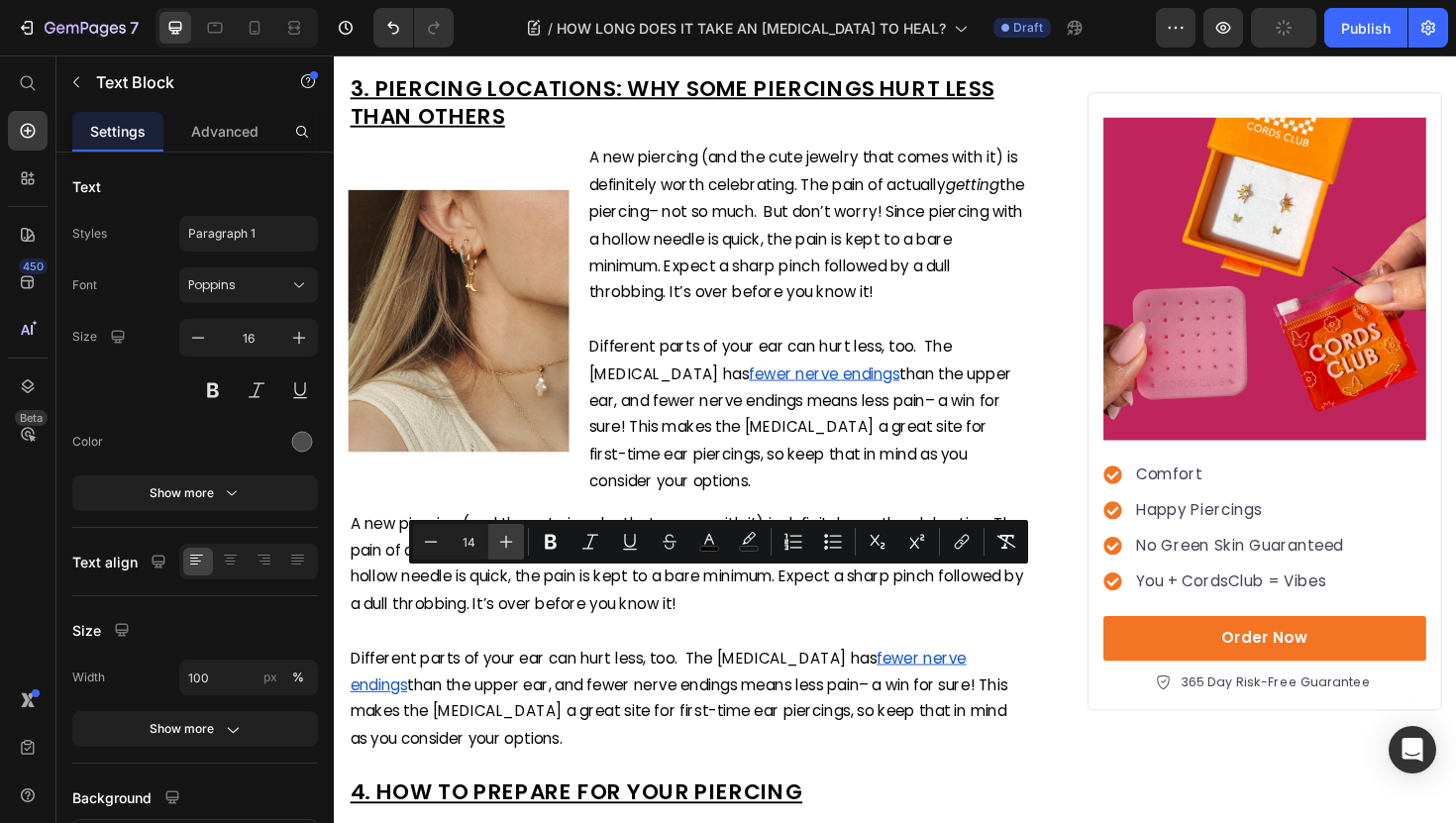 click 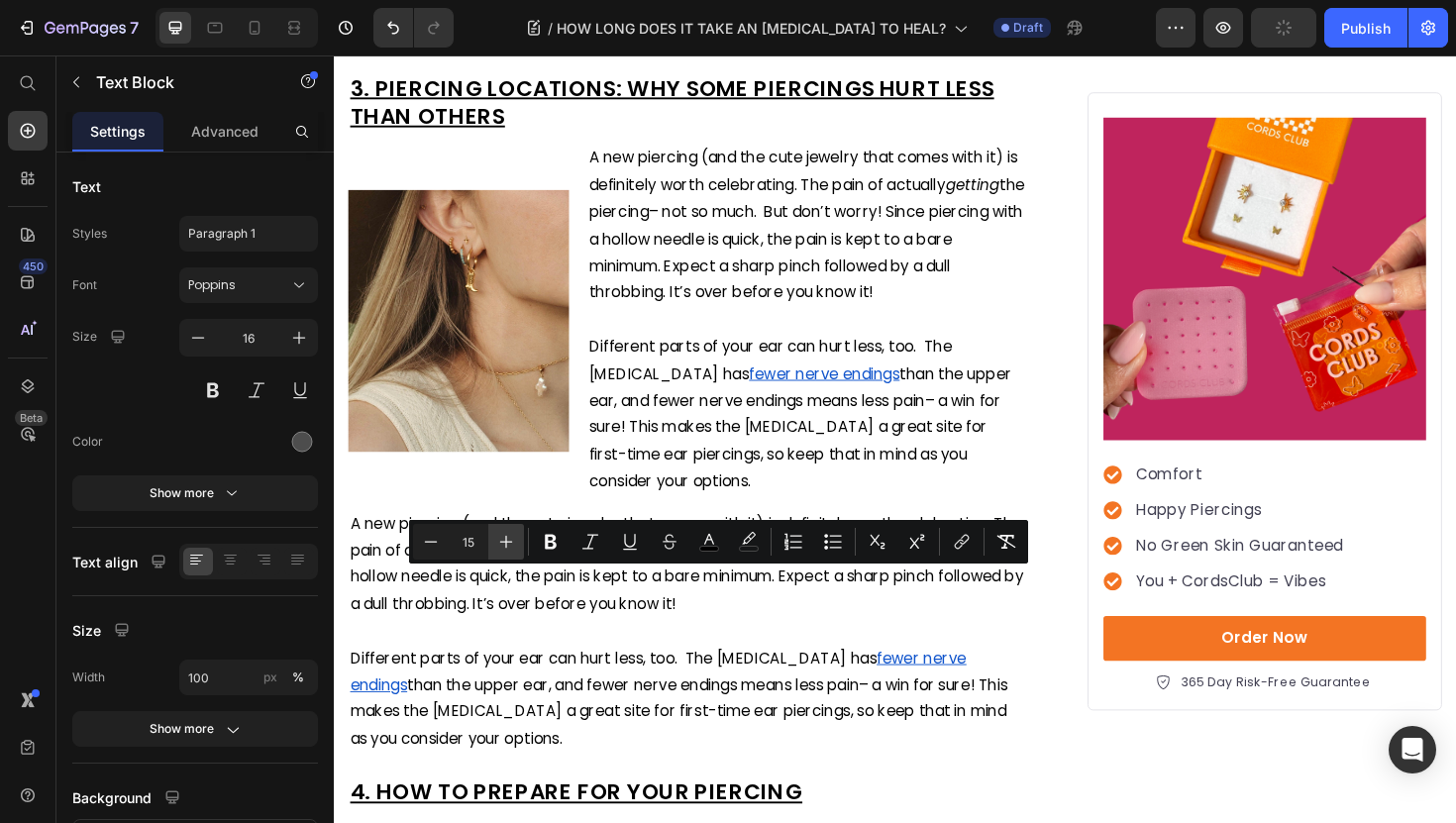 click 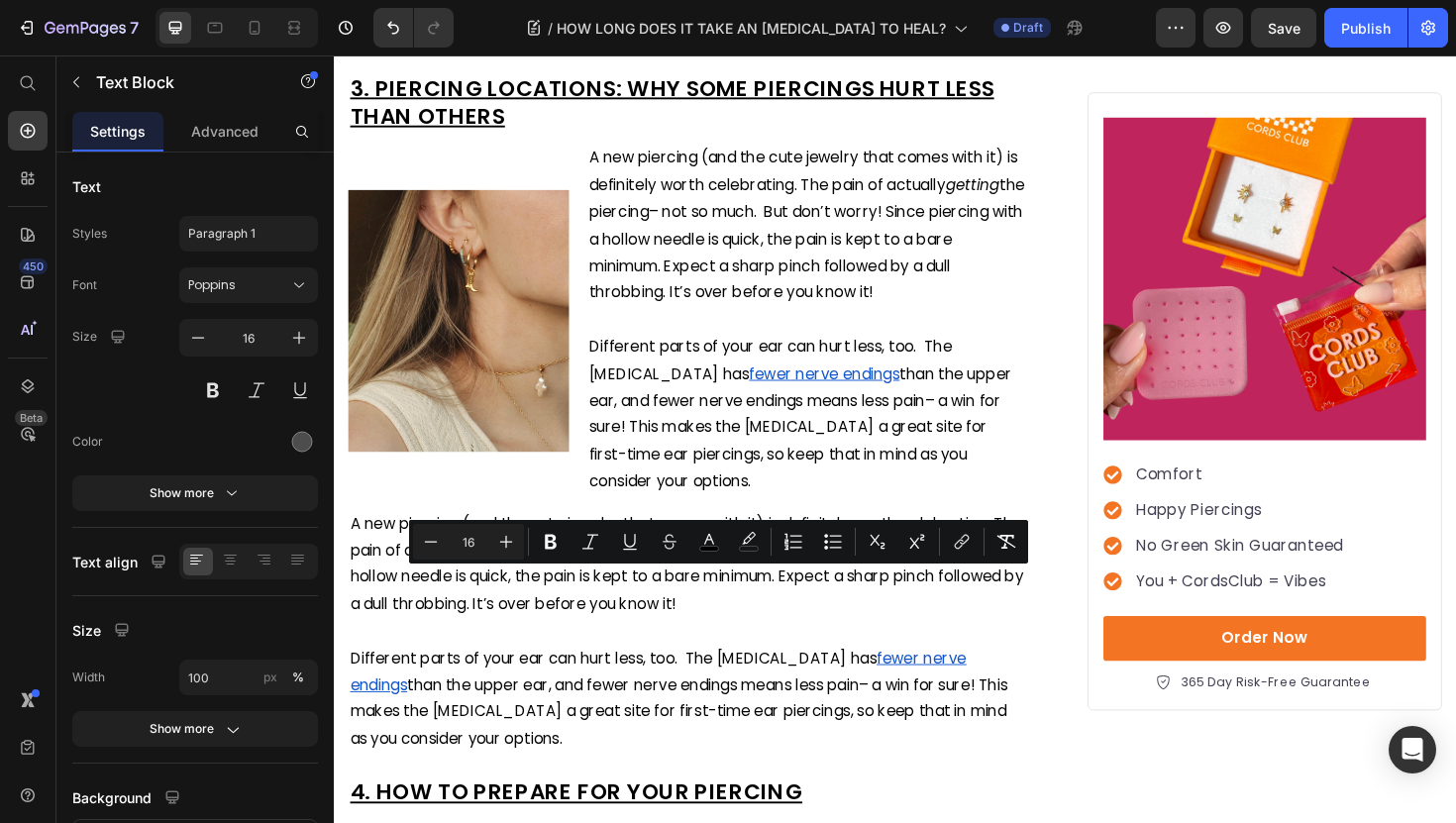 click on "Let  any dried build-up wait until cleaning time, and skip rotating your earring ( that’s a total myth ). And when it  is  time to touch your piercing, wash your hands first." at bounding box center [727, -142] 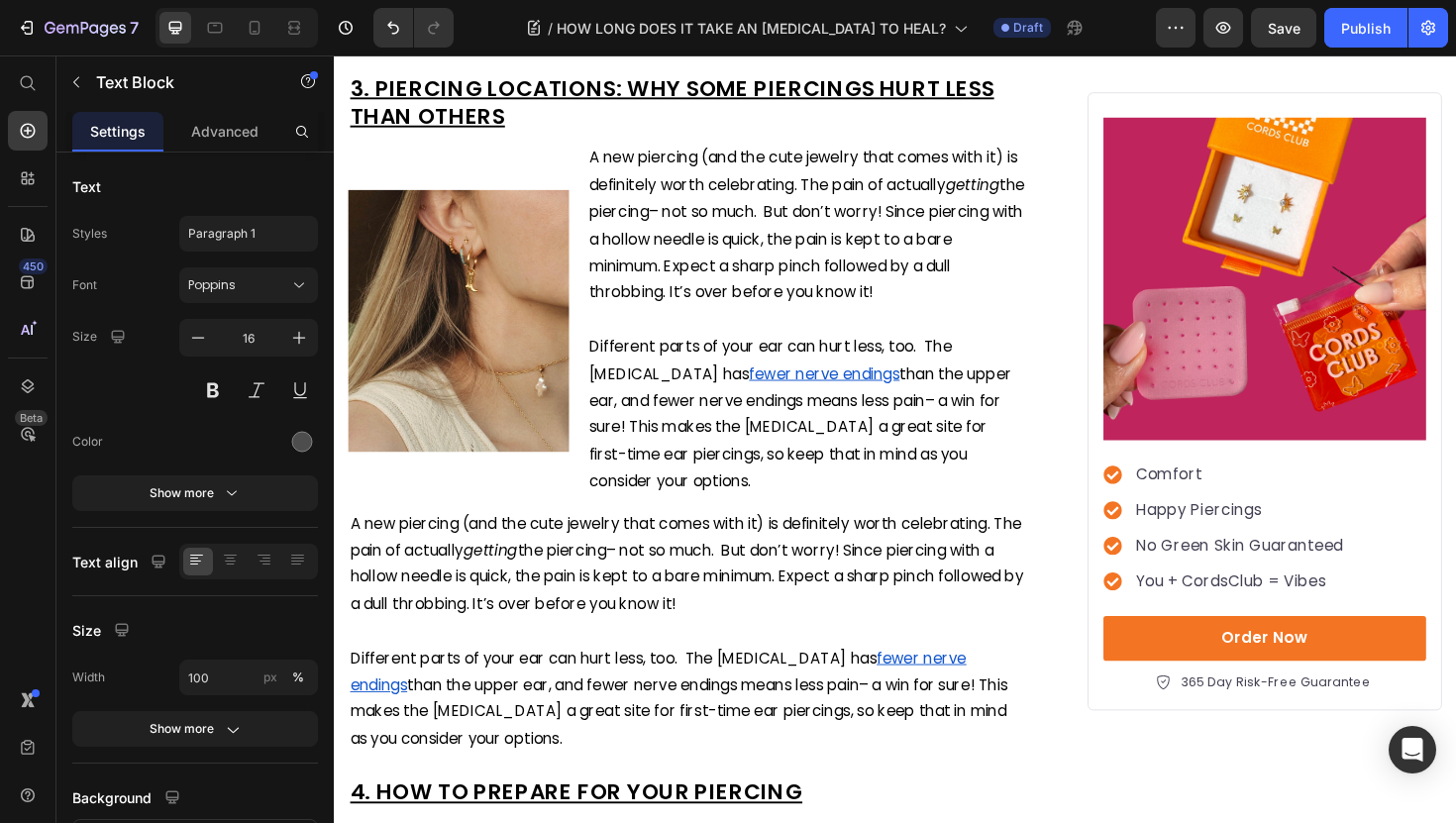 click on "Let  any dried build-up wait until cleaning time, and skip rotating your earring ( that’s a total myth ). And when it  is  time to touch your piercing, wash your hands first." at bounding box center (727, -142) 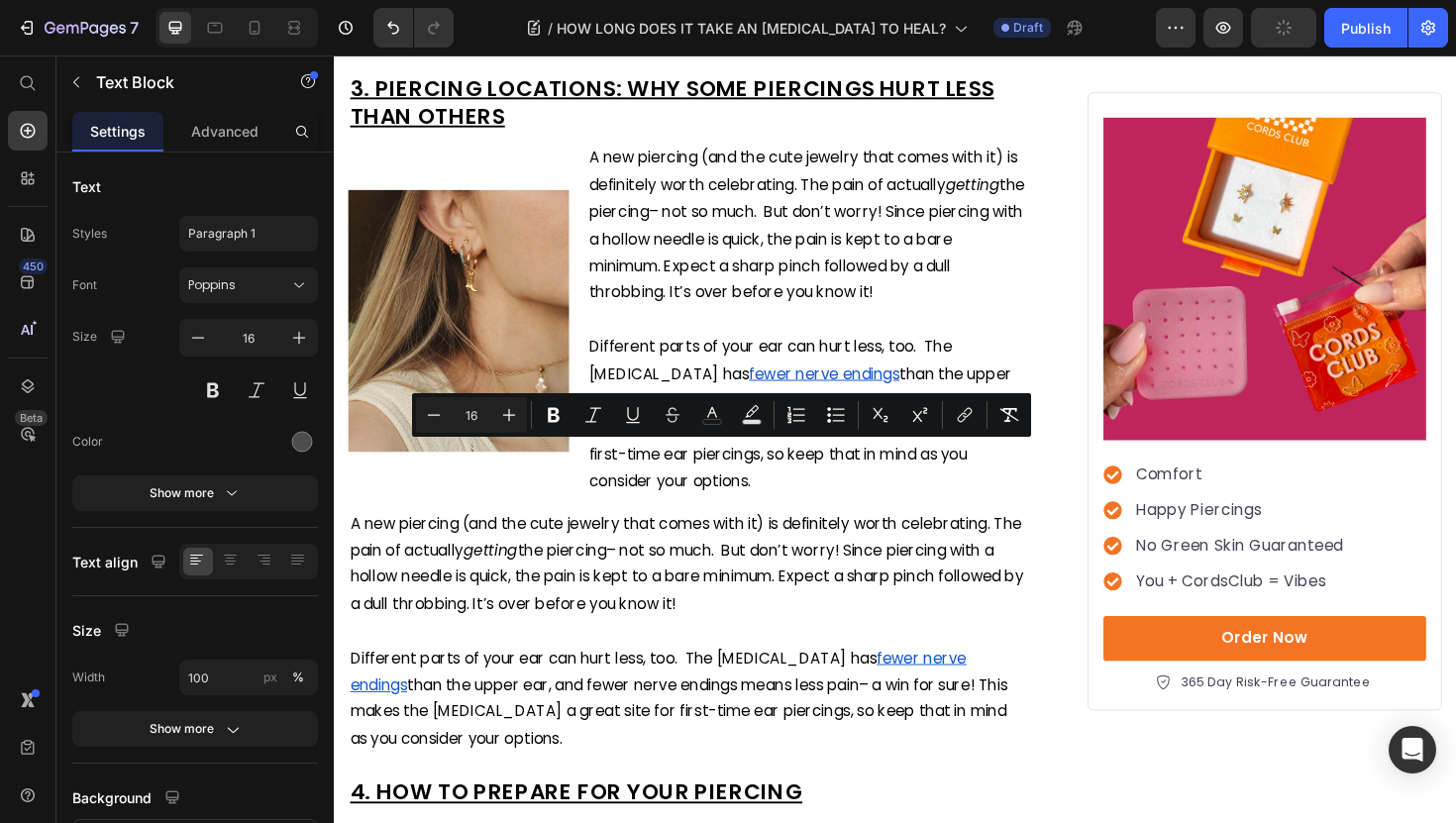 click on "Image" at bounding box center [364, -8] 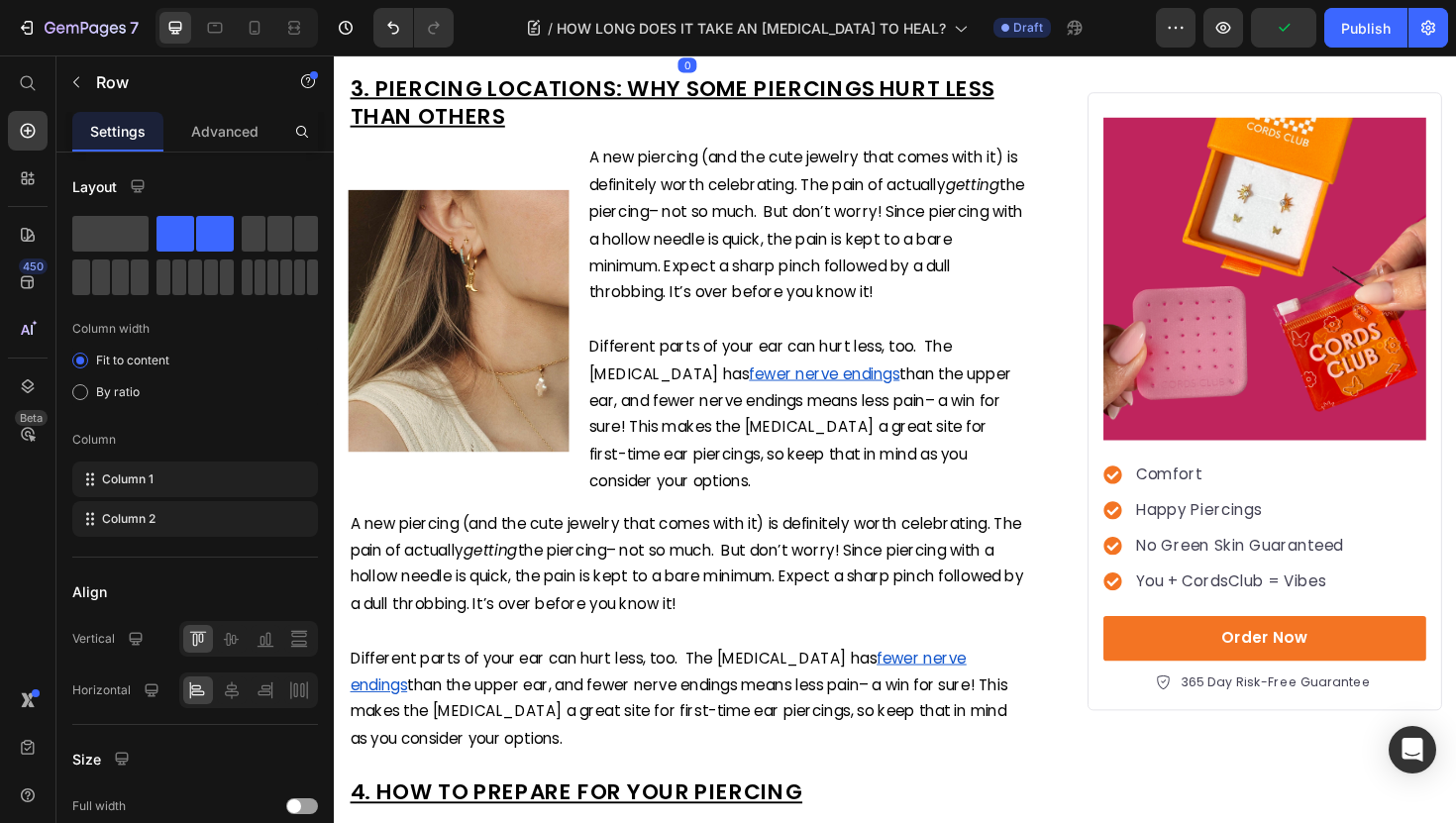 click 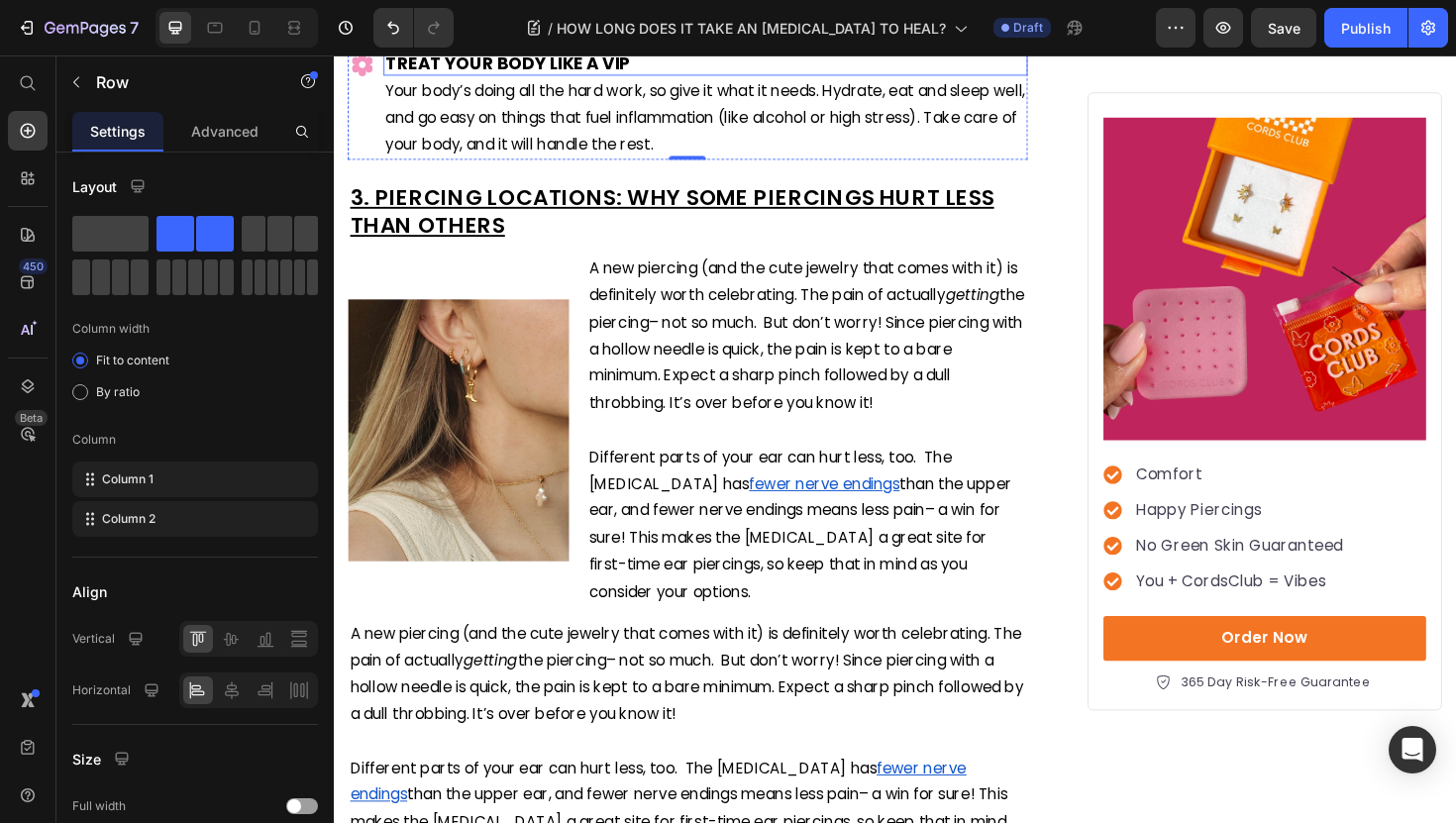 click on "TREAT YOUR BODY LIKE A VIP" at bounding box center (518, 63) 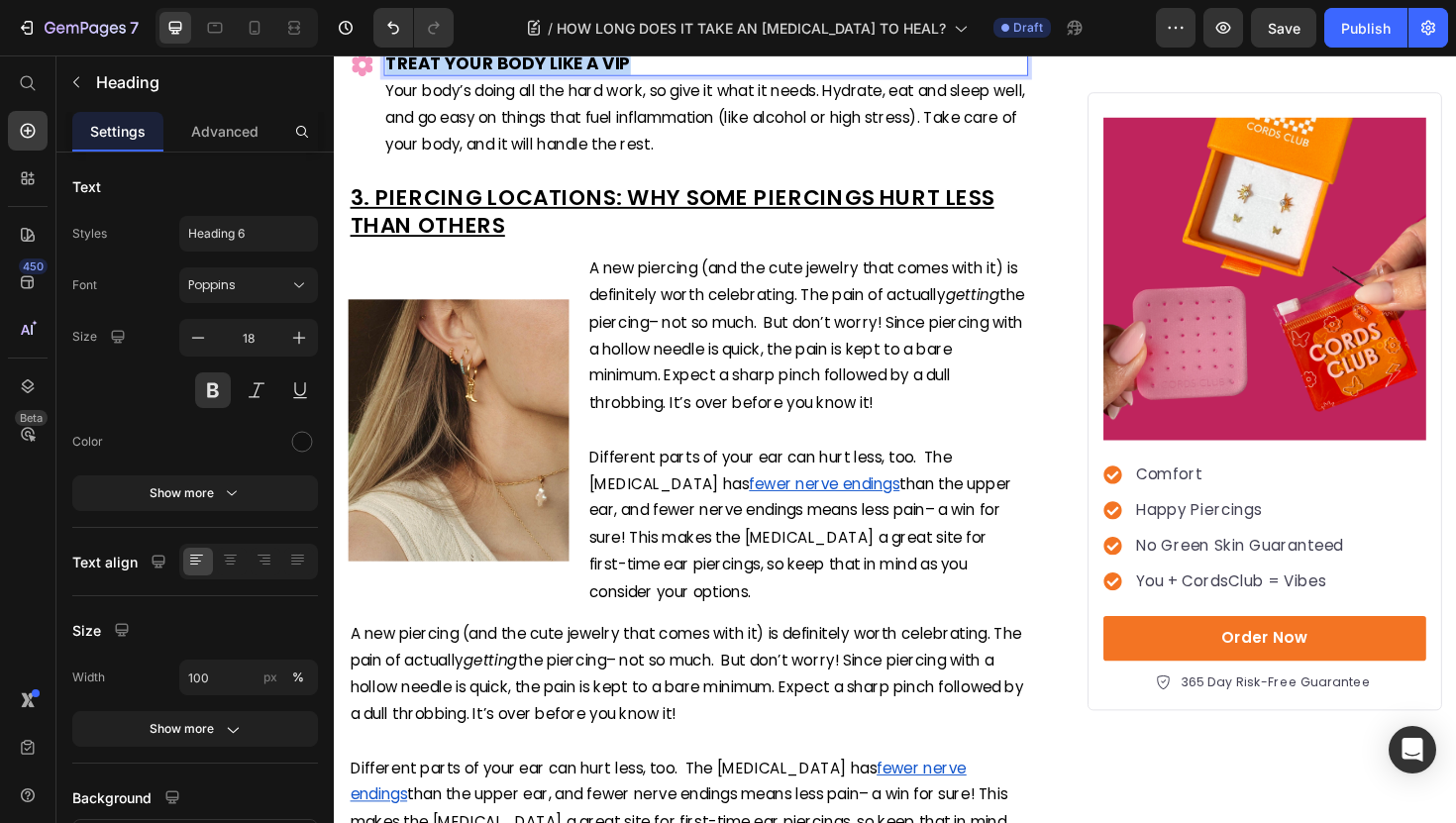 click on "TREAT YOUR BODY LIKE A VIP" at bounding box center (518, 63) 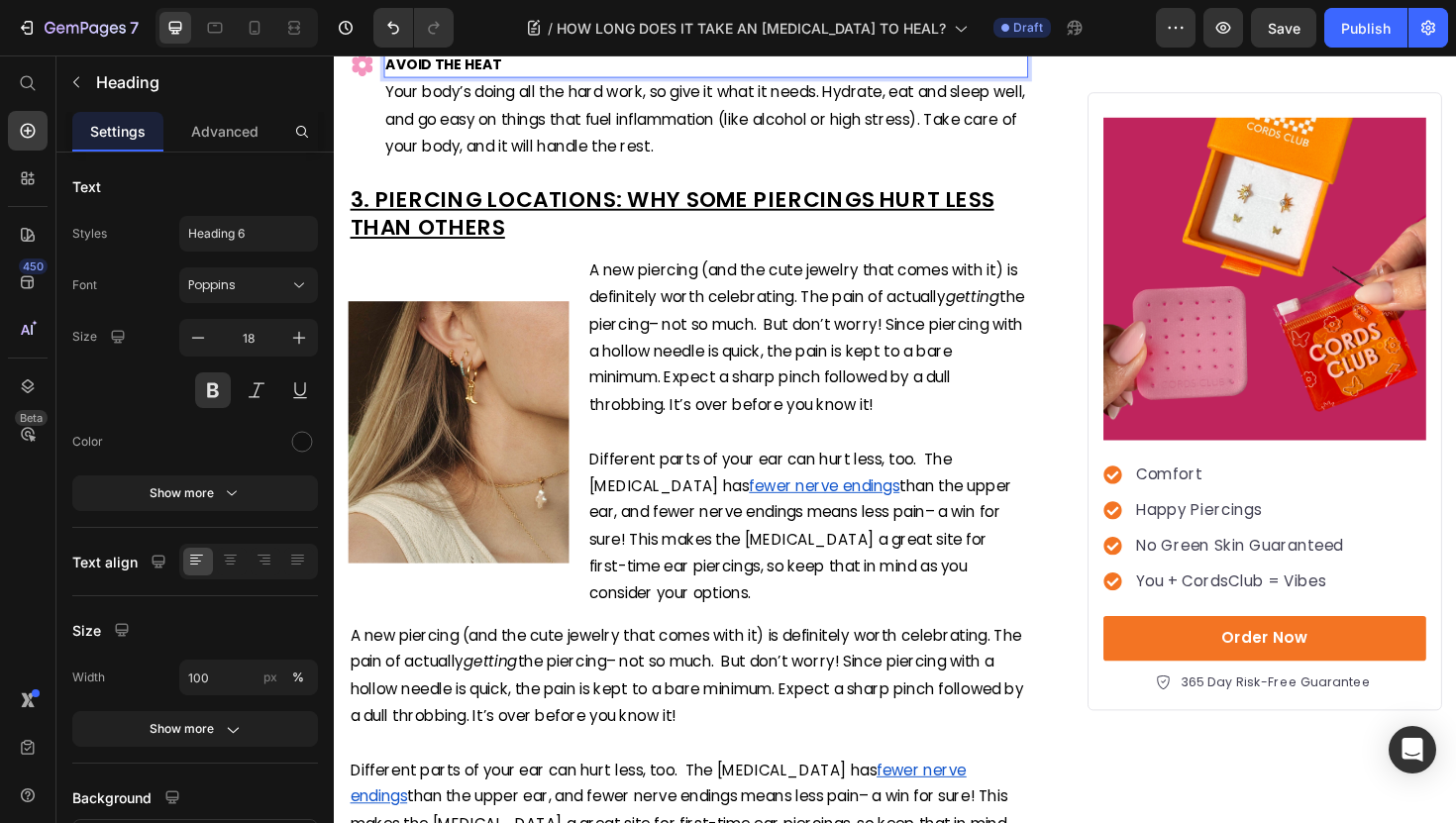 click on "AVOID THE HEAT" at bounding box center [450, 65] 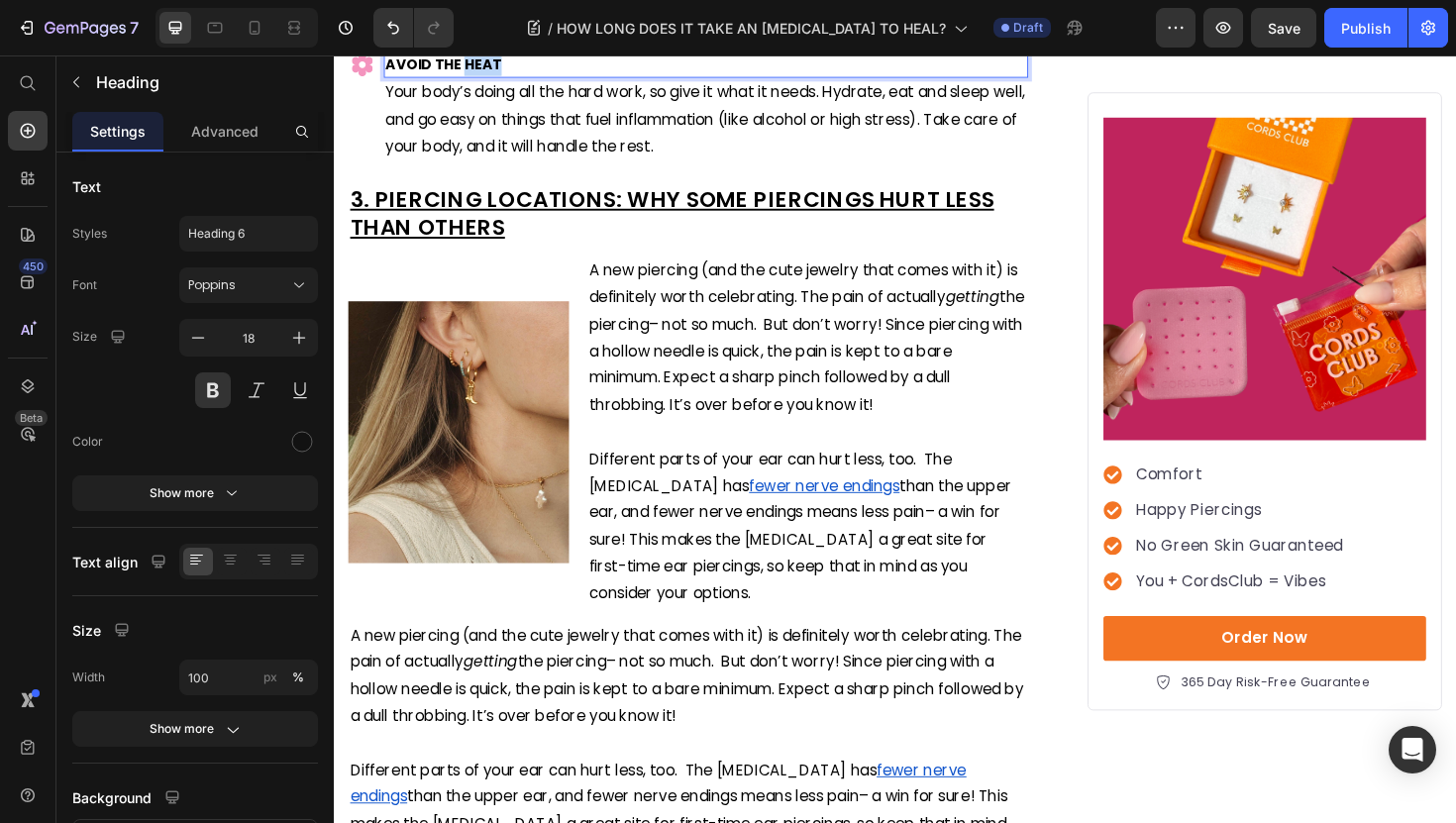 click on "AVOID THE HEAT" at bounding box center (450, 65) 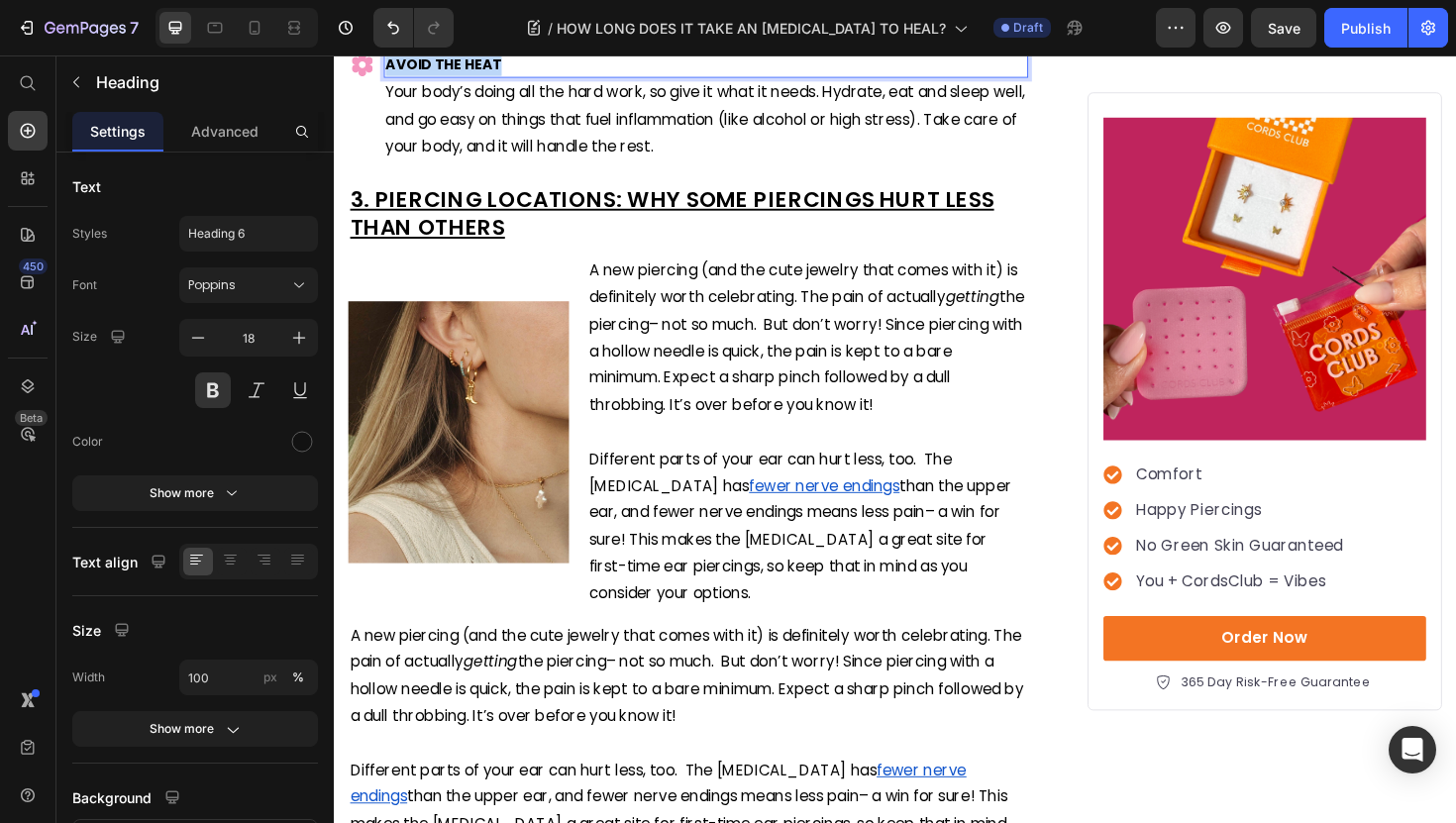 click on "AVOID THE HEAT" at bounding box center [450, 65] 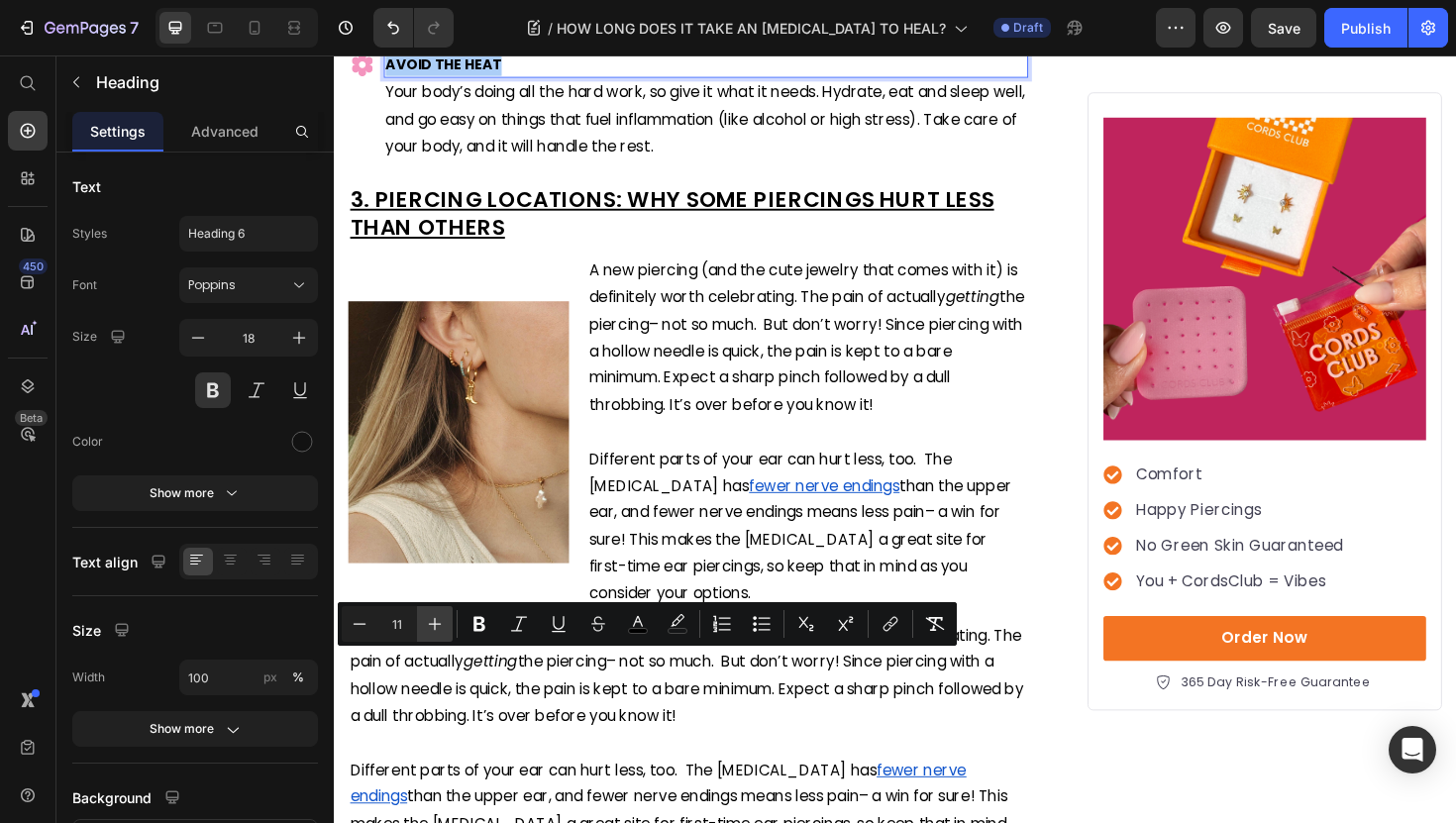 click 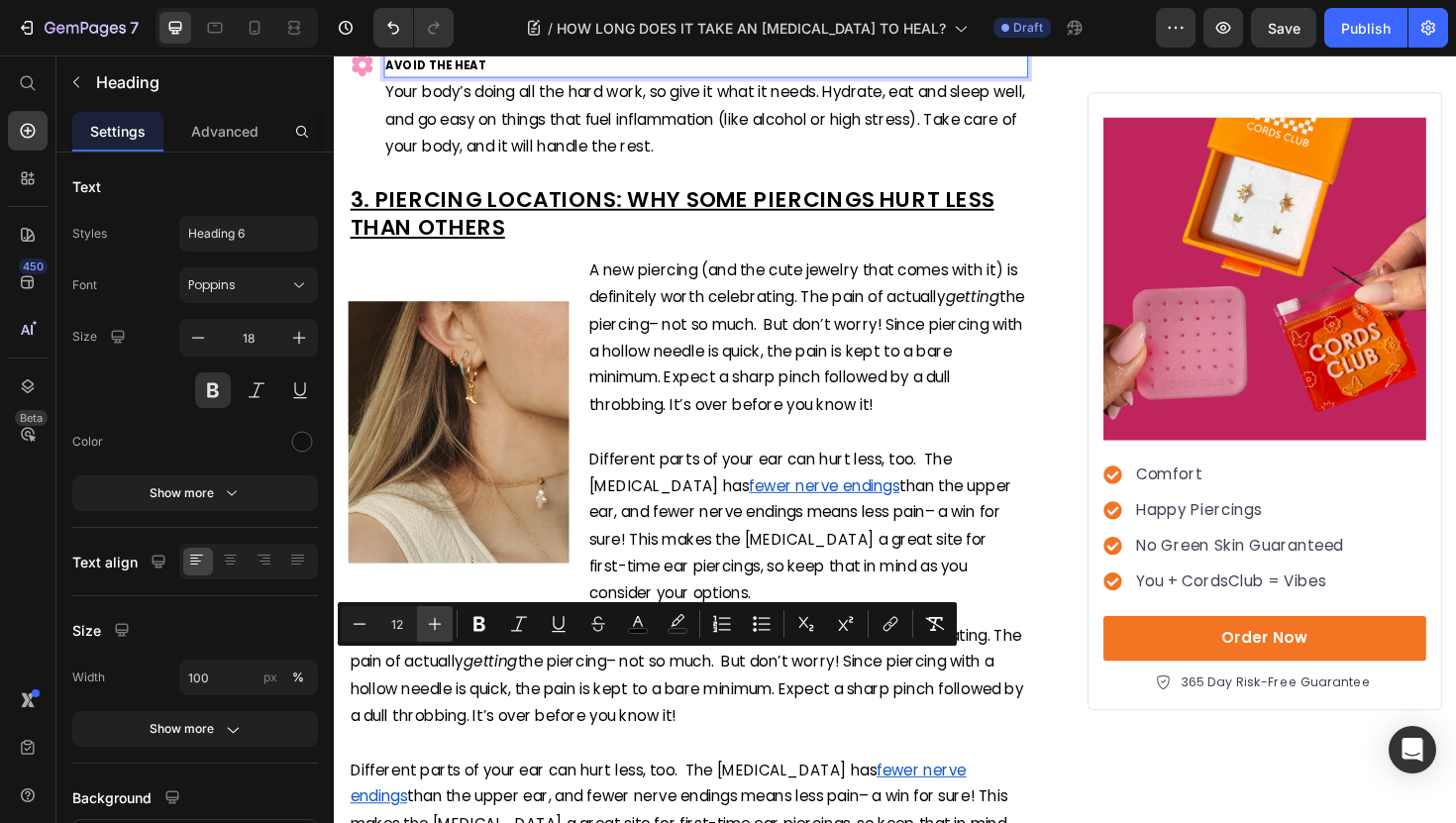 click 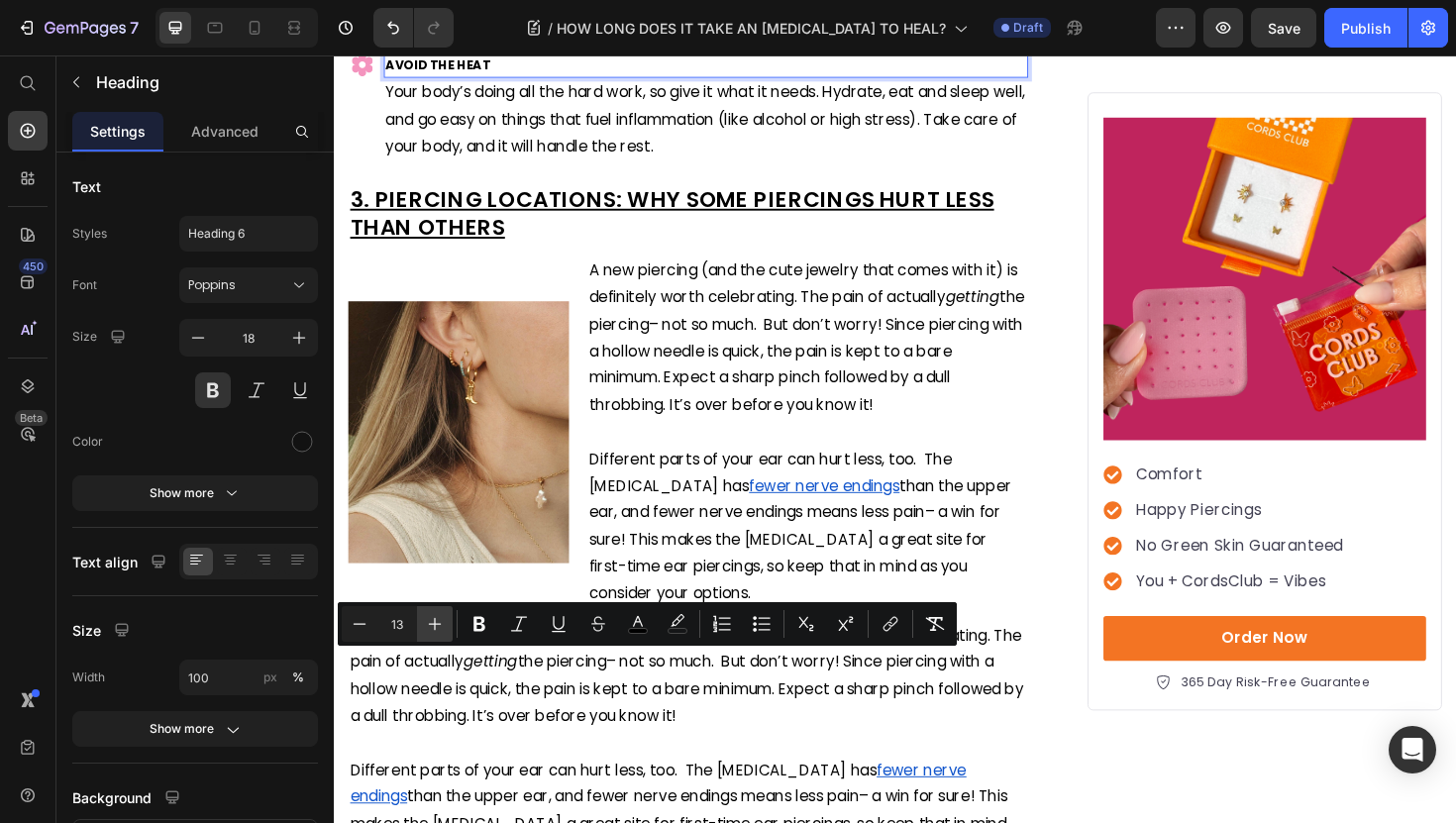click 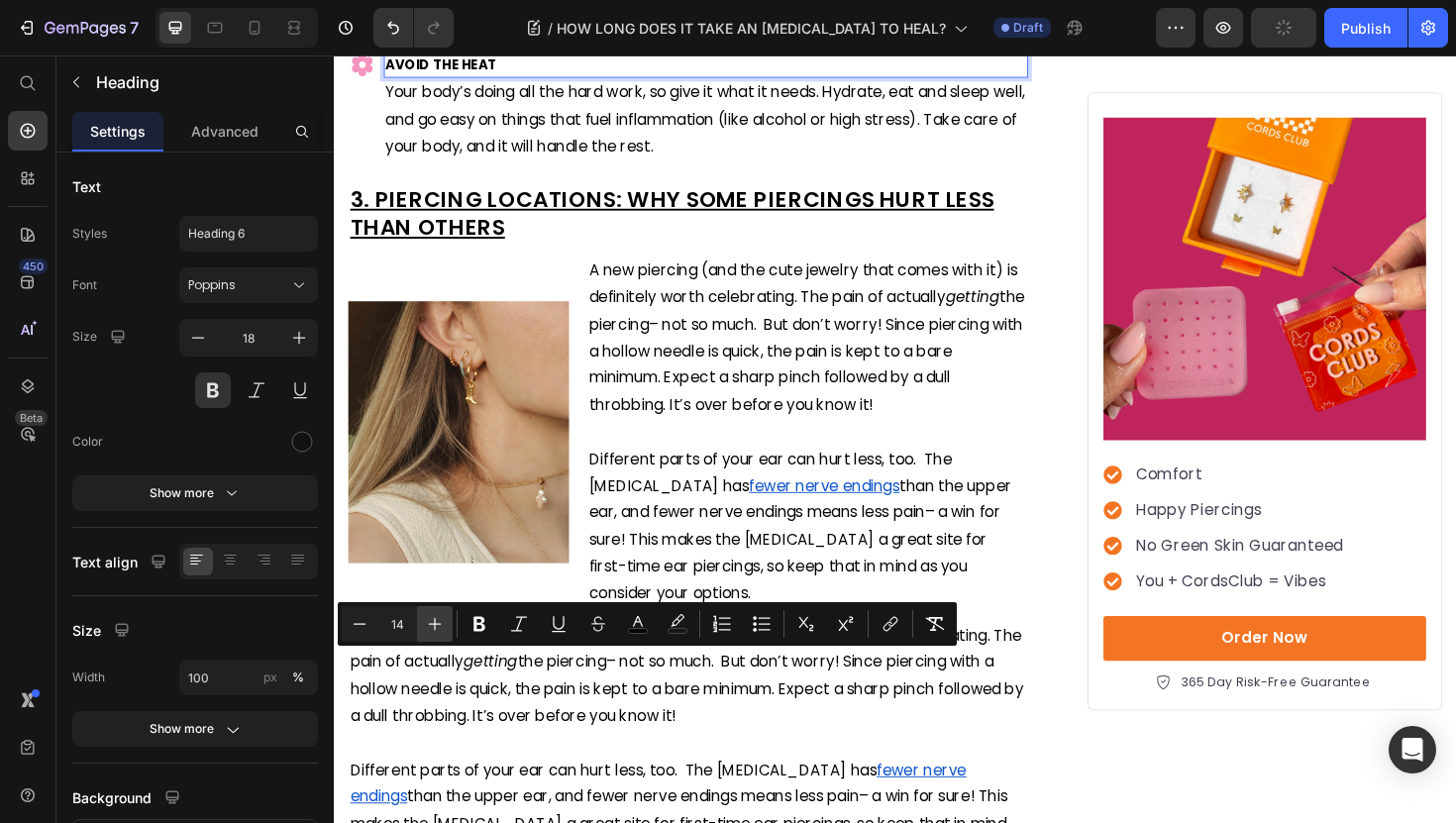 click 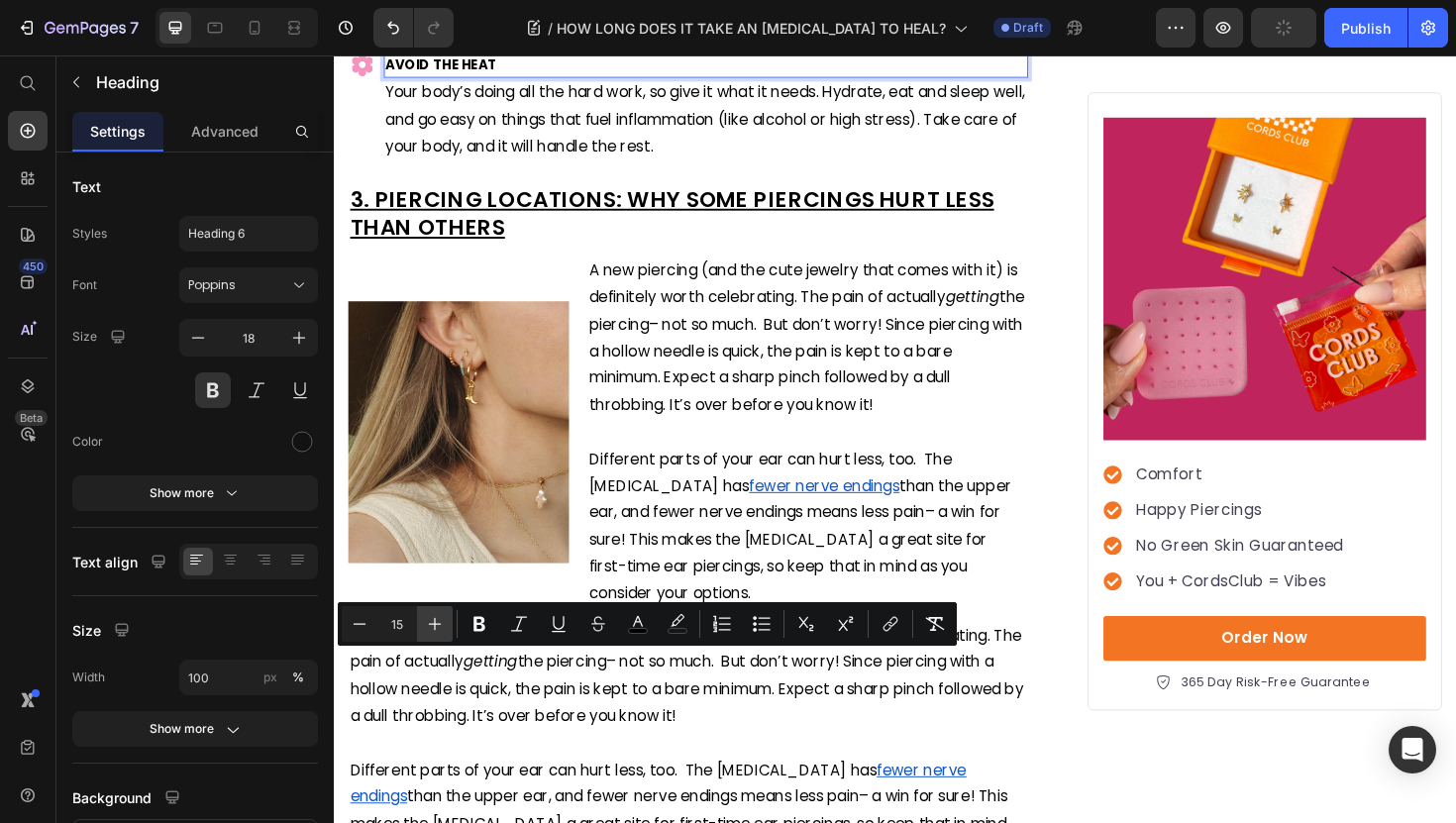 click 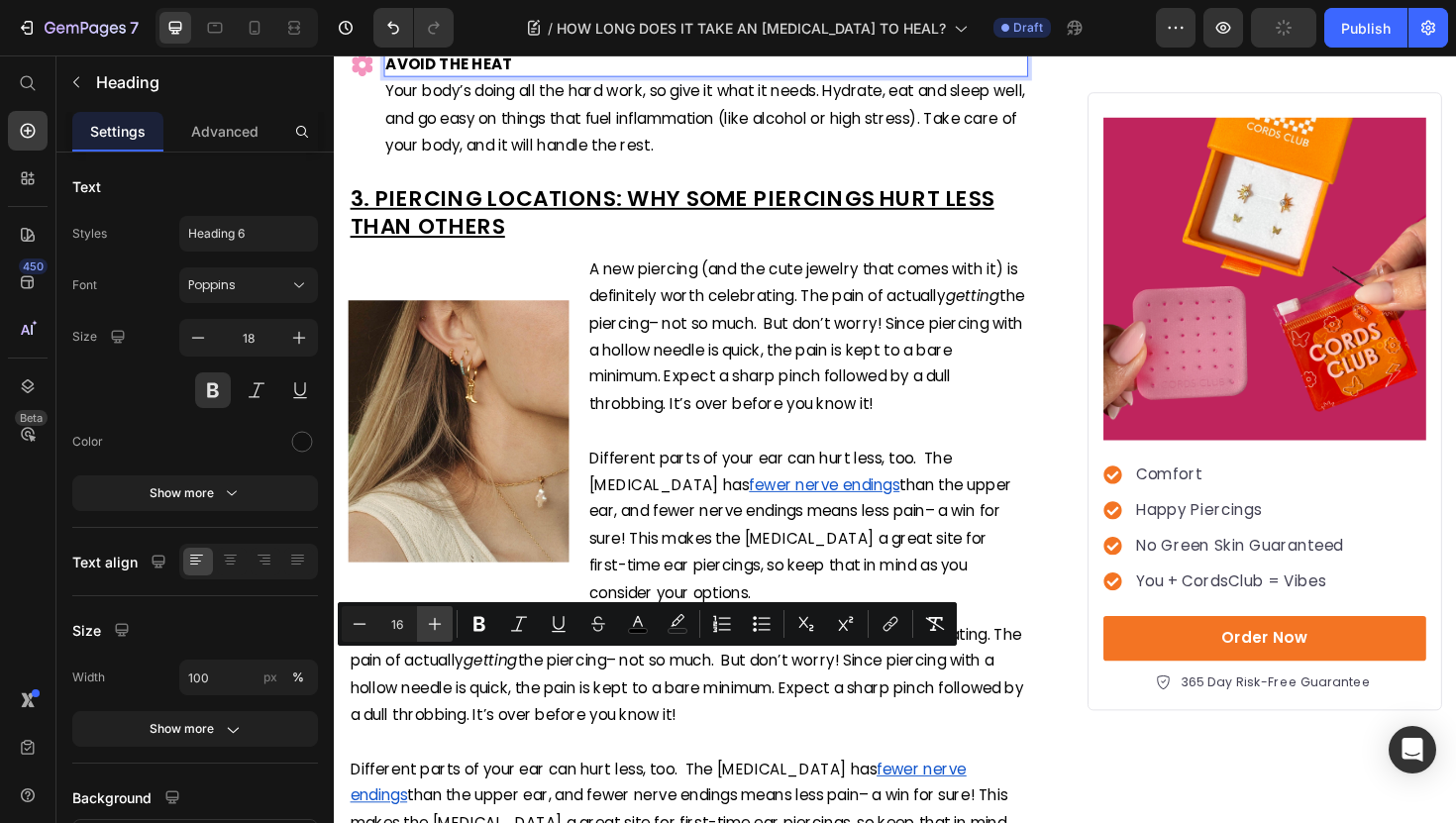 click 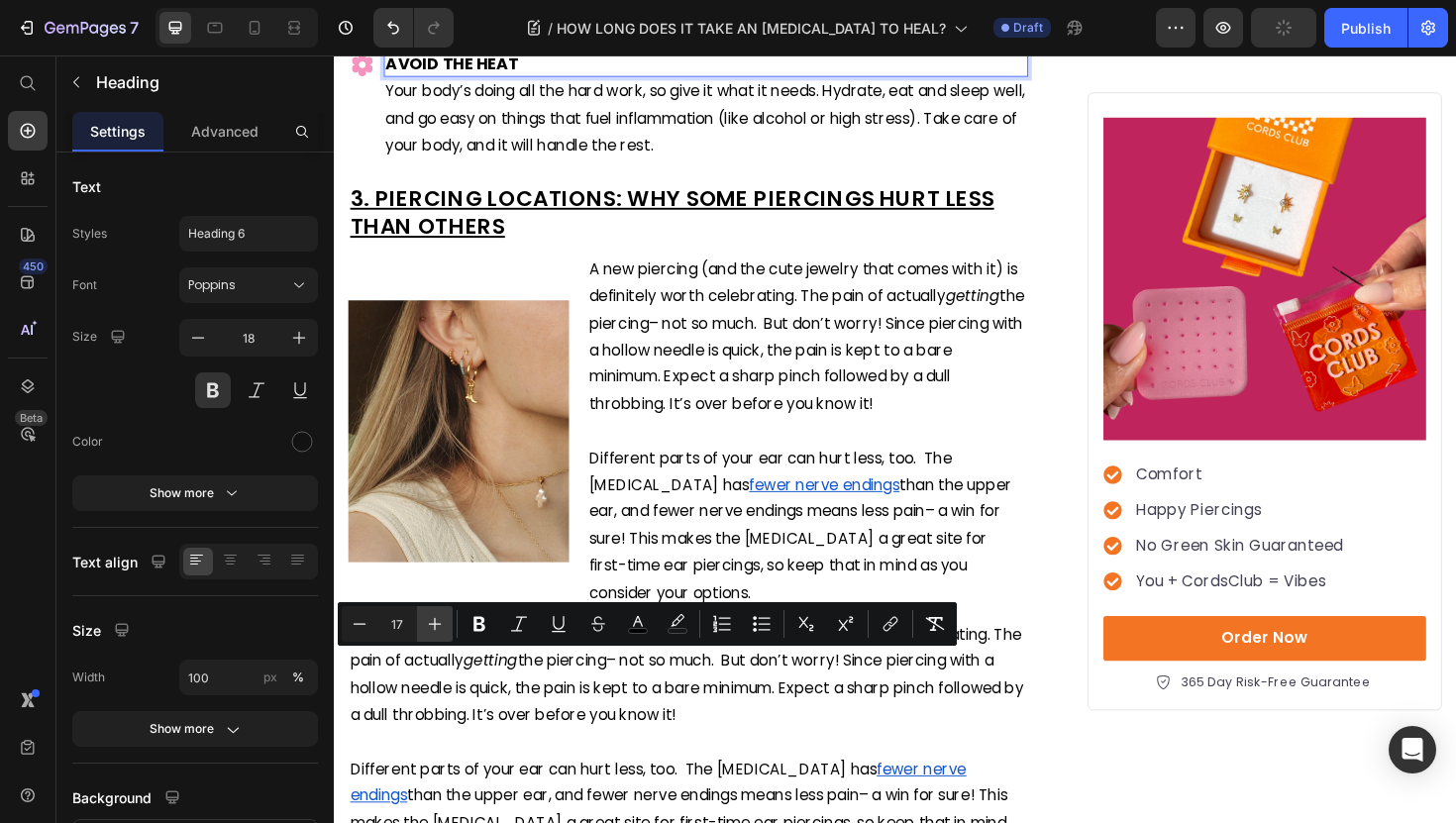 click 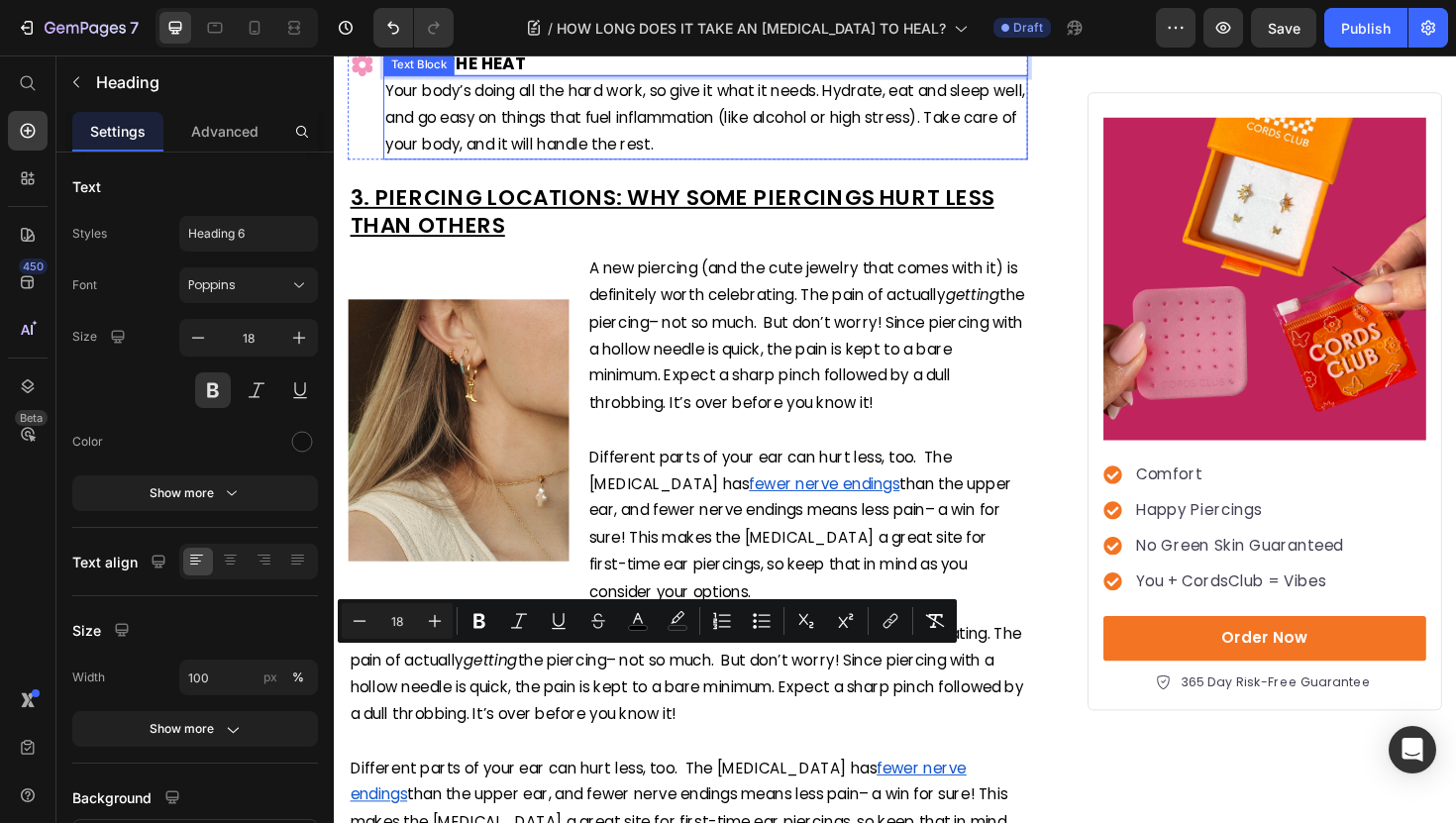 click on "Your body’s doing all the hard work, so give it what it needs. Hydrate, eat and sleep well, and go easy on things that fuel inflammation (like alcohol or high stress). Take care of your body, and it will handle the rest." at bounding box center (727, 121) 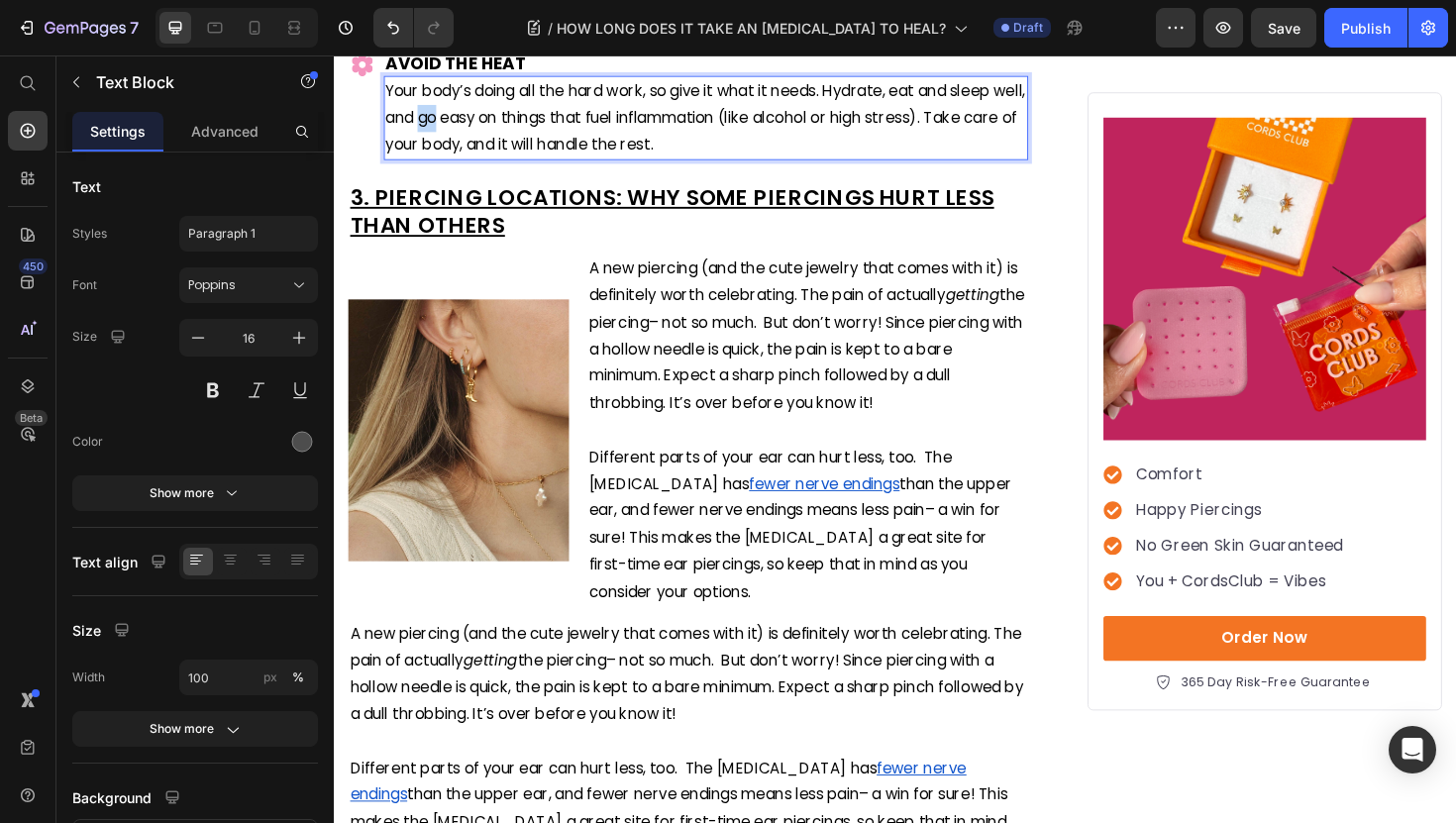 click on "Your body’s doing all the hard work, so give it what it needs. Hydrate, eat and sleep well, and go easy on things that fuel inflammation (like alcohol or high stress). Take care of your body, and it will handle the rest." at bounding box center (727, 121) 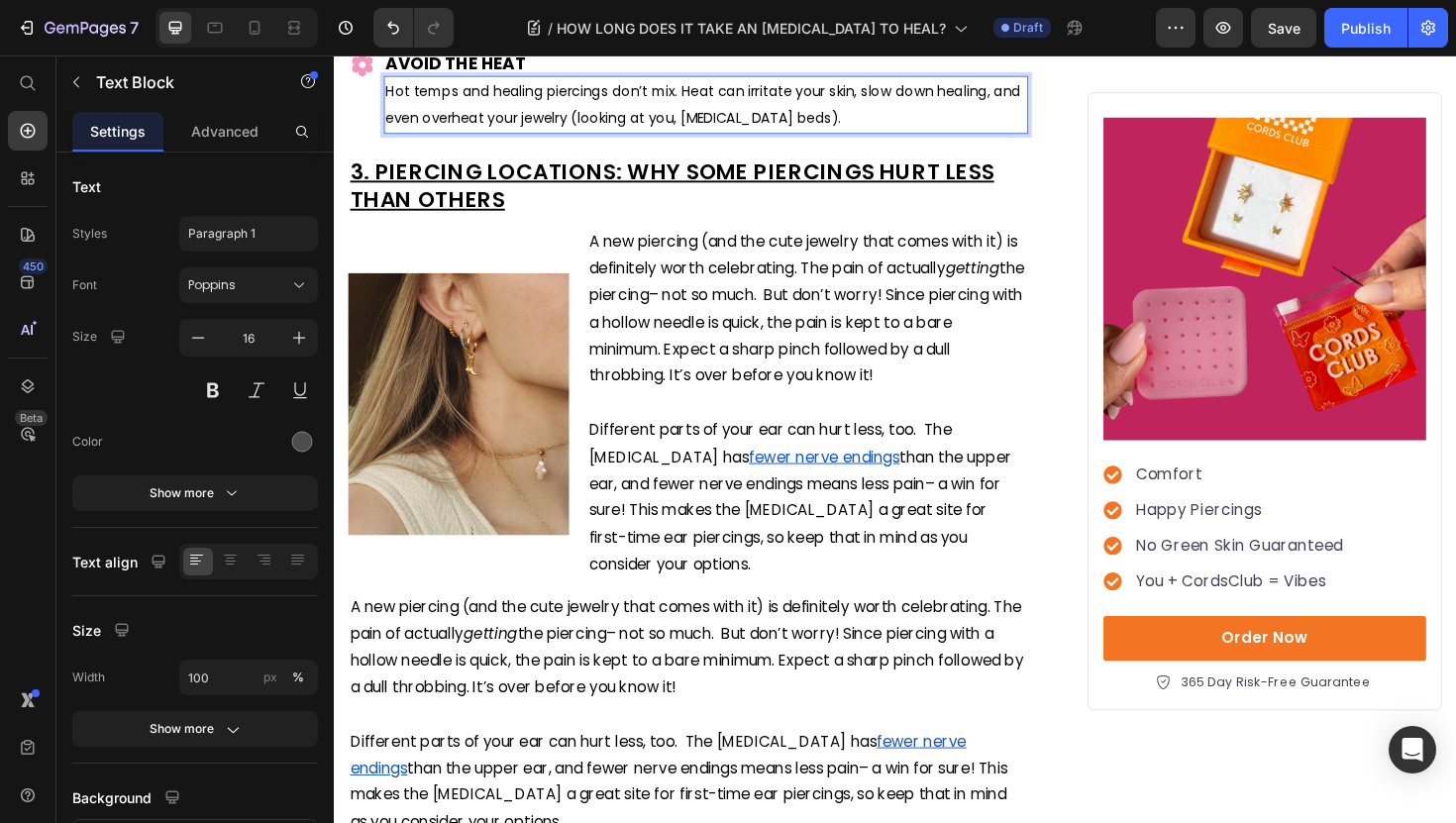click on "Hot temps and healing piercings don’t mix. Heat can irritate your skin, slow down healing, and even overheat your jewelry (looking at you, [MEDICAL_DATA] beds)." at bounding box center (724, 107) 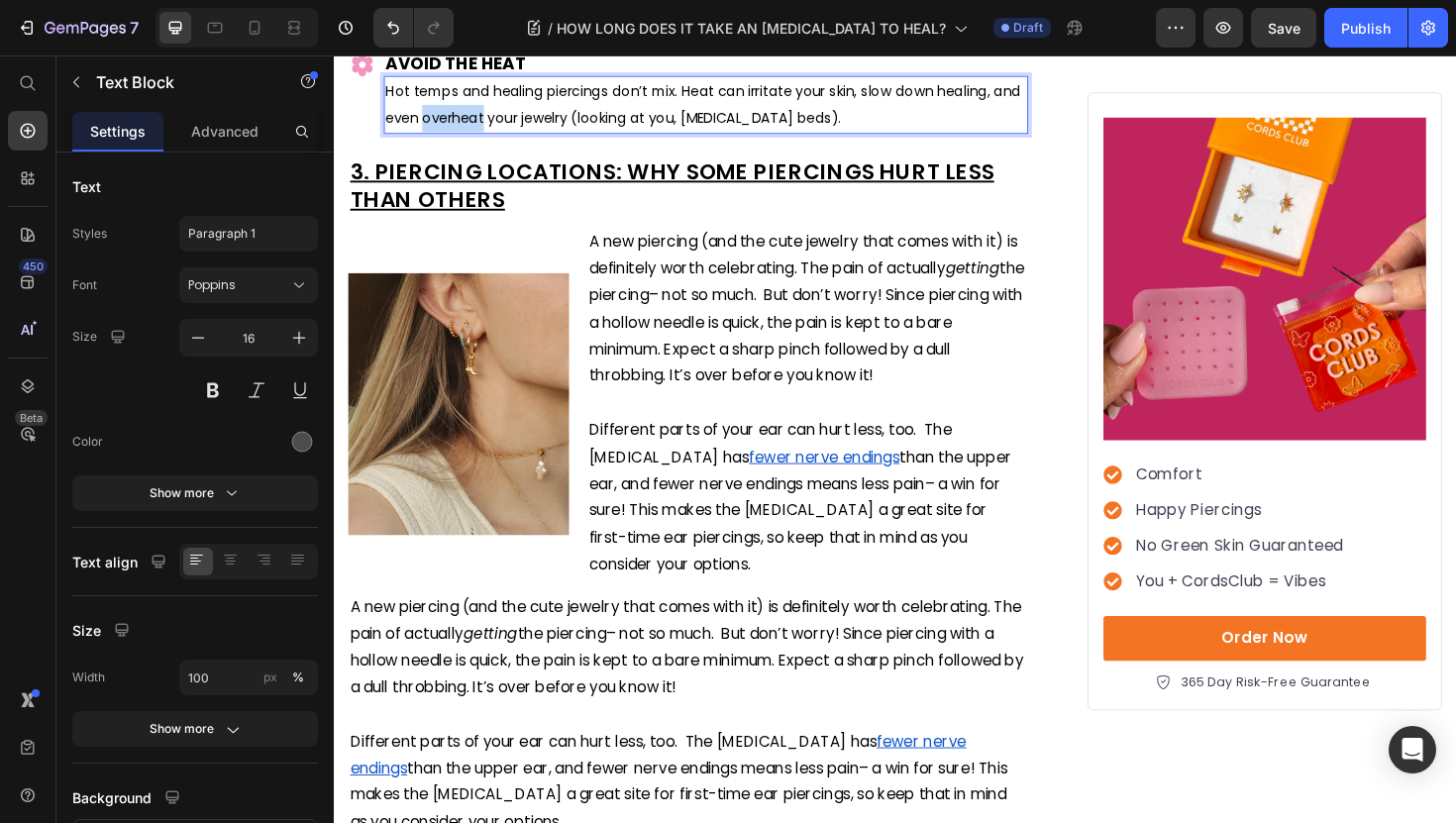 click on "Hot temps and healing piercings don’t mix. Heat can irritate your skin, slow down healing, and even overheat your jewelry (looking at you, [MEDICAL_DATA] beds)." at bounding box center (724, 107) 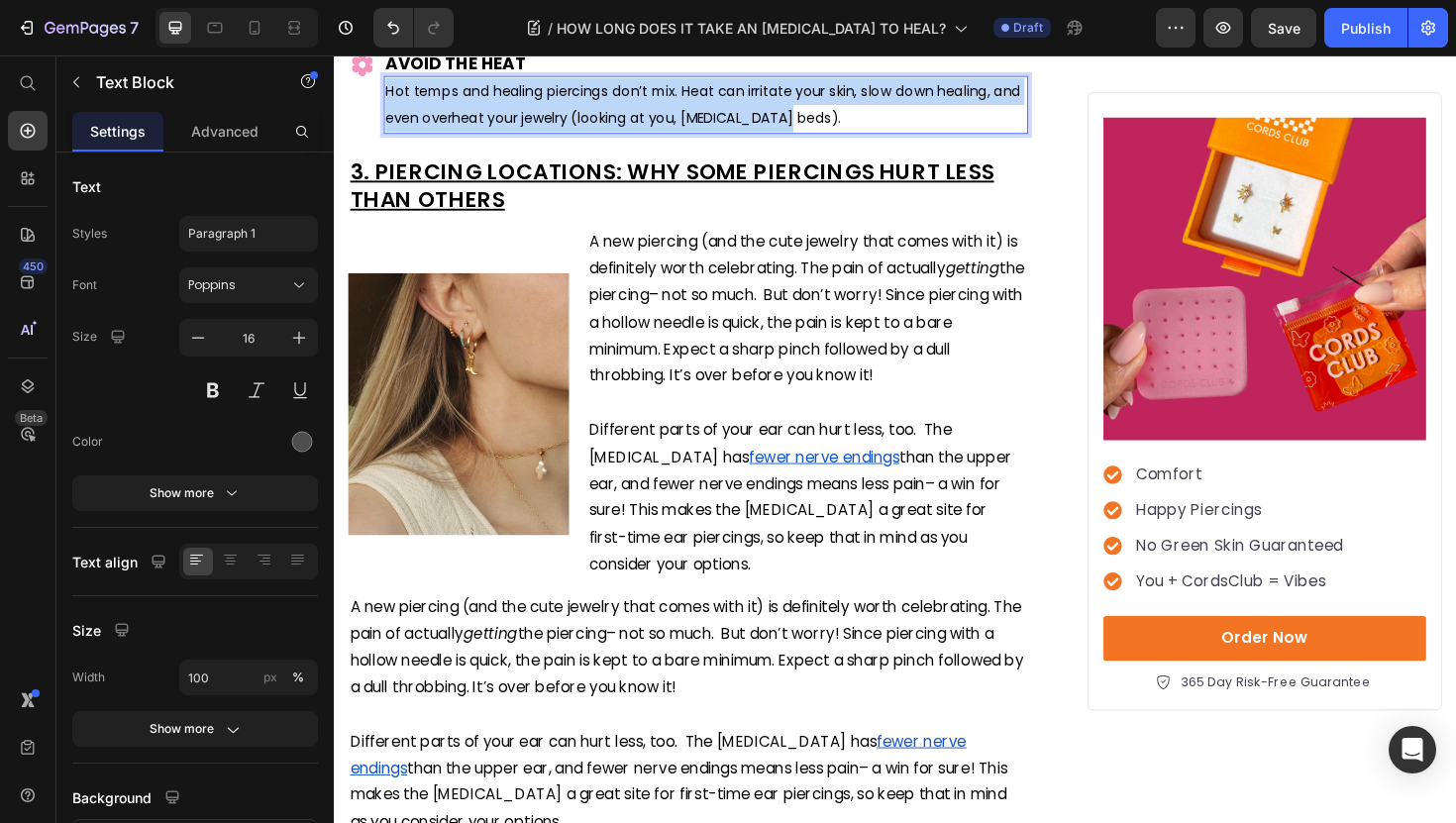 click on "Hot temps and healing piercings don’t mix. Heat can irritate your skin, slow down healing, and even overheat your jewelry (looking at you, [MEDICAL_DATA] beds)." at bounding box center [724, 107] 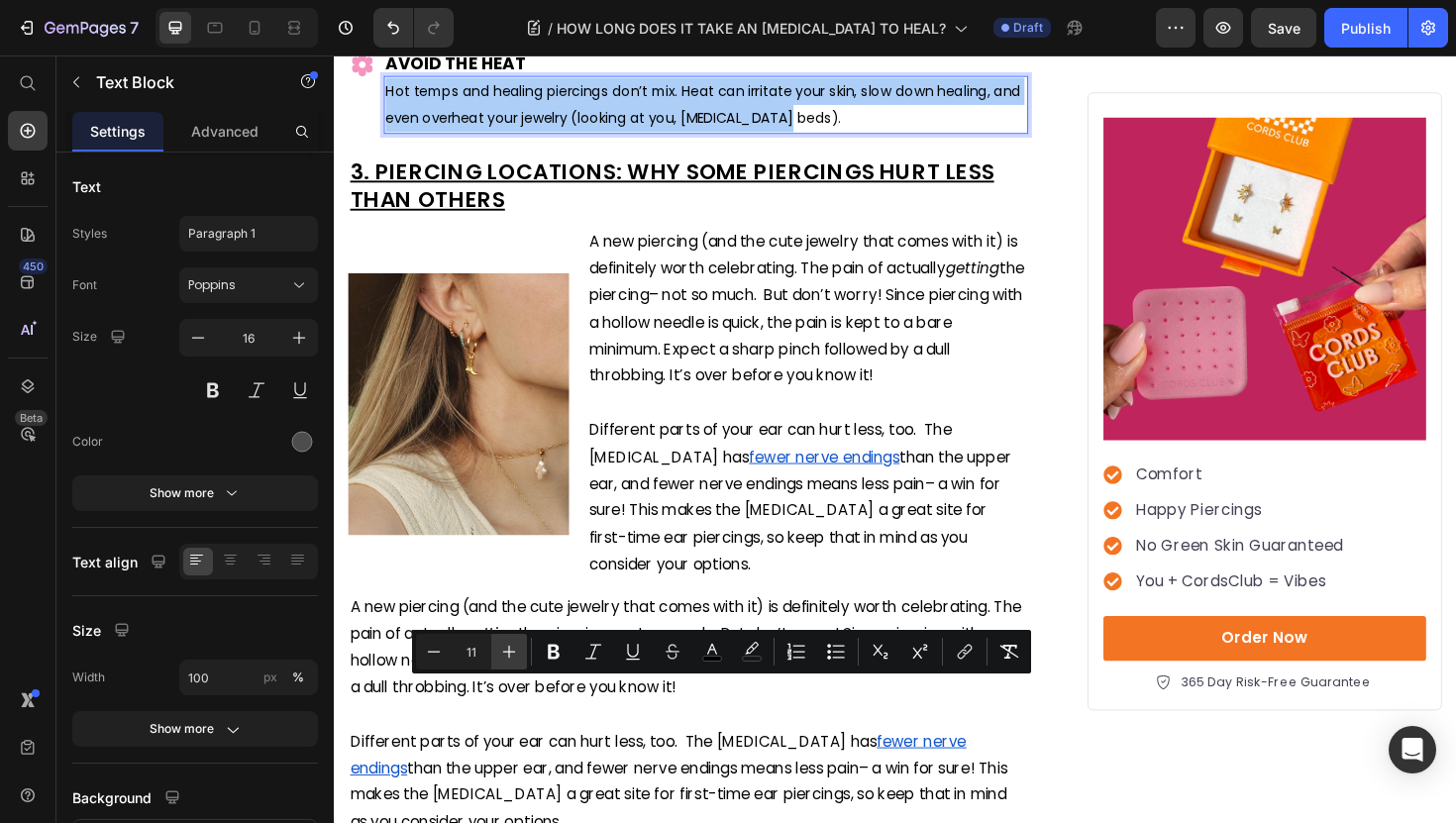 click 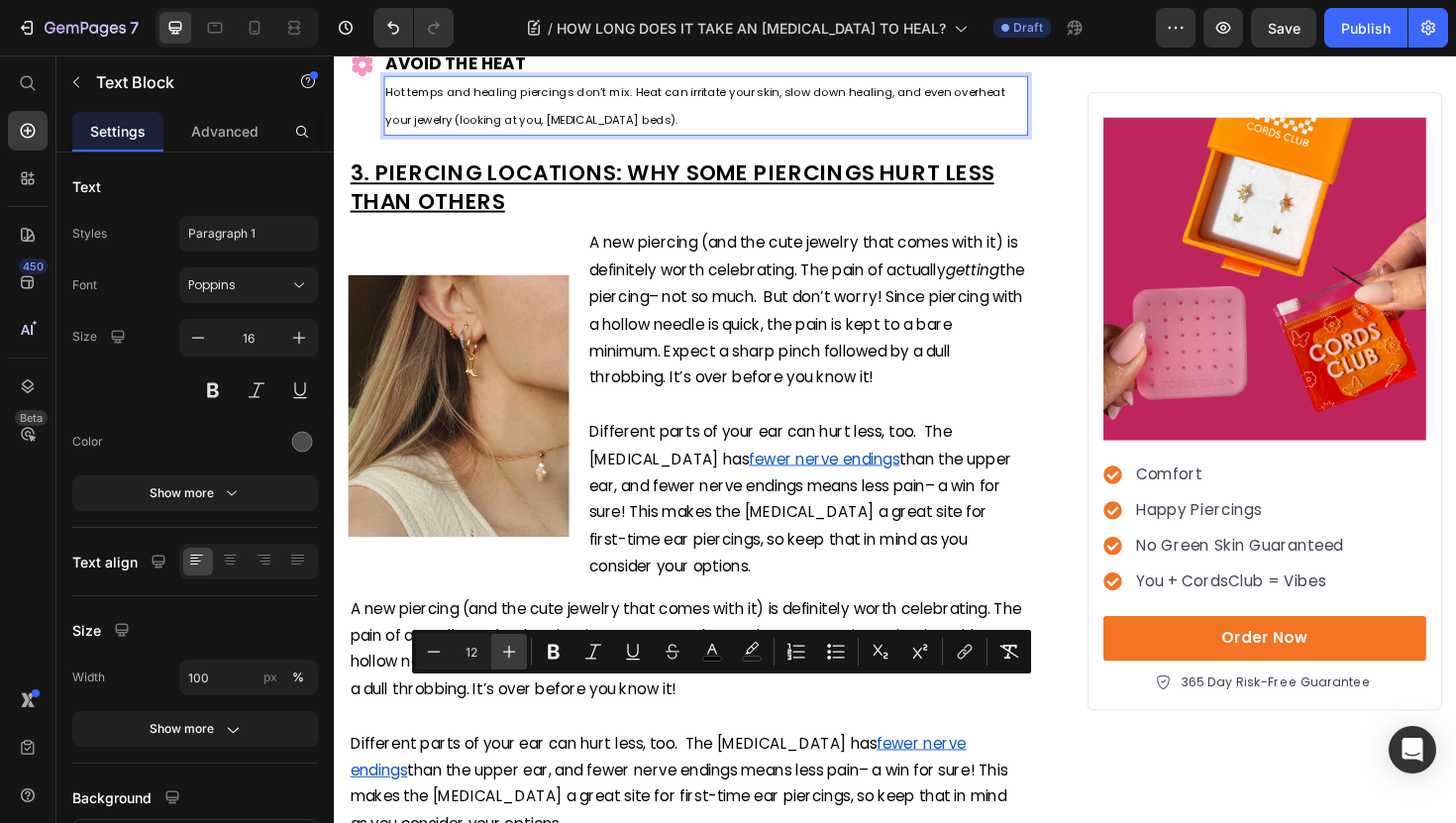click 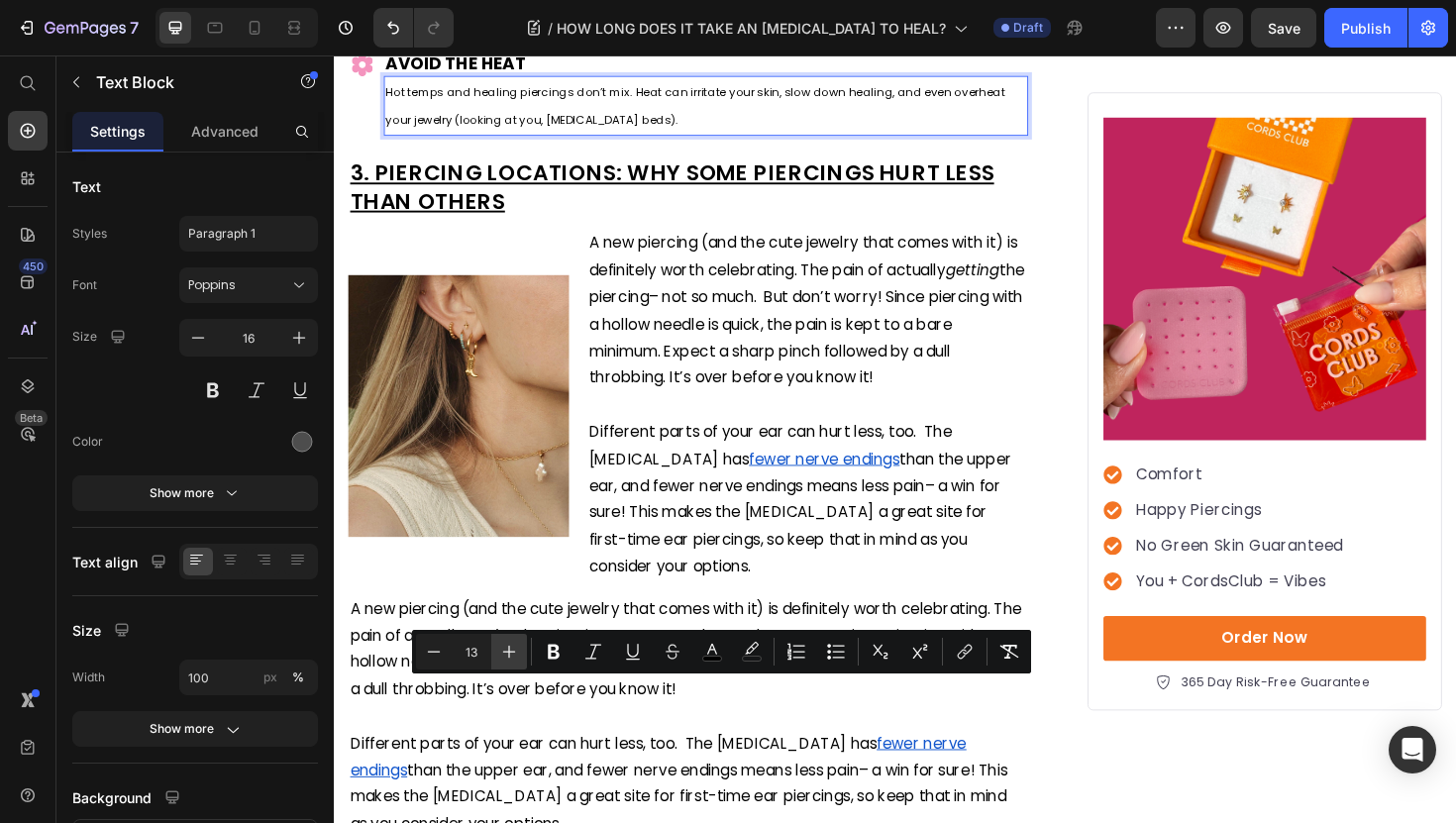 click 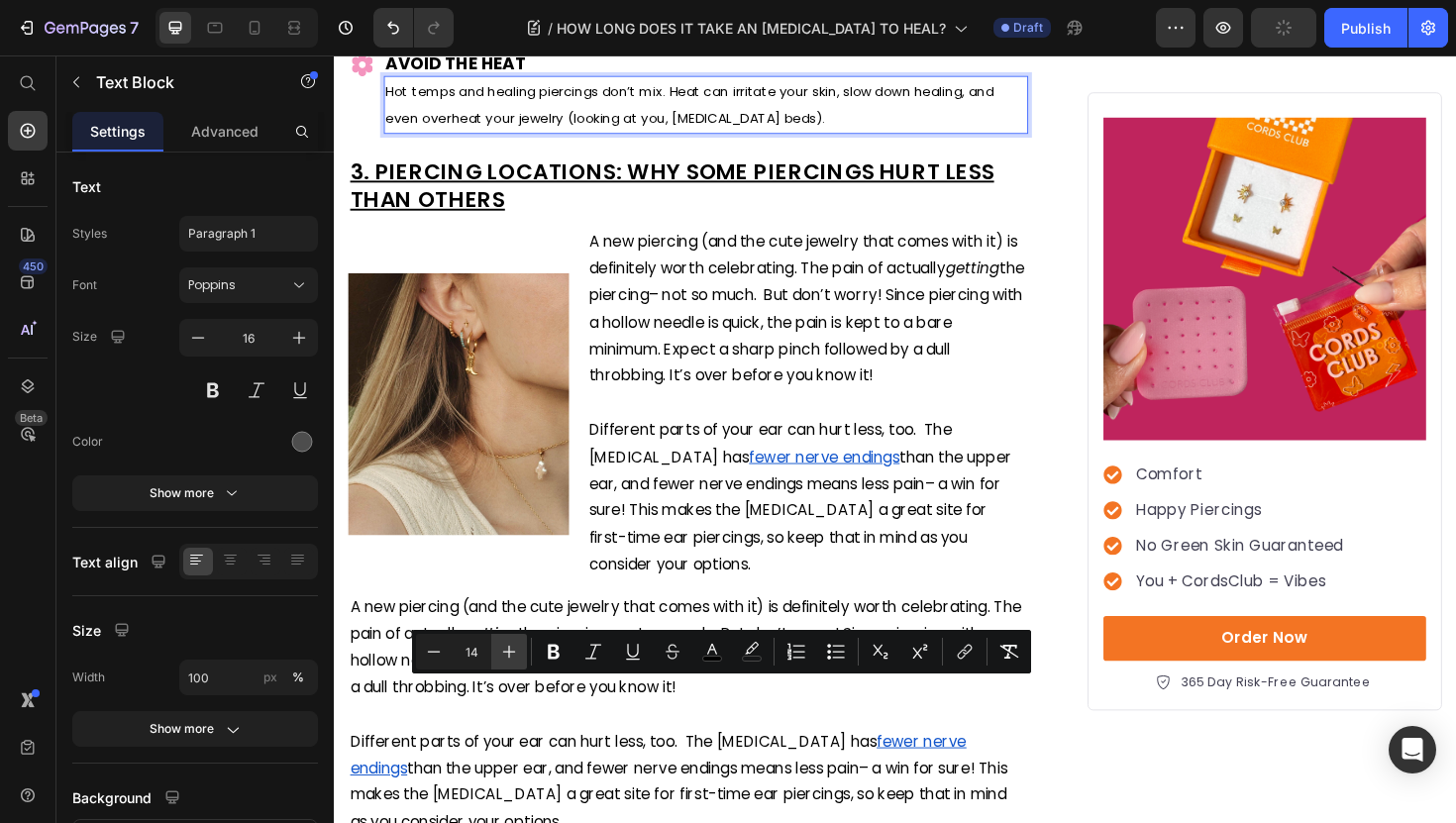 click 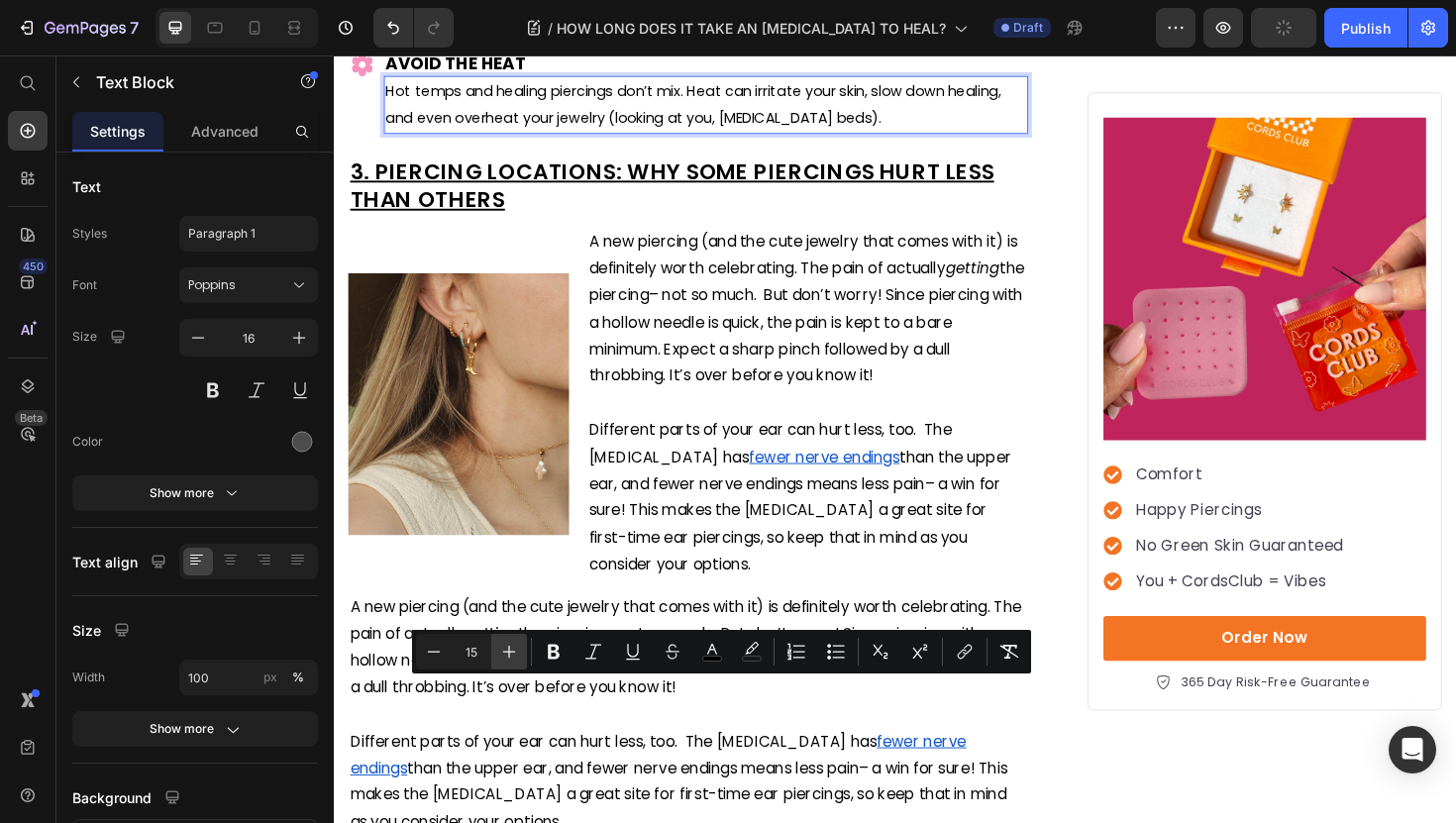 click 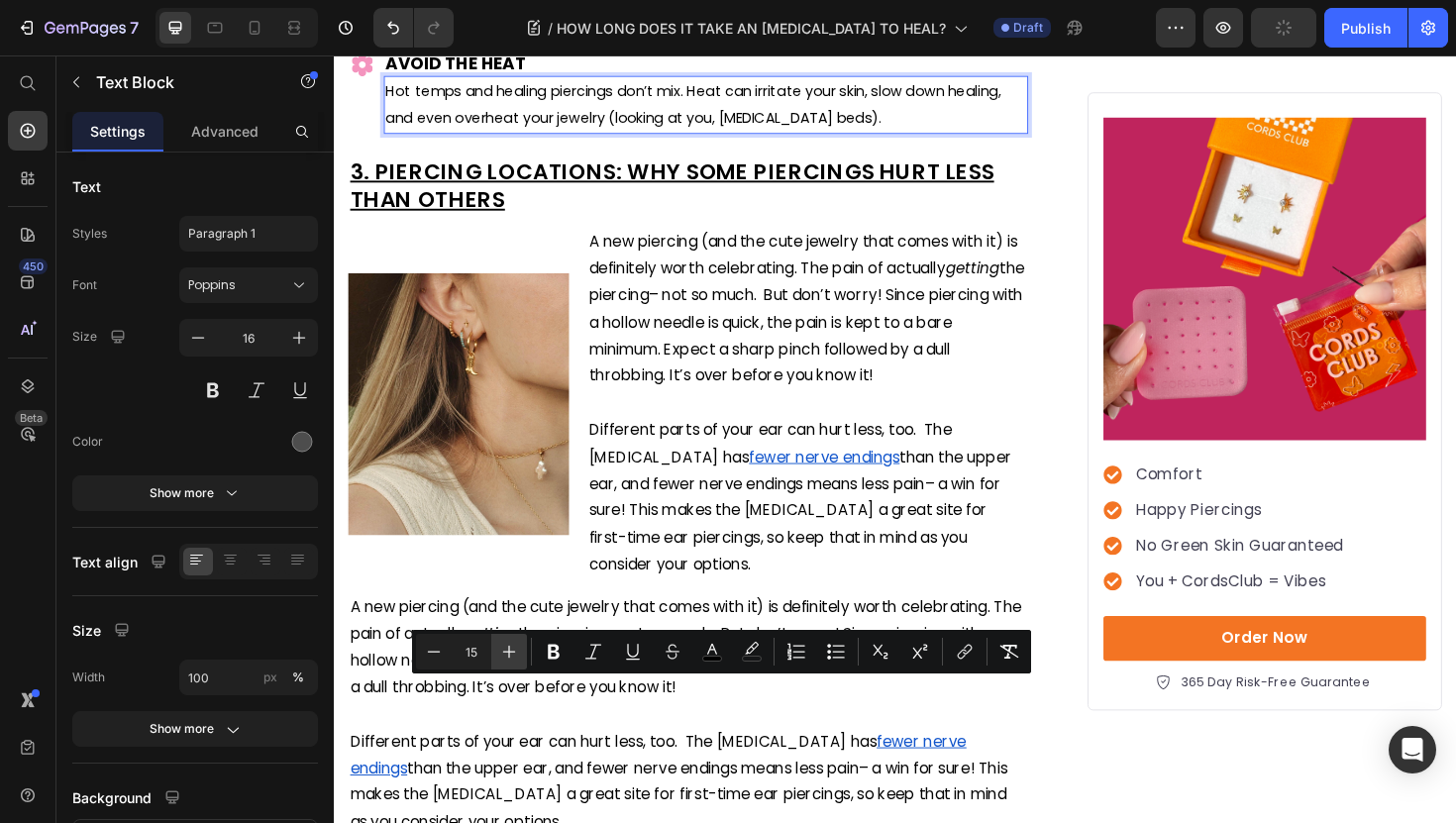 type on "16" 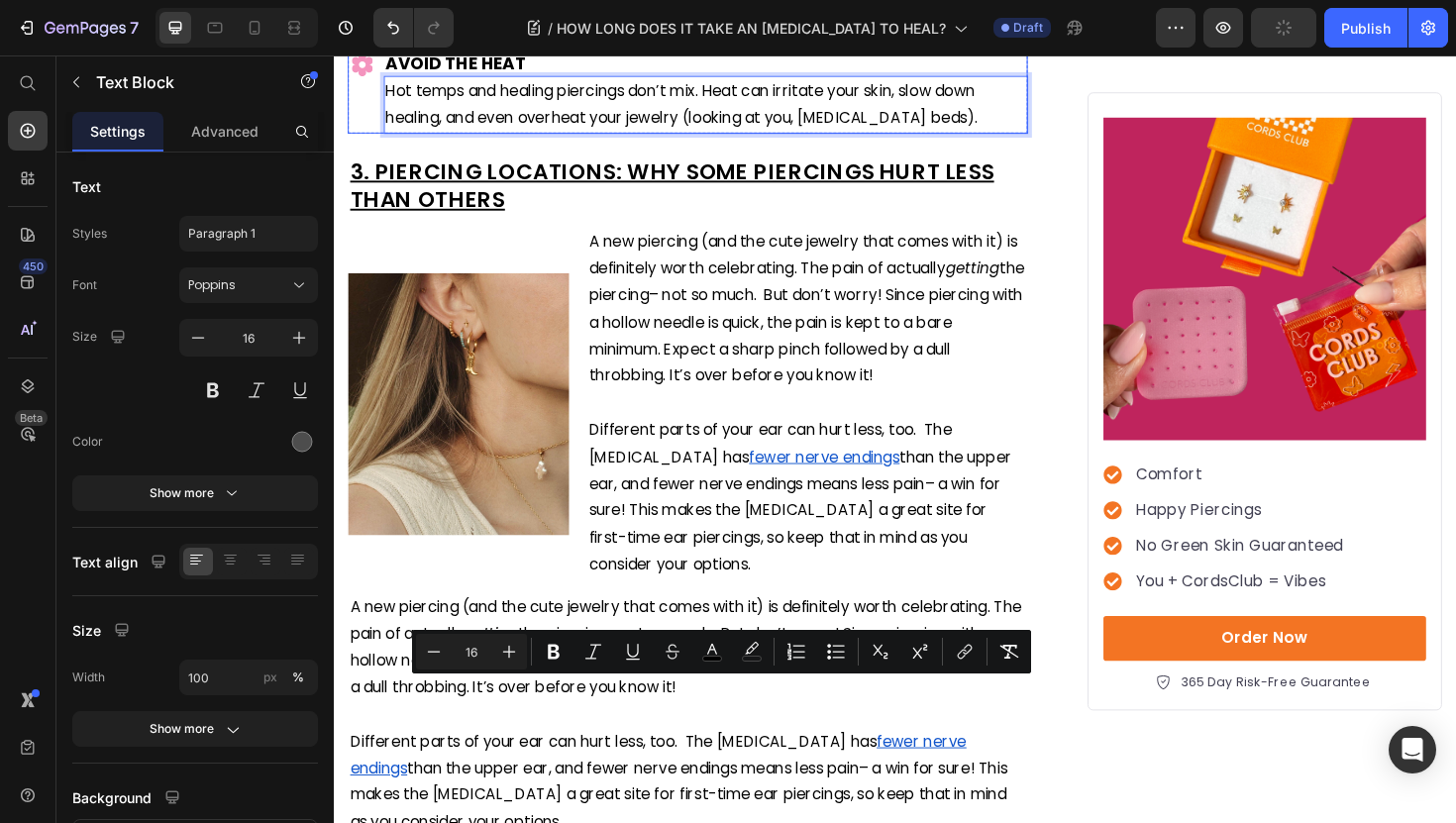 click on "Image" at bounding box center [364, 94] 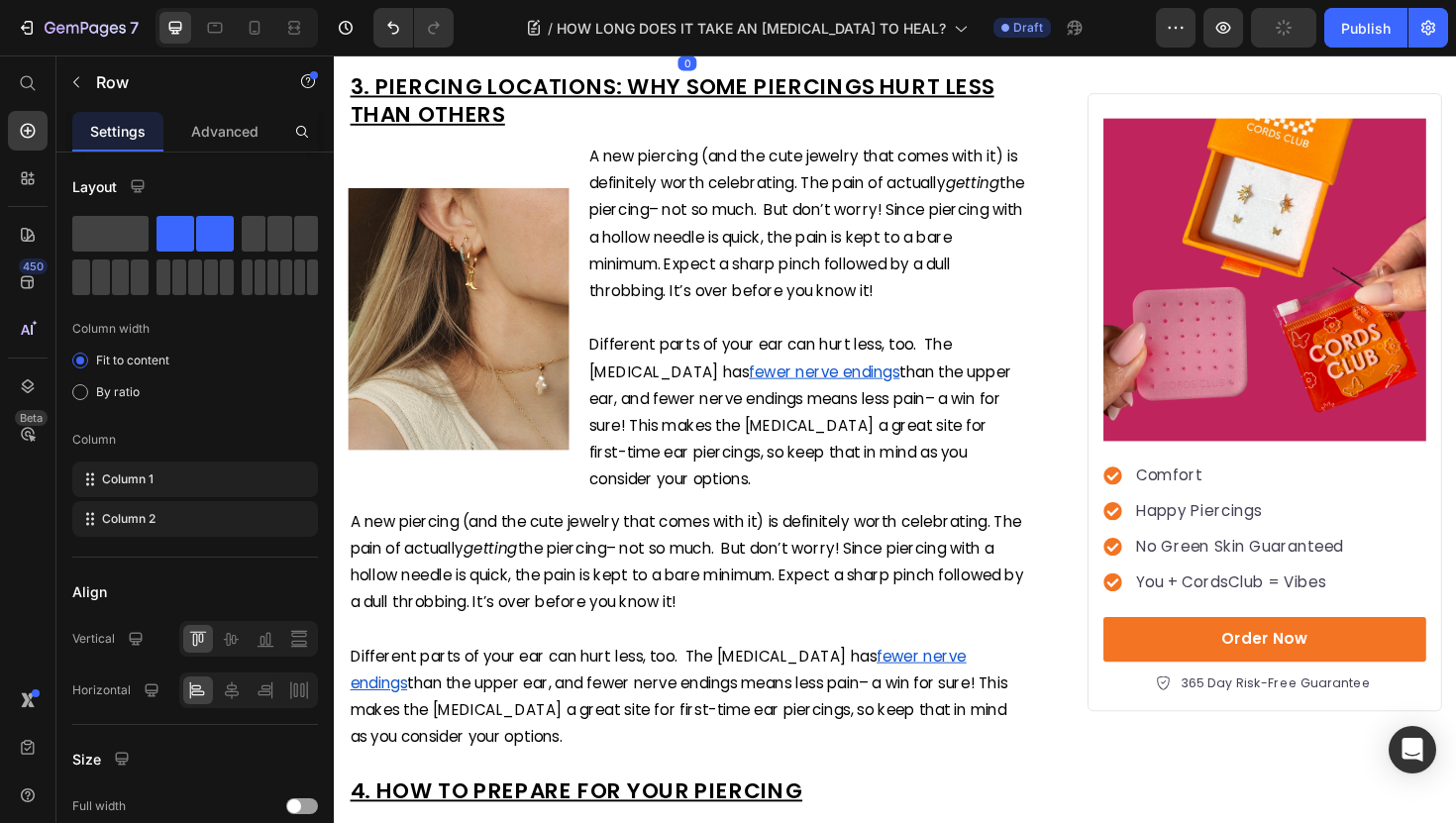 scroll, scrollTop: 2824, scrollLeft: 0, axis: vertical 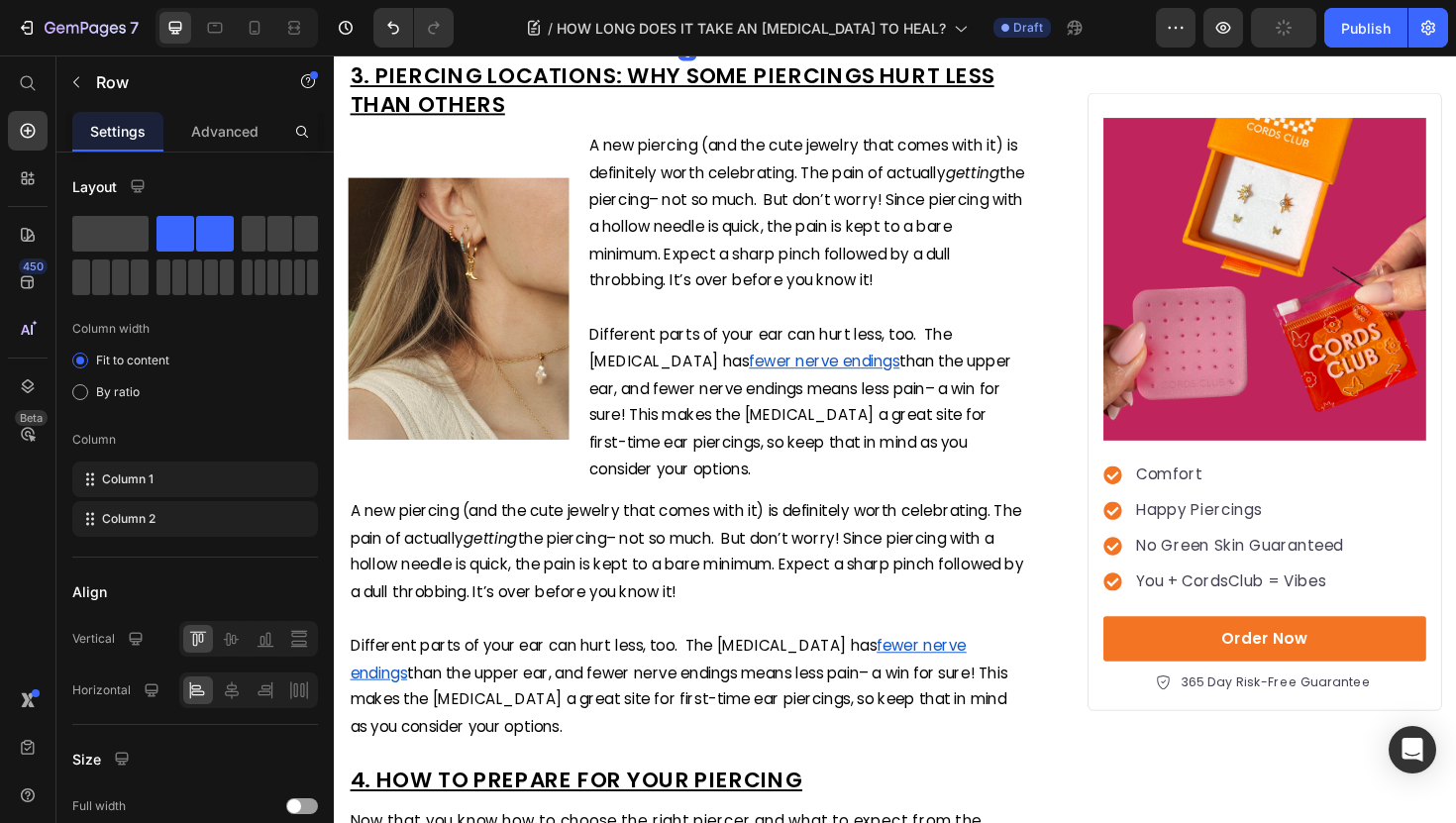 click on "Hot temps and healing piercings don’t mix. Heat can irritate your skin, slow down healing, and even overheat your jewelry (looking at you, [MEDICAL_DATA] beds)." at bounding box center (701, 6) 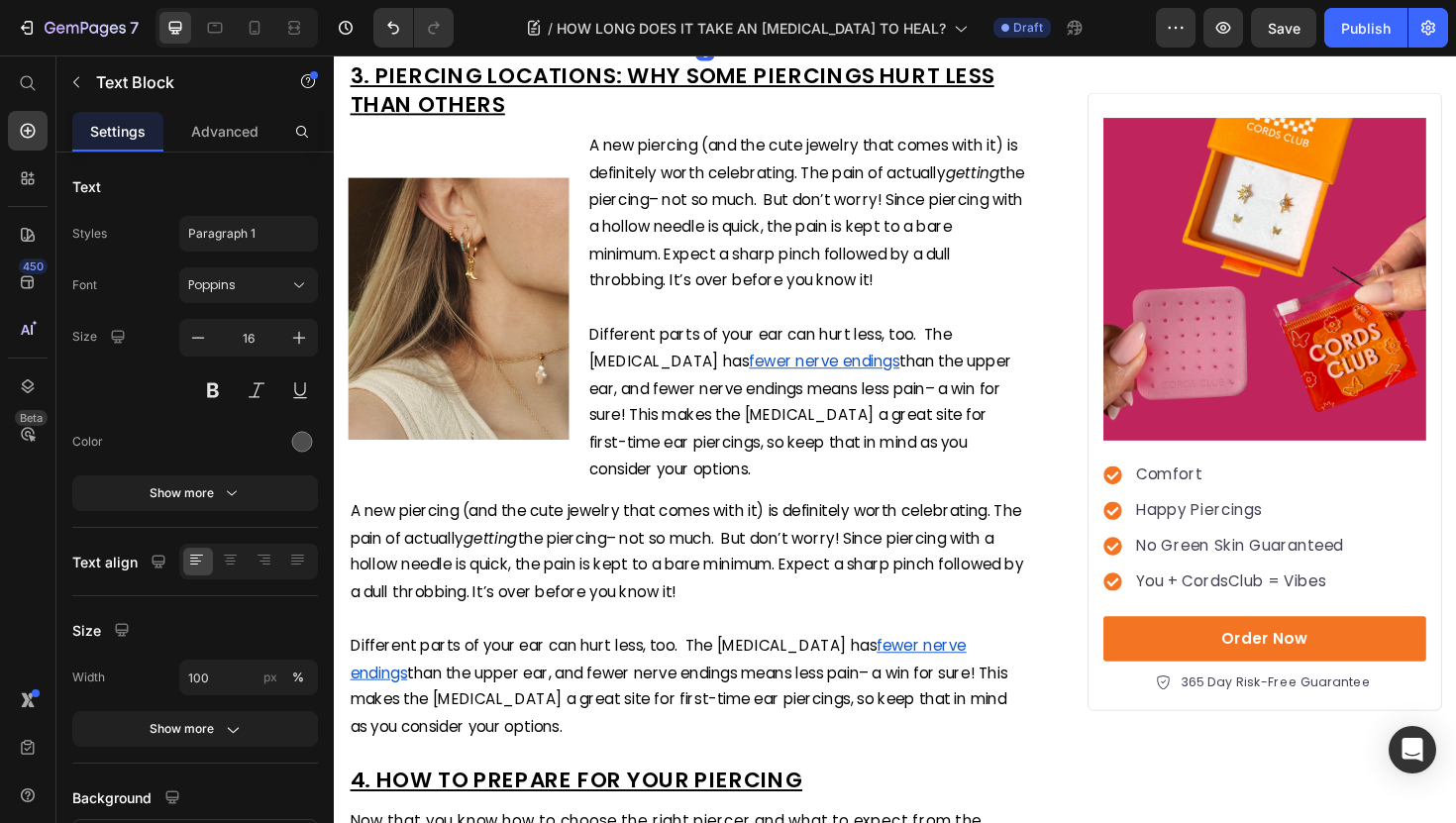 click 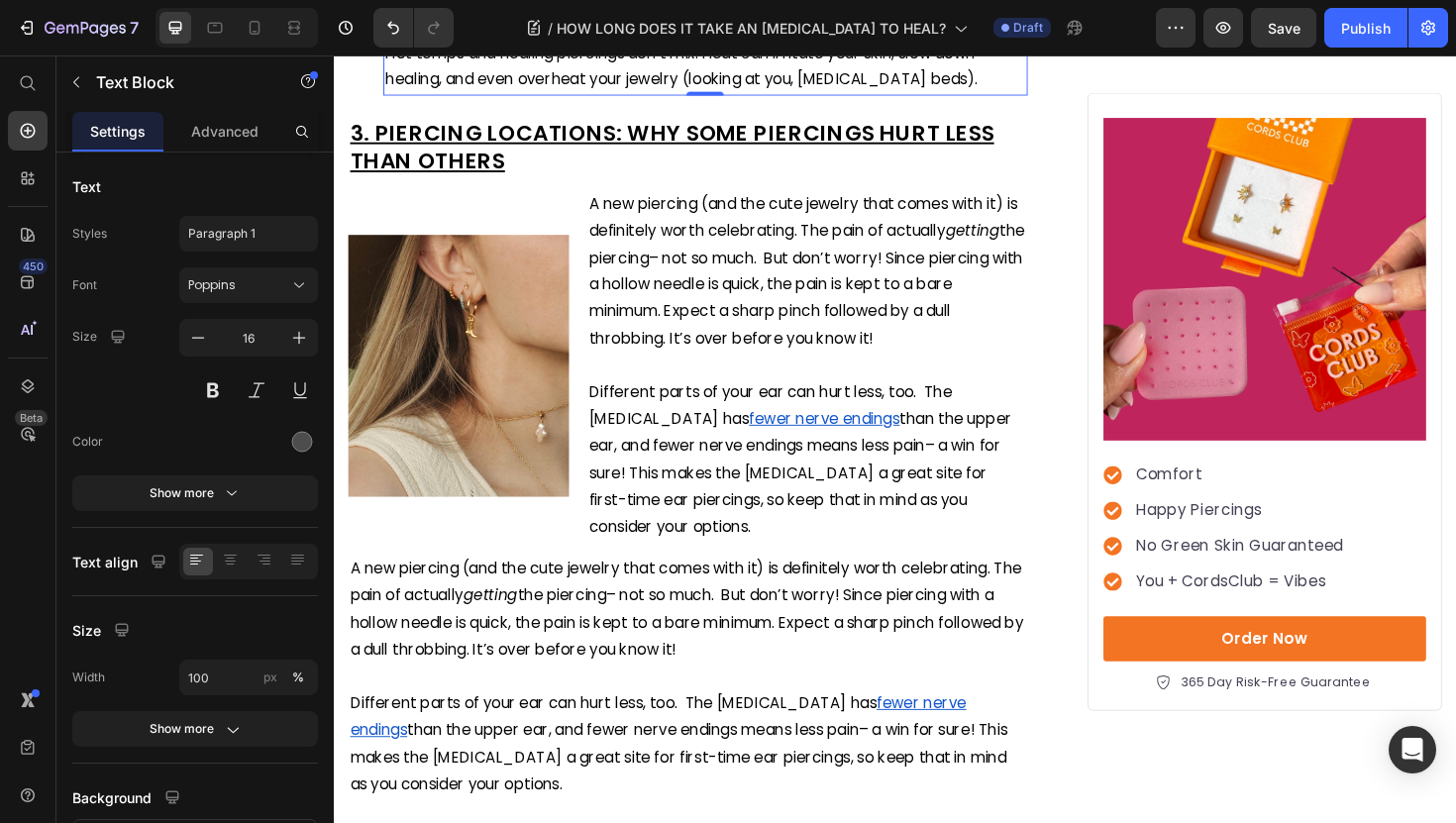 click on "Hot temps and healing piercings don’t mix. Heat can irritate your skin, slow down healing, and even overheat your jewelry (looking at you, [MEDICAL_DATA] beds)." at bounding box center [701, 67] 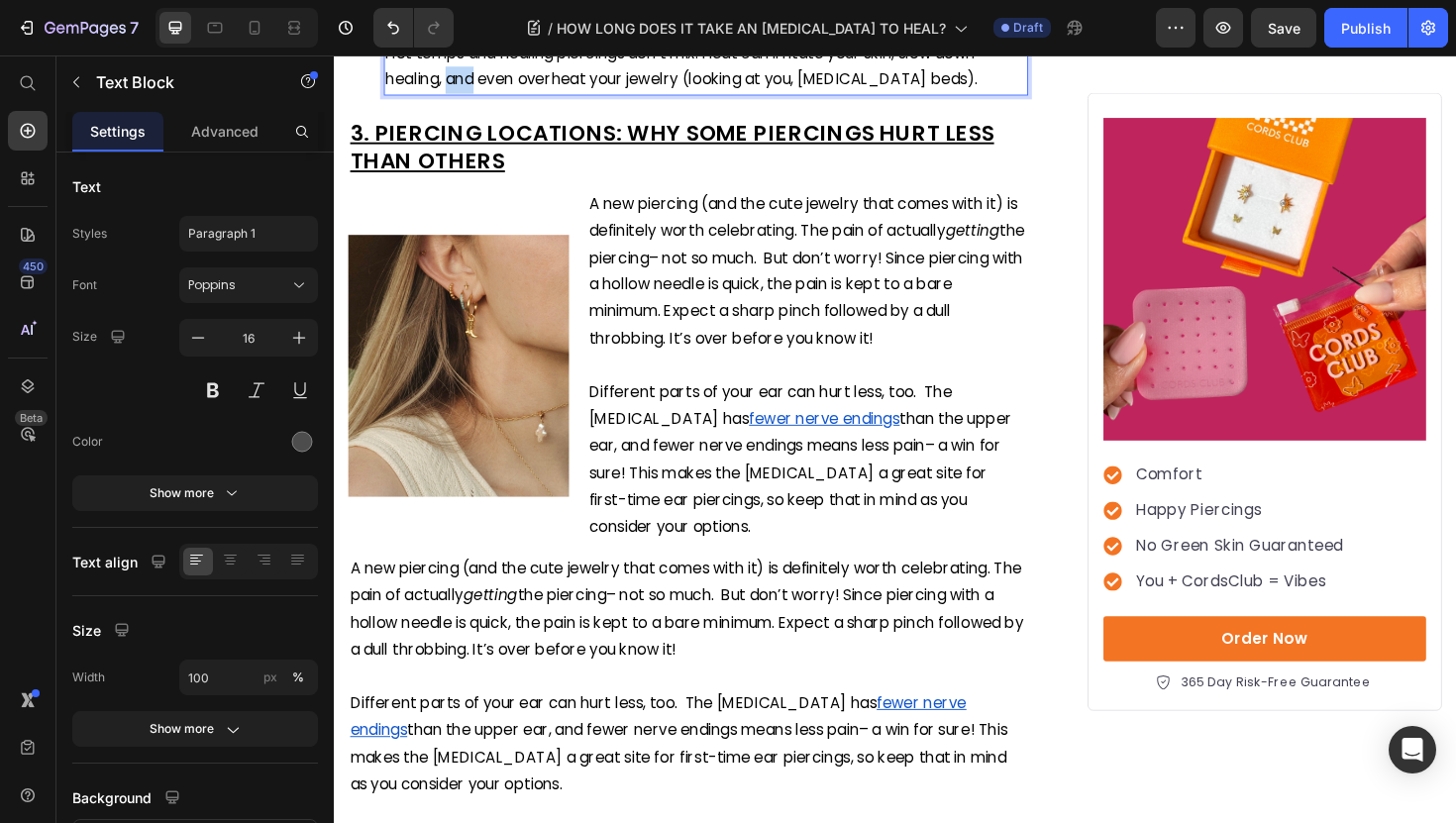 click on "Hot temps and healing piercings don’t mix. Heat can irritate your skin, slow down healing, and even overheat your jewelry (looking at you, [MEDICAL_DATA] beds)." at bounding box center [701, 67] 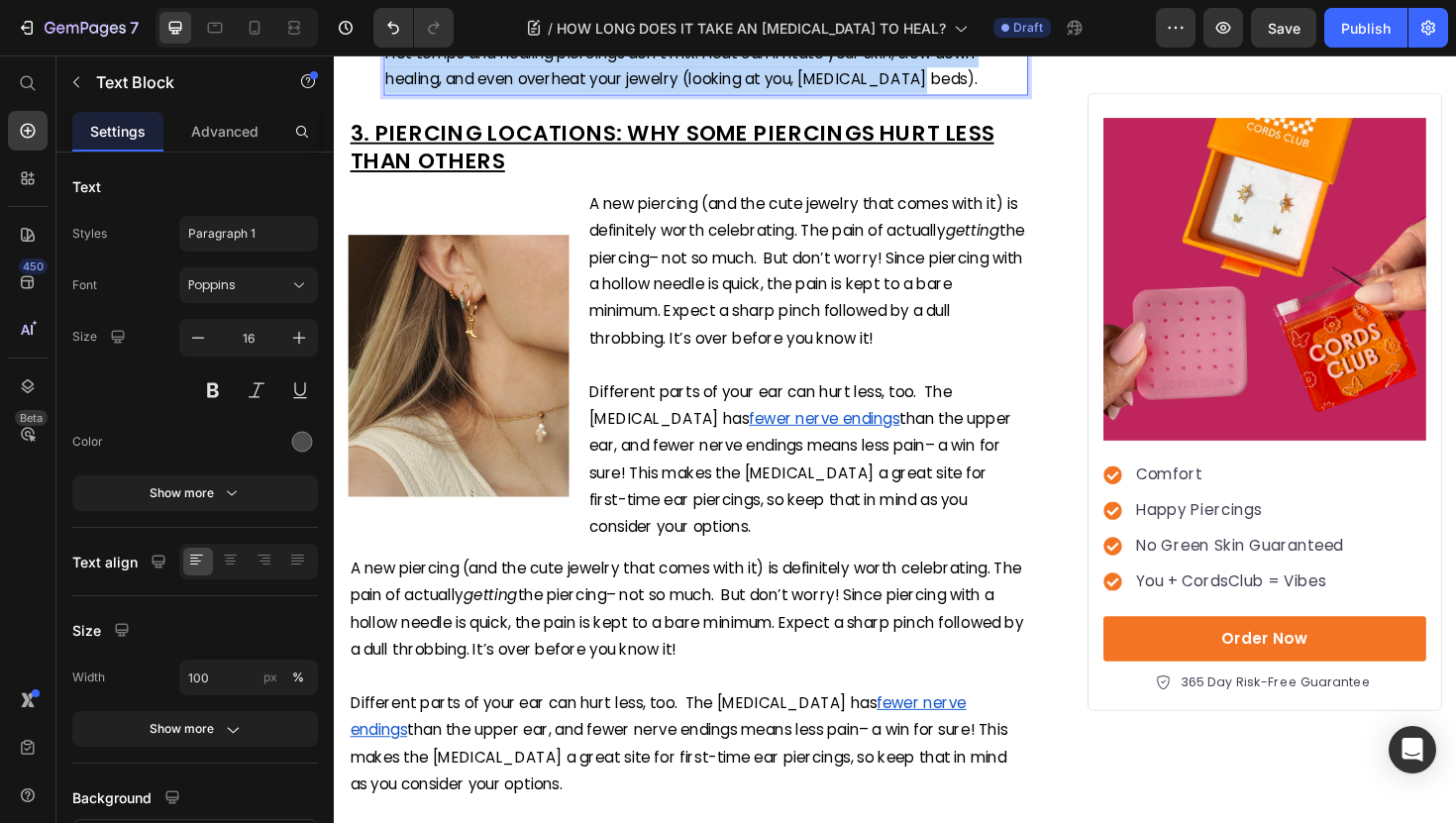 click on "Hot temps and healing piercings don’t mix. Heat can irritate your skin, slow down healing, and even overheat your jewelry (looking at you, [MEDICAL_DATA] beds)." at bounding box center (701, 67) 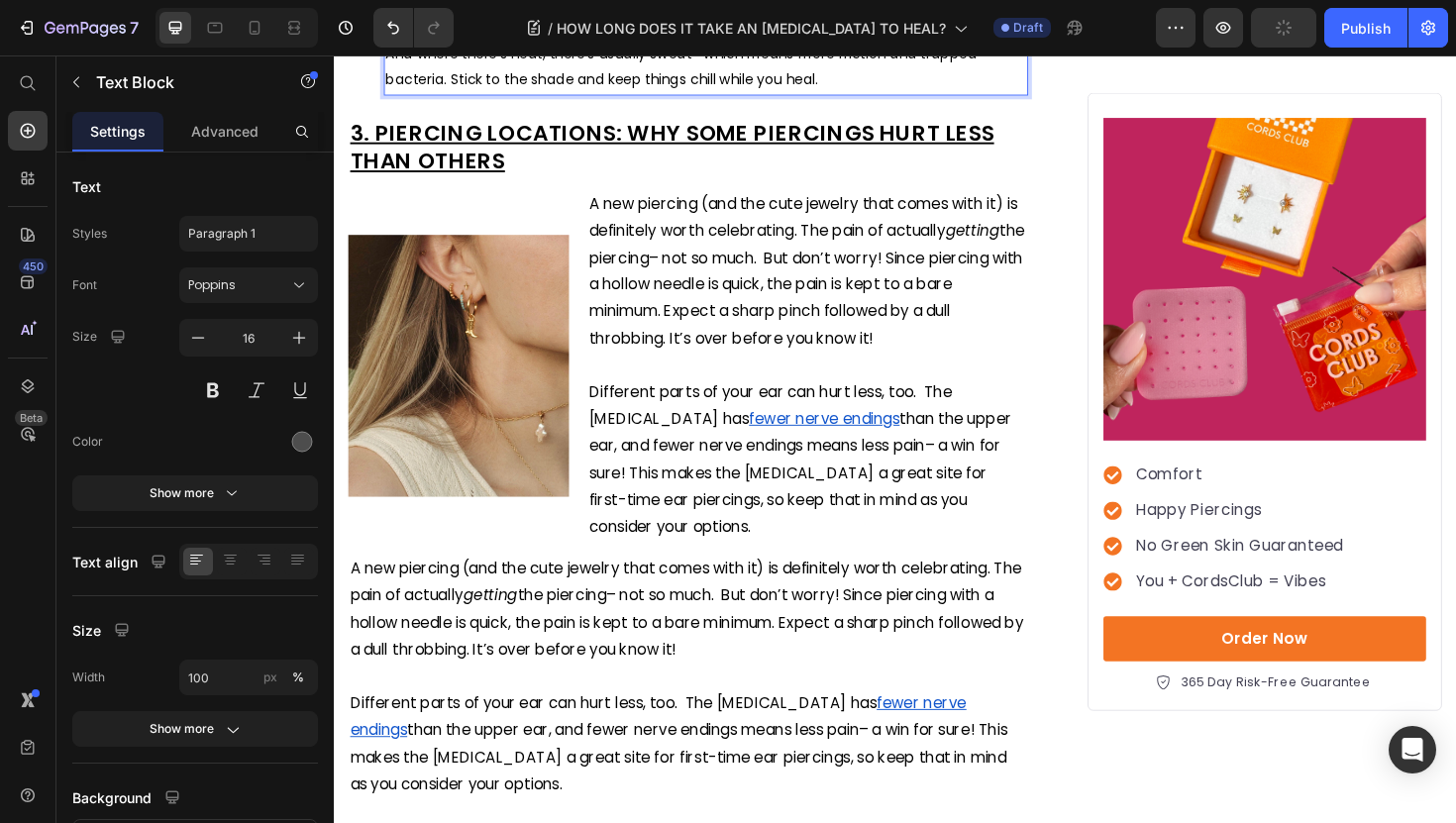 click on "And where there’s heat, there’s usually sweat—which means more friction and trapped bacteria. Stick to the shade and keep things chill while you heal." at bounding box center (727, 68) 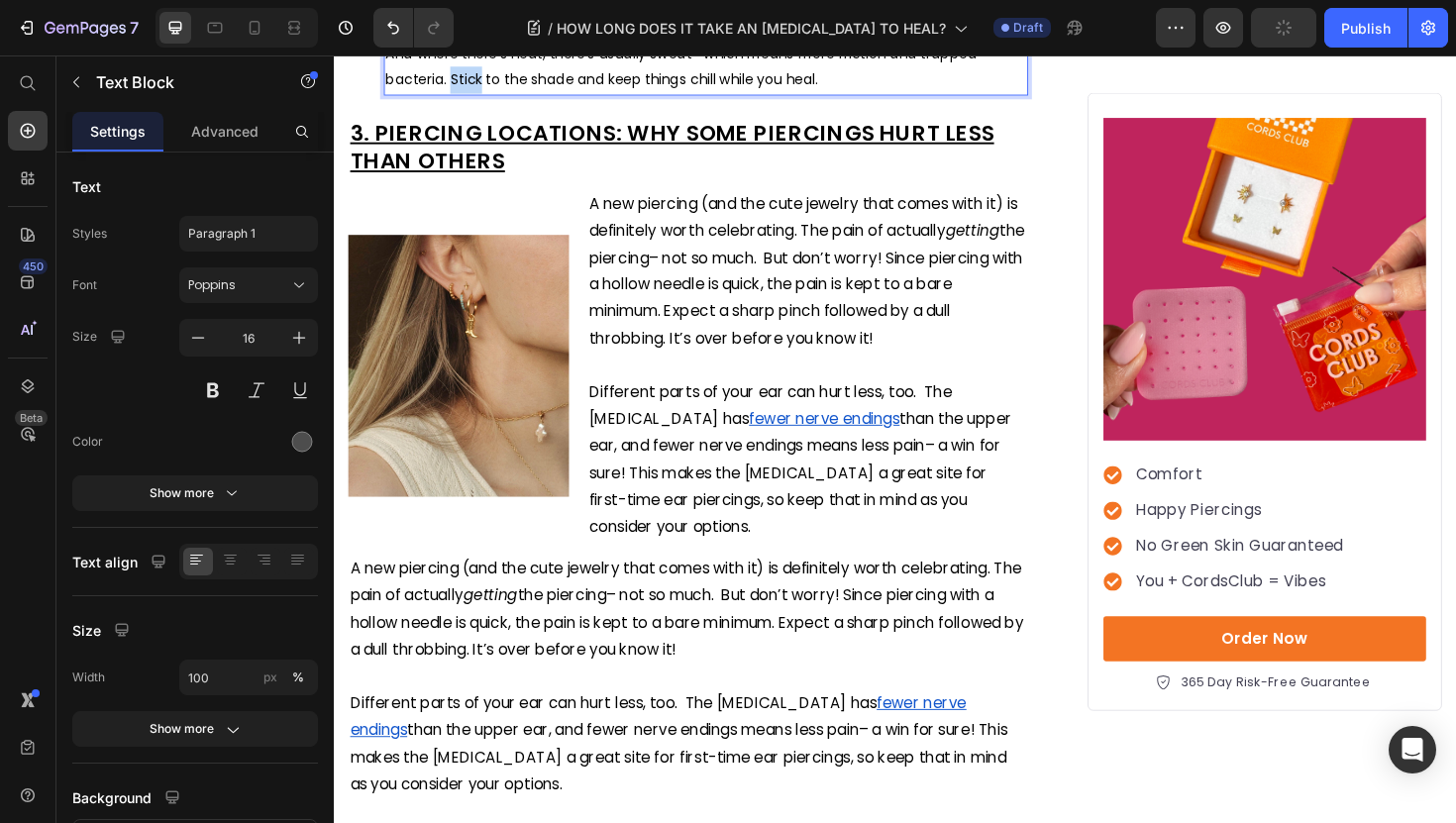 click on "And where there’s heat, there’s usually sweat—which means more friction and trapped bacteria. Stick to the shade and keep things chill while you heal." at bounding box center [727, 68] 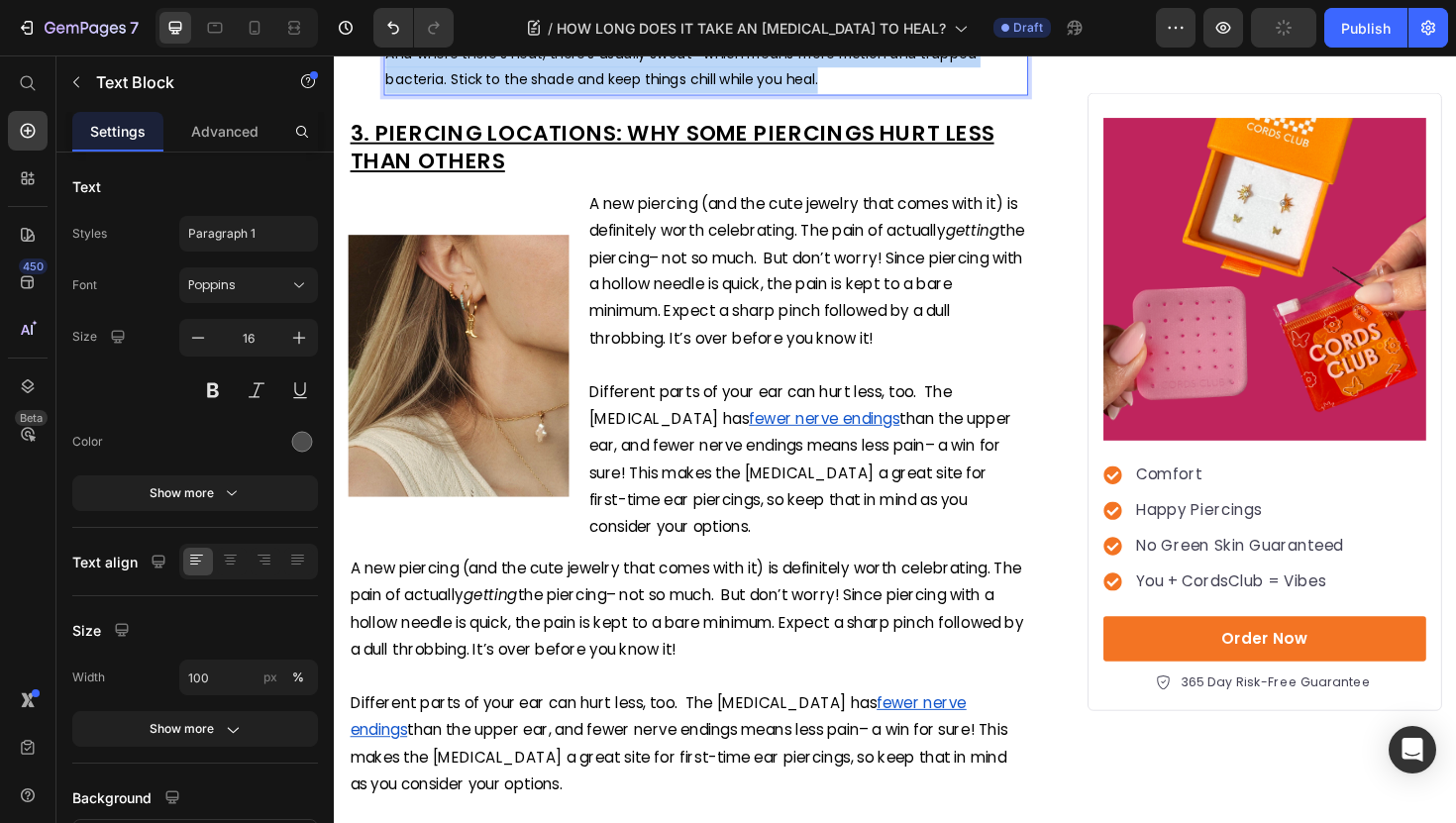click on "And where there’s heat, there’s usually sweat—which means more friction and trapped bacteria. Stick to the shade and keep things chill while you heal." at bounding box center [727, 68] 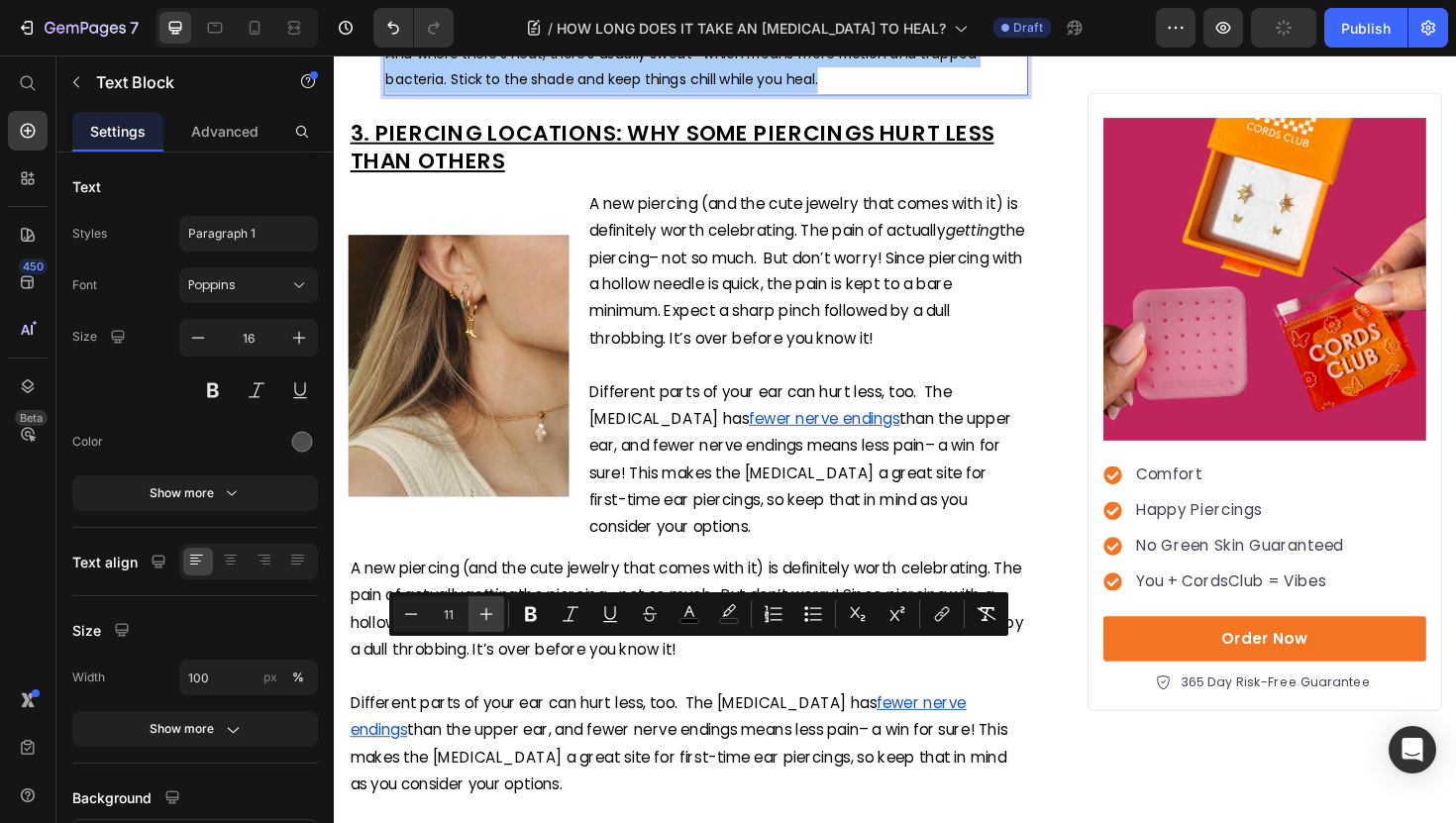 click 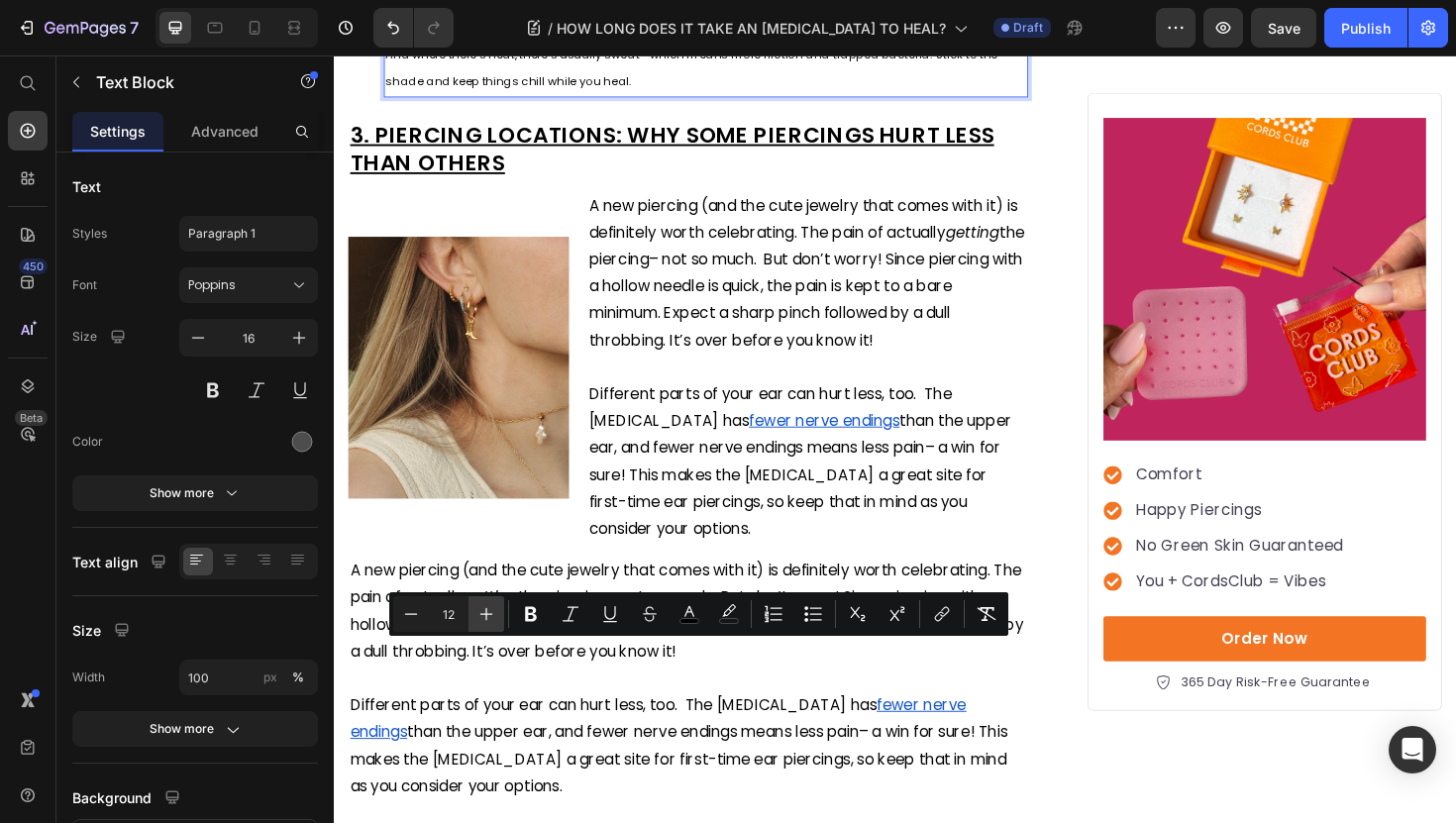 click 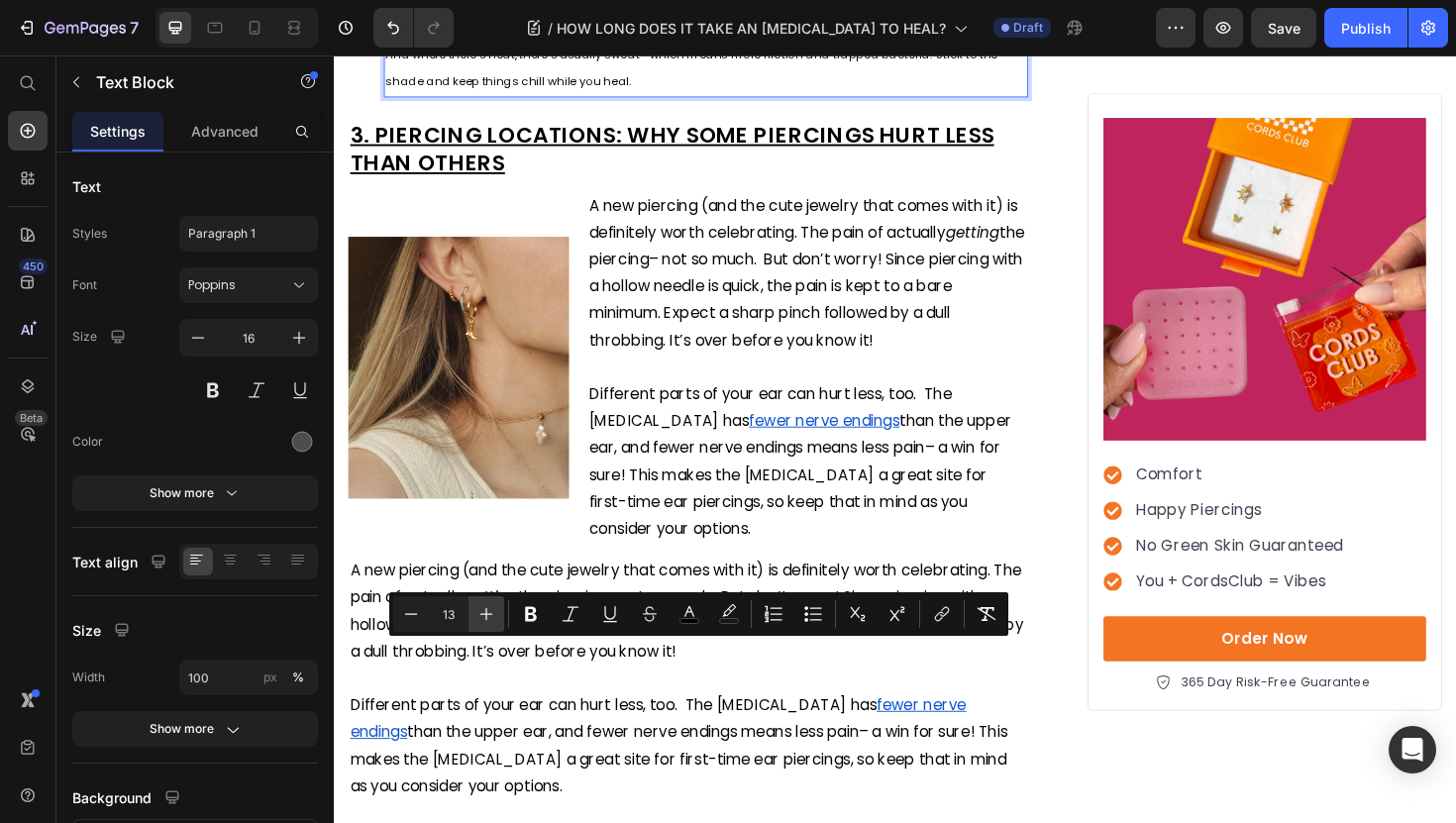 click 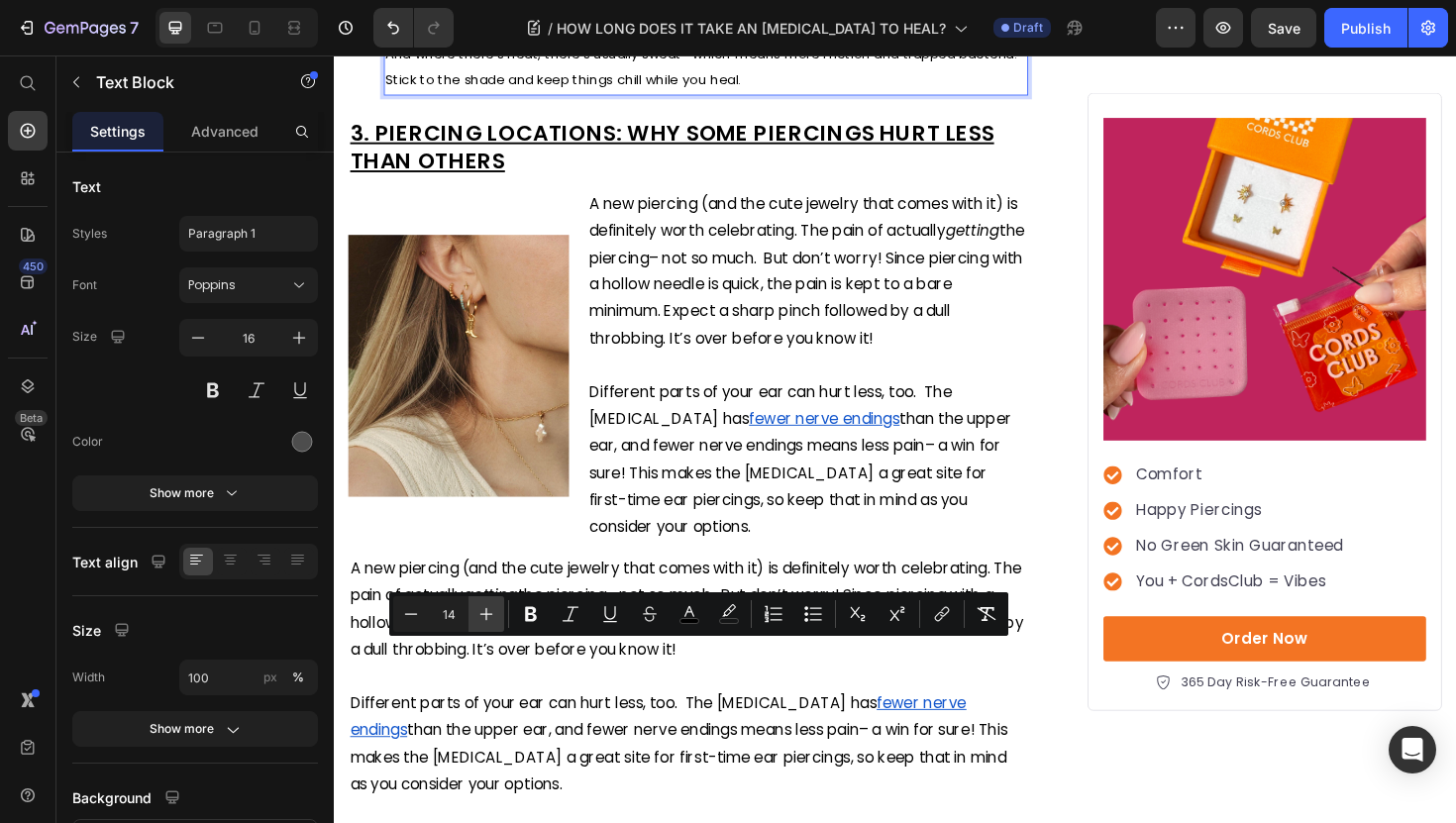 click 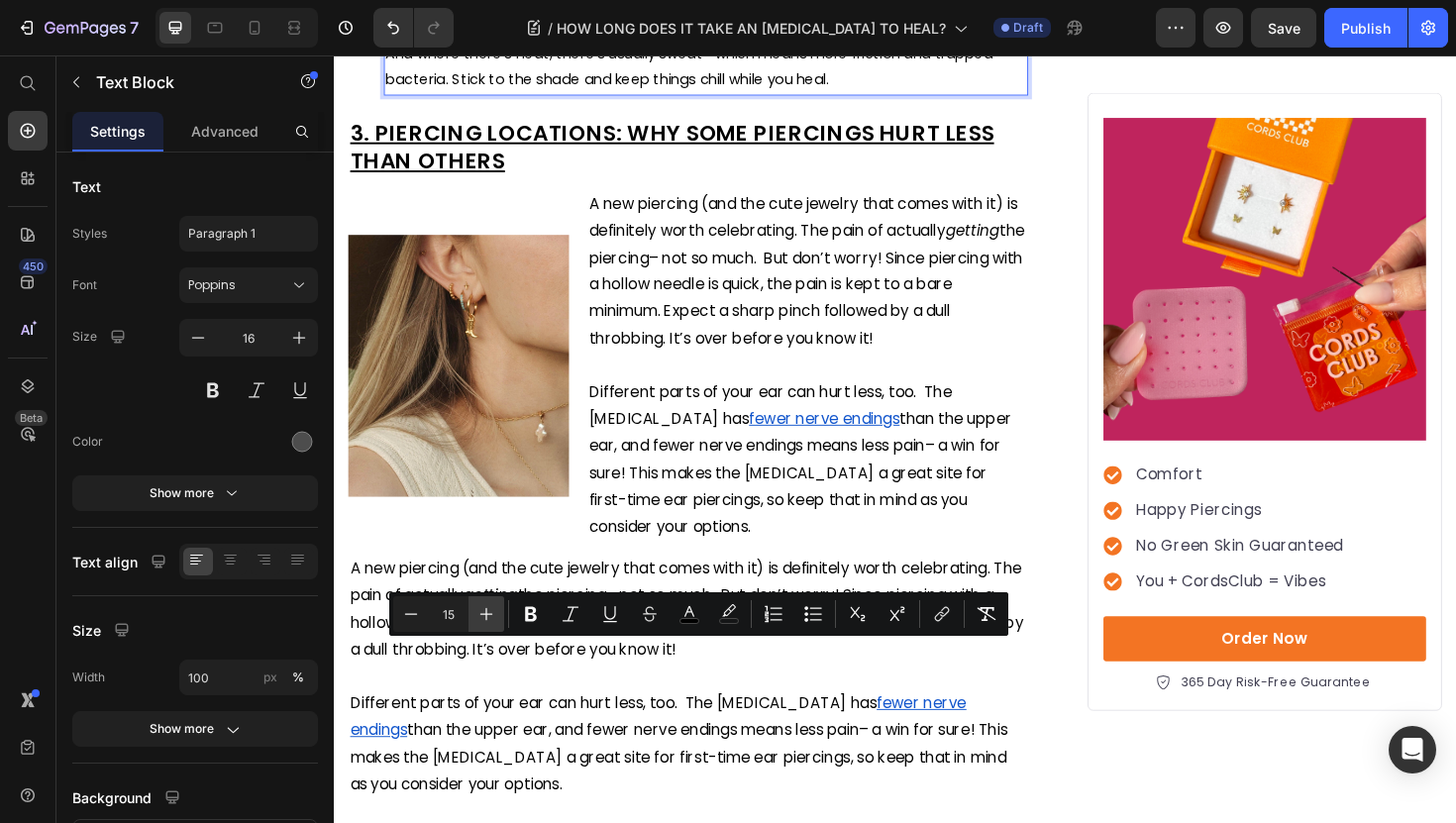click 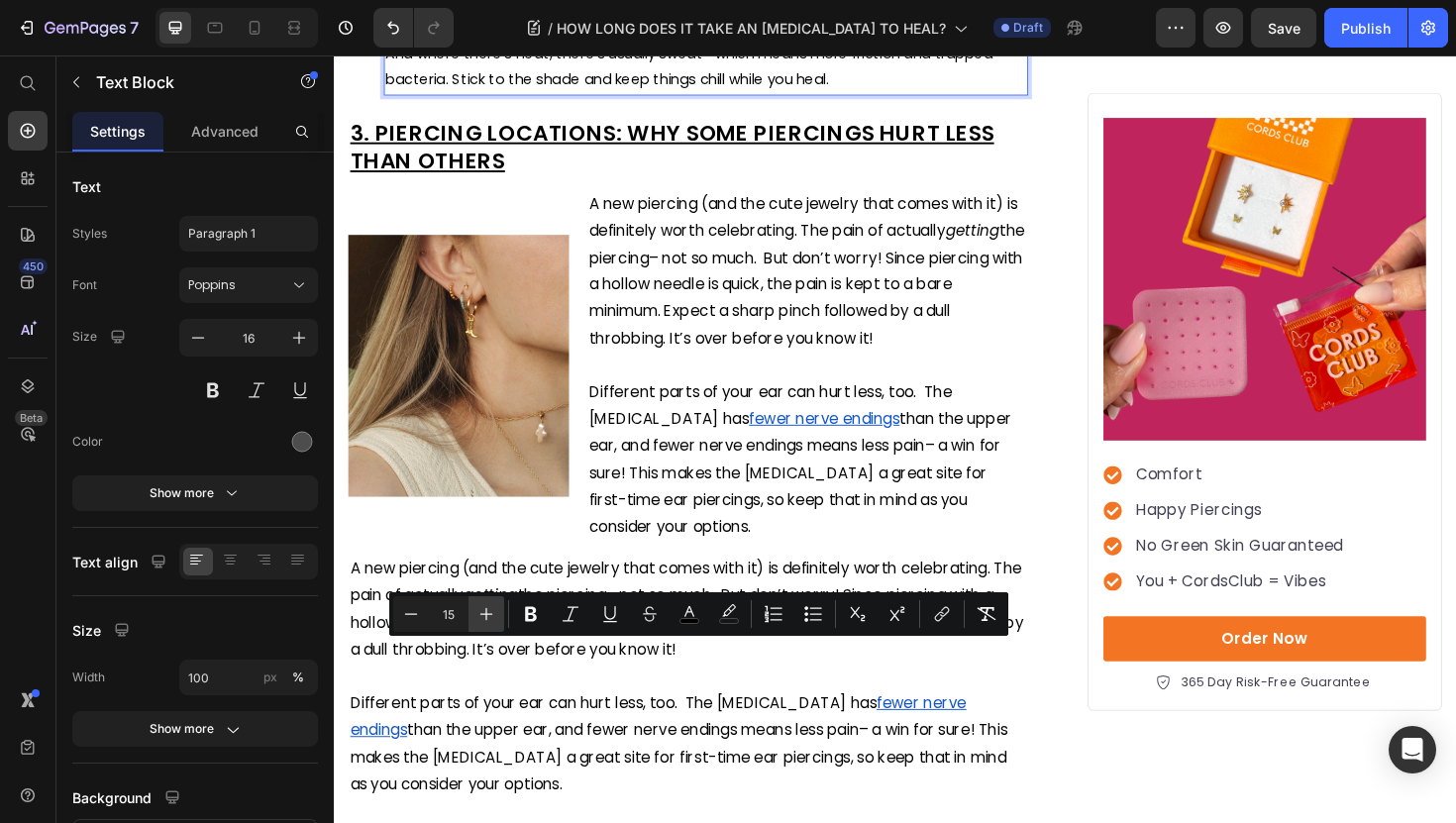 type on "16" 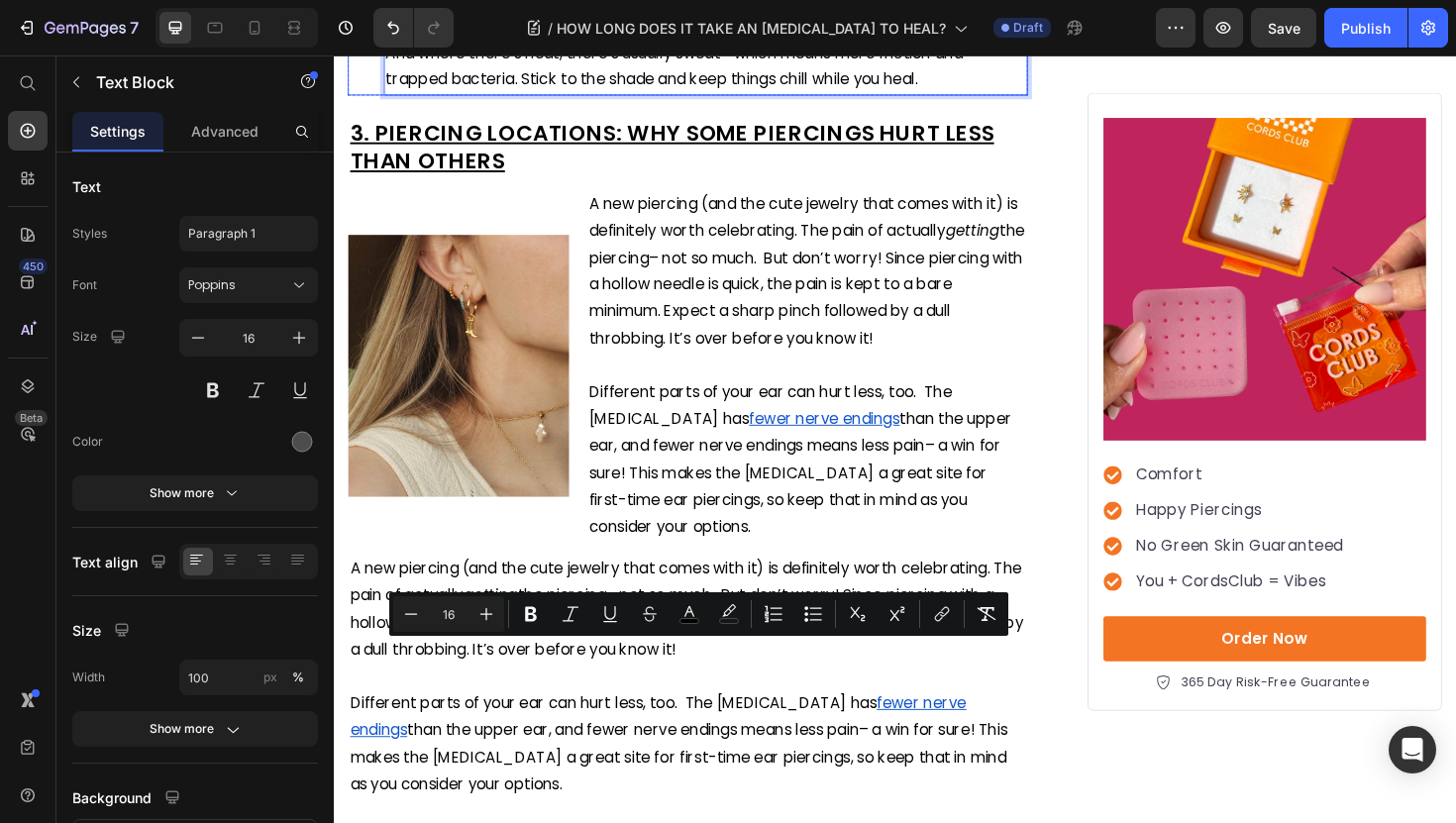 click on "Image" at bounding box center [364, 24] 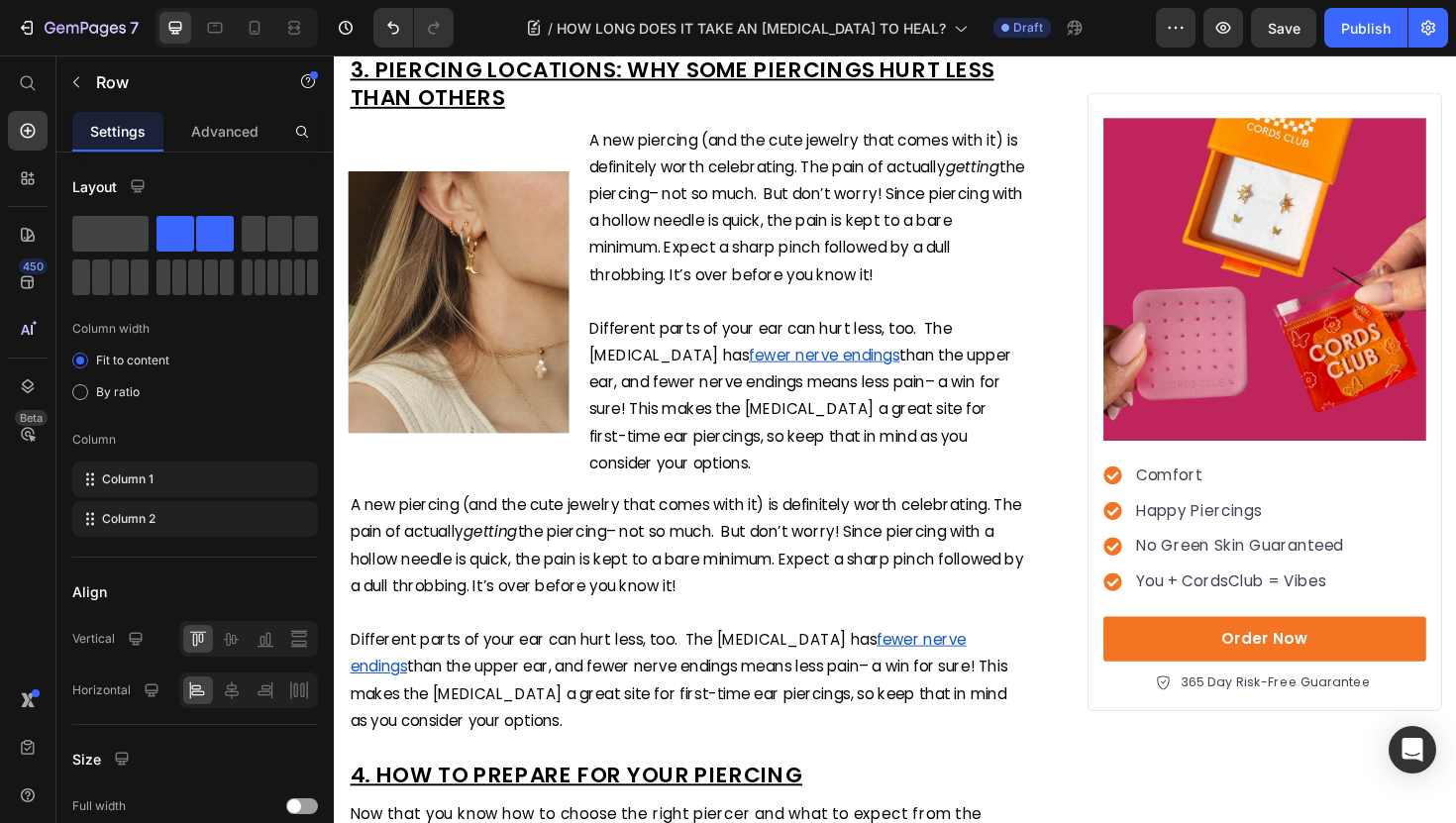 scroll, scrollTop: 2904, scrollLeft: 0, axis: vertical 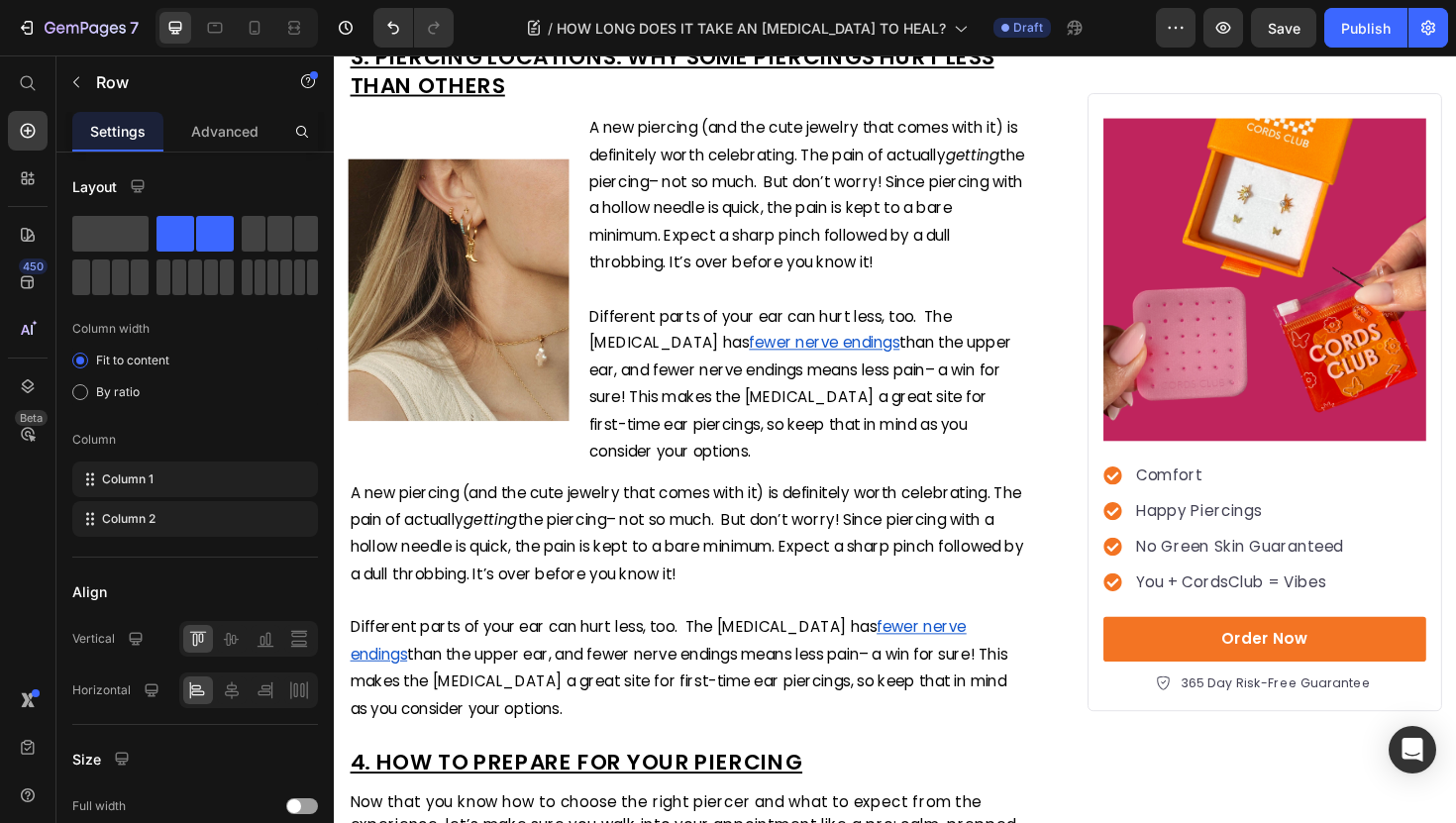 click 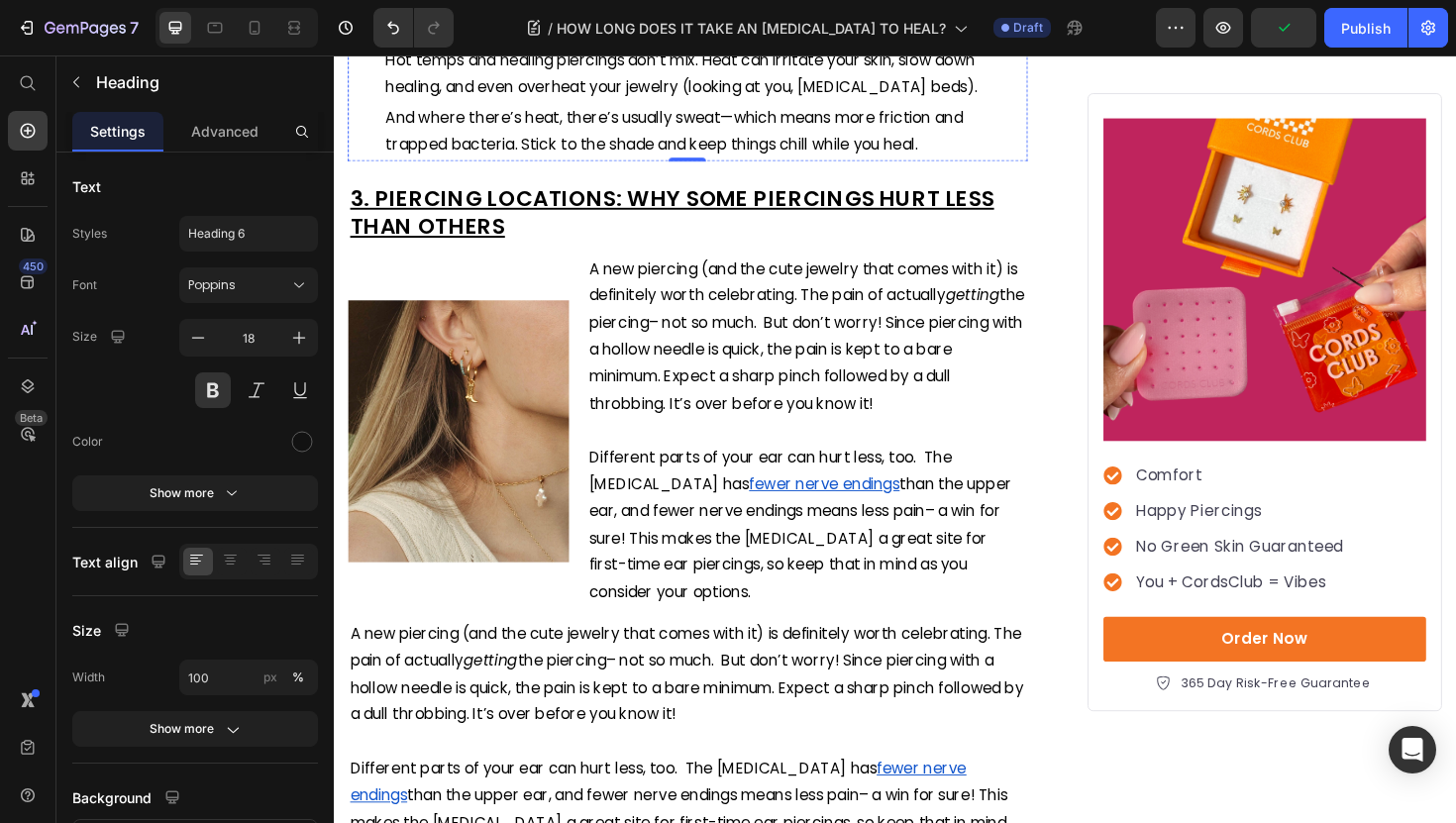 click on "AVOID THE HEAT" at bounding box center [463, 31] 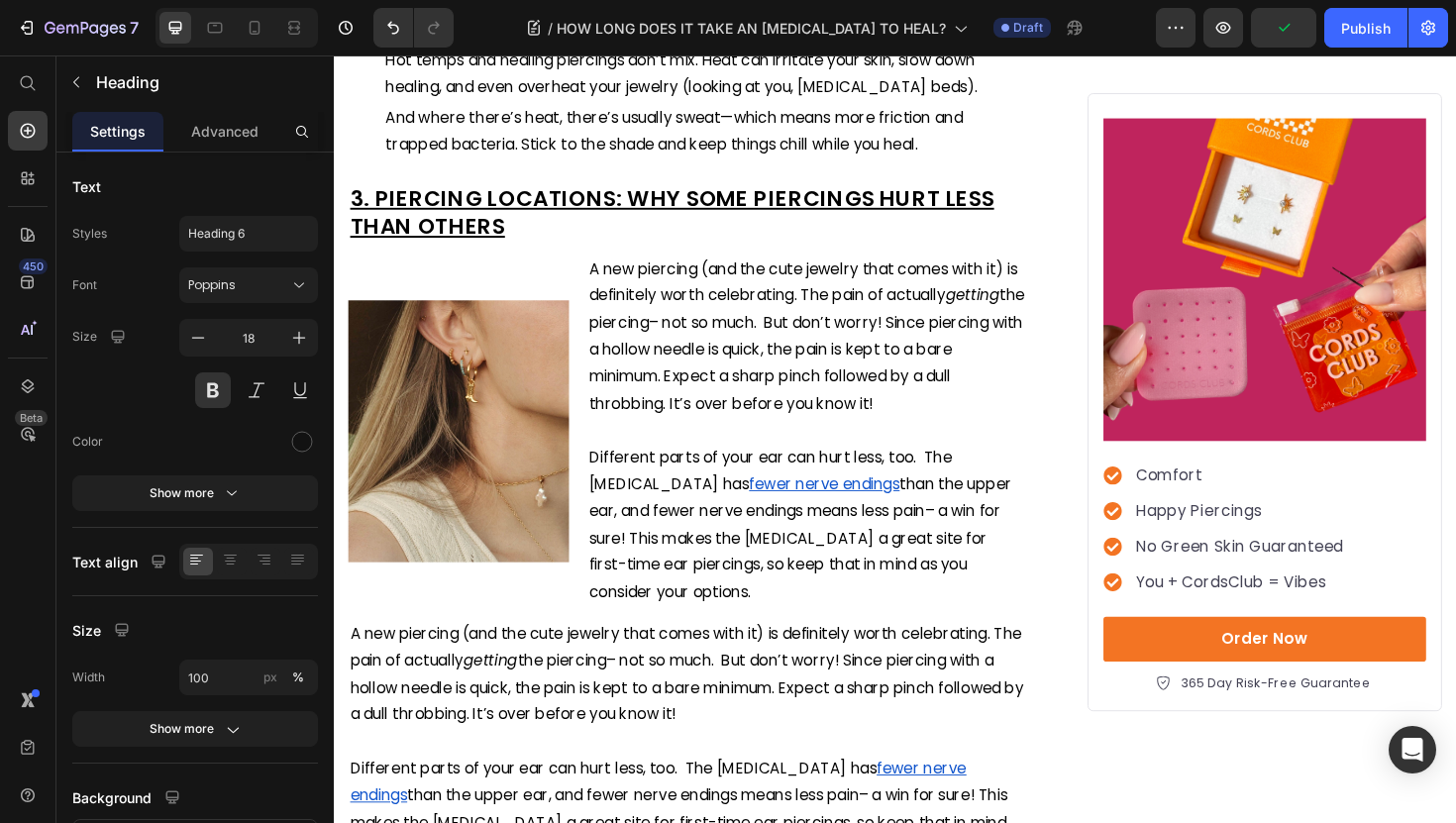 click on "AVOID THE HEAT" at bounding box center [463, 31] 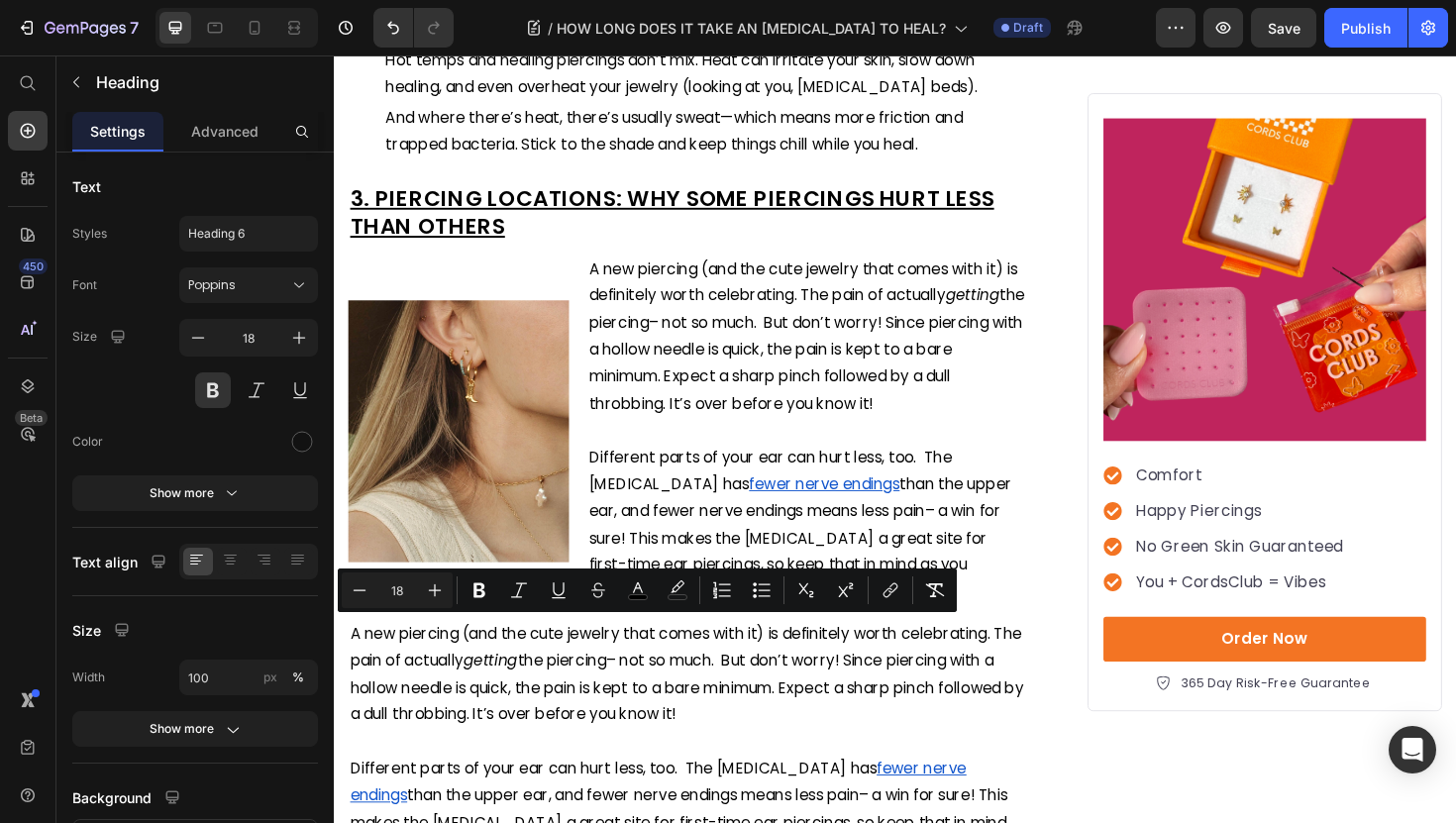 click on "AVOID THE HEAT" at bounding box center [727, 31] 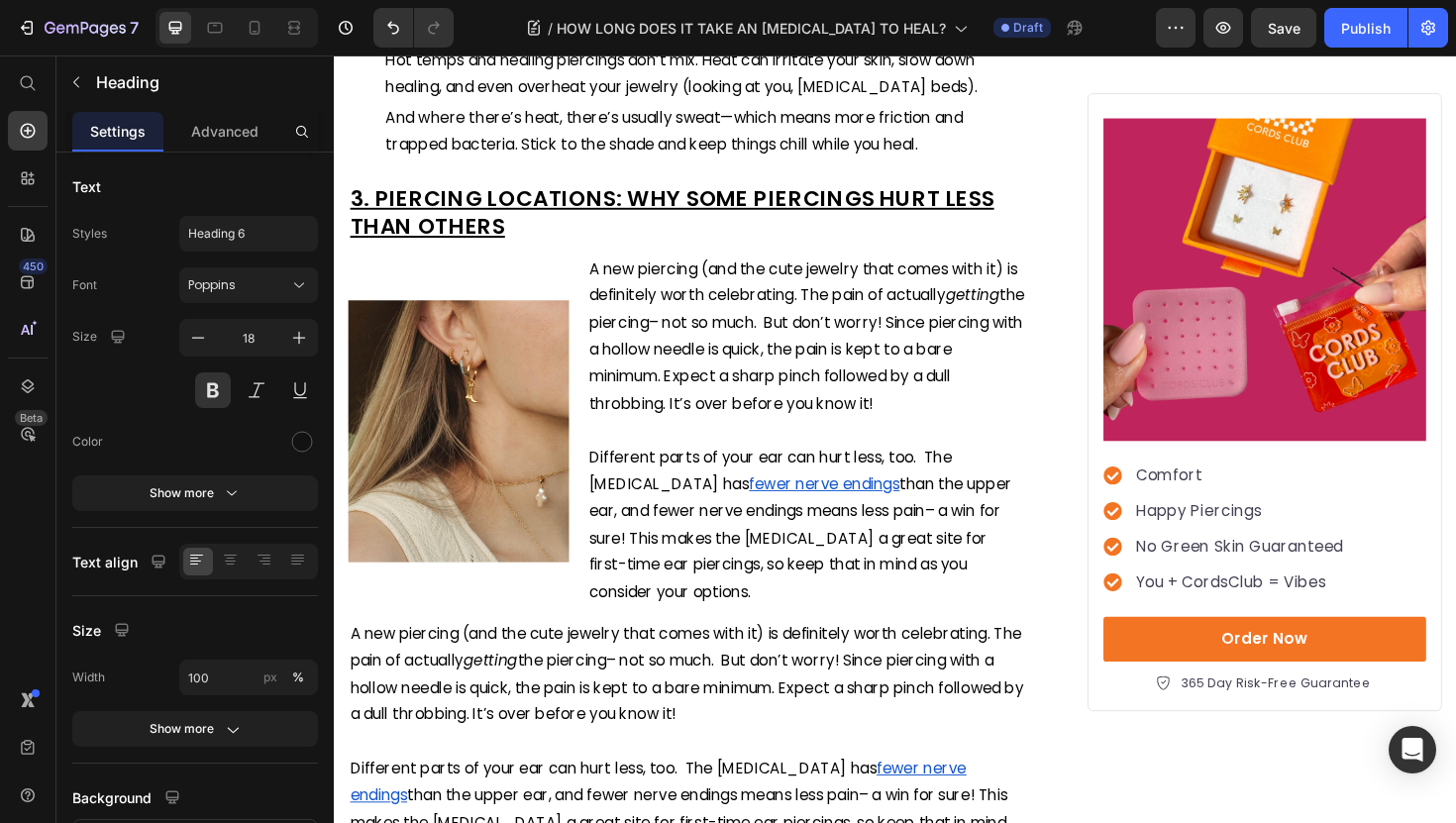 drag, startPoint x: 537, startPoint y: 665, endPoint x: 460, endPoint y: 666, distance: 77.00649 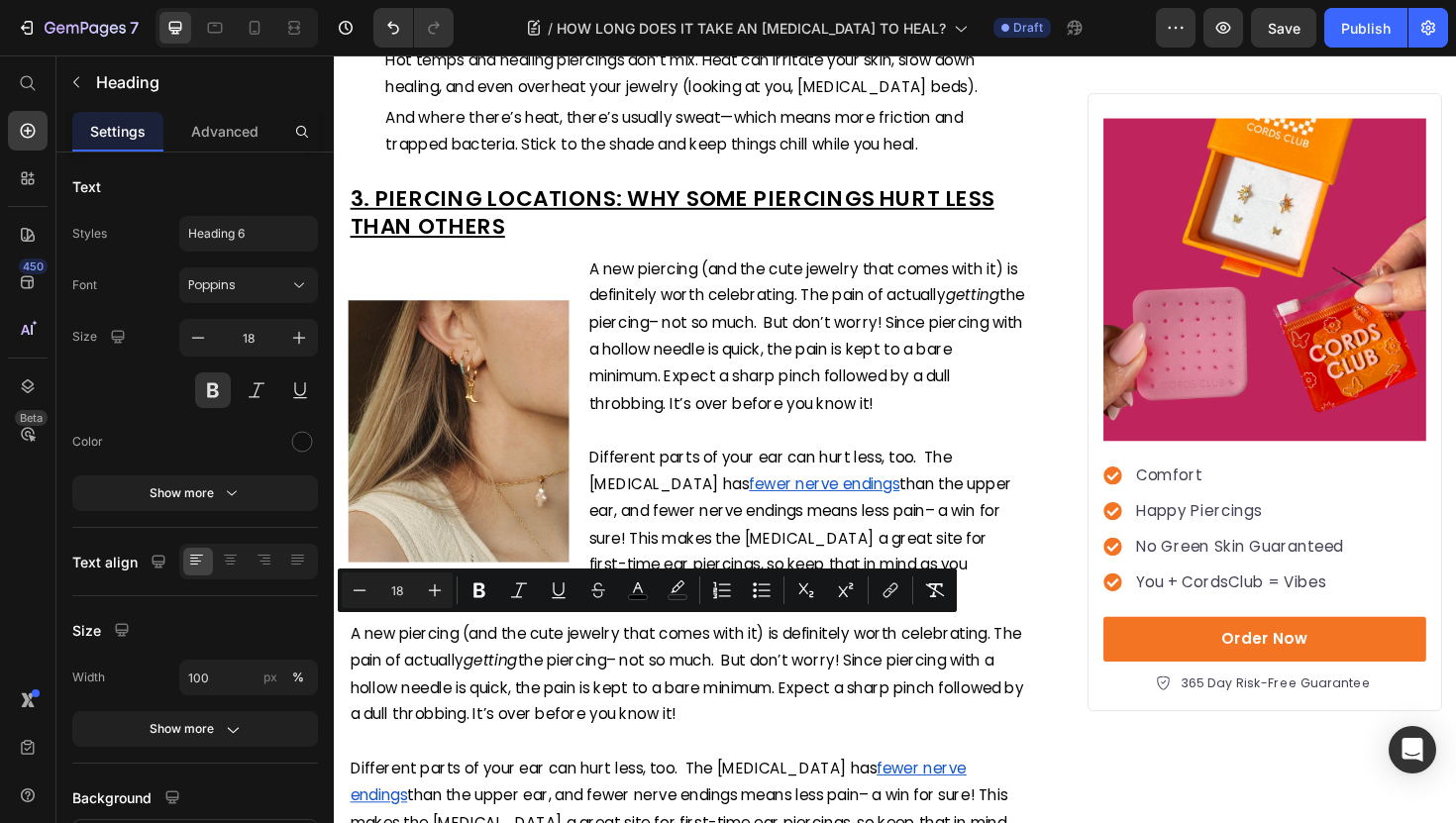 click on "AVOID THE HEAT" at bounding box center [463, 31] 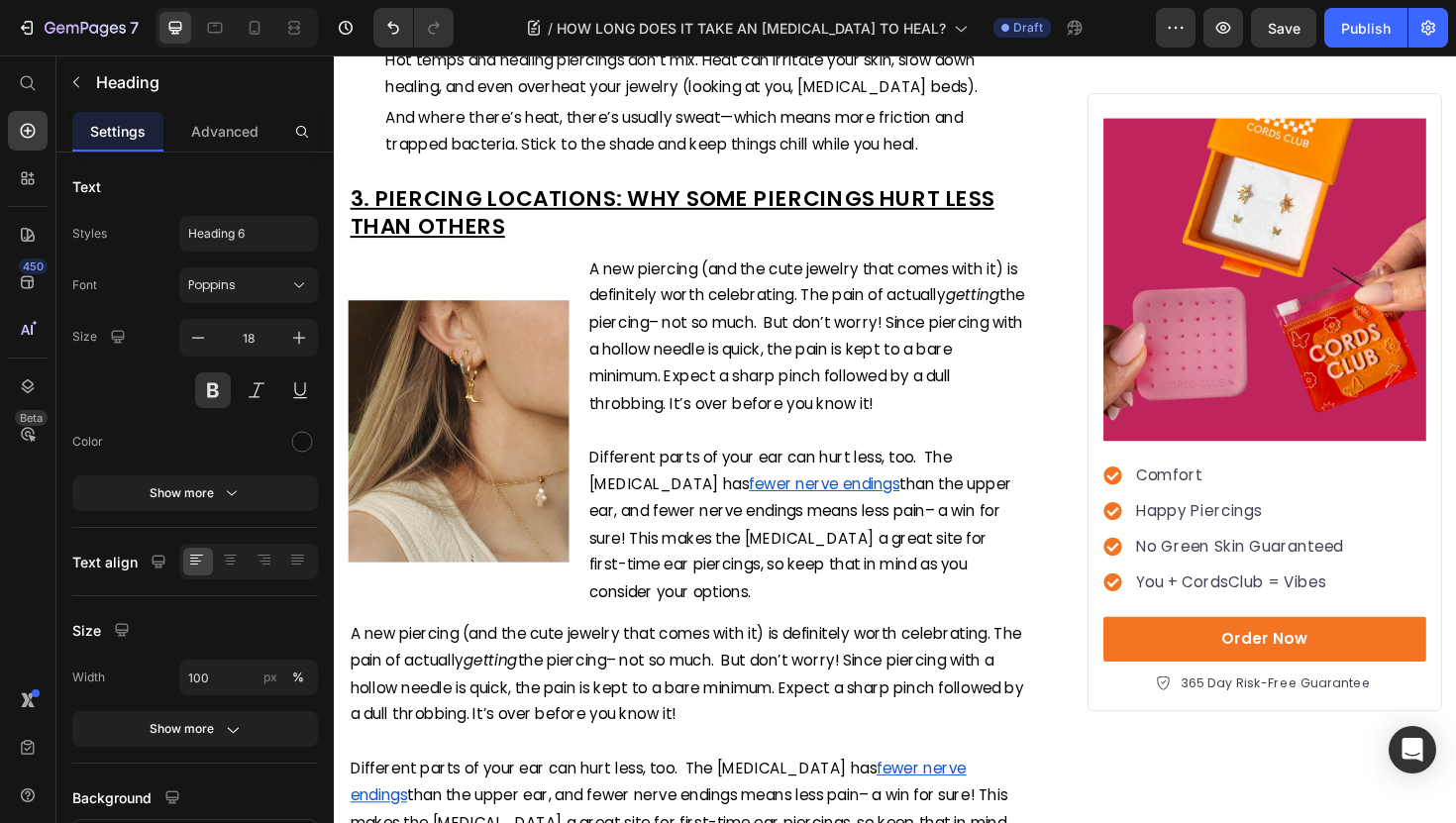 drag, startPoint x: 536, startPoint y: 662, endPoint x: 454, endPoint y: 666, distance: 82.0975 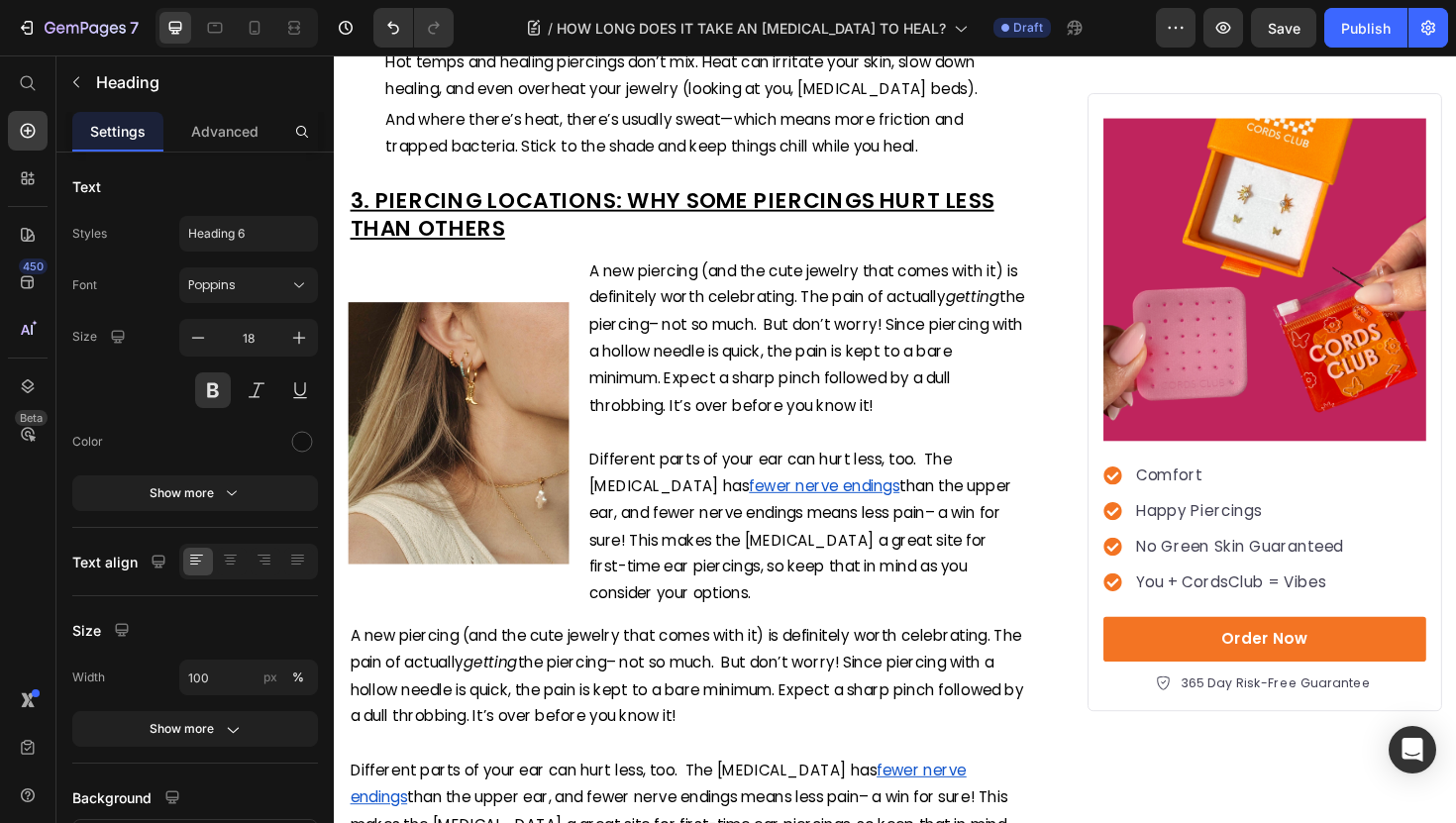 click on "SKIP THE SWIM (FOR NOW)" at bounding box center (544, 33) 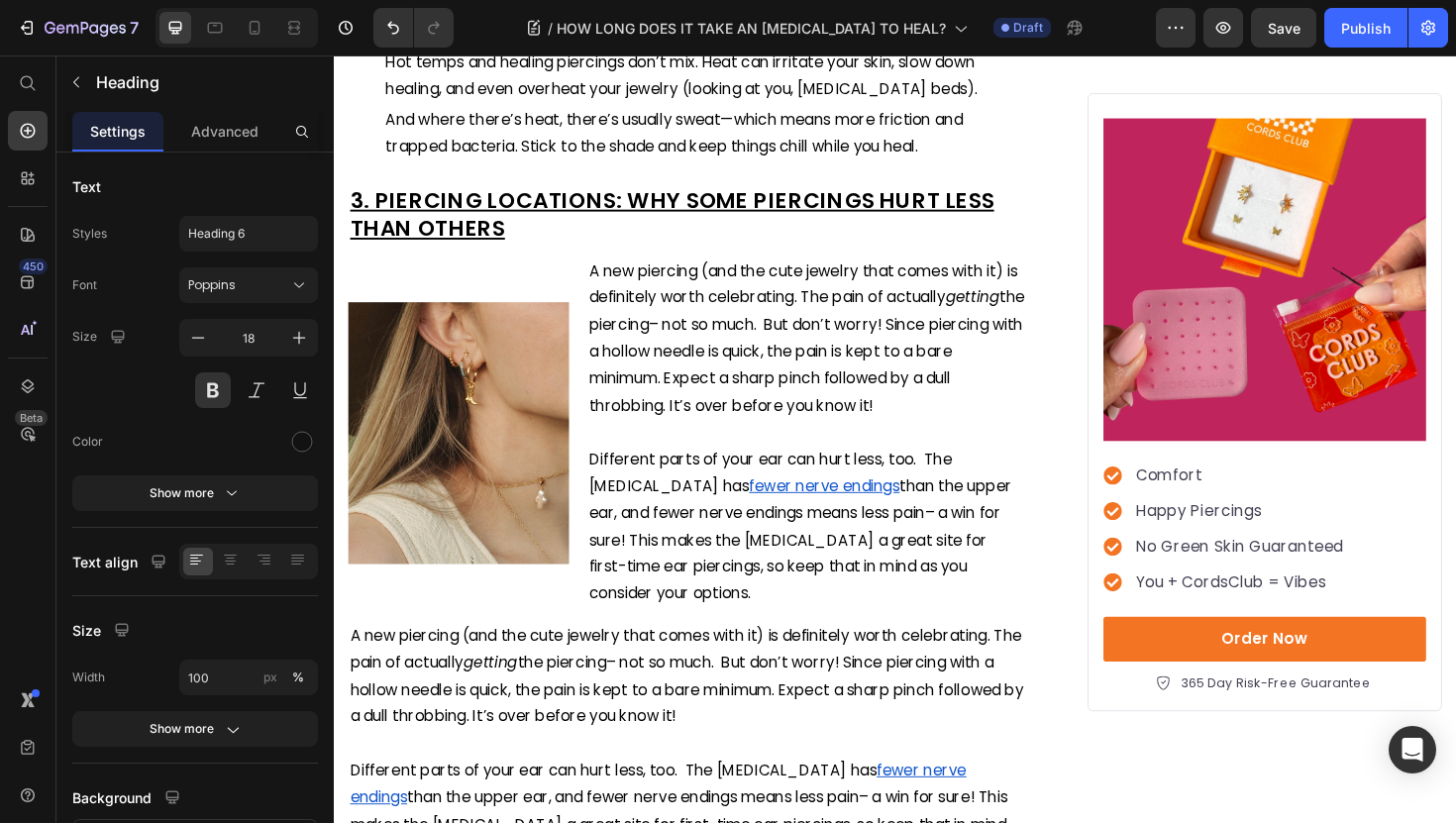 click on "SKIP THE SWIM (FOR NOW)" at bounding box center (485, 33) 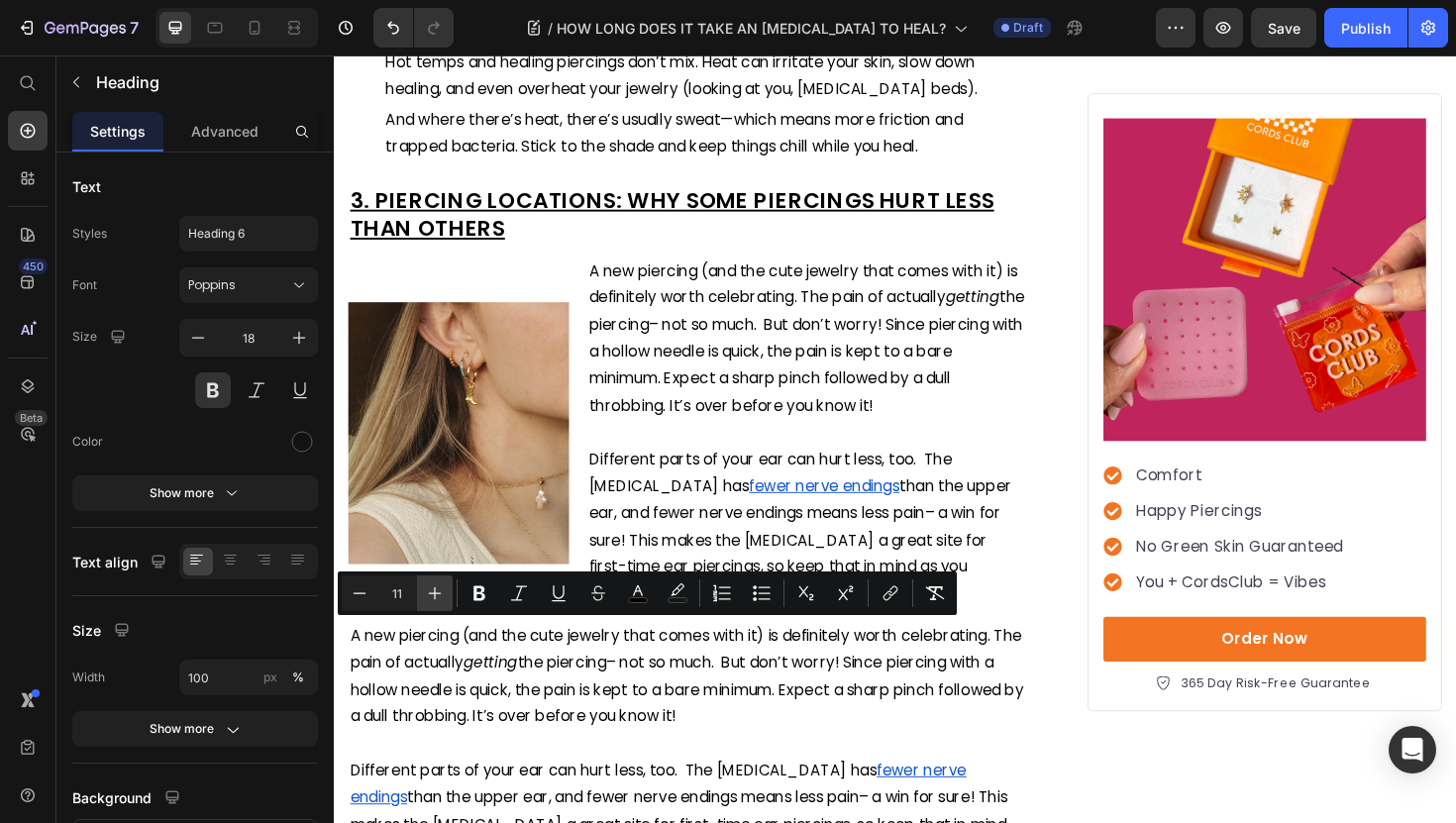 click 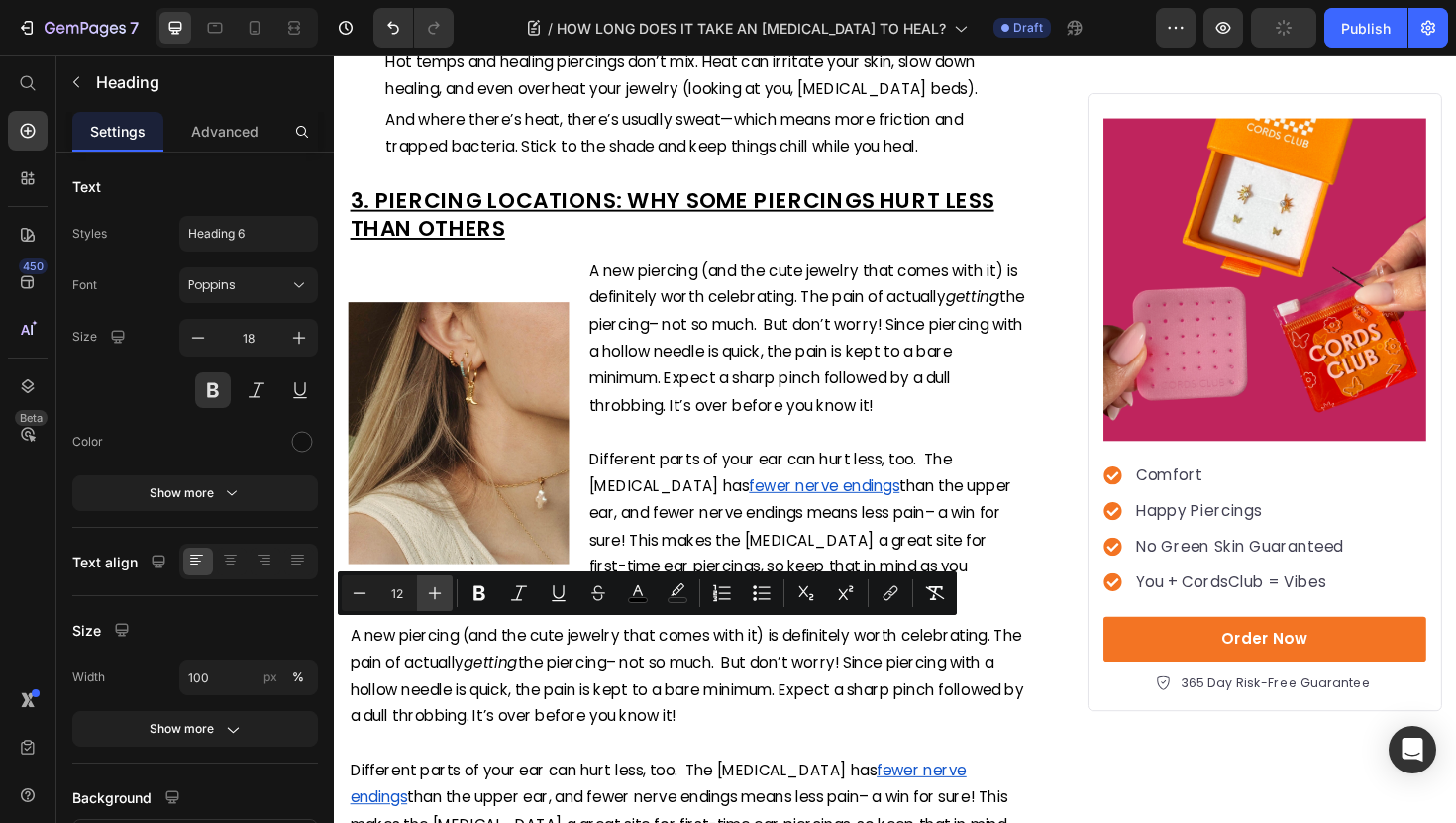click 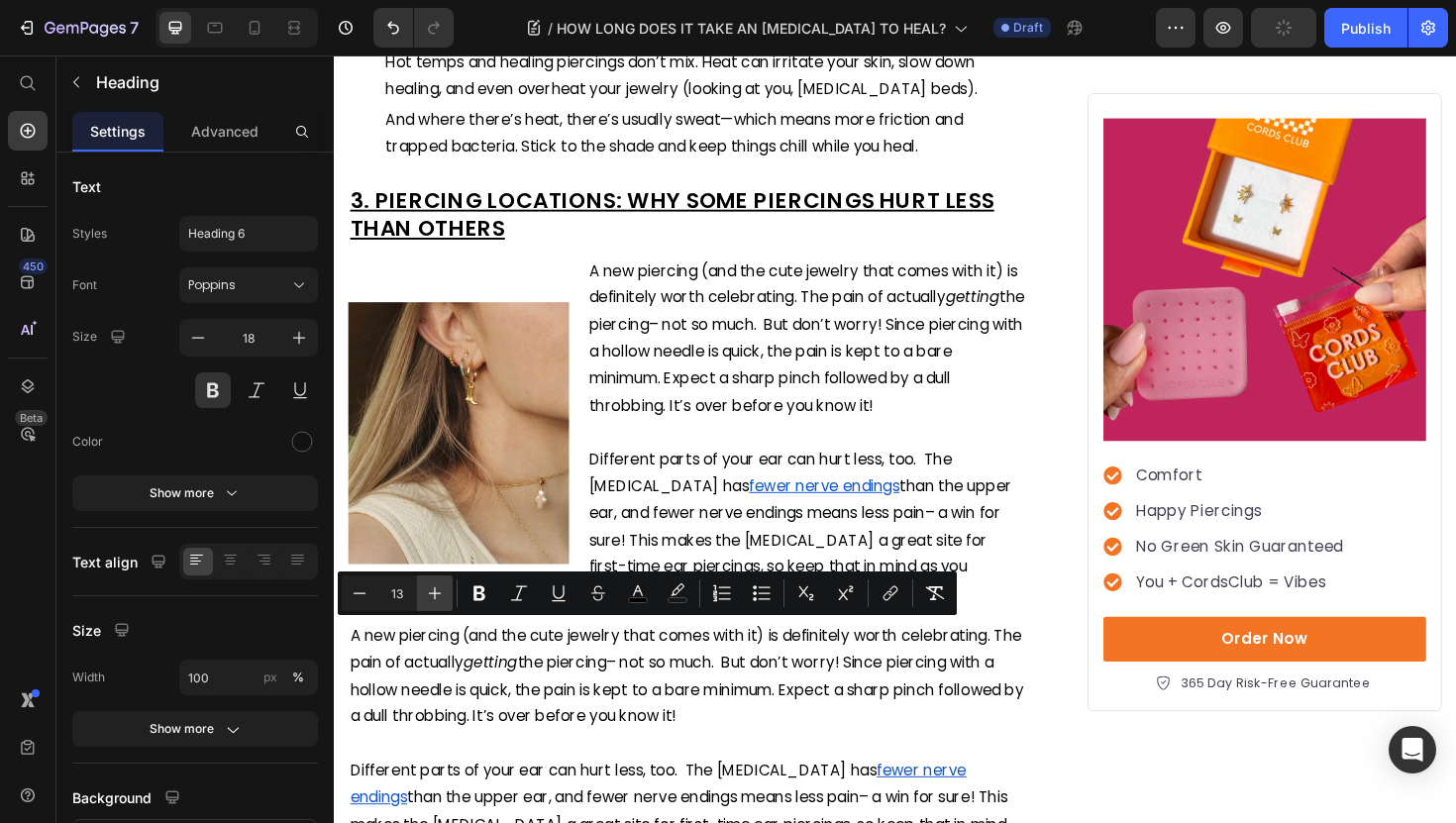 click 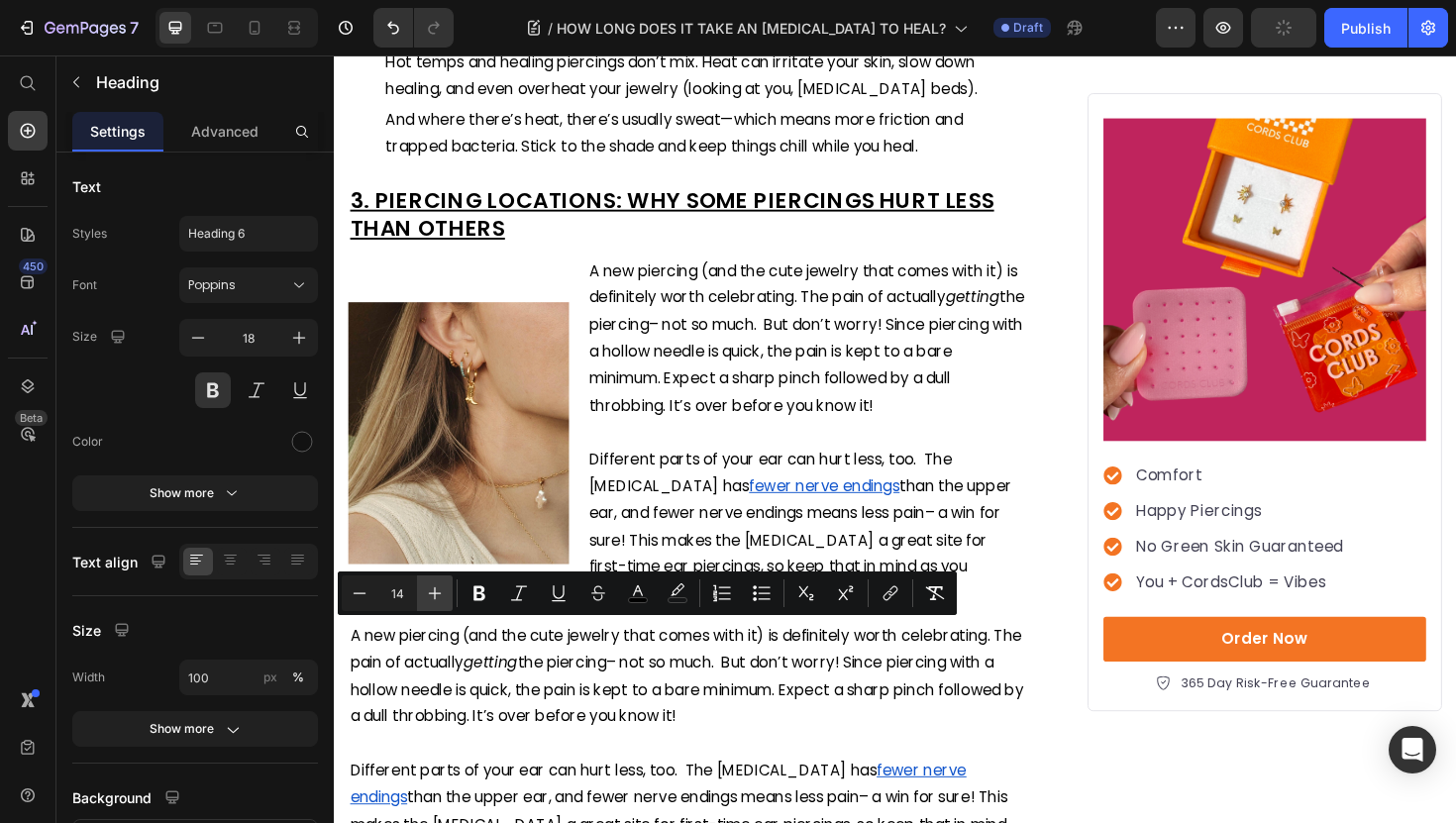 click 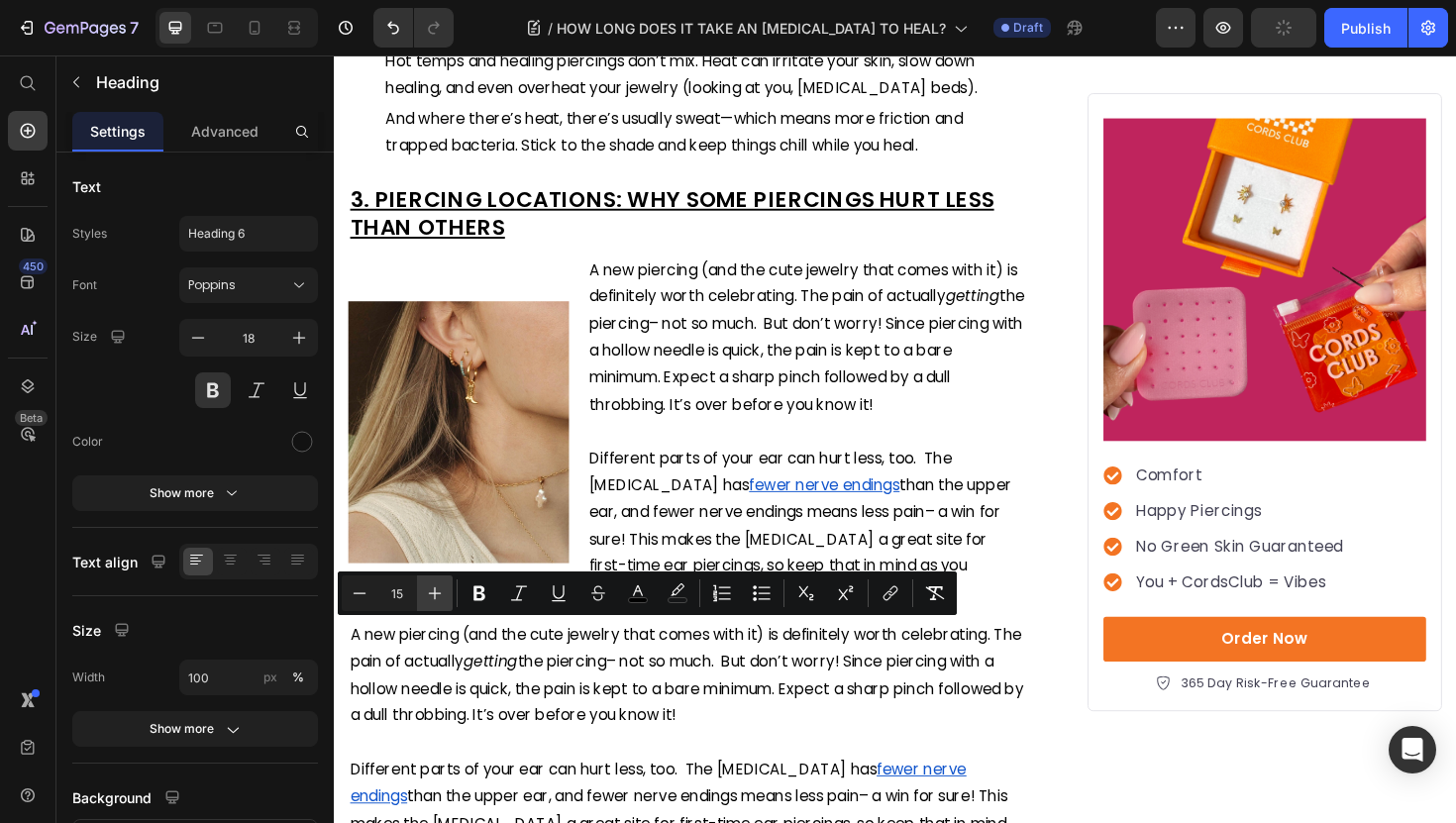 click 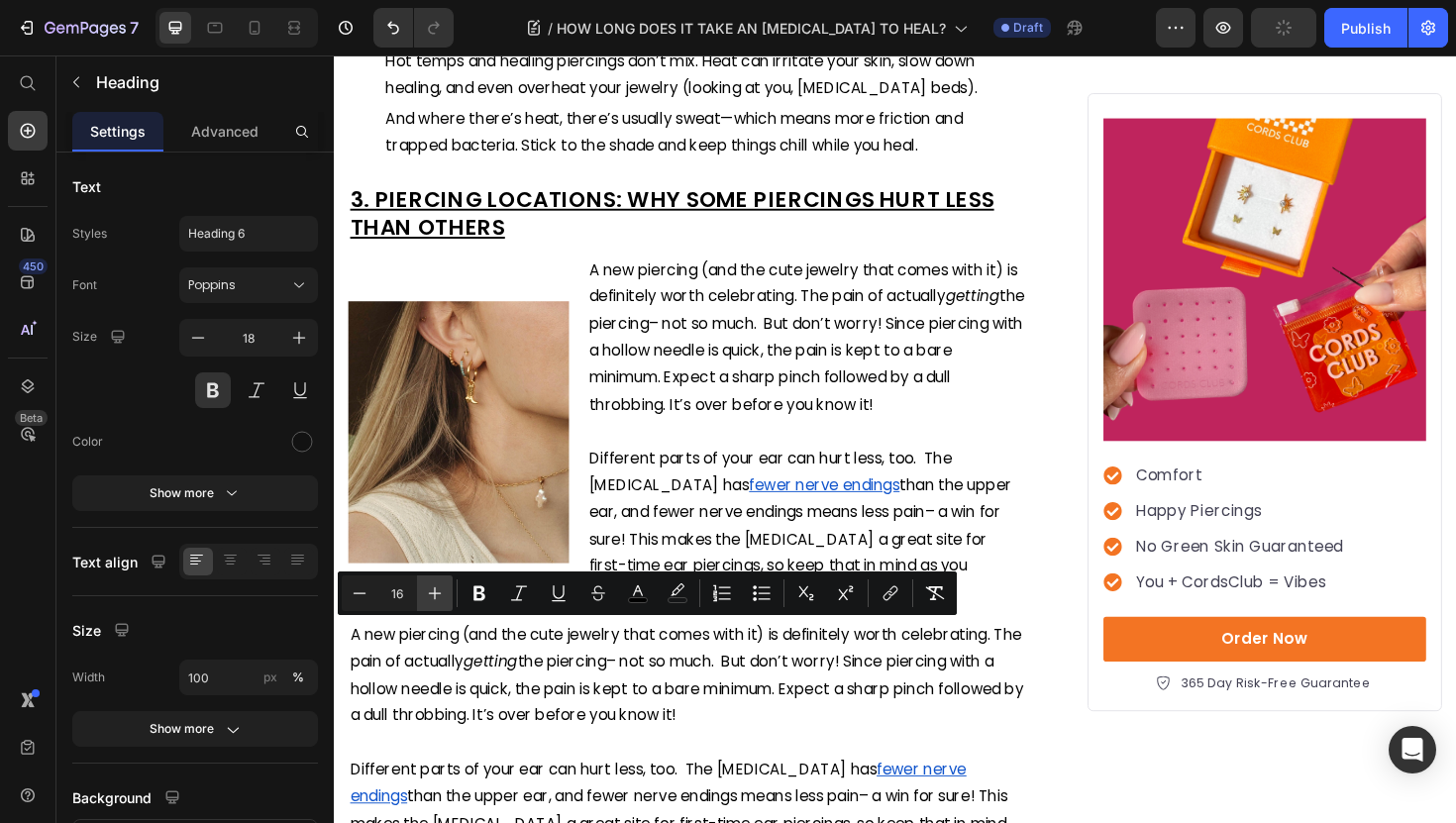 click 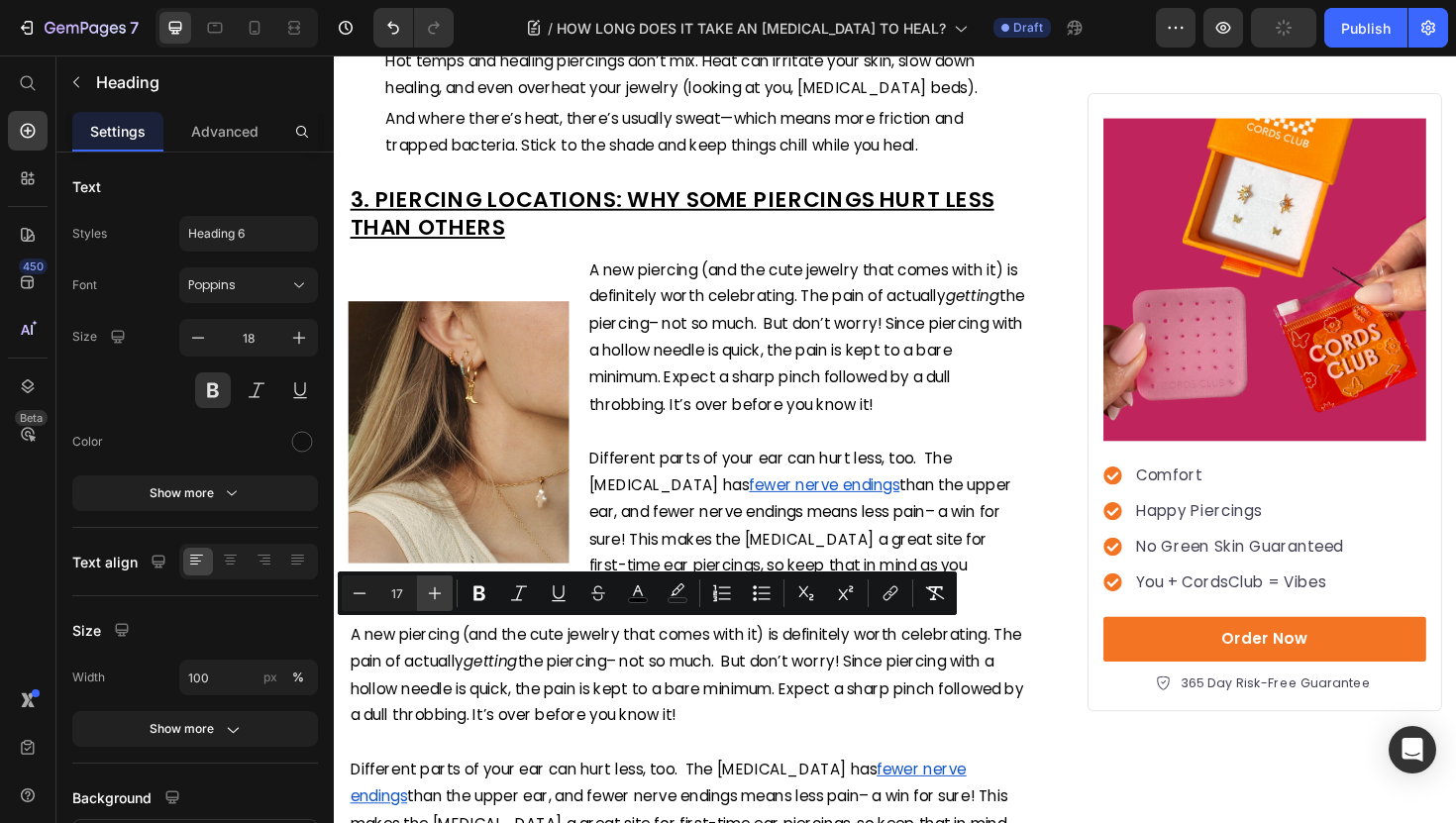 click 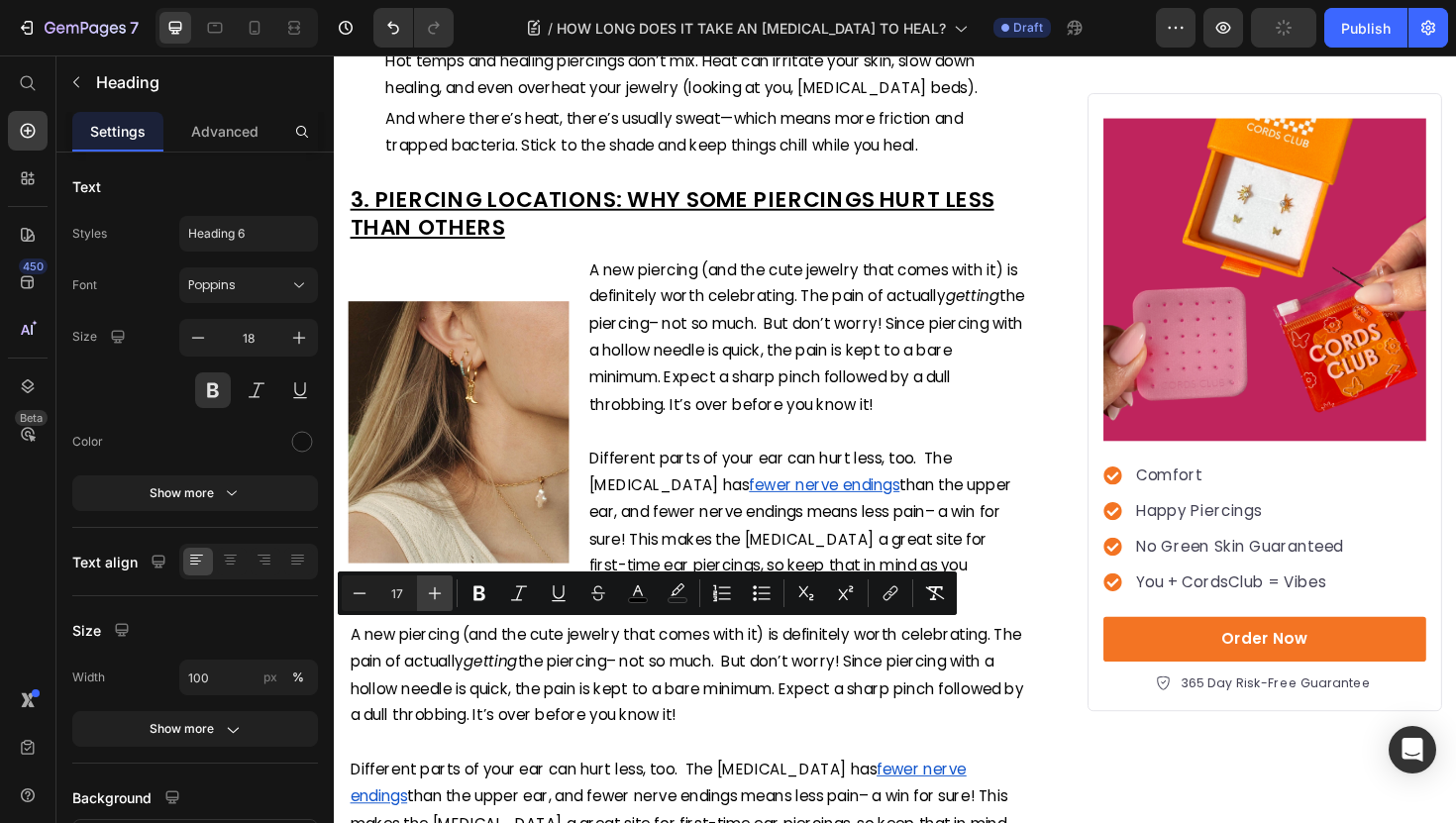type on "18" 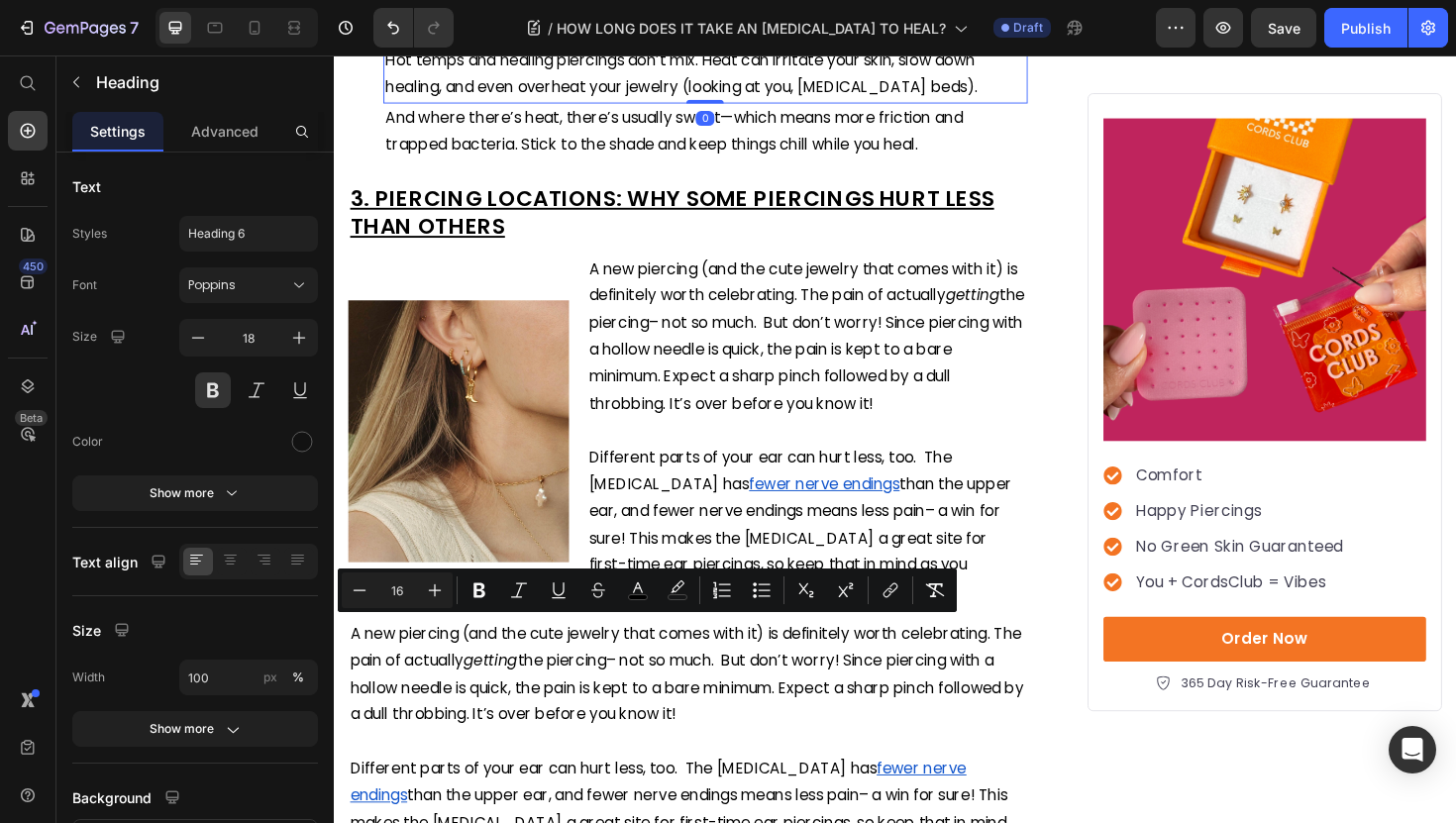 click on "Hot temps and healing piercings don’t mix. Heat can irritate your skin, slow down healing, and even overheat your jewelry (looking at you, [MEDICAL_DATA] beds)." at bounding box center [701, 75] 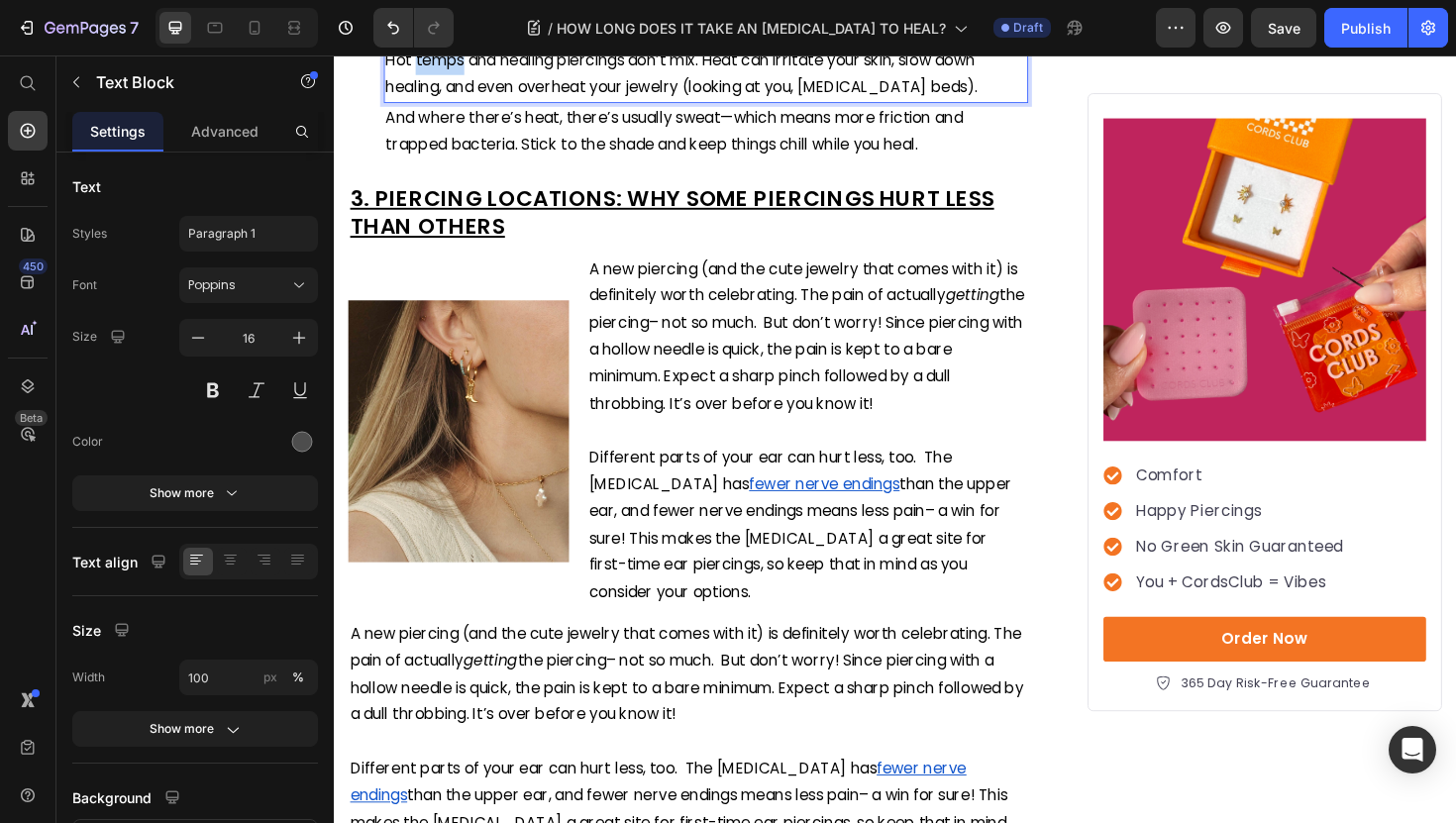 click on "Hot temps and healing piercings don’t mix. Heat can irritate your skin, slow down healing, and even overheat your jewelry (looking at you, [MEDICAL_DATA] beds)." at bounding box center [701, 75] 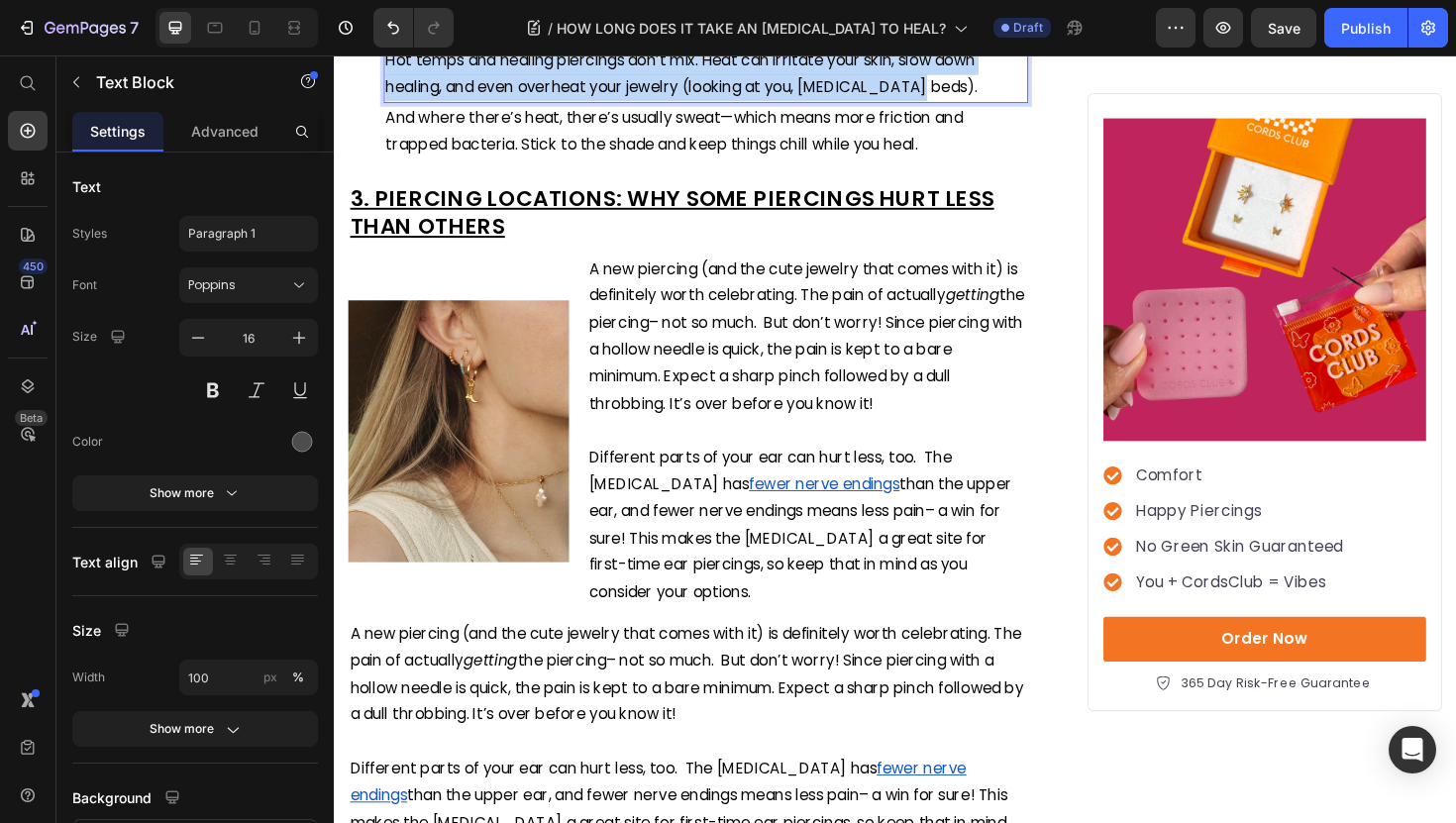 click on "Hot temps and healing piercings don’t mix. Heat can irritate your skin, slow down healing, and even overheat your jewelry (looking at you, [MEDICAL_DATA] beds)." at bounding box center (701, 75) 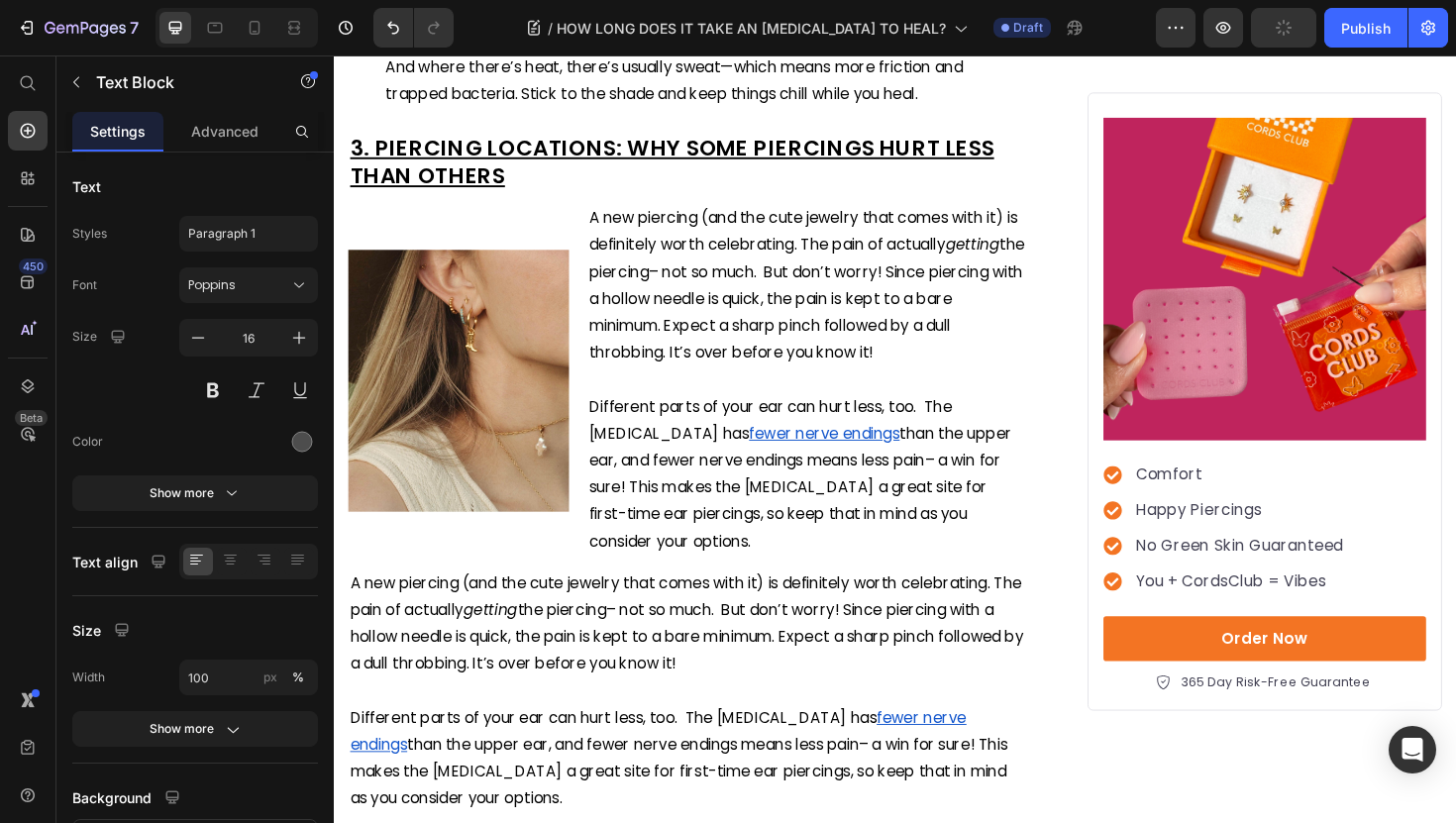 scroll, scrollTop: 3021, scrollLeft: 0, axis: vertical 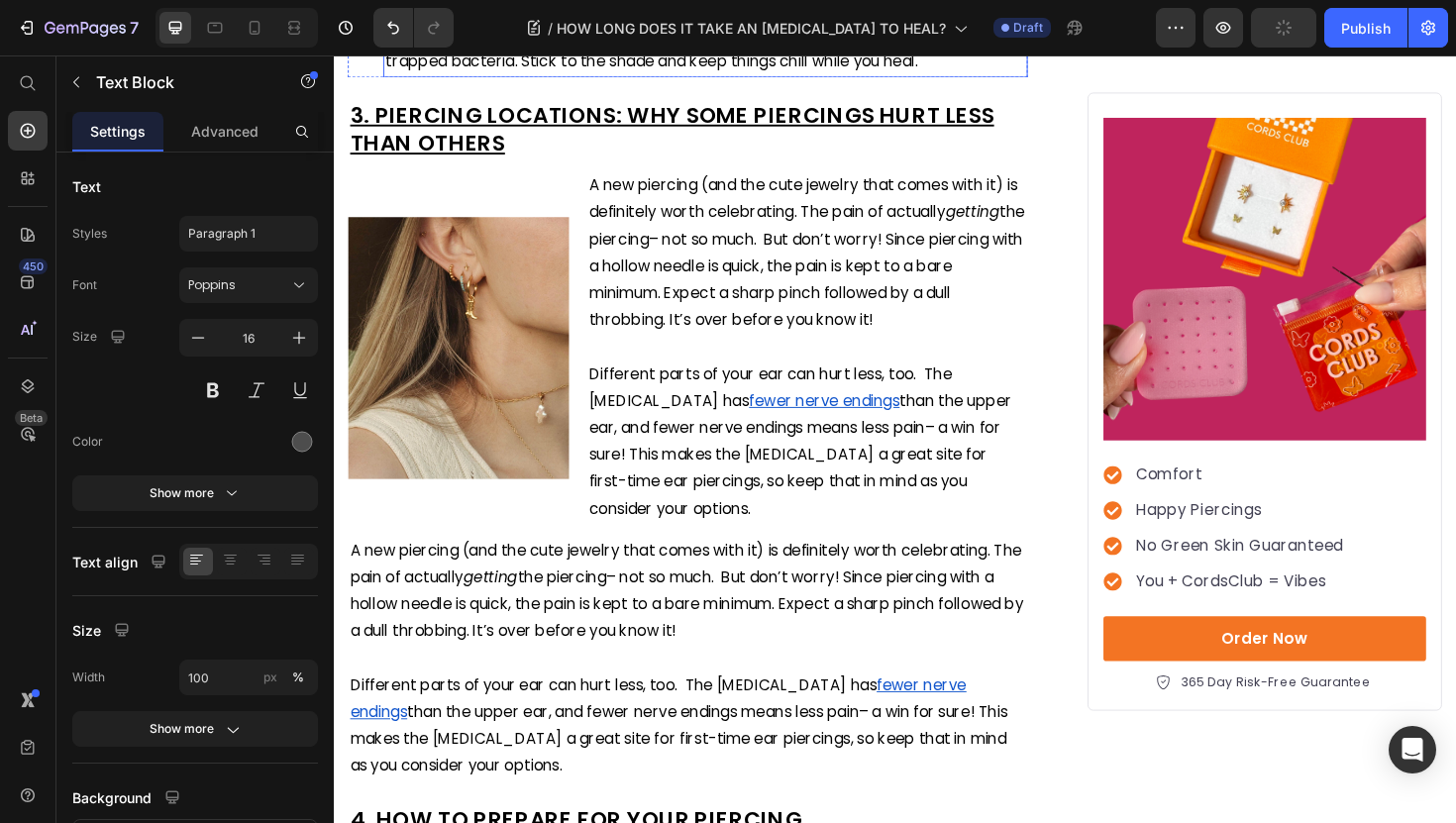 click on "And where there’s heat, there’s usually sweat—which means more friction and trapped bacteria. Stick to the shade and keep things chill while you heal." at bounding box center (693, 48) 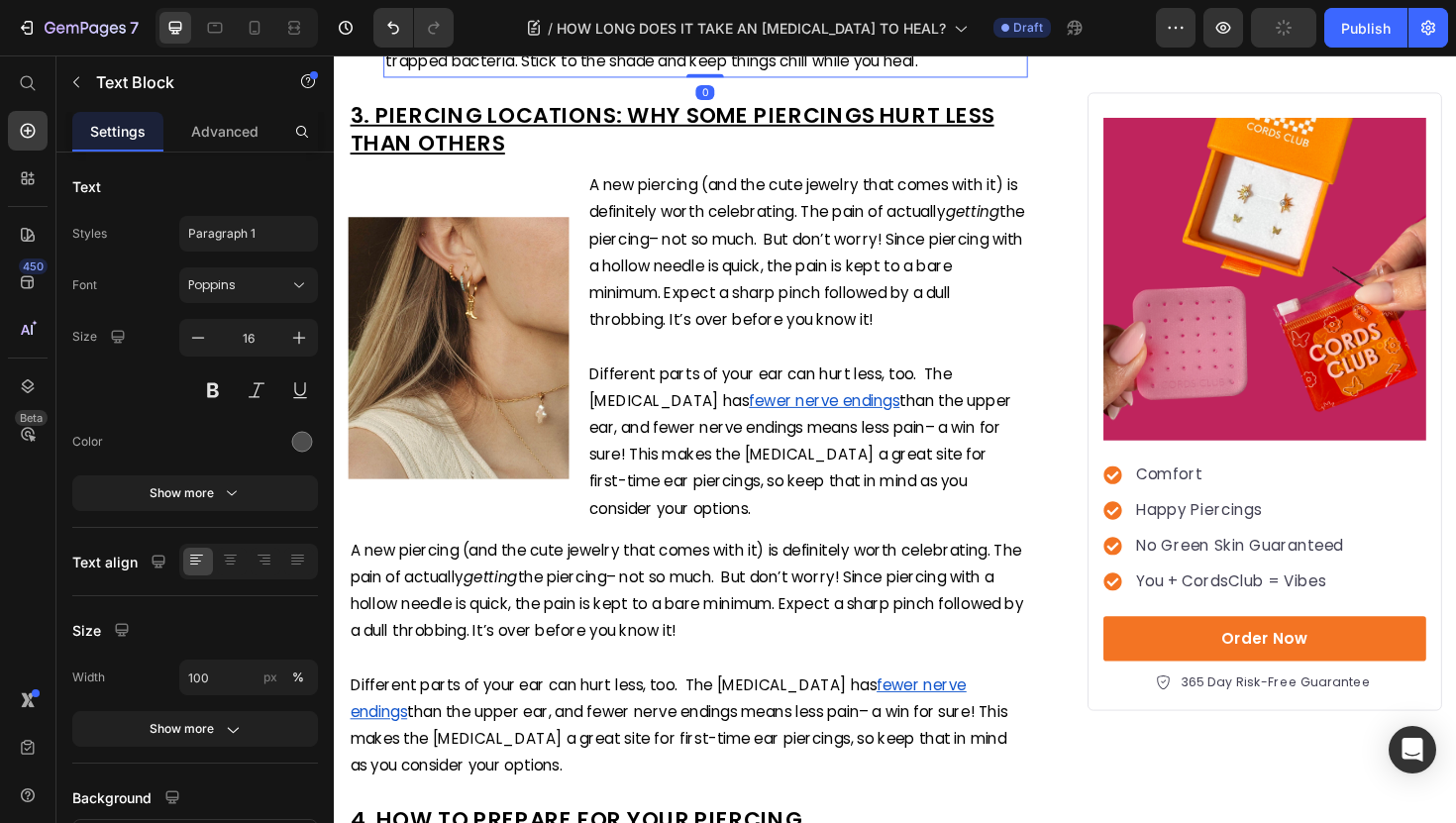 click on "And where there’s heat, there’s usually sweat—which means more friction and trapped bacteria. Stick to the shade and keep things chill while you heal." at bounding box center (693, 48) 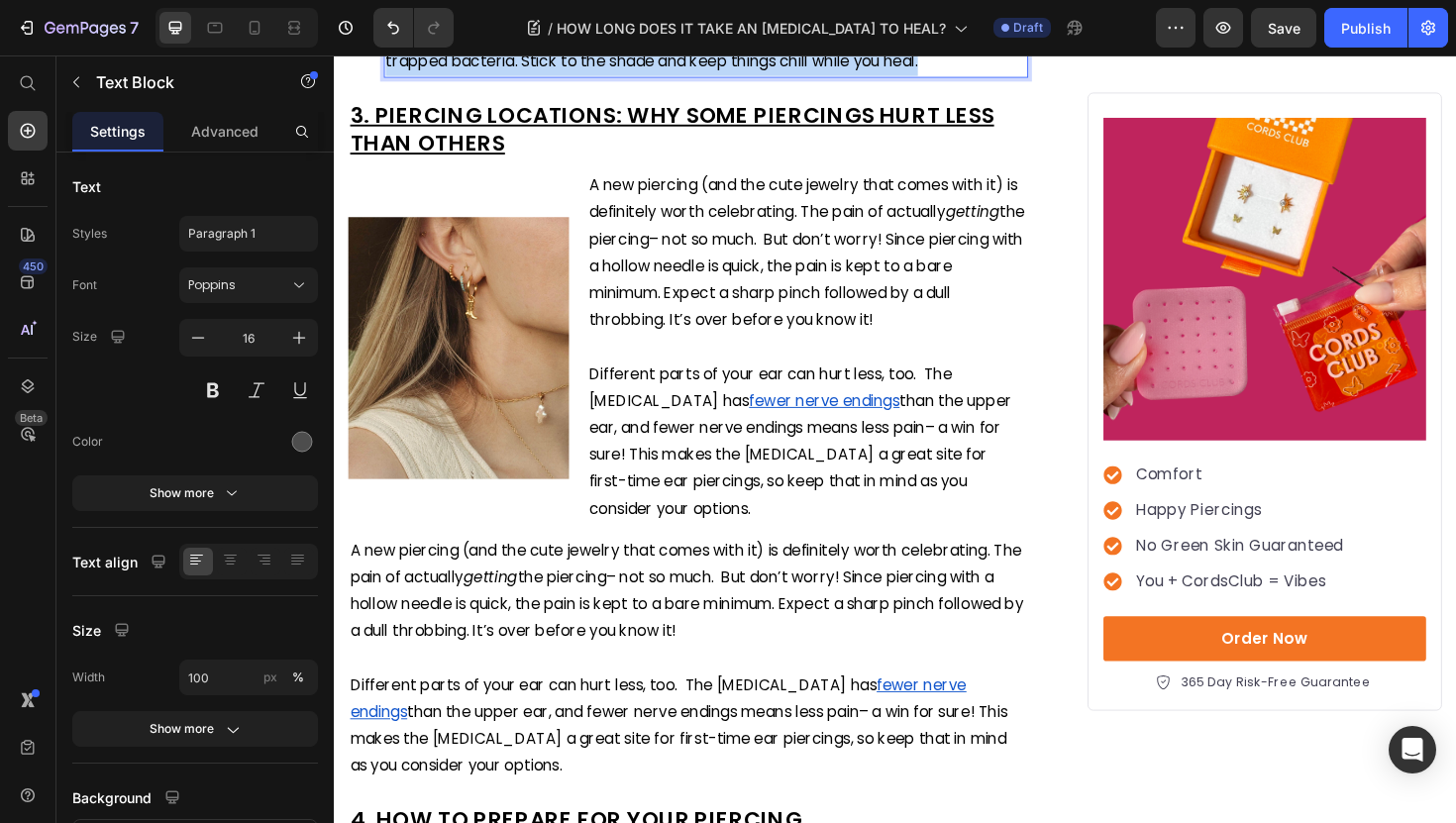 click on "And where there’s heat, there’s usually sweat—which means more friction and trapped bacteria. Stick to the shade and keep things chill while you heal." at bounding box center [693, 48] 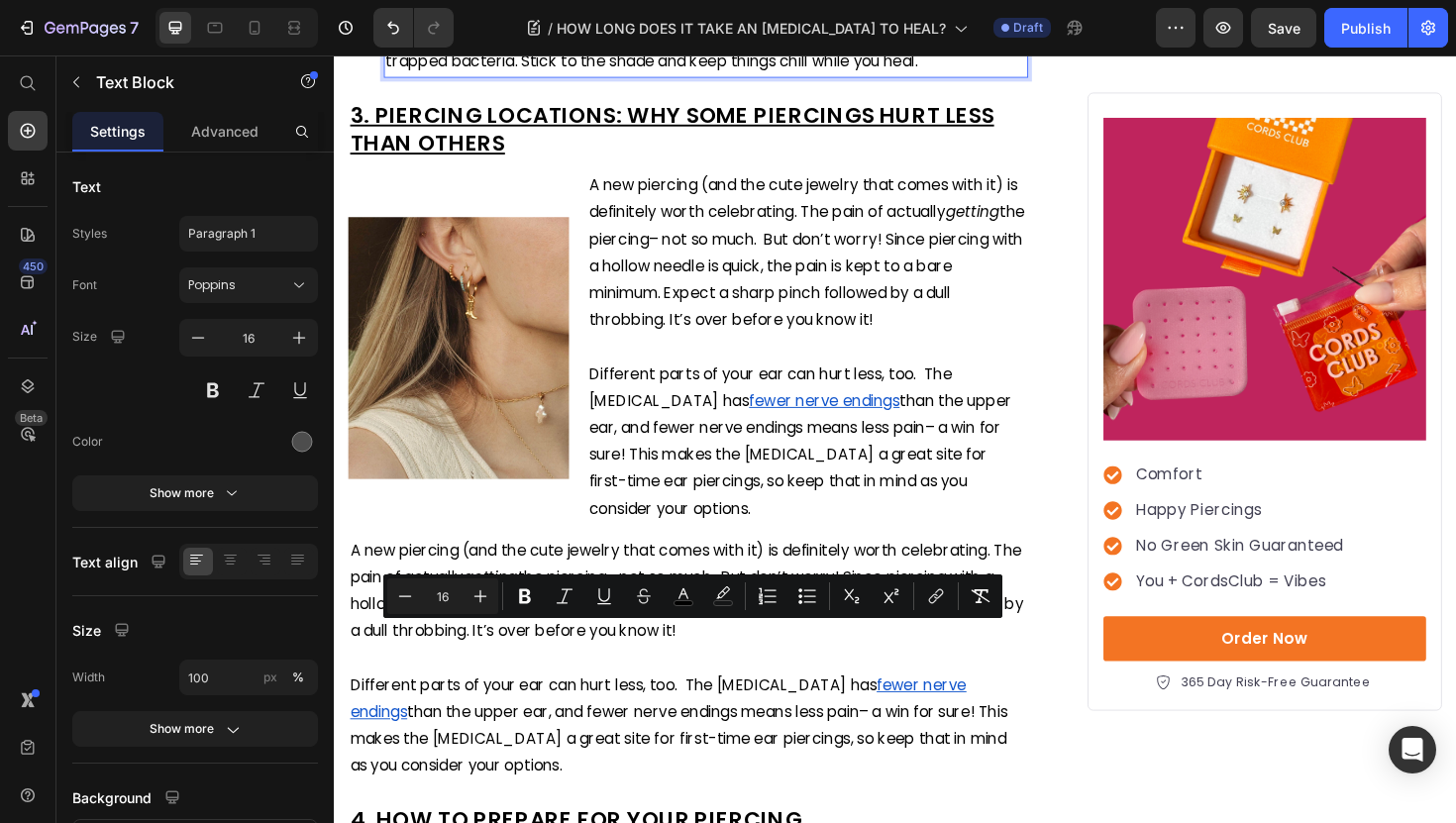 click on "And where there’s heat, there’s usually sweat—which means more friction and trapped bacteria. Stick to the shade and keep things chill while you heal." at bounding box center [727, 49] 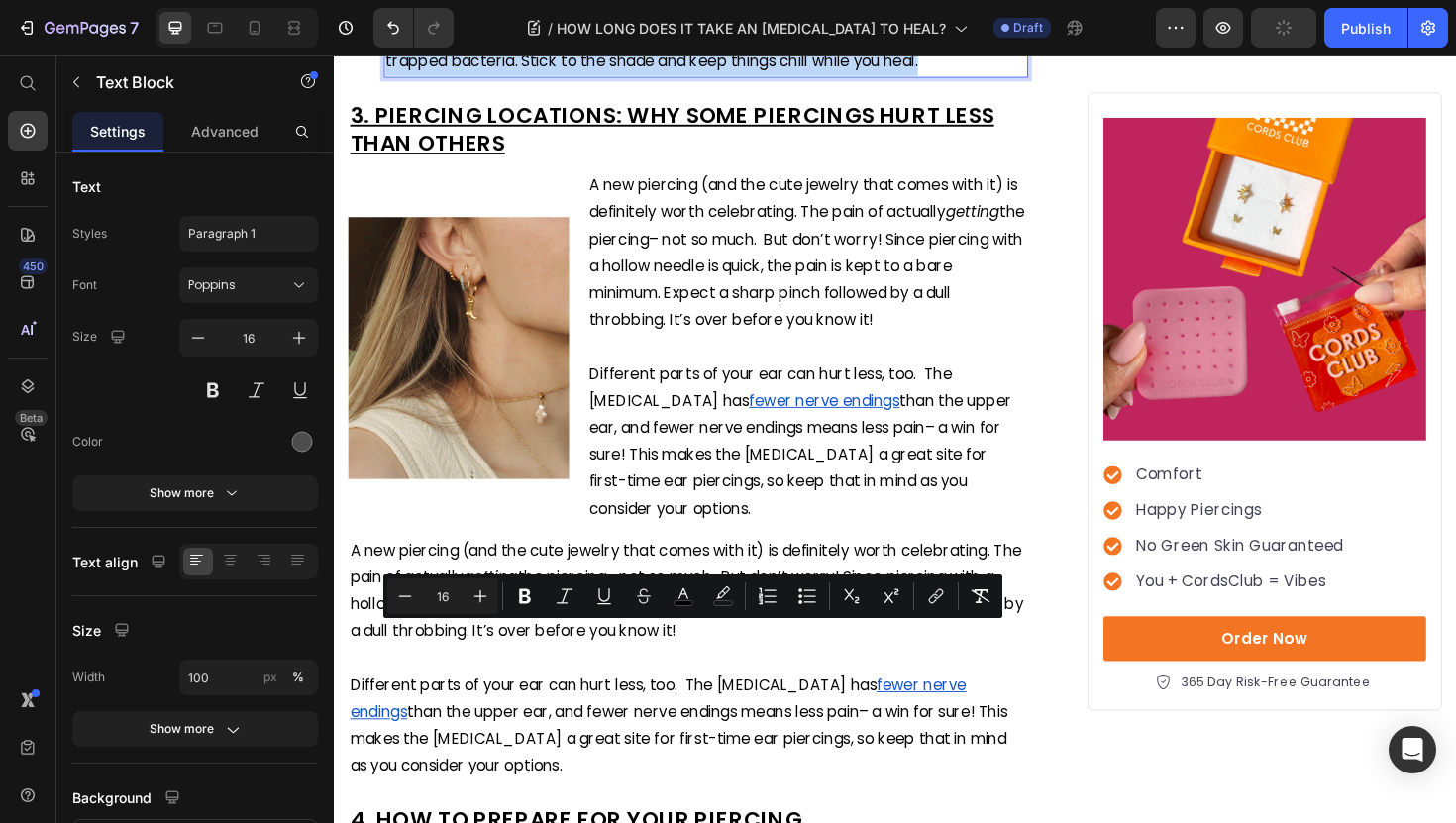 drag, startPoint x: 966, startPoint y: 696, endPoint x: 425, endPoint y: 677, distance: 541.3335 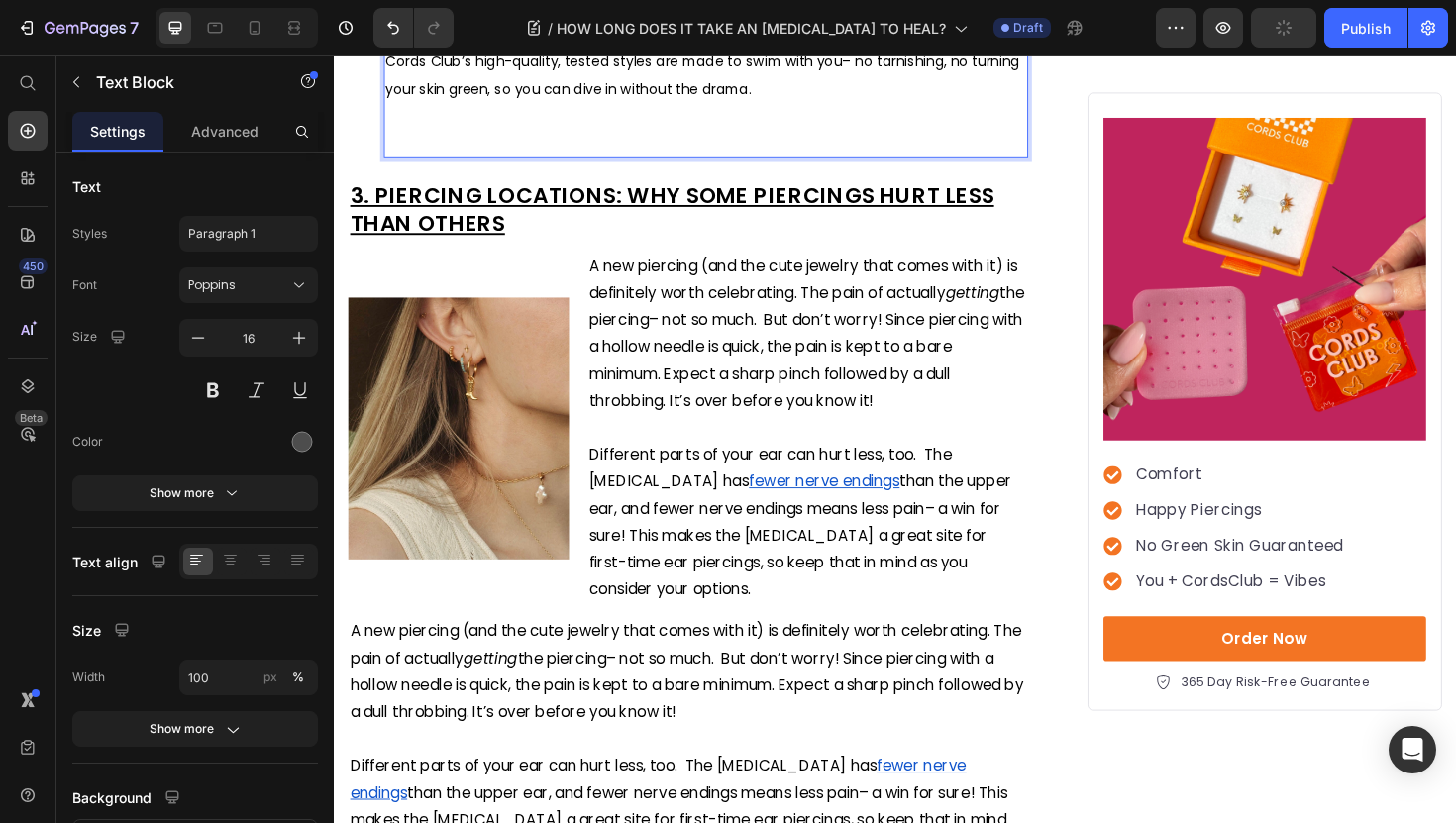 click on "Once you’re healed? Bring on the beach days. Just make sure your earrings are up for it. Cords Club’s high-quality, tested styles are made to swim with you– no tarnishing, no turning your skin green, so you can dive in without the drama." at bounding box center [724, 62] 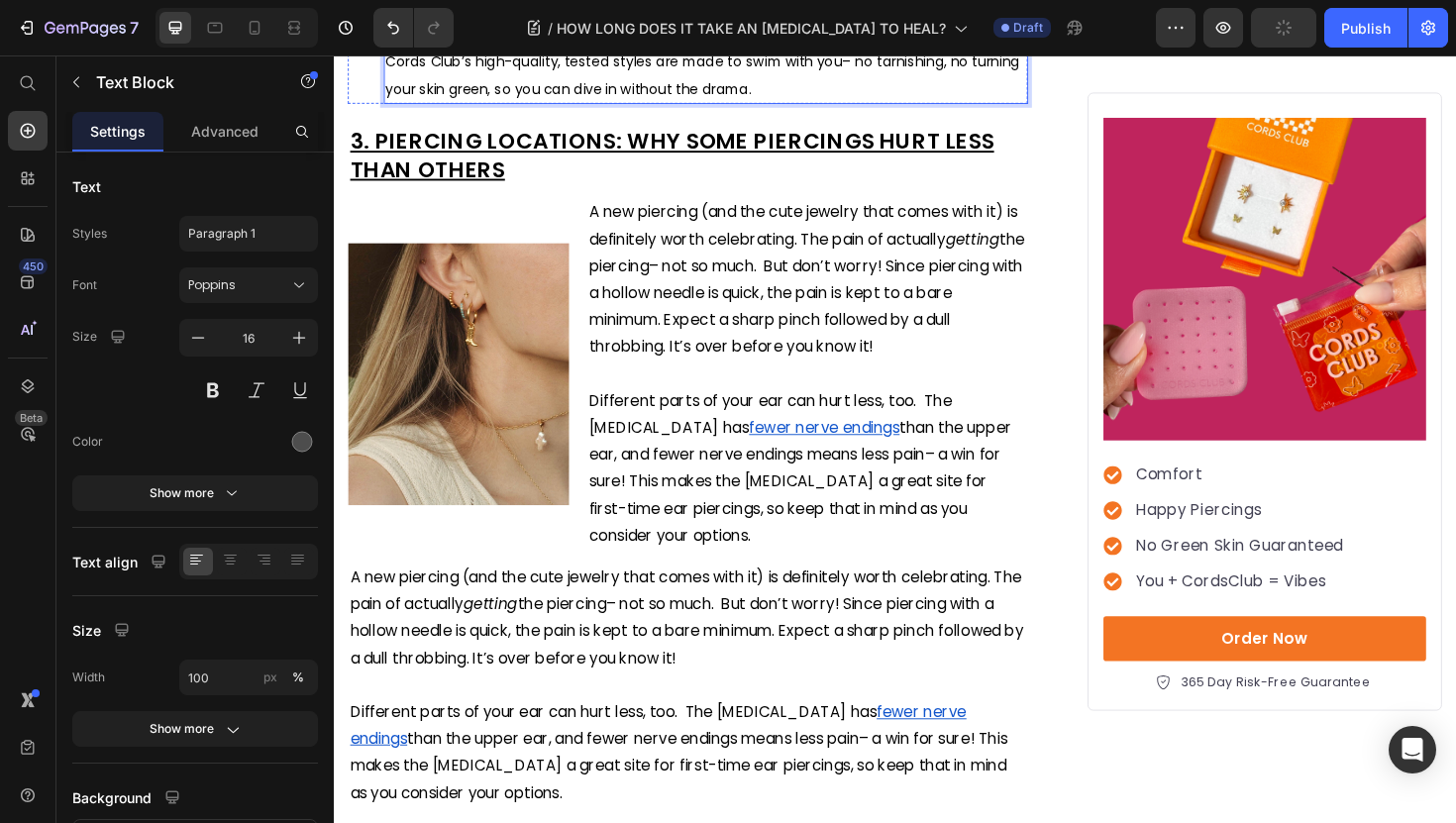 click on "Lakes, oceans, pools, and even bathtubs can expose your fresh piercing to bacteria—and chlorine doesn’t help either. Until you’re fully healed," at bounding box center [711, -42] 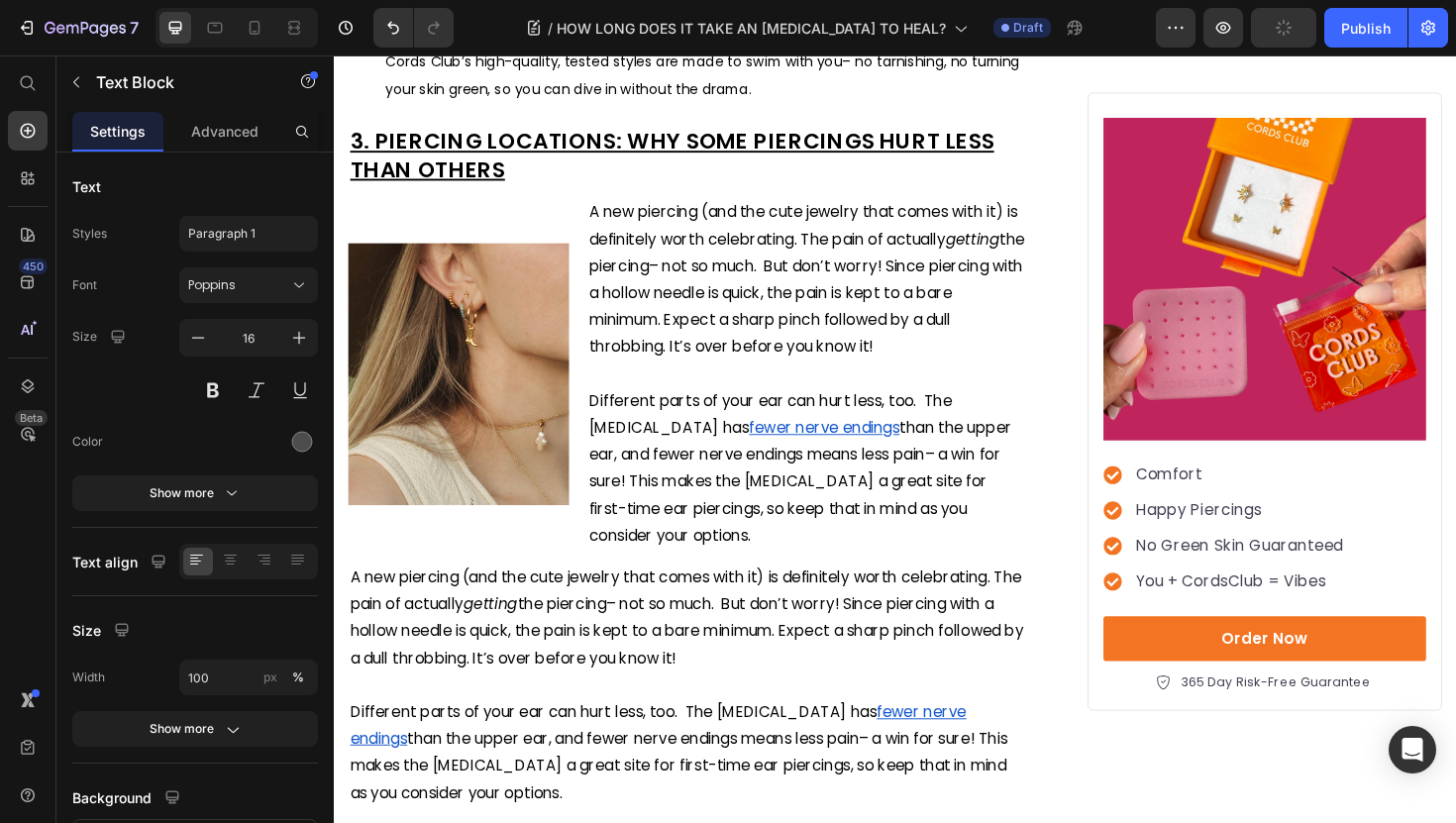 click on "Lakes, oceans, pools, and even bathtubs can expose your fresh piercing to bacteria—and chlorine doesn’t help either. Until you’re fully healed," at bounding box center (711, -42) 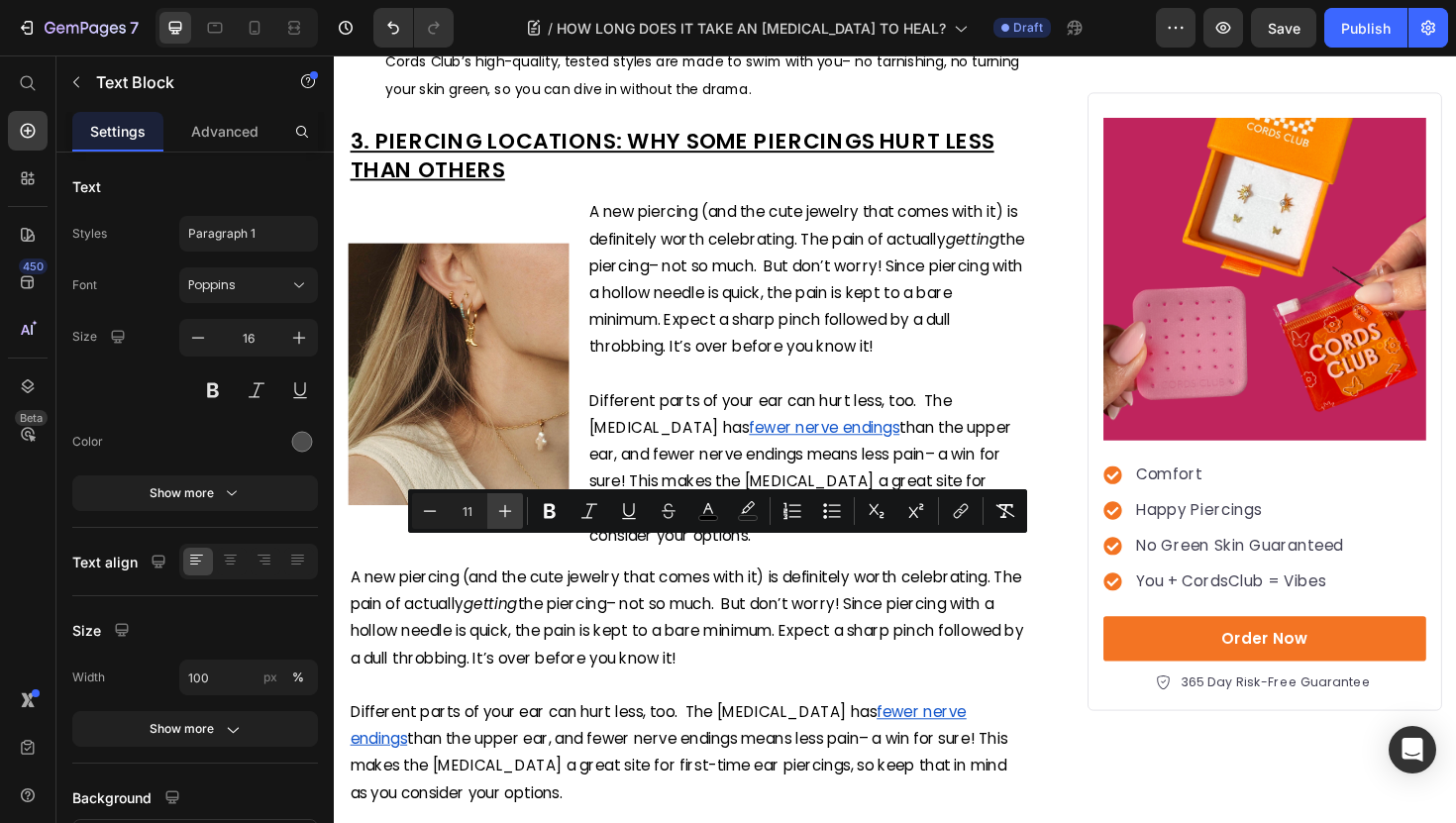 click 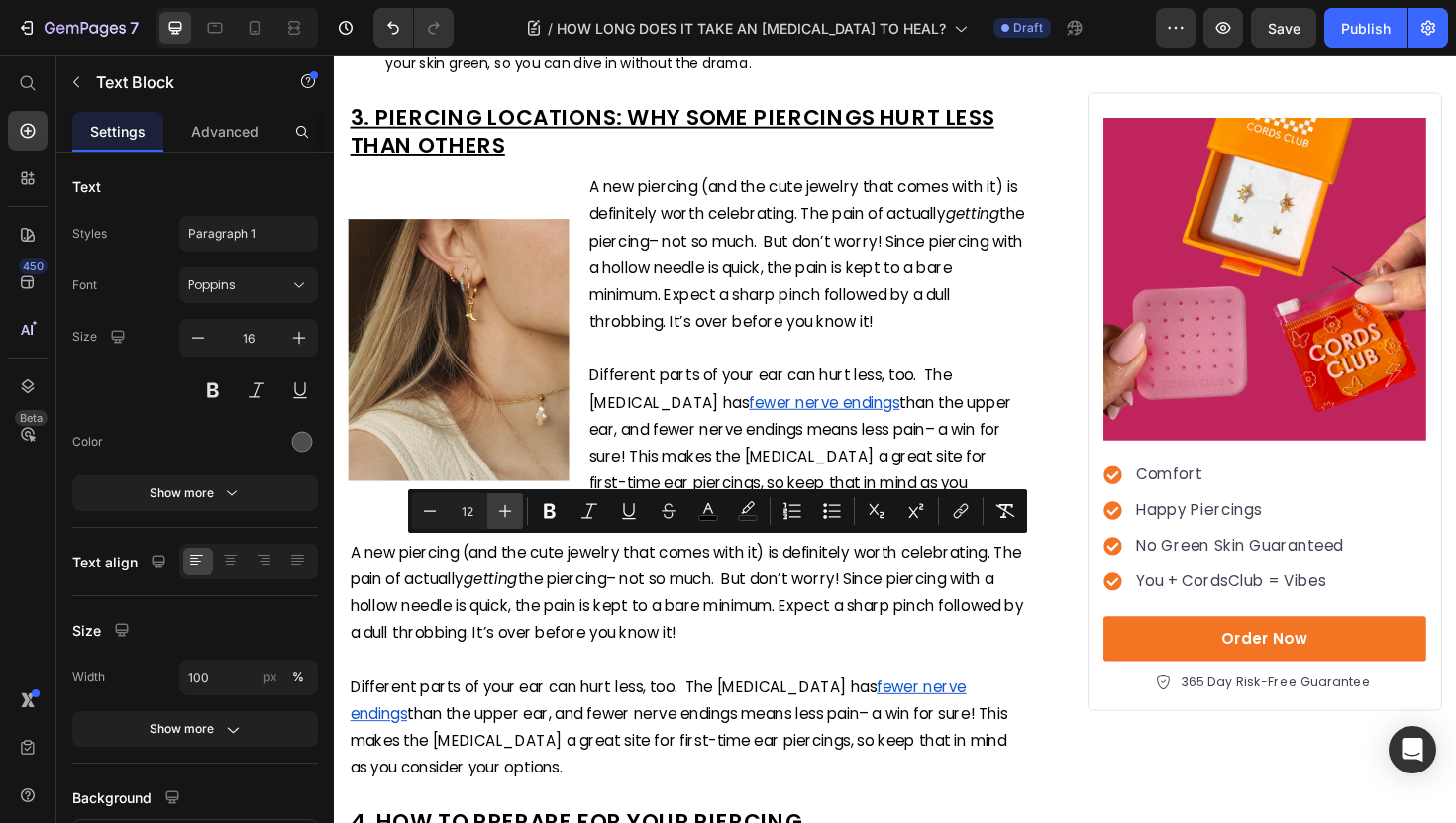 click 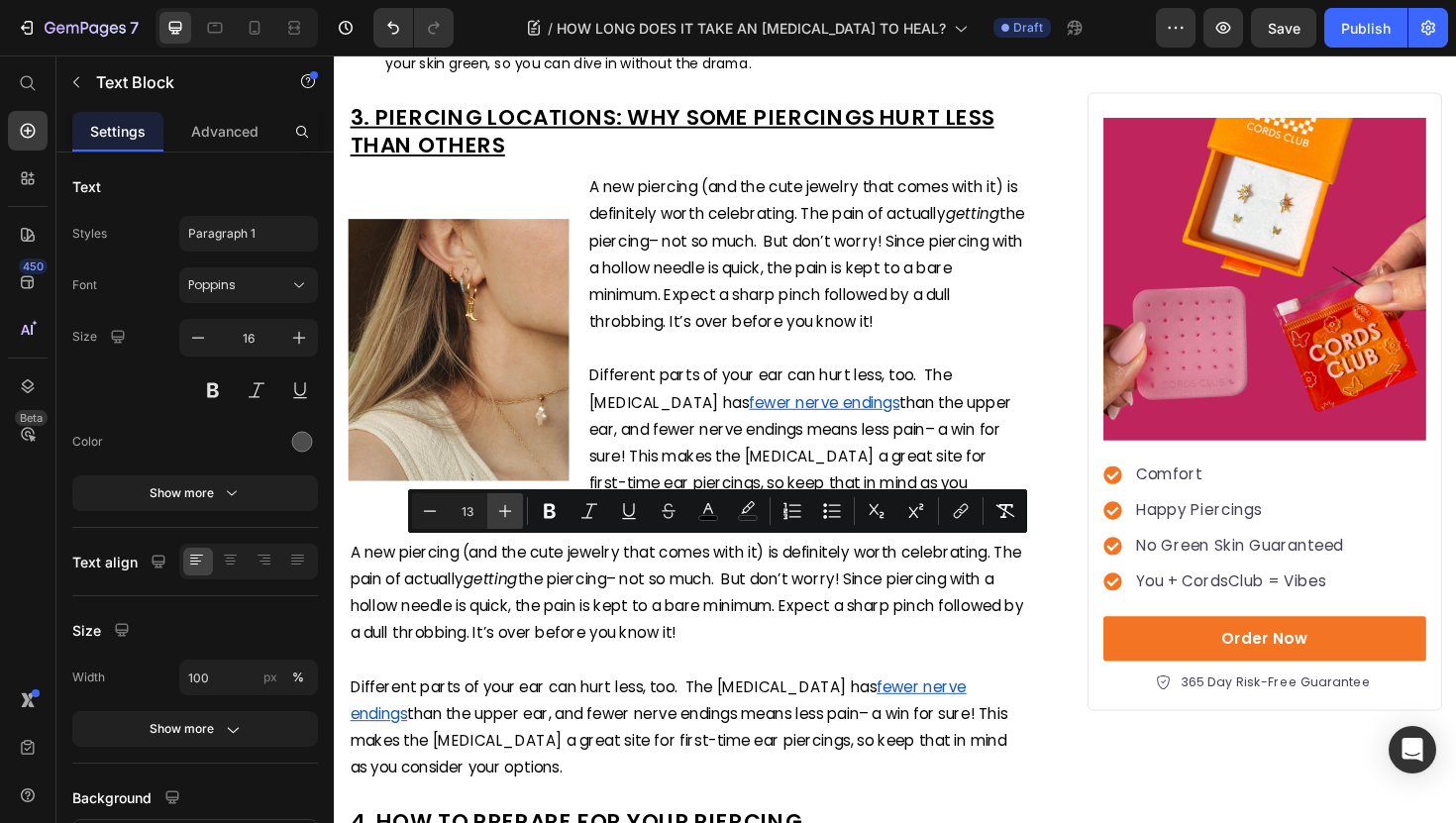 click 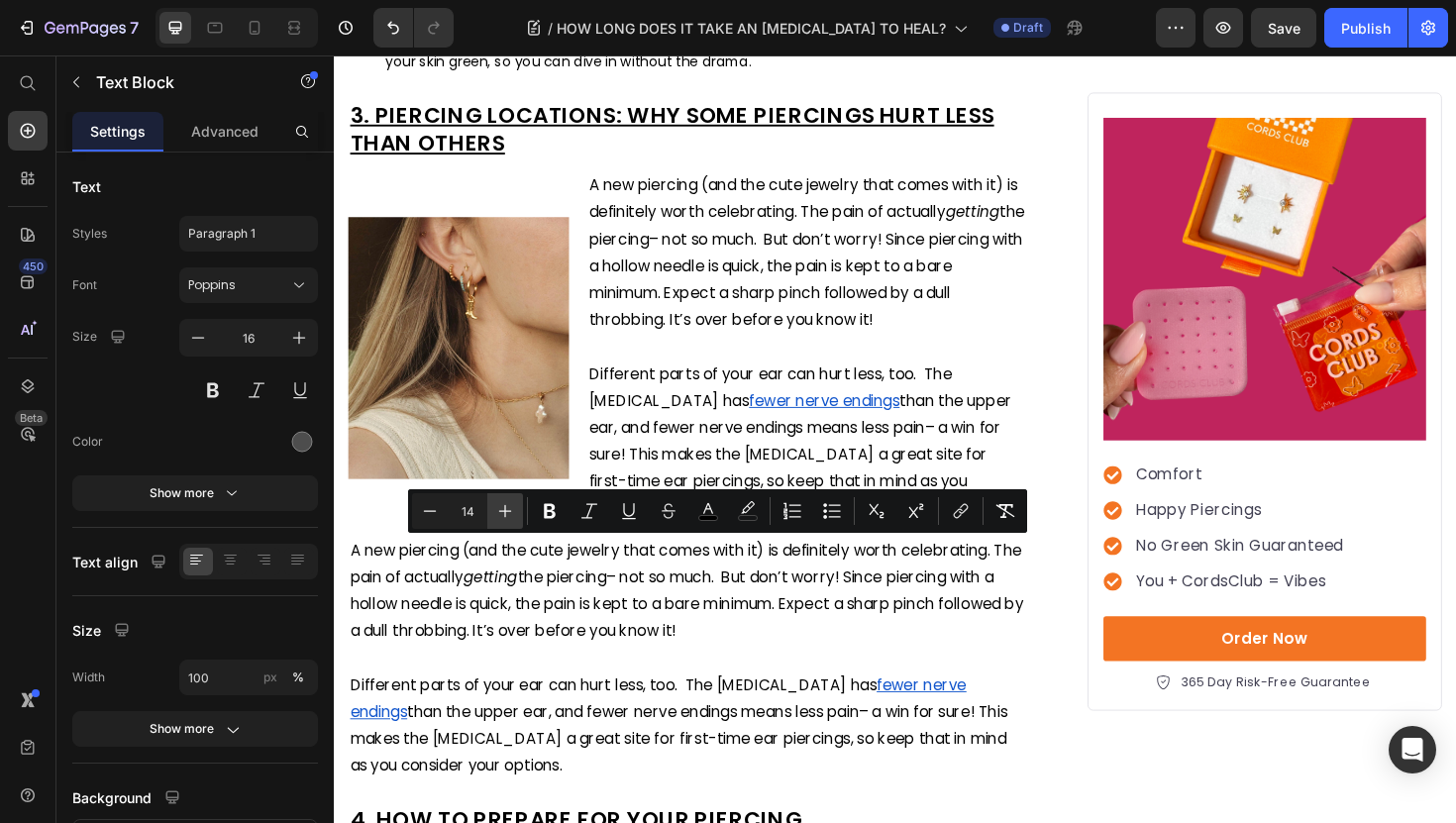 click 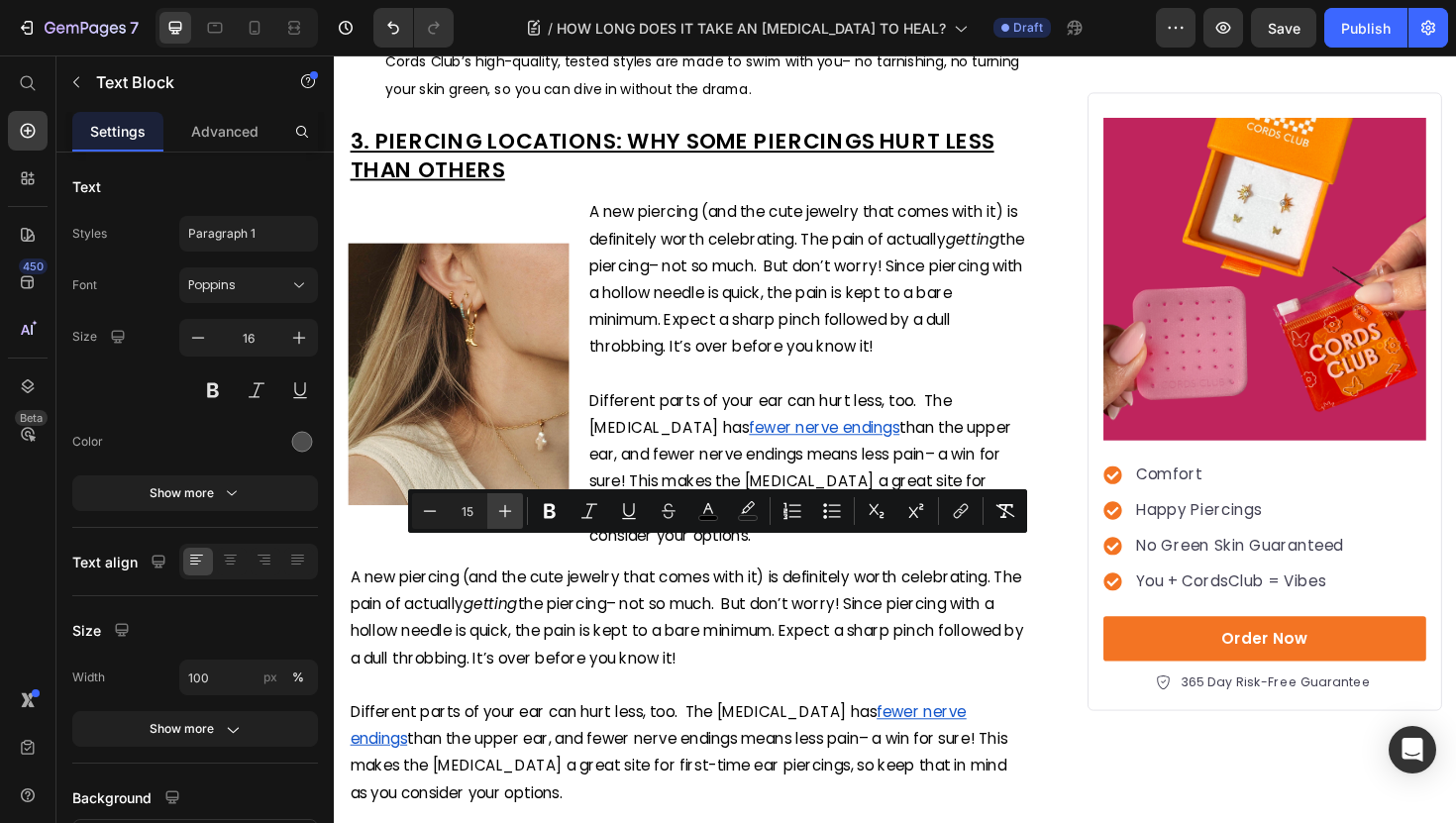 click 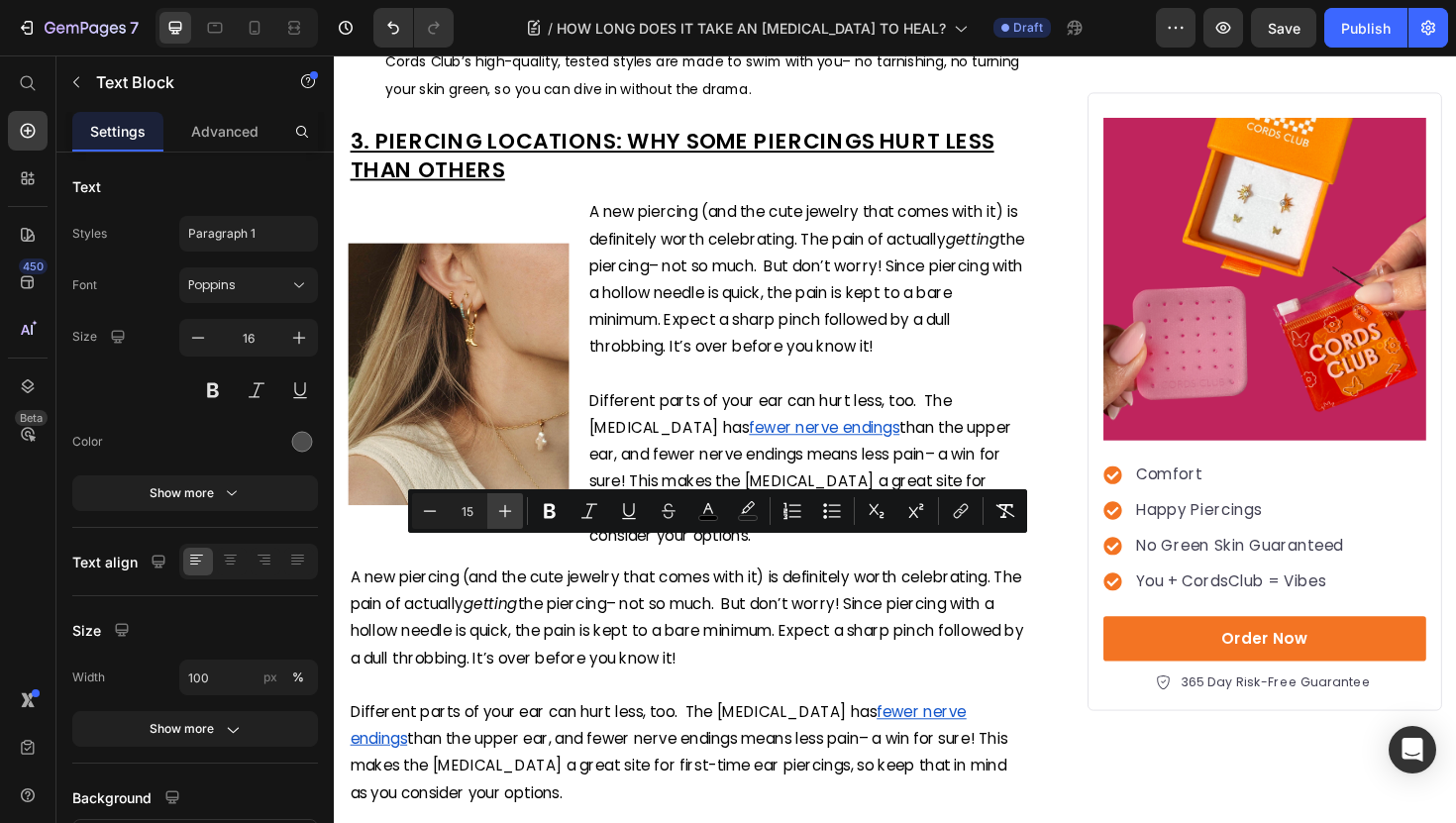 type on "16" 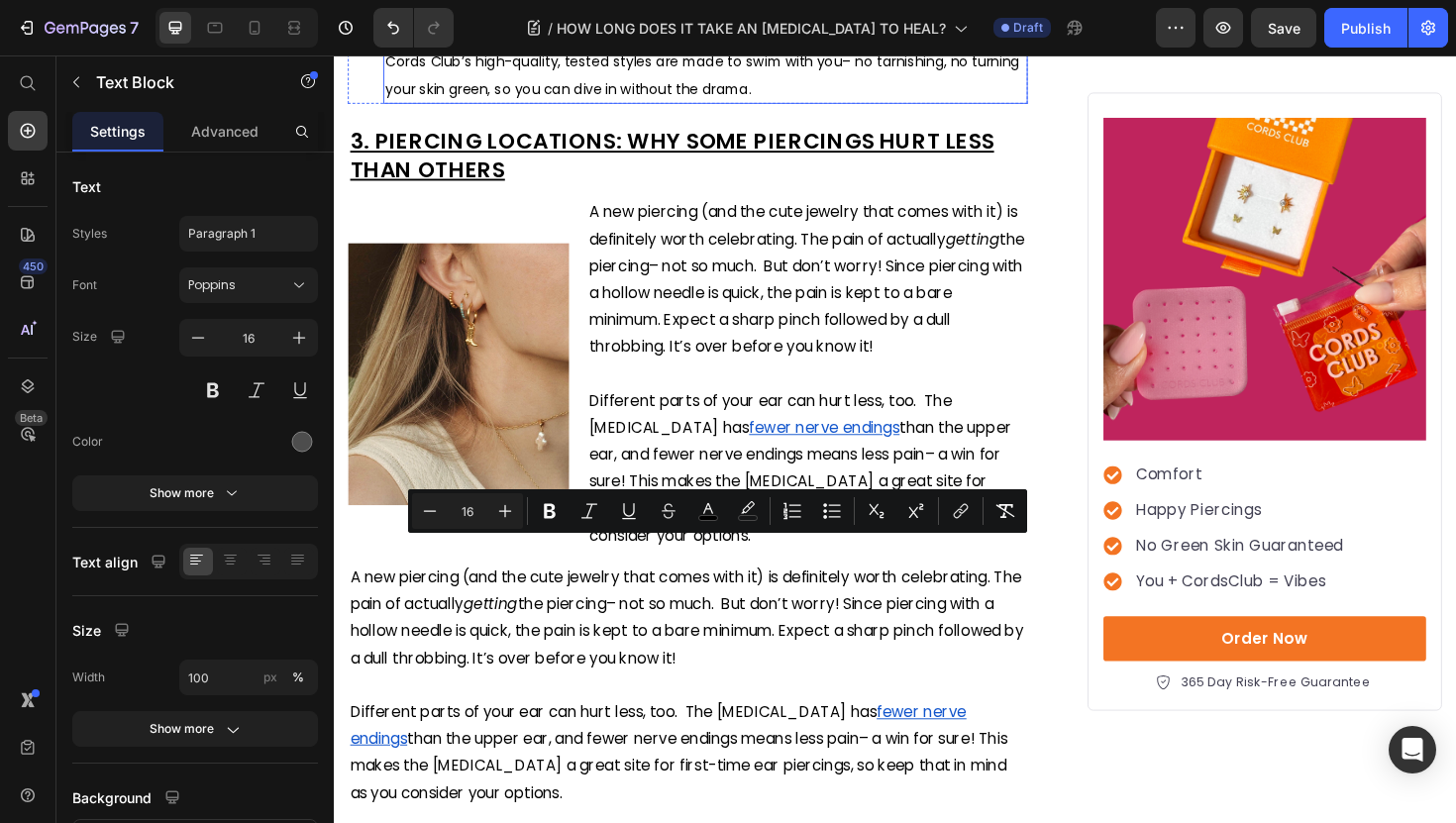 click on "Once you’re healed? Bring on the beach days. Just make sure your earrings are up for it. Cords Club’s high-quality, tested styles are made to swim with you– no tarnishing, no turning your skin green, so you can dive in without the drama." at bounding box center [727, 62] 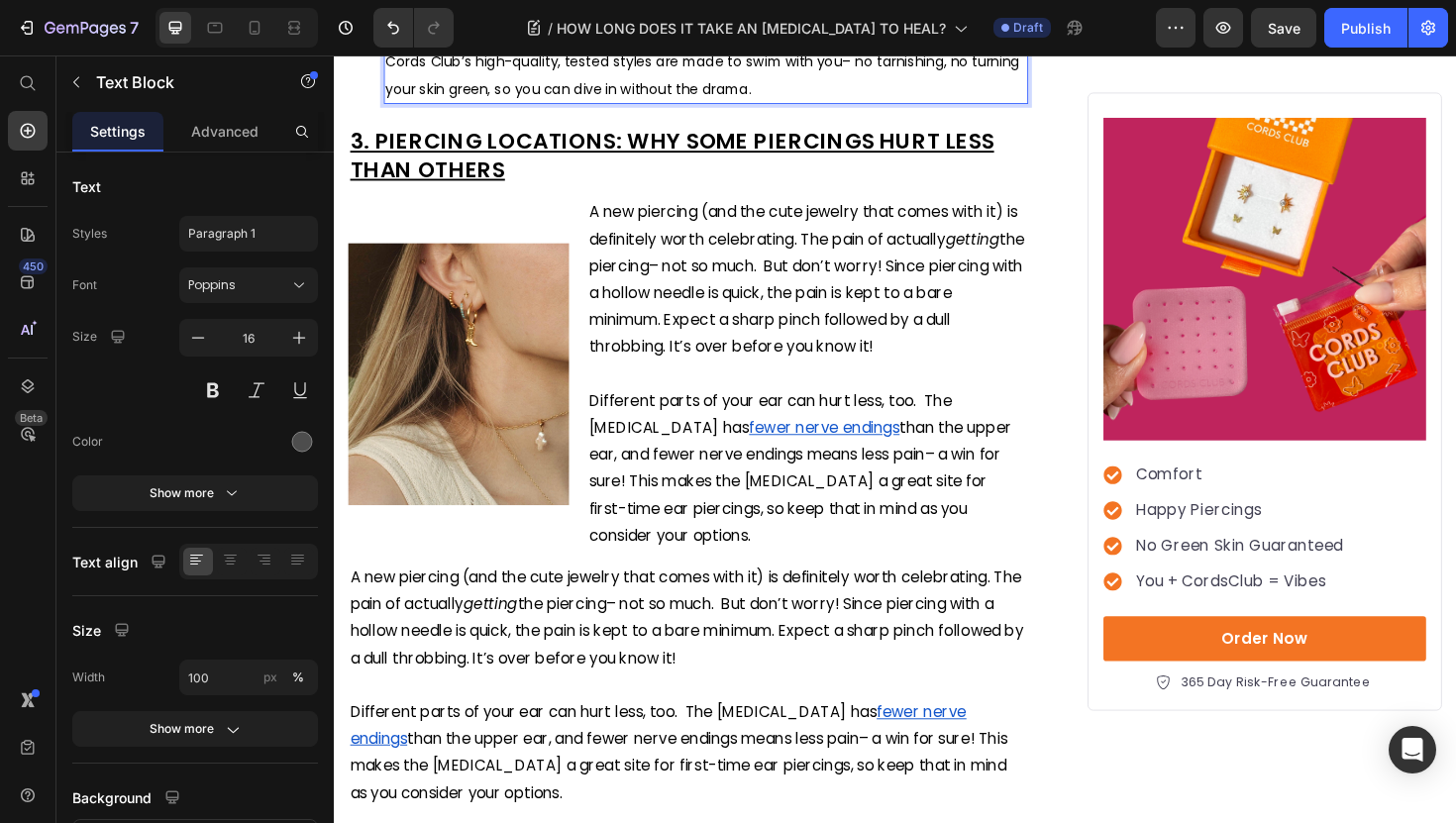 click on "Once you’re healed? Bring on the beach days. Just make sure your earrings are up for it. Cords Club’s high-quality, tested styles are made to swim with you– no tarnishing, no turning your skin green, so you can dive in without the drama." at bounding box center [727, 62] 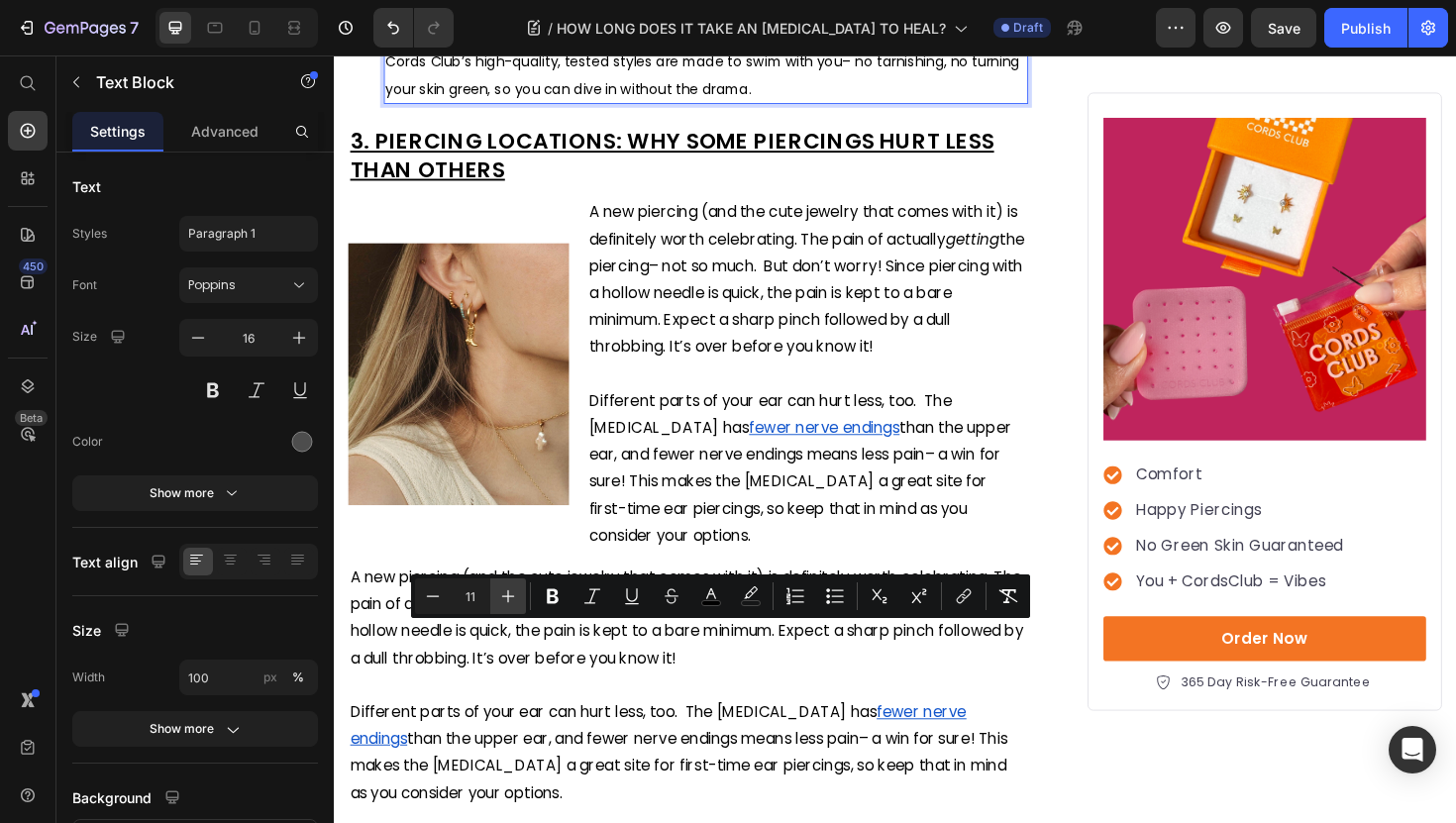 click 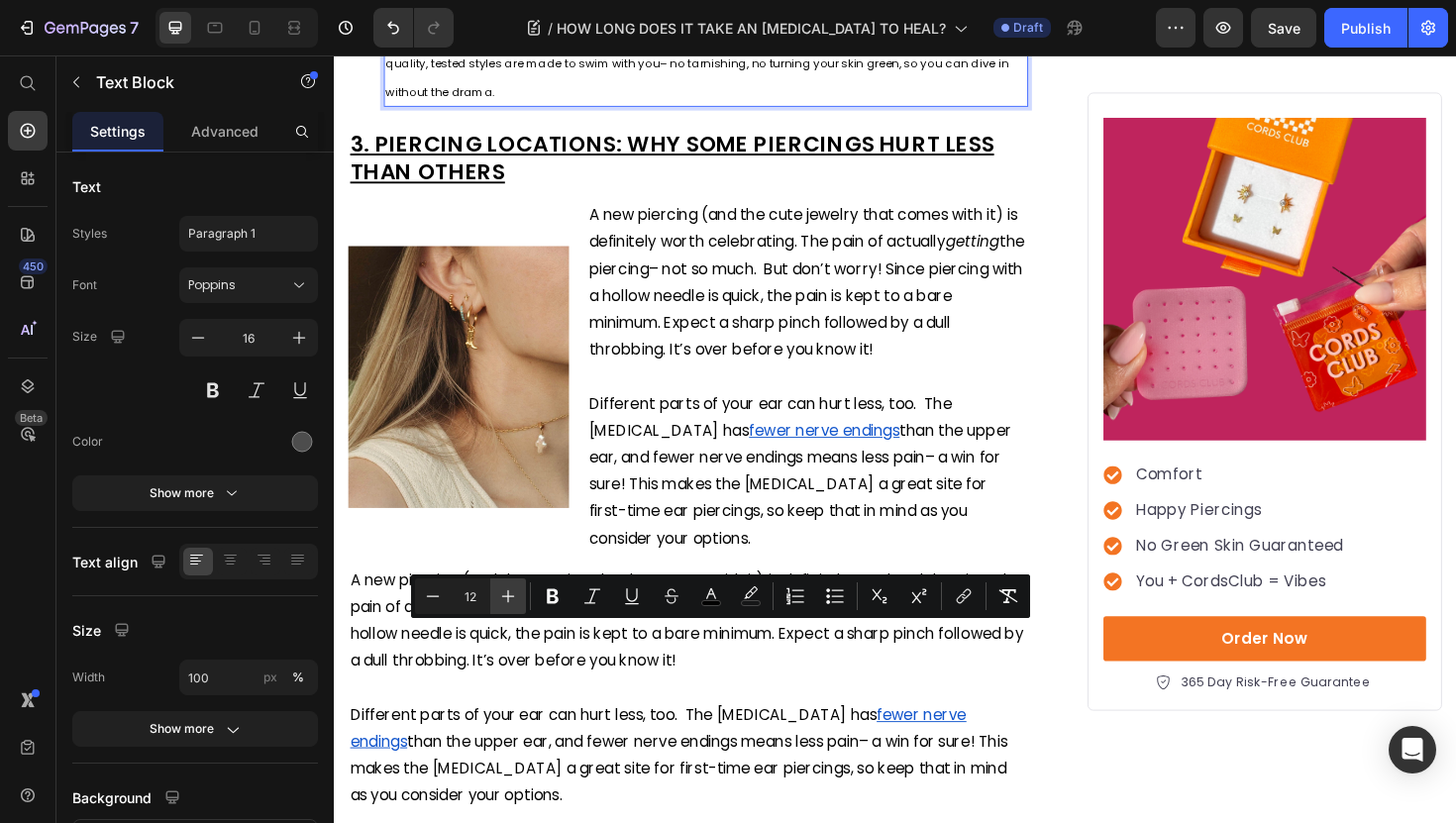 click 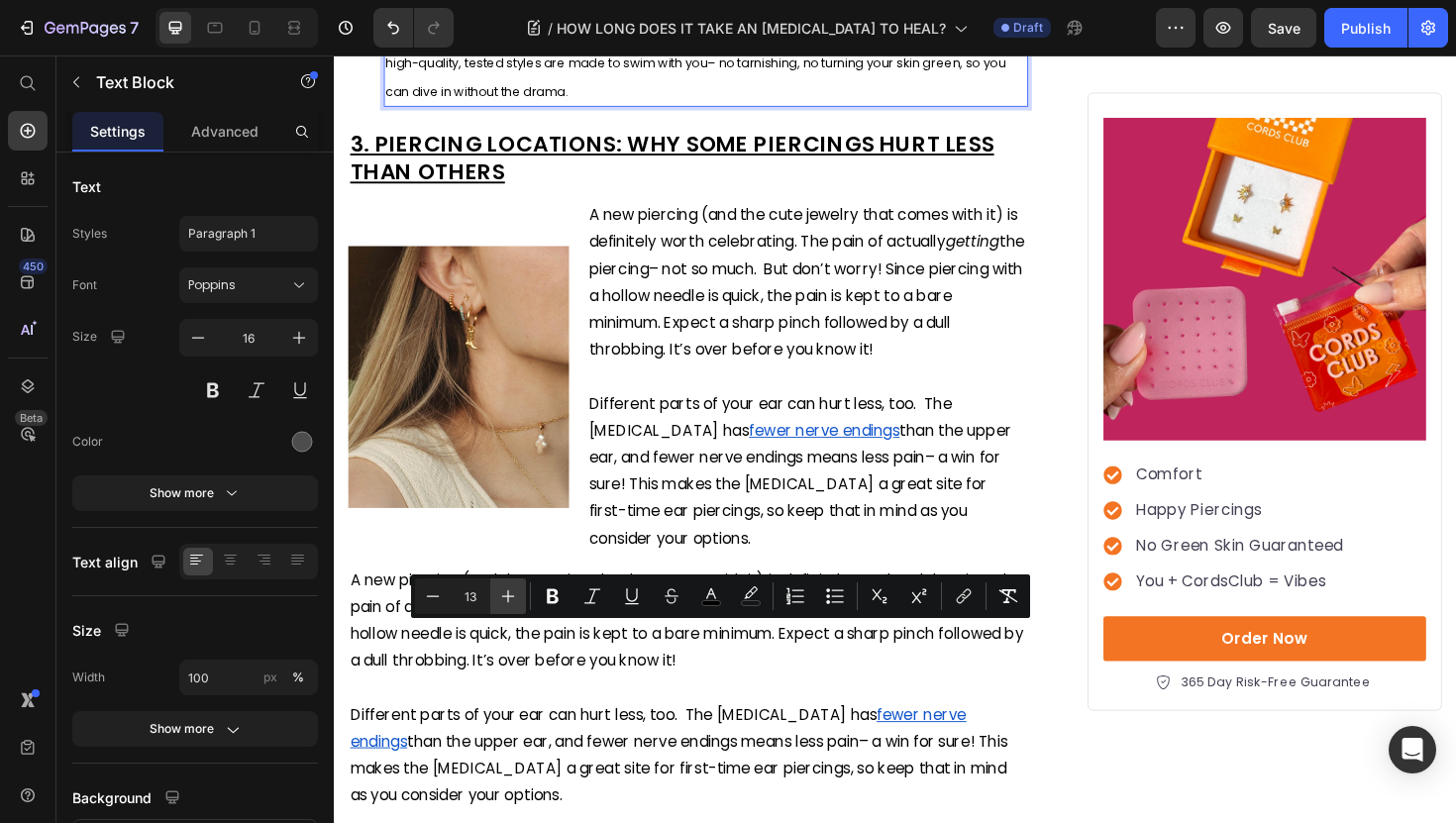 click 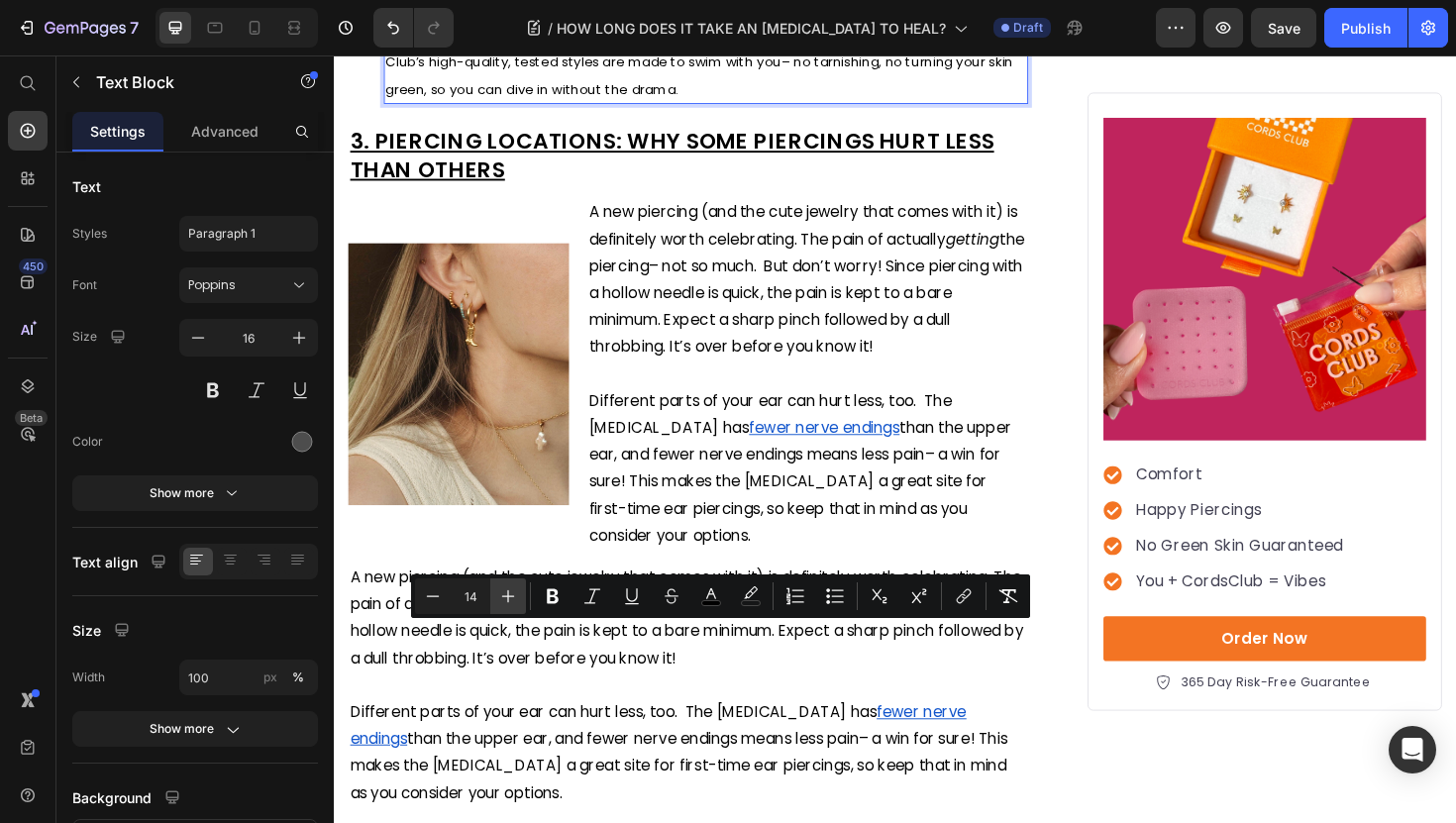 click 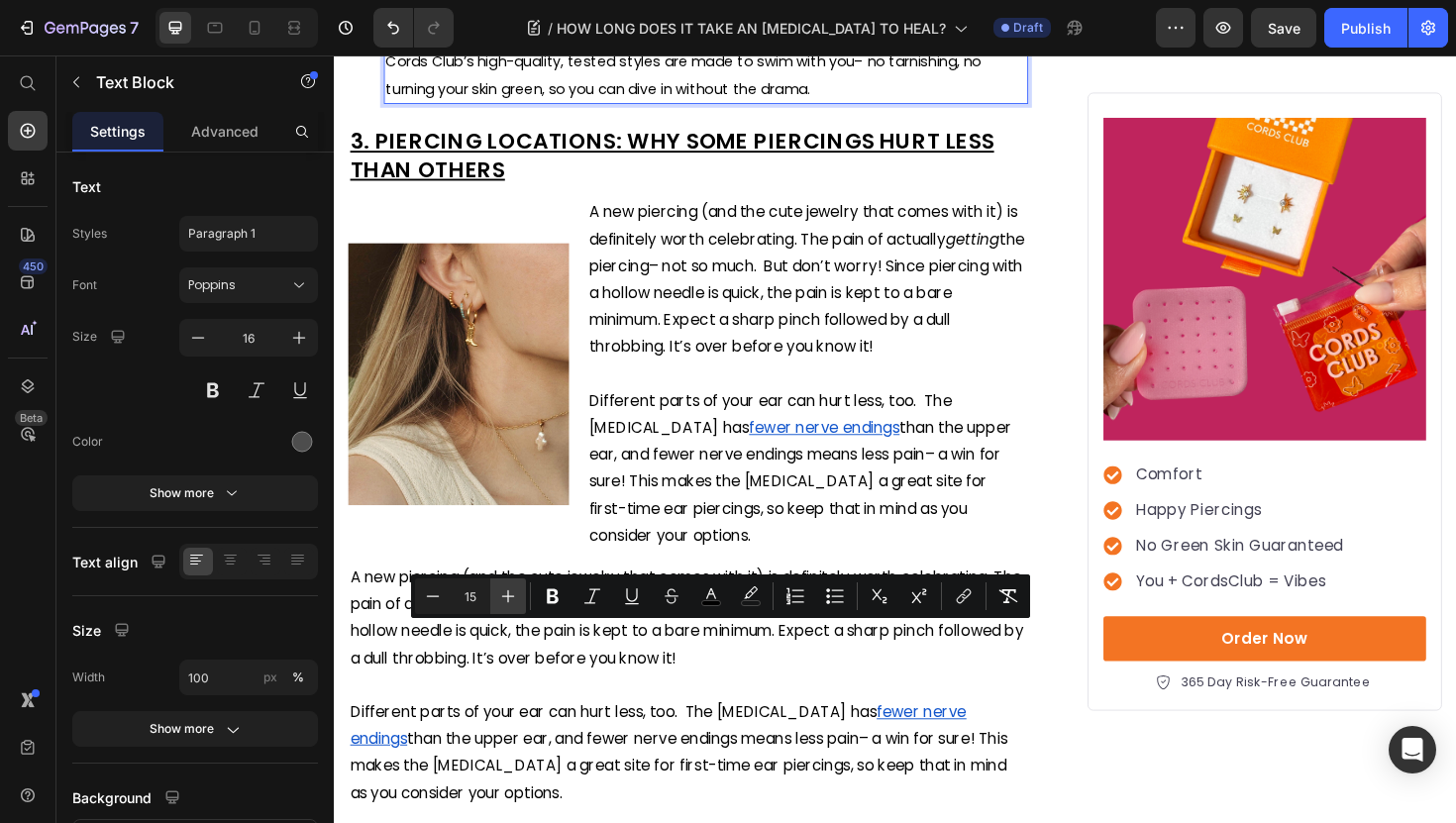 click 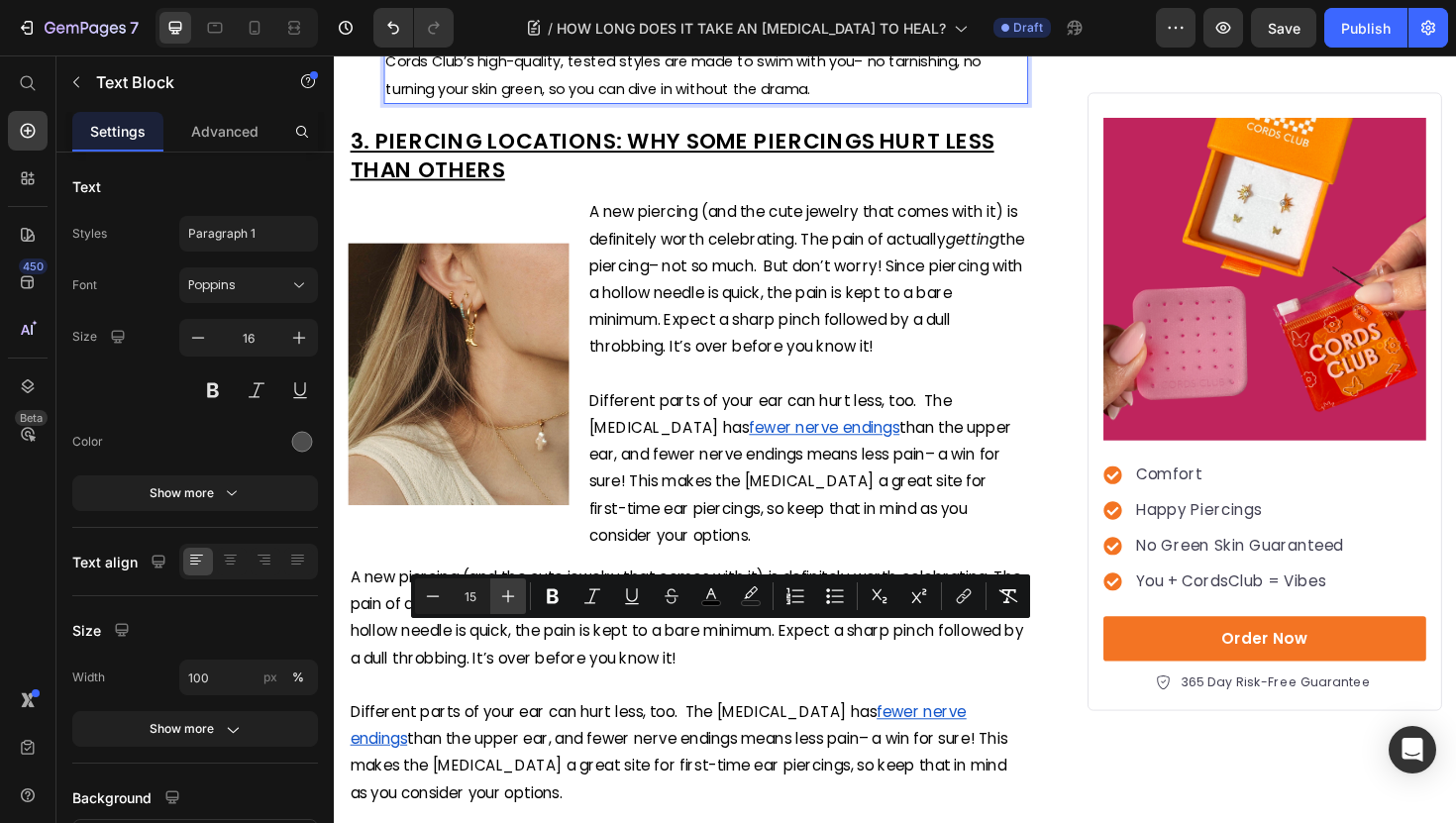 type on "16" 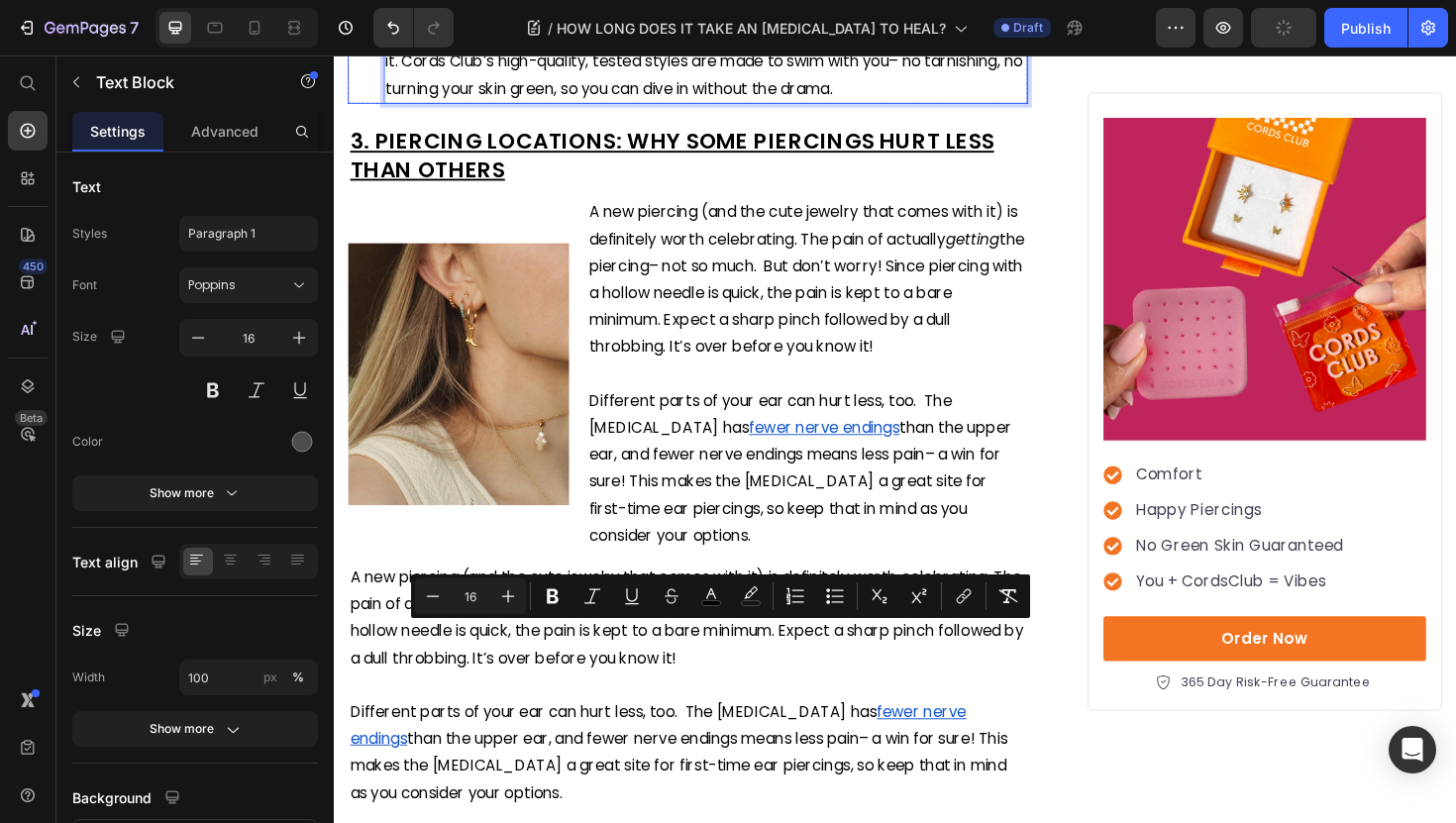 click on "Image" at bounding box center [364, 4] 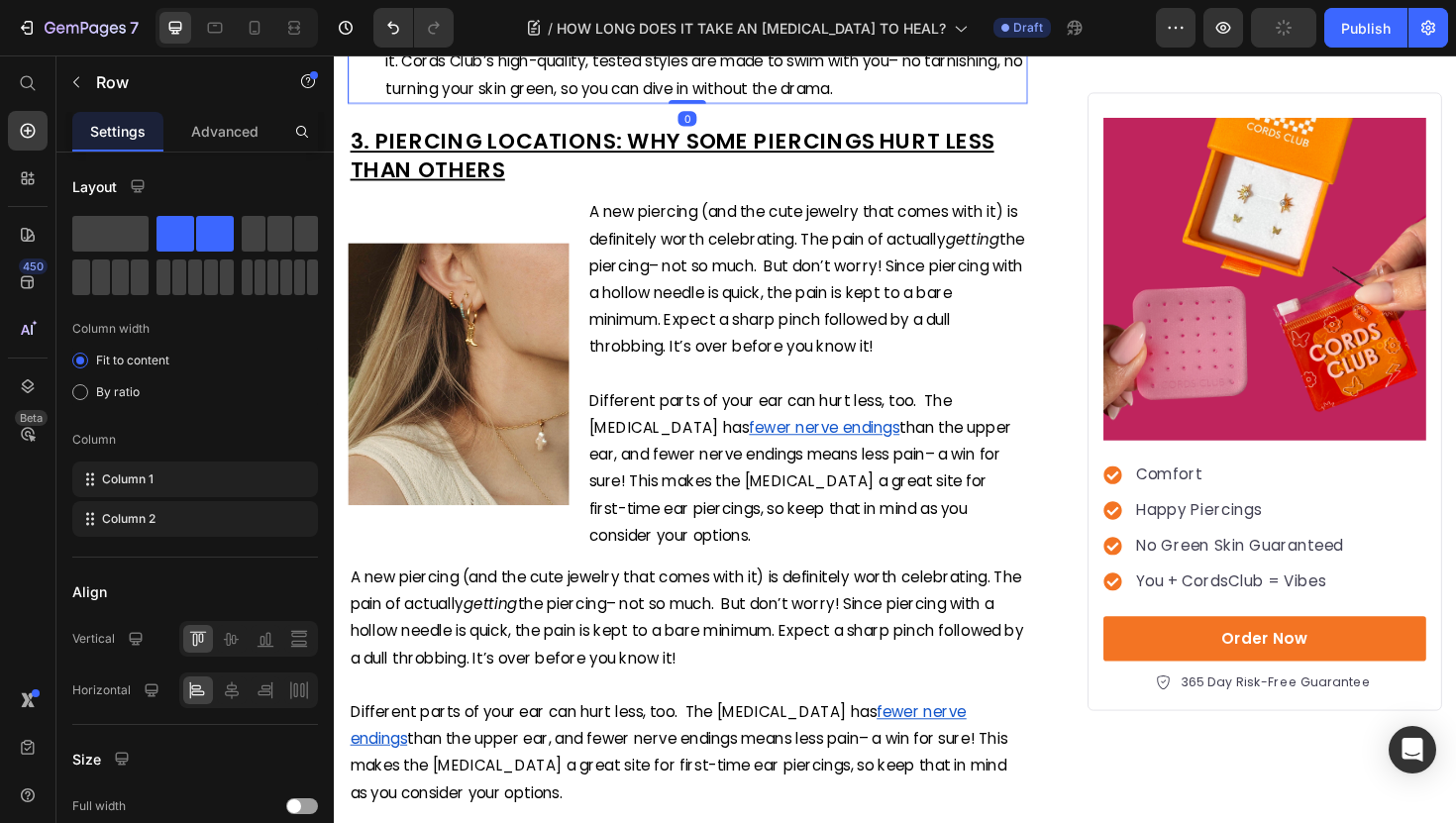 scroll, scrollTop: 3123, scrollLeft: 0, axis: vertical 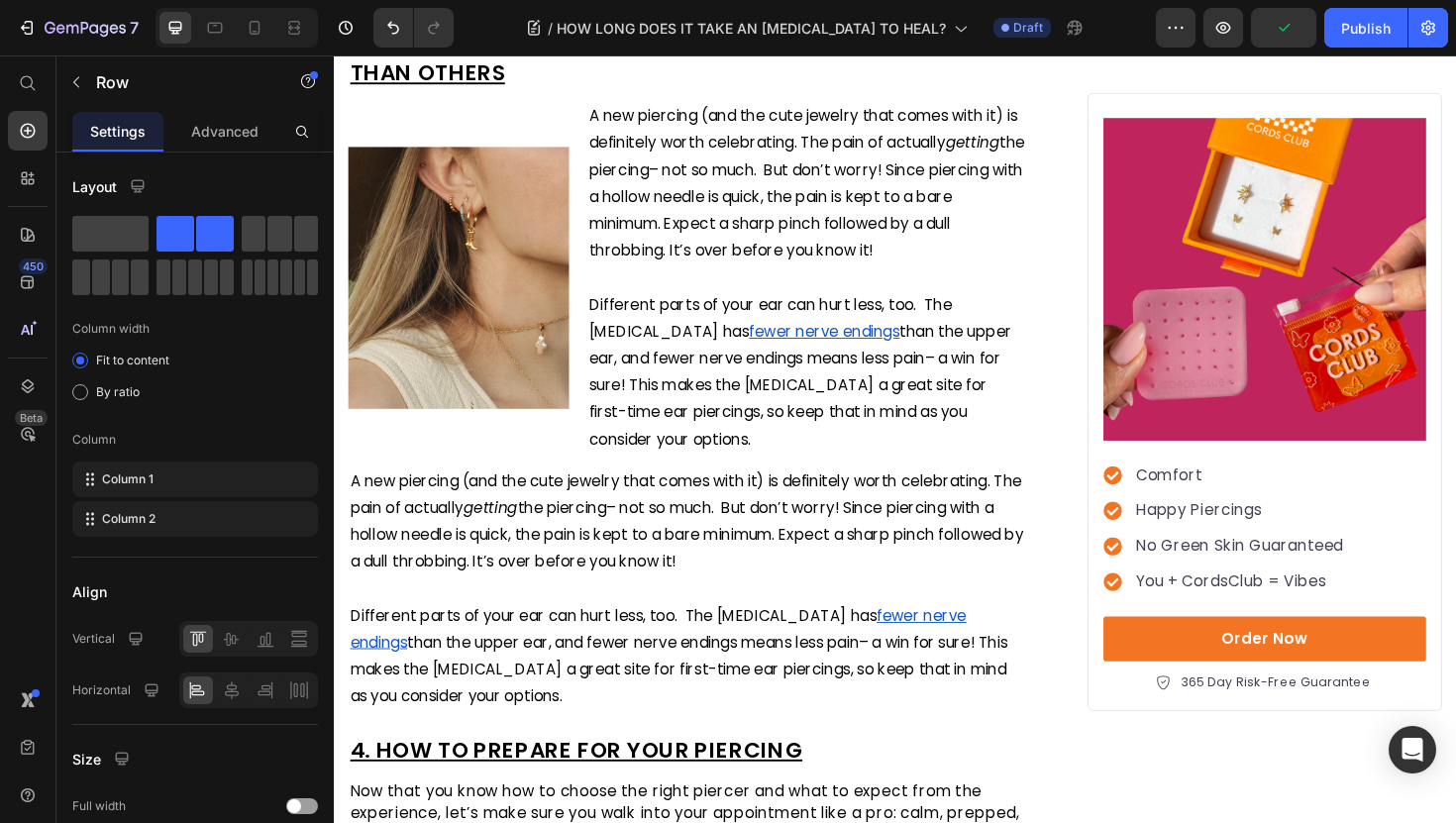 click 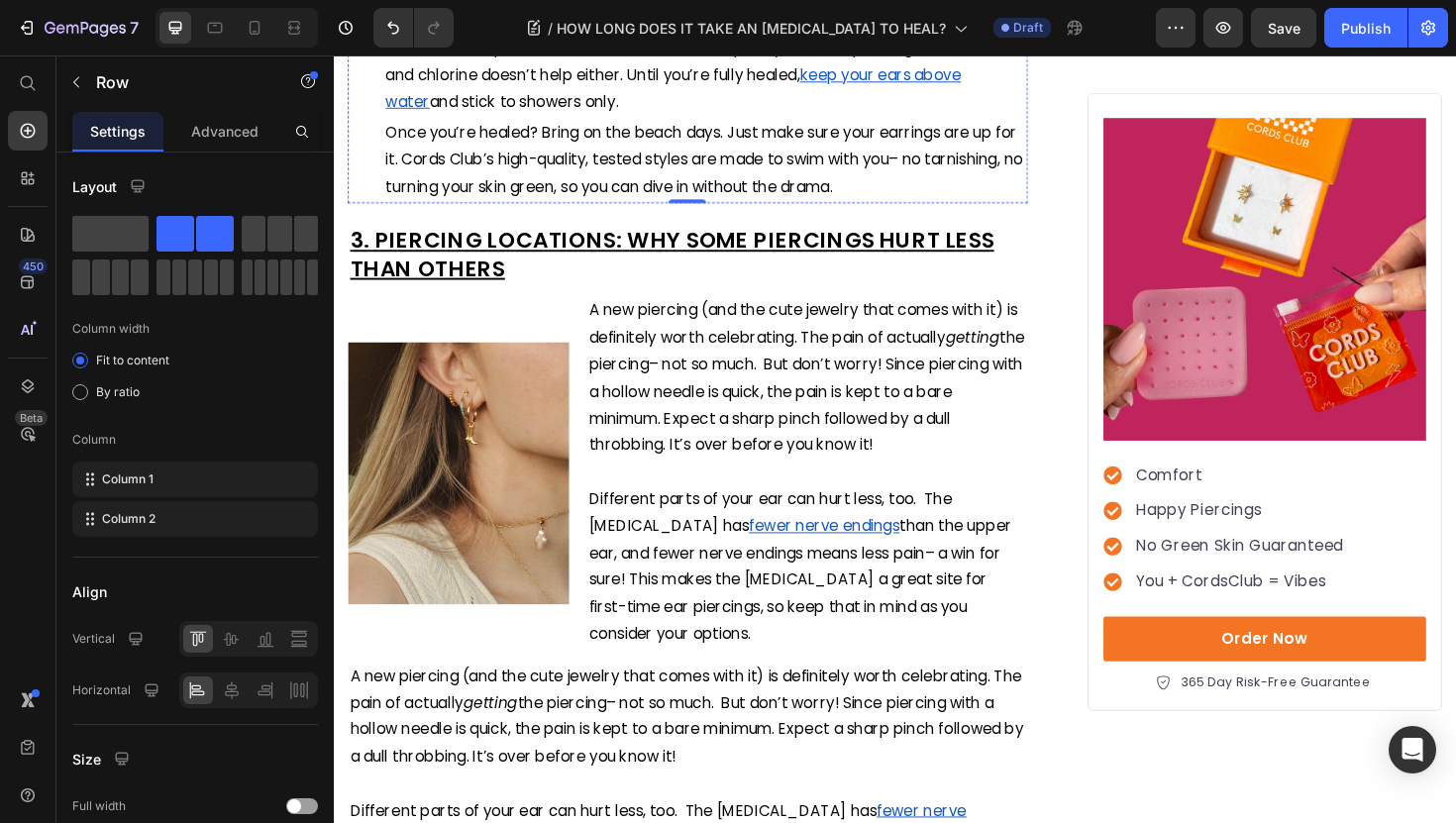 click on "SKIP THE SWIM (FOR NOW)" at bounding box center [510, 18] 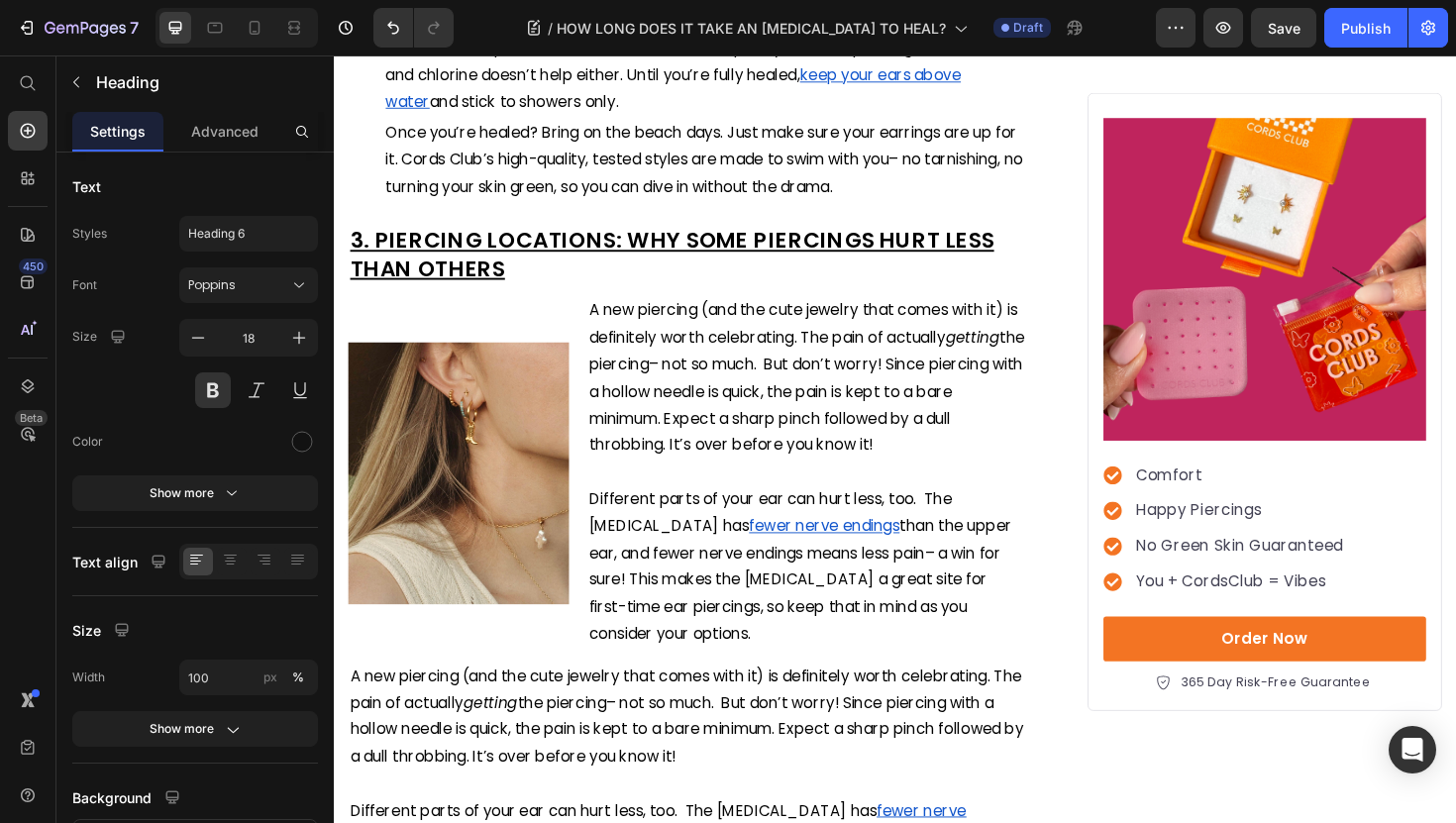 click on "SKIP THE SWIM (FOR NOW)" at bounding box center [510, 18] 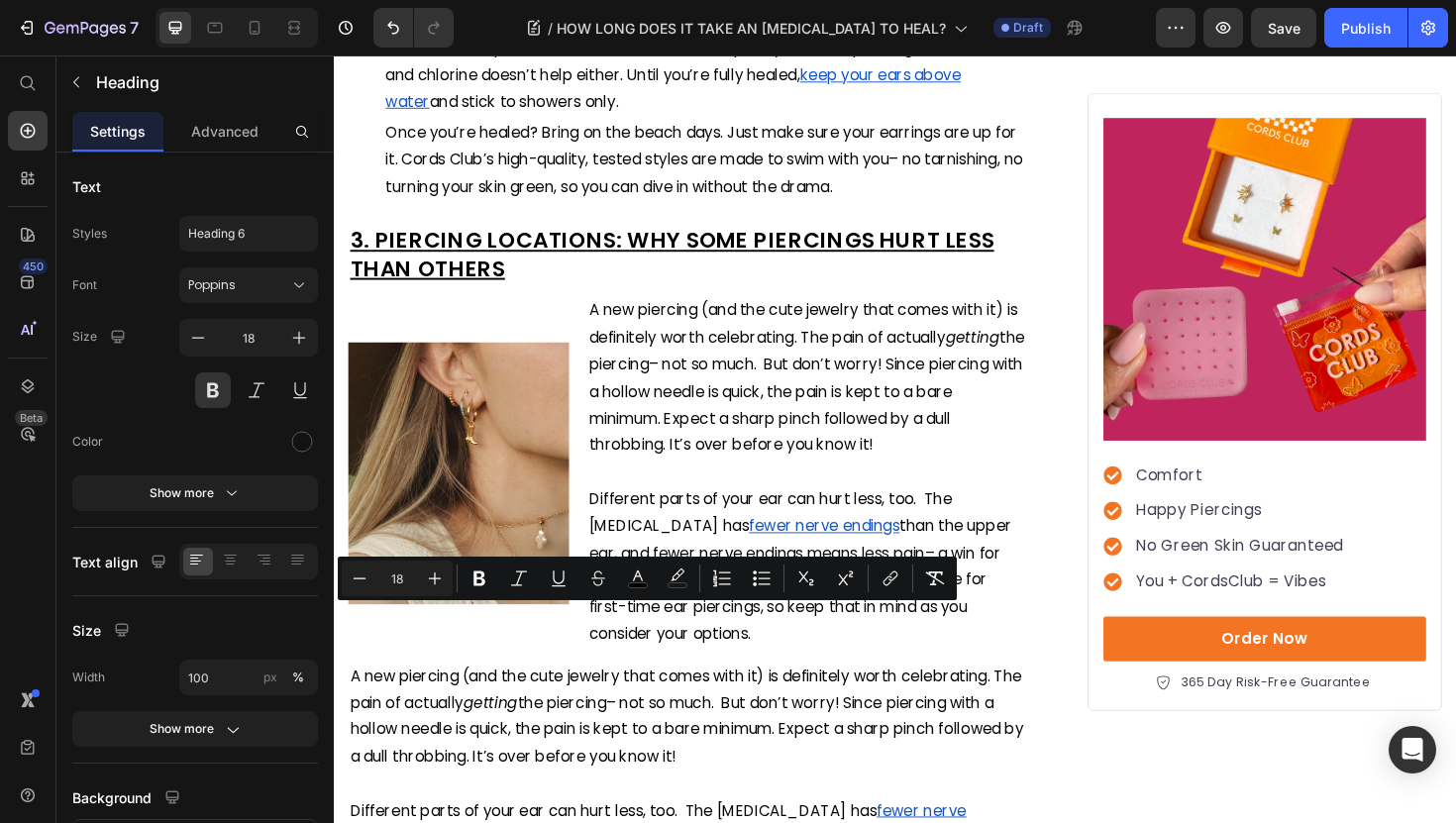 type on "11" 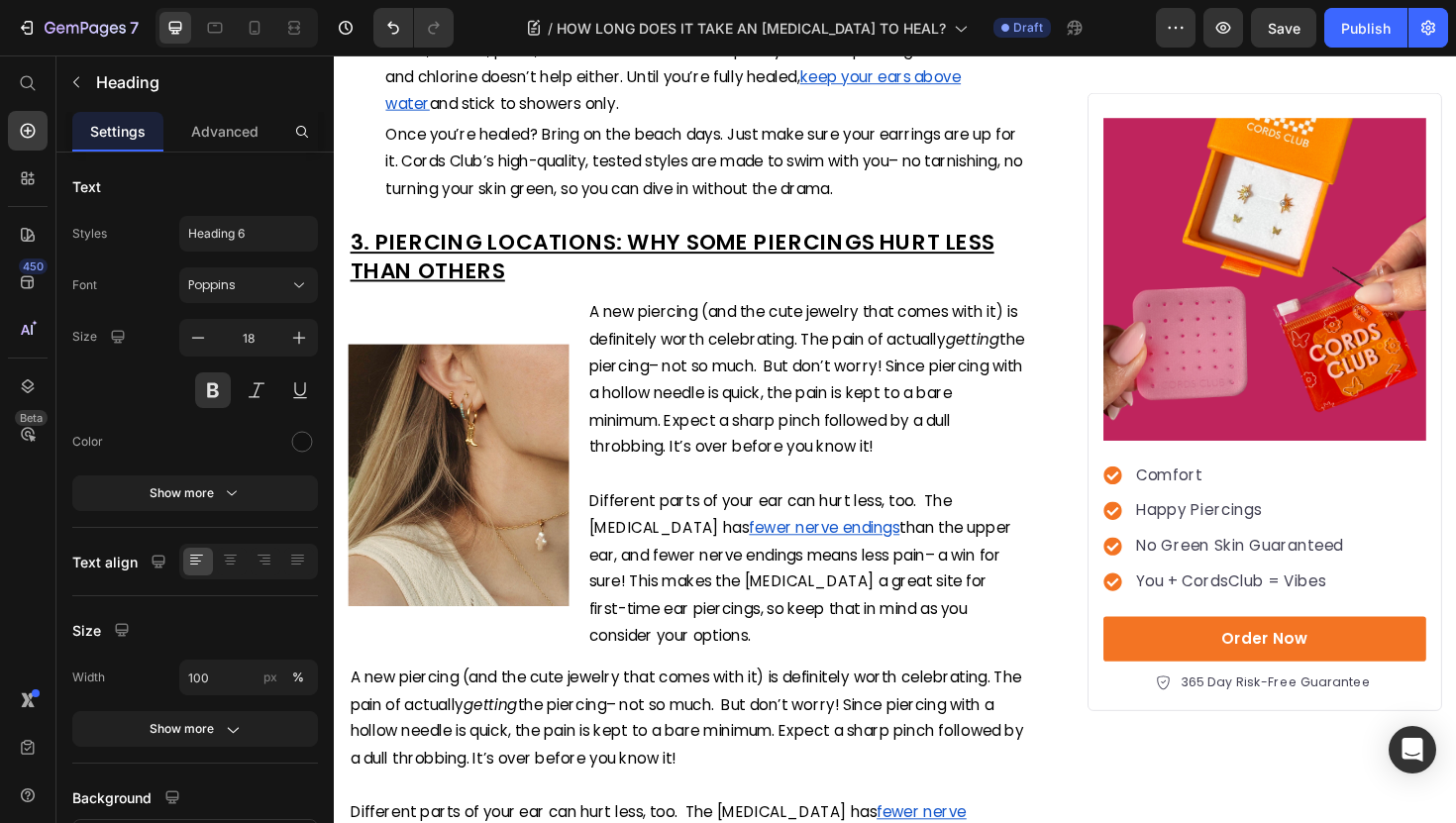 click on "STICK TO ONE PIERCING AT A TIME" at bounding box center [514, 20] 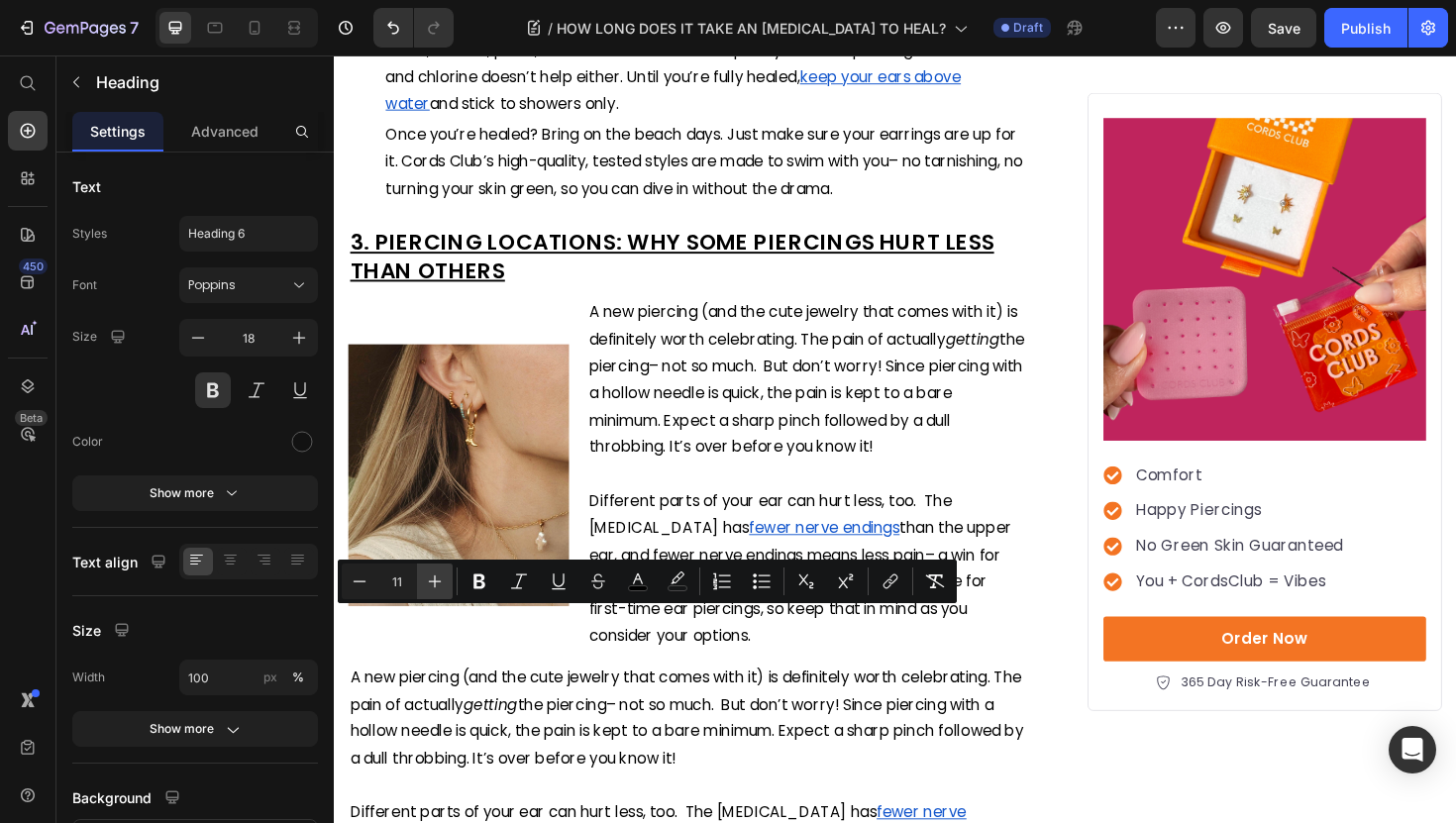 click 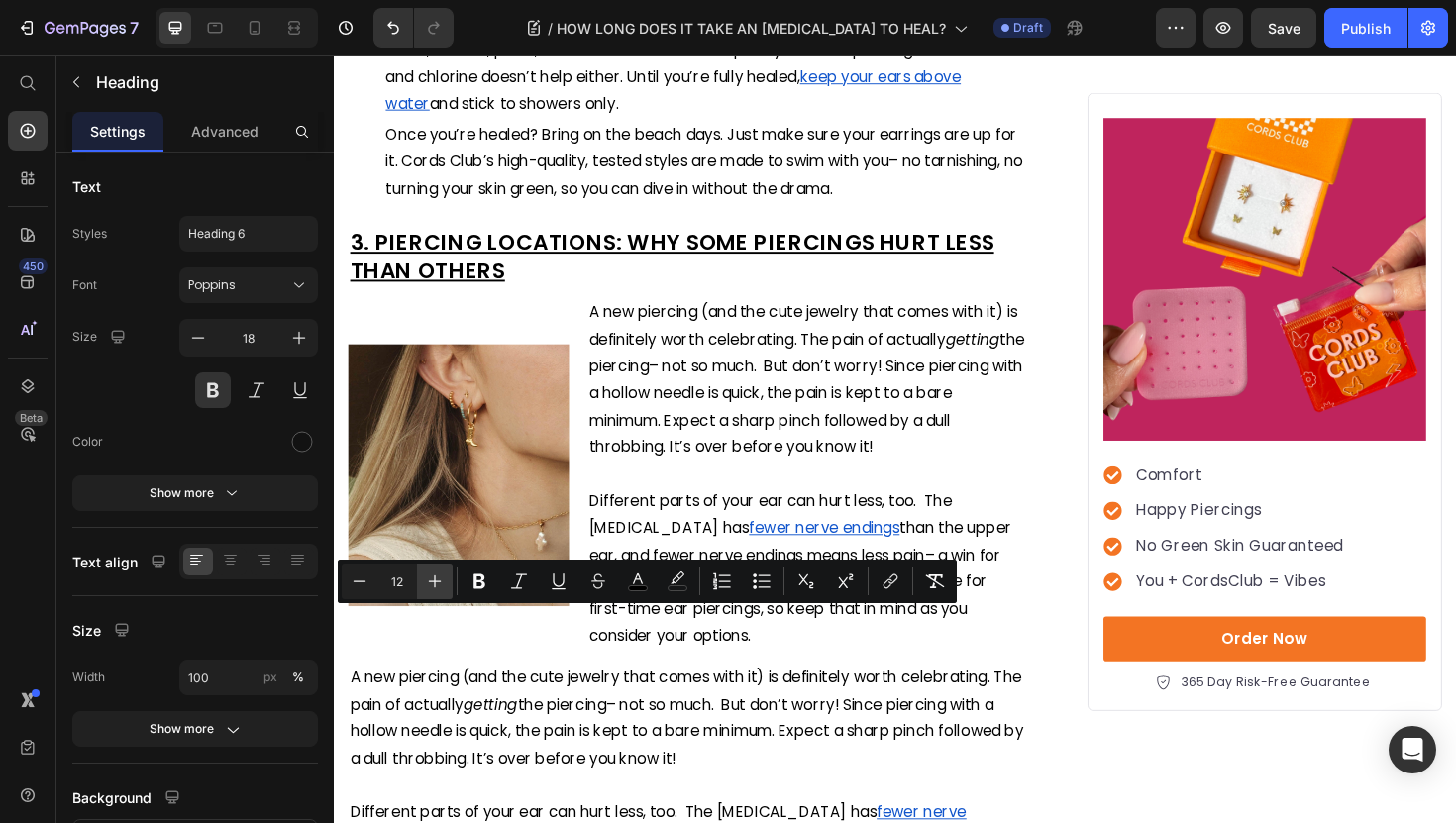 click 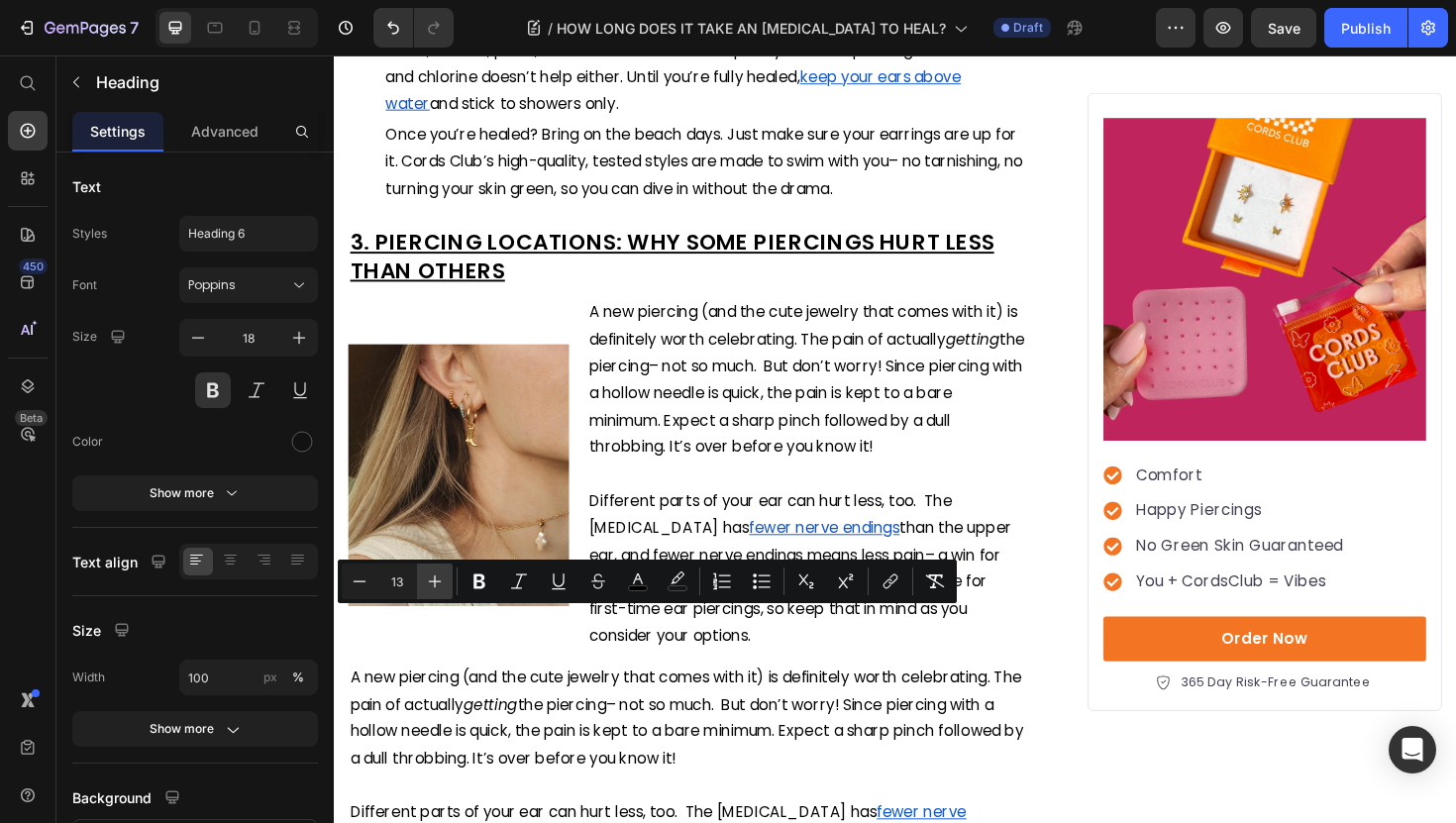 click 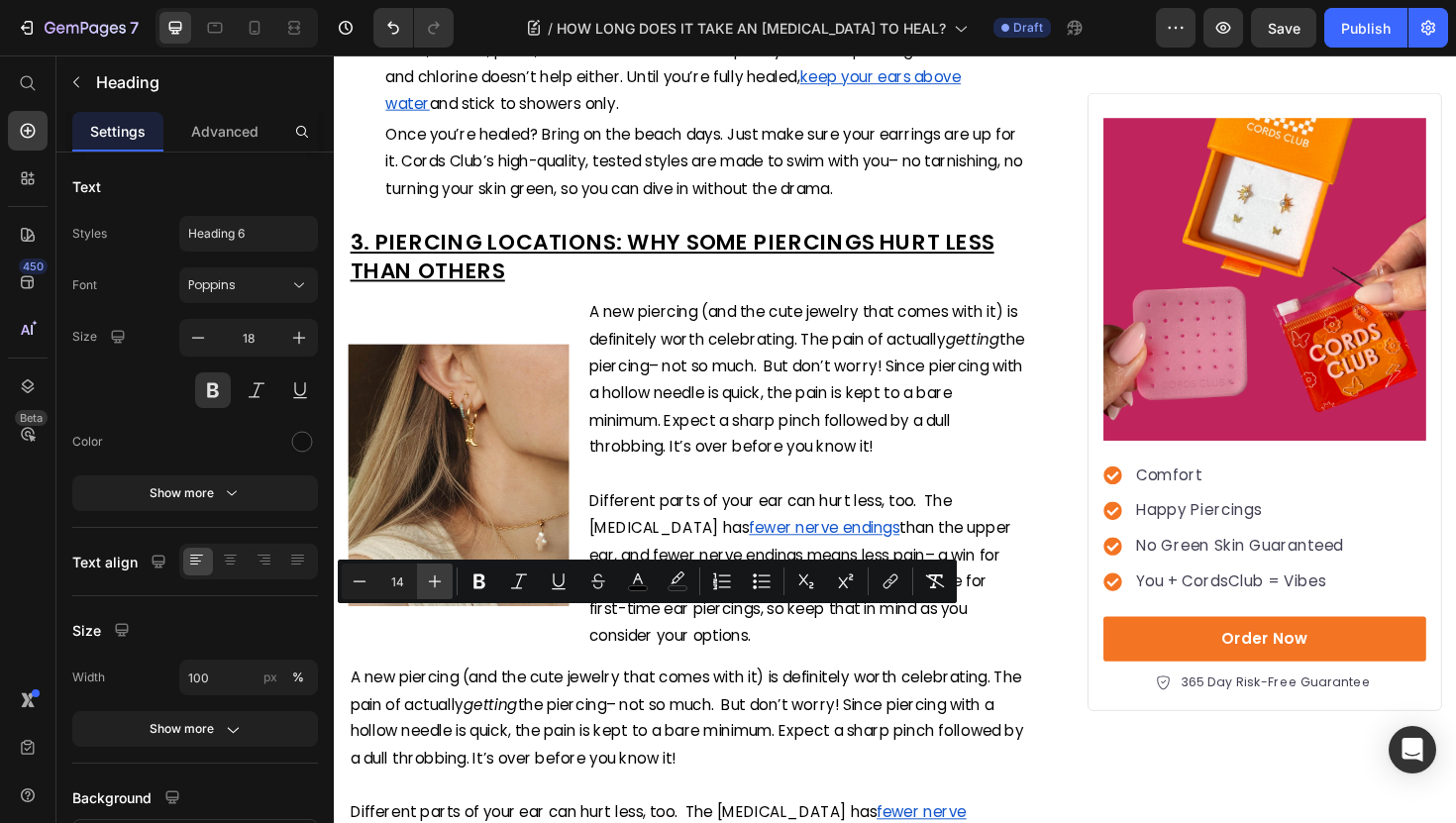click 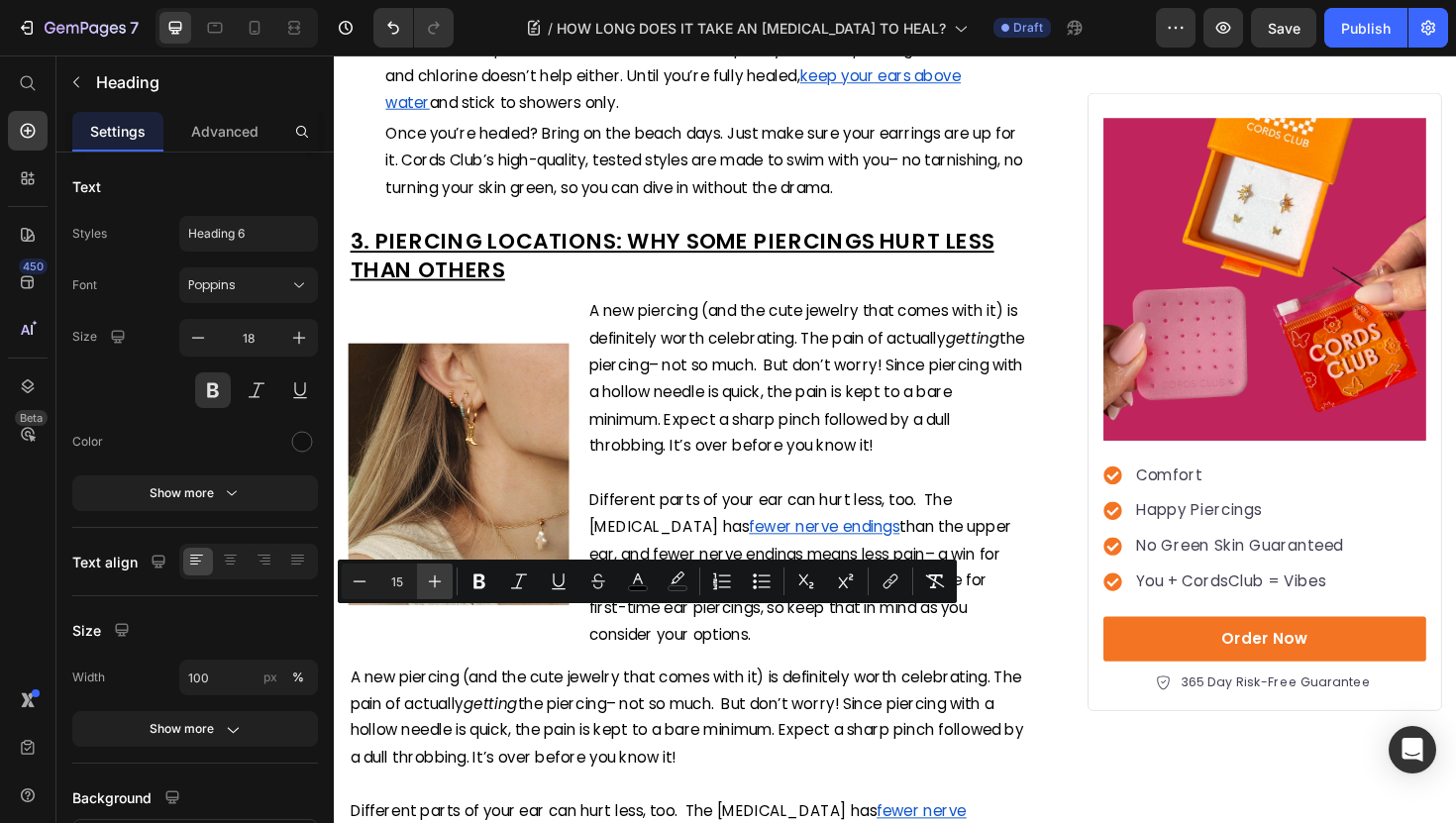 click 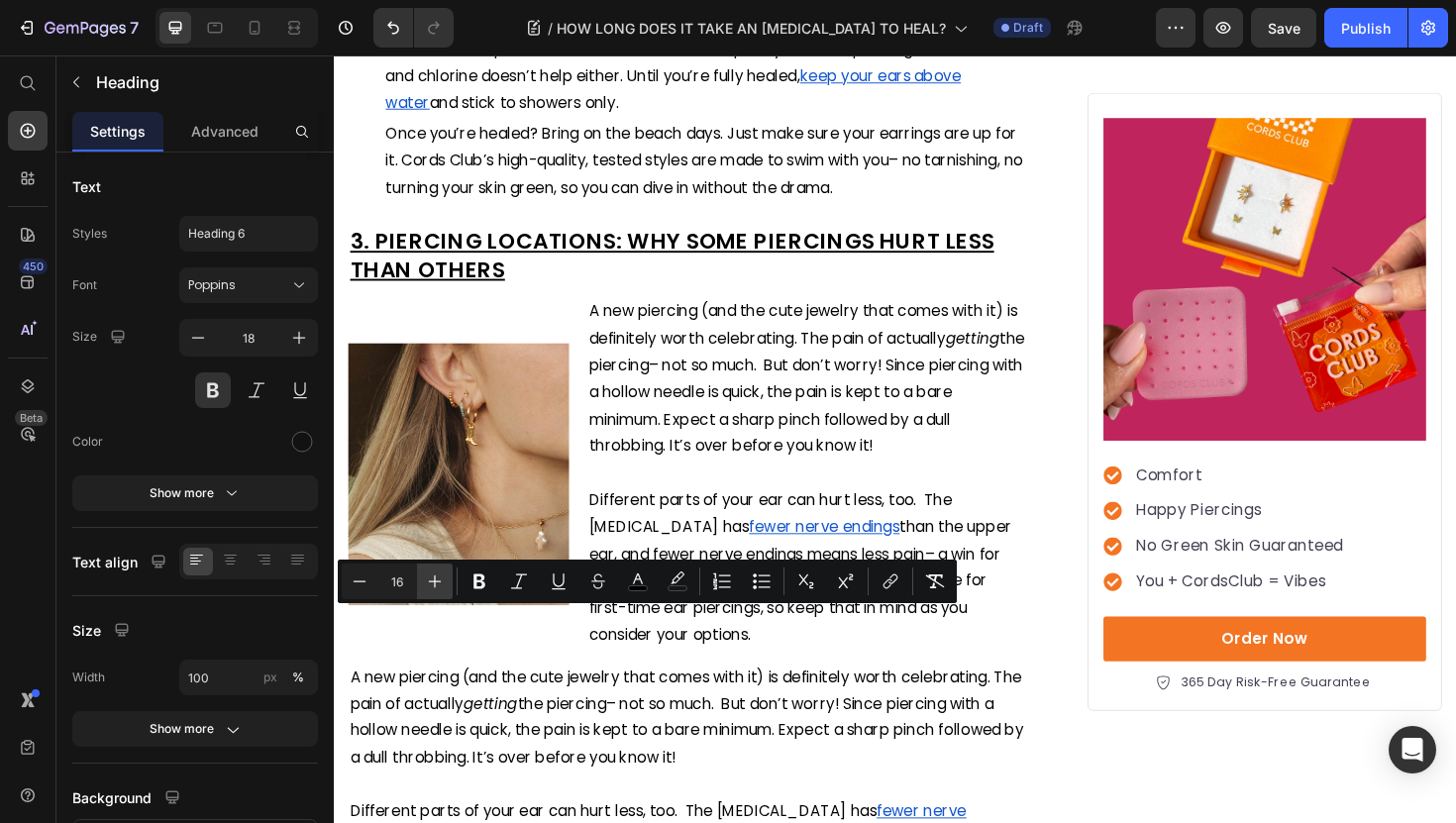click 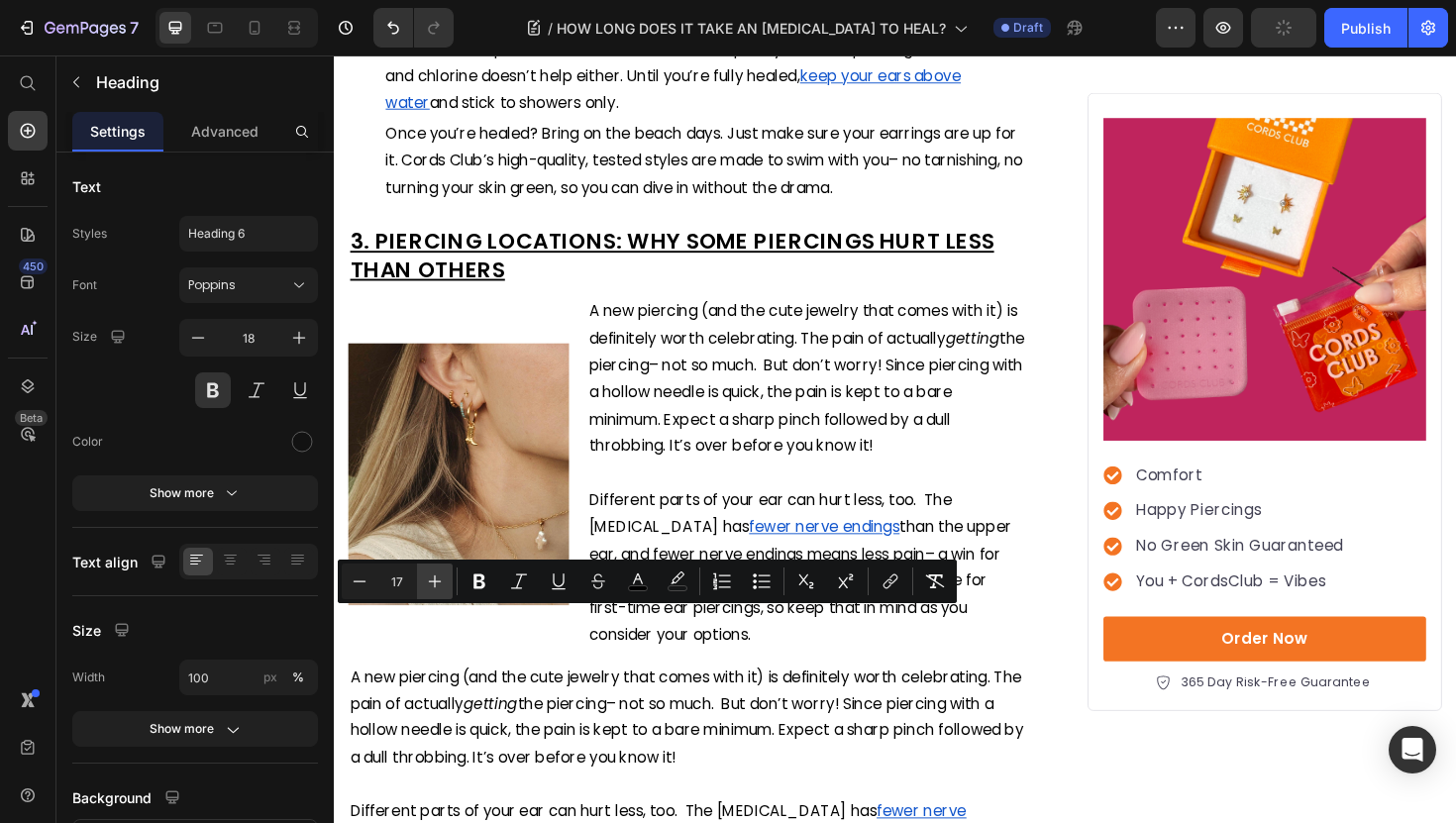 click 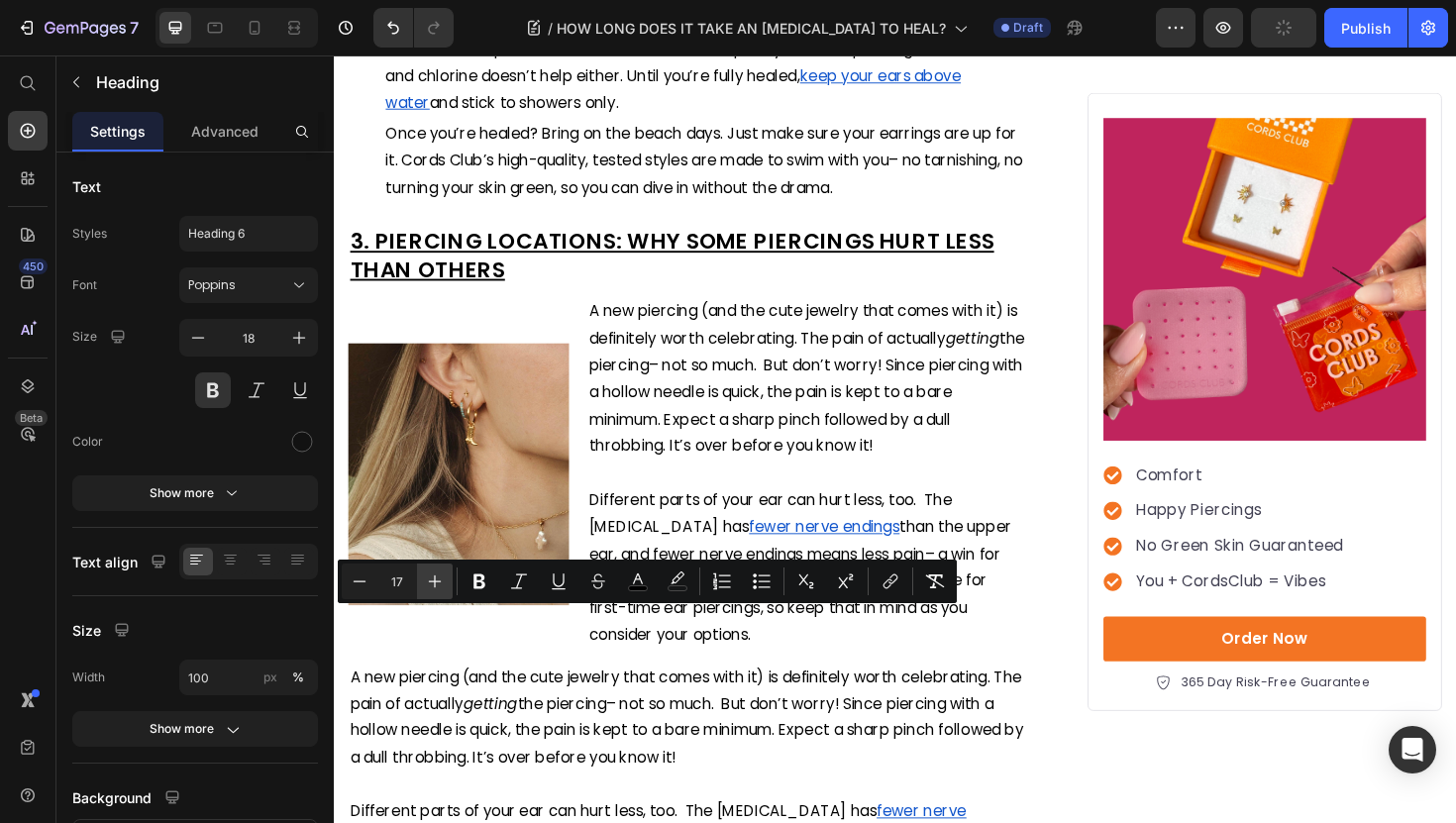 type on "18" 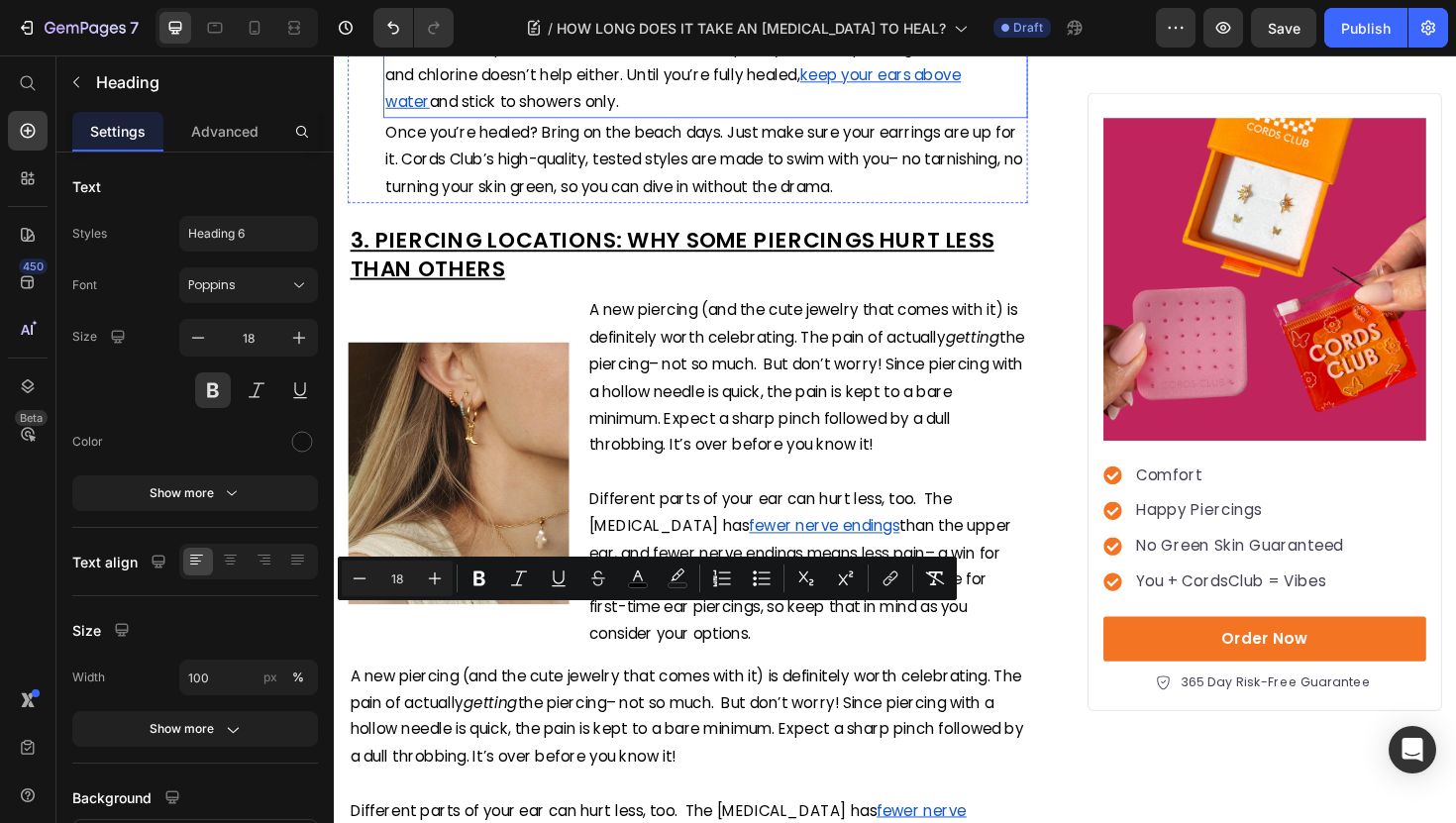 click on "and stick to showers only." at bounding box center (535, 104) 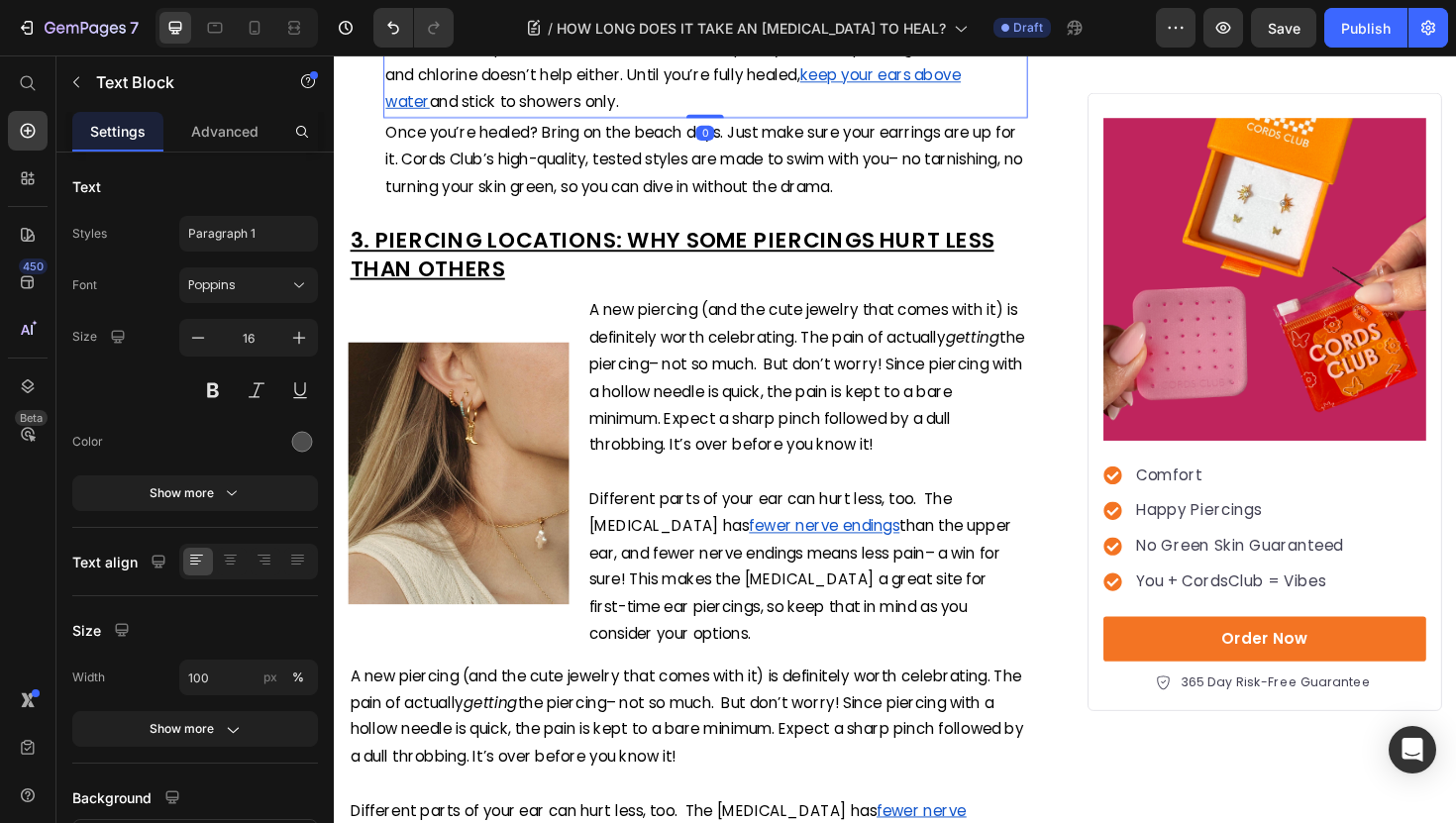 click on "and stick to showers only." at bounding box center (535, 104) 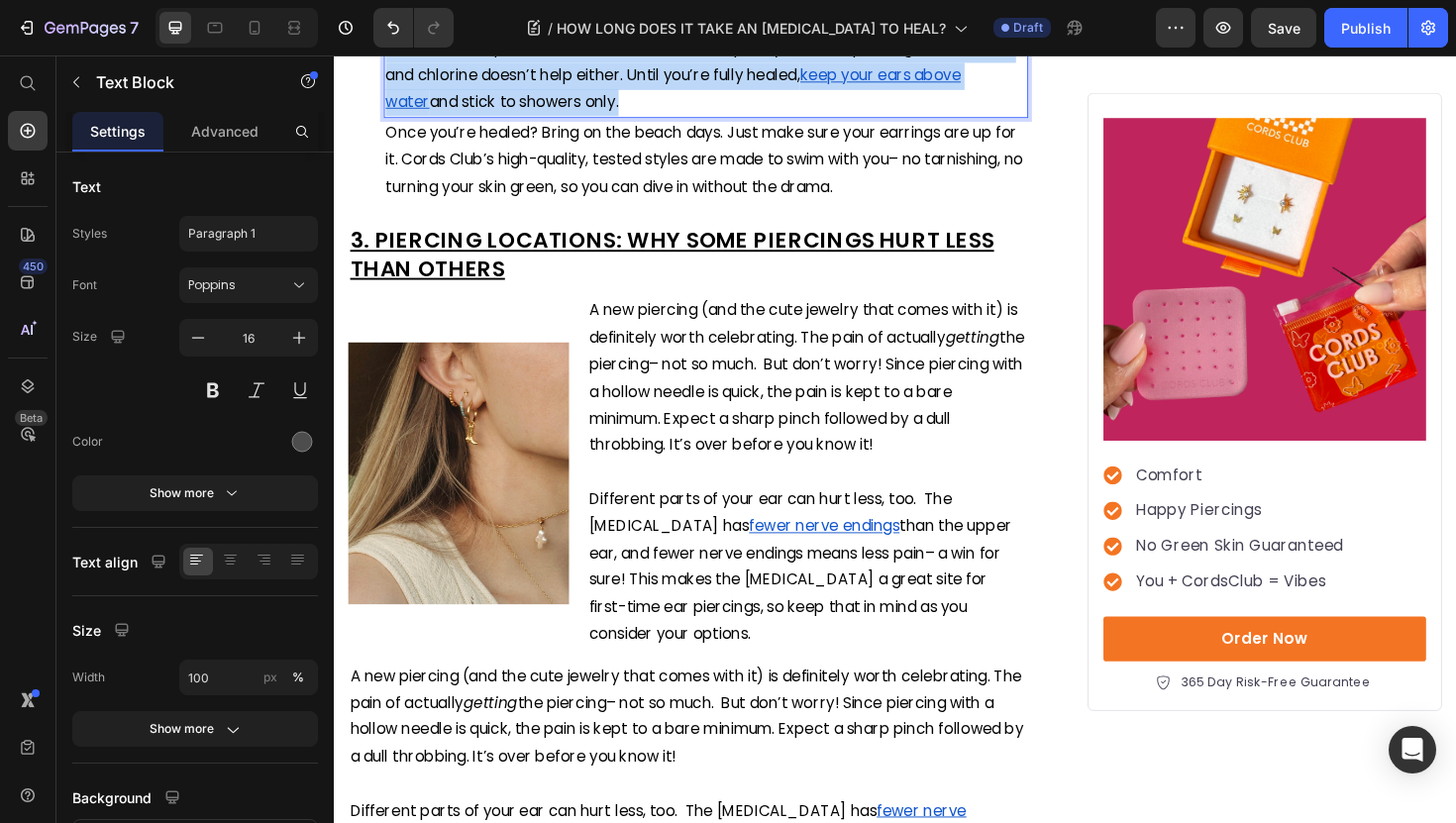 click on "and stick to showers only." at bounding box center [535, 104] 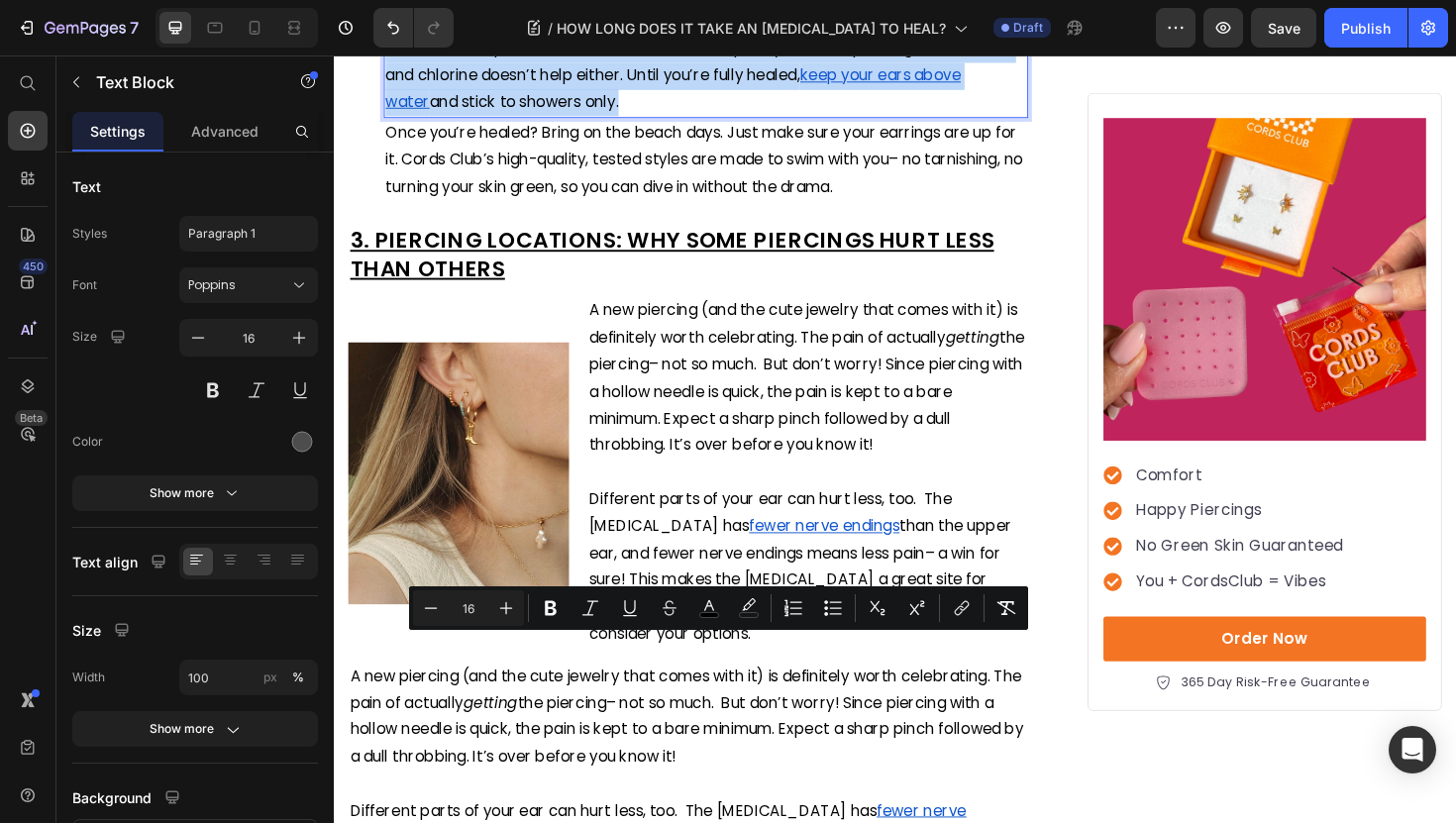 type on "11" 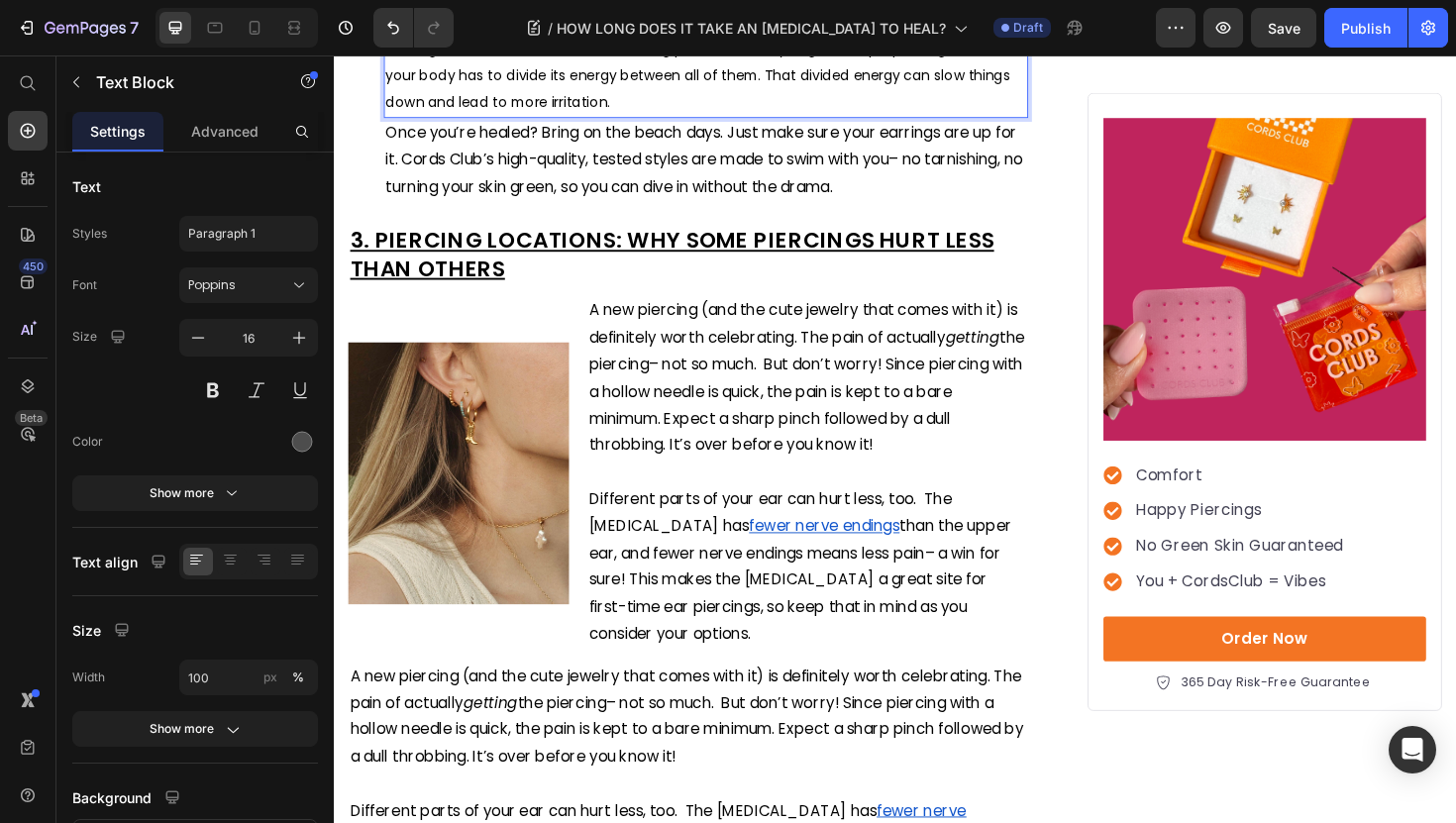 click on "Stack goals are real—but so is the healing process. When you get multiple piercings at once, your body has to divide its energy between all of them. That divided energy can slow things down and lead to more irritation." at bounding box center [721, 77] 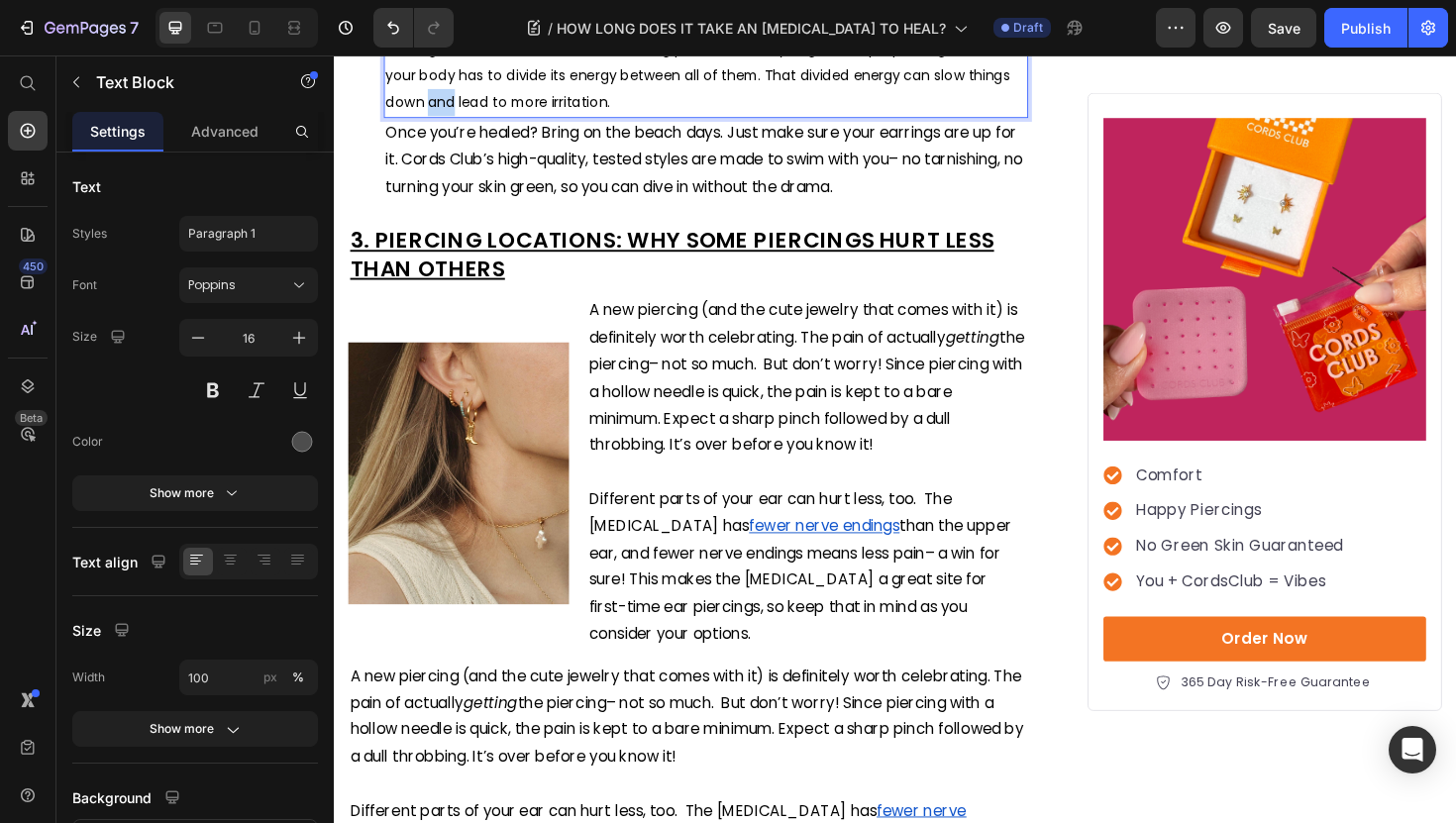 click on "Stack goals are real—but so is the healing process. When you get multiple piercings at once, your body has to divide its energy between all of them. That divided energy can slow things down and lead to more irritation." at bounding box center [721, 77] 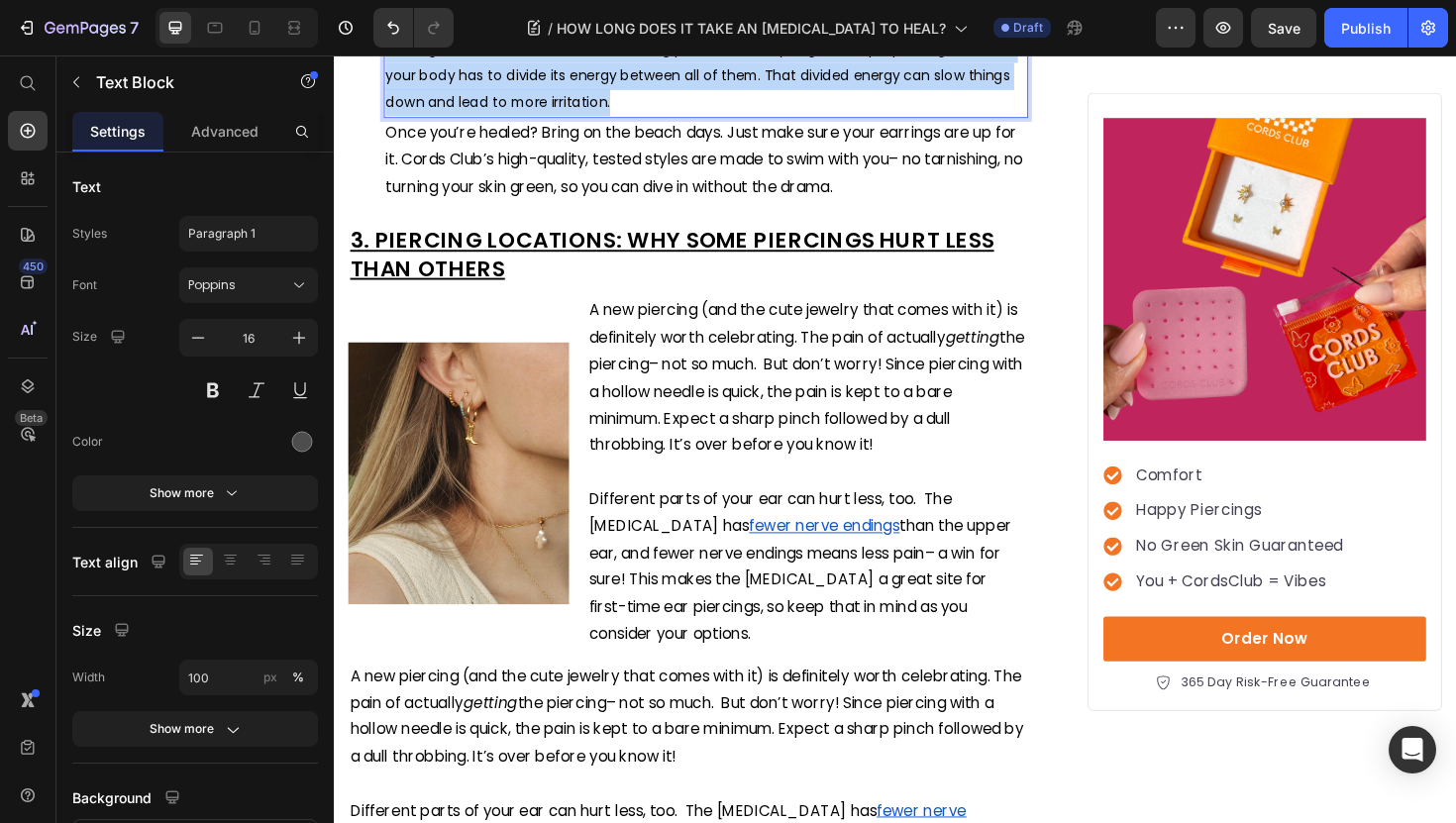 click on "Stack goals are real—but so is the healing process. When you get multiple piercings at once, your body has to divide its energy between all of them. That divided energy can slow things down and lead to more irritation." at bounding box center [721, 77] 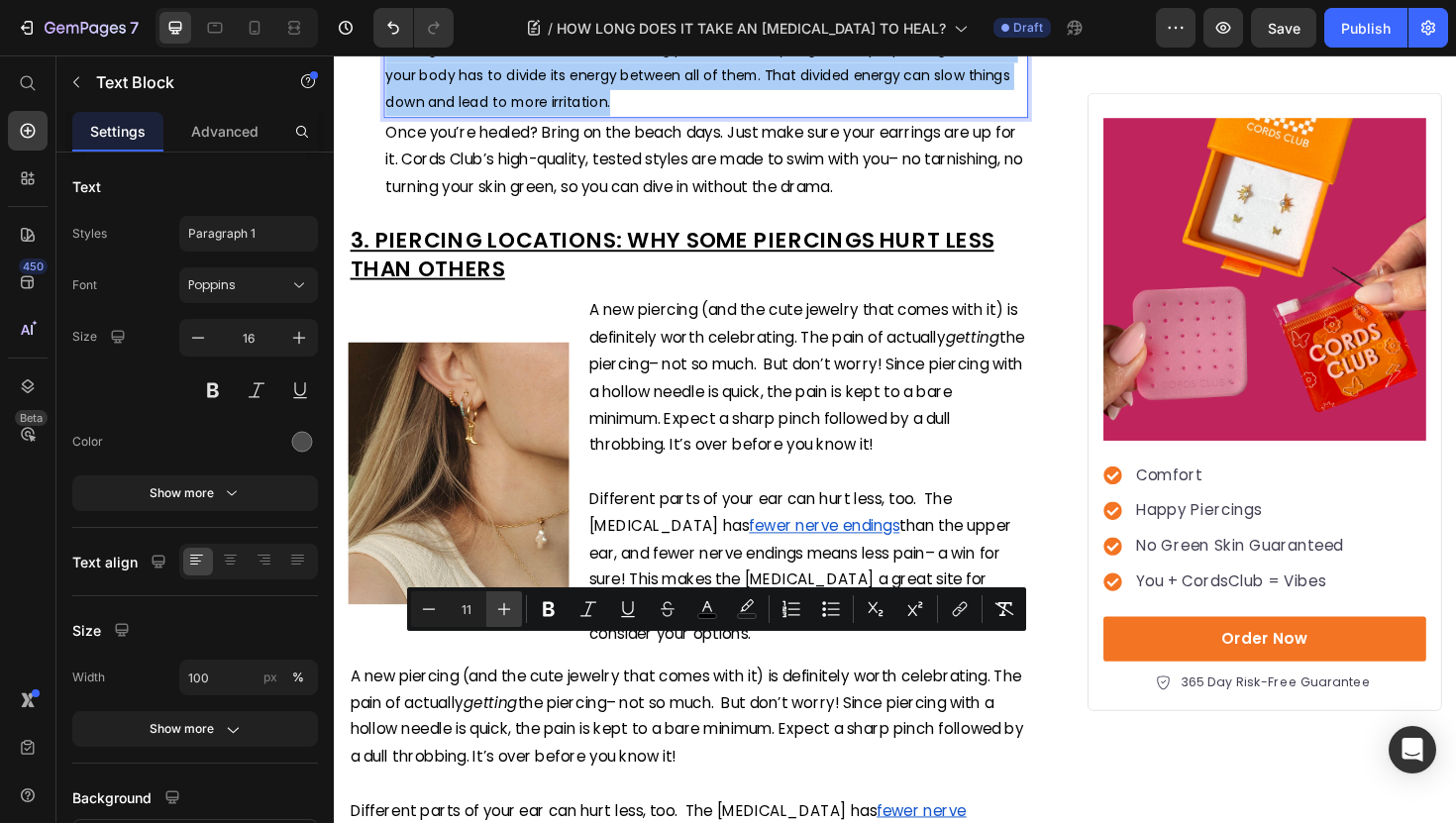 click 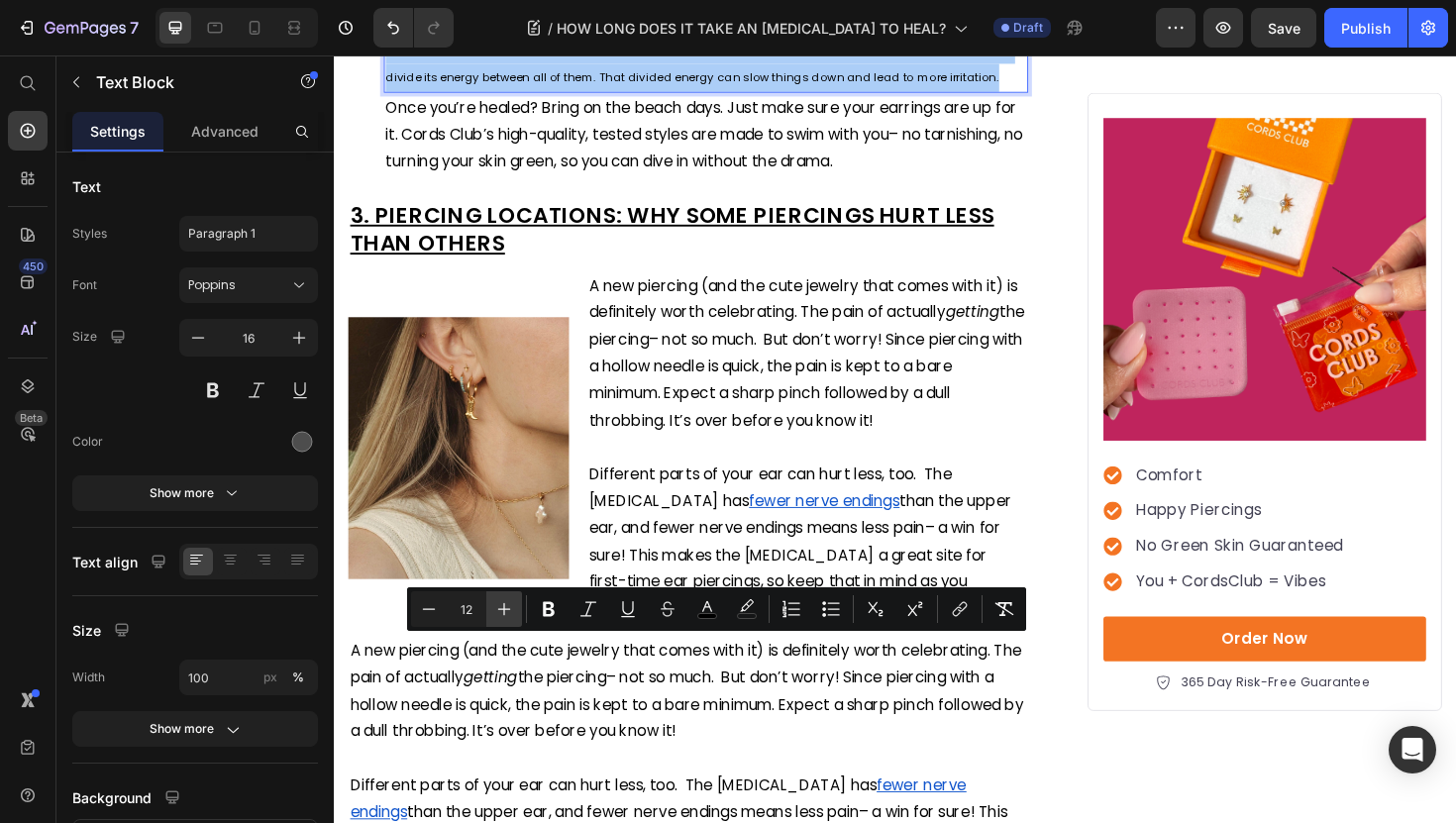 click 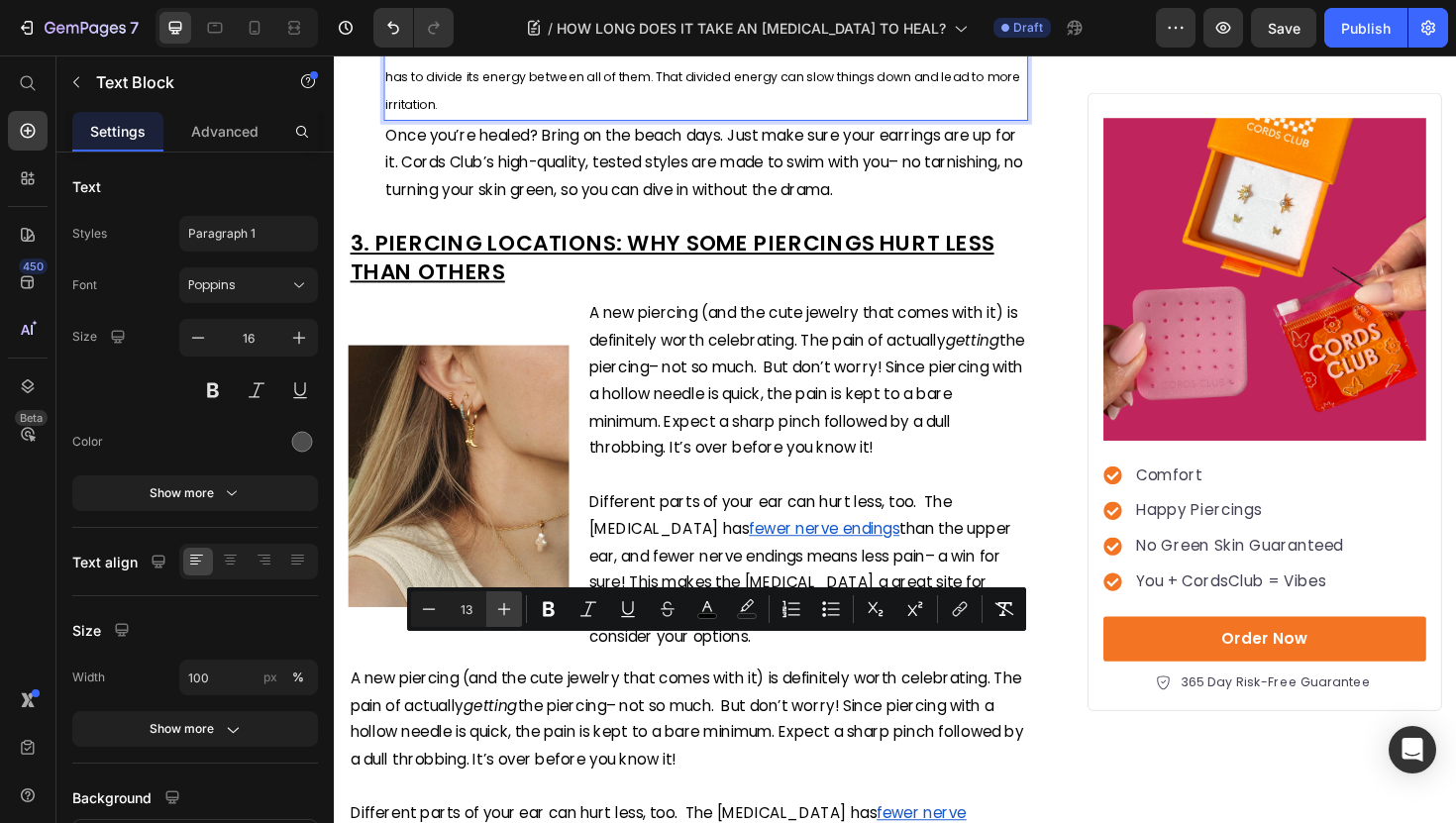 click 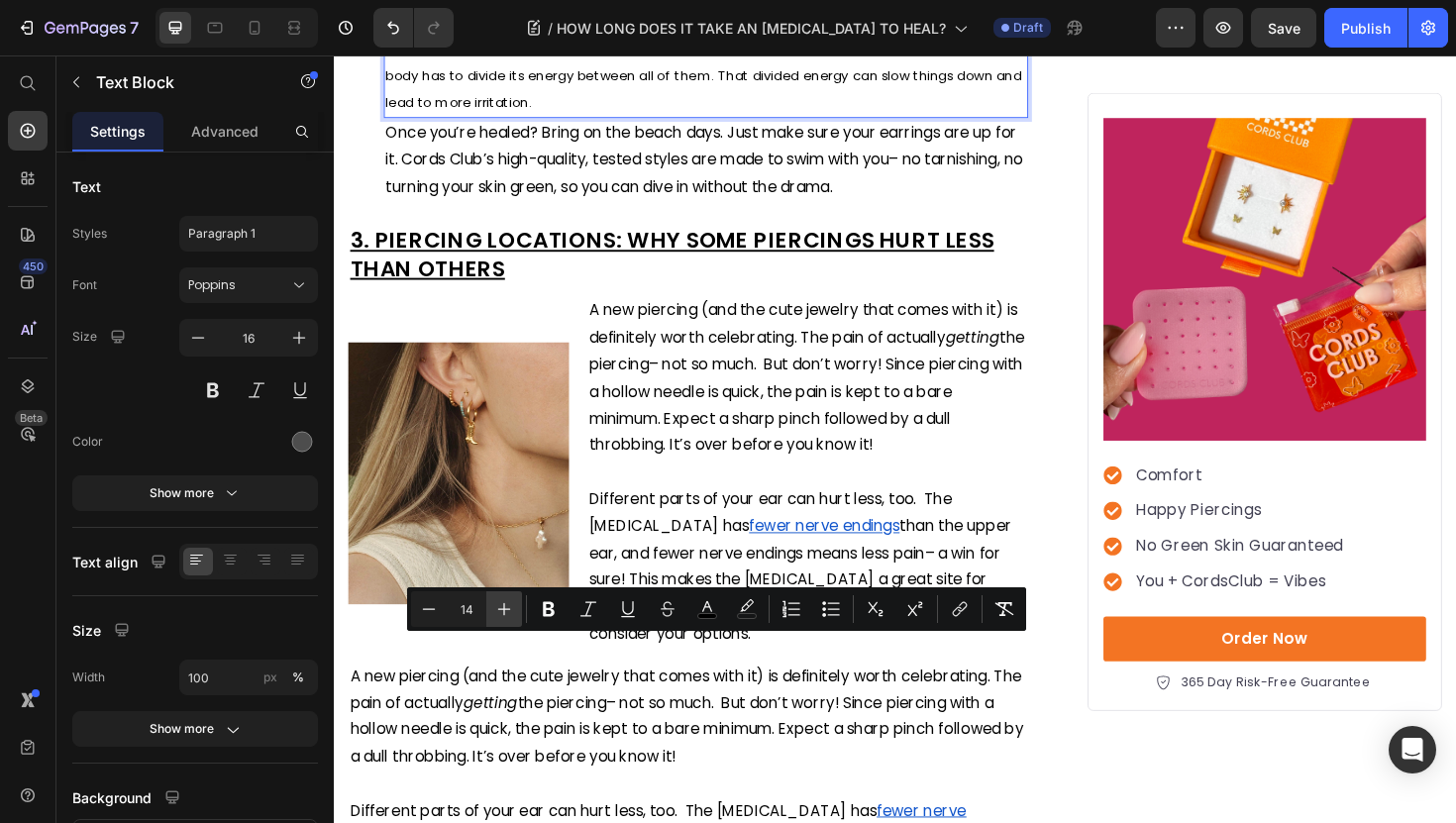 click 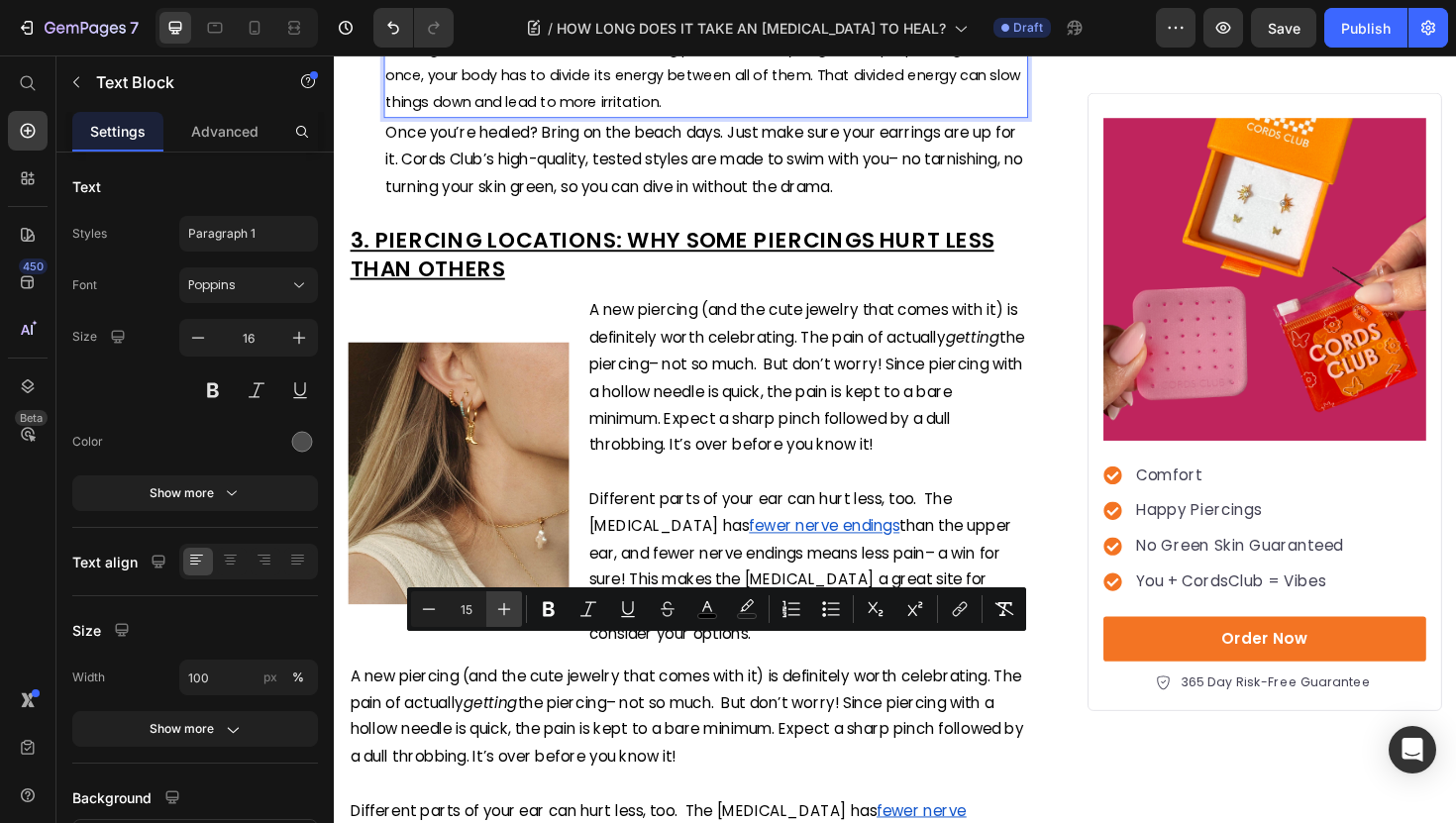 click 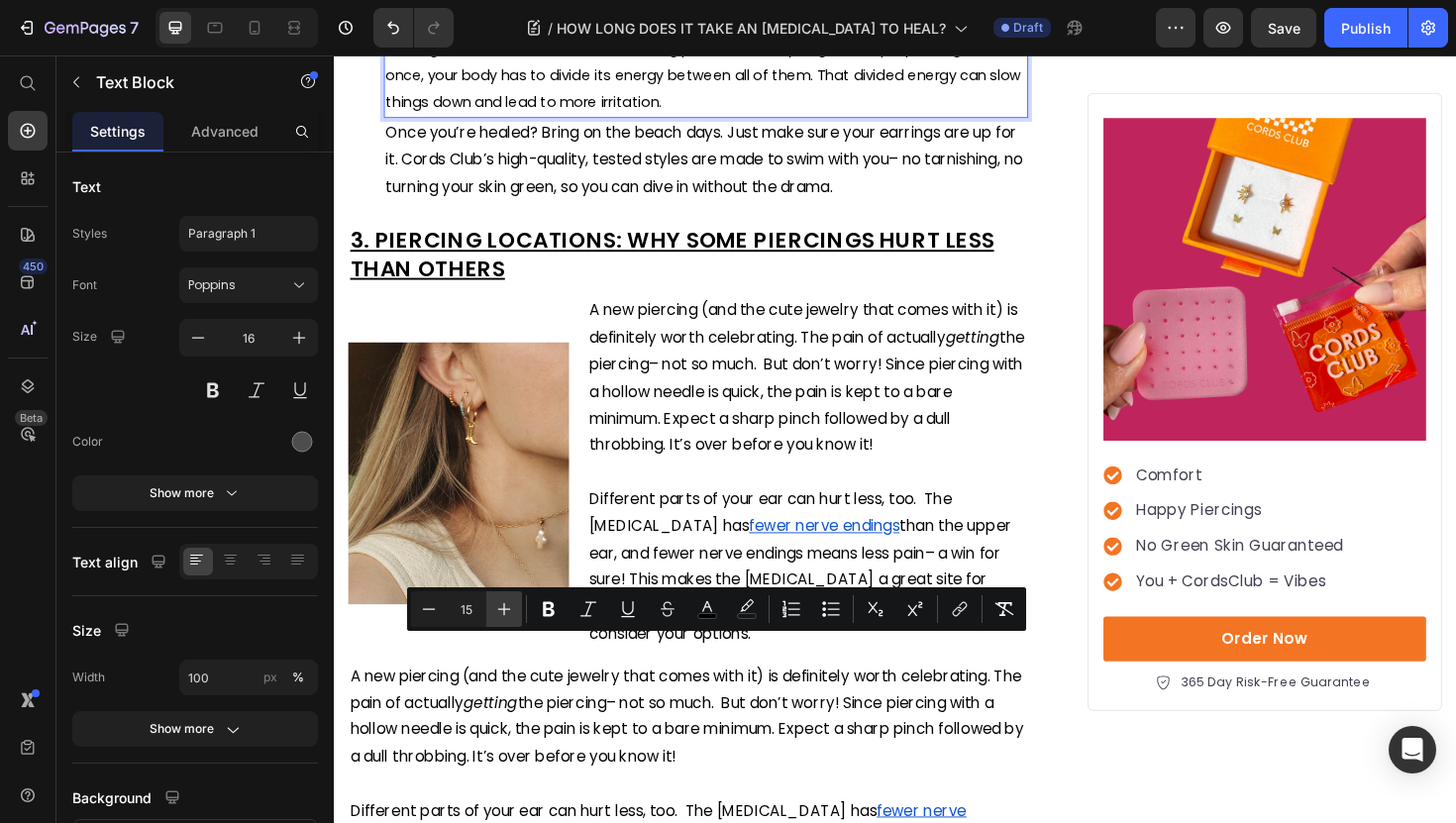 type on "16" 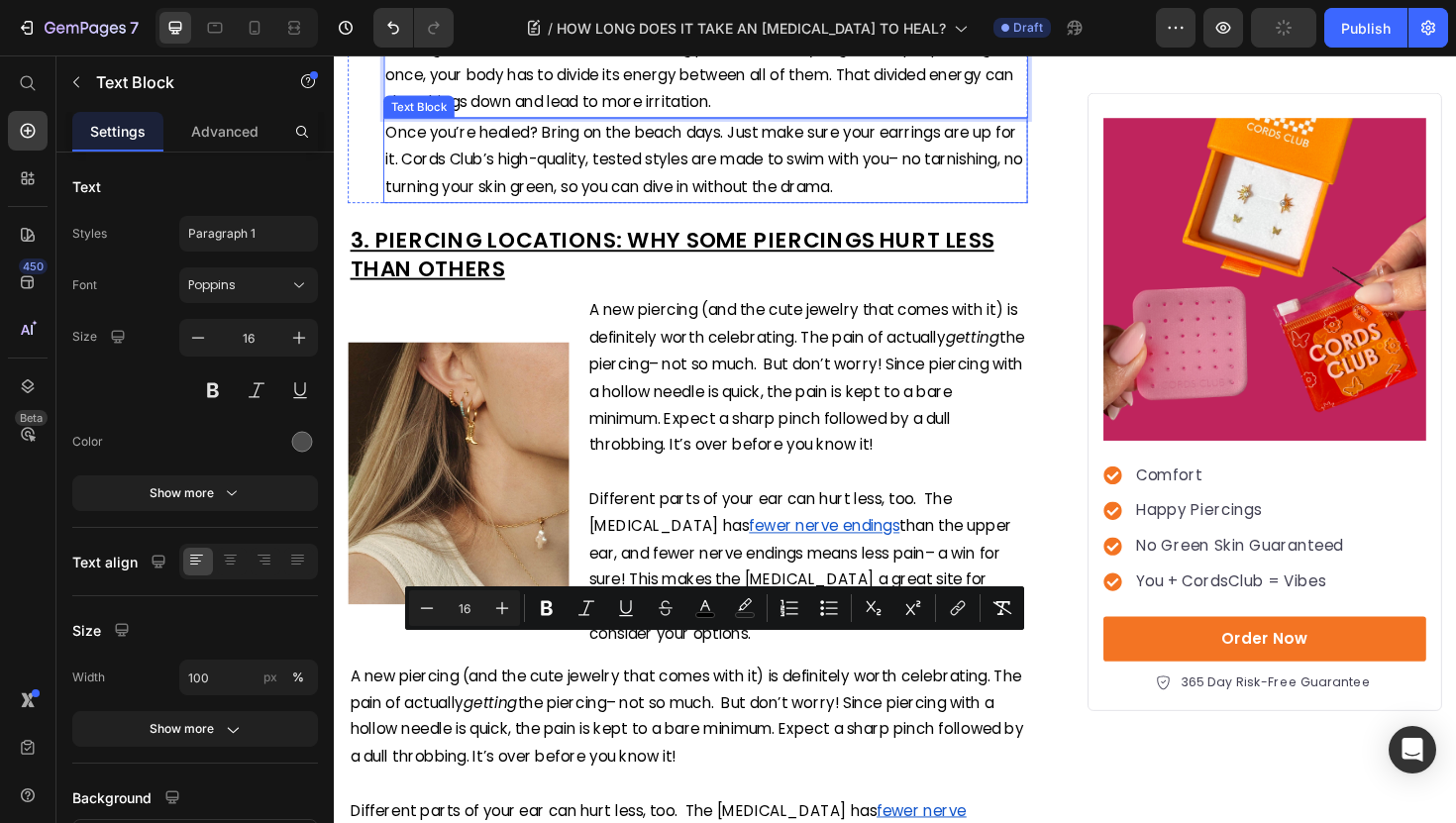 click on "Once you’re healed? Bring on the beach days. Just make sure your earrings are up for it. Cords Club’s high-quality, tested styles are made to swim with you– no tarnishing, no turning your skin green, so you can dive in without the drama." at bounding box center (727, 166) 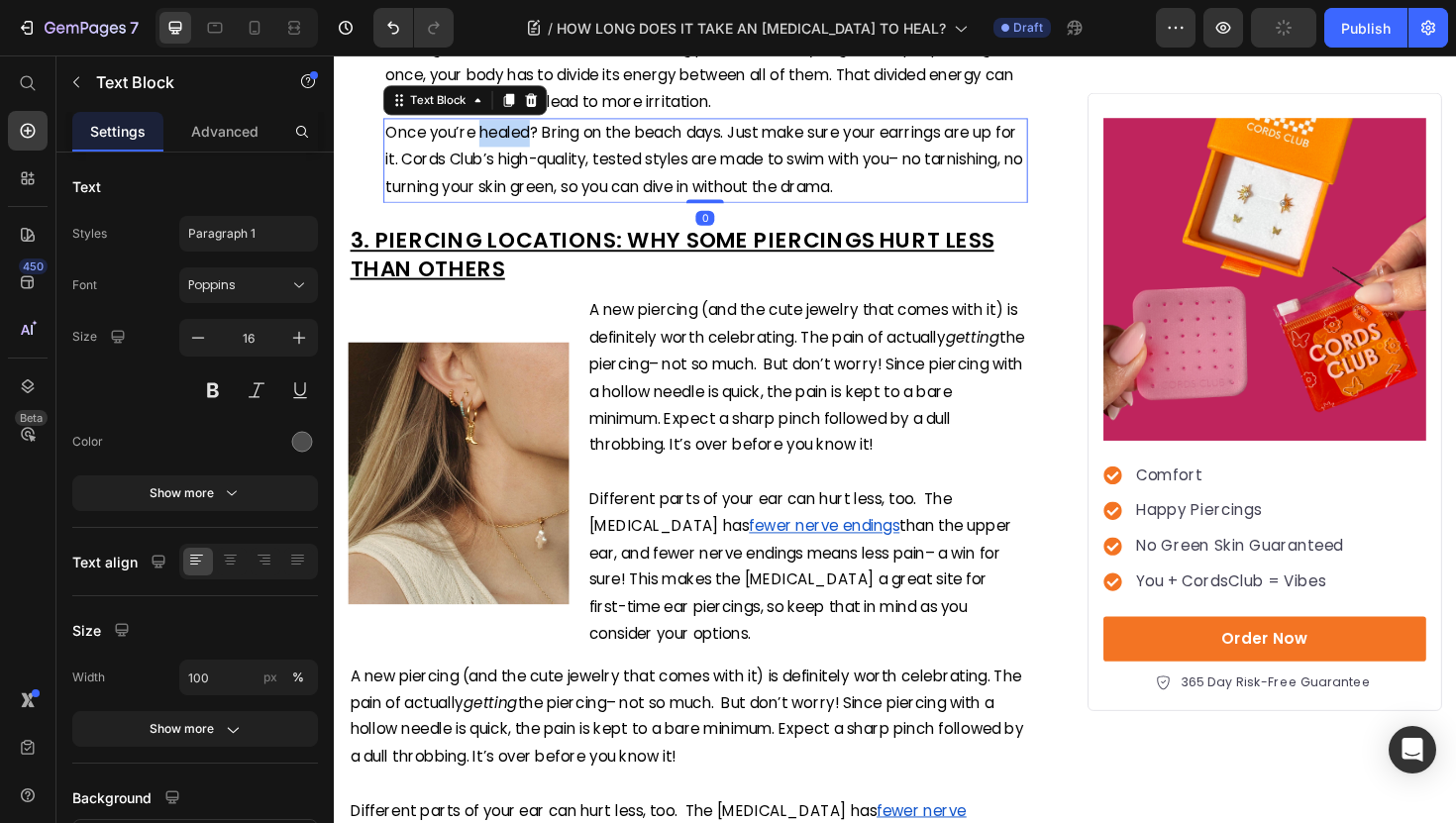 click on "Once you’re healed? Bring on the beach days. Just make sure your earrings are up for it. Cords Club’s high-quality, tested styles are made to swim with you– no tarnishing, no turning your skin green, so you can dive in without the drama." at bounding box center (727, 166) 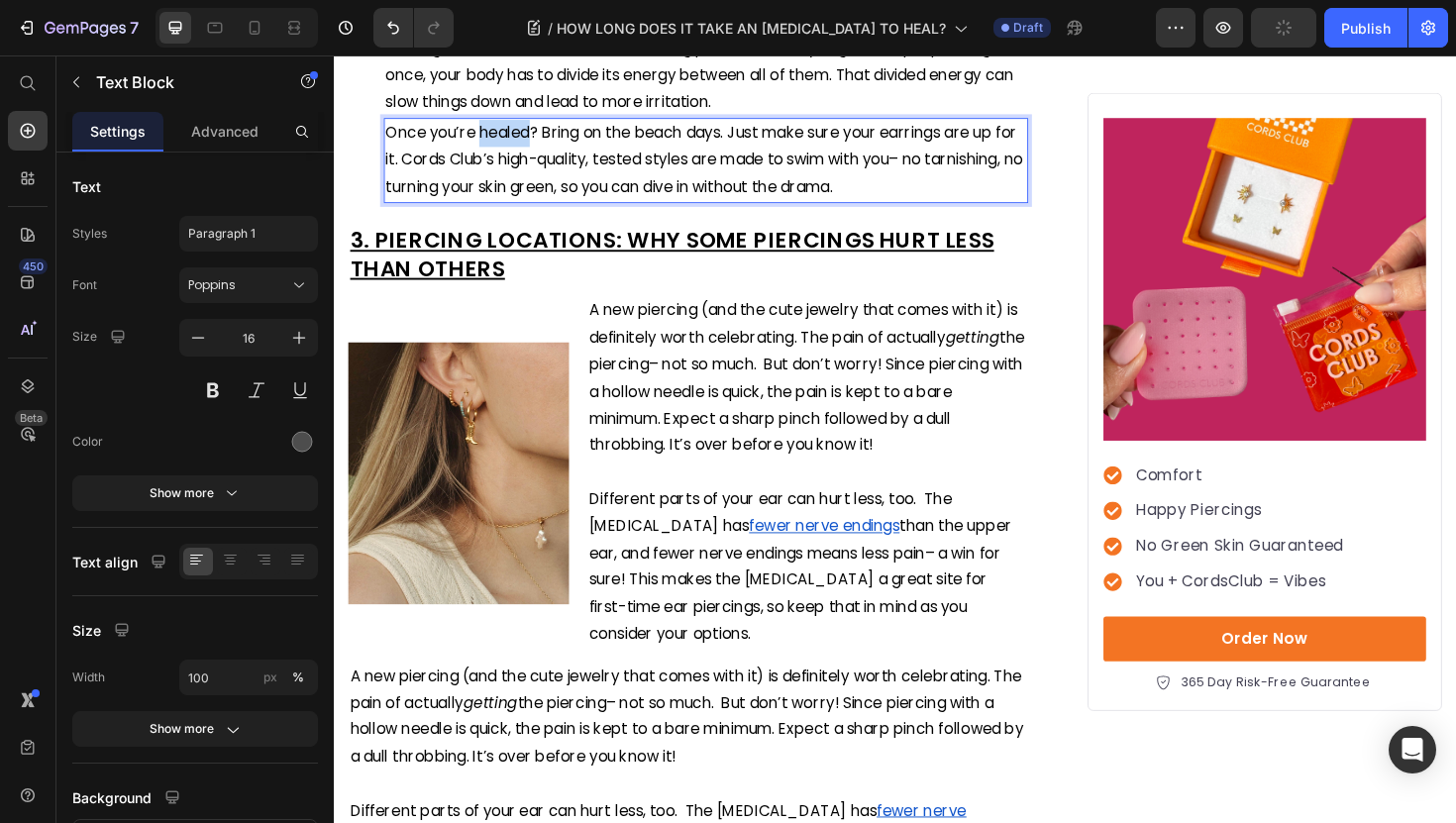 click on "Once you’re healed? Bring on the beach days. Just make sure your earrings are up for it. Cords Club’s high-quality, tested styles are made to swim with you– no tarnishing, no turning your skin green, so you can dive in without the drama." at bounding box center [727, 166] 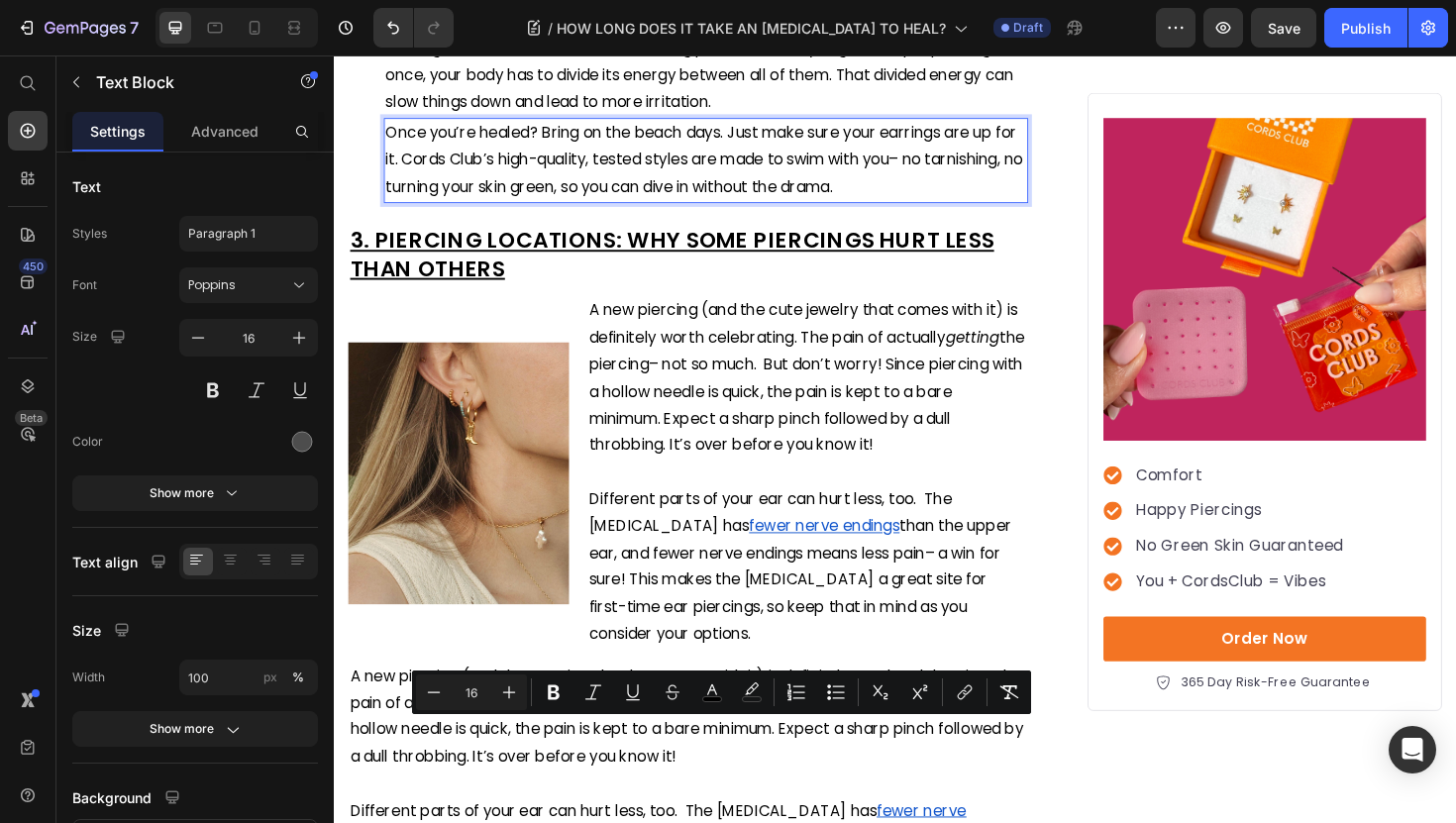 click on "Once you’re healed? Bring on the beach days. Just make sure your earrings are up for it. Cords Club’s high-quality, tested styles are made to swim with you– no tarnishing, no turning your skin green, so you can dive in without the drama." at bounding box center [727, 166] 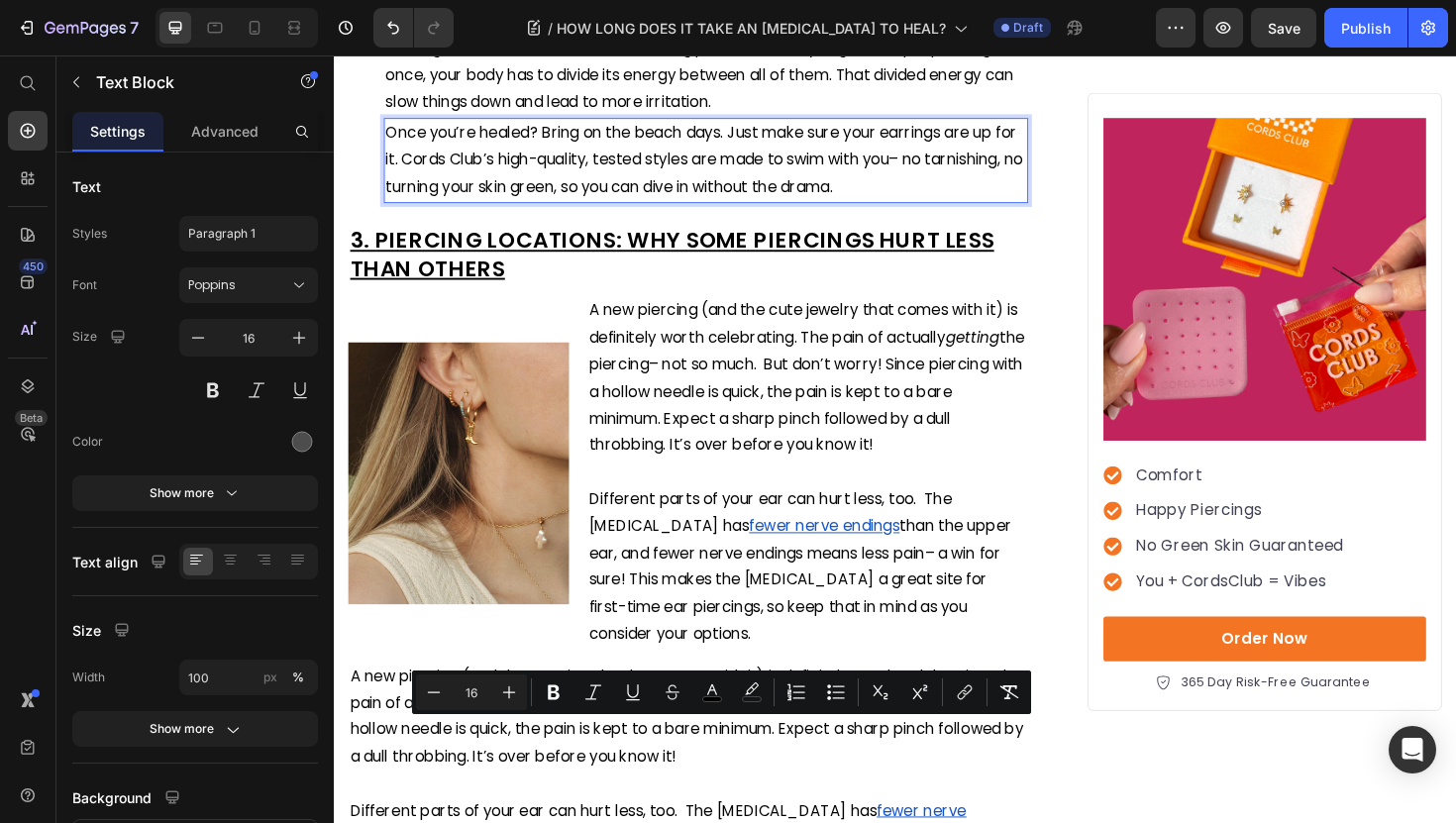 drag, startPoint x: 902, startPoint y: 832, endPoint x: 429, endPoint y: 781, distance: 475.742 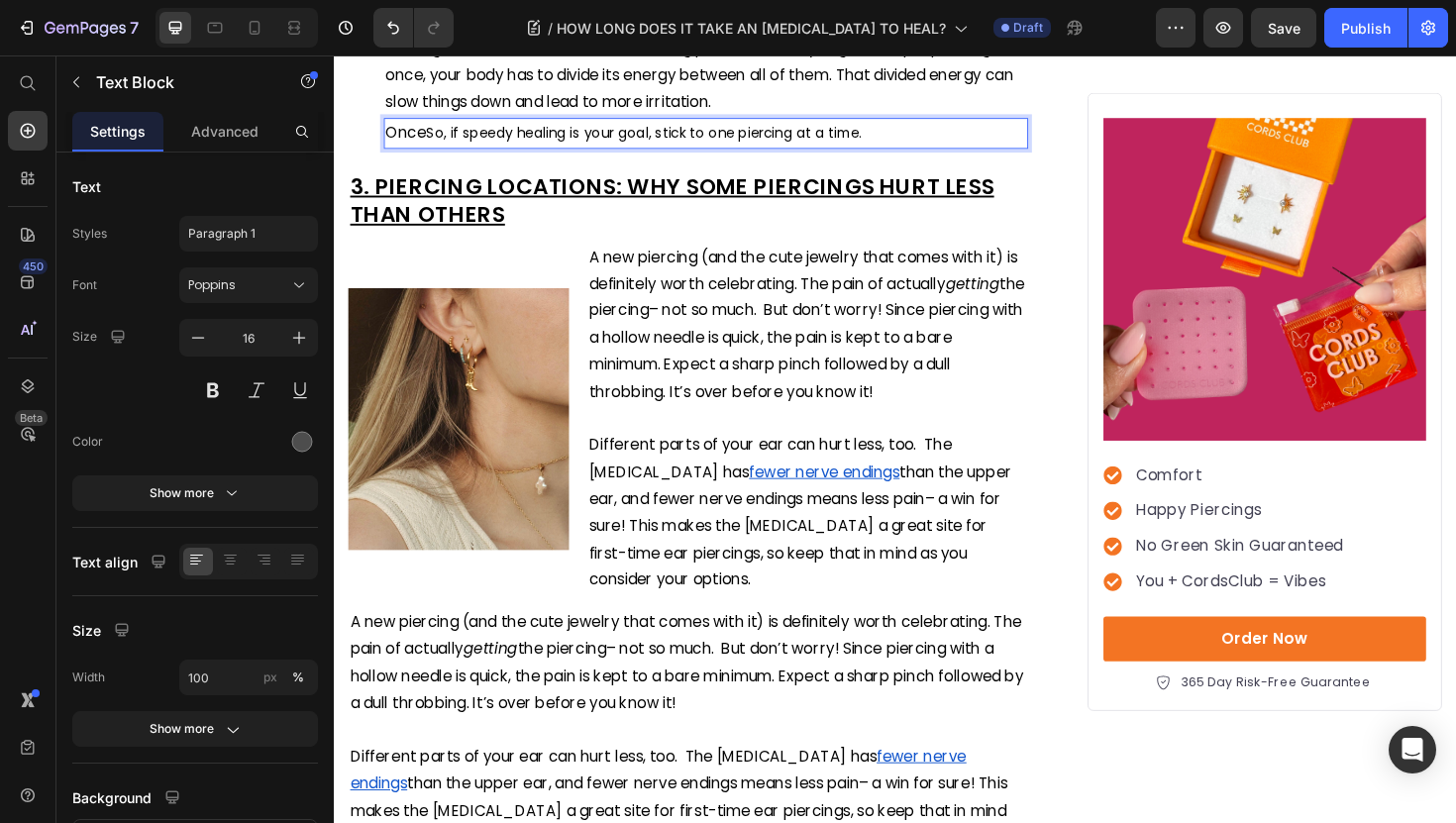 click on "So, if speedy healing is your goal, stick to one piercing at a time." at bounding box center [662, 138] 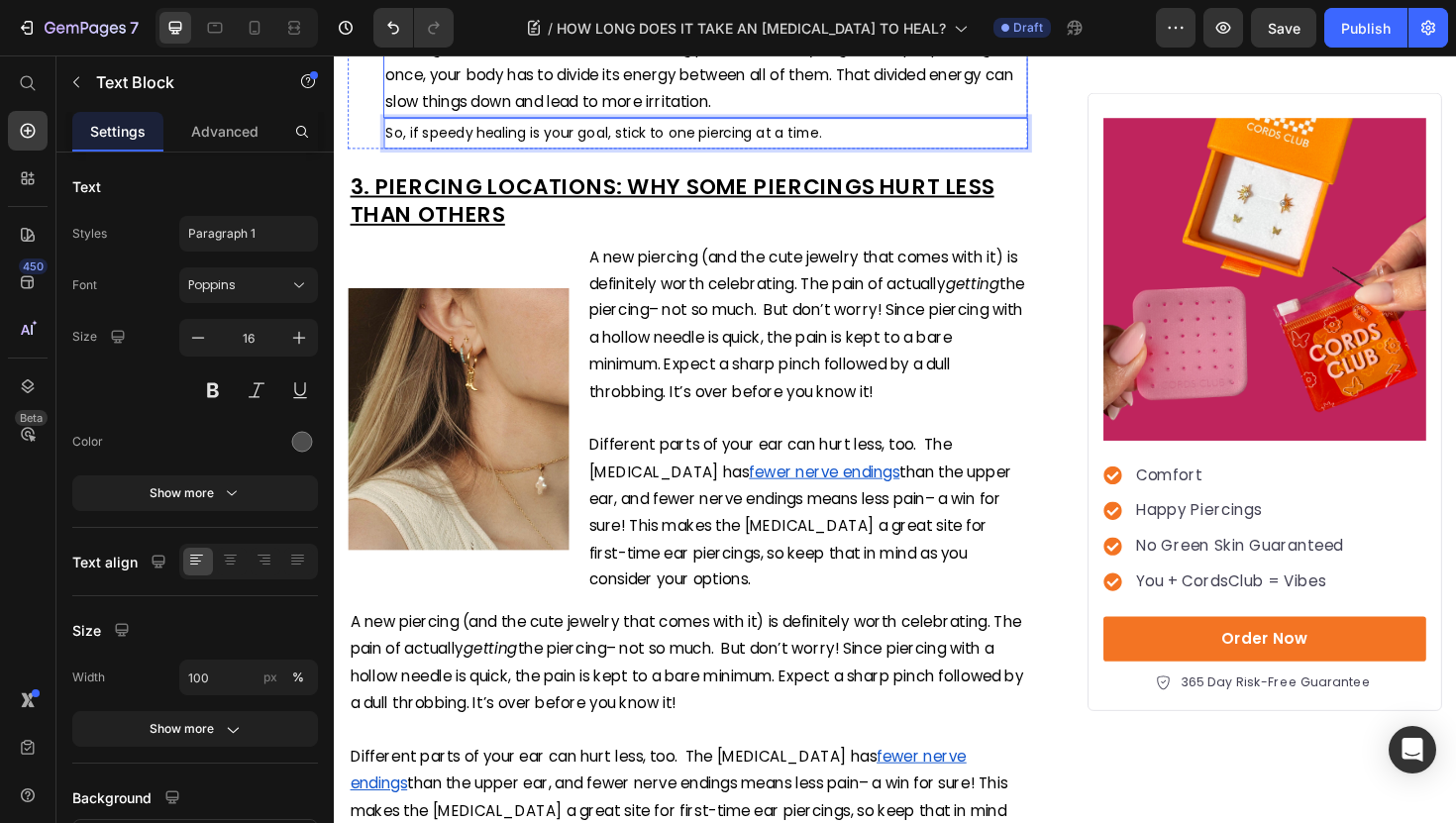 click on "Stack goals are real—but so is the healing process. When you get multiple piercings at once, your body has to divide its energy between all of them. That divided energy can slow things down and lead to more irritation." at bounding box center [727, 77] 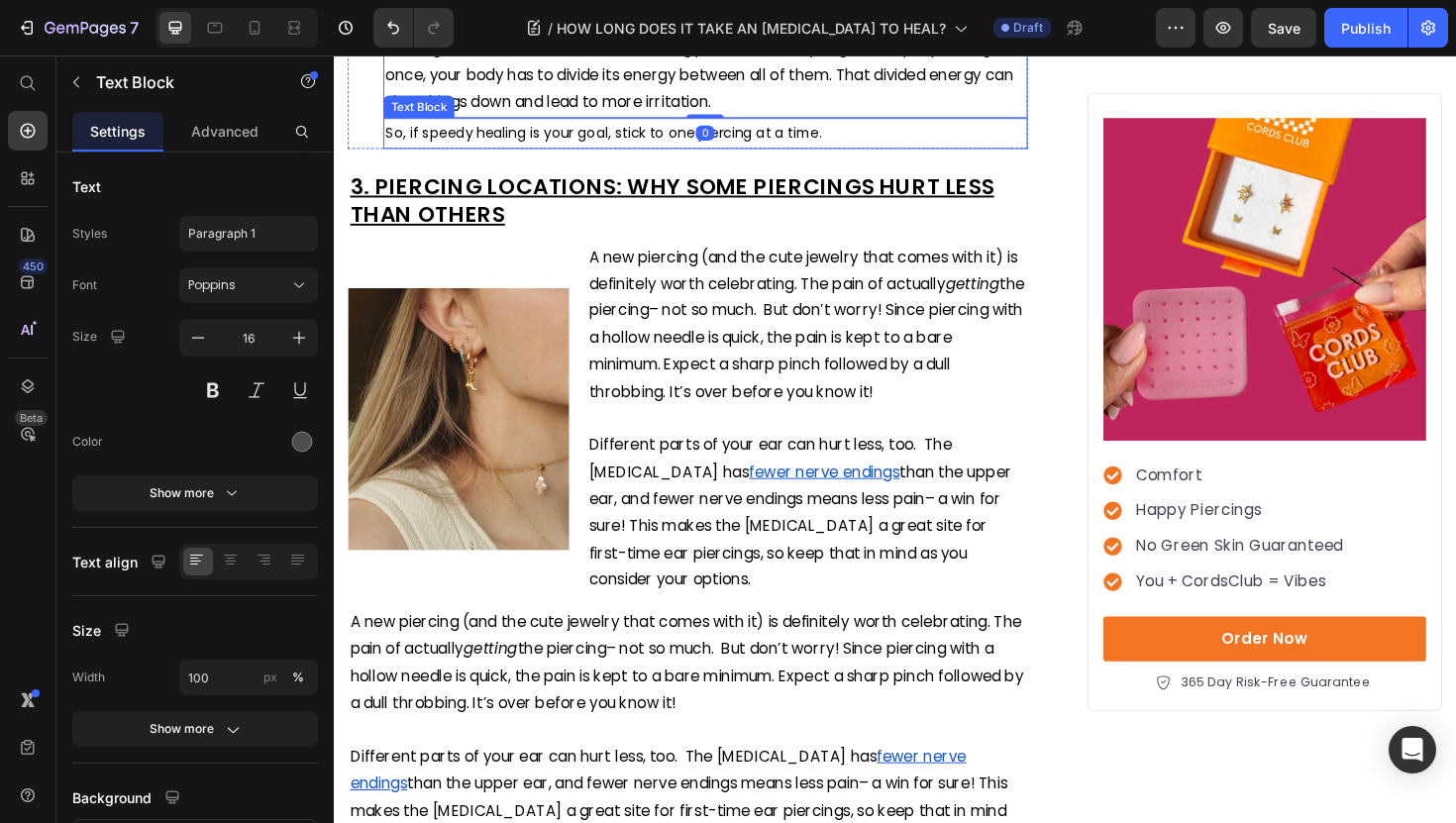 click on "So, if speedy healing is your goal, stick to one piercing at a time." at bounding box center (619, 138) 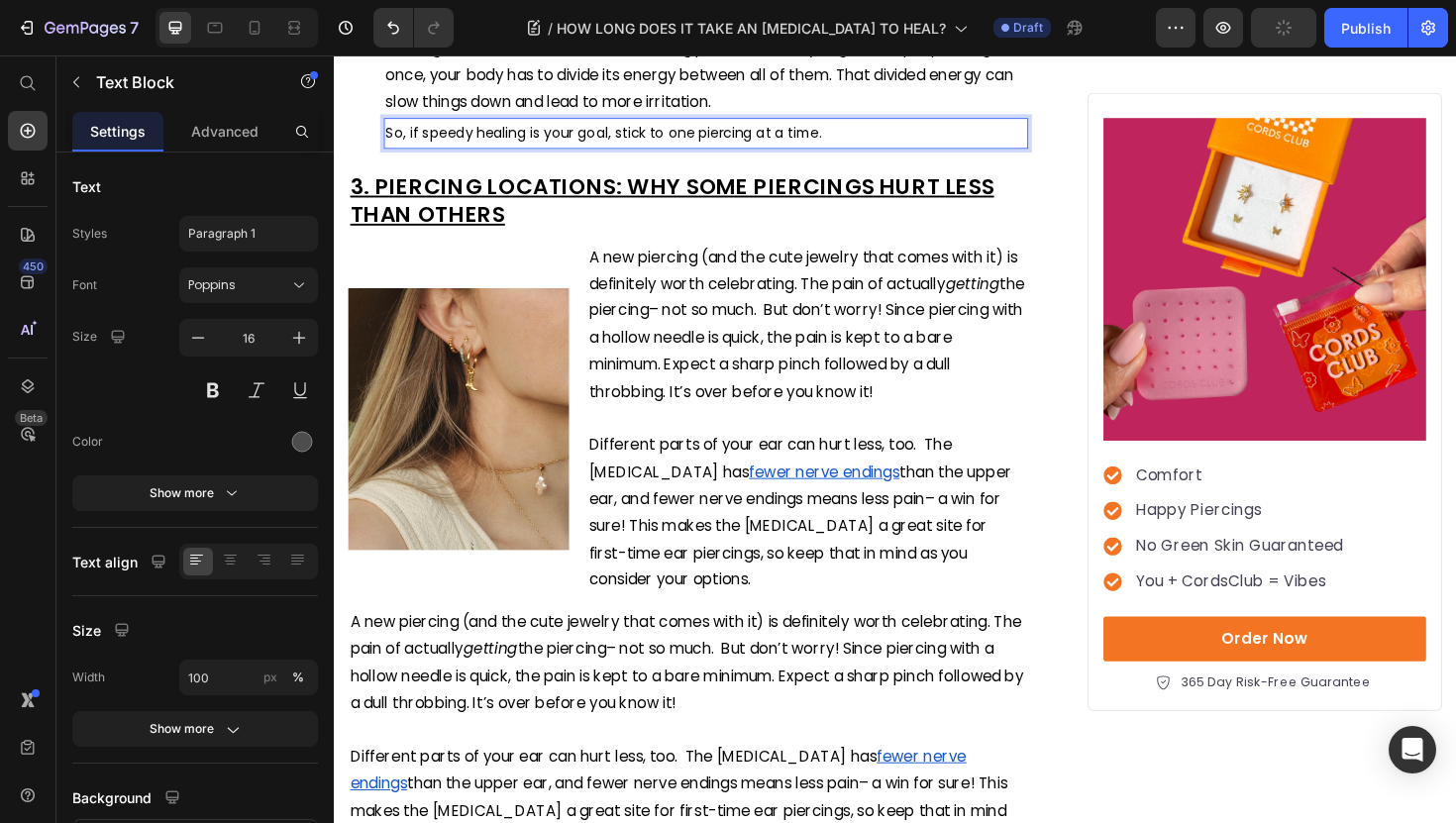 click on "So, if speedy healing is your goal, stick to one piercing at a time." at bounding box center [619, 138] 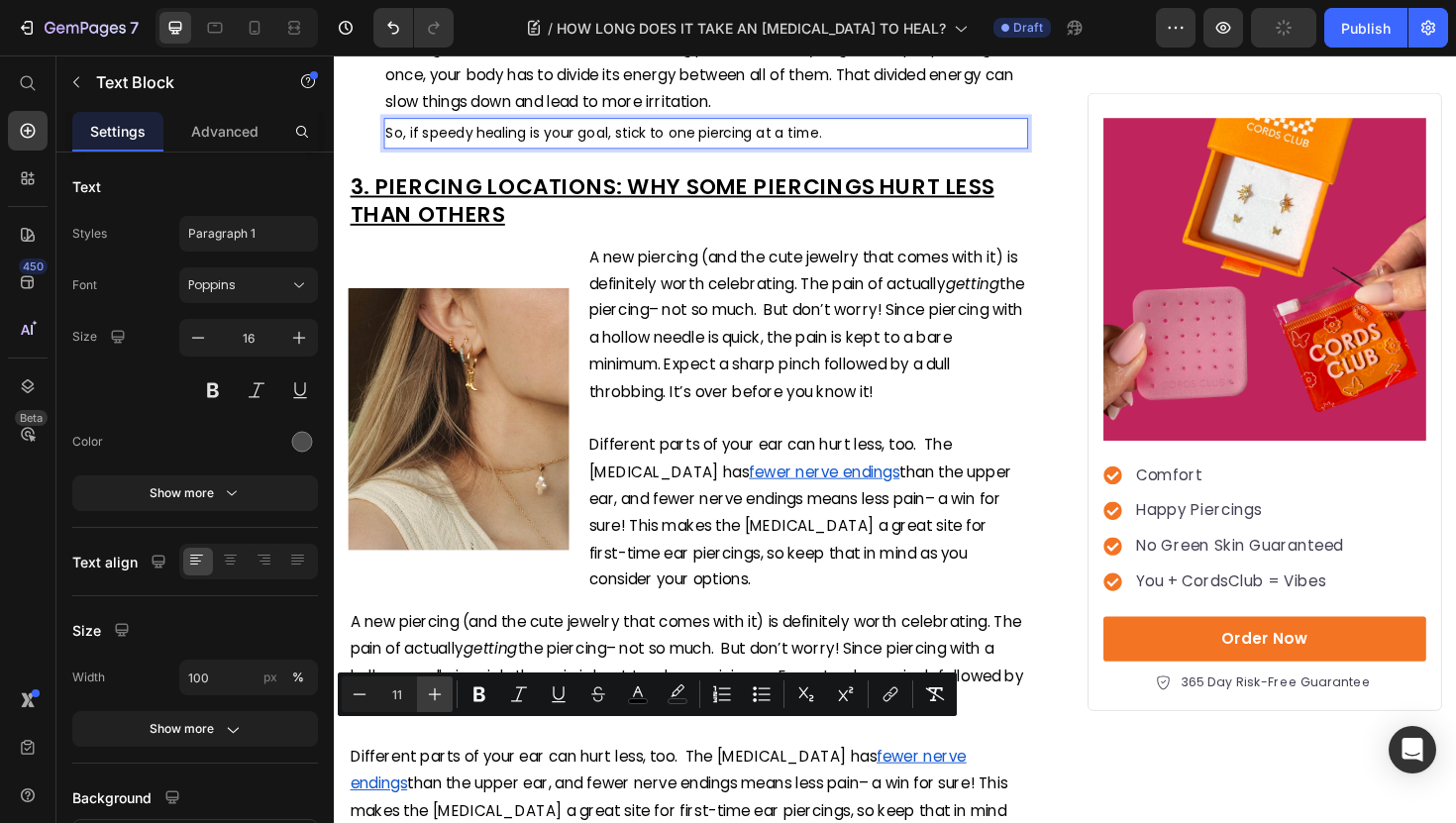 click 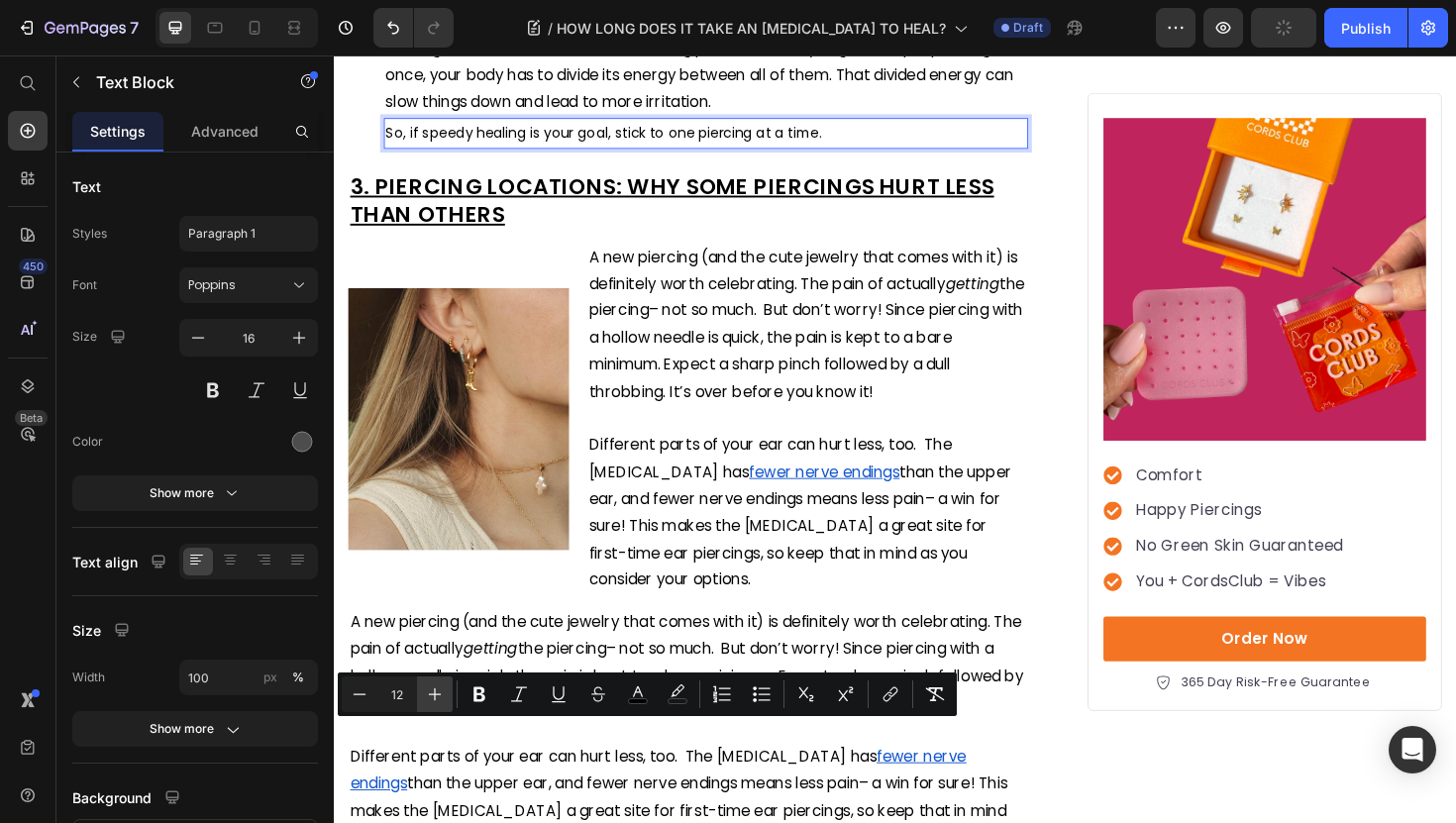 click 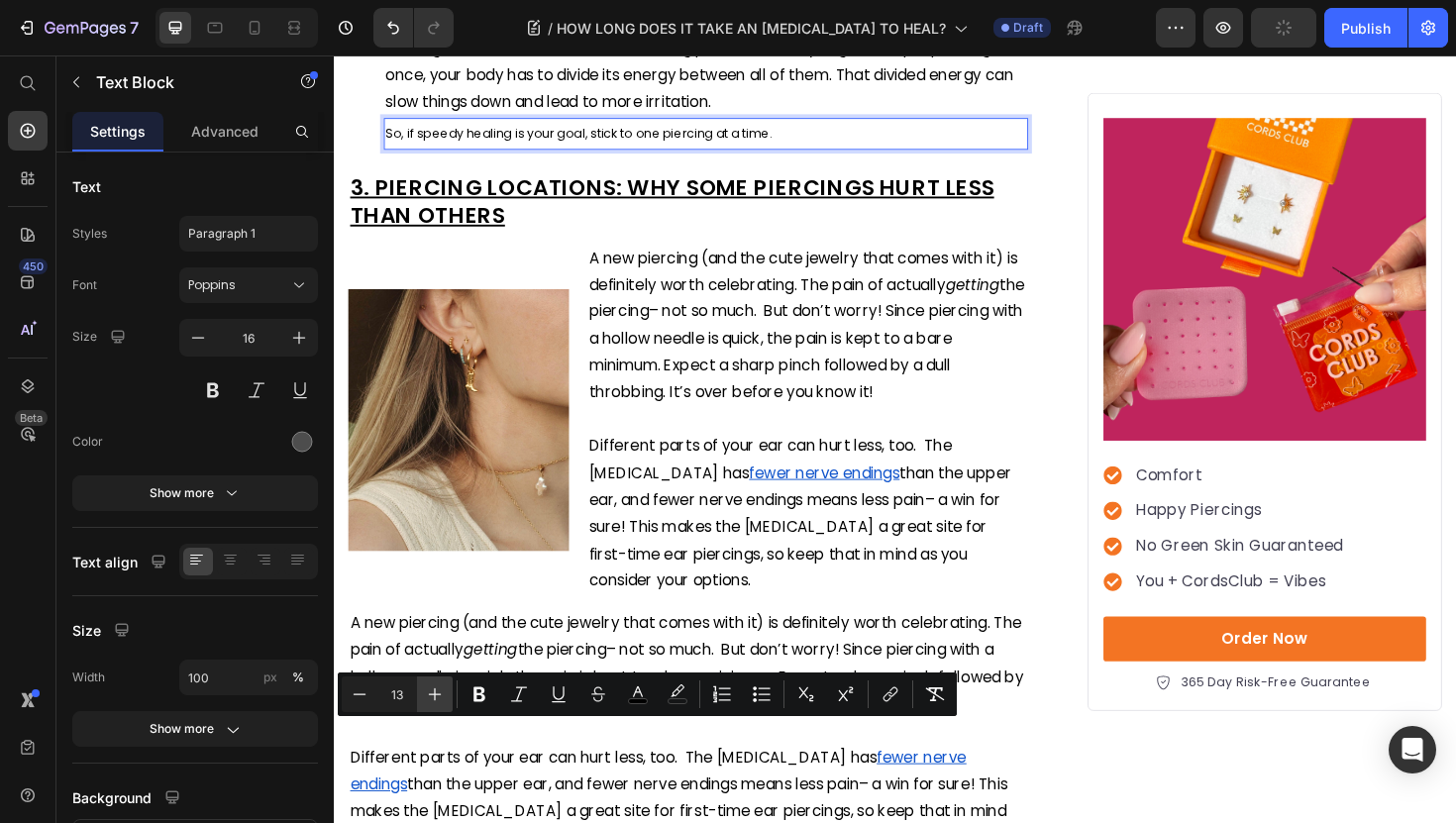 click 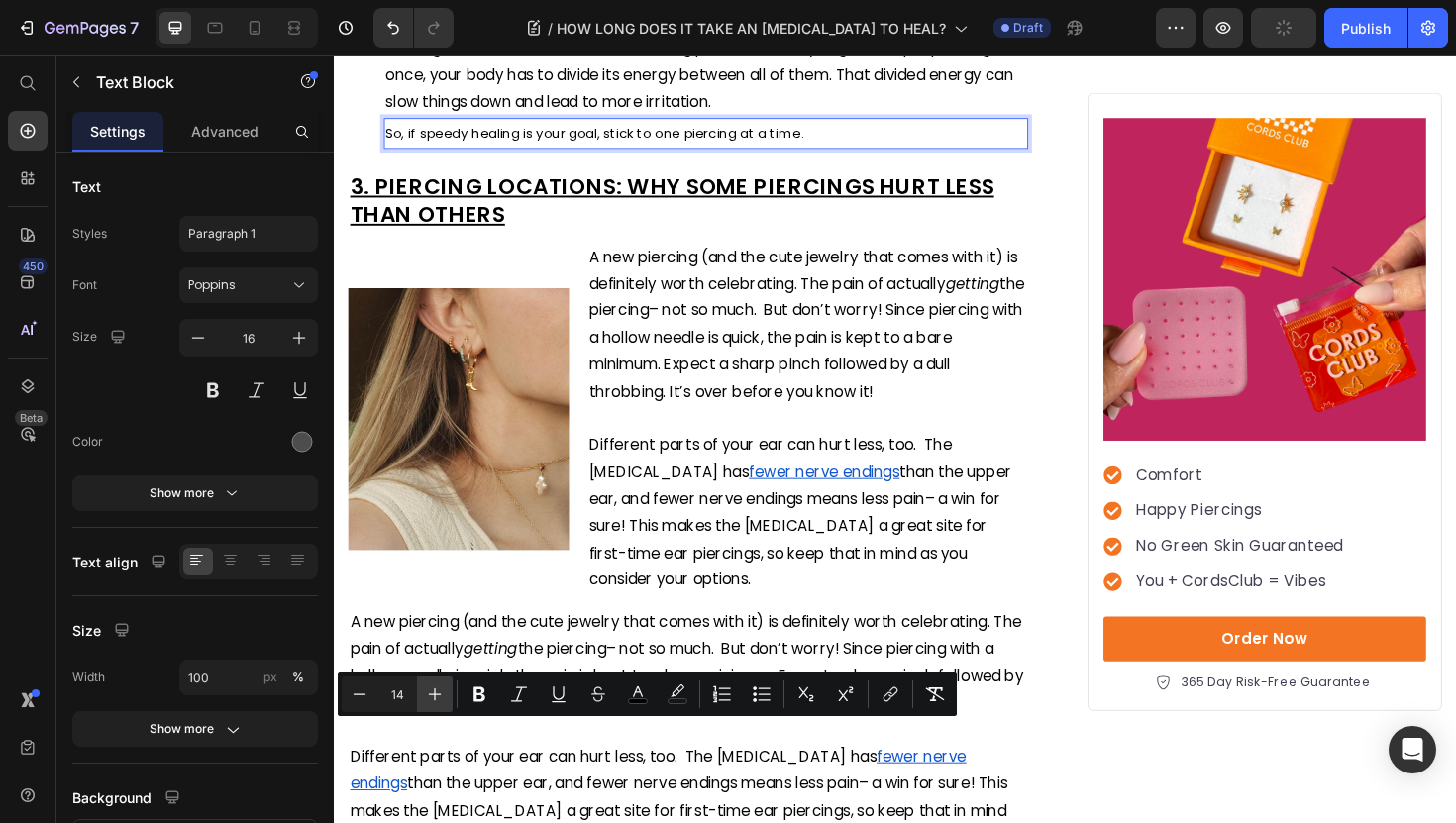 click 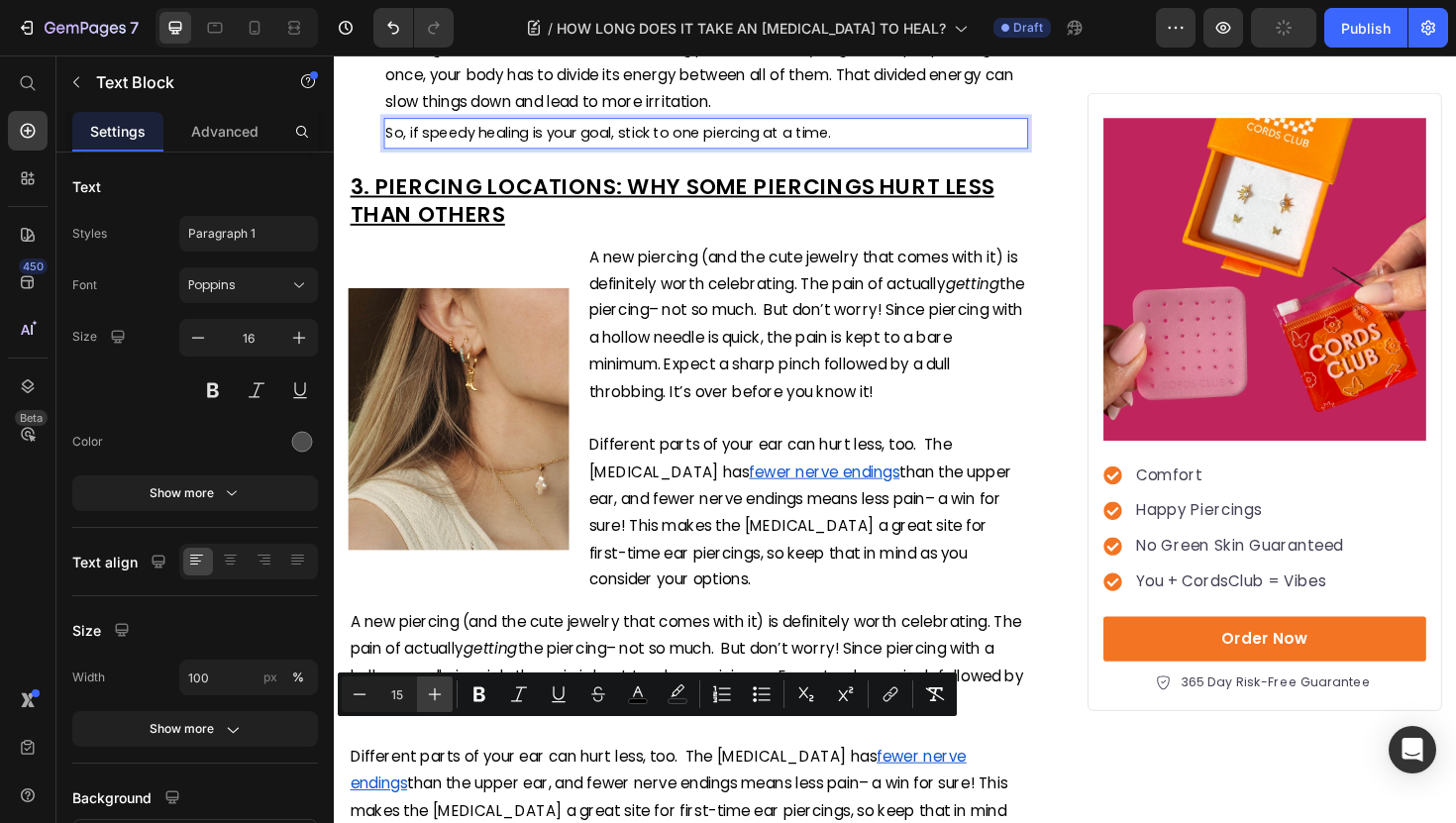 click 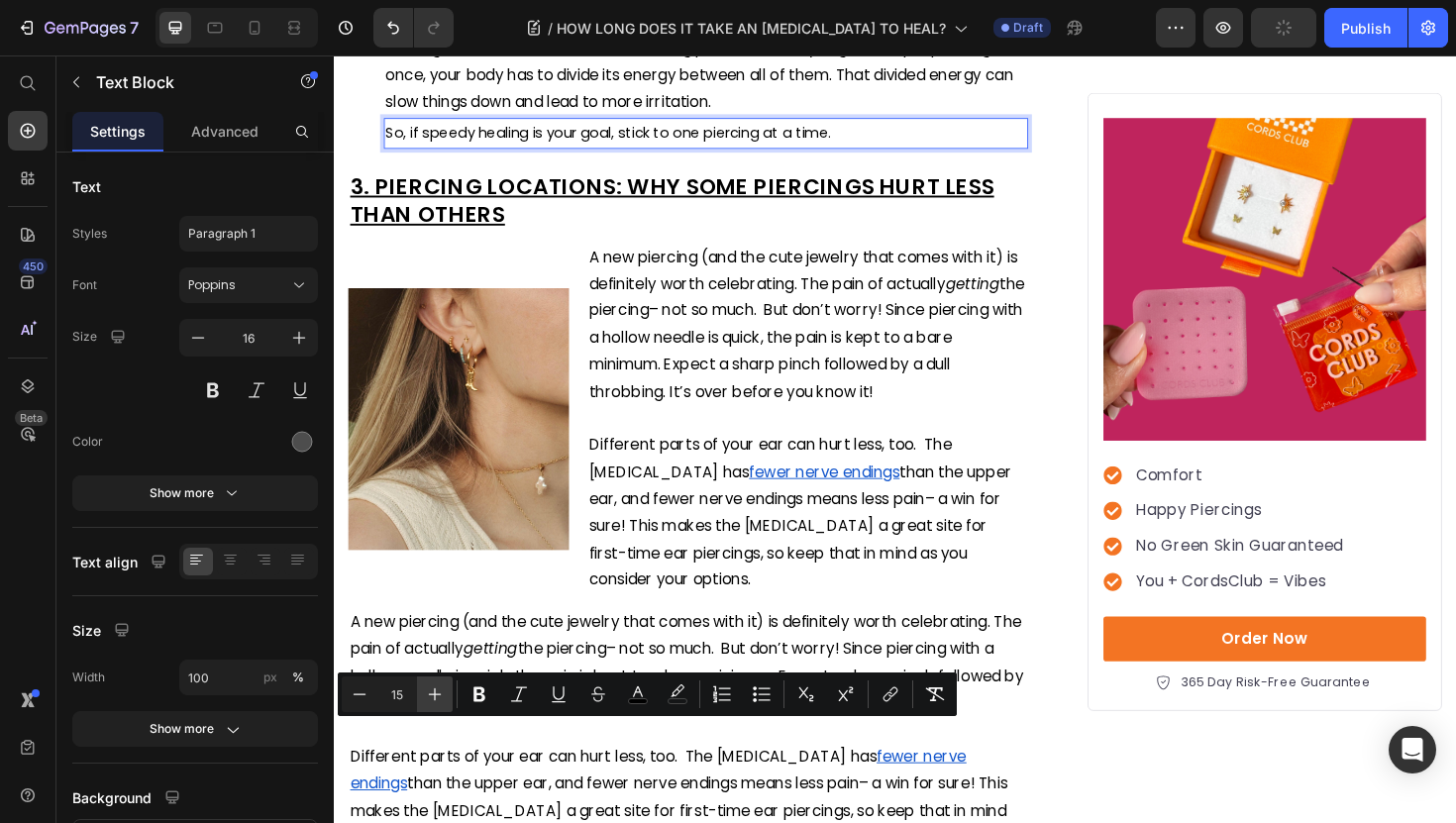 type on "16" 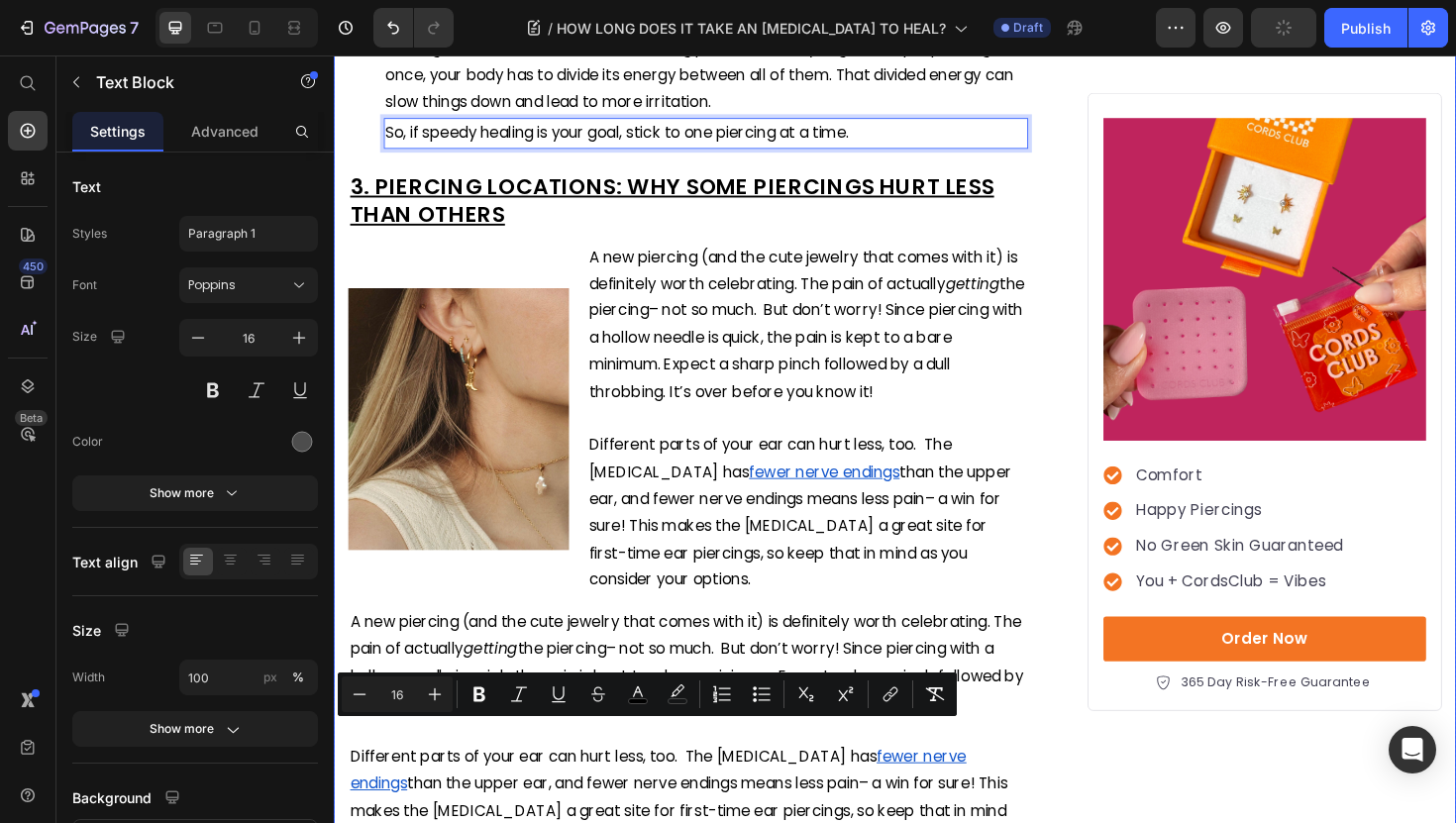 click on "Image" at bounding box center [364, 79] 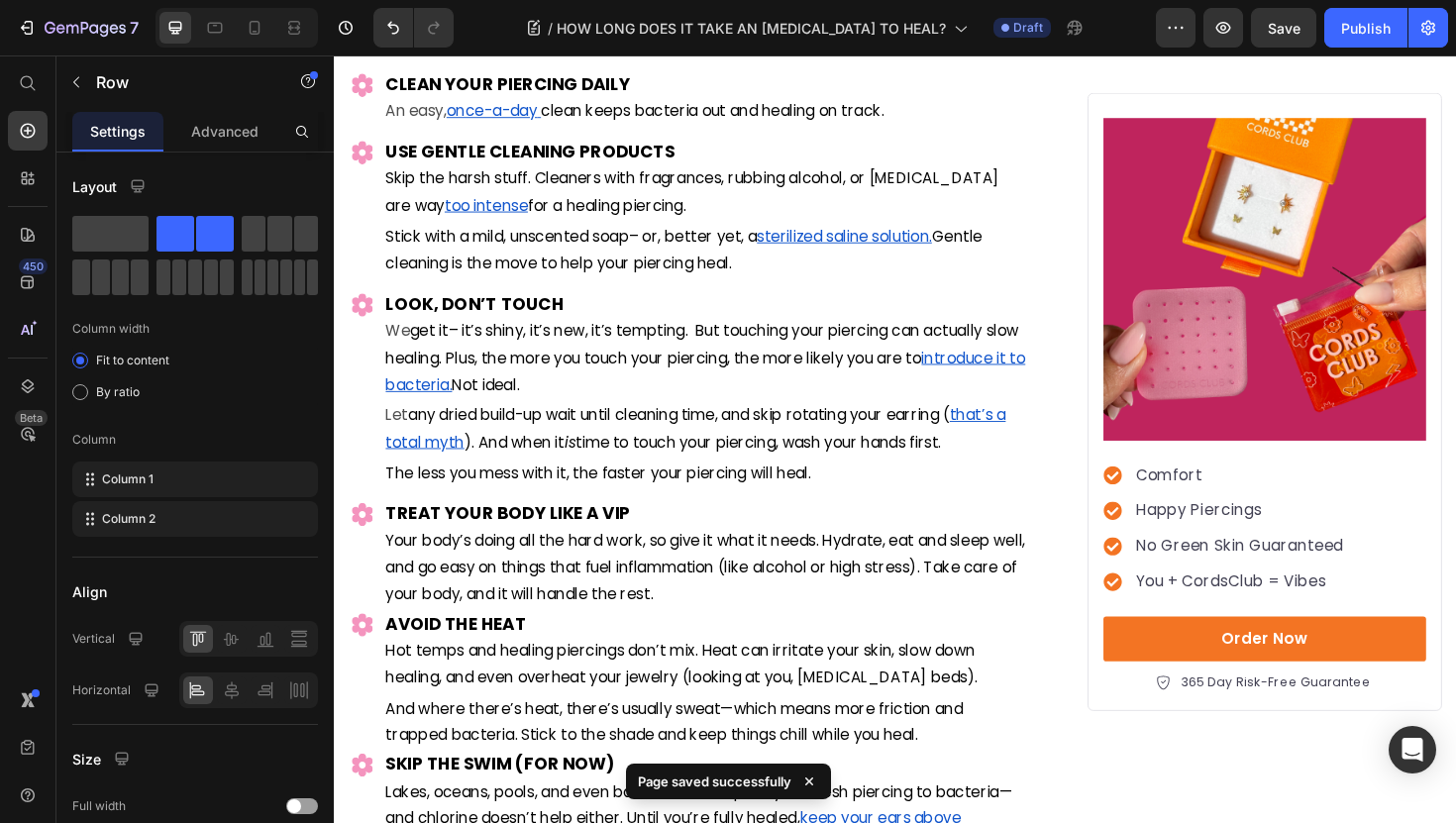 scroll, scrollTop: 2096, scrollLeft: 0, axis: vertical 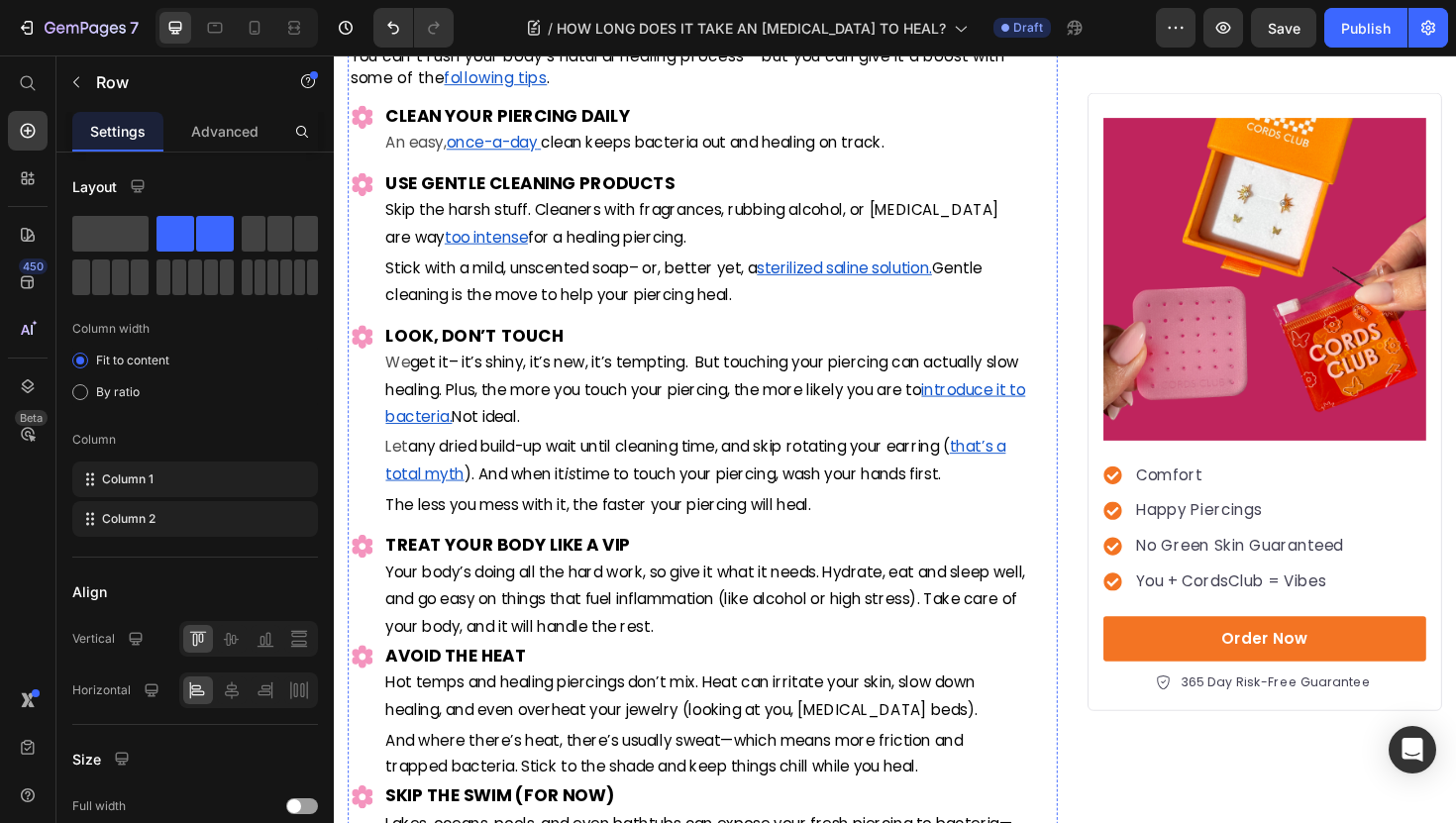 click on "HOW LONG DO I HAVE TO WAIT TO CHANGE MY EARRINGS AFTER I GET A NEW PIERCINGS?" at bounding box center (687, -267) 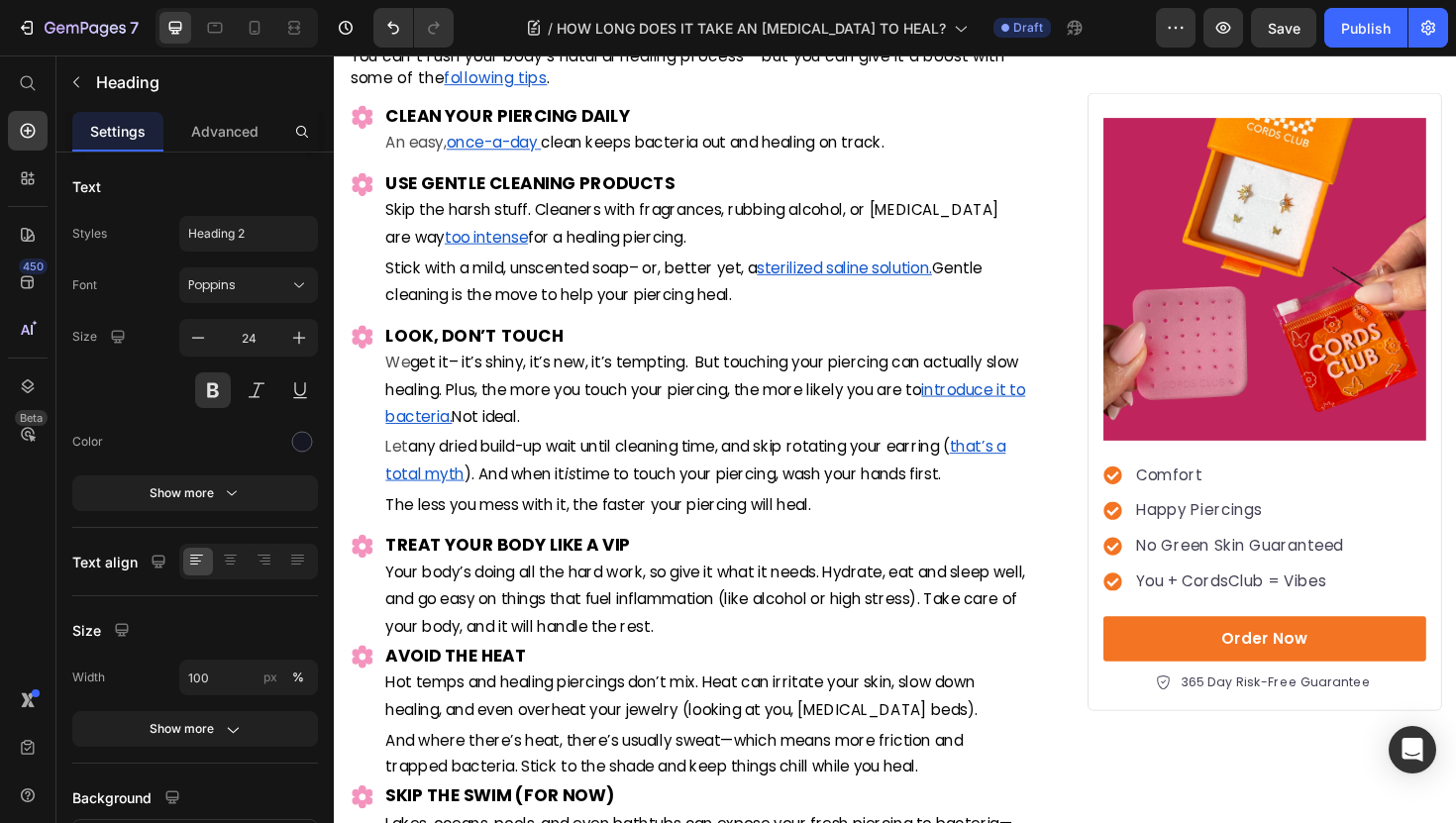 click on "HOW LONG DO I HAVE TO WAIT TO CHANGE MY EARRINGS AFTER I GET A NEW PIERCINGS?" at bounding box center [687, -267] 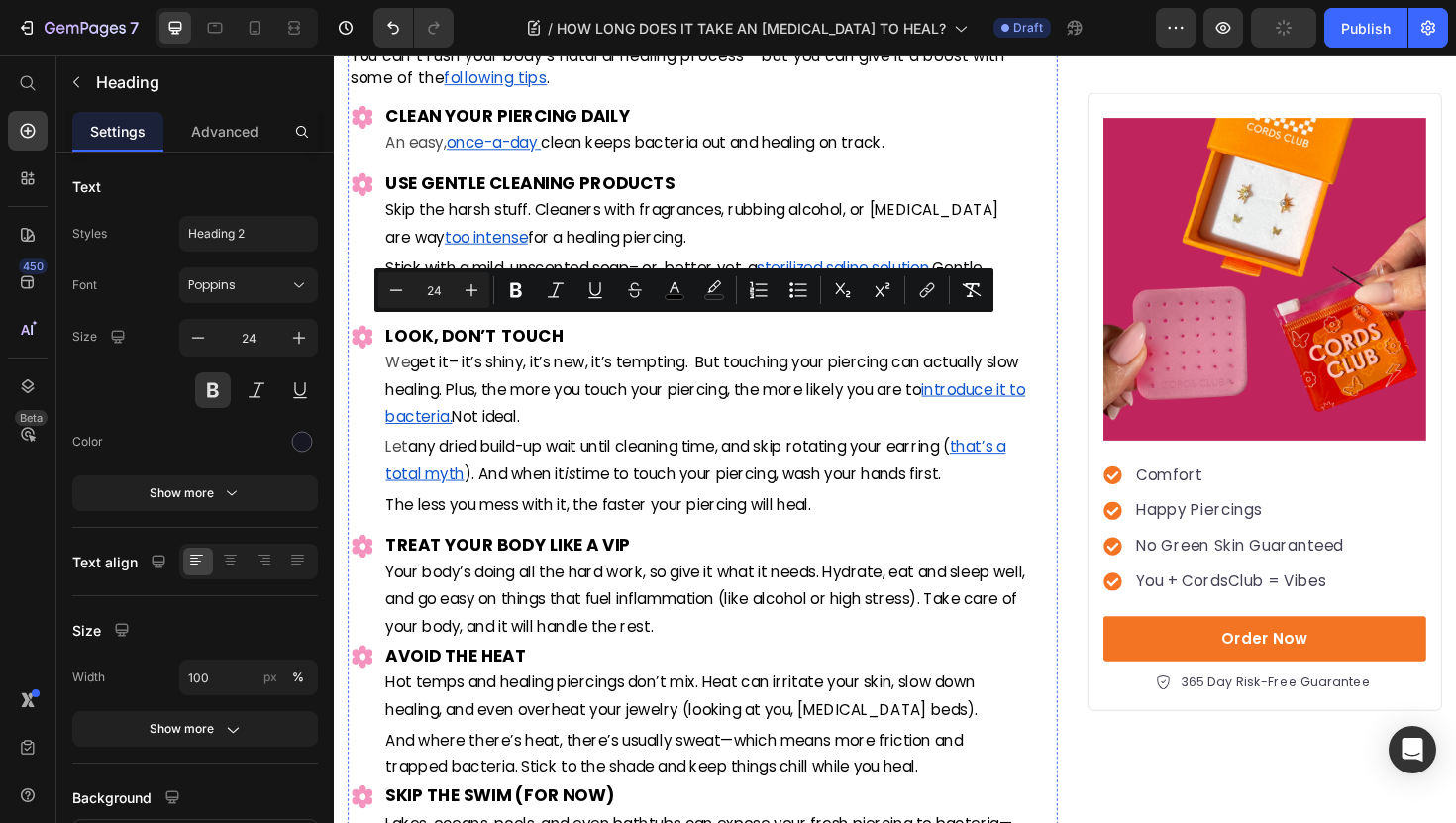 click on "HOW DO YOU MAKE AN [MEDICAL_DATA] HEAL FASTER?" at bounding box center [681, 13] 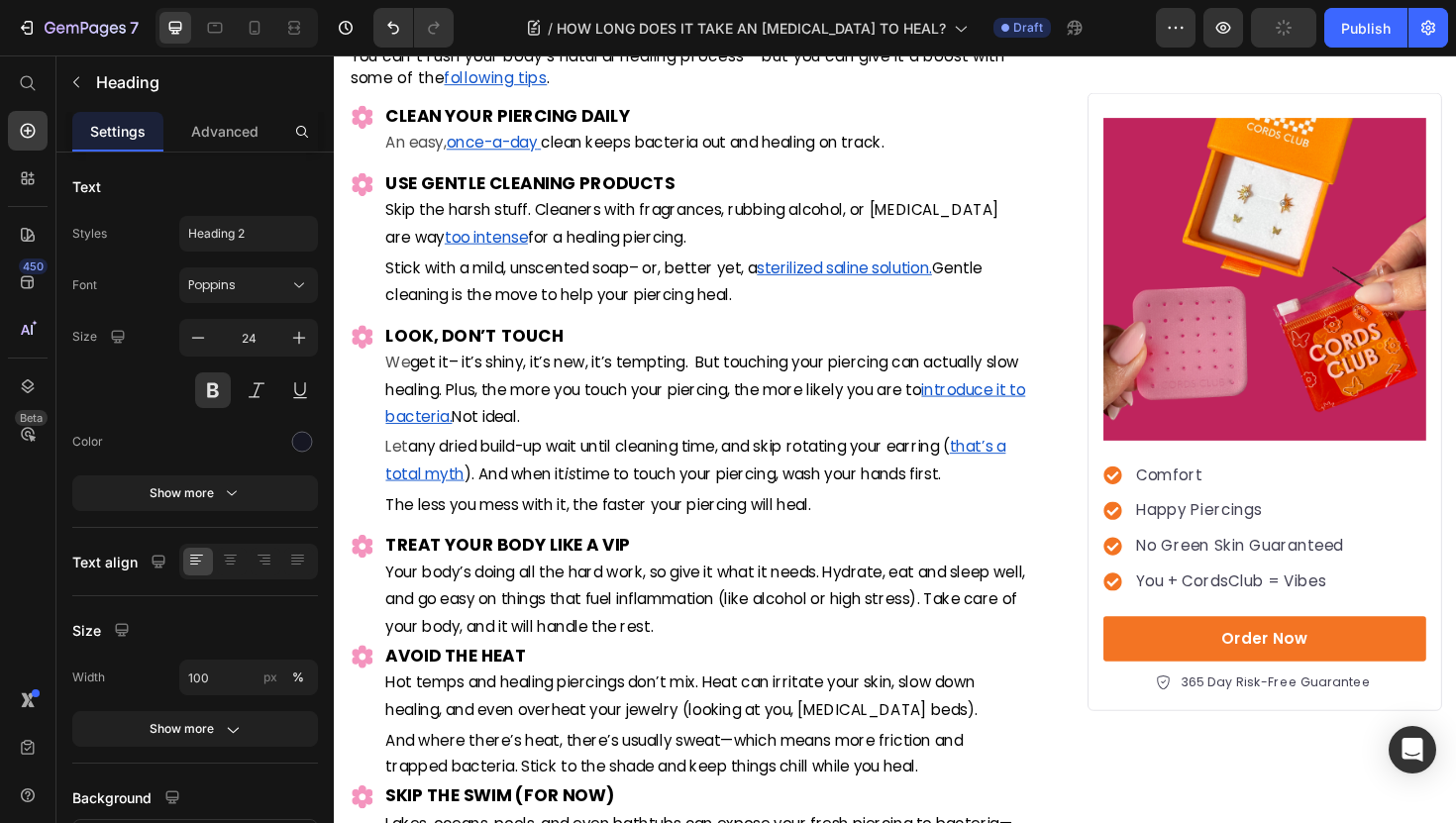 click on "HOW DO YOU MAKE AN [MEDICAL_DATA] HEAL FASTER?" at bounding box center (681, 13) 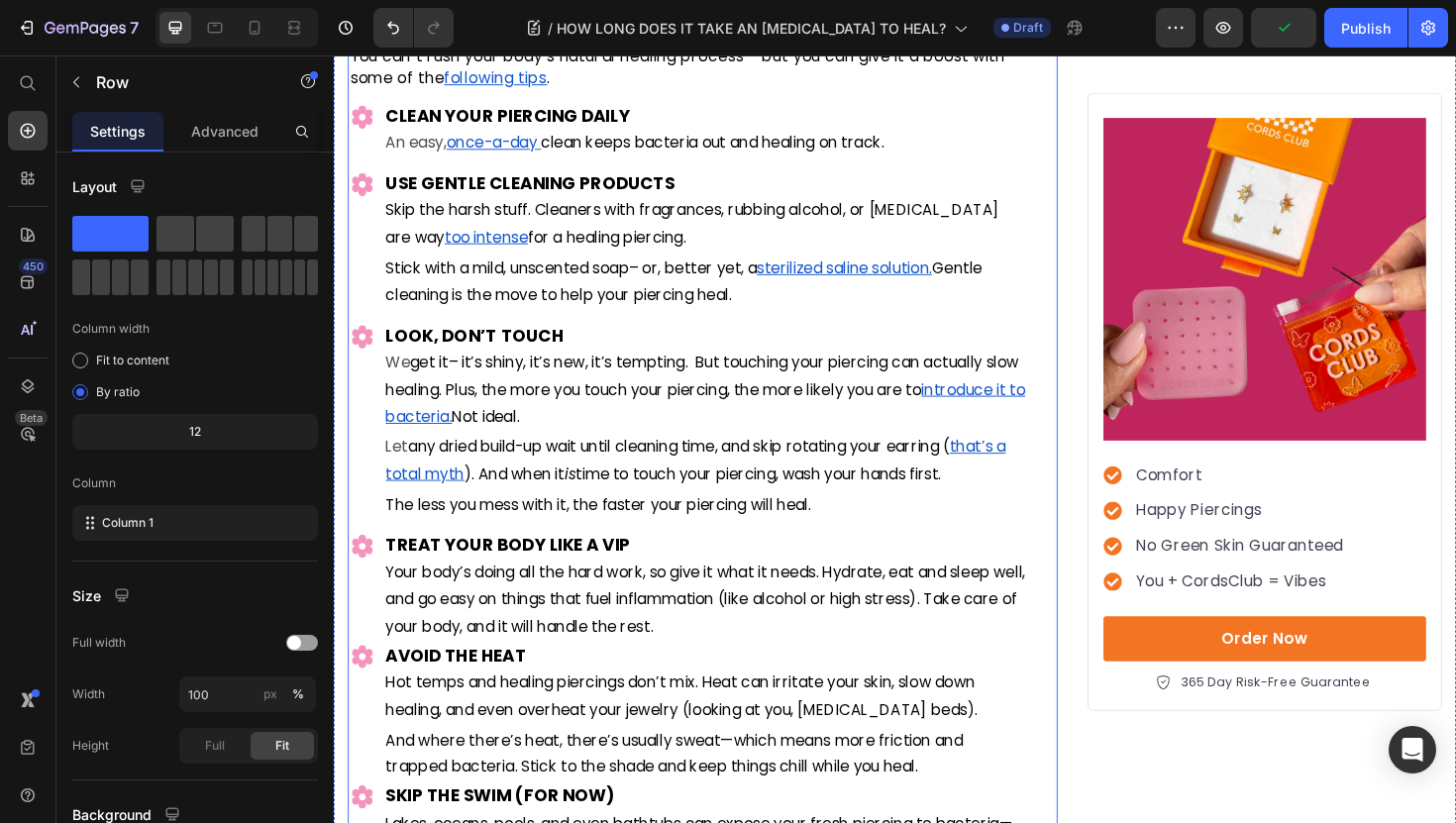 click on "How LONG DOES IT TAKE AN [MEDICAL_DATA] TO HEAL? Heading By: [PERSON_NAME] Text Block Published: [DATE]   Text block Row Image You're dreaming of the perfect ear stack and dying to show off your favorite earrings.  But there’s just one thing standing in the way: your brand new, not-yet-healed piercing. So, how long does it r eally  take an [MEDICAL_DATA] to heal? Here's what we'll cover: Text block
What to expect  at each stage of the healing process
Typical healing timelines  for different types of ear piercings
Tips to help your ears heal faster— so you can get back to the fun part: building your perfect ear stack. Item List After all, your new favorite flat backs are waiting—and we can't wait to help you find them. Let’s dive in! Text Block ⁠⁠⁠⁠⁠⁠⁠ HOW LONG DOES A PIERCING ACTUALLY HEAL? Heading A new piercing is cute, but  it’s also technically a wound Text block Image Heads-up:  Healing isn’t always linear. Text block Heading" at bounding box center (724, 2077) 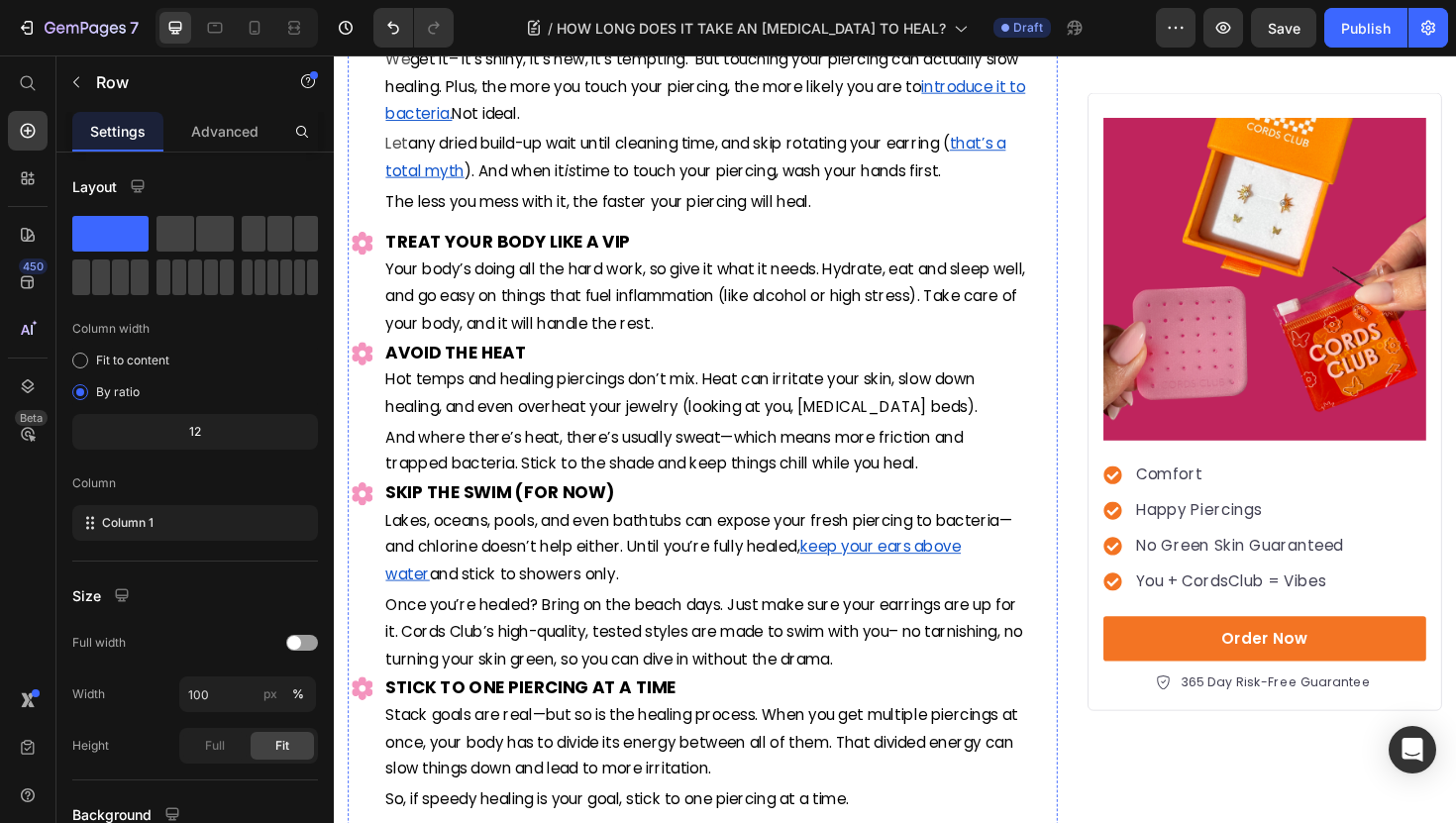 scroll, scrollTop: 2415, scrollLeft: 0, axis: vertical 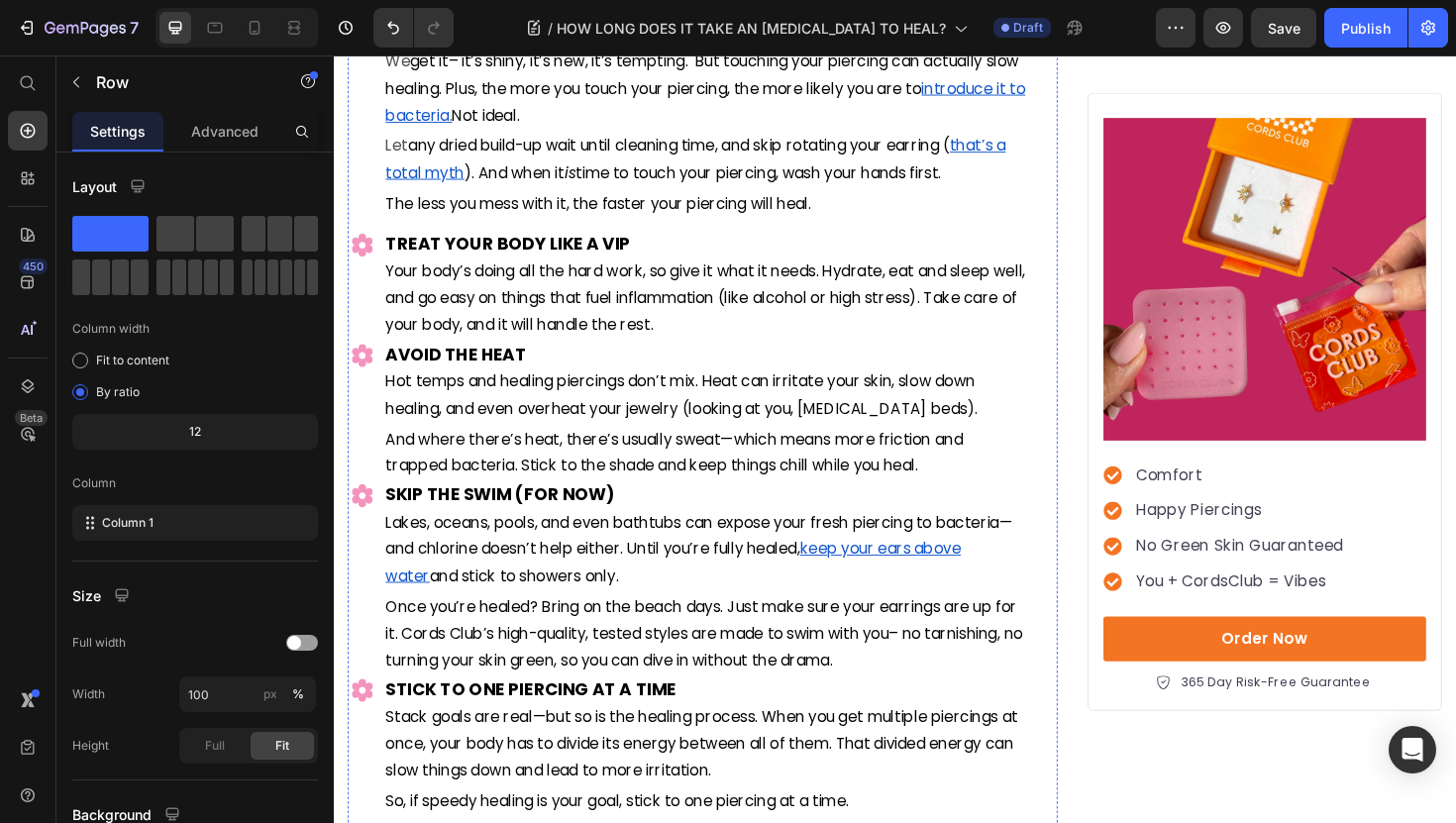click on "⁠⁠⁠⁠⁠⁠⁠ HOW DO YOU MAKE AN [MEDICAL_DATA] HEAL FASTER?" at bounding box center (708, -306) 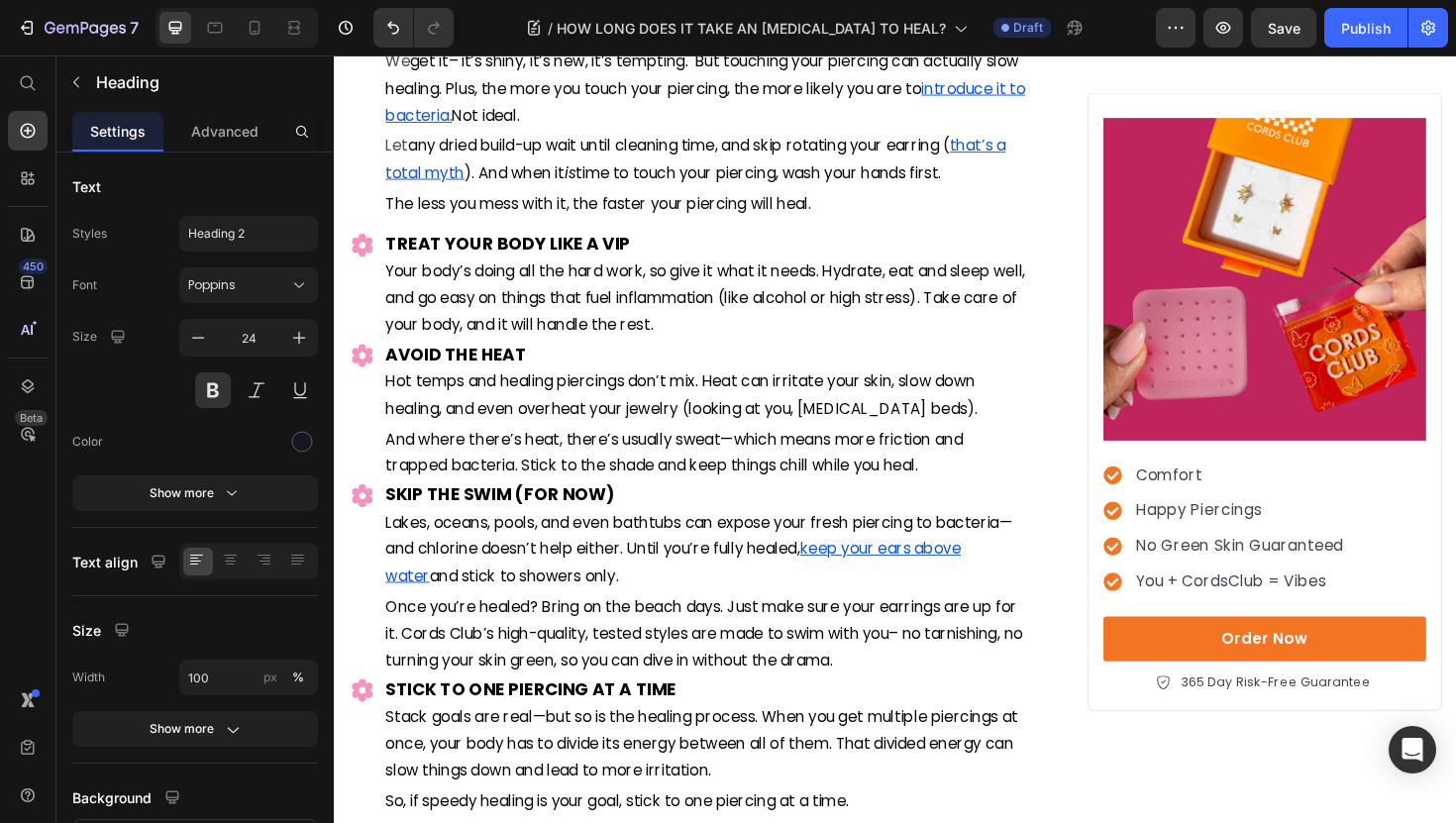 click 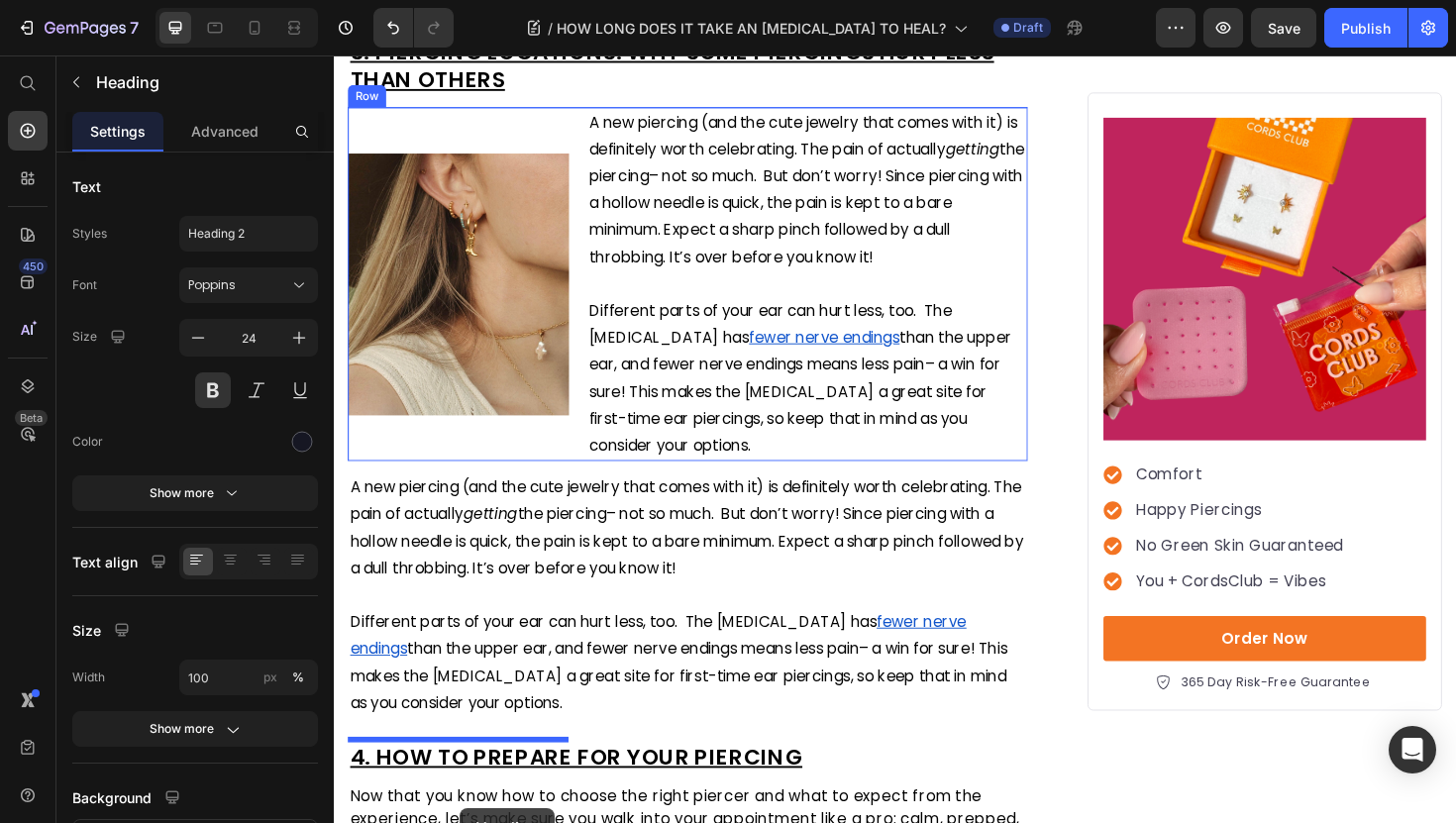 scroll, scrollTop: 3432, scrollLeft: 0, axis: vertical 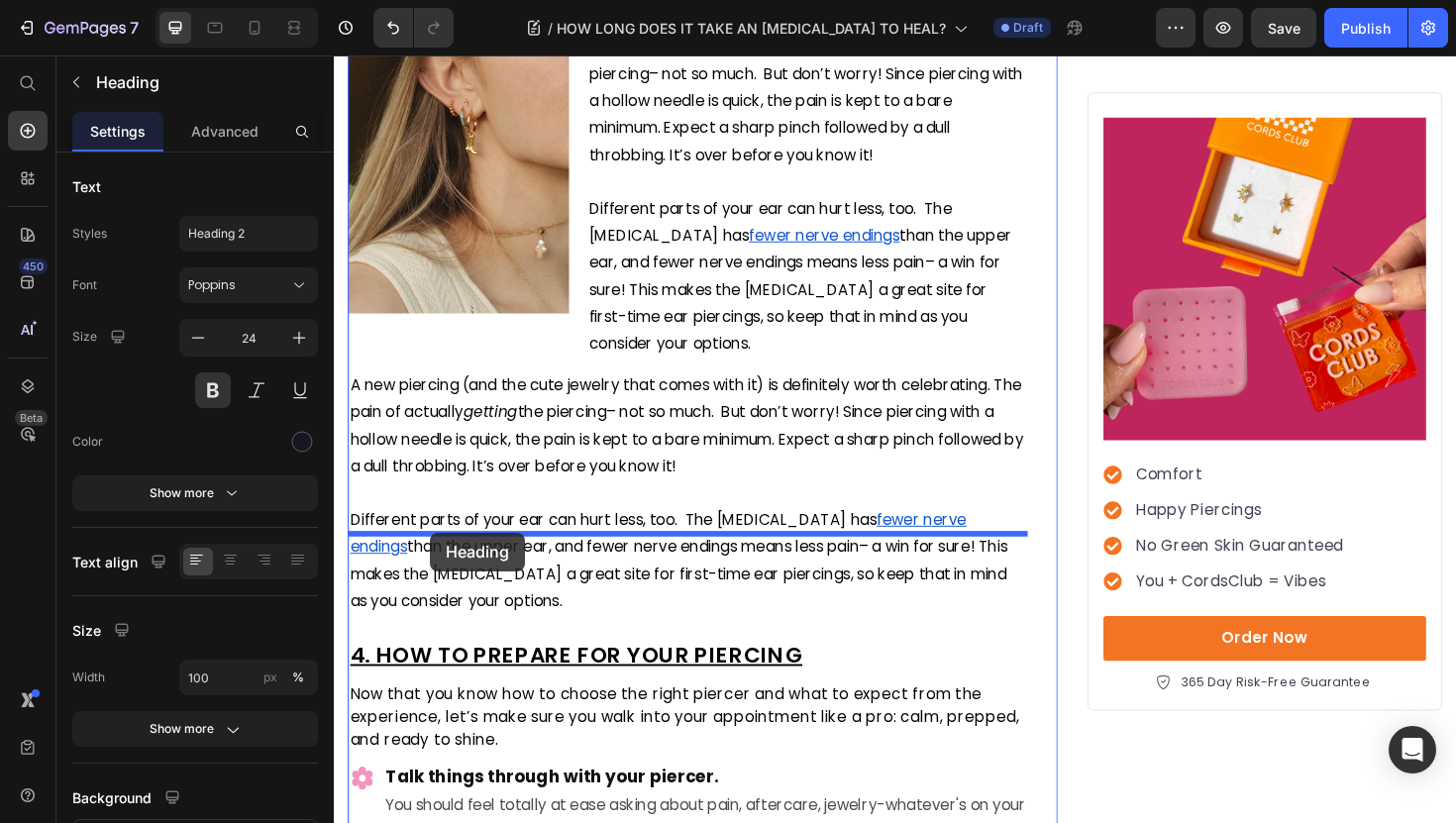 drag, startPoint x: 400, startPoint y: 346, endPoint x: 436, endPoint y: 561, distance: 217.99312 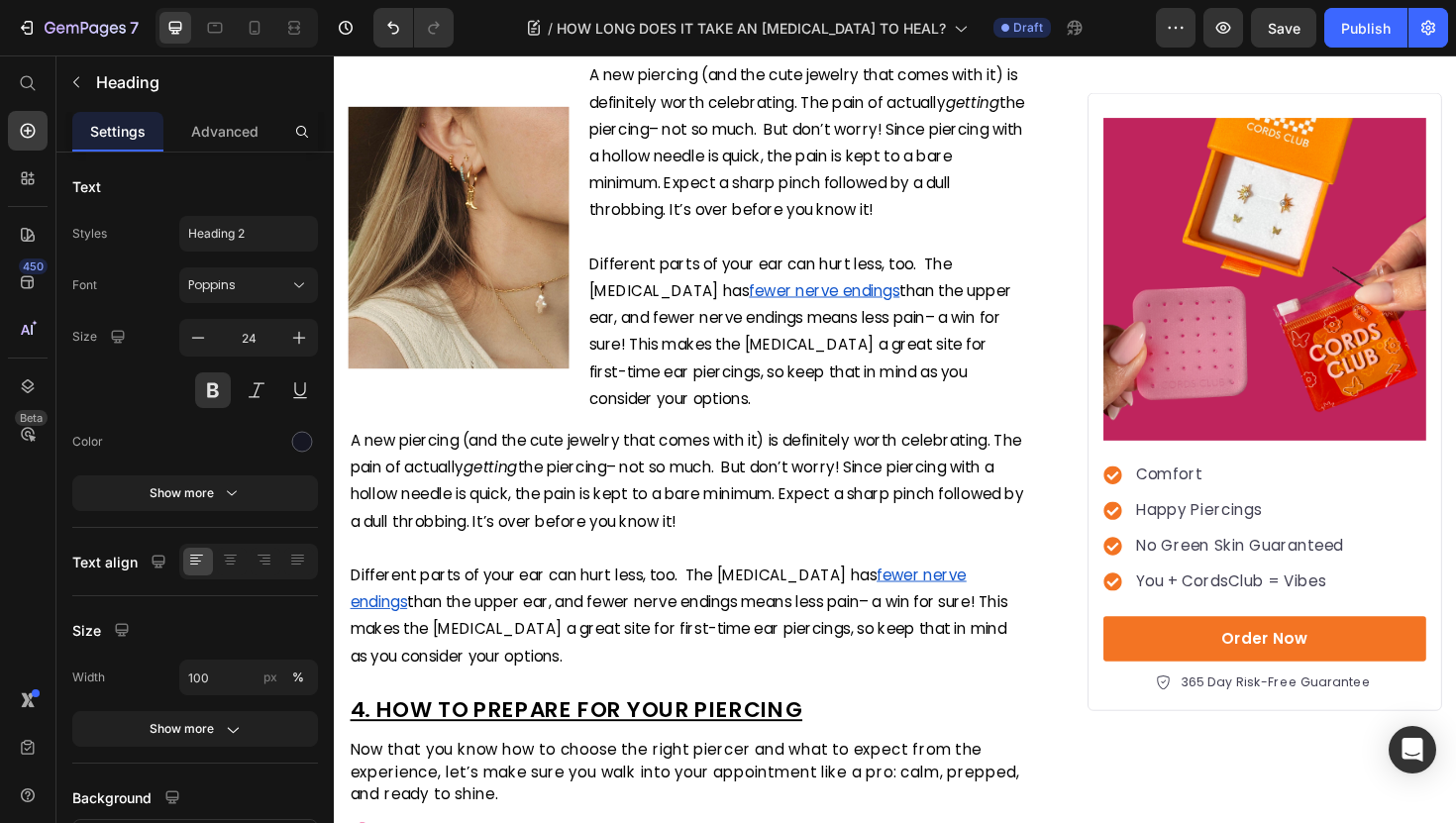 click on "HOW DO YOU MAKE AN [MEDICAL_DATA] HEAL FASTER?" at bounding box center [681, -55] 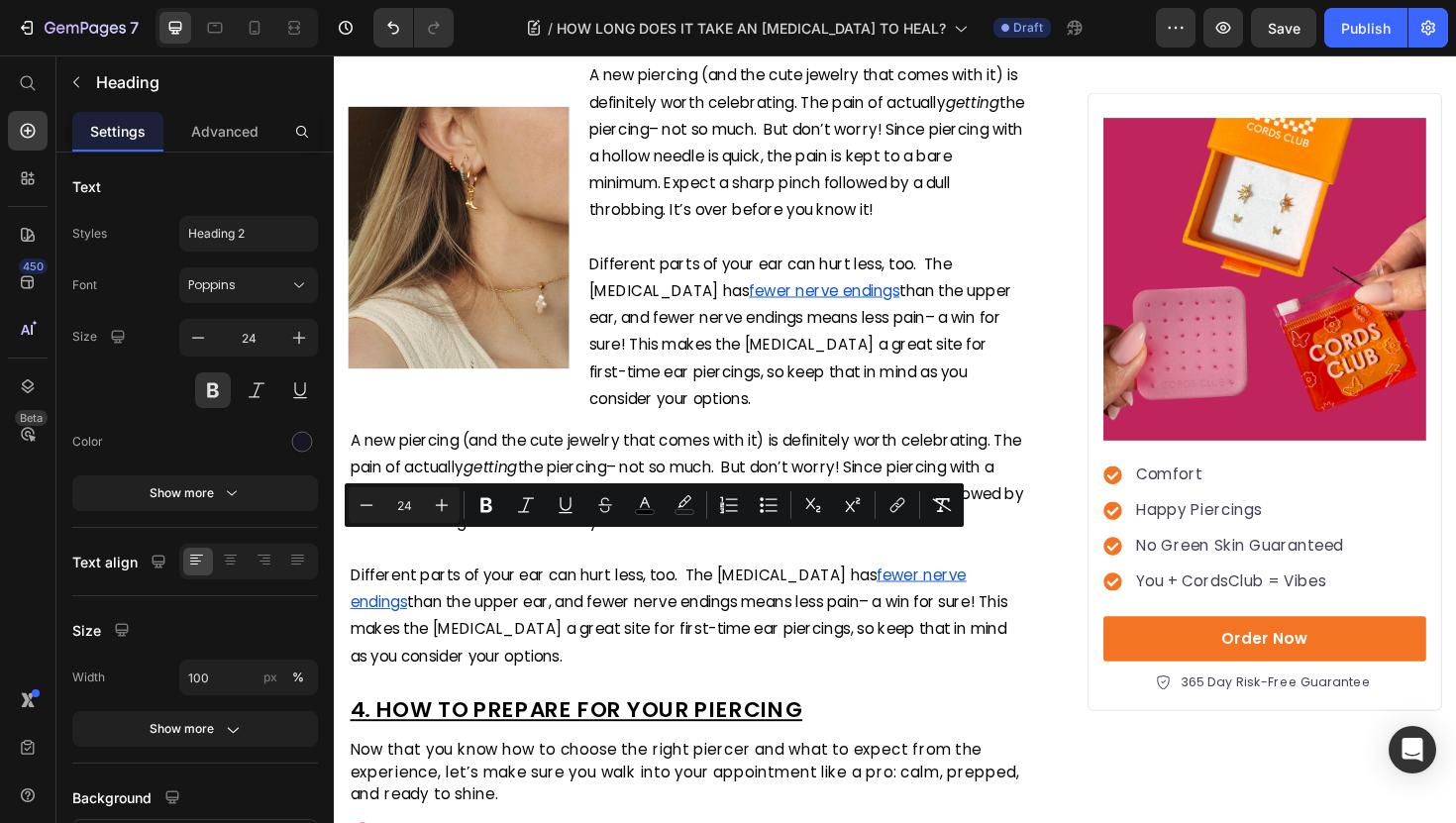 type on "13" 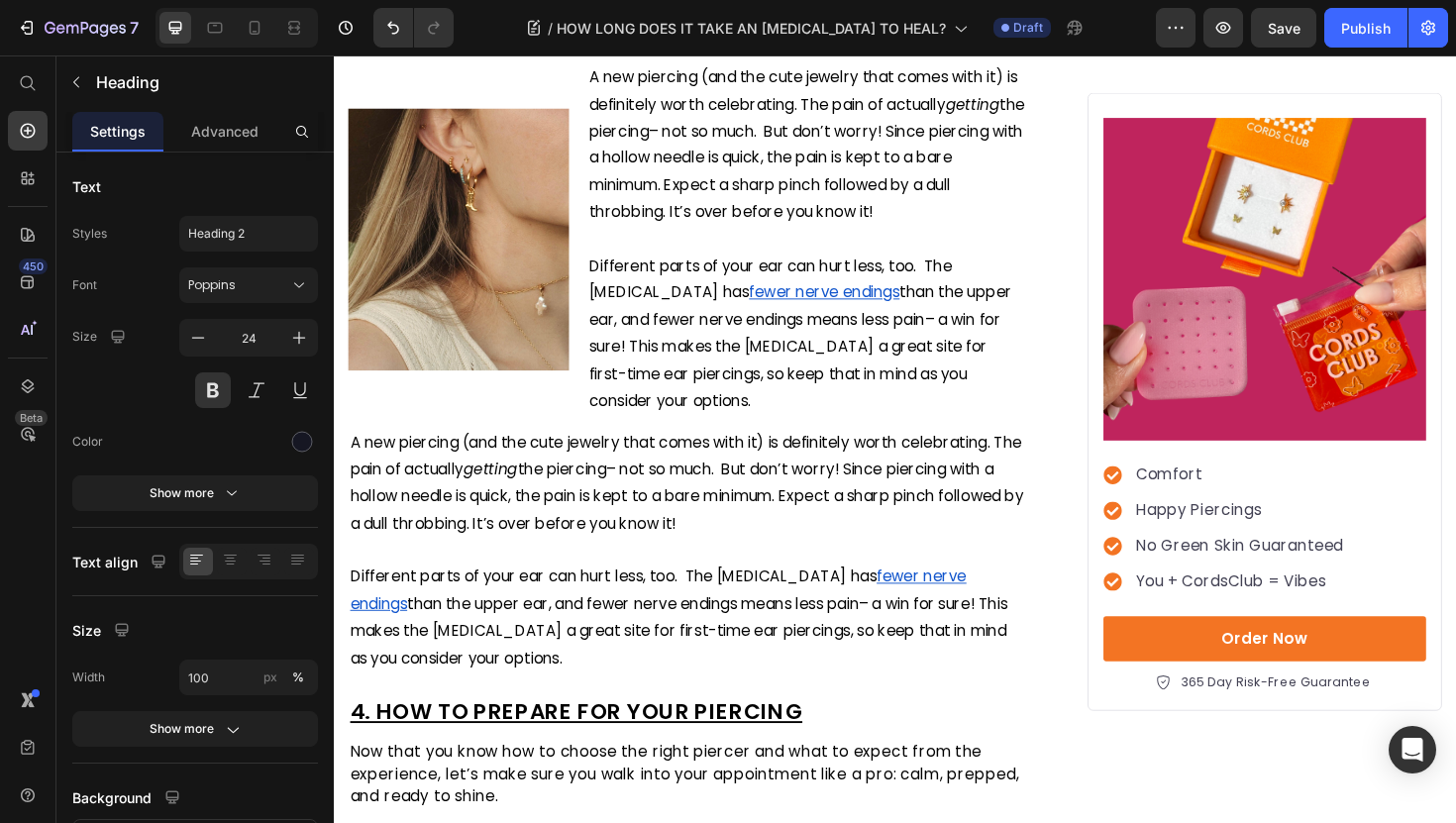 click on "HEALED AND READY TO SHINE? TIME TO MEET YOUR NEW FAVORITE EARRINGS" at bounding box center (703, -53) 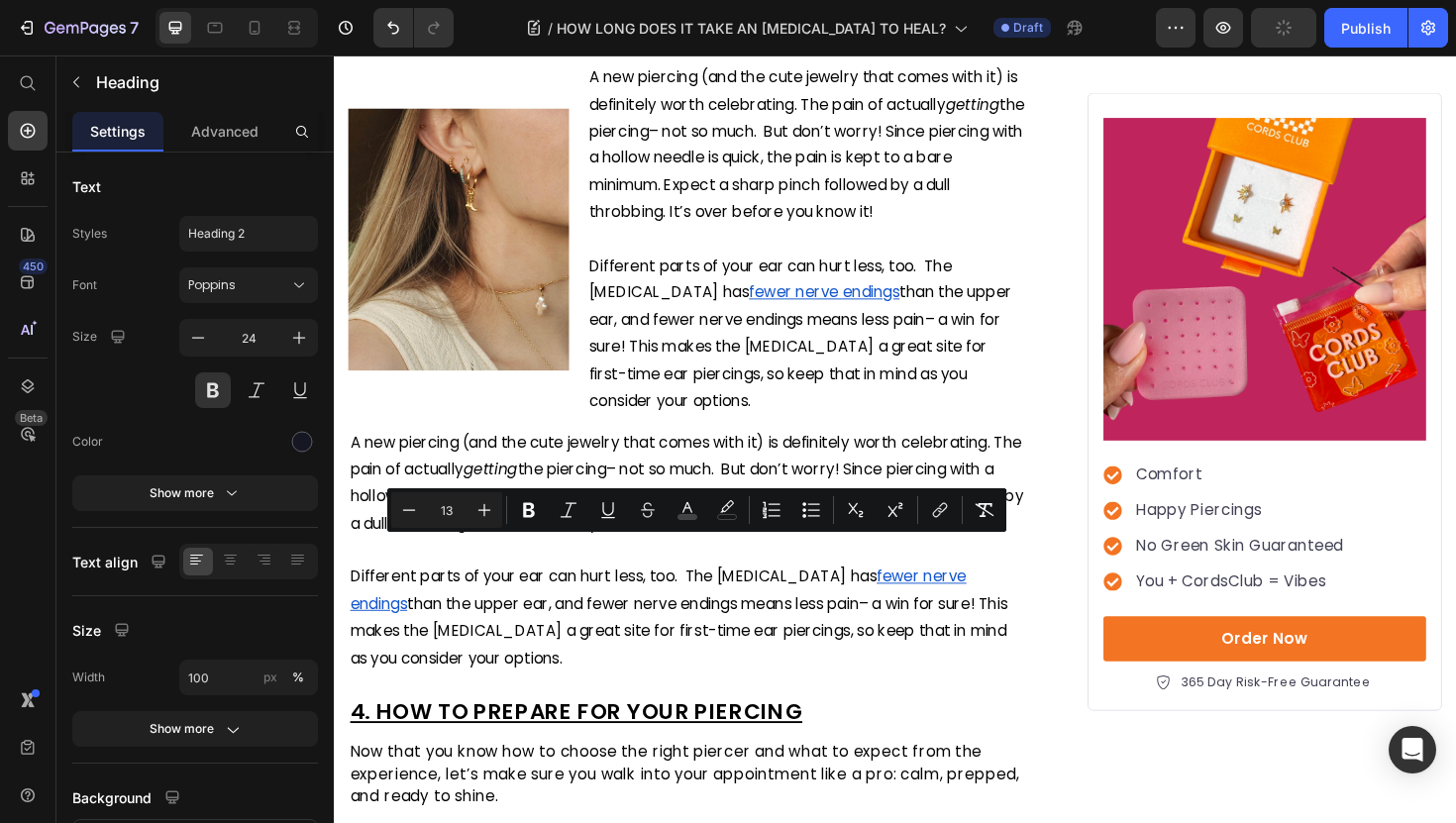 click on "13" at bounding box center (447, 510) 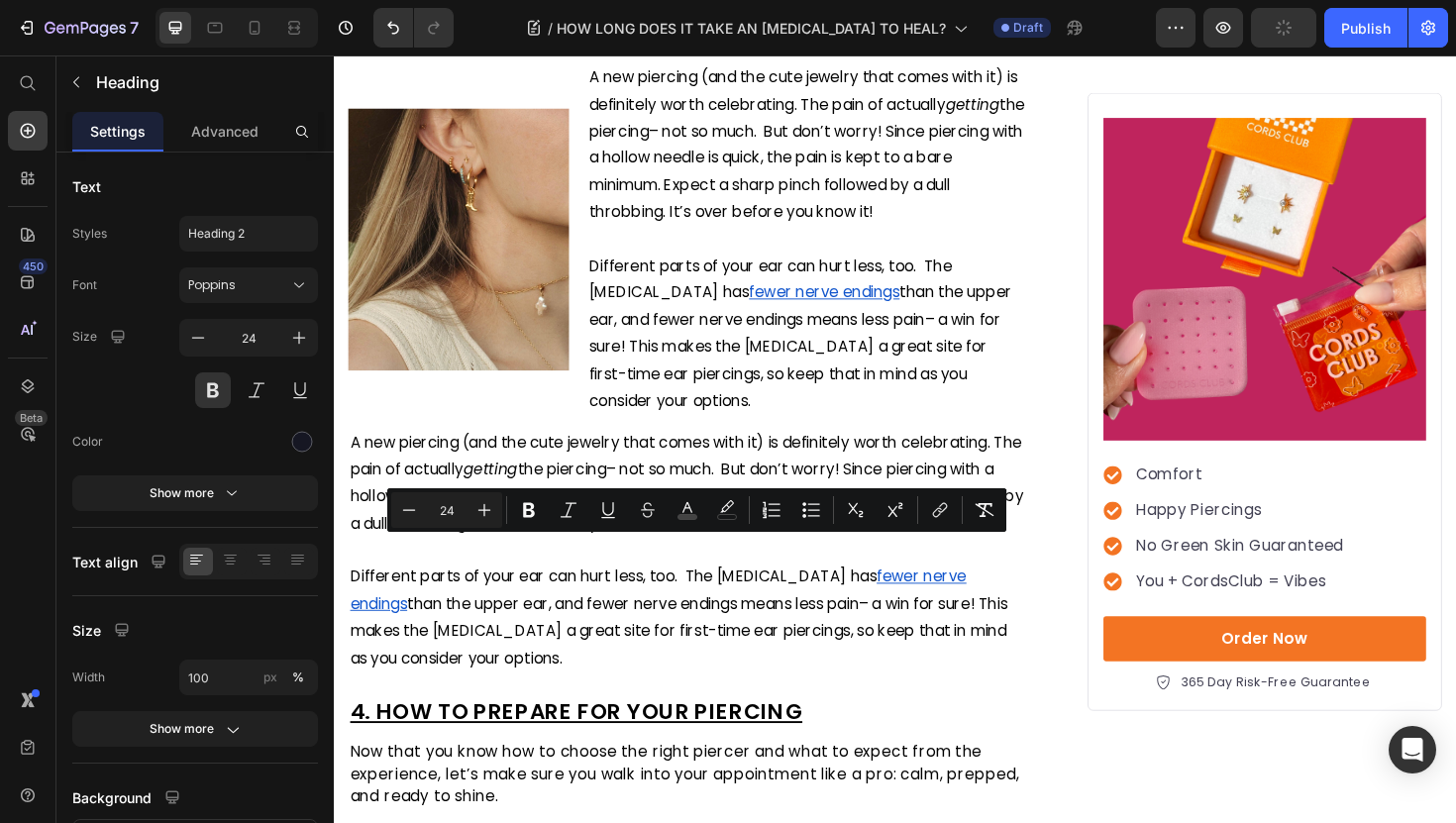type on "24" 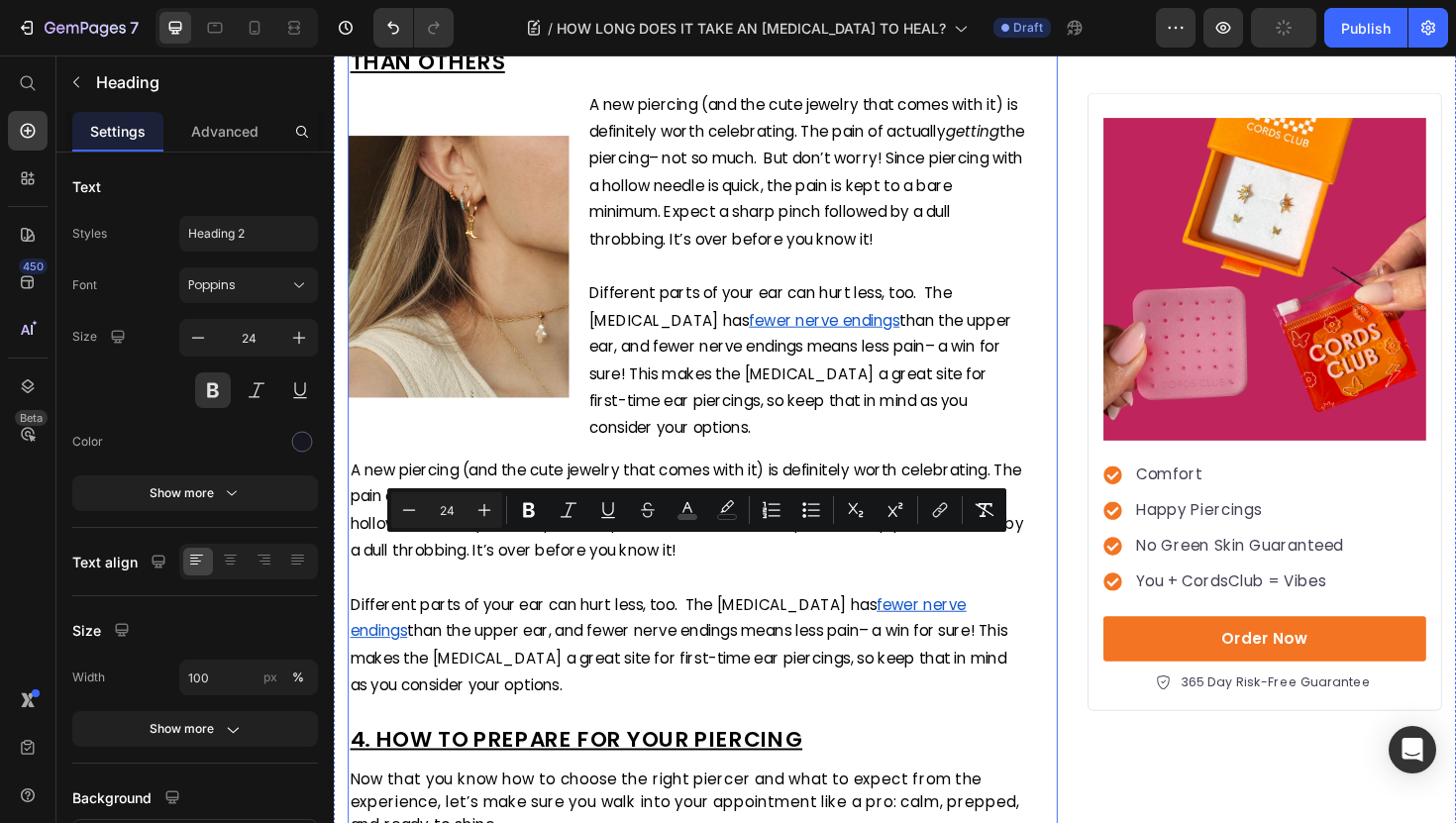 click on "How LONG DOES IT TAKE AN [MEDICAL_DATA] TO HEAL? Heading By: [PERSON_NAME] Text Block Published: [DATE]   Text block Row Image You're dreaming of the perfect ear stack and dying to show off your favorite earrings.  But there’s just one thing standing in the way: your brand new, not-yet-healed piercing. So, how long does it r eally  take an [MEDICAL_DATA] to heal? Here's what we'll cover: Text block
What to expect  at each stage of the healing process
Typical healing timelines  for different types of ear piercings
Tips to help your ears heal faster— so you can get back to the fun part: building your perfect ear stack. Item List After all, your new favorite flat backs are waiting—and we can't wait to help you find them. Let’s dive in! Text Block ⁠⁠⁠⁠⁠⁠⁠ HOW LONG DOES A PIERCING ACTUALLY HEAL? Heading A new piercing is cute, but  it’s also technically a wound Text block Image Heads-up:  Healing isn’t always linear. Text block Heading" at bounding box center (708, 844) 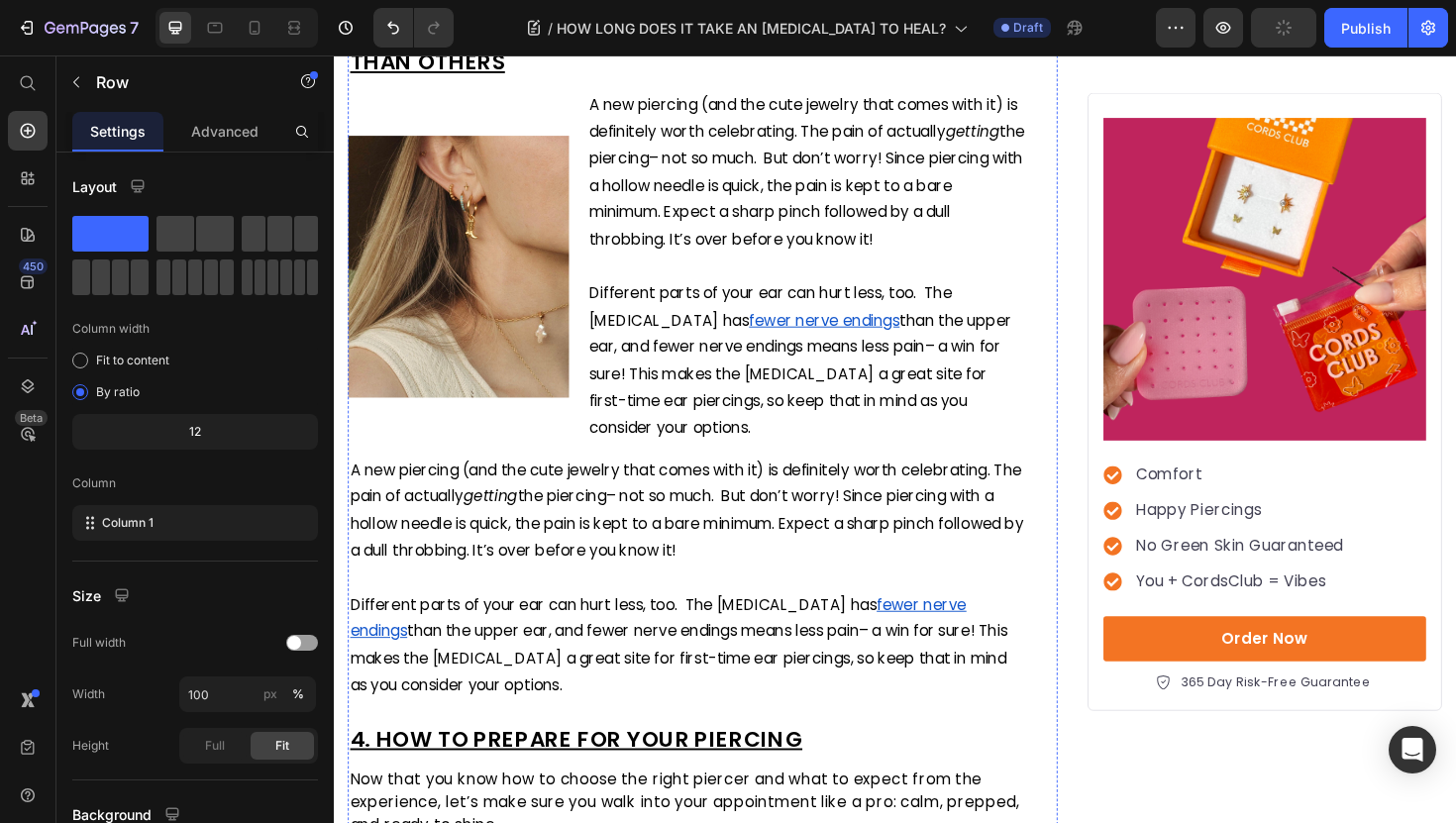 click on "HEALED AND READY TO SHINE? TIME TO MEET YOUR NEW FAVORITE EARRINGS" at bounding box center (677, -40) 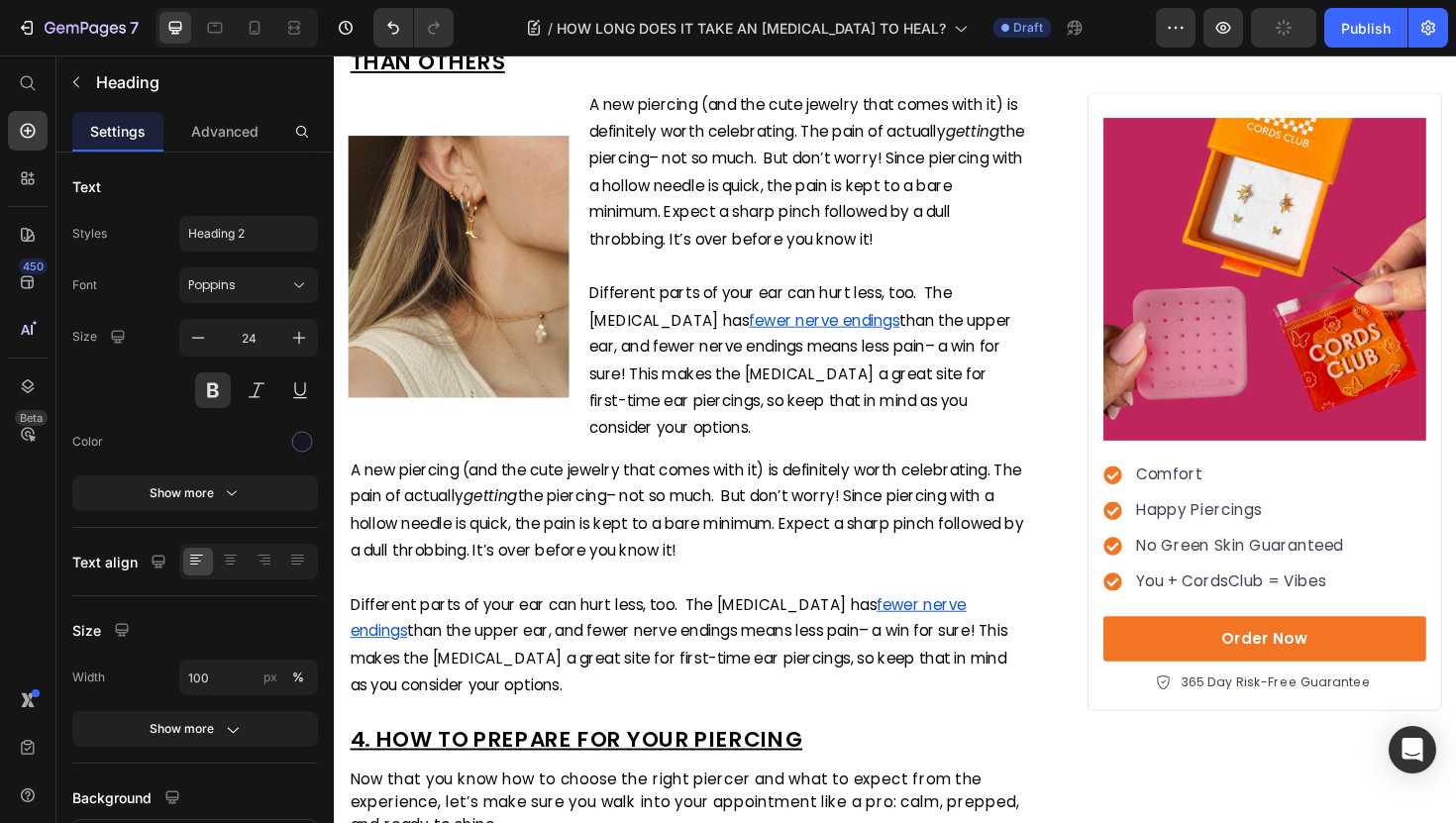 click on "HEALED AND READY TO SHINE? TIME TO MEET YOUR NEW FAVORITE EARRINGS" at bounding box center (677, -40) 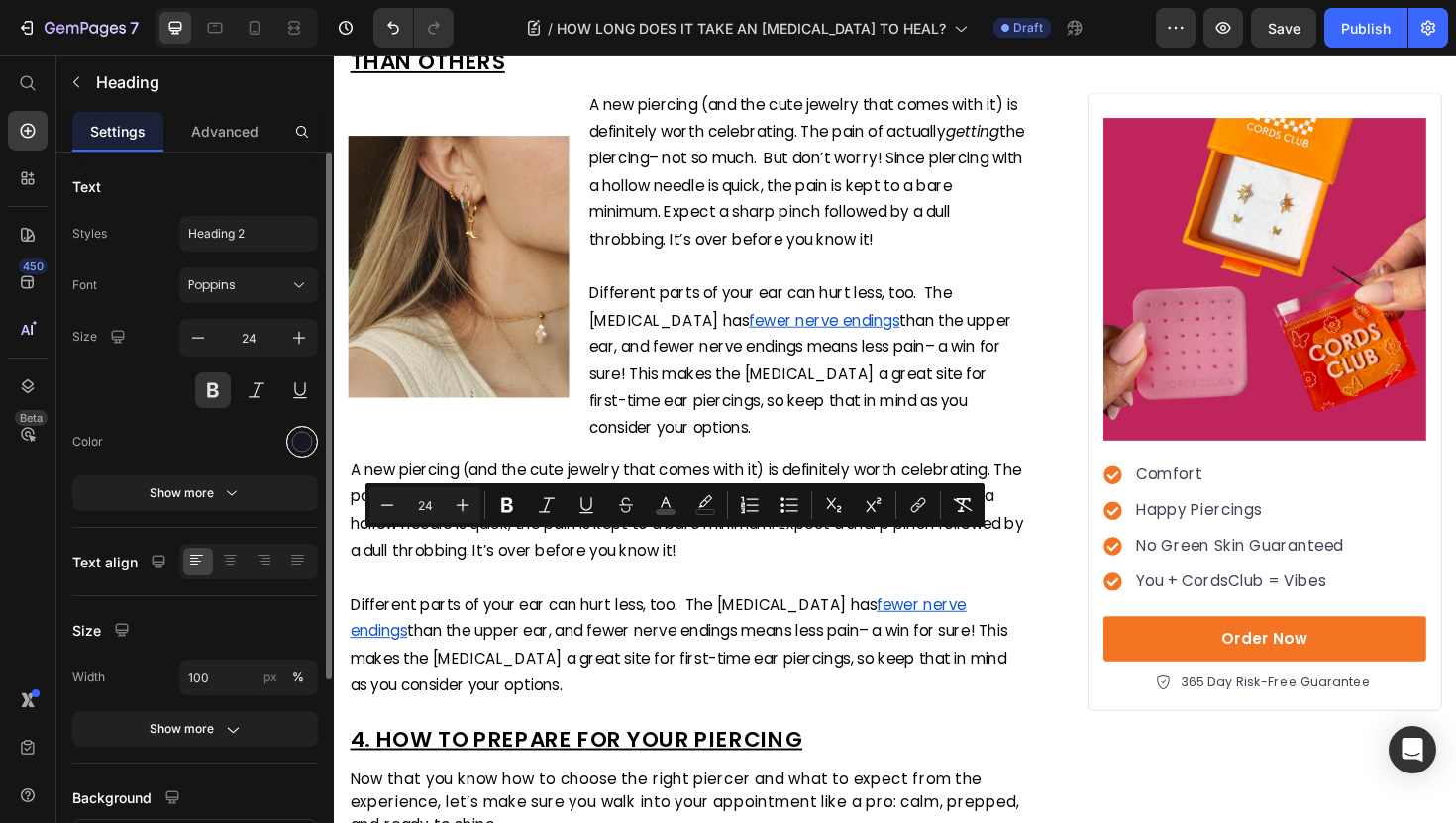 click at bounding box center (302, 442) 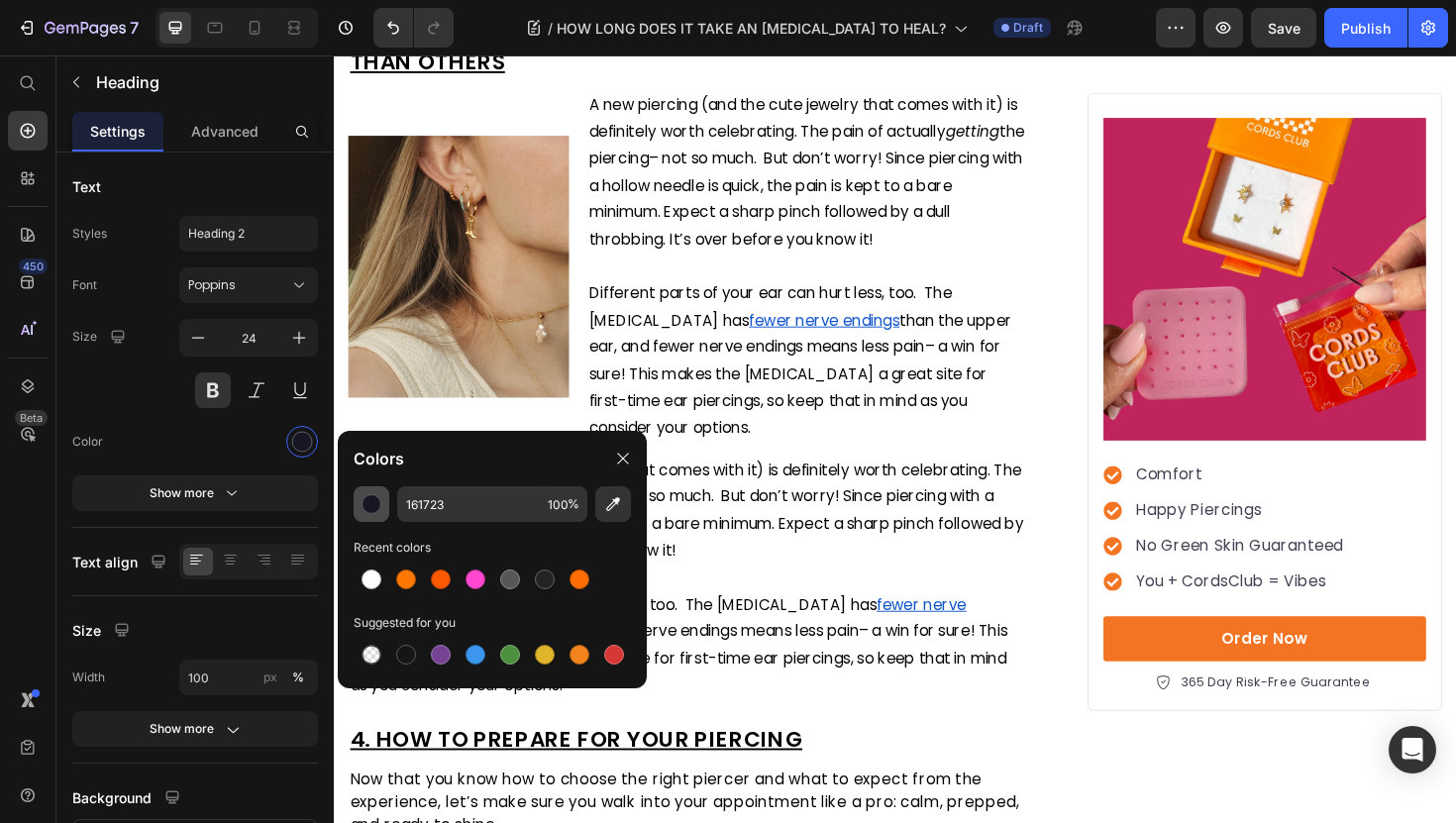 click at bounding box center [371, 504] 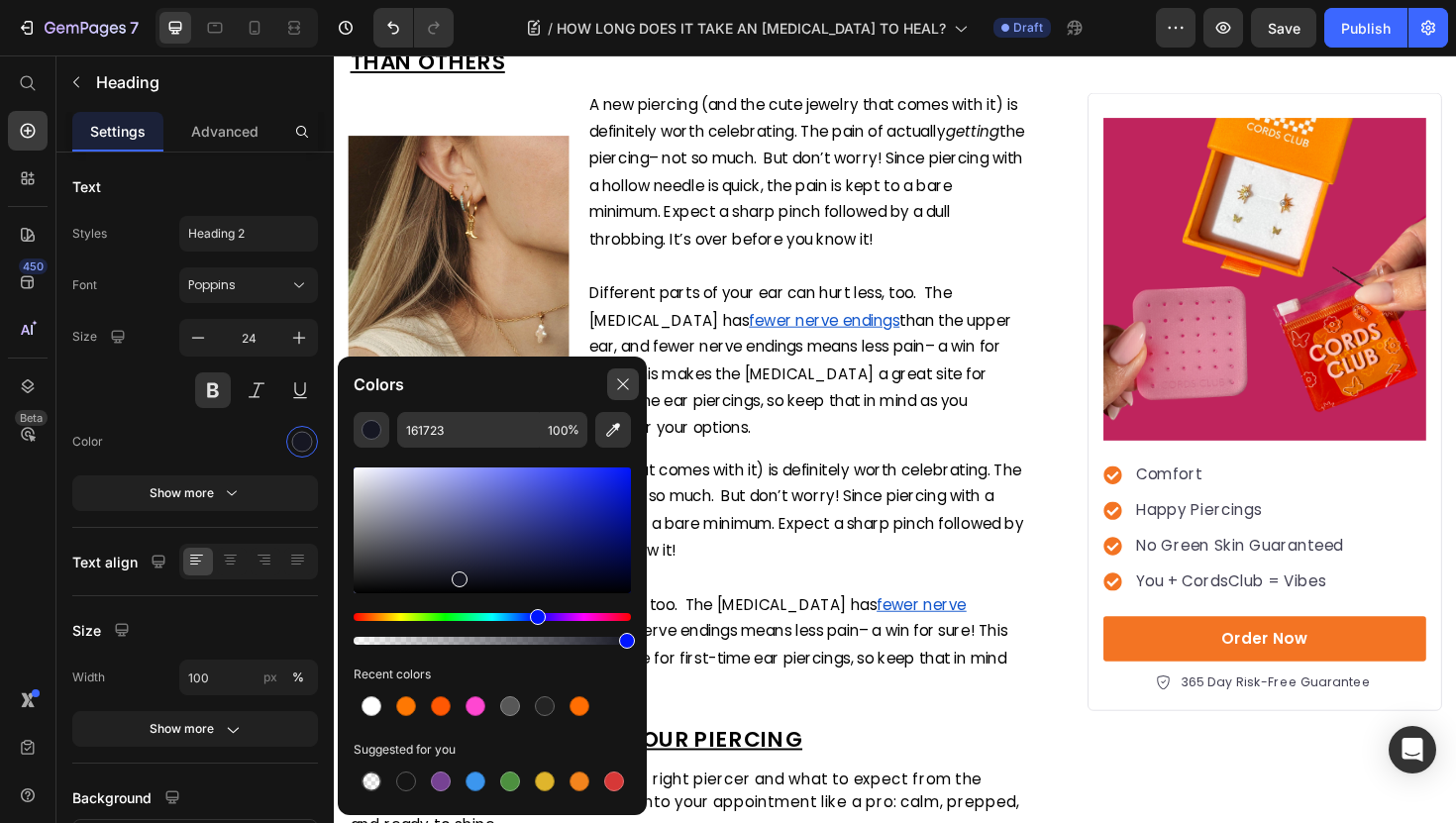 click 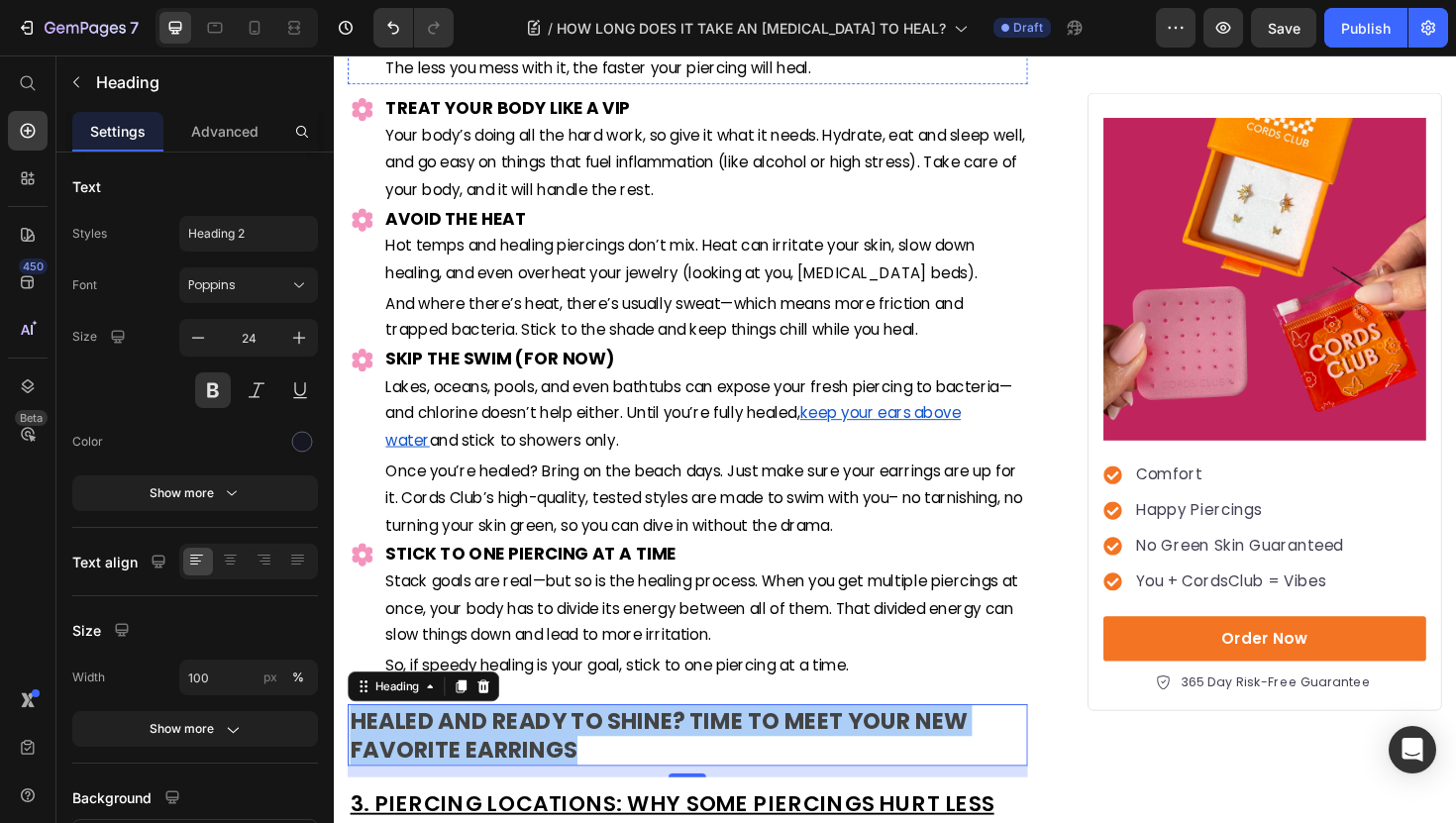 scroll, scrollTop: 2449, scrollLeft: 0, axis: vertical 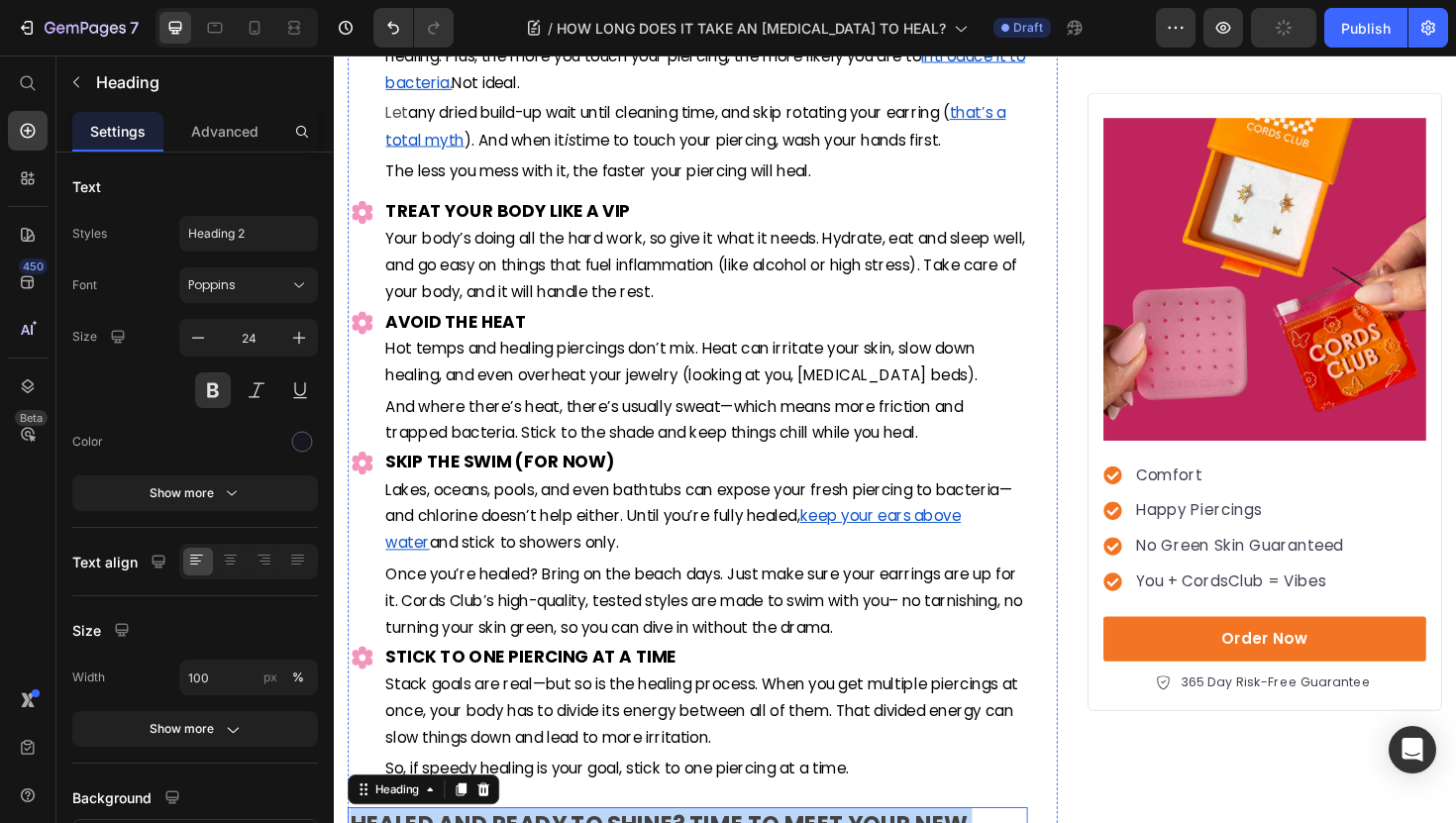 click on "HOW DO YOU MAKE AN [MEDICAL_DATA] HEAL FASTER?" at bounding box center [681, -341] 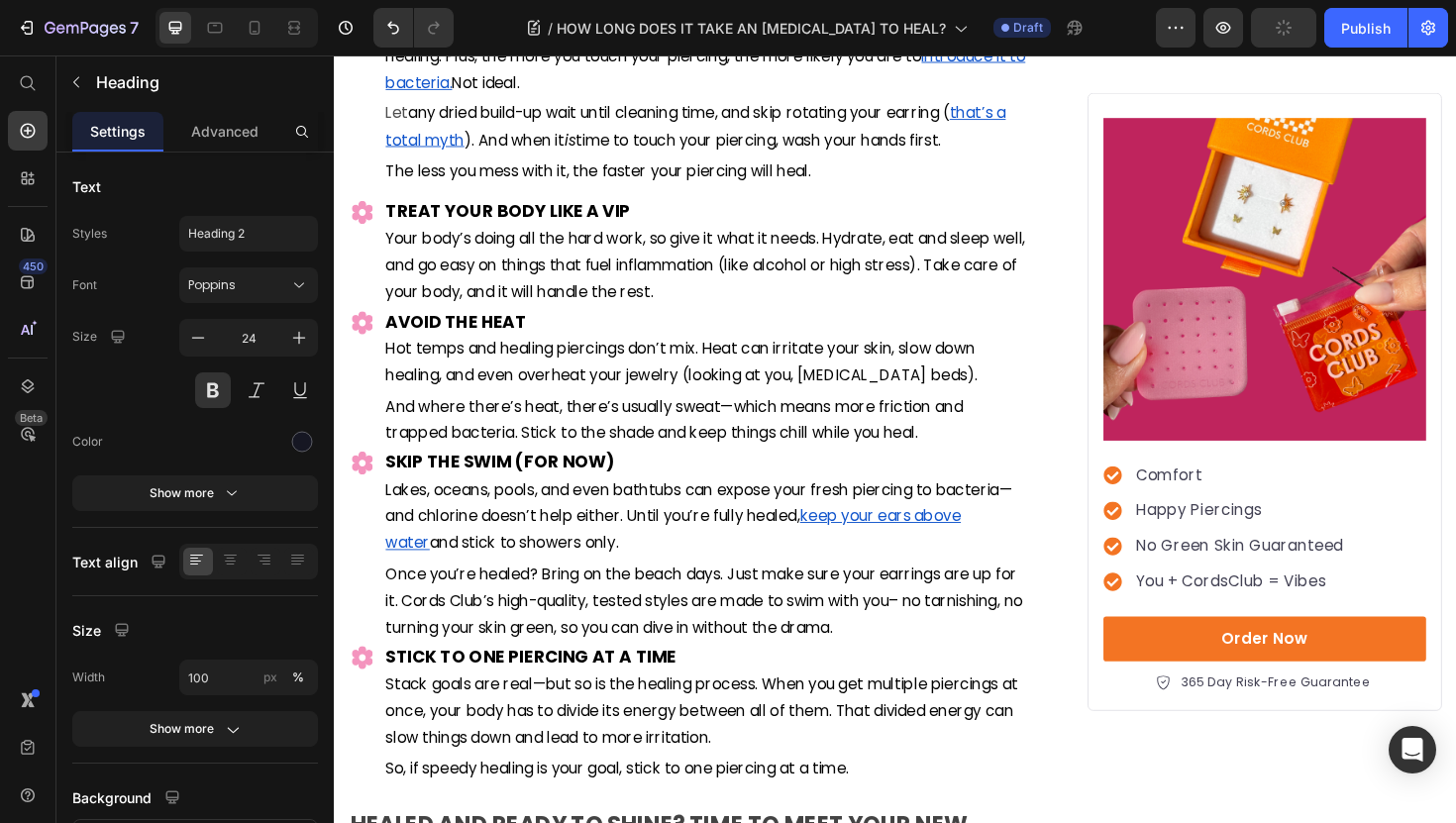 click on "HOW DO YOU MAKE AN [MEDICAL_DATA] HEAL FASTER?" at bounding box center (681, -341) 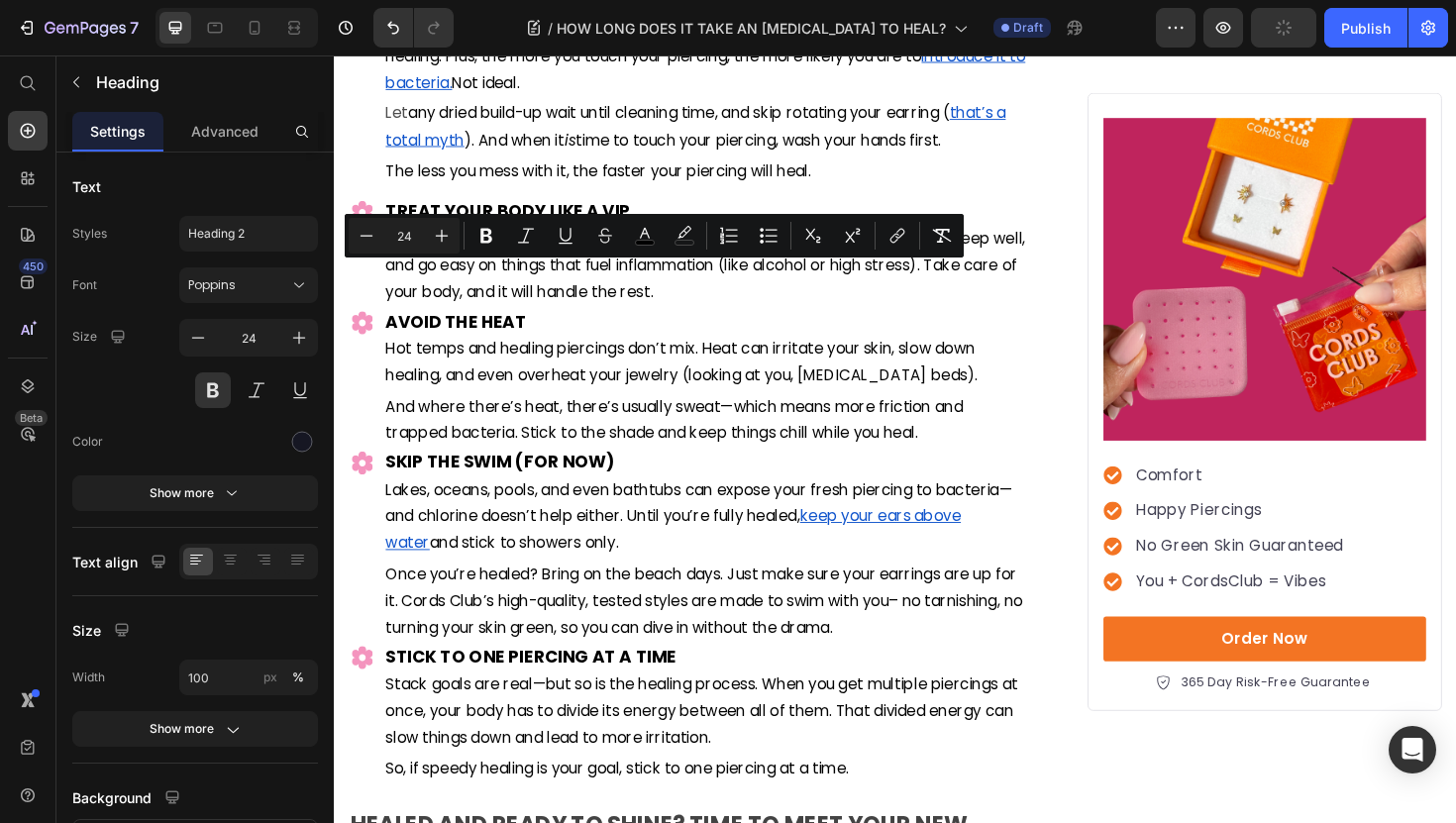 click on "24" at bounding box center (404, 236) 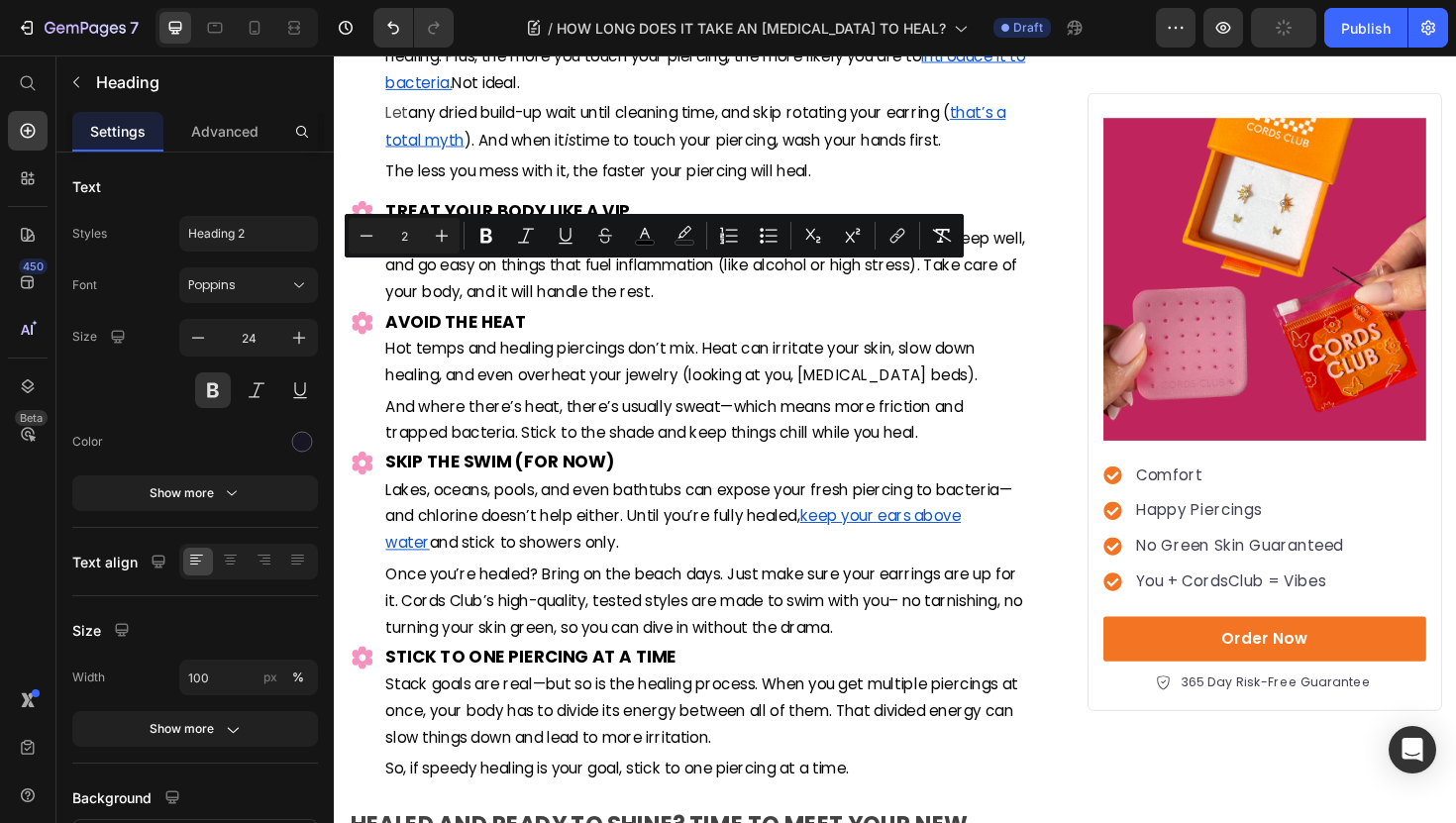 type on "24" 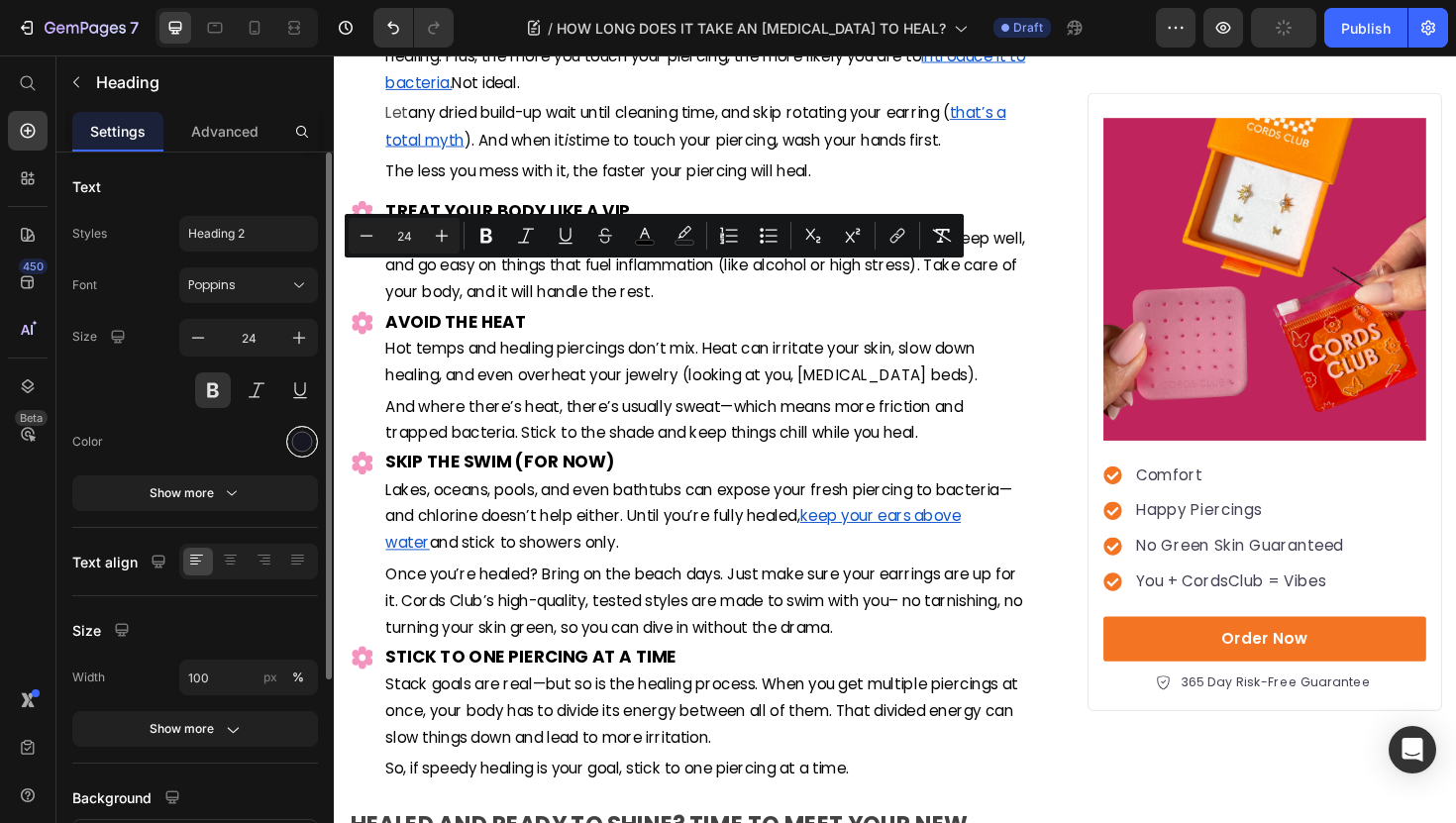 click at bounding box center (302, 442) 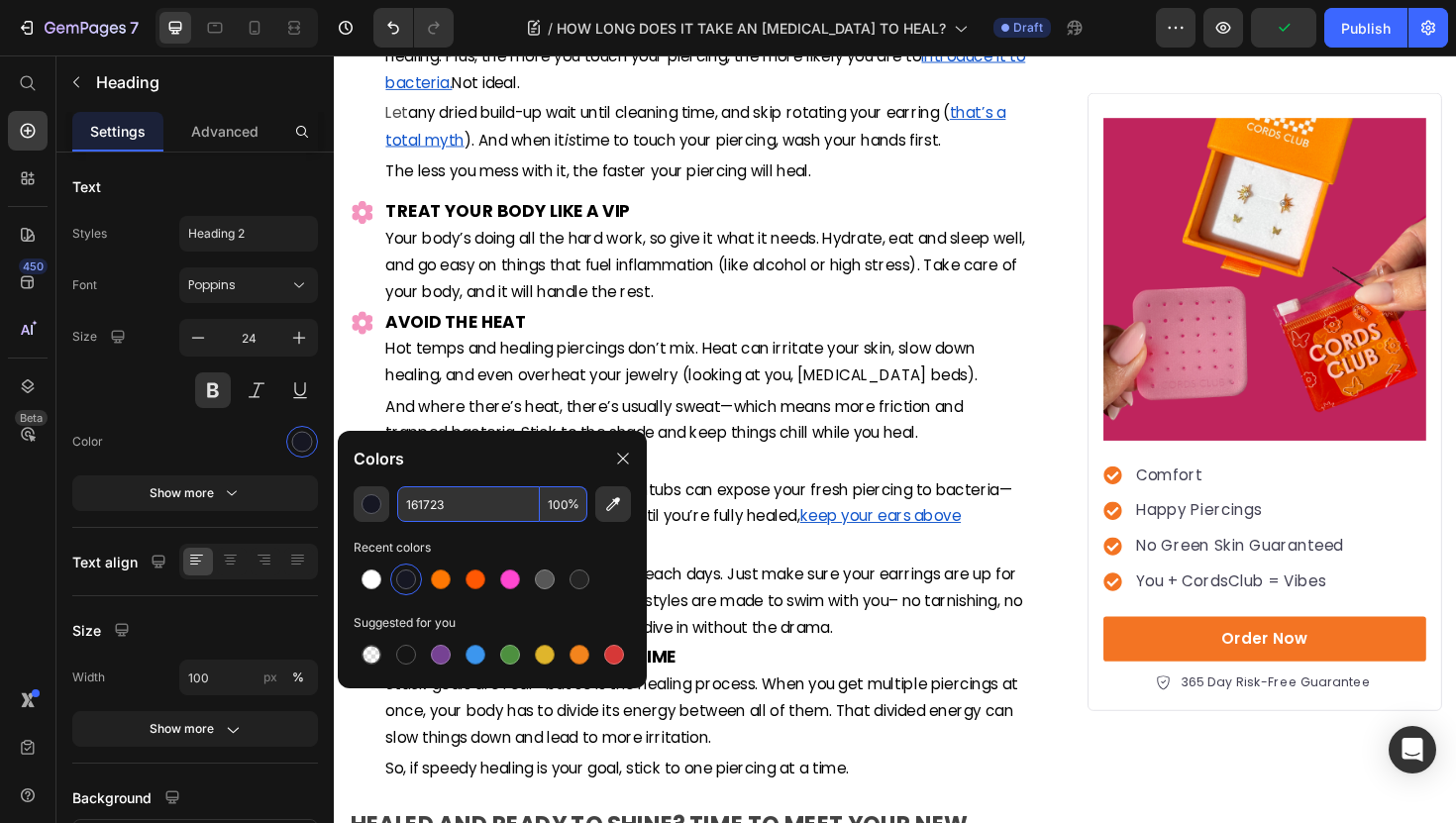 click on "161723" at bounding box center (468, 504) 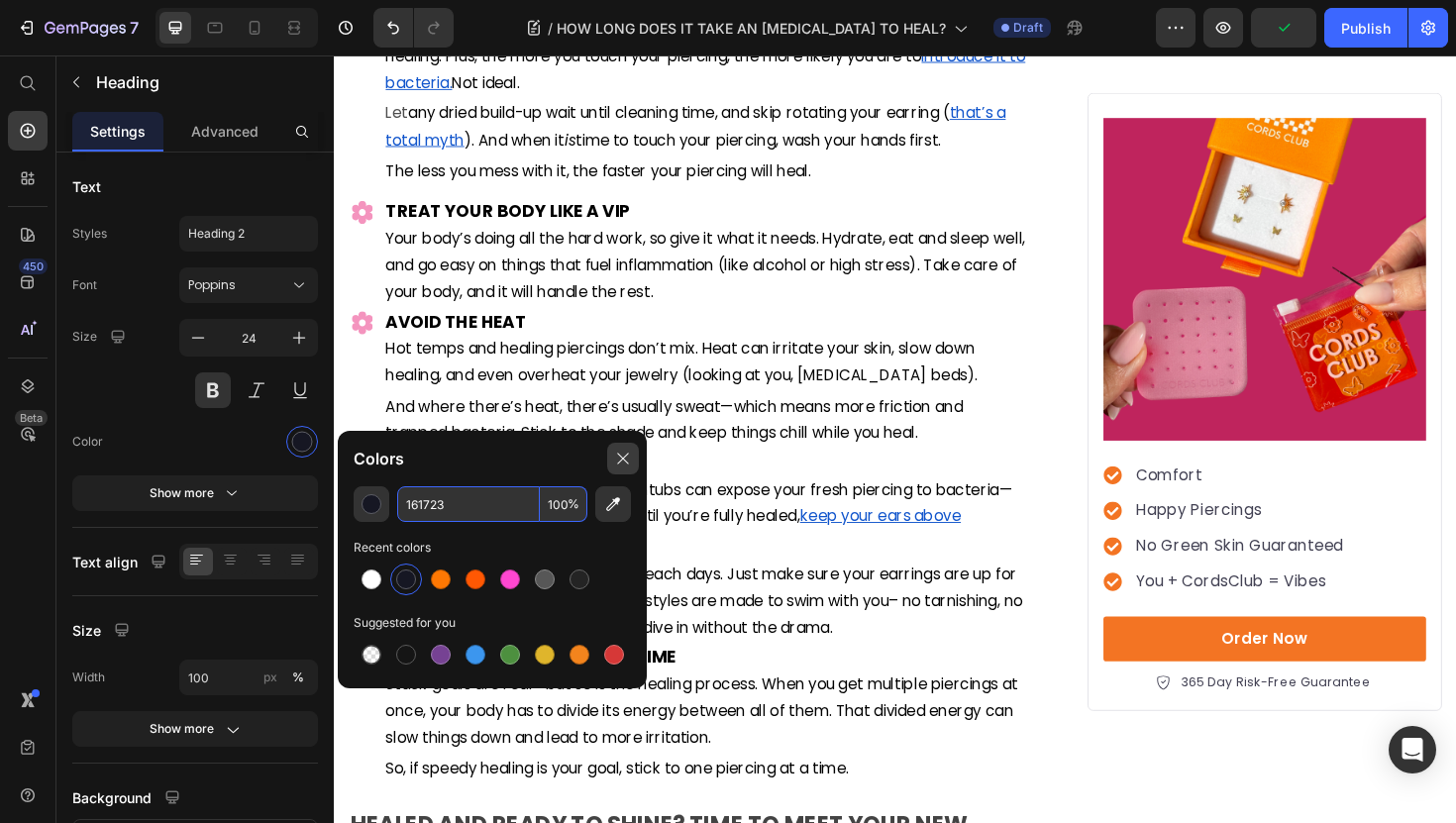 click 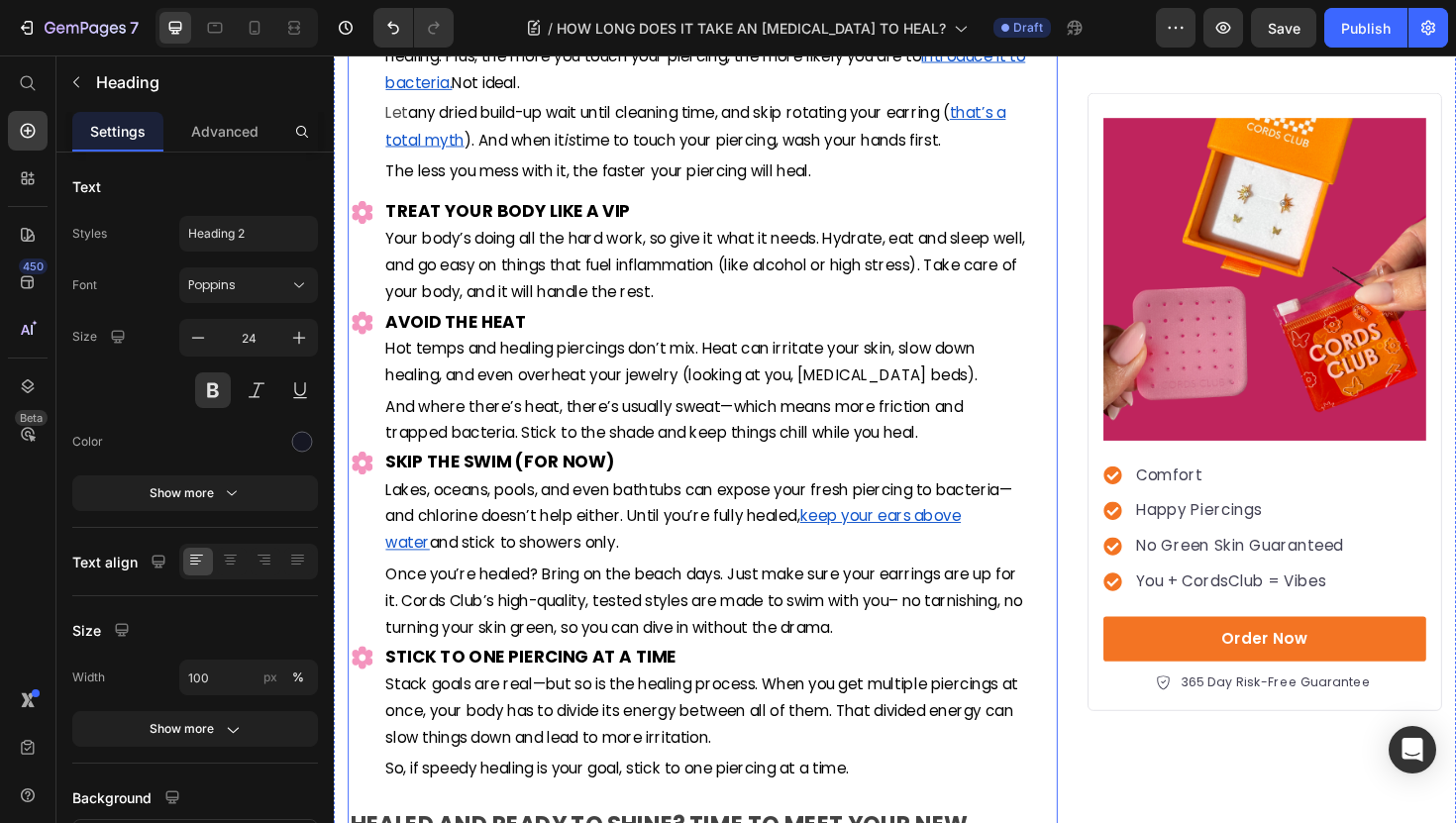click on "How LONG DOES IT TAKE AN [MEDICAL_DATA] TO HEAL? Heading By: [PERSON_NAME] Text Block Published: [DATE]   Text block Row Image You're dreaming of the perfect ear stack and dying to show off your favorite earrings.  But there’s just one thing standing in the way: your brand new, not-yet-healed piercing. So, how long does it r eally  take an [MEDICAL_DATA] to heal? Here's what we'll cover: Text block
What to expect  at each stage of the healing process
Typical healing timelines  for different types of ear piercings
Tips to help your ears heal faster— so you can get back to the fun part: building your perfect ear stack. Item List After all, your new favorite flat backs are waiting—and we can't wait to help you find them. Let’s dive in! Text Block ⁠⁠⁠⁠⁠⁠⁠ HOW LONG DOES A PIERCING ACTUALLY HEAL? Heading A new piercing is cute, but  it’s also technically a wound Text block Image Heads-up:  Healing isn’t always linear. Text block Heading" at bounding box center (708, 1768) 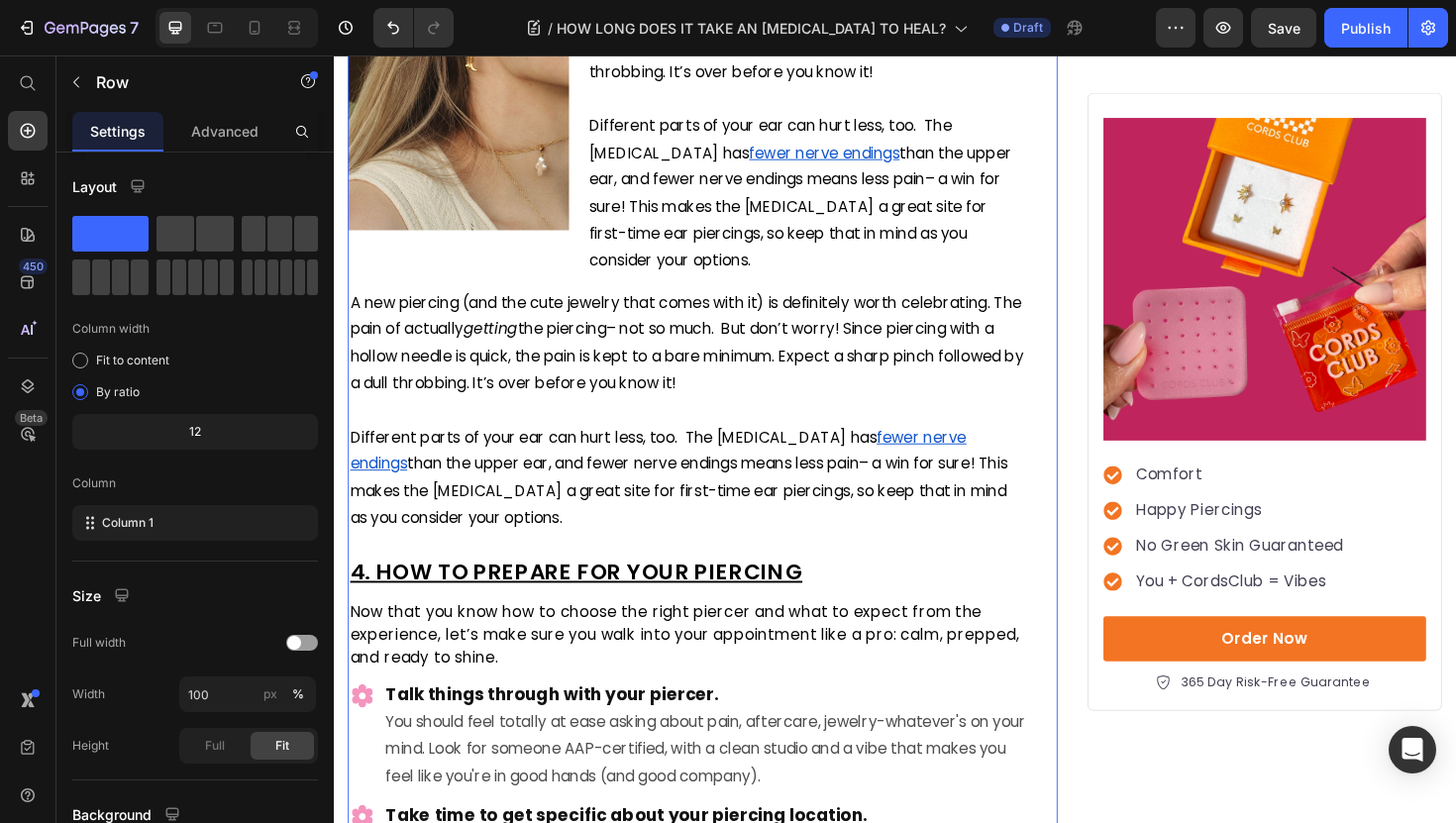 scroll, scrollTop: 3684, scrollLeft: 0, axis: vertical 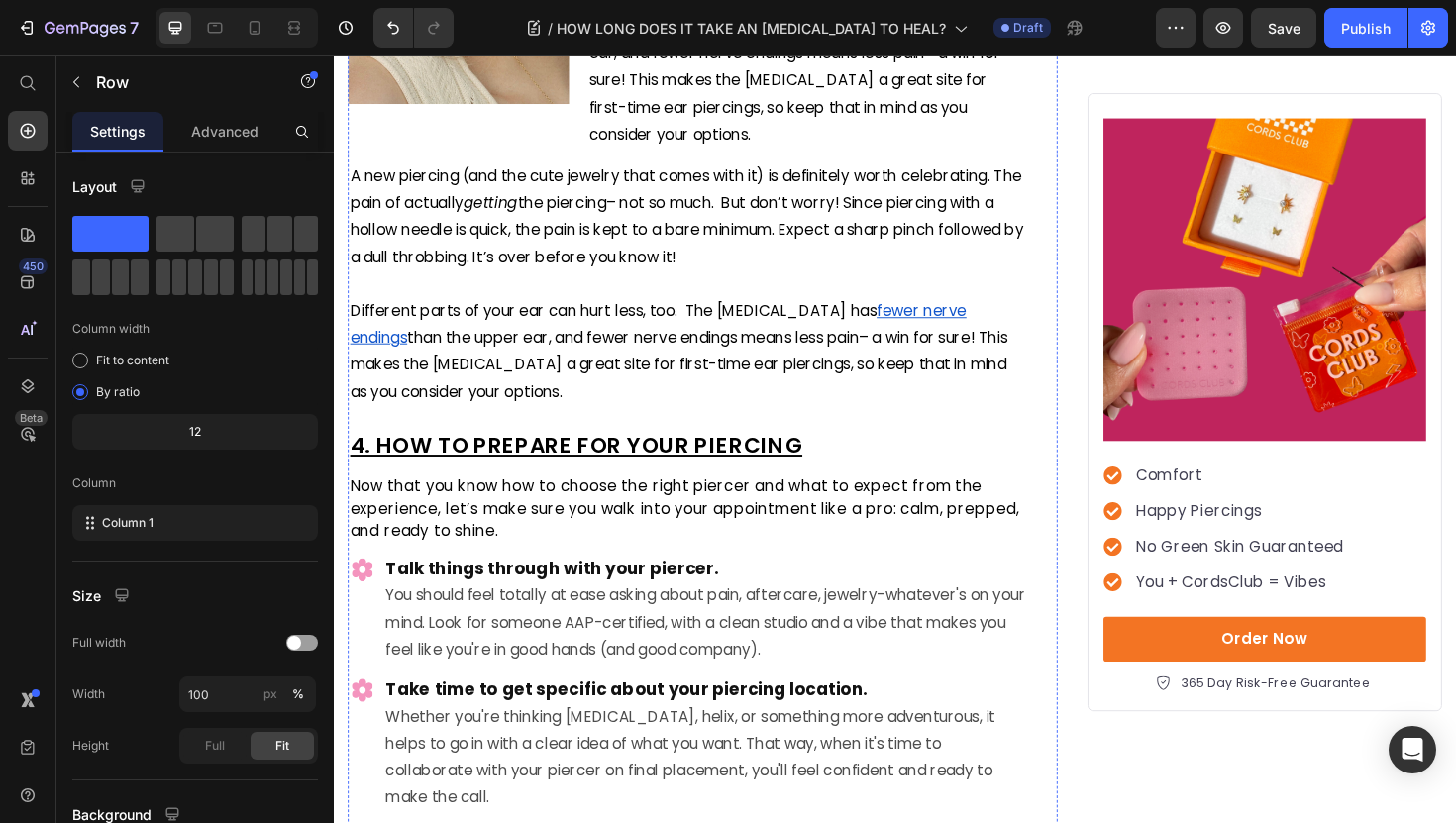 click on "HEALED AND READY TO SHINE? TIME TO MEET YOUR NEW FAVORITE EARRINGS" at bounding box center (677, -351) 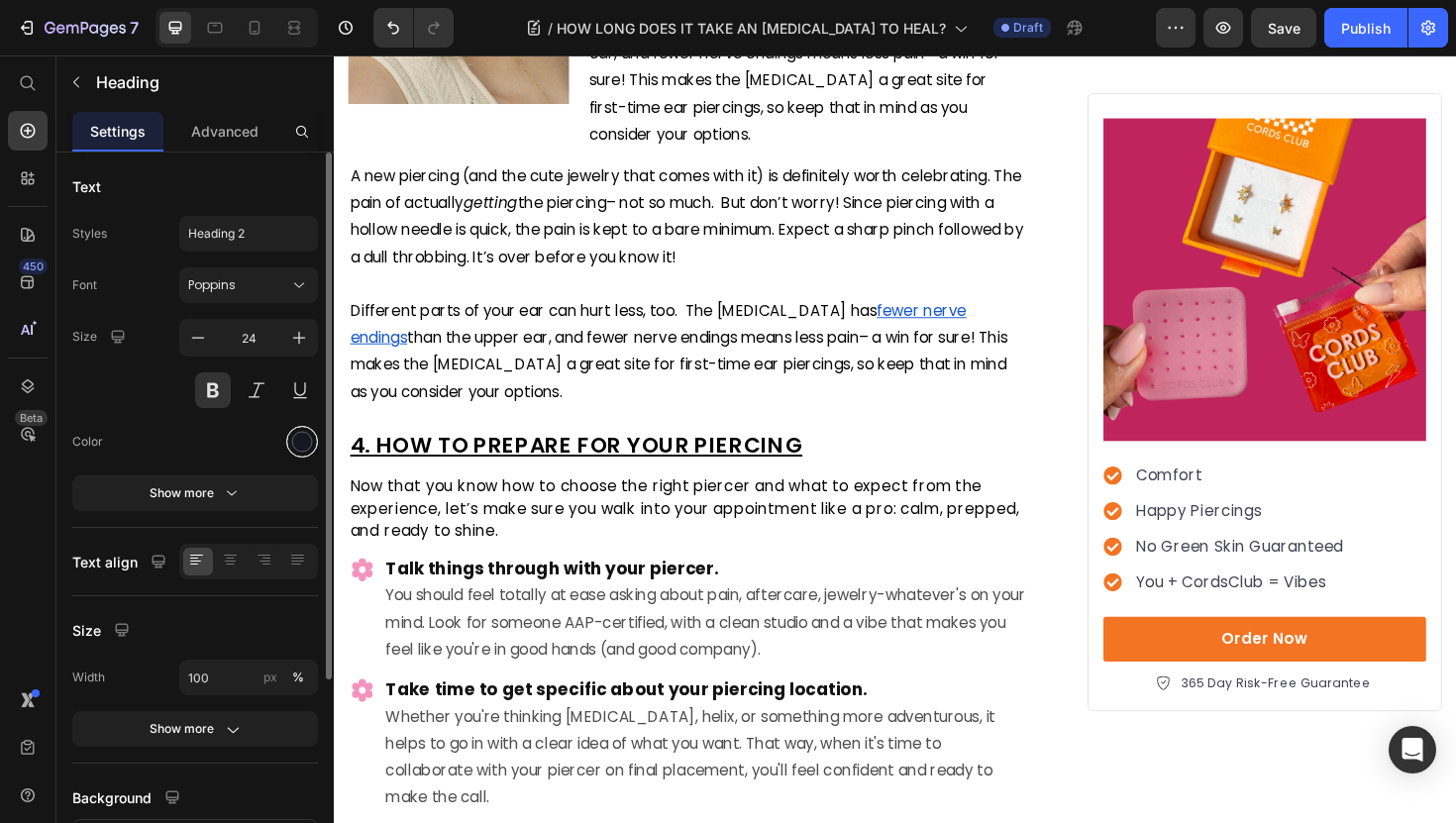 click at bounding box center [302, 442] 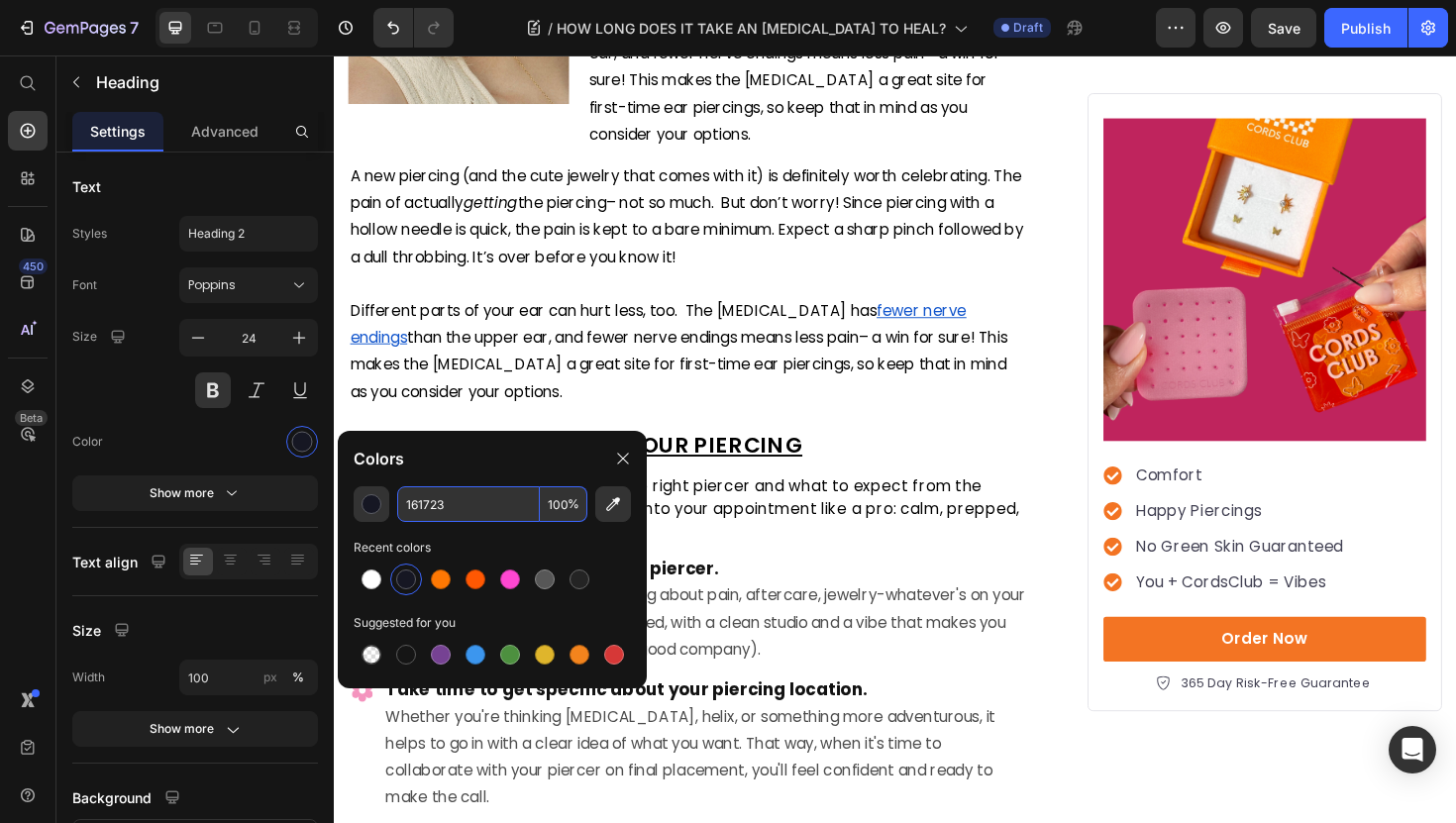 click on "161723" at bounding box center [468, 504] 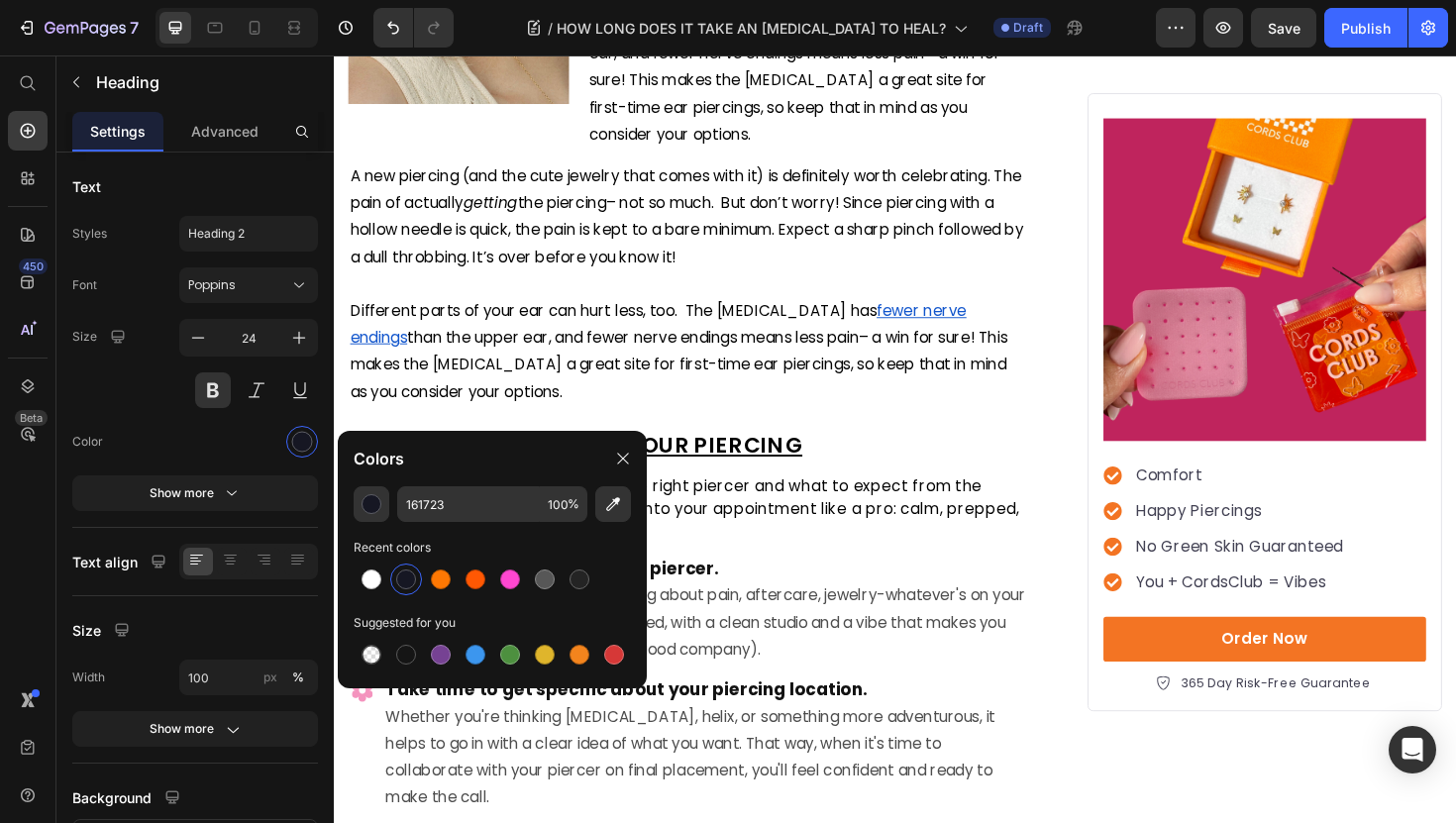 click on "HEALED AND READY TO SHINE? TIME TO MEET YOUR NEW FAVORITE EARRINGS" at bounding box center [677, -351] 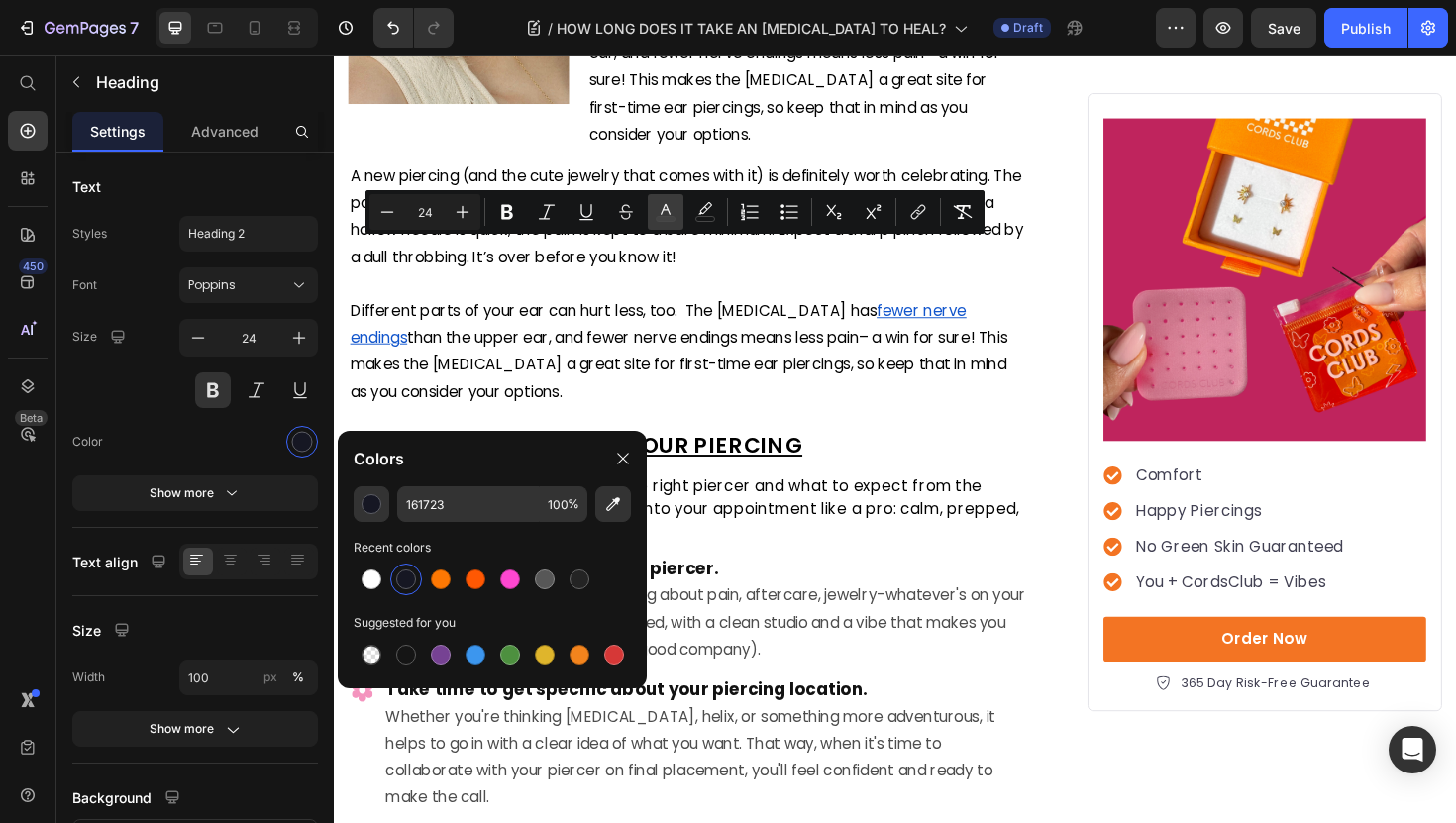 click 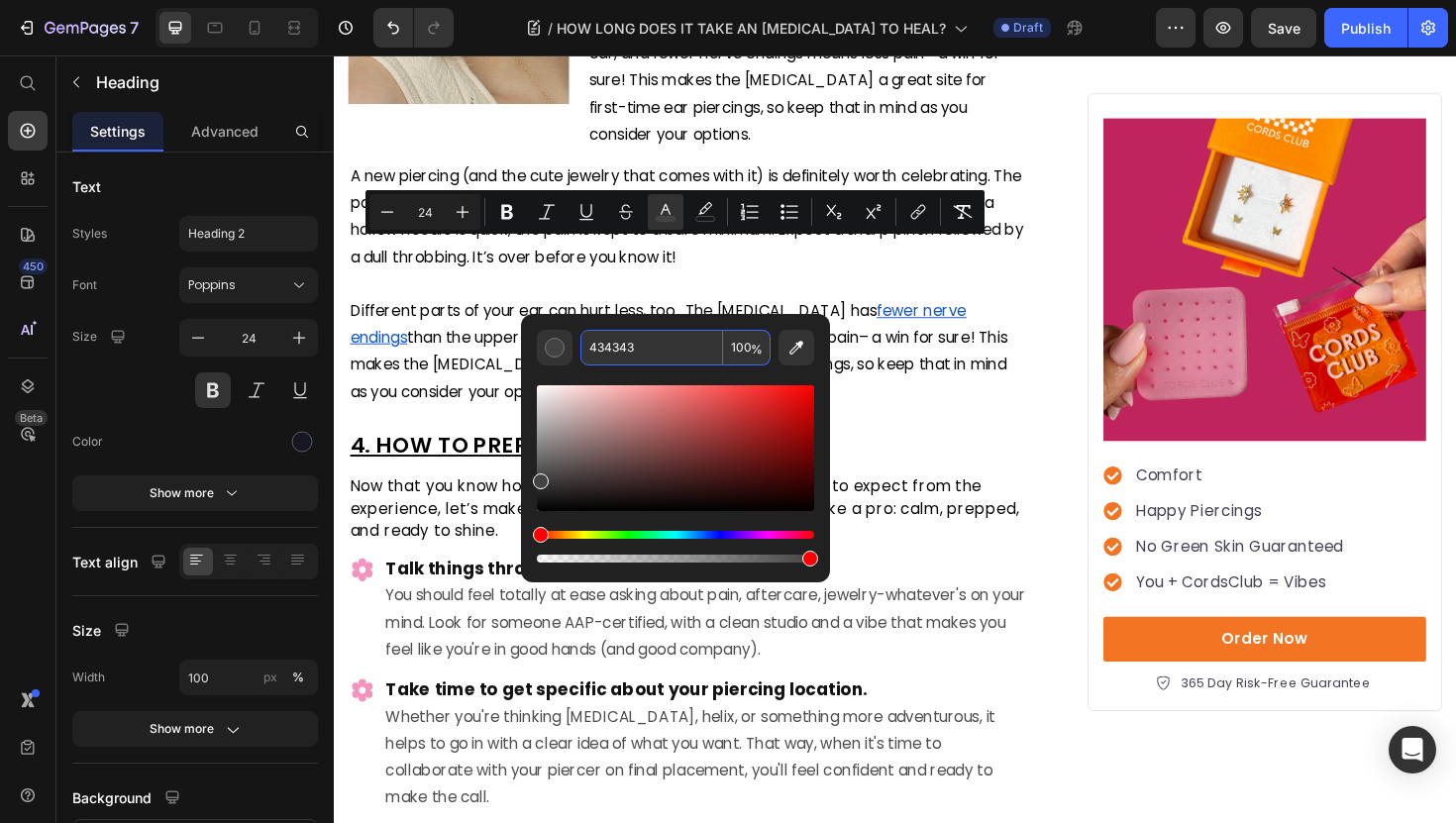 type 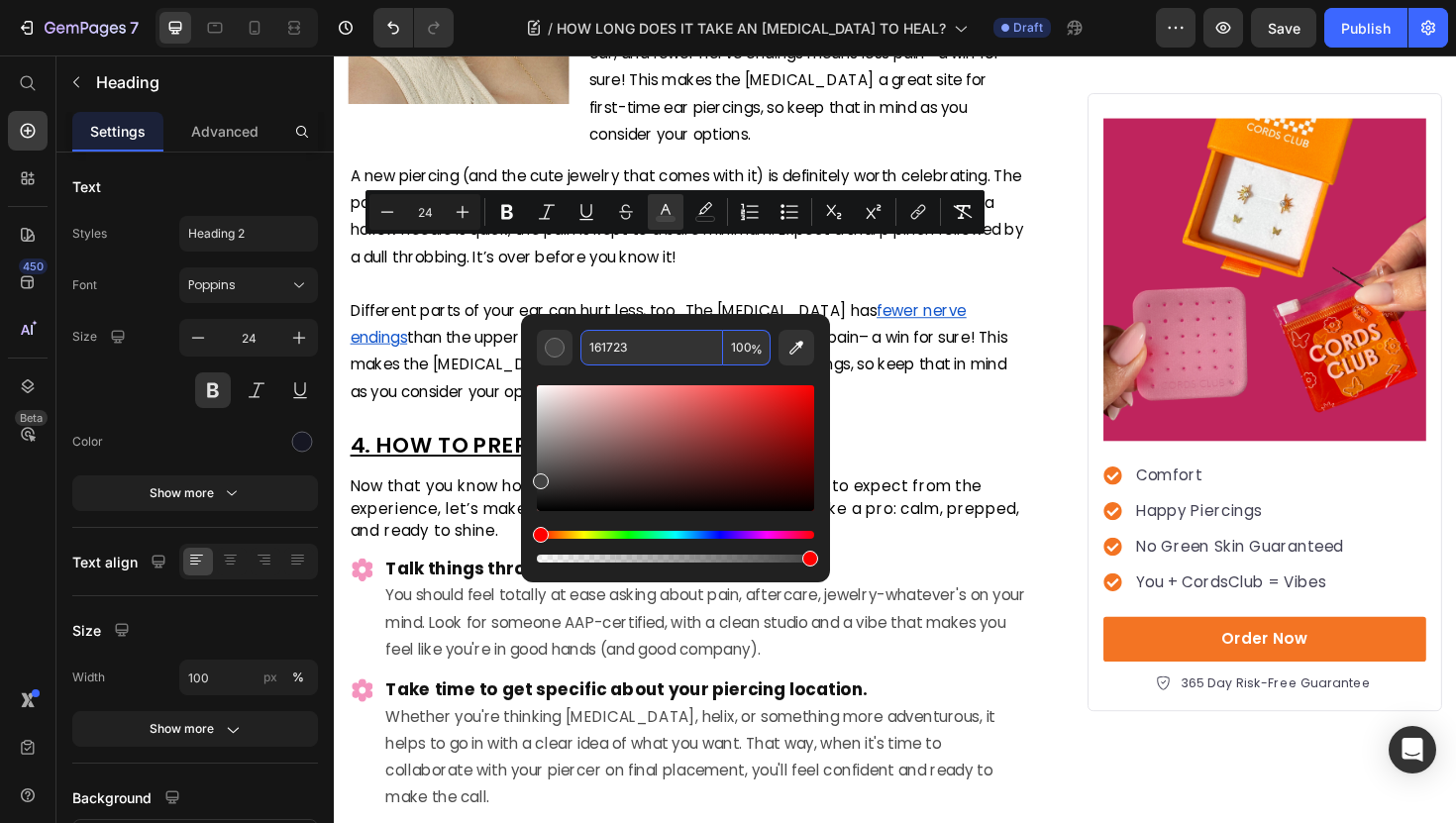 type on "161723" 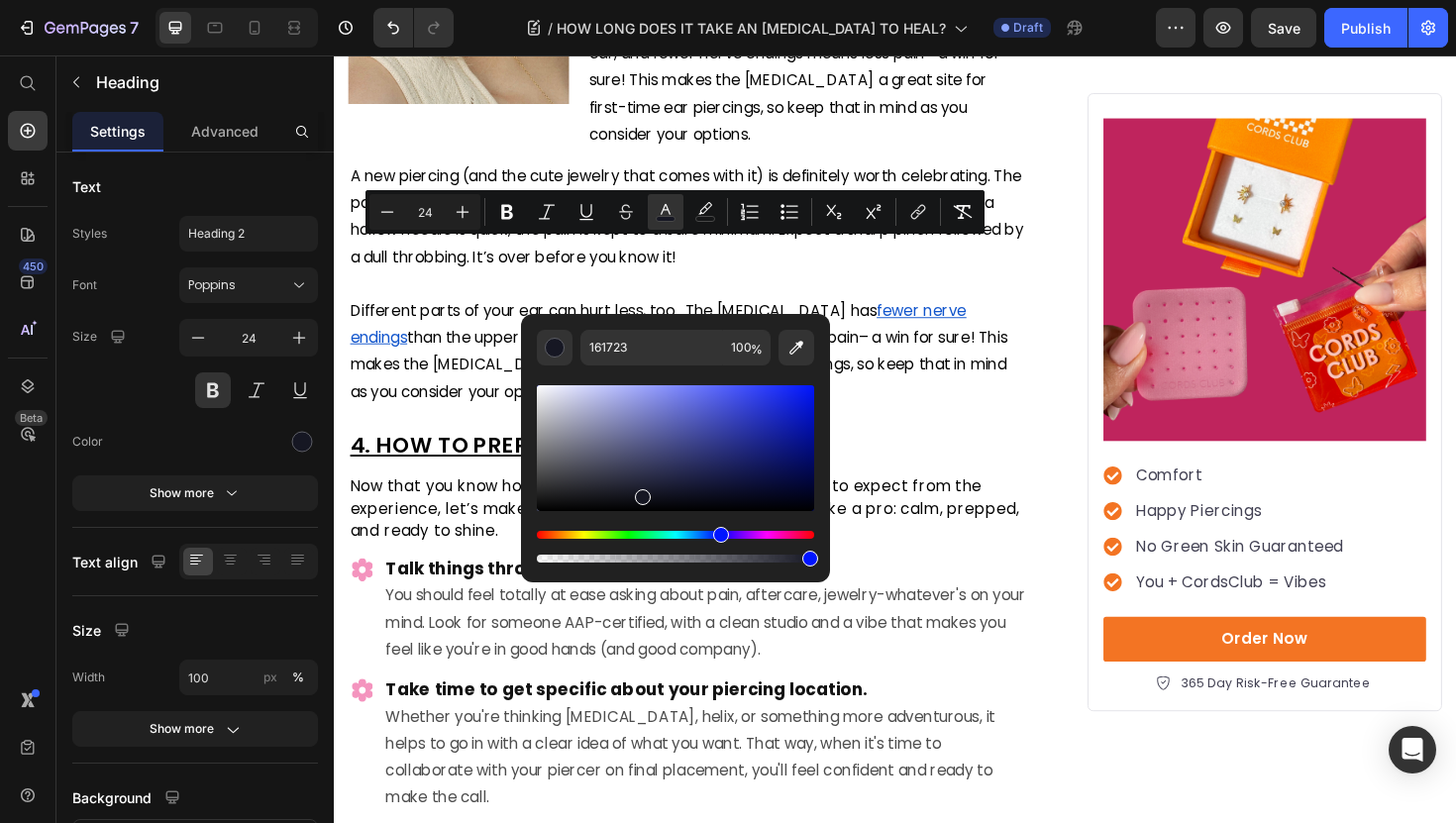 click on "How LONG DOES IT TAKE AN [MEDICAL_DATA] TO HEAL? Heading By: [PERSON_NAME] Text Block Published: [DATE]   Text block Row Image You're dreaming of the perfect ear stack and dying to show off your favorite earrings.  But there’s just one thing standing in the way: your brand new, not-yet-healed piercing. So, how long does it r eally  take an [MEDICAL_DATA] to heal? Here's what we'll cover: Text block
What to expect  at each stage of the healing process
Typical healing timelines  for different types of ear piercings
Tips to help your ears heal faster— so you can get back to the fun part: building your perfect ear stack. Item List After all, your new favorite flat backs are waiting—and we can't wait to help you find them. Let’s dive in! Text Block ⁠⁠⁠⁠⁠⁠⁠ HOW LONG DOES A PIERCING ACTUALLY HEAL? Heading A new piercing is cute, but  it’s also technically a wound Text block Image Heads-up:  Healing isn’t always linear. Text block Heading" at bounding box center [724, 533] 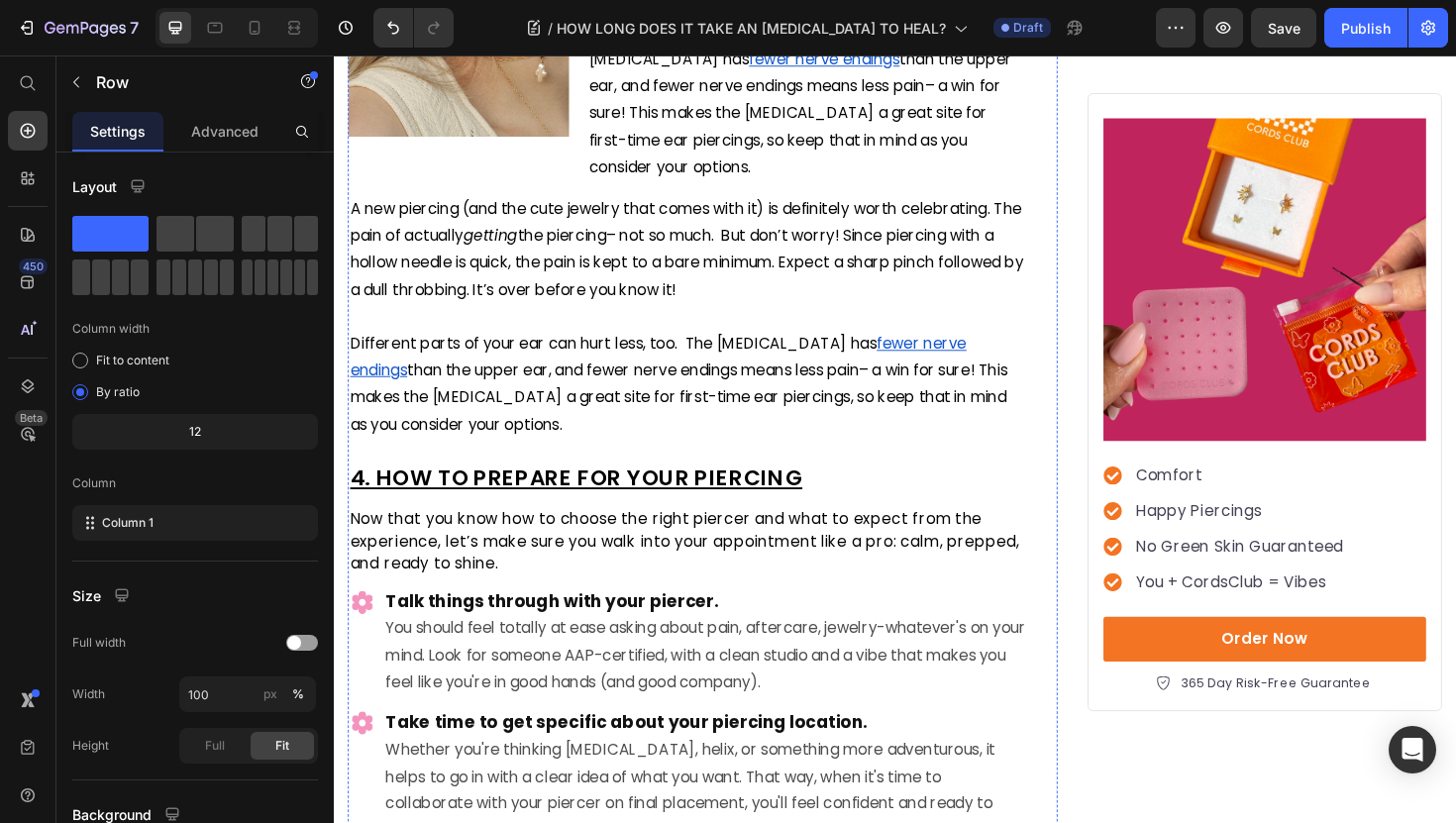 scroll, scrollTop: 3648, scrollLeft: 0, axis: vertical 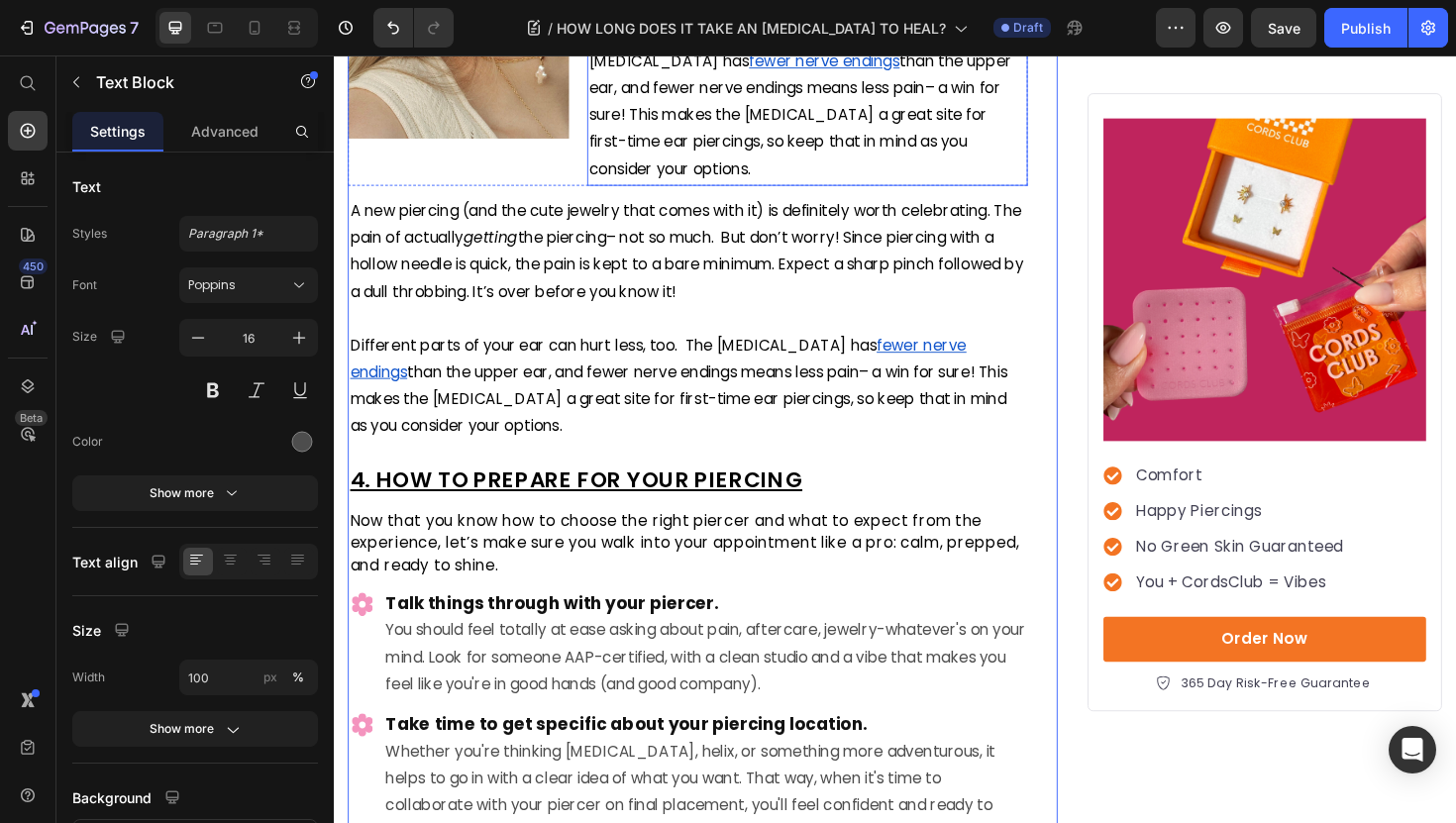 click on "A new piercing (and the cute jewelry that comes with it) is definitely worth celebrating. The pain of actually  getting  the piercing– not so much.  But don’t worry! Since piercing with a hollow needle is quick, the pain is kept to a bare minimum. Expect a sharp pinch followed by a dull throbbing. It’s over before you know it!" at bounding box center (835, -96) 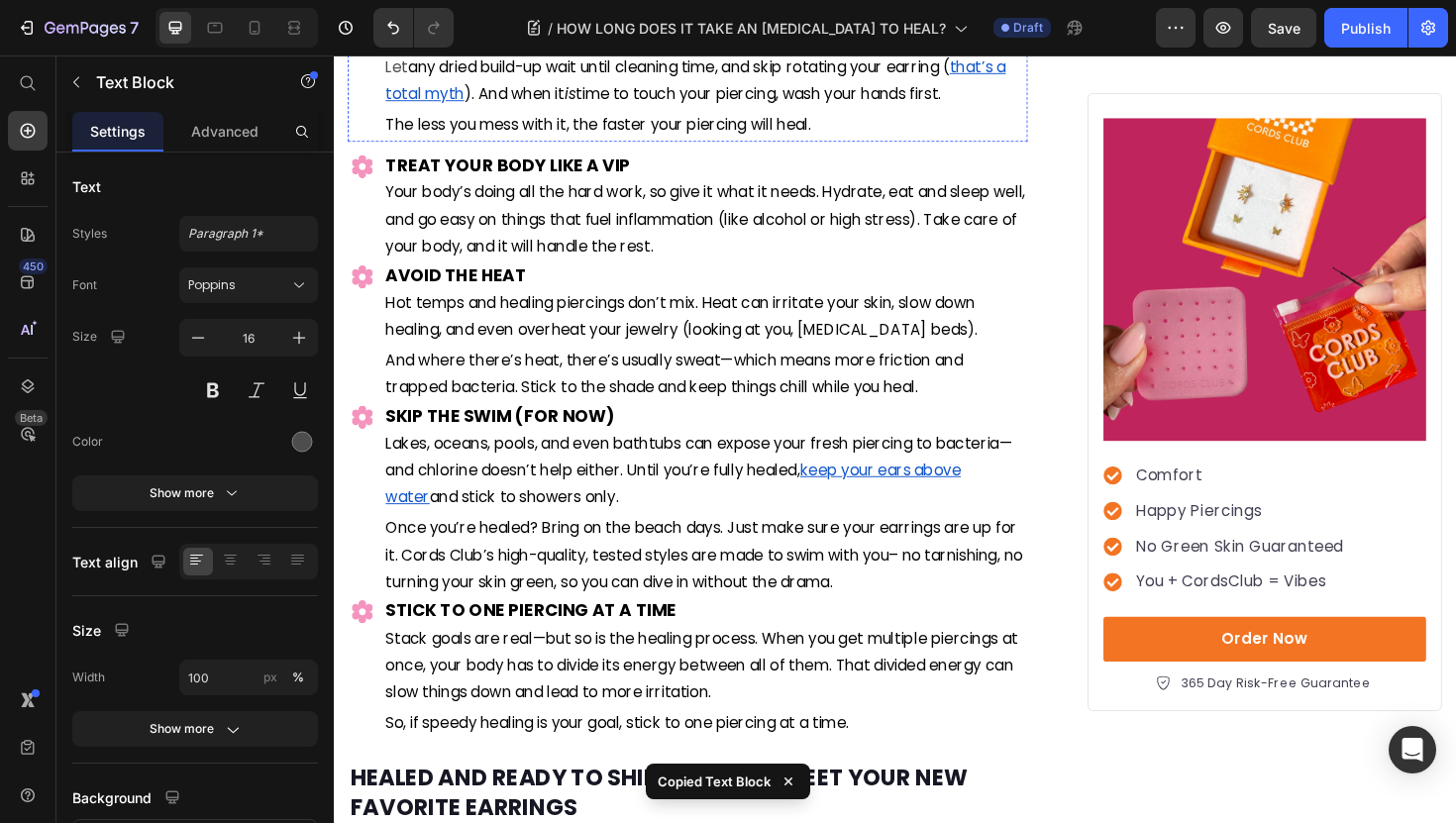 scroll, scrollTop: 2358, scrollLeft: 0, axis: vertical 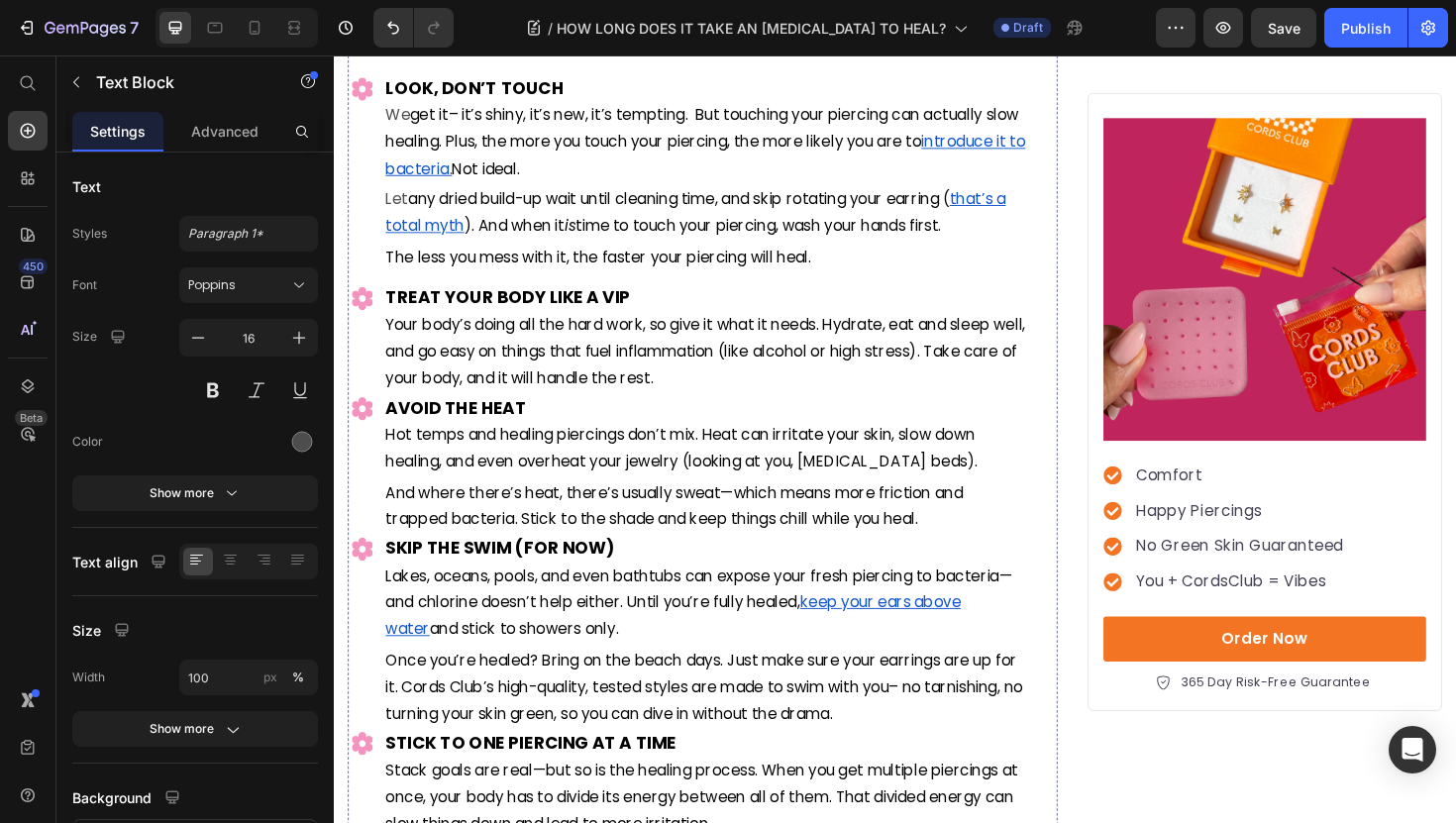 click on "You can’t rush your body’s natural healing process – but you can give it a boost with some of the" at bounding box center (697, -195) 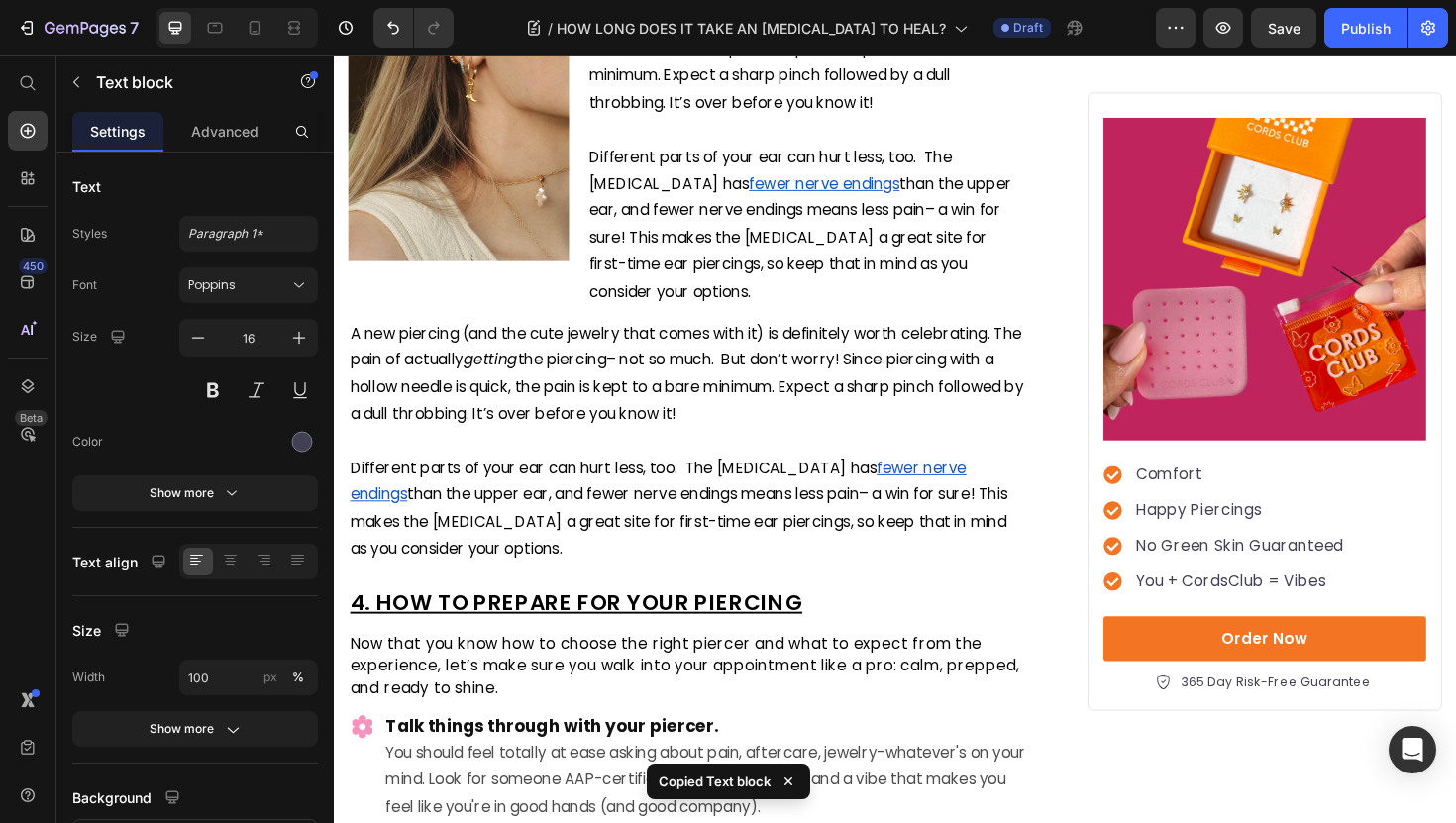 scroll, scrollTop: 3531, scrollLeft: 0, axis: vertical 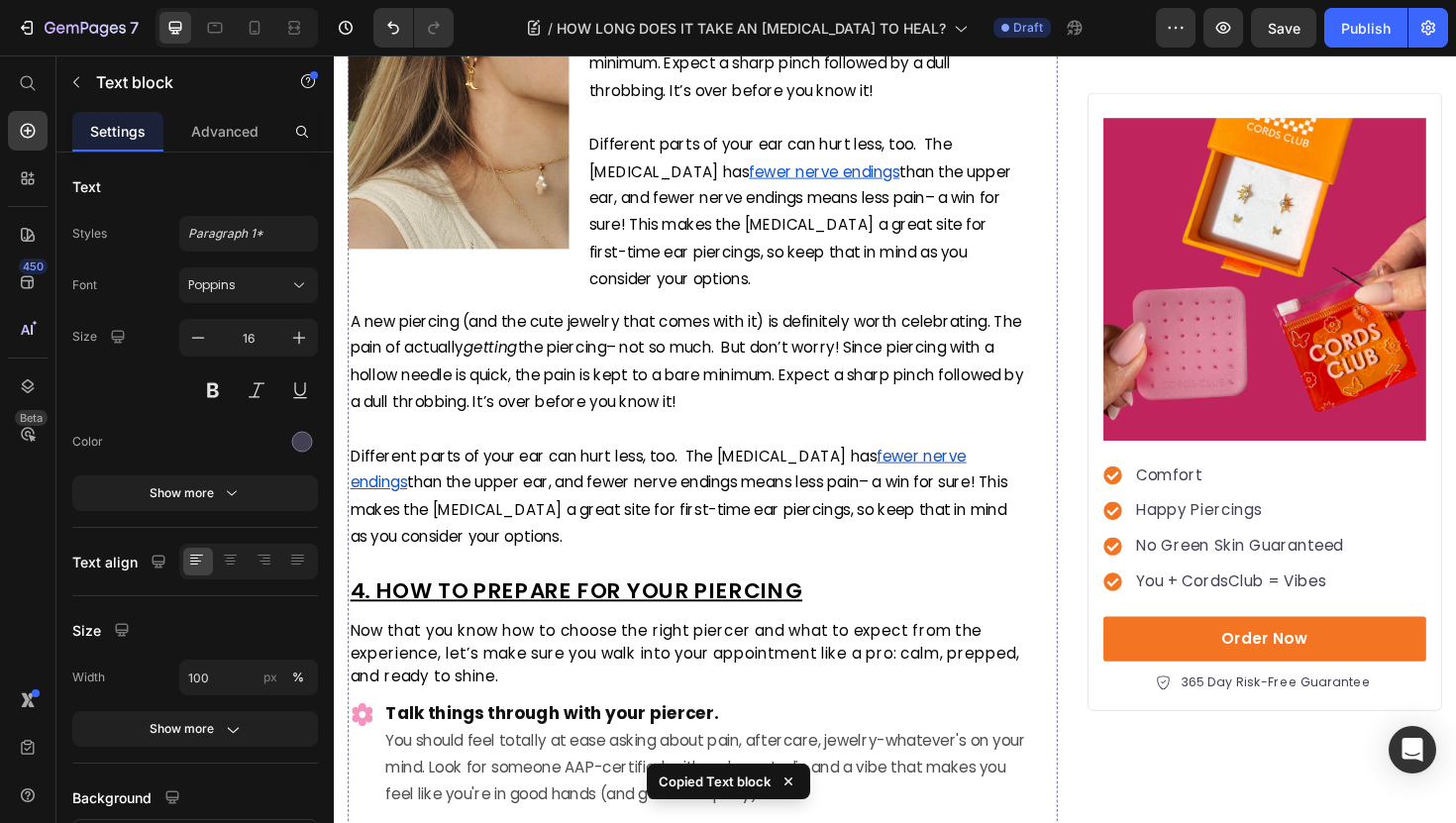 click on "HEALED AND READY TO SHINE? TIME TO MEET YOUR NEW FAVORITE EARRINGS" at bounding box center [677, -197] 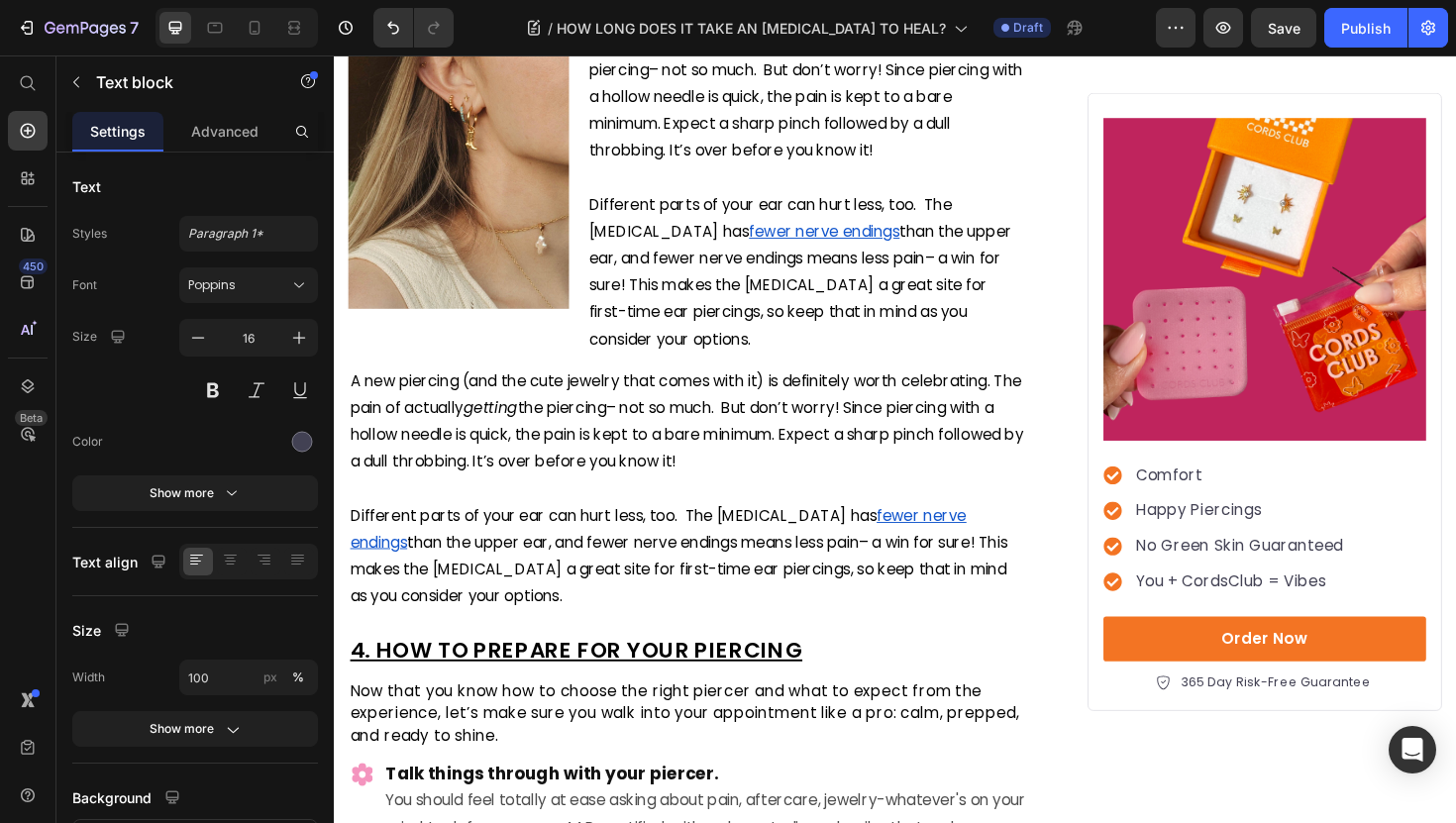 click on "You can’t rush your body’s natural healing process – but you can give it a boost with some of the  following tips ." at bounding box center [708, -127] 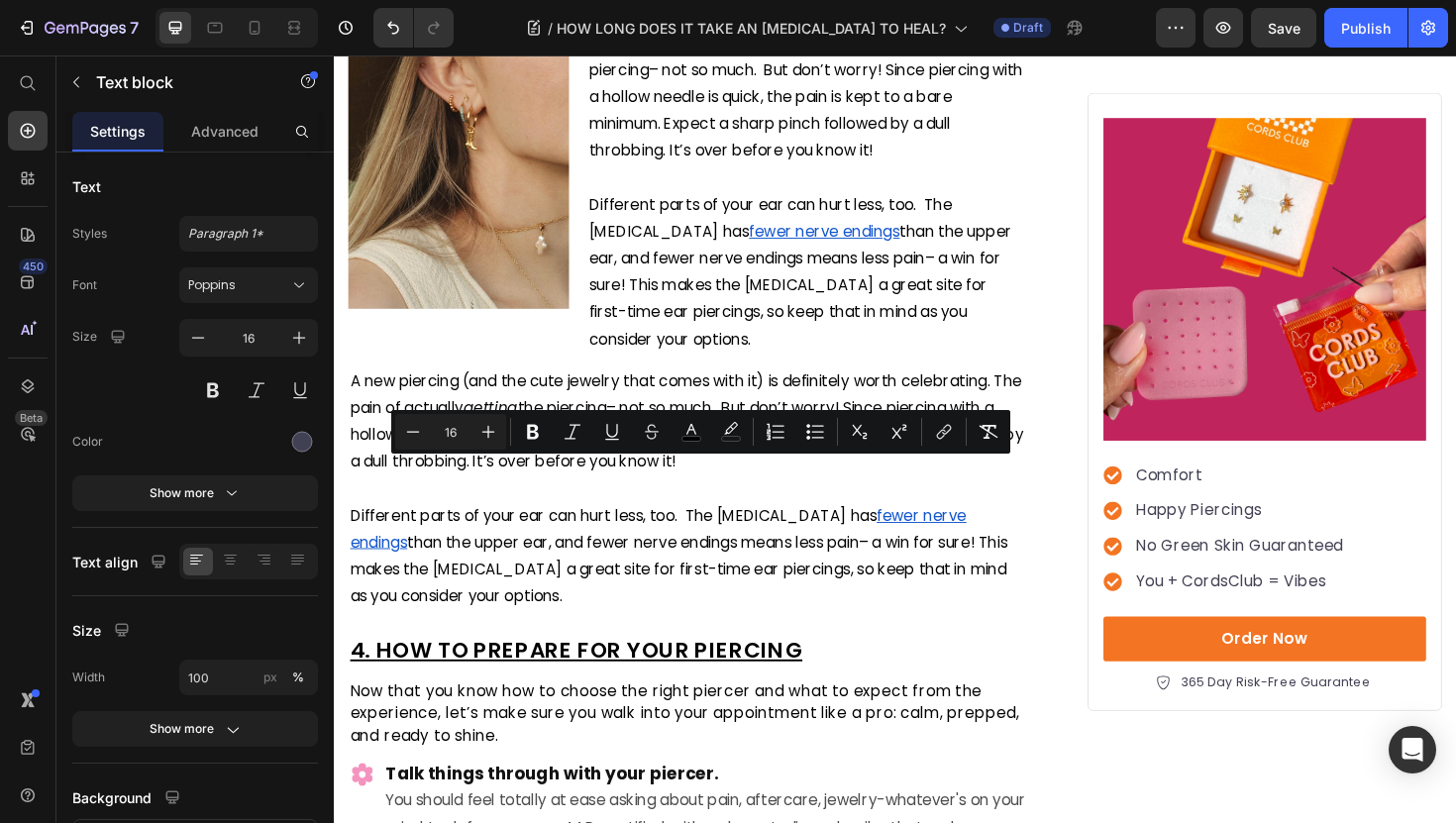 type on "11" 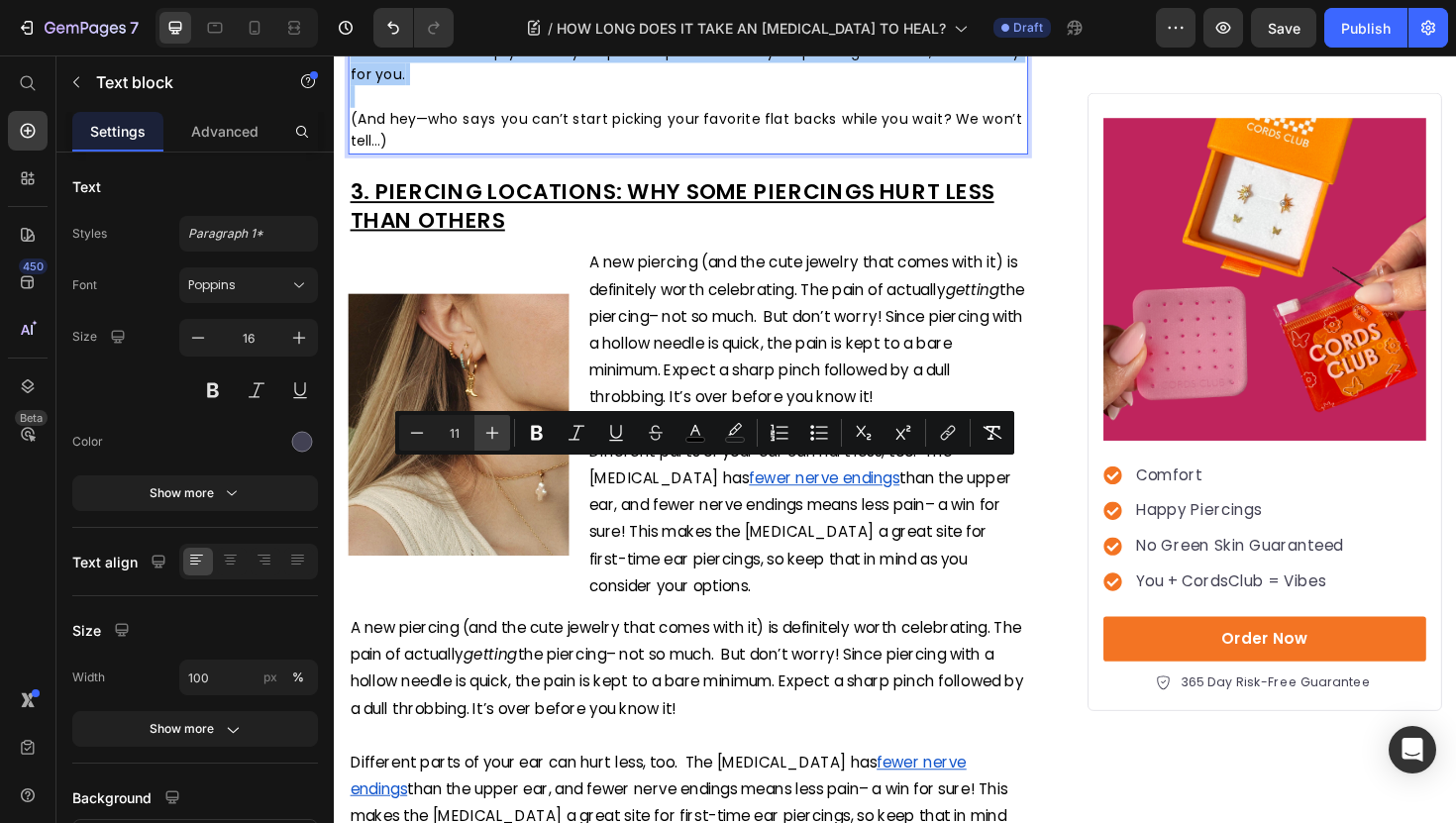 click 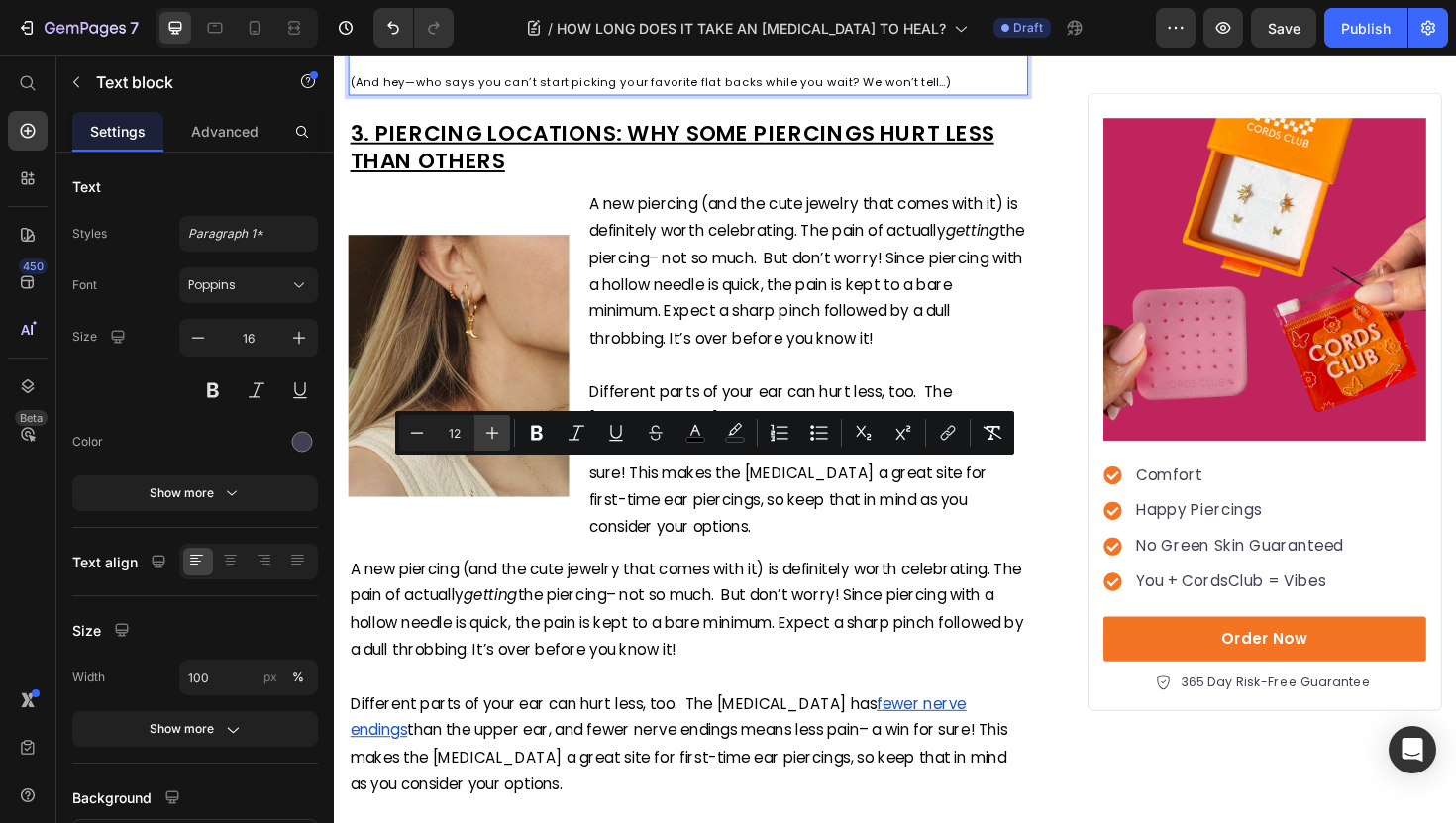 click 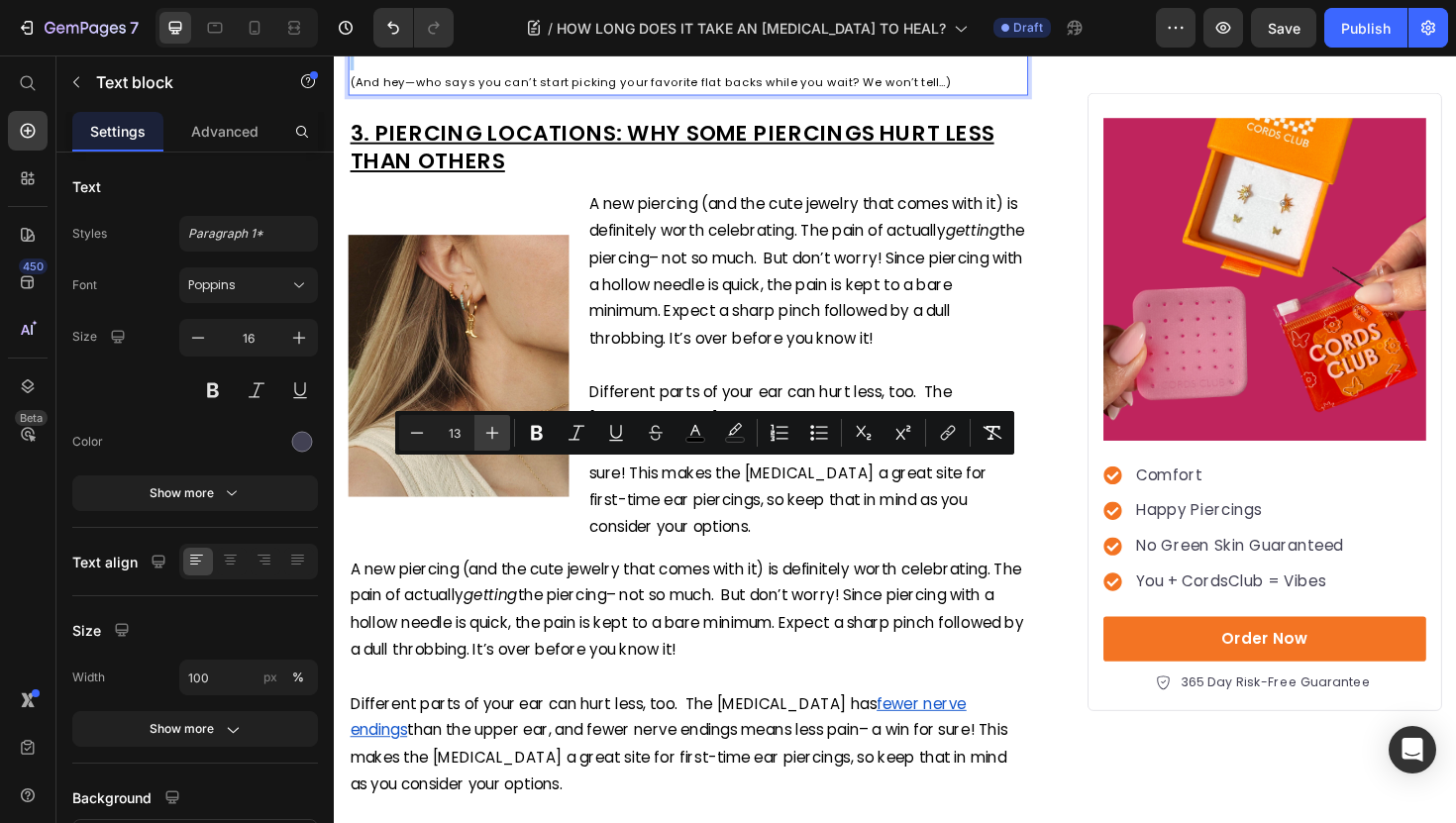 click 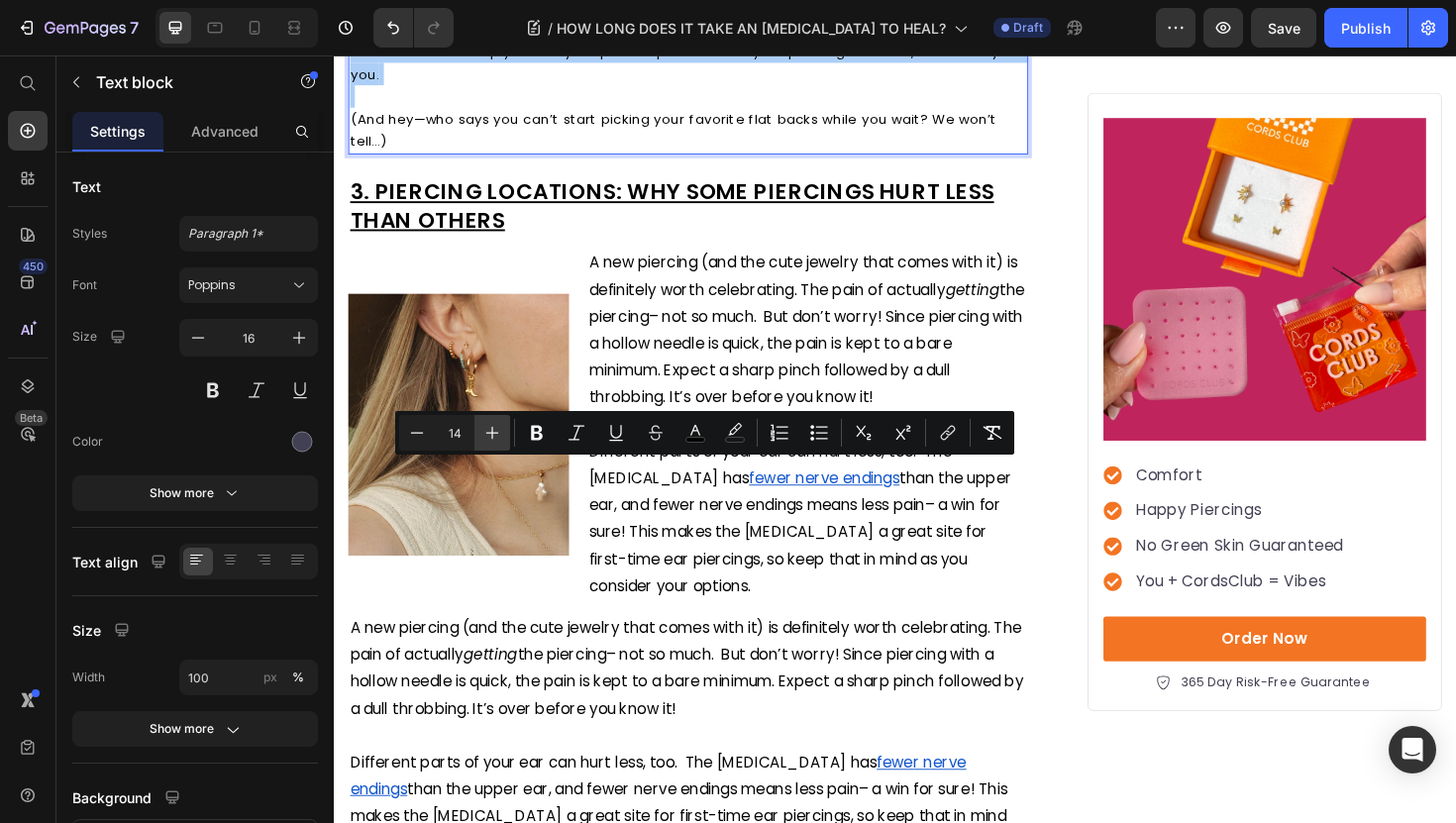 click 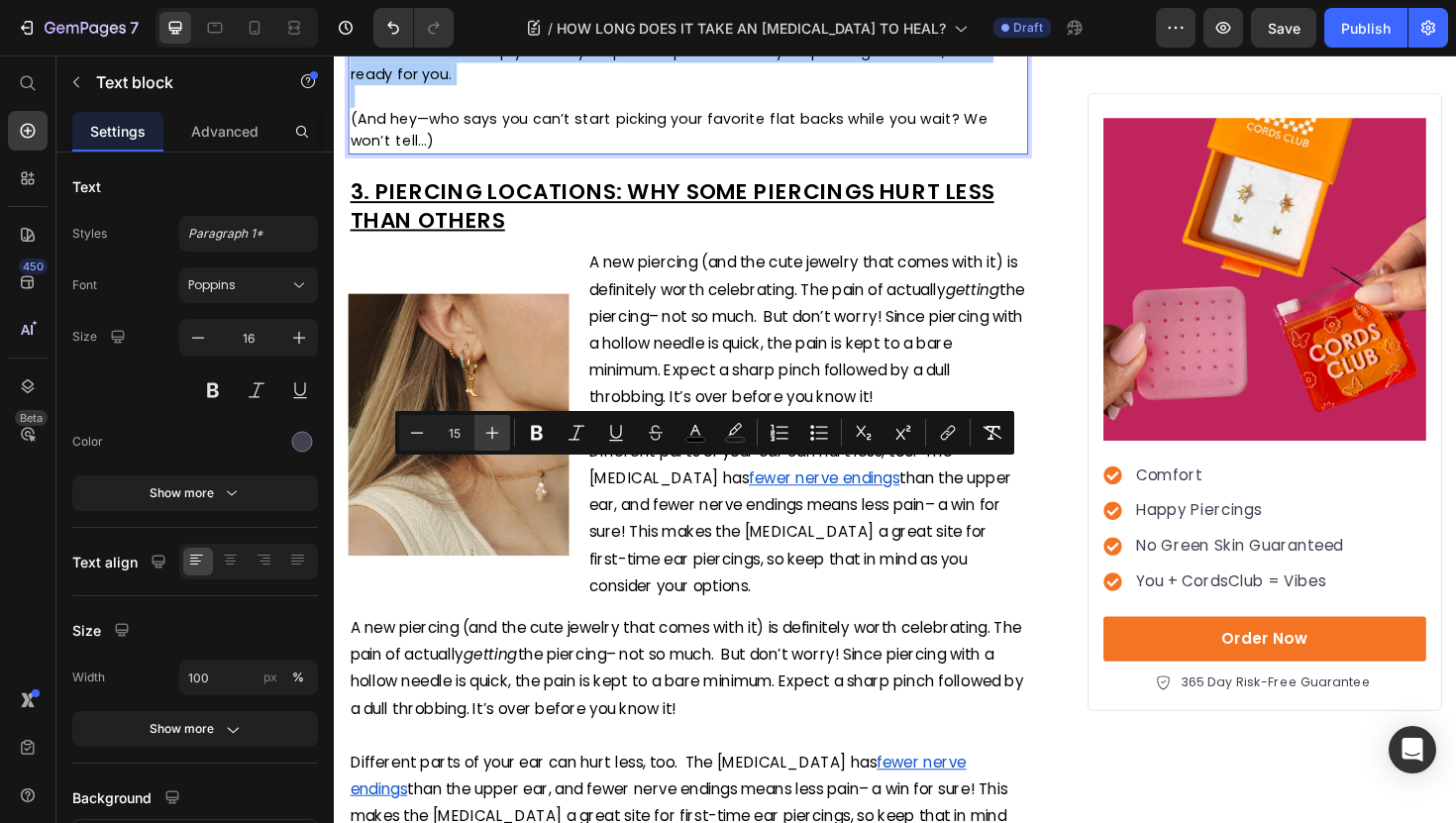 click 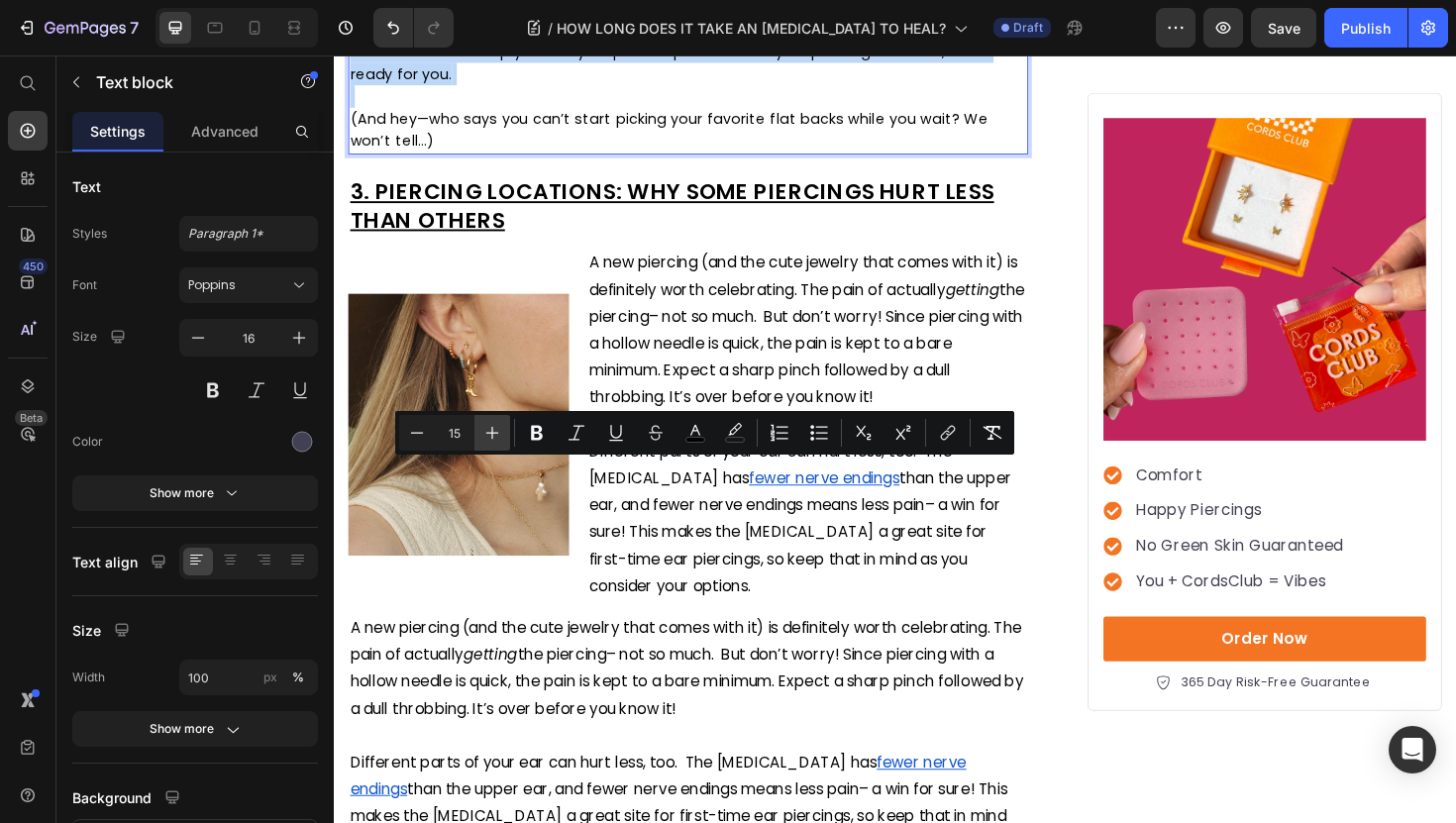 type on "16" 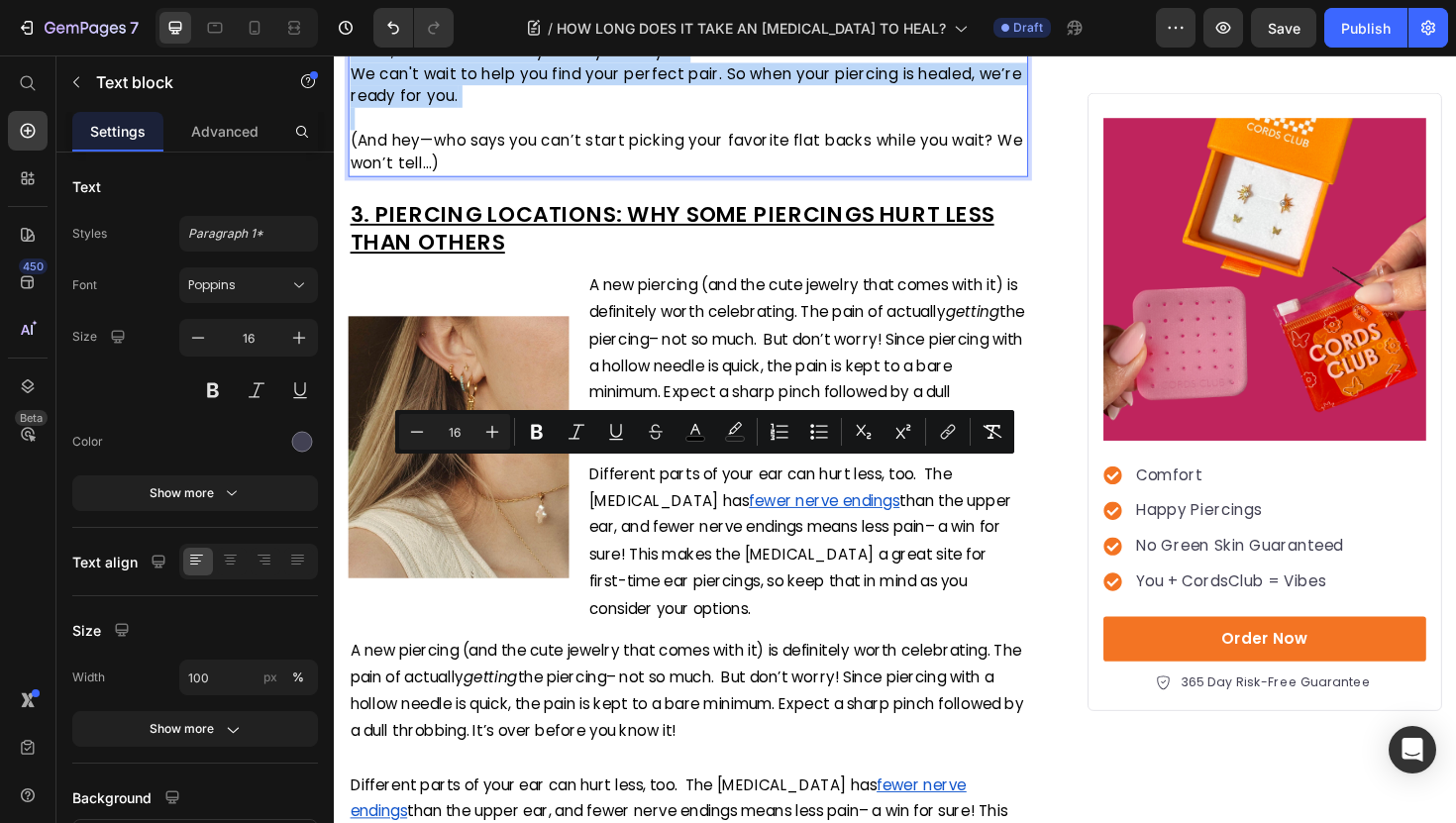 click on "Healing takes time– follow the tips, stay patient (the hardest part, honestly), and give your piercing the care it needs to heal right.  All that patience and care? Totally worth it. Because on the other side, you get to style your ears exactly how you want—starting with earrings that feel as good as they look." at bounding box center [708, -79] 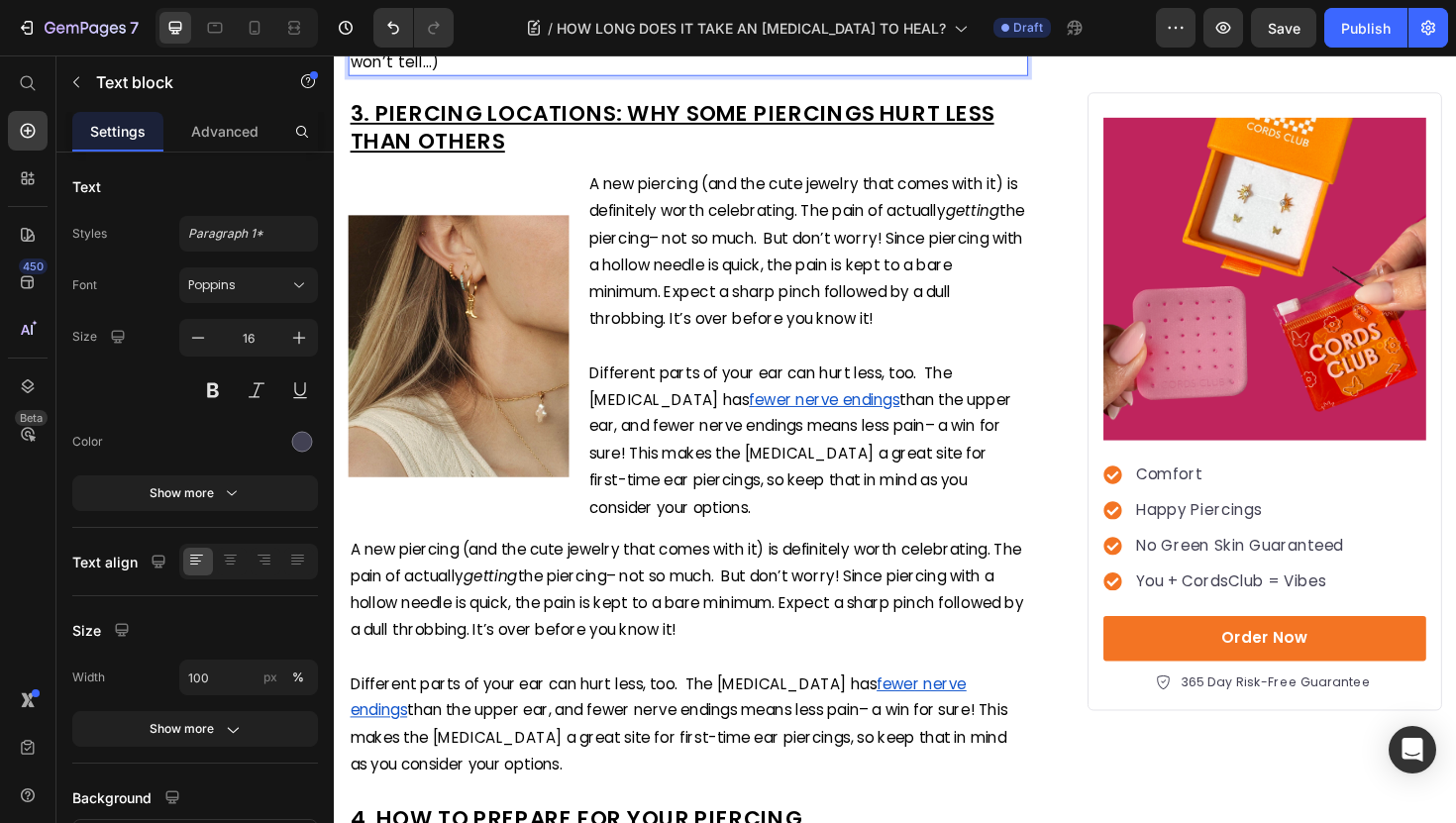 scroll, scrollTop: 3663, scrollLeft: 0, axis: vertical 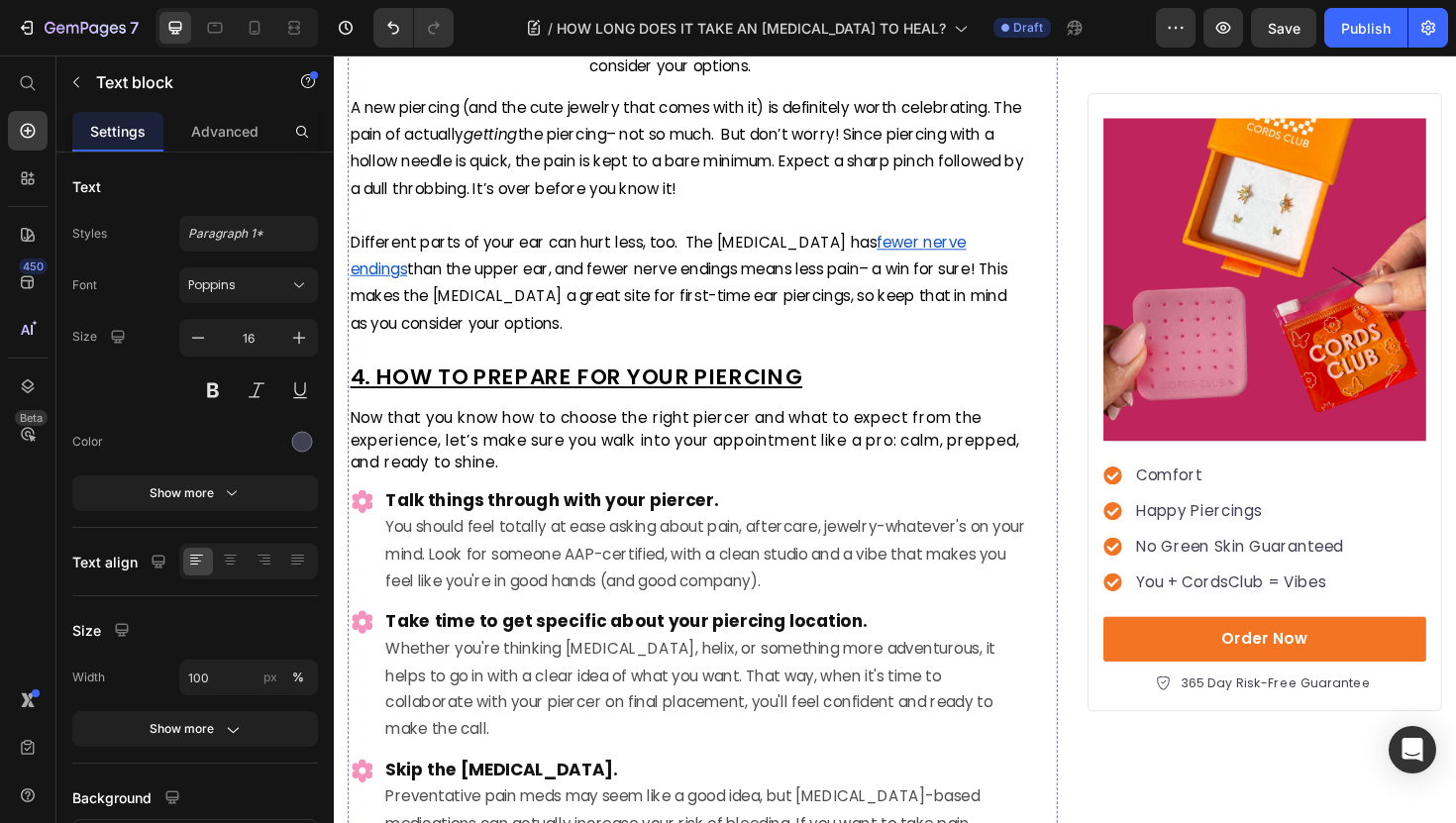click on "3. PIERCING LOCATIONS: WHY SOME PIERCINGS HURT LESS THAN OTHERS" at bounding box center (708, -335) 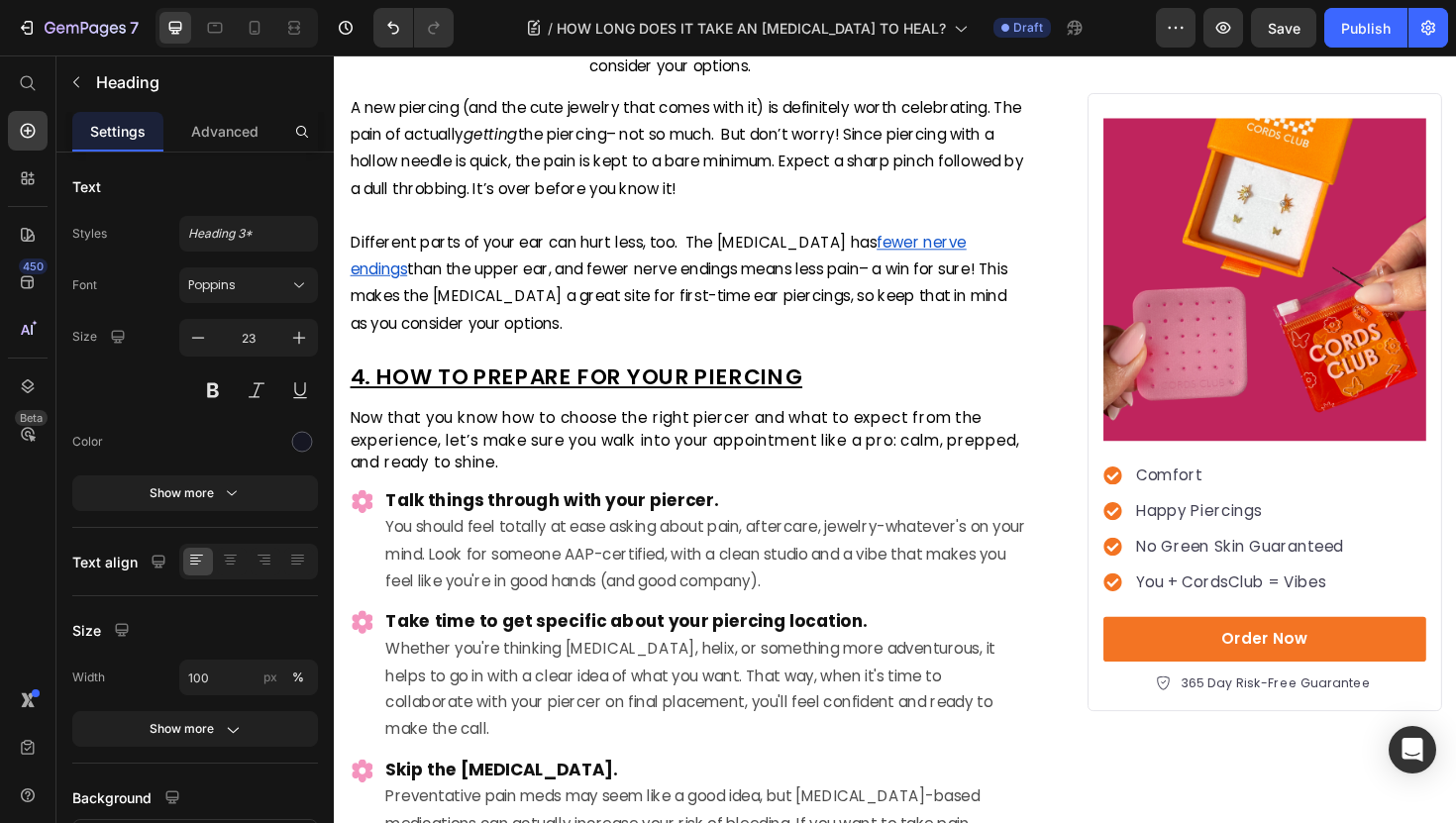 click 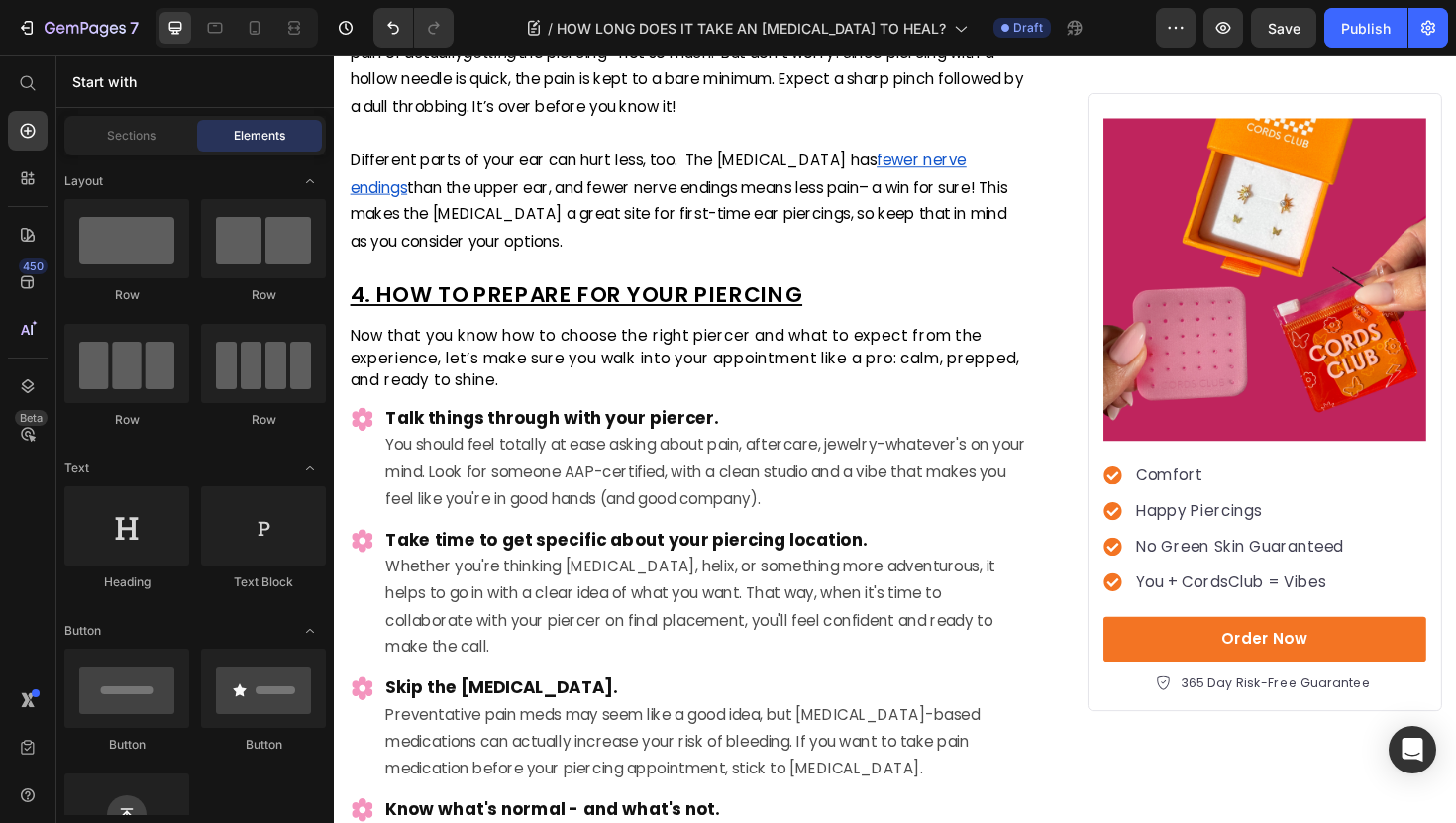 click at bounding box center (466, -190) 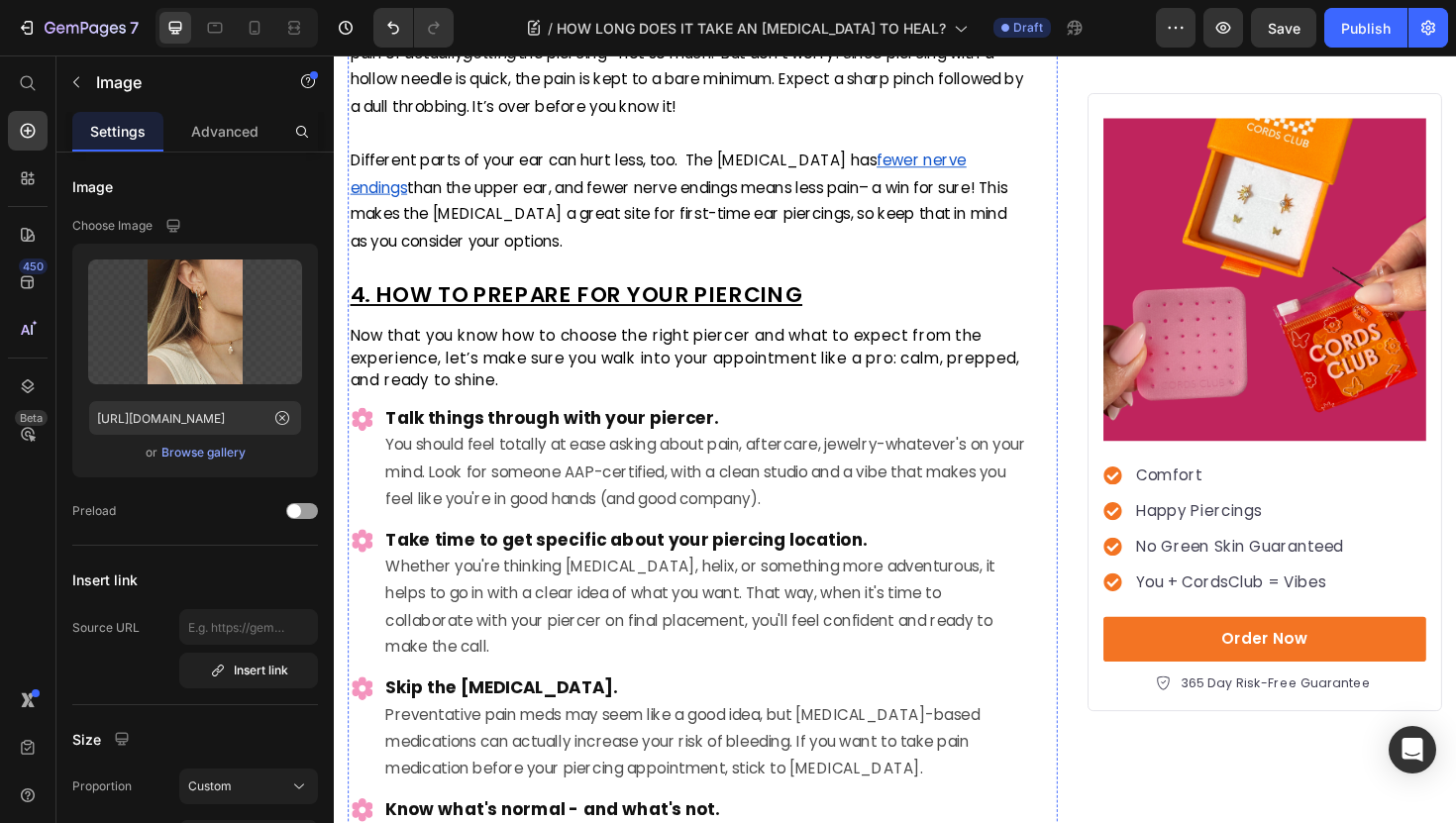 click on "Image   0" at bounding box center [466, -191] 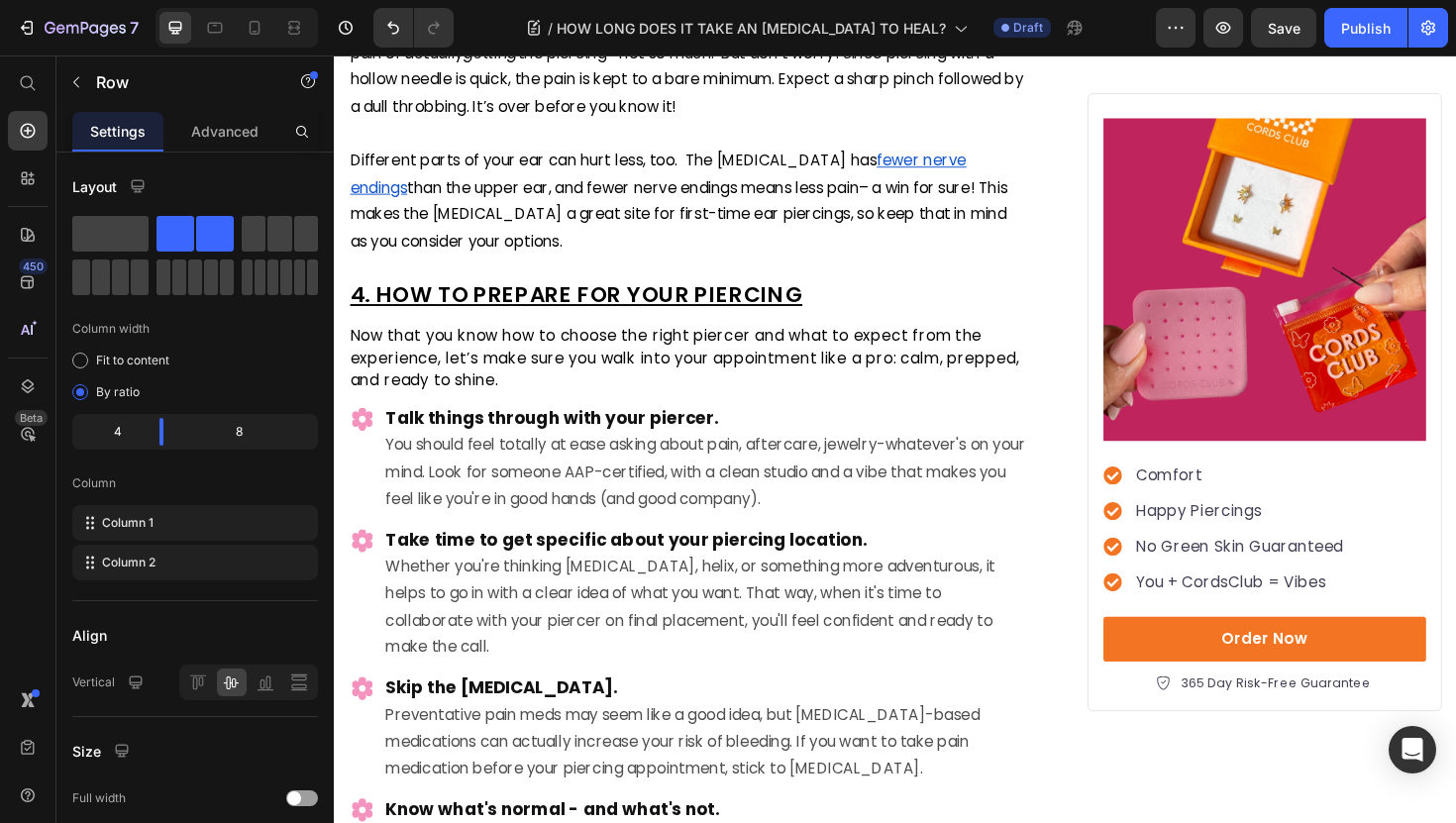 click 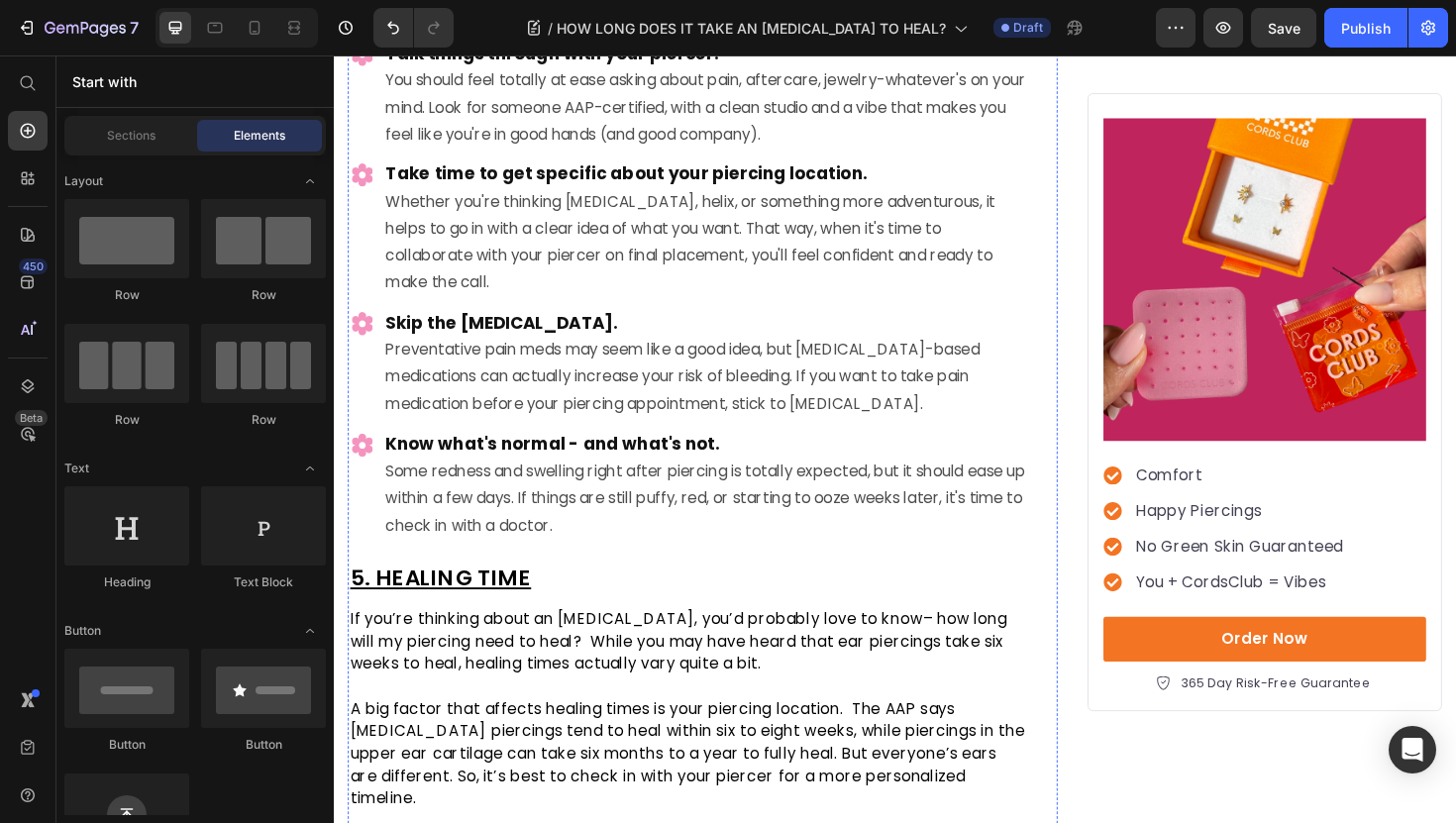 click on "A new piercing (and the cute jewelry that comes with it) is definitely worth celebrating. The pain of actually  getting  the piercing– not so much.  But don’t worry! Since piercing with a hollow needle is quick, the pain is kept to a bare minimum. Expect a sharp pinch followed by a dull throbbing. It’s over before you know it!" at bounding box center (707, -321) 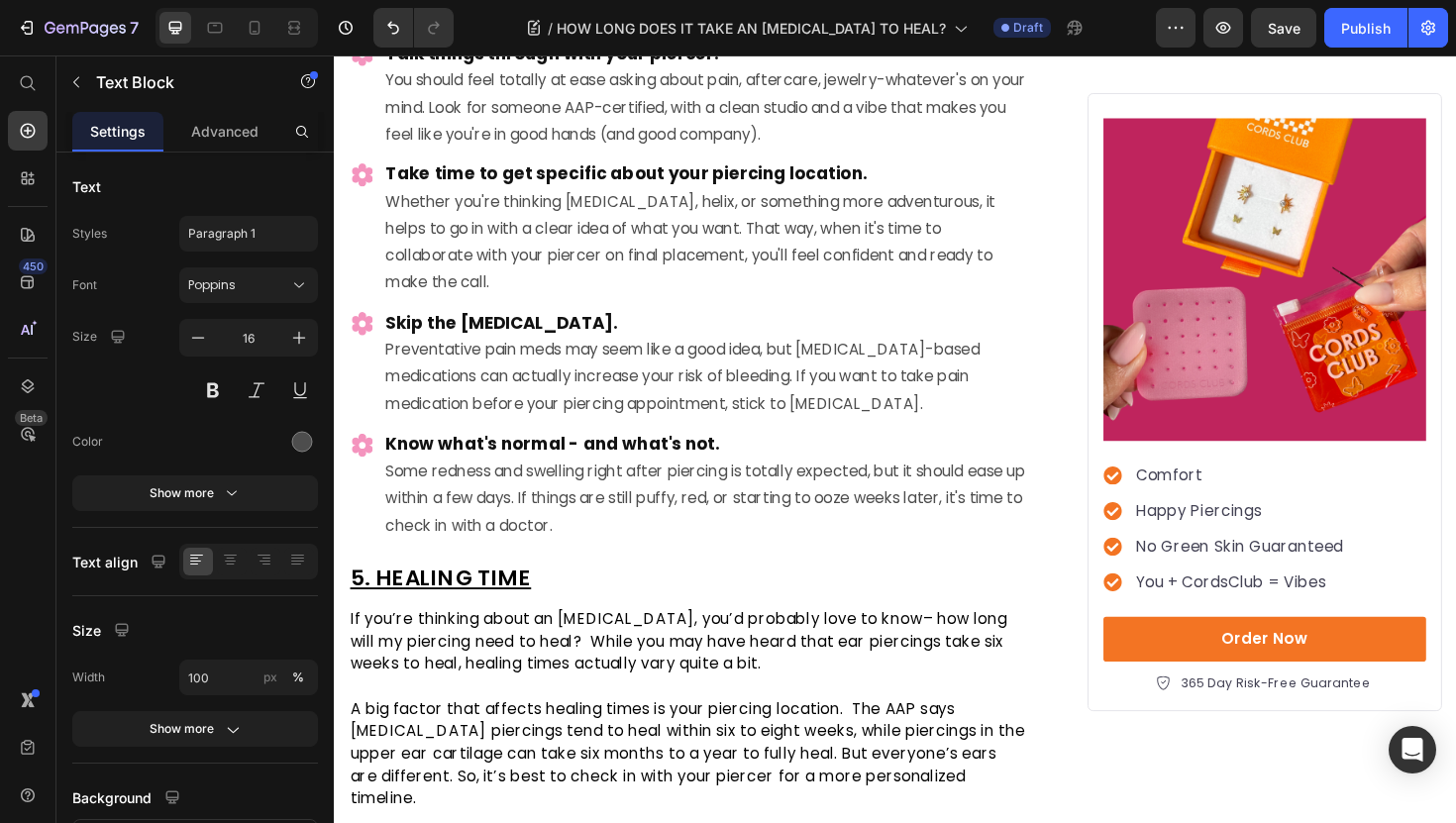 click 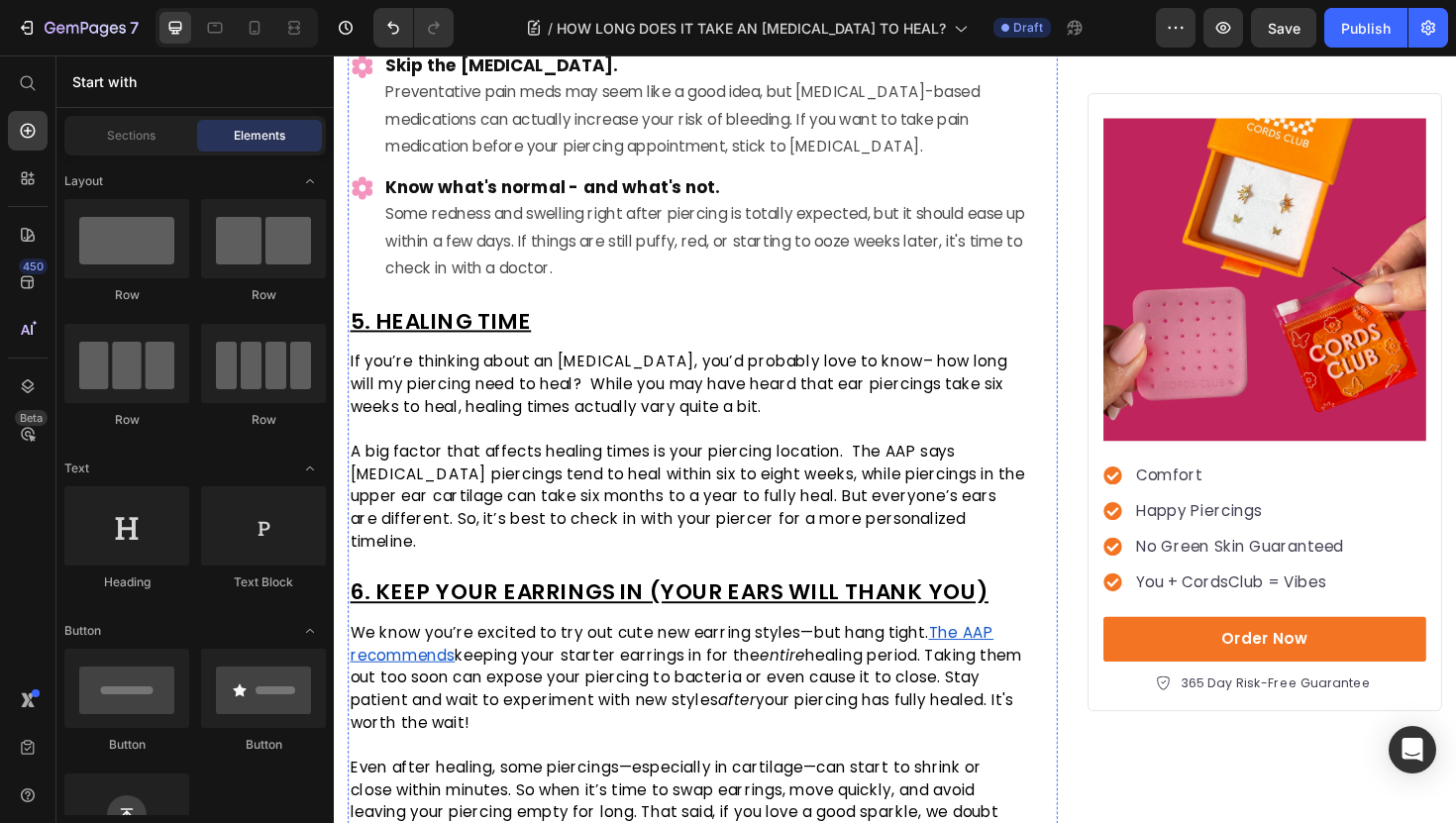 click on "4. HOW TO PREPARE FOR YOUR PIERCING" at bounding box center (590, -351) 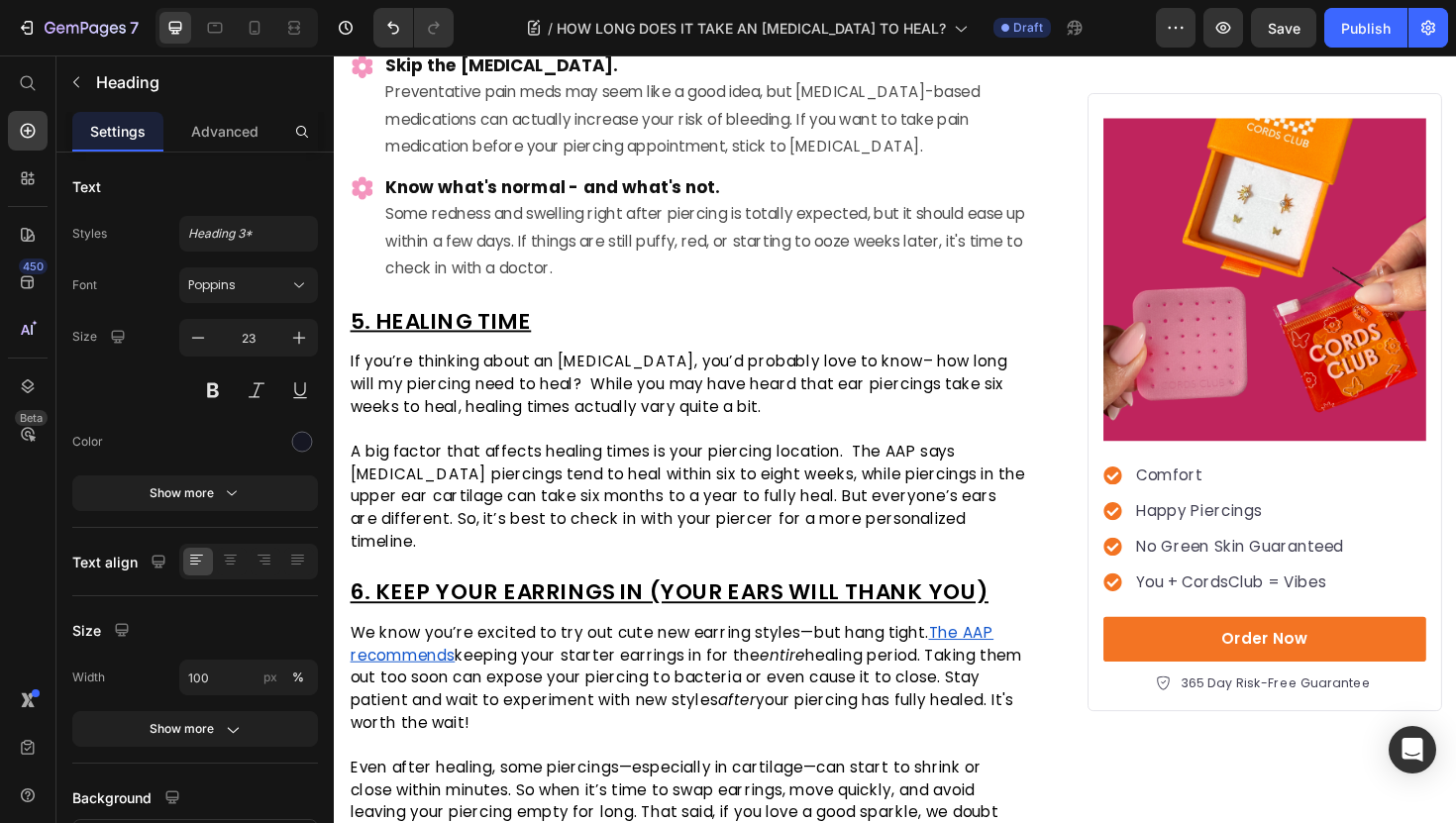 click 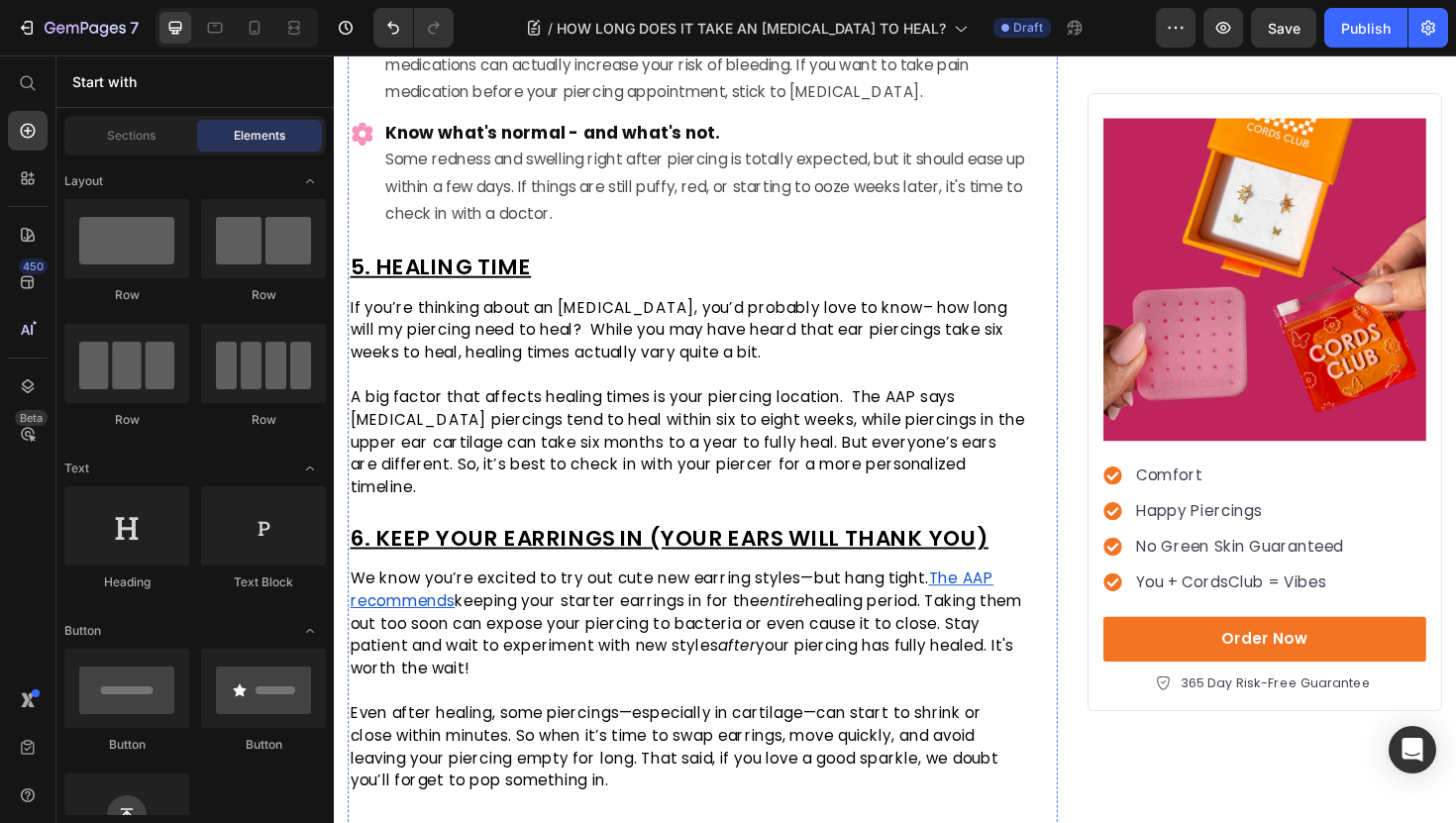 click on "Now that you know how to choose the right piercer and what to expect from the experience, let’s make sure you walk into your appointment like a pro: calm, prepped, and ready to shine." at bounding box center (705, -342) 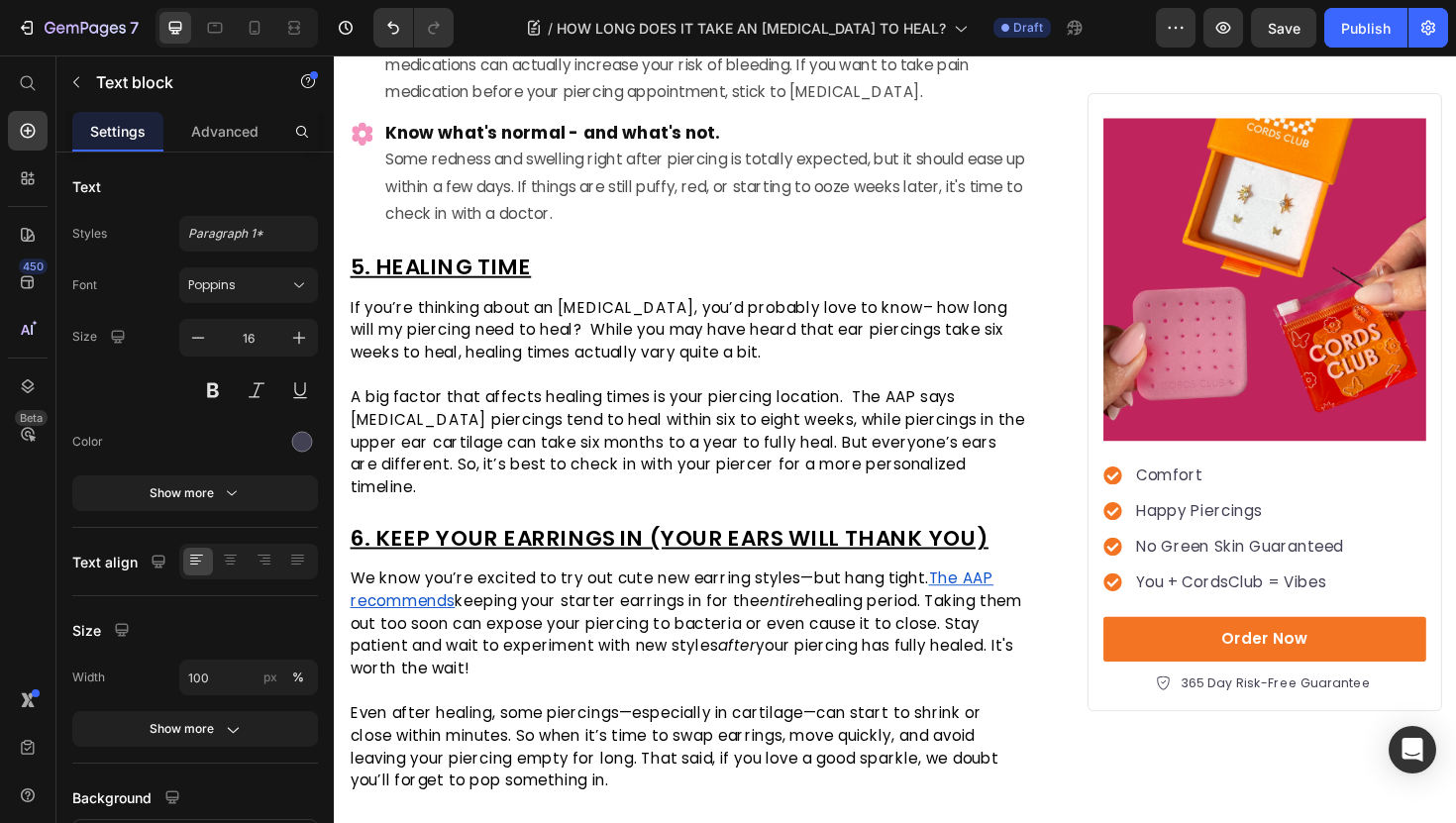 click 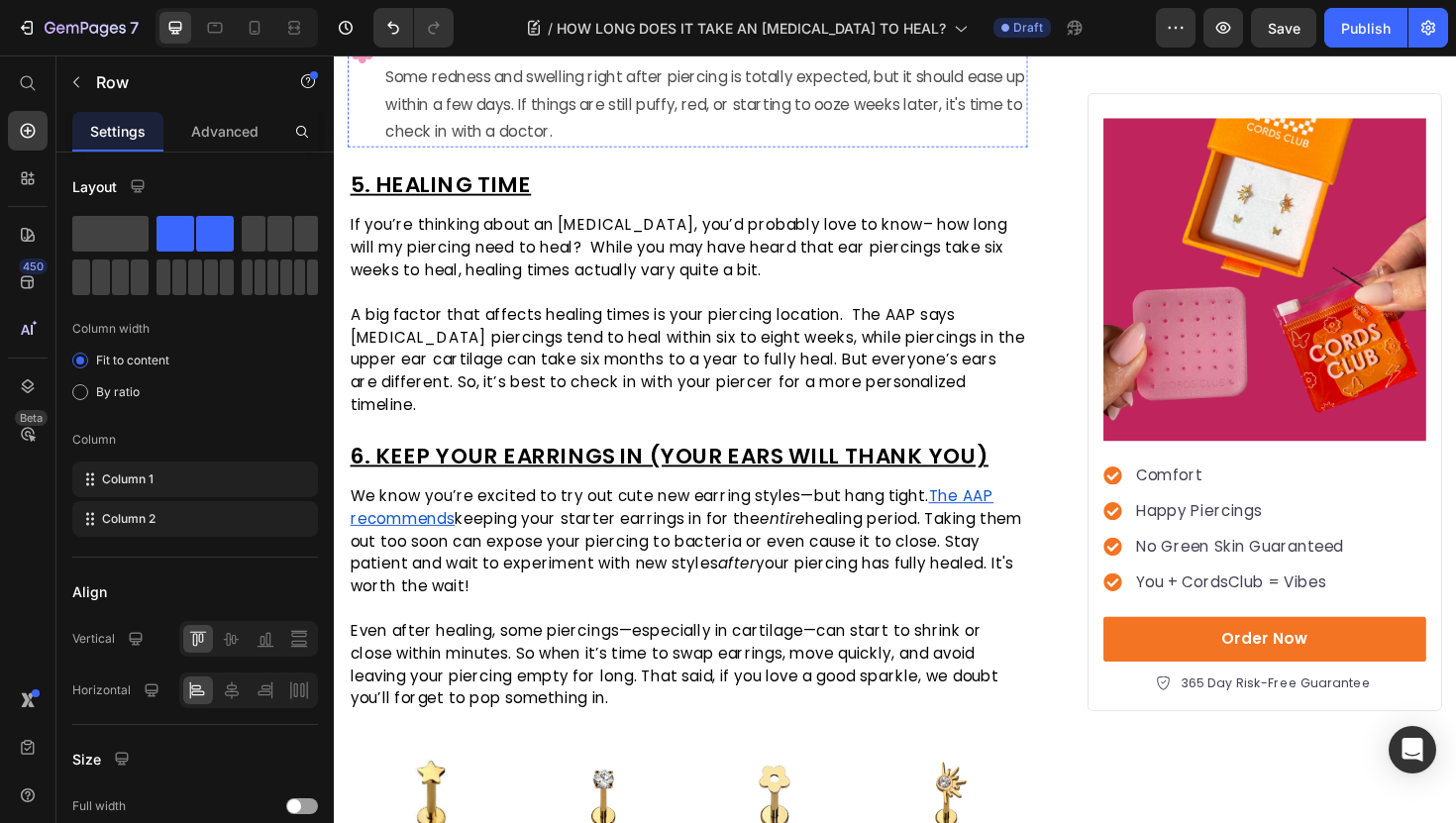 click on "Image" at bounding box center [364, -320] 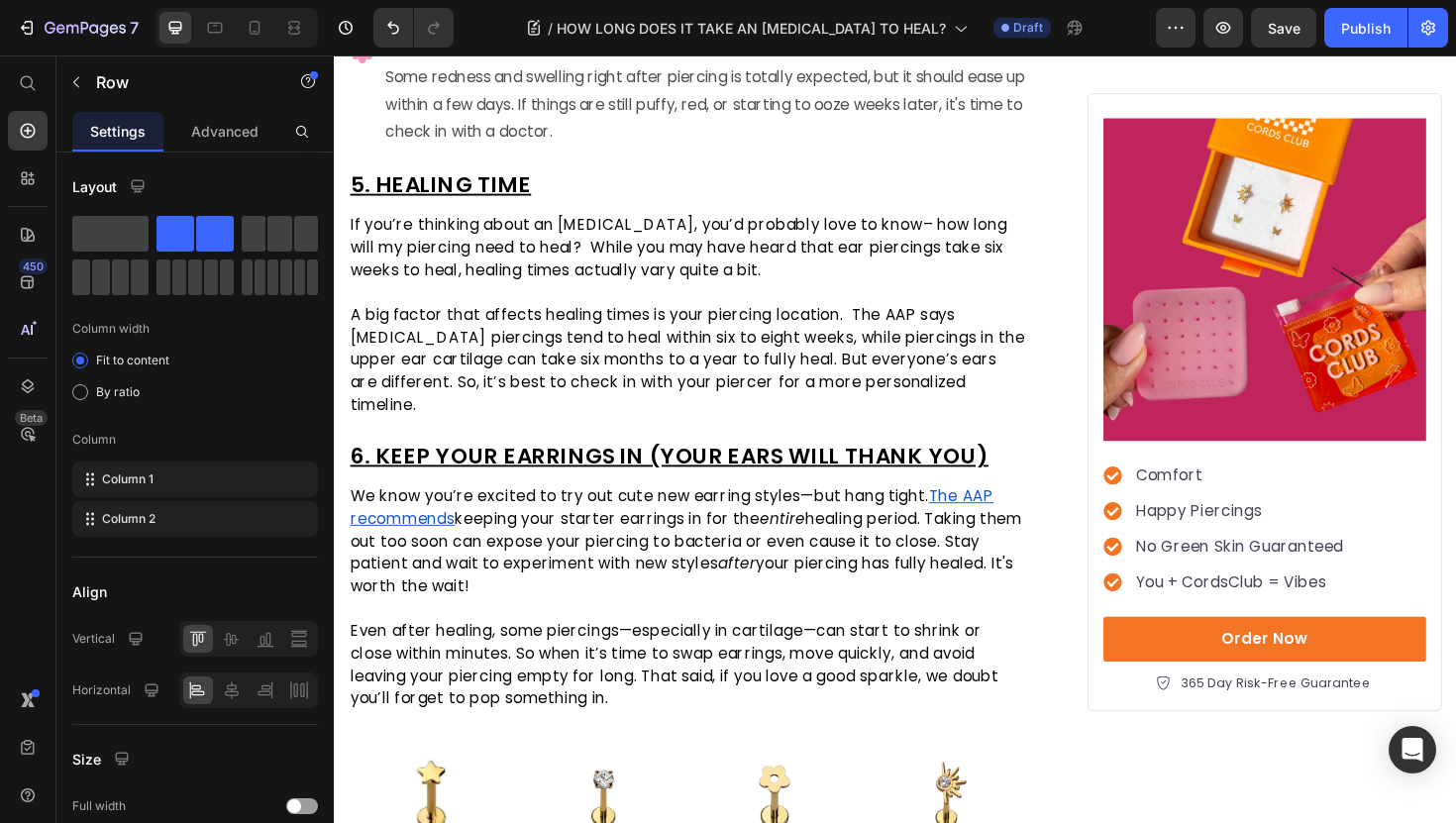 click on "Row" at bounding box center (389, -397) 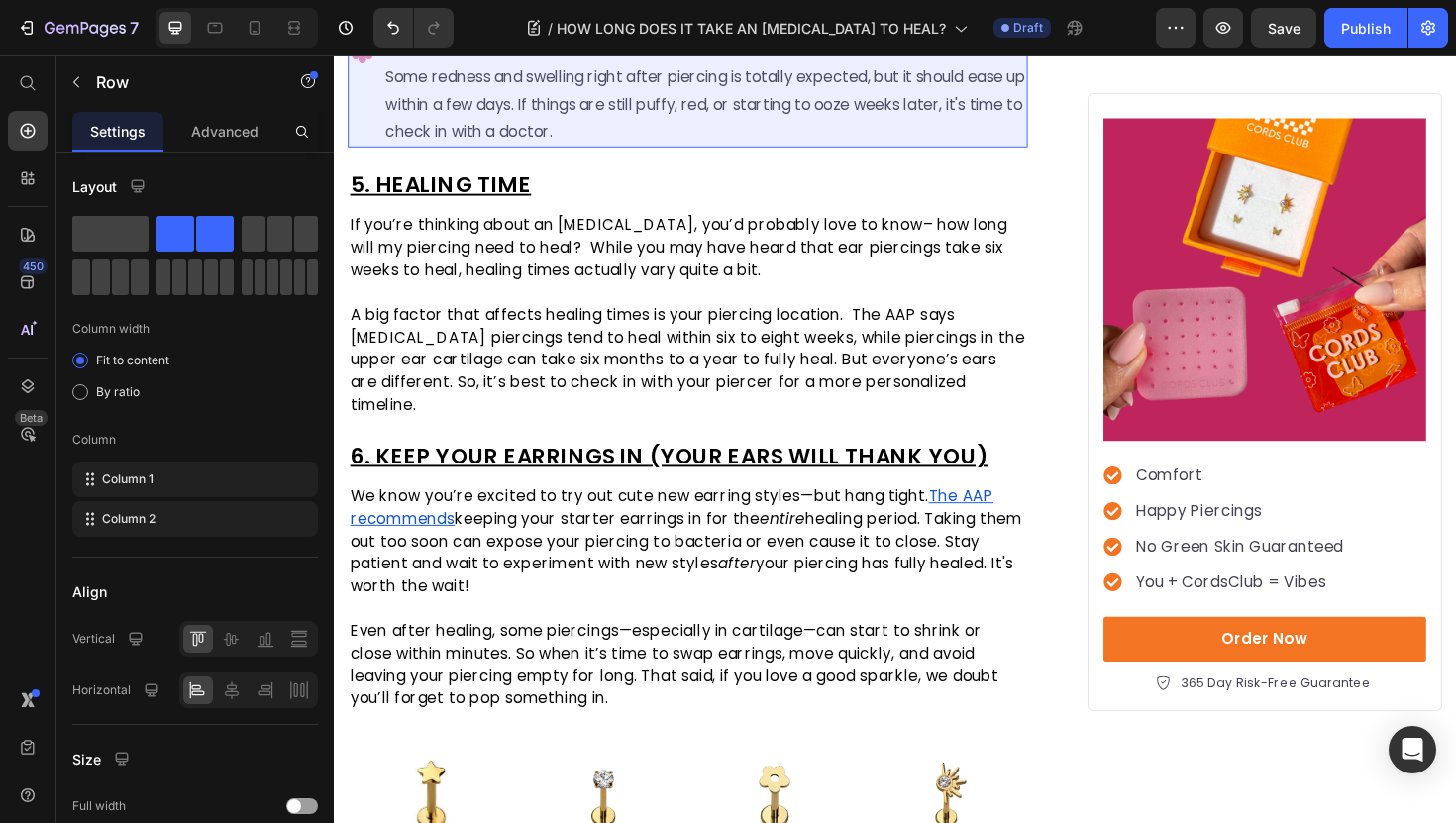 click on "Row 1 col" at bounding box center (387, -432) 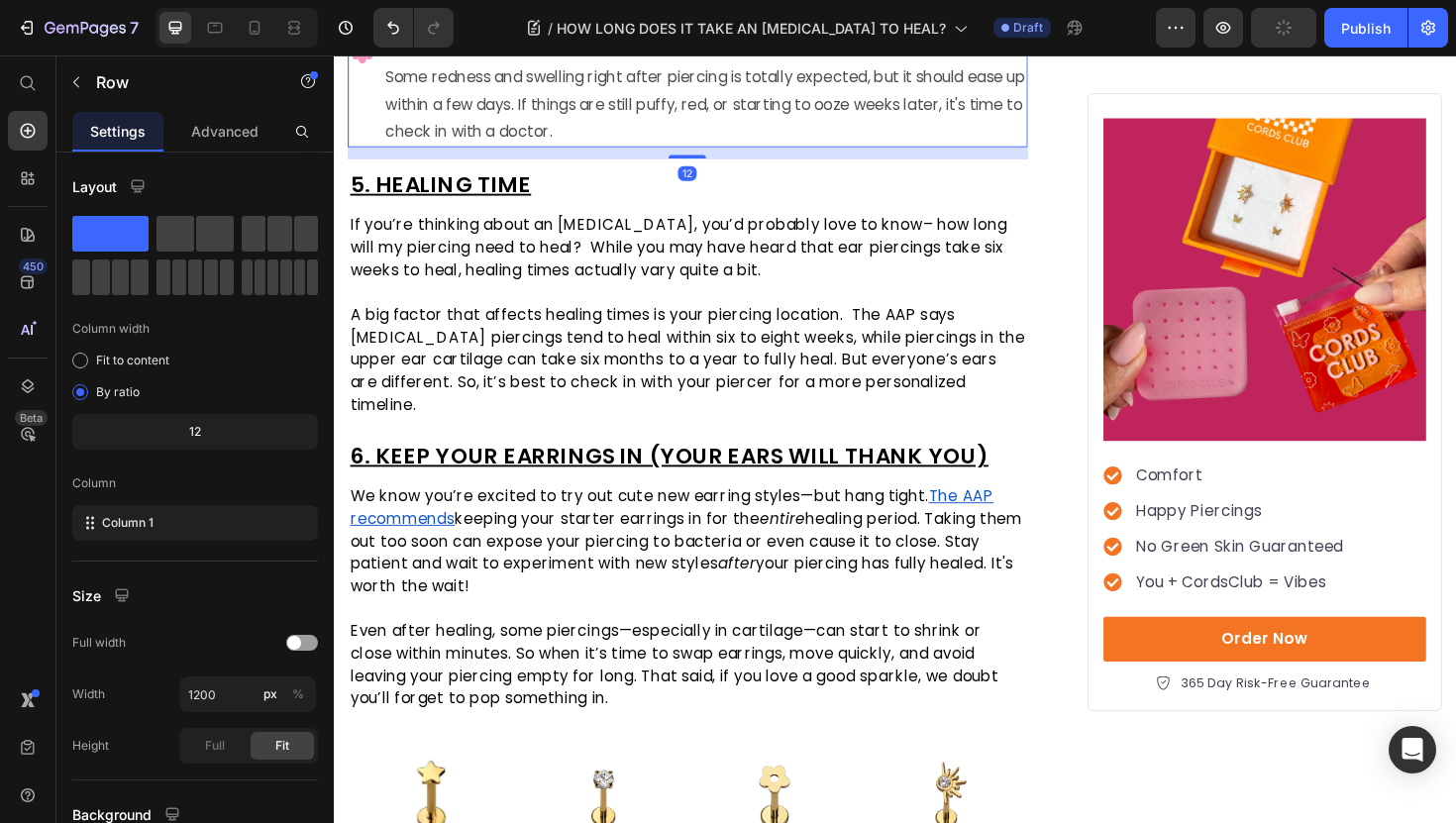 click 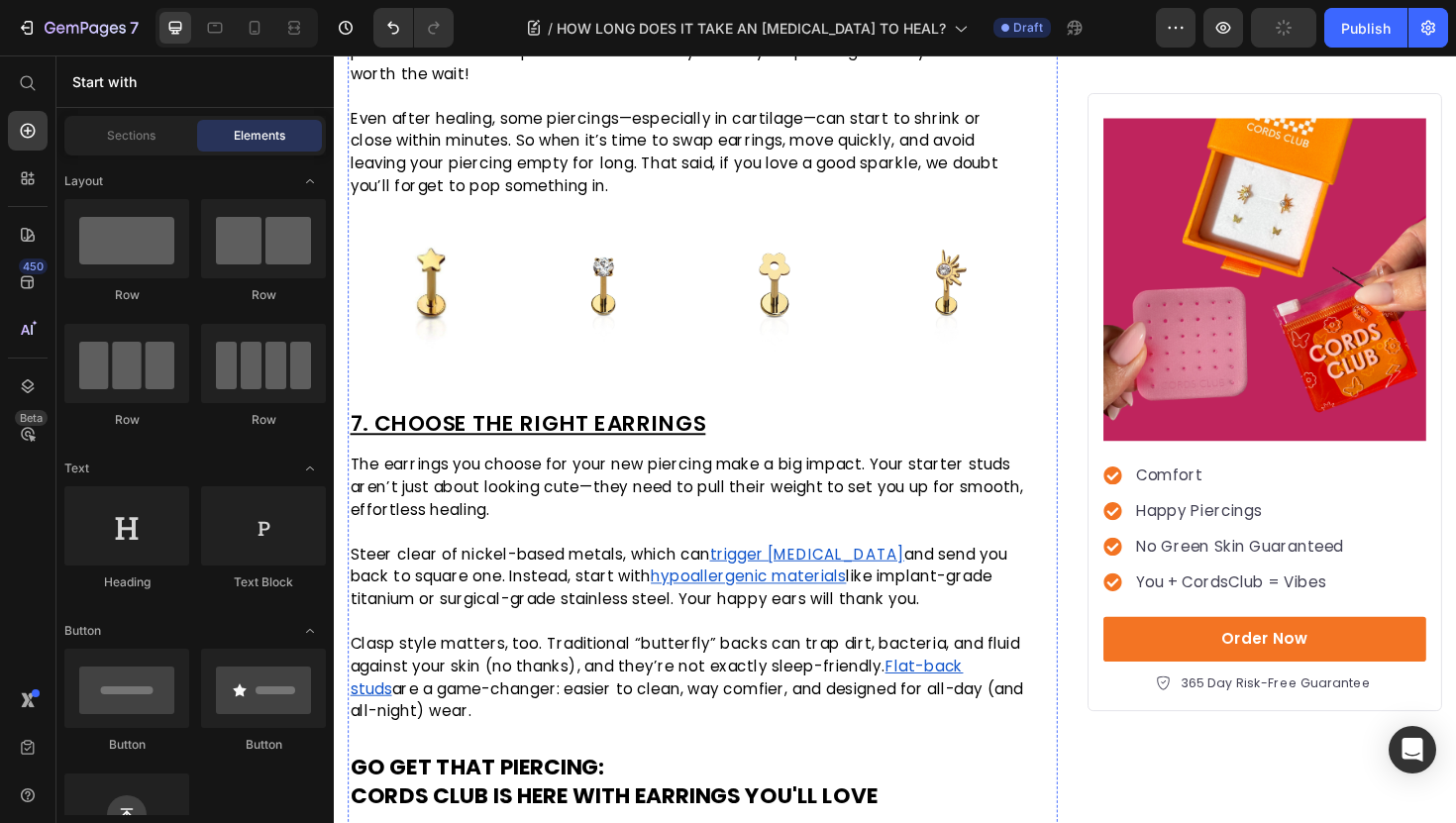 click on "5. HEALING TIME" at bounding box center (708, -350) 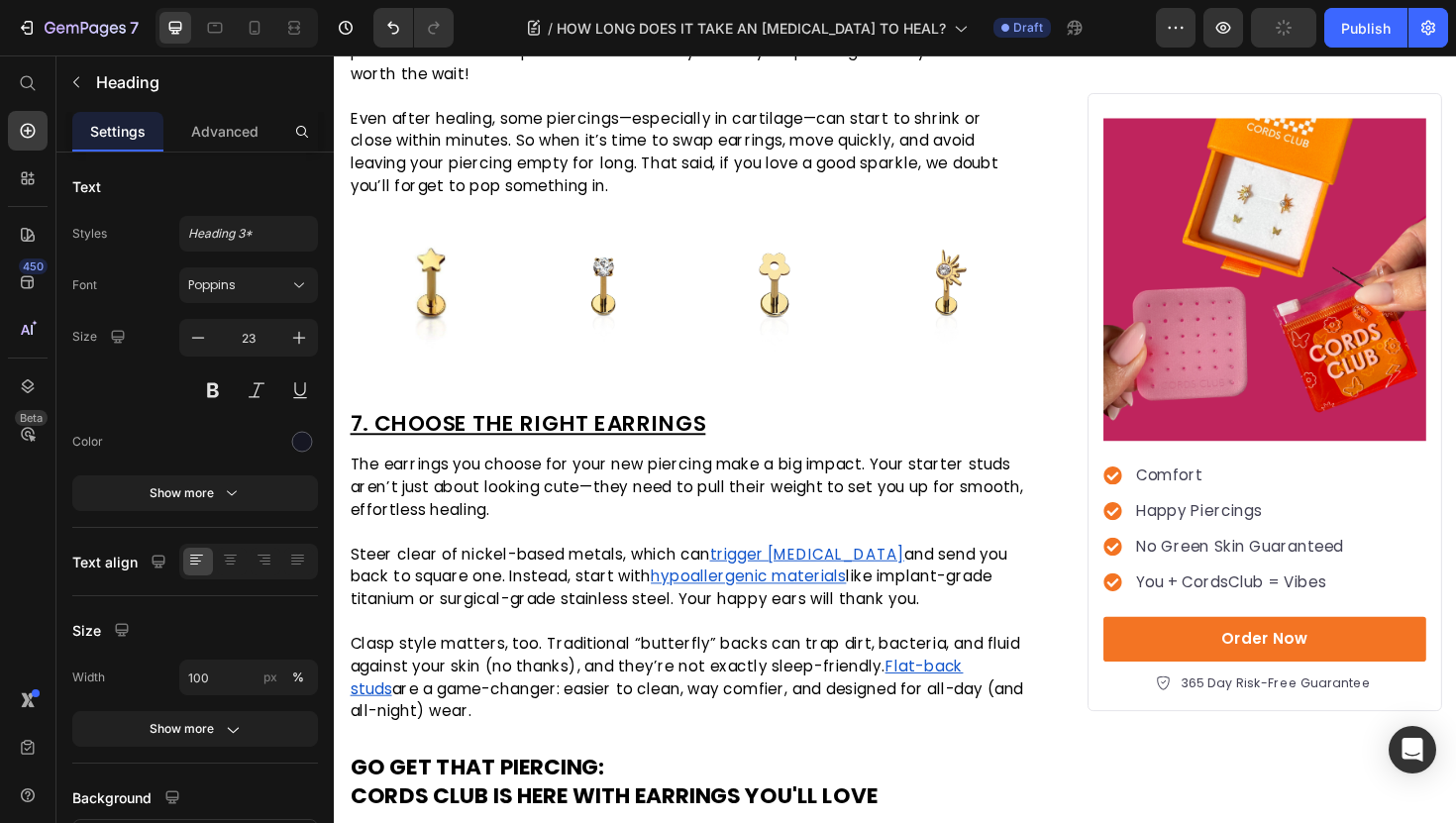 click 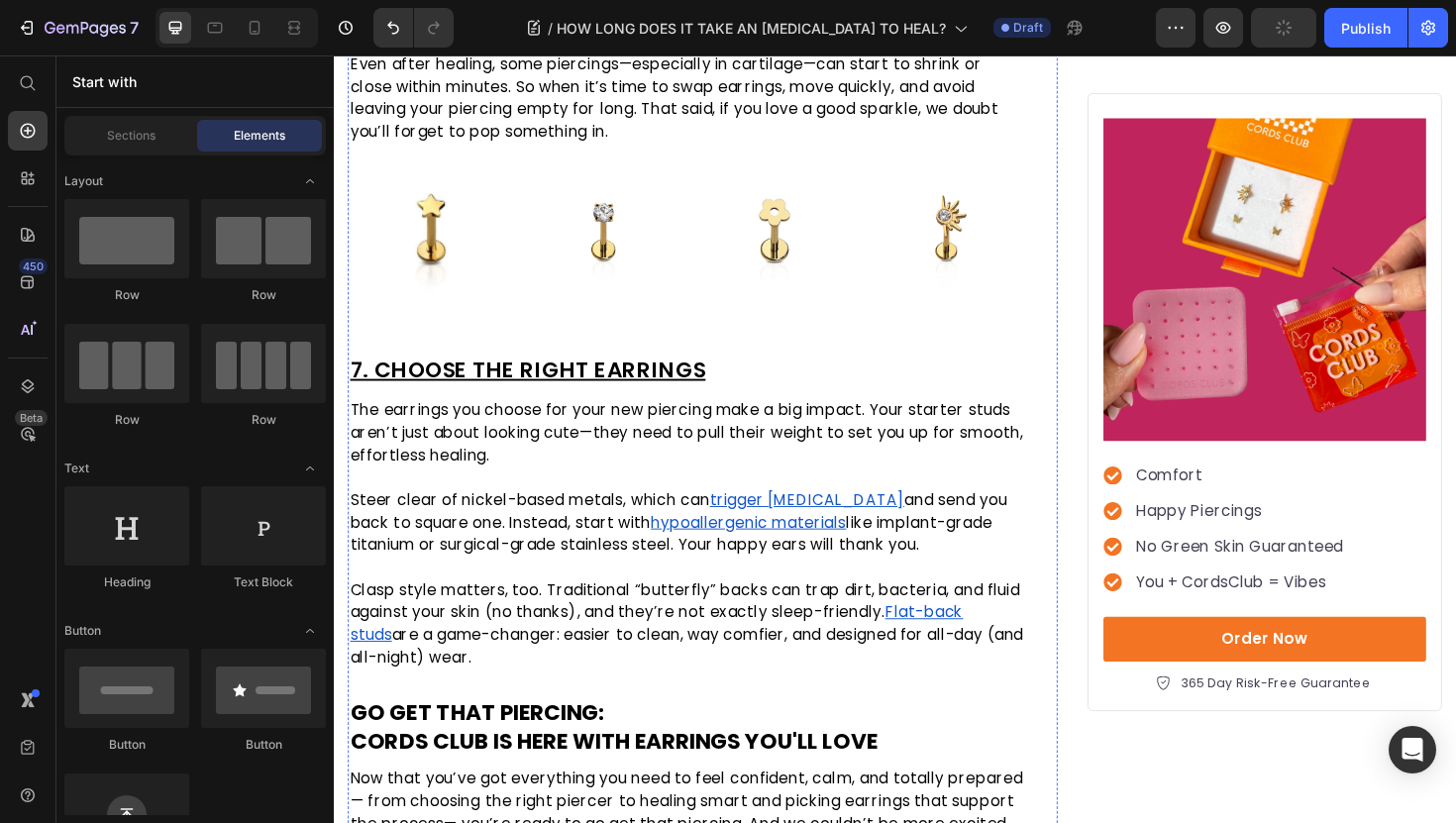 click on "If you’re thinking about an [MEDICAL_DATA], you’d probably love to know– how long will my piercing need to heal?  While you may have heard that ear piercings take six weeks to heal, healing times actually vary quite a bit." at bounding box center (698, -342) 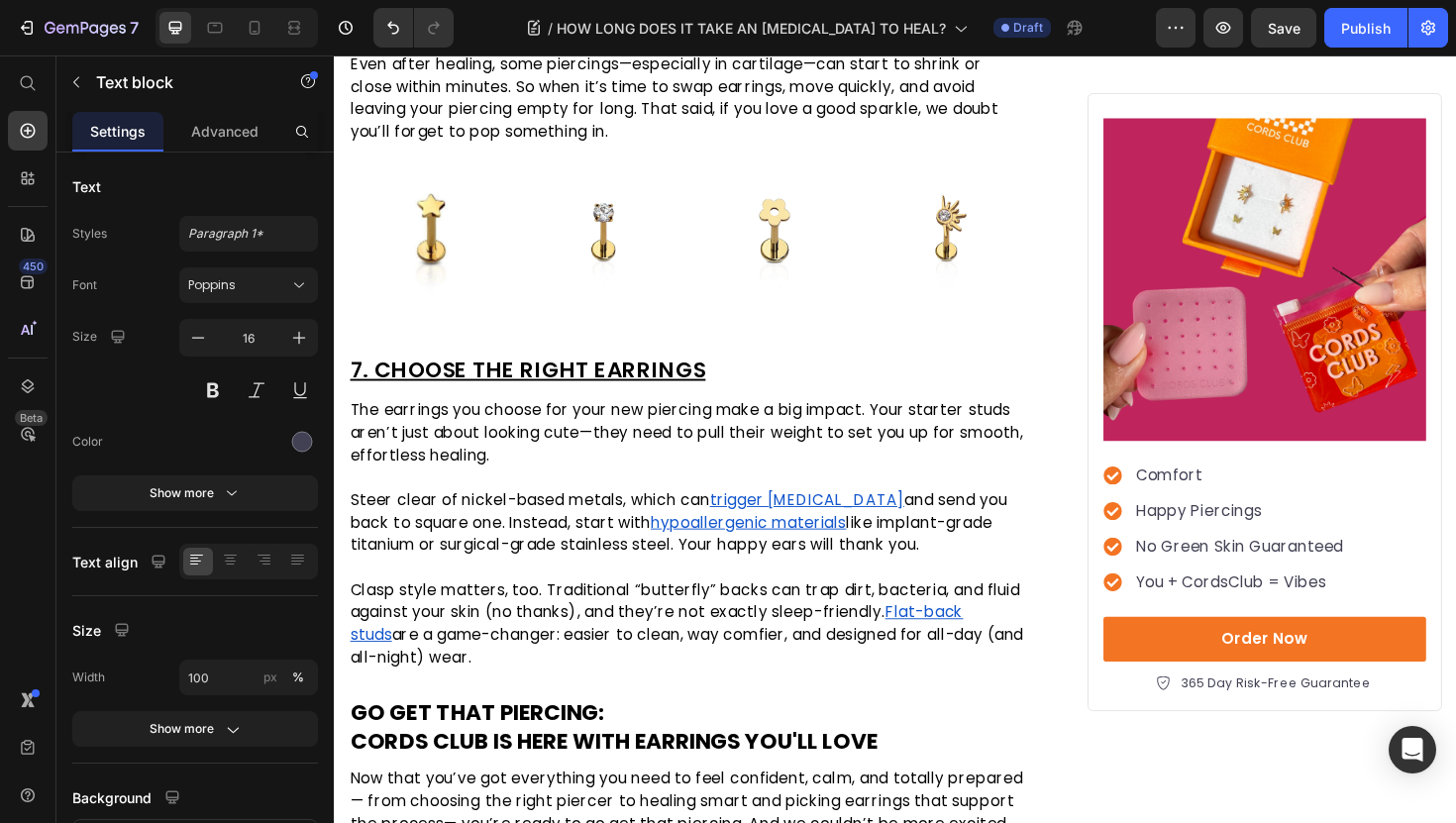 click 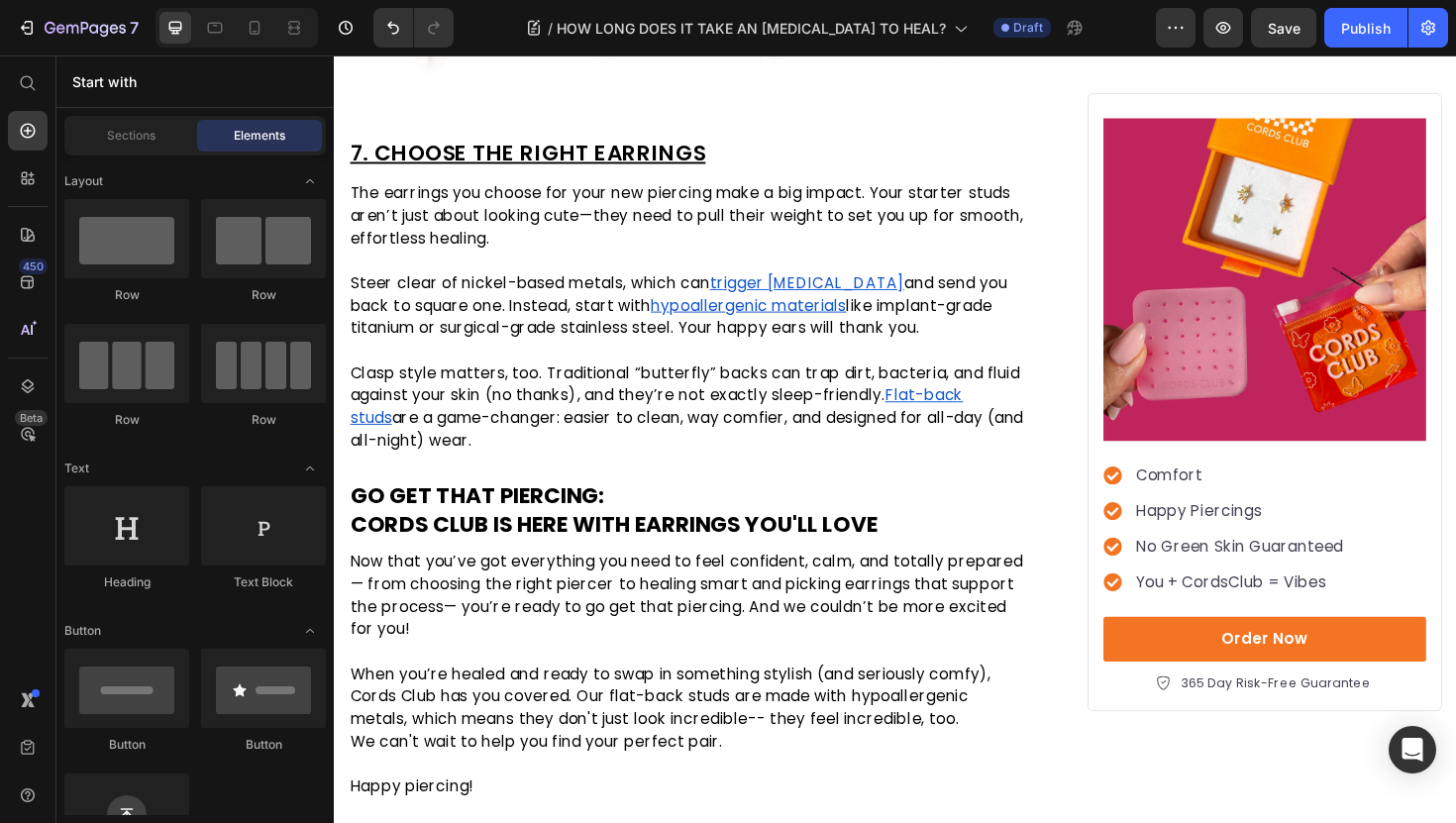 click on "6. KEEP YOUR EARRINGS IN (YOUR EARS WILL THANK YOU)" at bounding box center [688, -351] 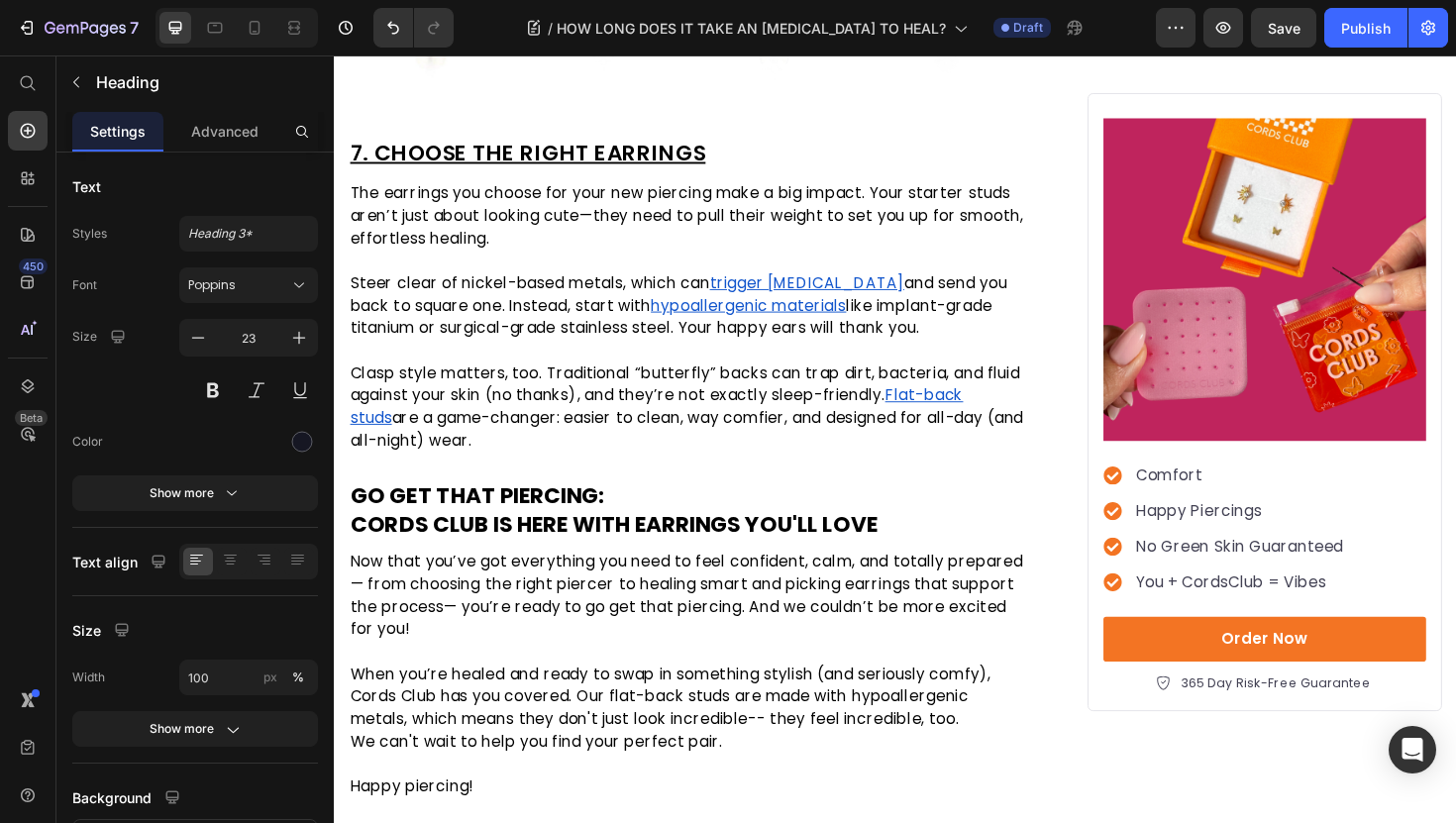 click 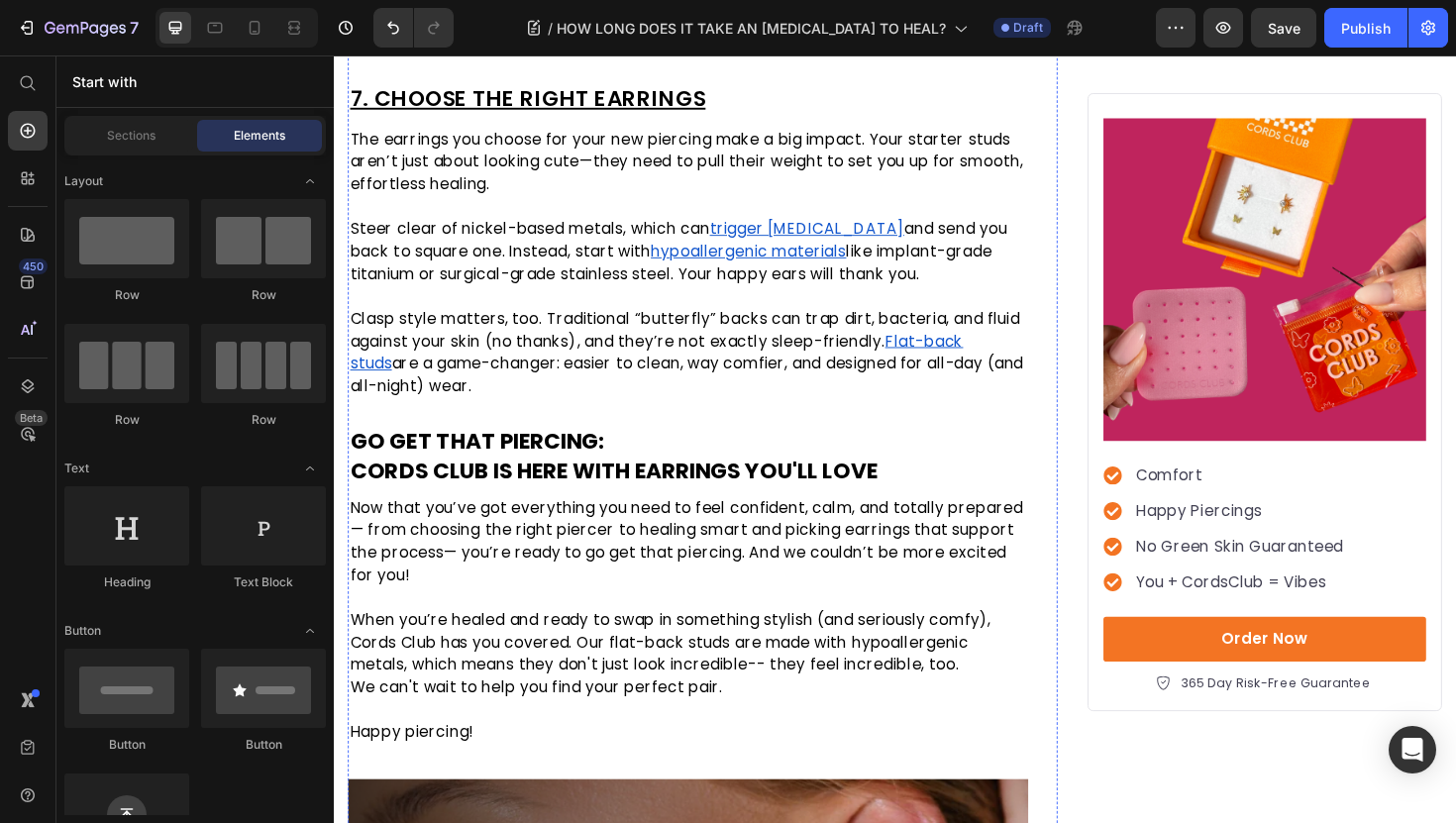 click on "keeping your starter earrings in for the  entire  healing period. Taking them out too soon can expose your piercing to bacteria or even cause it to close. Stay patient and wait to experiment with new styles  after  your piercing has fully healed. It's worth the wait!" at bounding box center (706, -306) 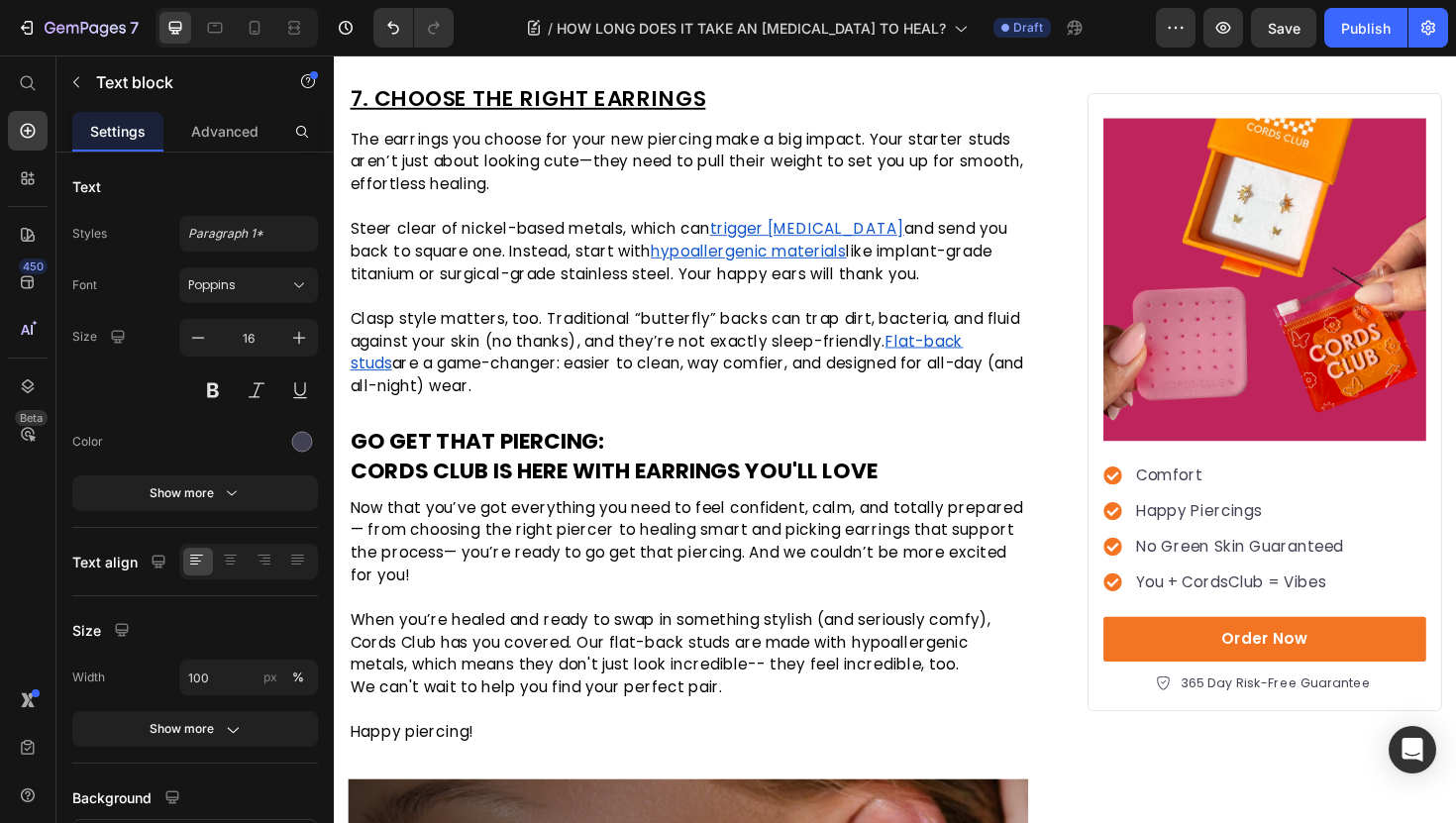 click 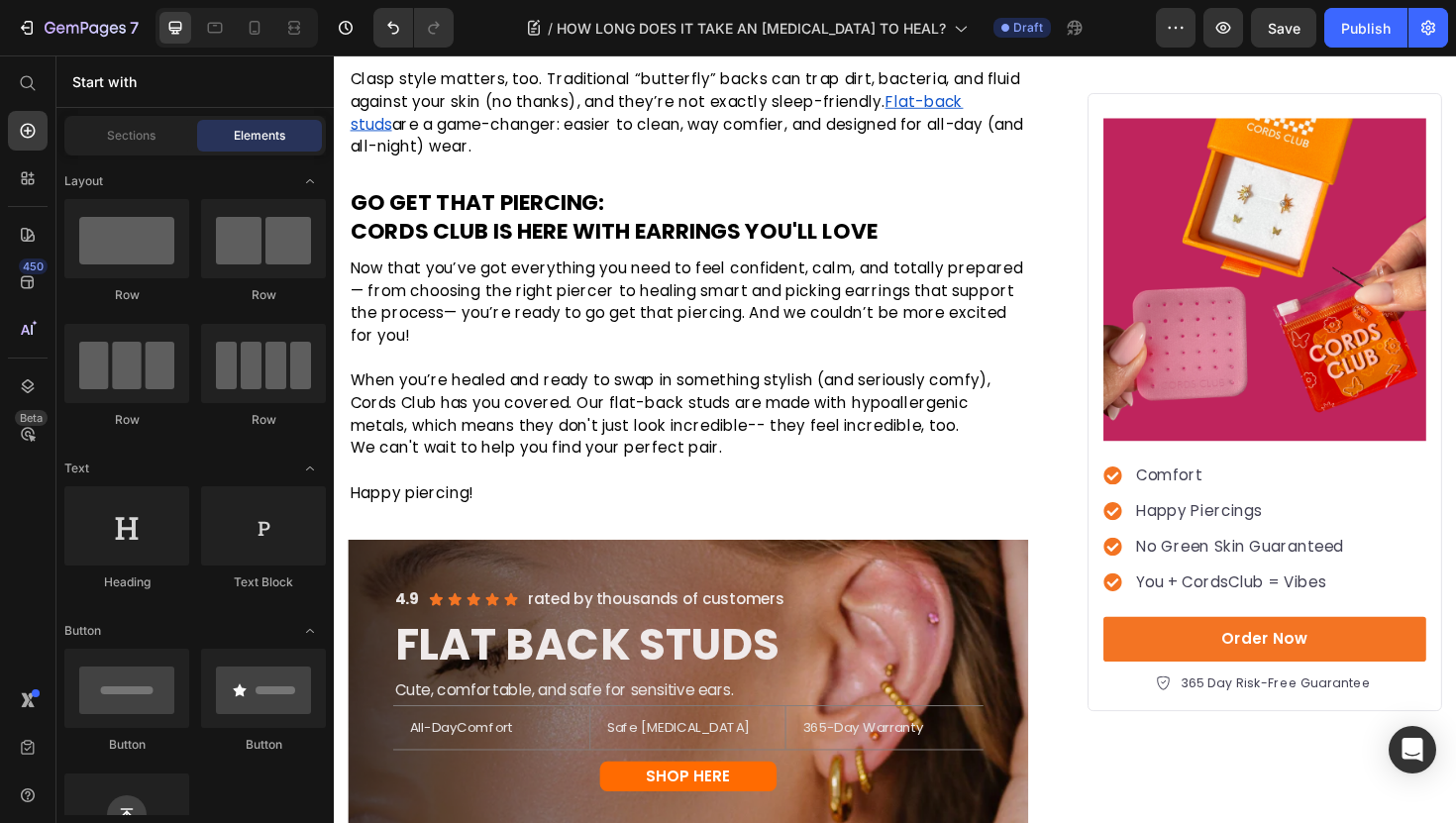 click on "Image" at bounding box center (373, -390) 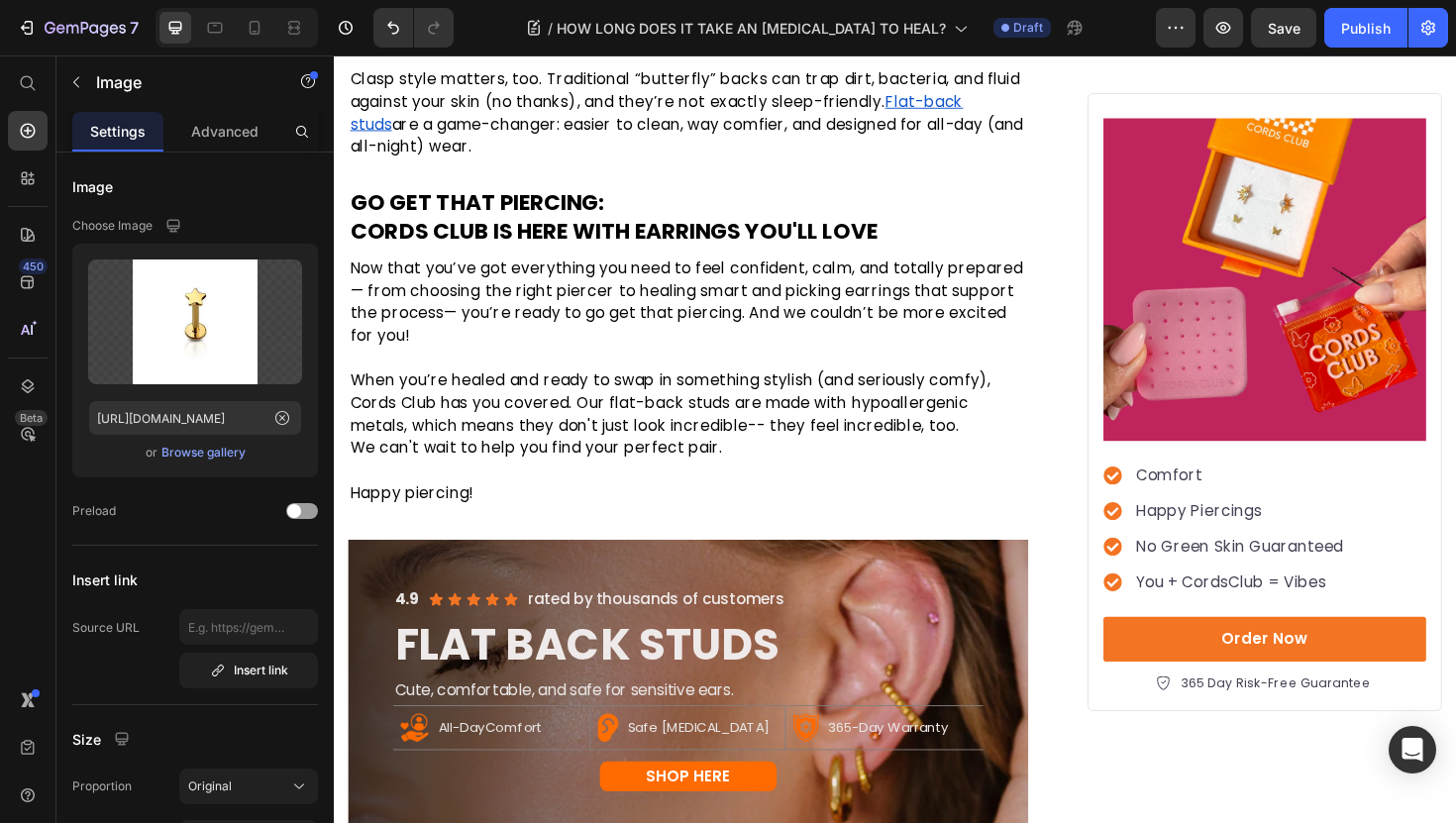 click on "Image" at bounding box center (394, -397) 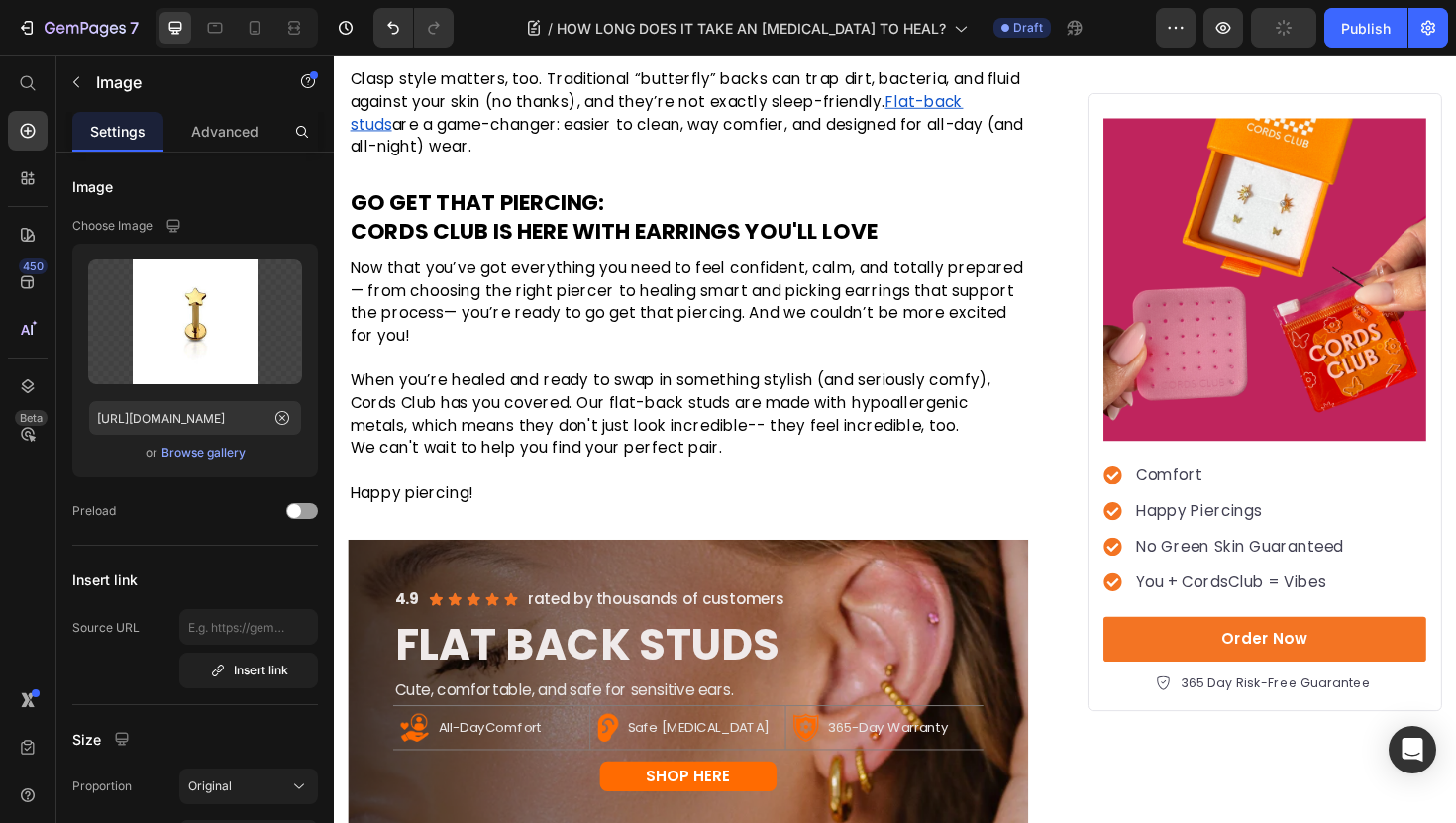 click on "Row 4 cols" at bounding box center (392, -432) 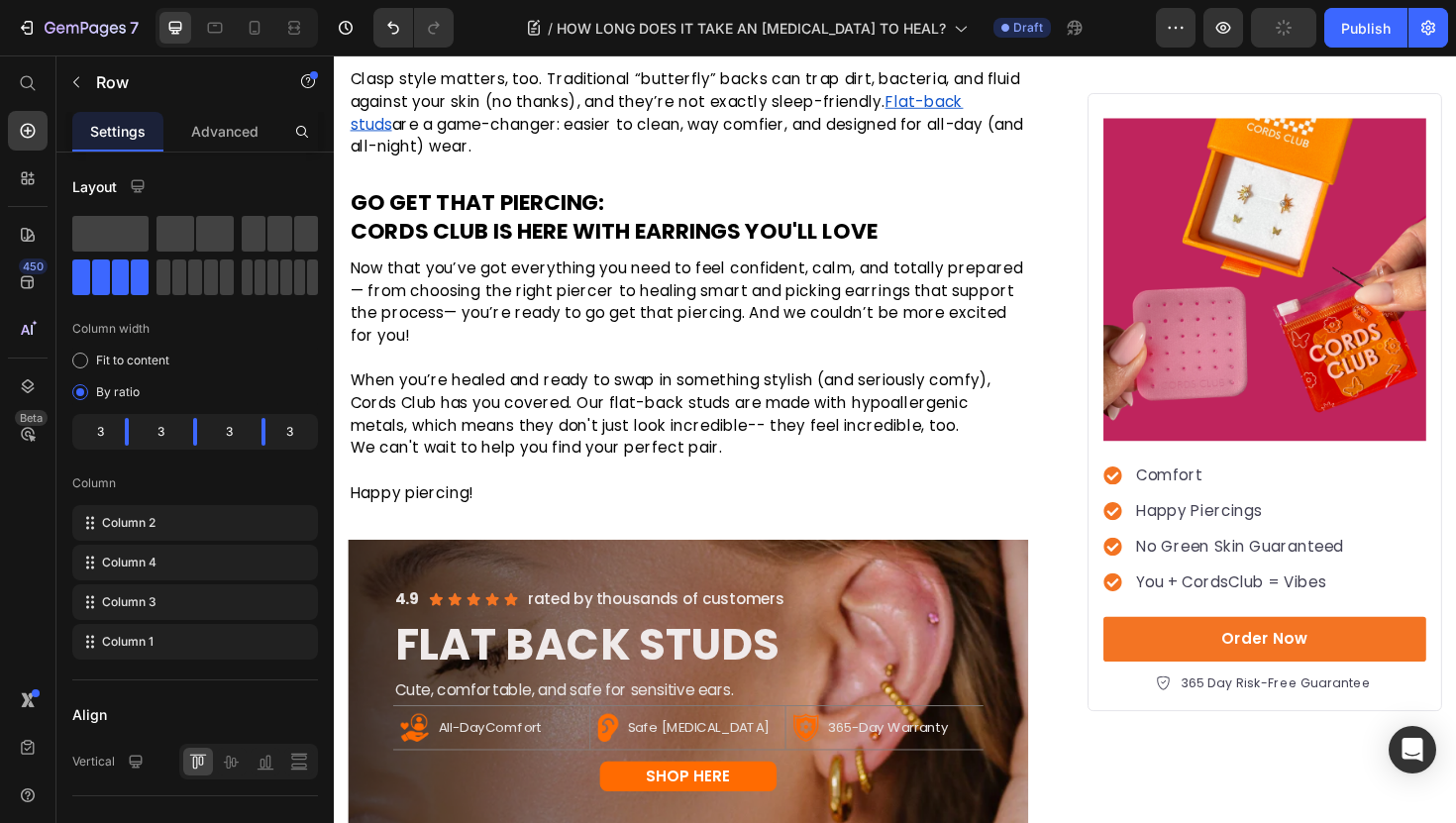 click 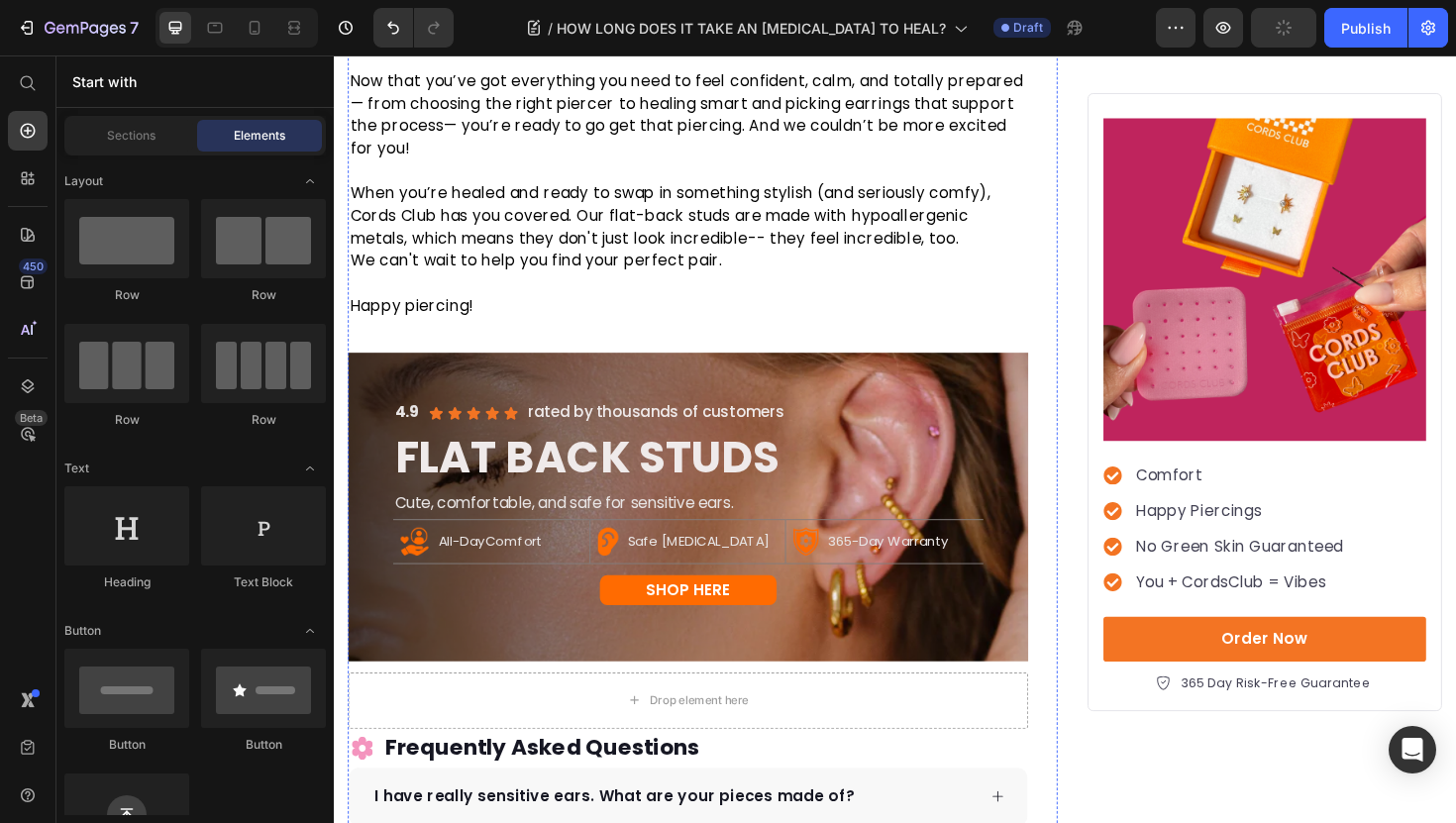click on "7. CHOOSE THE RIGHT EARRINGS" at bounding box center (539, -351) 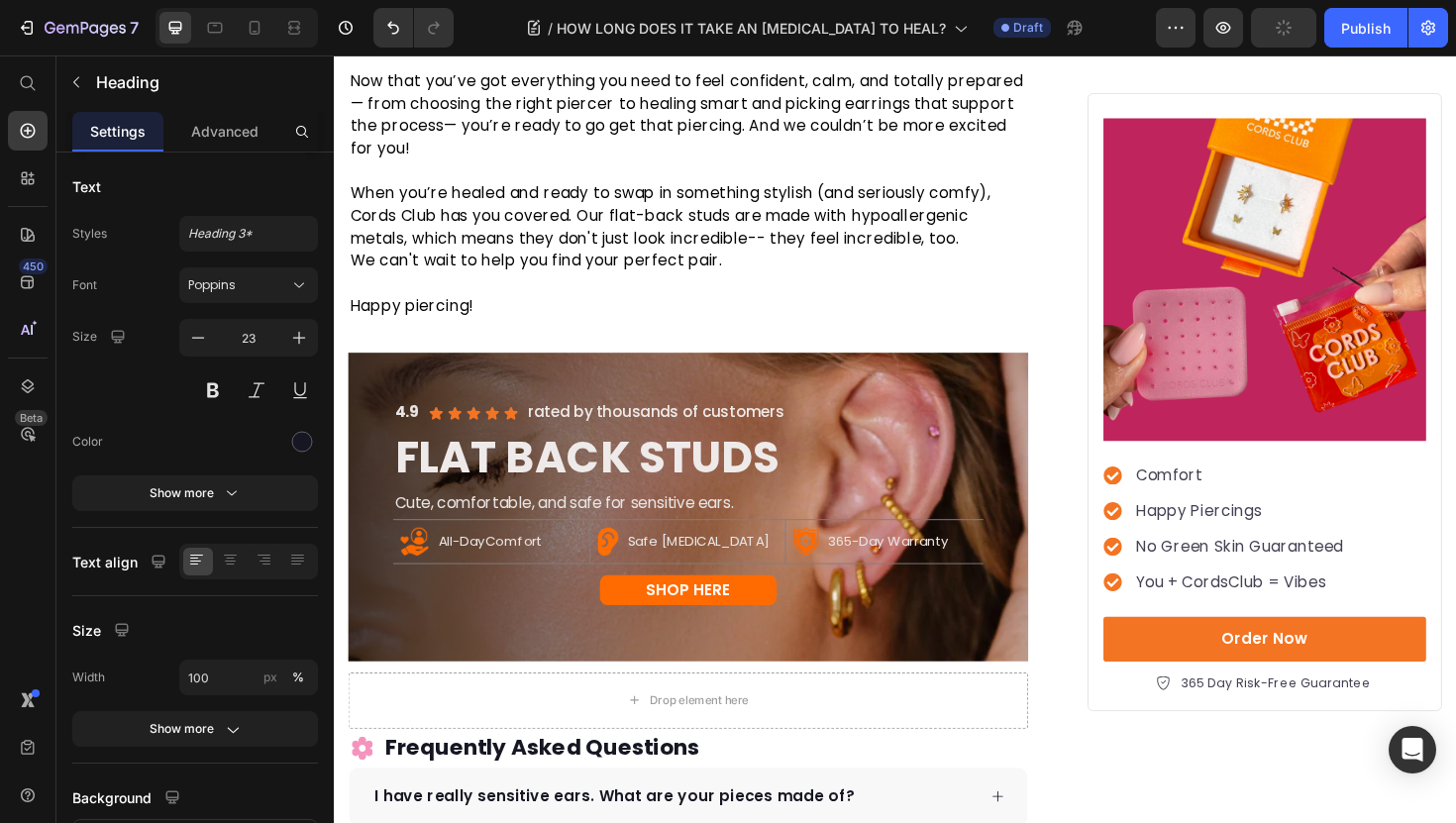 click 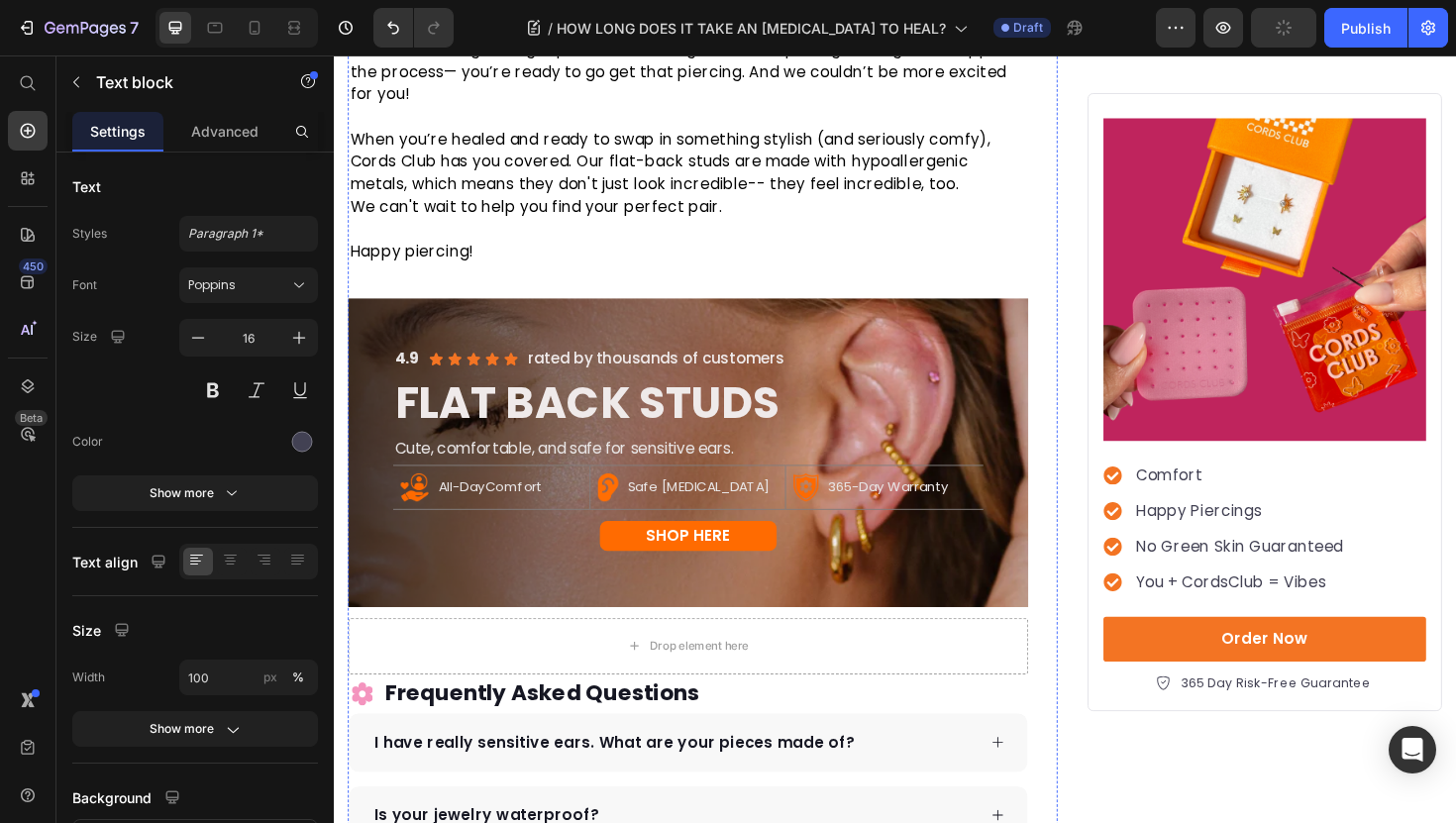 click at bounding box center (708, -293) 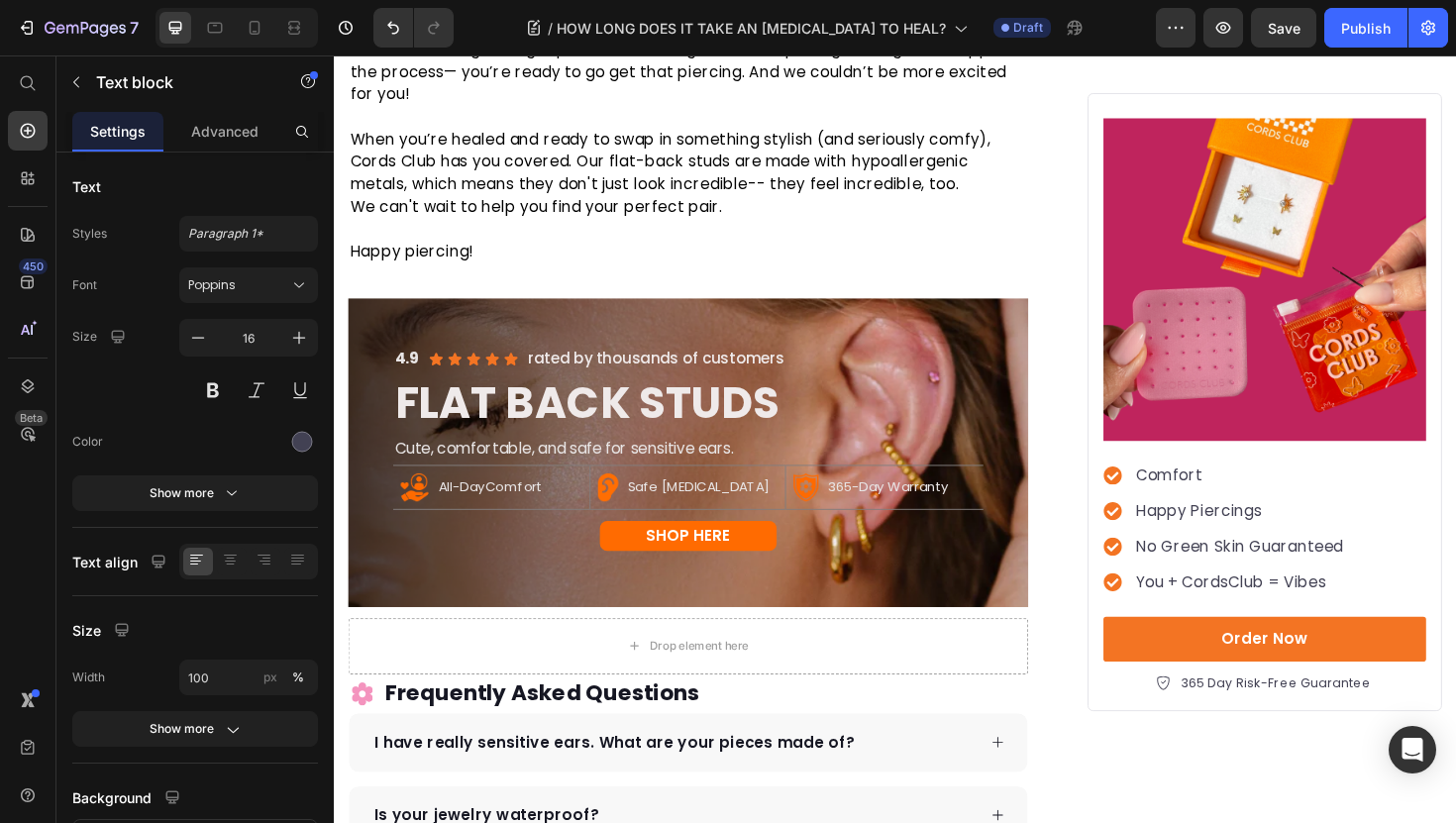 click at bounding box center (504, -397) 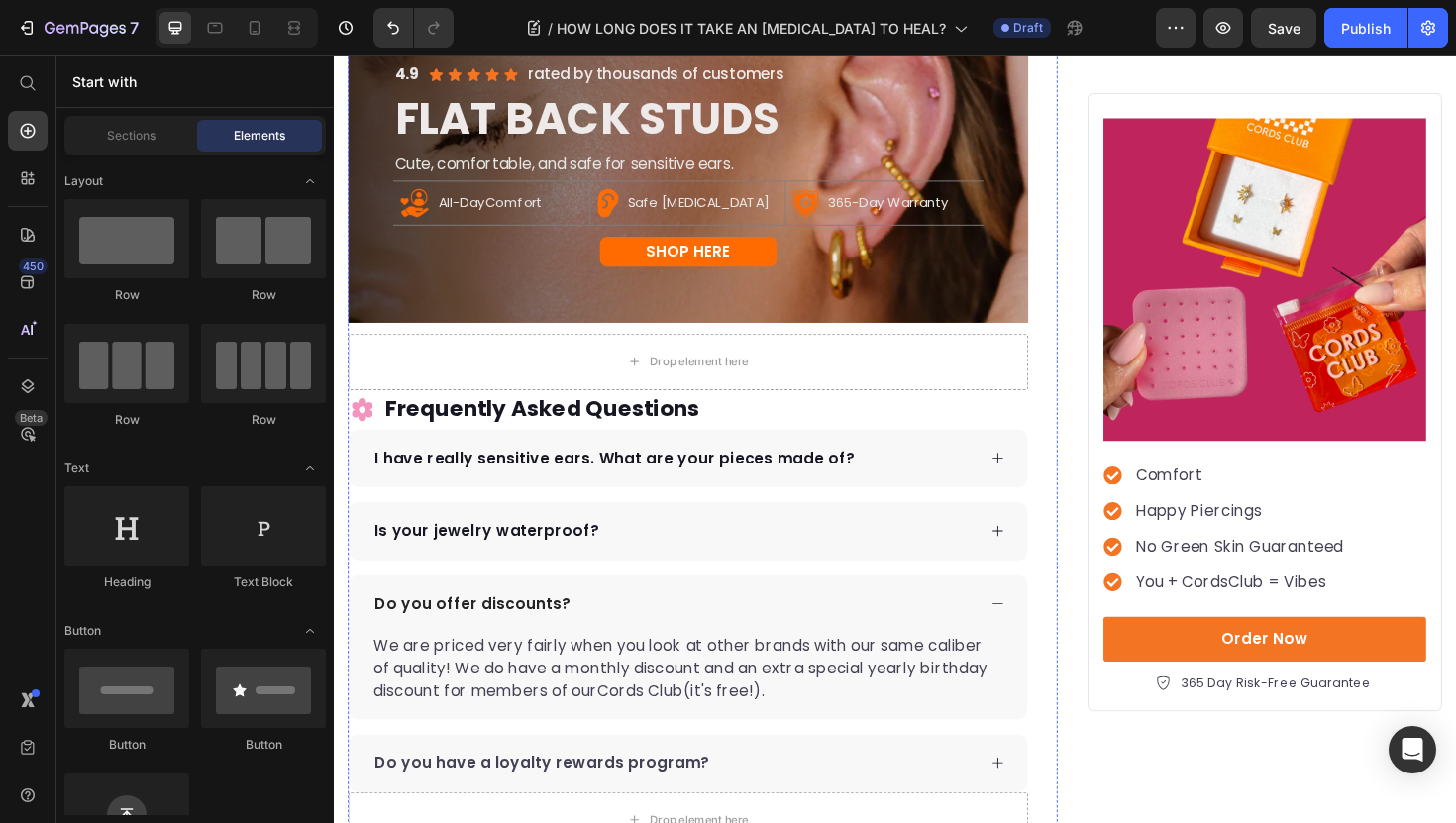 click on "CORDS CLUB IS HERE WITH EARRINGS YOU'LL LOVE" at bounding box center (630, -315) 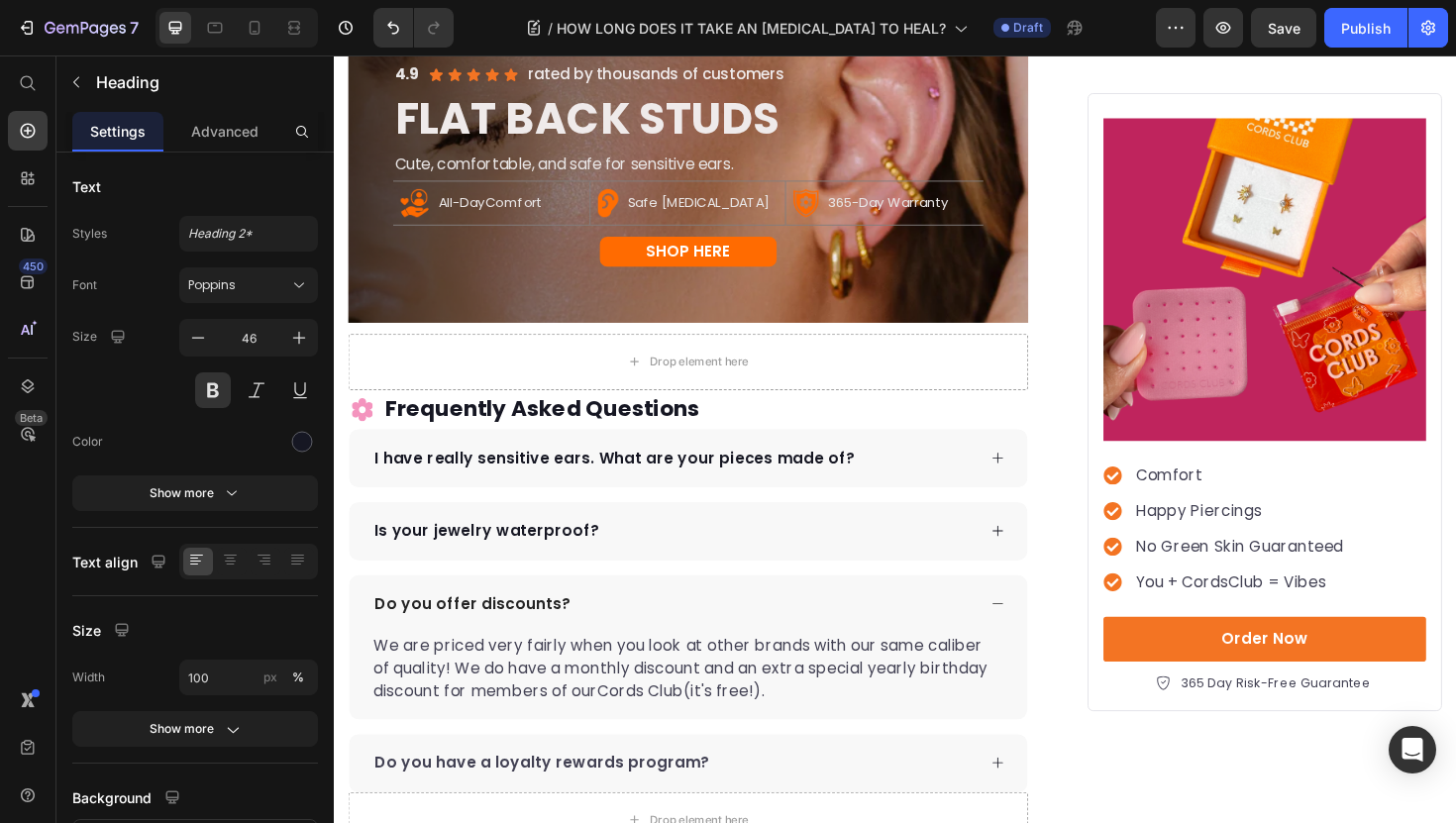 click 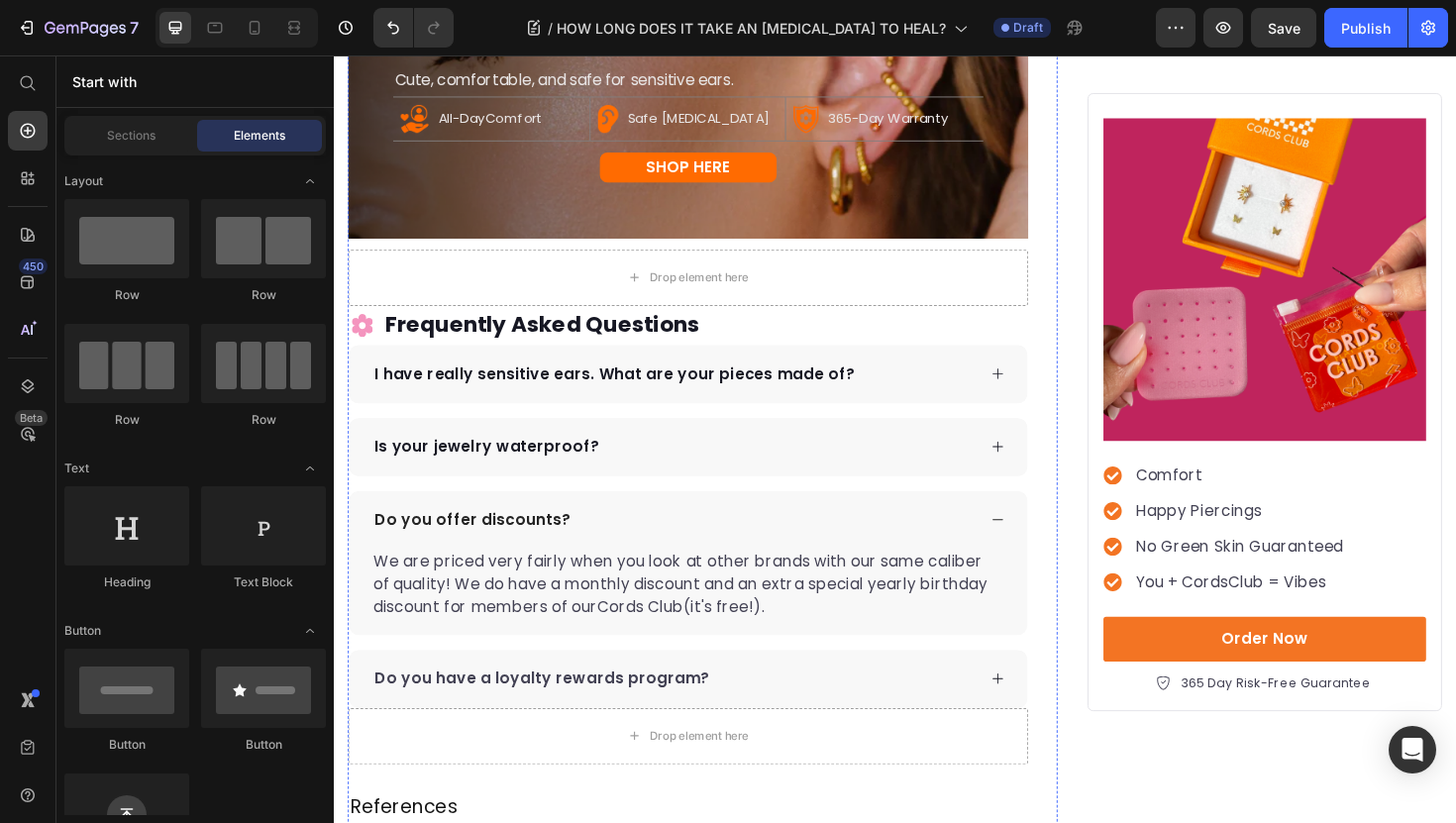click at bounding box center (708, -269) 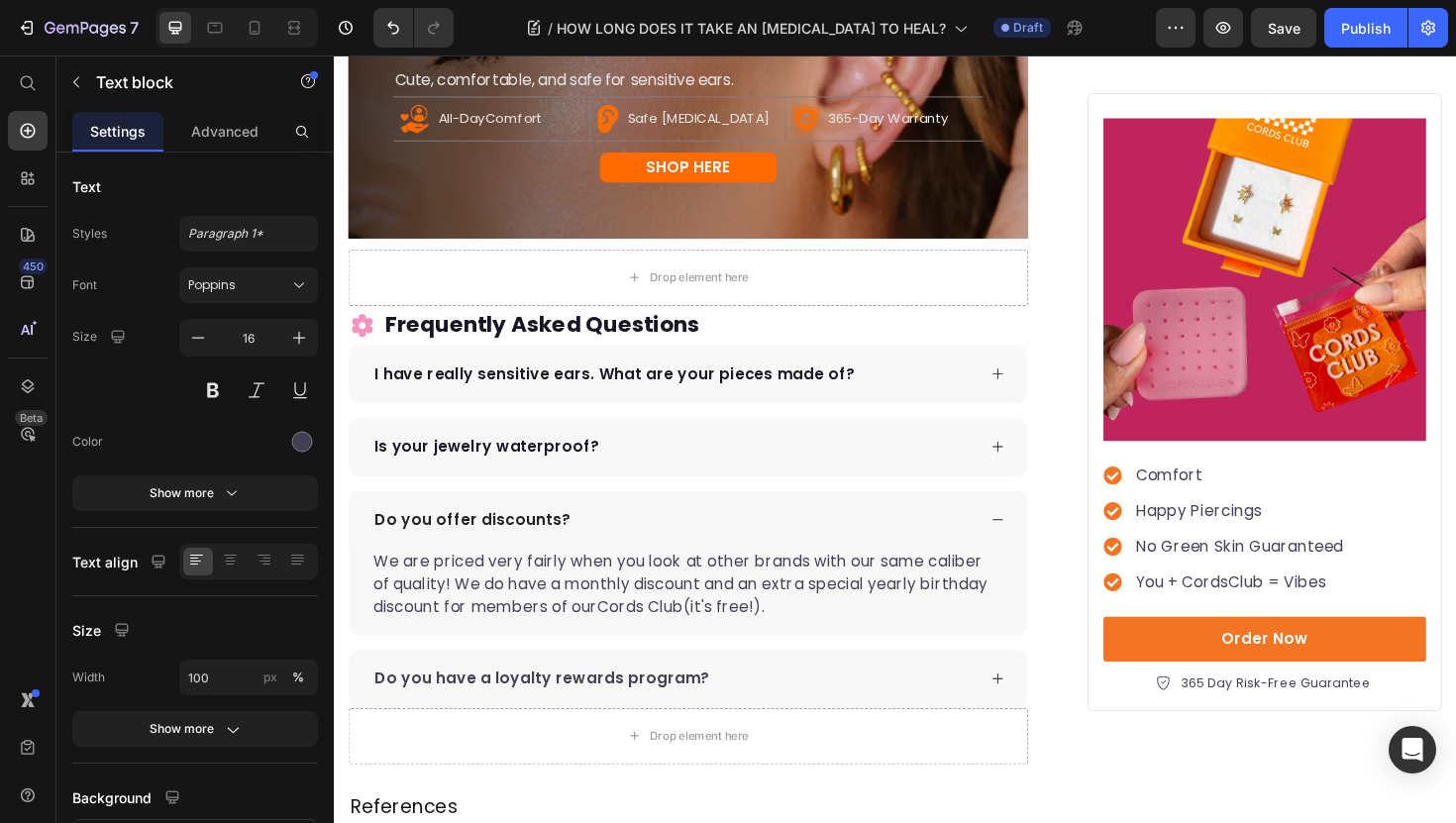click 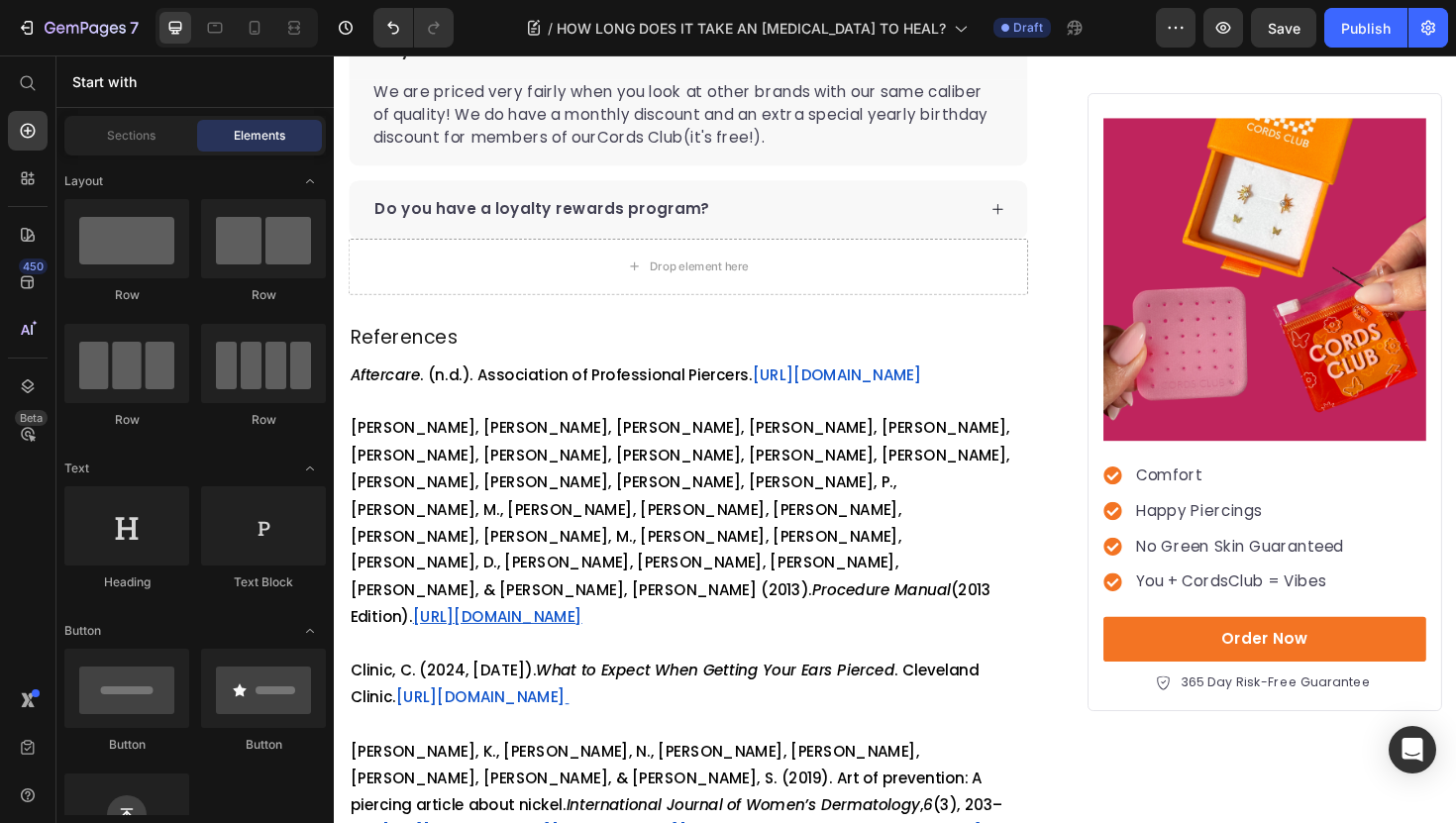 scroll, scrollTop: 4362, scrollLeft: 0, axis: vertical 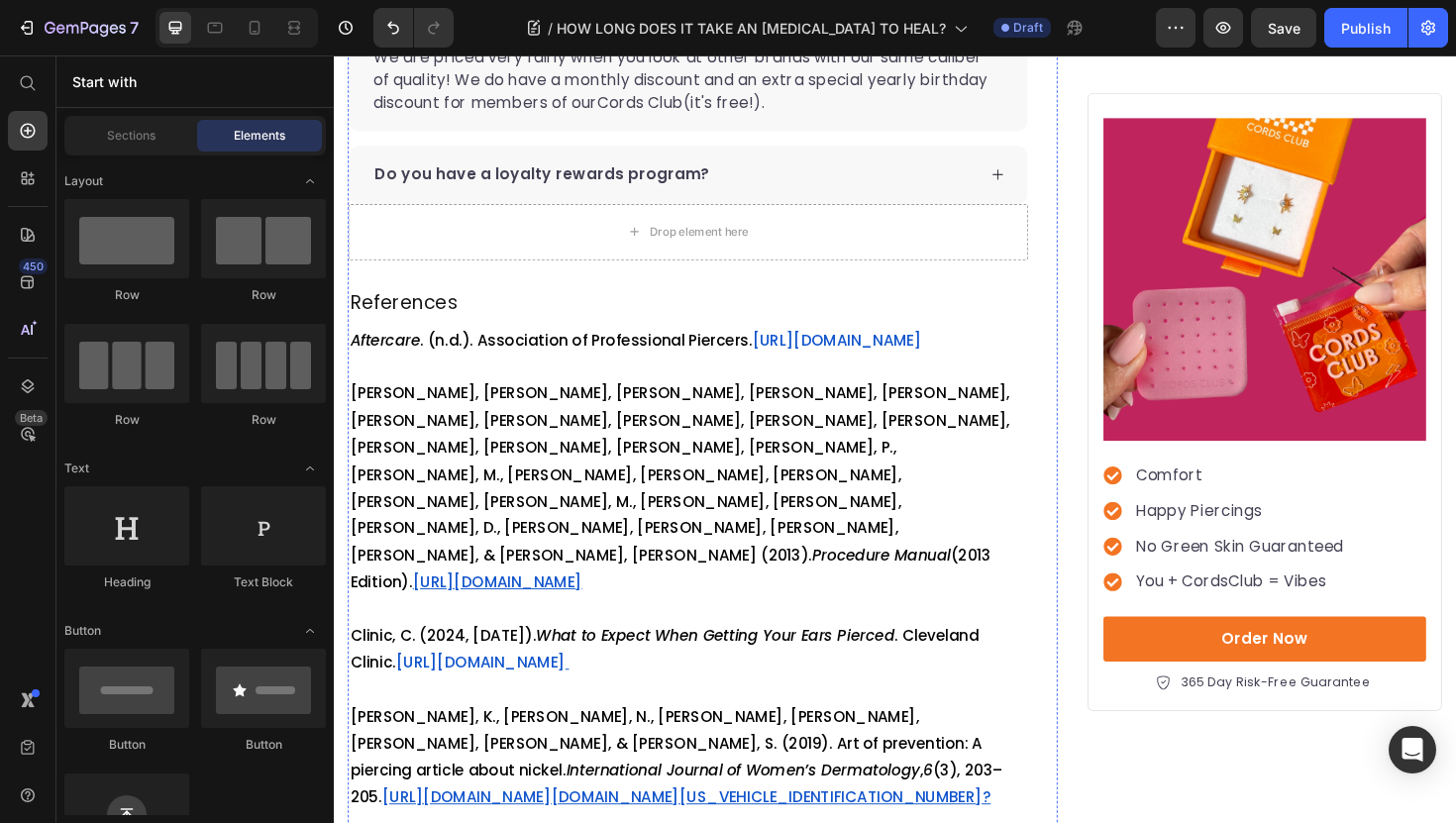 click on "Drop element here" at bounding box center (708, -243) 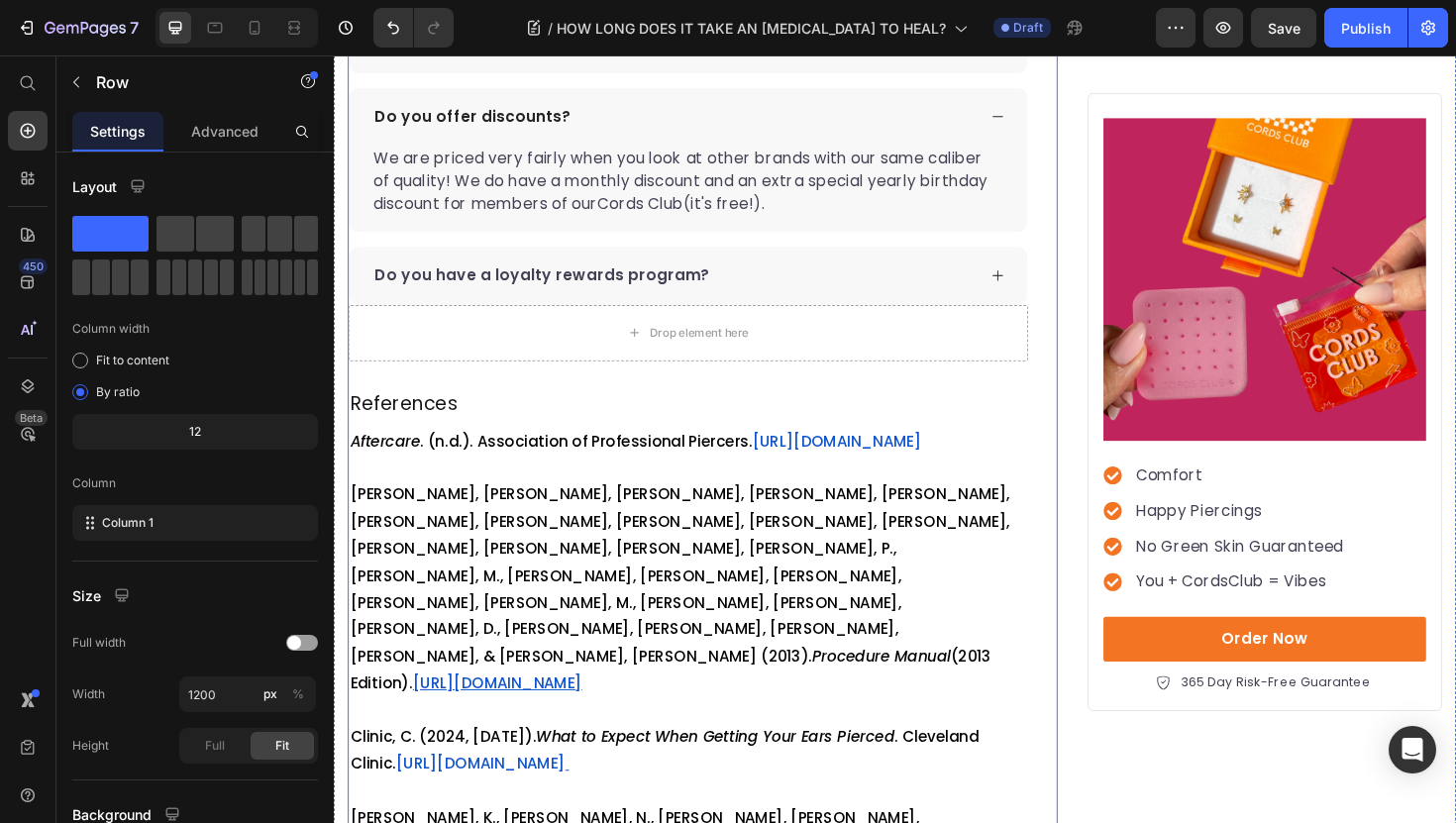 scroll, scrollTop: 4115, scrollLeft: 0, axis: vertical 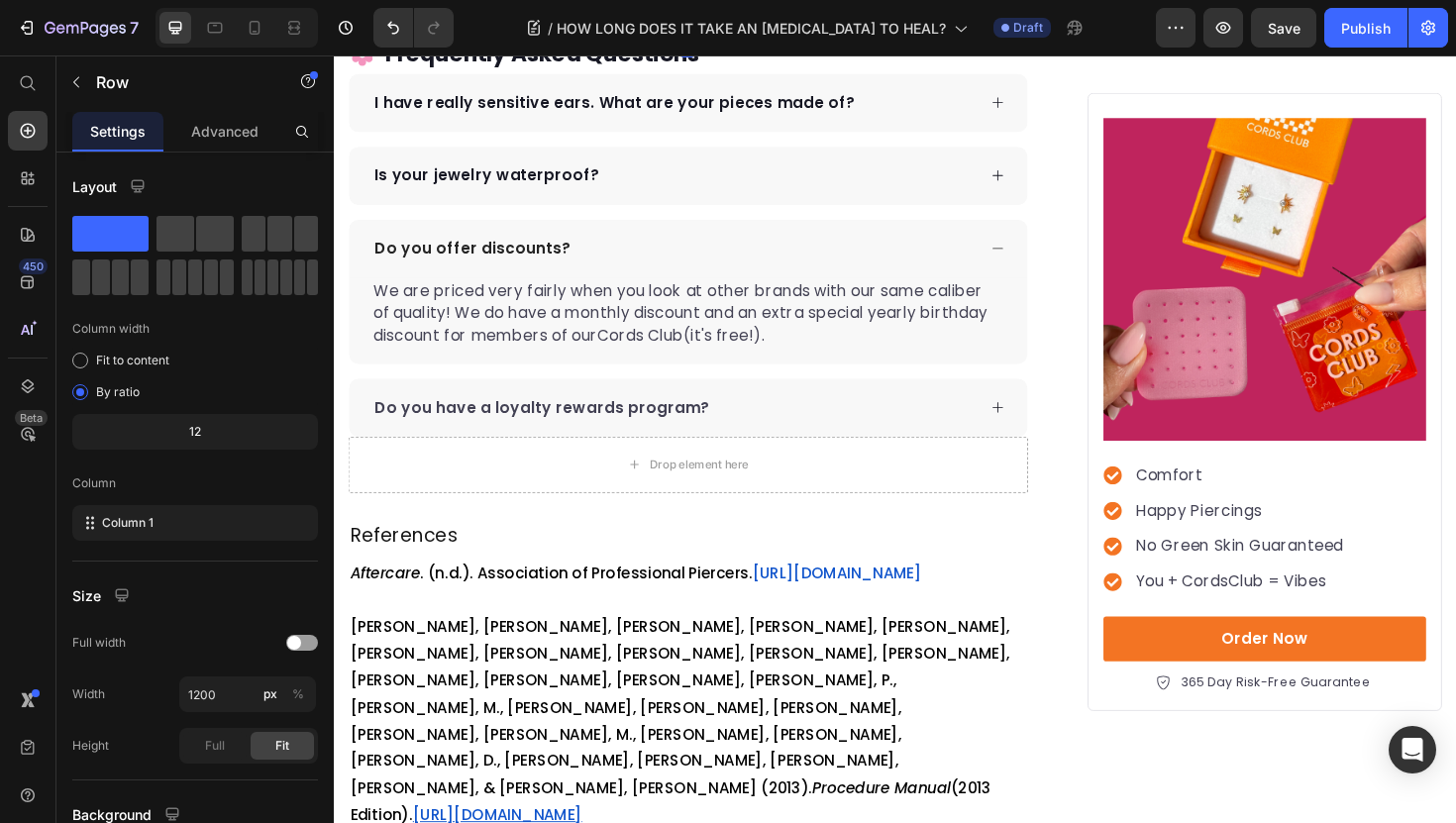 click on "FLAT BACK STUDS" at bounding box center [708, -253] 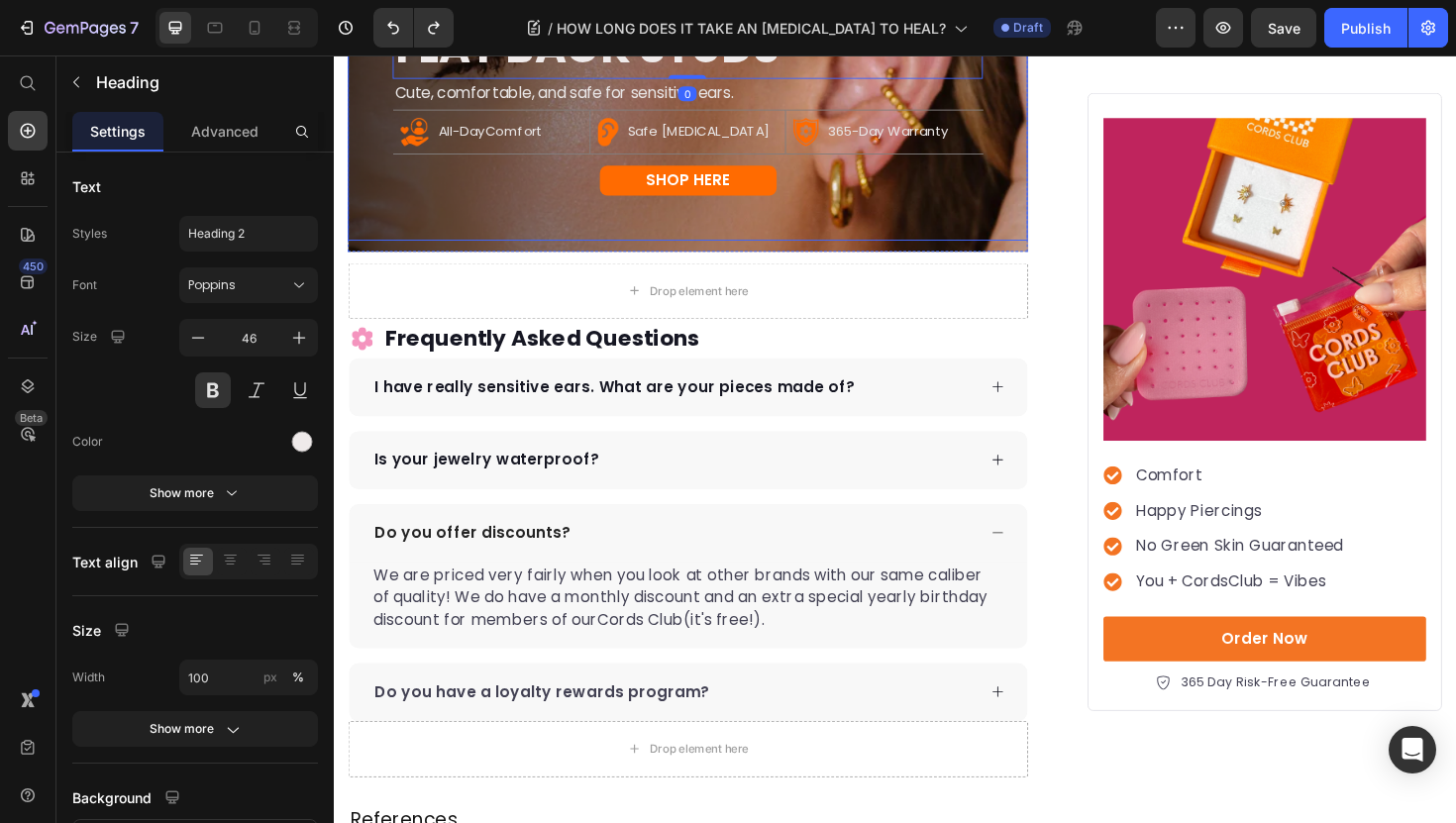 click on "4.9 Text Block Icon Icon Icon Icon
Icon Icon List rated by thousands of customers Text Block Row FLAT BACK STUDS Heading   0 Cute, comfortable, and safe for sensitive ears. Text Block Image All-DayComfort Text Block Row Image Safe [MEDICAL_DATA] Text Block Row Image 365-Day Warranty Text Block Row Row SHOP HERE [GEOGRAPHIC_DATA]" at bounding box center [708, 93] 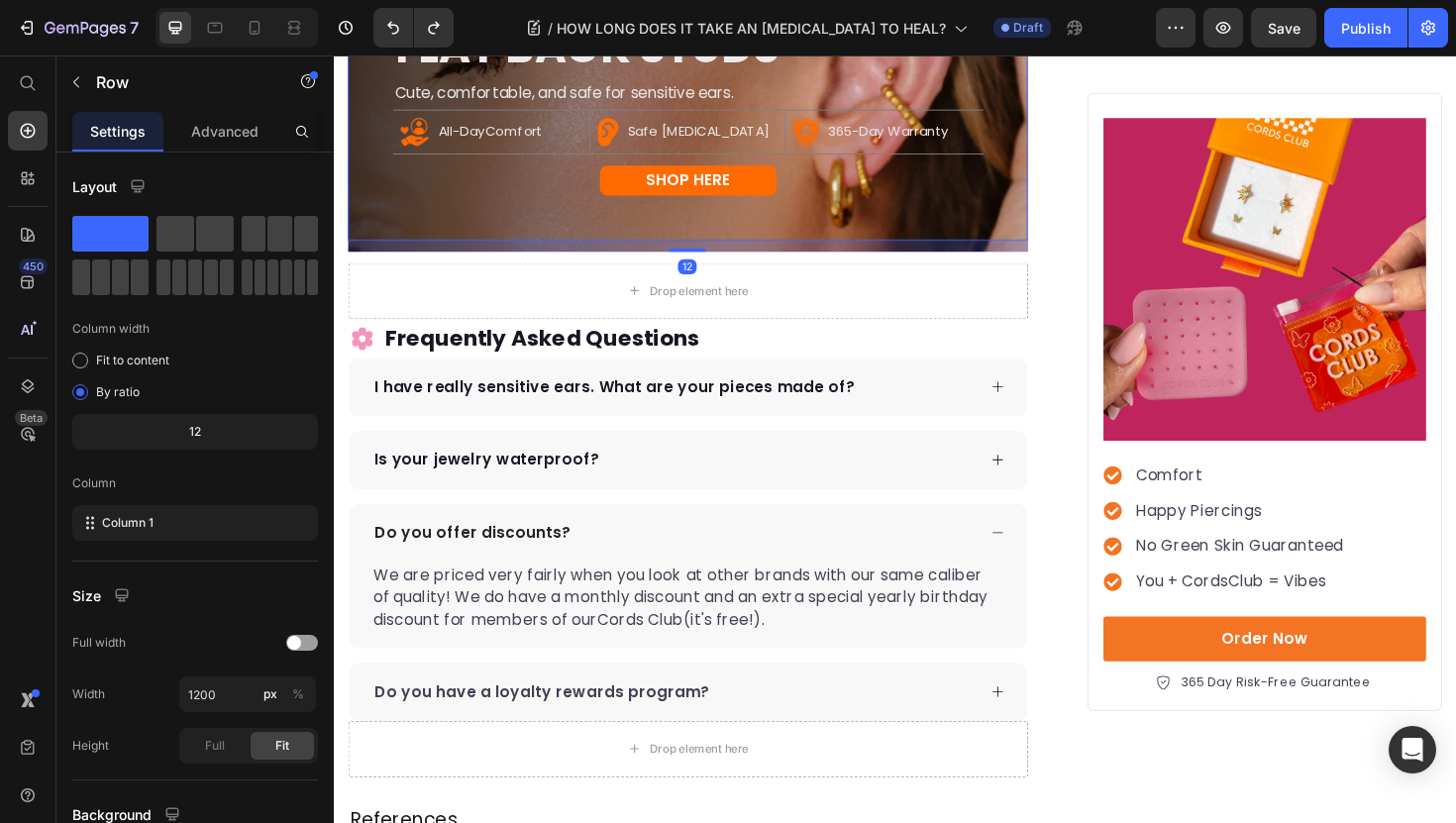 click on "Row" at bounding box center (389, -82) 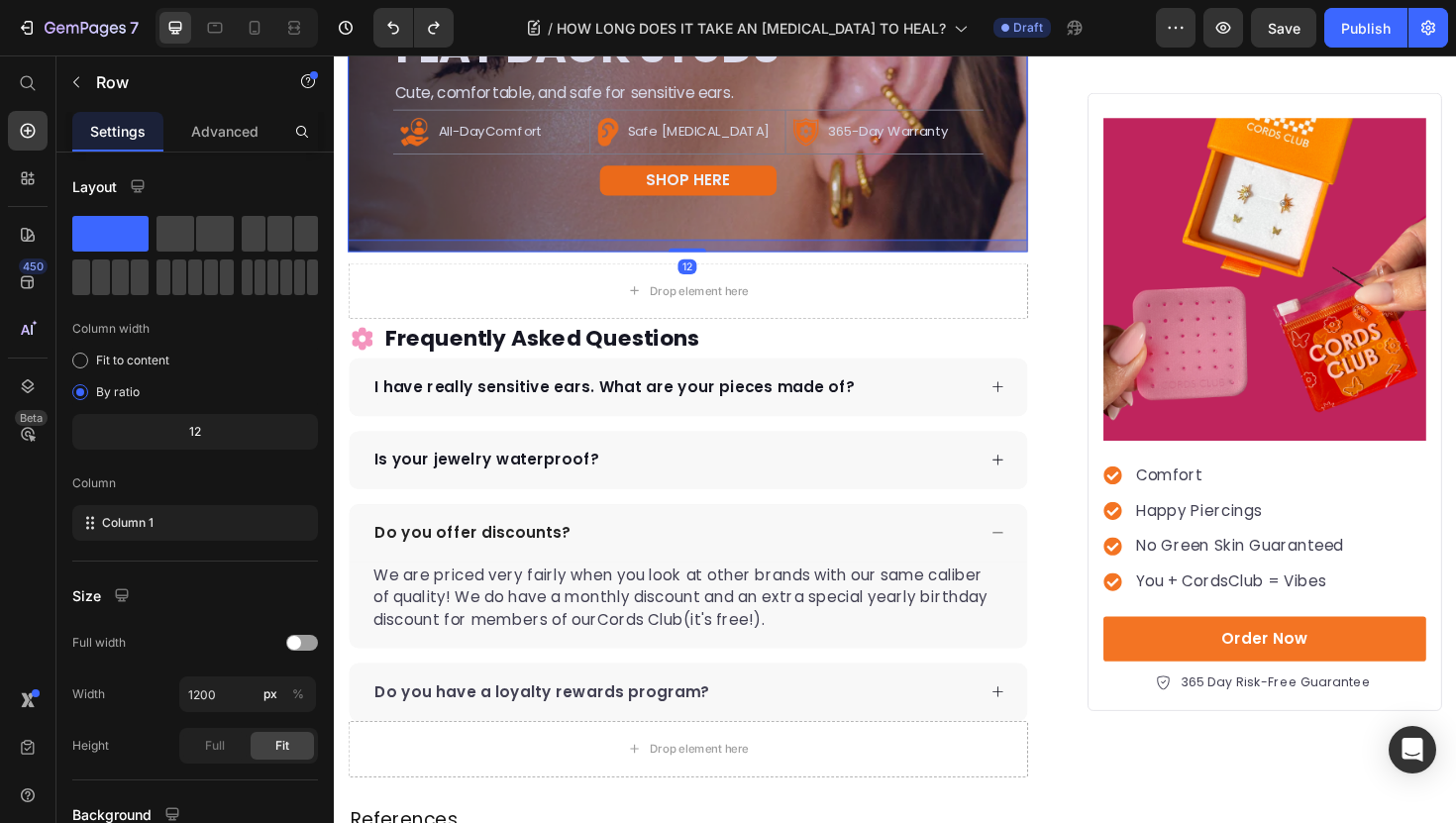 click on "Row 1 col" at bounding box center (387, -117) 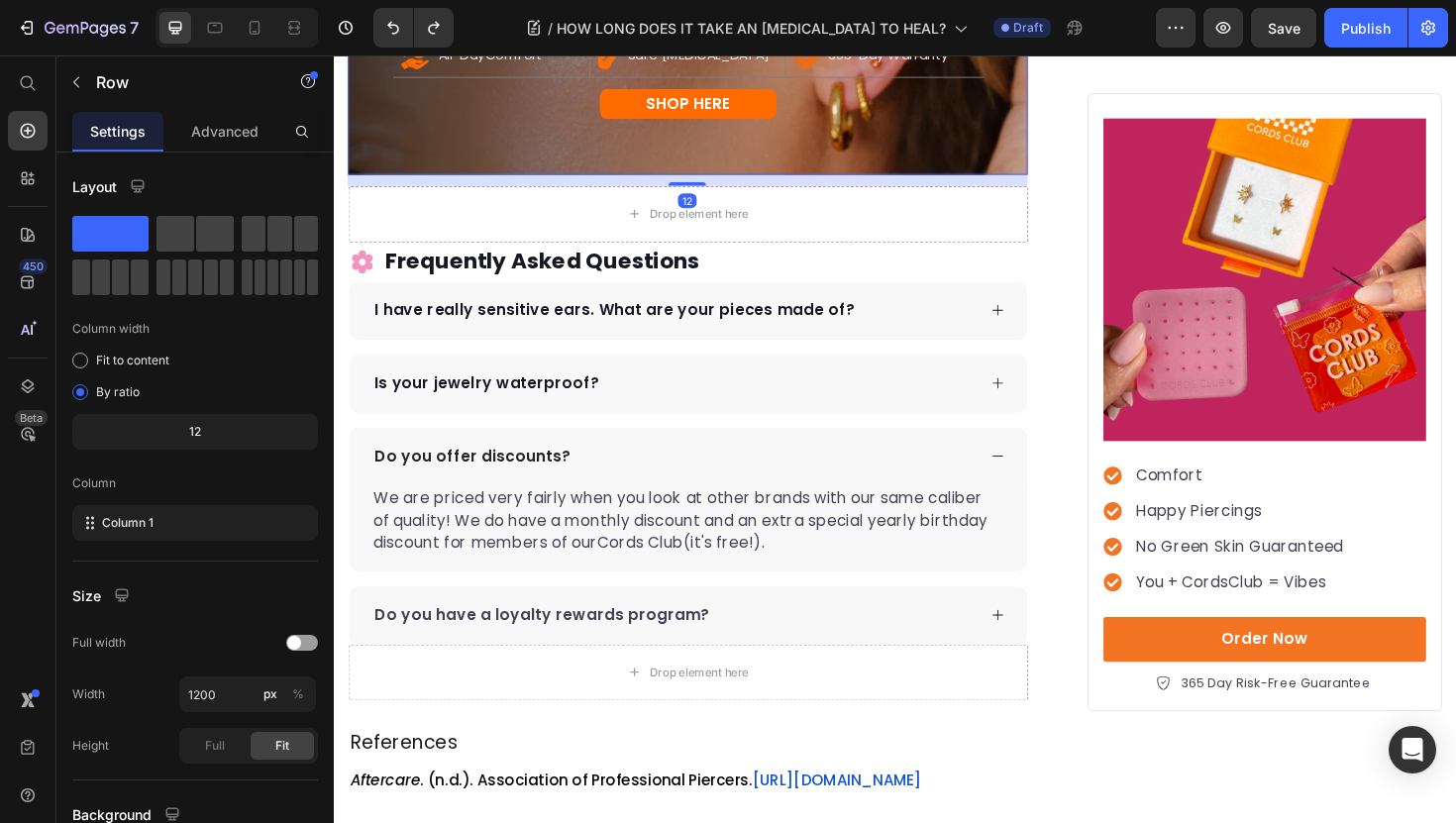 scroll, scrollTop: 4202, scrollLeft: 0, axis: vertical 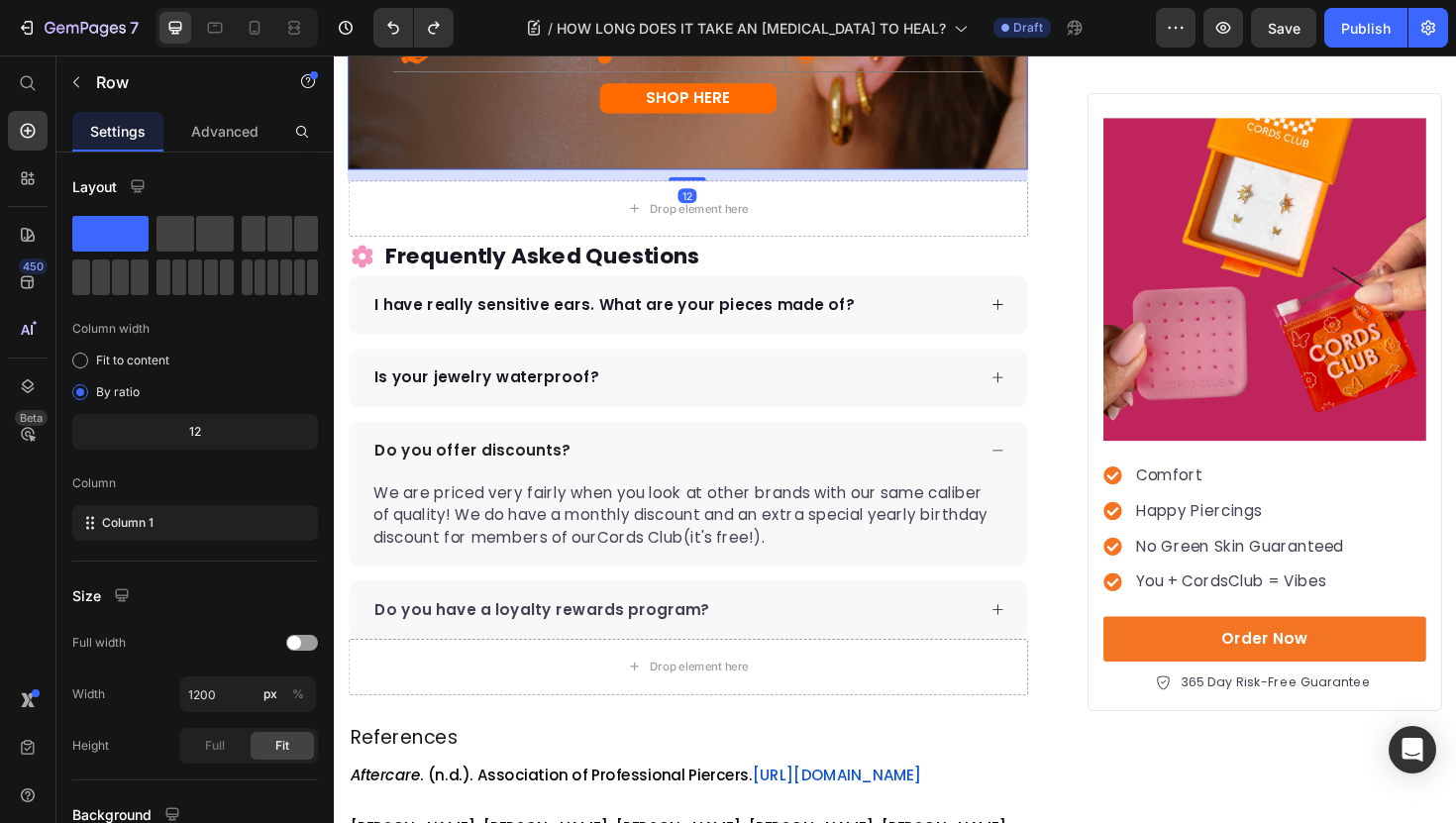 click on "Row" at bounding box center (389, -169) 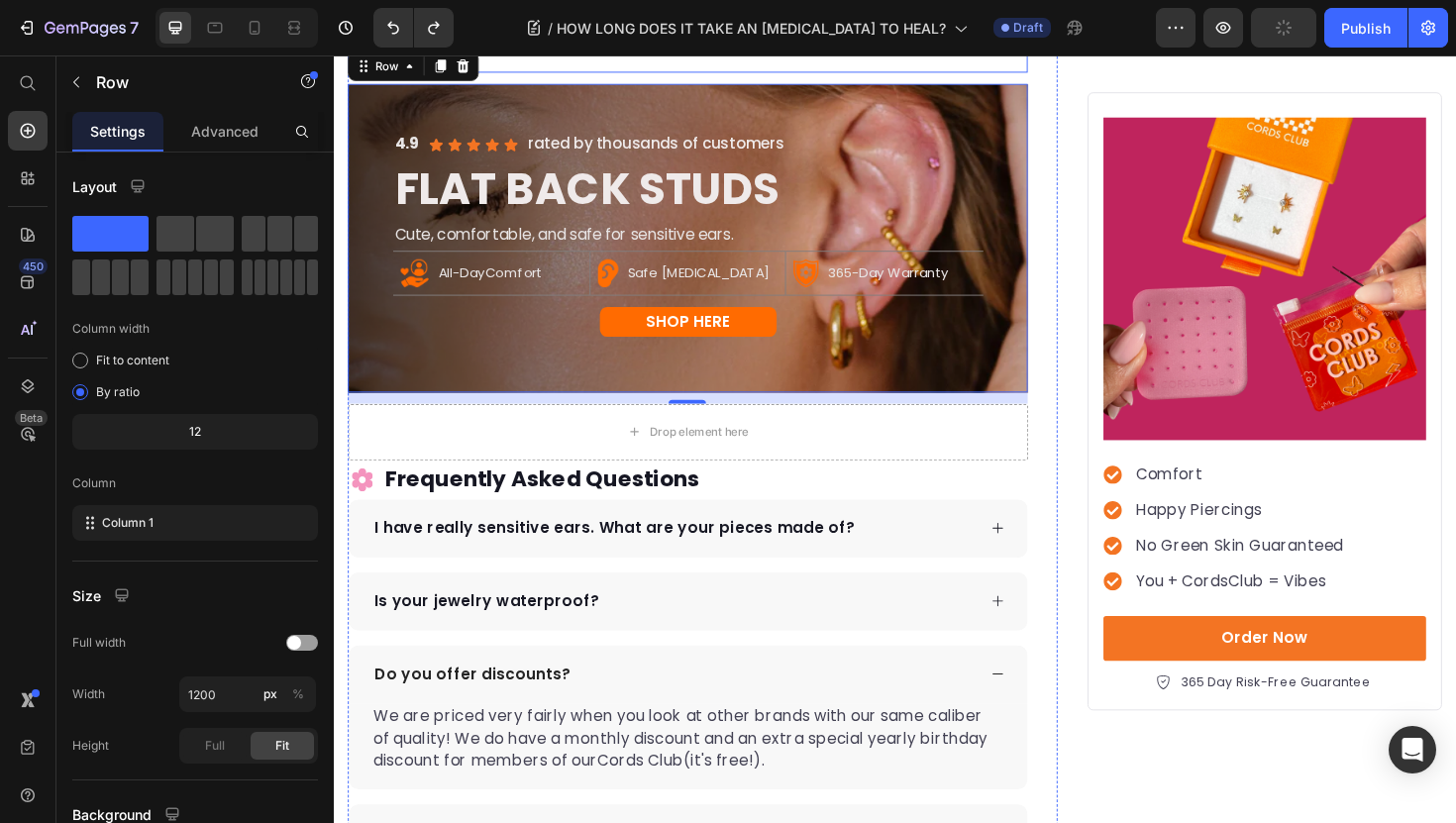 scroll, scrollTop: 3969, scrollLeft: 0, axis: vertical 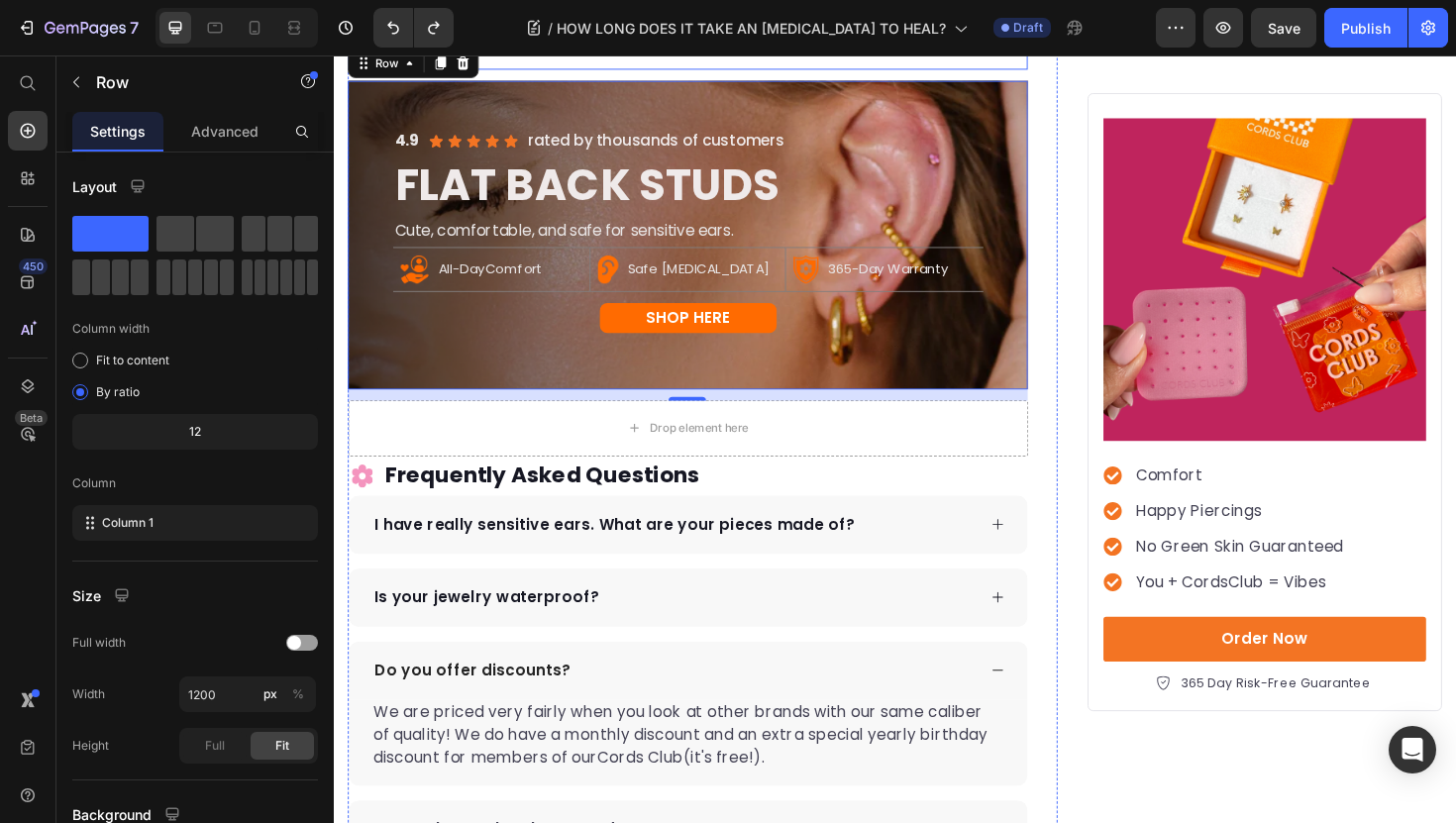 click on "Now that you’ve got everything you need to feel confident, calm, and totally prepared— from choosing the right piercer to healing smart and picking earrings that support the process— you’re ready to go get that piercing. And we couldn’t be more excited for you!" at bounding box center (707, -170) 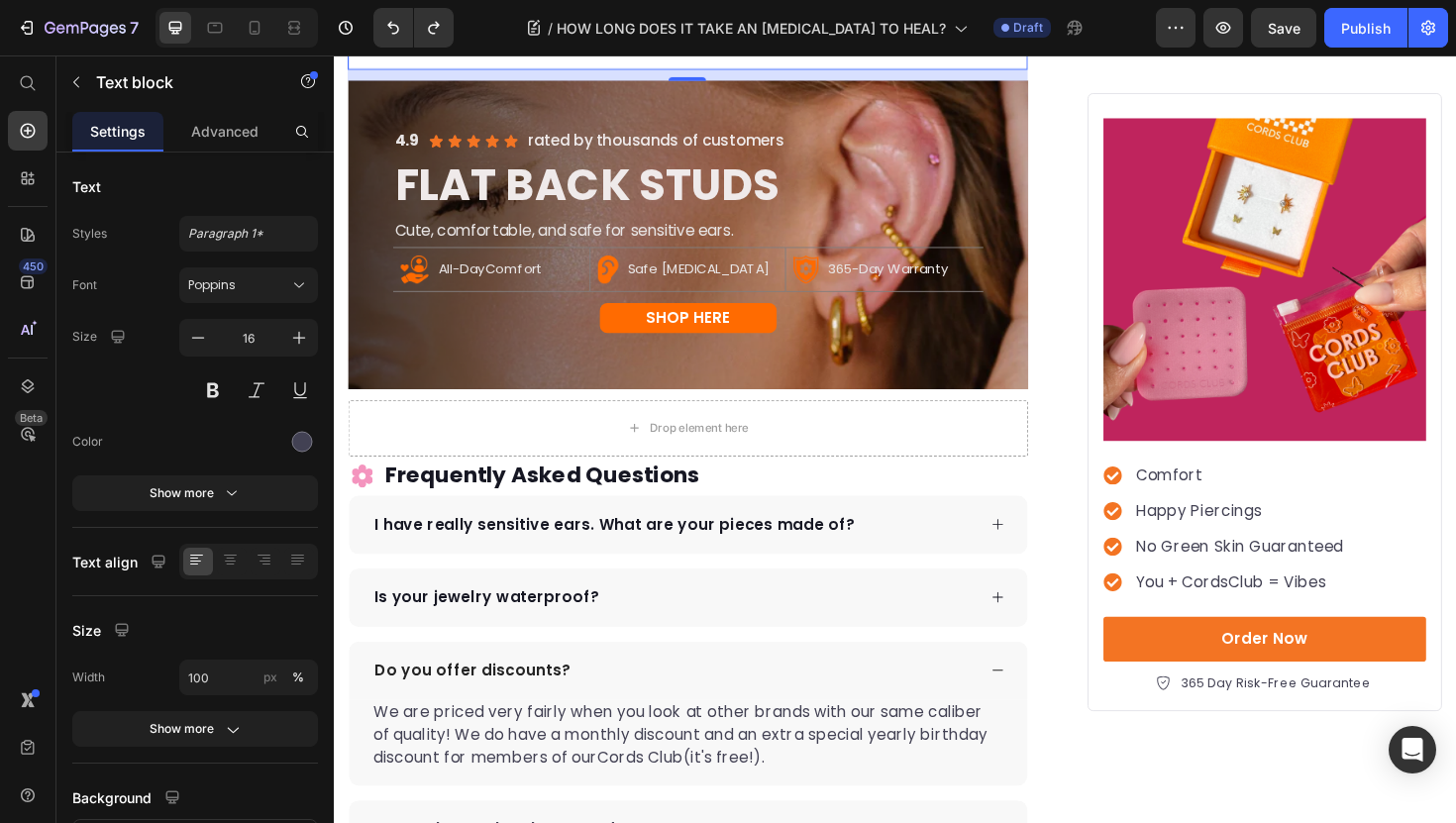 click 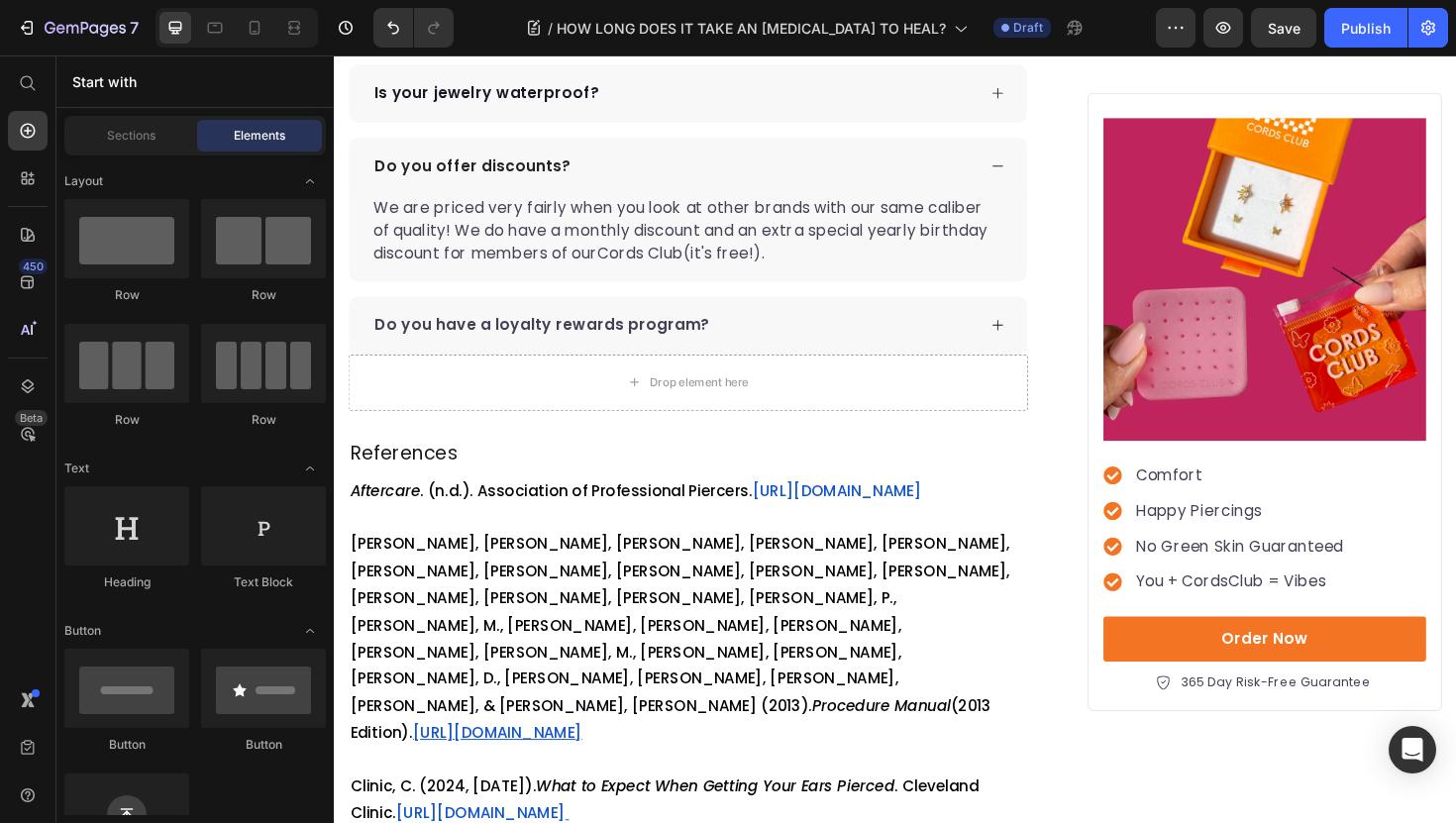 scroll, scrollTop: 4216, scrollLeft: 0, axis: vertical 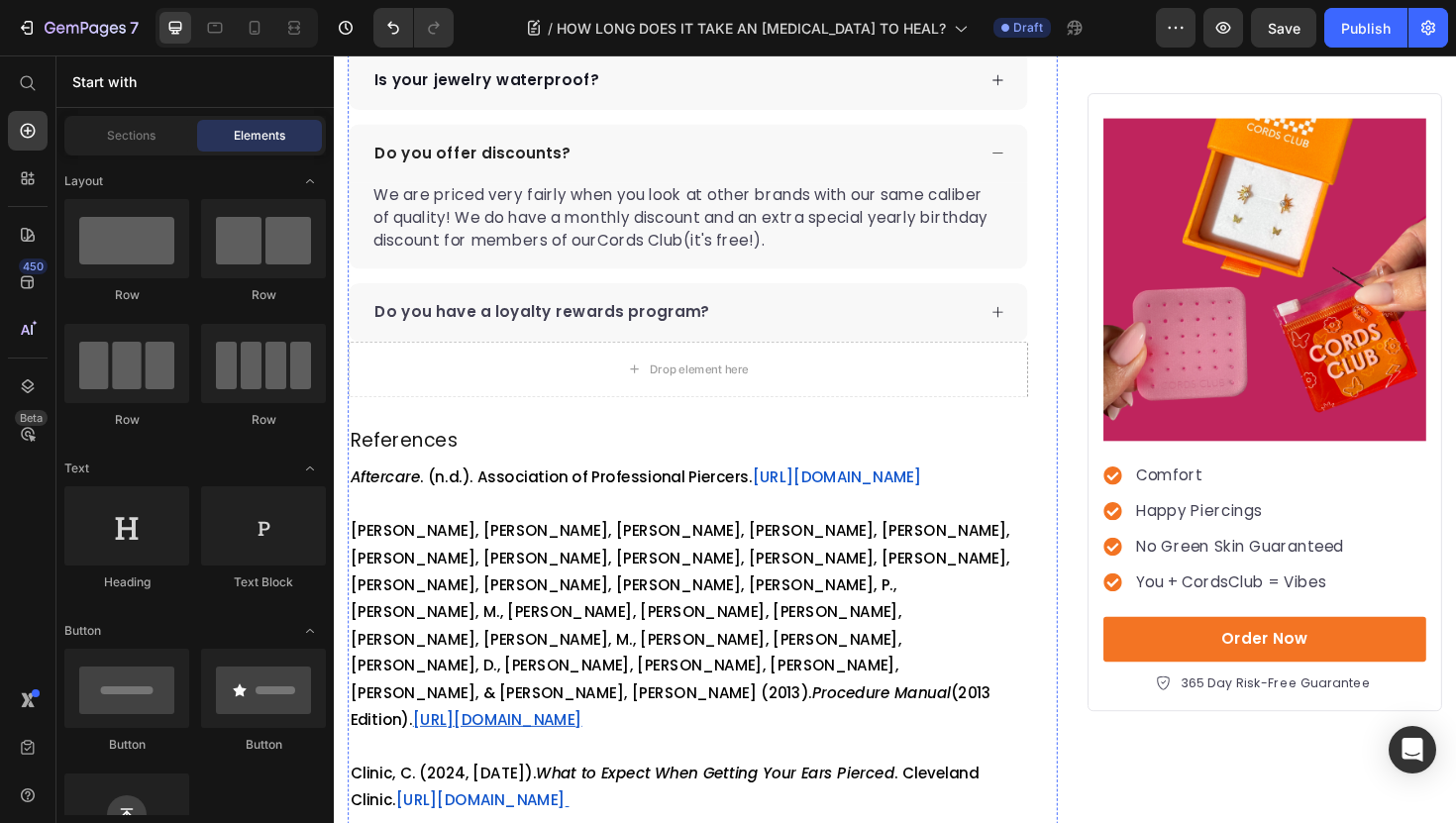 click on "Drop element here" at bounding box center [708, -97] 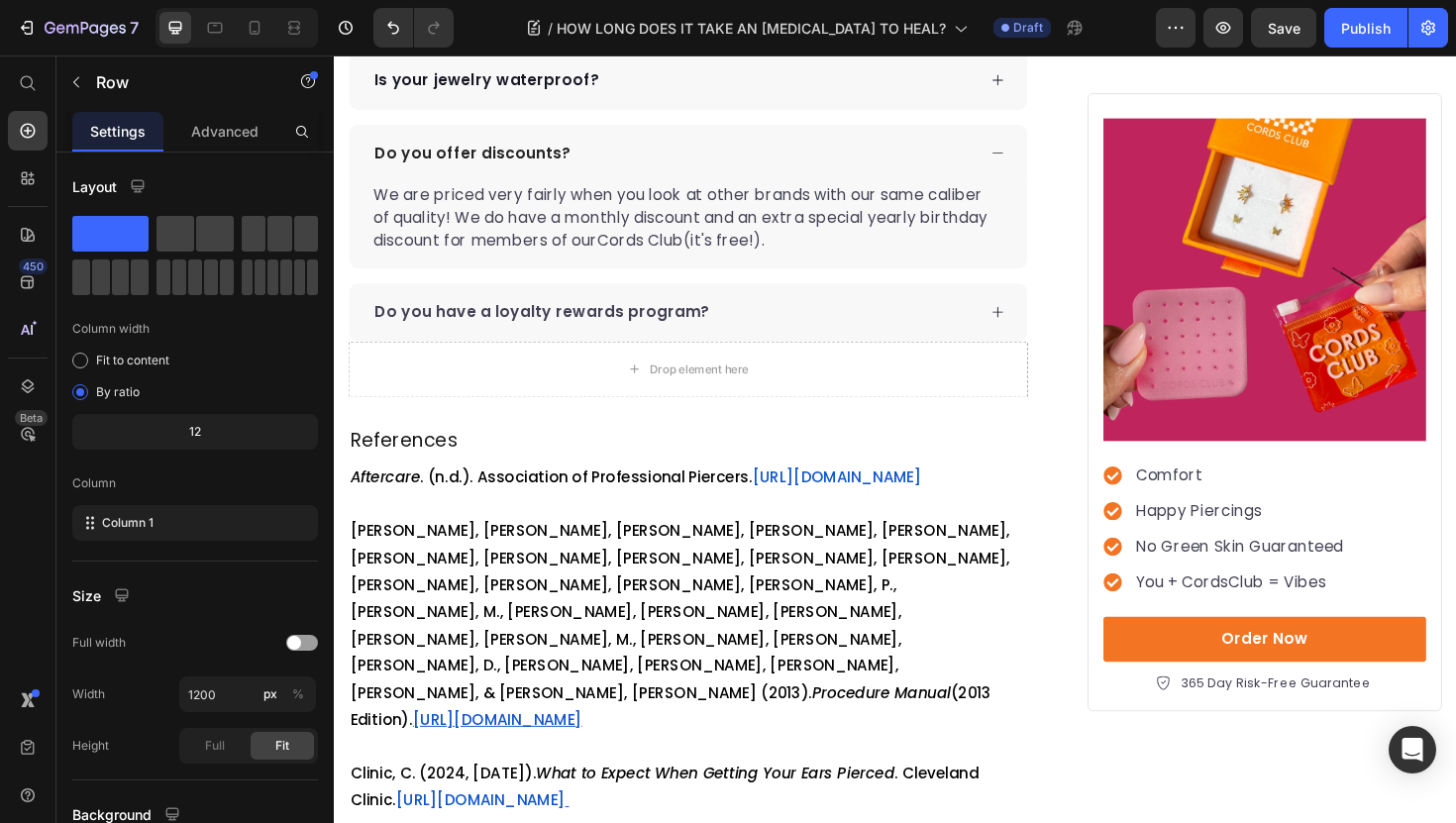 click 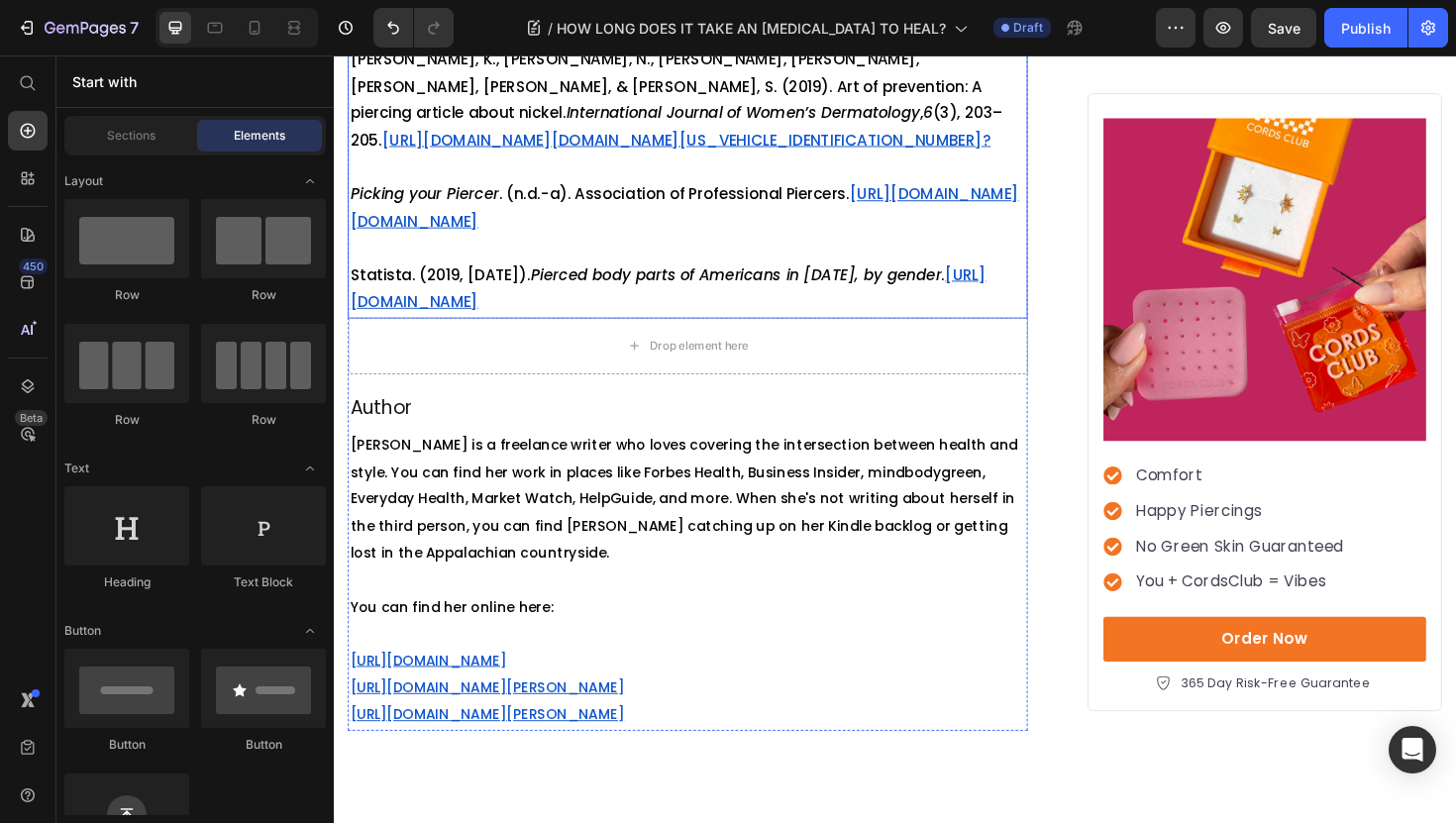 scroll, scrollTop: 5002, scrollLeft: 0, axis: vertical 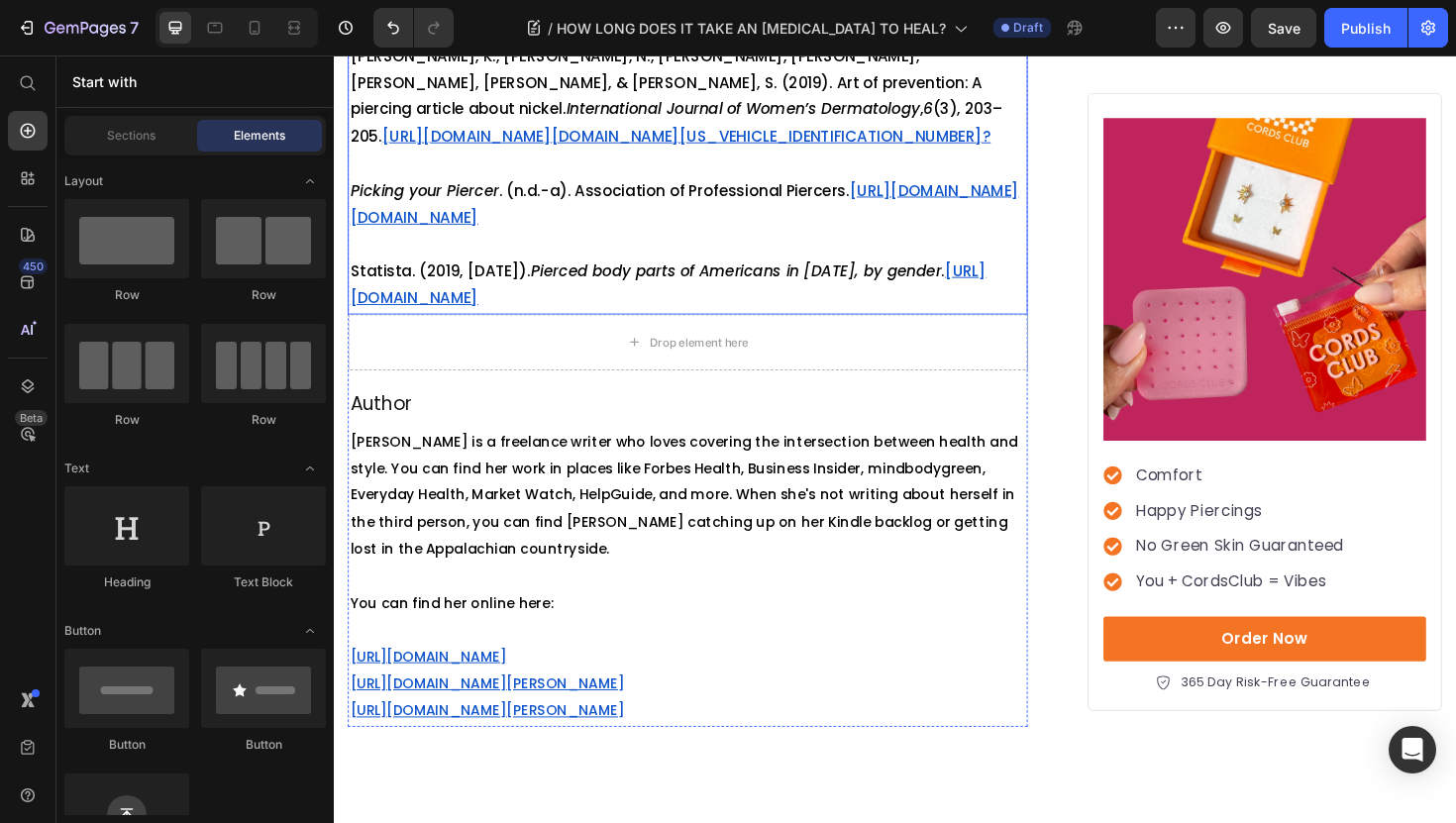 click on "[URL][DOMAIN_NAME]" at bounding box center (866, -344) 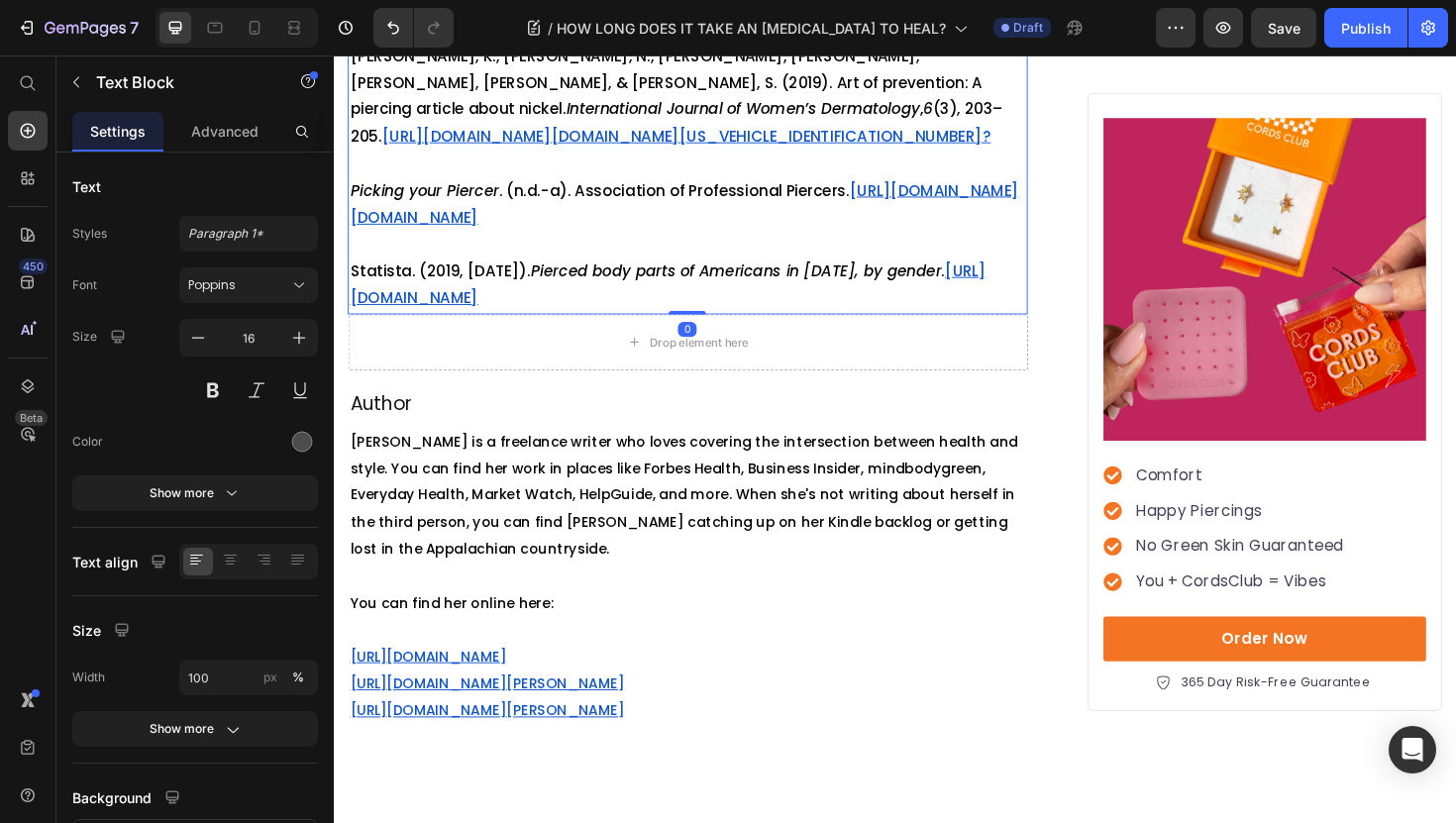 click on "[URL][DOMAIN_NAME]" at bounding box center (866, -344) 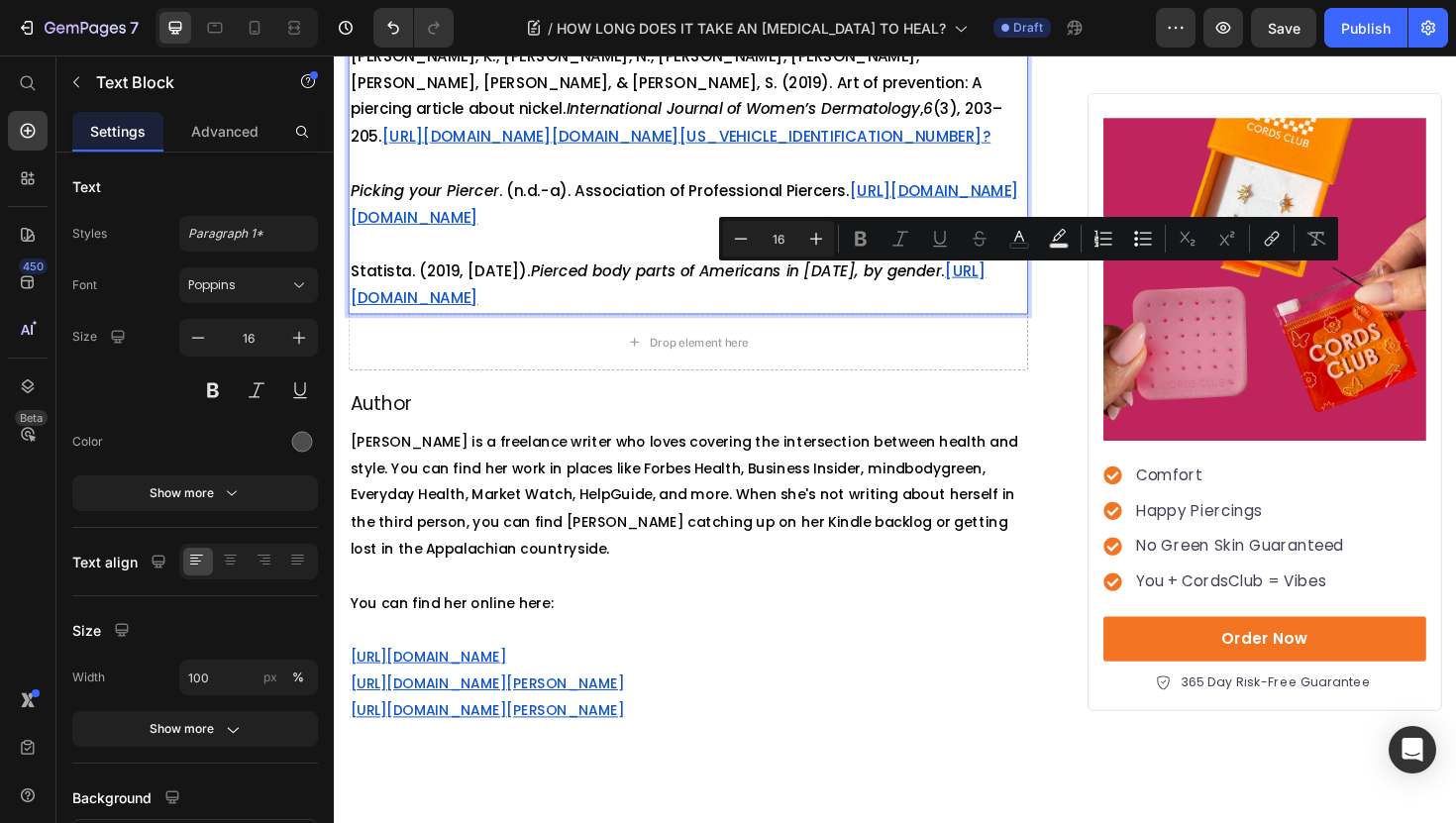 click on "Aftercare . (n.d.). Association of Professional Piercers. [URL][DOMAIN_NAME]" at bounding box center (708, -343) 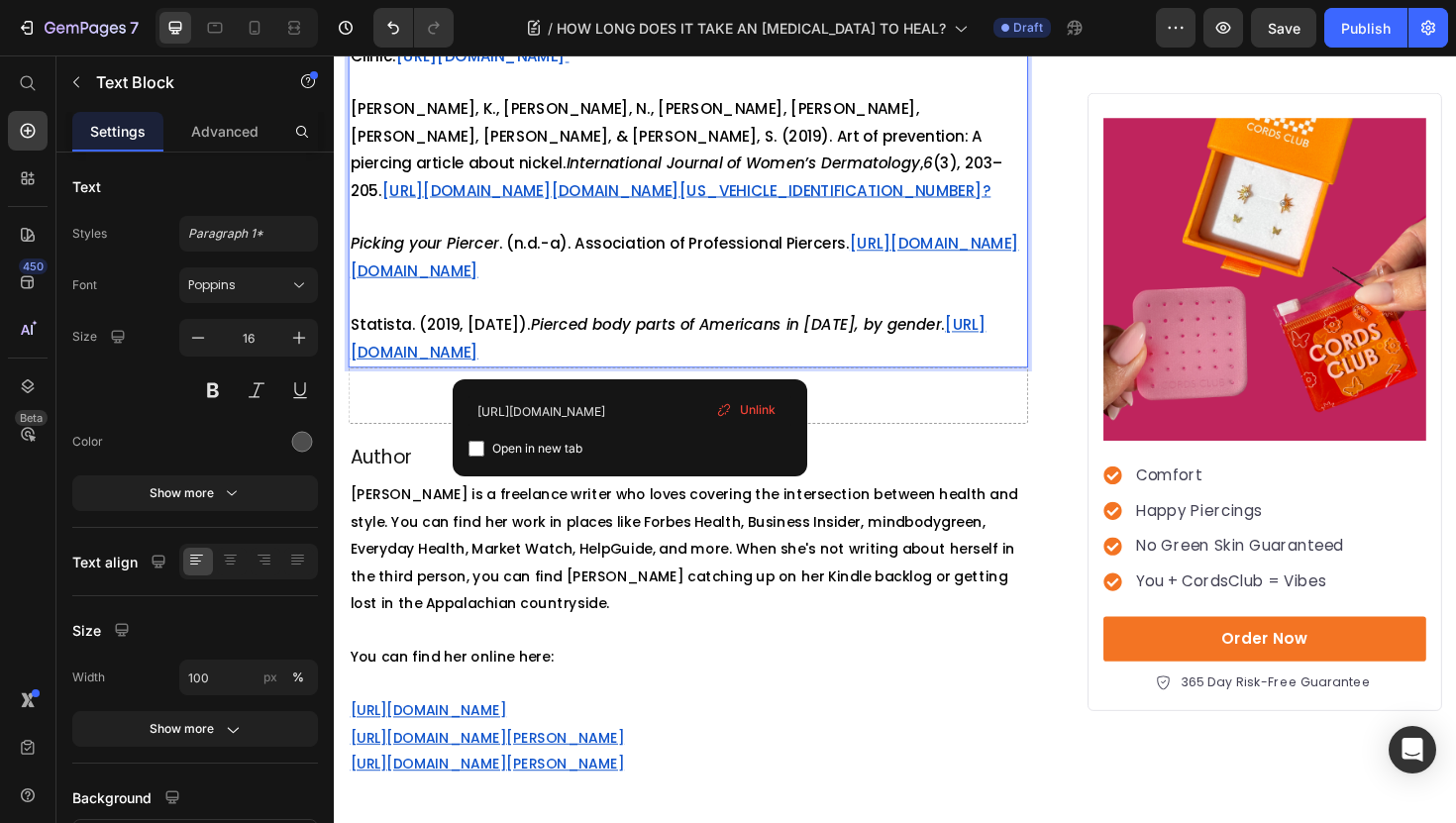 click on "Aftercare . (n.d.). Association of Professional Piercers. [URL][DOMAIN_NAME] Body Piercing . (n.d.). Name. [URL][DOMAIN_NAME] [PERSON_NAME], [PERSON_NAME], [PERSON_NAME], [PERSON_NAME], [PERSON_NAME], [PERSON_NAME], [PERSON_NAME], [PERSON_NAME], [PERSON_NAME], [PERSON_NAME], [PERSON_NAME], [PERSON_NAME], [PERSON_NAME], [PERSON_NAME], [PERSON_NAME], [PERSON_NAME], M., [PERSON_NAME], [PERSON_NAME], [PERSON_NAME], [PERSON_NAME], [PERSON_NAME], [PERSON_NAME], [PERSON_NAME], [PERSON_NAME], [PERSON_NAME], D., [PERSON_NAME], [PERSON_NAME], [PERSON_NAME], [PERSON_NAME], & [PERSON_NAME], B. (2013).  Procedure Manual  (2013 Edition).  [URL][DOMAIN_NAME] Clinic, C. (2024, [DATE]).  What to Expect When Getting Your Ears Pierced . Cleveland Clinic.  [URL][DOMAIN_NAME]   [PERSON_NAME], K., [PERSON_NAME], N., [PERSON_NAME], [PERSON_NAME], [PERSON_NAME], [PERSON_NAME], & [PERSON_NAME], S. (2019). Art of prevention: A piercing article about nickel.  International Journal of Women’s Dermatology ,  6 (3), 203–205.  [URL][DOMAIN_NAME][DOMAIN_NAME][US_VEHICLE_IDENTIFICATION_NUMBER]? Picking your Piercer" at bounding box center [708, 14] 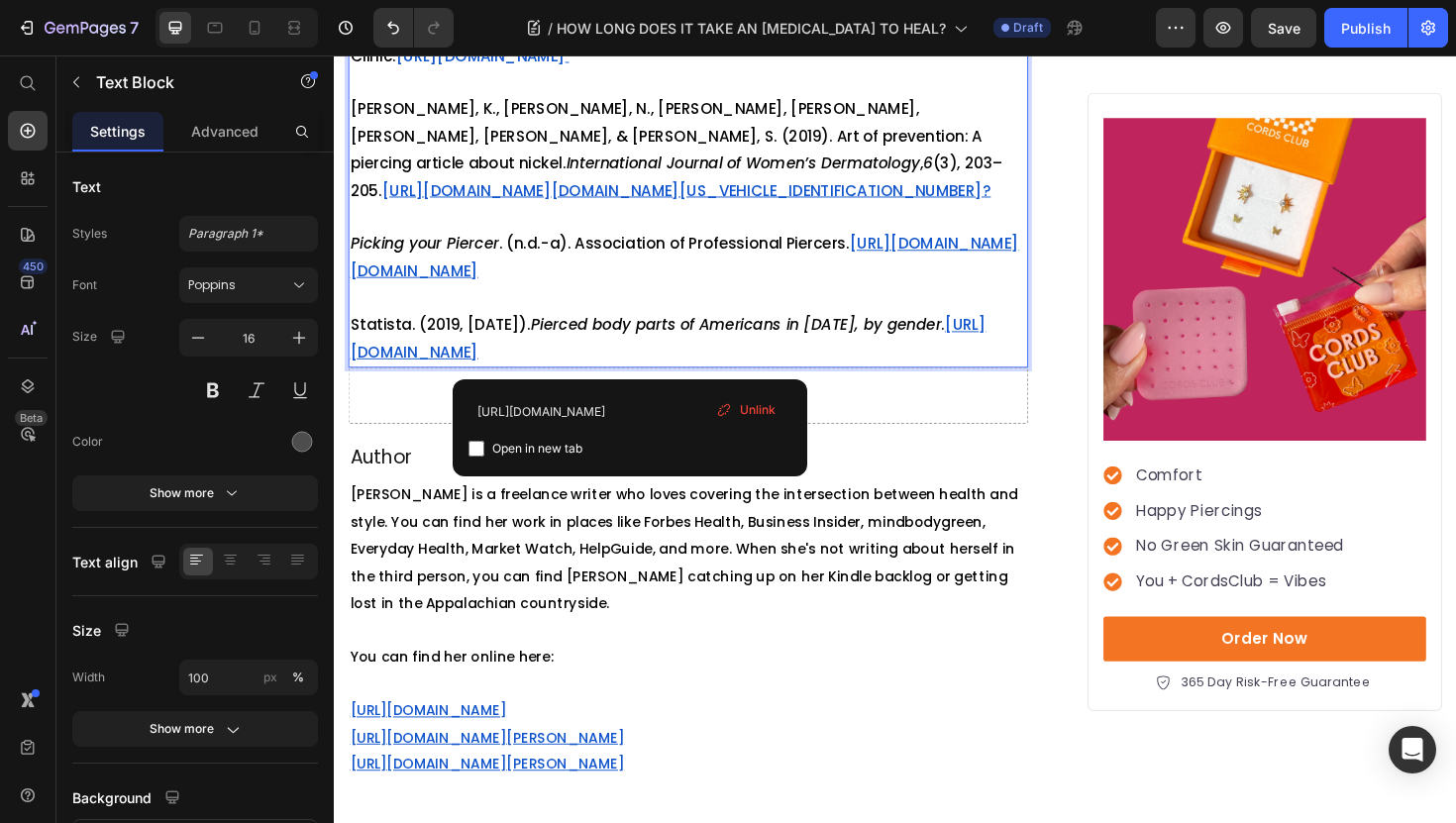 click on "Aftercare . (n.d.). Association of Professional Piercers." at bounding box center (564, -344) 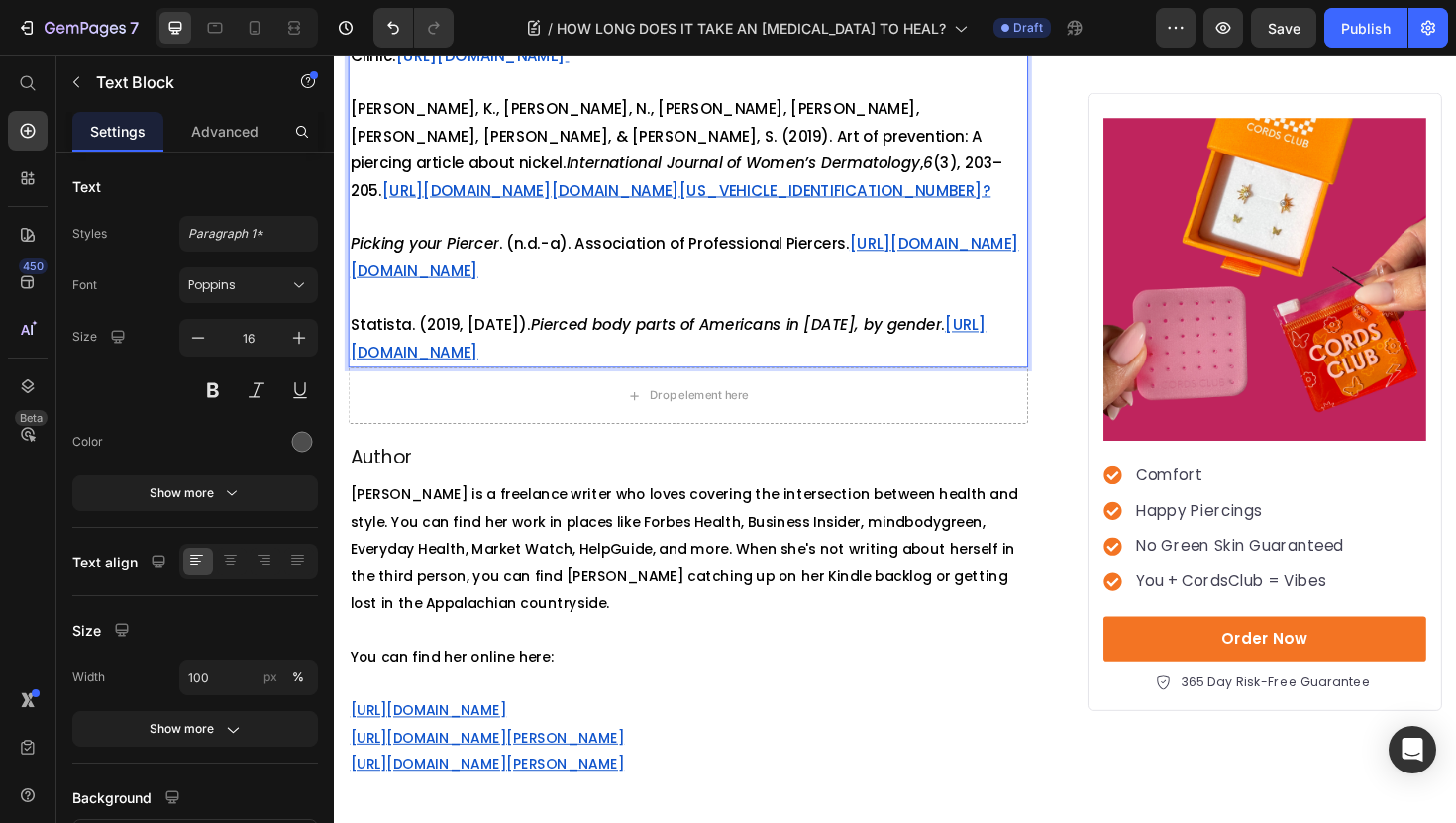 click on "Aftercare . (n.d.). Association of Professional Piercers." at bounding box center [564, -344] 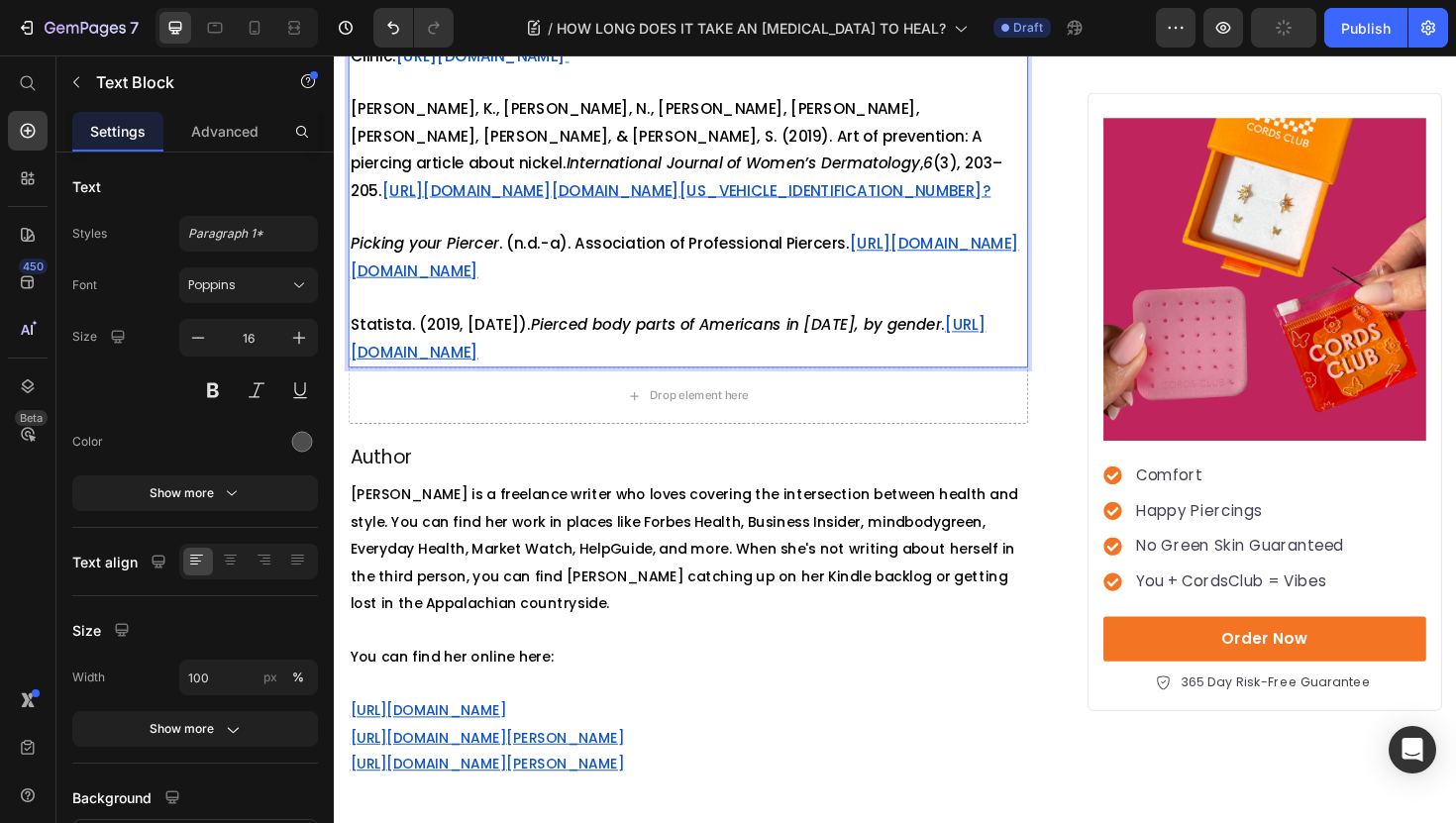 click on "Body Piercing . (n.d.). Name. [URL][DOMAIN_NAME]" at bounding box center [553, -287] 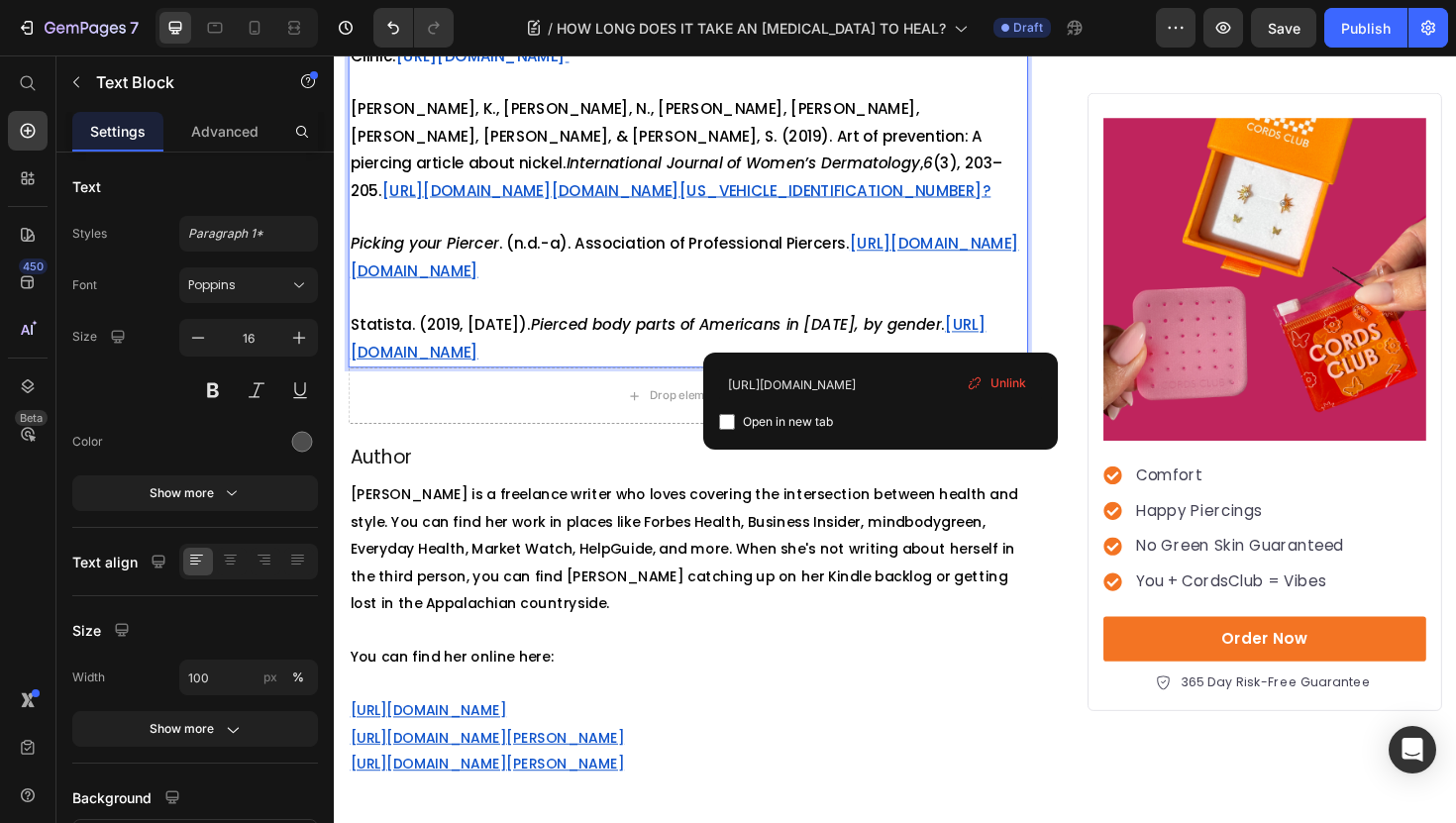 click on "[URL][DOMAIN_NAME]" at bounding box center [661, -287] 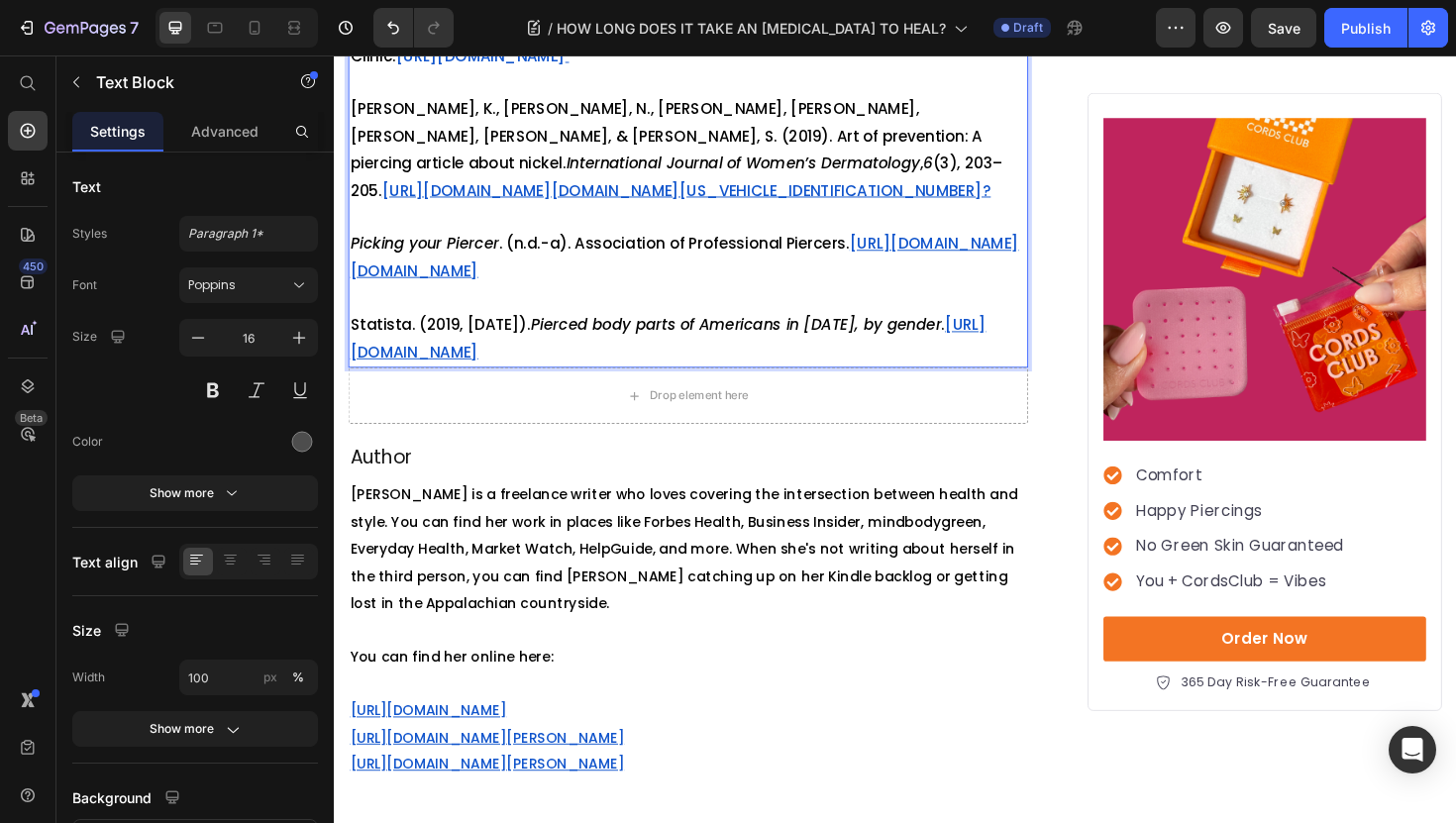 click on "Body Piercing . (n.d.). Name.  [URL][DOMAIN_NAME]" at bounding box center [708, -286] 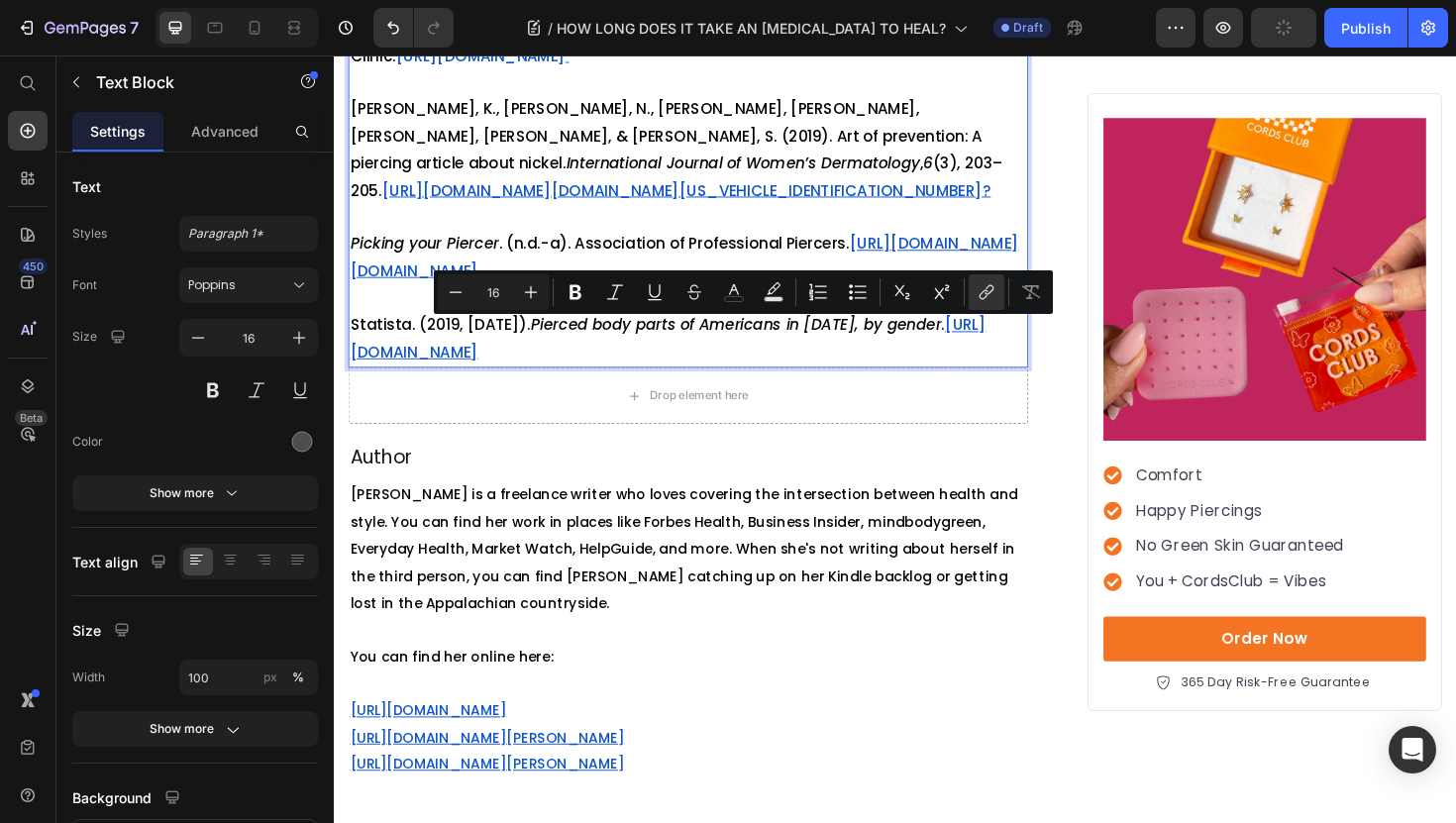drag, startPoint x: 928, startPoint y: 346, endPoint x: 578, endPoint y: 350, distance: 350.02286 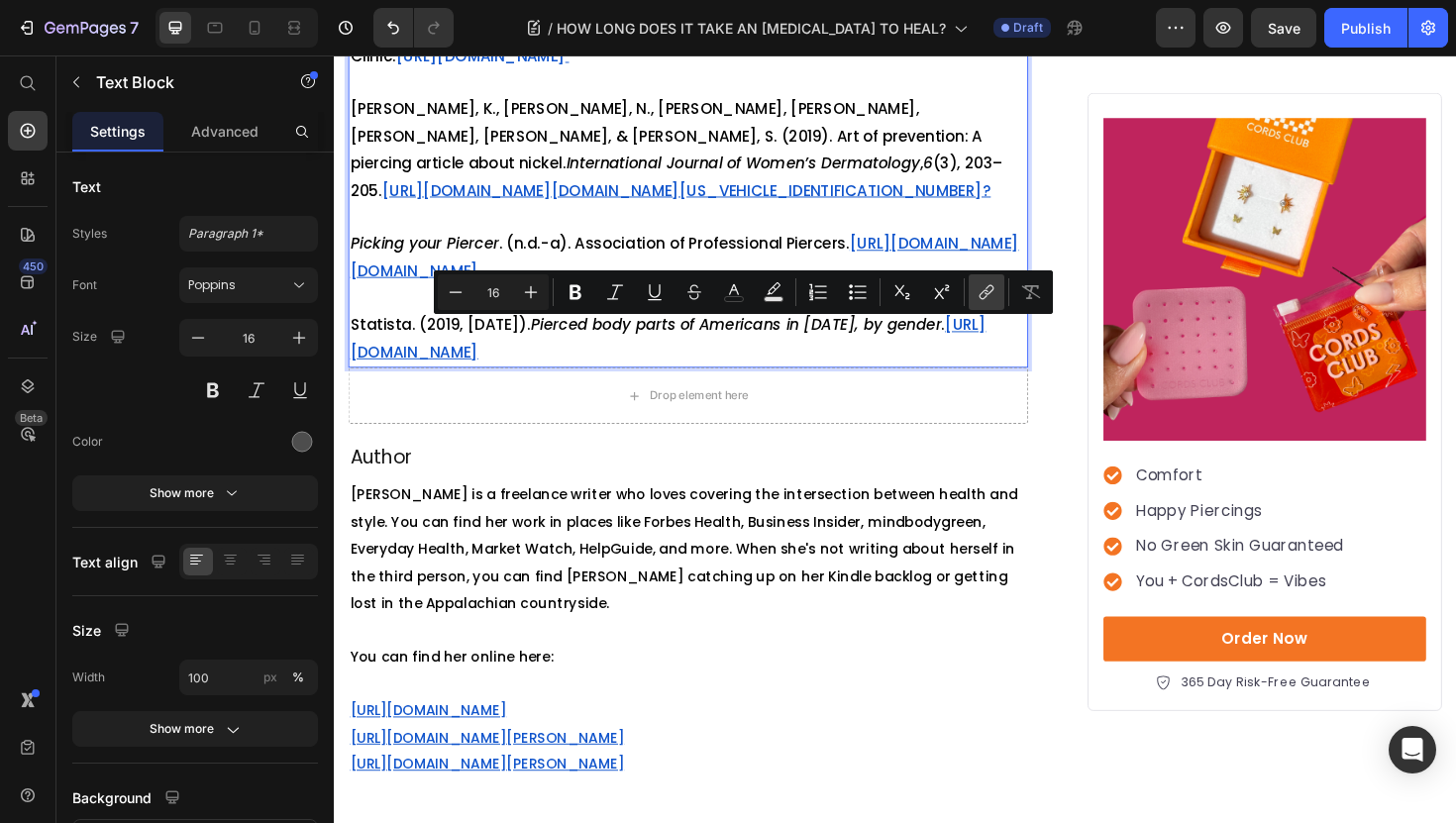 click 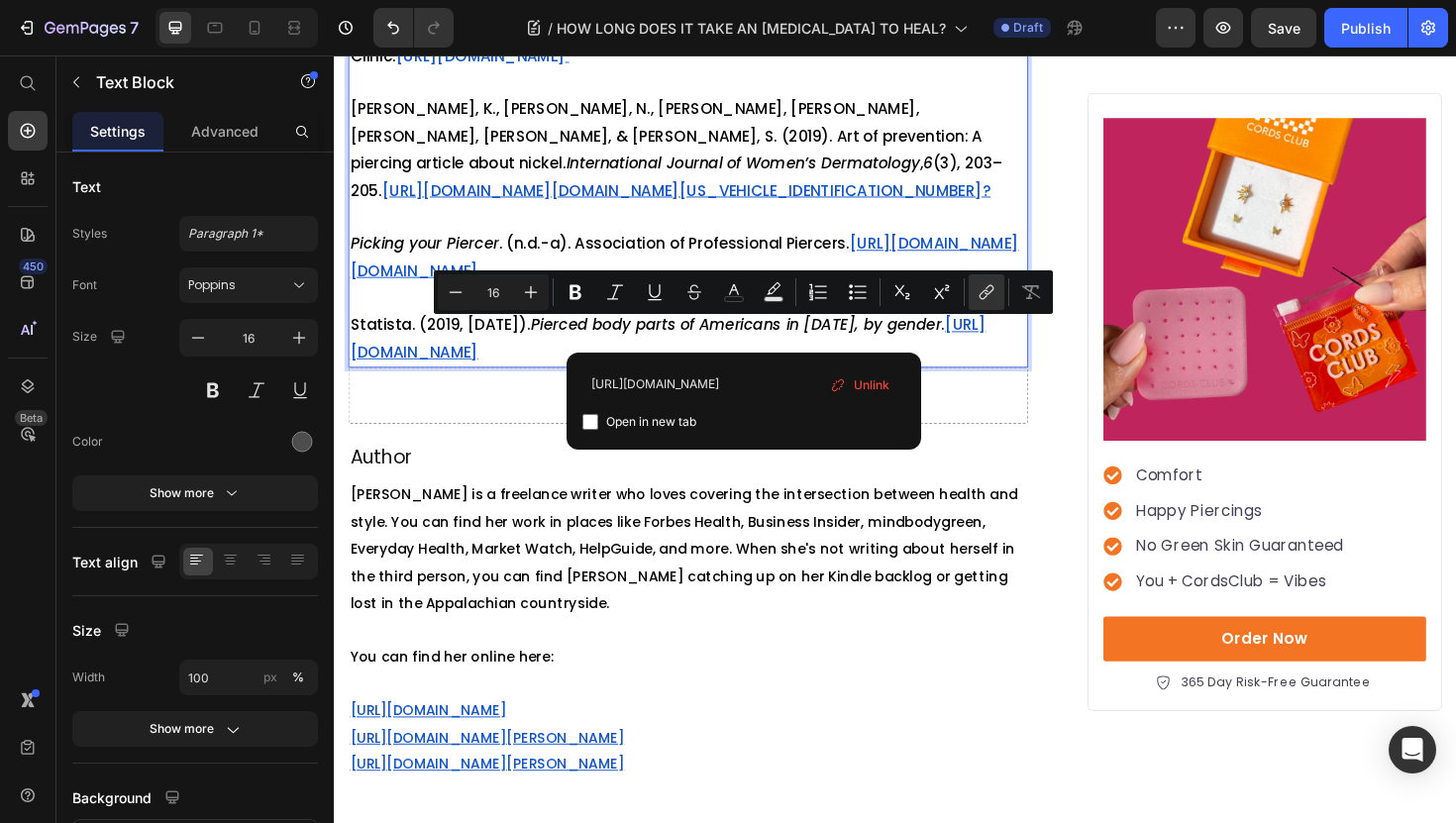 scroll, scrollTop: 0, scrollLeft: 14, axis: horizontal 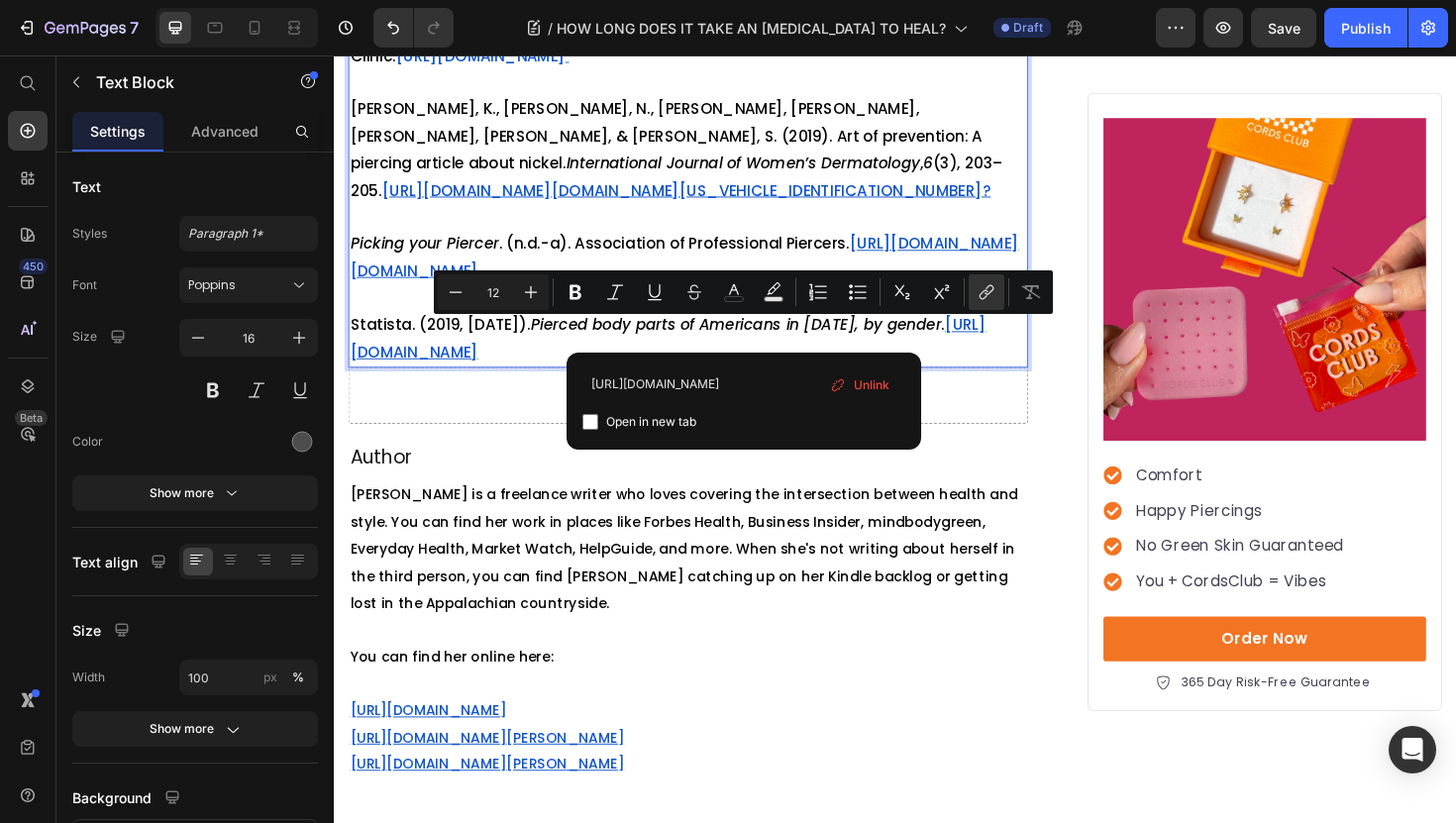 click at bounding box center [708, -257] 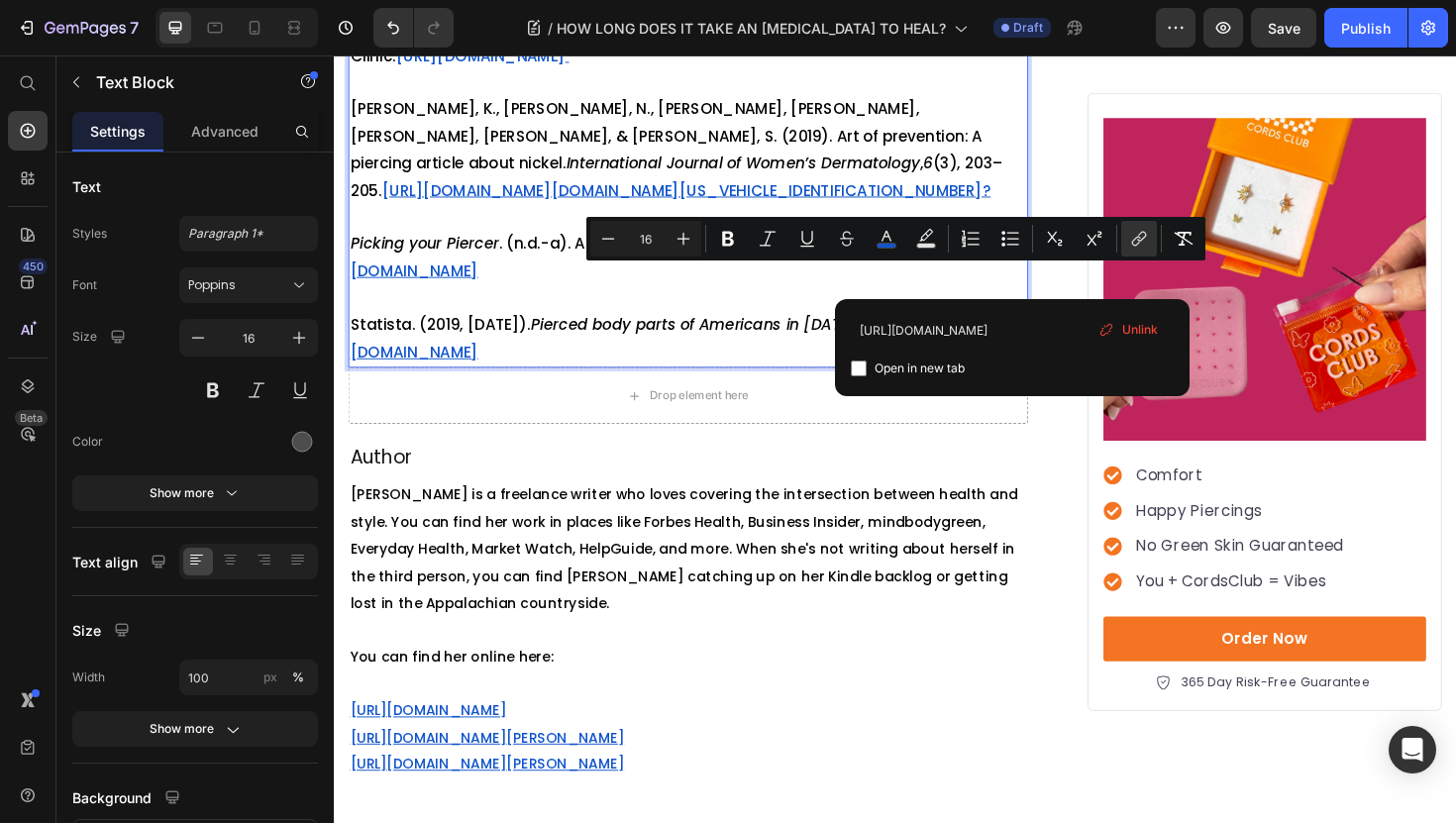 drag, startPoint x: 1049, startPoint y: 294, endPoint x: 772, endPoint y: 298, distance: 277.02888 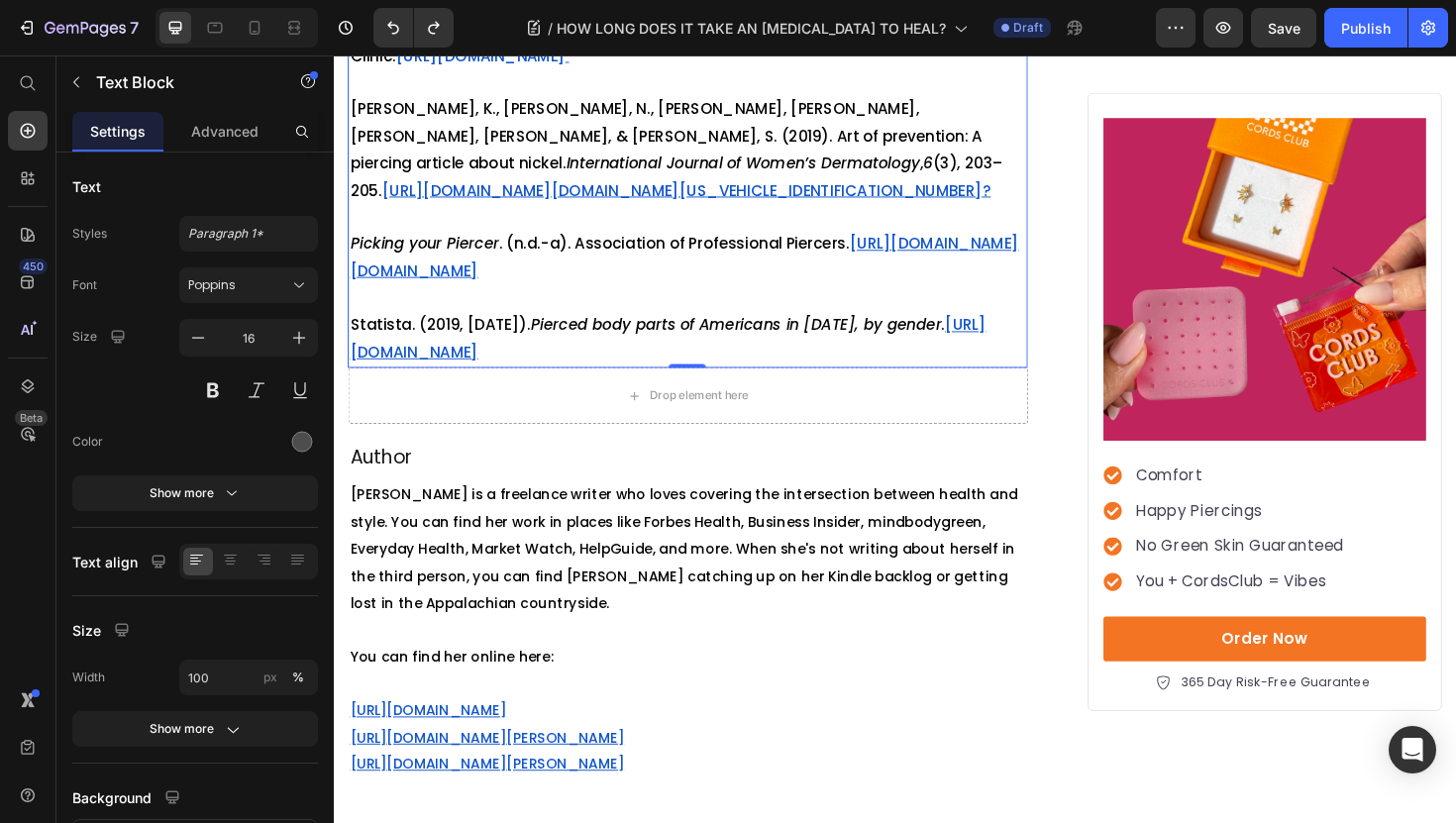 click at bounding box center (708, -314) 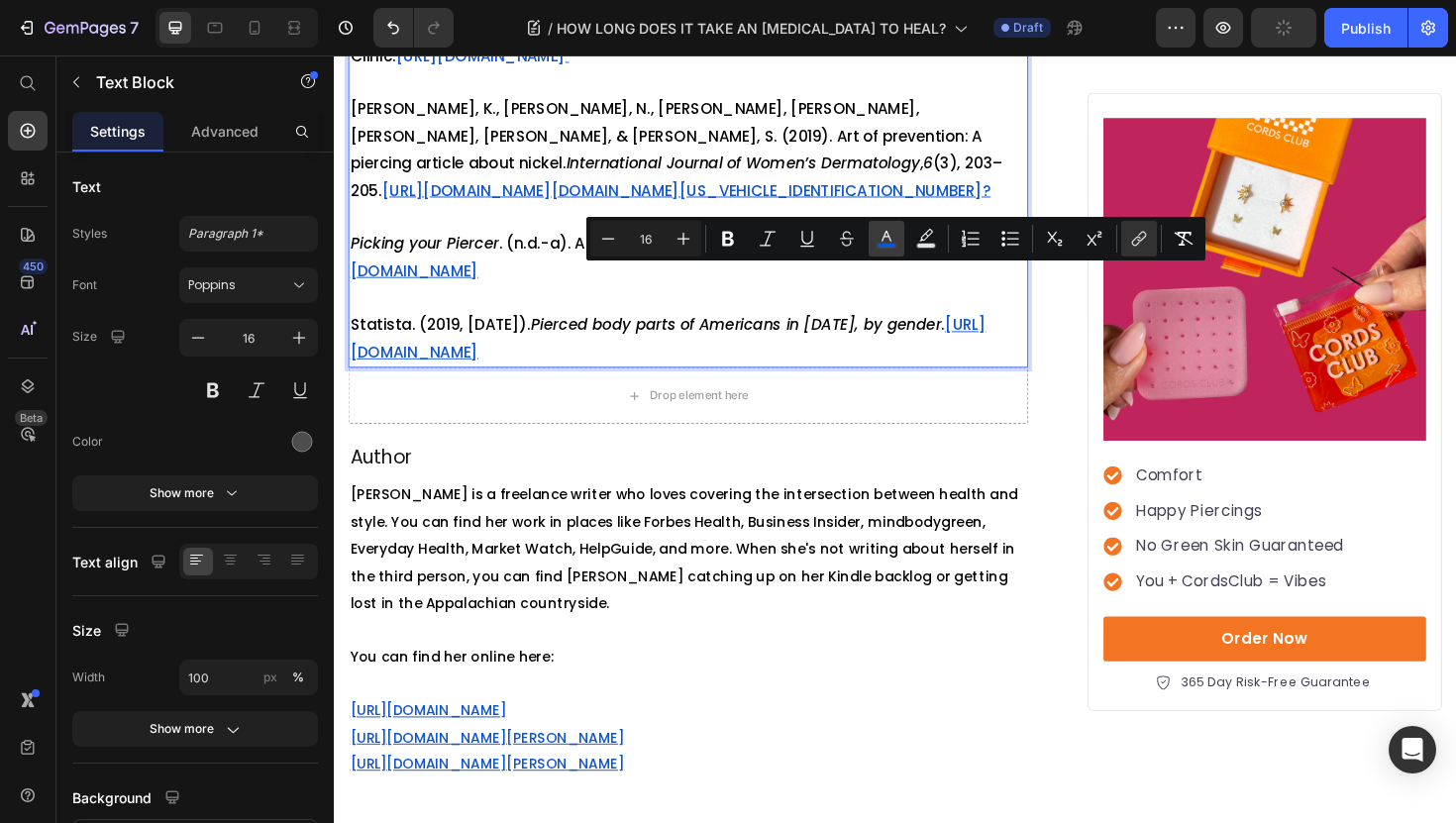click 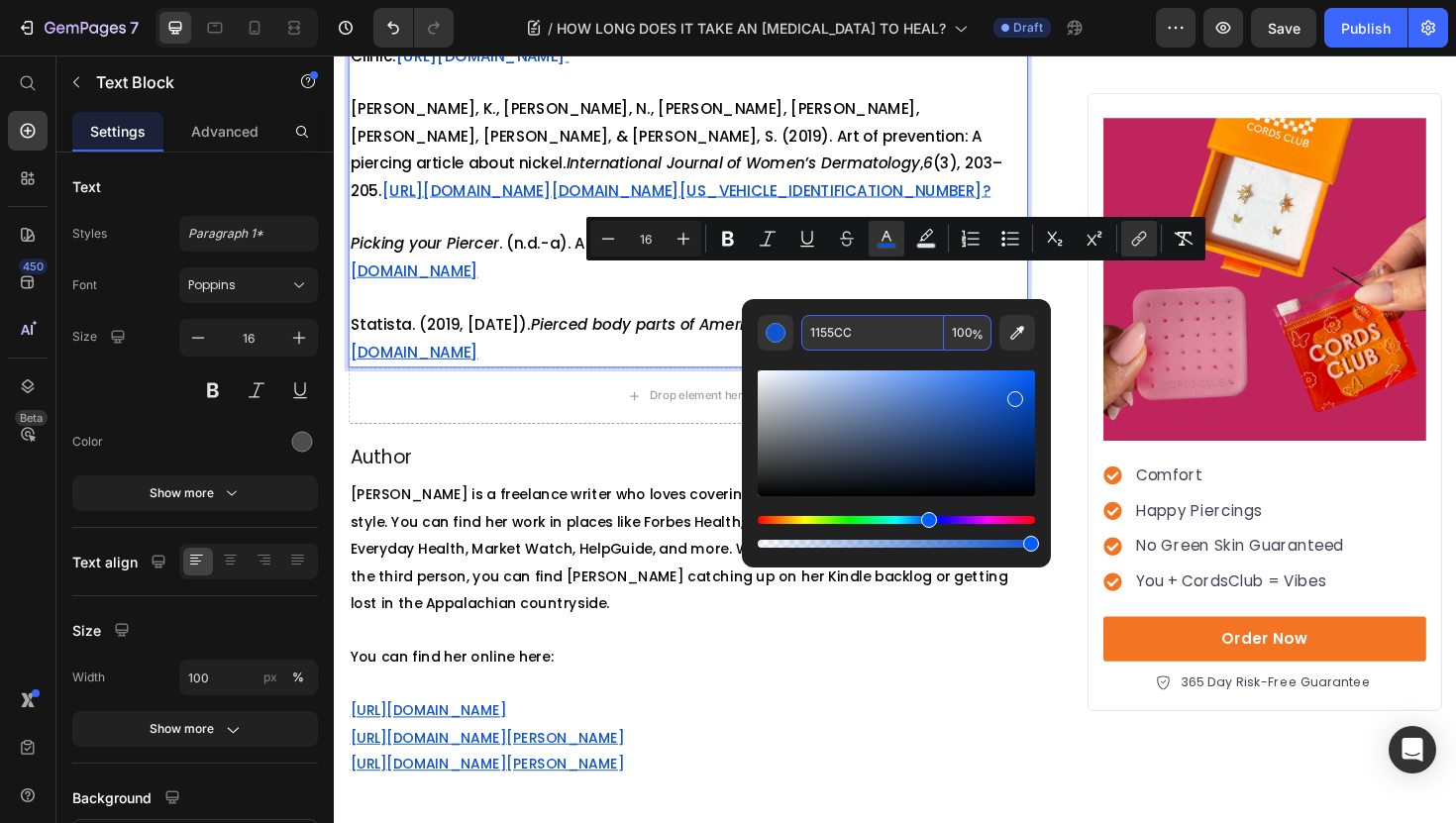 click on "1155CC" at bounding box center (873, 333) 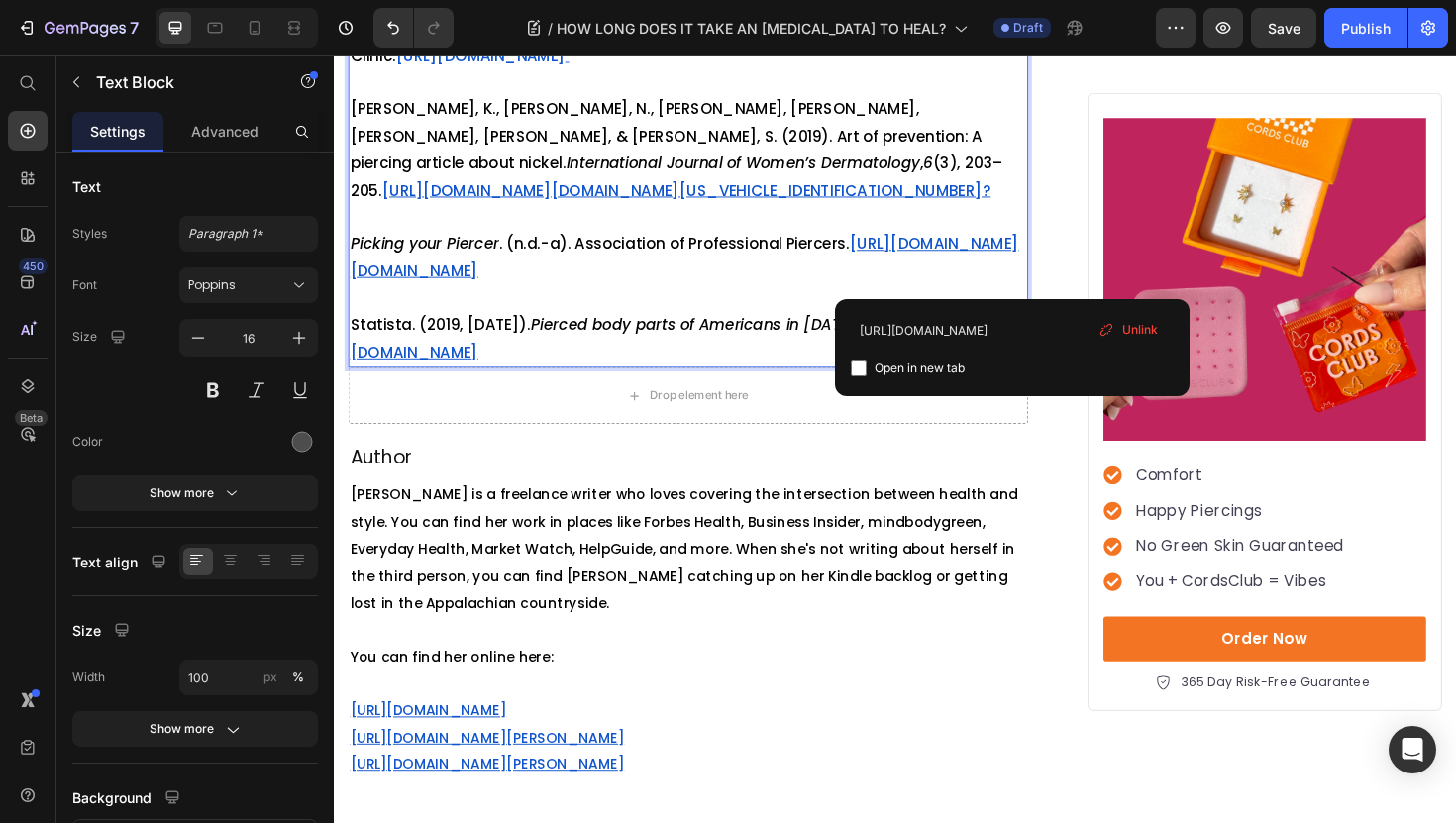 click on "[URL][DOMAIN_NAME]" at bounding box center [661, -287] 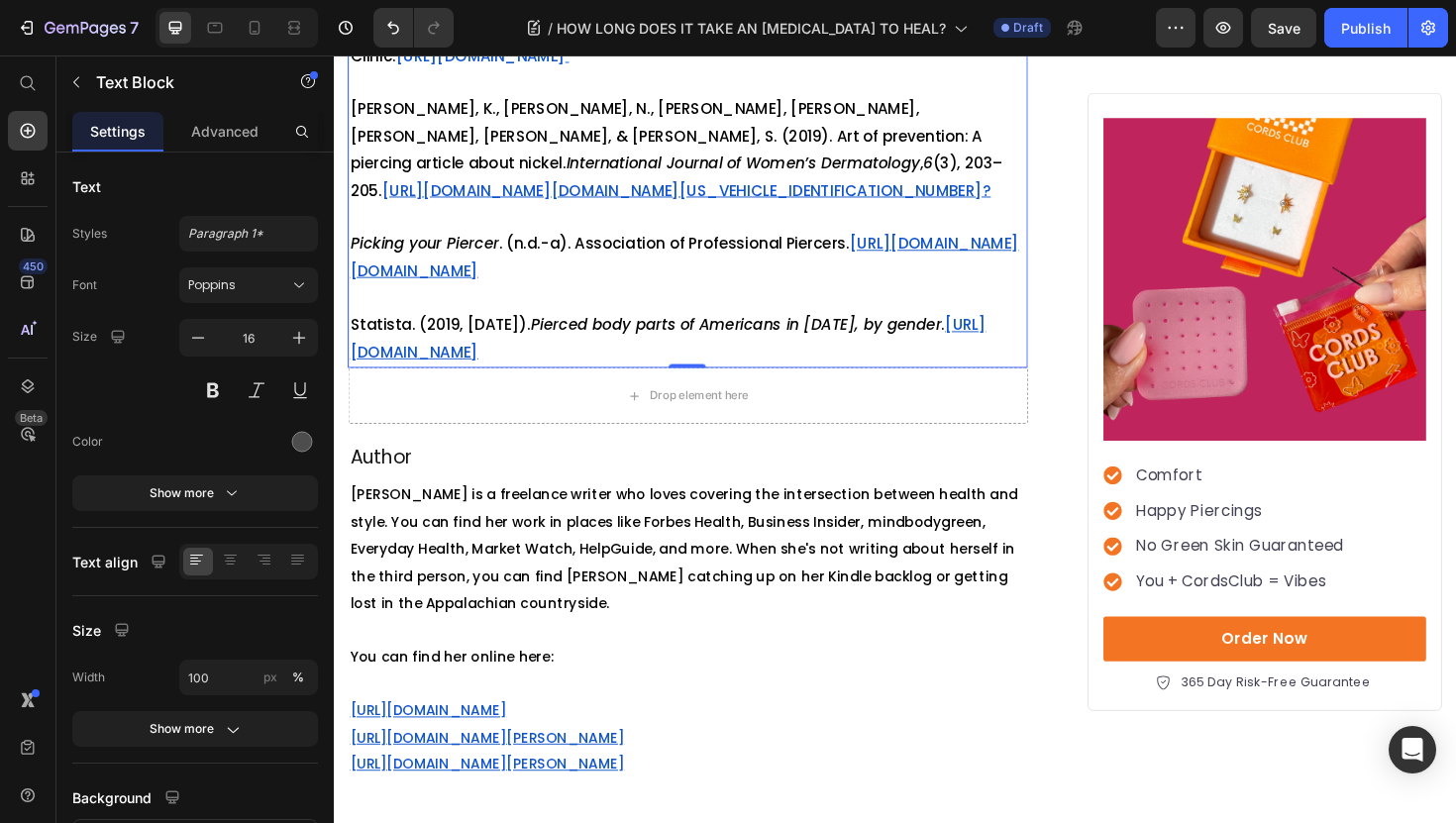drag, startPoint x: 921, startPoint y: 351, endPoint x: 631, endPoint y: 353, distance: 290.0069 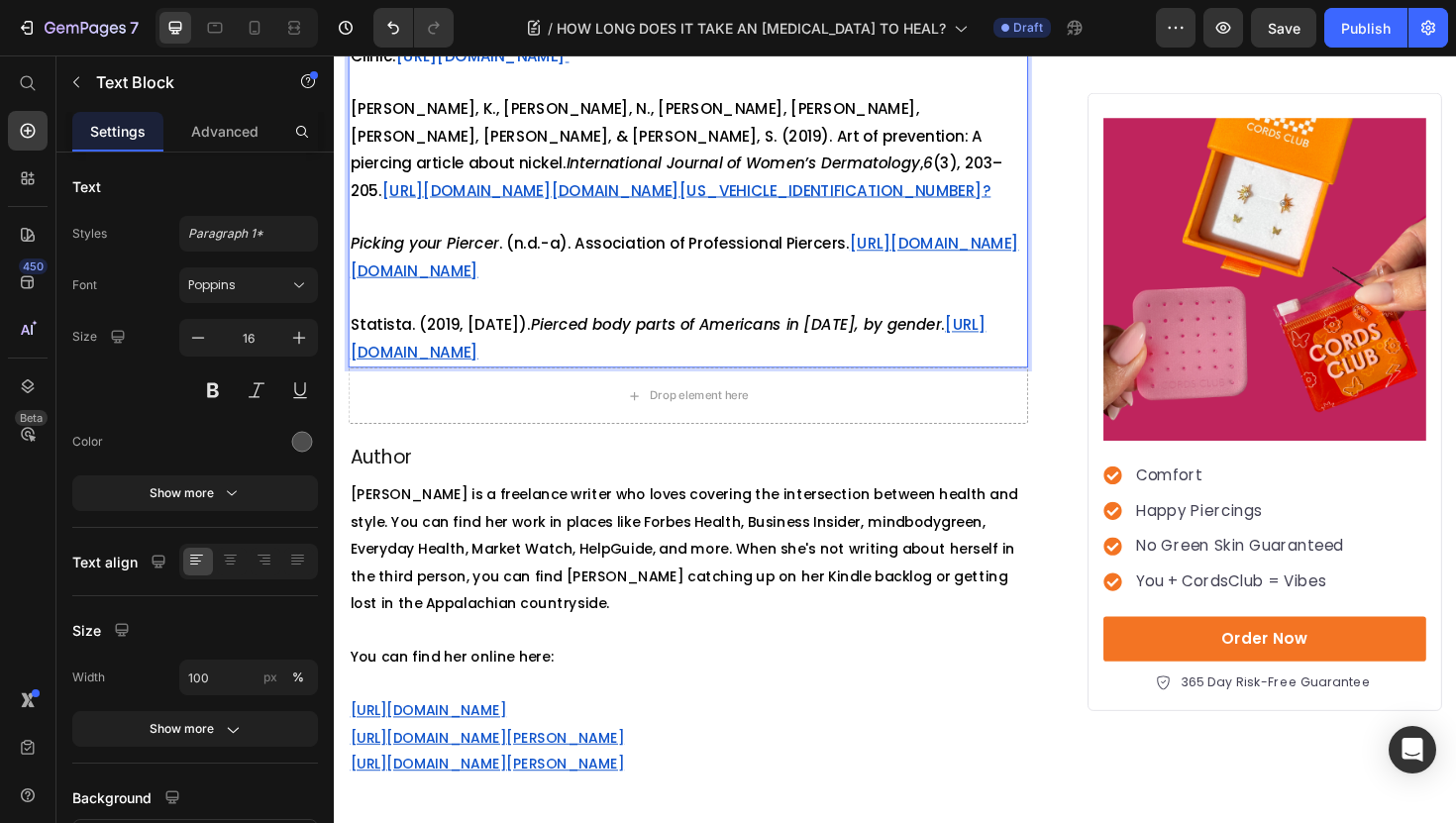 click on "[URL][DOMAIN_NAME]" at bounding box center [661, -287] 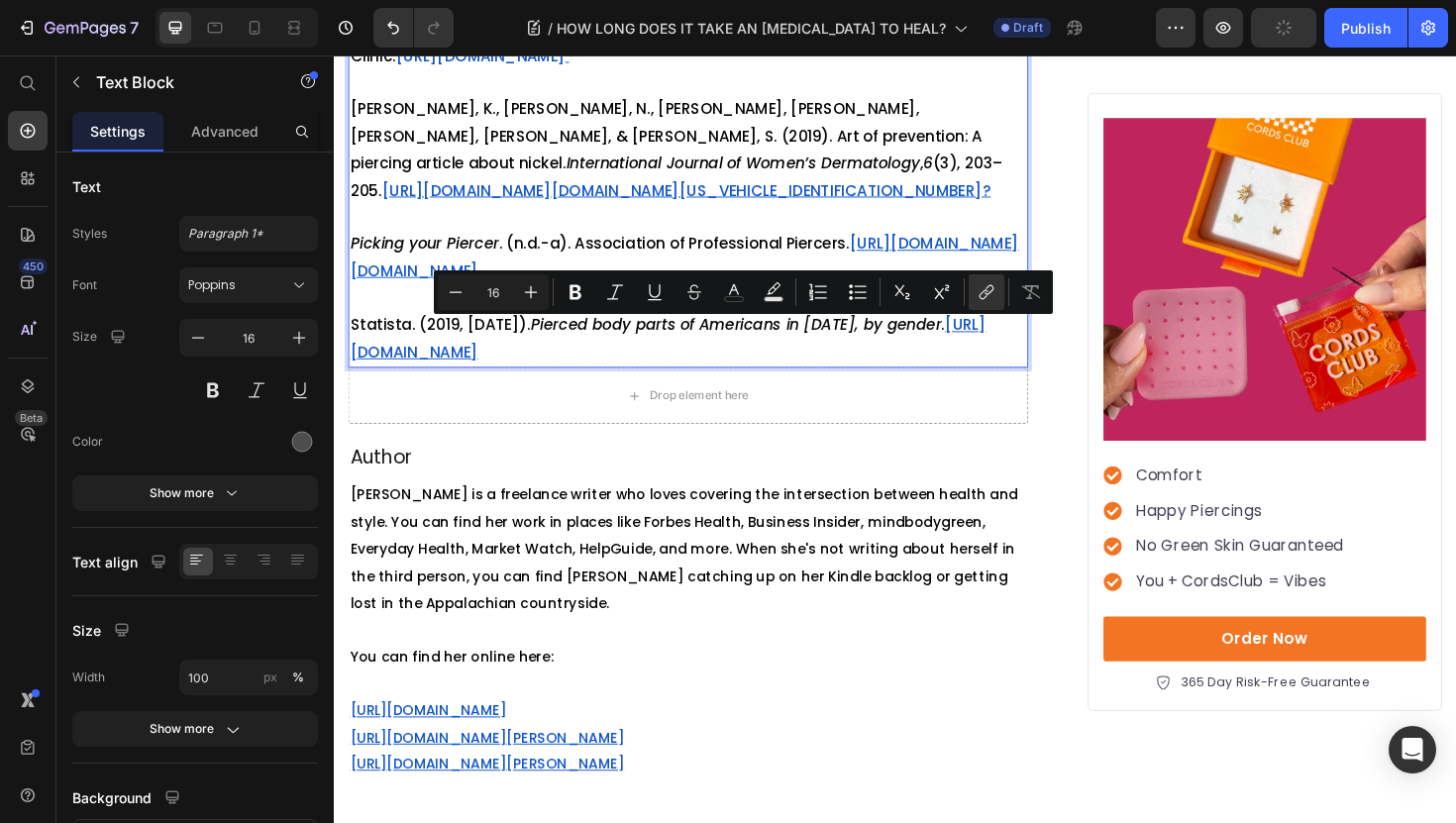 drag, startPoint x: 922, startPoint y: 351, endPoint x: 576, endPoint y: 351, distance: 346 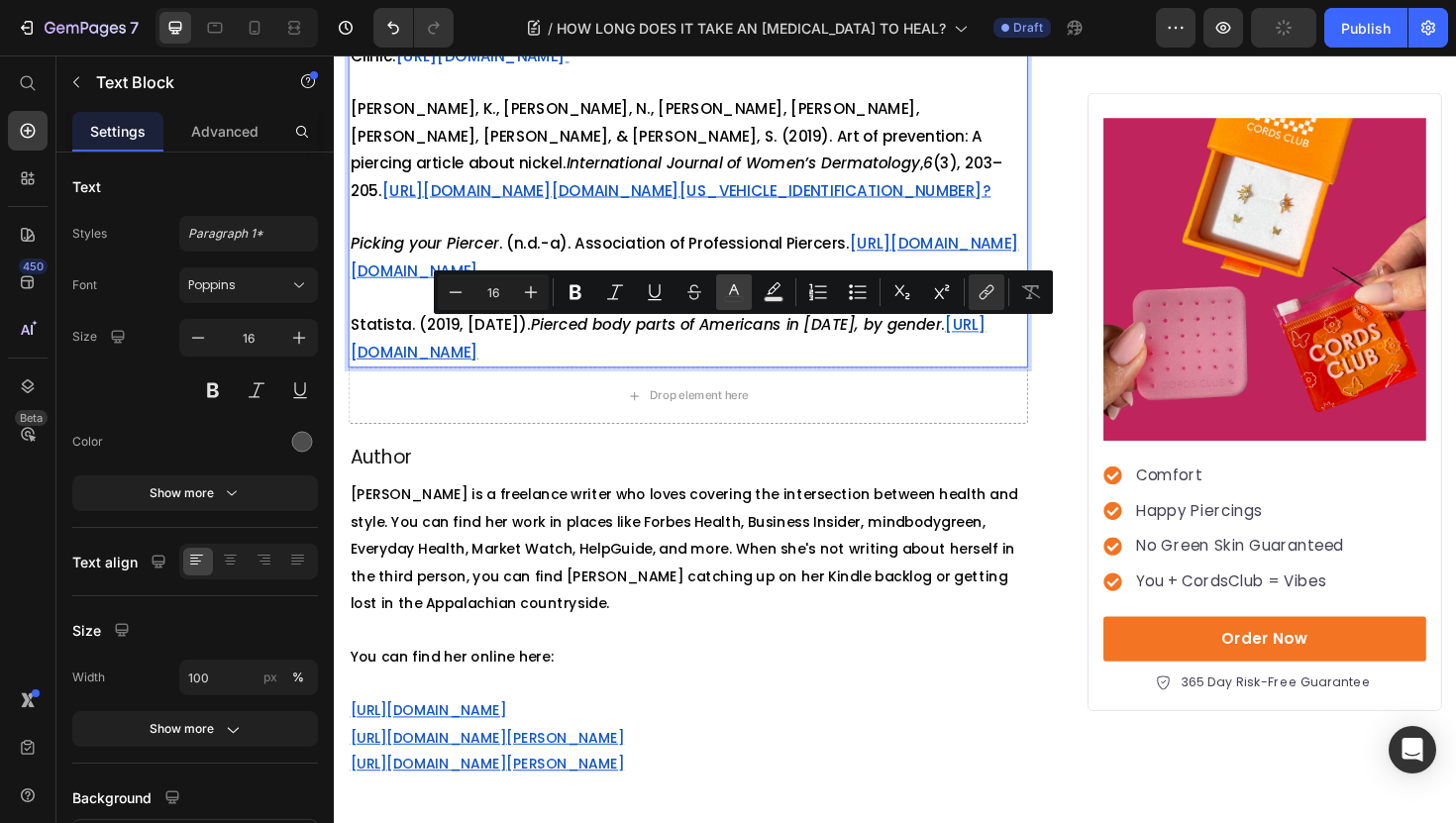 click 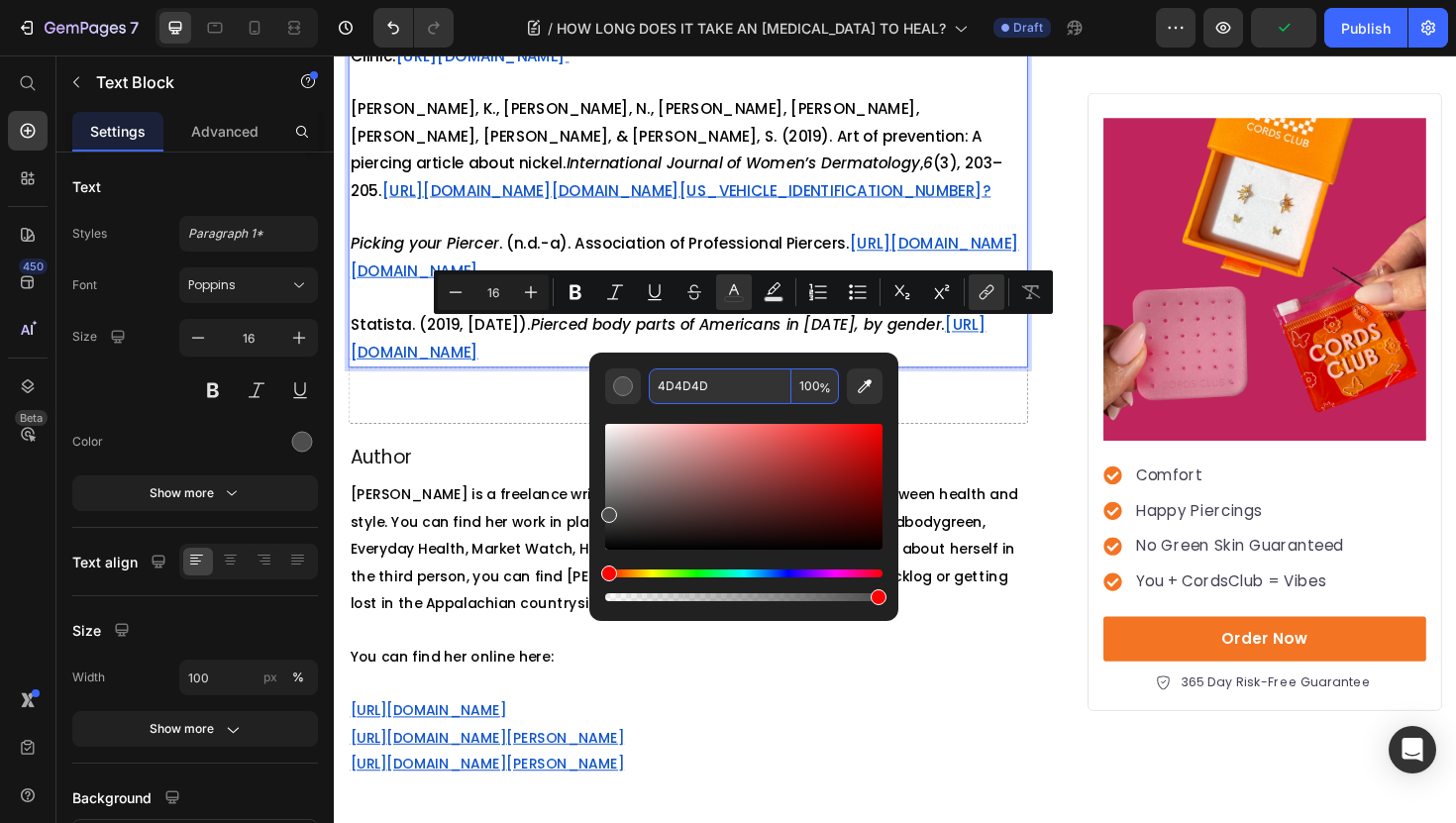 click on "4D4D4D" at bounding box center (720, 386) 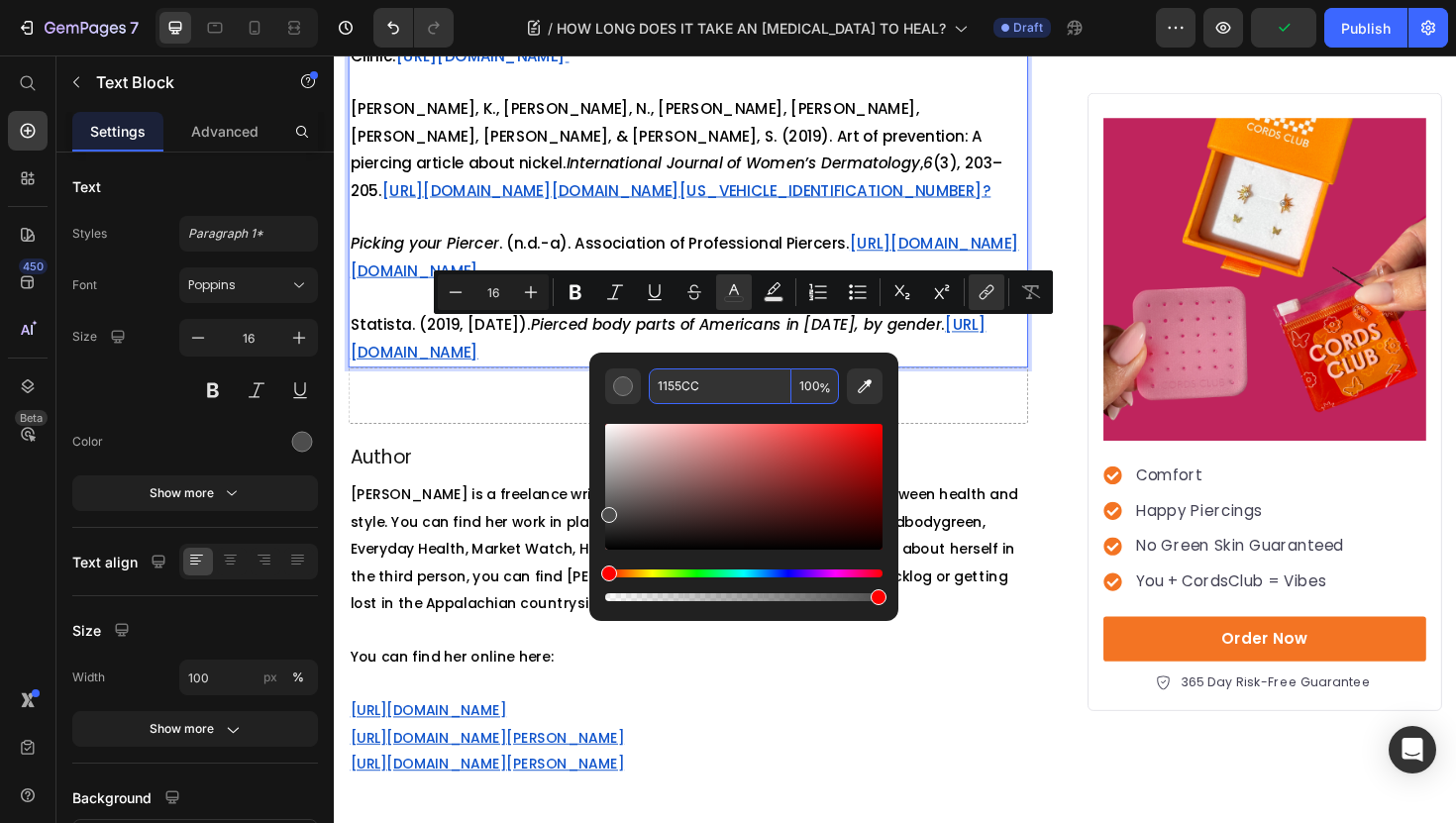 type on "1155CC" 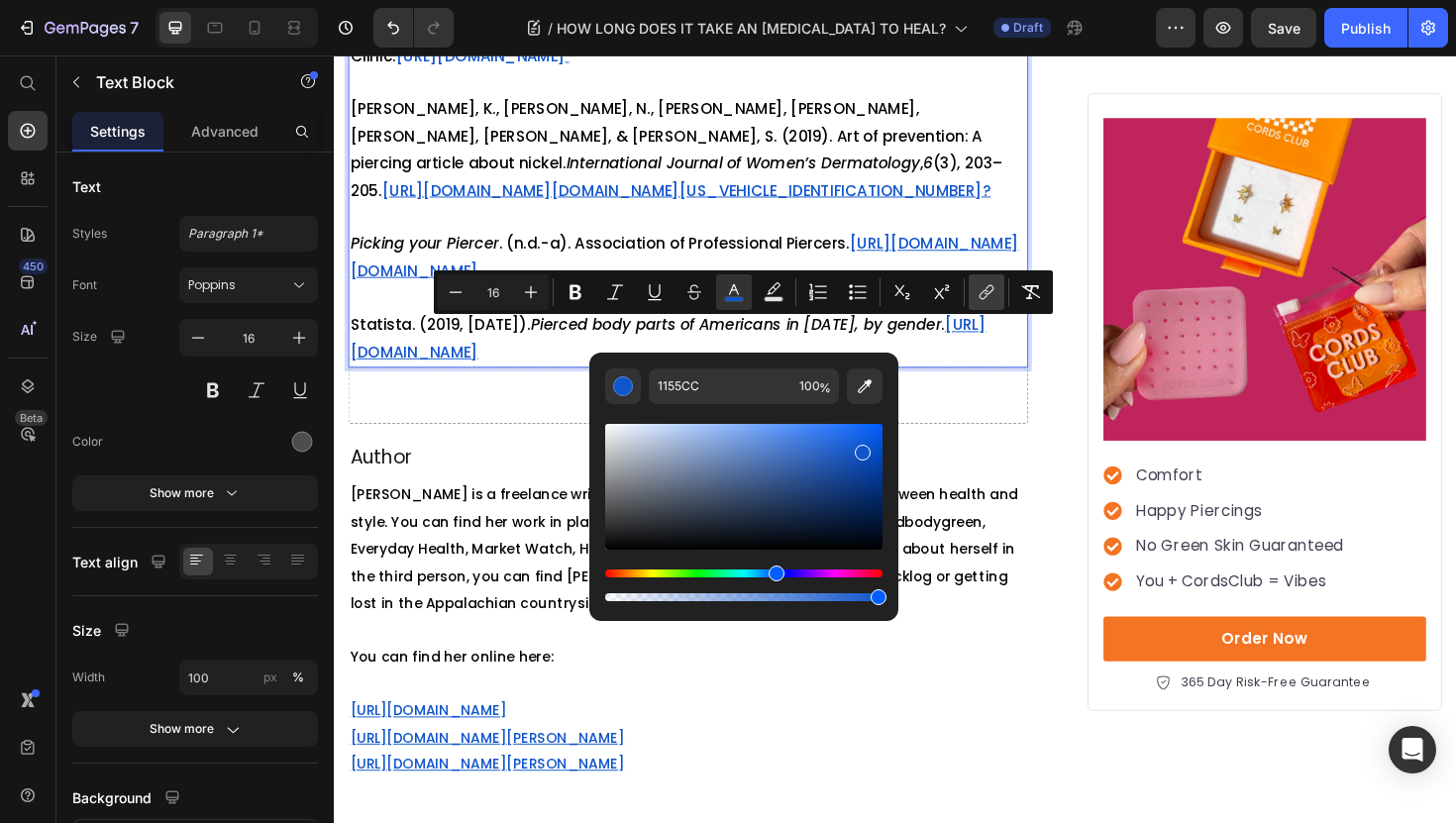 click 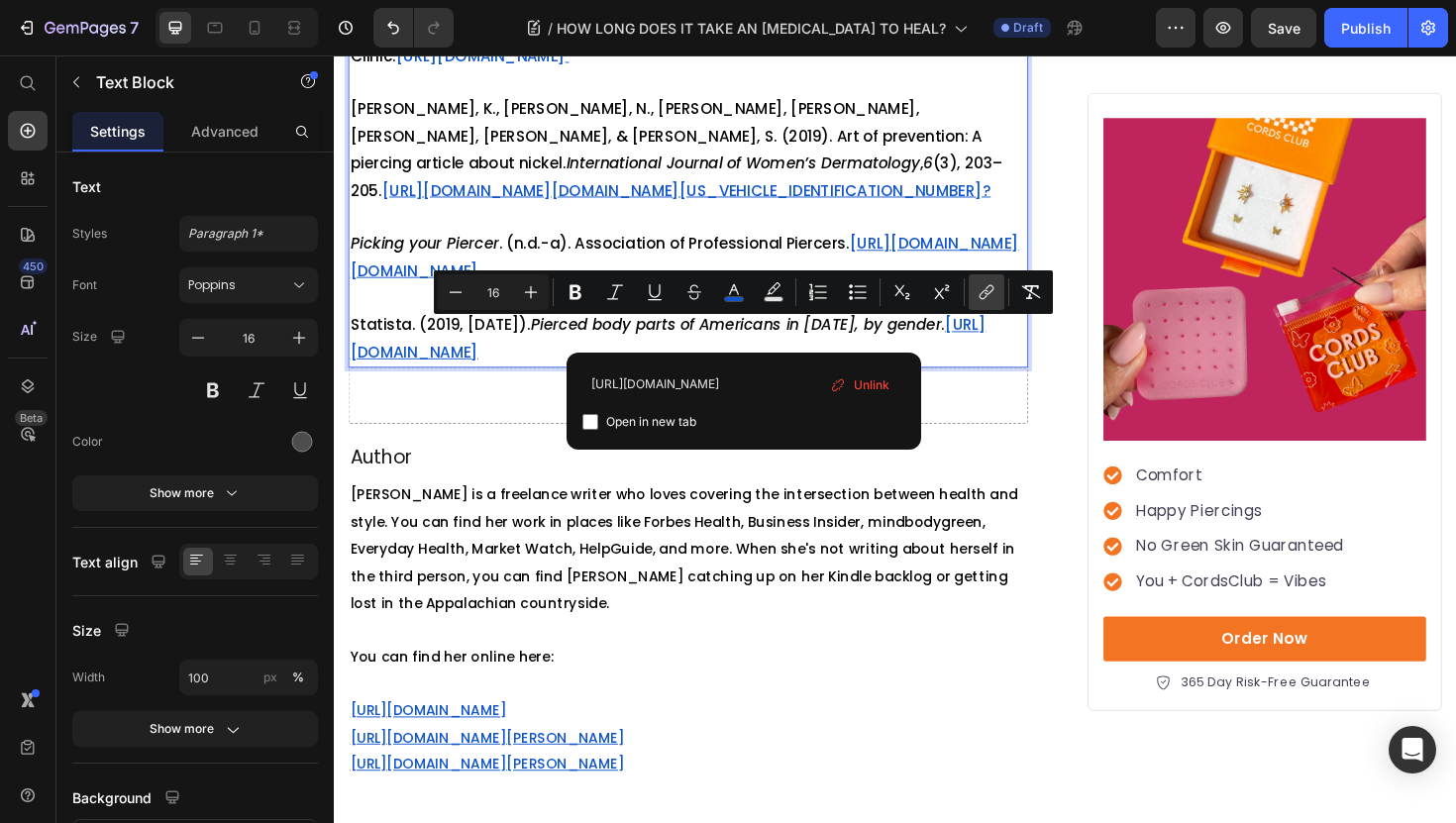 scroll, scrollTop: 0, scrollLeft: 14, axis: horizontal 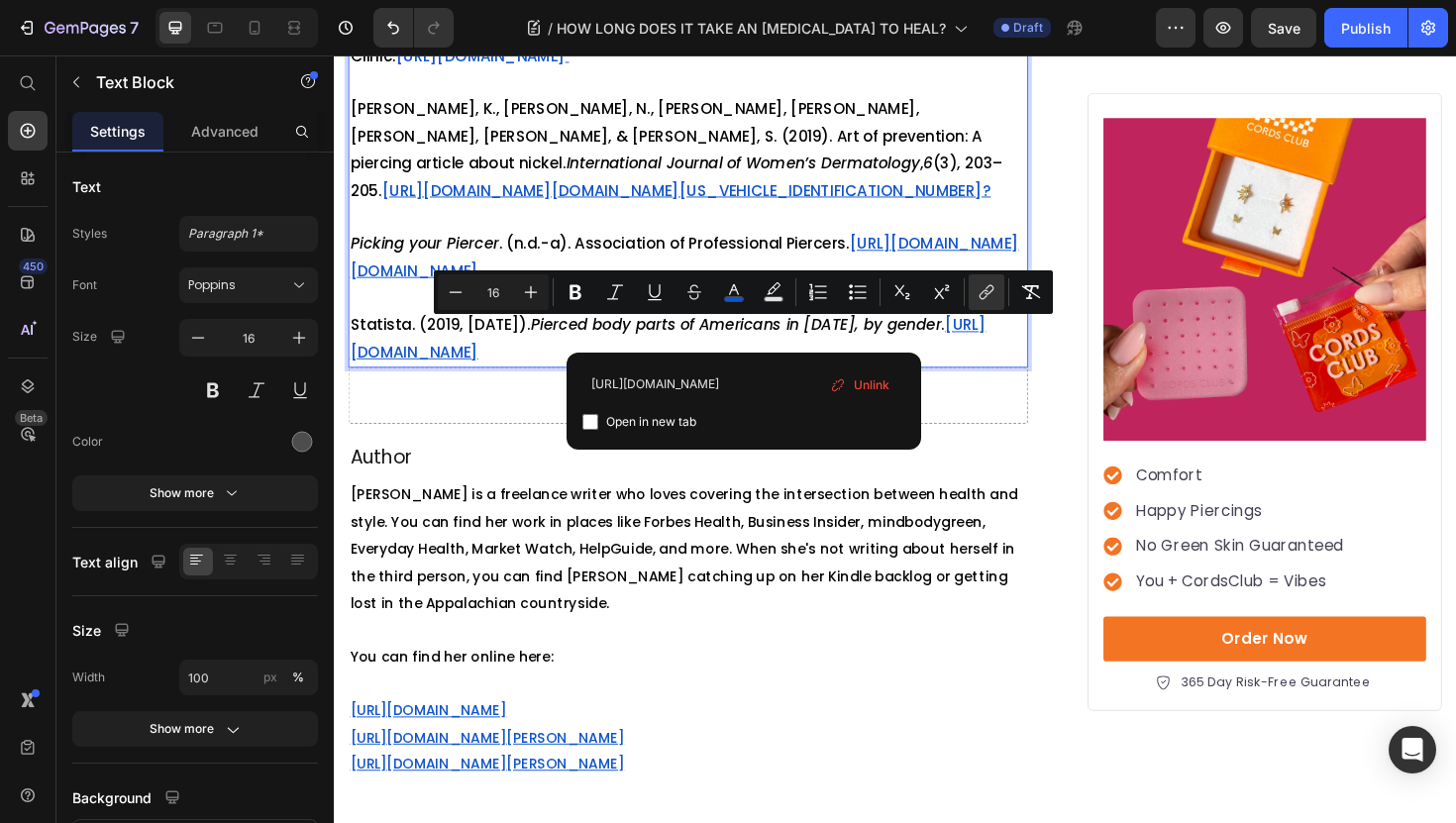 type on "12" 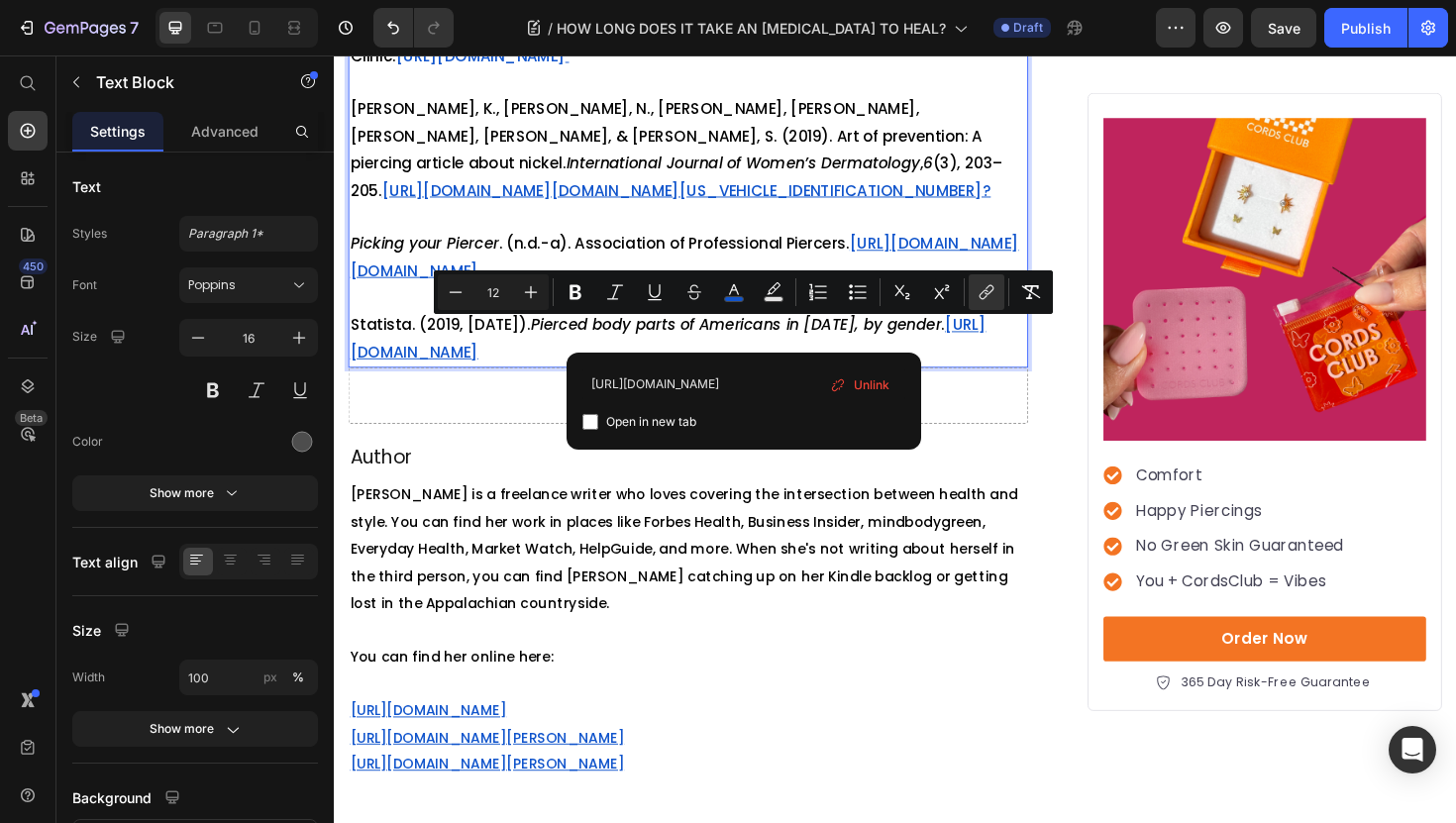 click at bounding box center (708, -257) 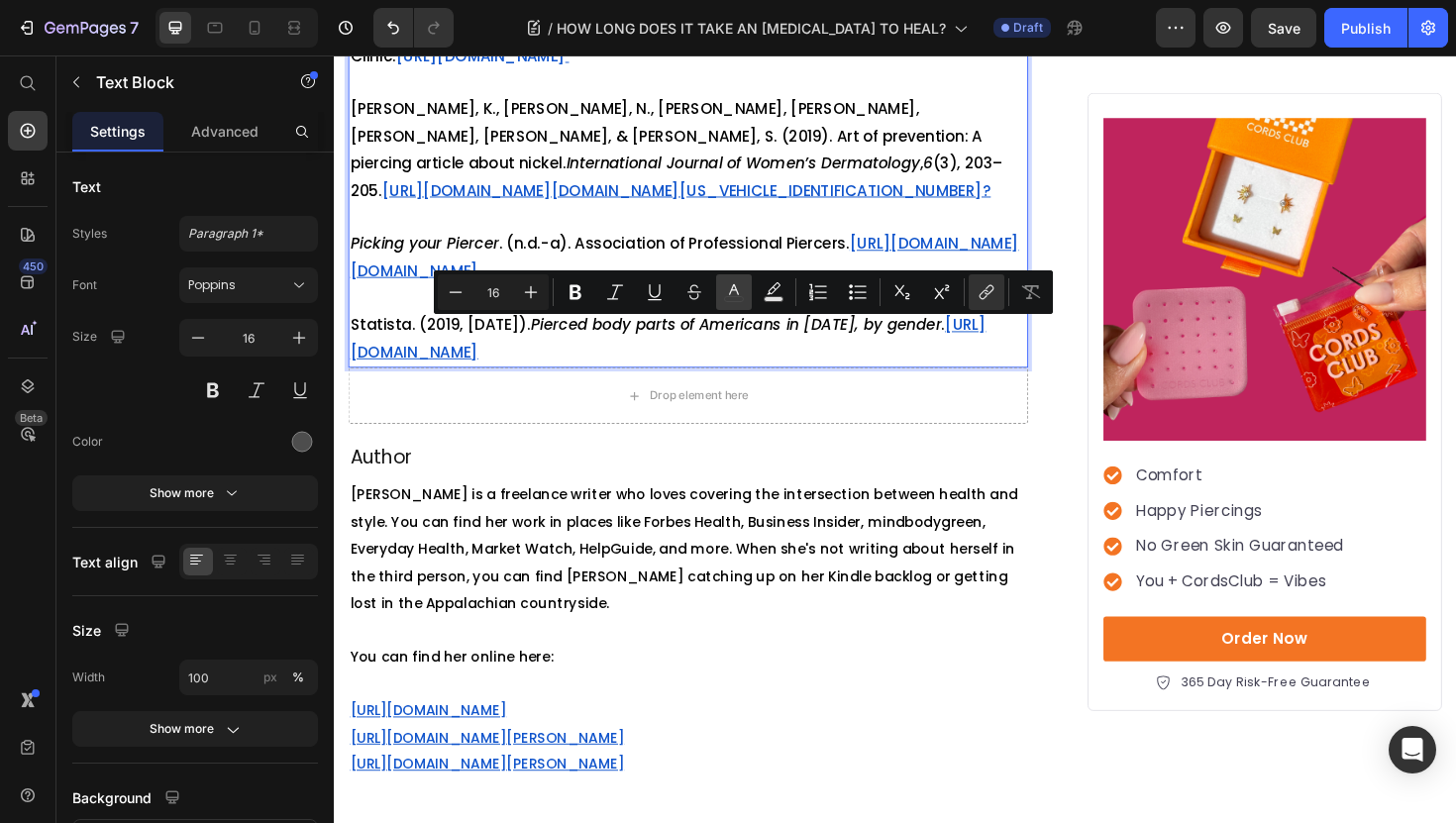 click on "color" at bounding box center [734, 292] 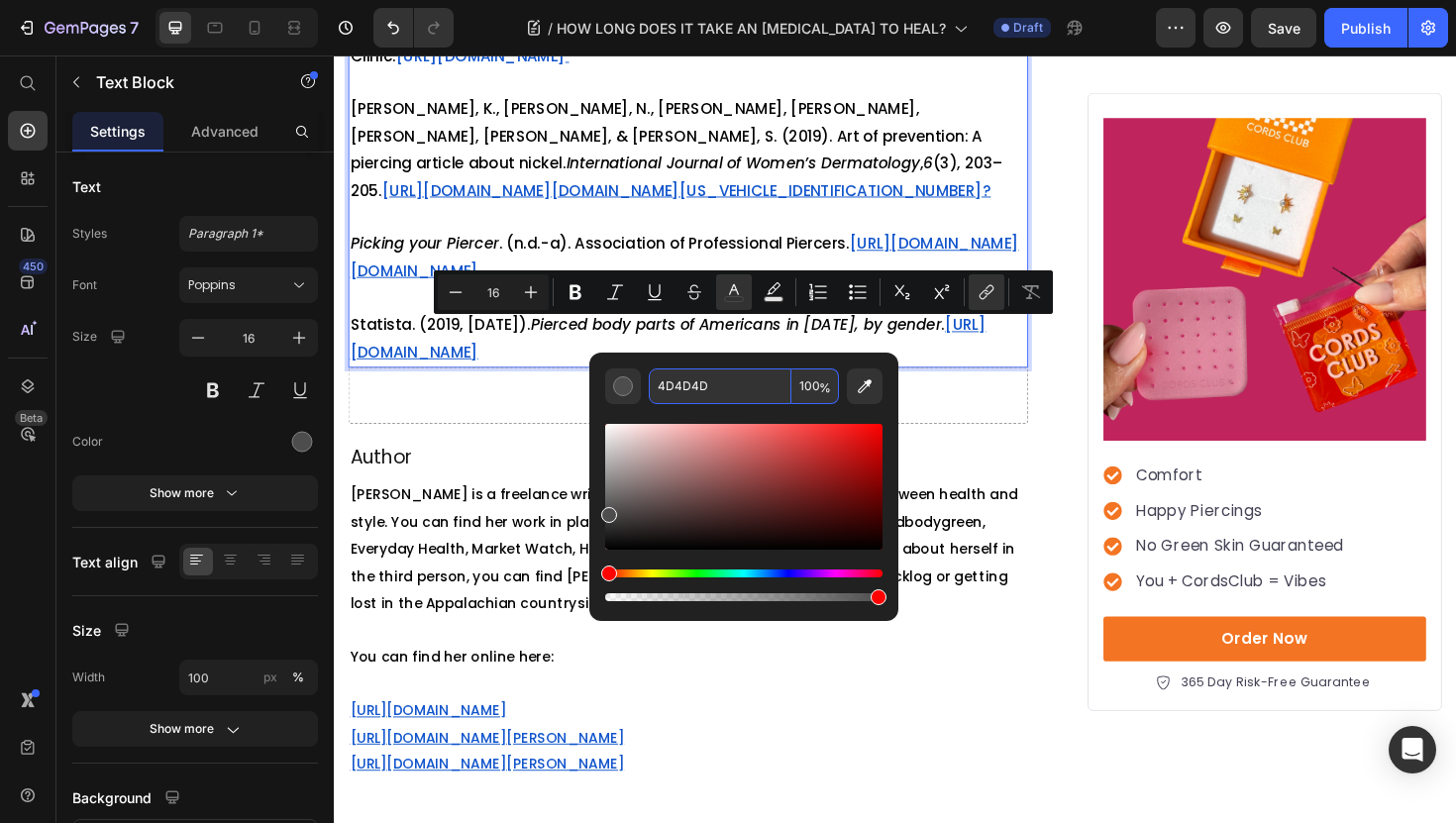 click on "4D4D4D" at bounding box center (720, 386) 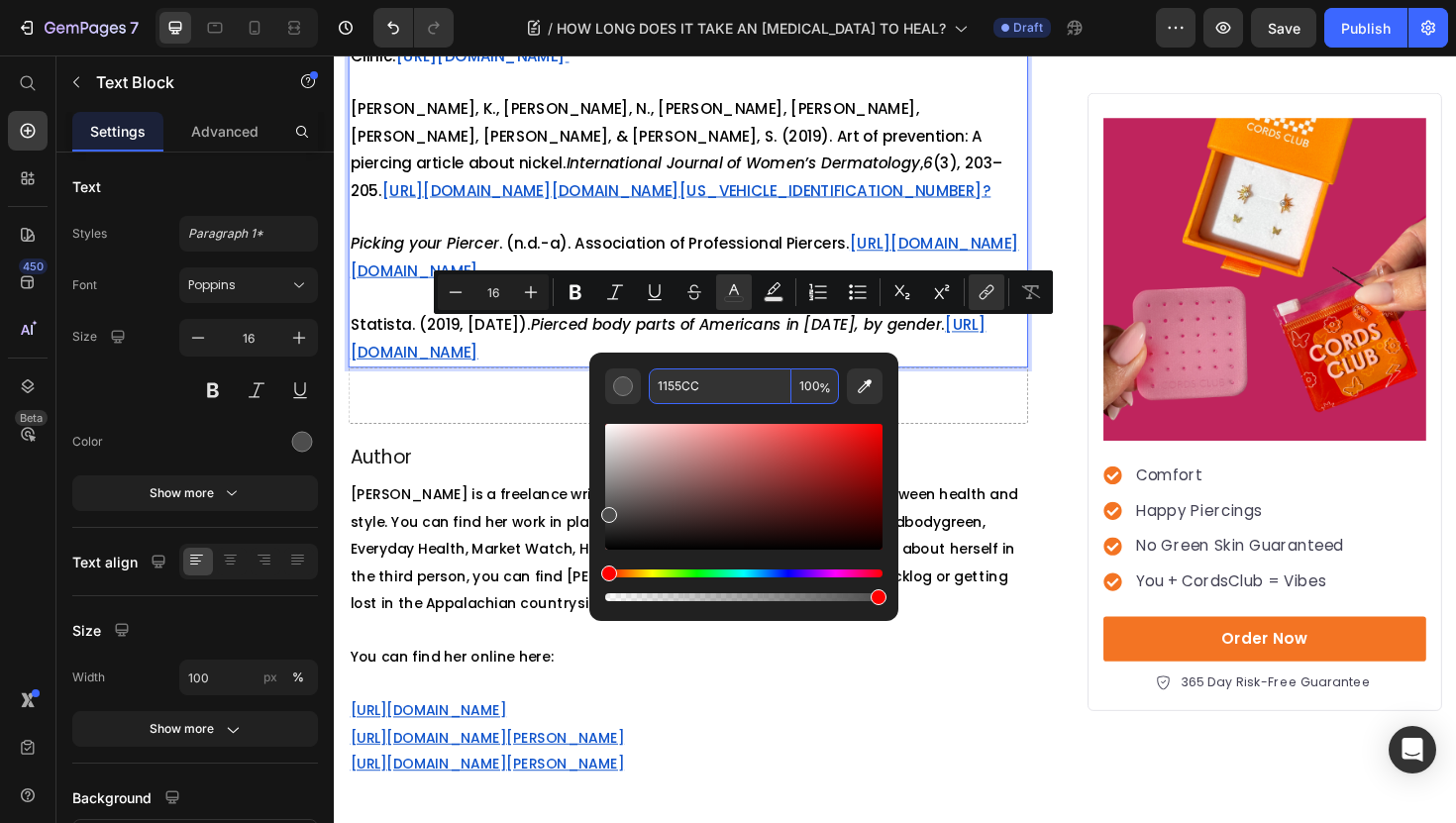 type on "1155CC" 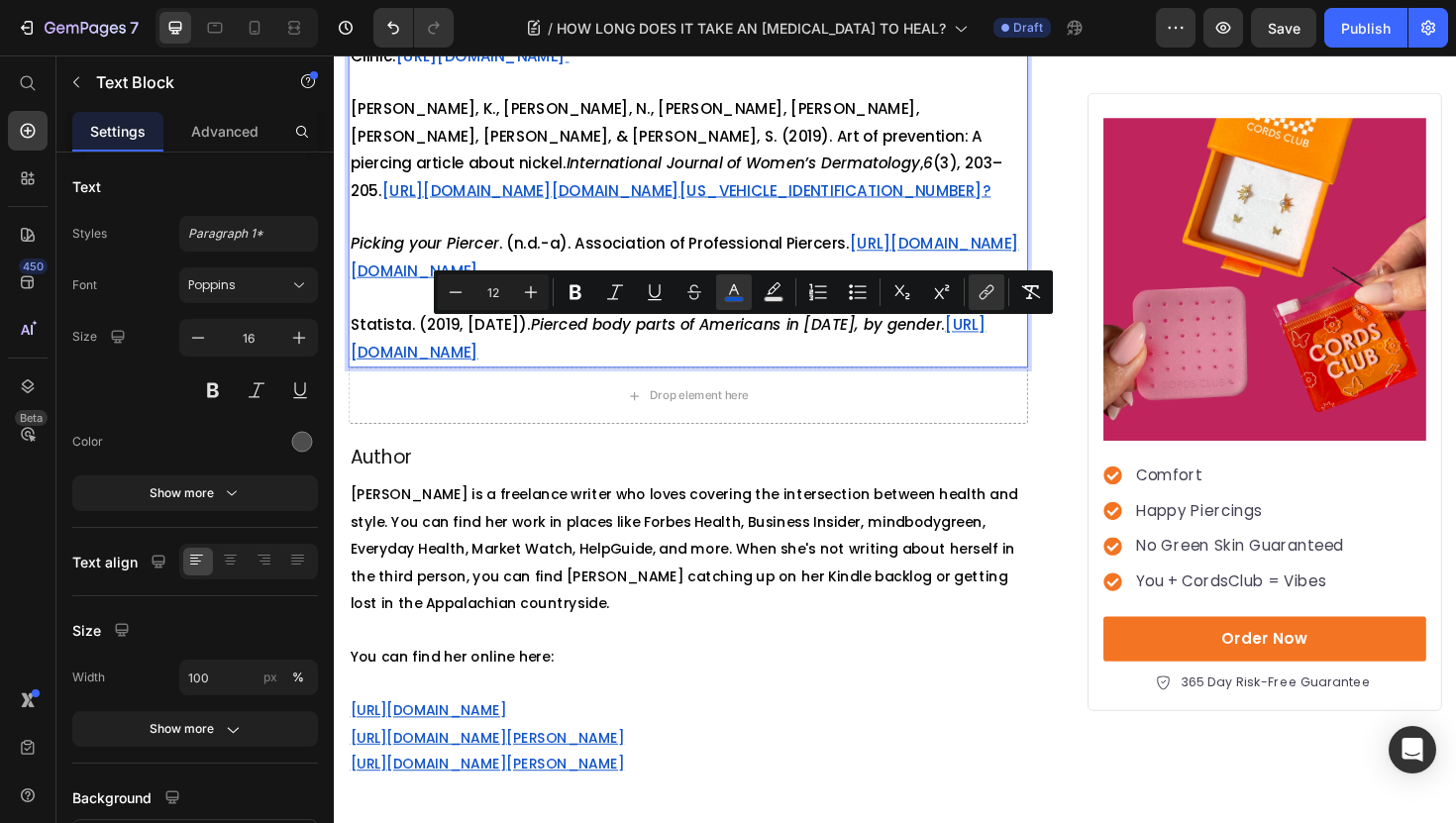 click at bounding box center [708, -257] 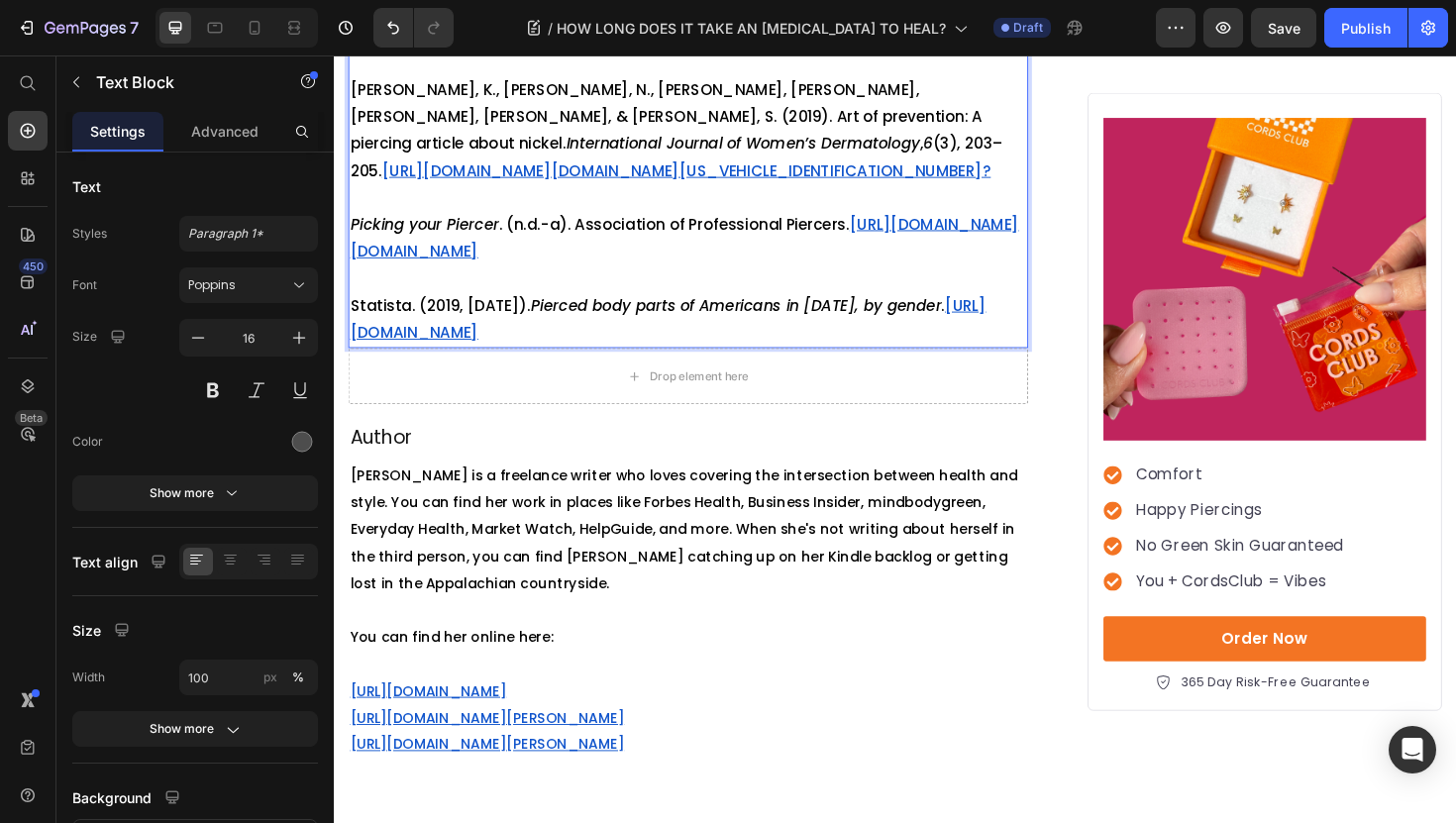 scroll, scrollTop: 5024, scrollLeft: 0, axis: vertical 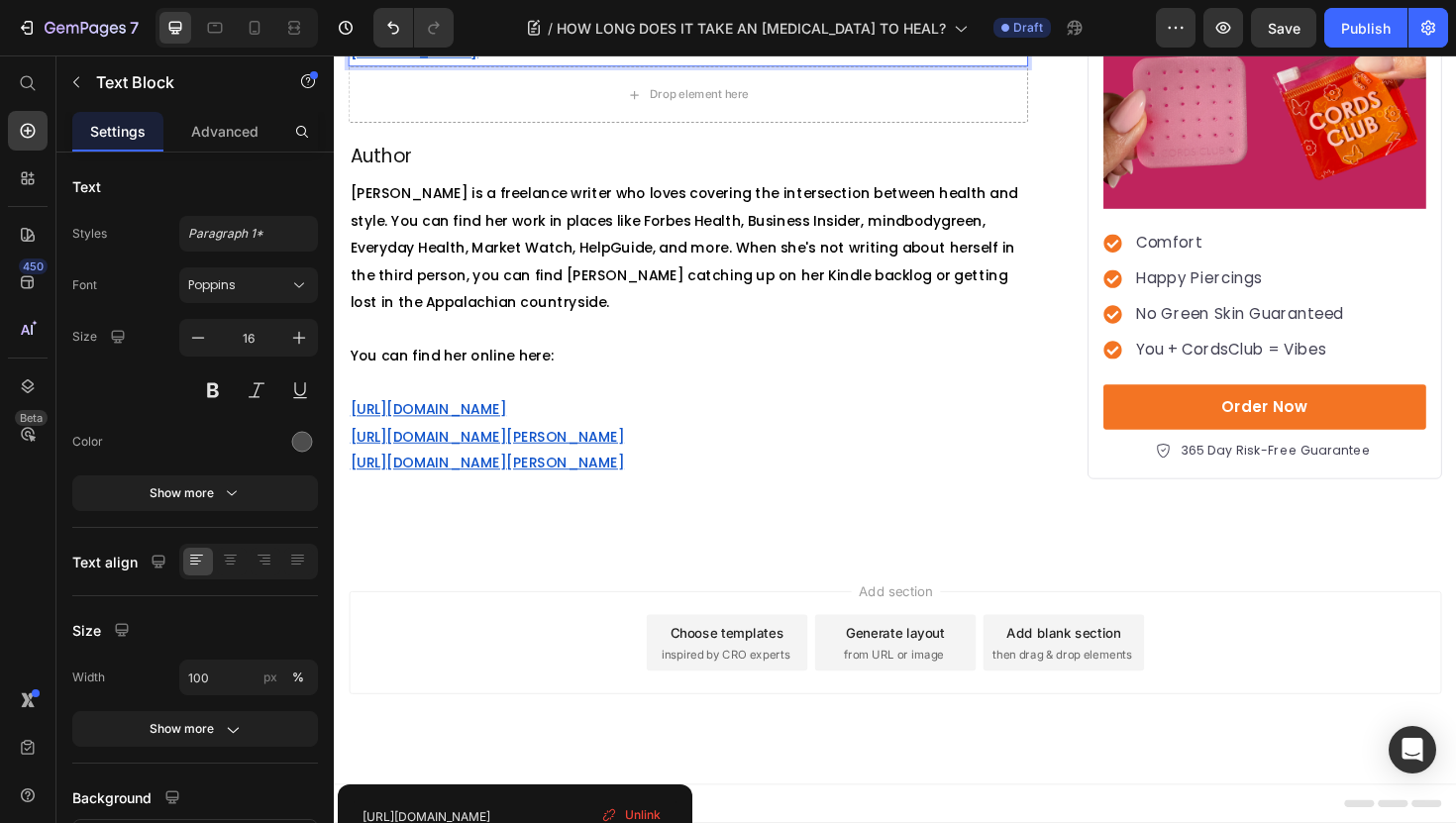 click on "Statista. (2019, [DATE]).  Pierced body parts of [DEMOGRAPHIC_DATA] in [DATE], by gender .  [URL][DOMAIN_NAME]" at bounding box center [708, 38] 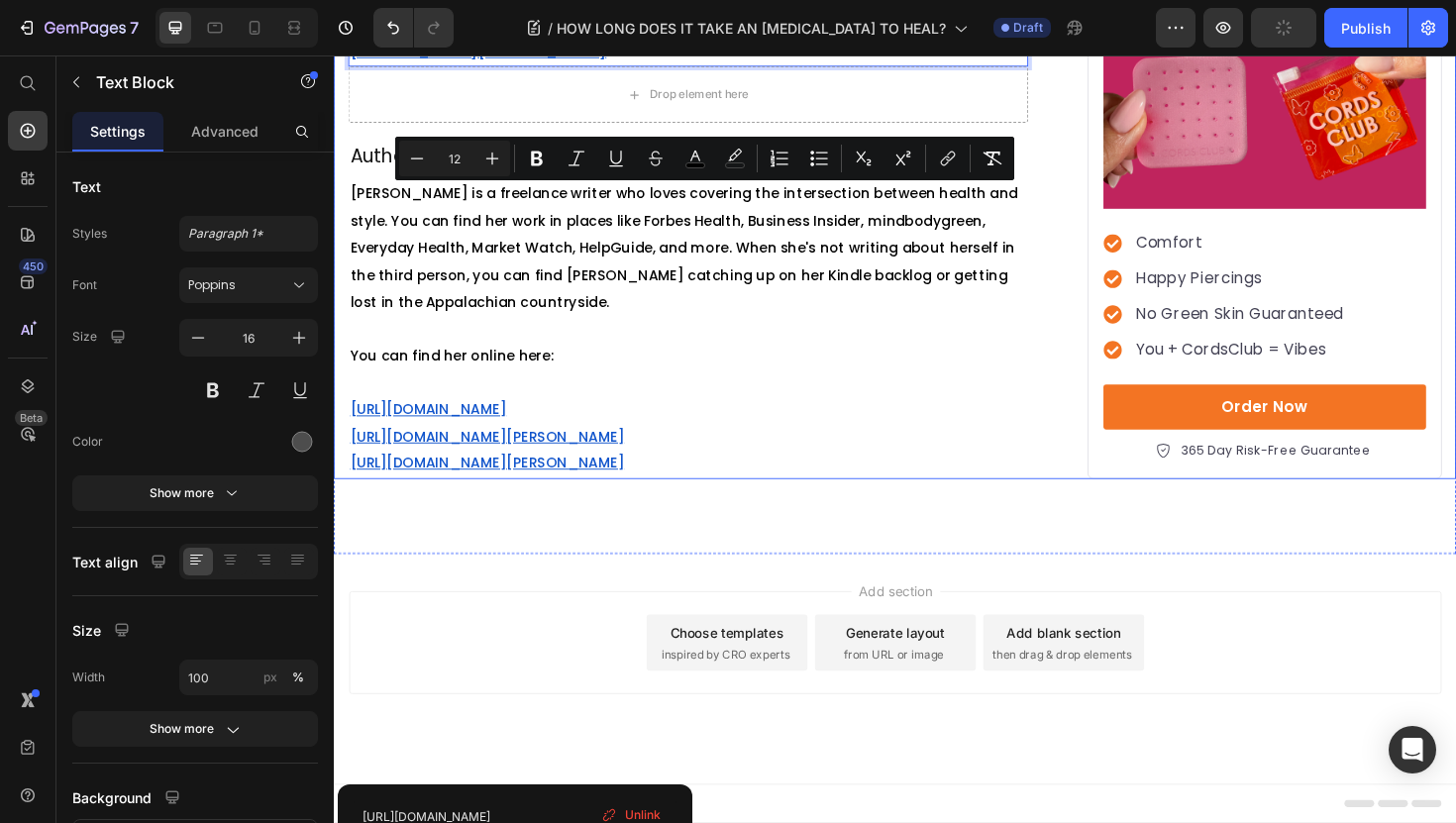drag, startPoint x: 452, startPoint y: 809, endPoint x: 345, endPoint y: 213, distance: 605.52869 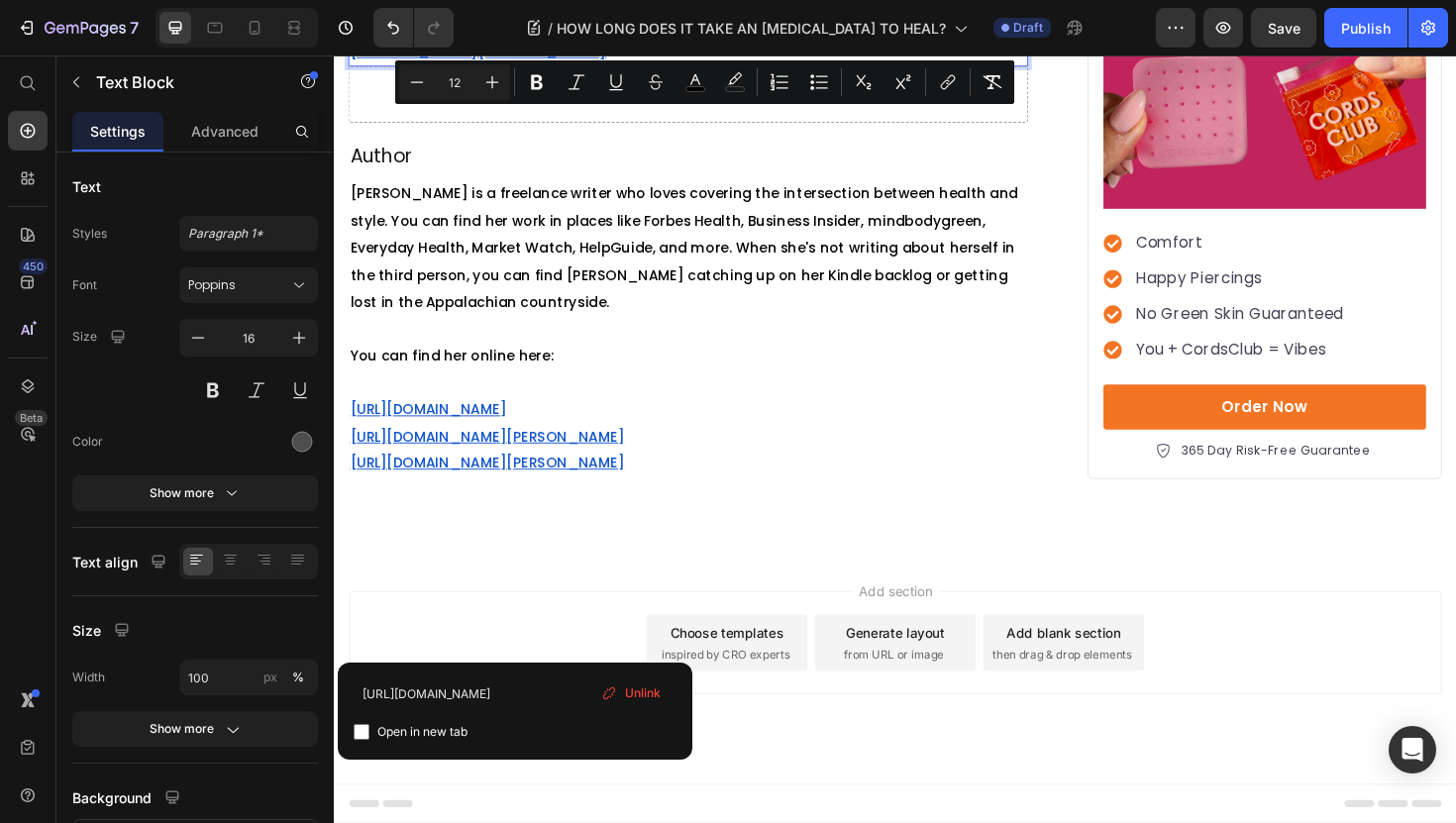 scroll, scrollTop: 5616, scrollLeft: 0, axis: vertical 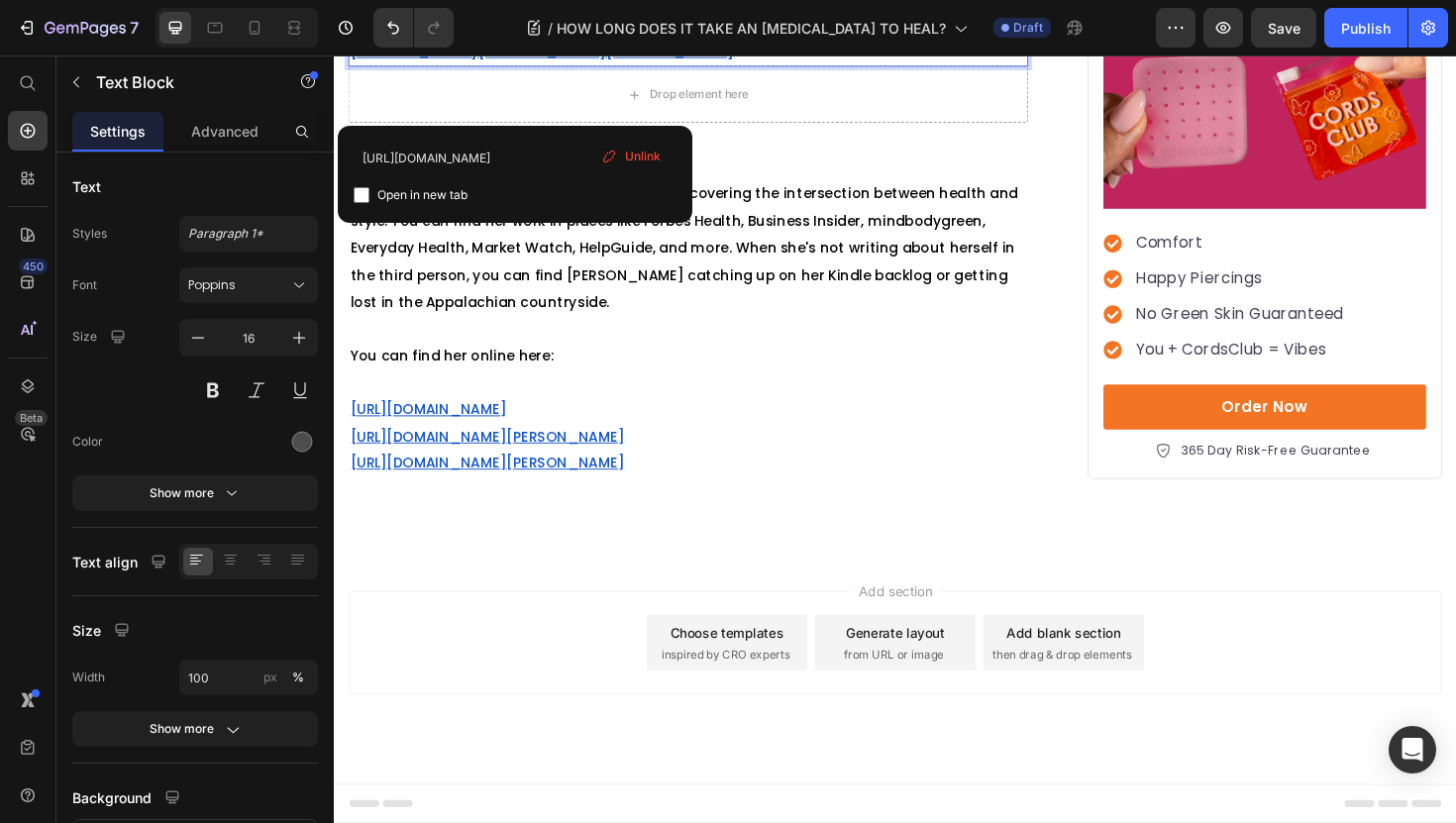 drag, startPoint x: 555, startPoint y: 739, endPoint x: 390, endPoint y: 107, distance: 653.184 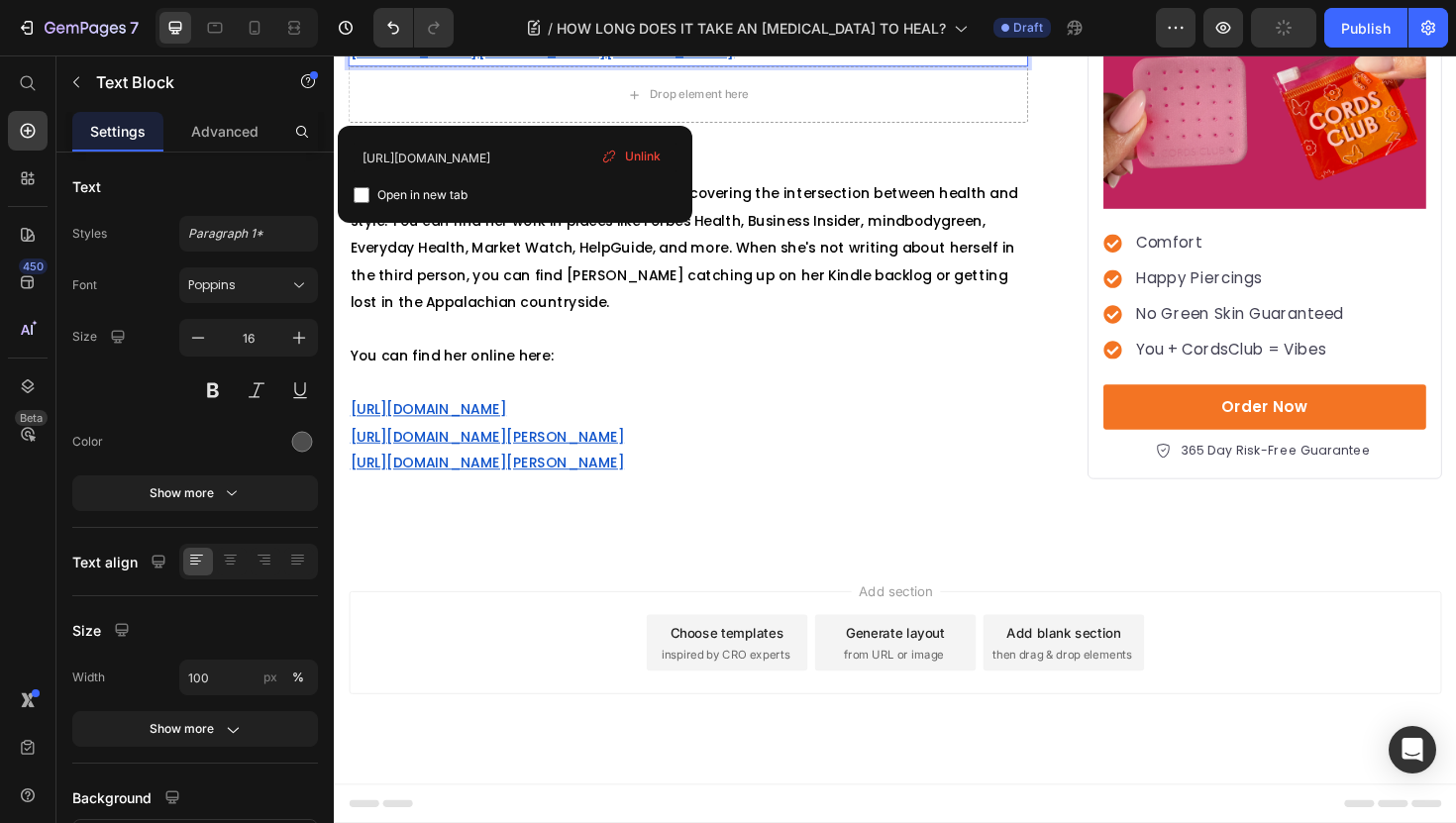 click on "Statista. (2019, [DATE]).  Pierced body parts of [DEMOGRAPHIC_DATA] in [DATE], by gender .  [URL][DOMAIN_NAME][DOMAIN_NAME][DOMAIN_NAME]" at bounding box center [708, 38] 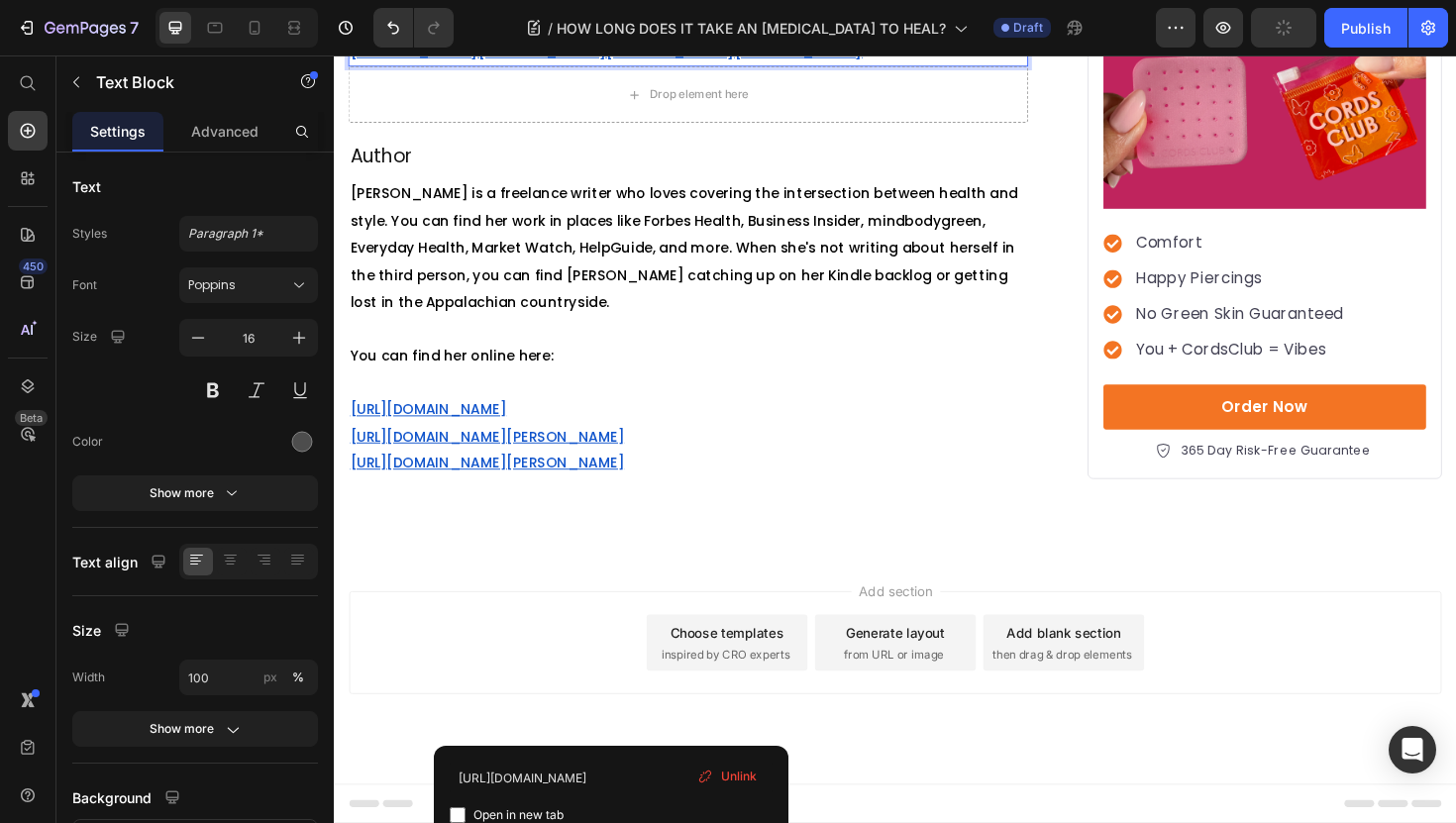 drag, startPoint x: 623, startPoint y: 766, endPoint x: 602, endPoint y: 760, distance: 21.84033 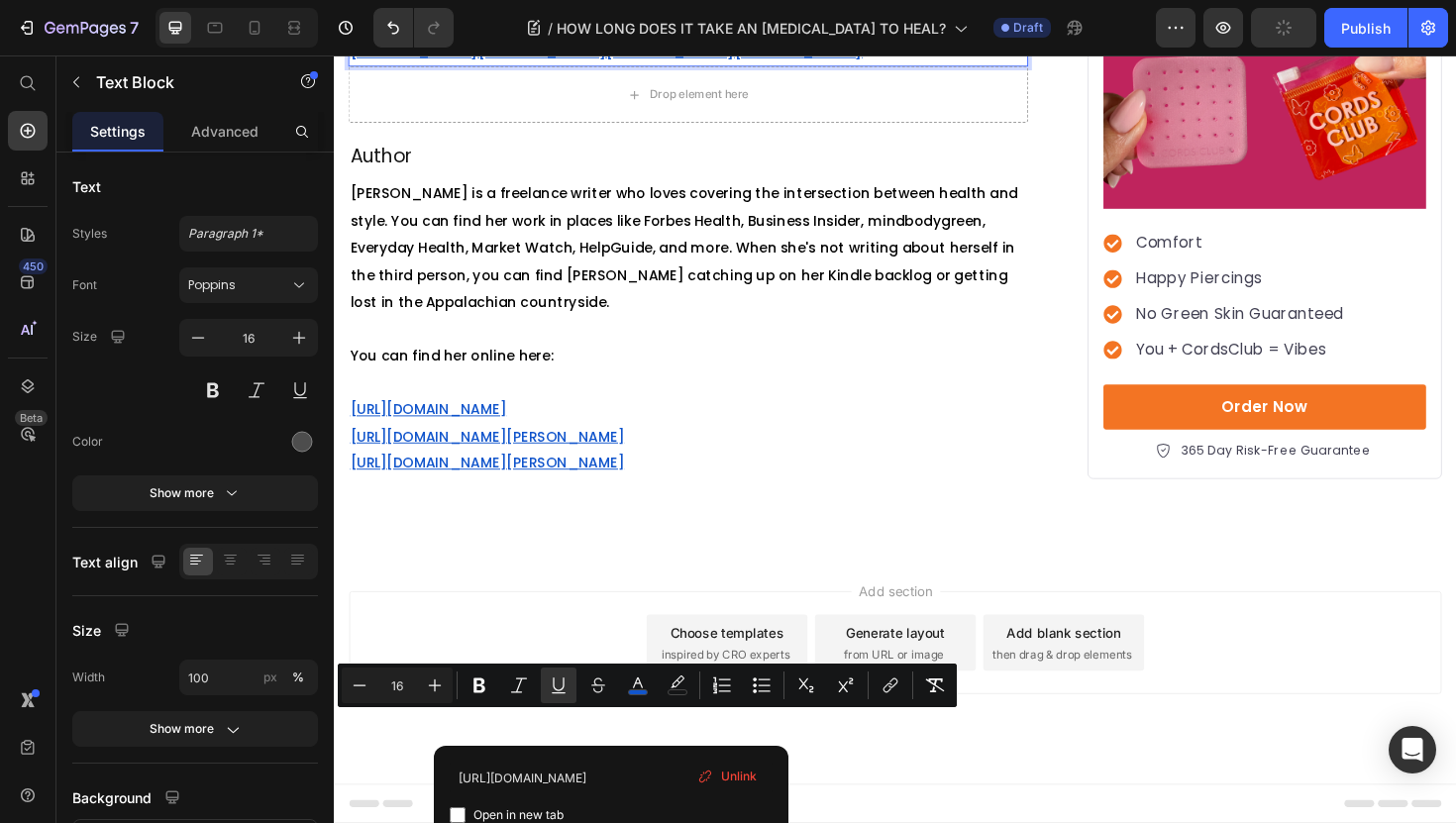 click on "[URL][DOMAIN_NAME][DOMAIN_NAME][DOMAIN_NAME][DOMAIN_NAME]" at bounding box center (687, 37) 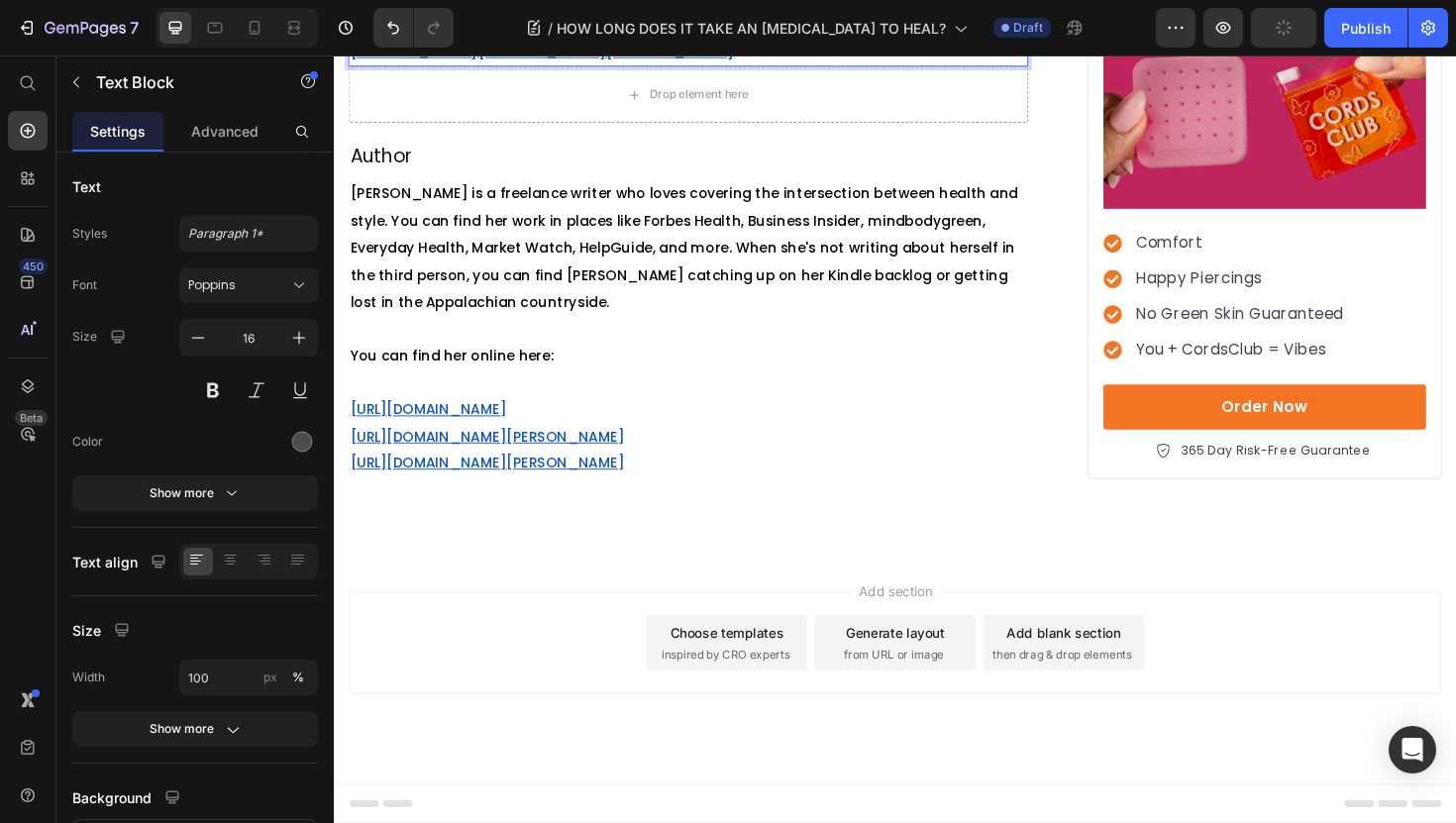 drag, startPoint x: 622, startPoint y: 763, endPoint x: 350, endPoint y: 155, distance: 666.06907 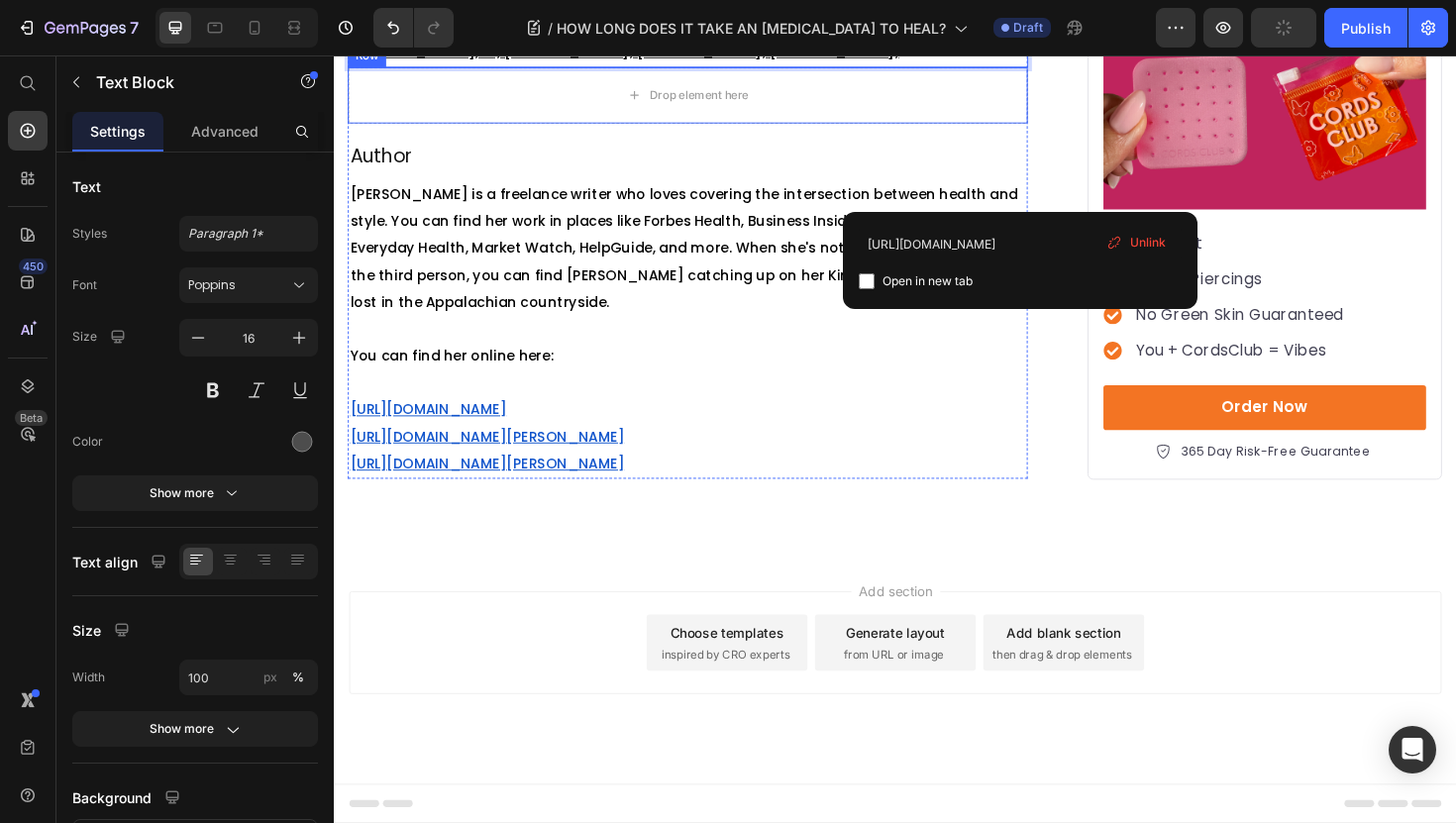 scroll, scrollTop: 5522, scrollLeft: 0, axis: vertical 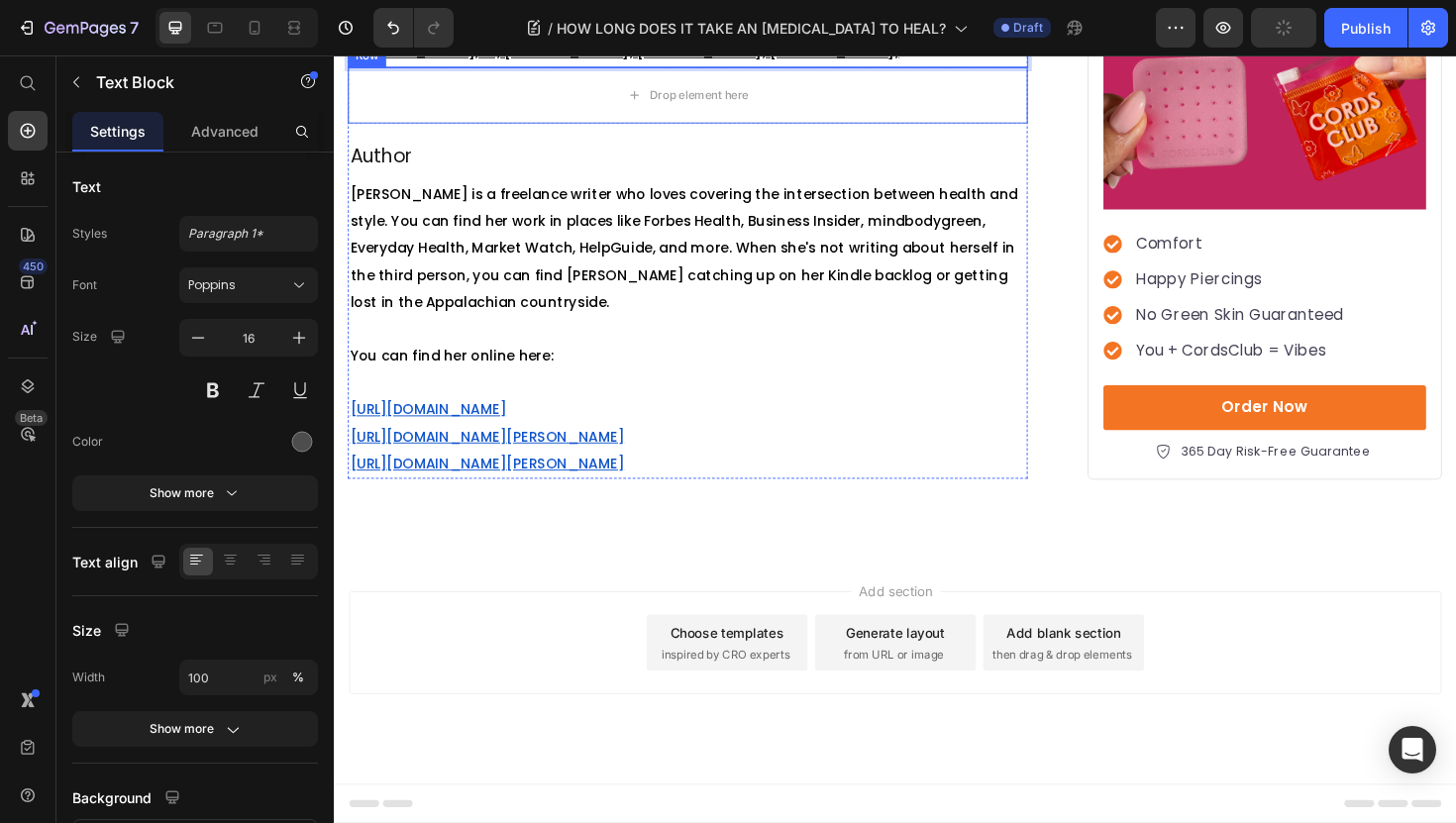 click on "[PERSON_NAME], [PERSON_NAME], [PERSON_NAME], [PERSON_NAME], [PERSON_NAME], [PERSON_NAME], [PERSON_NAME], D., [PERSON_NAME], [PERSON_NAME], [PERSON_NAME], [PERSON_NAME], [PERSON_NAME], [PERSON_NAME], P., [PERSON_NAME], M., [PERSON_NAME], [PERSON_NAME], [PERSON_NAME], [PERSON_NAME], [PERSON_NAME], [PERSON_NAME], [PERSON_NAME], B., [PERSON_NAME], D., [PERSON_NAME], [PERSON_NAME], [PERSON_NAME]," at bounding box center (700, -21) 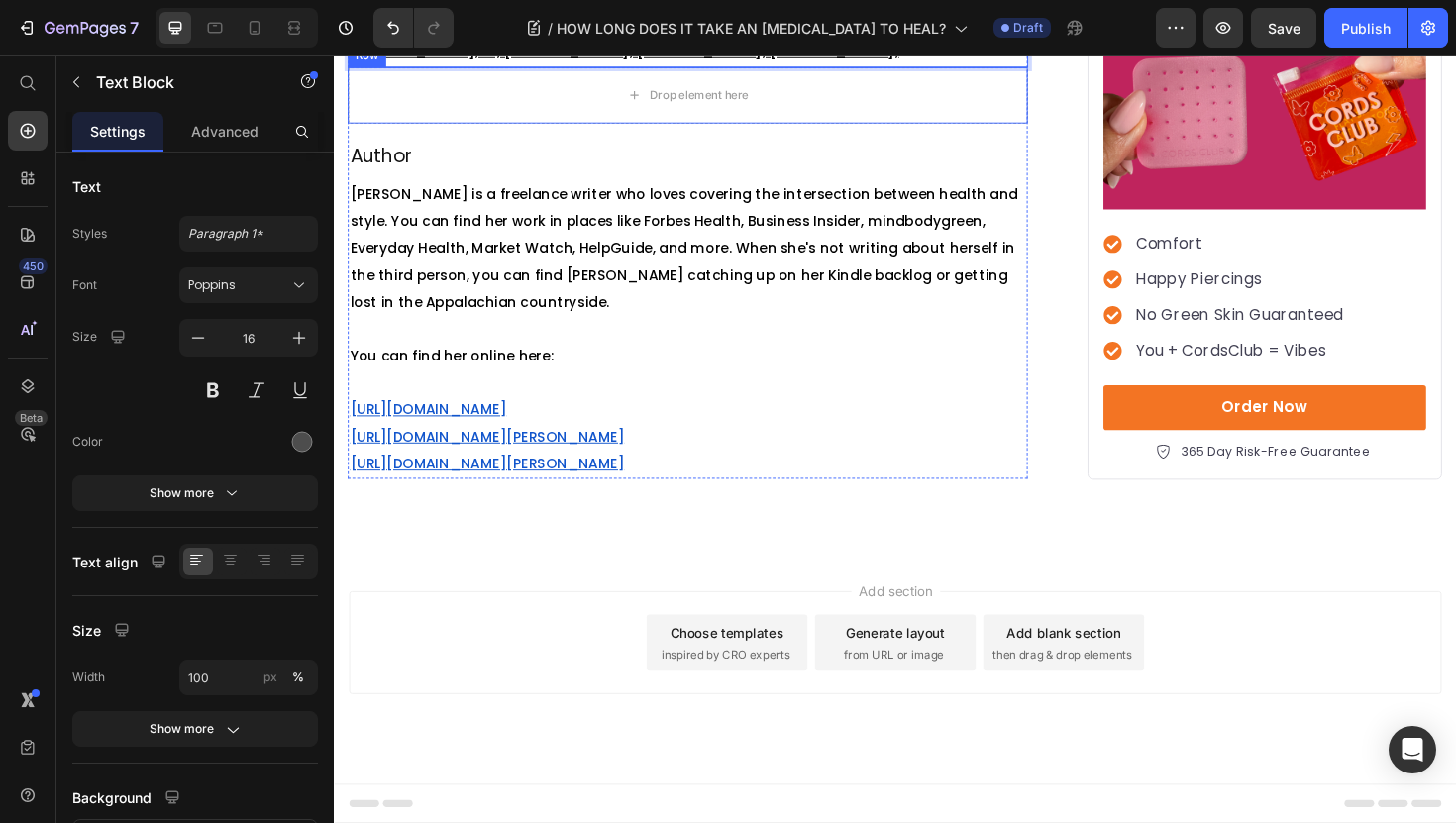 click on "[PERSON_NAME], [PERSON_NAME], [PERSON_NAME], [PERSON_NAME], [PERSON_NAME], [PERSON_NAME], [PERSON_NAME], D., [PERSON_NAME], [PERSON_NAME], [PERSON_NAME], [PERSON_NAME], [PERSON_NAME], [PERSON_NAME], P., [PERSON_NAME], M., [PERSON_NAME], [PERSON_NAME], [PERSON_NAME], [PERSON_NAME], [PERSON_NAME], [PERSON_NAME], [PERSON_NAME], B., [PERSON_NAME], D., [PERSON_NAME], [PERSON_NAME], [PERSON_NAME]," at bounding box center [700, -21] 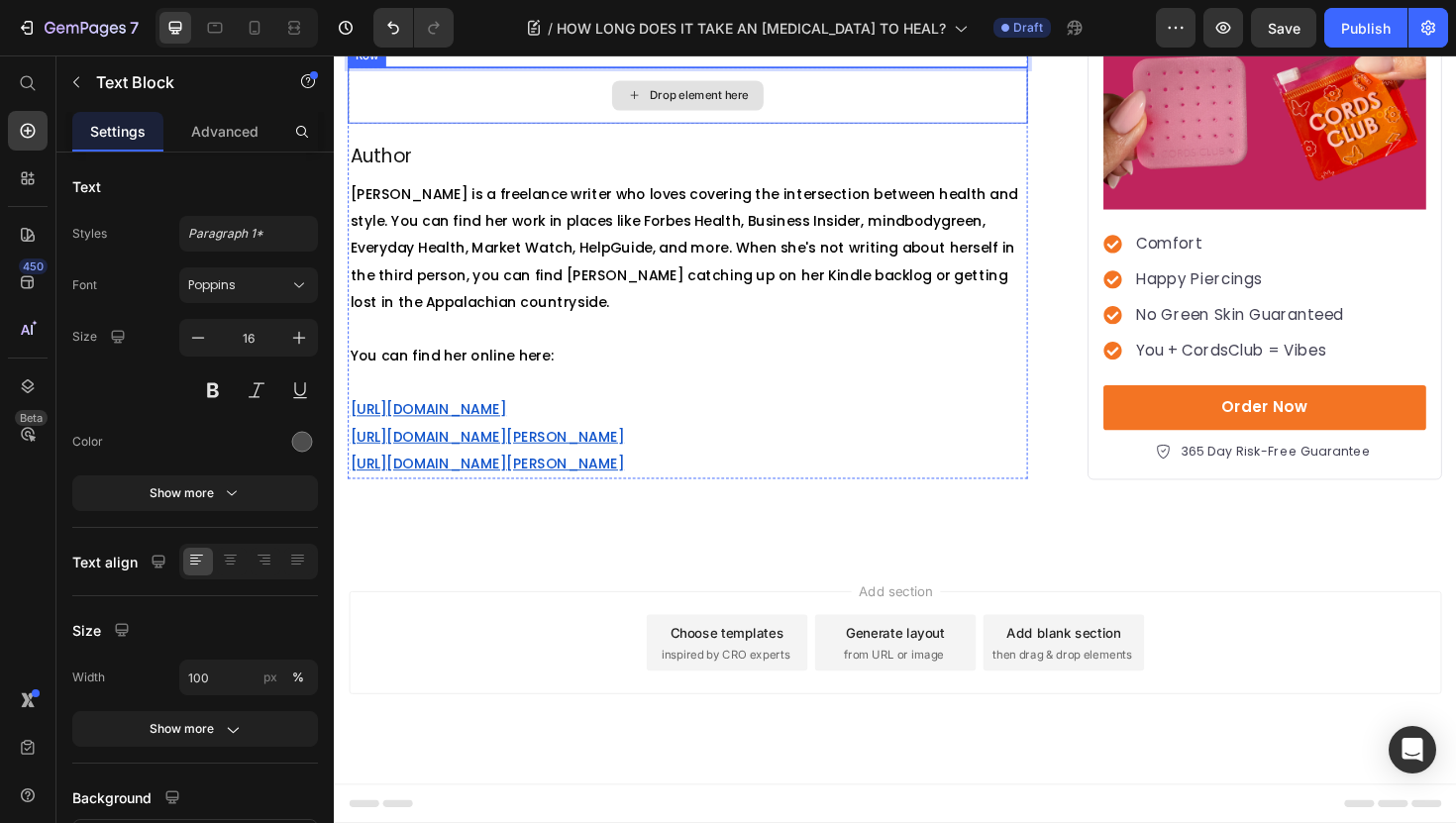 scroll, scrollTop: 5455, scrollLeft: 0, axis: vertical 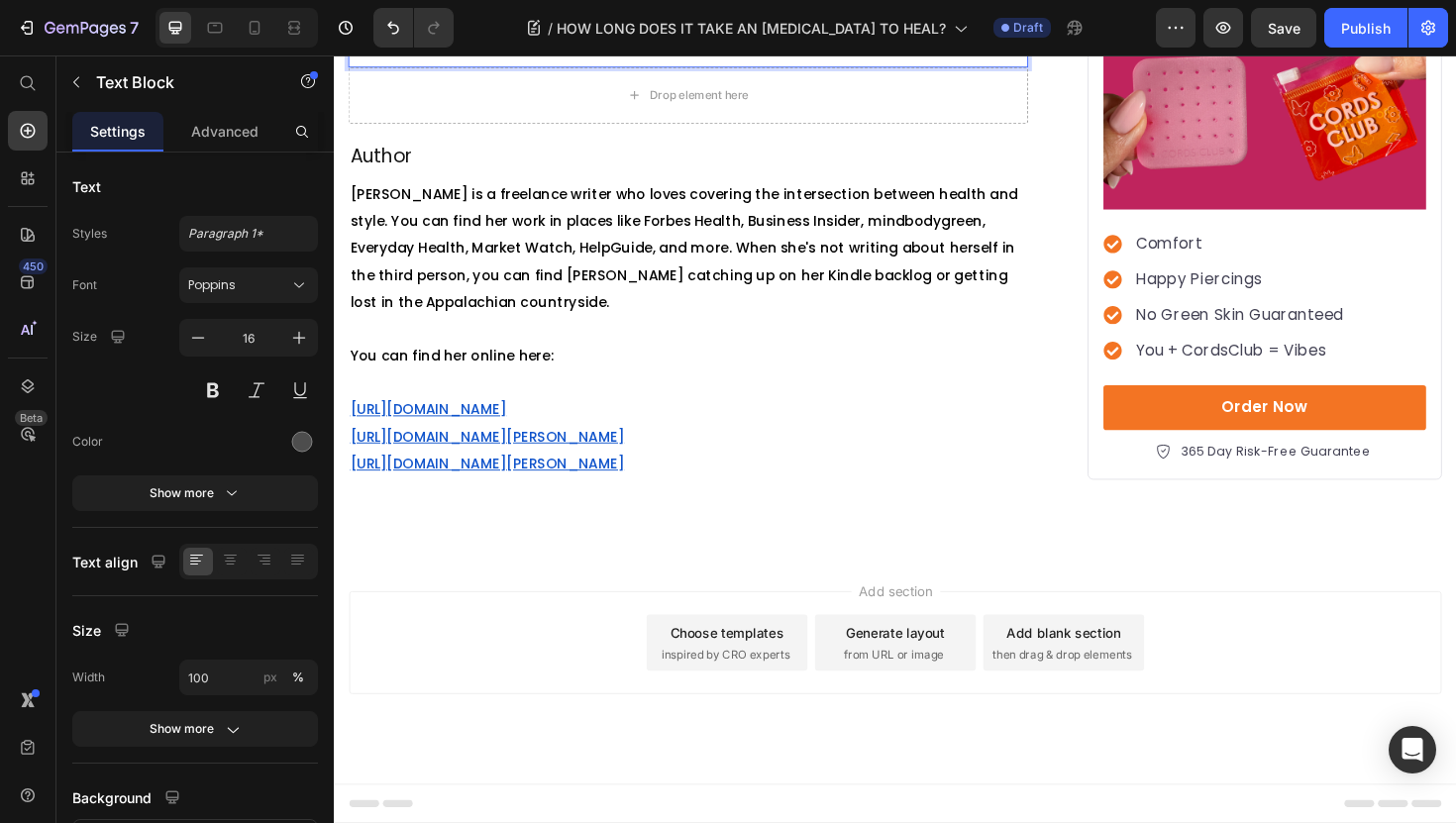 click at bounding box center [708, 23] 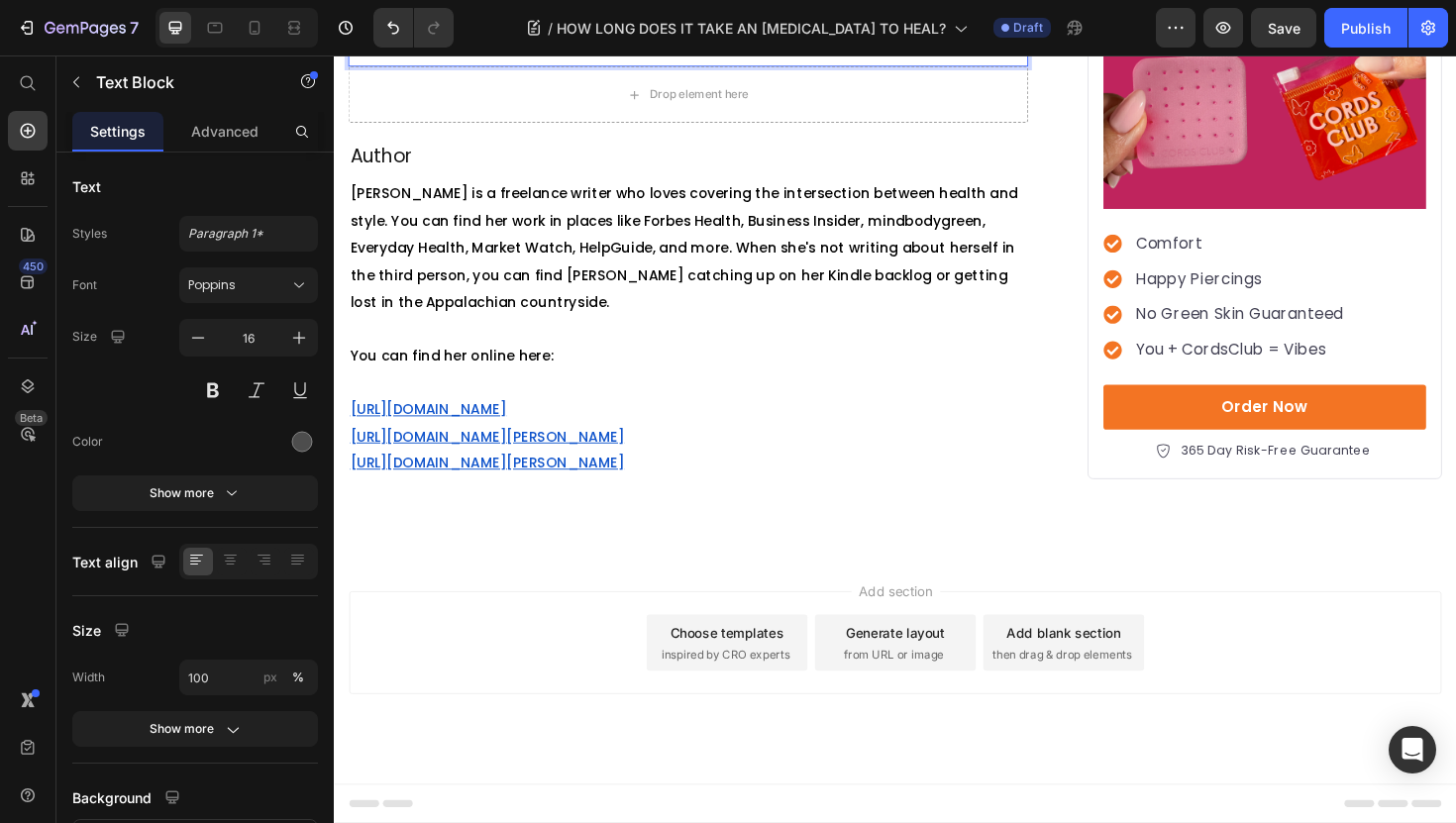 click on "Google Books . (n.d.-b)." at bounding box center (443, -36) 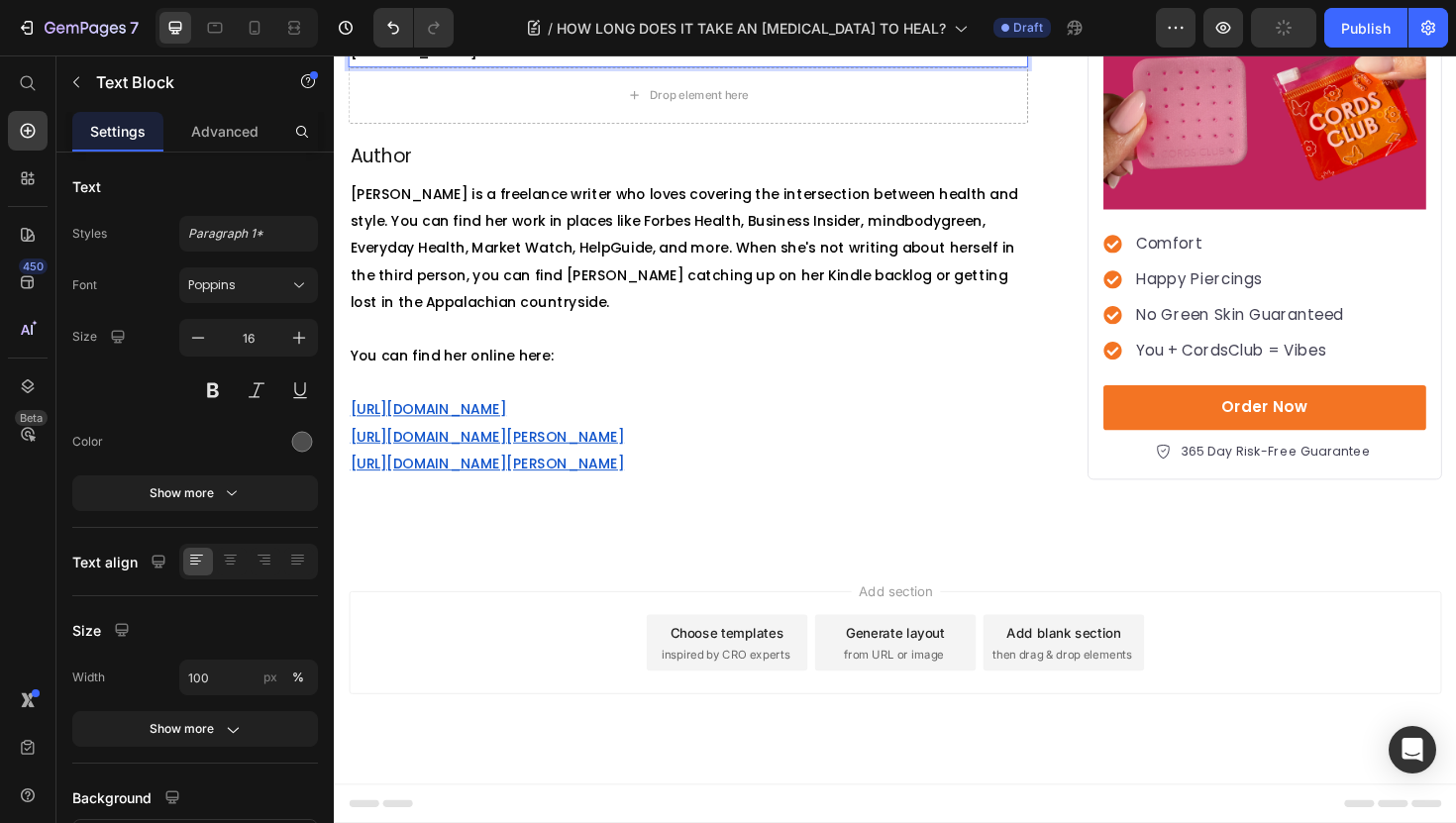 scroll, scrollTop: 5035, scrollLeft: 0, axis: vertical 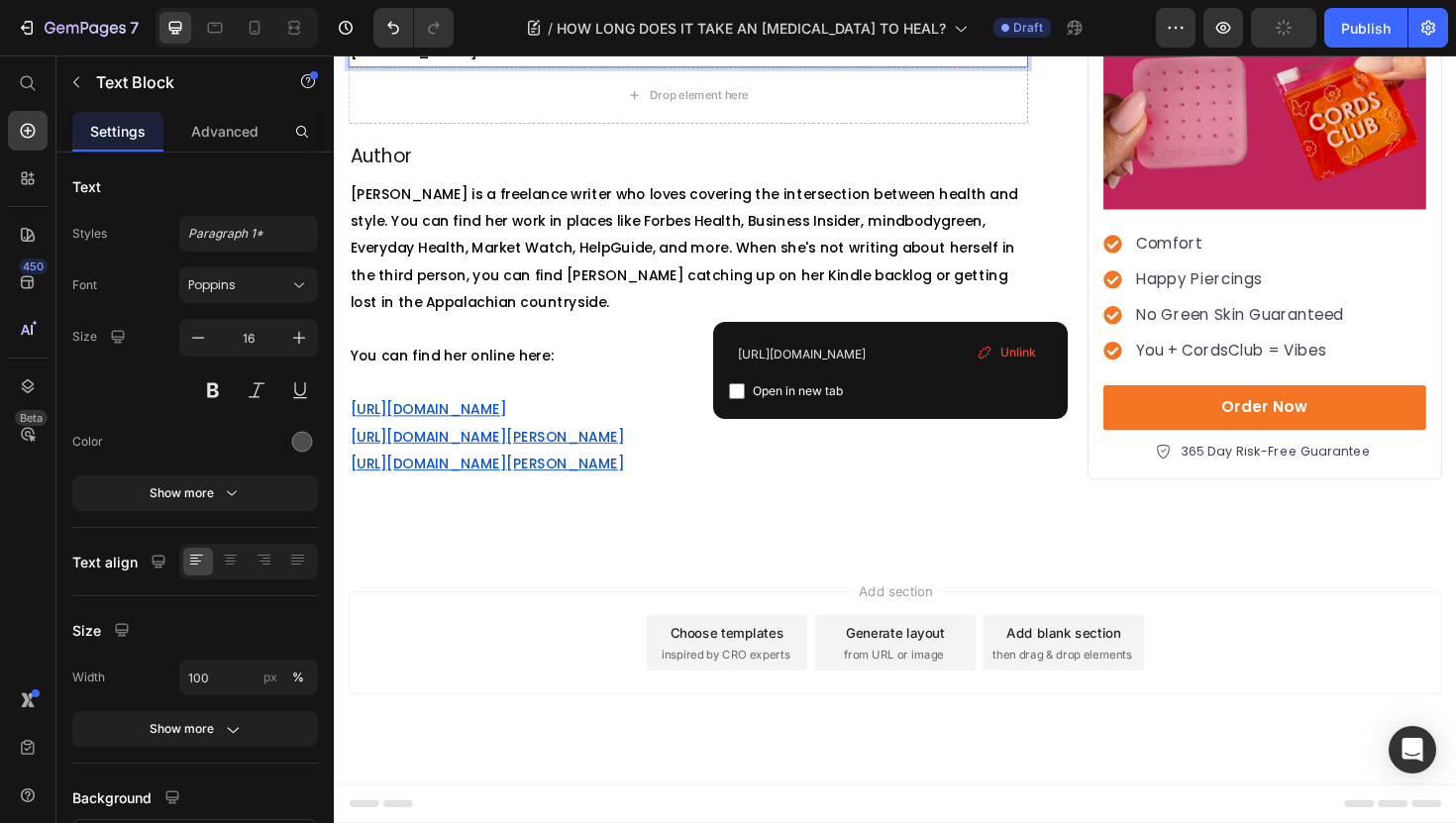 click on "Body Piercing . (n.d.). Name.  [URL][DOMAIN_NAME]" at bounding box center [708, -291] 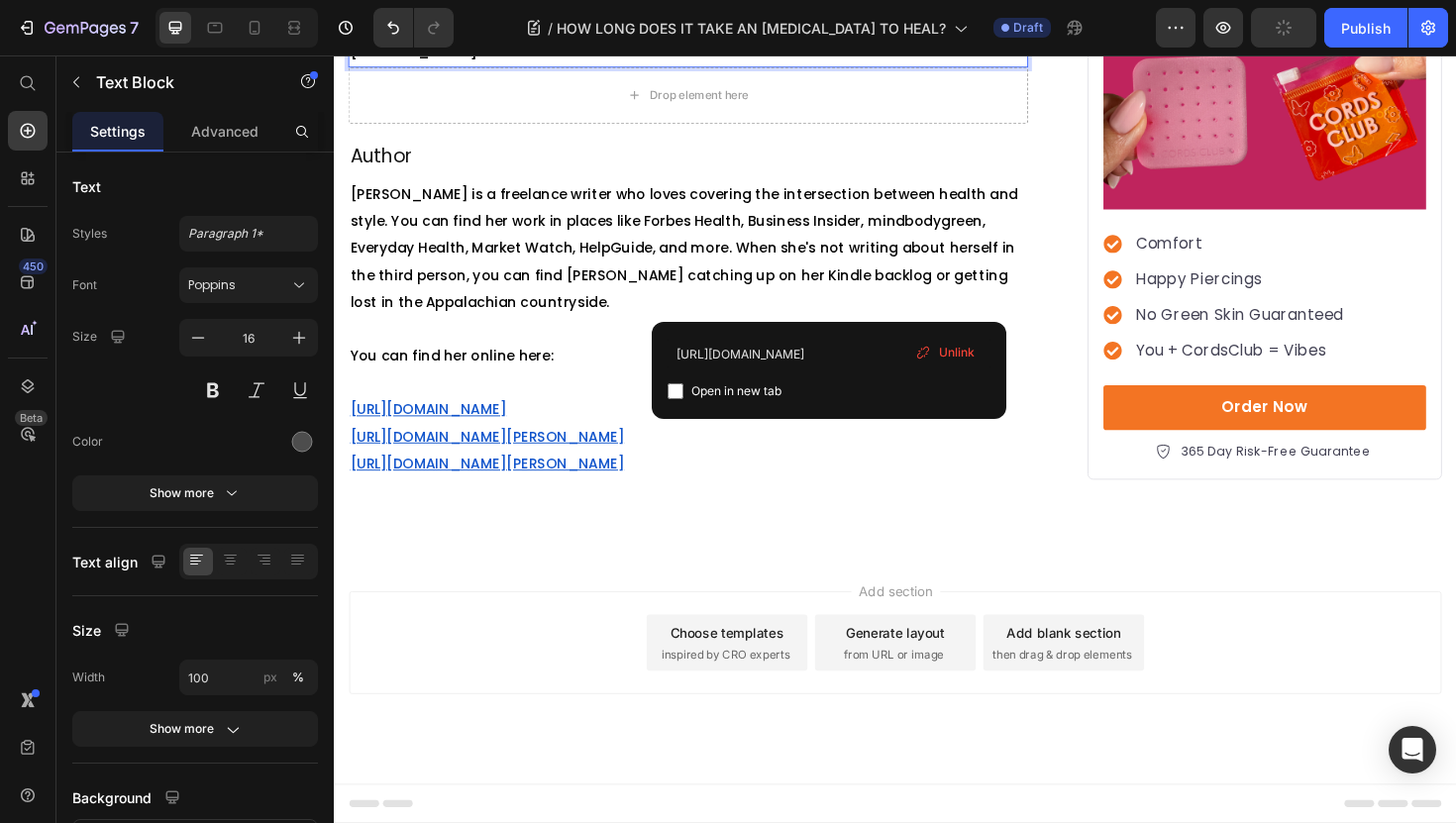 drag, startPoint x: 926, startPoint y: 320, endPoint x: 863, endPoint y: 319, distance: 63.00794 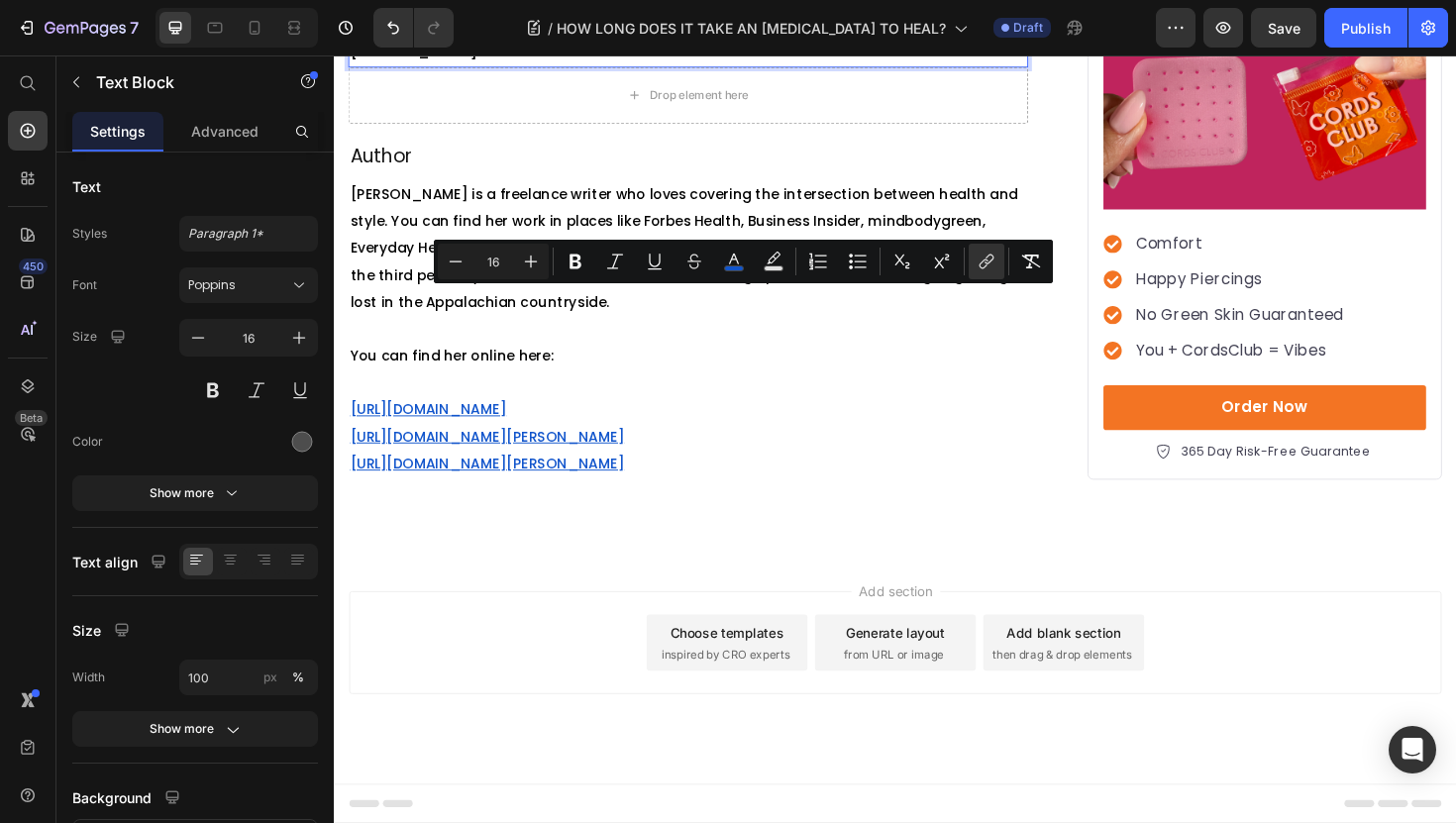 drag, startPoint x: 922, startPoint y: 319, endPoint x: 577, endPoint y: 316, distance: 345.01304 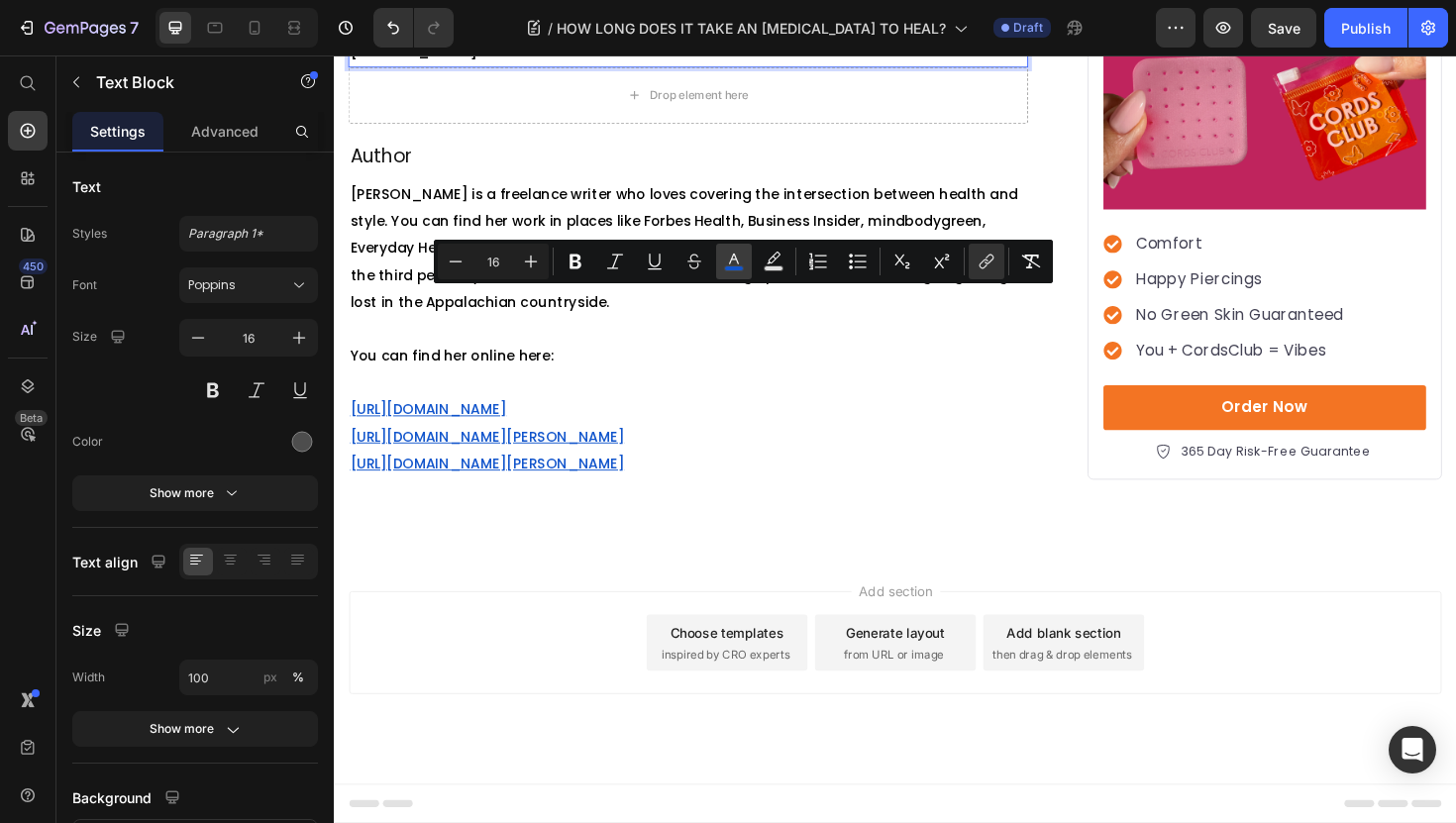 click 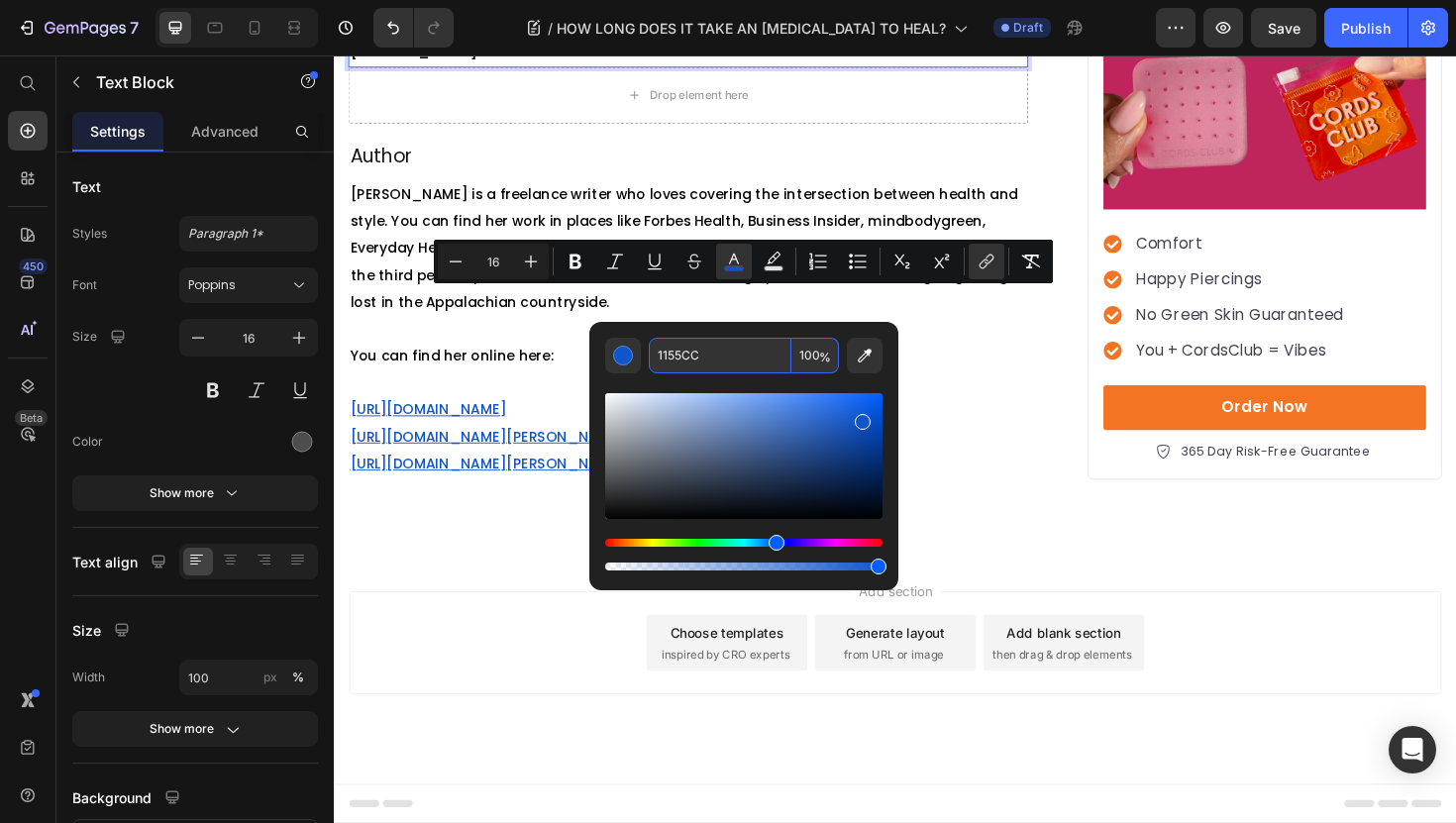 click on "1155CC" at bounding box center (720, 356) 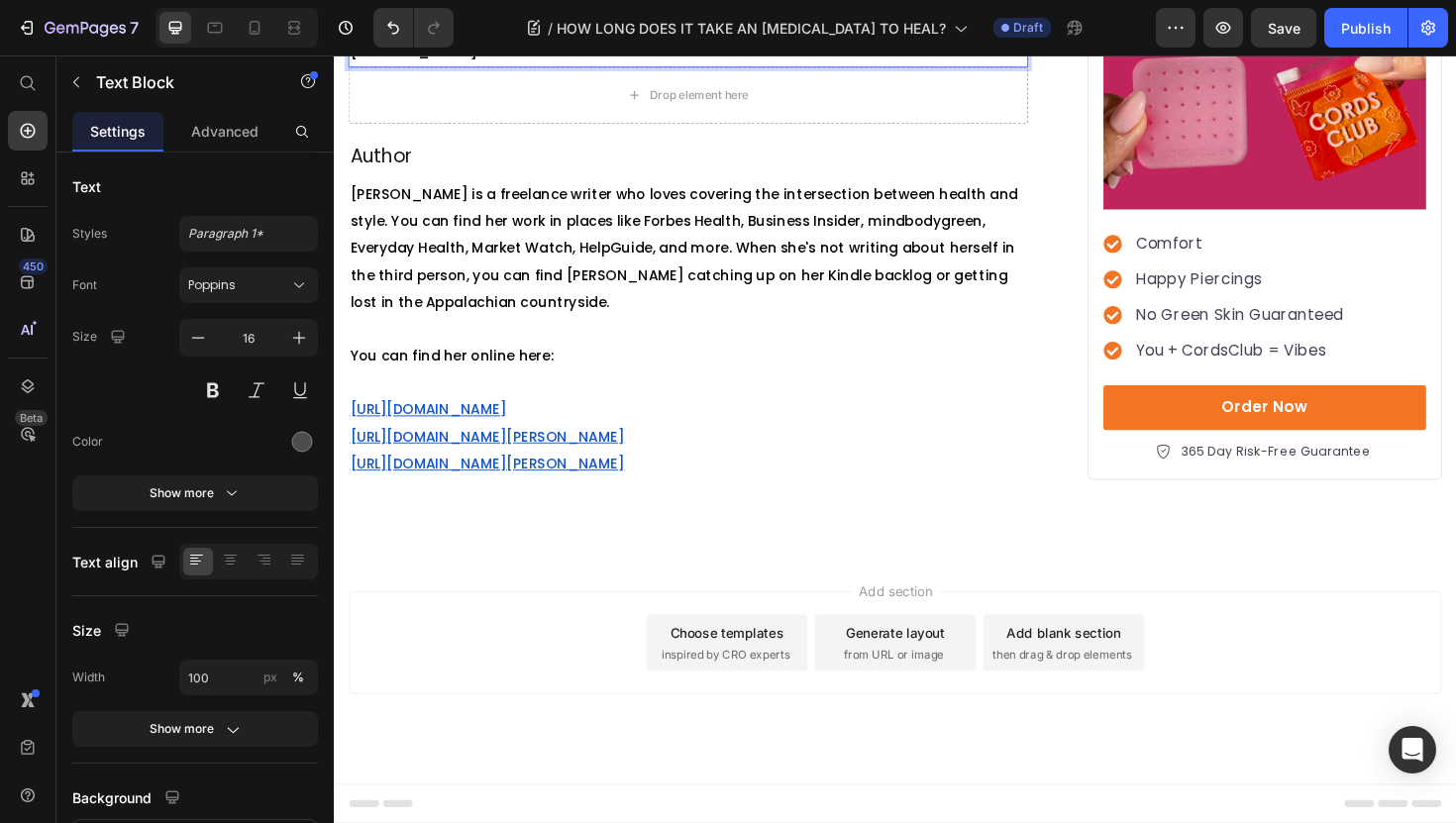 click at bounding box center (708, -262) 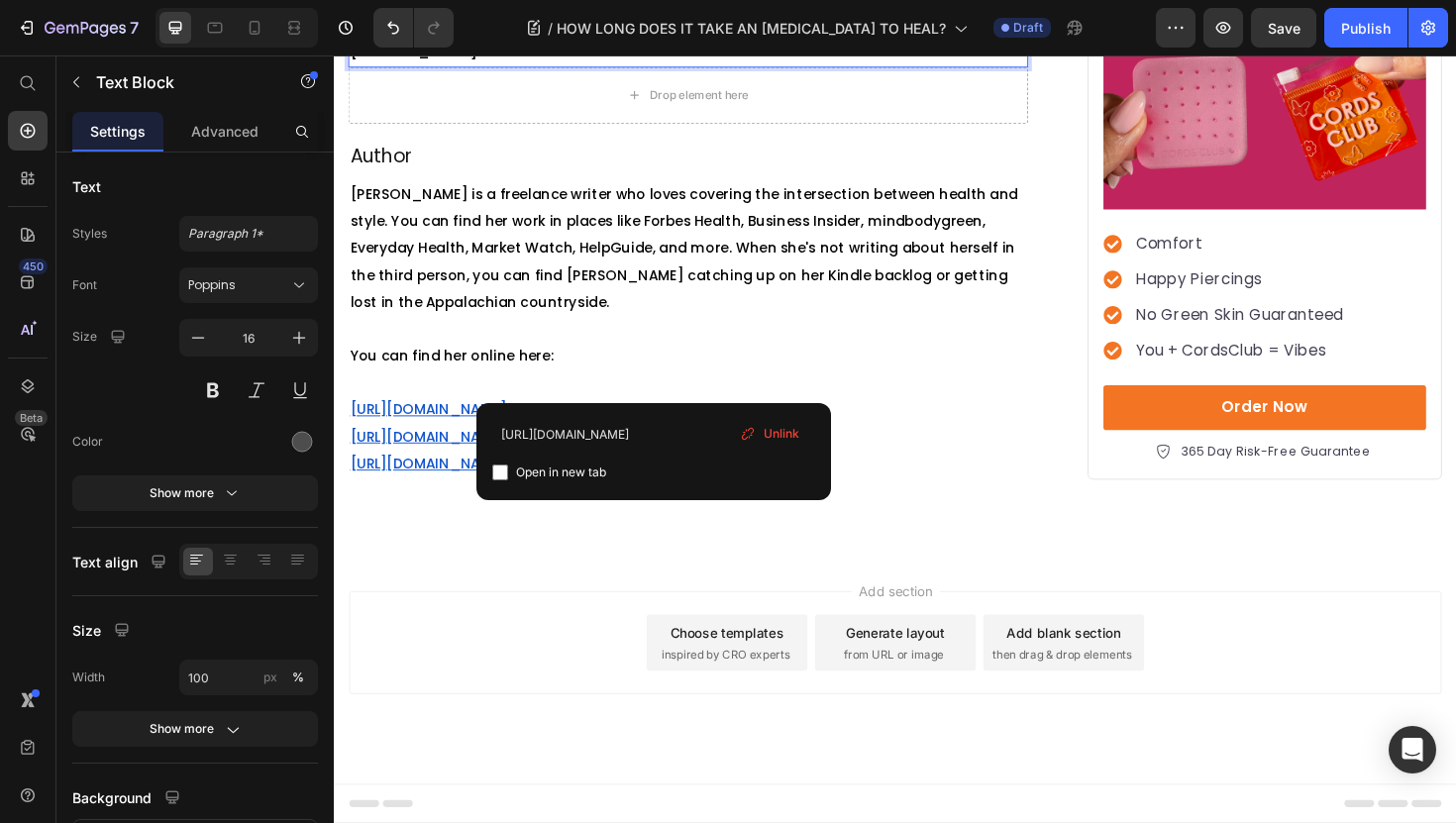 click on "Caring for new piercings . (n.d.).  [URL][DOMAIN_NAME]" at bounding box center [708, -234] 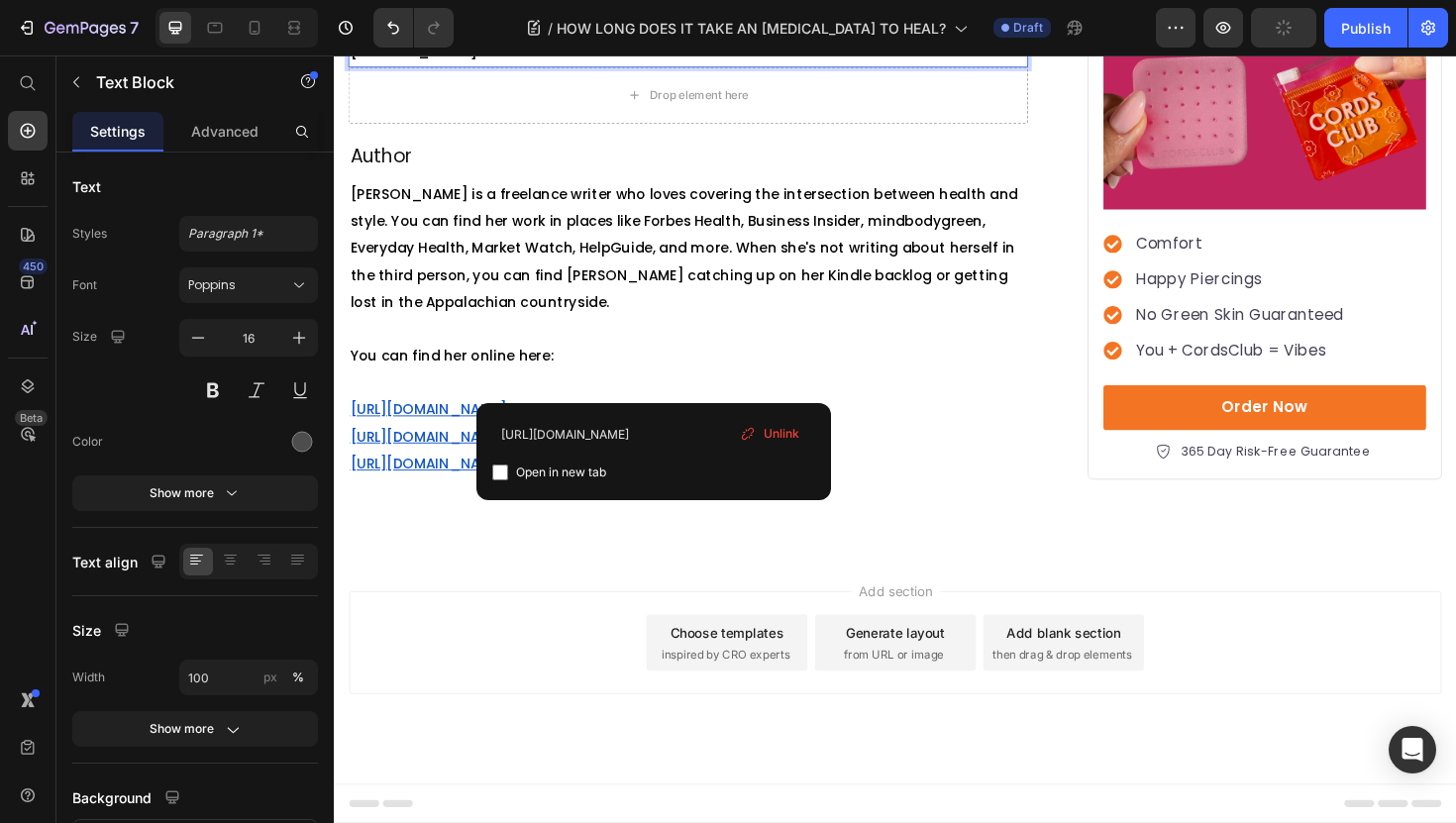 drag, startPoint x: 672, startPoint y: 405, endPoint x: 651, endPoint y: 403, distance: 21.095023 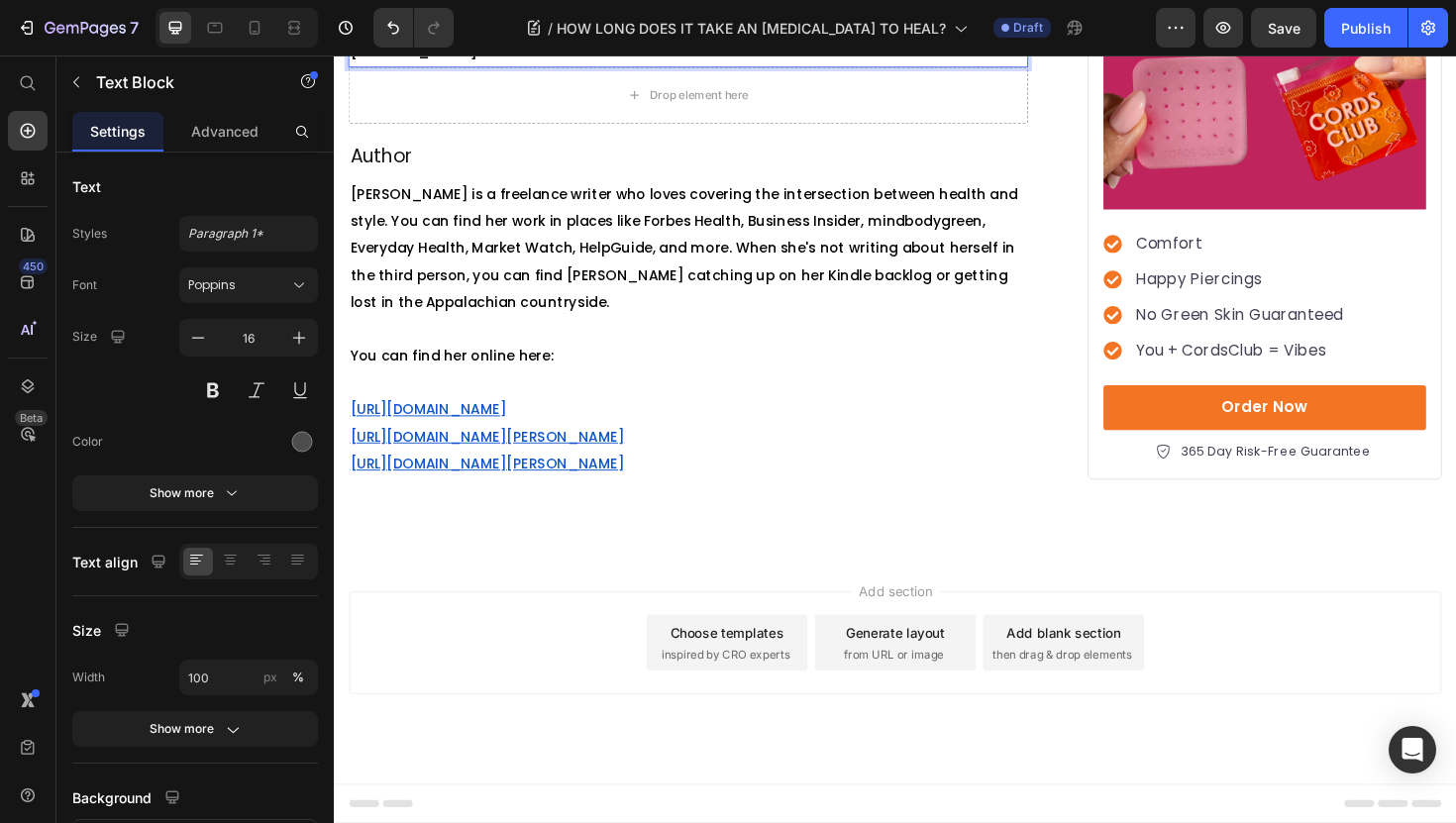 drag, startPoint x: 672, startPoint y: 404, endPoint x: 609, endPoint y: 378, distance: 68.154237 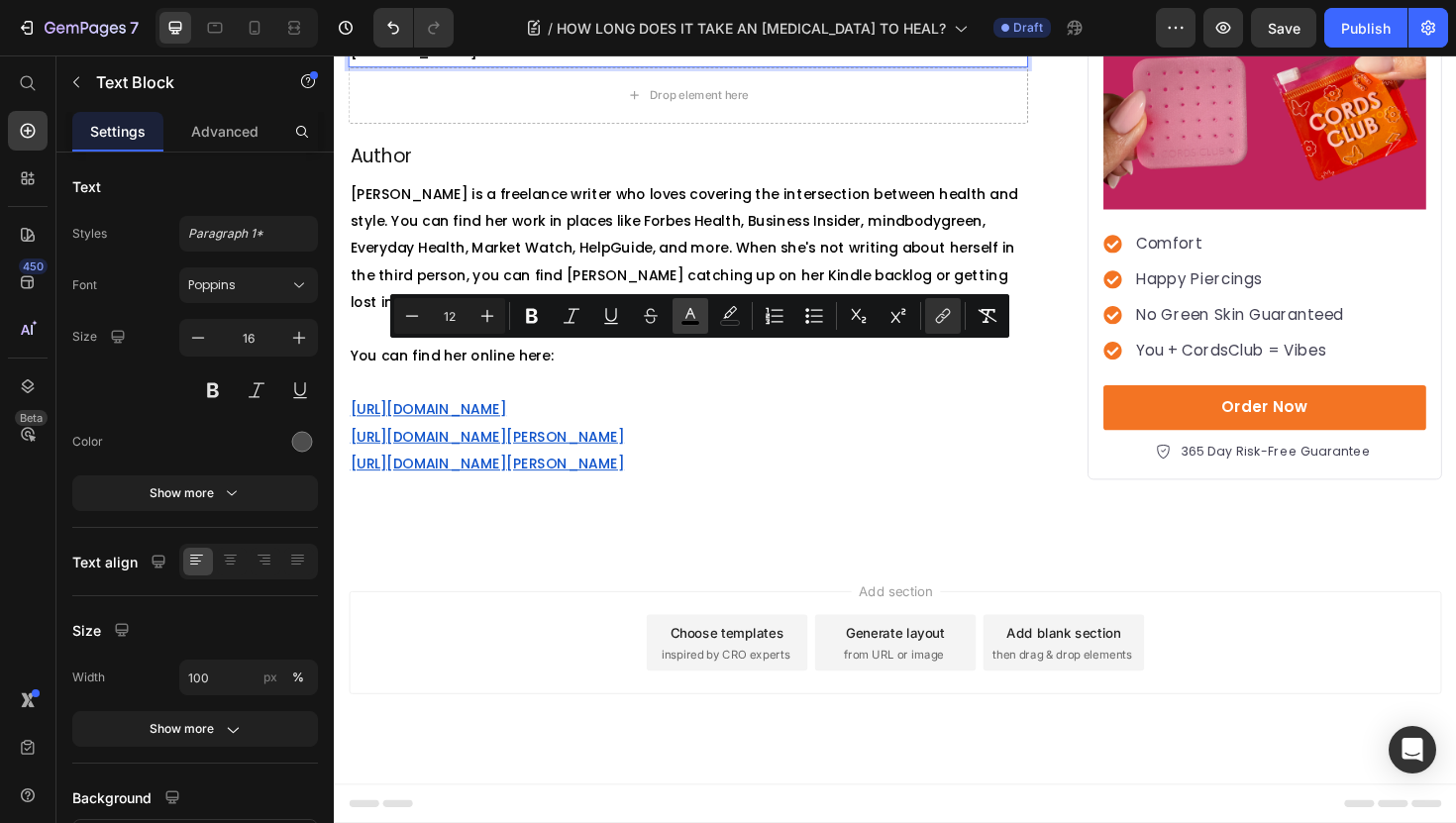 click on "color" at bounding box center [690, 316] 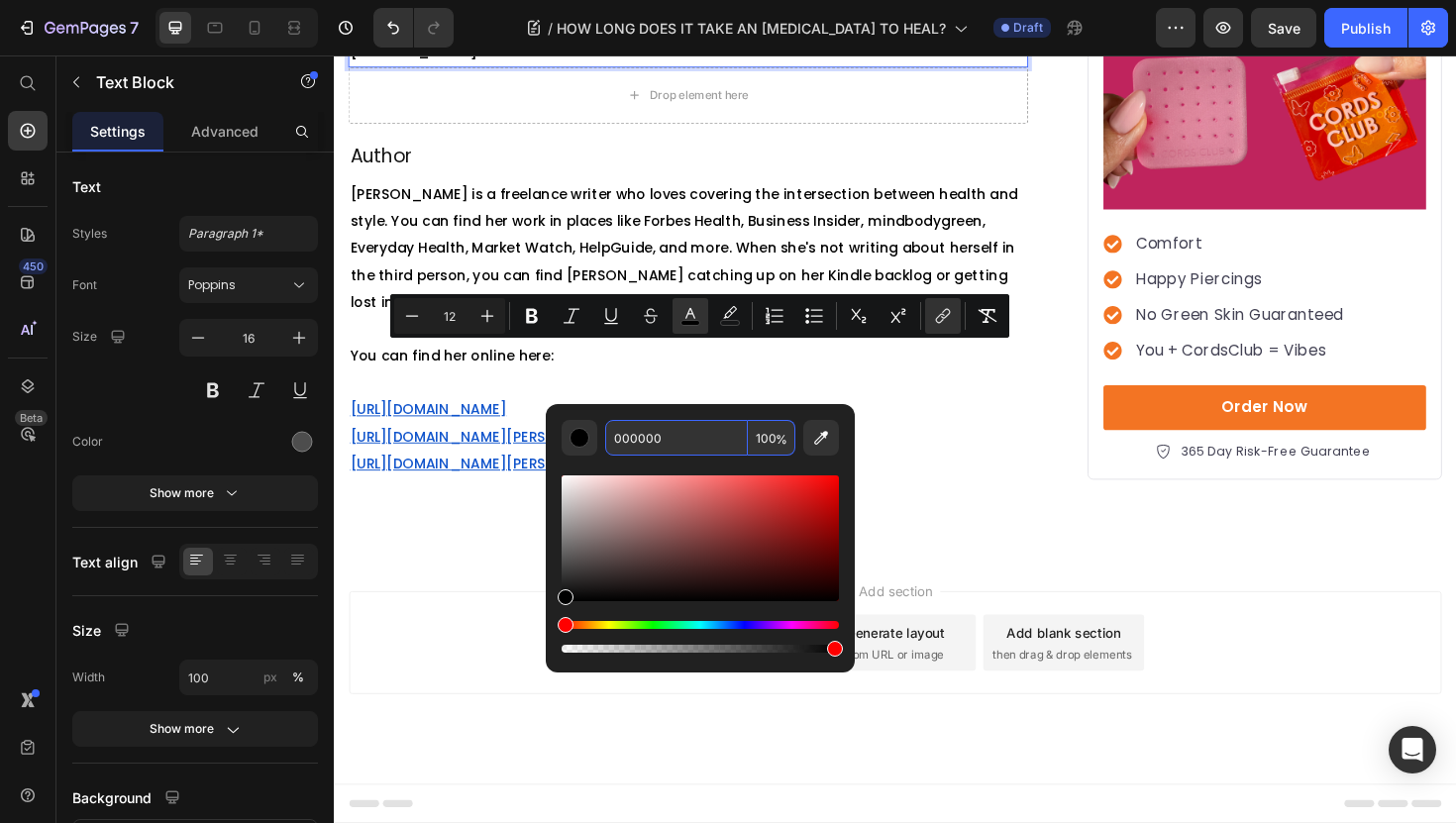 click on "000000" at bounding box center [676, 438] 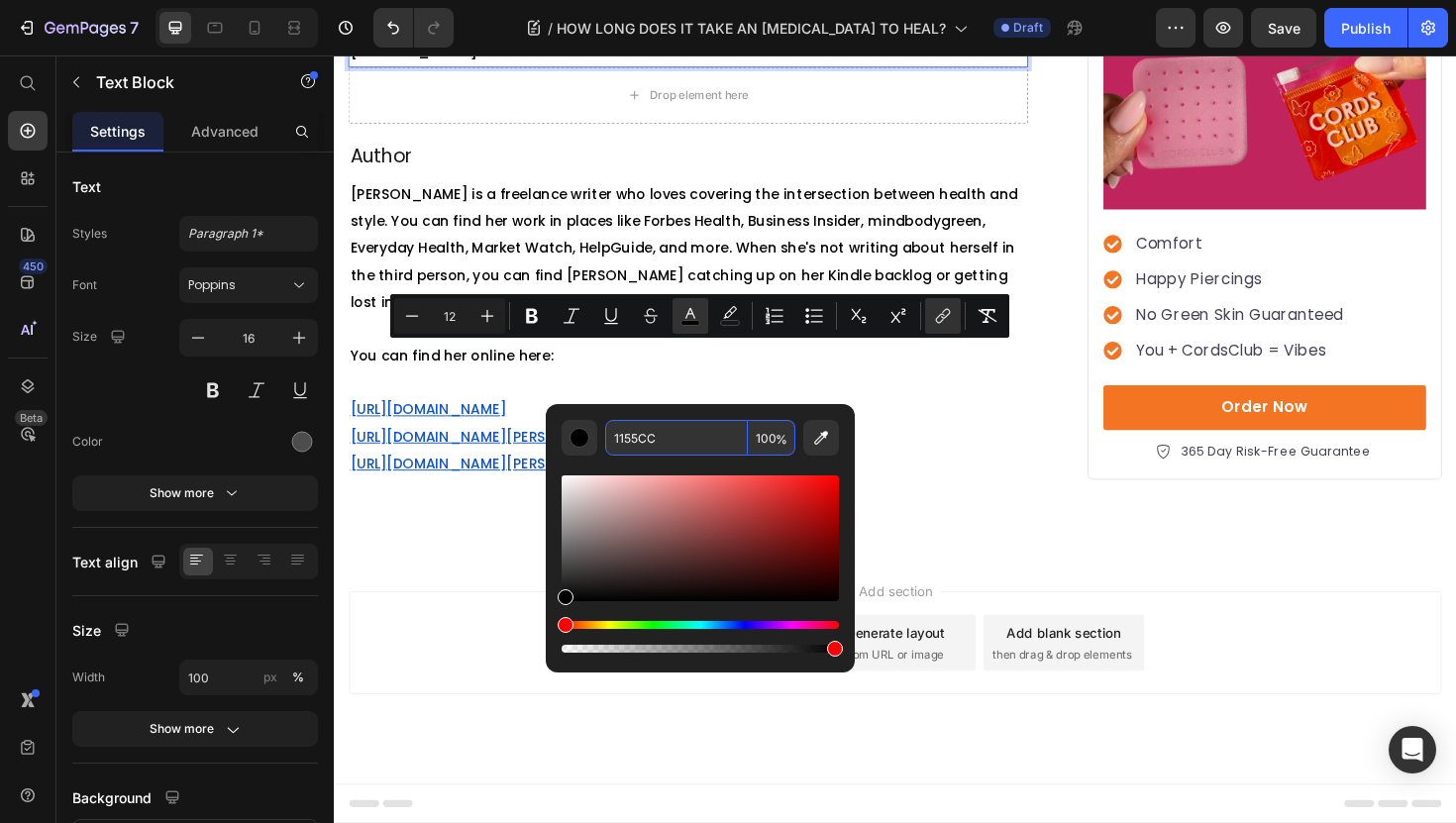 type on "1155CC" 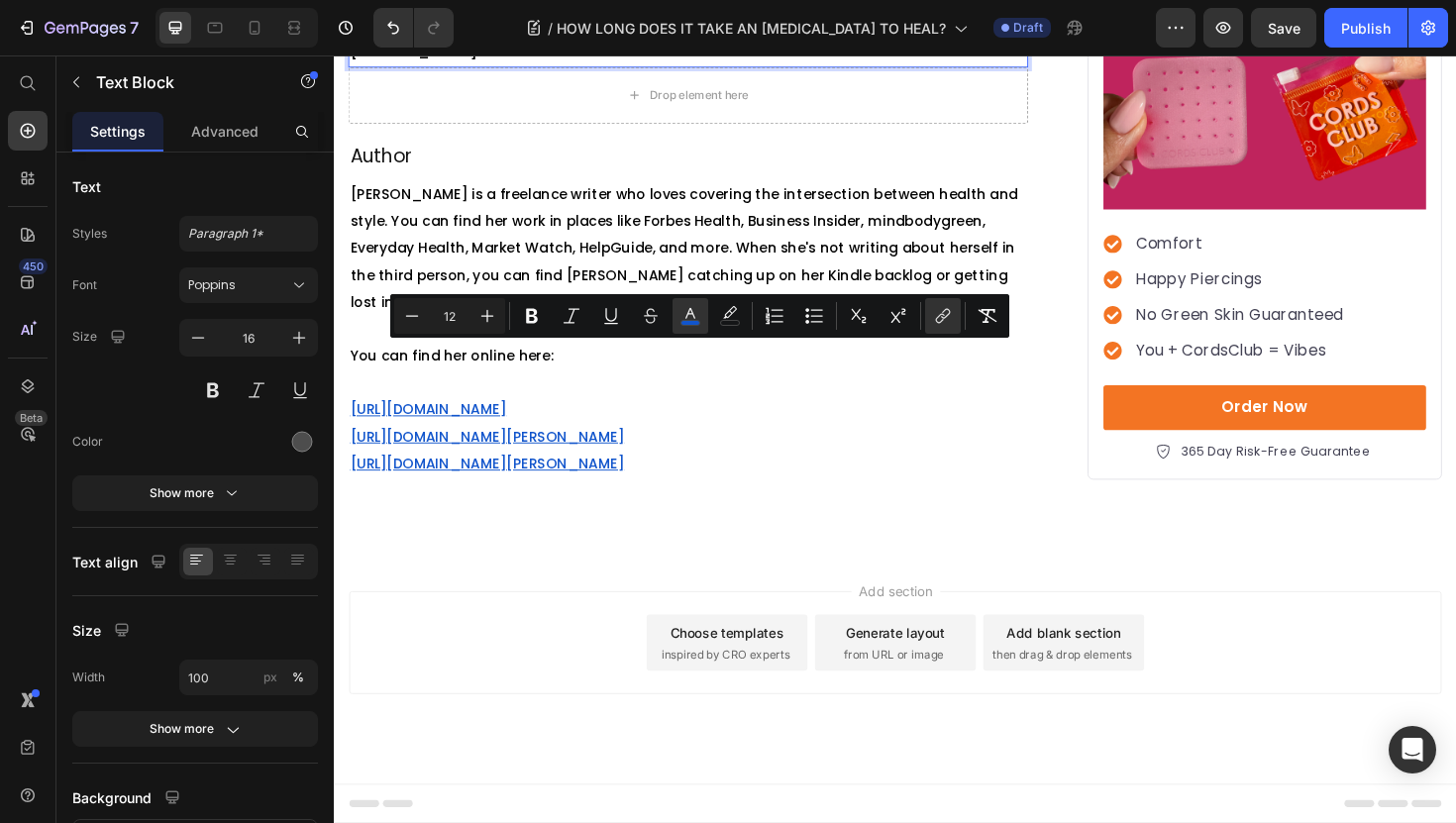 click on "Google Books . (n.d.-a). [URL][DOMAIN_NAME]" at bounding box center [708, -176] 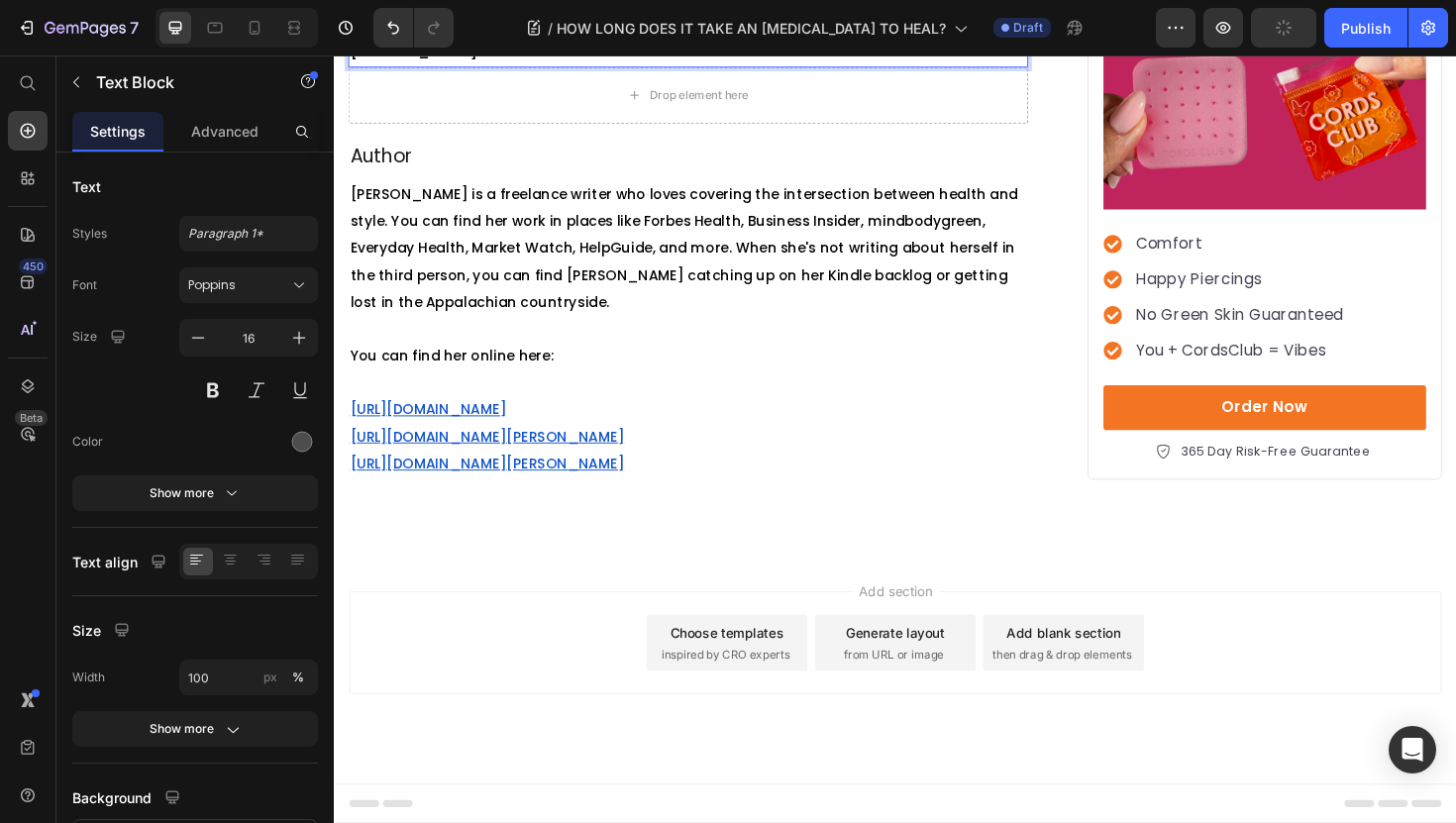 click on "Caring for new piercings . (n.d.).  [URL][DOMAIN_NAME]" at bounding box center (708, -234) 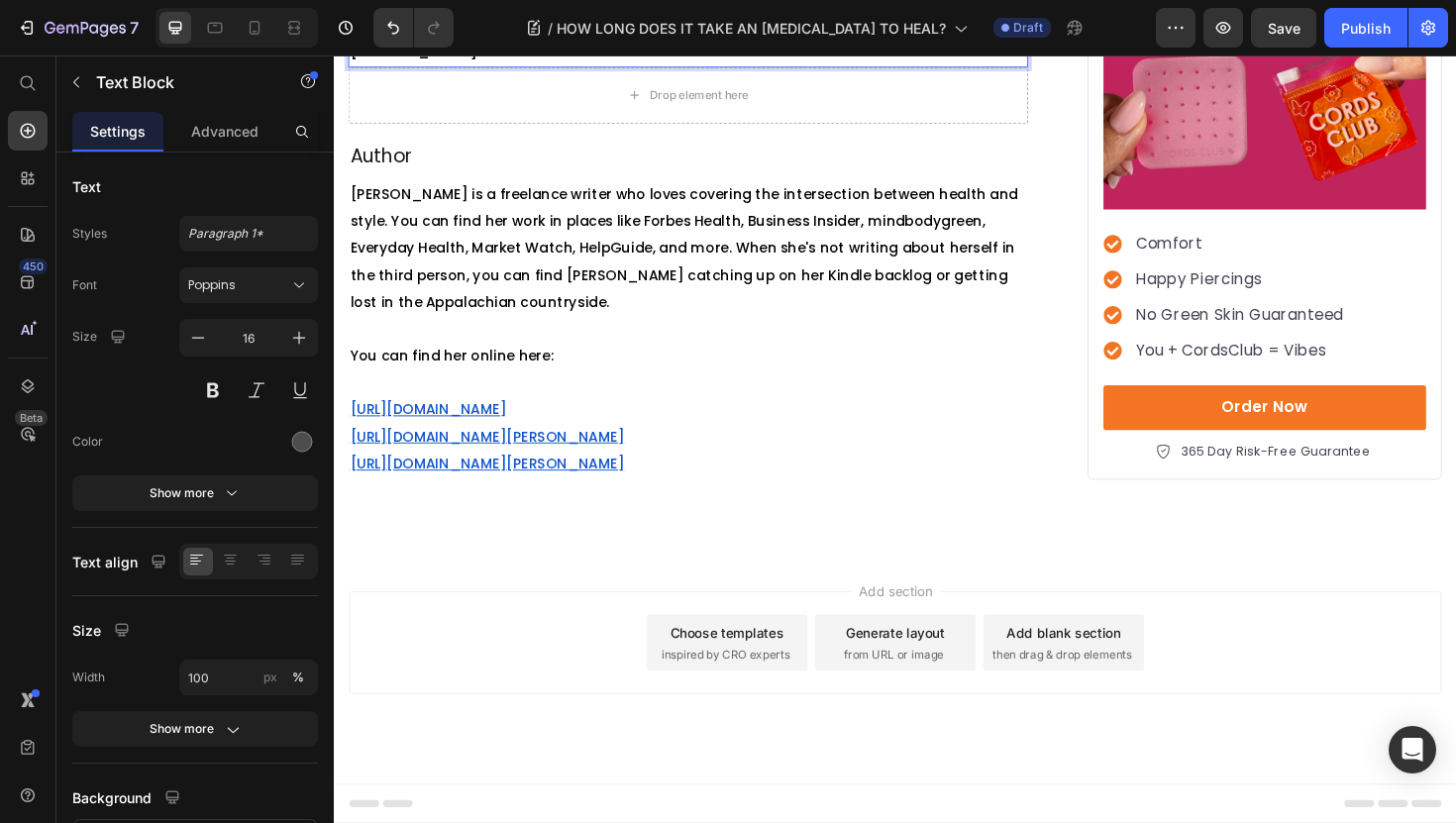 click on "Google Books . (n.d.-a). [URL][DOMAIN_NAME]" at bounding box center [708, -176] 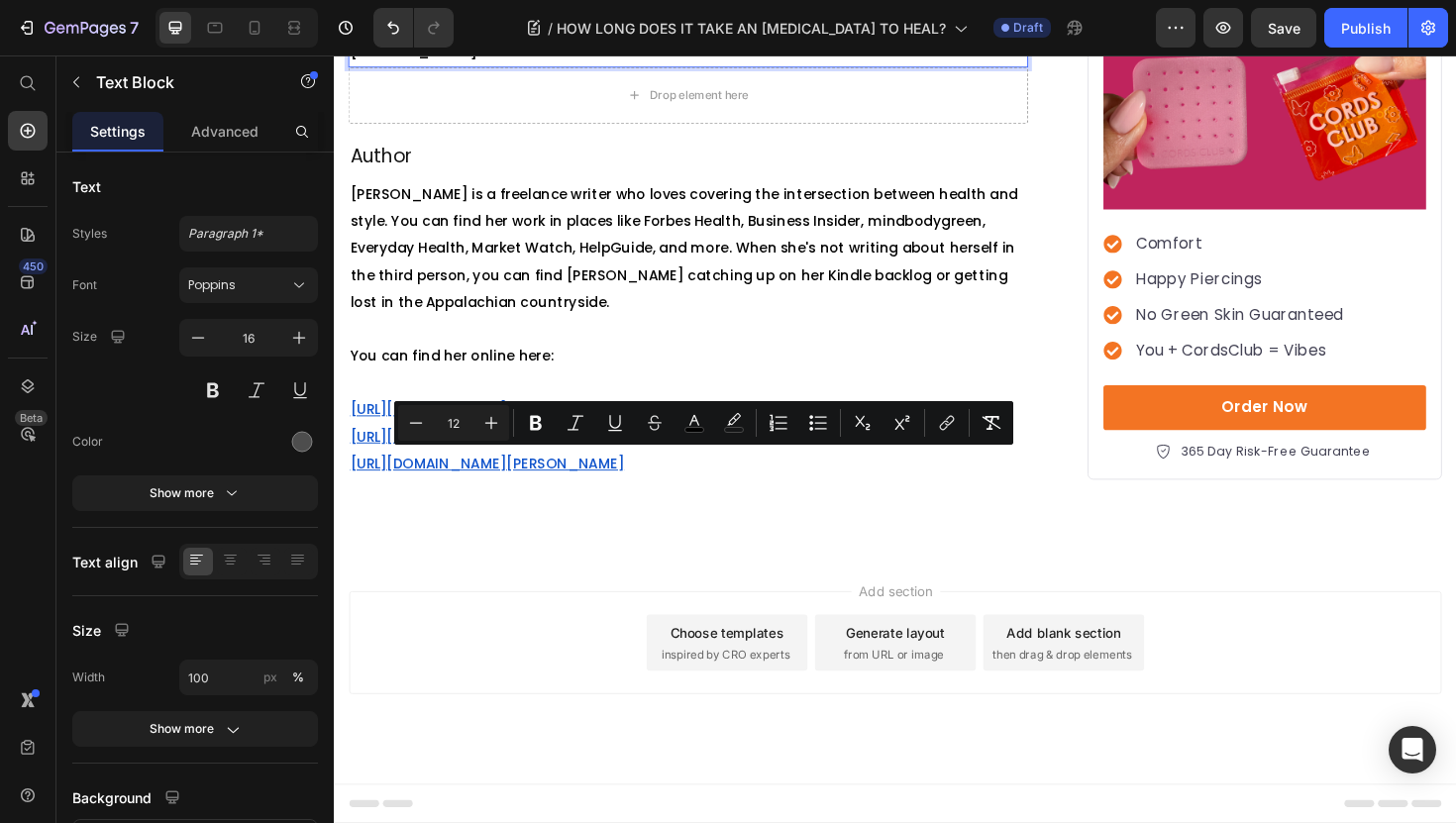drag, startPoint x: 458, startPoint y: 574, endPoint x: 353, endPoint y: 495, distance: 131.4002 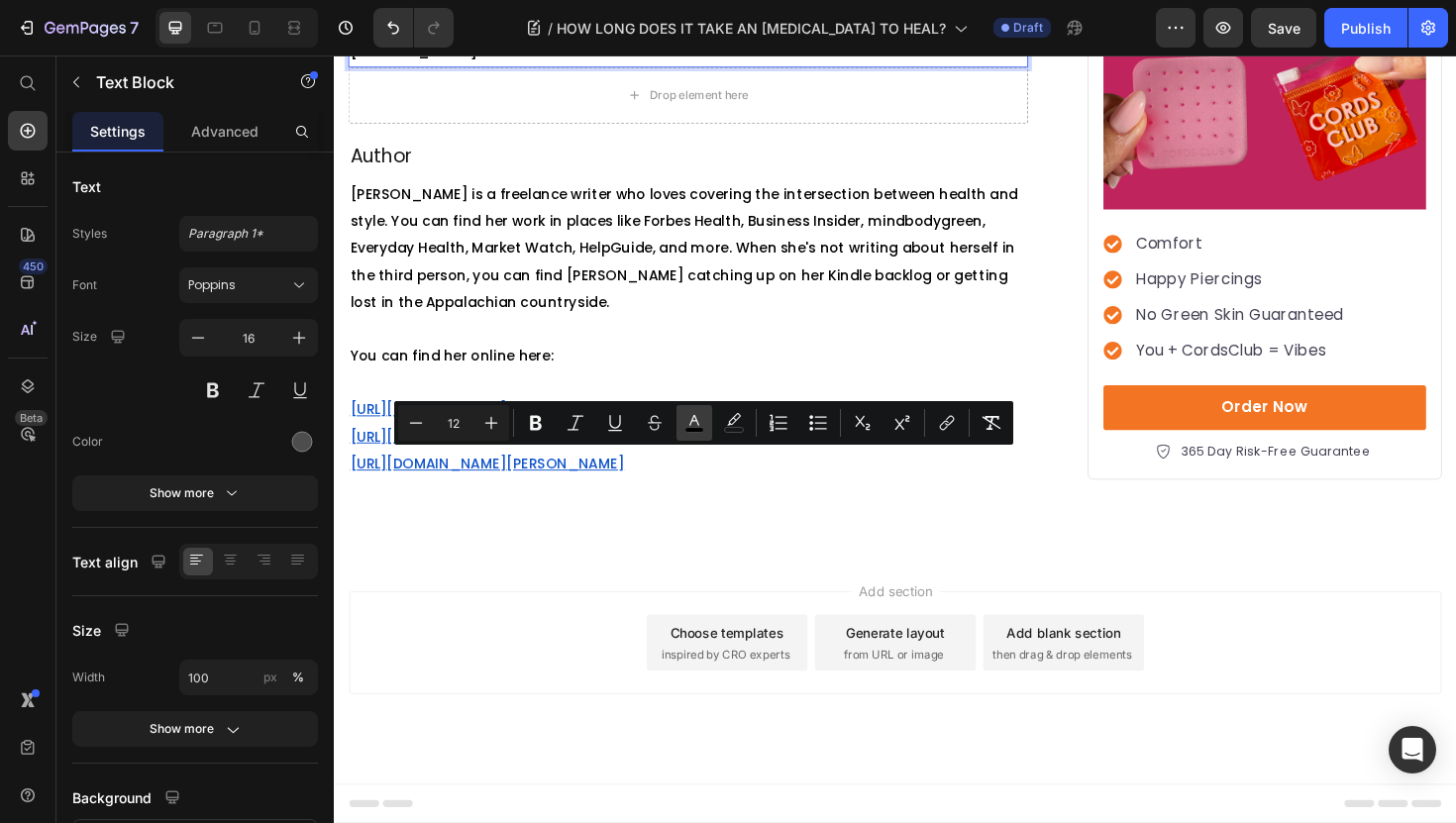 click 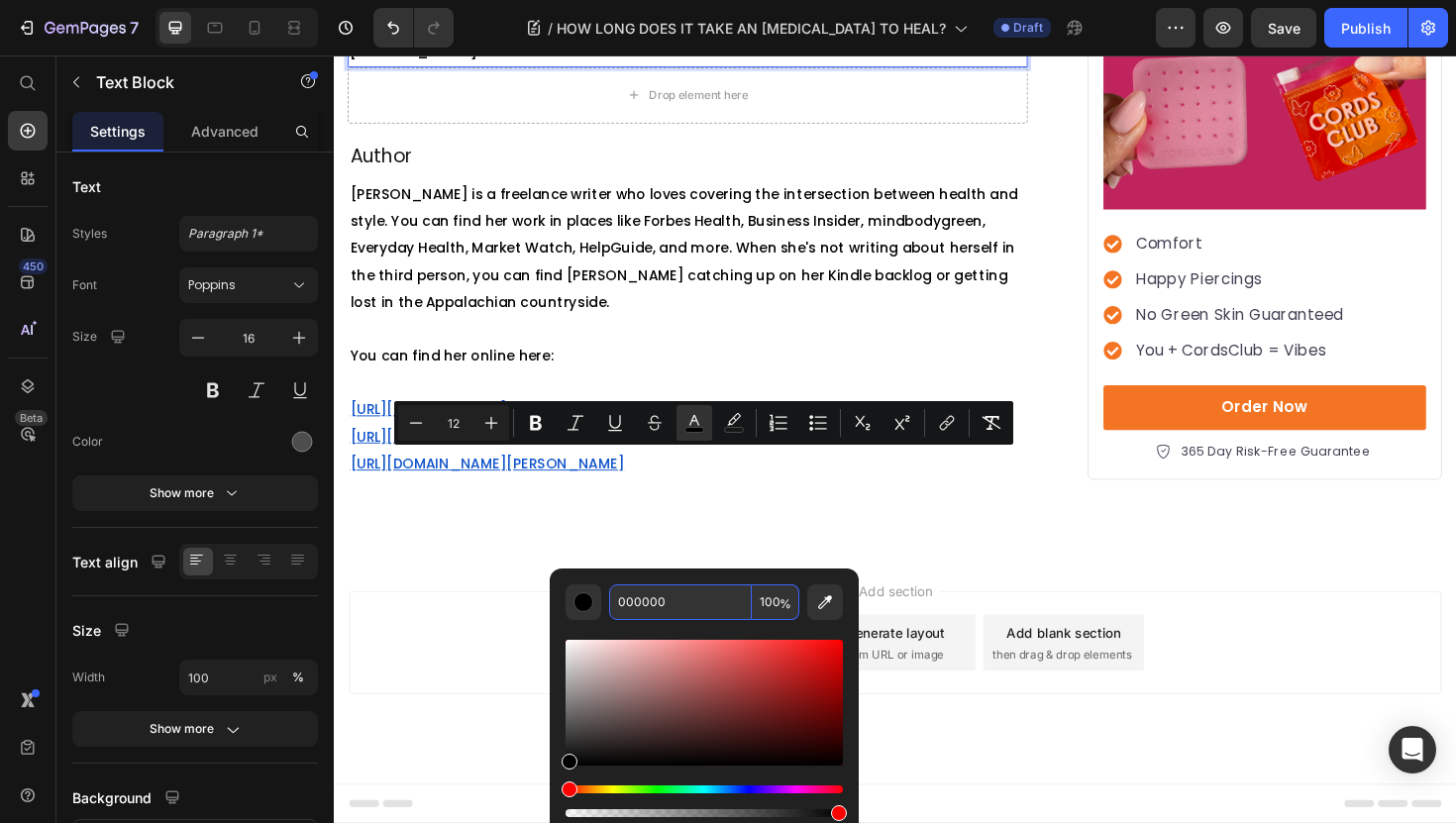 click on "000000" at bounding box center (680, 602) 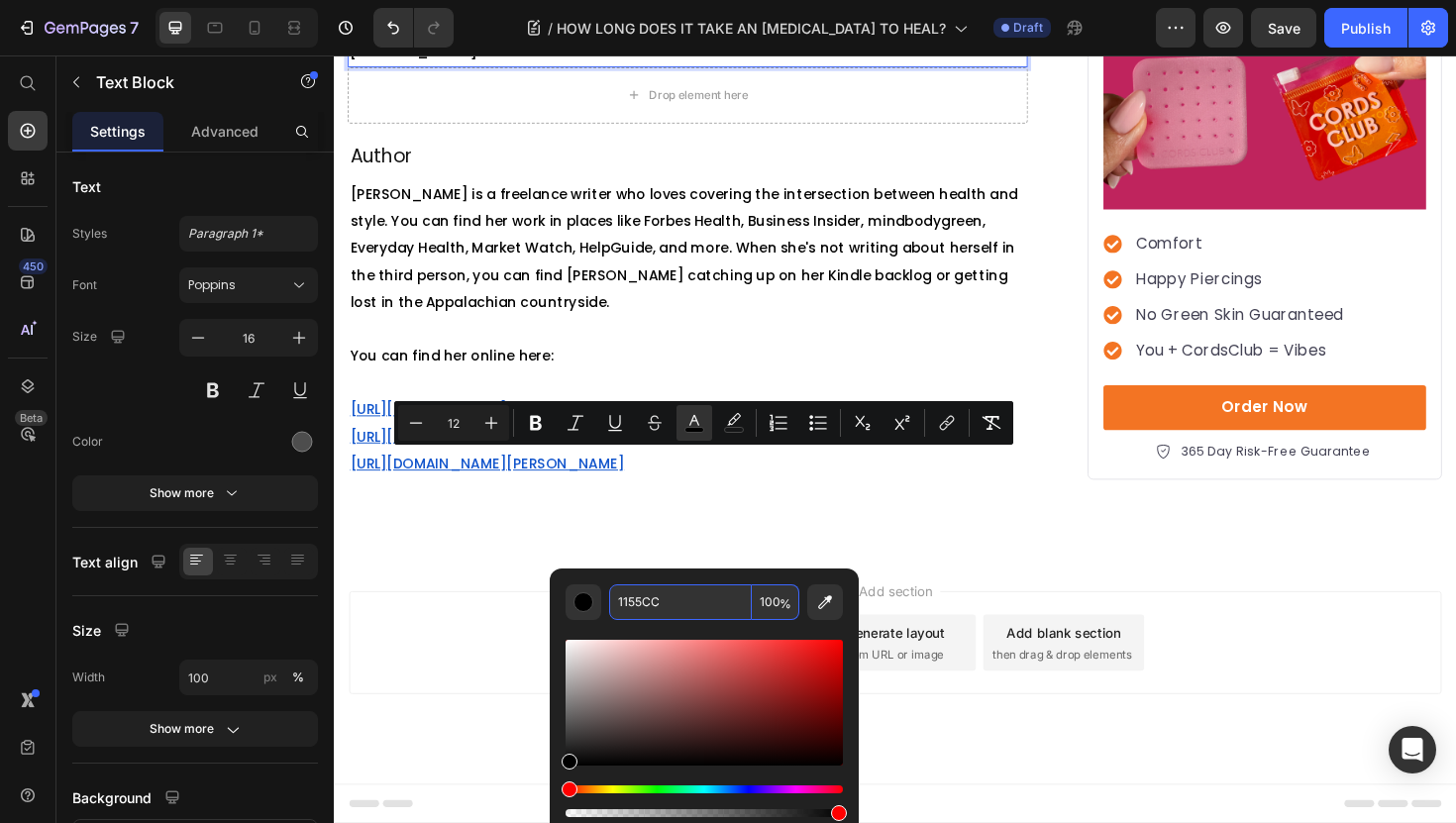 type on "1155CC" 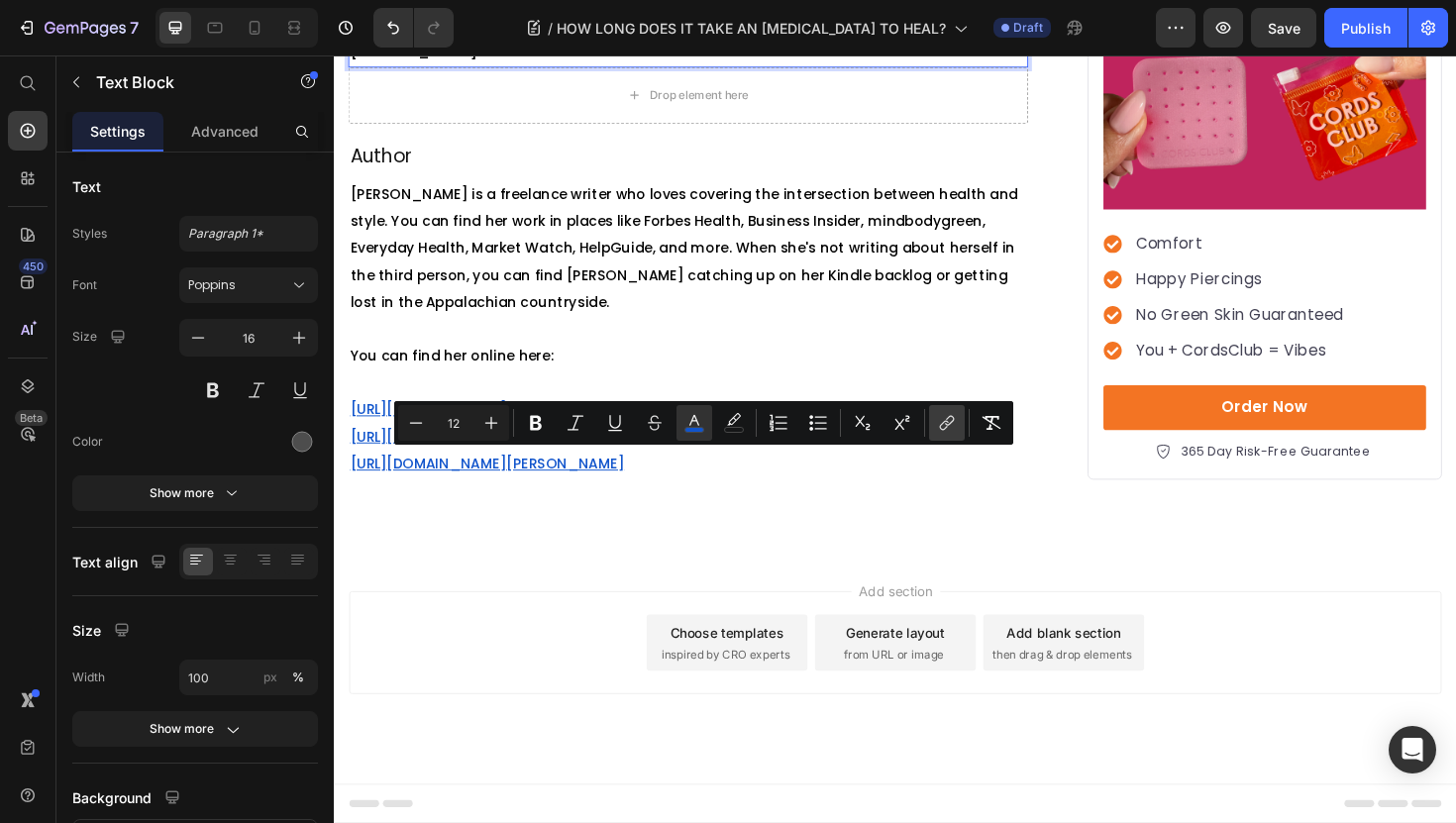 click 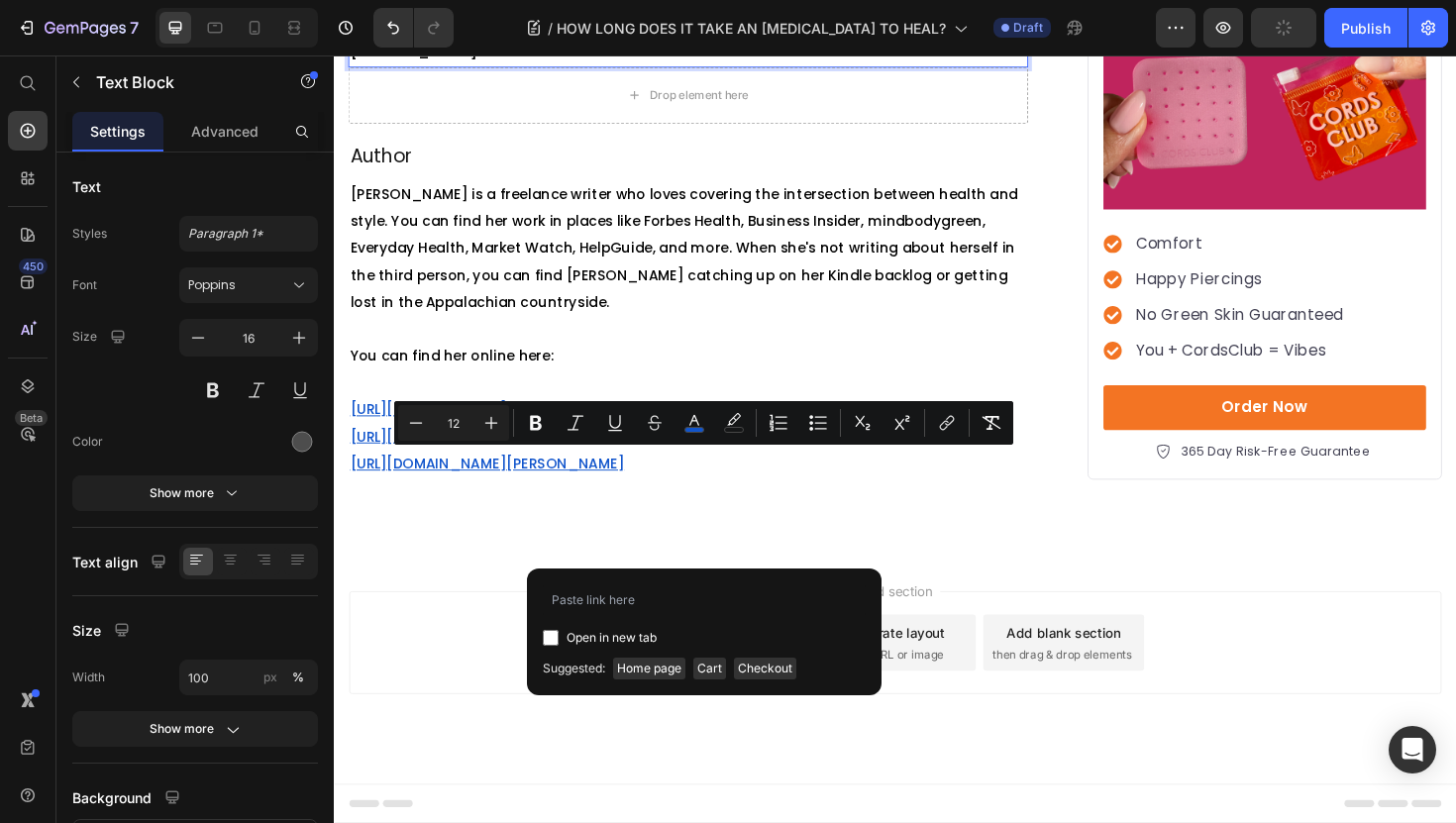 click on "Google Books . (n.d.-a).  [URL][DOMAIN_NAME]" at bounding box center (708, -176) 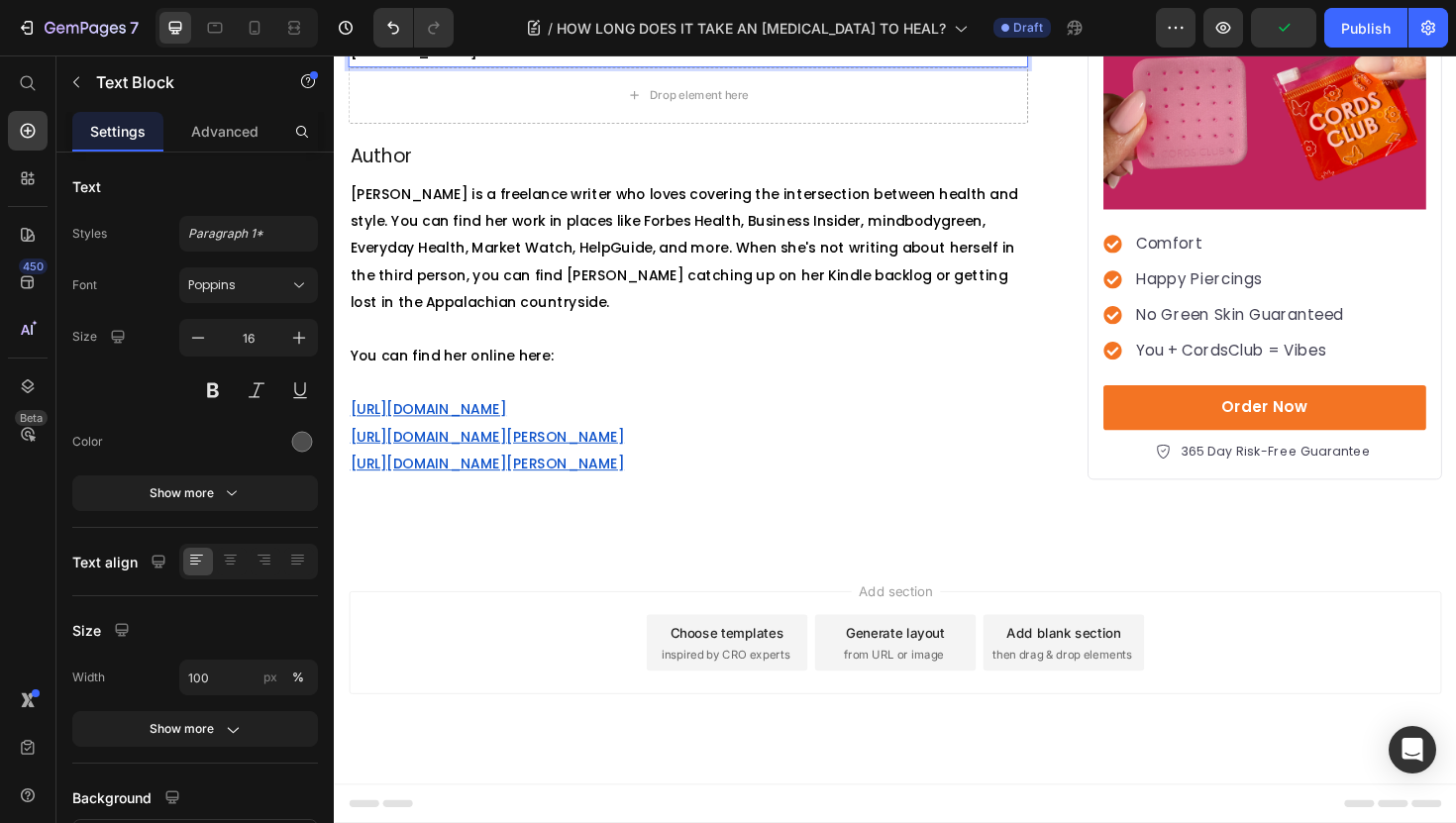 drag, startPoint x: 456, startPoint y: 571, endPoint x: 353, endPoint y: 491, distance: 130.41856 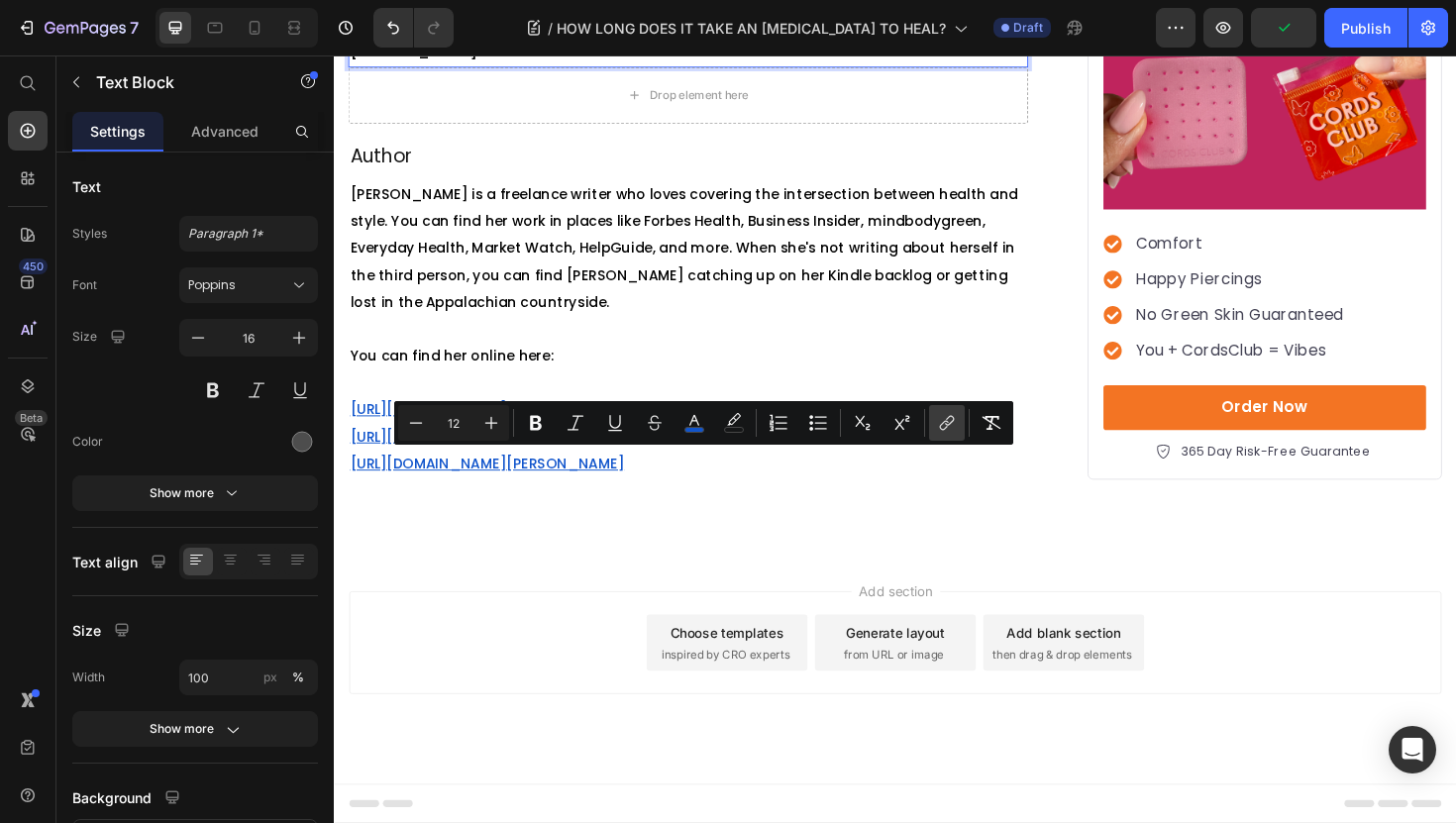 click 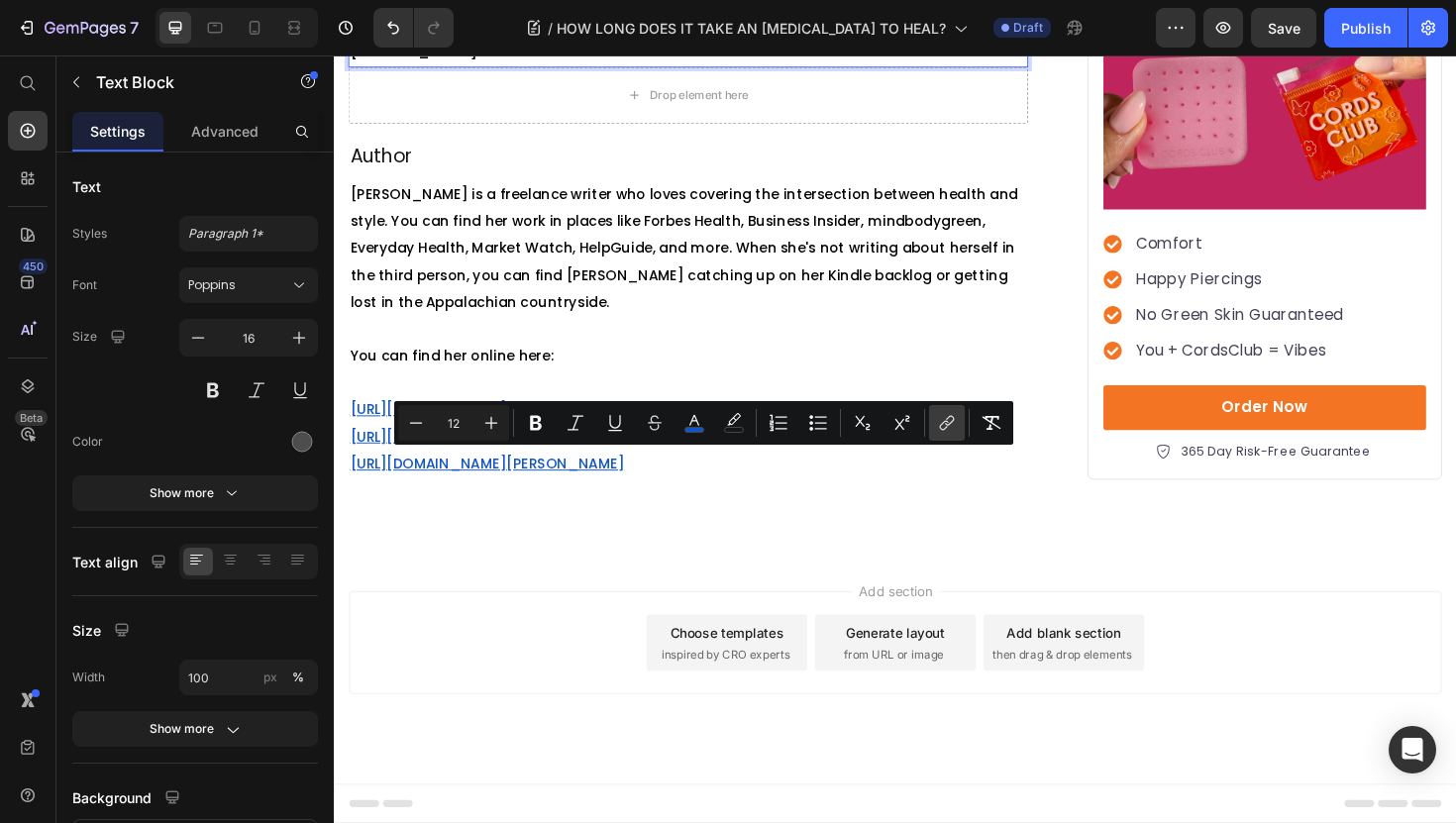 click 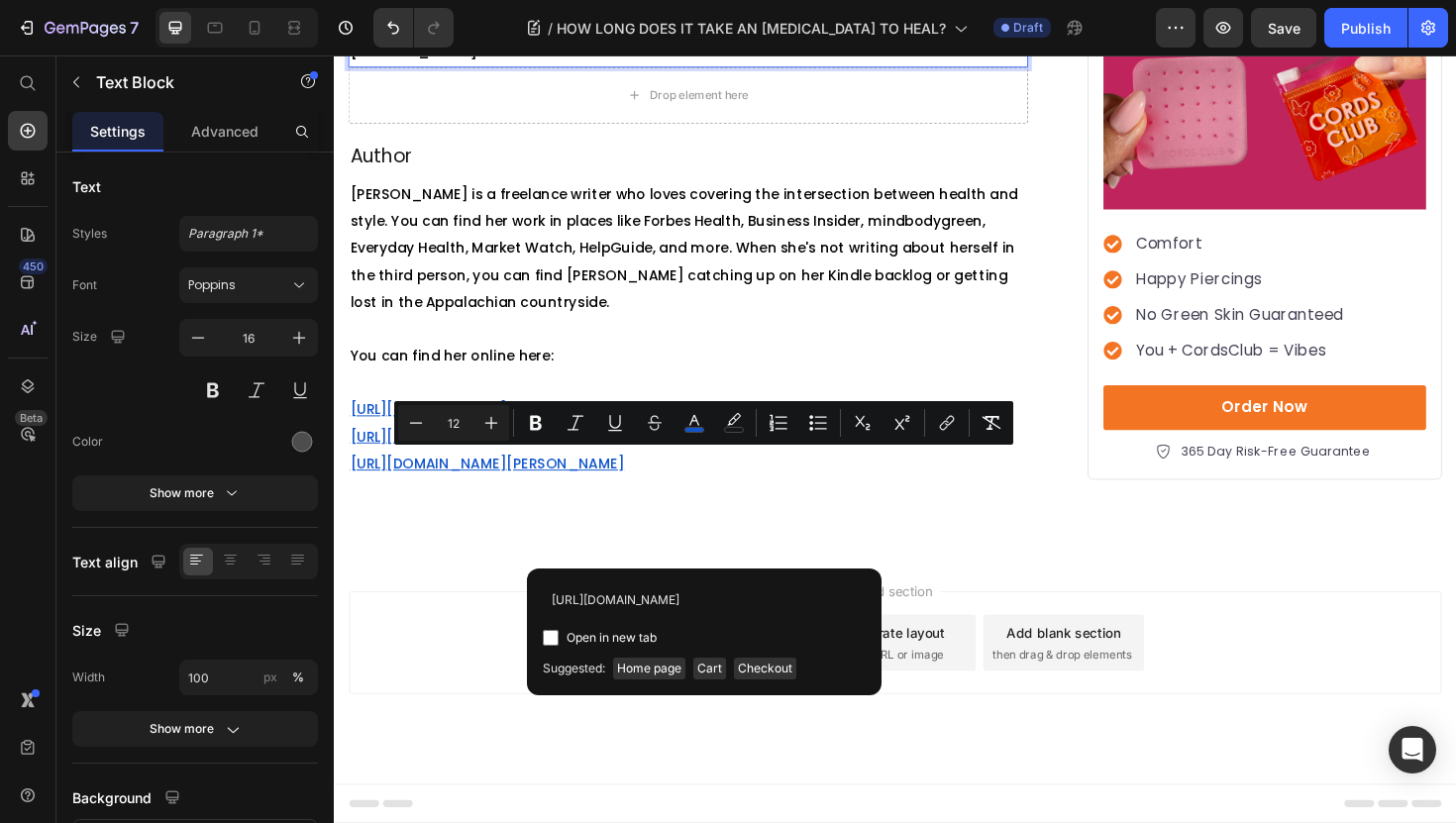 scroll, scrollTop: 0, scrollLeft: 919, axis: horizontal 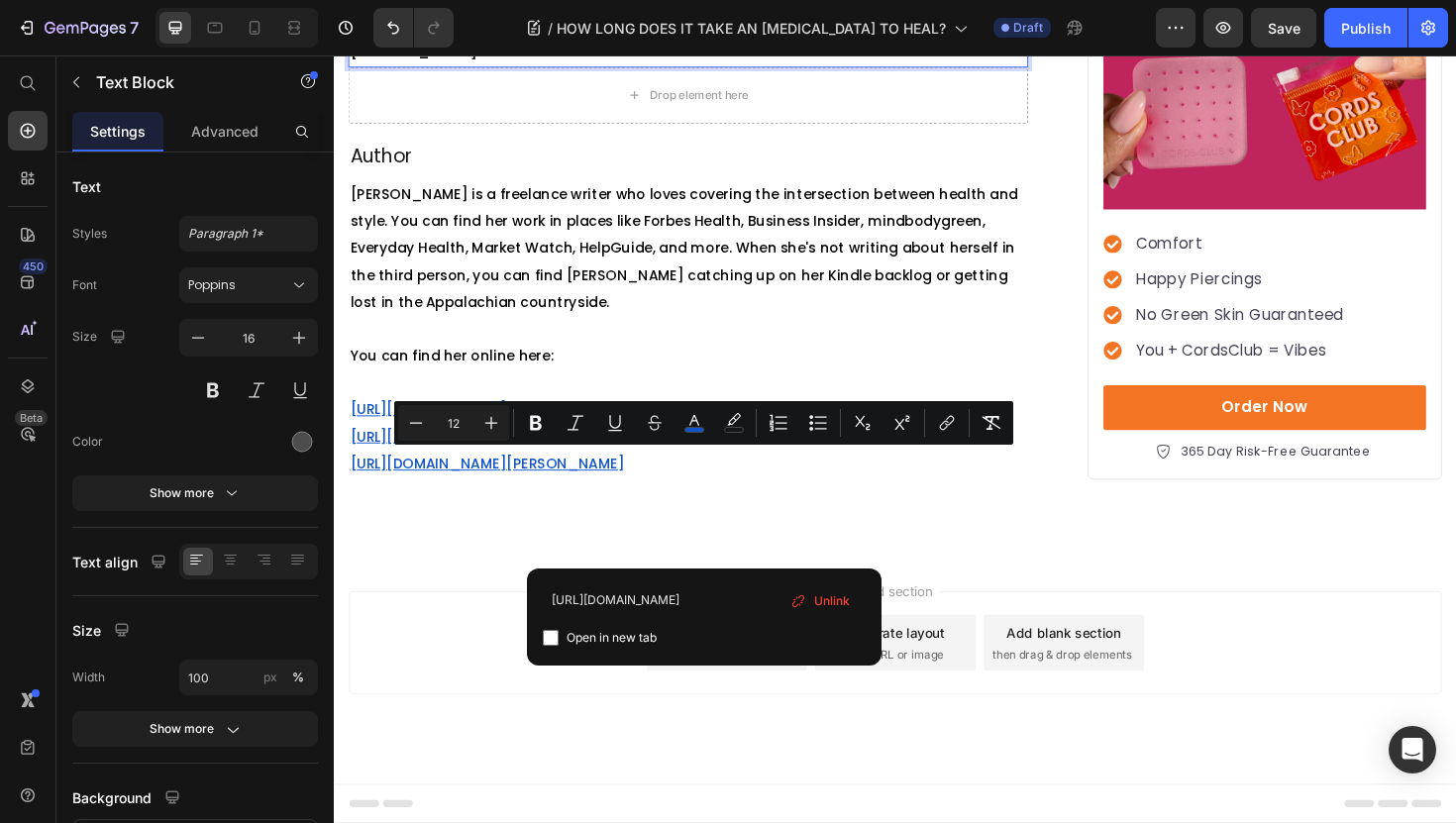 type on "[URL][DOMAIN_NAME]" 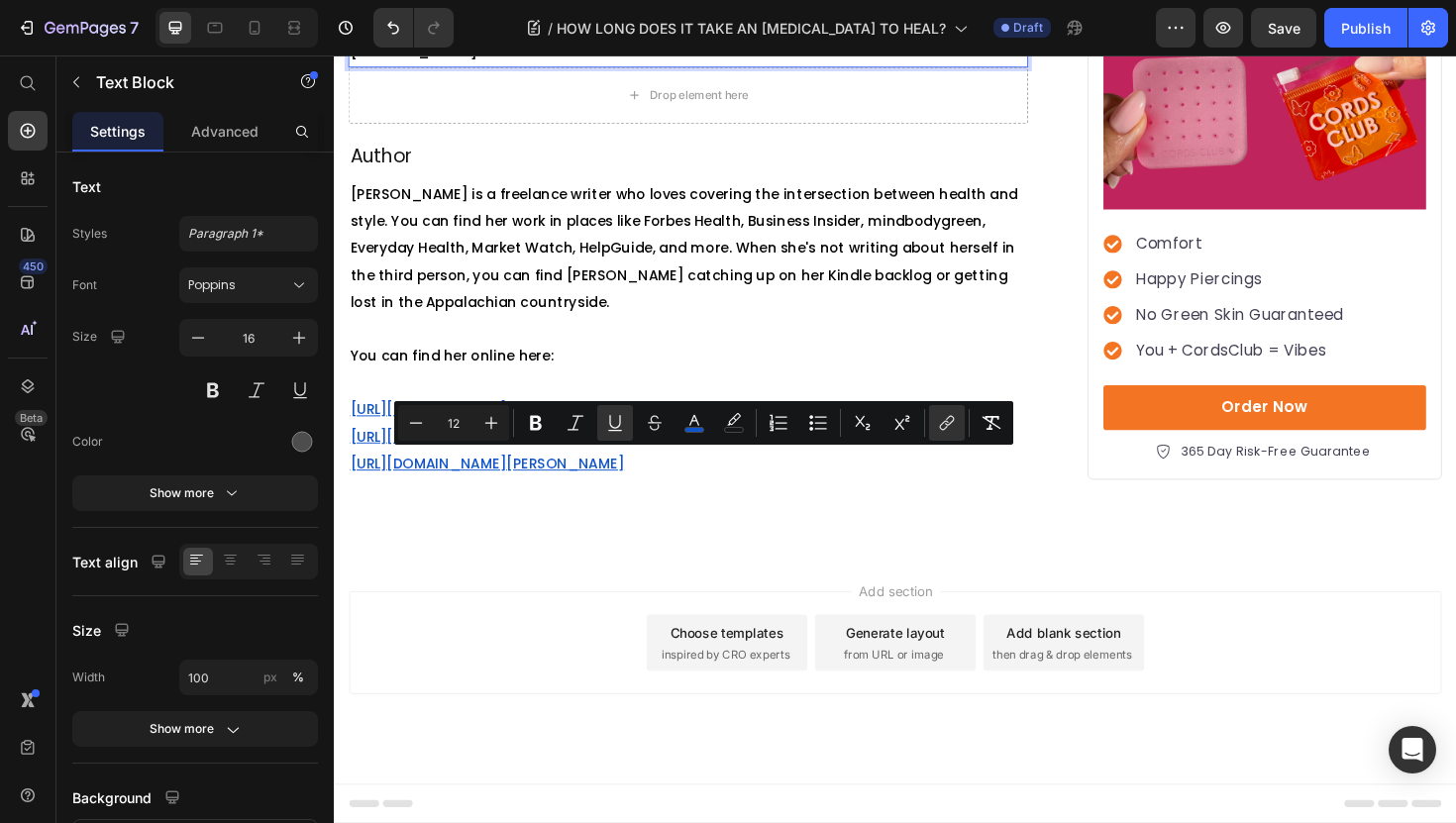 click on "Google Books . (n.d.-a).  [URL][DOMAIN_NAME]" at bounding box center (708, -176) 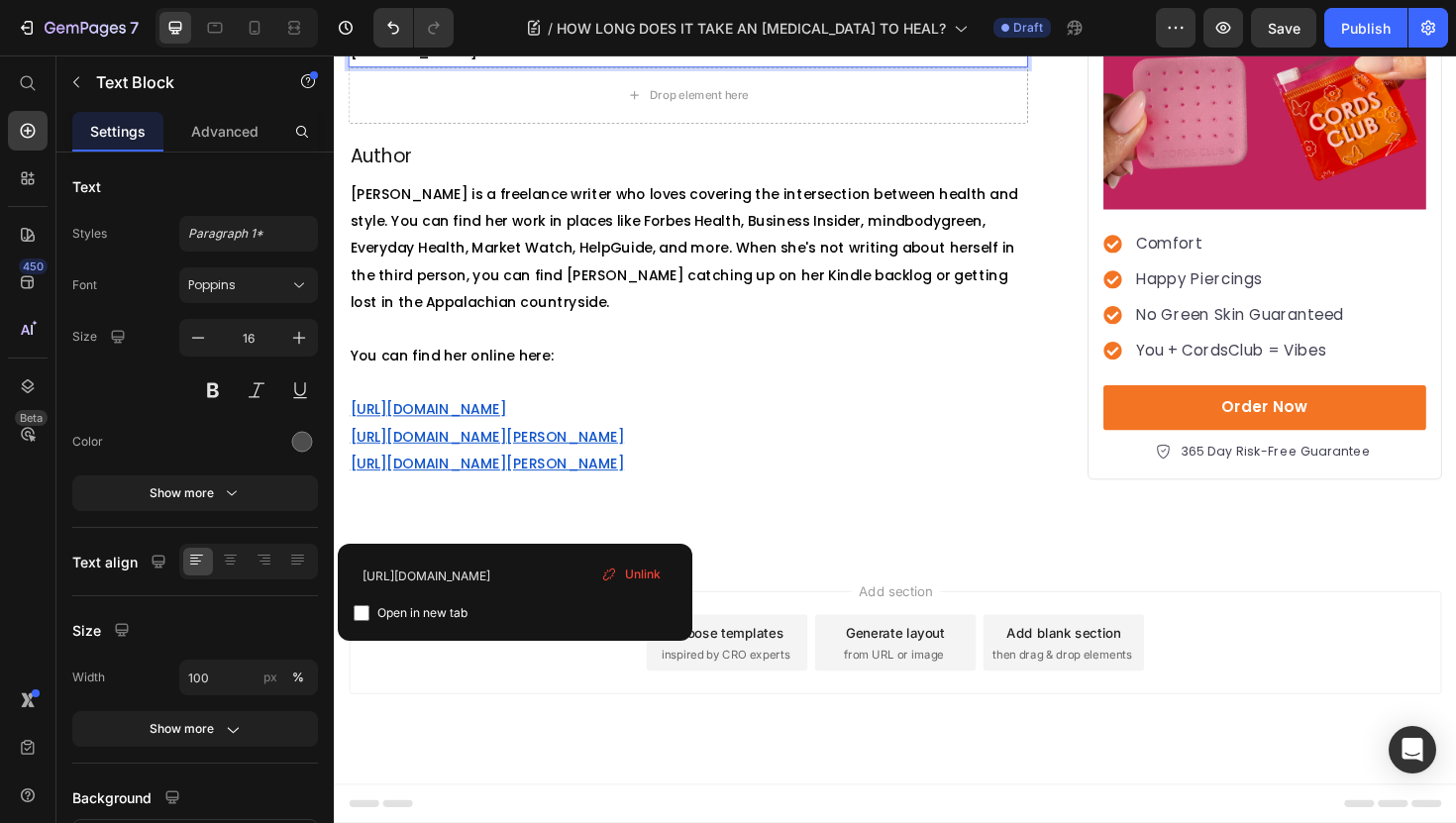 scroll, scrollTop: 5057, scrollLeft: 0, axis: vertical 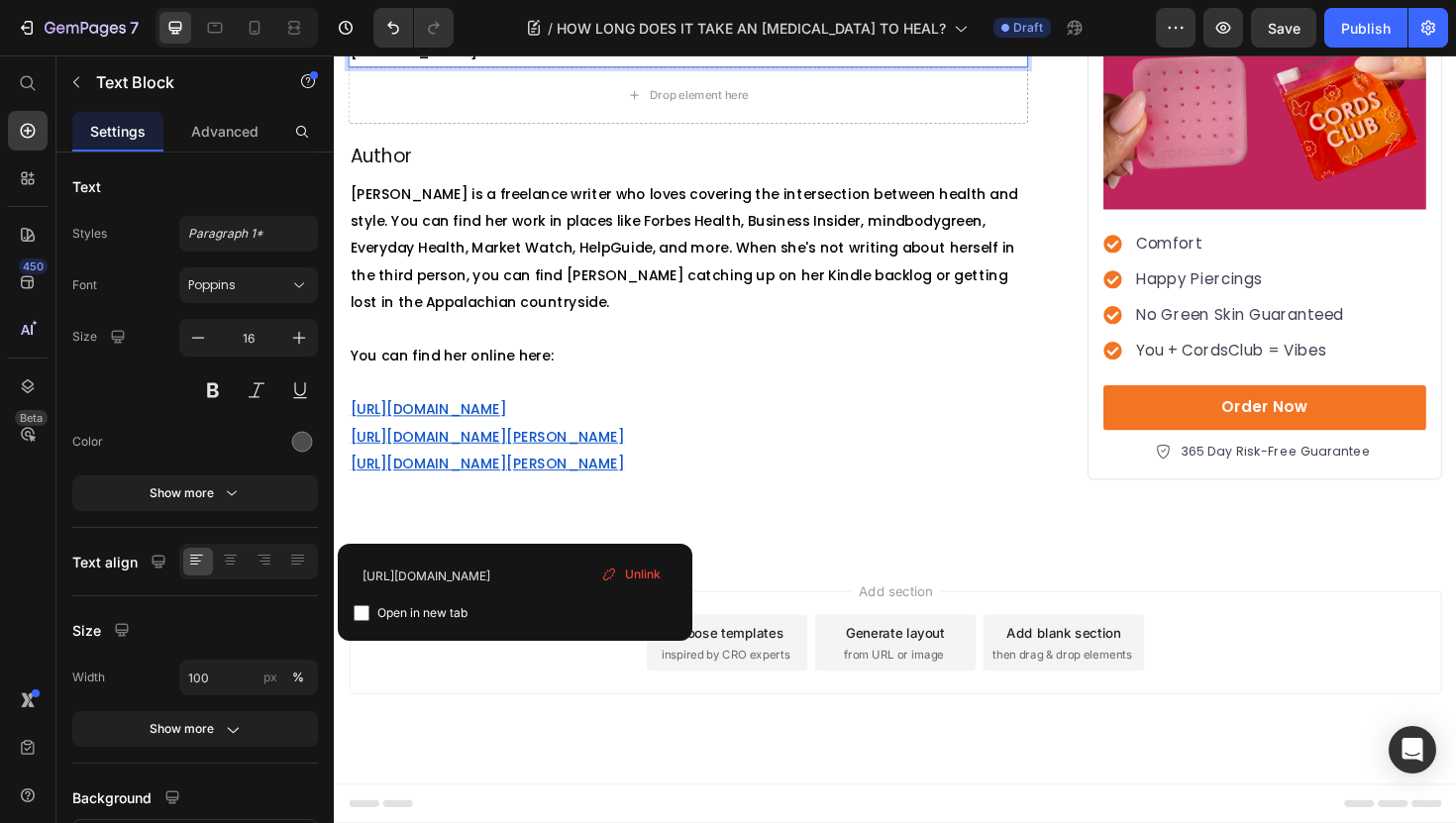 click on "Caring for new piercings . (n.d.).  [URL][DOMAIN_NAME]" at bounding box center [708, -234] 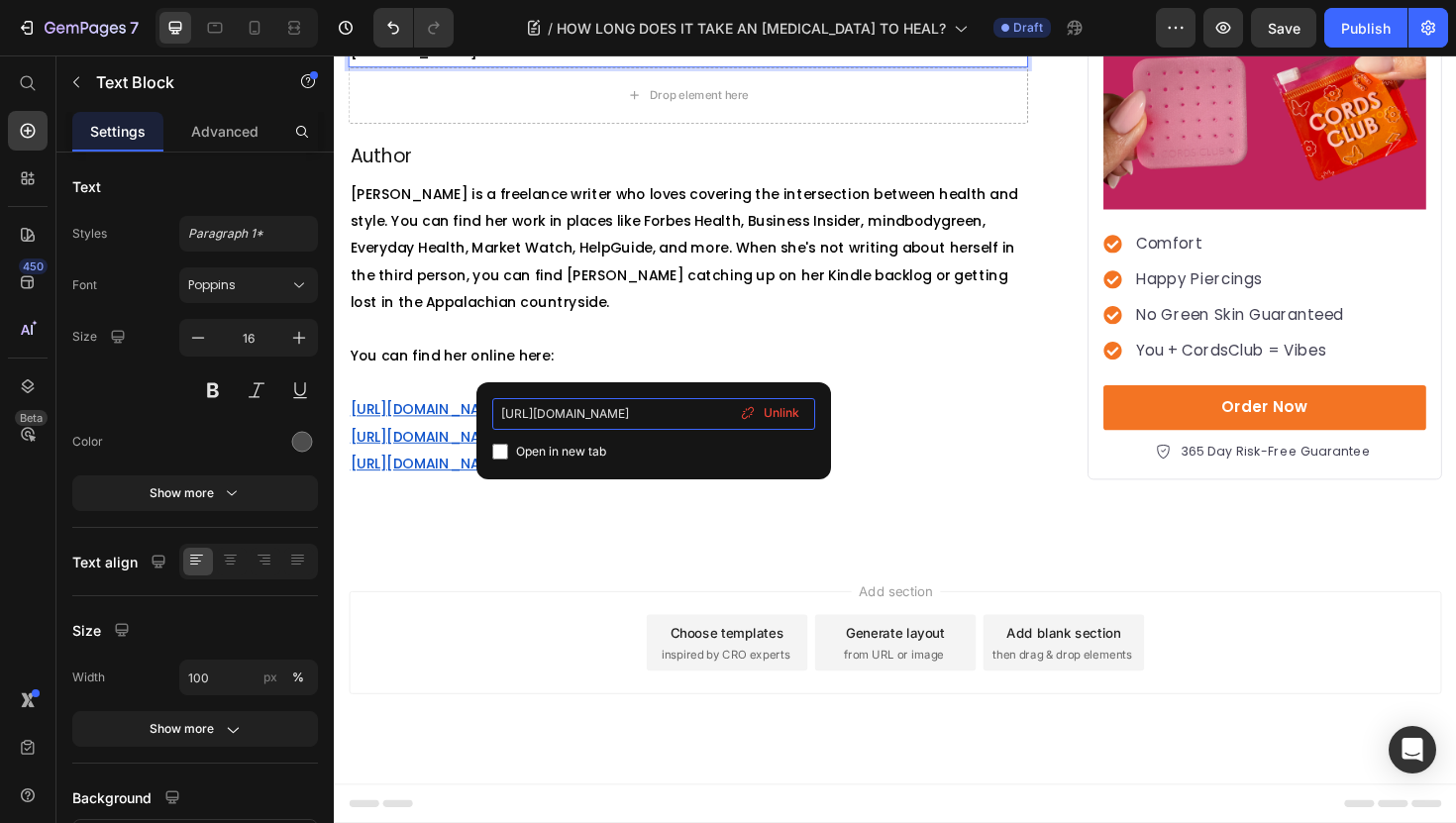 click on "[URL][DOMAIN_NAME]" at bounding box center (654, 414) 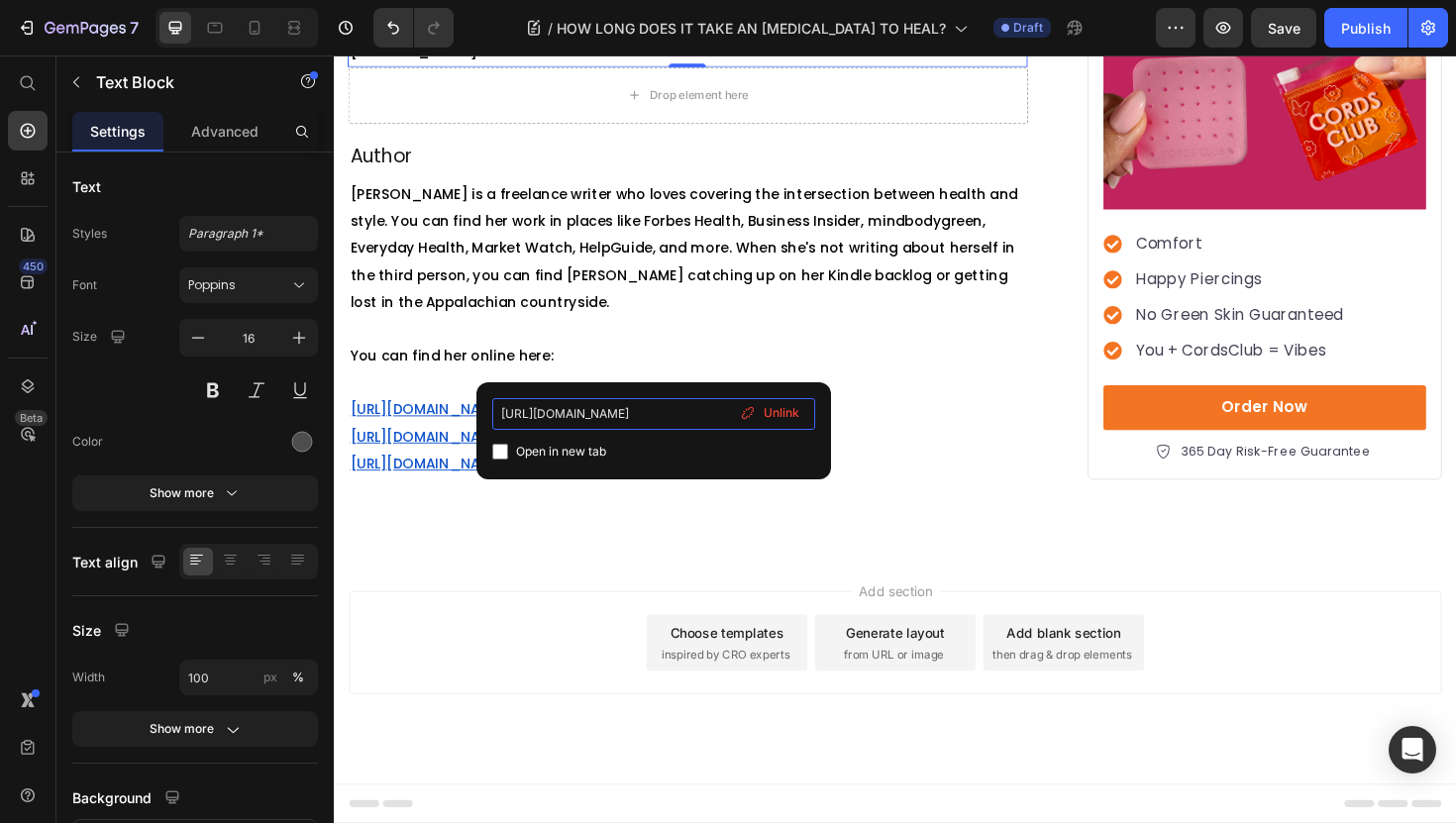 click on "[URL][DOMAIN_NAME]" at bounding box center (654, 414) 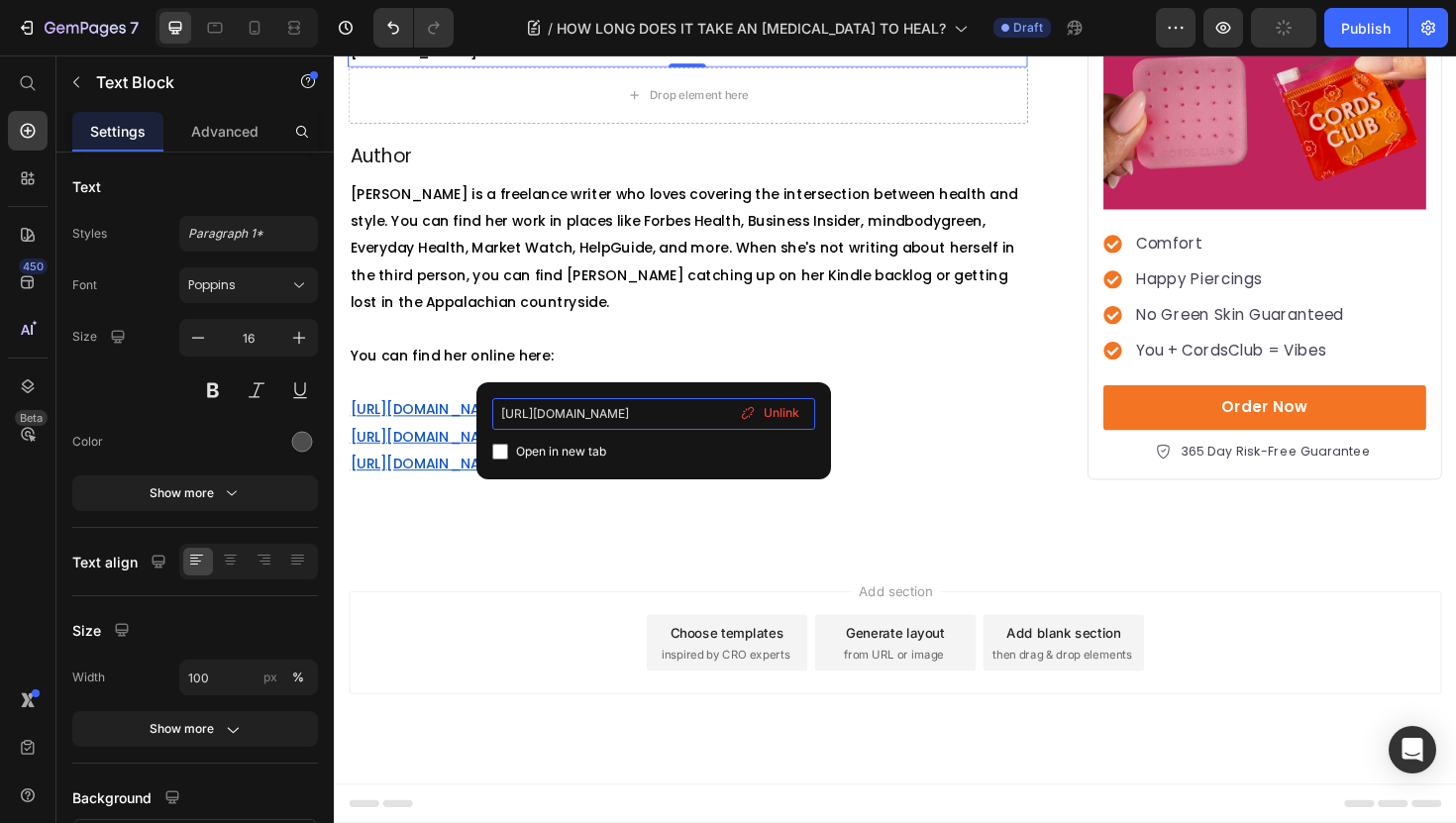 click on "[URL][DOMAIN_NAME]" at bounding box center [654, 414] 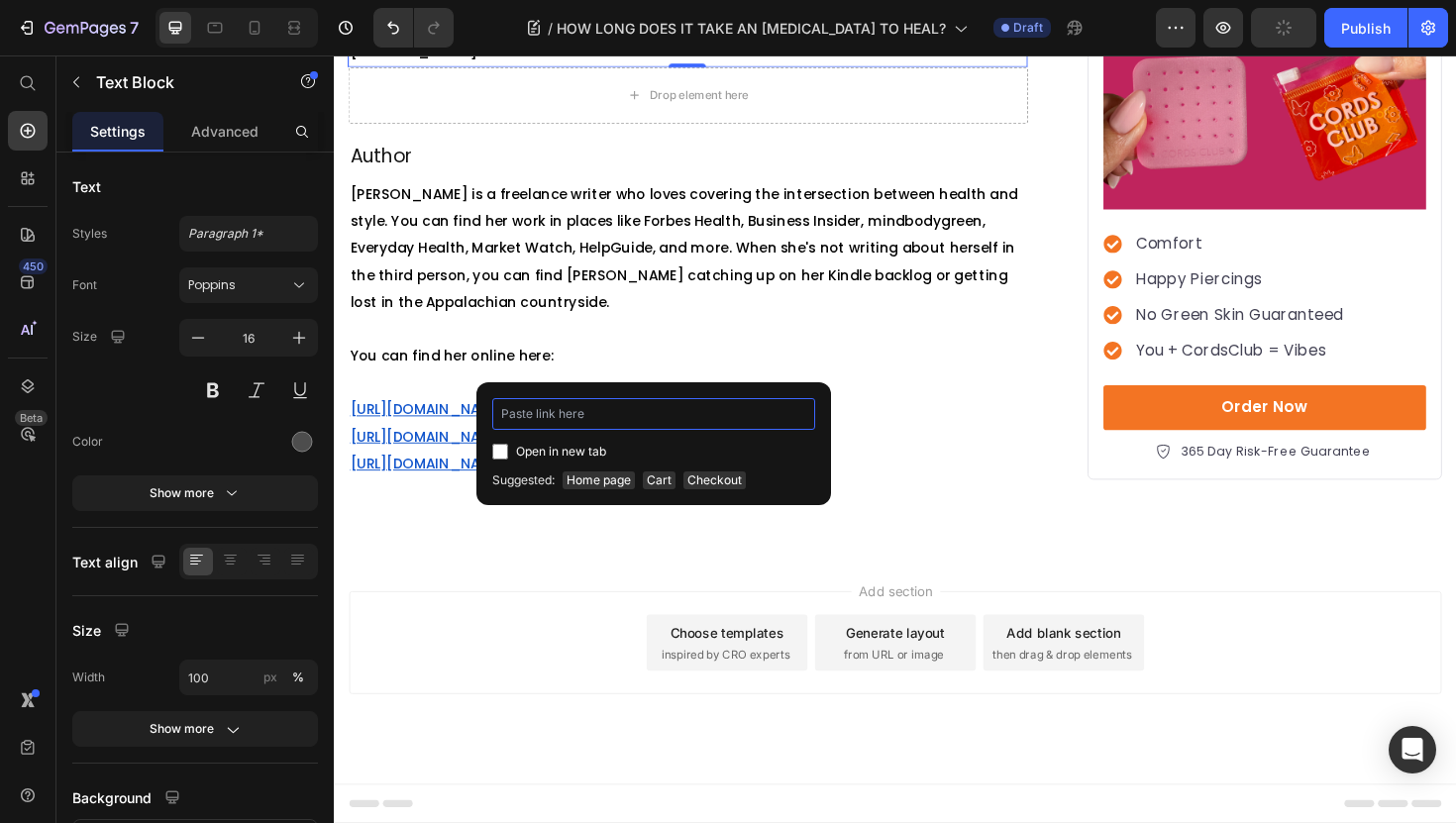 paste on "[URL][DOMAIN_NAME]" 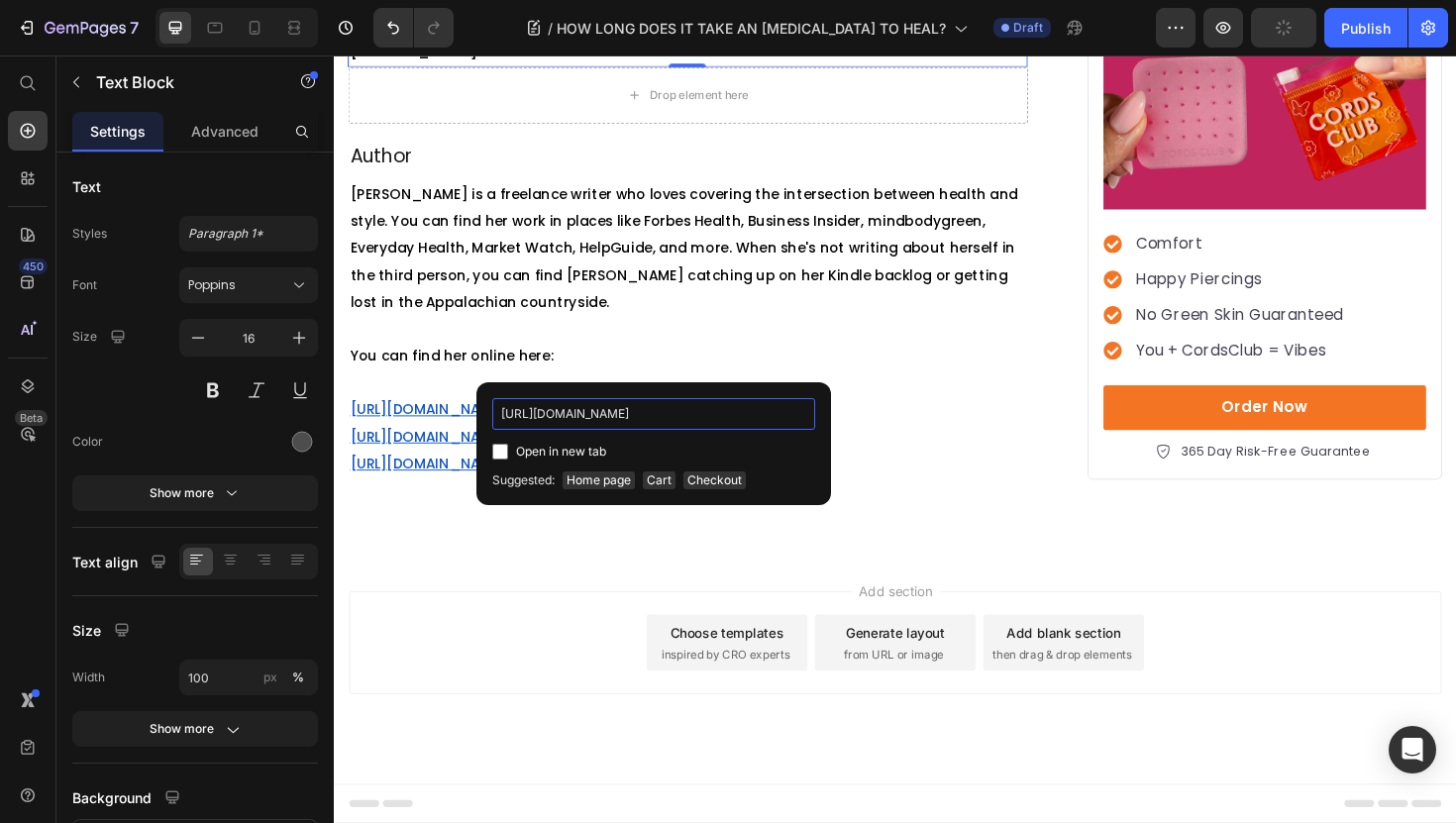 scroll, scrollTop: 0, scrollLeft: 297, axis: horizontal 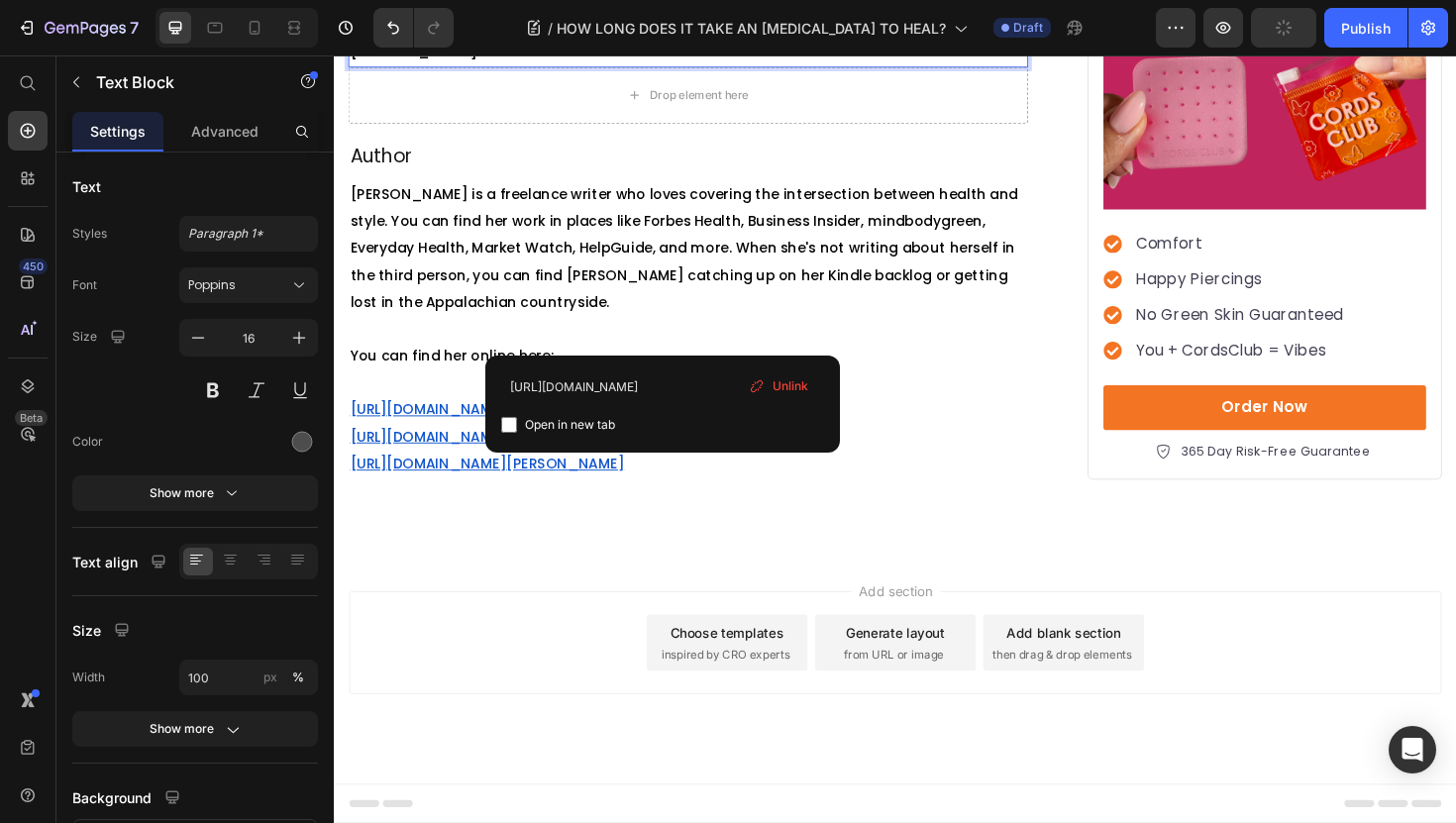 click on "[URL][DOMAIN_NAME]" at bounding box center (692, -235) 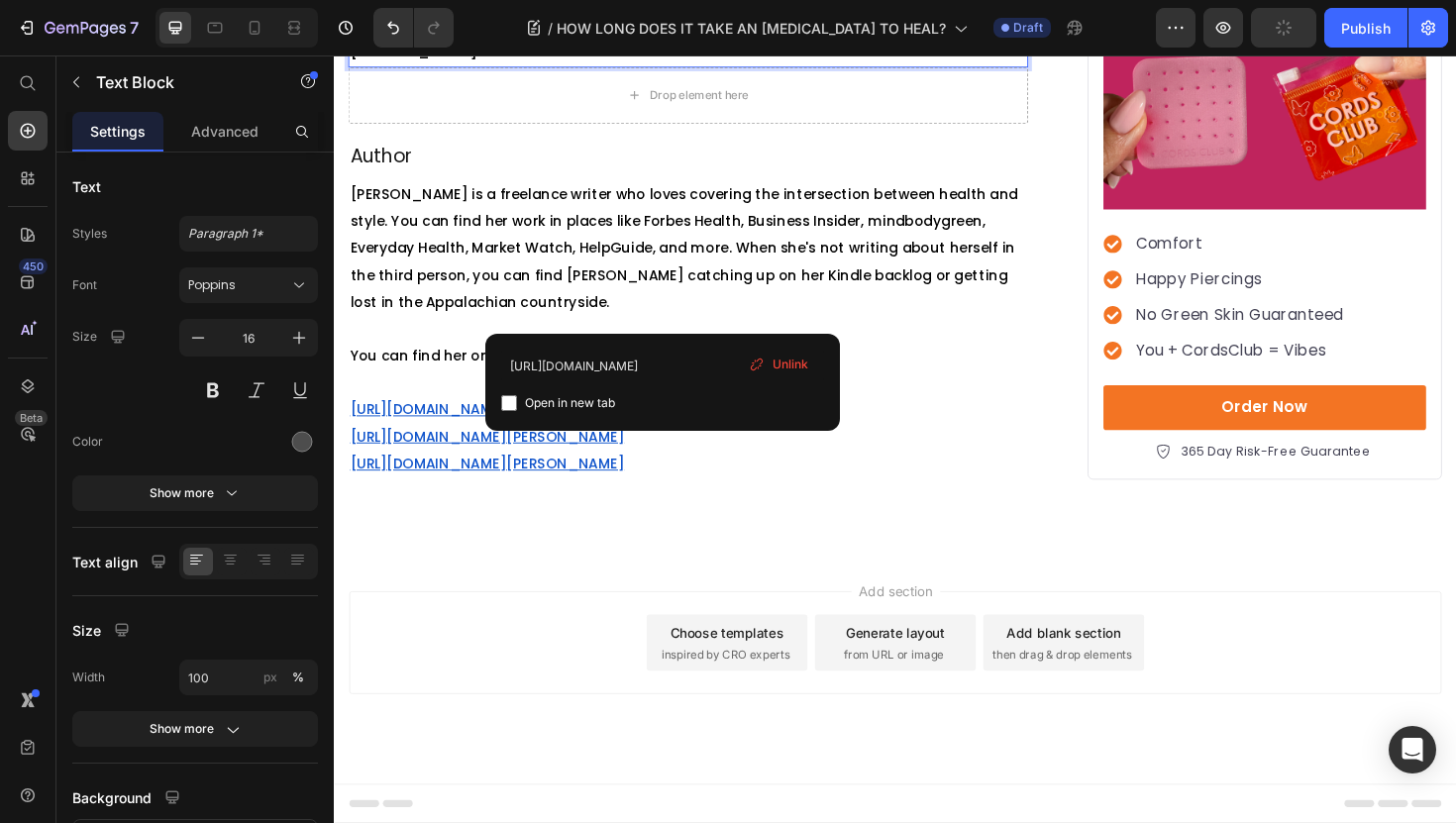 scroll, scrollTop: 5080, scrollLeft: 0, axis: vertical 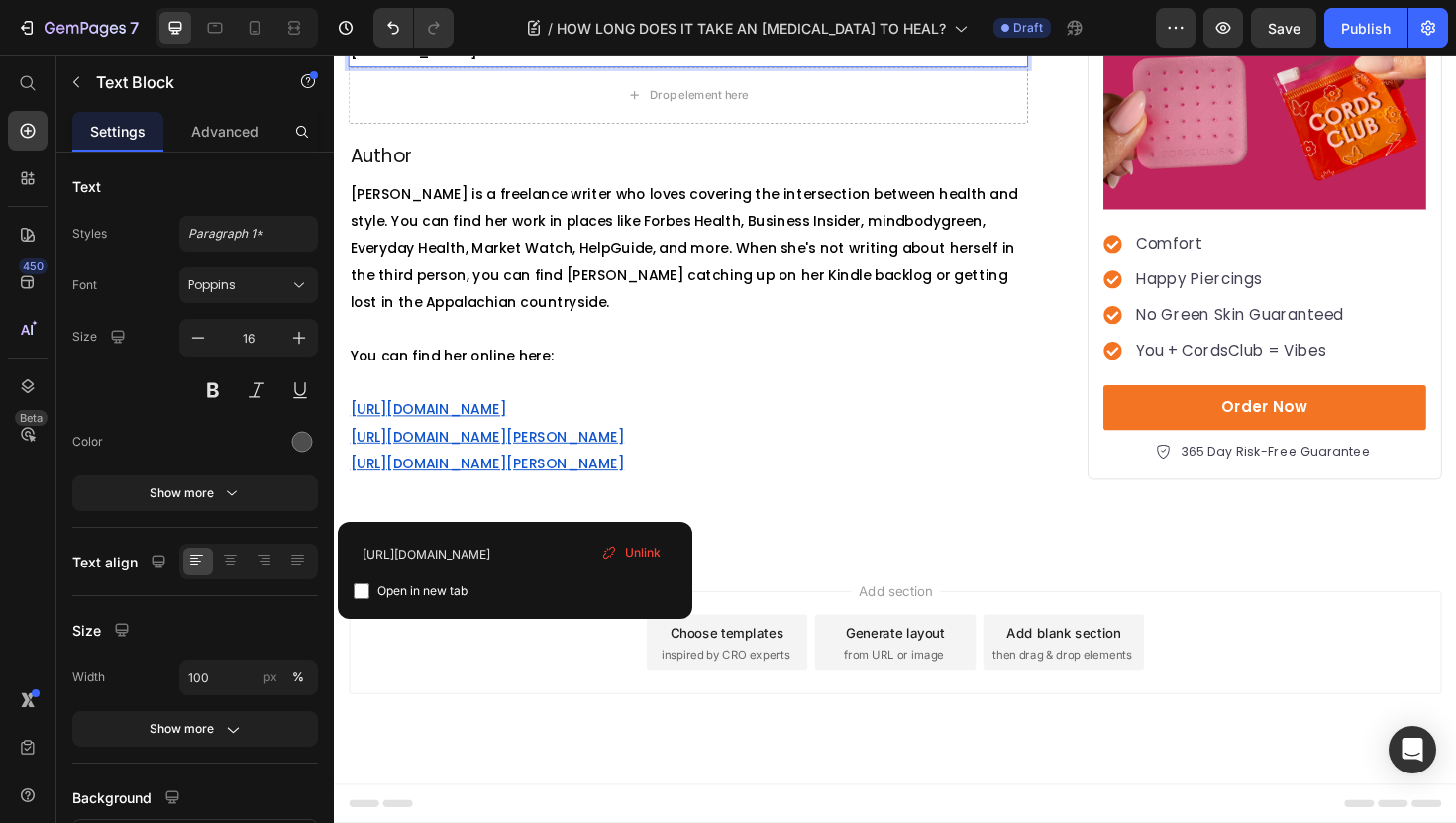 drag, startPoint x: 456, startPoint y: 533, endPoint x: 496, endPoint y: 636, distance: 110.49434 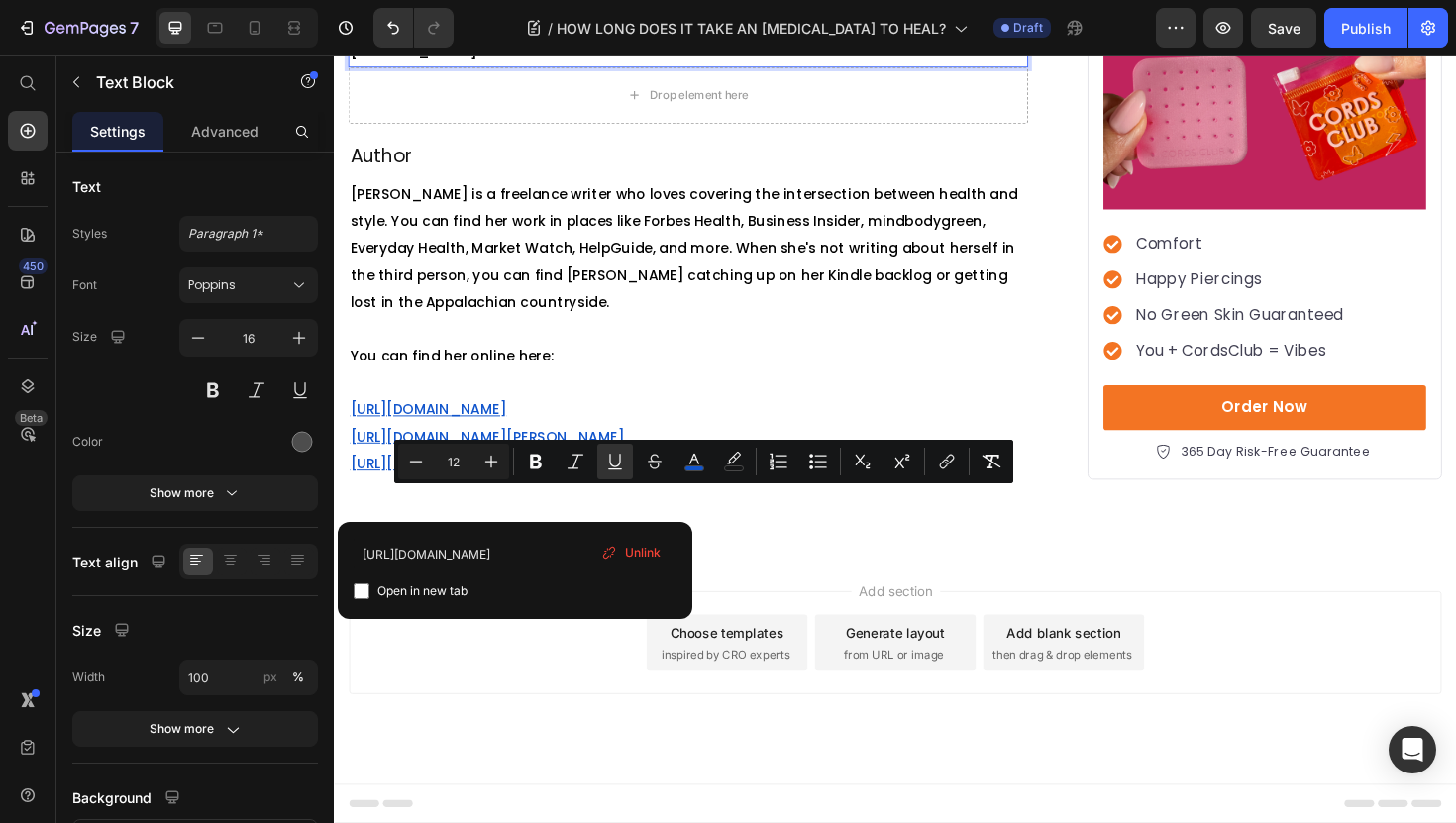 click on "[URL][DOMAIN_NAME][DOMAIN_NAME][DOMAIN_NAME]" at bounding box center [761, -177] 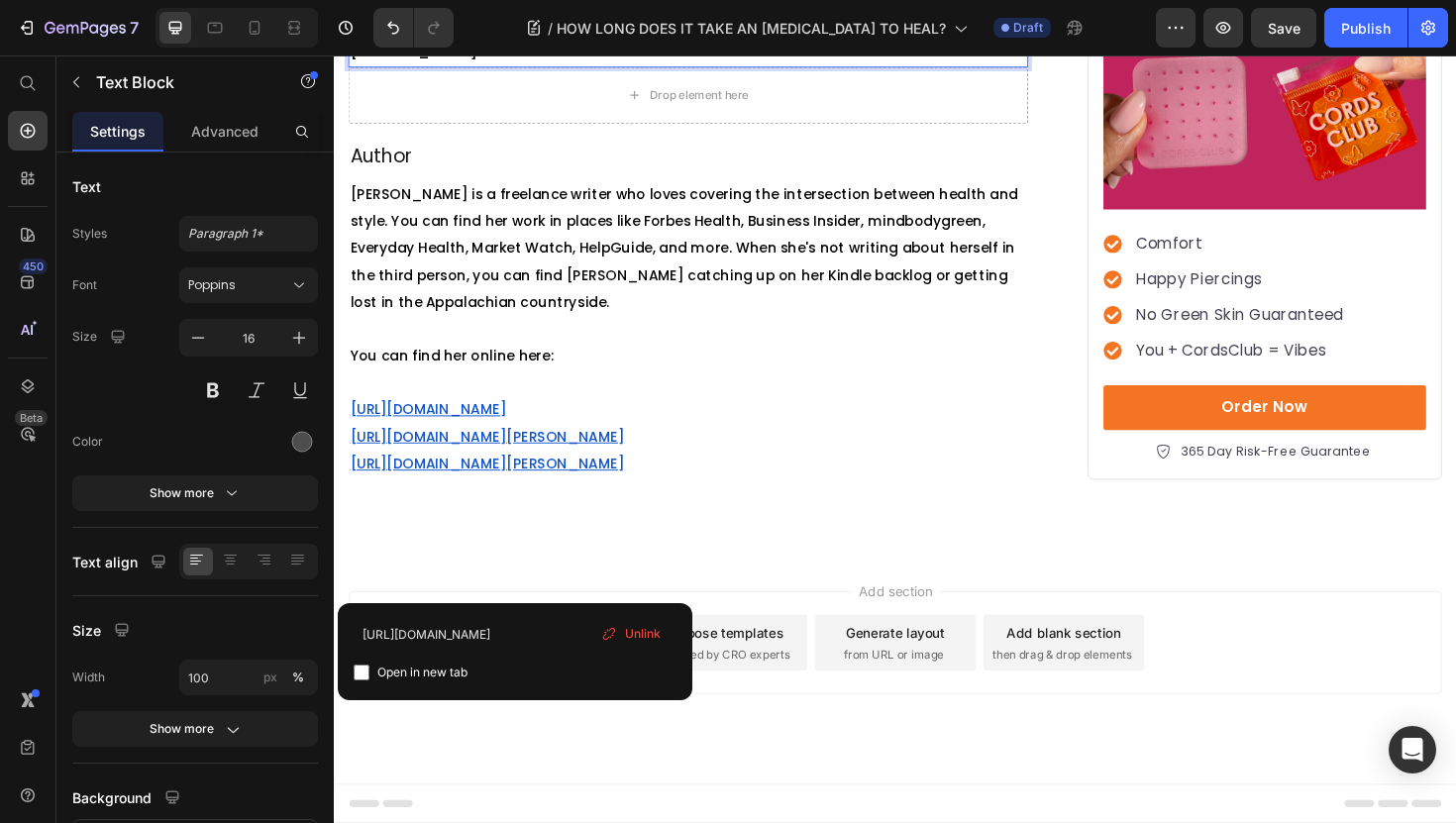 type on "[URL][DOMAIN_NAME]" 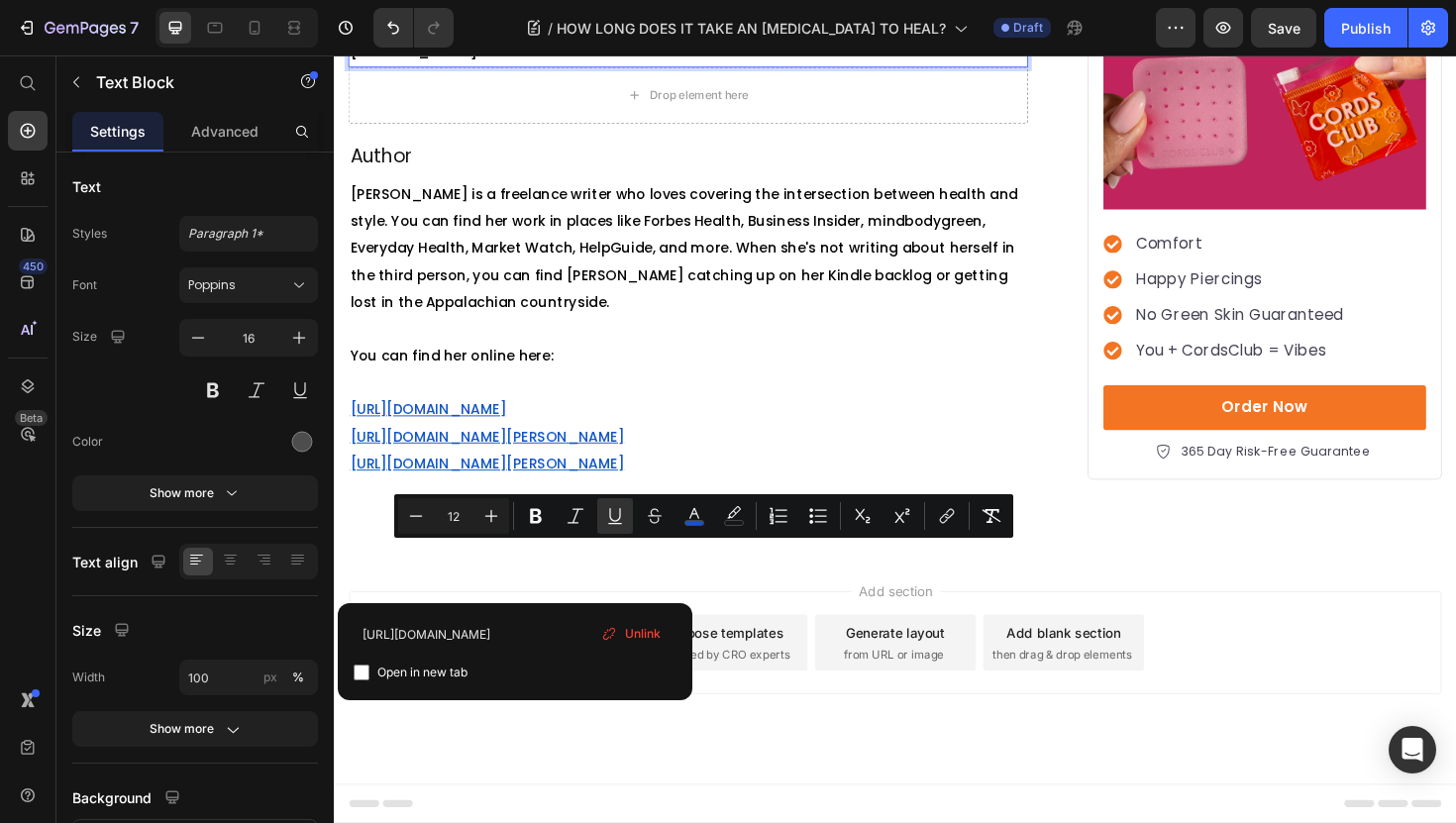 drag, startPoint x: 457, startPoint y: 614, endPoint x: 457, endPoint y: 582, distance: 32 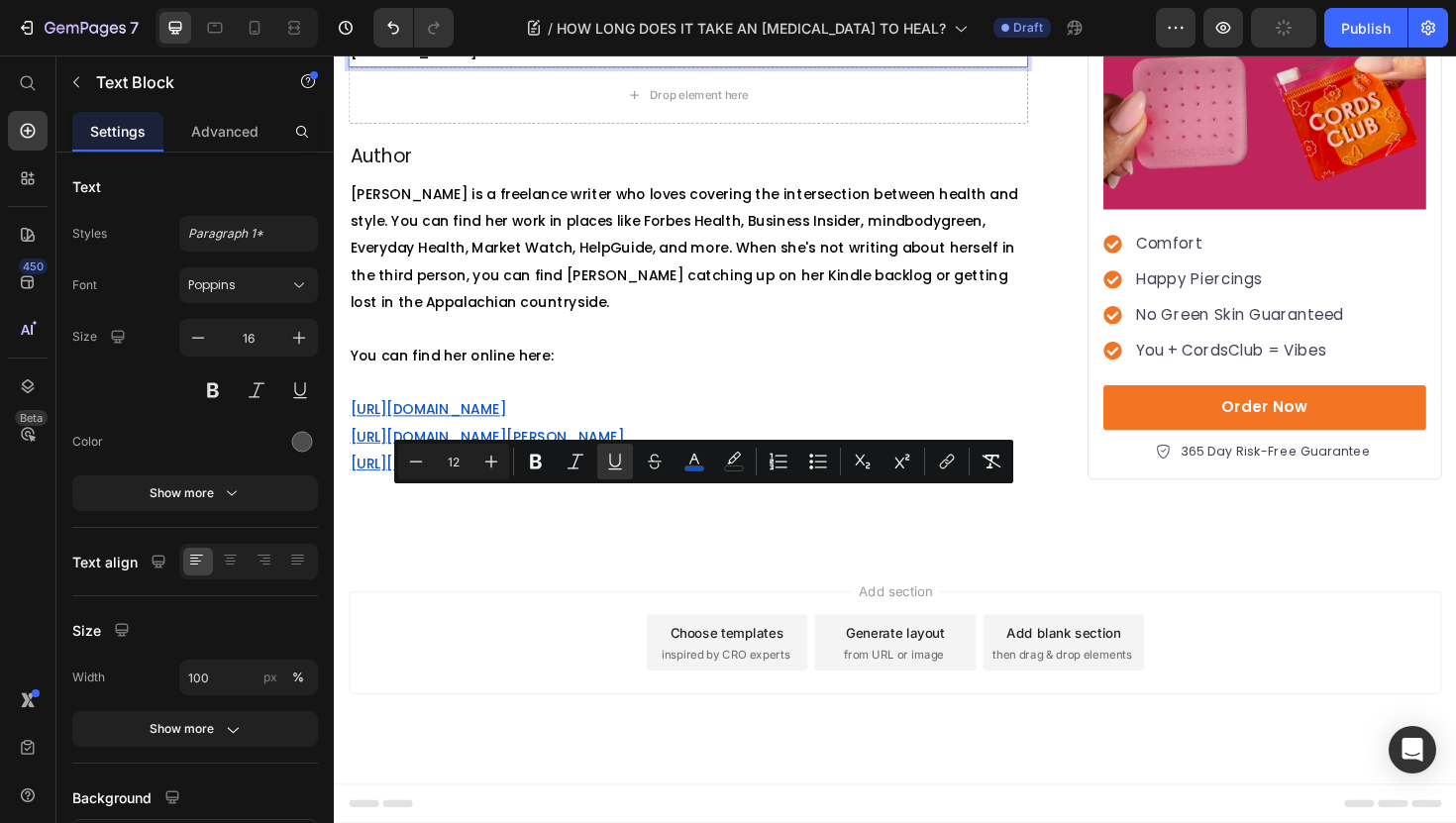 drag, startPoint x: 455, startPoint y: 614, endPoint x: 456, endPoint y: 531, distance: 83.00602 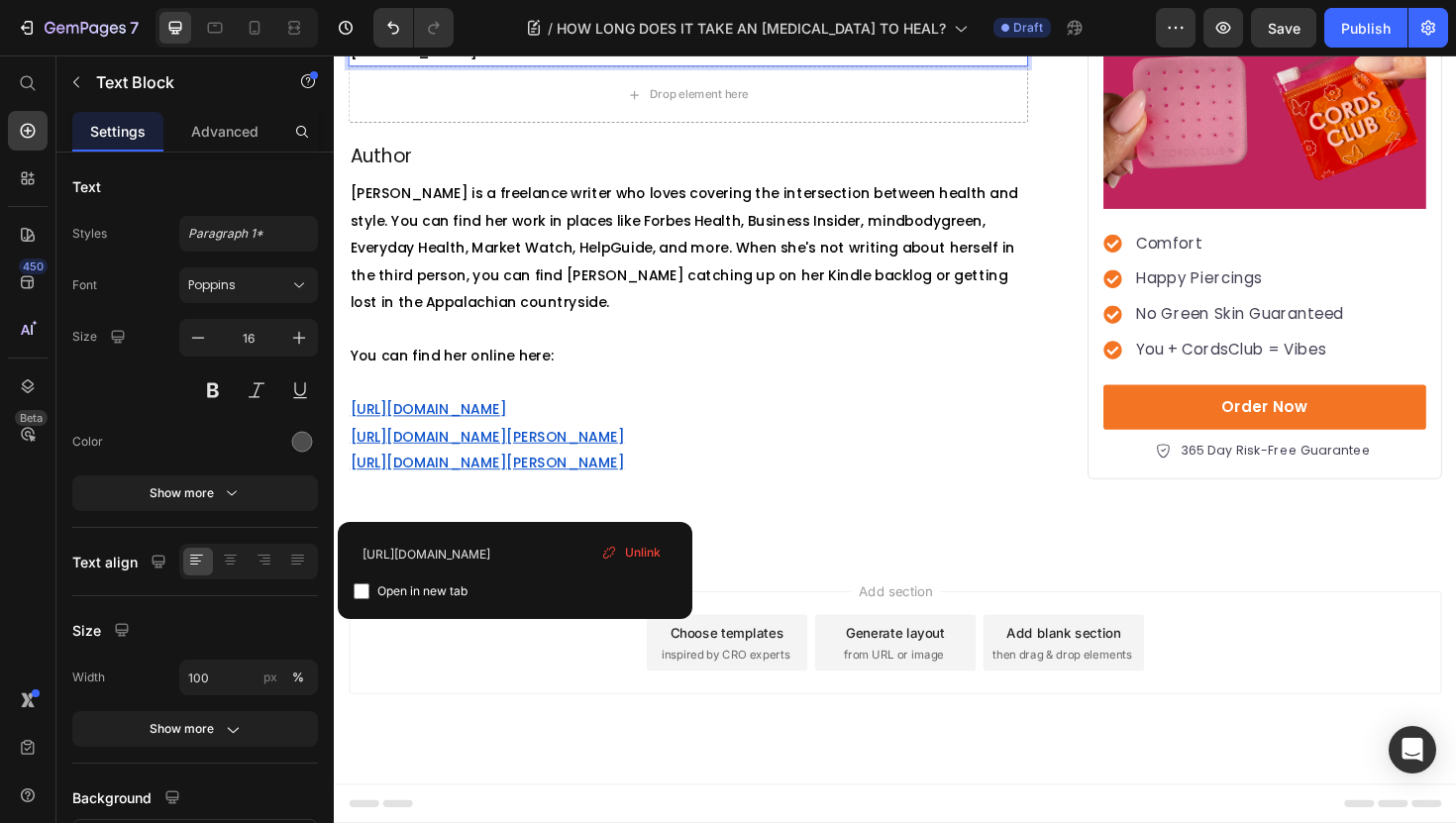 click on "Google Books . (n.d.-a).  [URL][DOMAIN_NAME]" at bounding box center (708, -205) 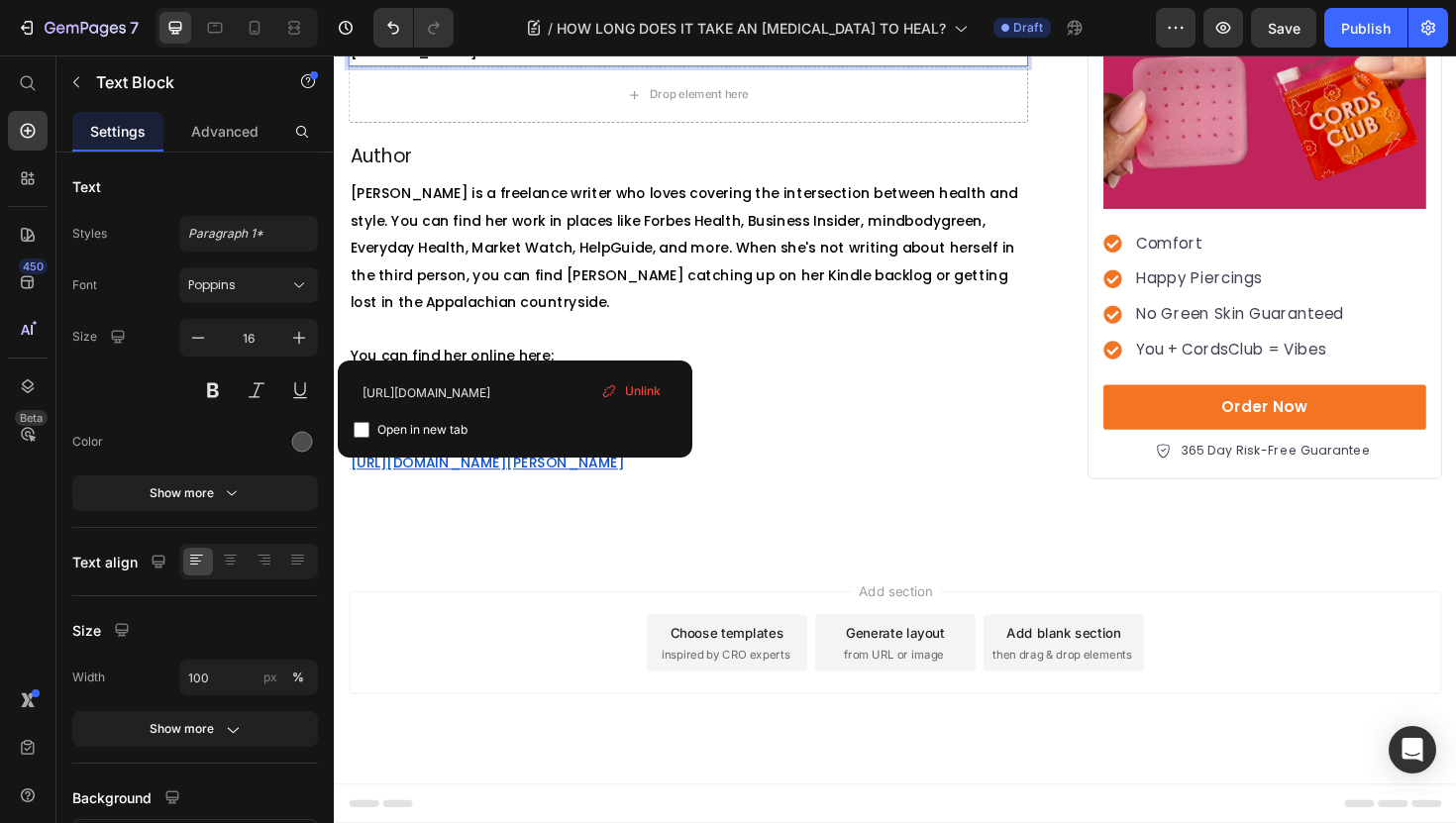 type on "[URL][DOMAIN_NAME]" 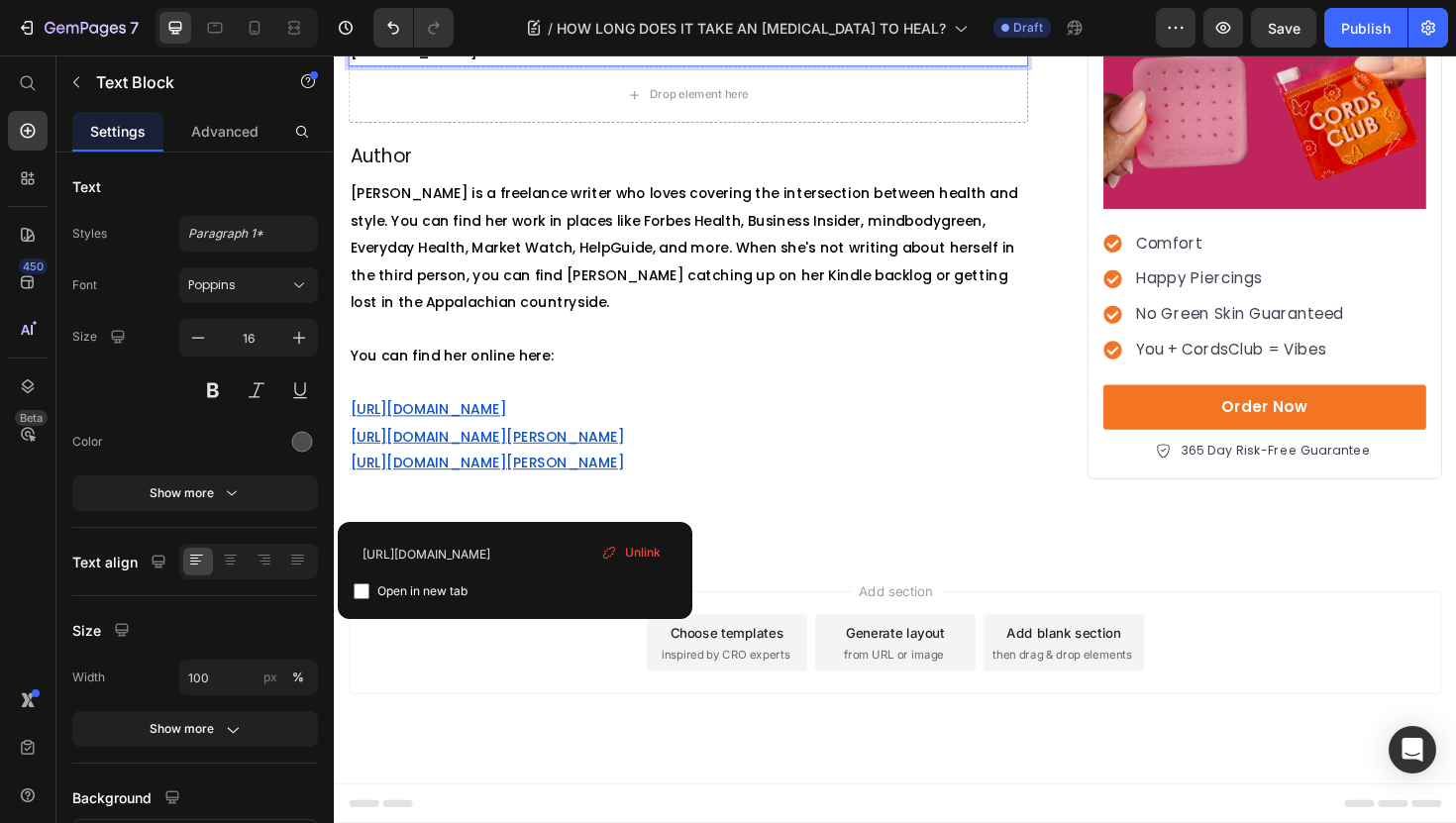 click on "Google Books . (n.d.-a).  [URL][DOMAIN_NAME] ⁠⁠⁠⁠⁠⁠⁠" at bounding box center (708, -205) 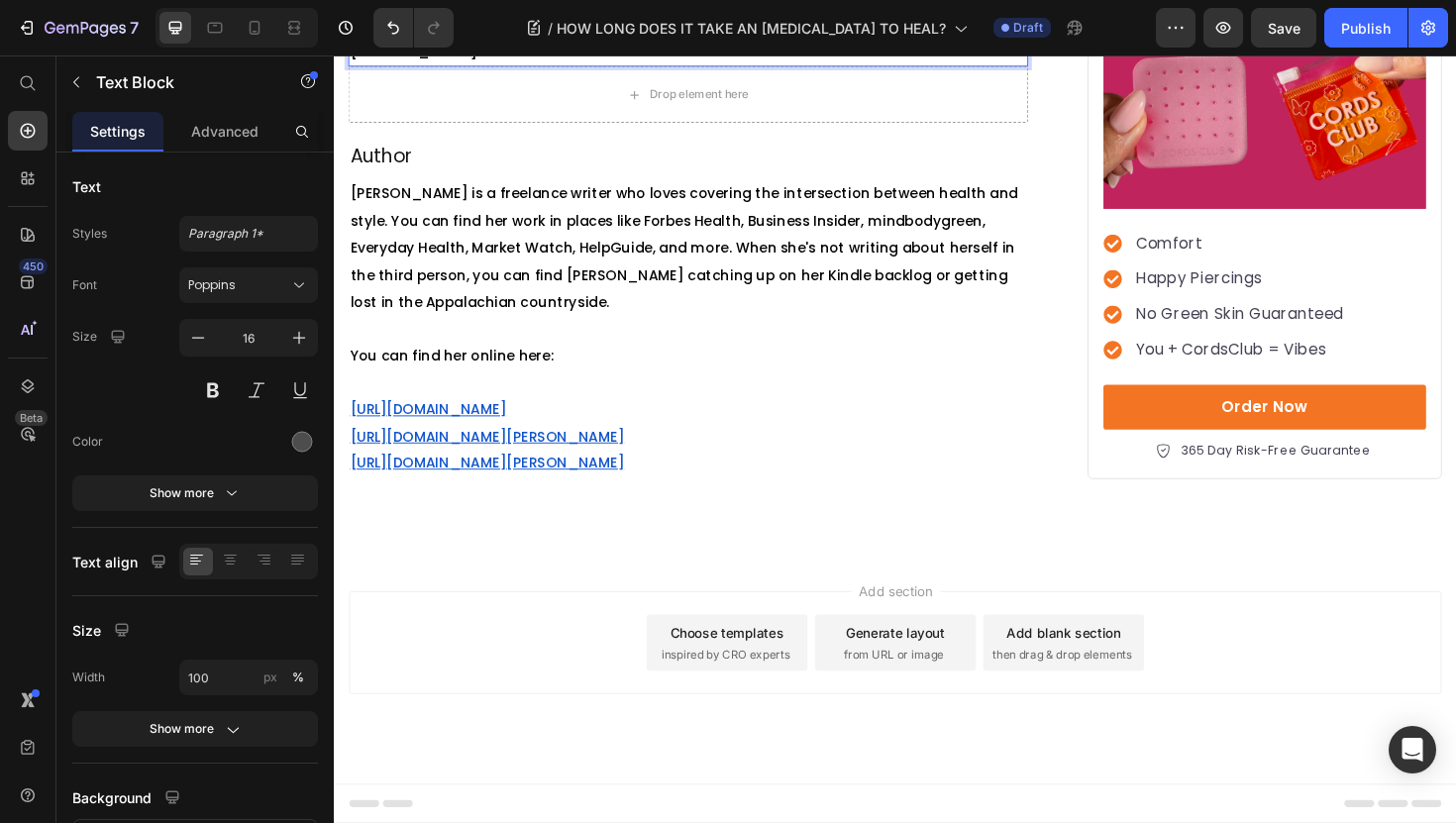 scroll, scrollTop: 5205, scrollLeft: 0, axis: vertical 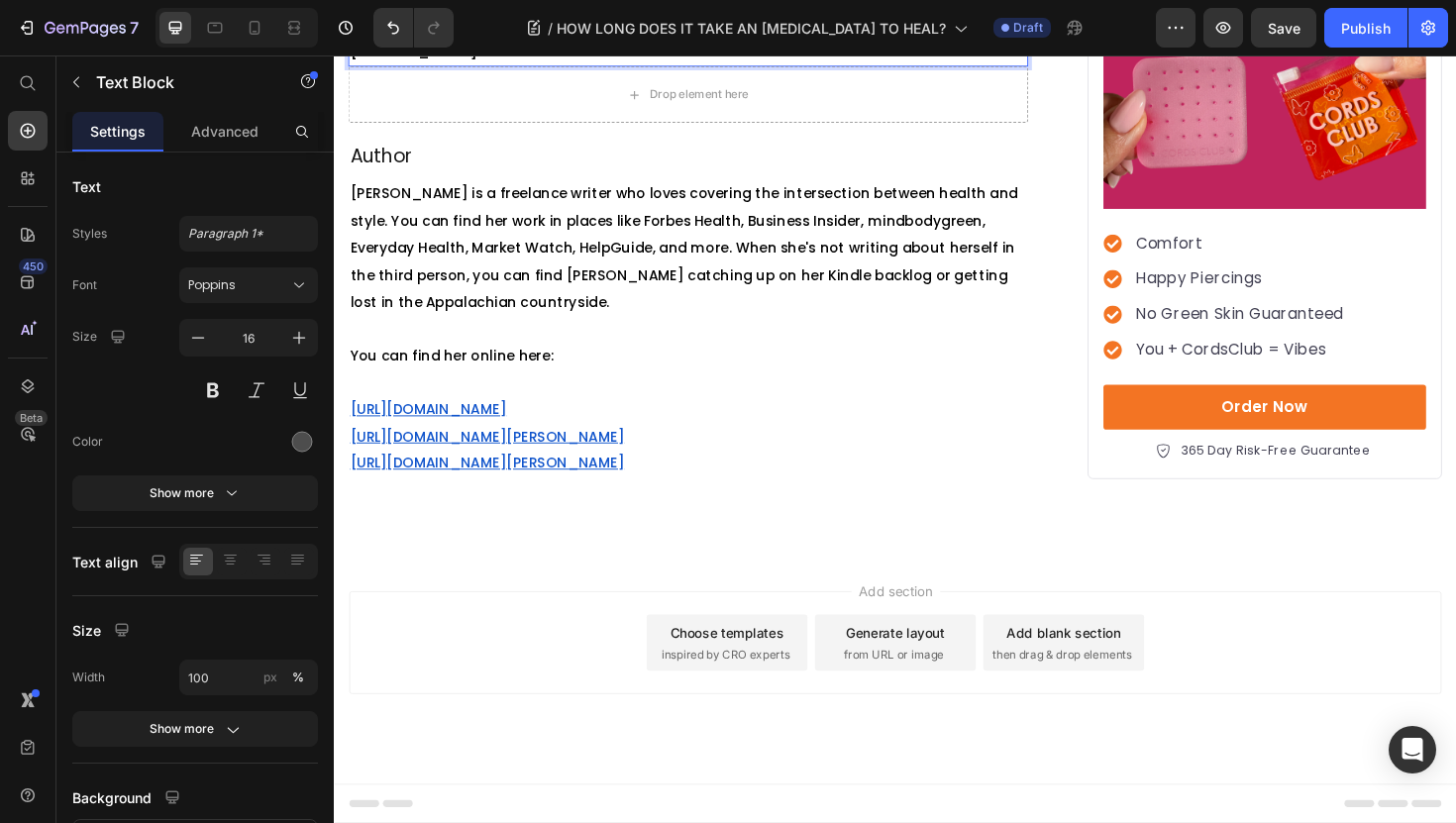 click on ". (n.d.-b)." at bounding box center [570, -121] 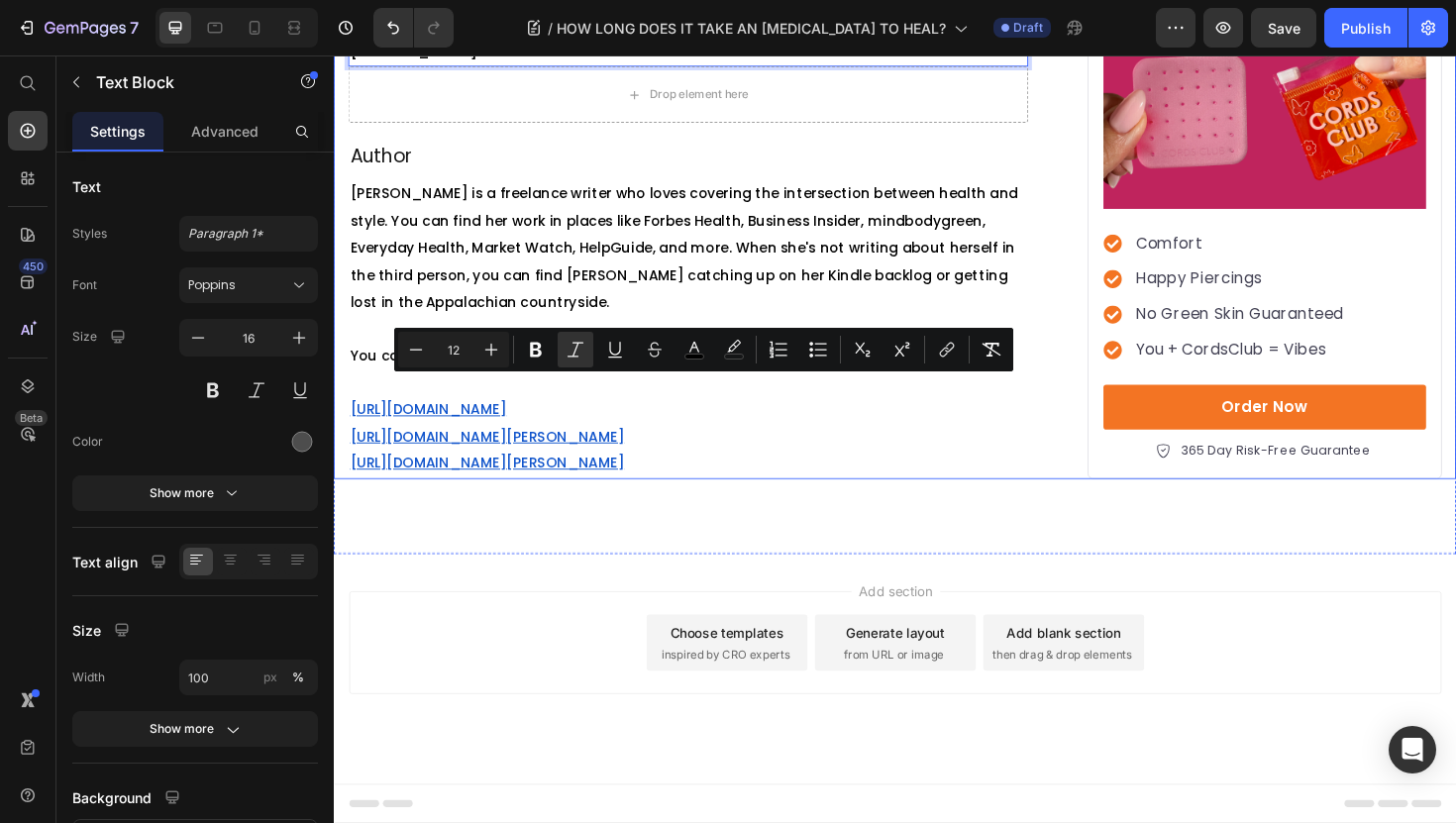 drag, startPoint x: 459, startPoint y: 495, endPoint x: 340, endPoint y: 409, distance: 146.82302 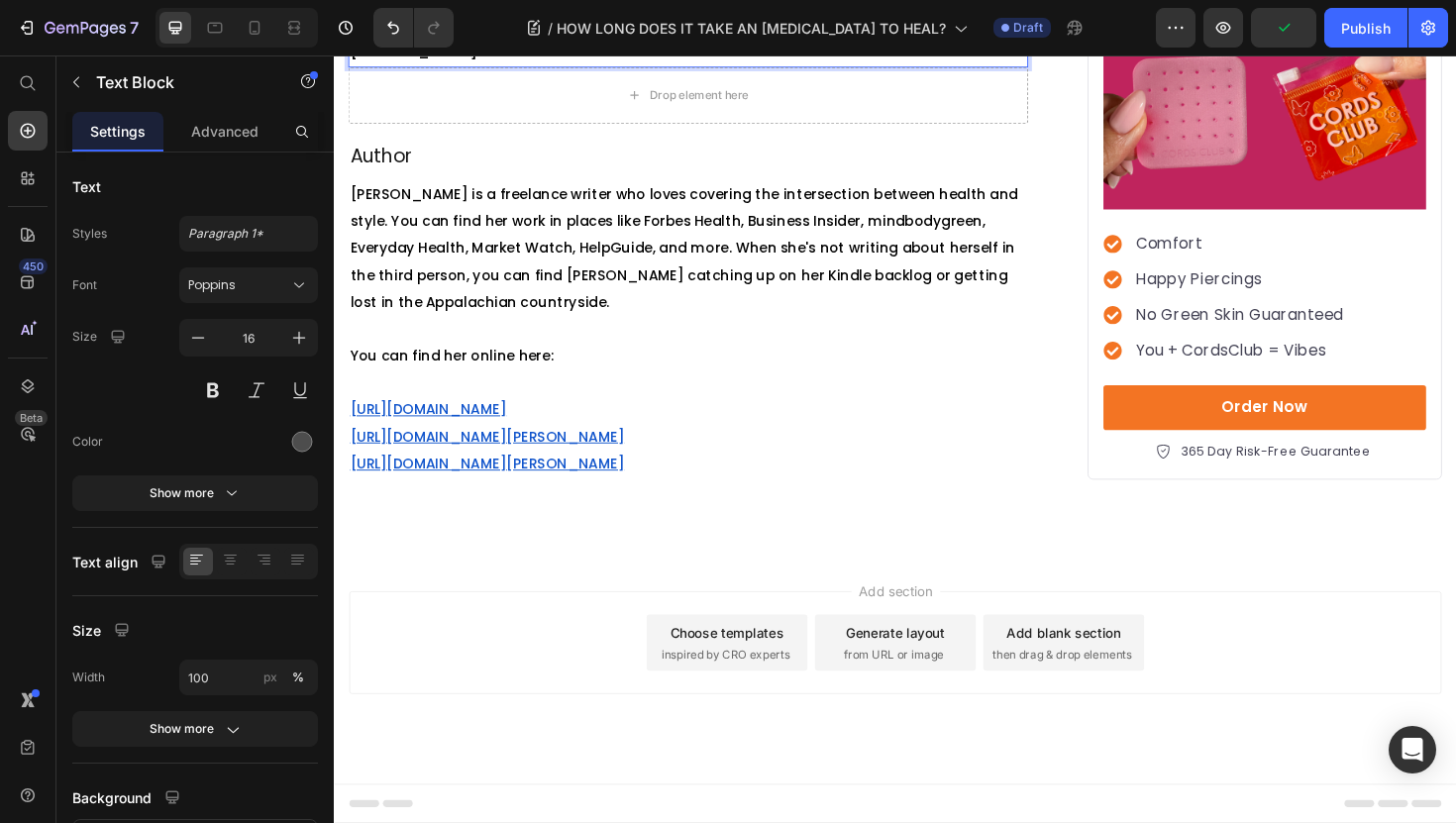 click on "Google Books.  (n.d.-b).  [URL][DOMAIN_NAME][MEDICAL_DATA]" at bounding box center [708, -120] 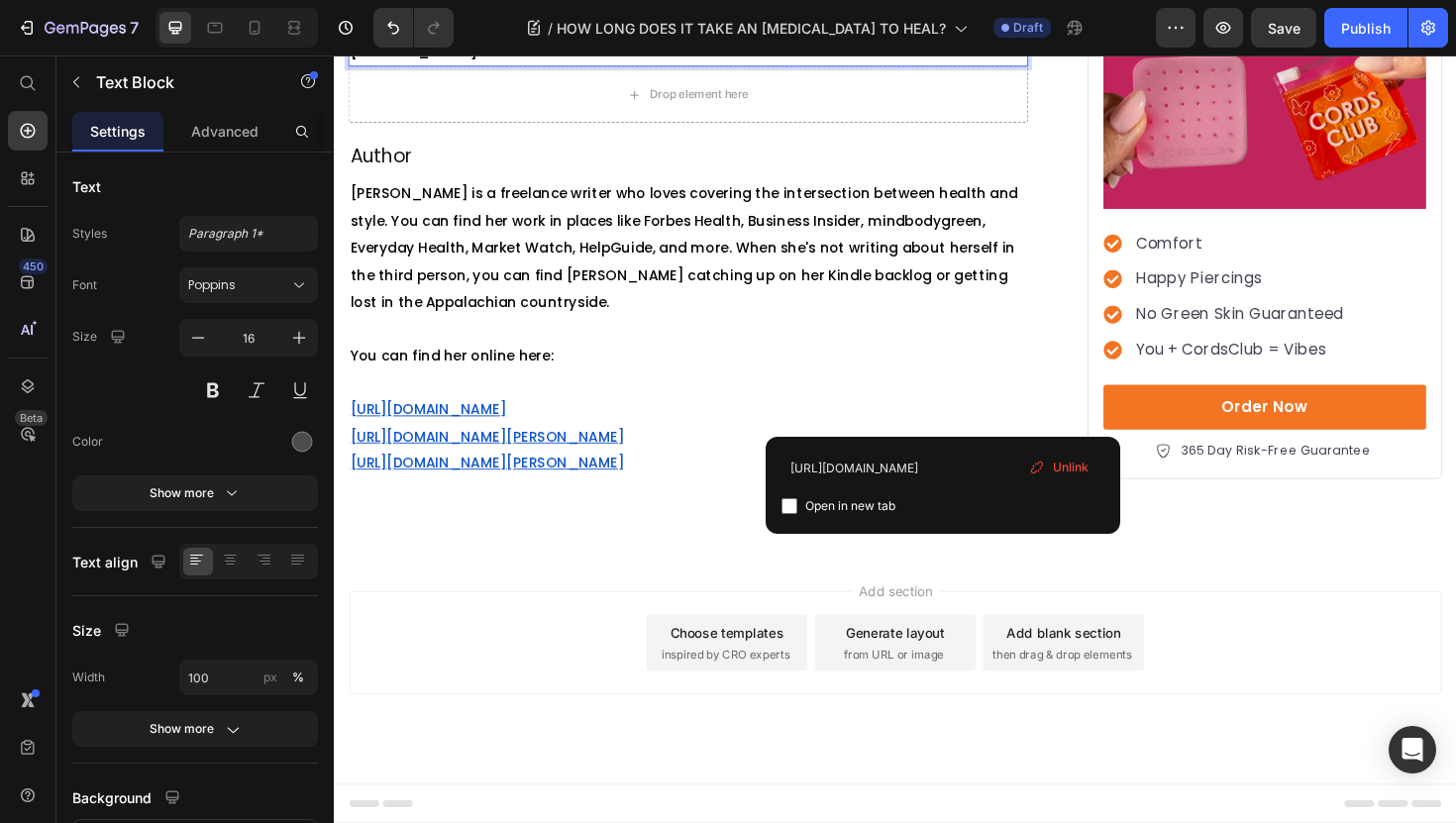click on "[URL][DOMAIN_NAME]" at bounding box center (625, -206) 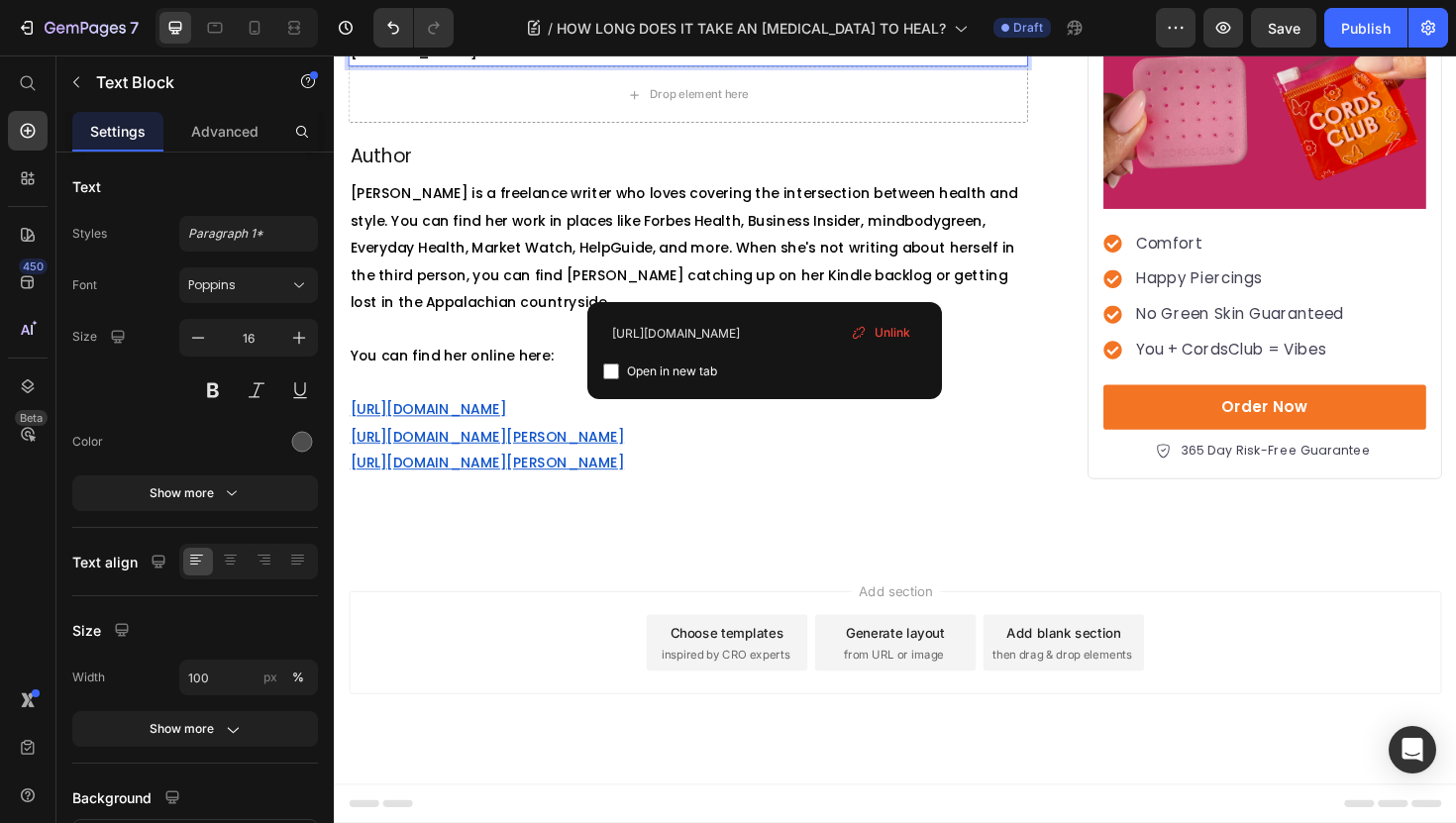 click on "[URL][DOMAIN_NAME]" at bounding box center (625, -206) 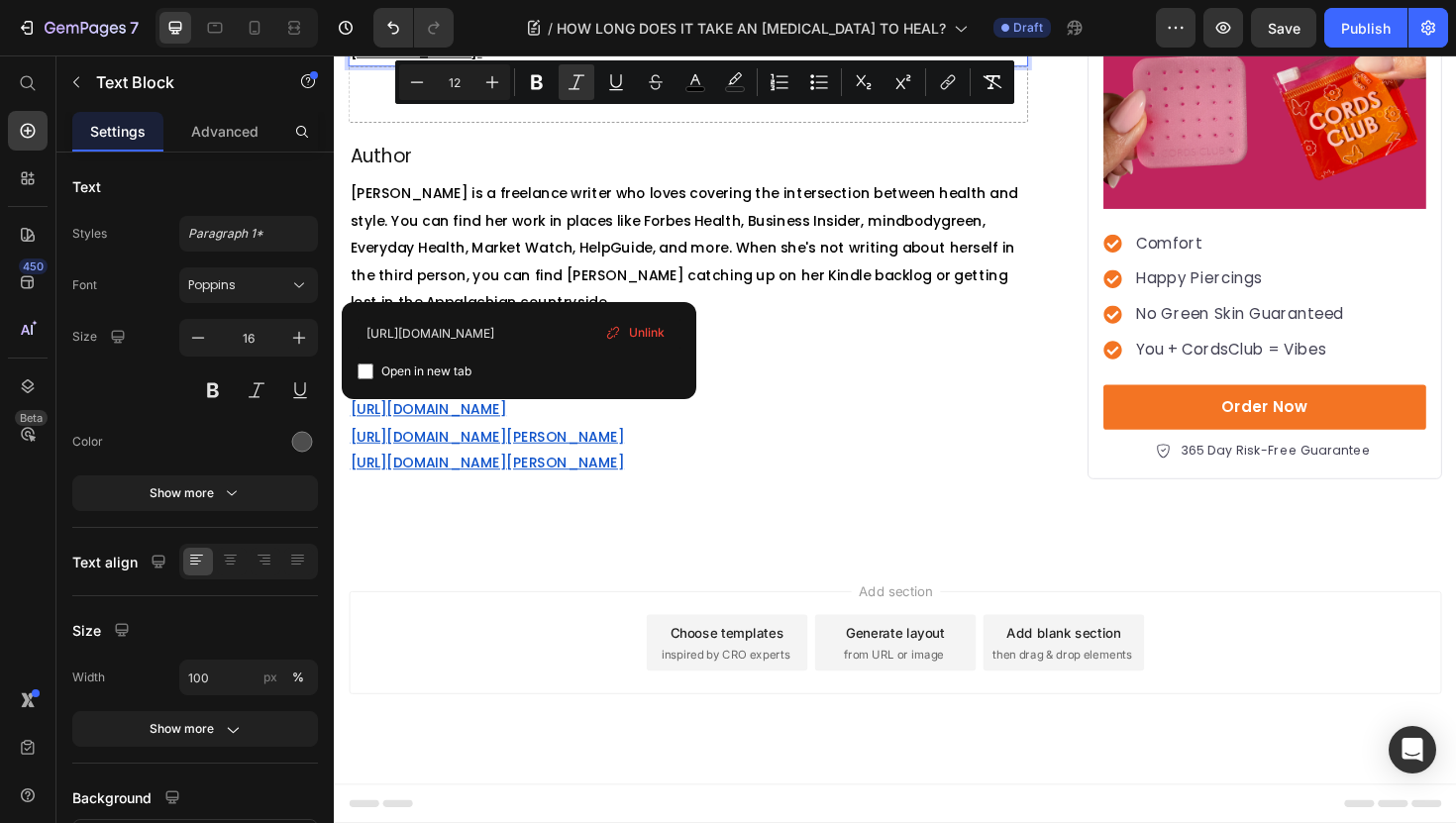 click on "Google Books . (n.d.-a).  [URL][DOMAIN_NAME]" at bounding box center (708, -205) 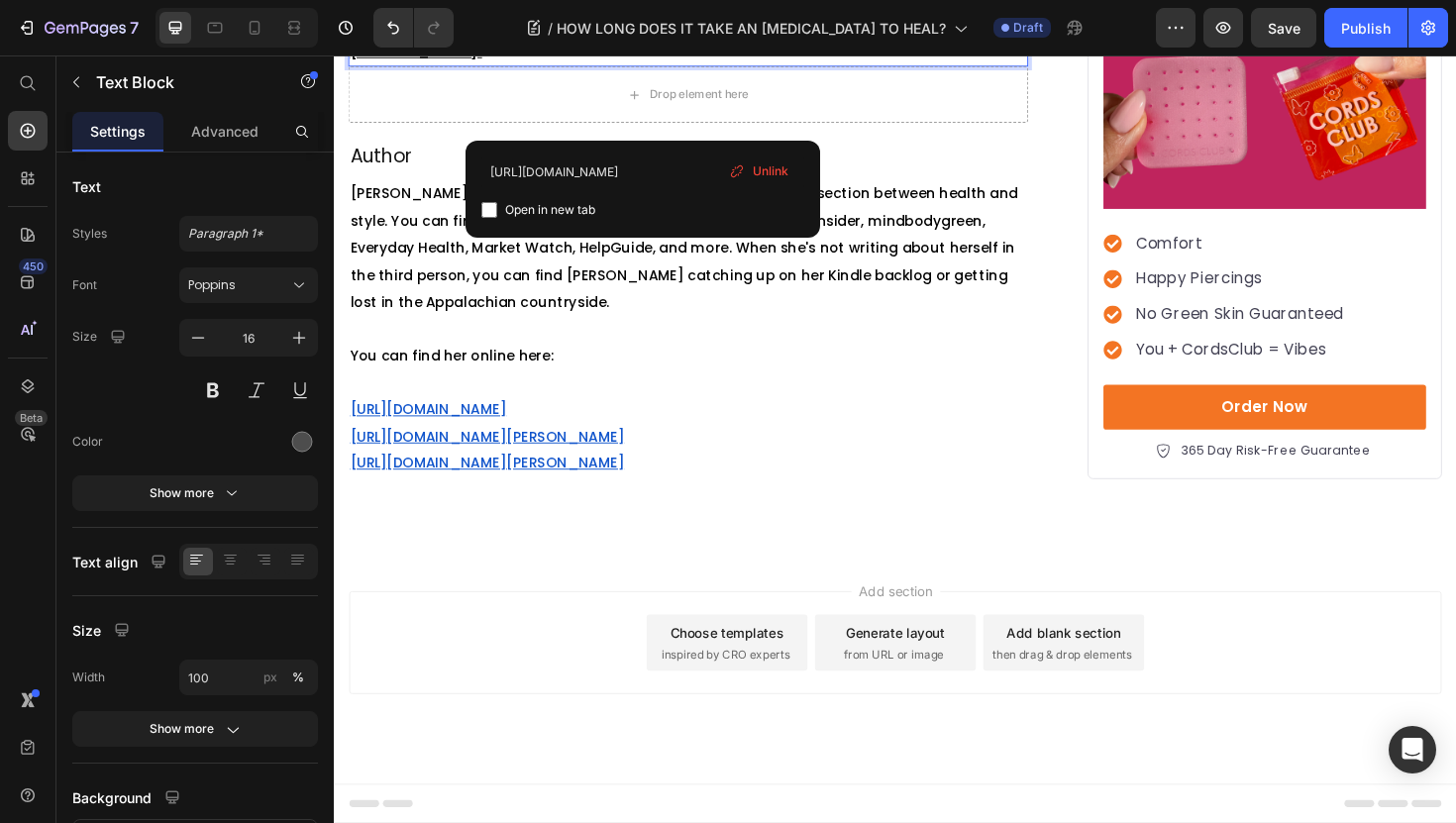 click on "Caring for new piercings . (n.d.).  [URL][DOMAIN_NAME]" at bounding box center [708, -262] 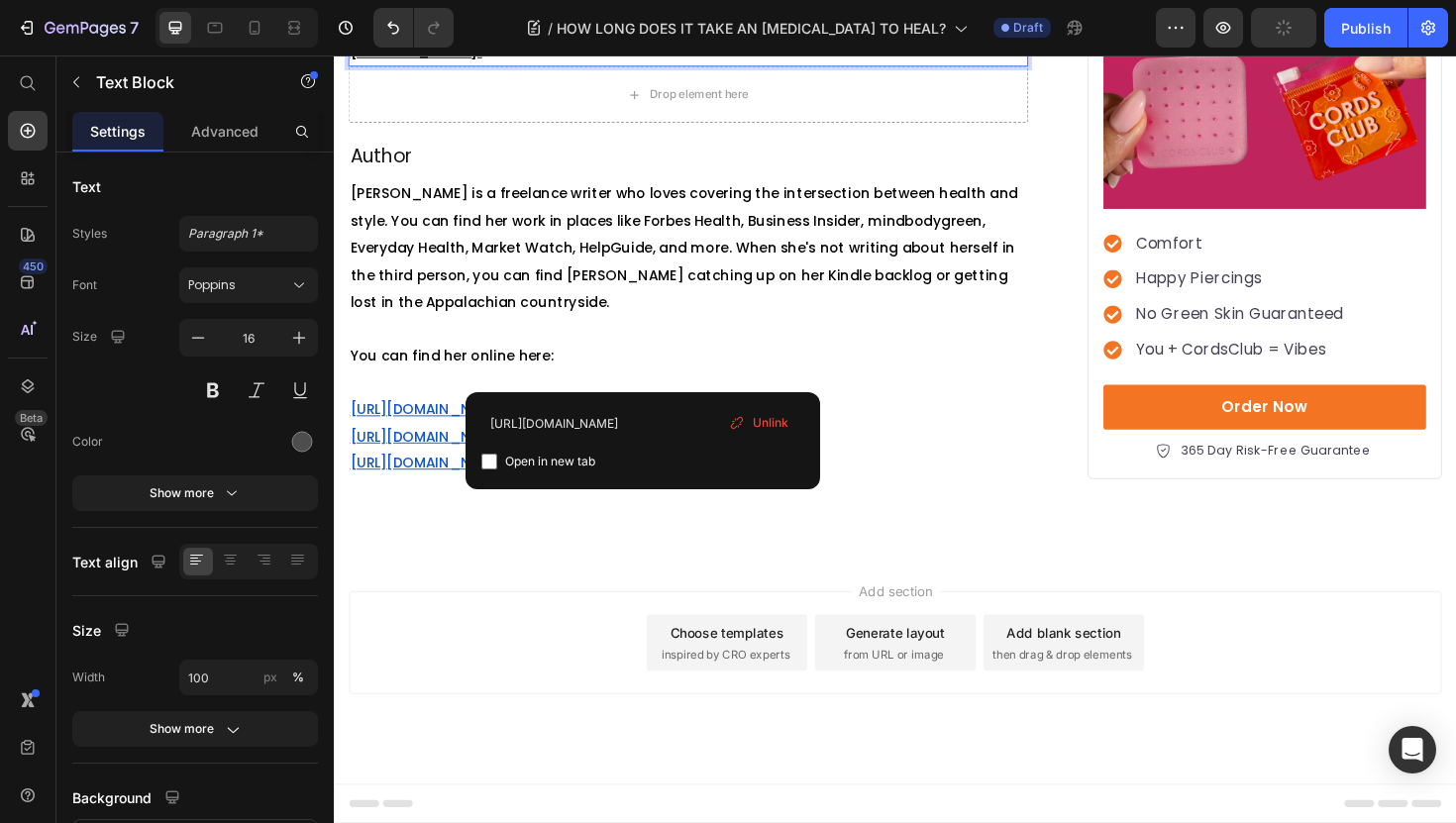 scroll, scrollTop: 5018, scrollLeft: 0, axis: vertical 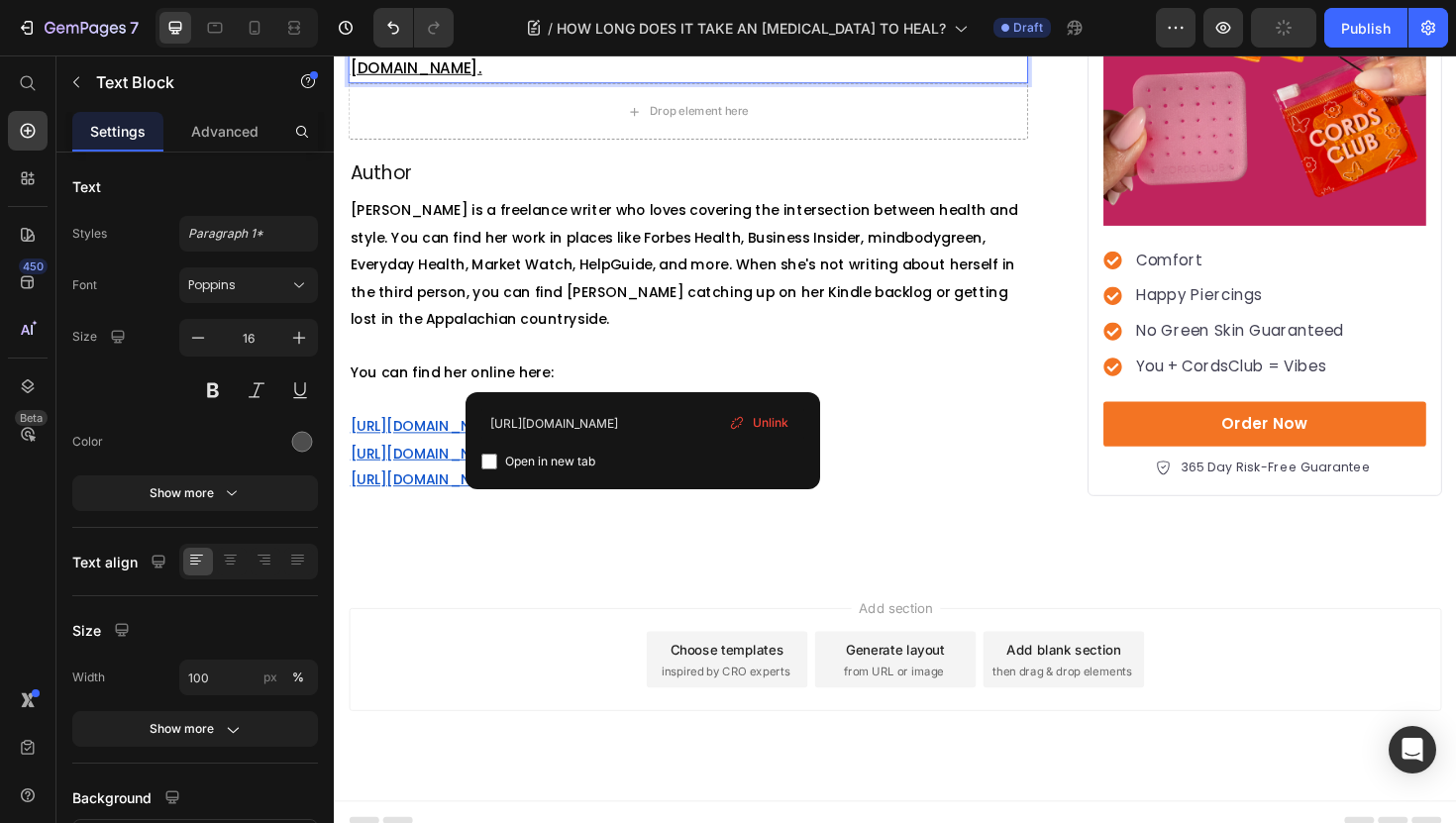 click at bounding box center (708, -330) 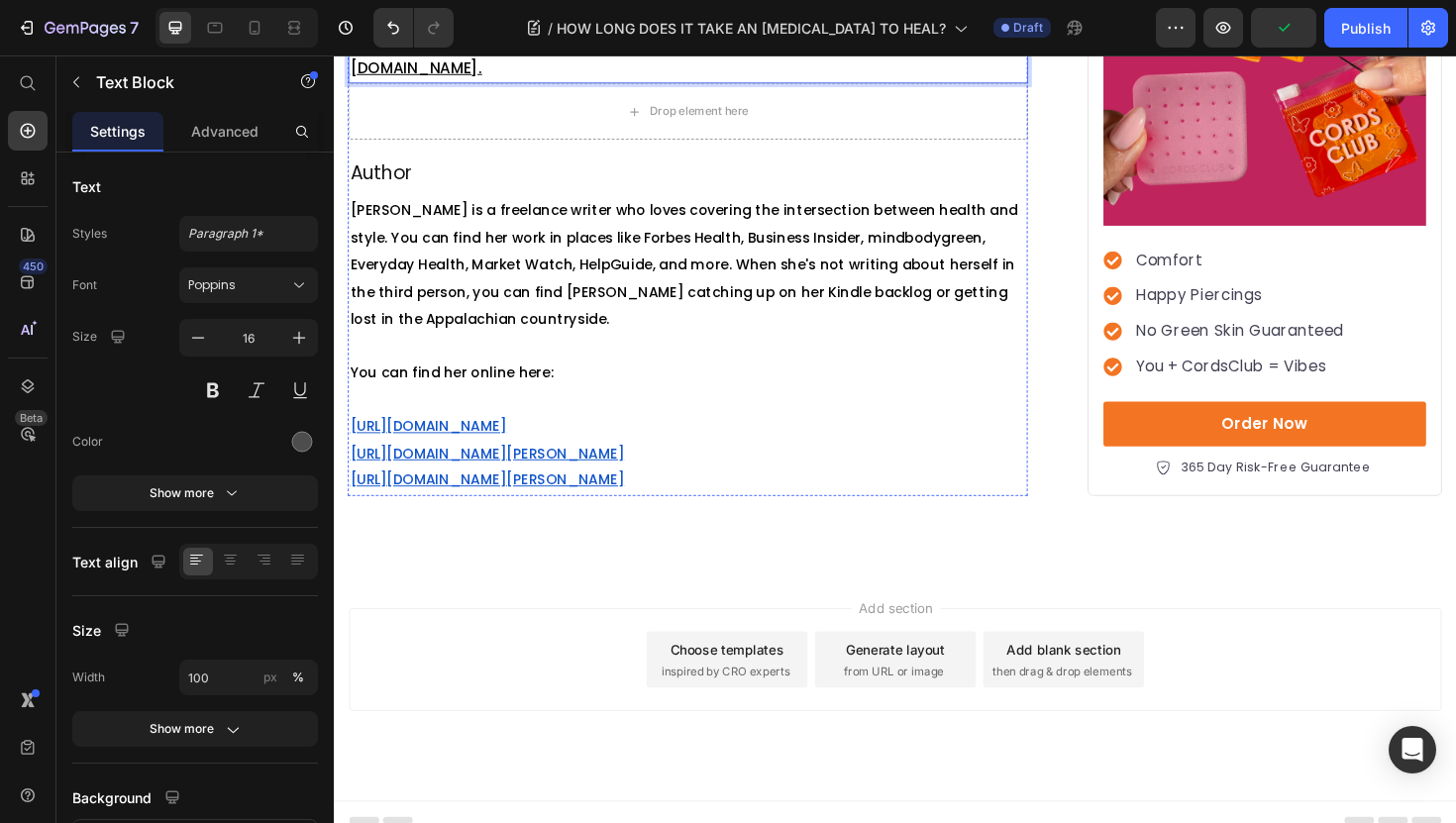 click on "References Heading Aftercare . (n.d.). Association of Professional Piercers. [URL][DOMAIN_NAME] Body Piercing . (n.d.). Name.  [URL][DOMAIN_NAME] Caring for new piercings . (n.d.).  [URL][DOMAIN_NAME] Google Books . (n.d.-a).  [URL][DOMAIN_NAME] Google Books.  (n.d.-b). [URL][DOMAIN_NAME][MEDICAL_DATA][DOMAIN_NAME][MEDICAL_DATA] Infected [MEDICAL_DATA] . (2024, [DATE]). Cleveland Clinic. [URL][DOMAIN_NAME][MEDICAL_DATA] [GEOGRAPHIC_DATA], C. H. O. (n.d.).  Ear Deformities Text Block   0" at bounding box center [708, 50] 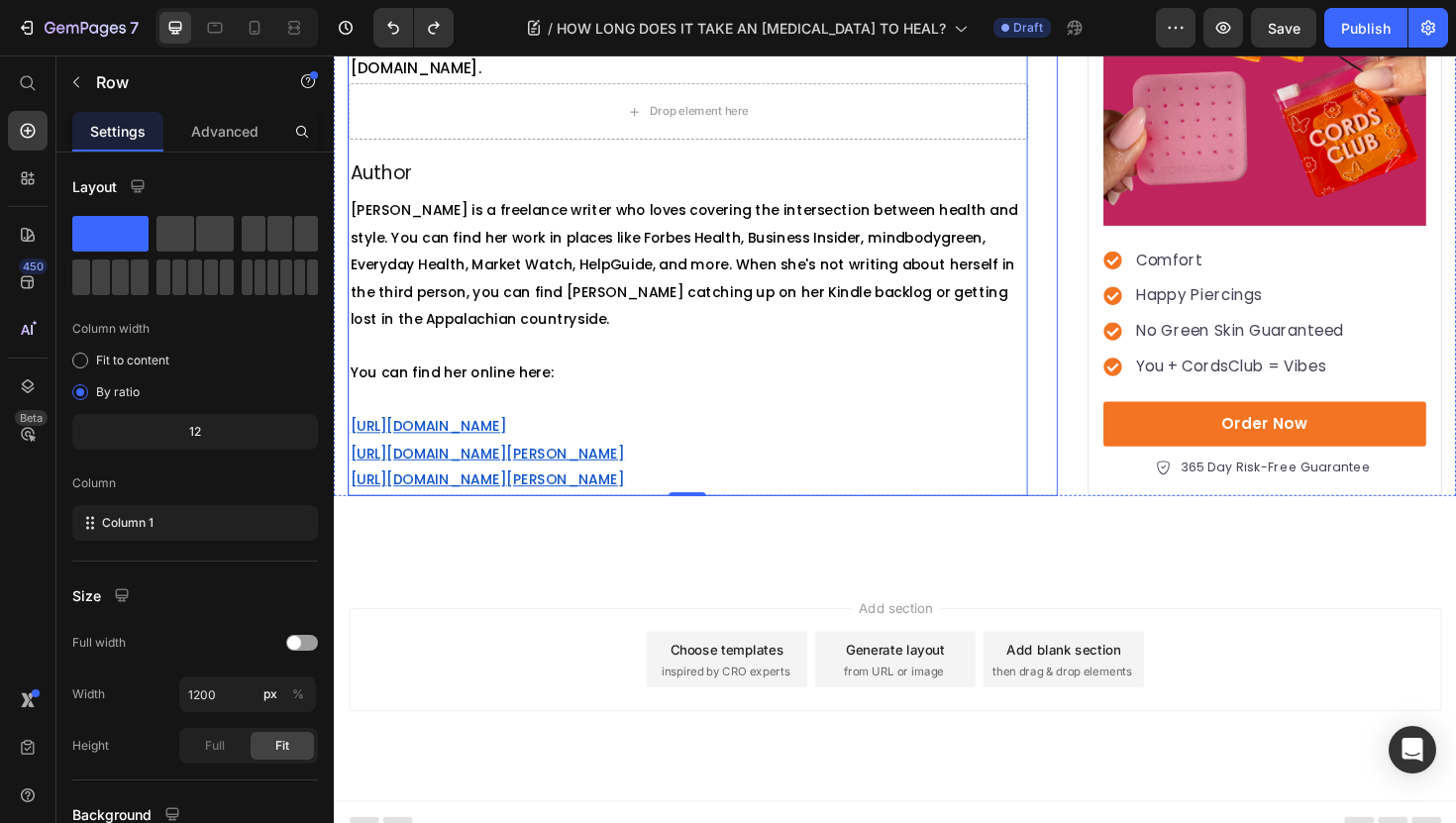click on "How LONG DOES IT TAKE AN [MEDICAL_DATA] TO HEAL? Heading By: [PERSON_NAME] Text Block Published: [DATE]   Text block Row Image You're dreaming of the perfect ear stack and dying to show off your favorite earrings.  But there’s just one thing standing in the way: your brand new, not-yet-healed piercing. So, how long does it r eally  take an [MEDICAL_DATA] to heal? Here's what we'll cover: Text block
What to expect  at each stage of the healing process
Typical healing timelines  for different types of ear piercings
Tips to help your ears heal faster— so you can get back to the fun part: building your perfect ear stack. Item List After all, your new favorite flat backs are waiting—and we can't wait to help you find them. Let’s dive in! Text Block ⁠⁠⁠⁠⁠⁠⁠ HOW LONG DOES A PIERCING ACTUALLY HEAL? Heading A new piercing is cute, but  it’s also technically a wound Text block Image Heads-up:  Healing isn’t always linear. Text block Heading" at bounding box center (724, -2161) 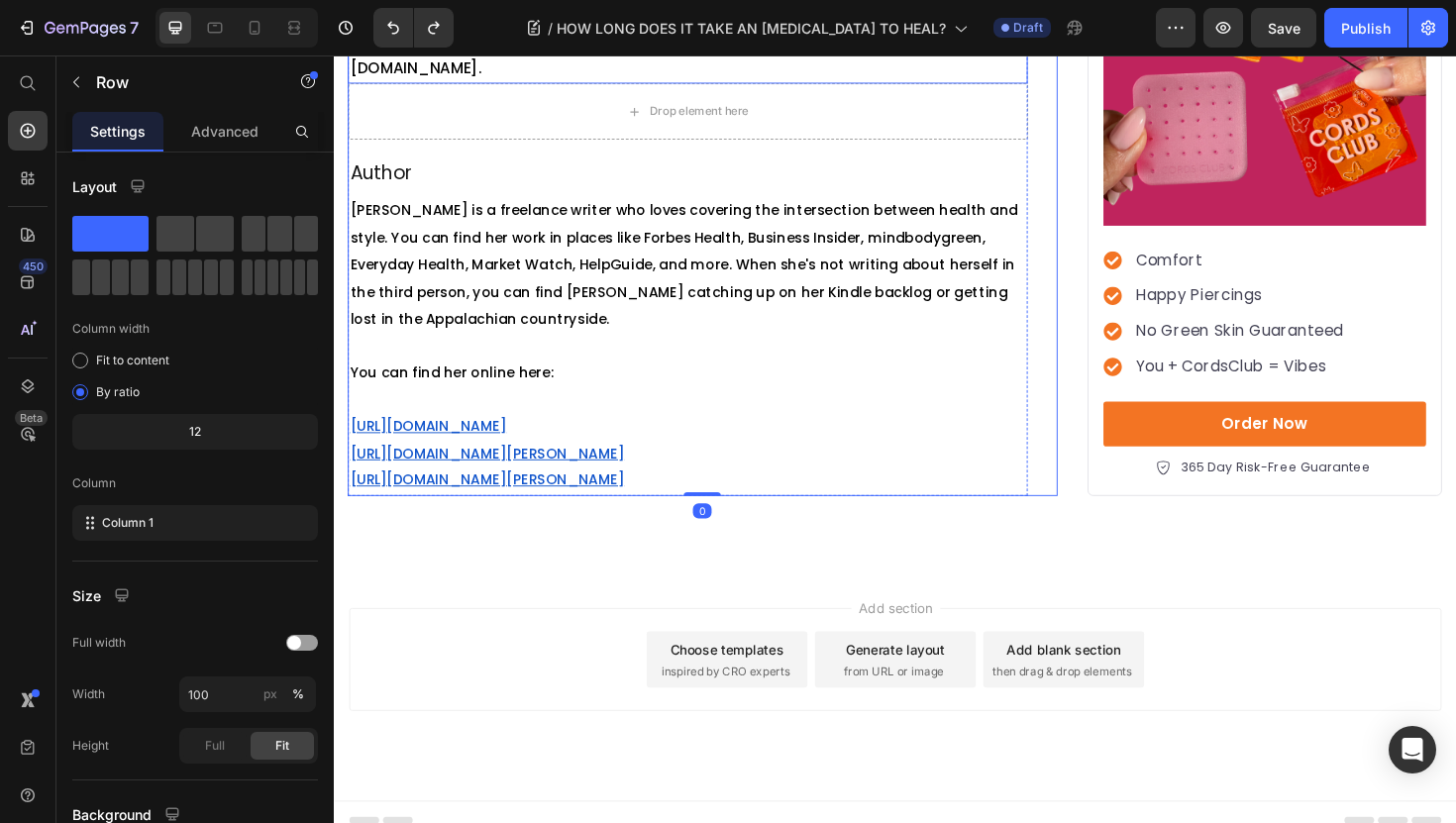 click on "[URL][DOMAIN_NAME]" at bounding box center (866, -360) 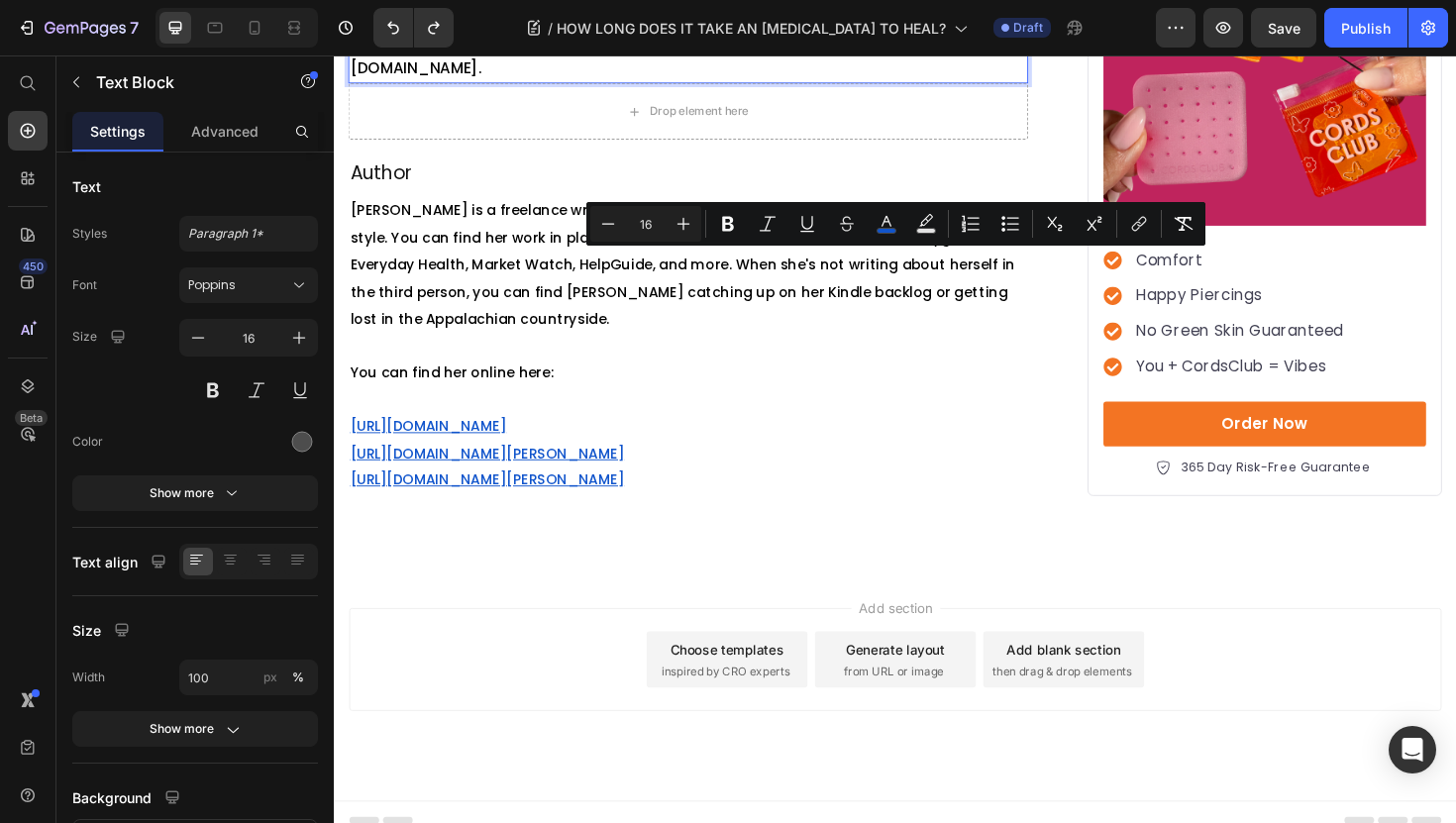 drag, startPoint x: 1054, startPoint y: 276, endPoint x: 771, endPoint y: 281, distance: 283.0442 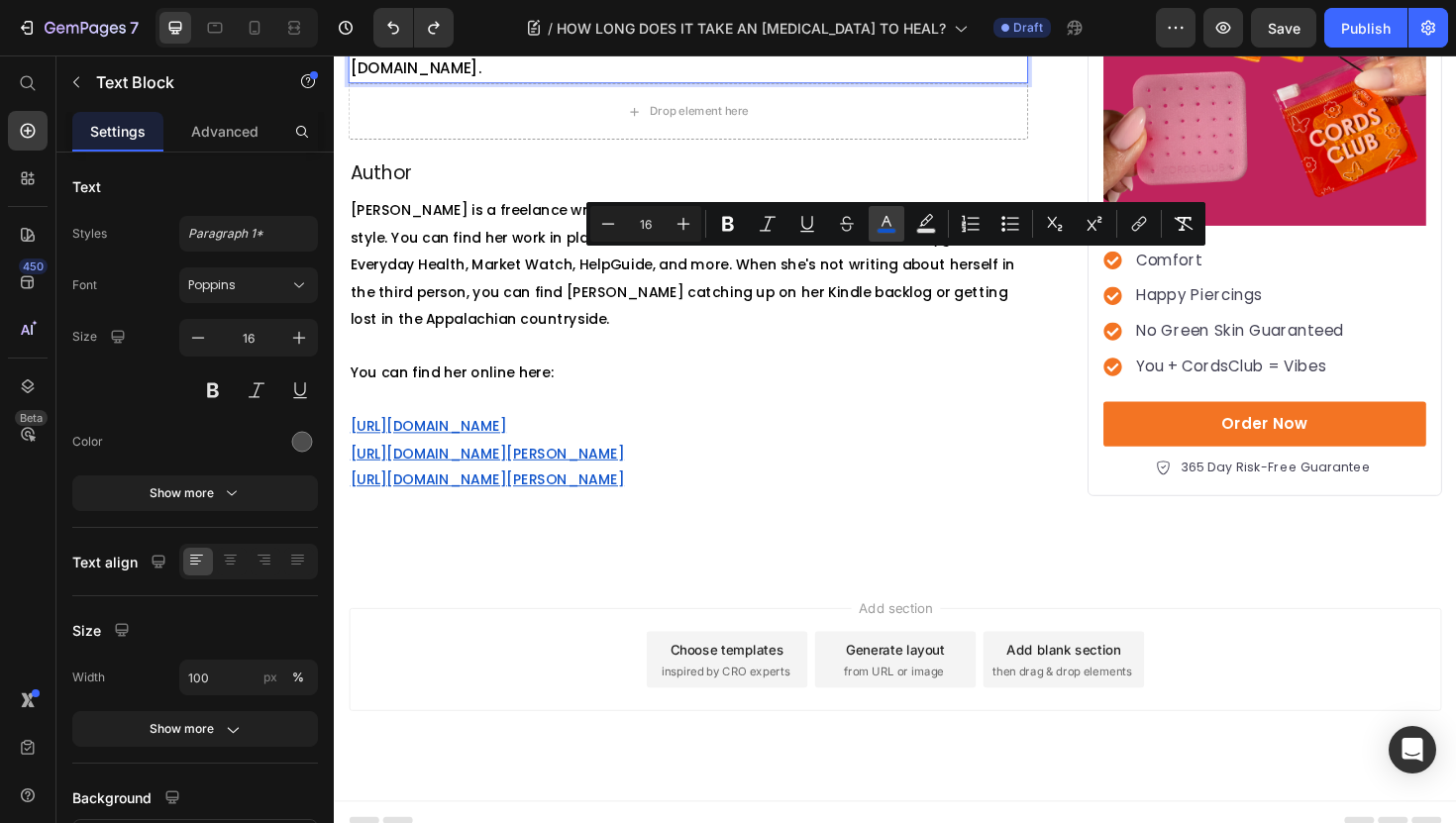 click 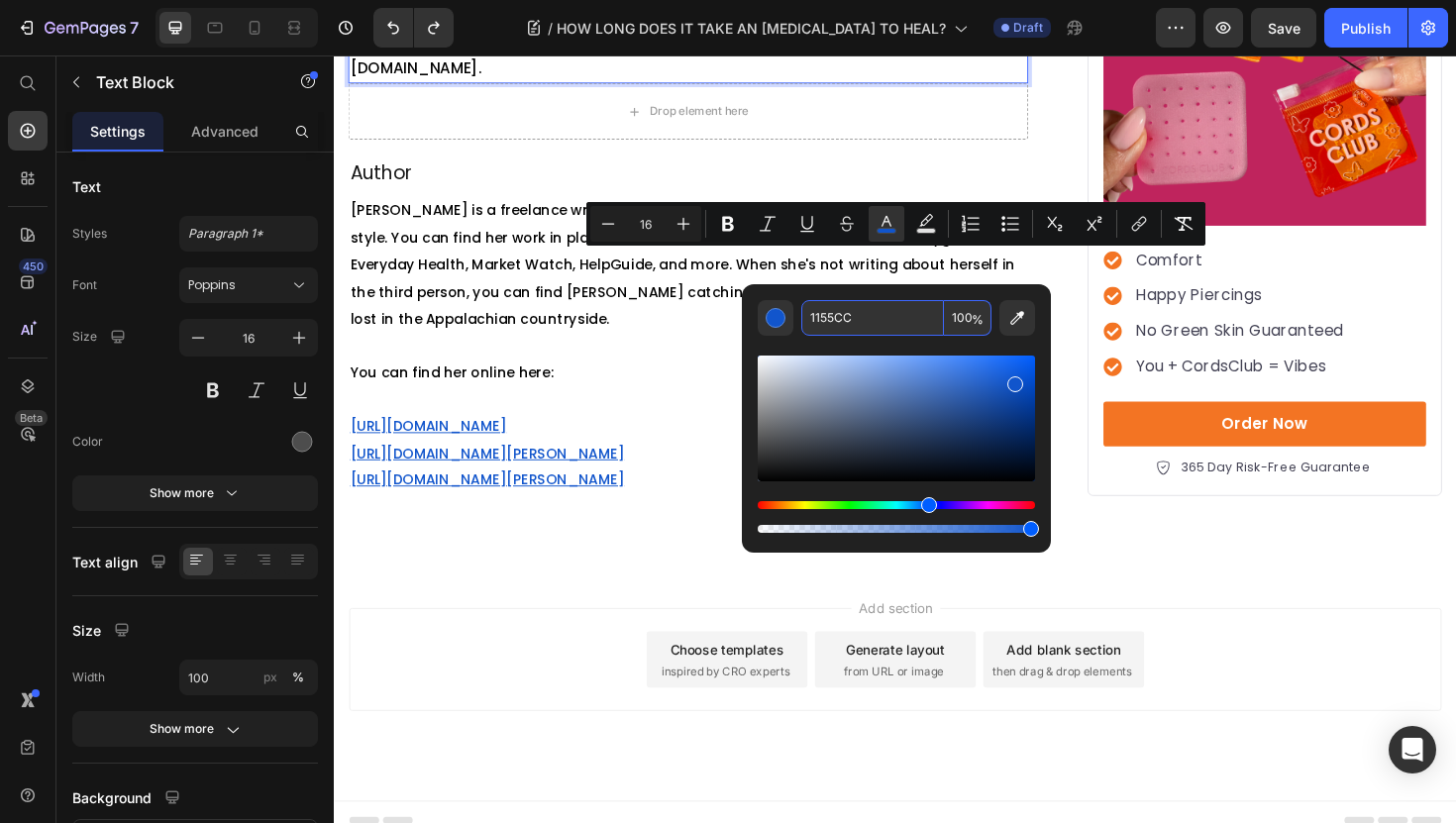 click on "1155CC" at bounding box center [873, 318] 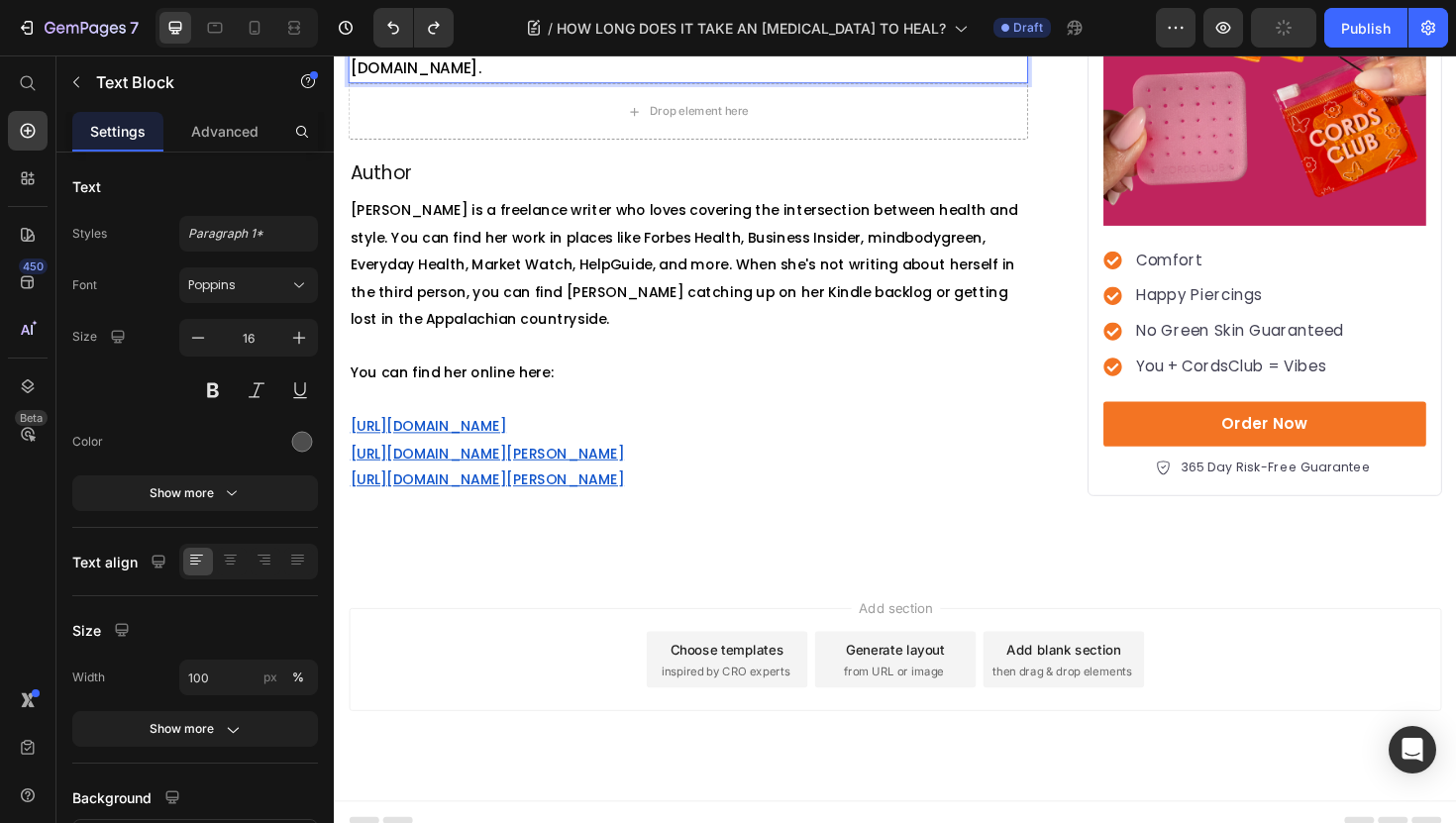 click at bounding box center (708, -273) 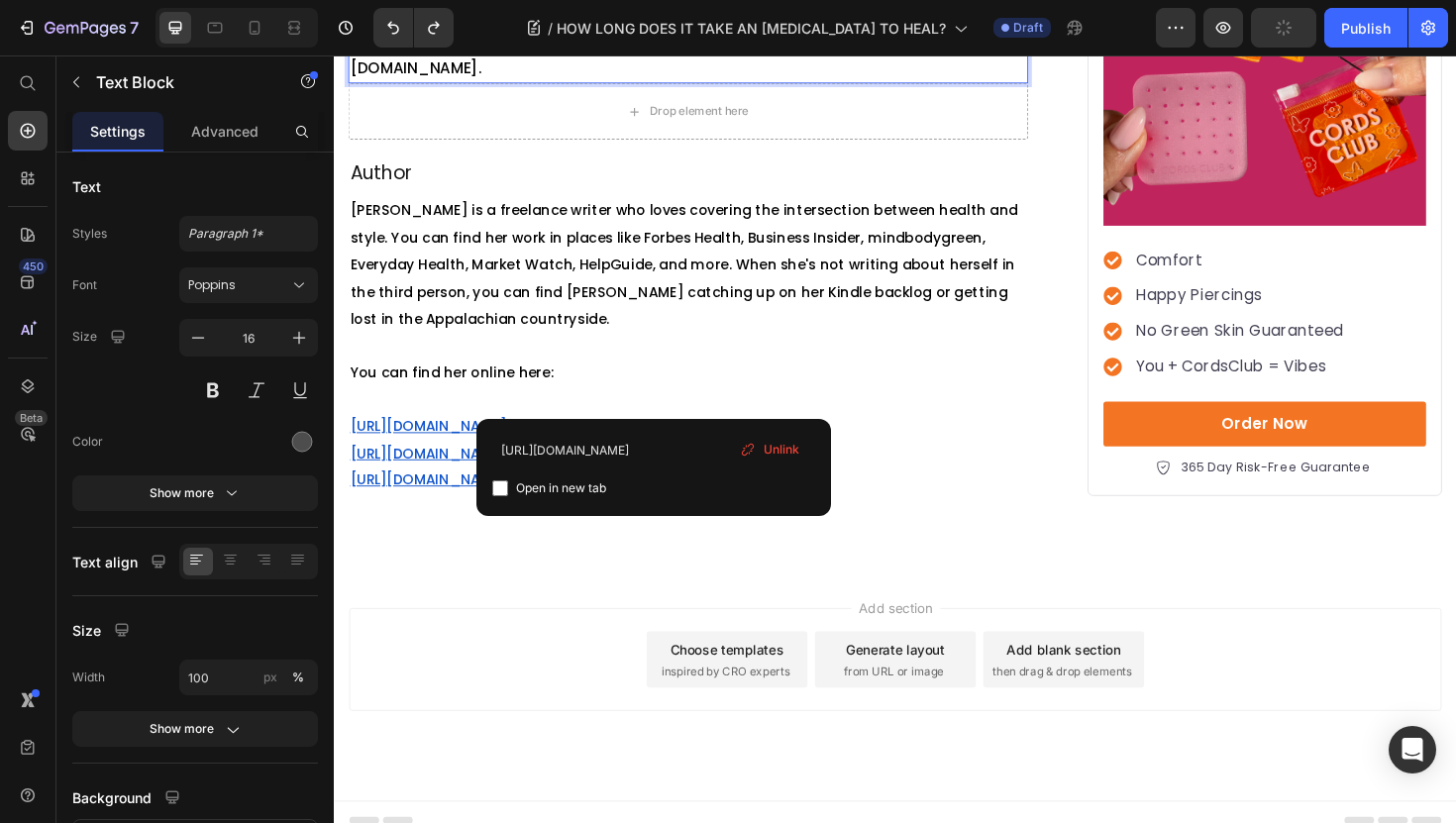 click on "Caring for new piercings . (n.d.).  [URL][DOMAIN_NAME]" at bounding box center [708, -245] 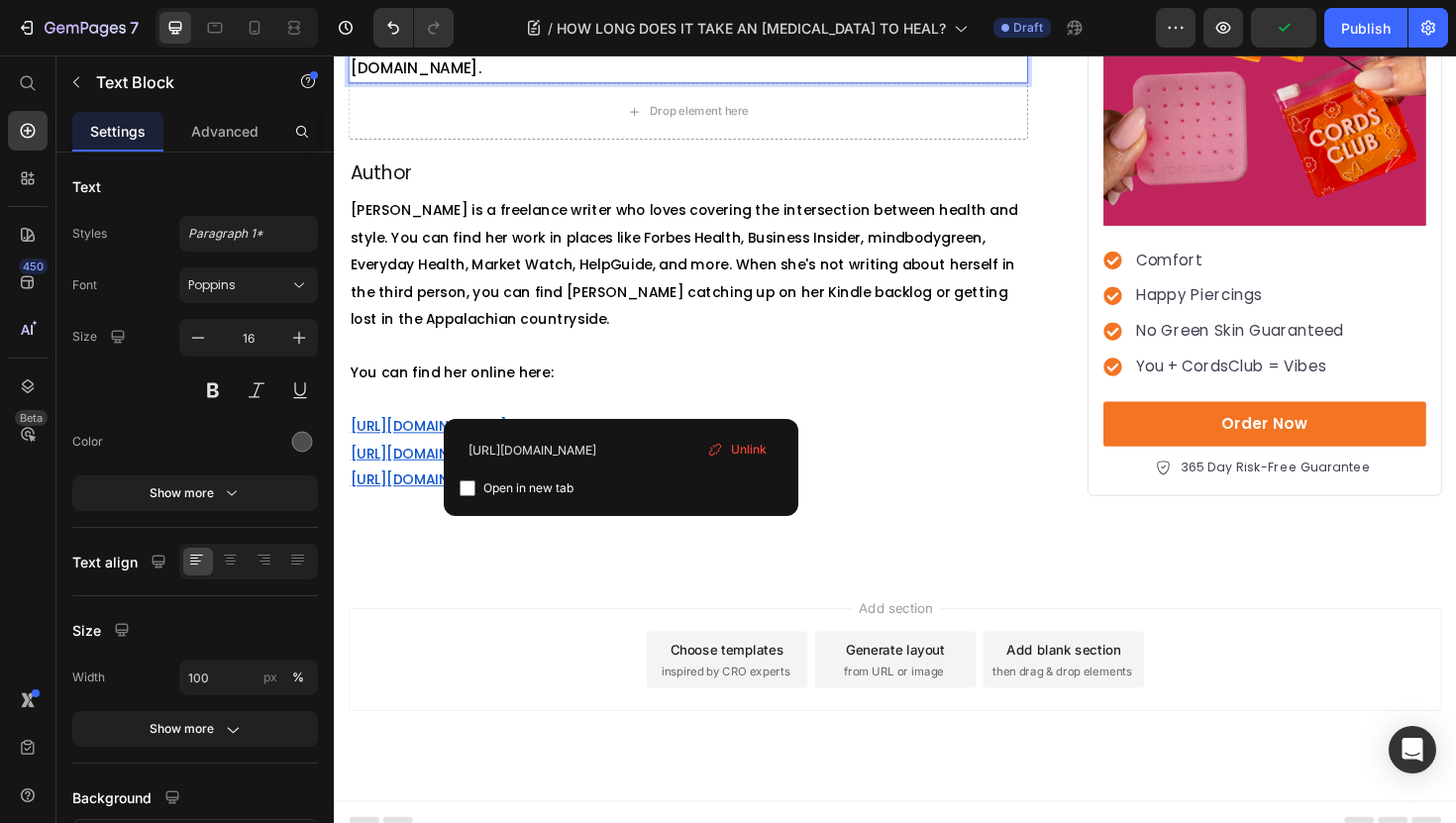 drag, startPoint x: 675, startPoint y: 422, endPoint x: 663, endPoint y: 421, distance: 12.0415946 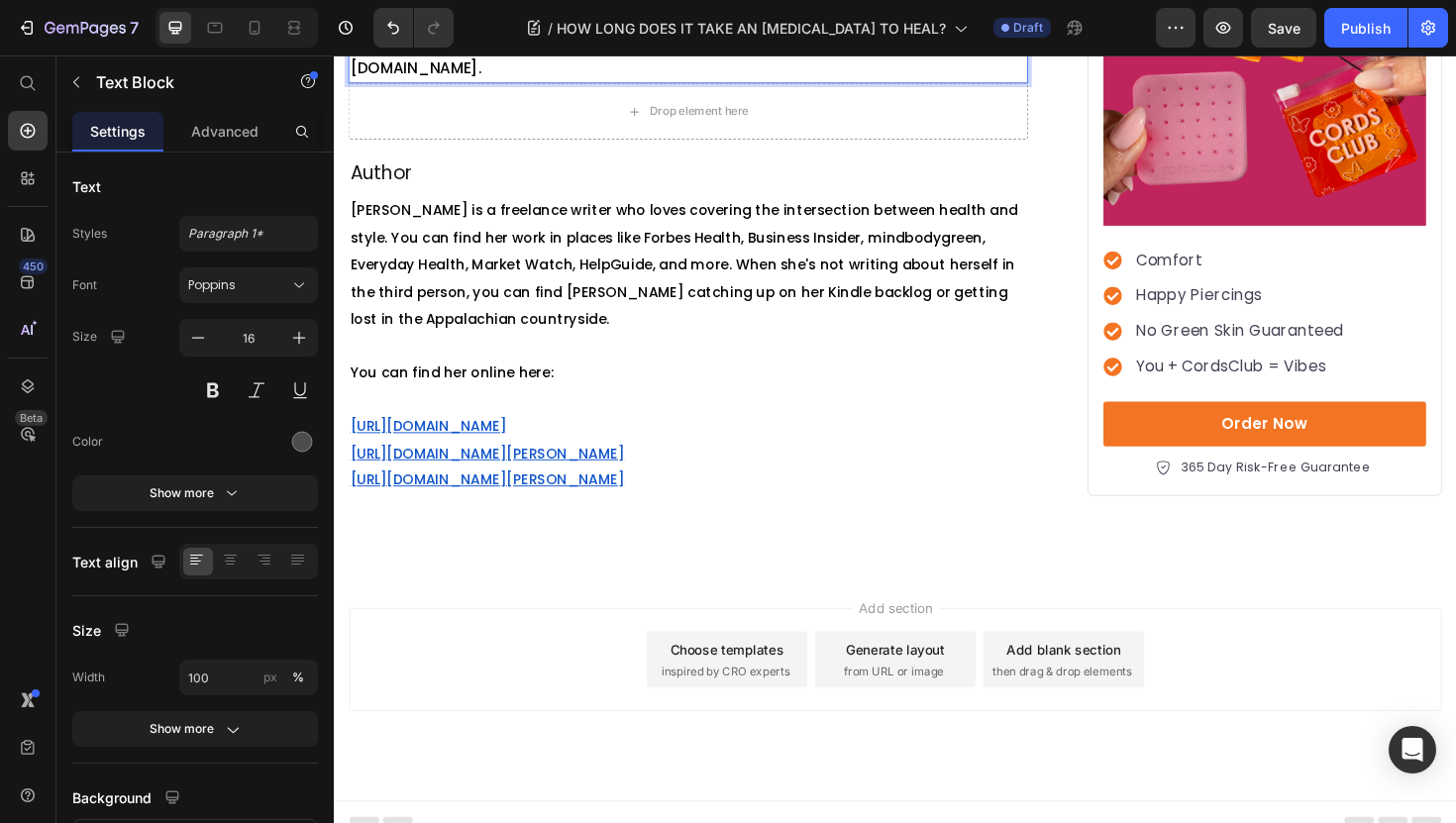drag, startPoint x: 673, startPoint y: 420, endPoint x: 609, endPoint y: 398, distance: 67.6757 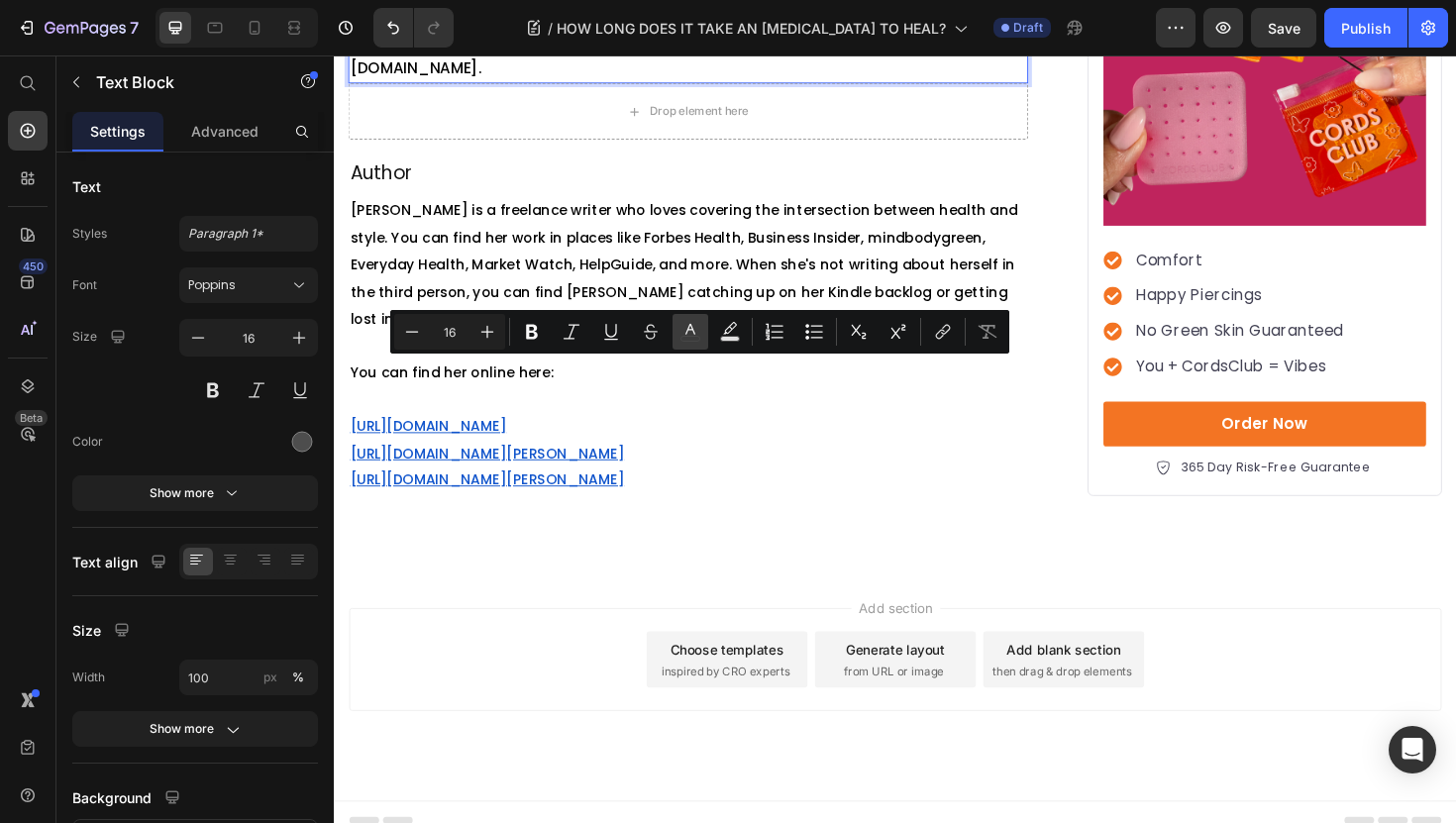 click 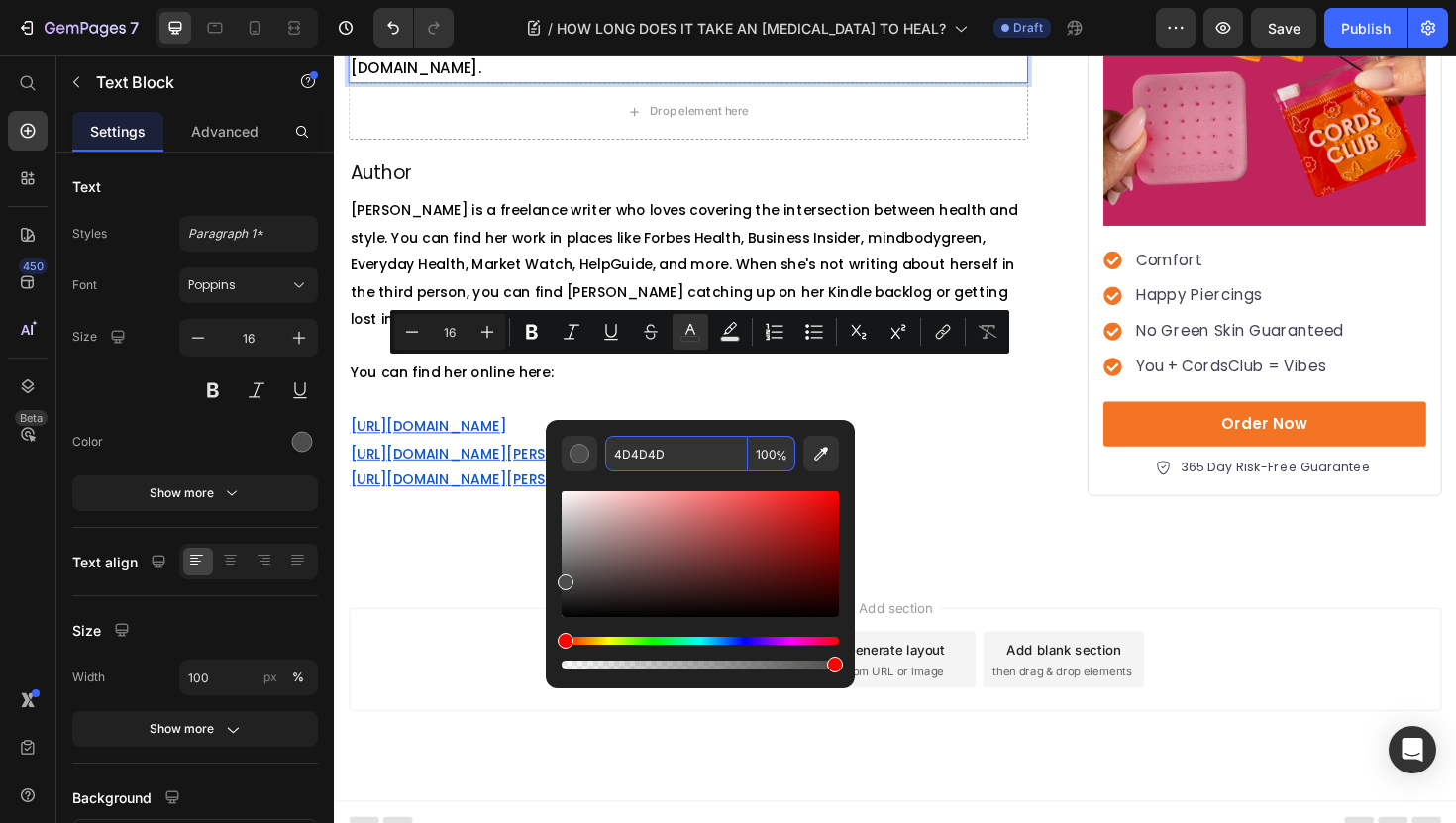 click on "4D4D4D" at bounding box center [676, 454] 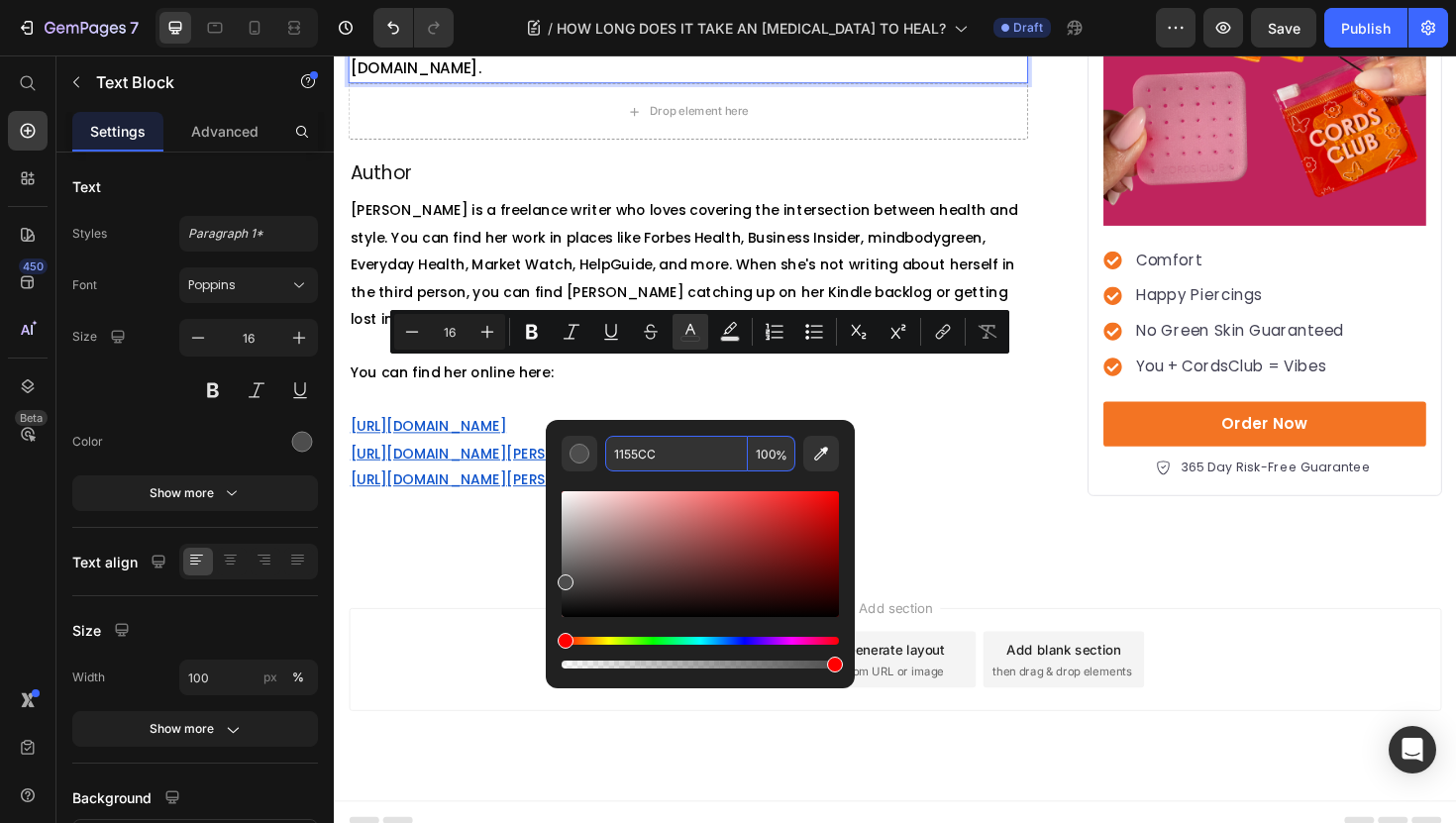 type on "1155CC" 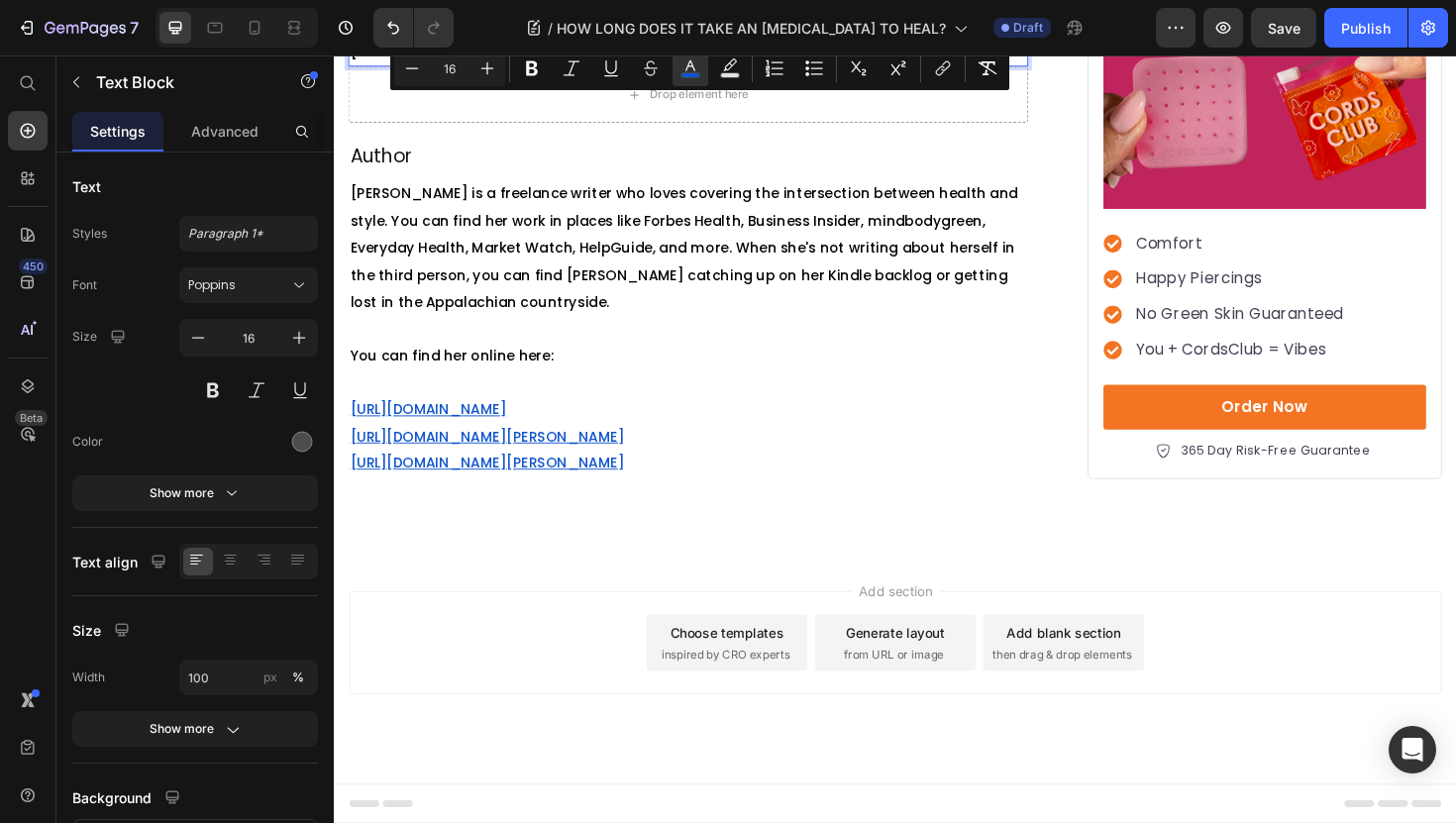 scroll, scrollTop: 5297, scrollLeft: 0, axis: vertical 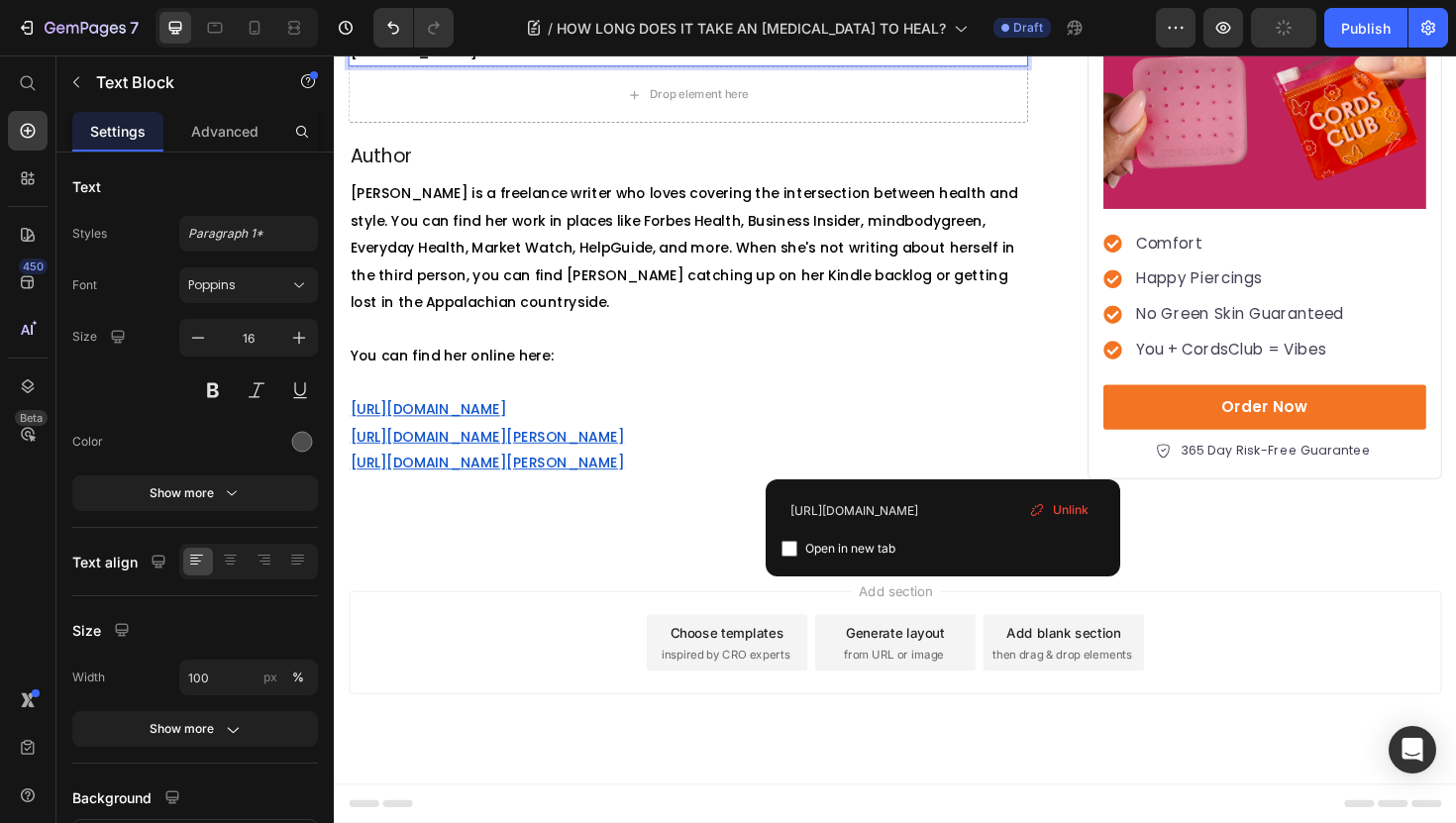click on "Google Books.  (n.d.-b). [URL][DOMAIN_NAME][MEDICAL_DATA][DOMAIN_NAME][MEDICAL_DATA]" at bounding box center (670, -135) 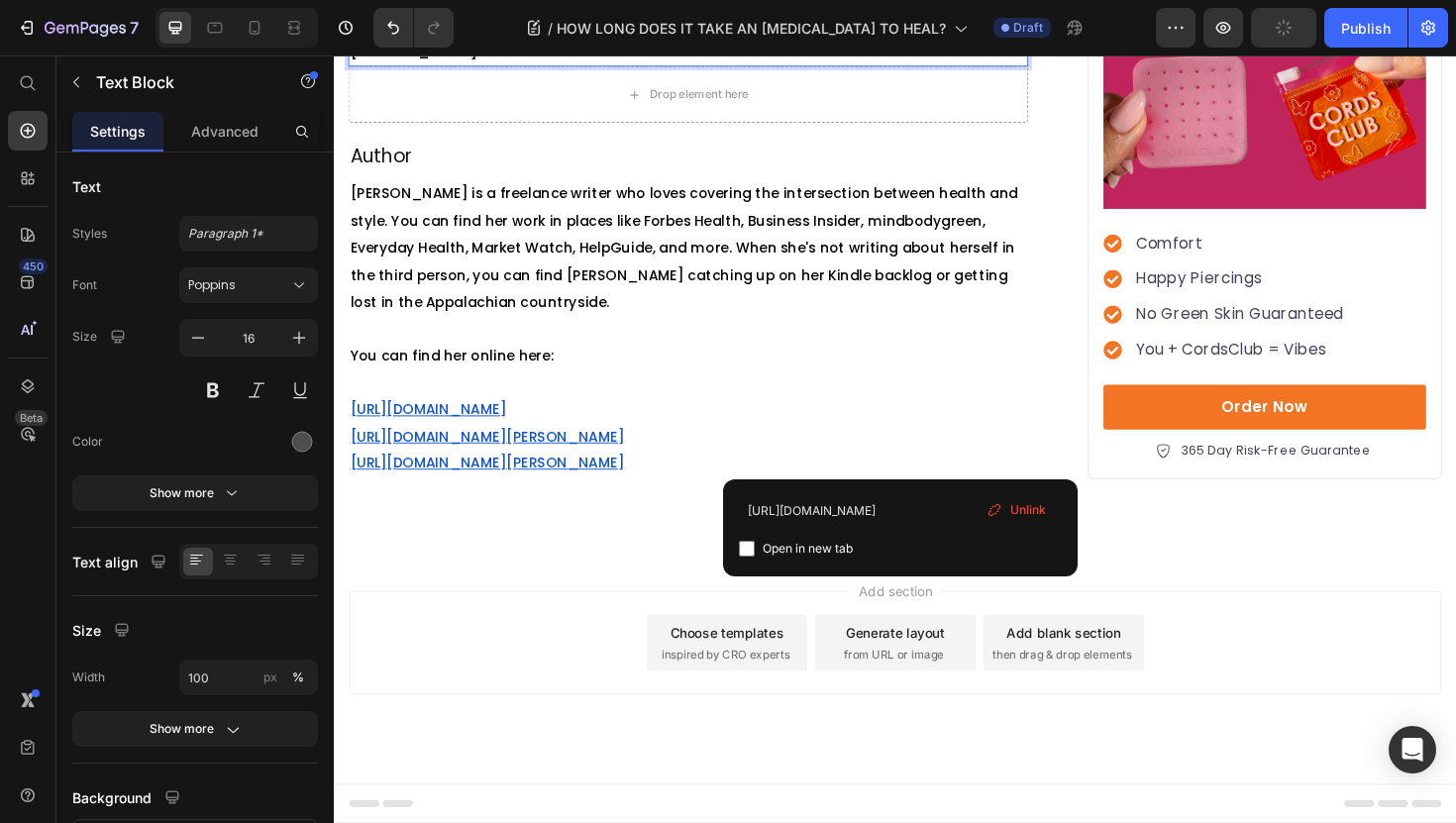drag, startPoint x: 979, startPoint y: 484, endPoint x: 935, endPoint y: 481, distance: 44.102154 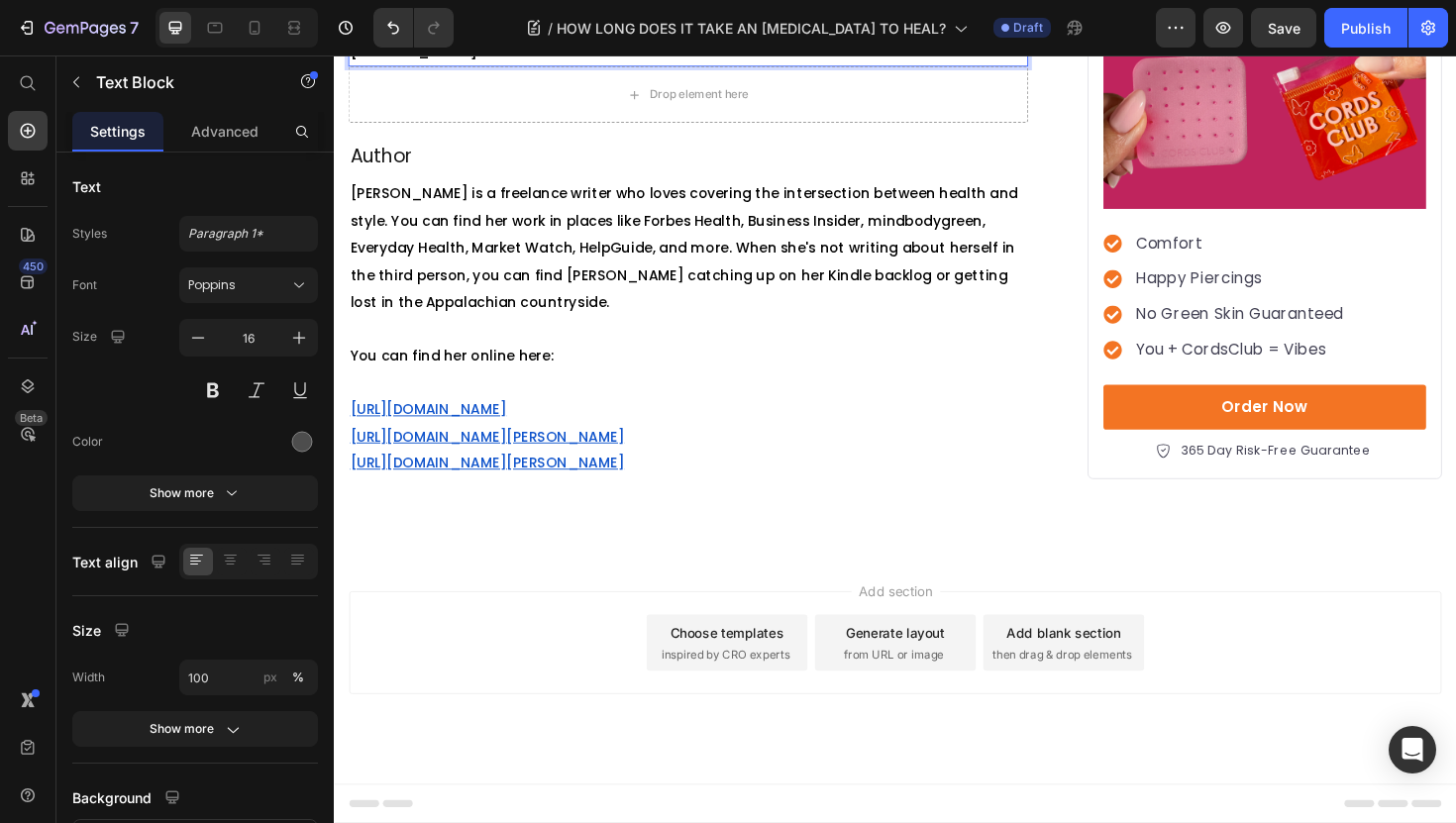 drag, startPoint x: 981, startPoint y: 481, endPoint x: 354, endPoint y: 404, distance: 631.7104 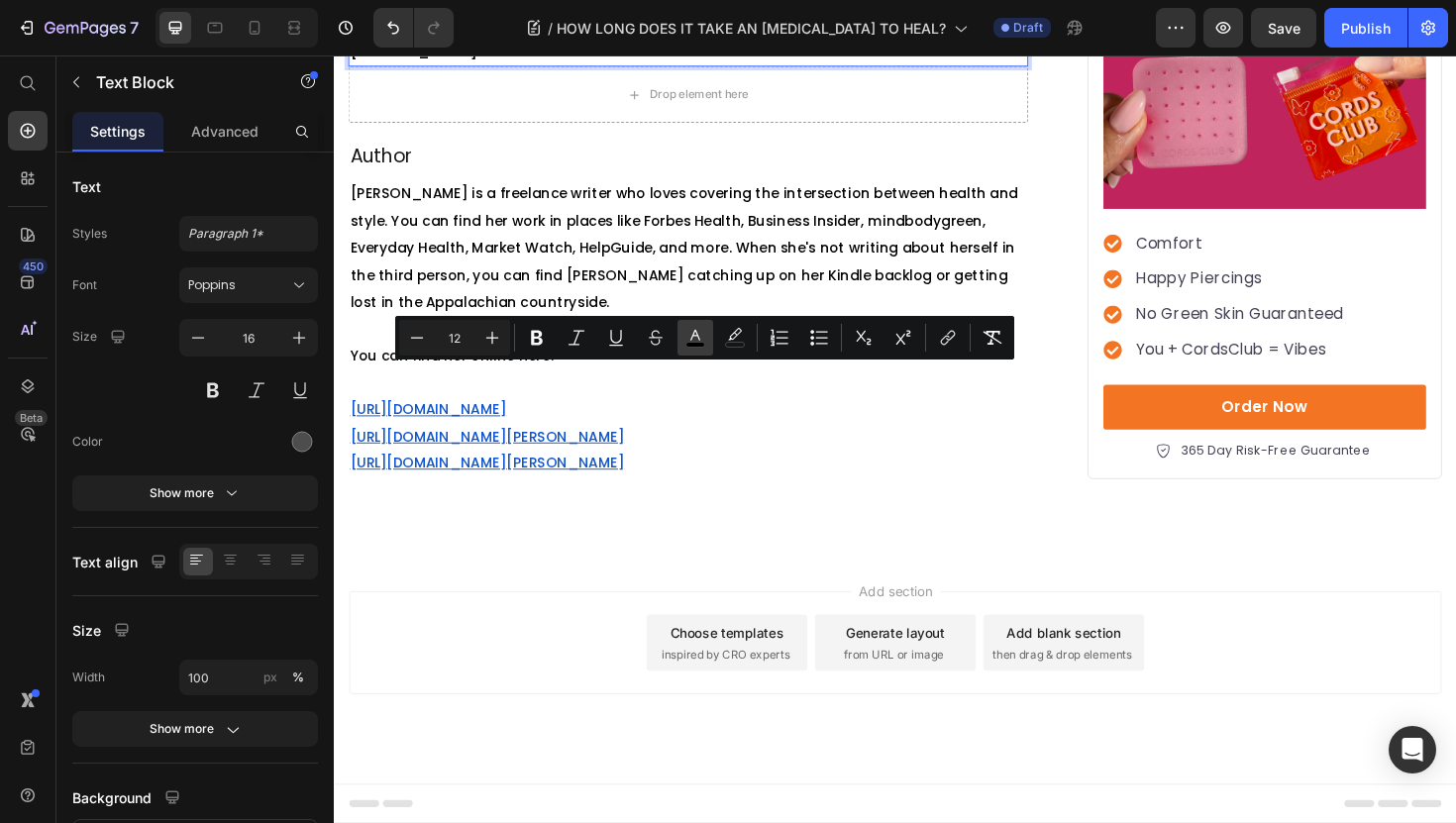 click 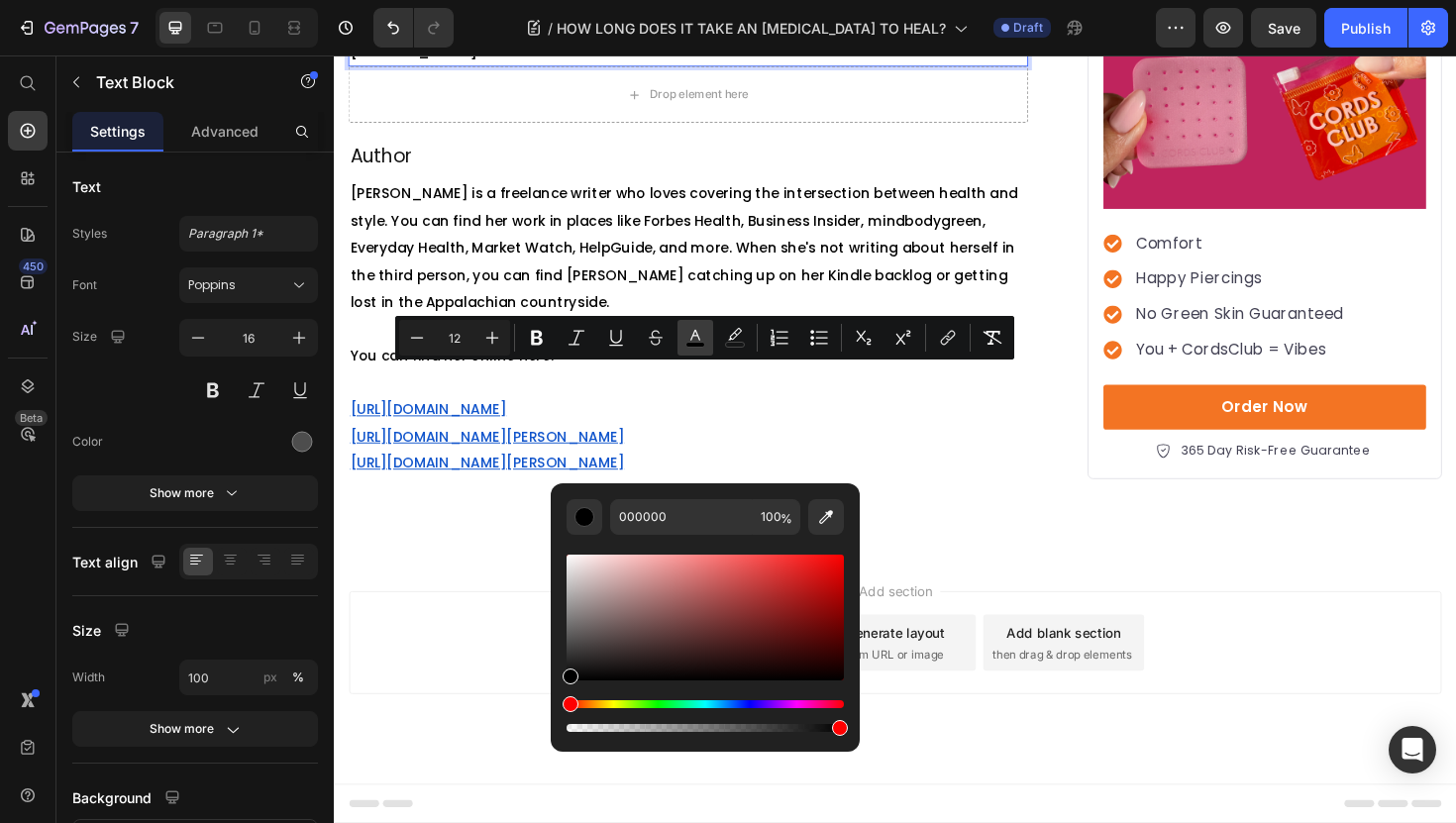 type 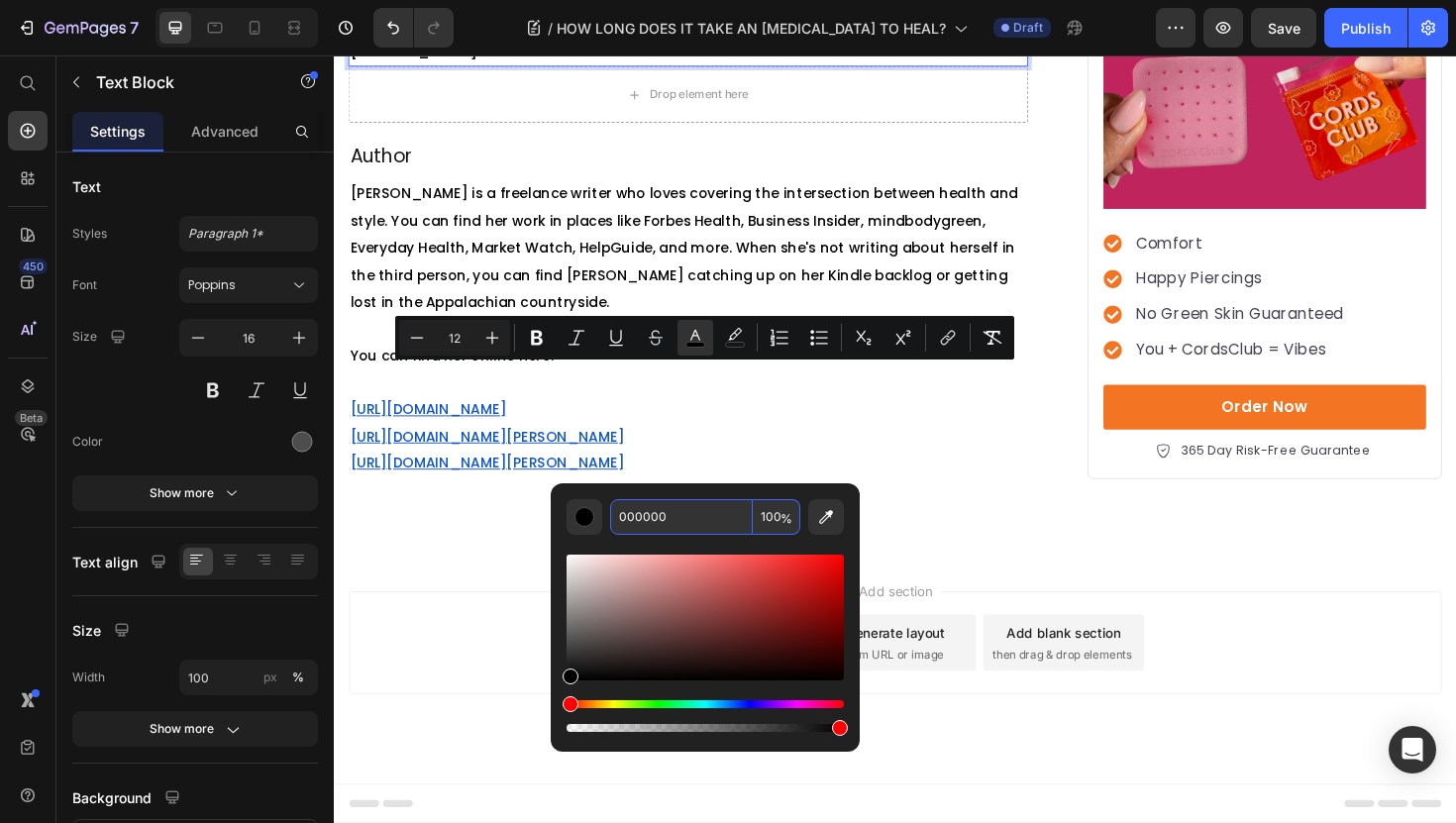 click on "000000" at bounding box center [681, 517] 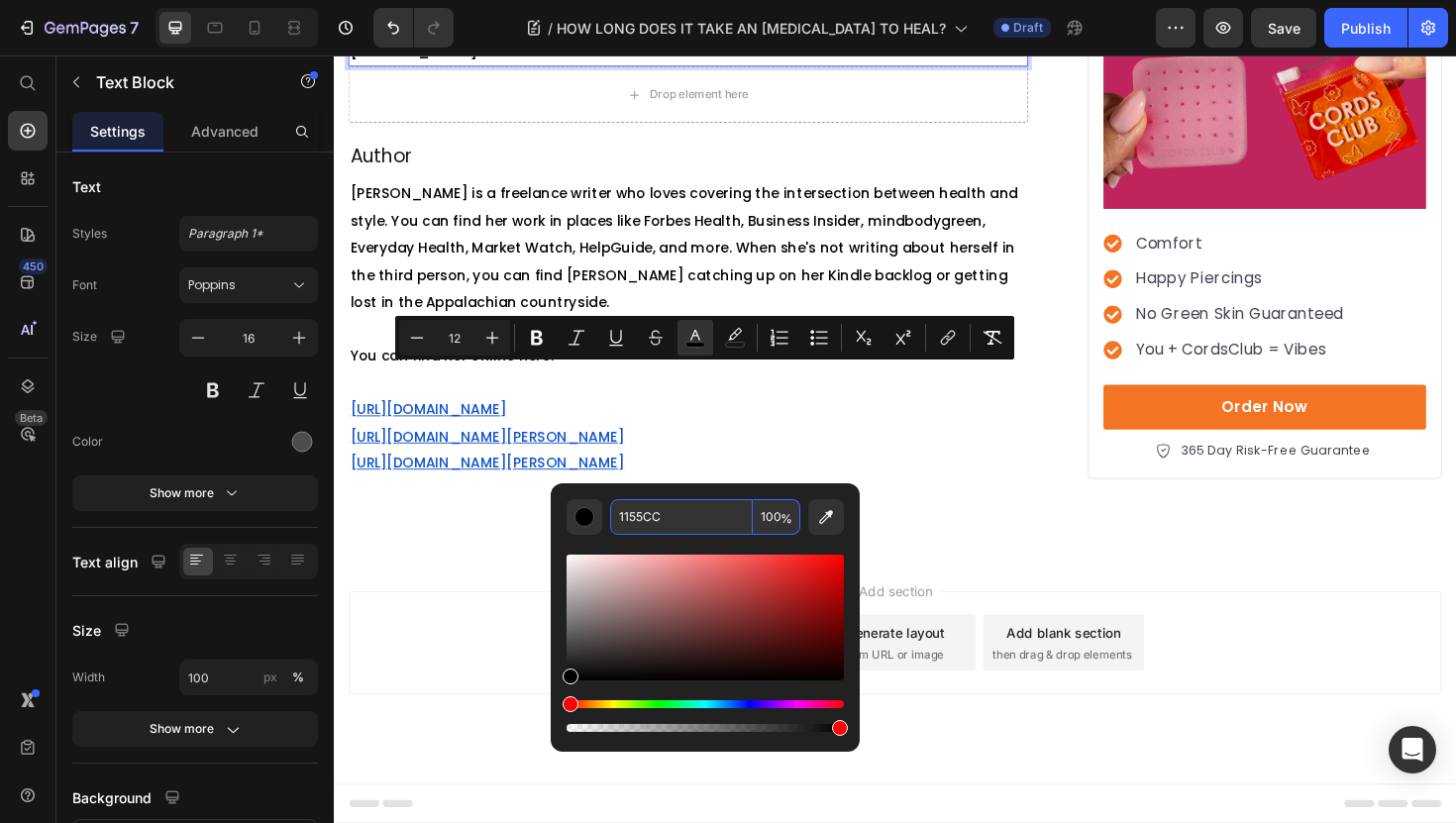 type on "1155CC" 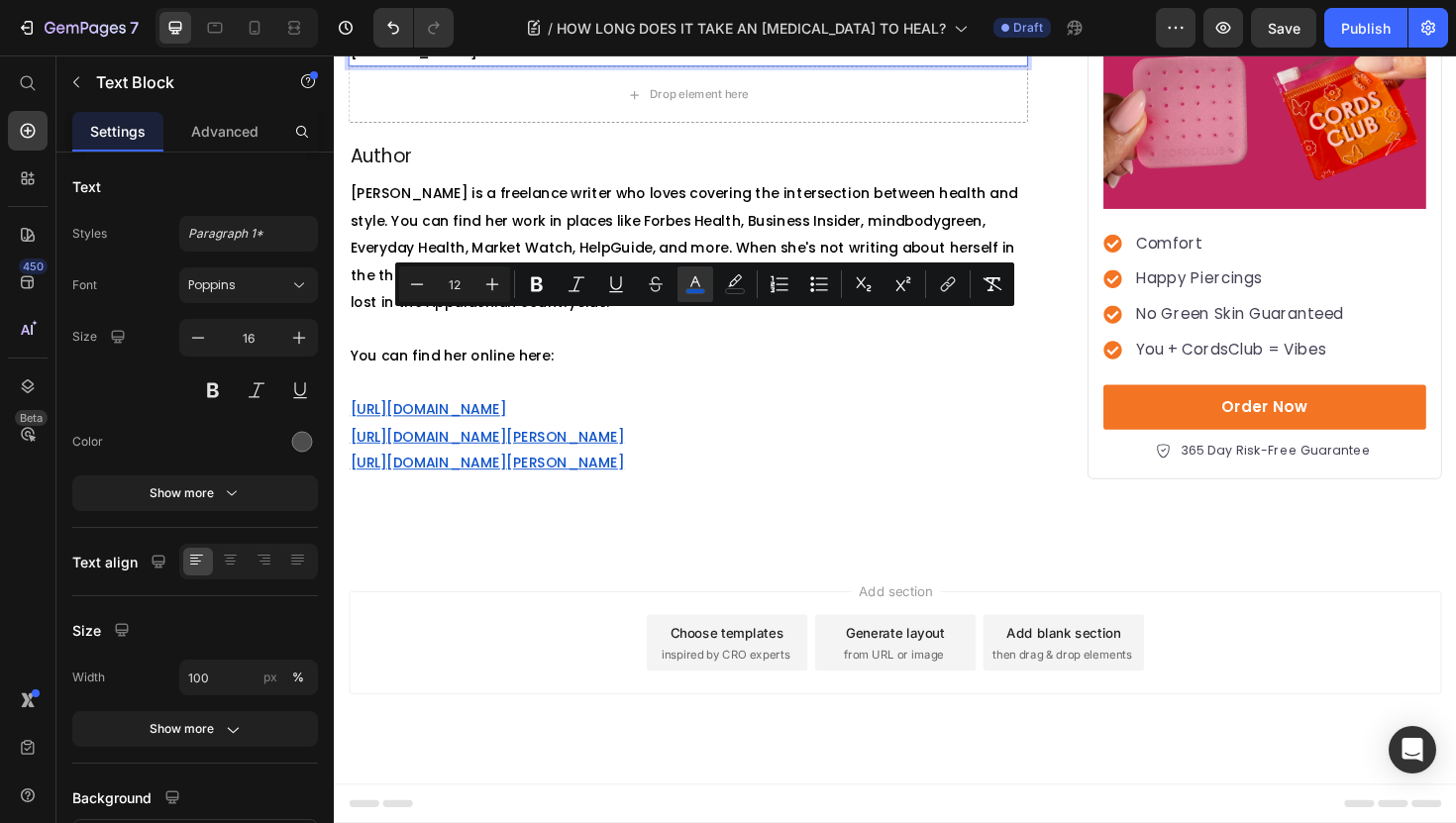 scroll, scrollTop: 5355, scrollLeft: 0, axis: vertical 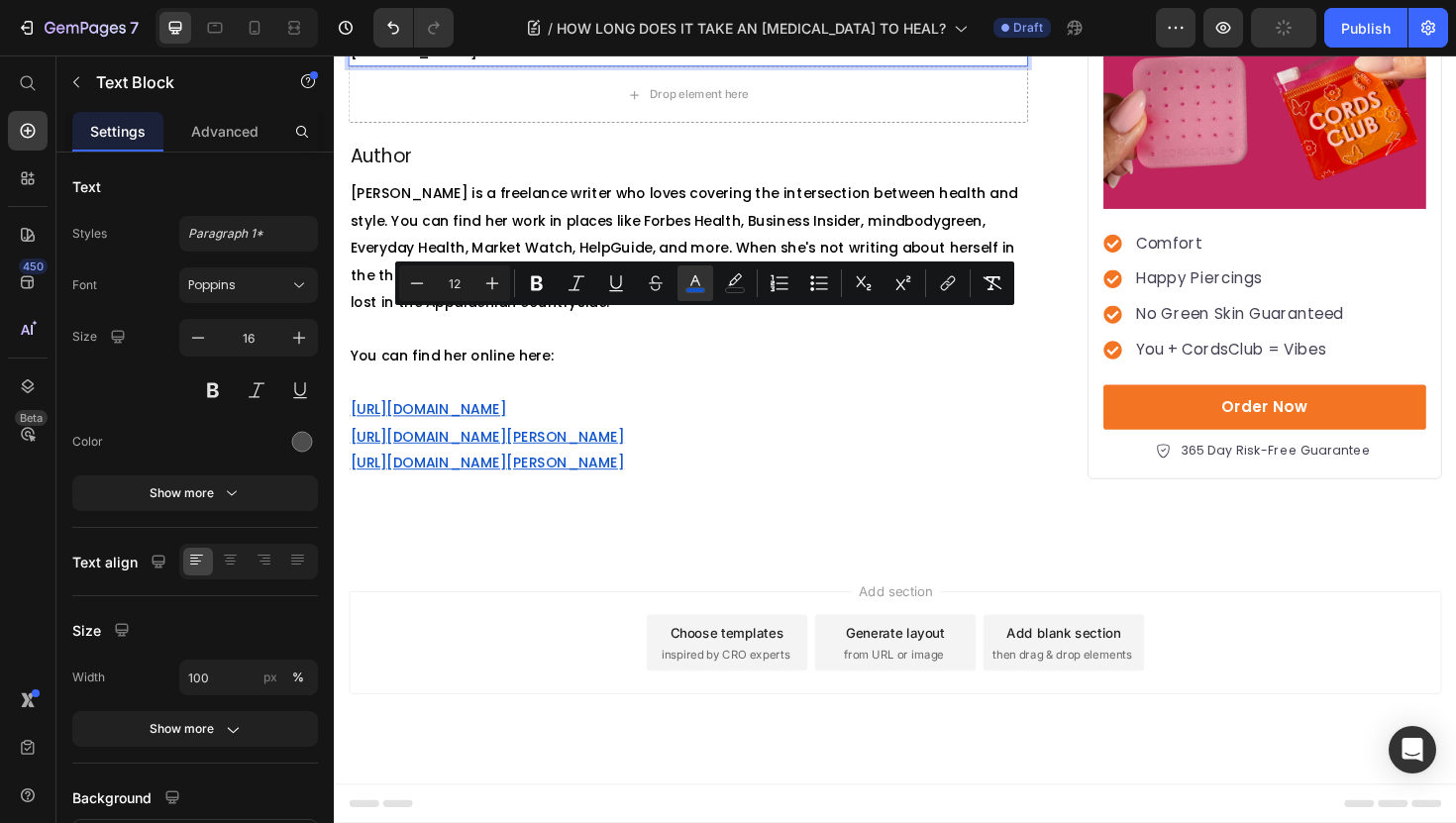 click on "Infected [MEDICAL_DATA] . (2024, [DATE]). Cleveland Clinic. [URL][DOMAIN_NAME][MEDICAL_DATA]" at bounding box center [680, -50] 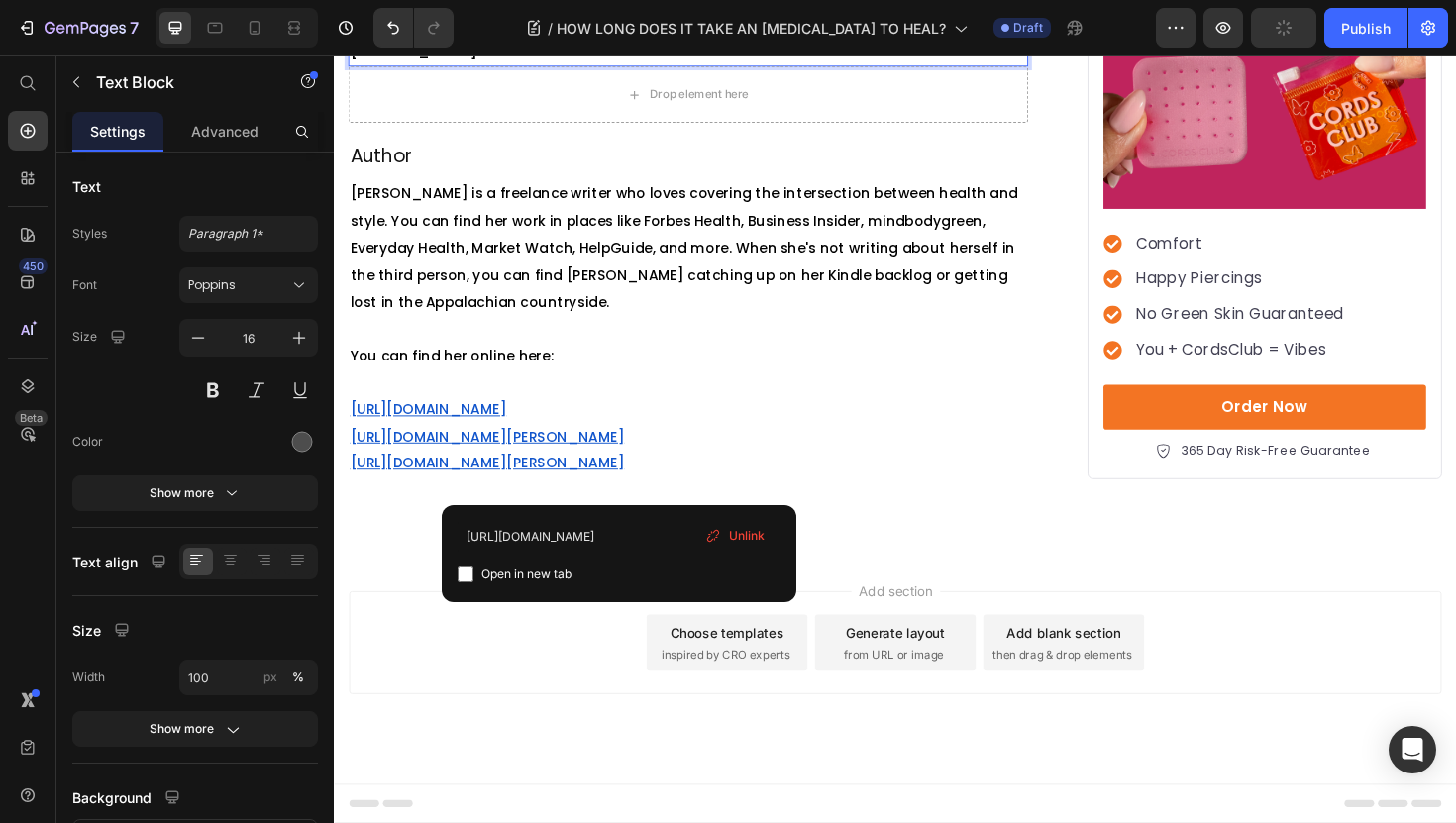click on "Infected [MEDICAL_DATA] . (2024, [DATE]). Cleveland Clinic. [URL][DOMAIN_NAME][MEDICAL_DATA]" at bounding box center [680, -50] 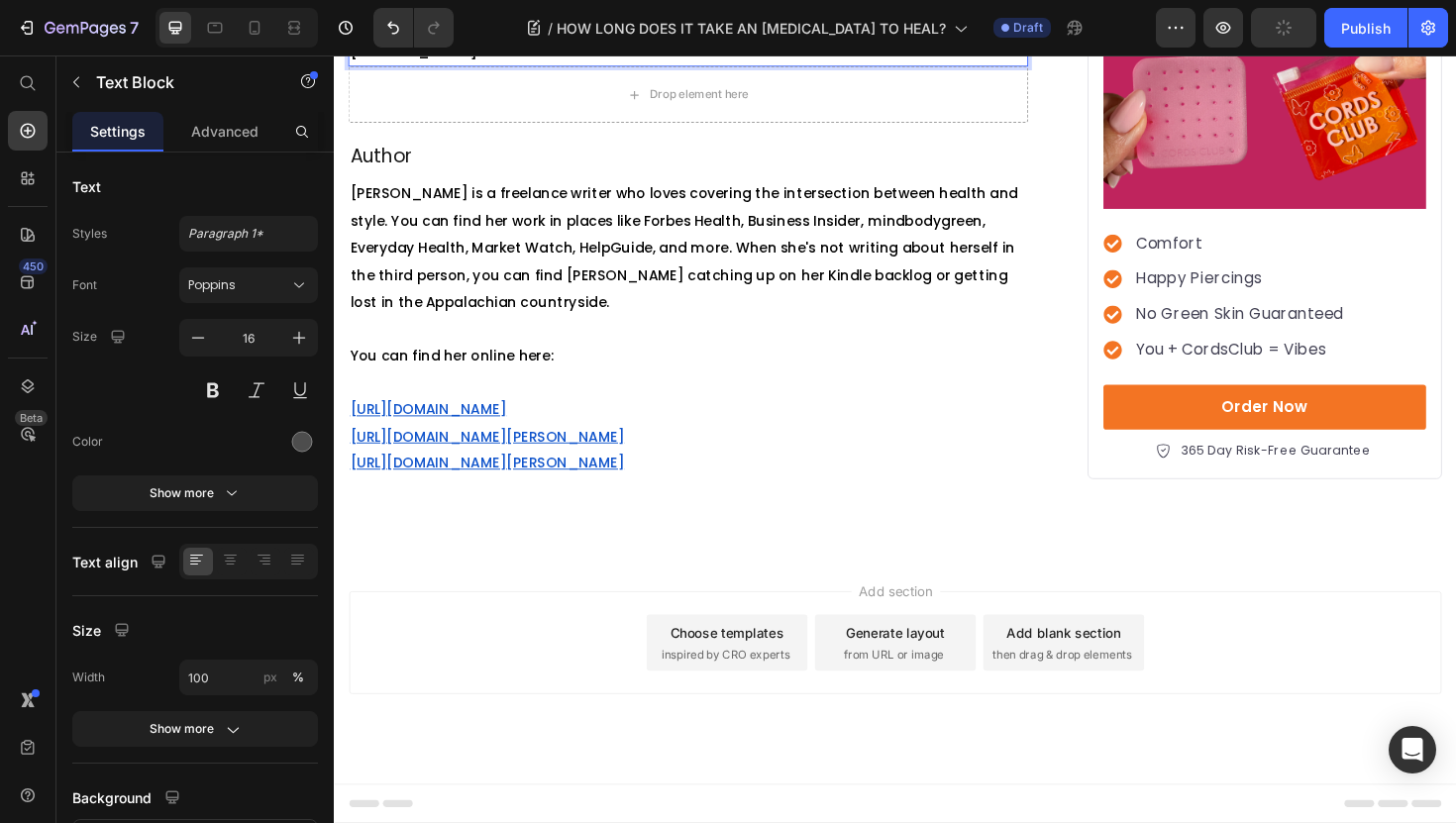 click on "Infected [MEDICAL_DATA] . (2024, [DATE]). Cleveland Clinic. [URL][DOMAIN_NAME][MEDICAL_DATA]" at bounding box center (680, -50) 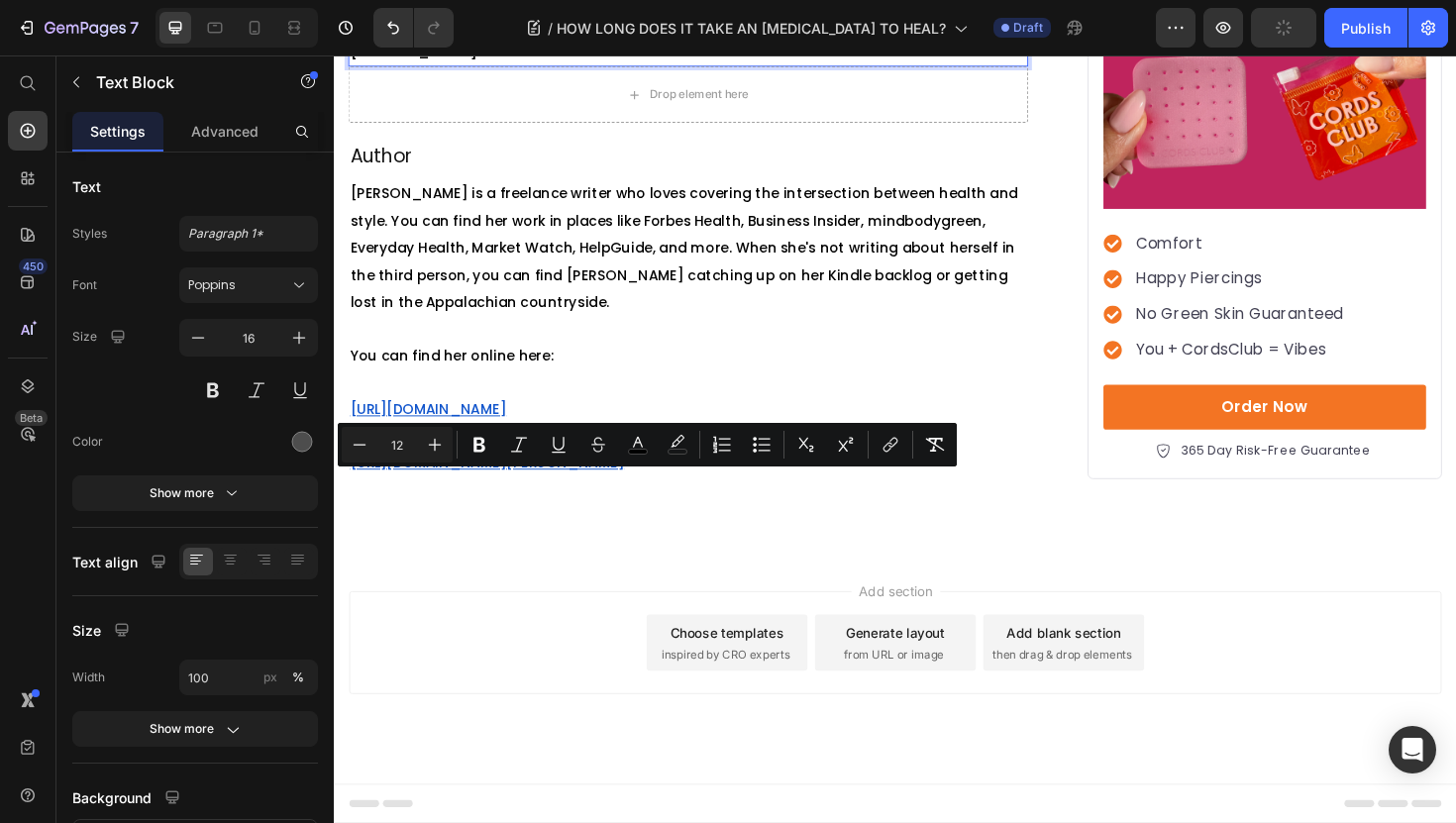 click on "Infected [MEDICAL_DATA] . (2024, [DATE]). Cleveland Clinic. [URL][DOMAIN_NAME][MEDICAL_DATA]" at bounding box center [680, -50] 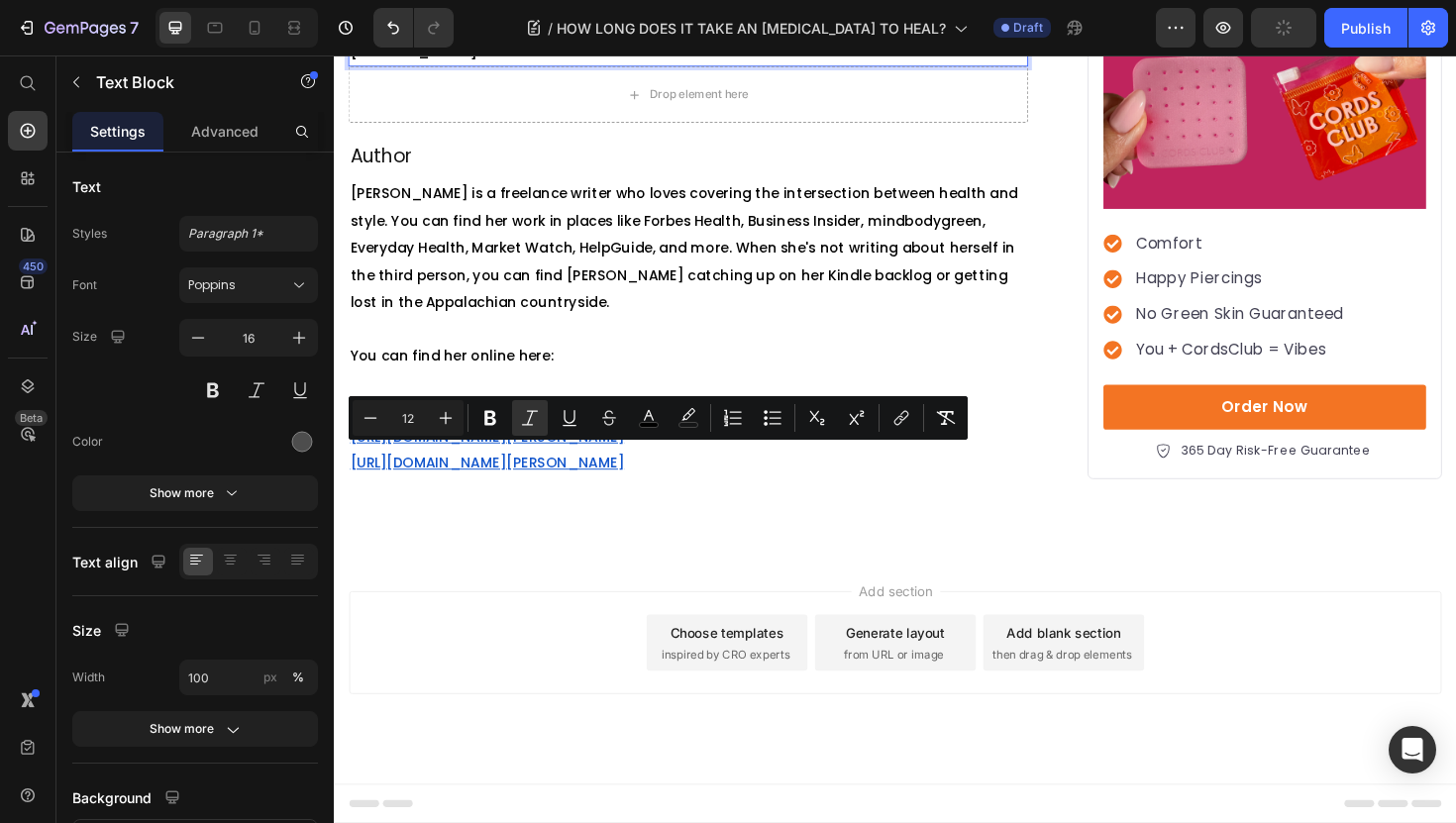 click on "Infected [MEDICAL_DATA] . (2024, [DATE]). Cleveland Clinic. [URL][DOMAIN_NAME][MEDICAL_DATA]" at bounding box center [680, -50] 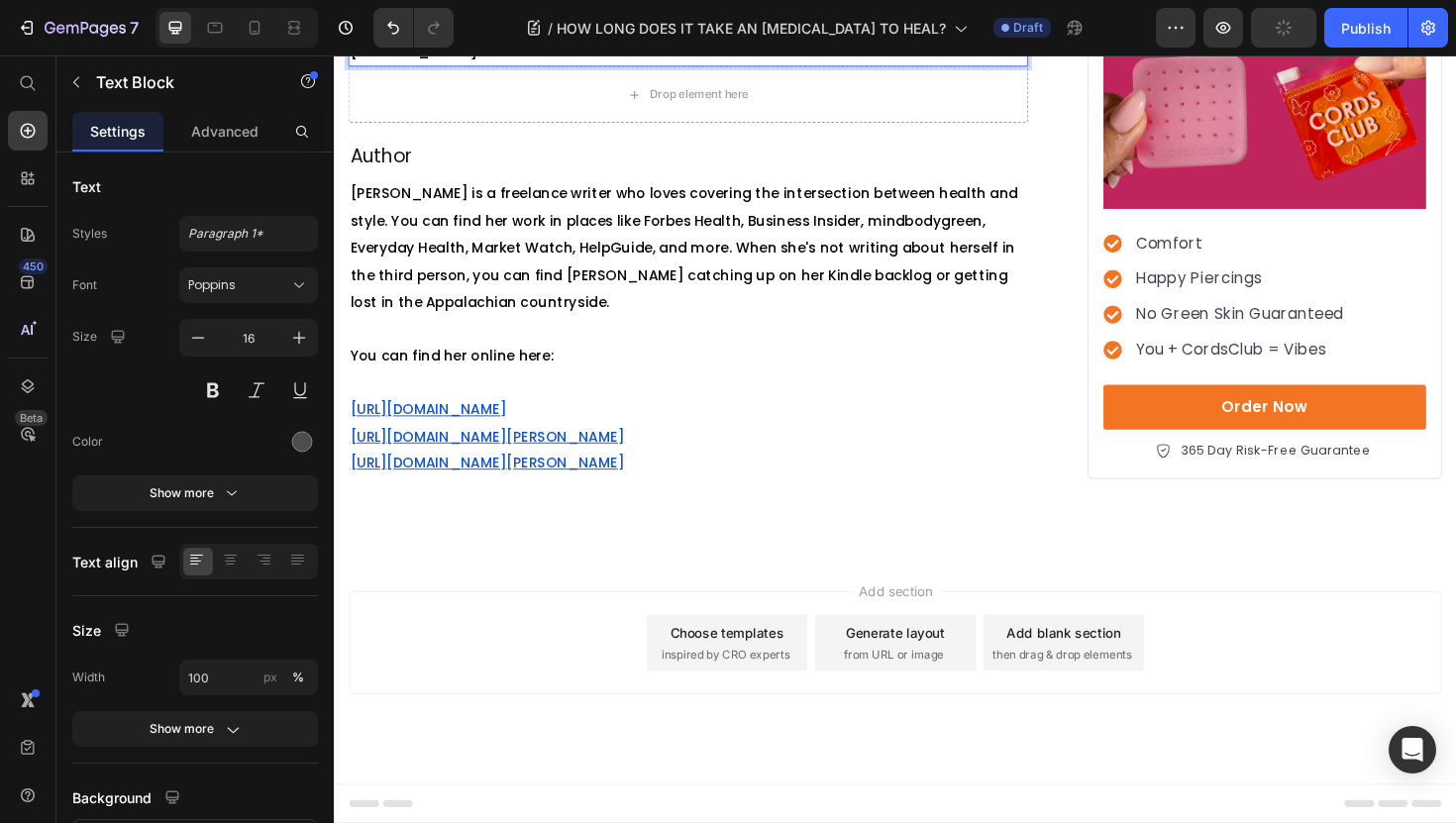 click on "Infected [MEDICAL_DATA] . (2024, [DATE]). Cleveland Clinic. [URL][DOMAIN_NAME][MEDICAL_DATA]" at bounding box center (680, -50) 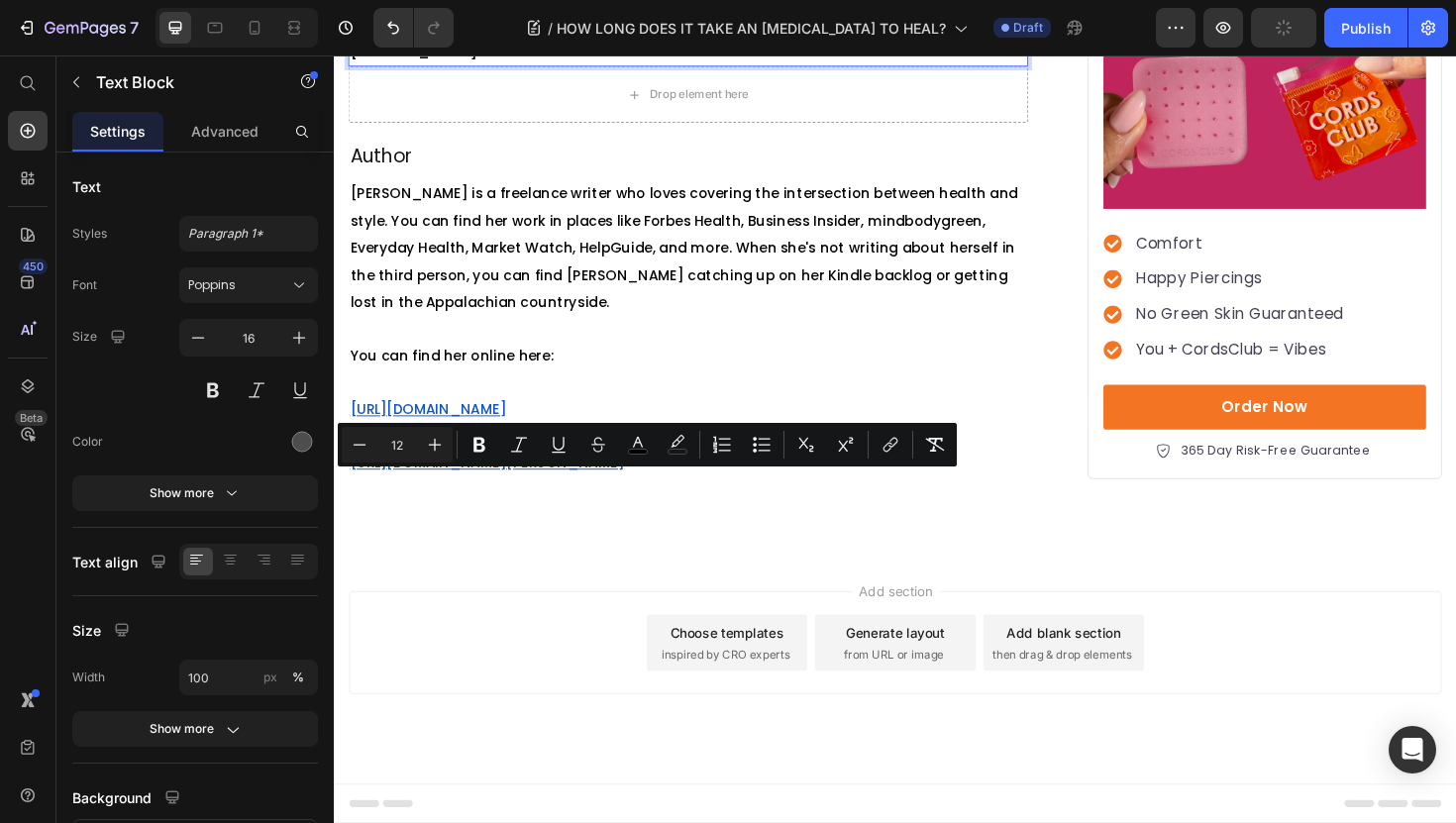 click on "Infected [MEDICAL_DATA] . (2024, [DATE]). Cleveland Clinic. [URL][DOMAIN_NAME][MEDICAL_DATA]" at bounding box center [680, -50] 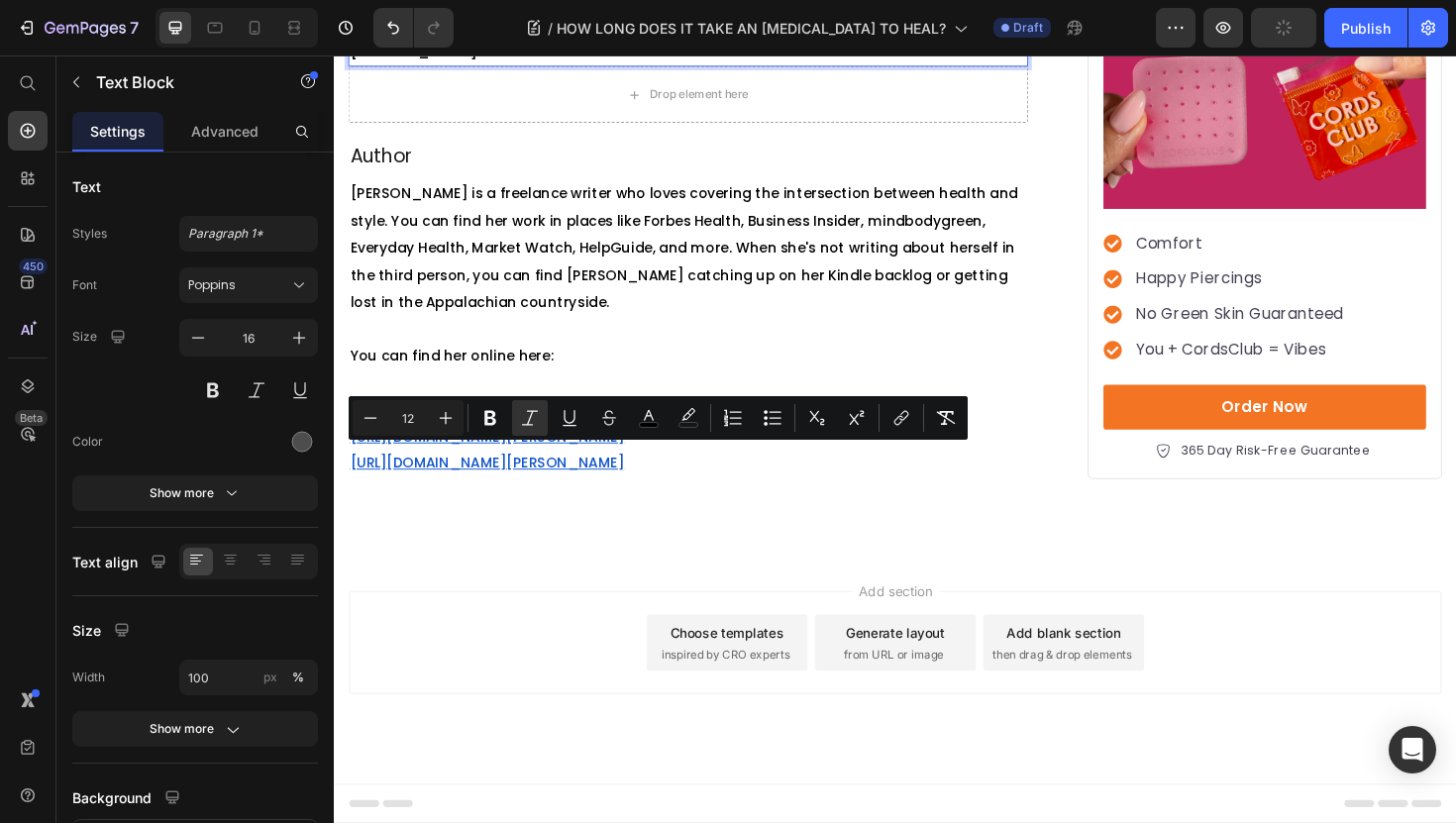 click on "Infected [MEDICAL_DATA] . (2024, [DATE]). Cleveland Clinic. [URL][DOMAIN_NAME][MEDICAL_DATA]" at bounding box center [680, -50] 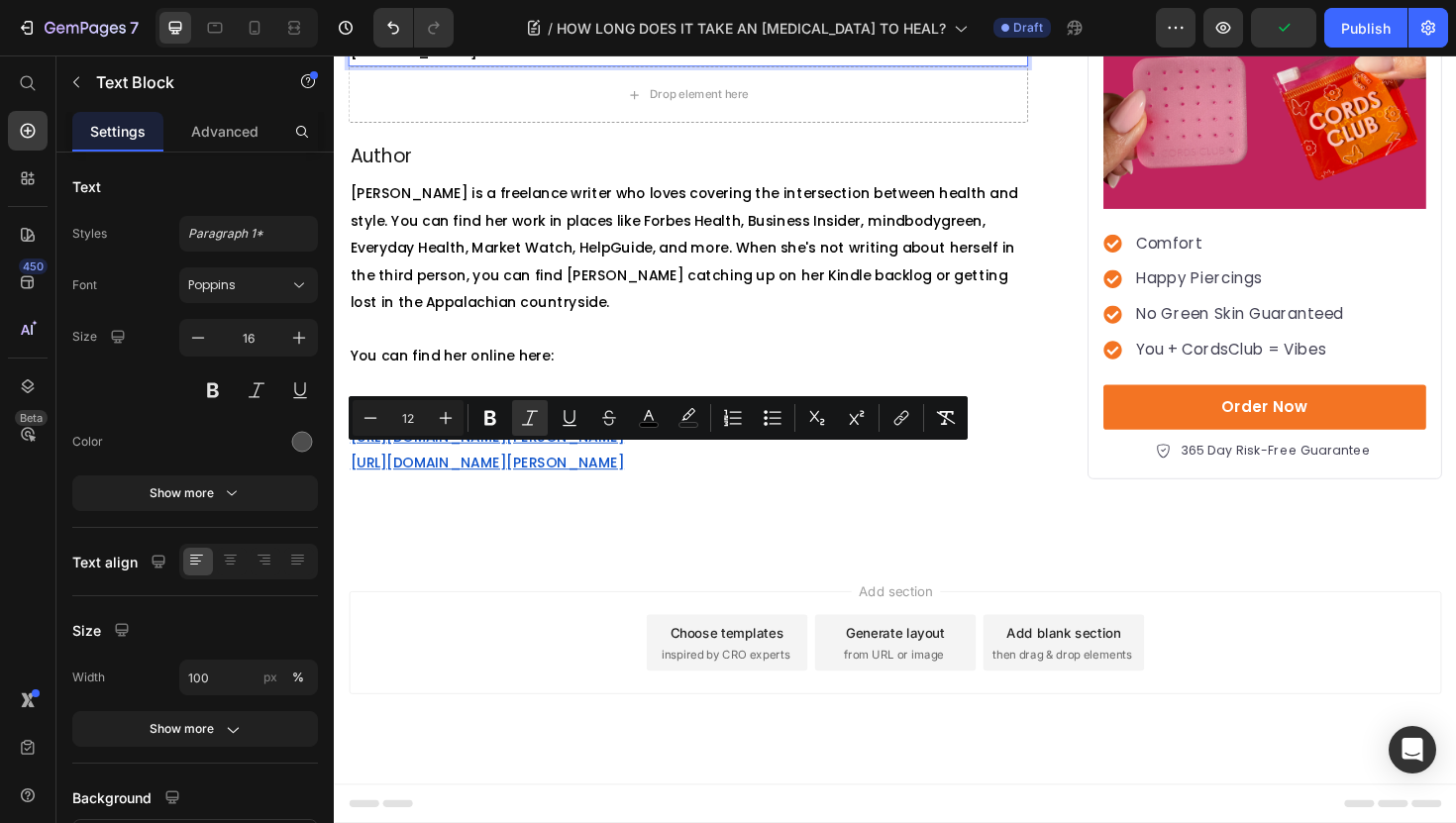 click on "Infected [MEDICAL_DATA] . (2024, [DATE]). Cleveland Clinic. [URL][DOMAIN_NAME][MEDICAL_DATA]" at bounding box center [680, -50] 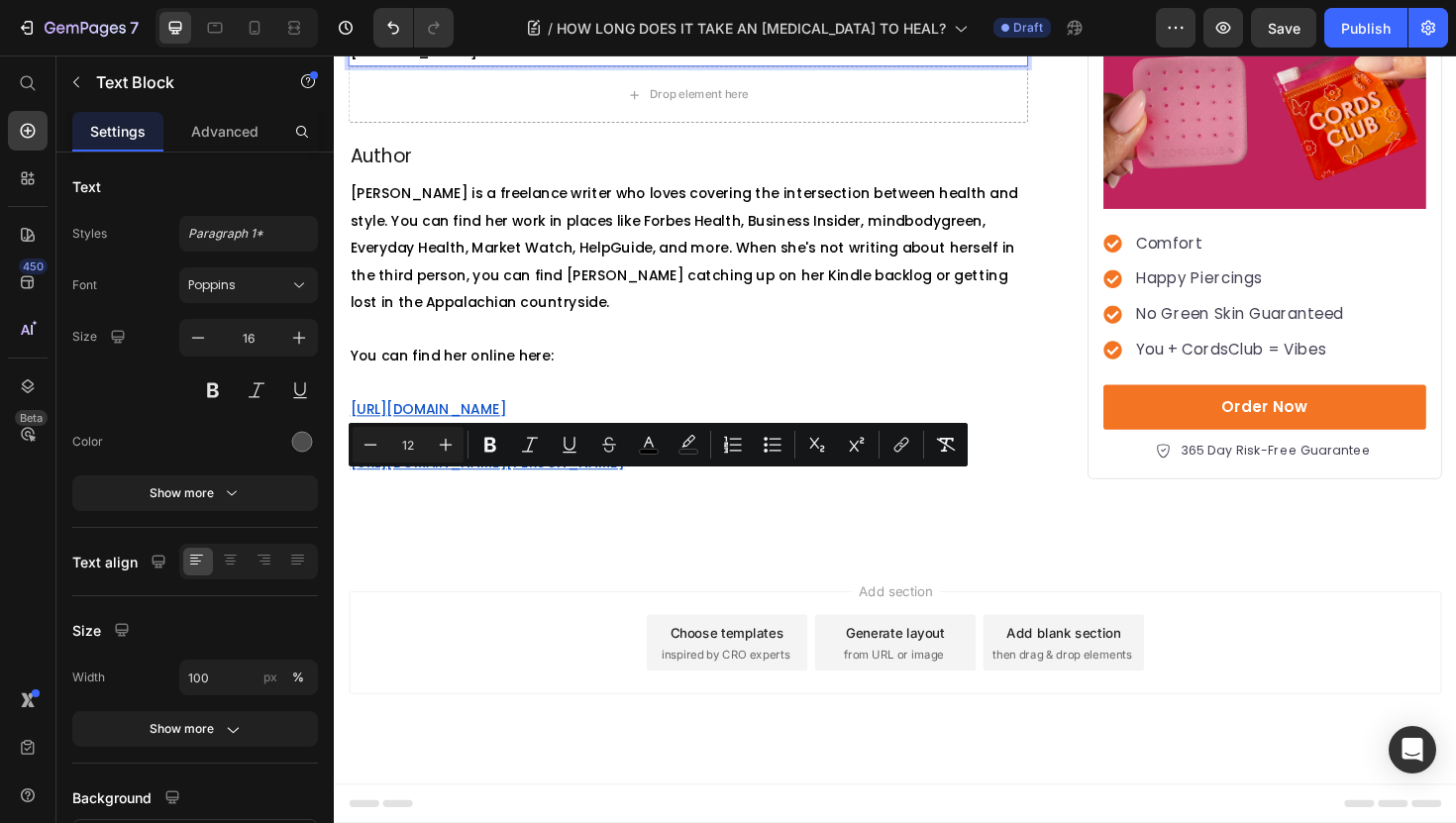 drag, startPoint x: 973, startPoint y: 514, endPoint x: 349, endPoint y: 512, distance: 624.0032 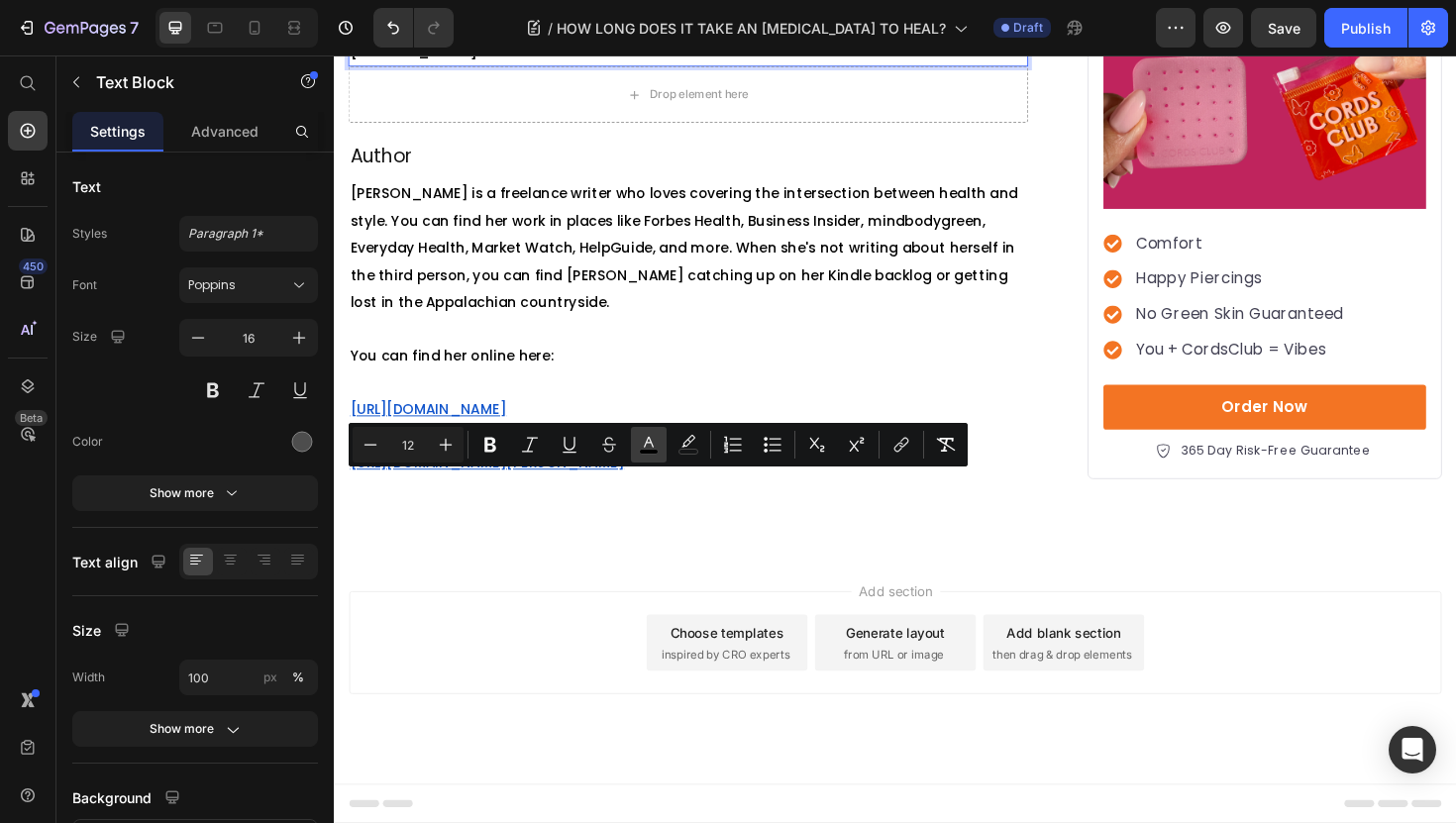 click 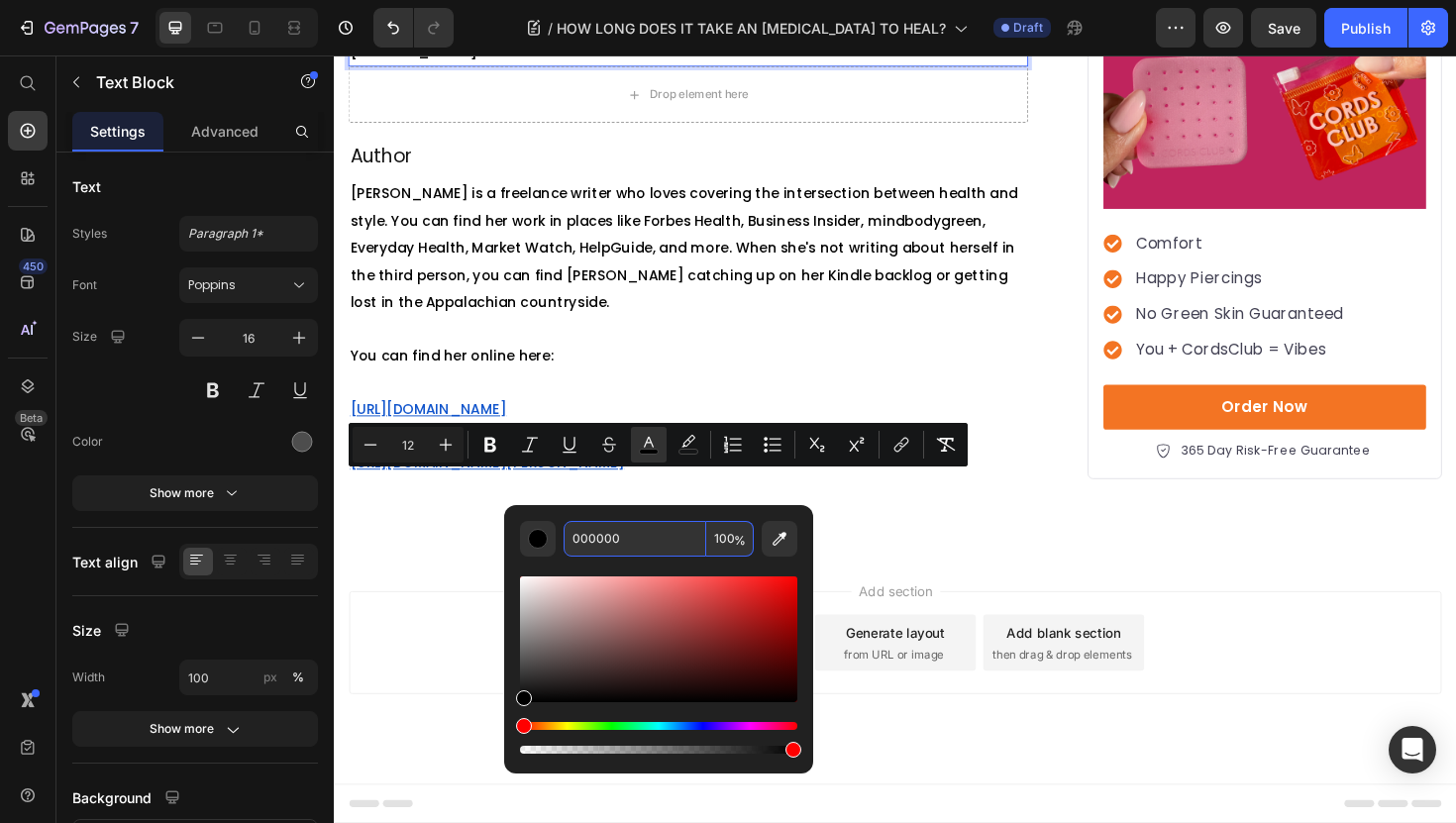 click on "000000" at bounding box center (635, 539) 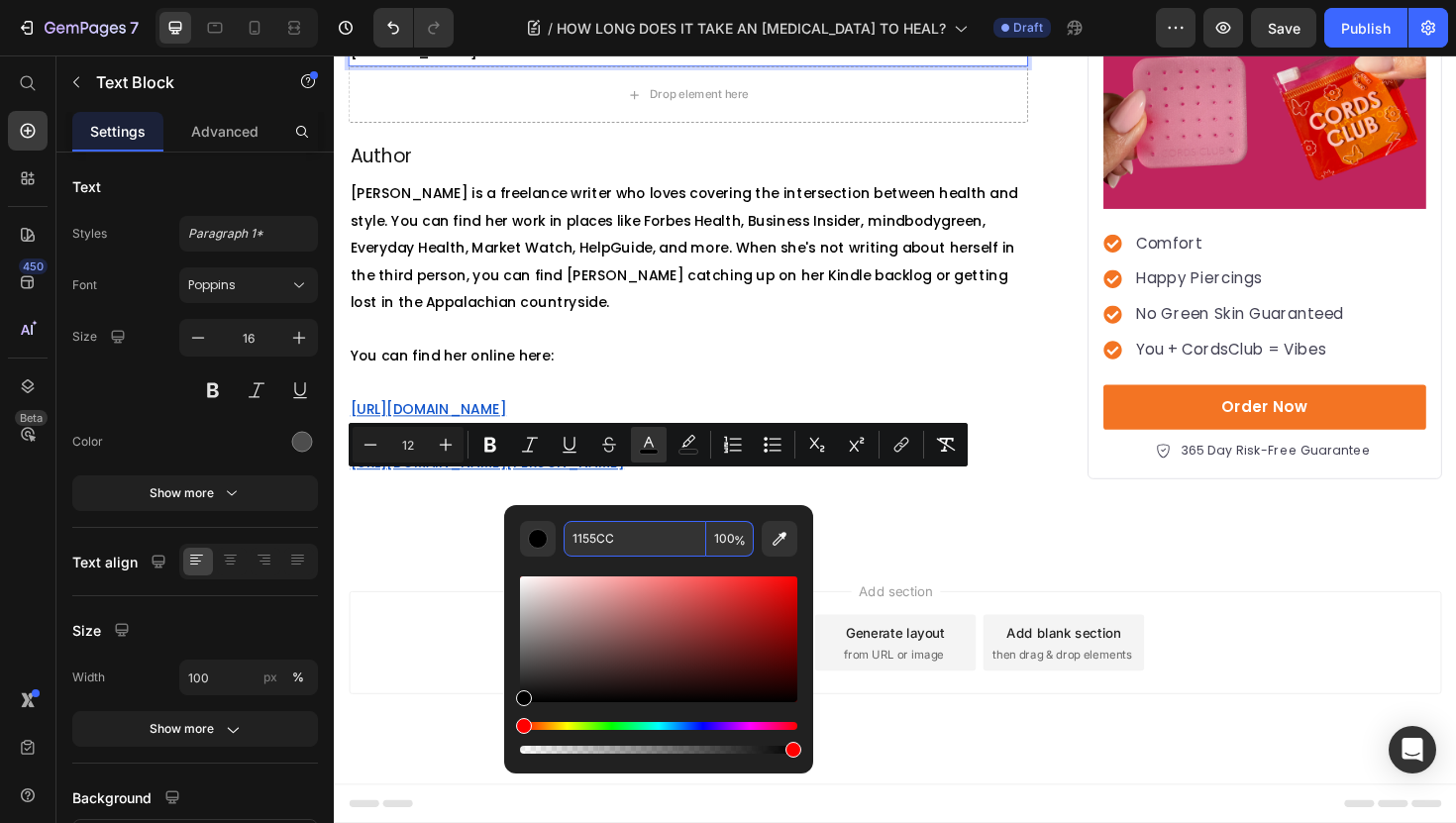 type on "1155CC" 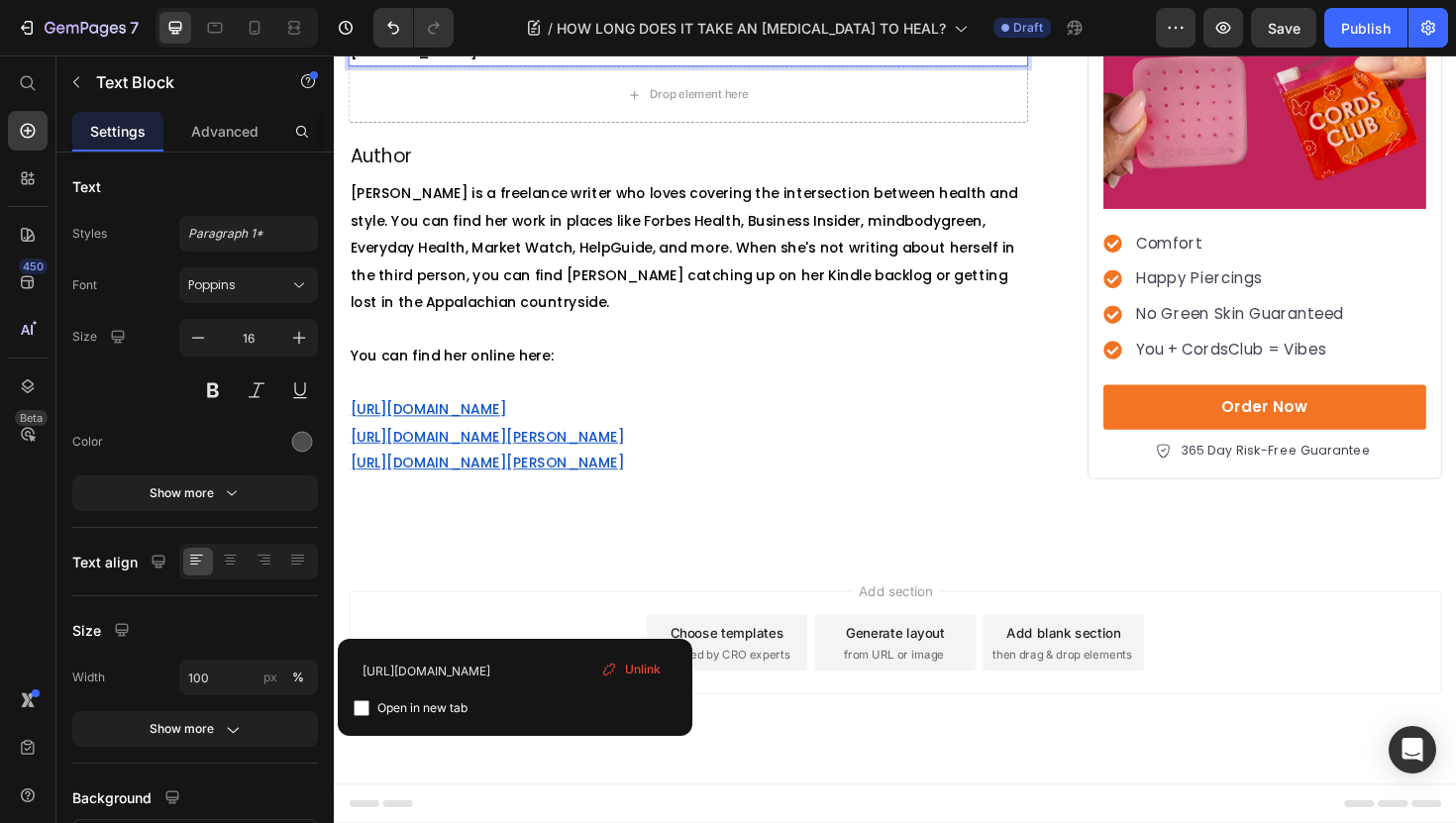 click on "[GEOGRAPHIC_DATA], C. H. O. (n.d.).  Ear Deformities . [GEOGRAPHIC_DATA]. [URL][DOMAIN_NAME]." at bounding box center (708, 38) 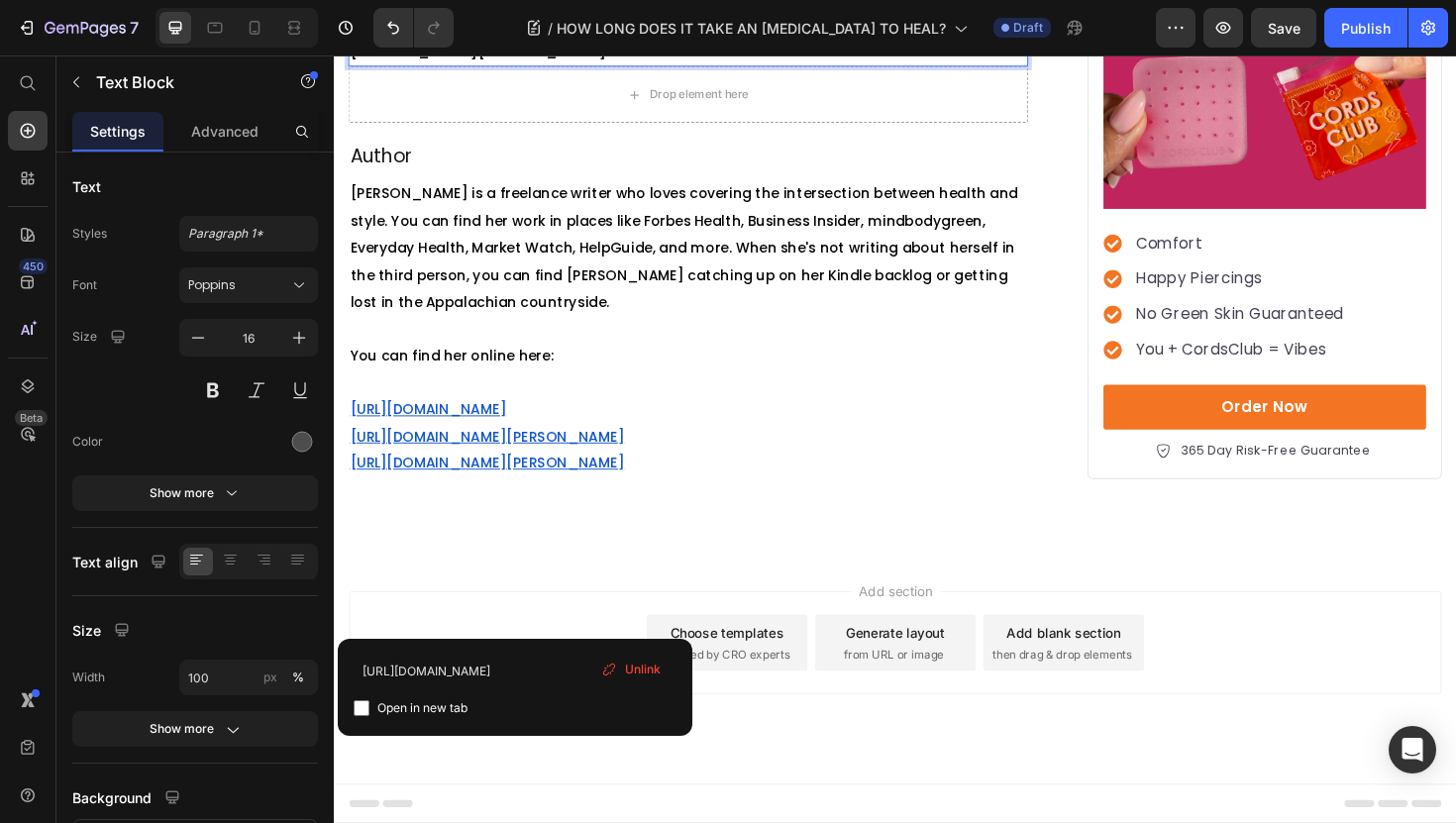 drag, startPoint x: 413, startPoint y: 650, endPoint x: 403, endPoint y: 645, distance: 11.18034 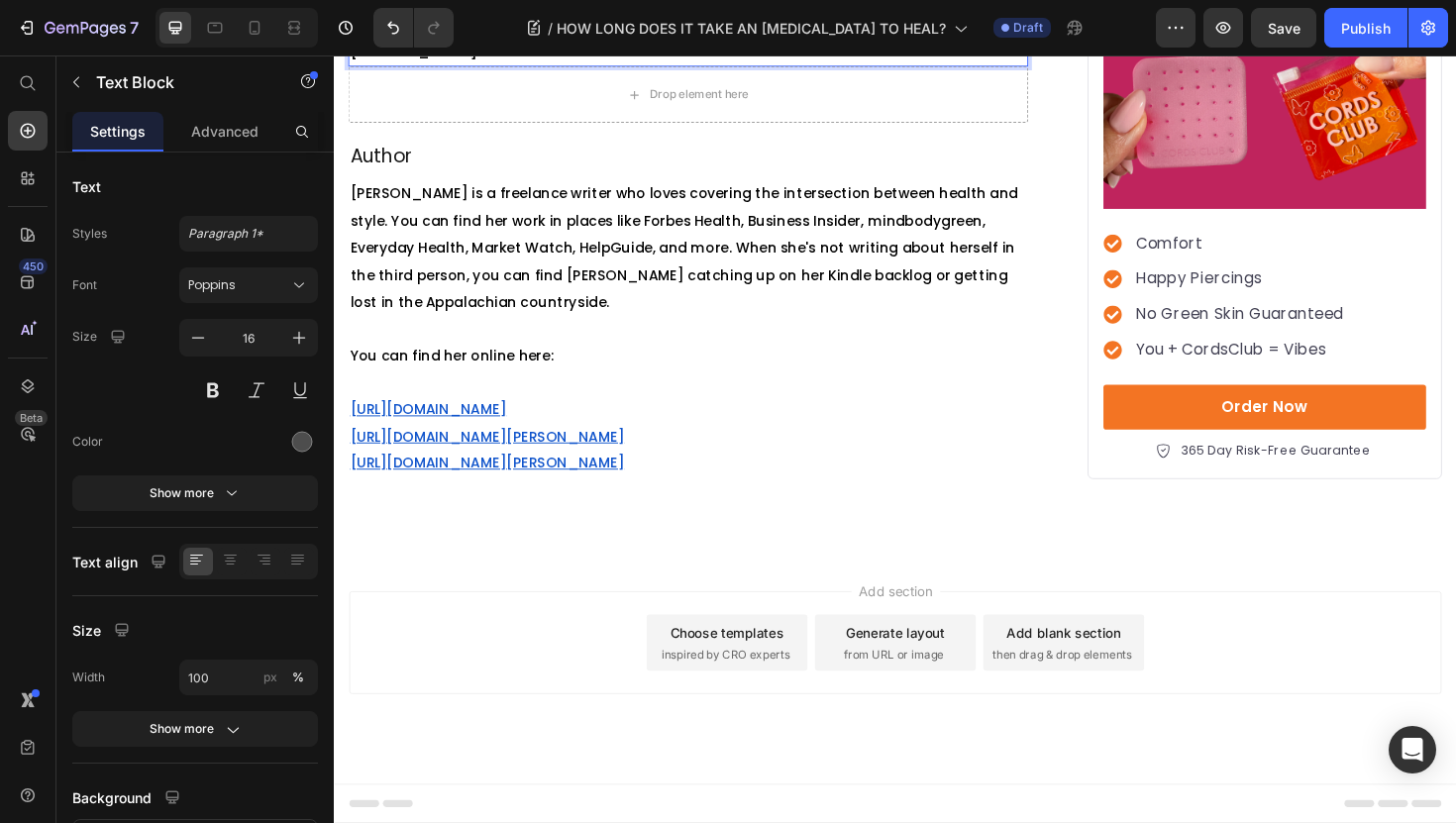 drag, startPoint x: 411, startPoint y: 657, endPoint x: 352, endPoint y: 599, distance: 82.734515 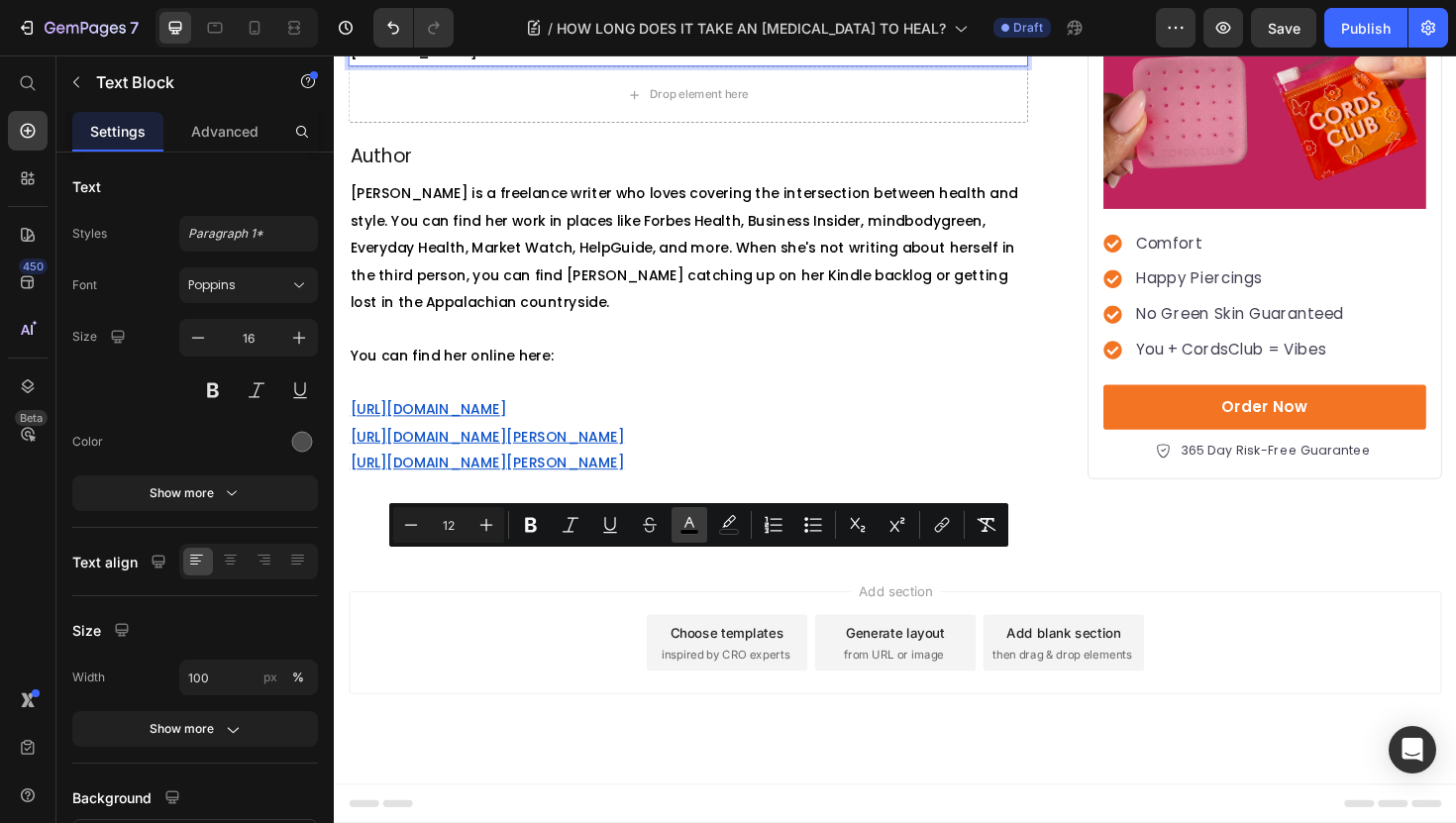 click on "color" at bounding box center [689, 525] 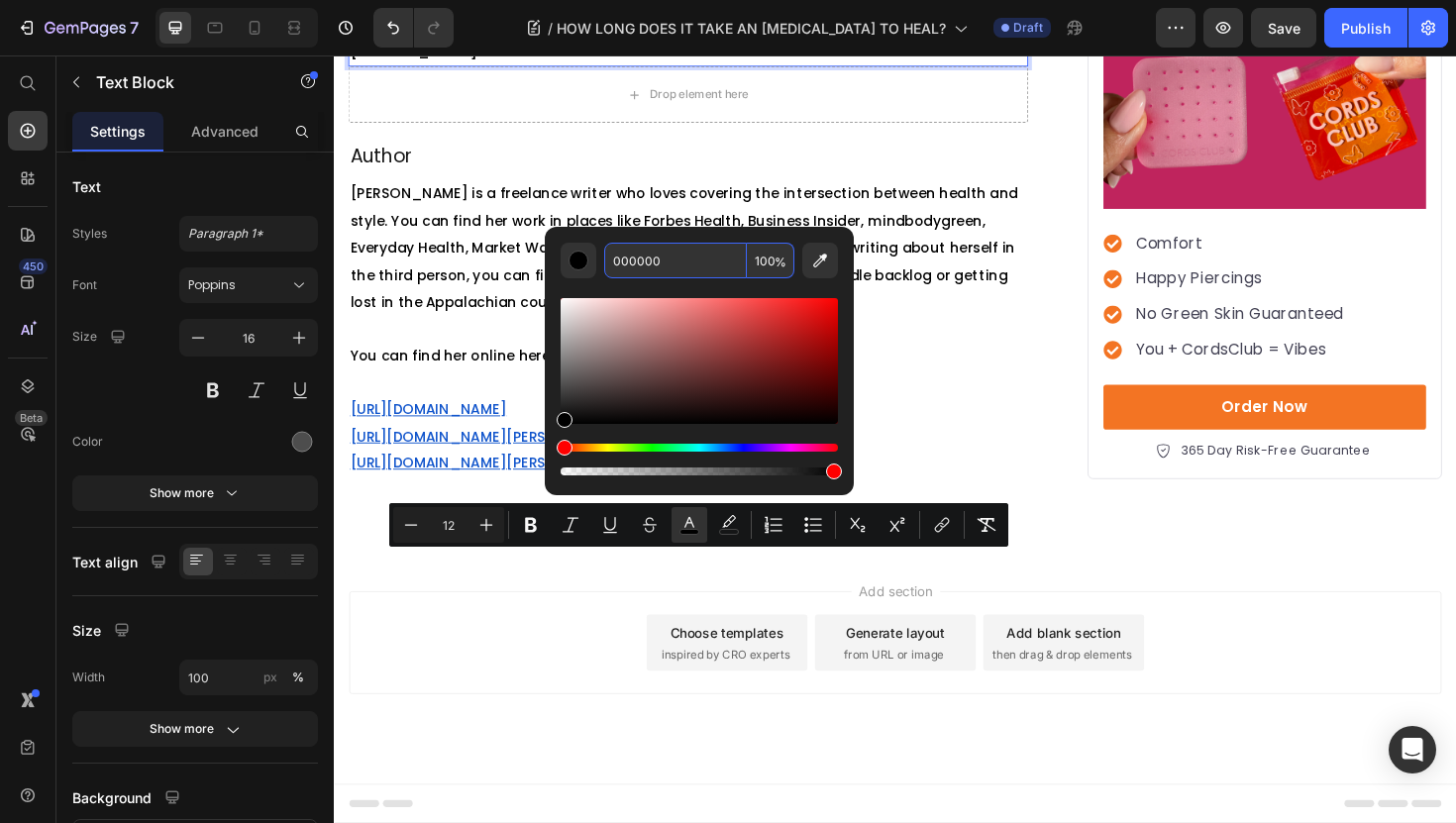 click on "000000" at bounding box center [676, 260] 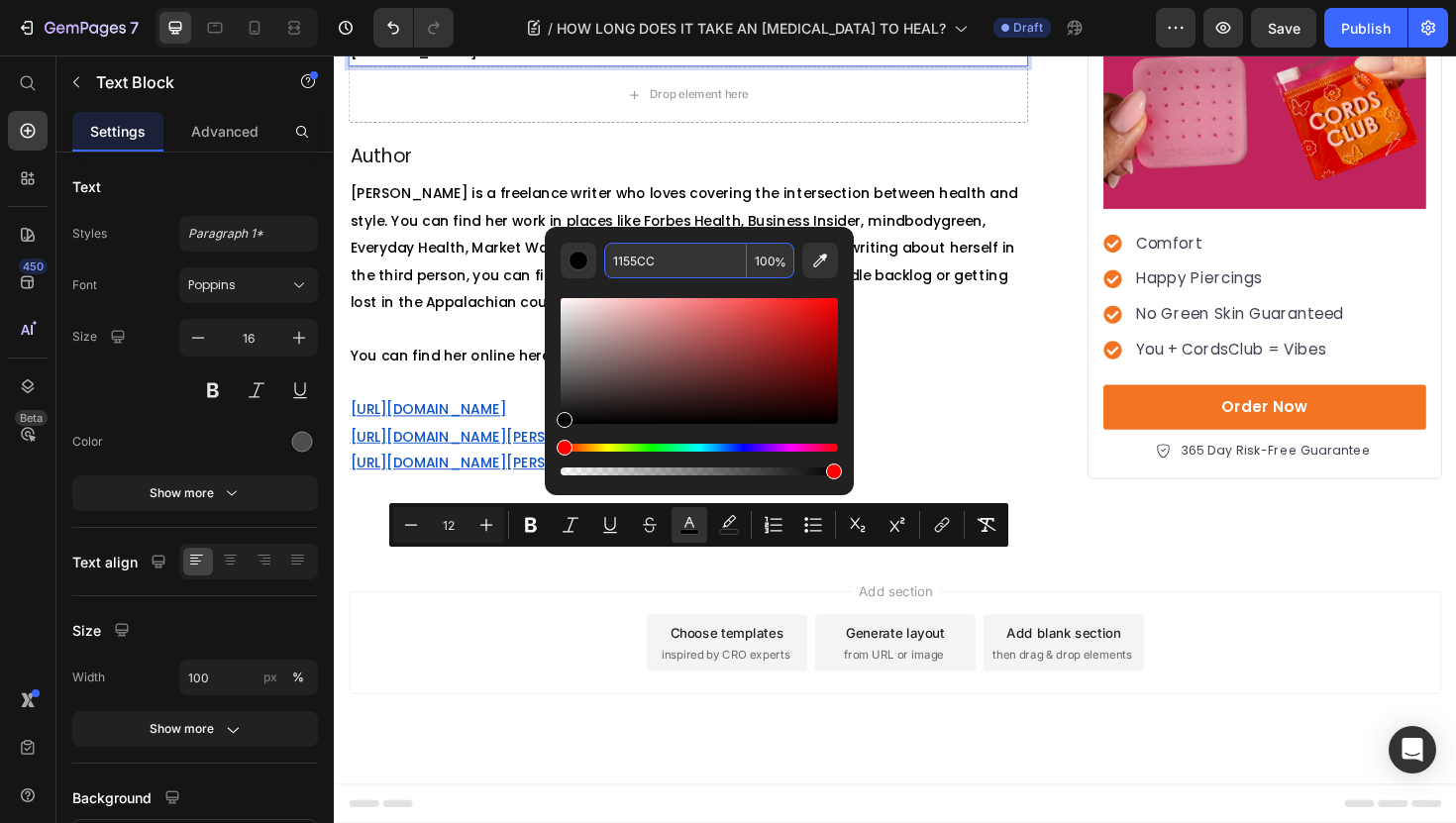 type on "1155CC" 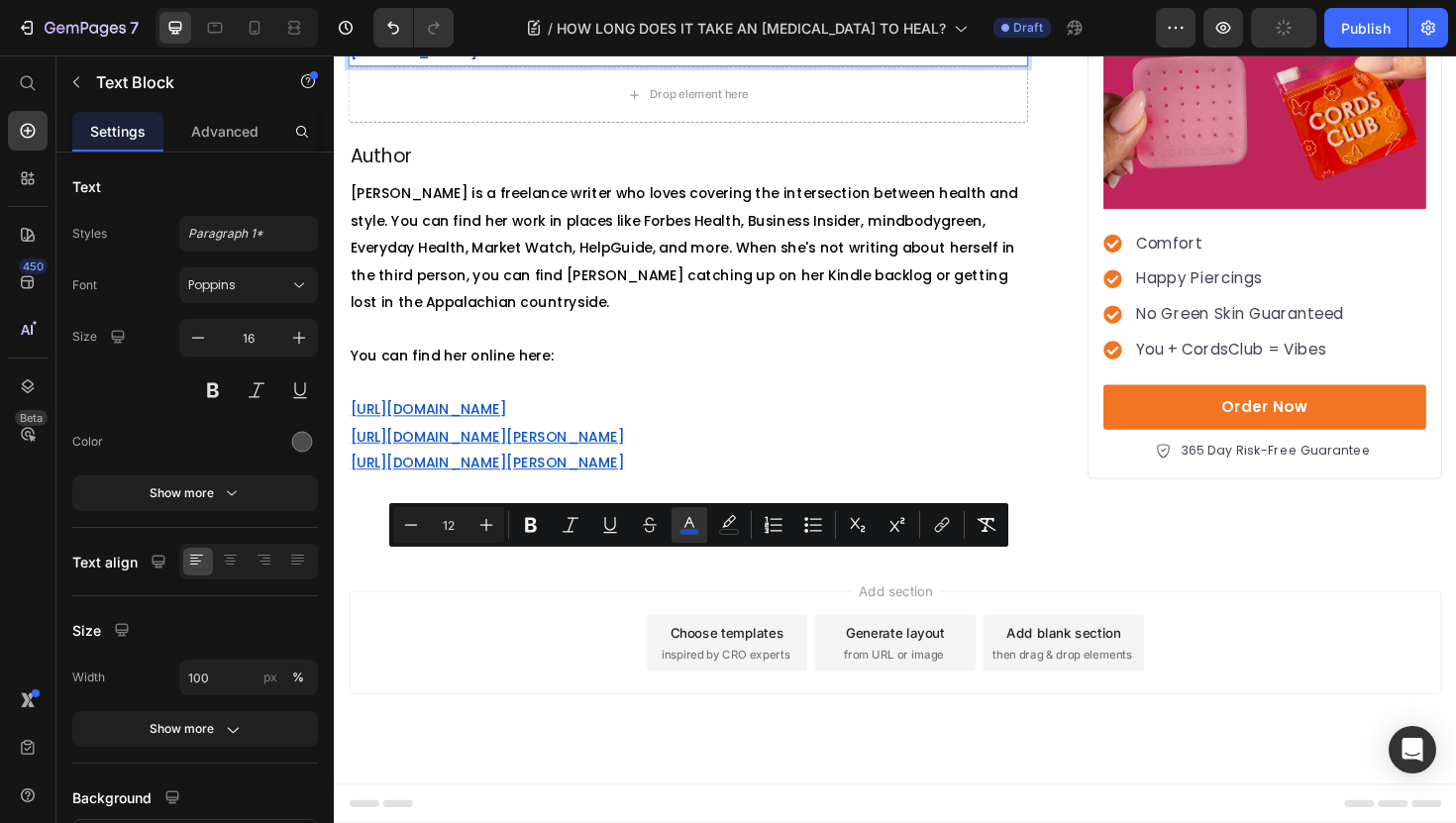 click on "[GEOGRAPHIC_DATA], C. H. O. (n.d.).  Ear Deformities . [GEOGRAPHIC_DATA].  [URL][DOMAIN_NAME]." at bounding box center [708, 38] 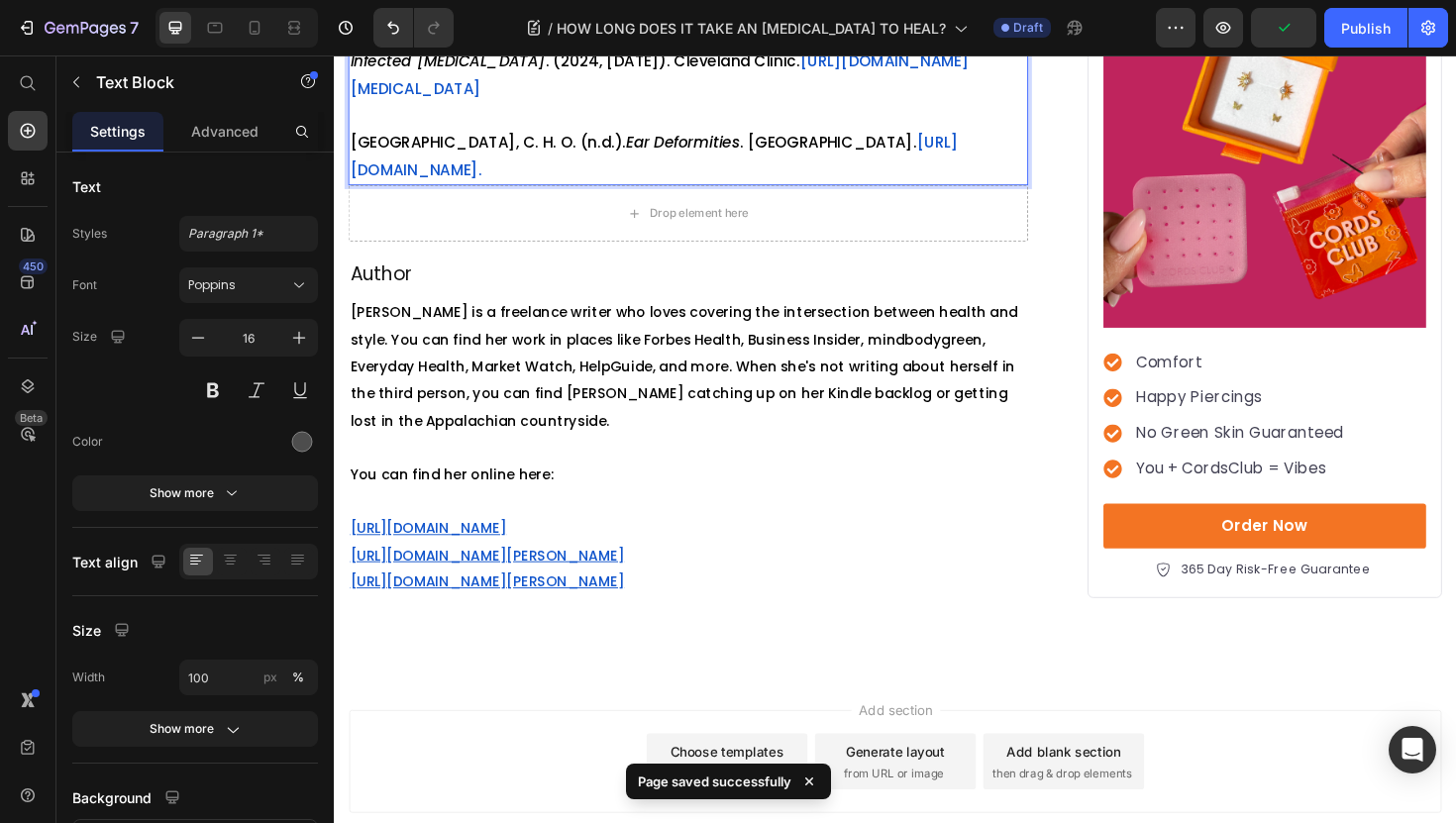 scroll, scrollTop: 4722, scrollLeft: 0, axis: vertical 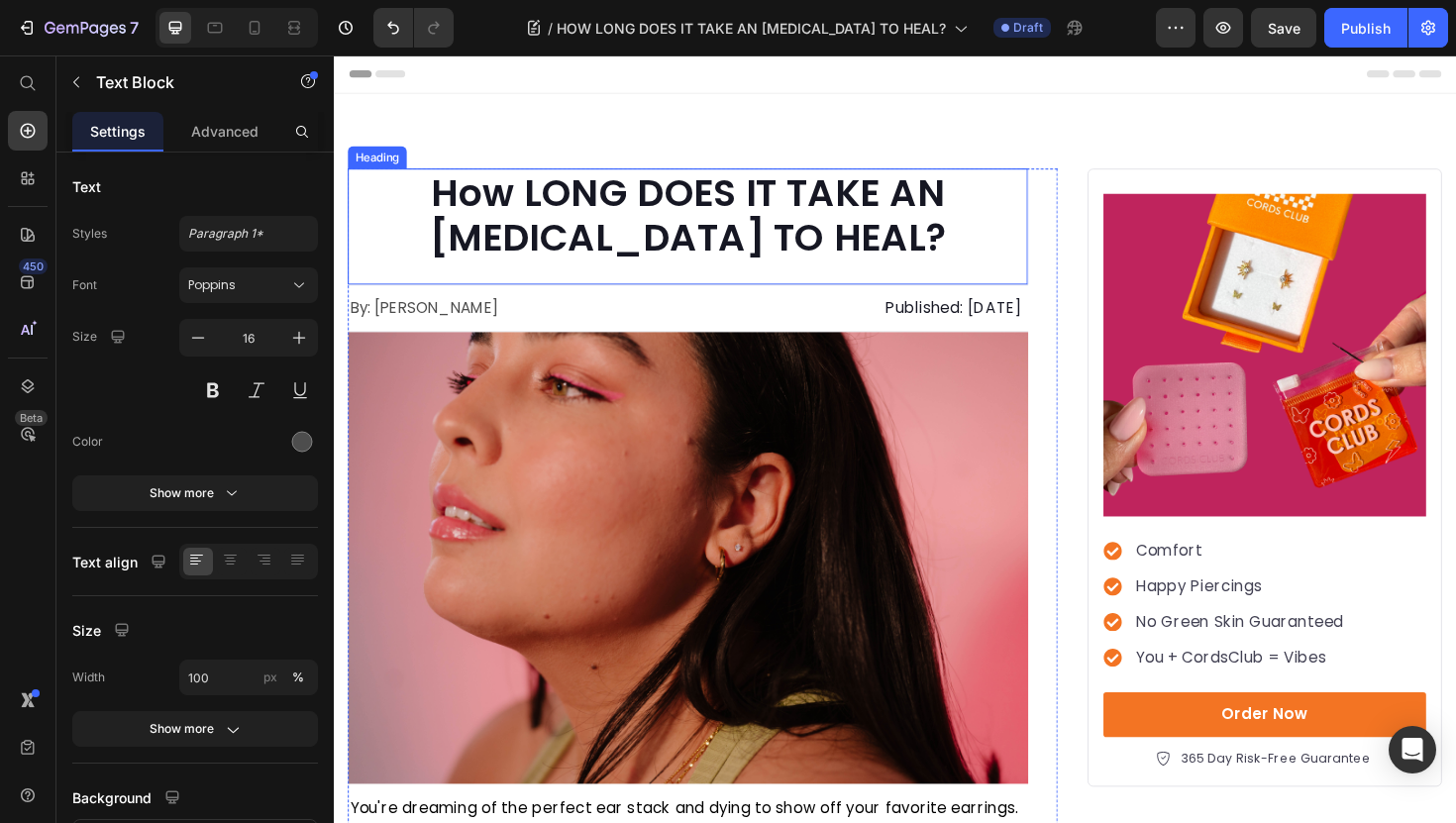 click on "How LONG DOES IT TAKE AN [MEDICAL_DATA] TO HEAL?" at bounding box center [708, 225] 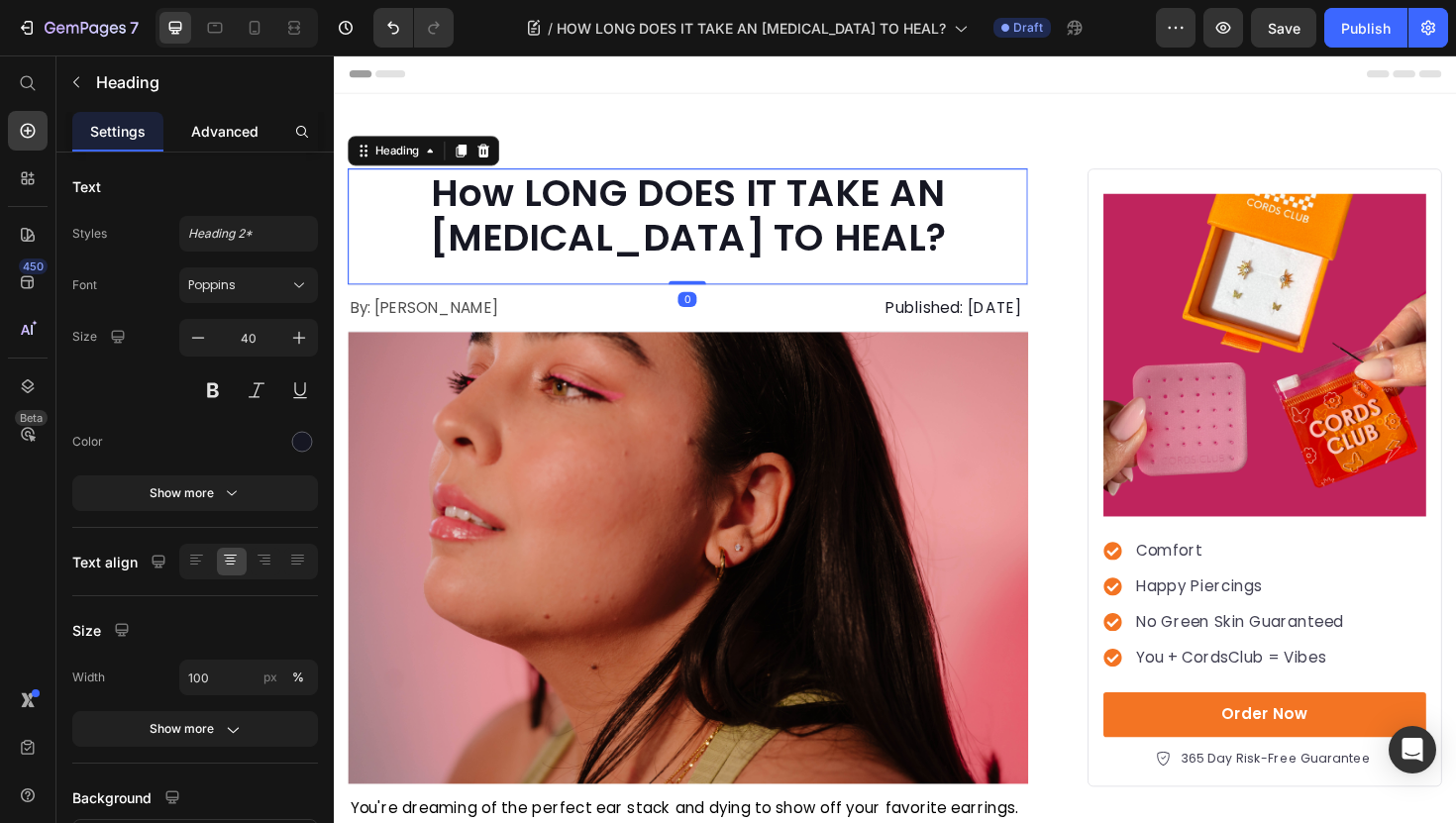click on "Advanced" at bounding box center [225, 131] 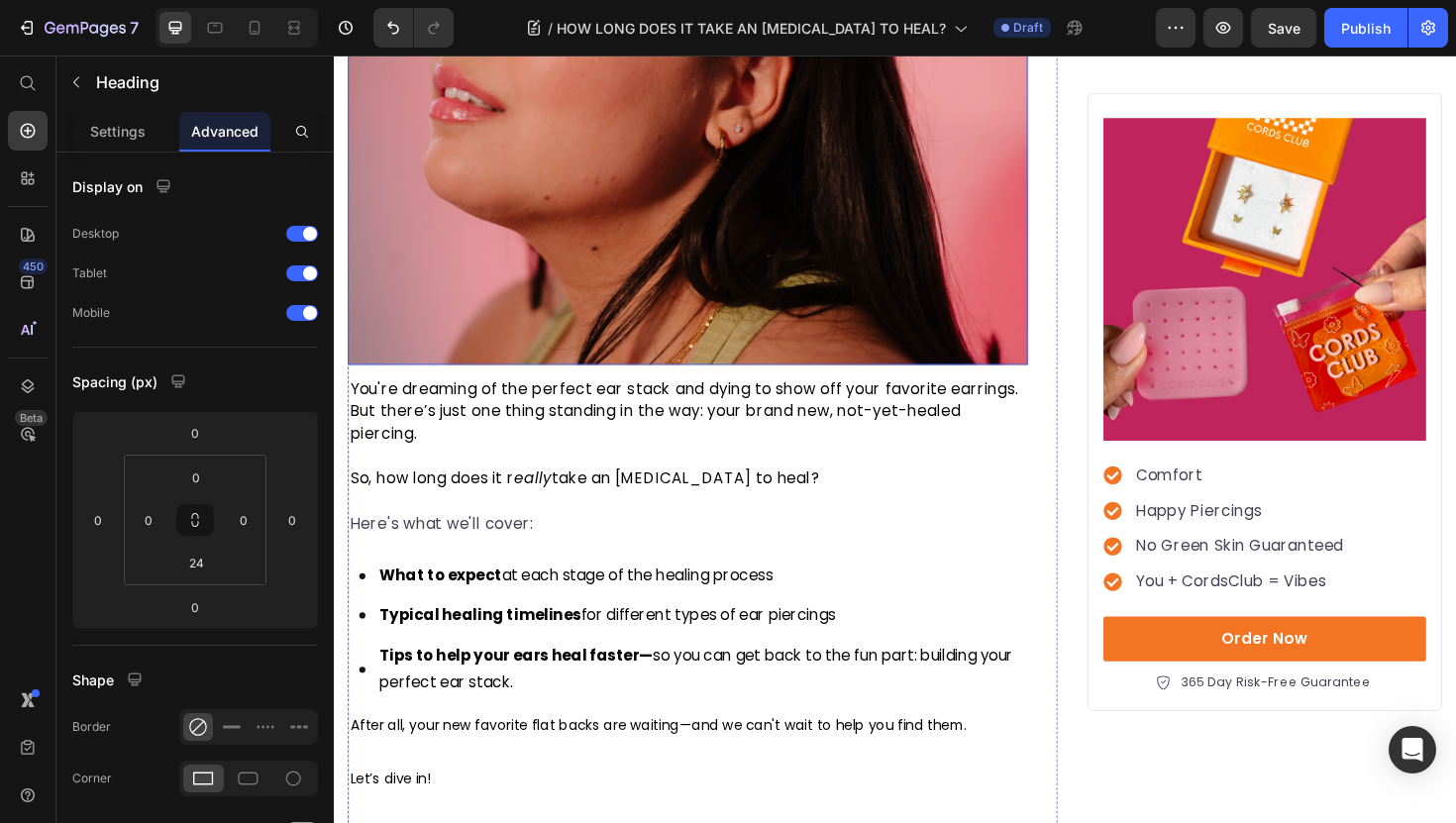 scroll, scrollTop: 471, scrollLeft: 0, axis: vertical 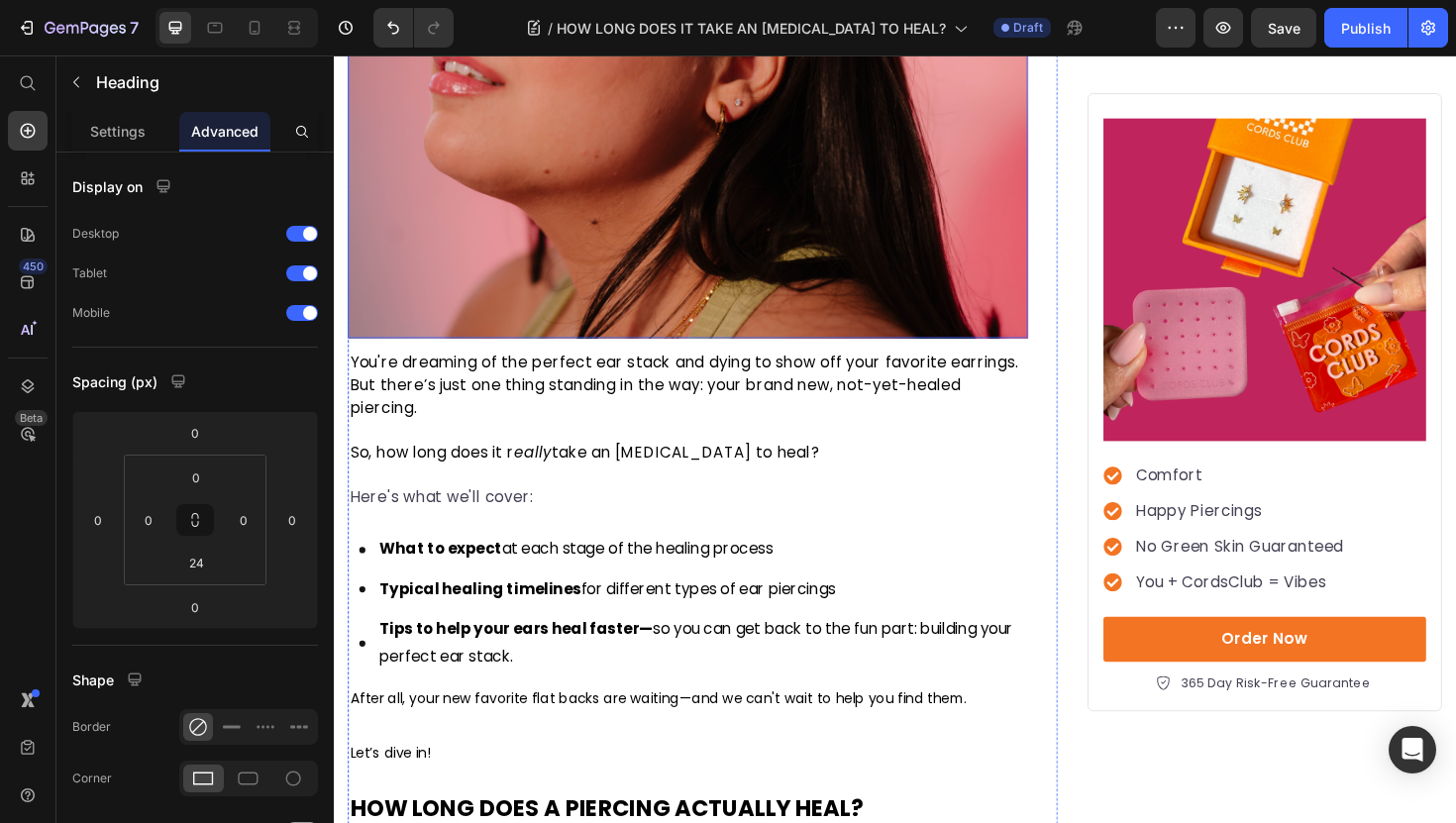 click at bounding box center (708, 116) 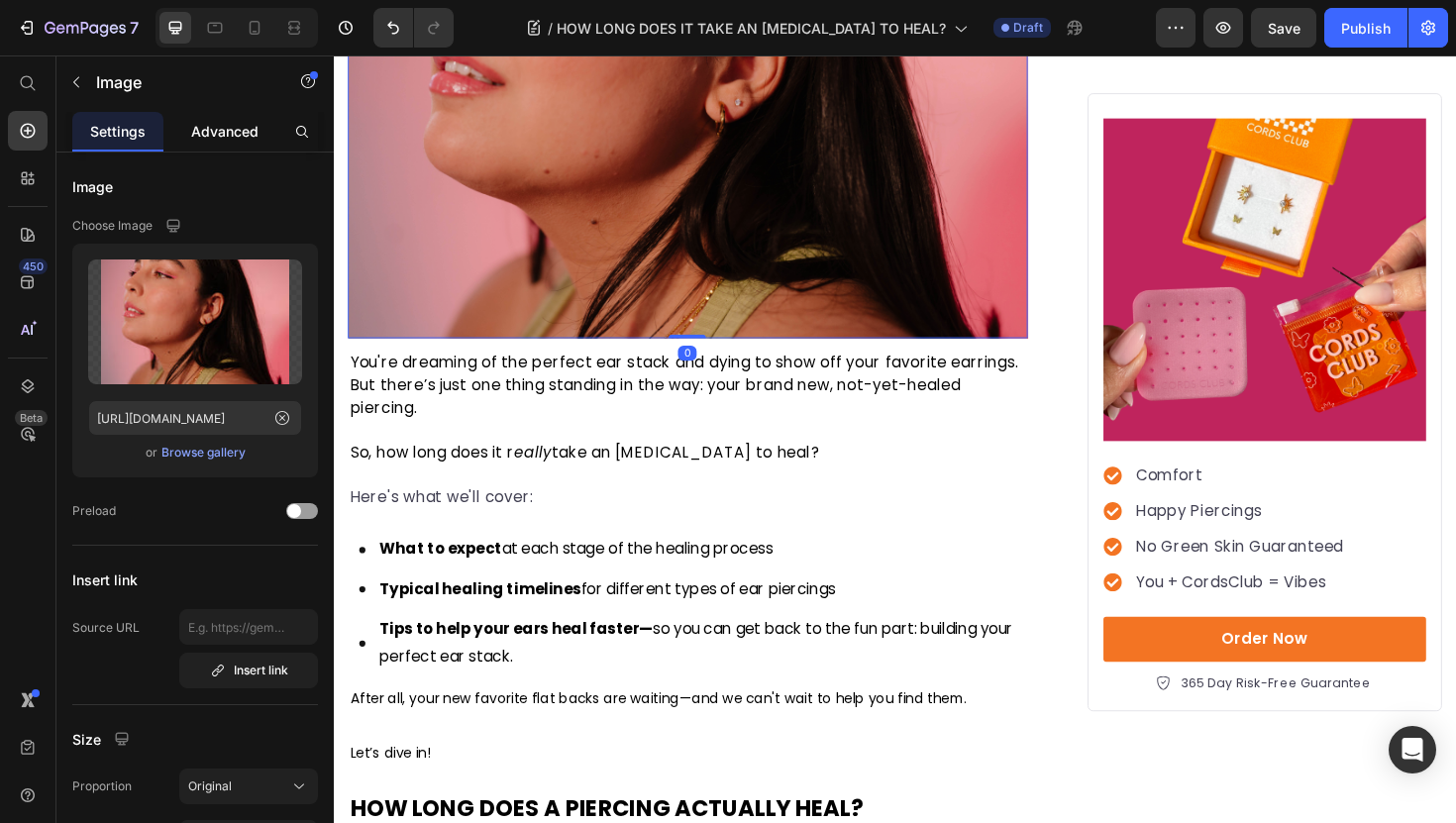 click on "Advanced" at bounding box center [225, 131] 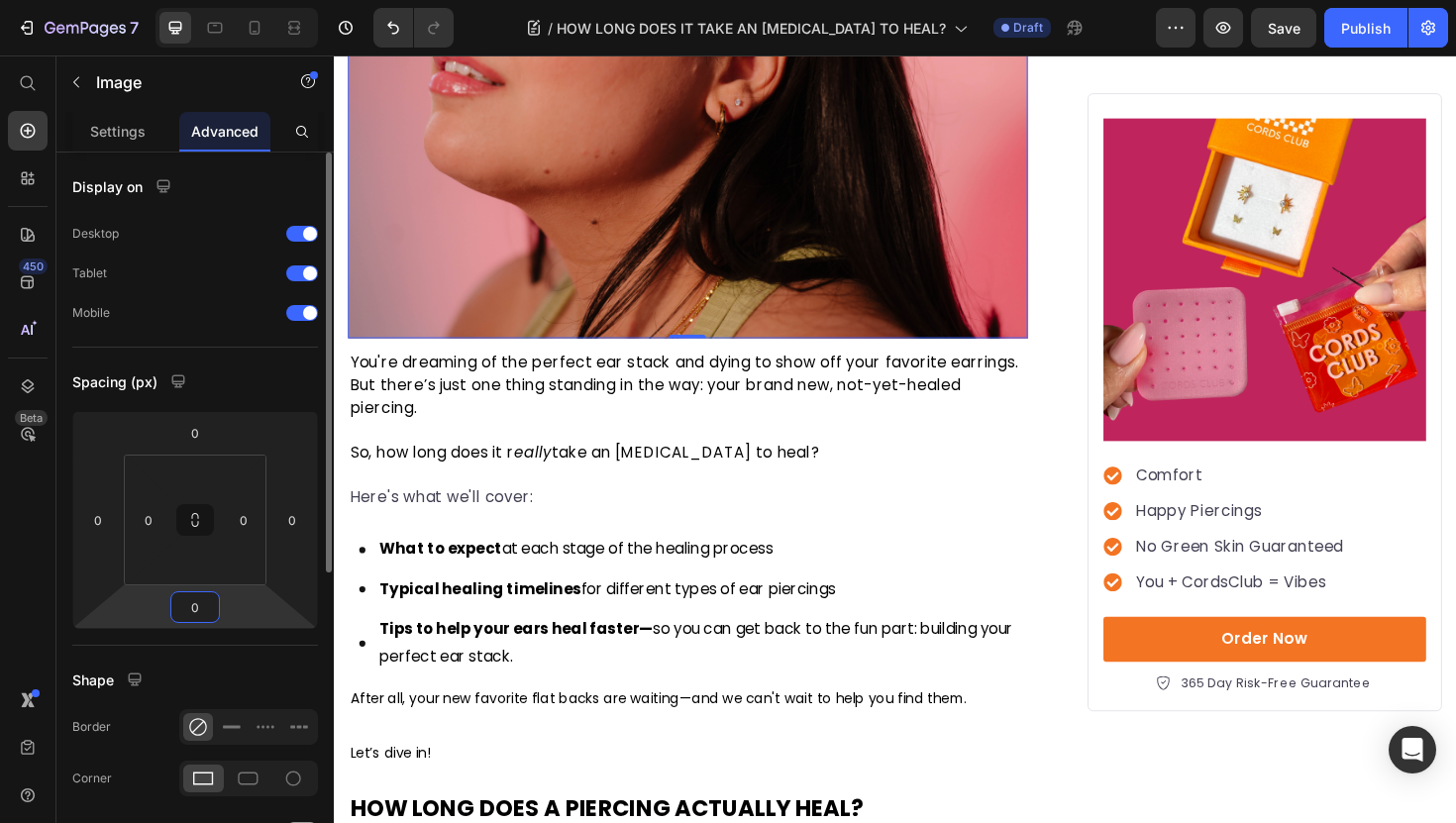 click on "0" at bounding box center (195, 607) 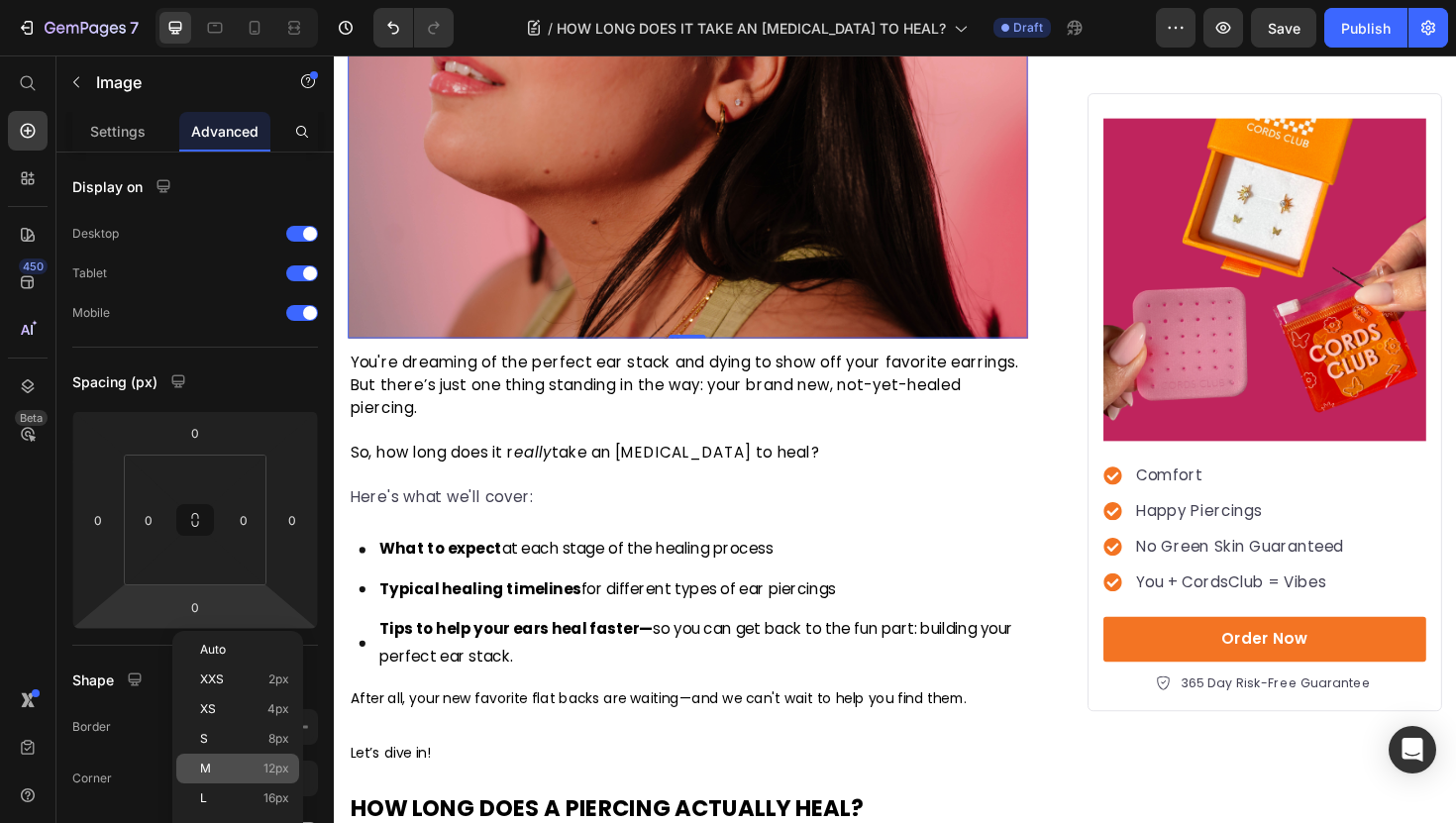 click on "M 12px" at bounding box center [245, 769] 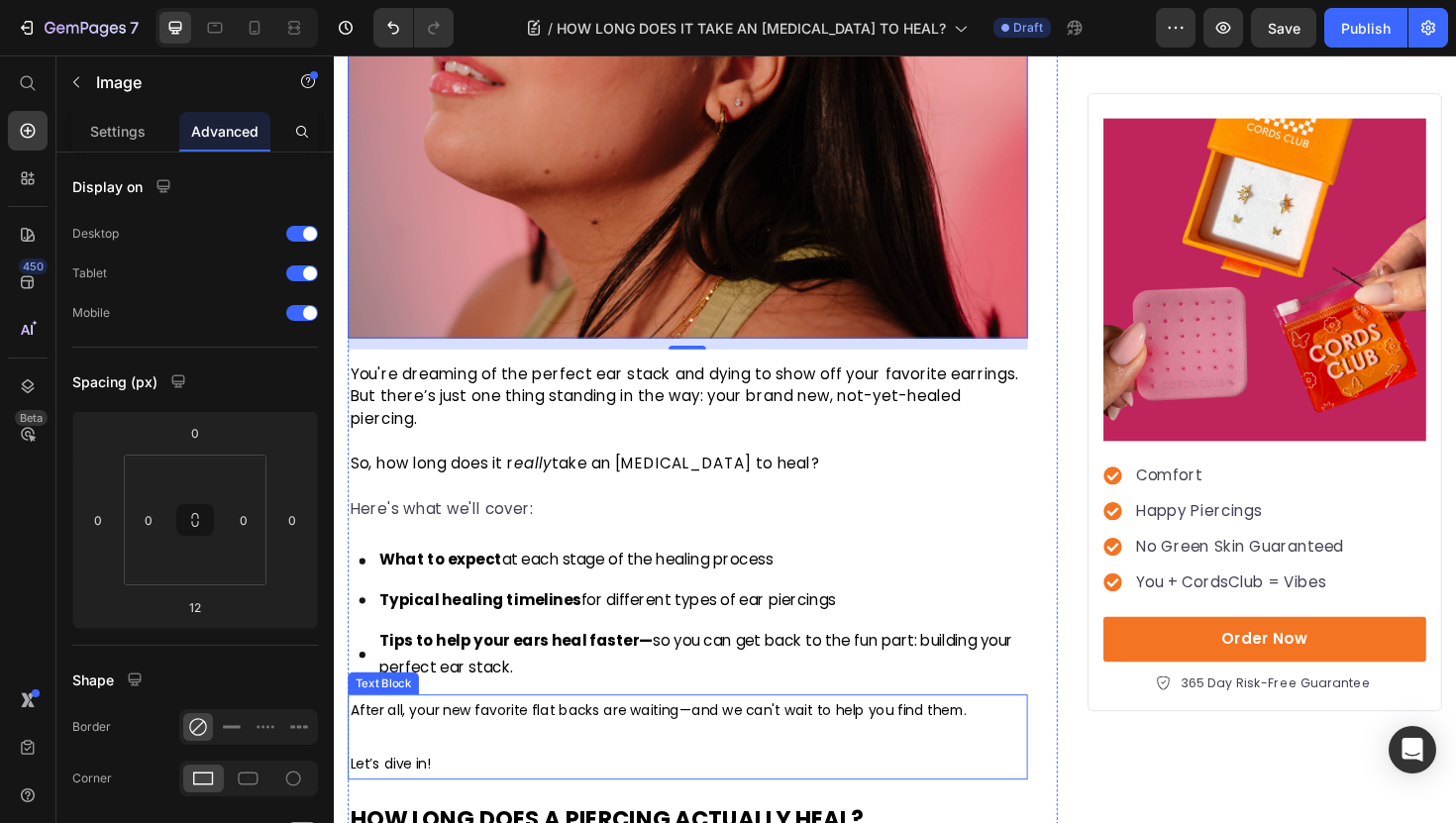 click at bounding box center (708, 777) 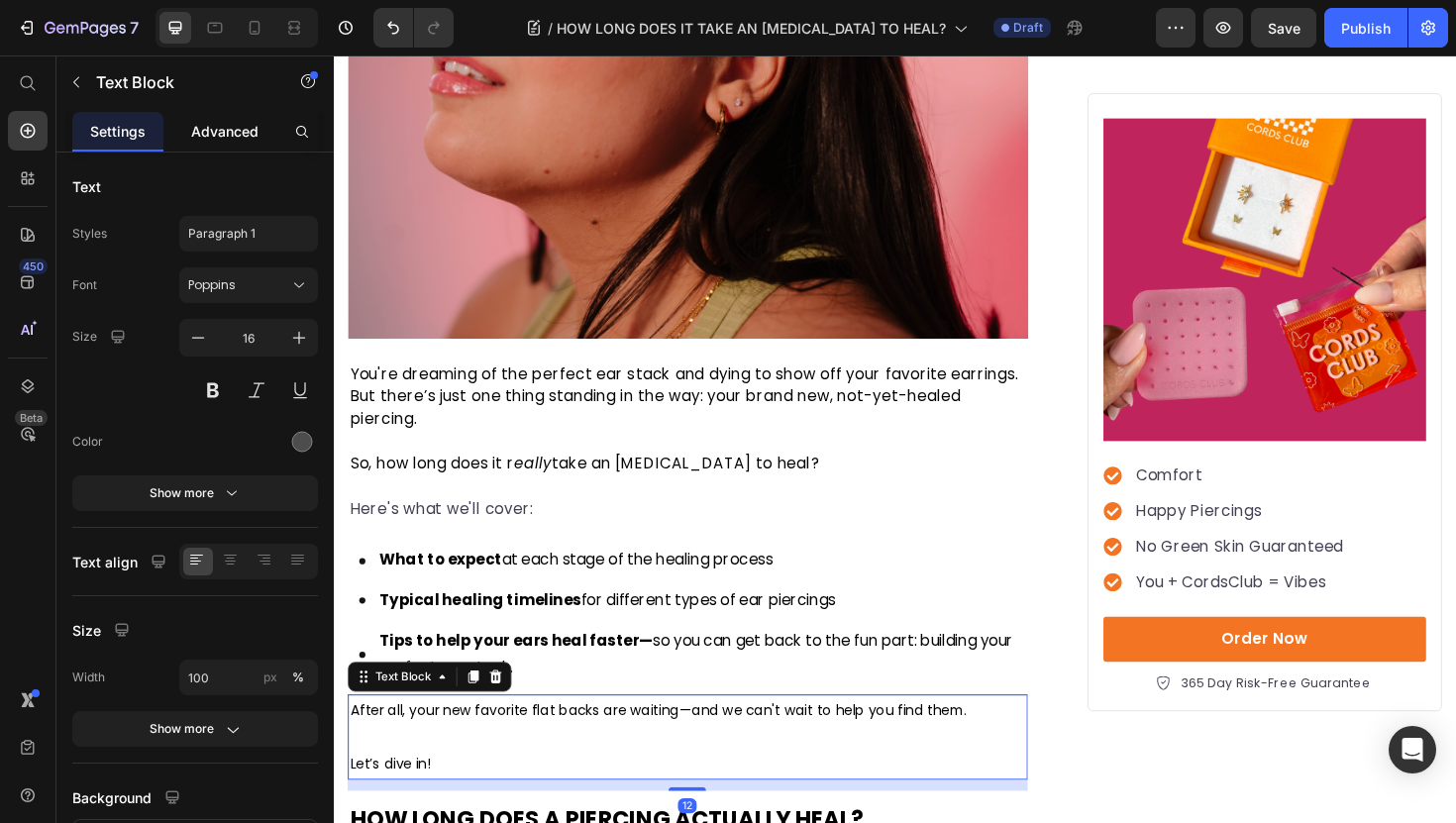 click on "Advanced" at bounding box center (225, 131) 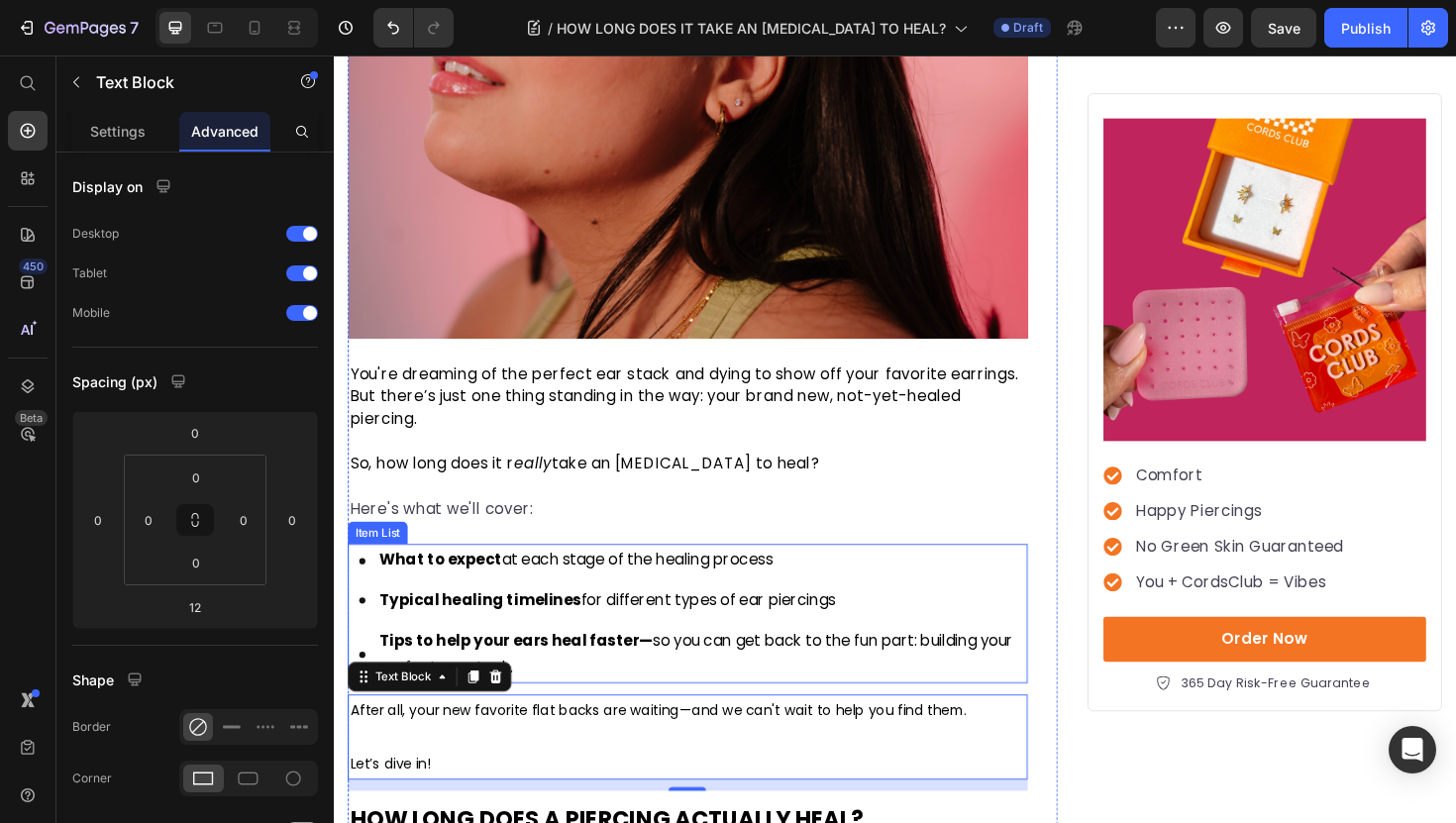 scroll, scrollTop: 908, scrollLeft: 0, axis: vertical 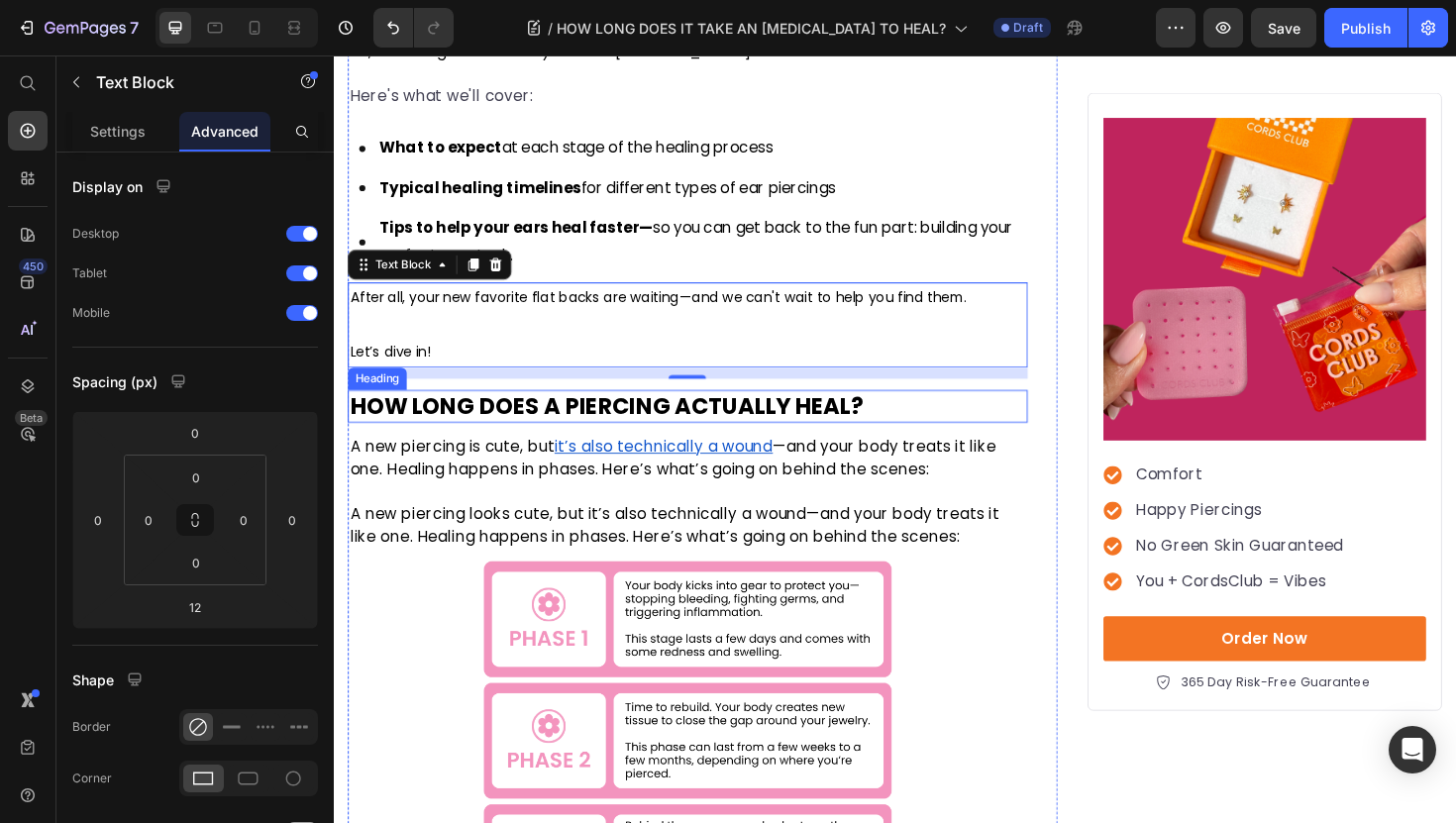 click on "HOW LONG DOES A PIERCING ACTUALLY HEAL?" at bounding box center (622, 427) 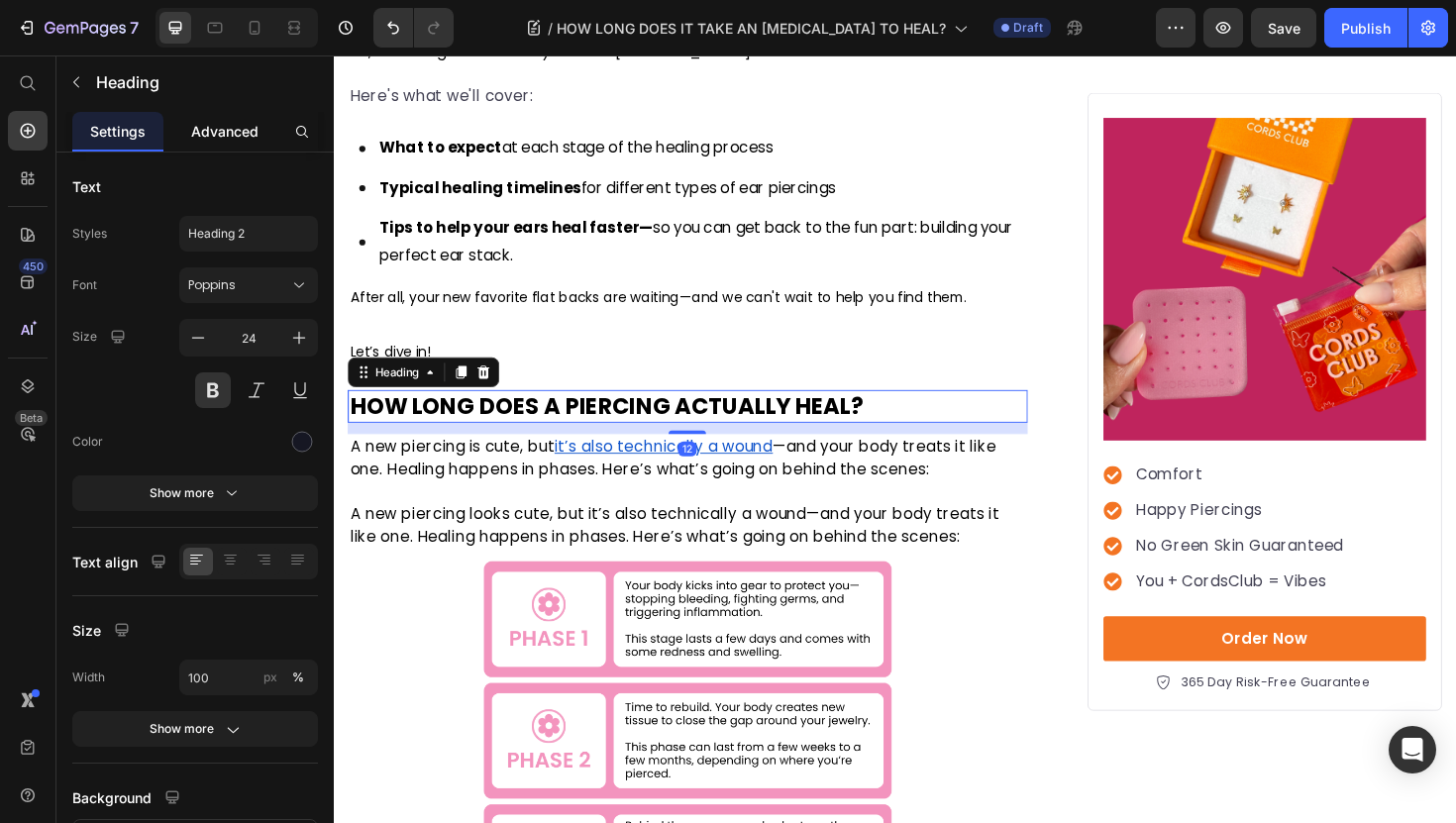 click on "Advanced" 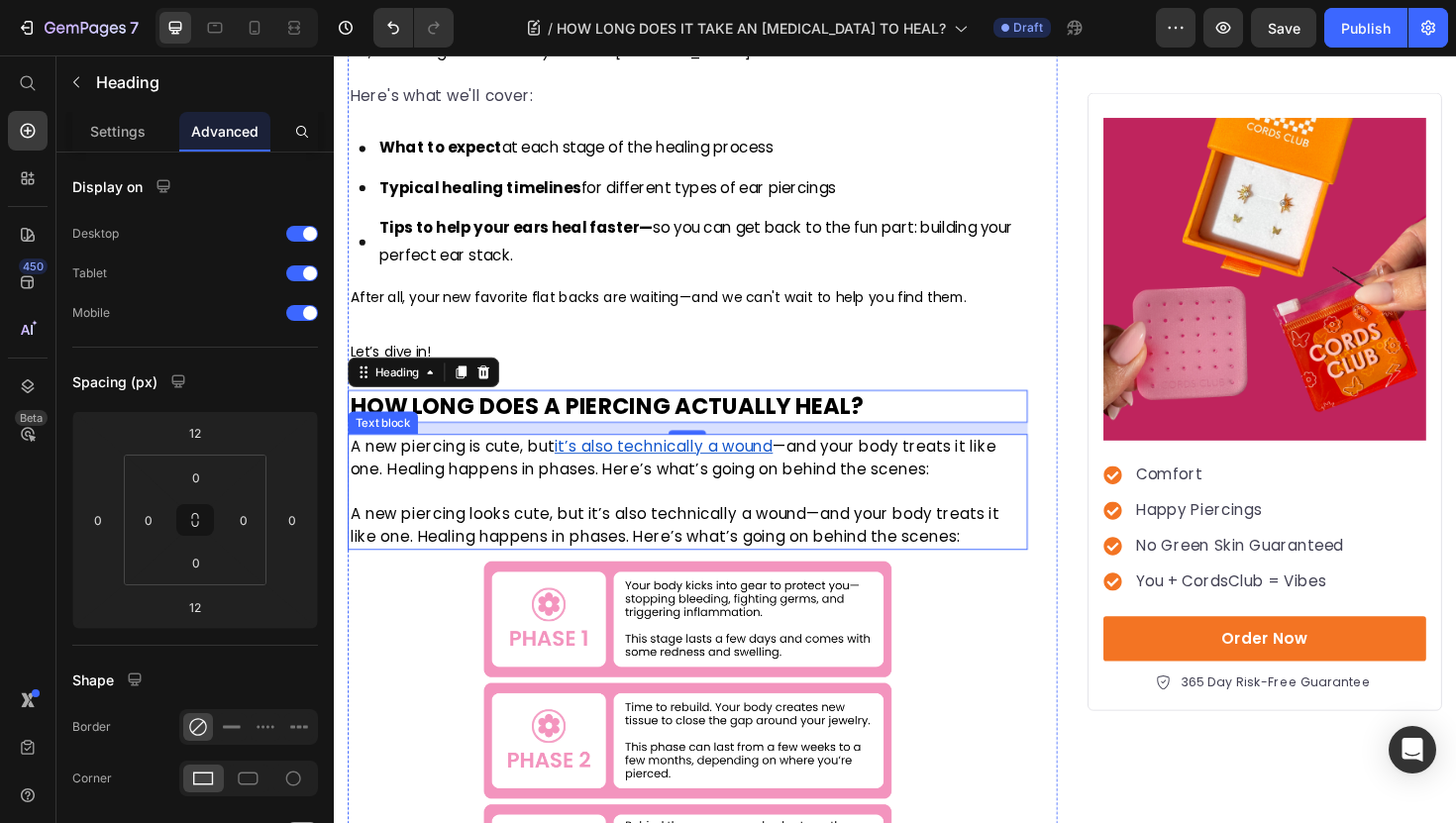click on "A new piercing looks cute, but it’s also technically a wound—and your body treats it like one. Healing happens in phases. Here’s what’s going on behind the scenes:" at bounding box center [694, 553] 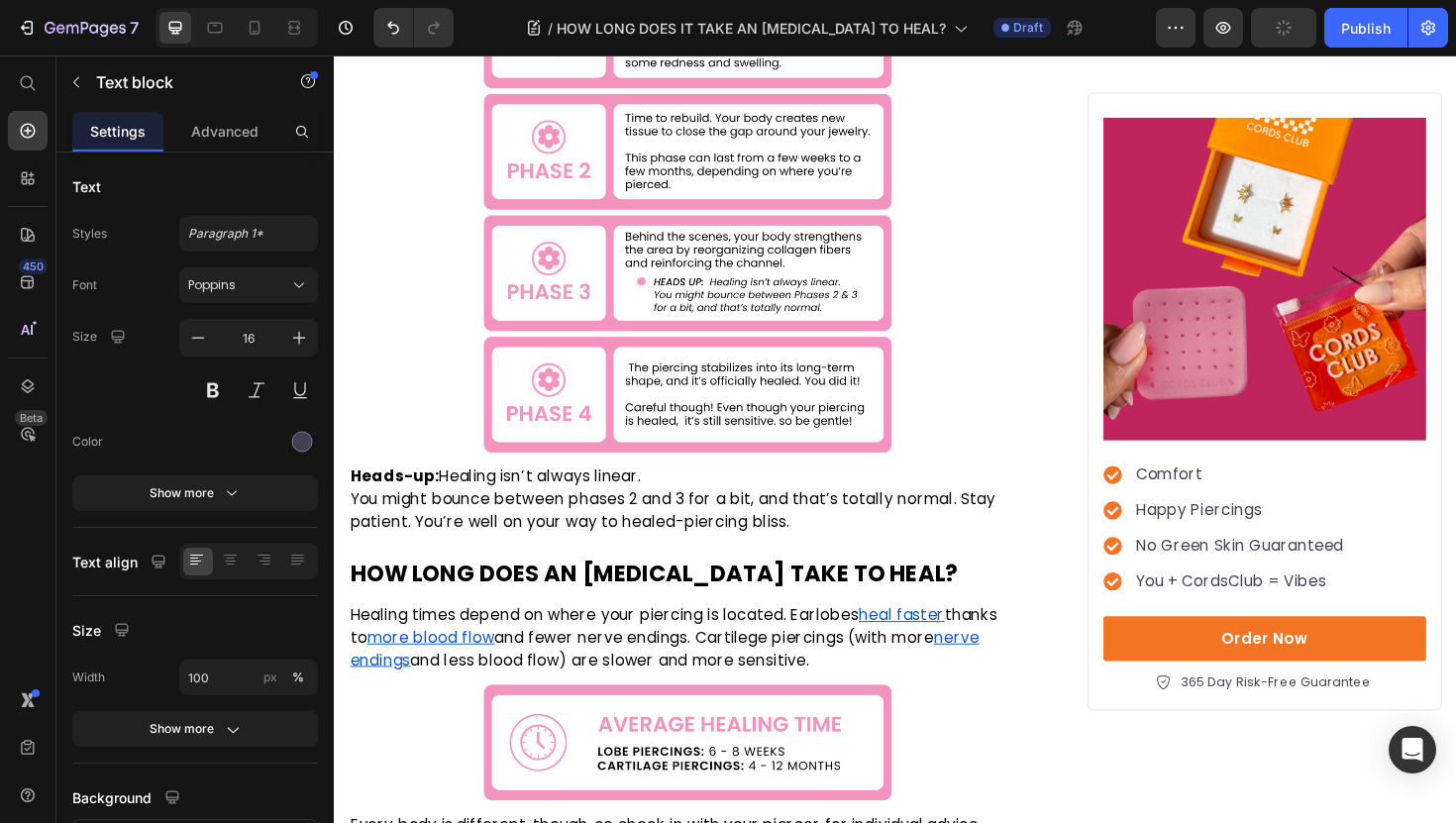 scroll, scrollTop: 1590, scrollLeft: 0, axis: vertical 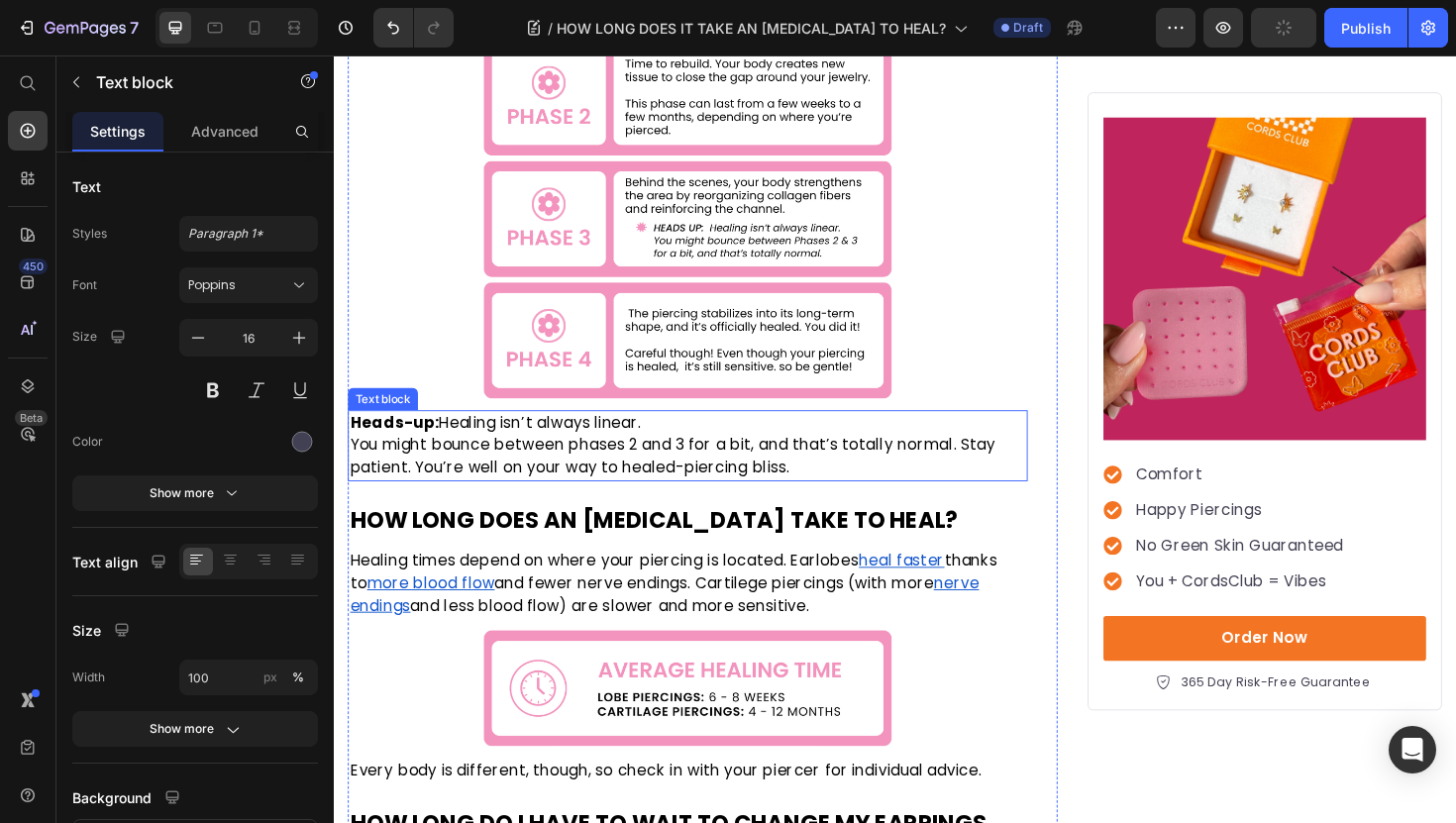 click on "You might bounce between phases 2 and 3 for a bit, and that’s totally normal. Stay patient. You’re well on your way to healed-piercing bliss." at bounding box center (692, 479) 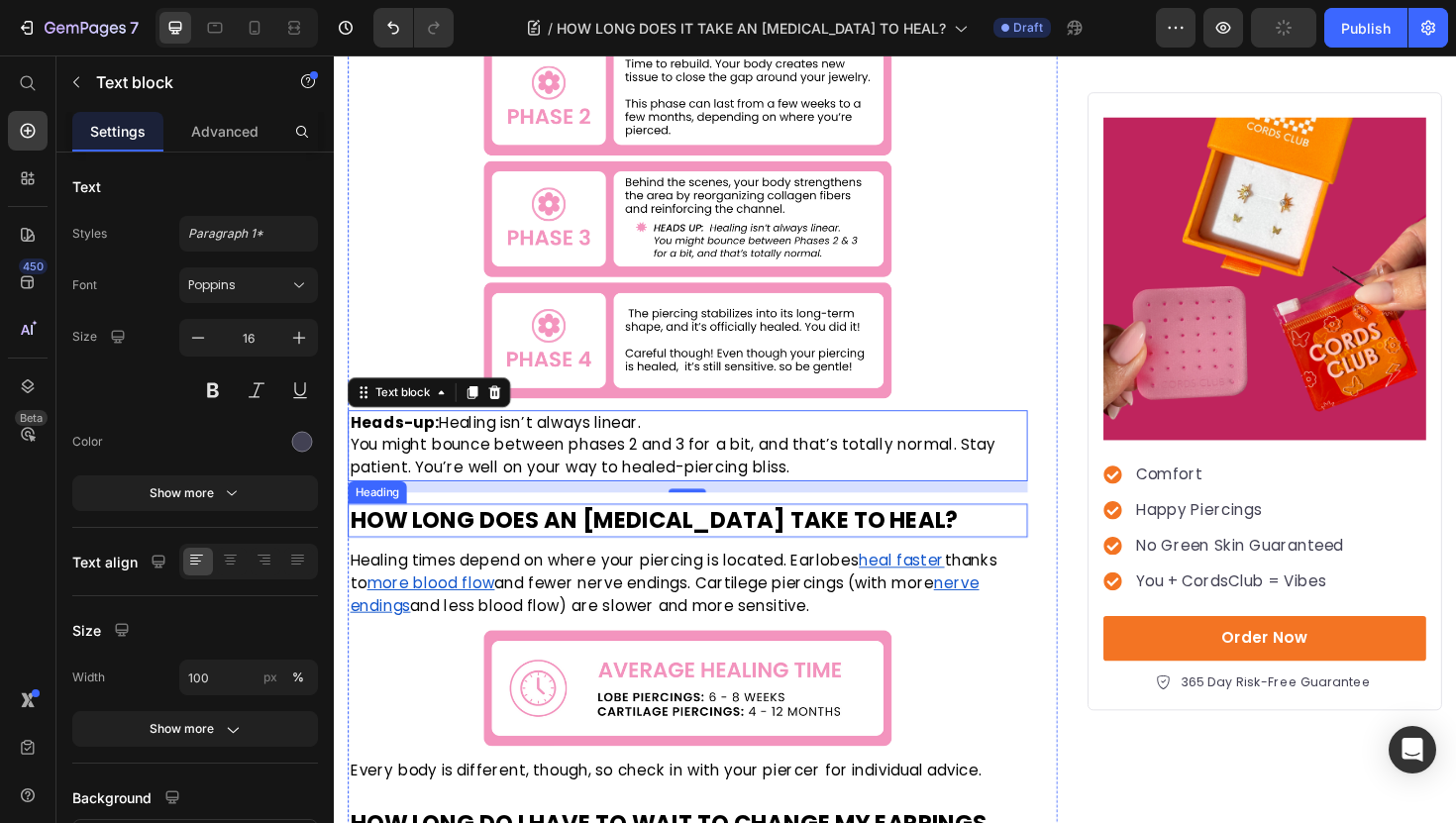 click on "HOW LONG DOES AN [MEDICAL_DATA] TAKE TO HEAL?" at bounding box center [672, 547] 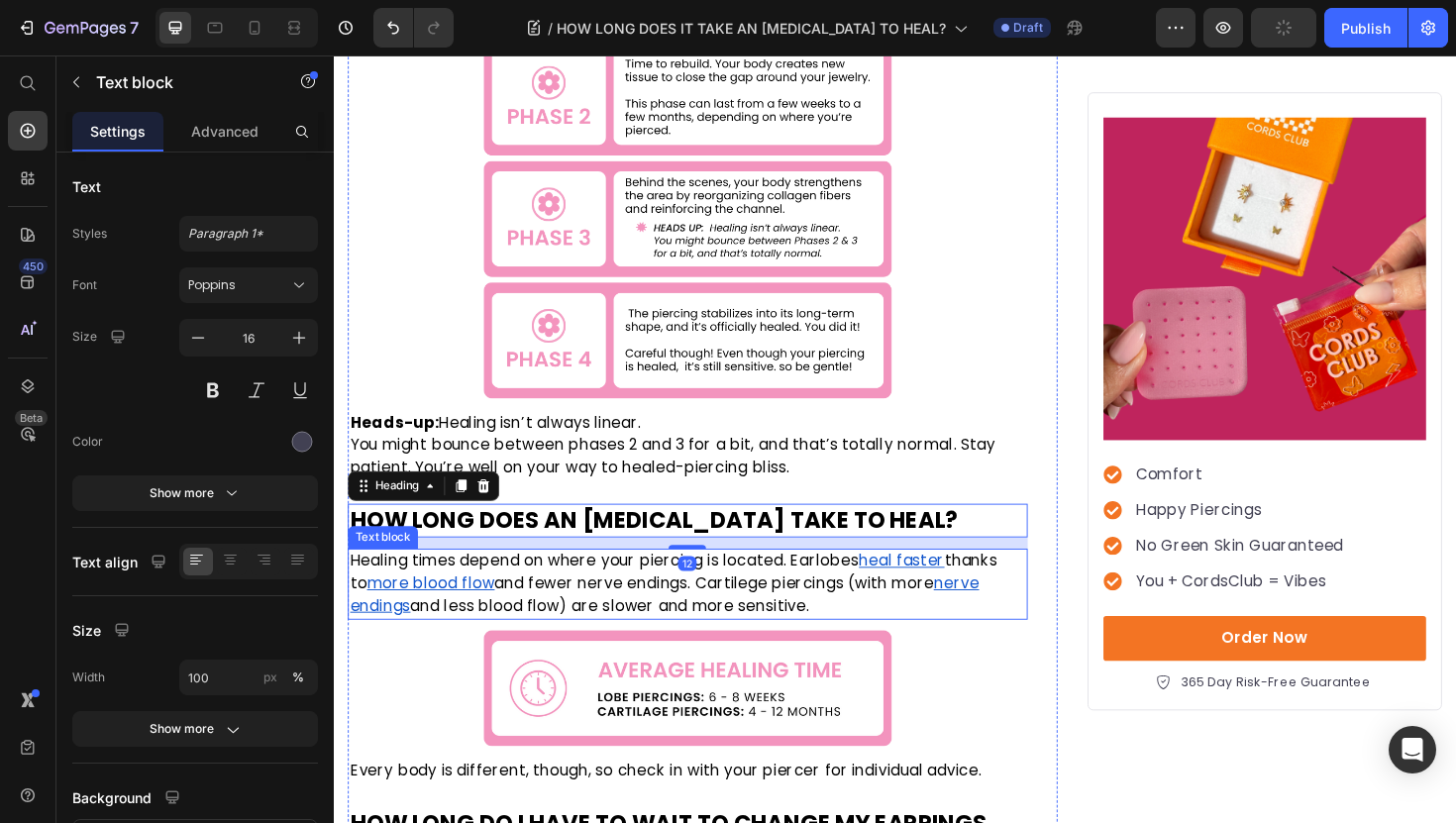 click on "more blood flow" at bounding box center (436, 614) 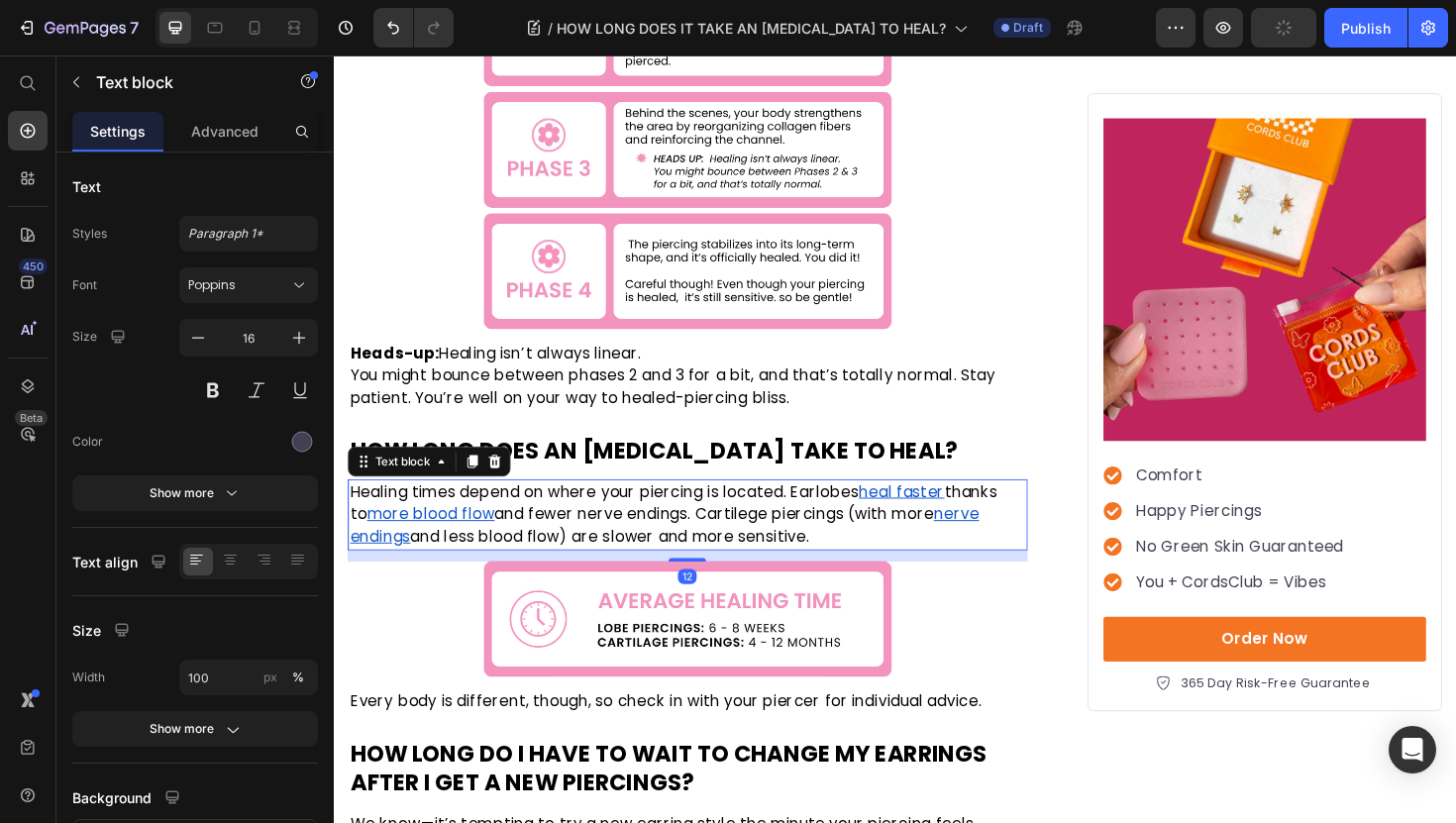 scroll, scrollTop: 2047, scrollLeft: 0, axis: vertical 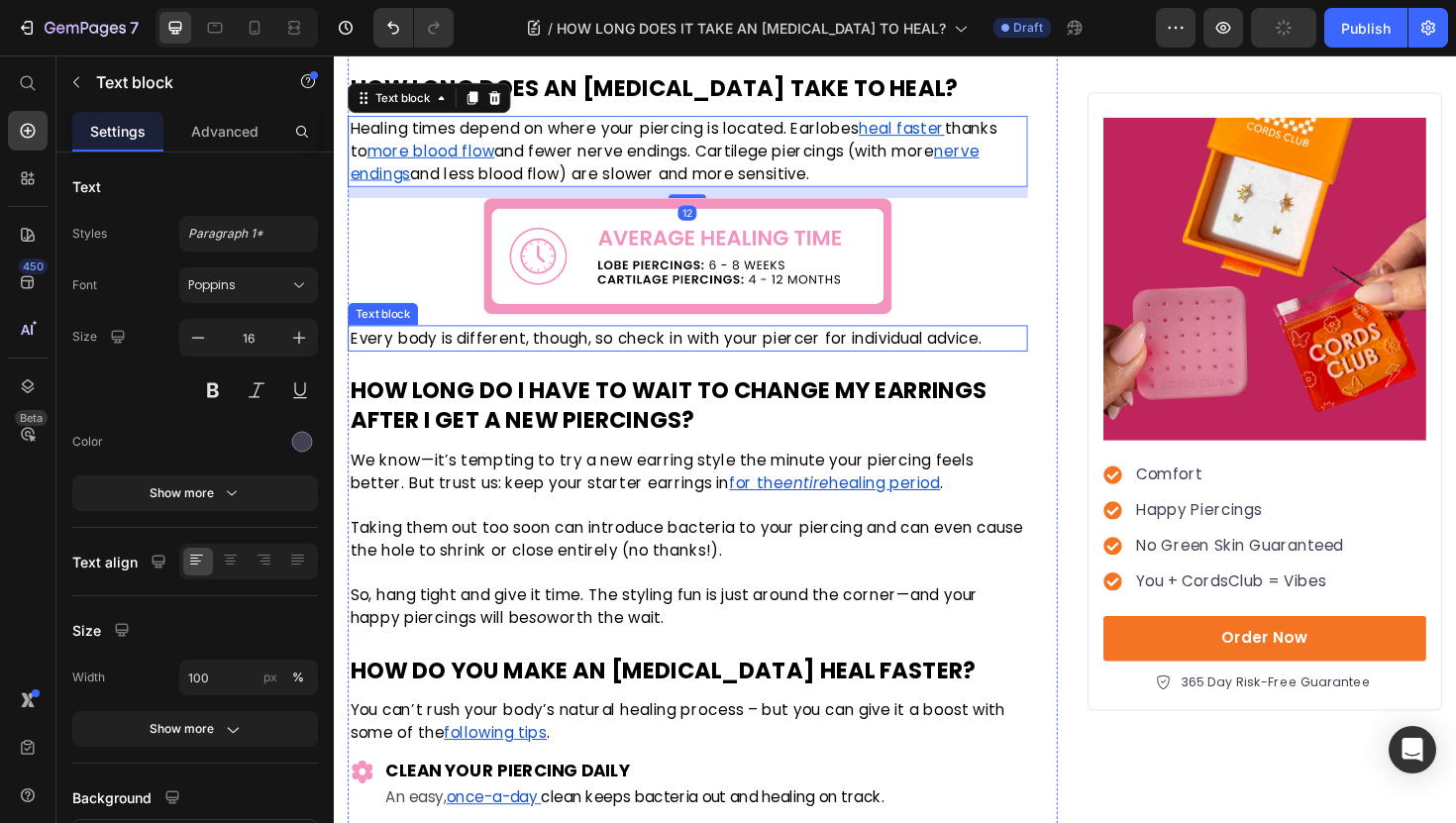 click on "Every body is different, though, so check in with your piercer for individual advice." at bounding box center [685, 355] 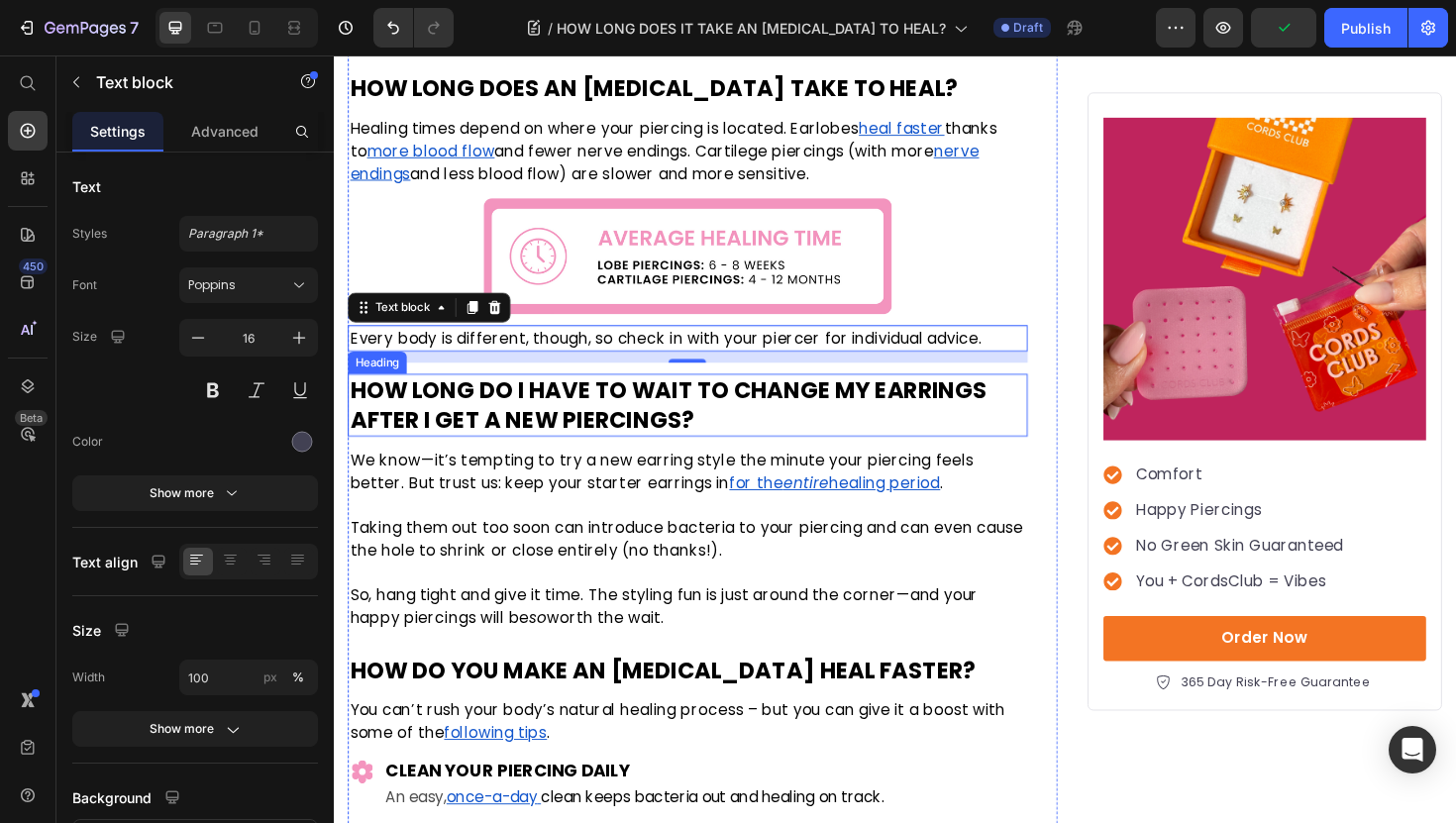 click on "HOW LONG DO I HAVE TO WAIT TO CHANGE MY EARRINGS AFTER I GET A NEW PIERCINGS?" at bounding box center [687, 426] 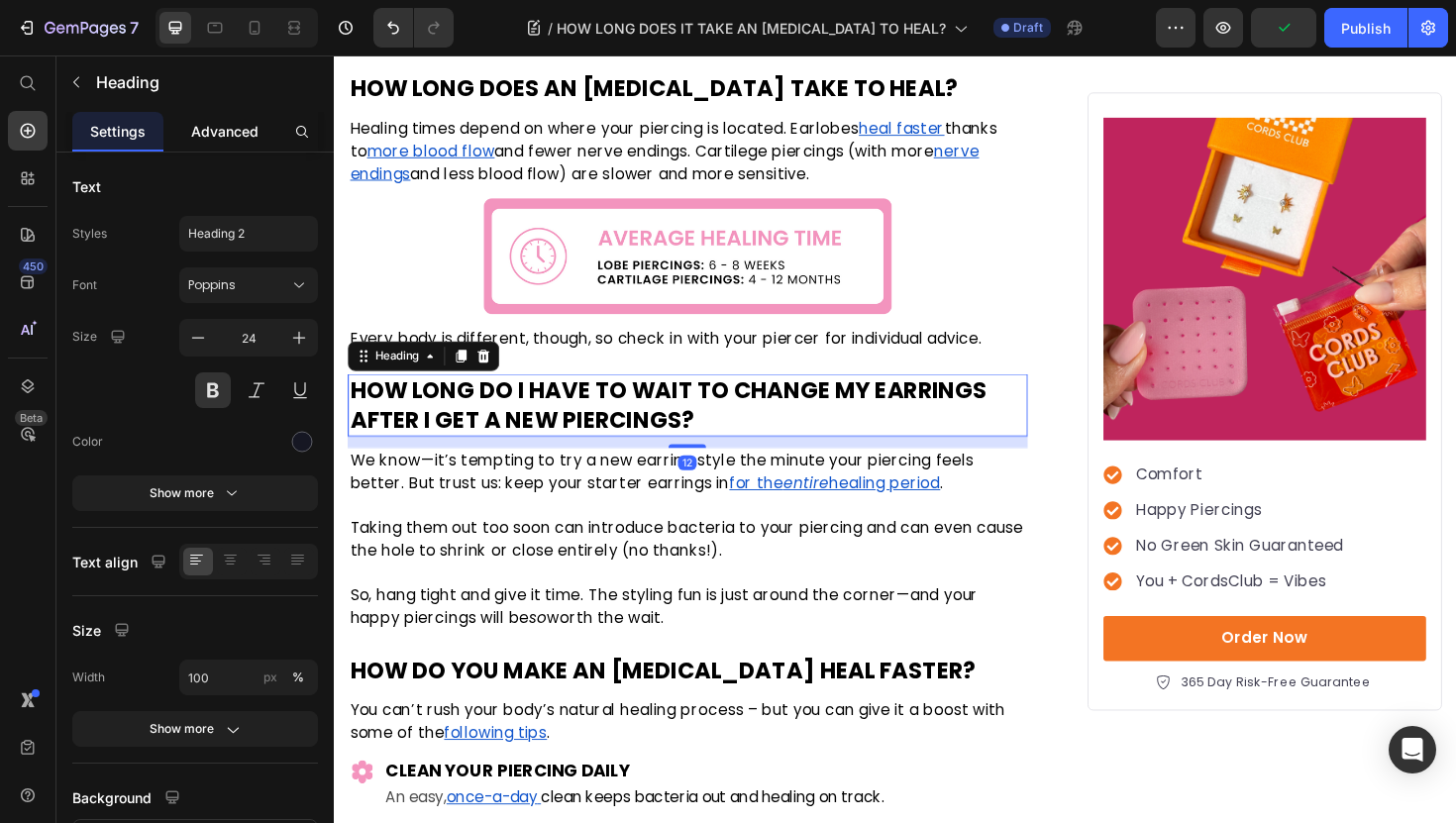 click on "Advanced" 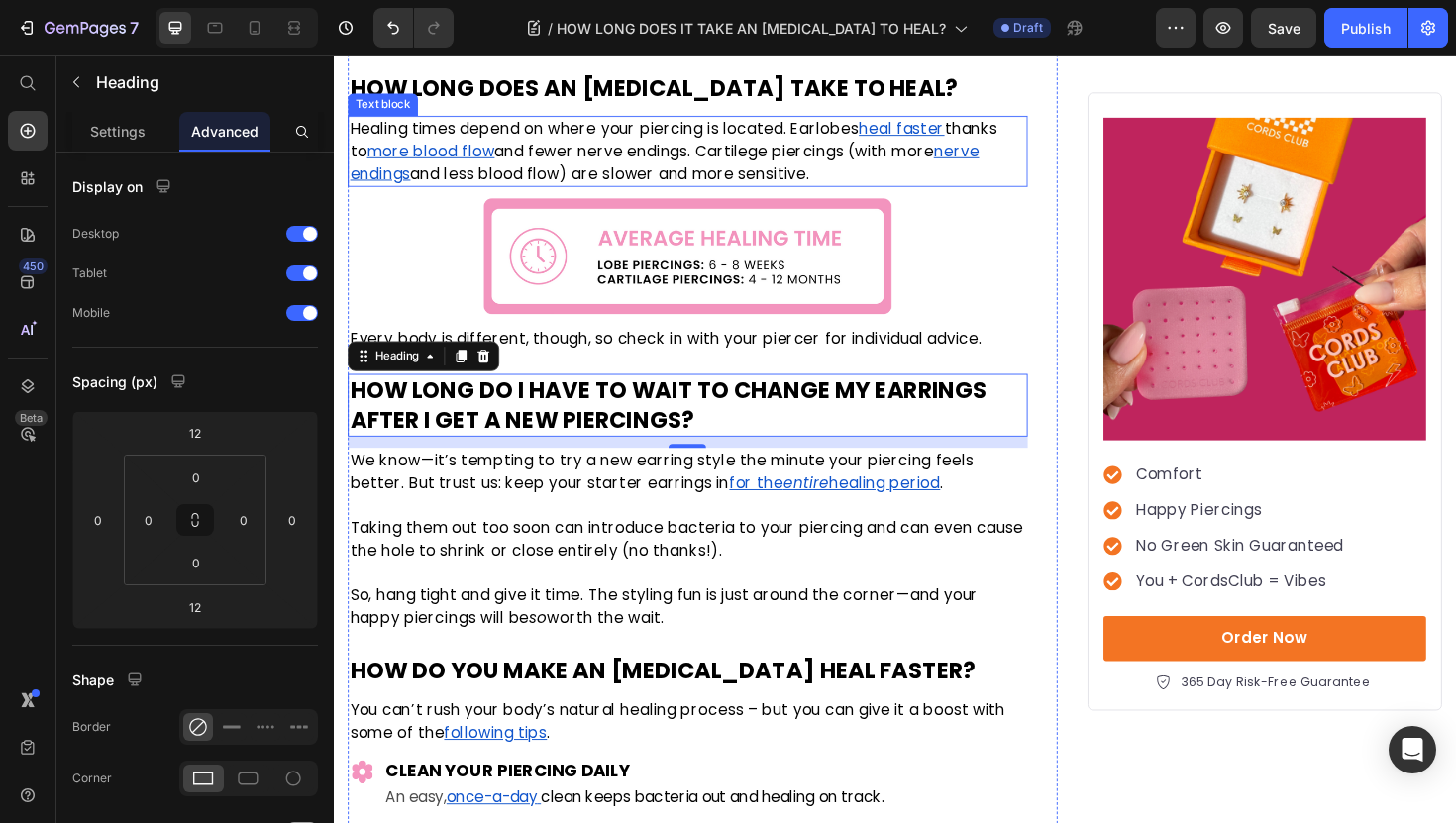 scroll, scrollTop: 1970, scrollLeft: 0, axis: vertical 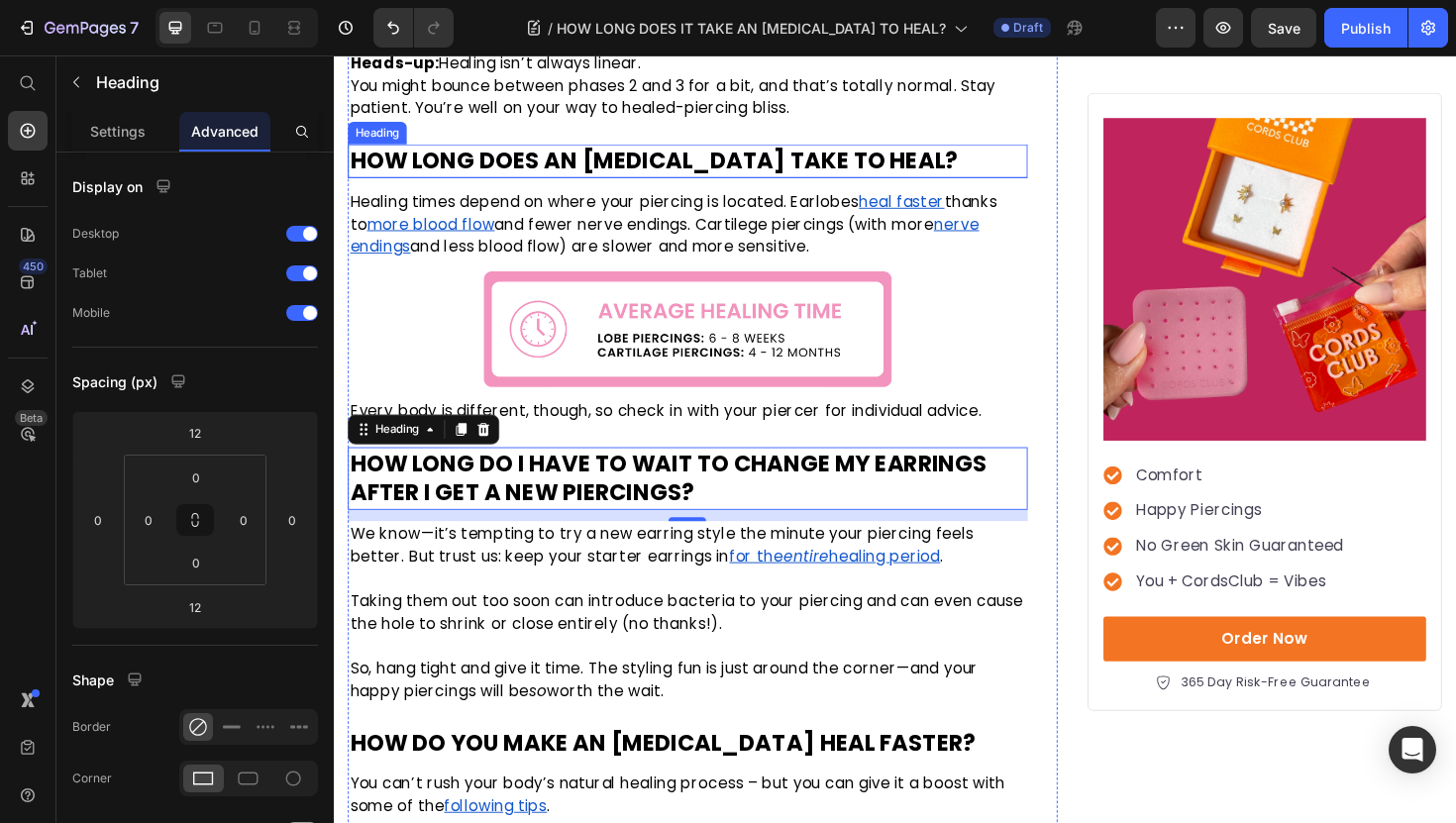 click on "HOW LONG DOES AN [MEDICAL_DATA] TAKE TO HEAL?" at bounding box center [672, 166] 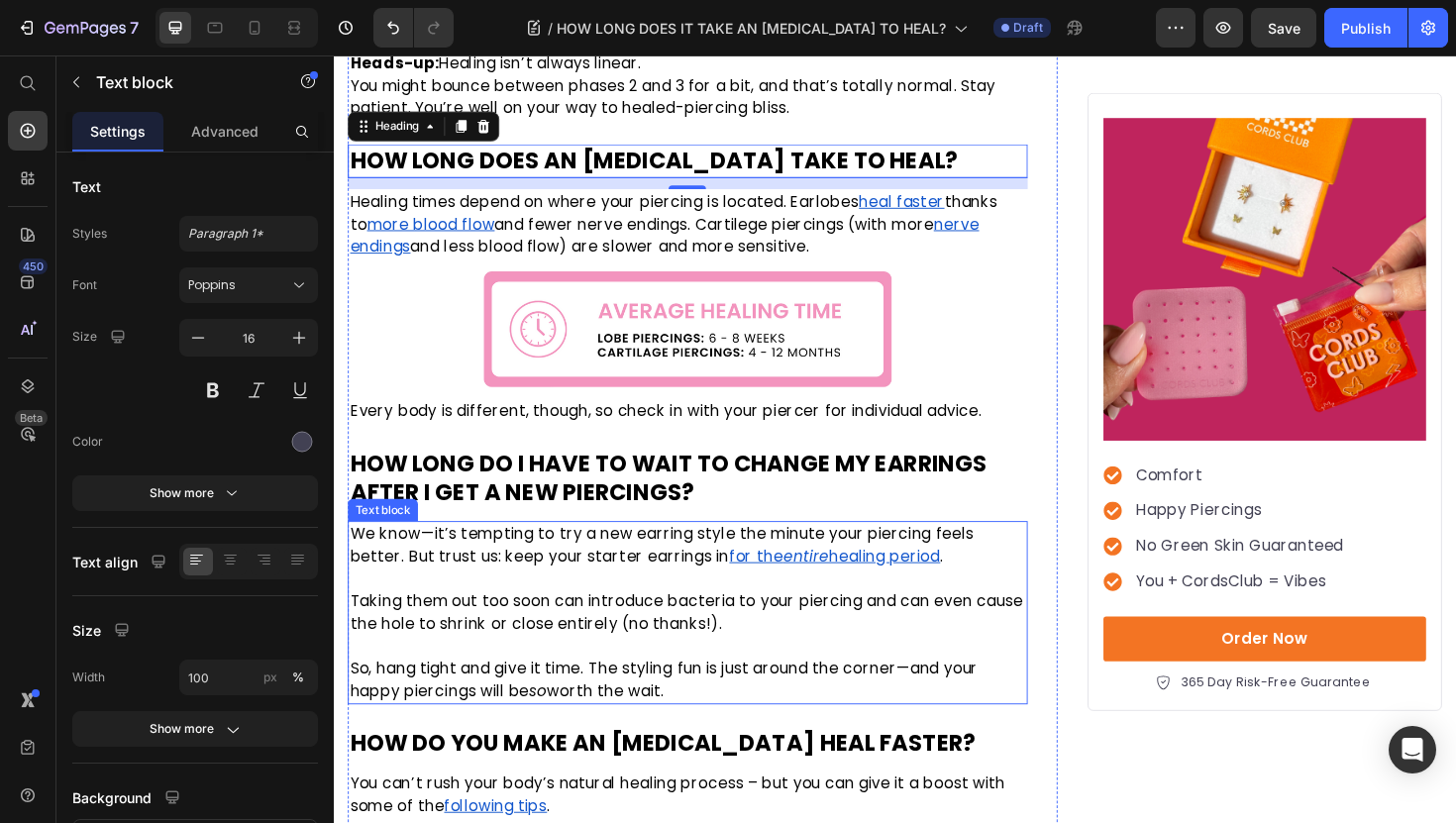 click on "We know—it’s tempting to try a new earring style the minute your piercing feels better. But trust us: keep your starter earrings in" at bounding box center [680, 573] 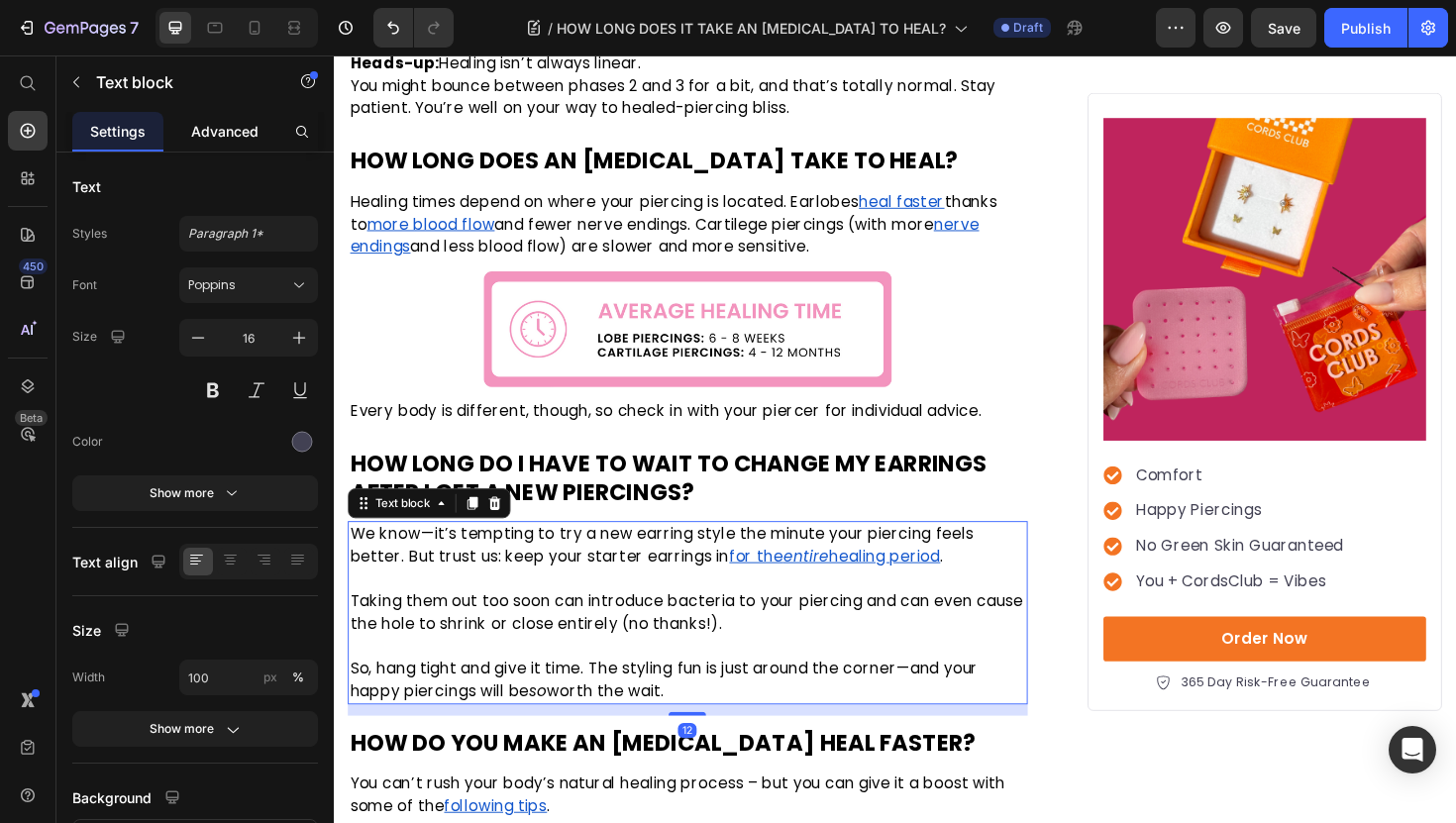 click on "Advanced" 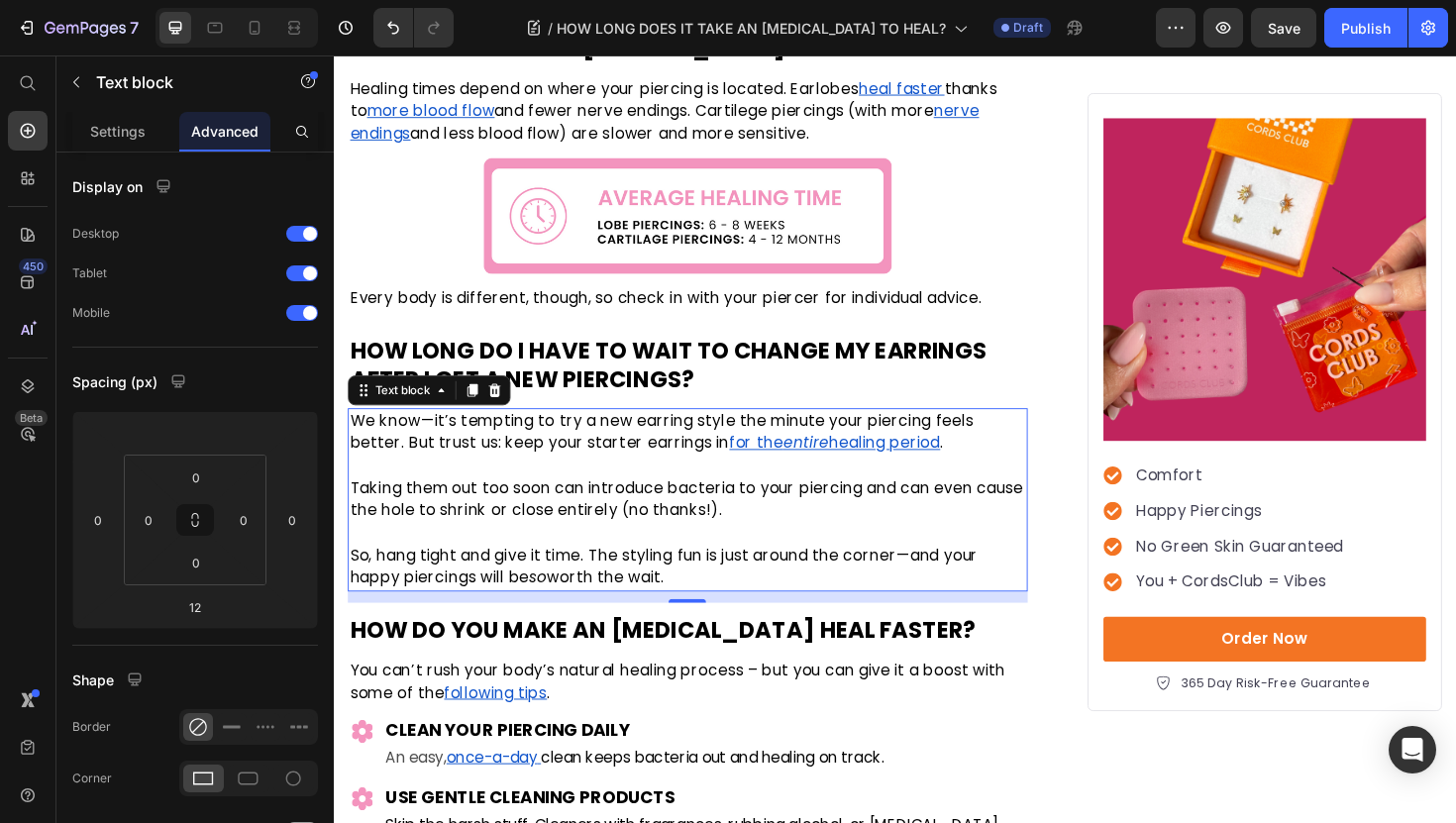scroll, scrollTop: 2294, scrollLeft: 0, axis: vertical 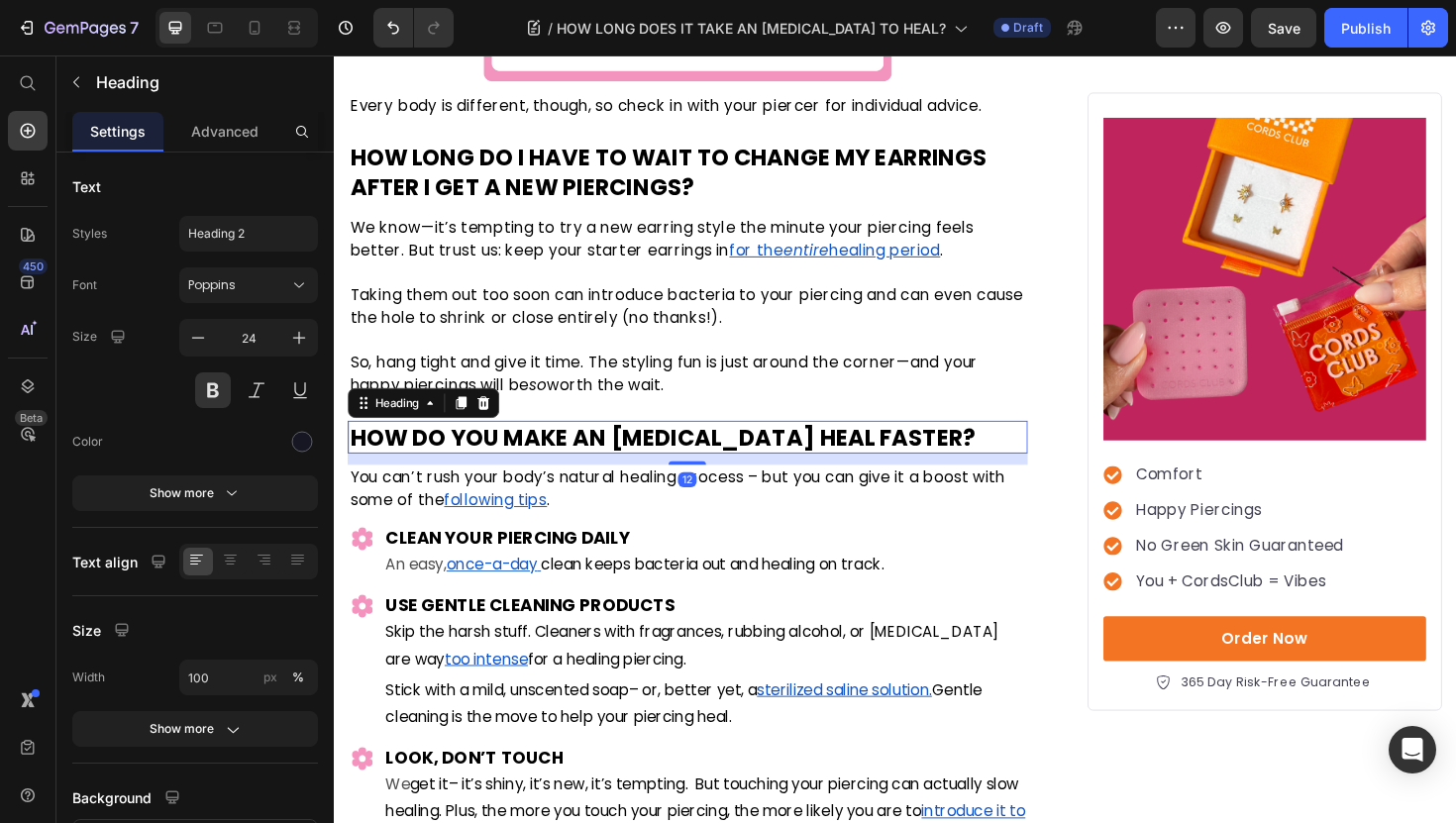 click on "HOW DO YOU MAKE AN [MEDICAL_DATA] HEAL FASTER?" at bounding box center (681, 460) 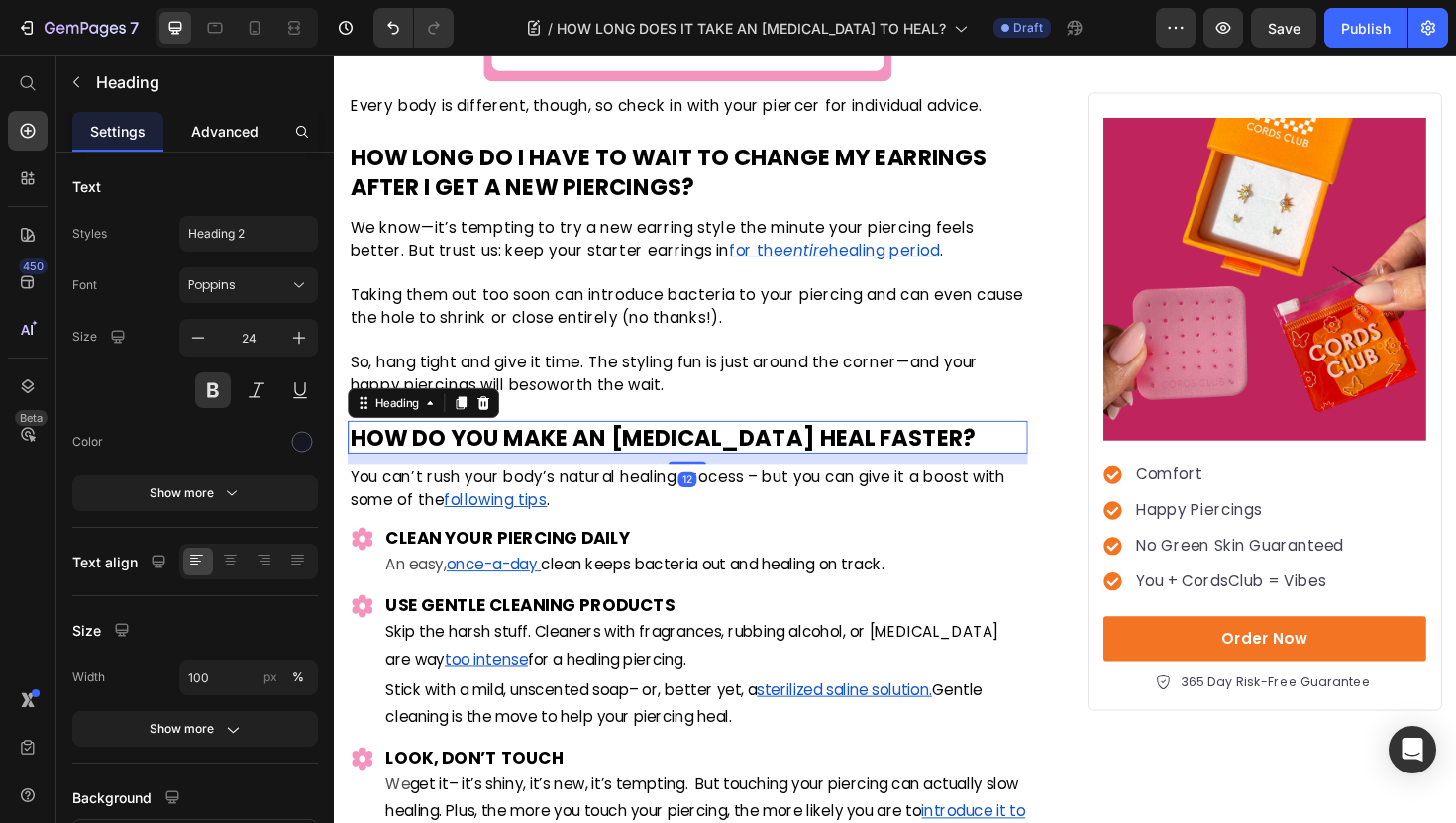 click on "Advanced" at bounding box center (225, 131) 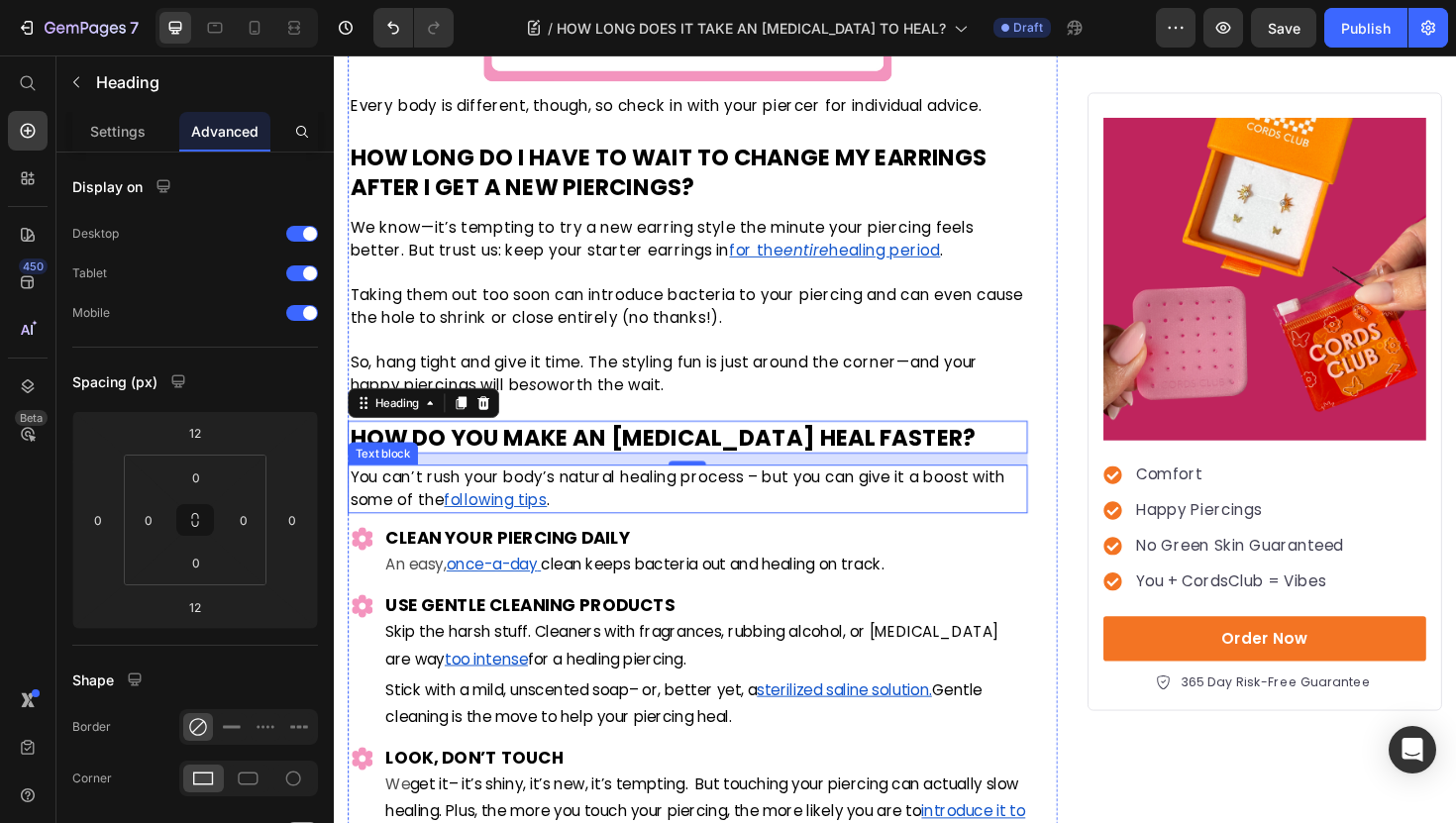 click on "You can’t rush your body’s natural healing process – but you can give it a boost with some of the" at bounding box center [697, 514] 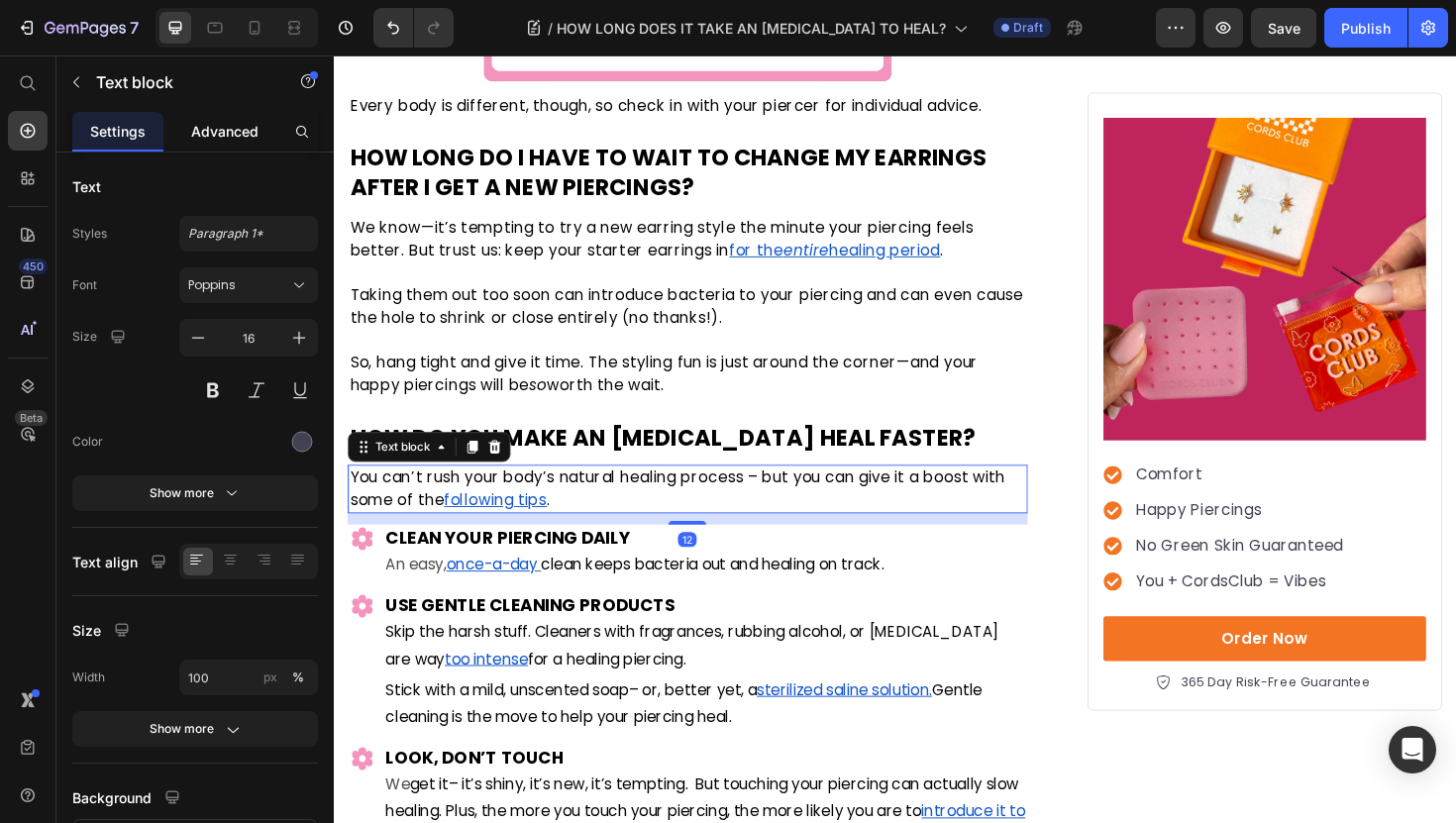 click on "Advanced" at bounding box center [225, 131] 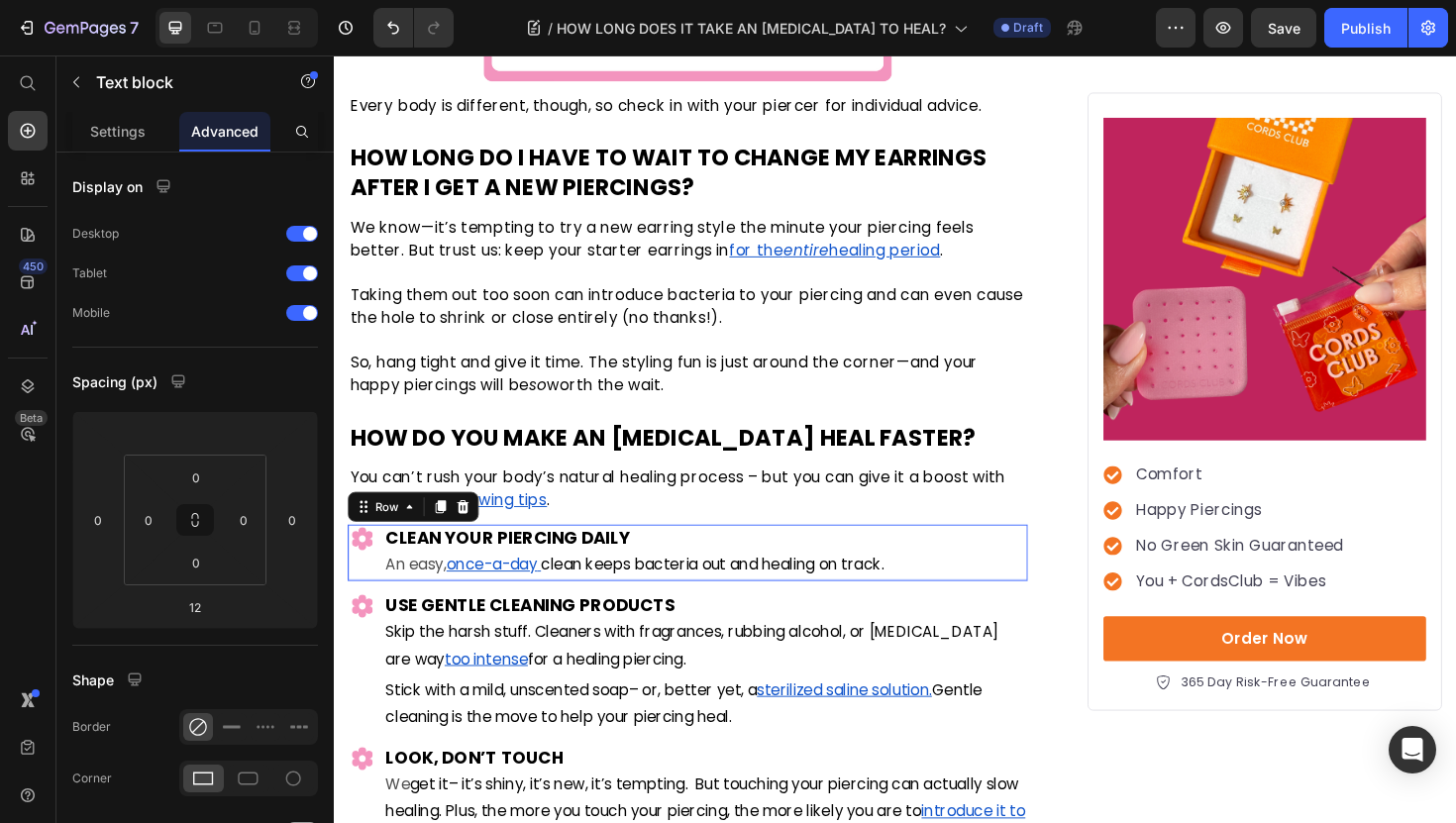 click on "Image ⁠⁠⁠⁠⁠⁠⁠ CLEAN YOUR PIERCING DAILY Heading An easy,  once-a-day   clean keeps bacteria out and healing on track. Text Block Row   0" at bounding box center [708, 582] 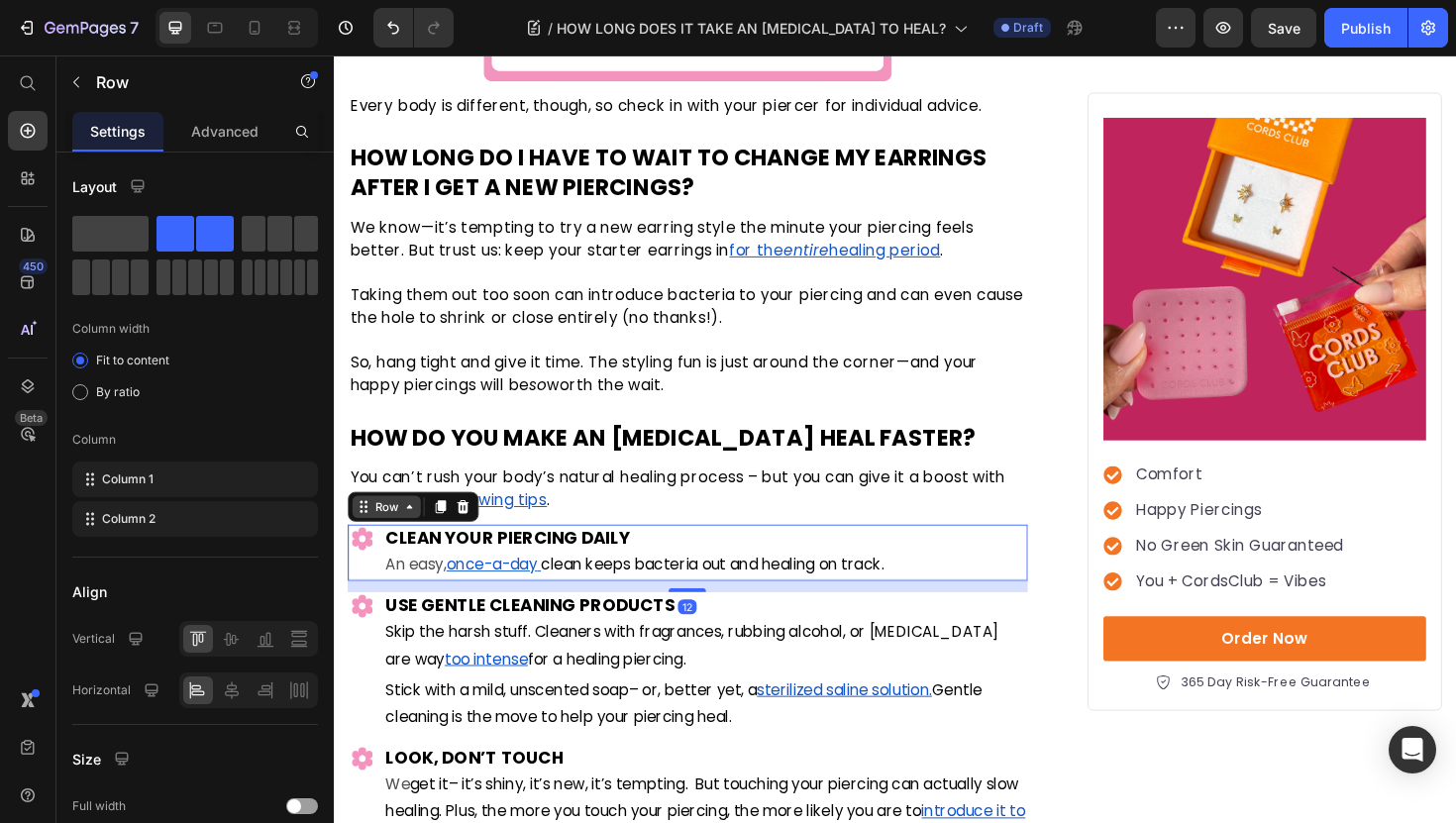 click on "Row" at bounding box center [389, 534] 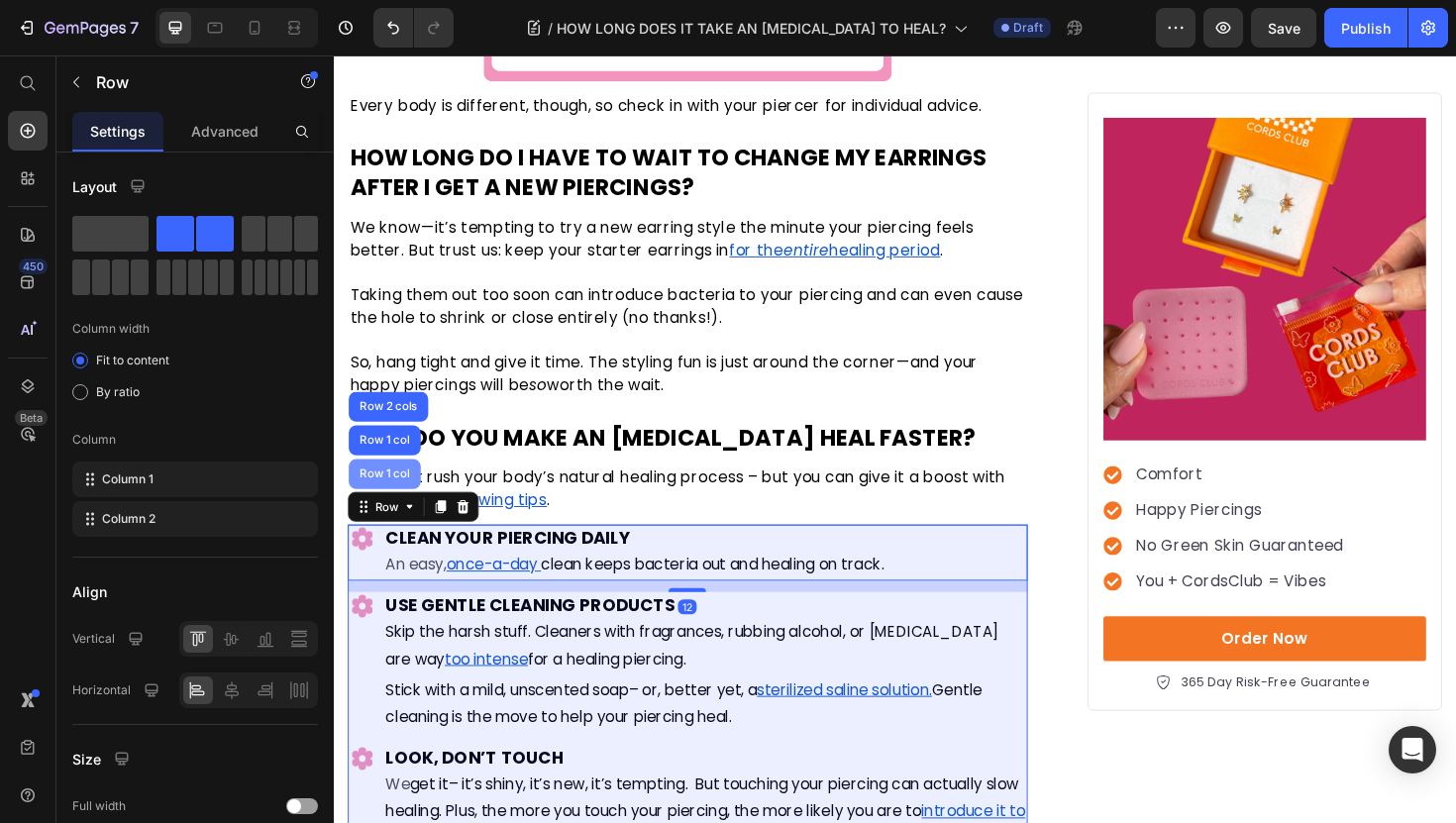 click on "Row 1 col" at bounding box center (387, 499) 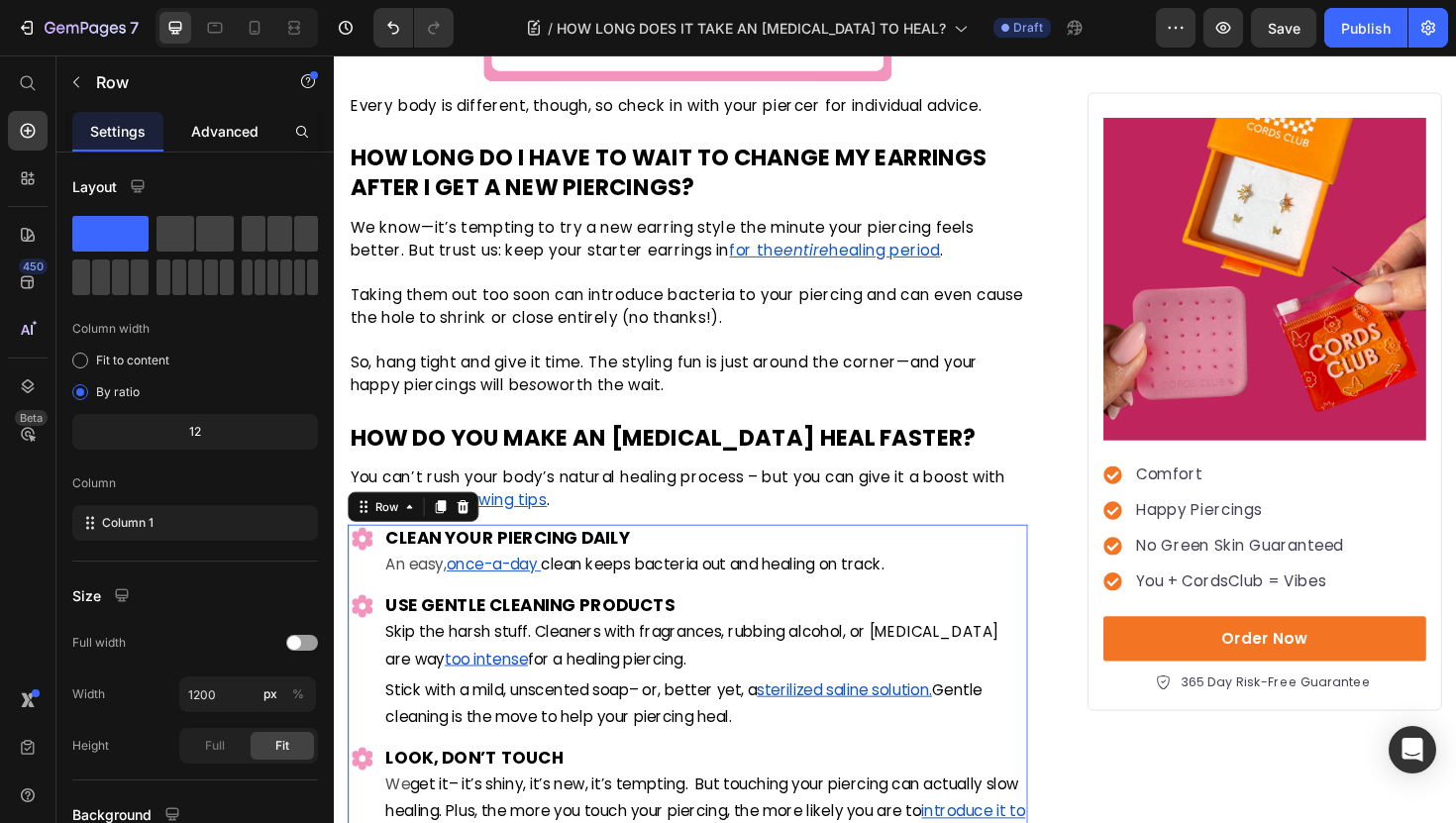 click on "Advanced" at bounding box center [225, 131] 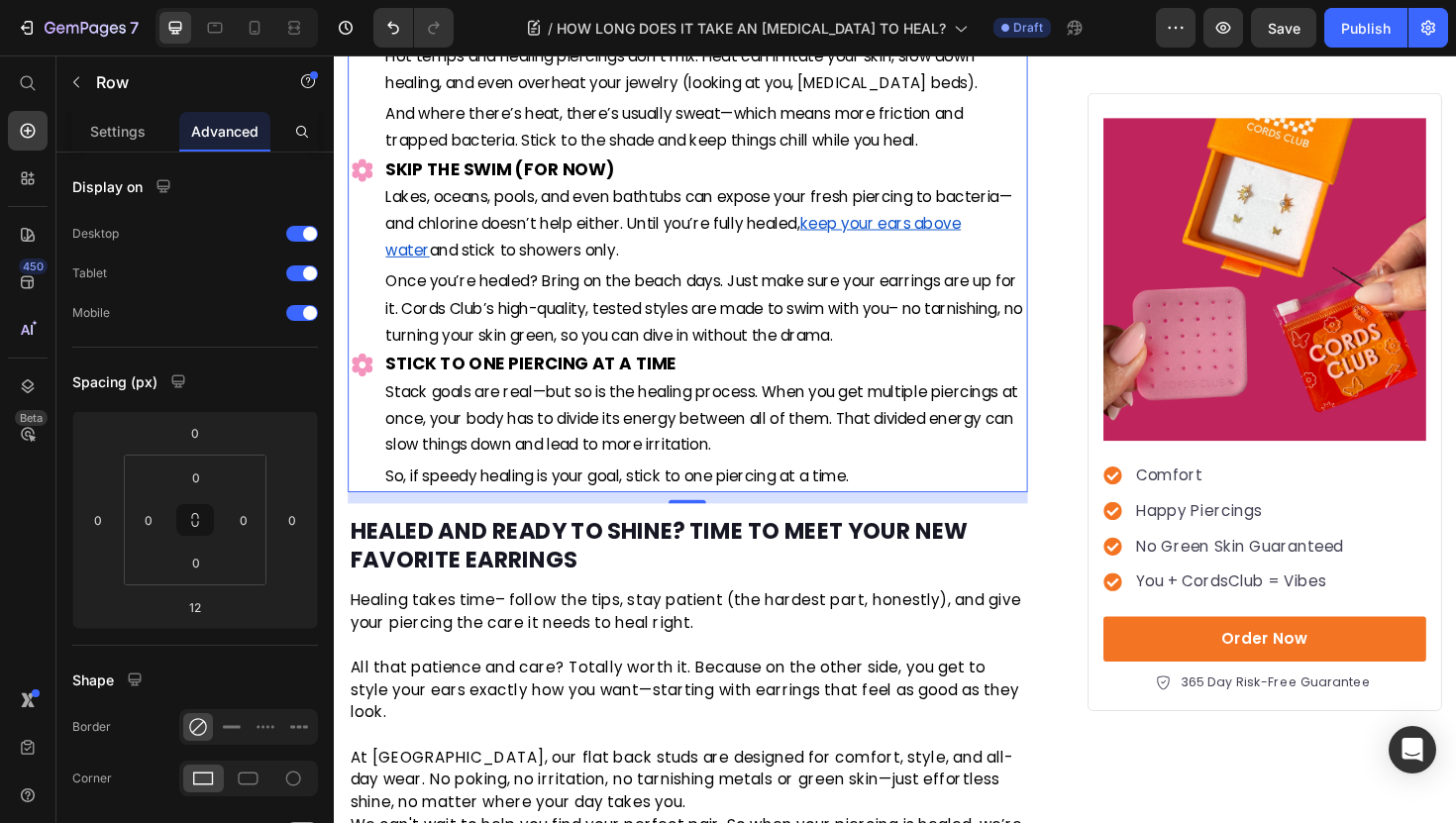 scroll, scrollTop: 3416, scrollLeft: 0, axis: vertical 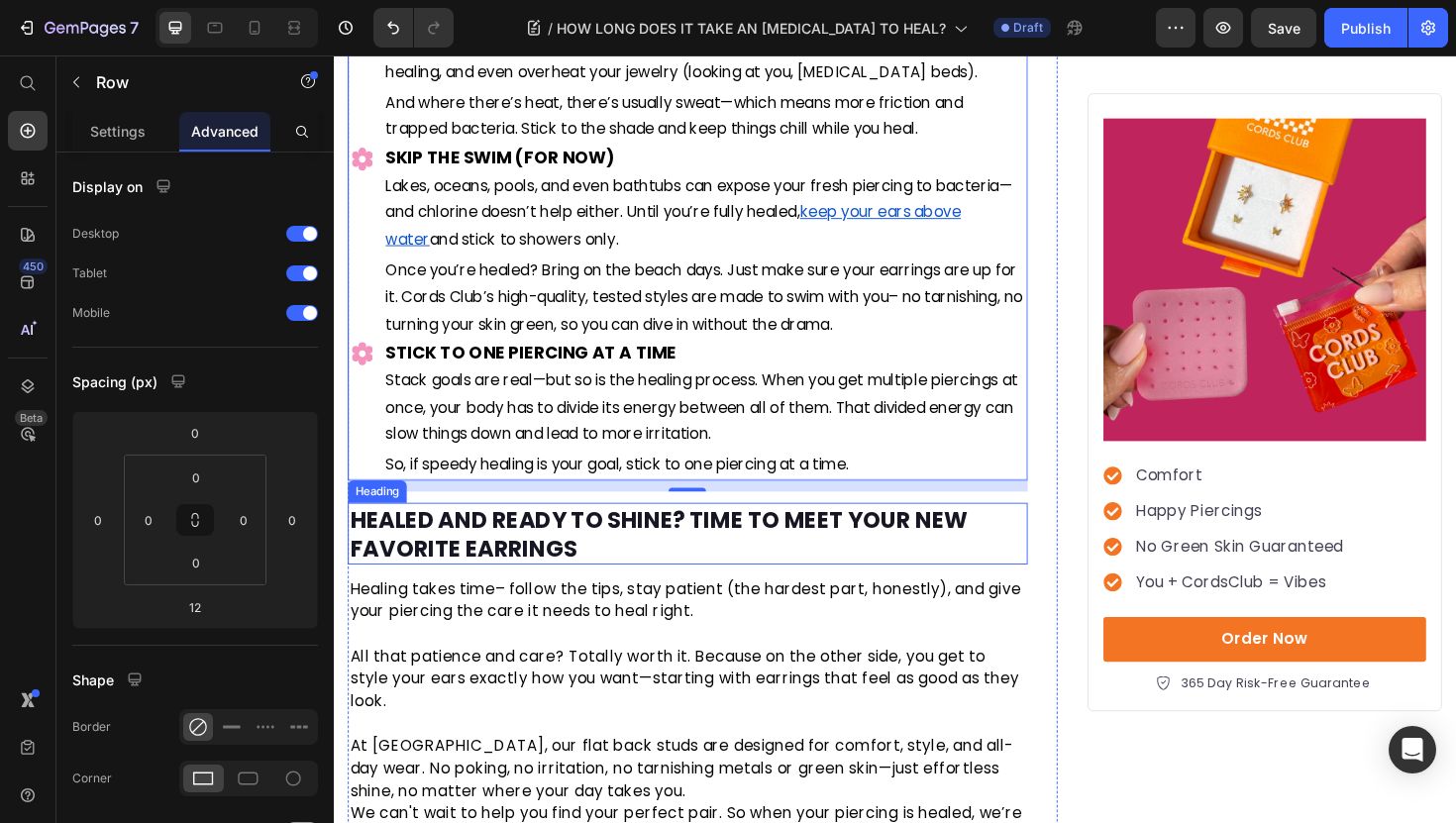 click on "HEALED AND READY TO SHINE? TIME TO MEET YOUR NEW FAVORITE EARRINGS" at bounding box center (677, 563) 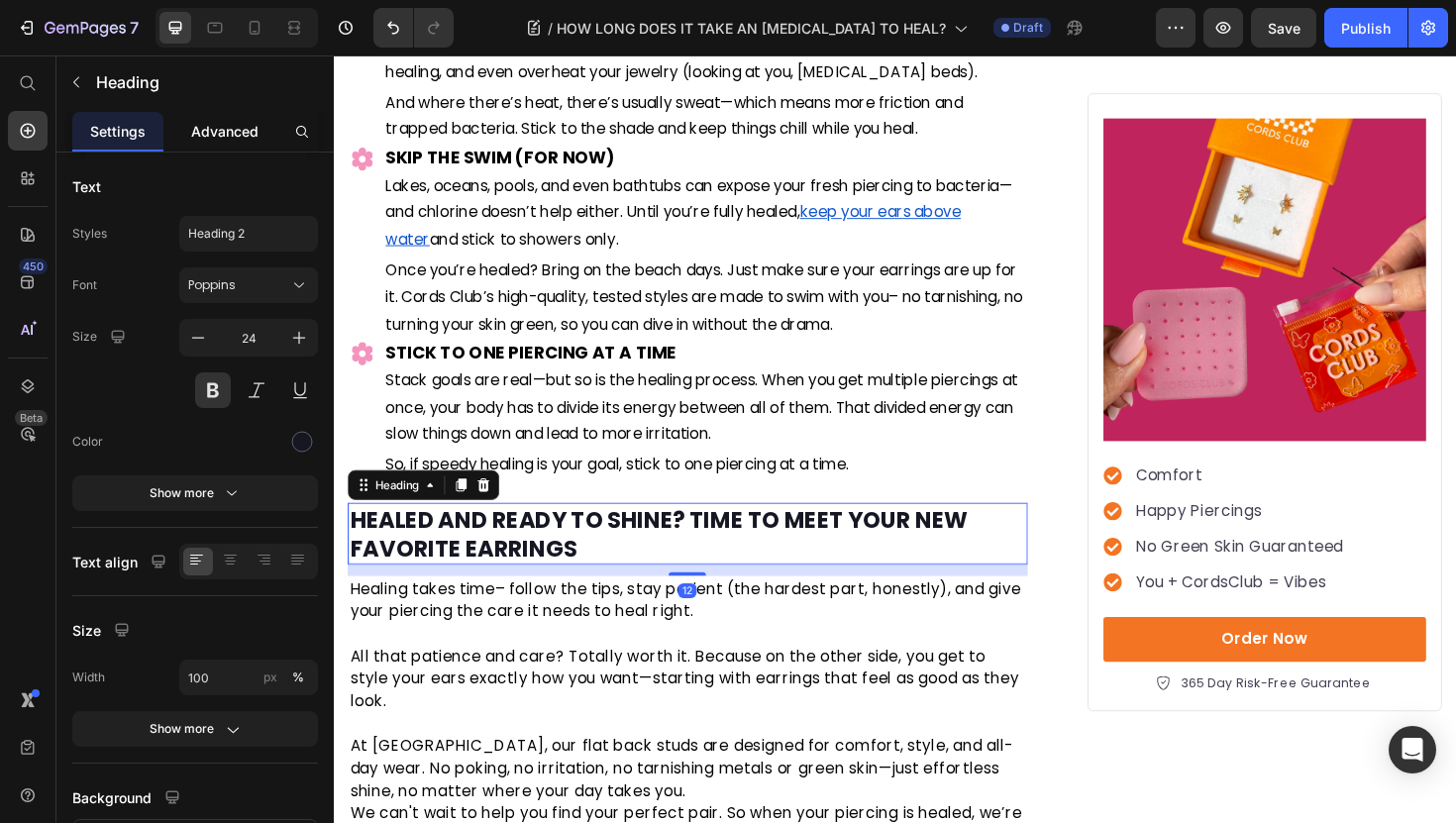click on "Advanced" at bounding box center (225, 131) 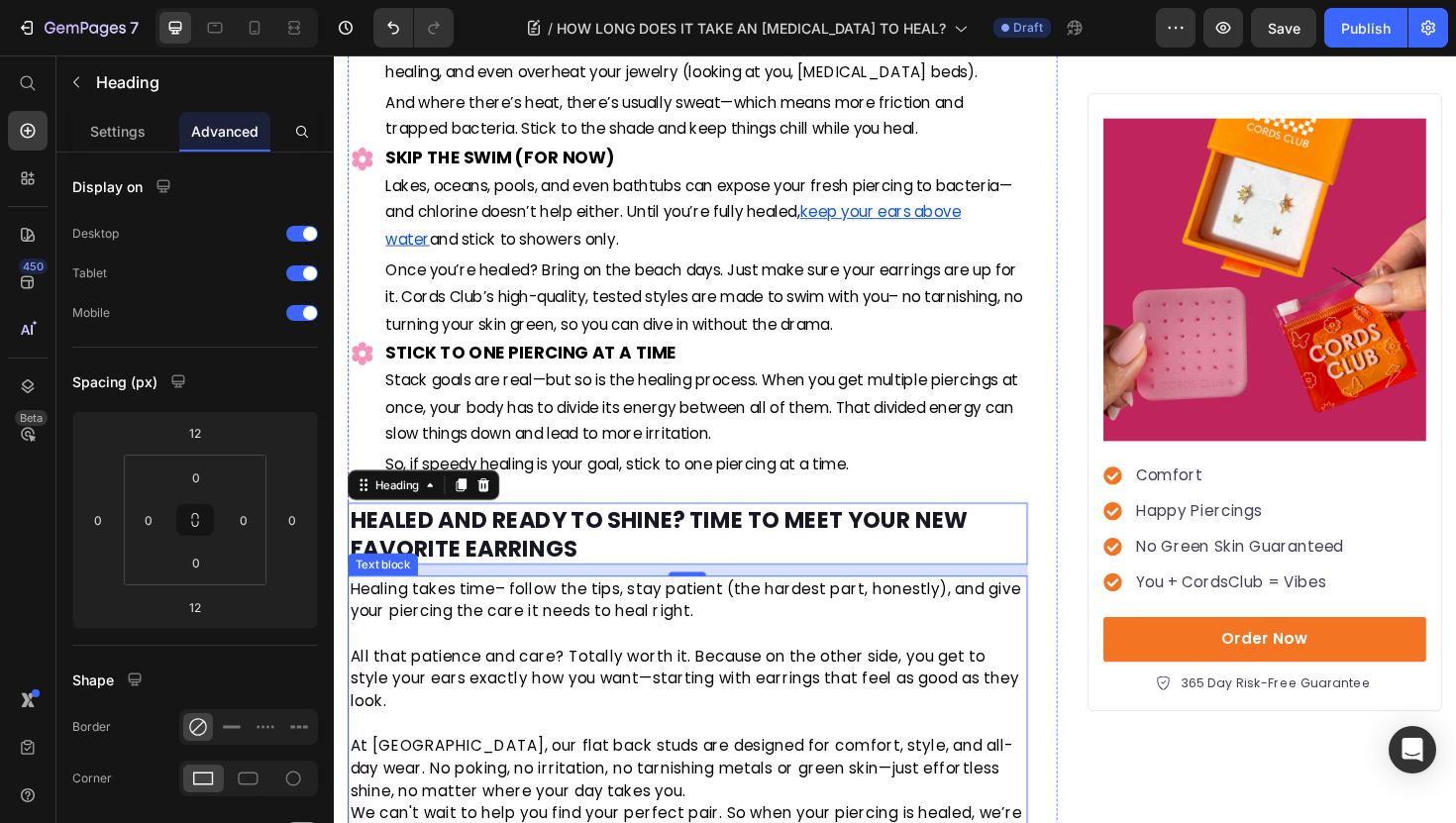 click on "All that patience and care? Totally worth it. Because on the other side, you get to style your ears exactly how you want—starting with earrings that feel as good as they look." at bounding box center (705, 715) 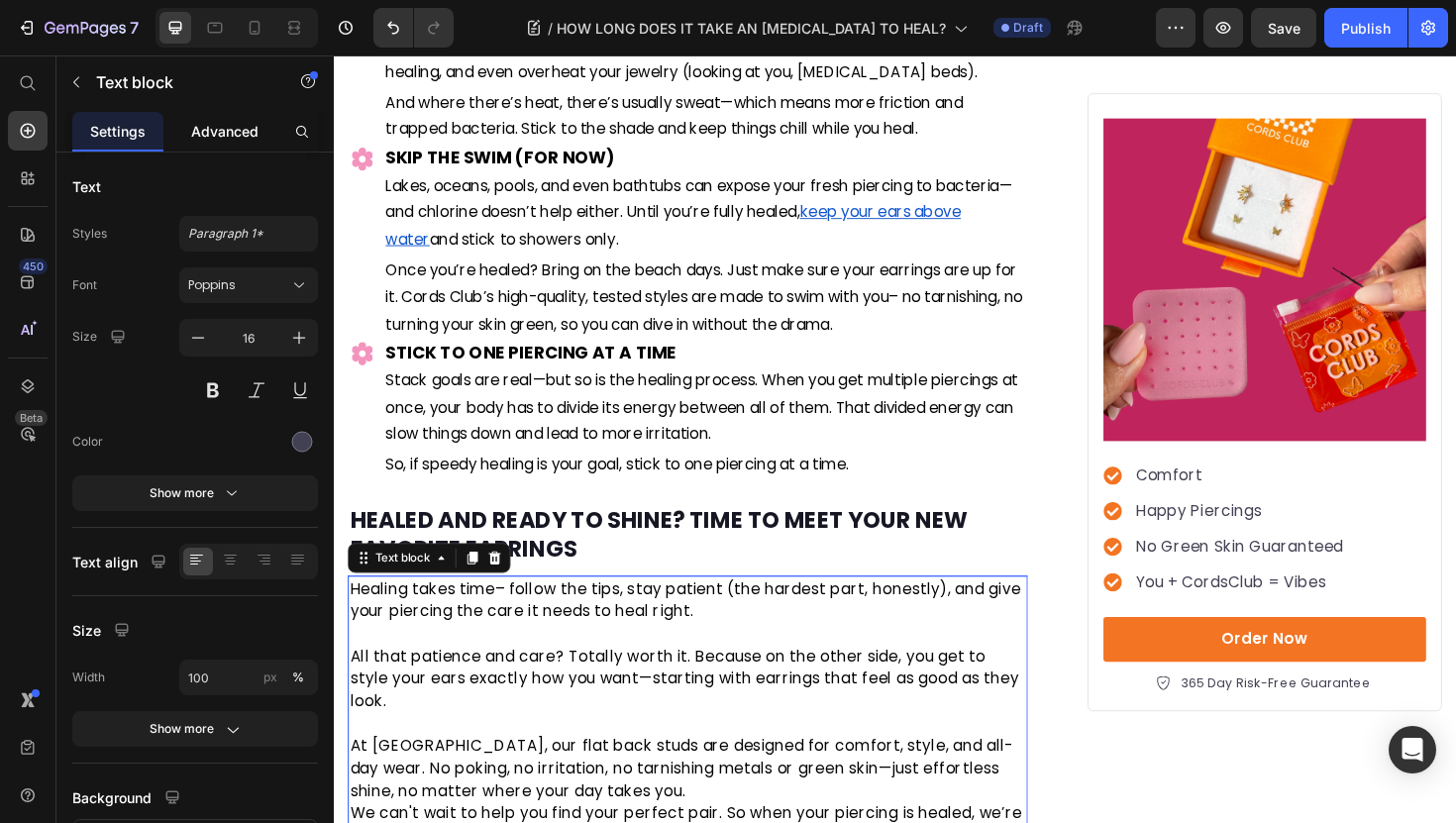 click on "Advanced" at bounding box center (225, 131) 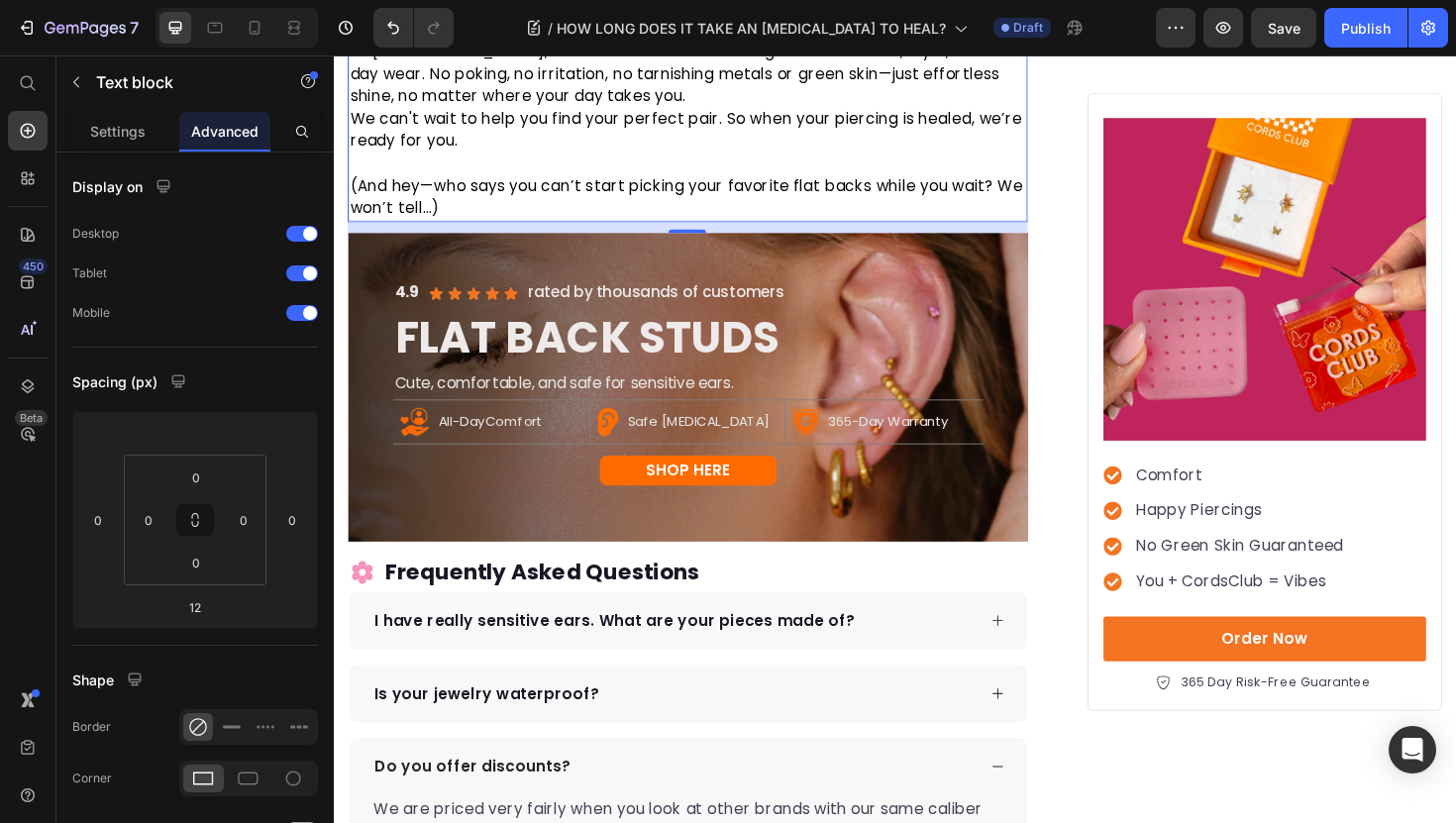 scroll, scrollTop: 4144, scrollLeft: 0, axis: vertical 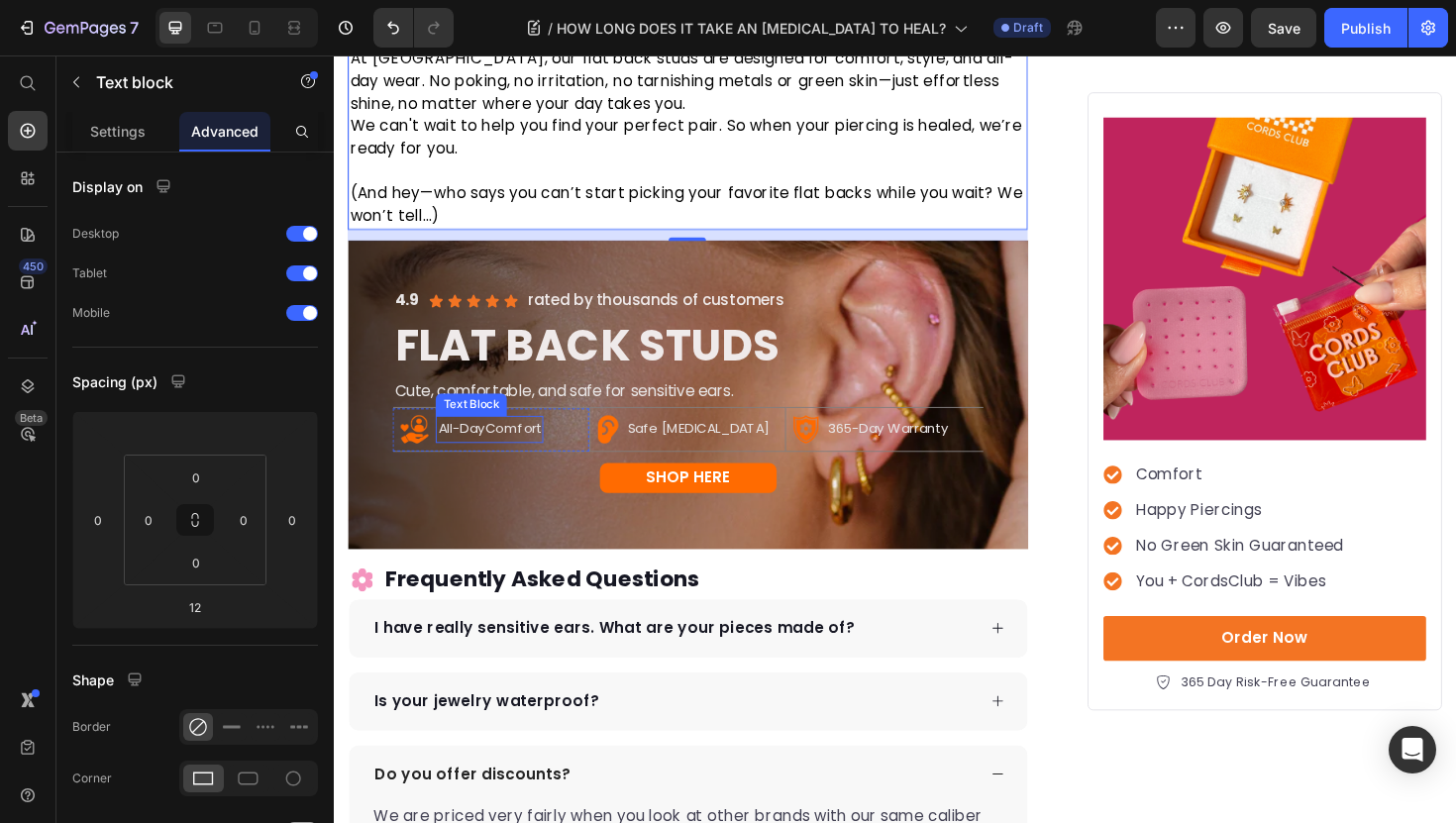 click on "All-DayComfort Text Block" at bounding box center (498, 451) 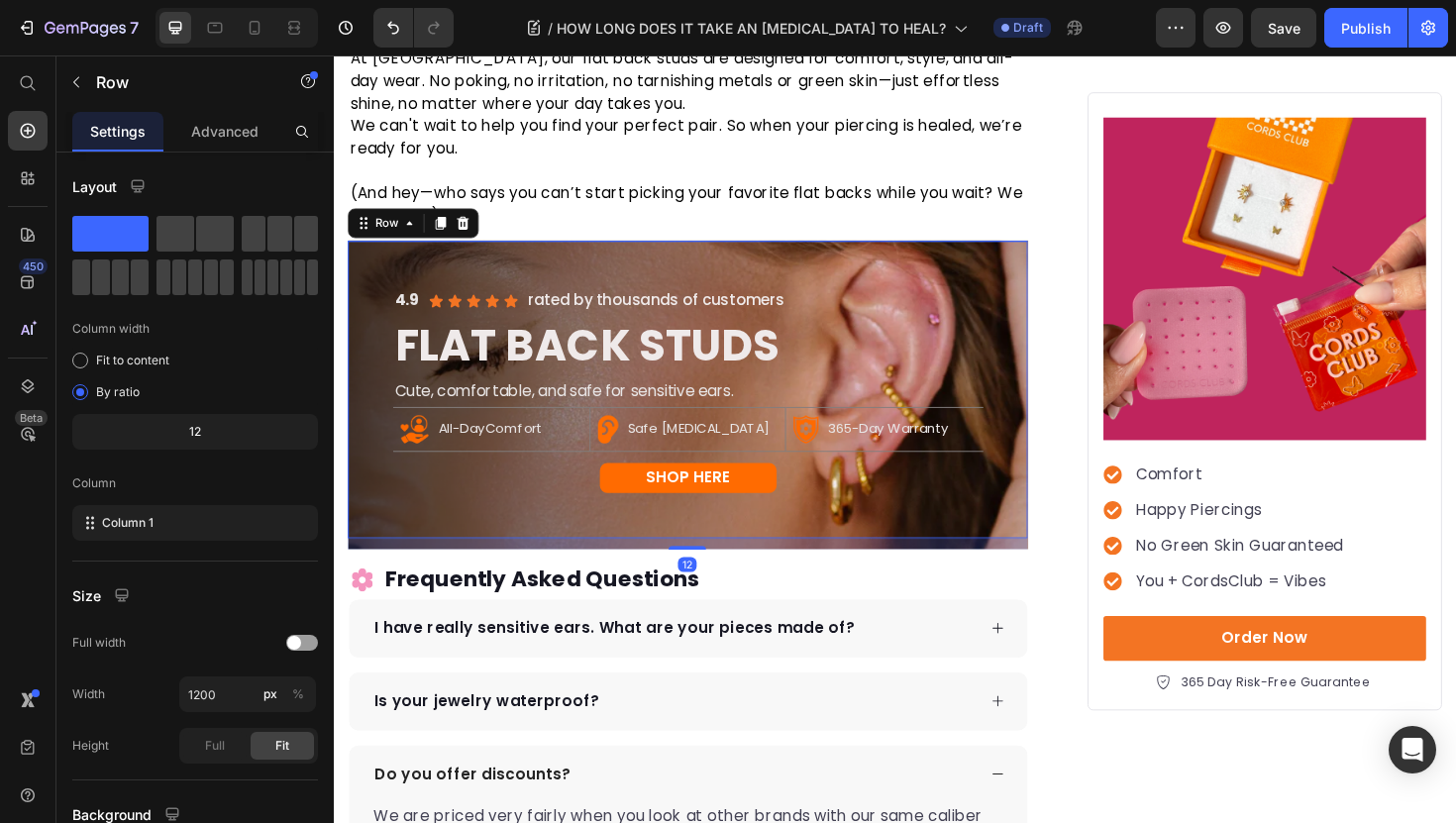 click on "4.9 Text Block Icon Icon Icon Icon
Icon Icon List rated by thousands of customers Text Block Row FLAT BACK STUDS Heading Cute, comfortable, and safe for sensitive ears. Text Block Image All-DayComfort Text Block Row Image Safe [MEDICAL_DATA] Text Block Row Image 365-Day Warranty Text Block Row Row SHOP HERE Button Row Row   12" at bounding box center (708, 408) 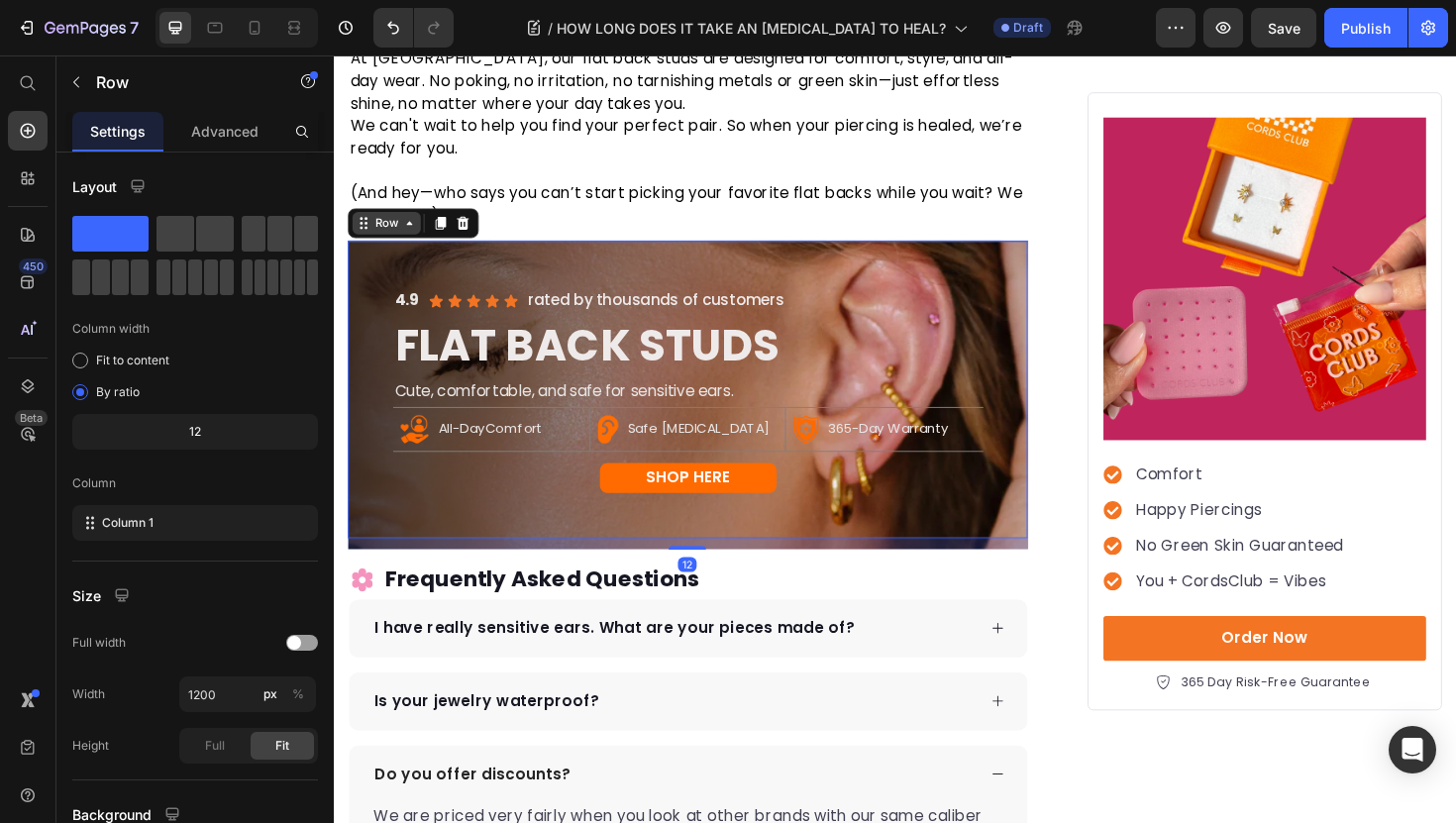 click on "Row" at bounding box center (389, 233) 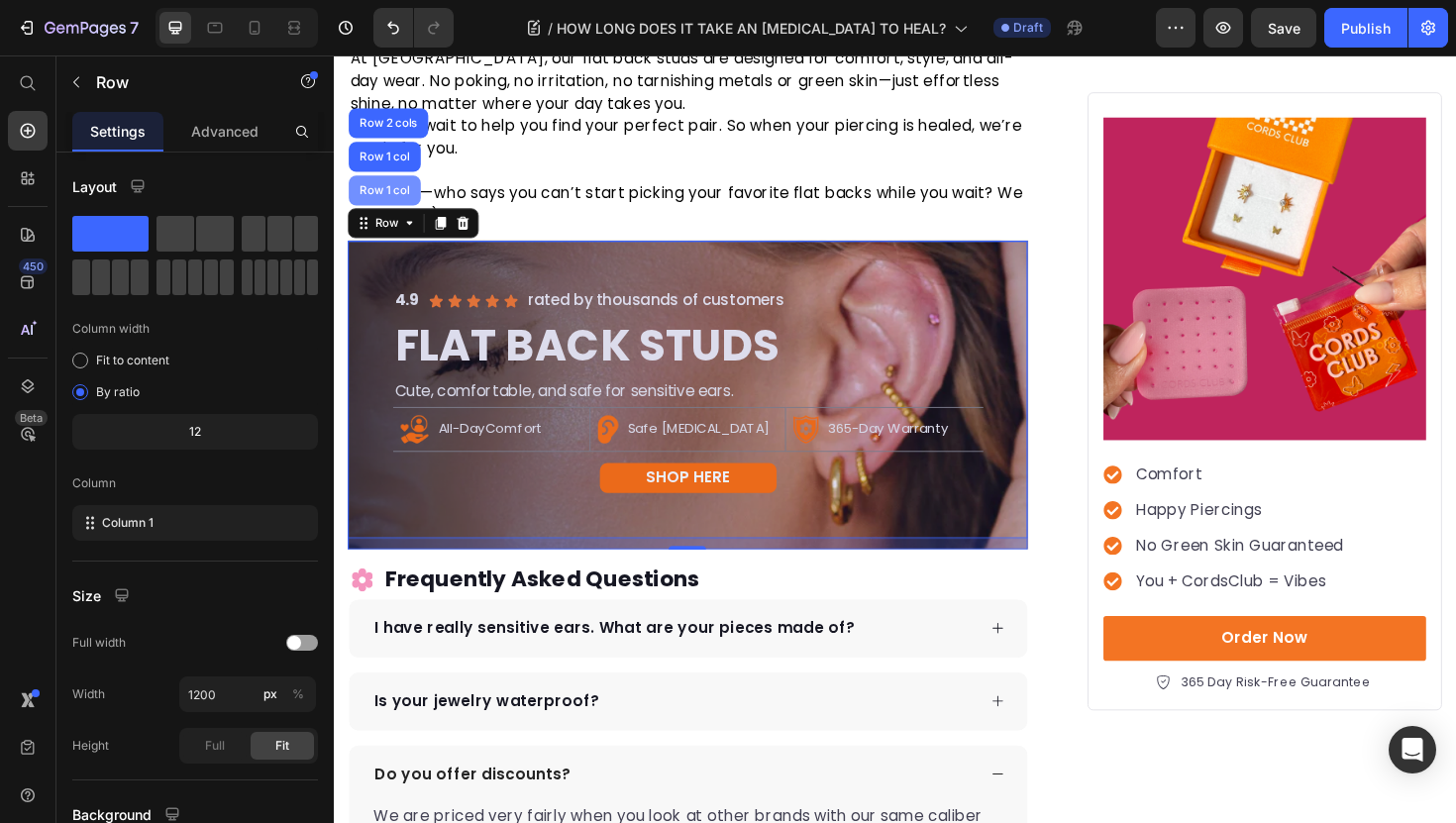 click on "Row 1 col" at bounding box center [387, 198] 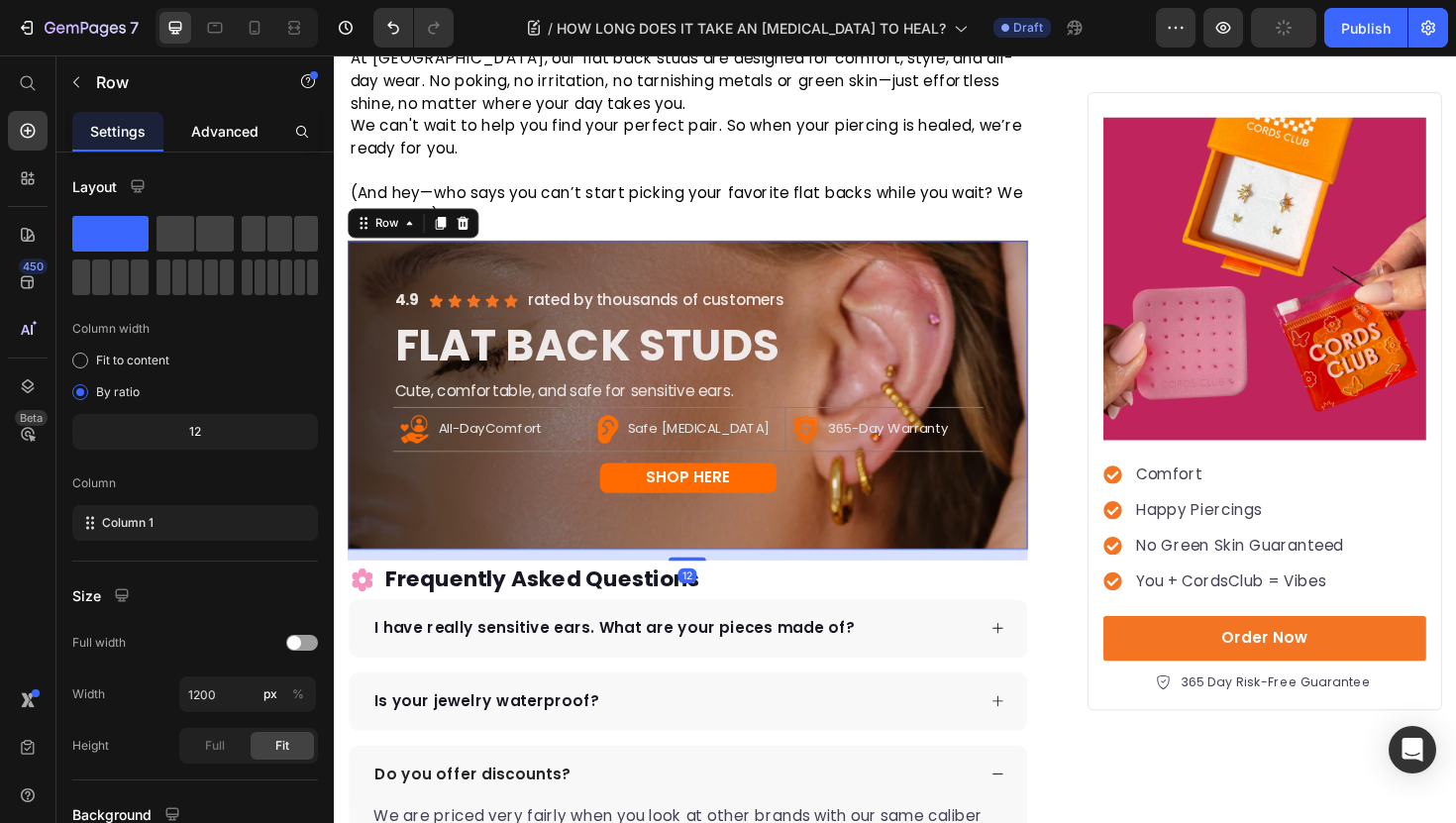 click on "Advanced" 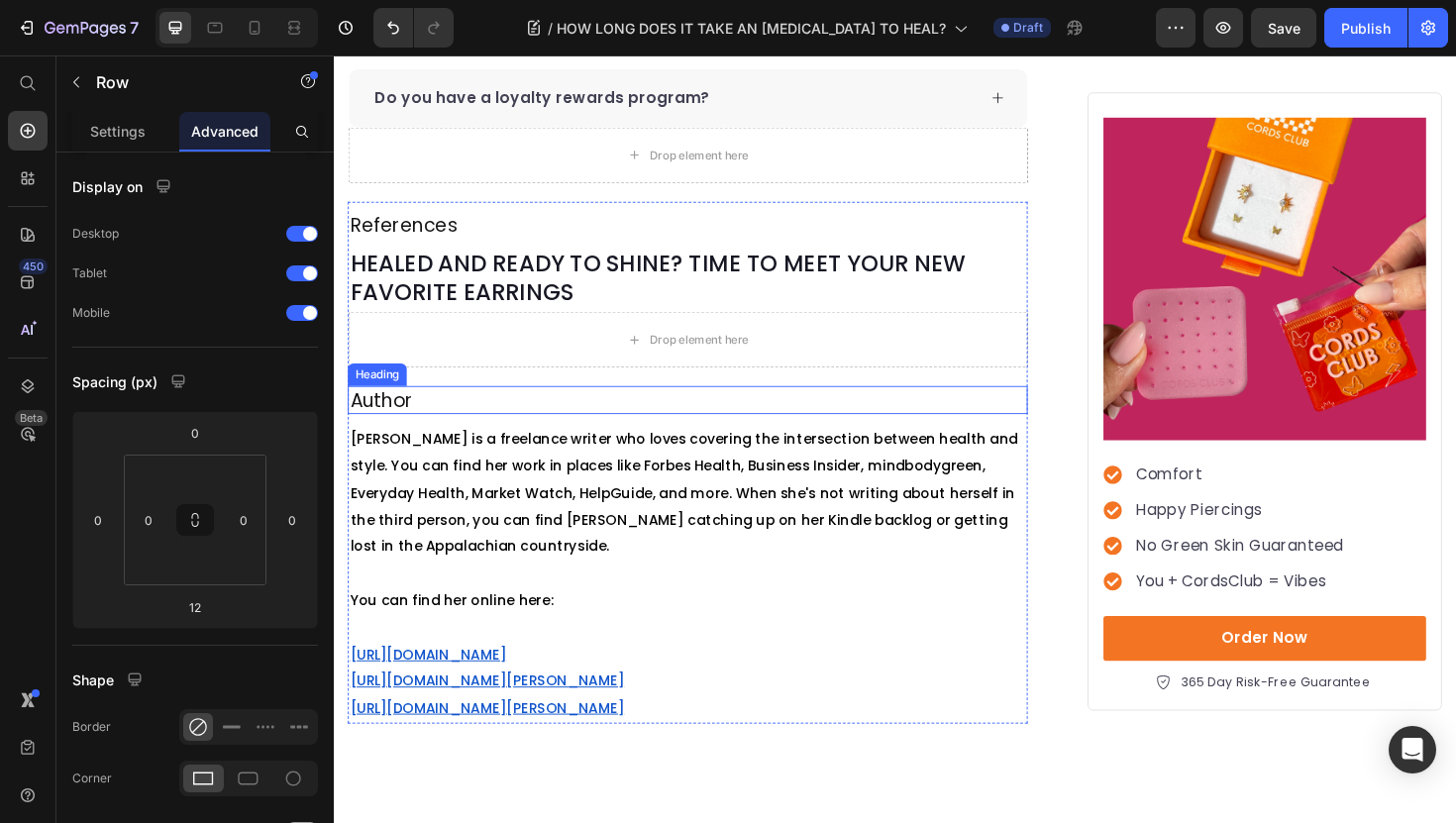 scroll, scrollTop: 5019, scrollLeft: 0, axis: vertical 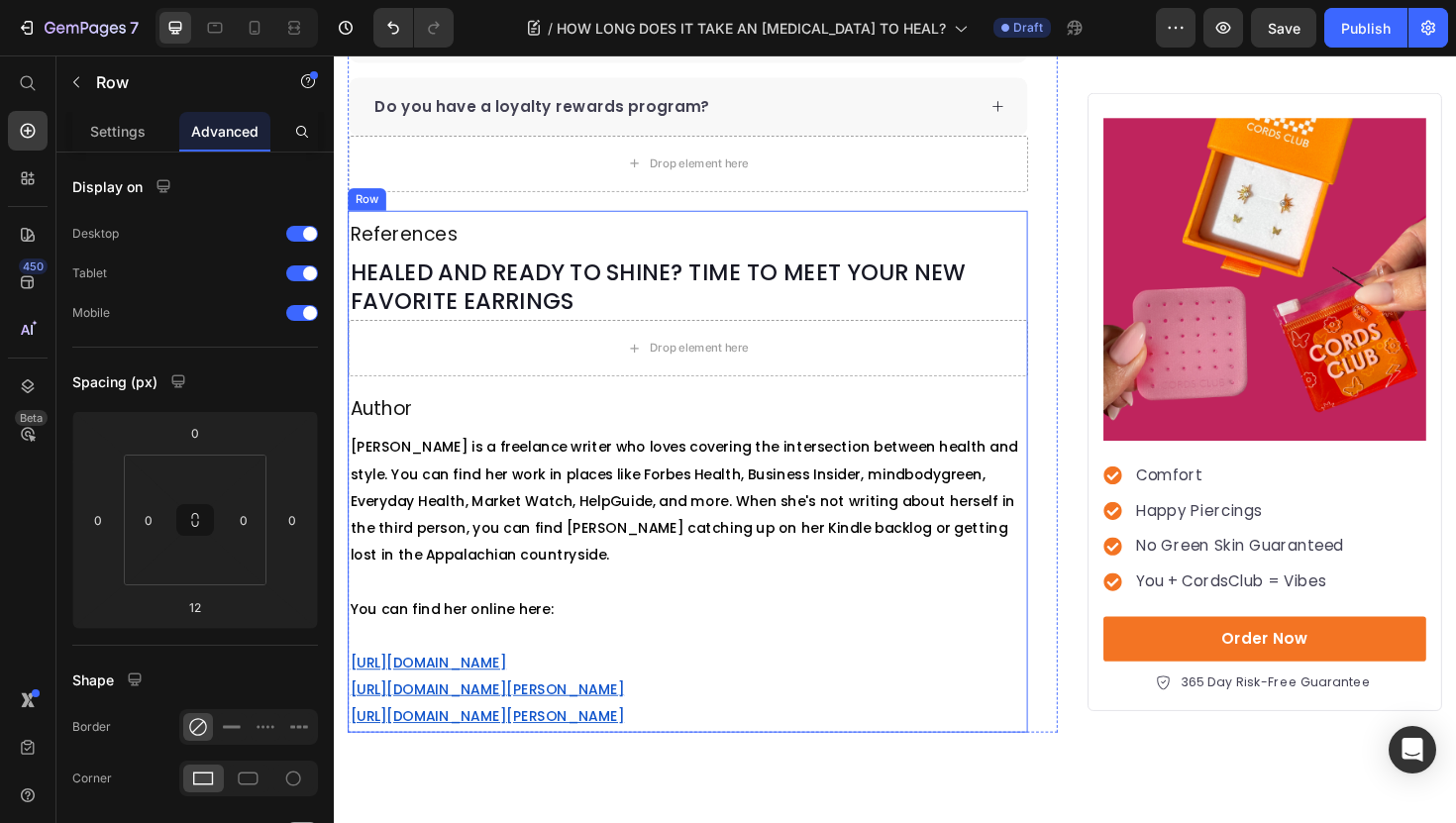 click on "References Heading HEALED AND READY TO SHINE? TIME TO MEET YOUR NEW FAVORITE EARRINGS Text Block
Drop element here Row Author Heading [PERSON_NAME] is a freelance writer who loves covering the intersection between health and style. You can find her work in places like Forbes Health, Business Insider, mindbodygreen, Everyday Health, Market Watch, HelpGuide, and more. When she's not writing about herself in the third person, you can find [PERSON_NAME] catching up on her Kindle backlog or getting lost in the Appalachian countryside.   You can find her online here:   [URL][DOMAIN_NAME] [URL][DOMAIN_NAME][PERSON_NAME] [URL][DOMAIN_NAME][PERSON_NAME] Text Block" at bounding box center (708, 496) 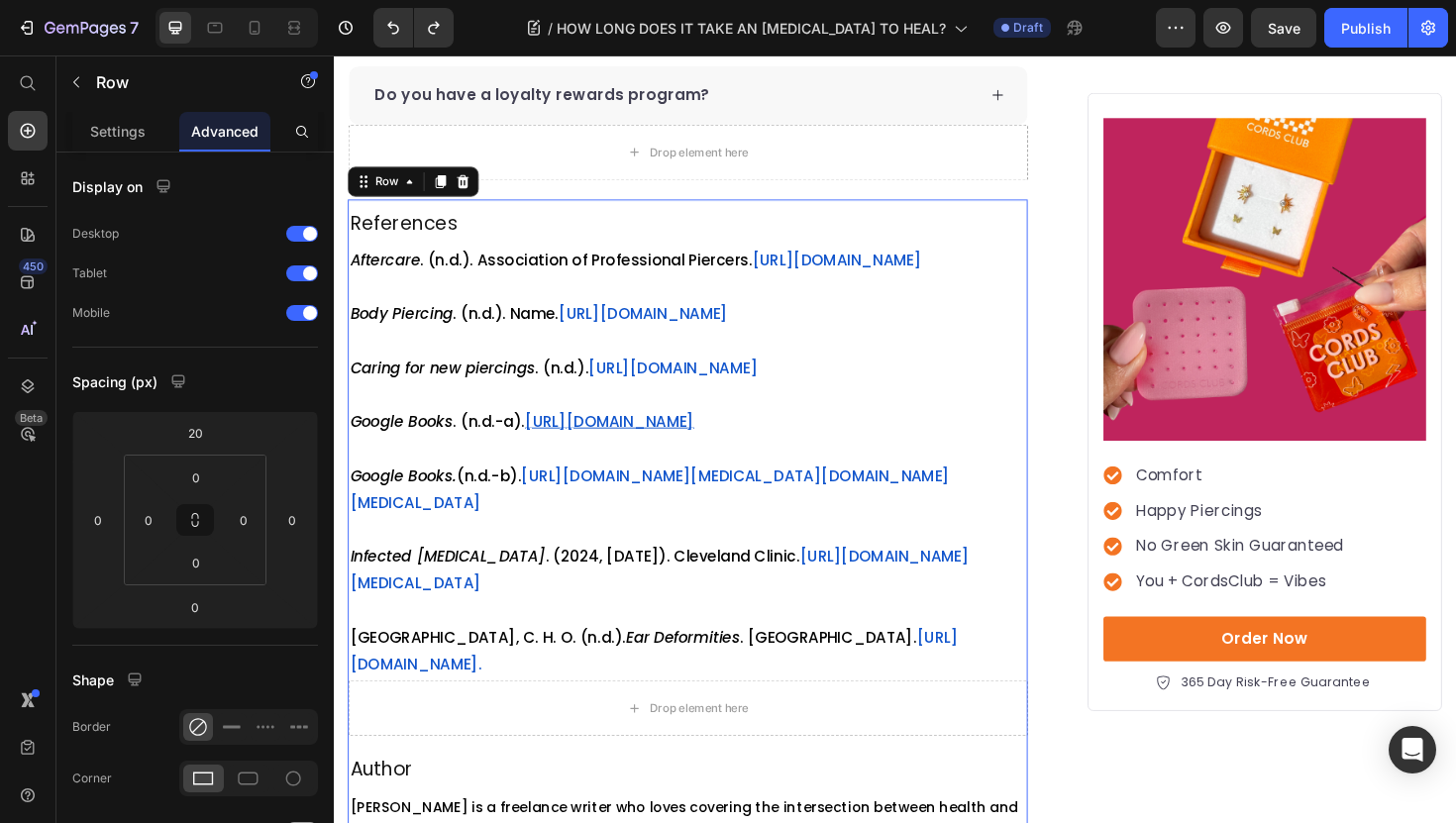 scroll, scrollTop: 5007, scrollLeft: 0, axis: vertical 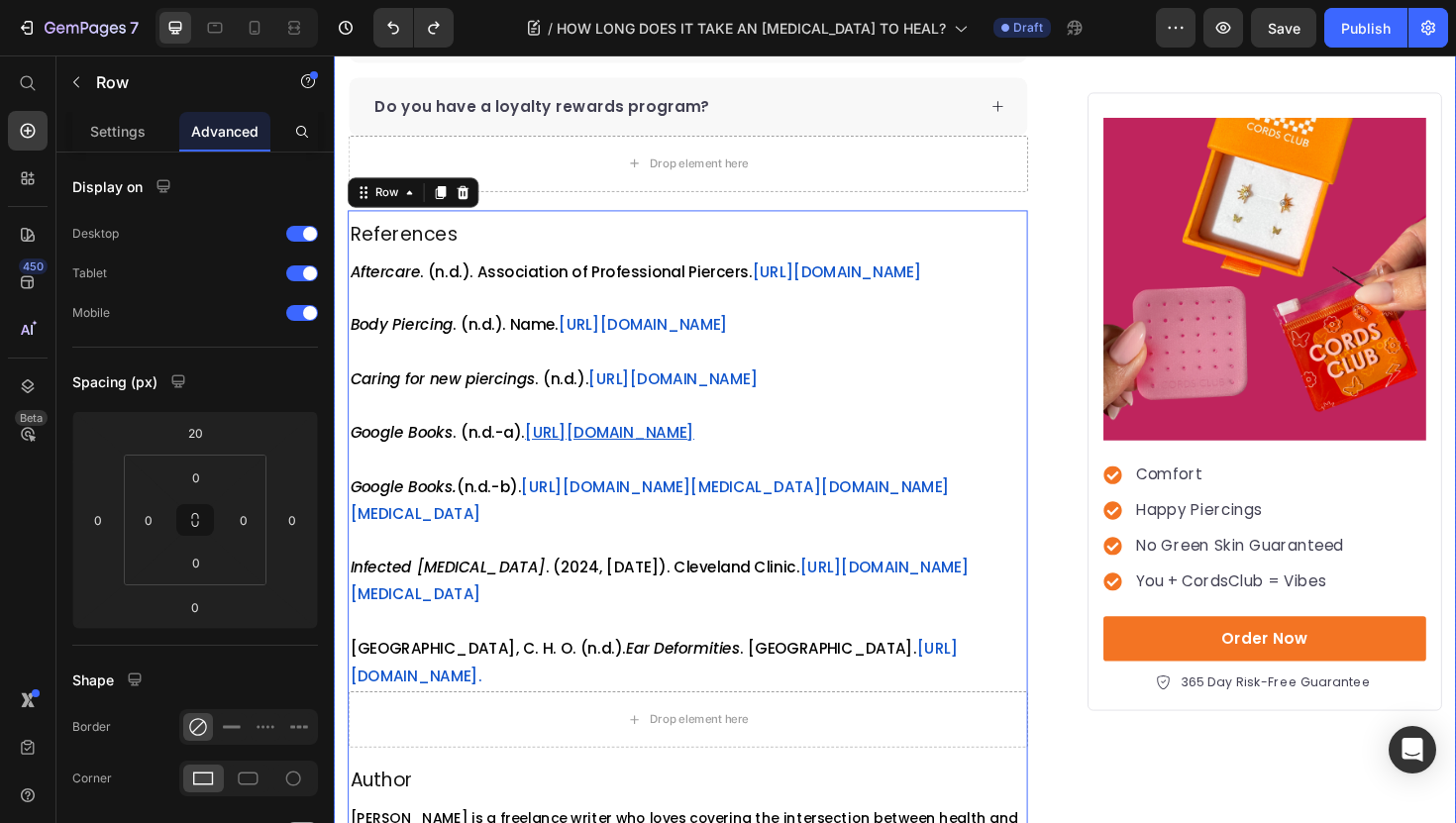 click on "How LONG DOES IT TAKE AN [MEDICAL_DATA] TO HEAL? Heading By: [PERSON_NAME] Text Block Published: [DATE]   Text block Row Image You're dreaming of the perfect ear stack and dying to show off your favorite earrings.  But there’s just one thing standing in the way: your brand new, not-yet-healed piercing. So, how long does it r eally  take an [MEDICAL_DATA] to heal? Here's what we'll cover: Text block
What to expect  at each stage of the healing process
Typical healing timelines  for different types of ear piercings
Tips to help your ears heal faster— so you can get back to the fun part: building your perfect ear stack. Item List After all, your new favorite flat backs are waiting—and we can't wait to help you find them. Let’s dive in! Text Block ⁠⁠⁠⁠⁠⁠⁠ HOW LONG DOES A PIERCING ACTUALLY HEAL? Heading A new piercing is cute, but  it’s also technically a wound Text block Image Heads-up:  Healing isn’t always linear. Text block Heading" at bounding box center [928, -1833] 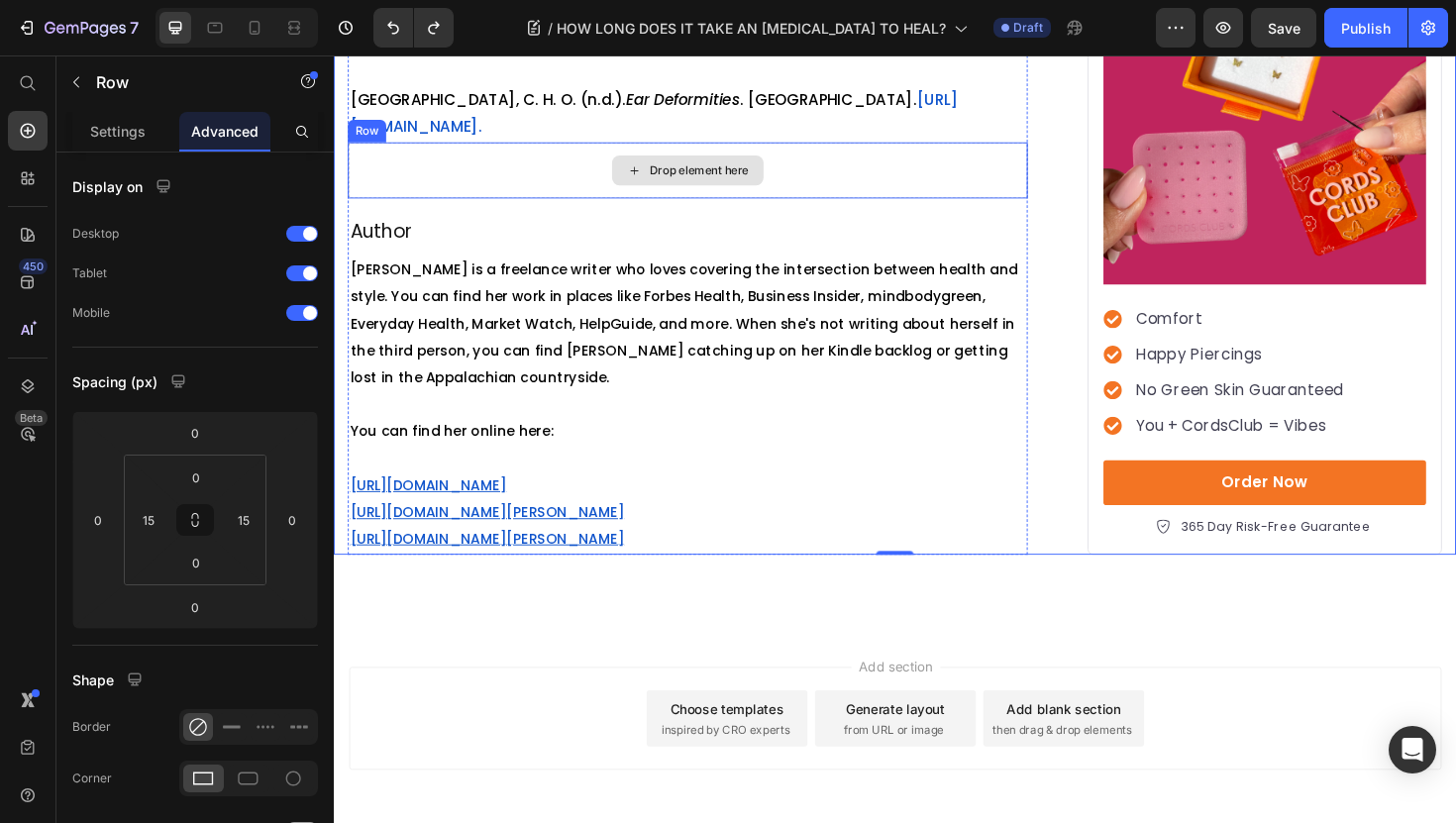 scroll, scrollTop: 5812, scrollLeft: 0, axis: vertical 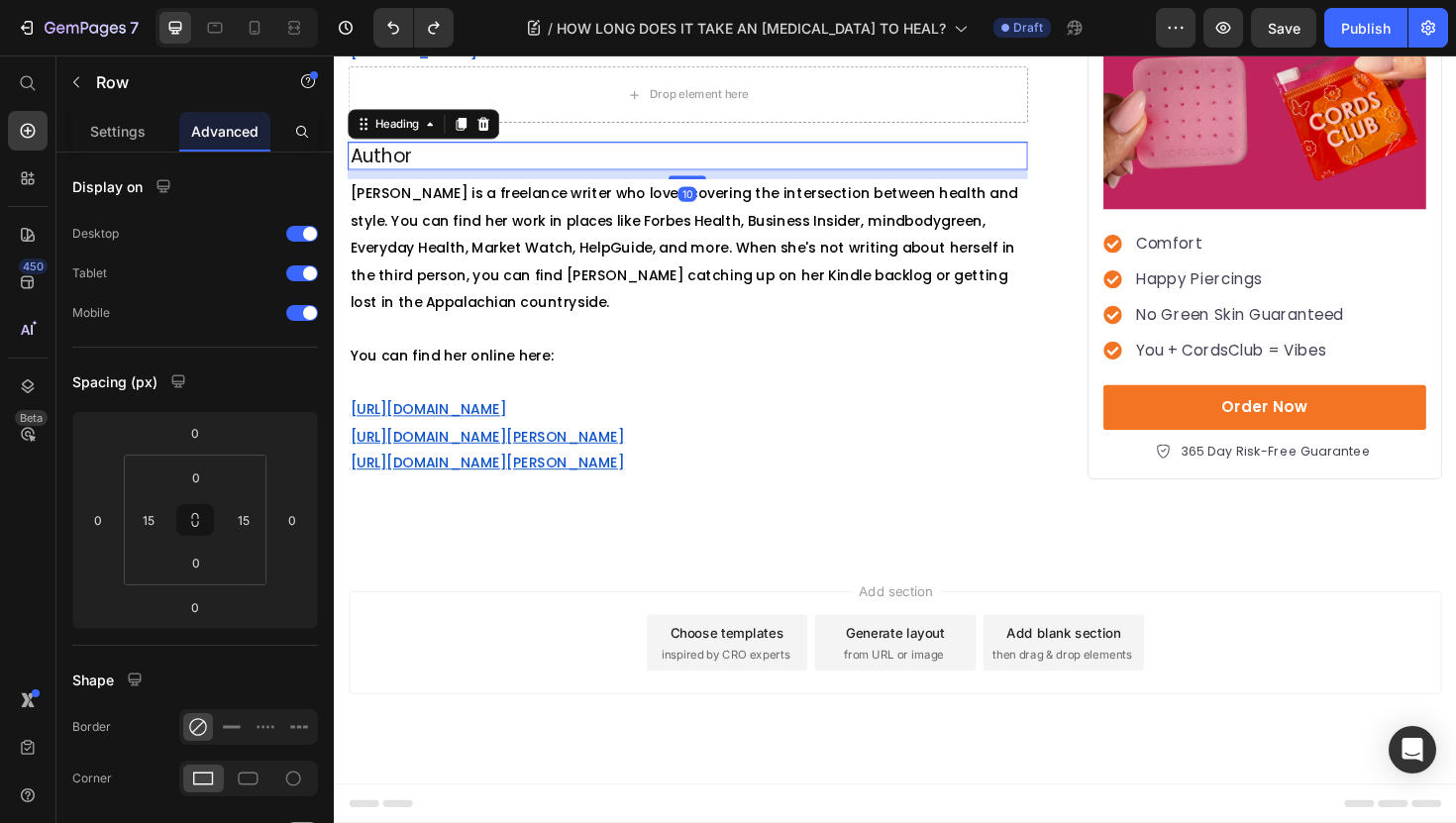 click on "Author" at bounding box center (708, 161) 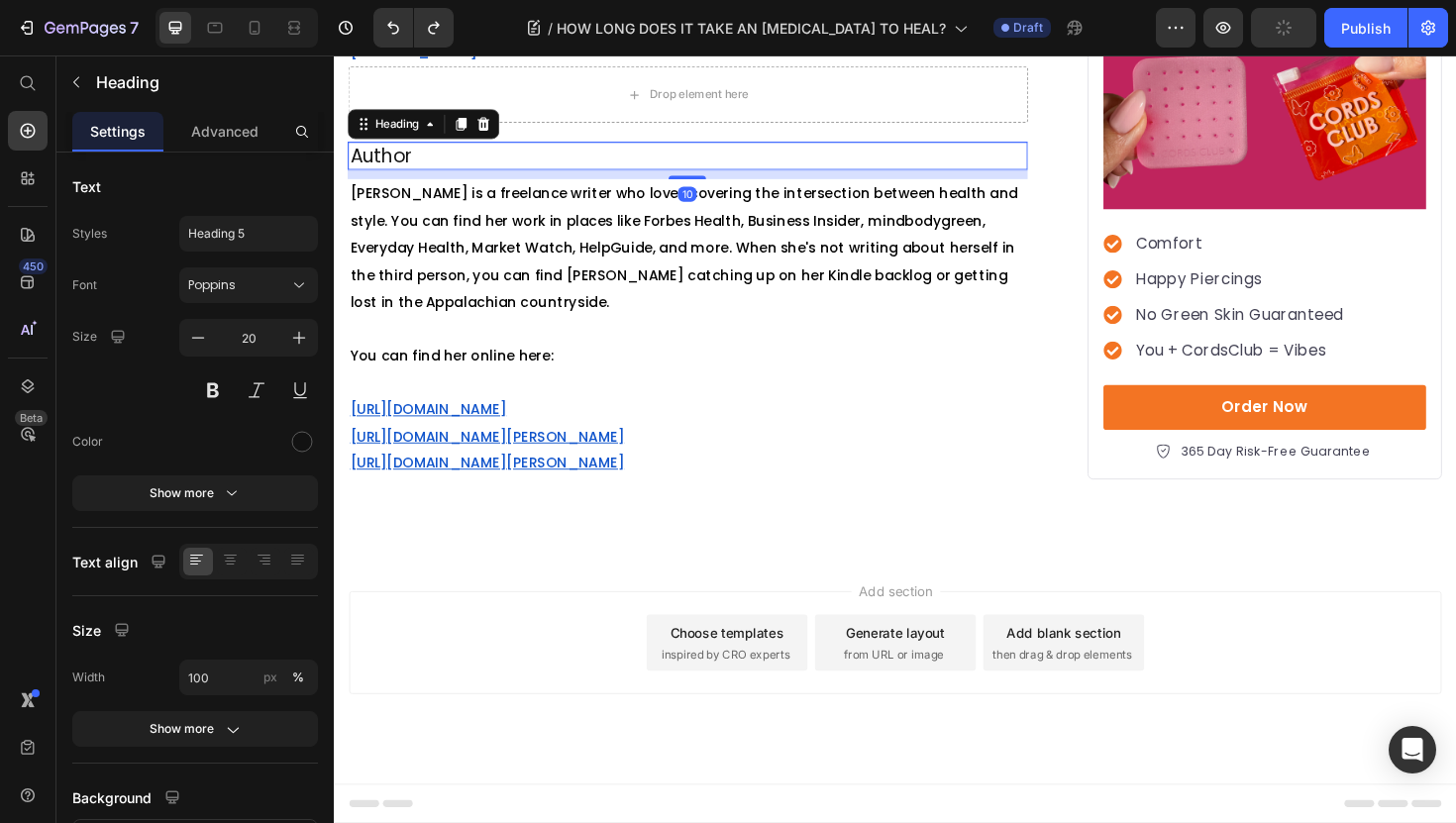 scroll, scrollTop: 5786, scrollLeft: 0, axis: vertical 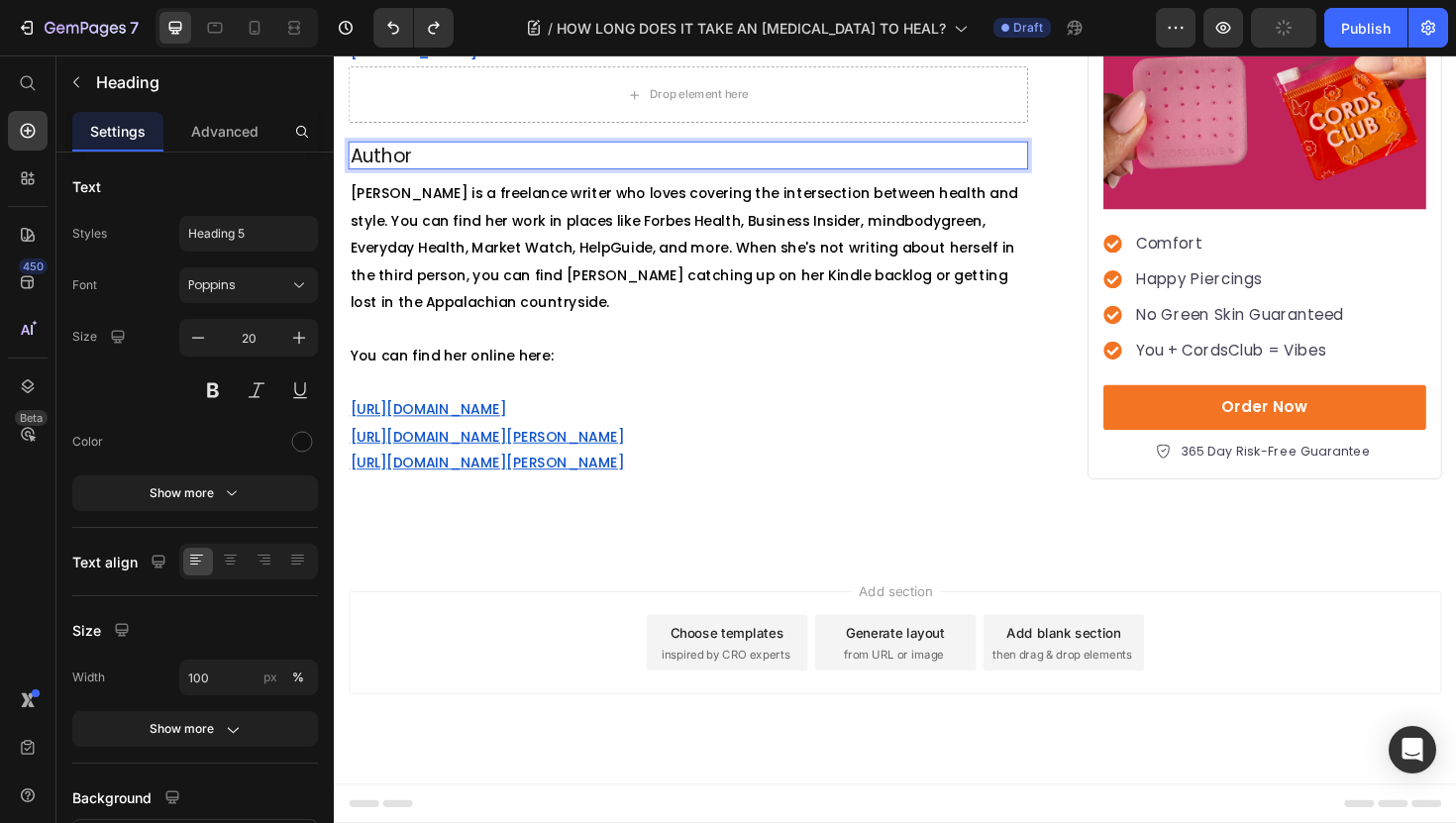 click on "Author" at bounding box center [708, 161] 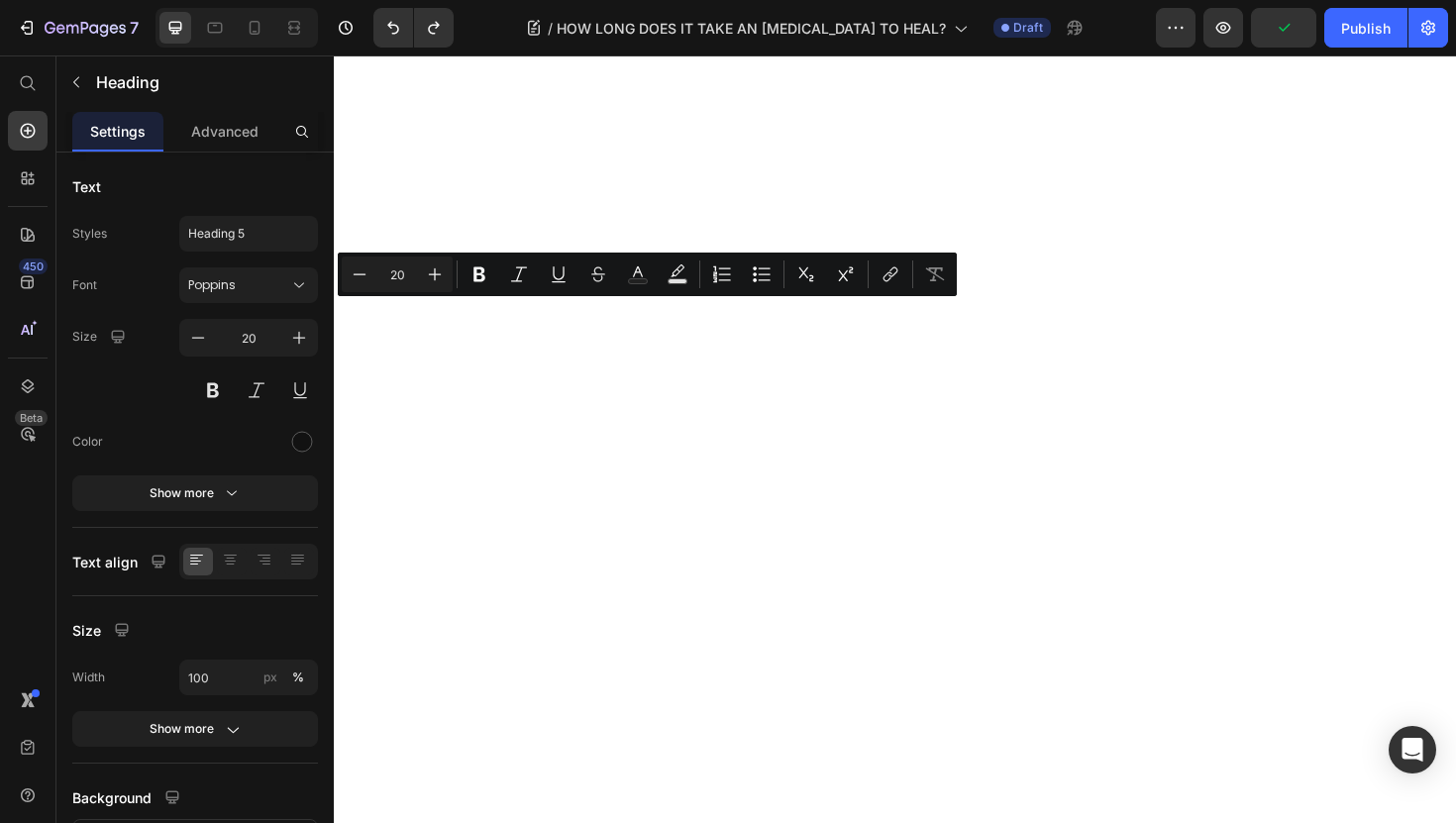 scroll, scrollTop: 0, scrollLeft: 0, axis: both 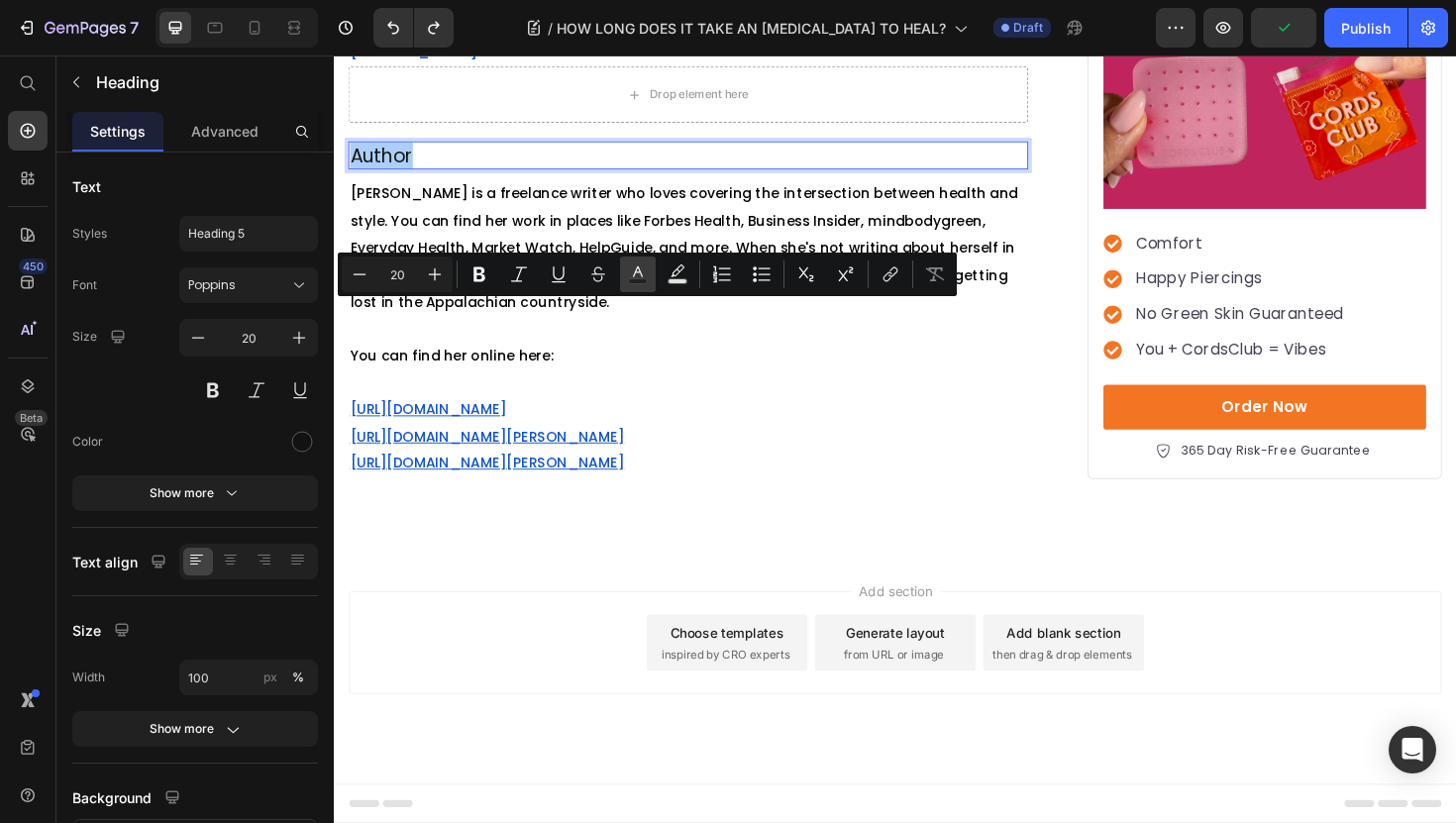 click 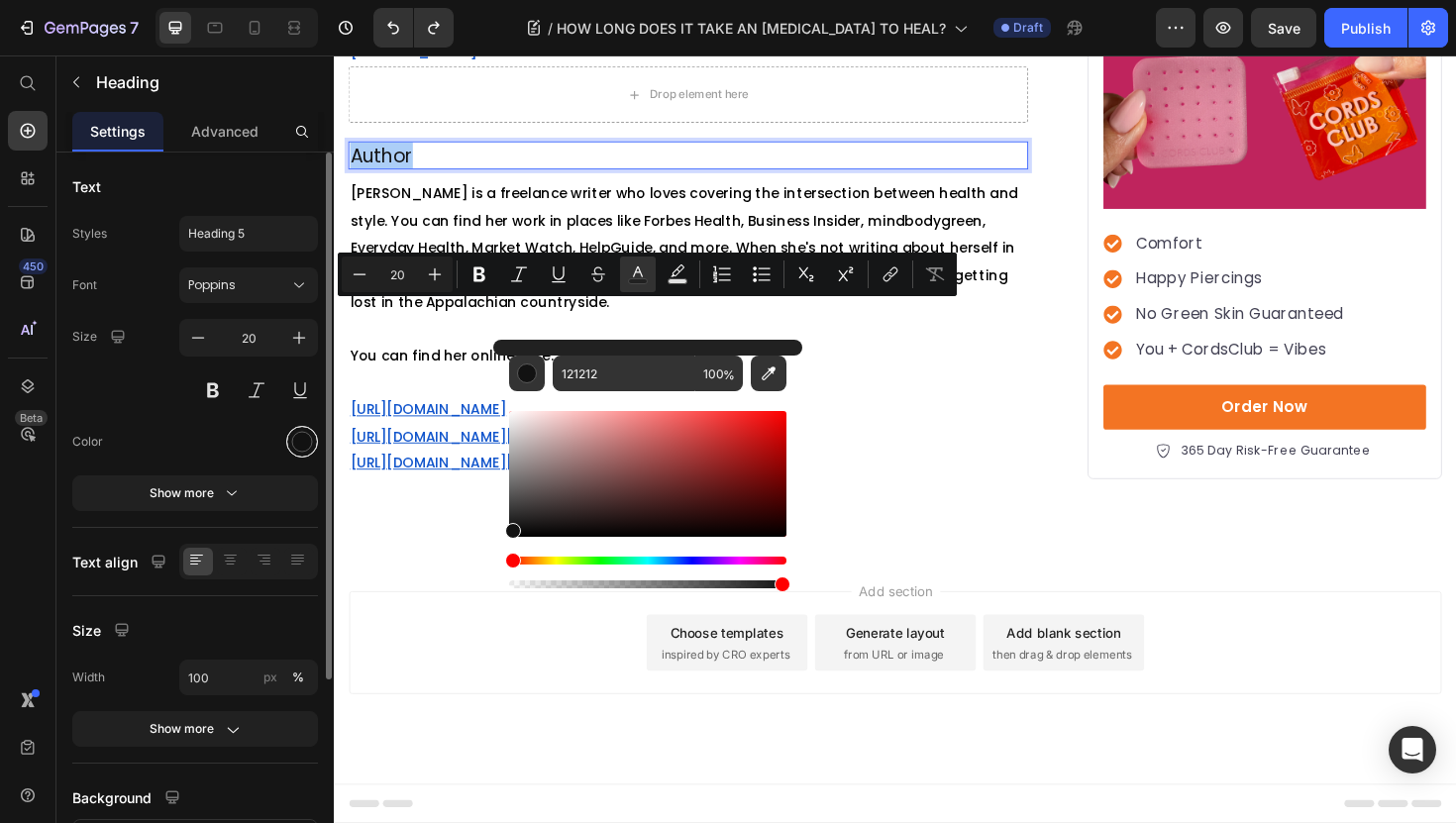 click at bounding box center (302, 442) 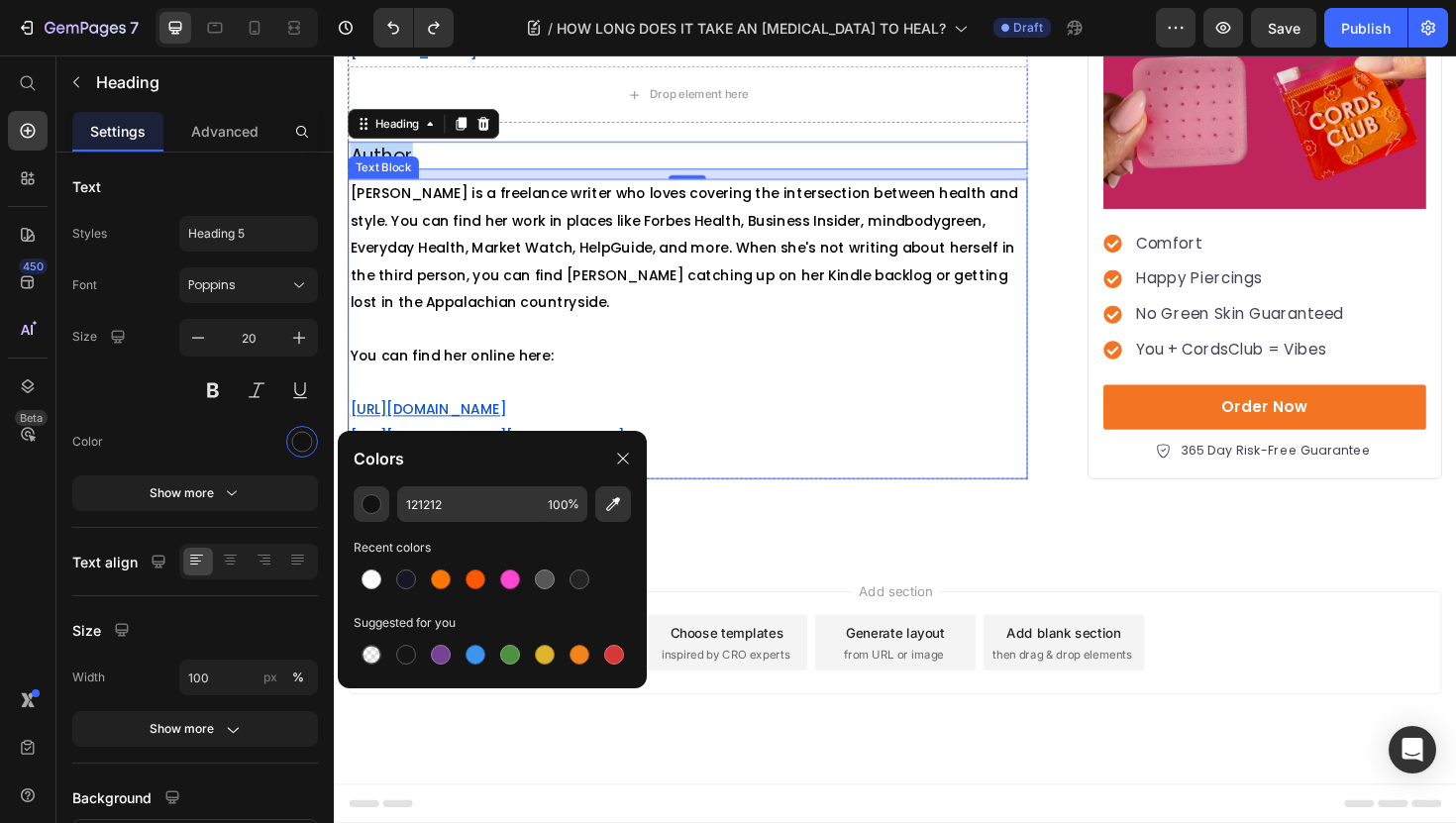 click on "[URL][DOMAIN_NAME]" at bounding box center (433, 431) 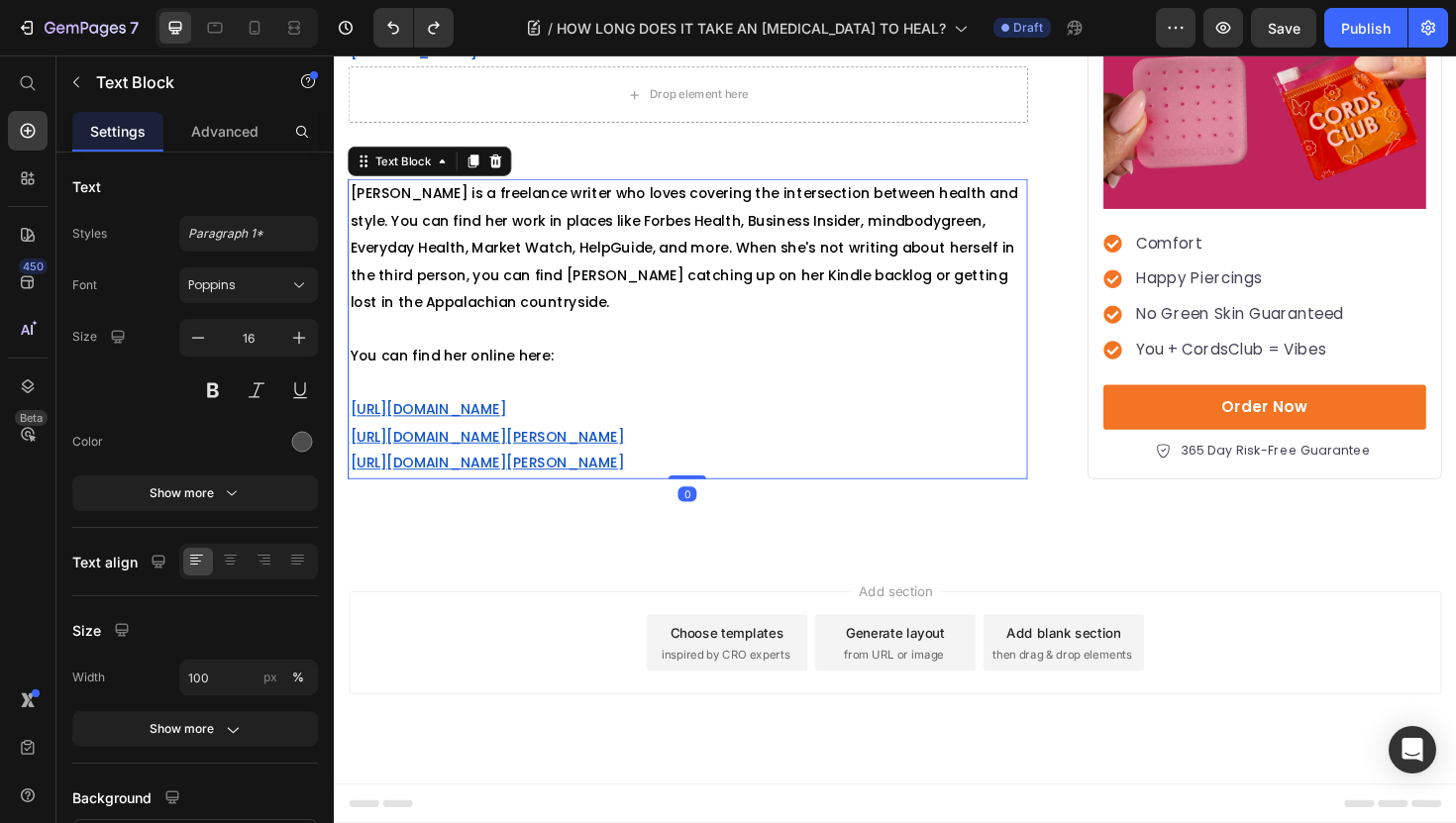 scroll, scrollTop: 5666, scrollLeft: 0, axis: vertical 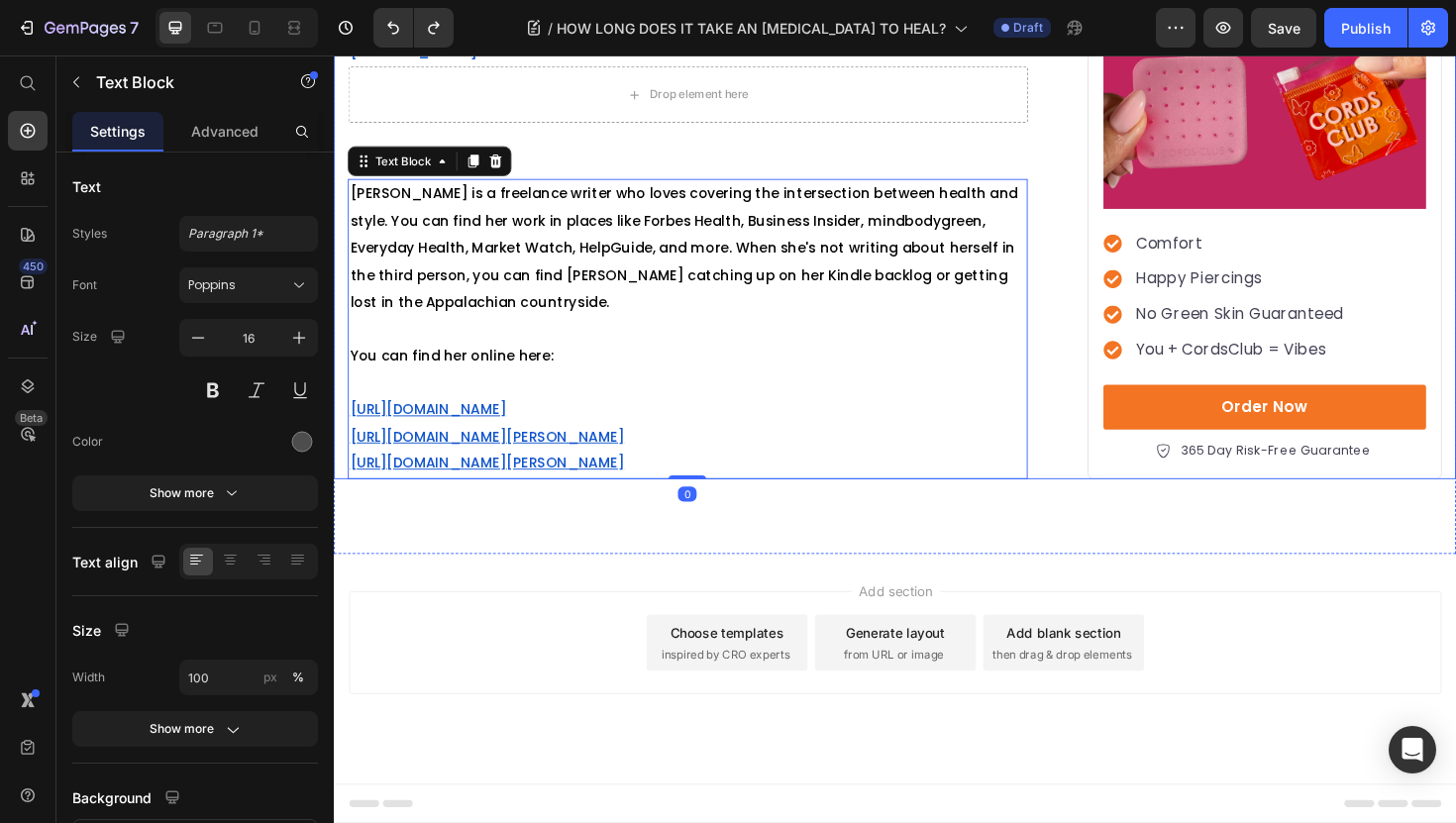 click on "How LONG DOES IT TAKE AN [MEDICAL_DATA] TO HEAL? Heading By: [PERSON_NAME] Text Block Published: [DATE]   Text block Row Image You're dreaming of the perfect ear stack and dying to show off your favorite earrings.  But there’s just one thing standing in the way: your brand new, not-yet-healed piercing. So, how long does it r eally  take an [MEDICAL_DATA] to heal? Here's what we'll cover: Text block
What to expect  at each stage of the healing process
Typical healing timelines  for different types of ear piercings
Tips to help your ears heal faster— so you can get back to the fun part: building your perfect ear stack. Item List After all, your new favorite flat backs are waiting—and we can't wait to help you find them. Let’s dive in! Text Block ⁠⁠⁠⁠⁠⁠⁠ HOW LONG DOES A PIERCING ACTUALLY HEAL? Heading A new piercing is cute, but  it’s also technically a wound Text block Image Heads-up:  Healing isn’t always linear. Text block Heading" at bounding box center (928, -2179) 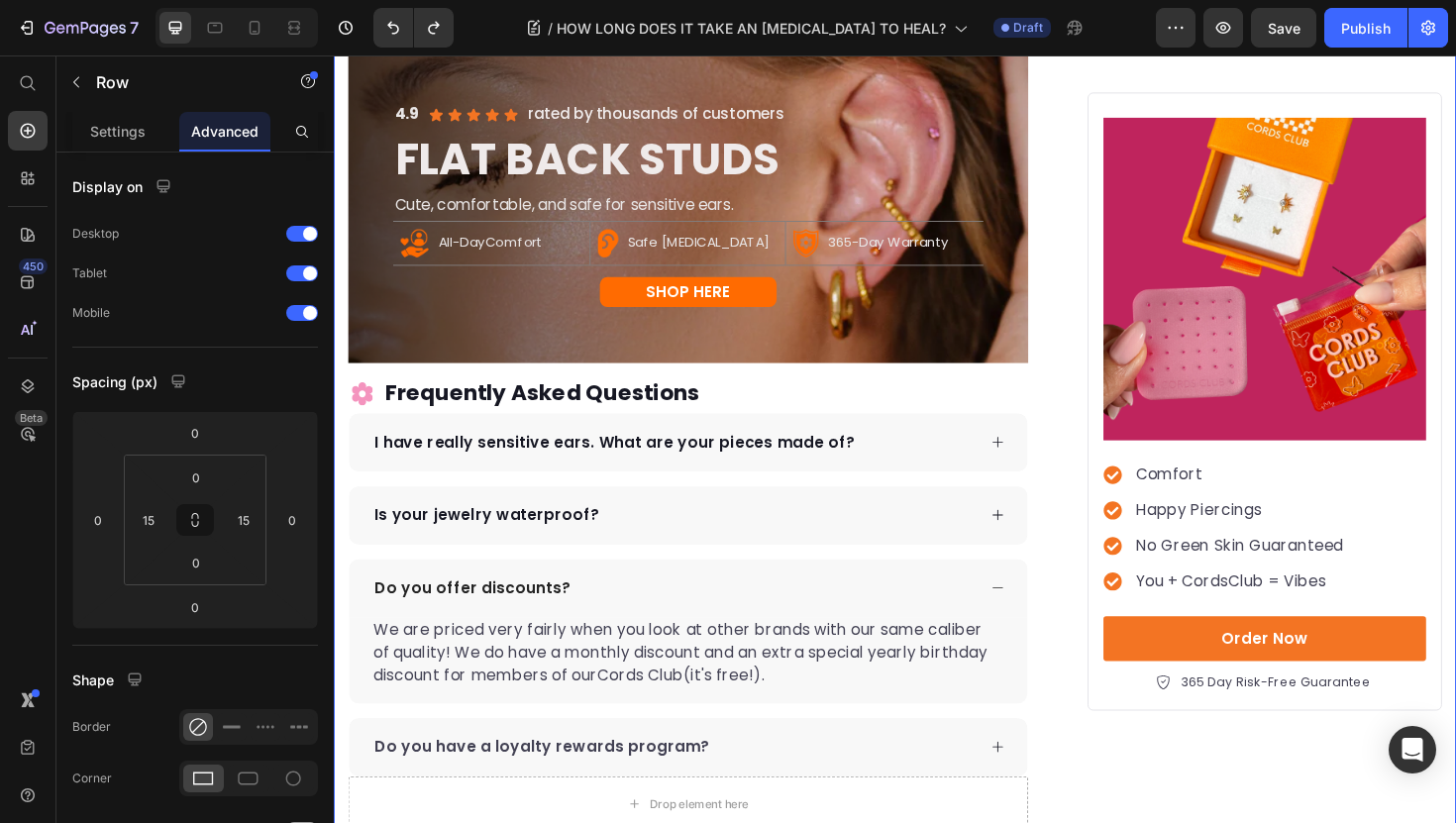 scroll, scrollTop: 3694, scrollLeft: 0, axis: vertical 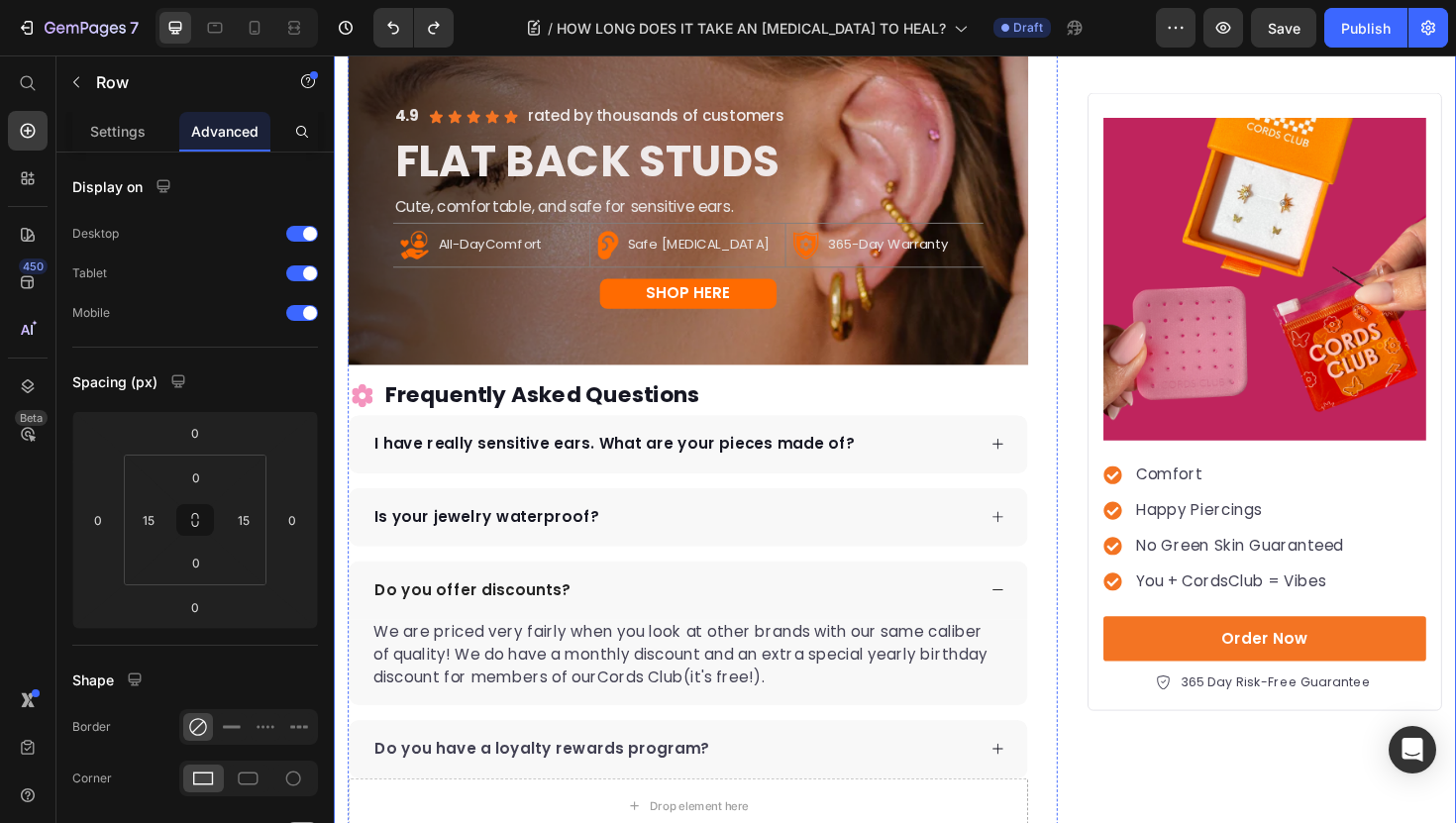 click on "At [GEOGRAPHIC_DATA], our flat back studs are designed for comfort, style, and all-day wear. No poking, no irritation, no tarnishing metals or green skin—just effortless shine, no matter where your day takes you." at bounding box center [702, -113] 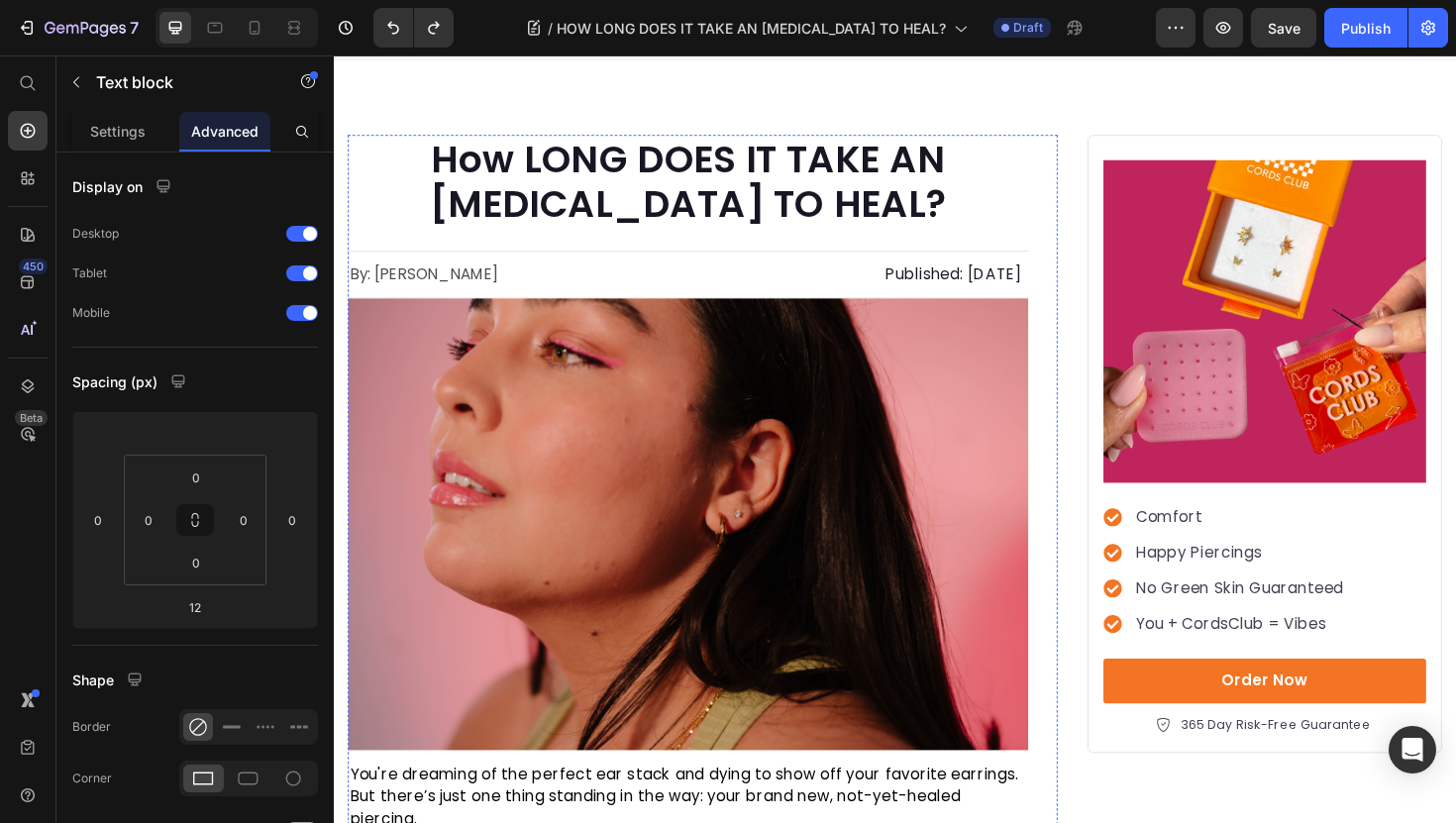 scroll, scrollTop: 0, scrollLeft: 0, axis: both 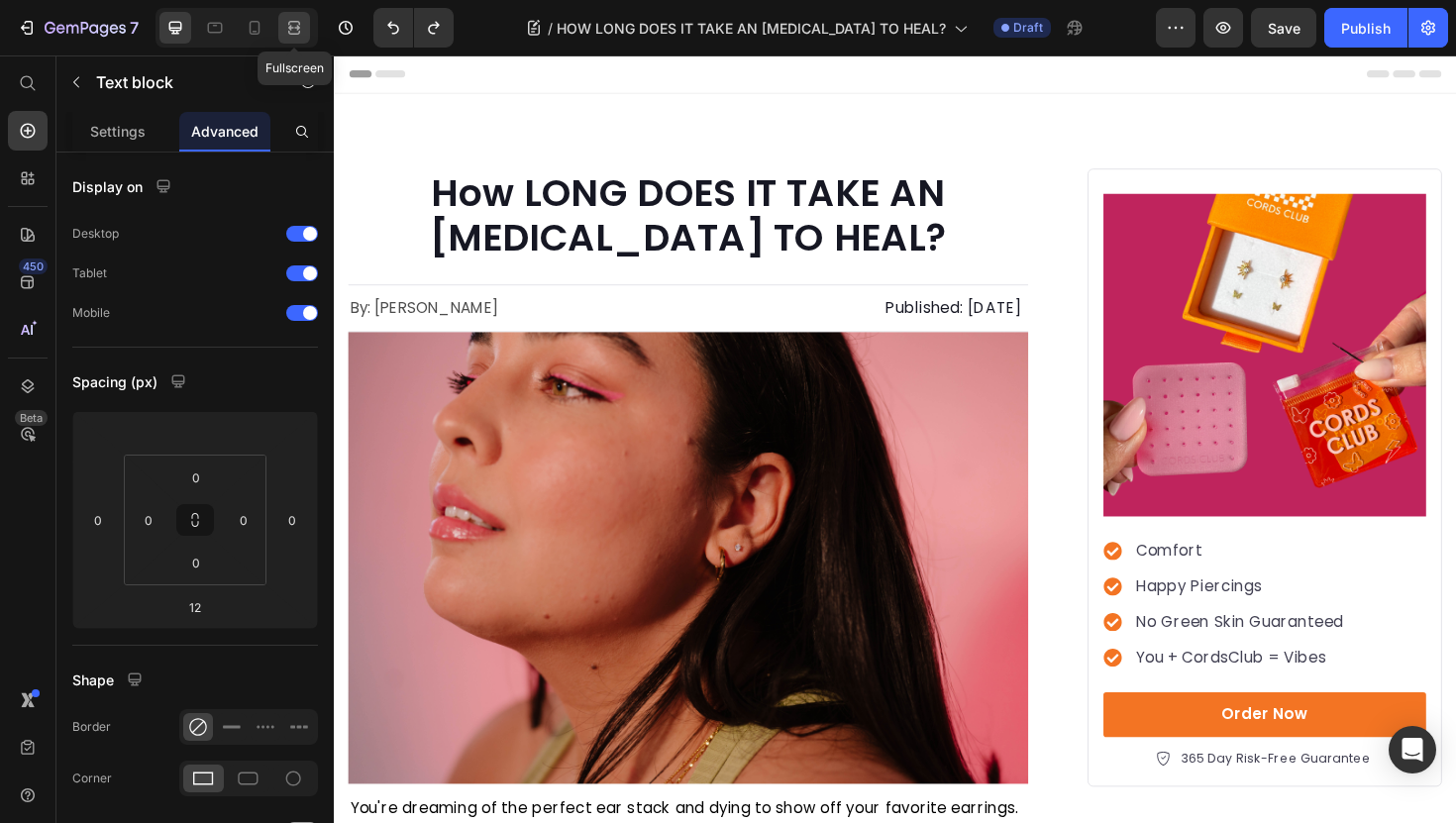 click 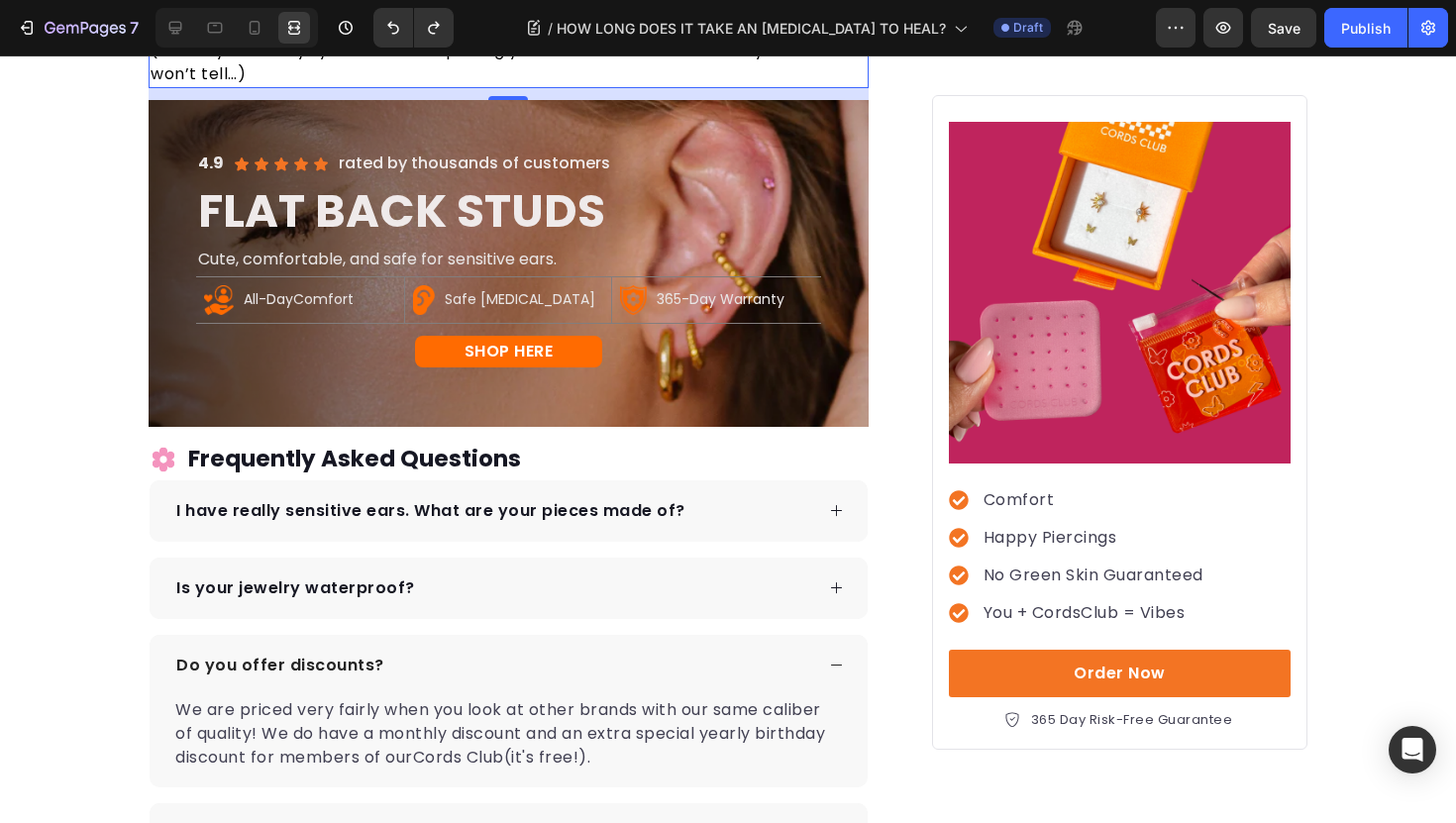 scroll, scrollTop: 3653, scrollLeft: 0, axis: vertical 